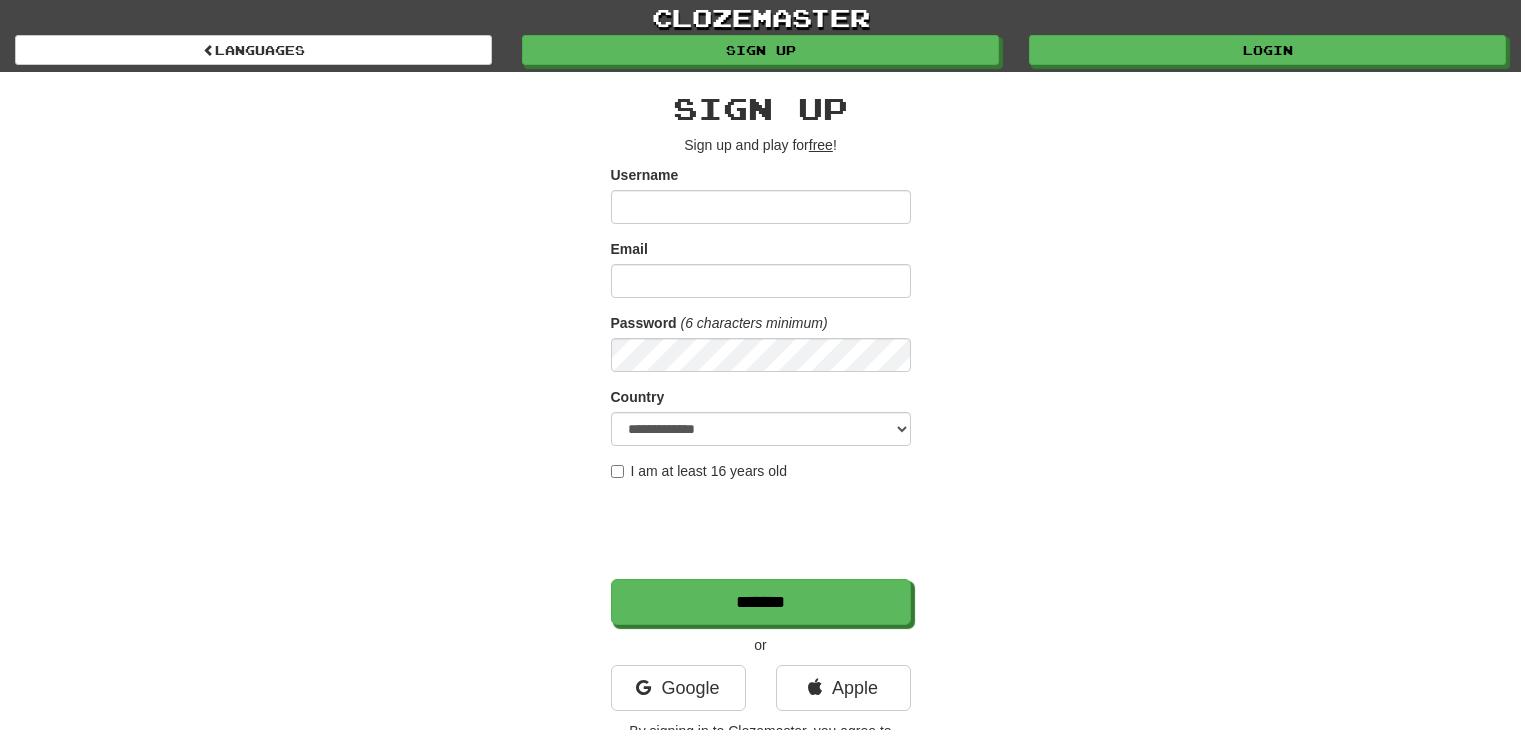 scroll, scrollTop: 0, scrollLeft: 0, axis: both 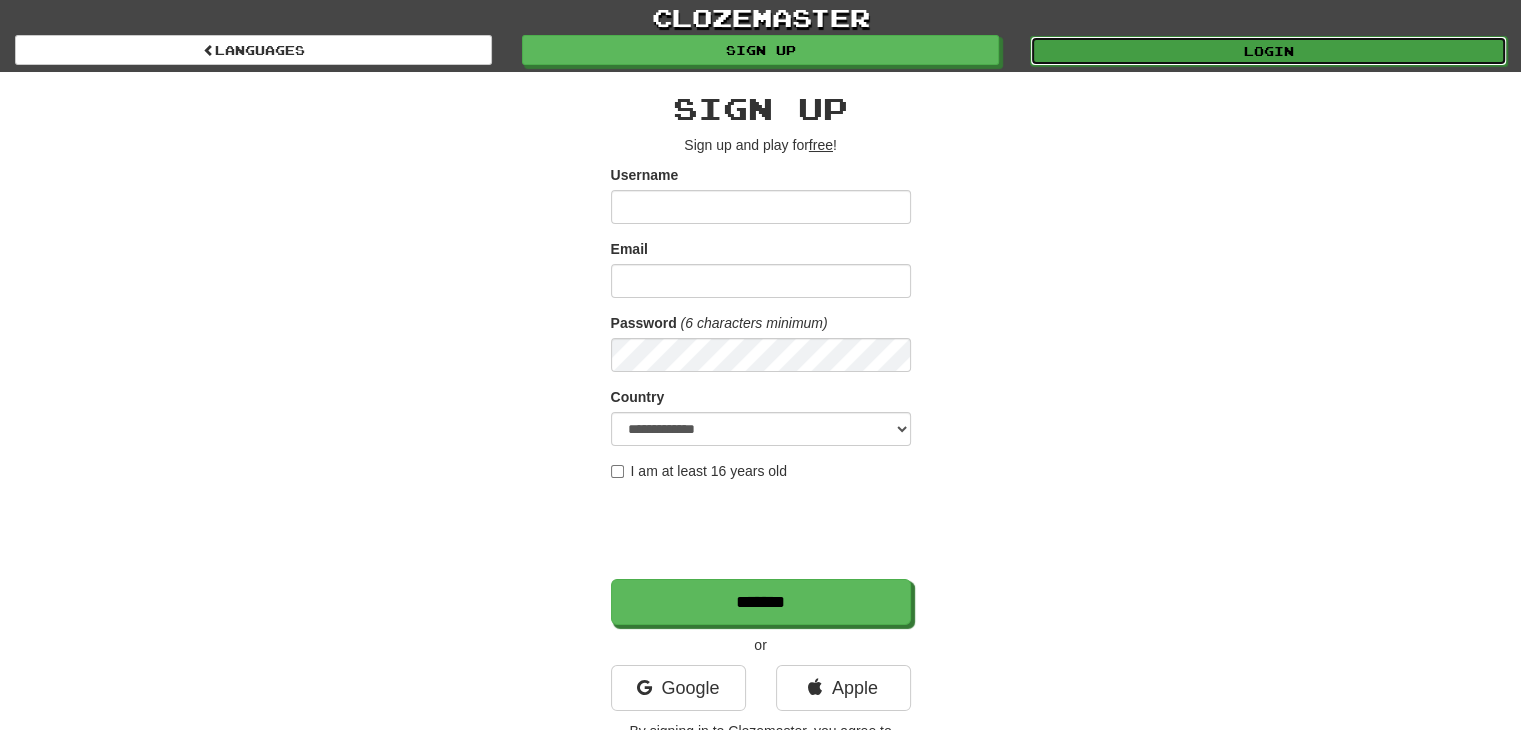 click on "Login" at bounding box center (1268, 51) 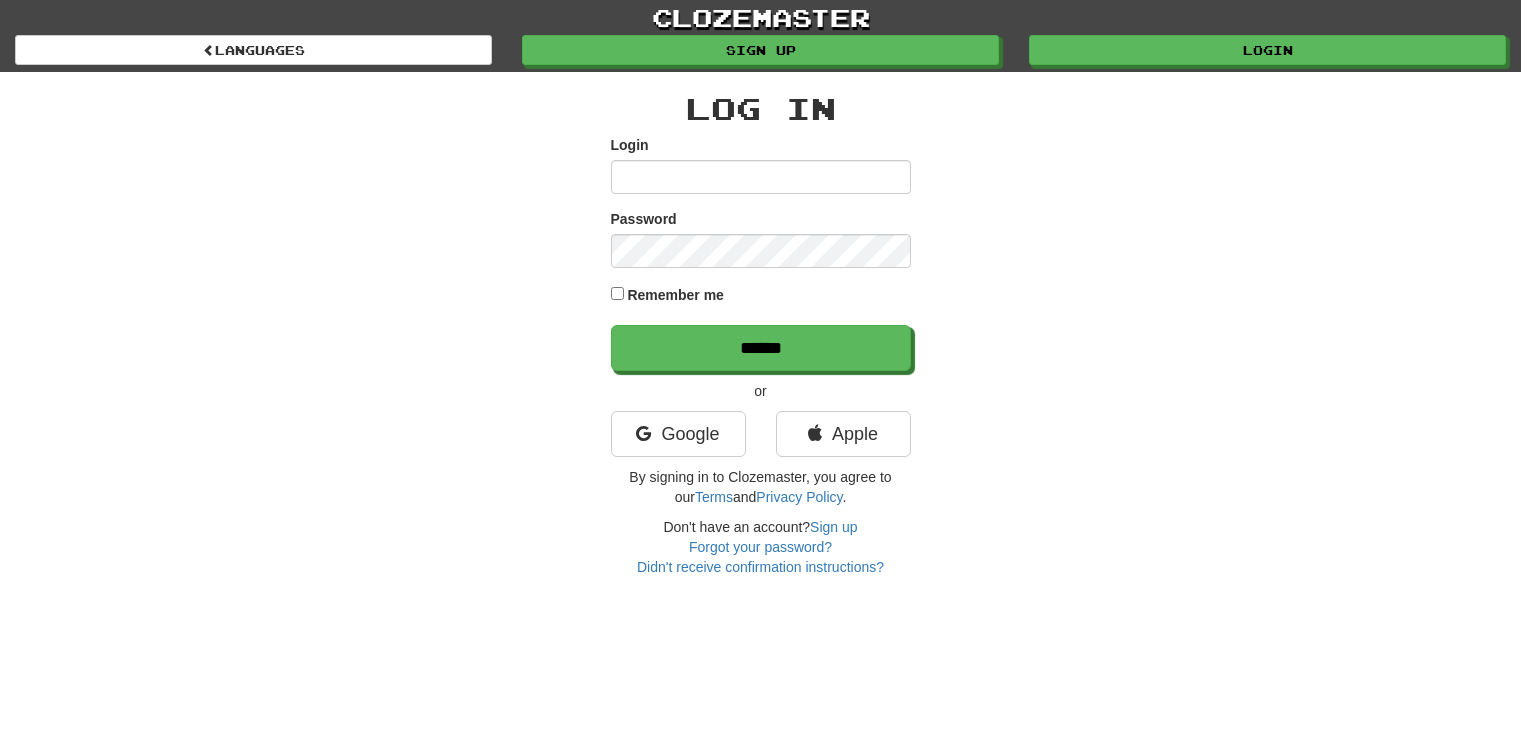 scroll, scrollTop: 0, scrollLeft: 0, axis: both 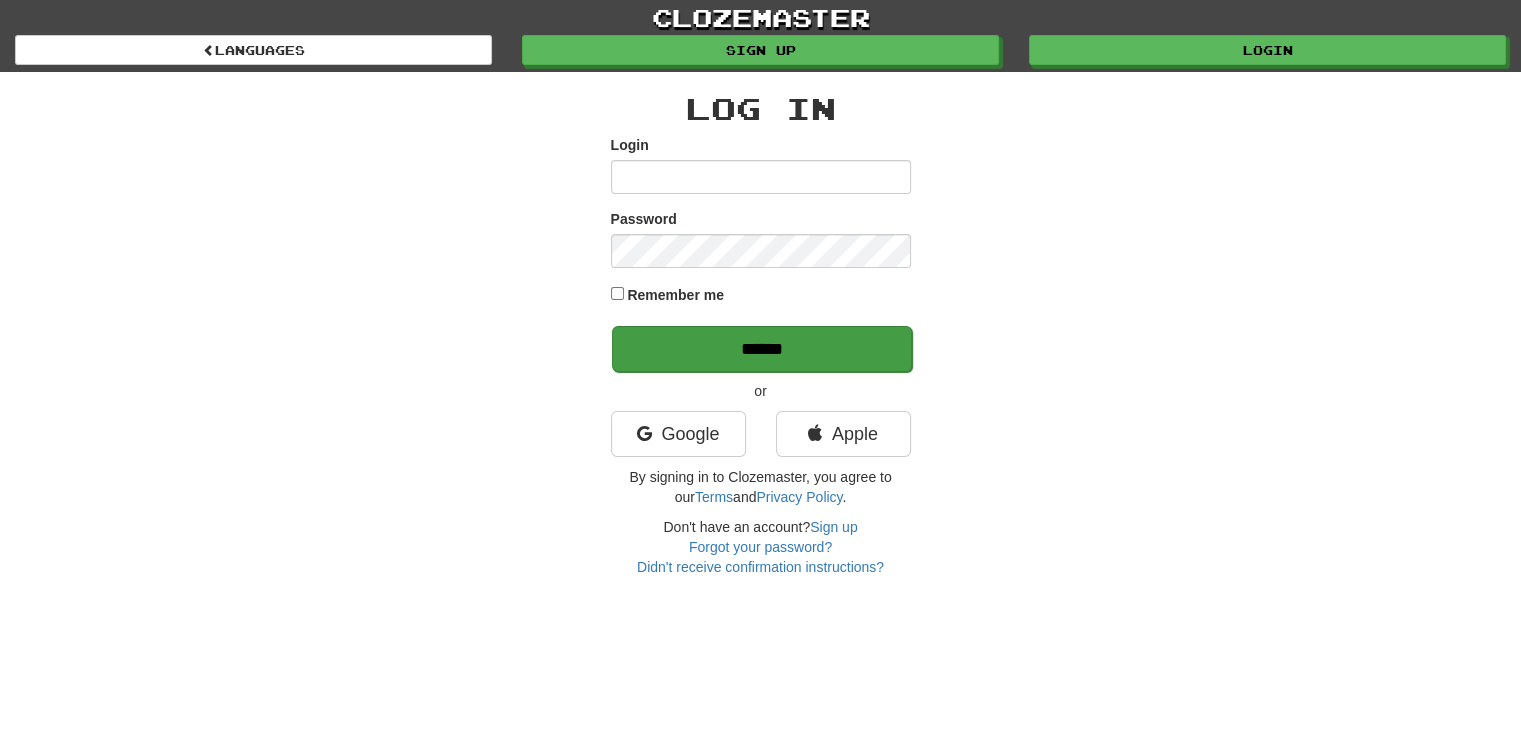 type on "*******" 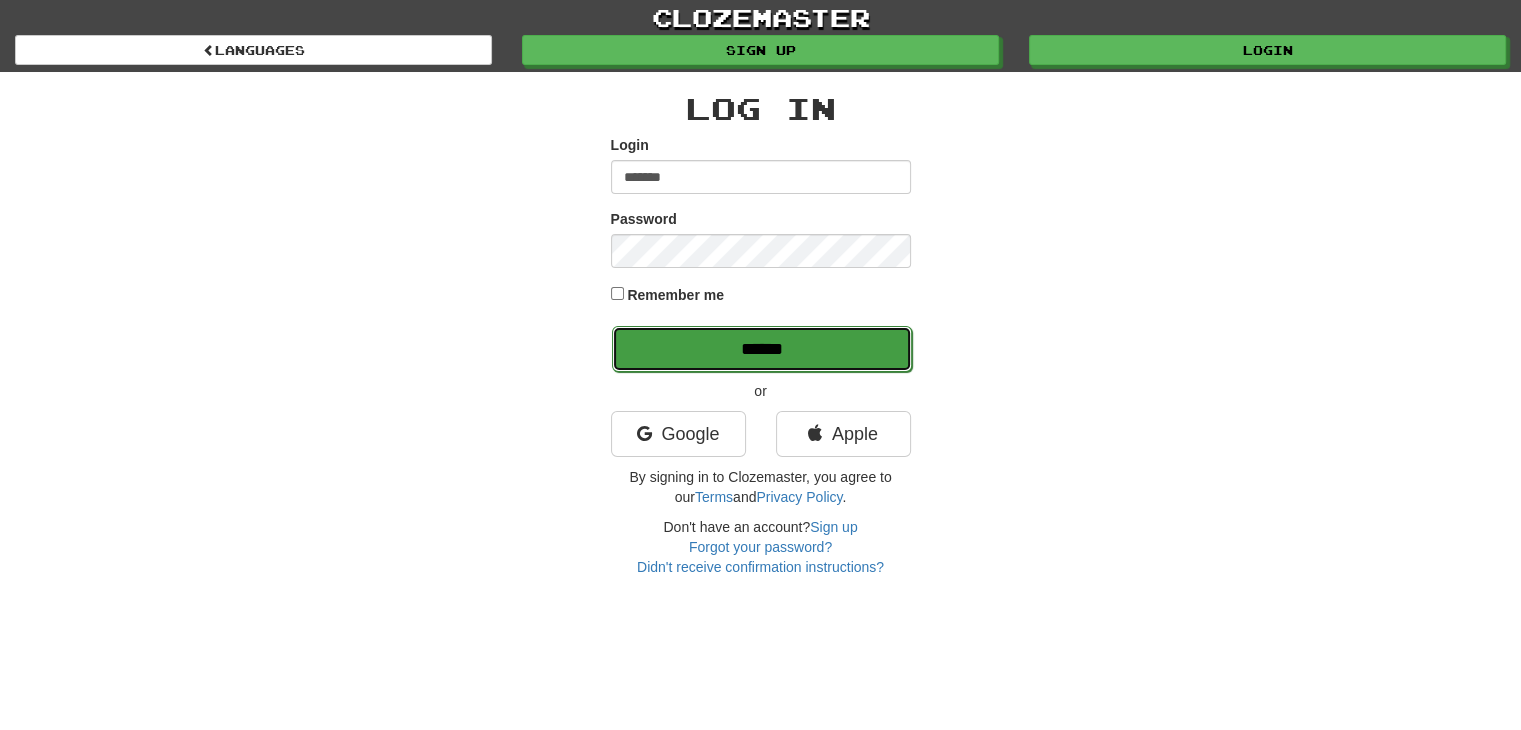 click on "******" at bounding box center [762, 349] 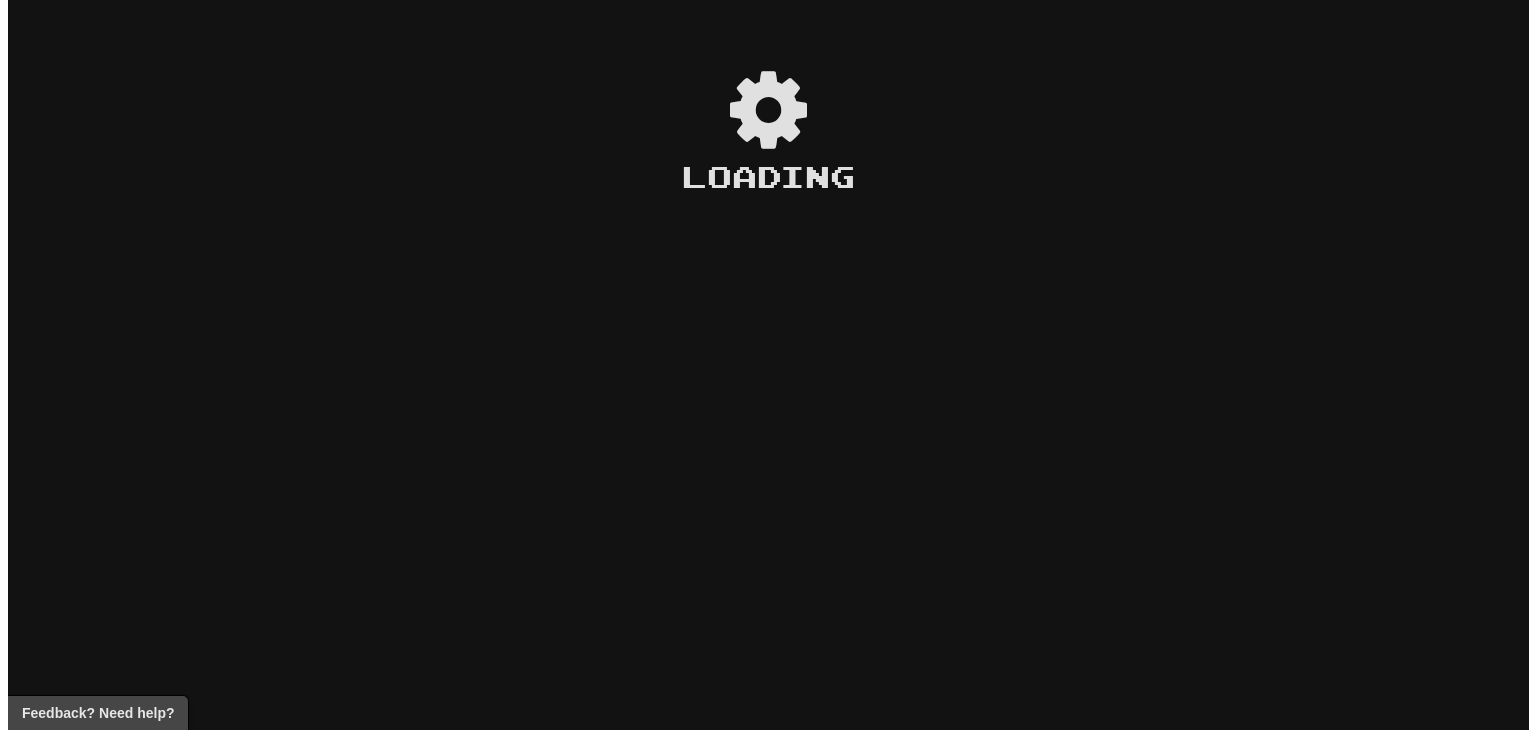 scroll, scrollTop: 0, scrollLeft: 0, axis: both 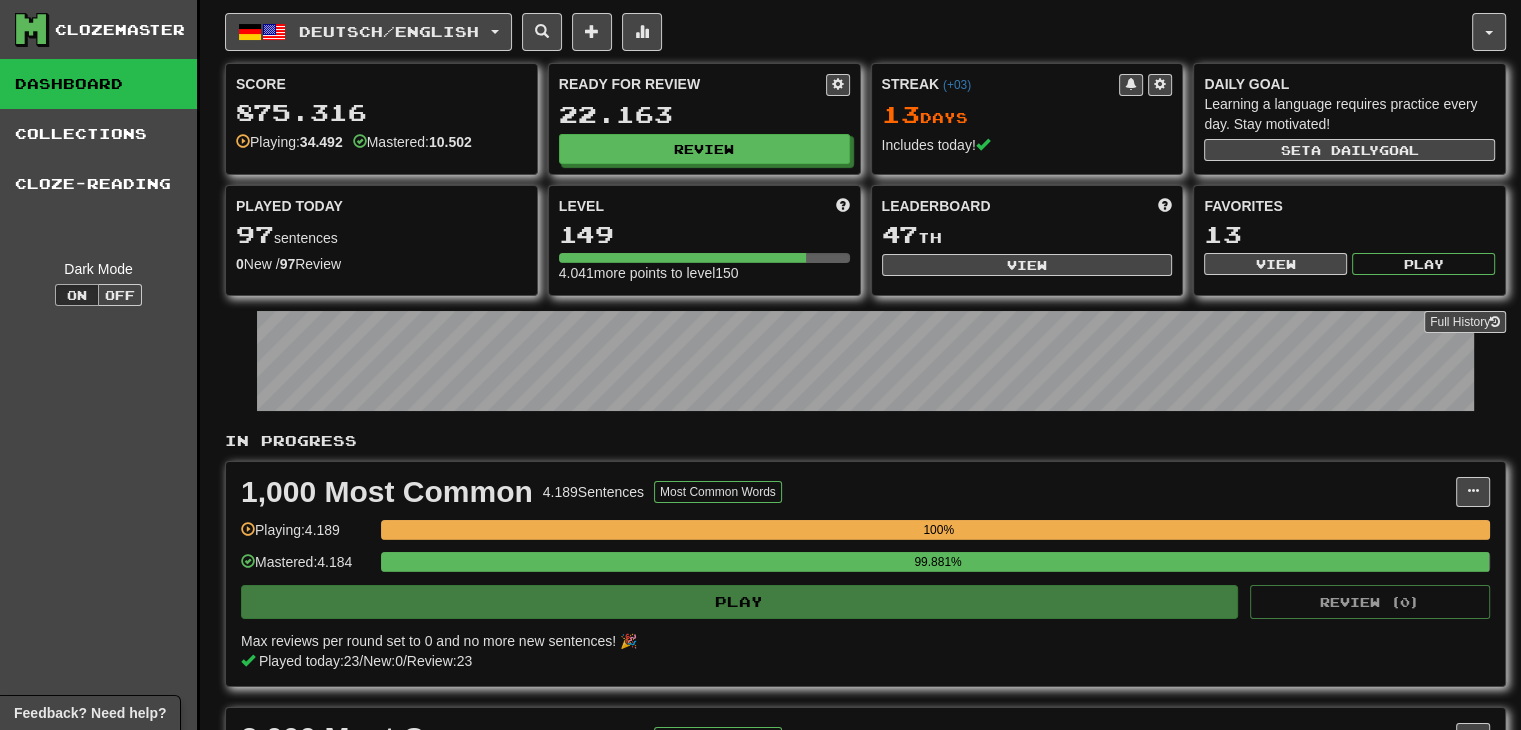 click on "Ready for Review 22.163   Review" 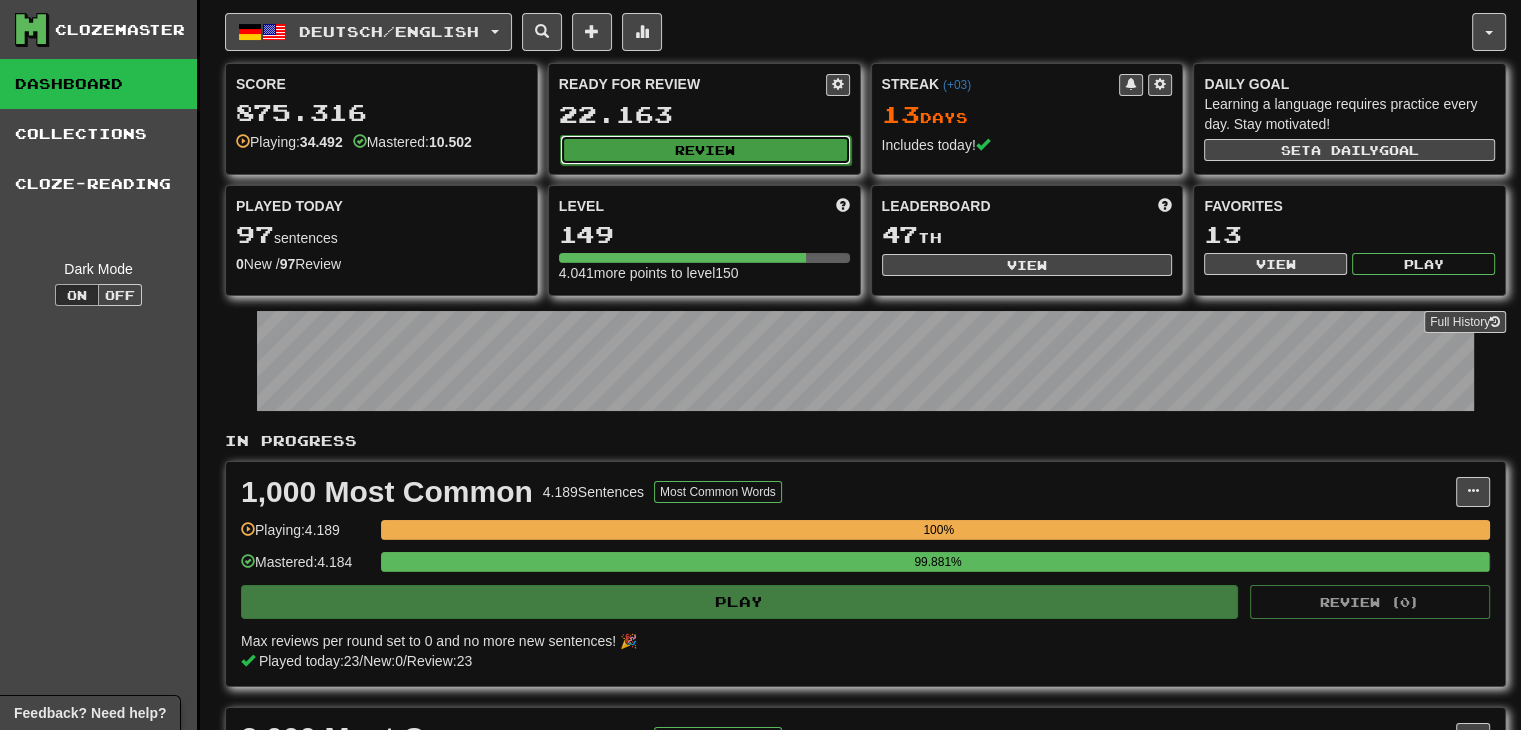 click on "Review" 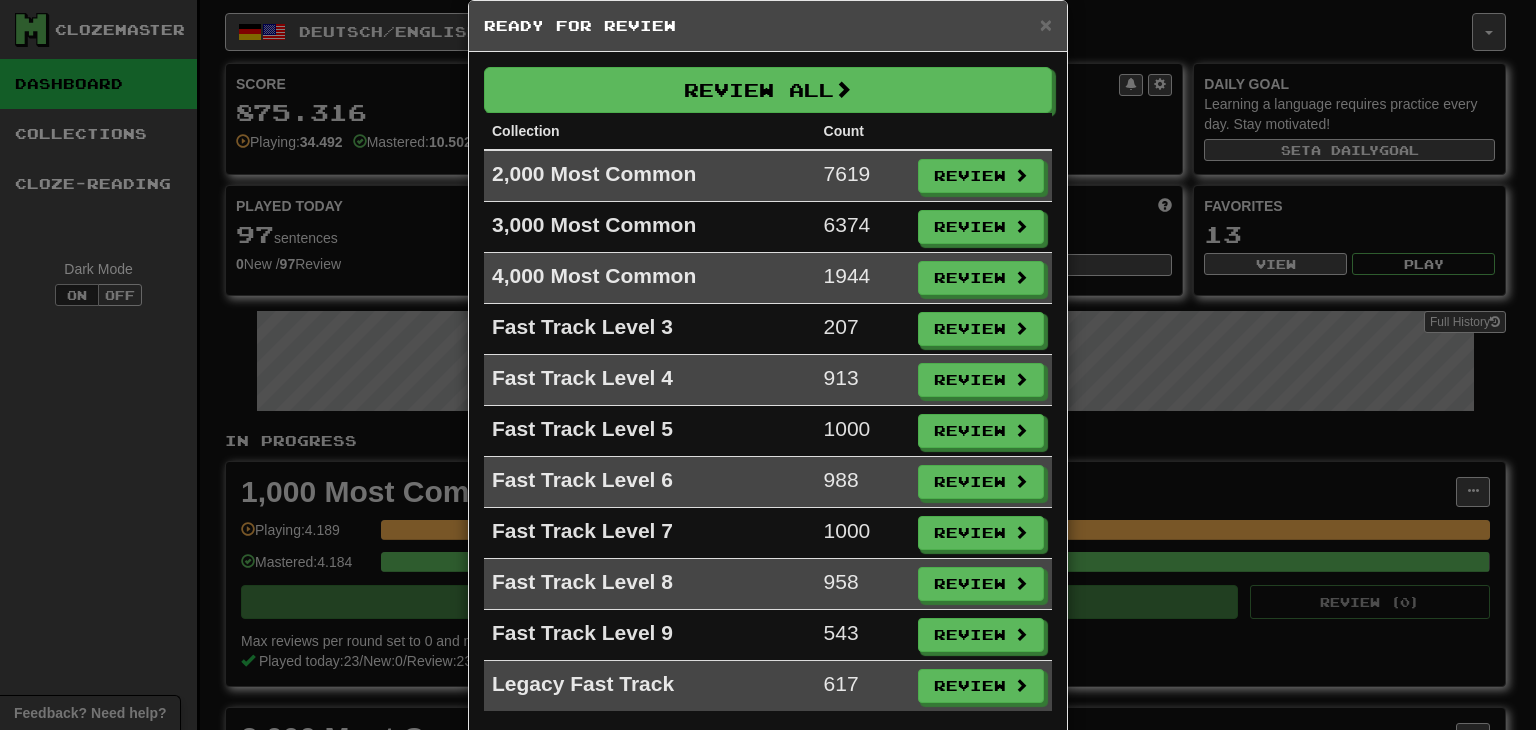 scroll, scrollTop: 69, scrollLeft: 0, axis: vertical 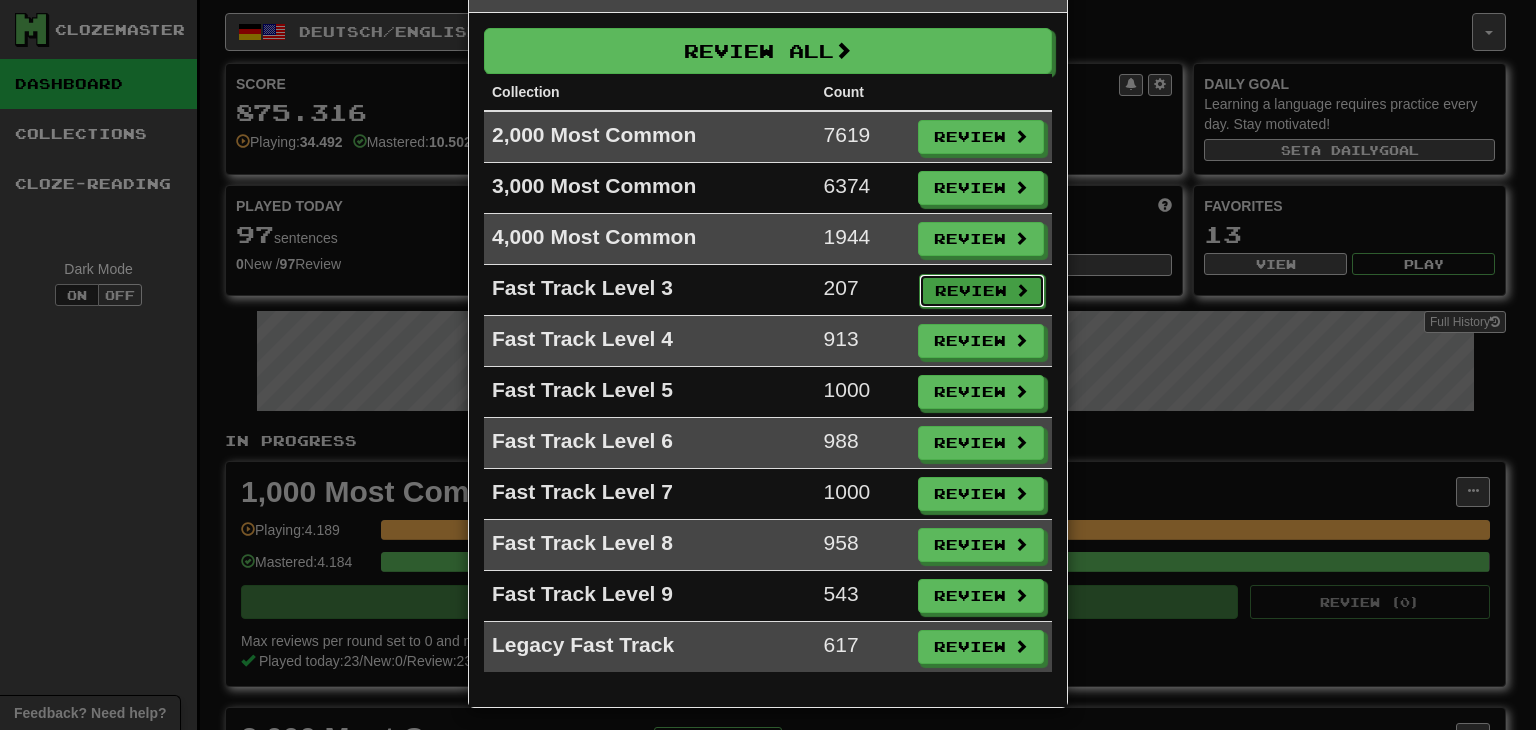 click on "Review" at bounding box center (982, 291) 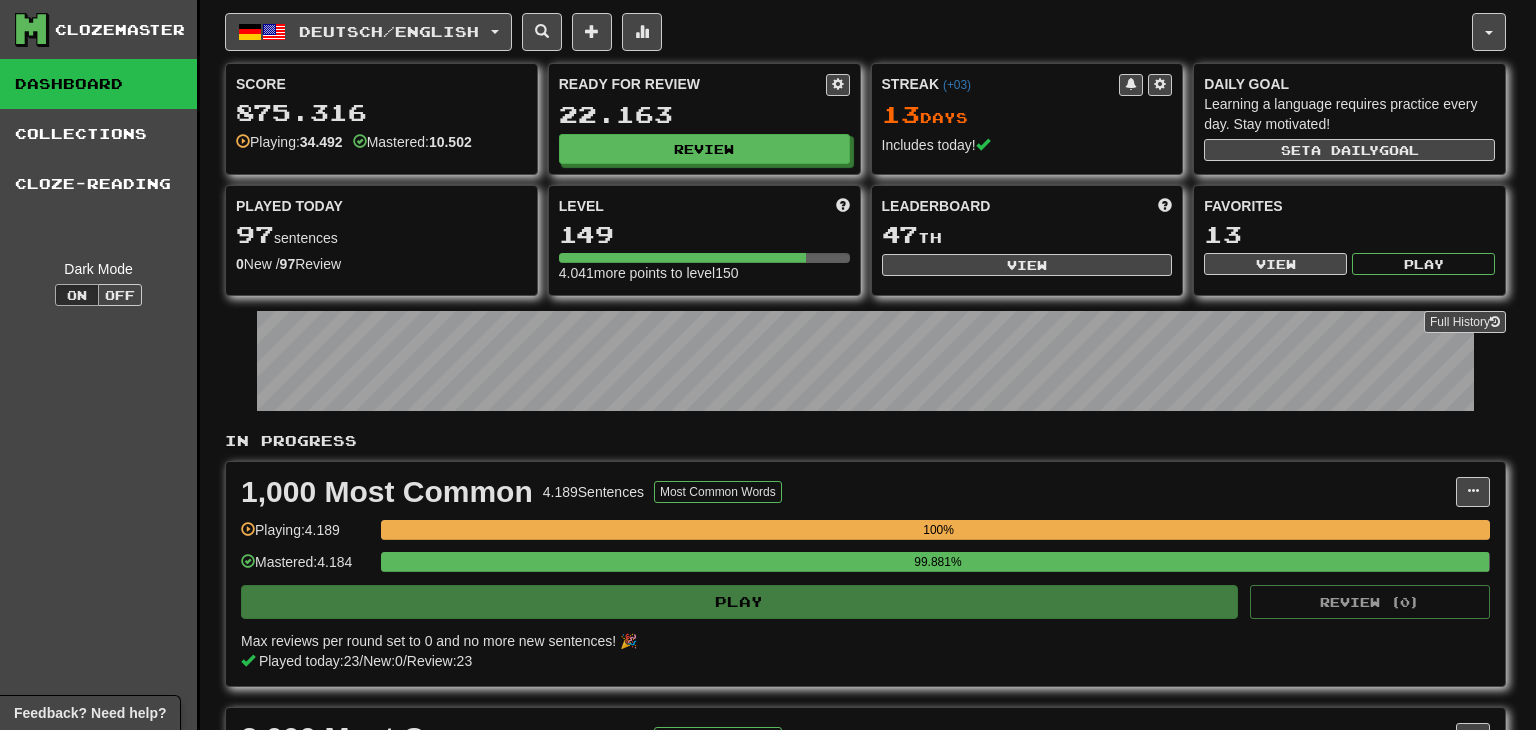 select on "**" 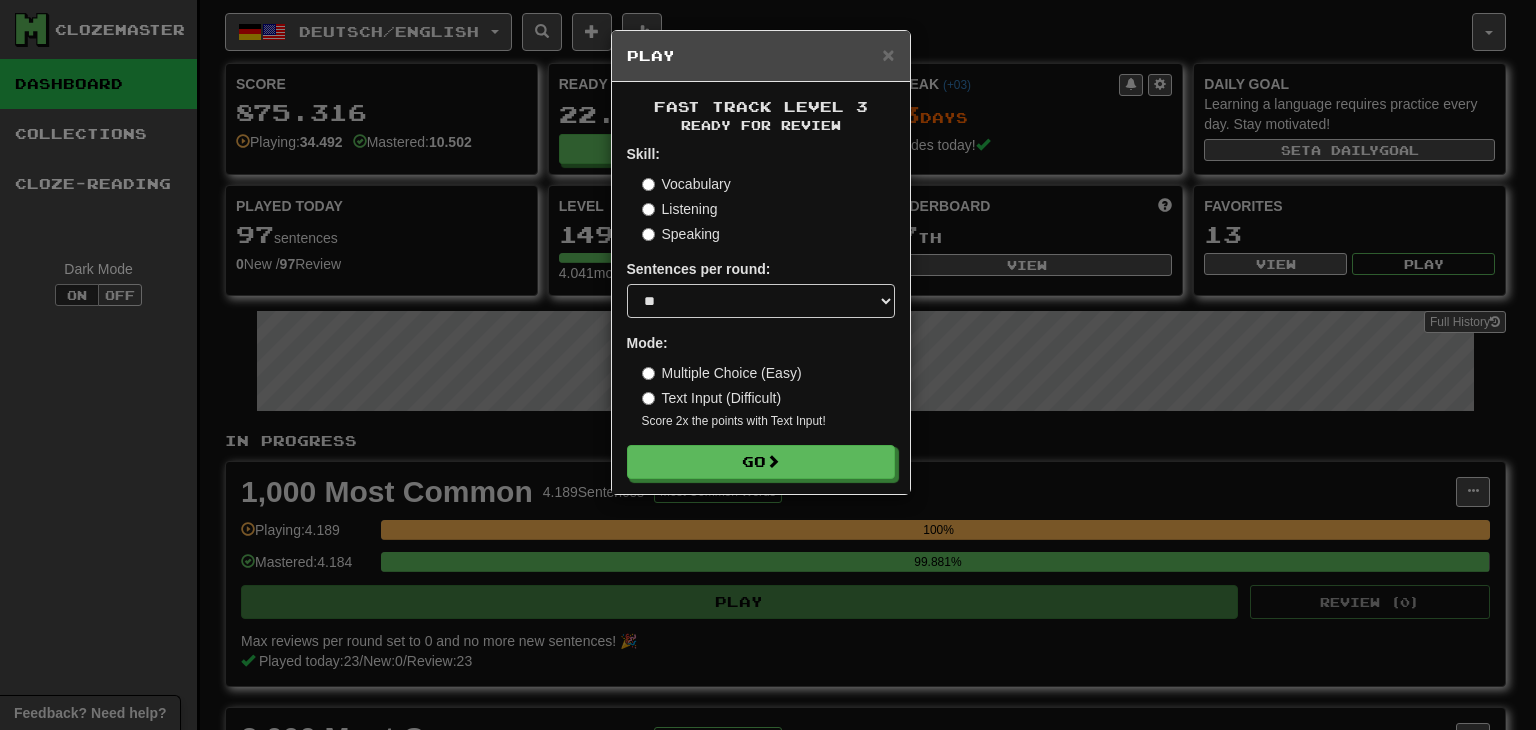 click on "Fast Track Level 3 Ready for Review Skill: Vocabulary Listening Speaking Sentences per round: * ** ** ** ** ** *** ******** Mode: Multiple Choice (Easy) Text Input (Difficult) Score 2x the points with Text Input ! Go" at bounding box center (761, 288) 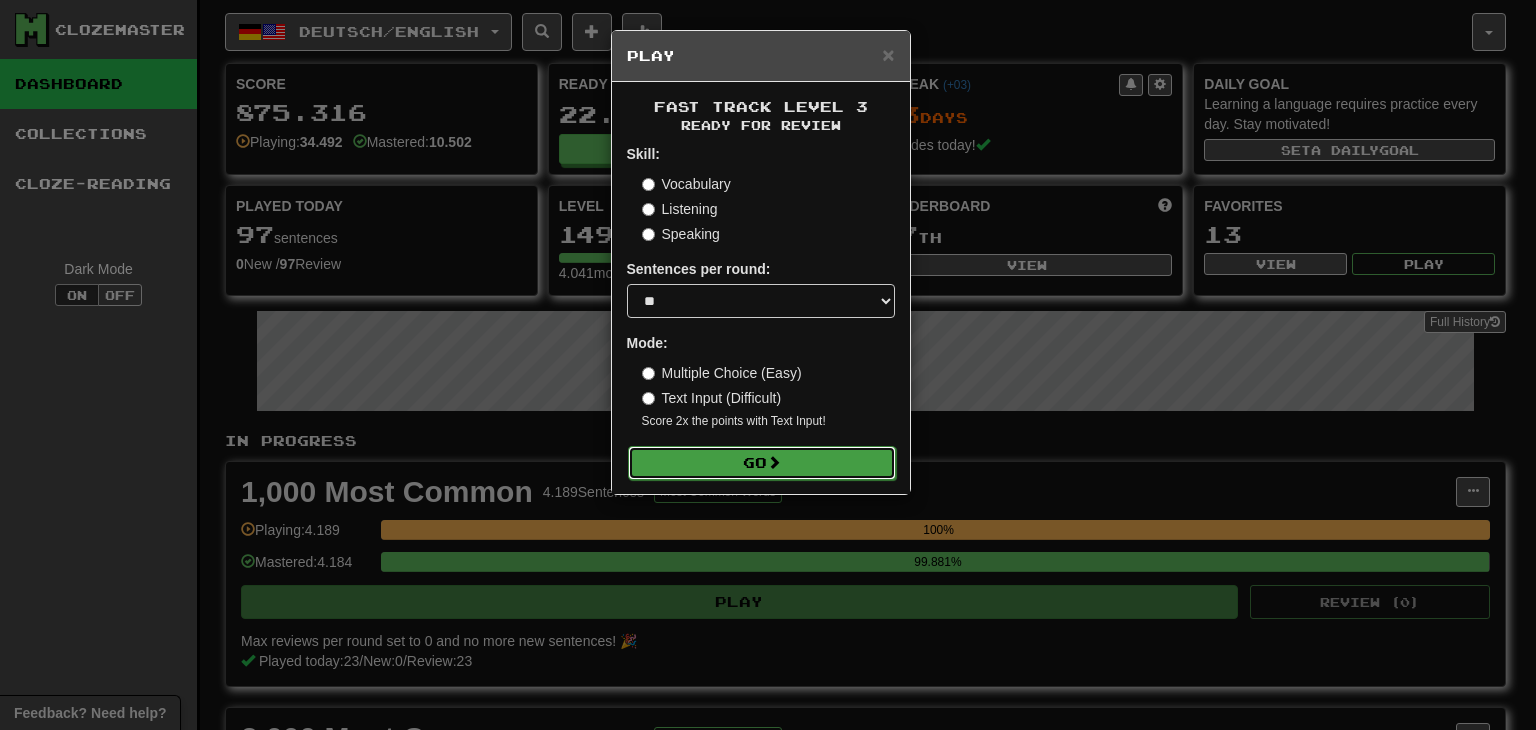click on "Go" at bounding box center [762, 463] 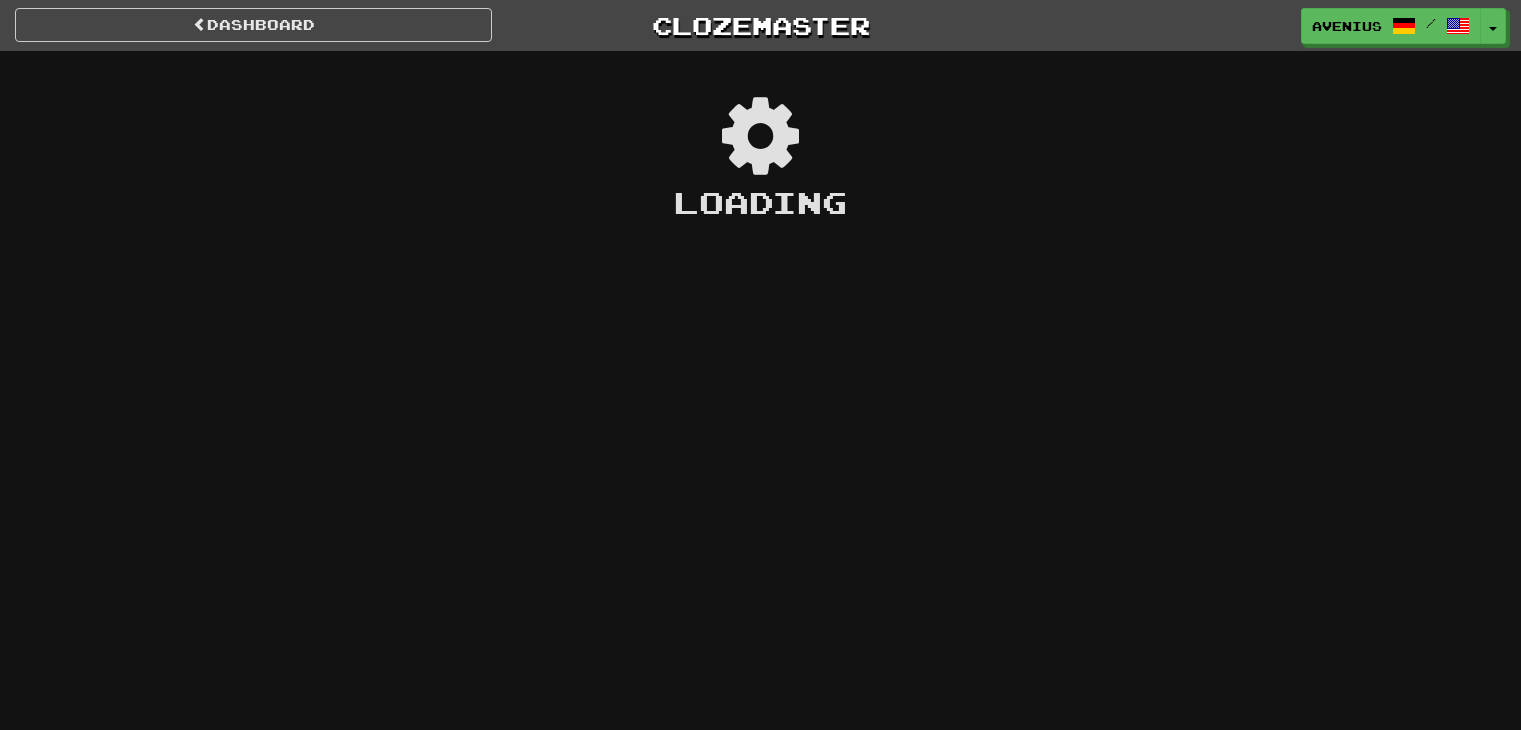 scroll, scrollTop: 0, scrollLeft: 0, axis: both 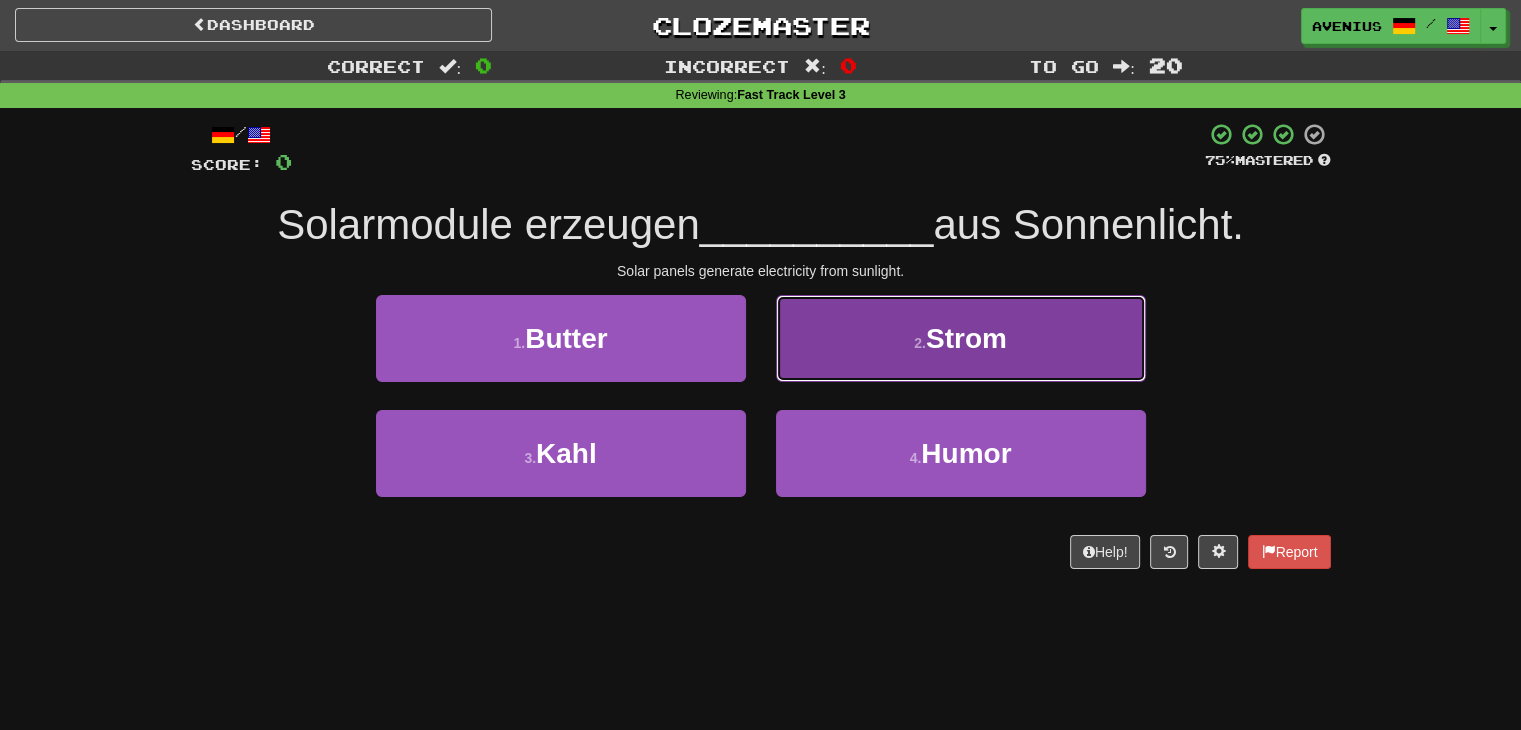 click on "2 .  Strom" at bounding box center [961, 338] 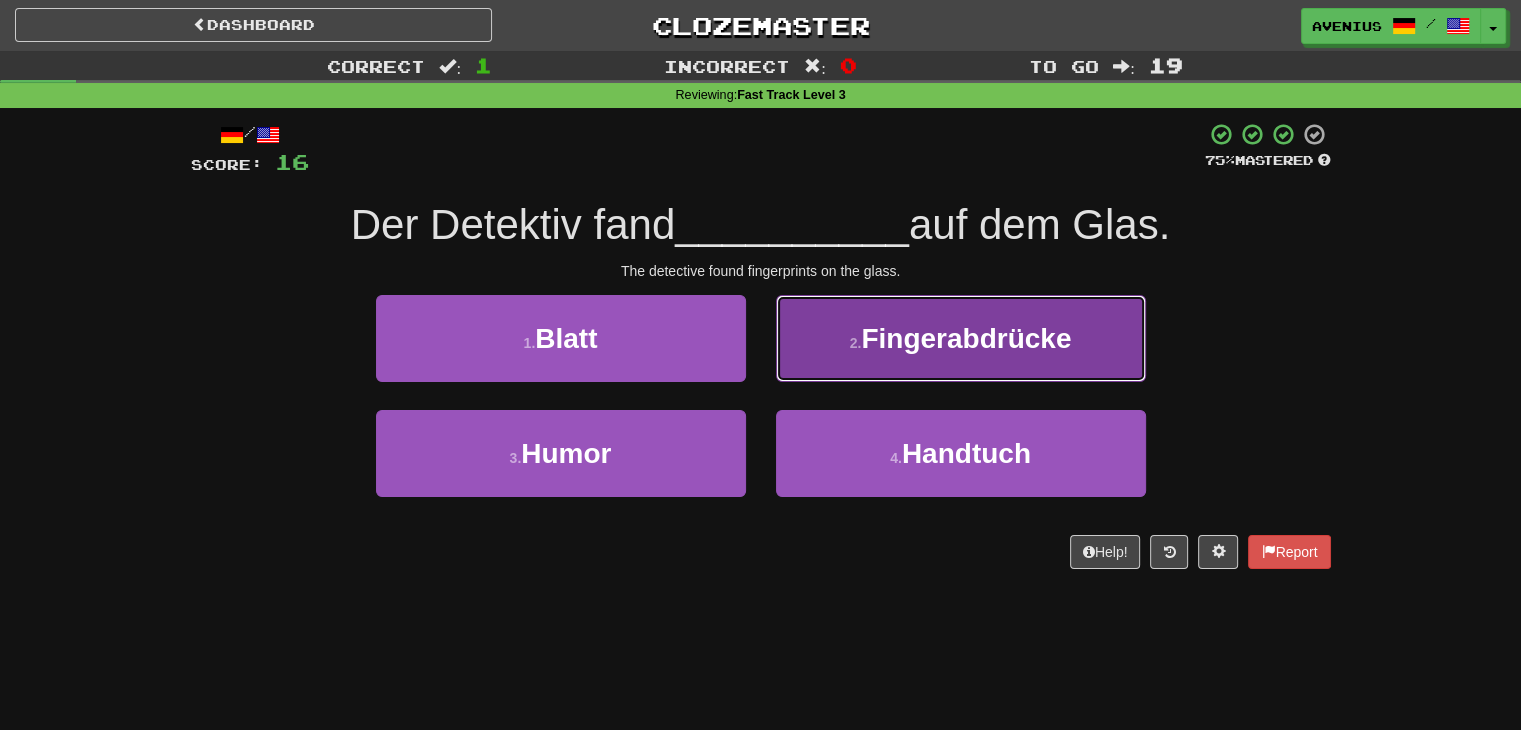 click on "2 .  Fingerabdrücke" at bounding box center [961, 338] 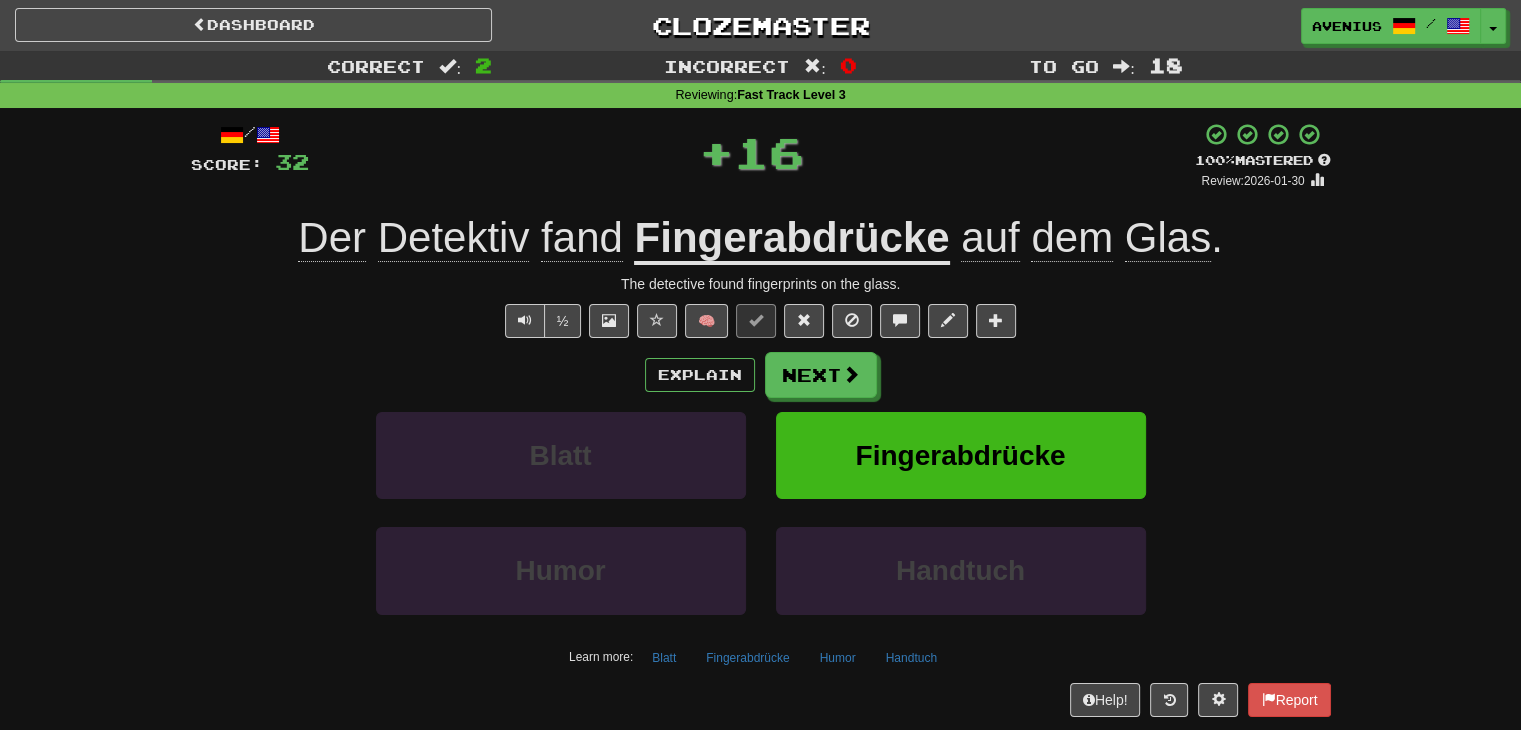click on "Next" at bounding box center [821, 375] 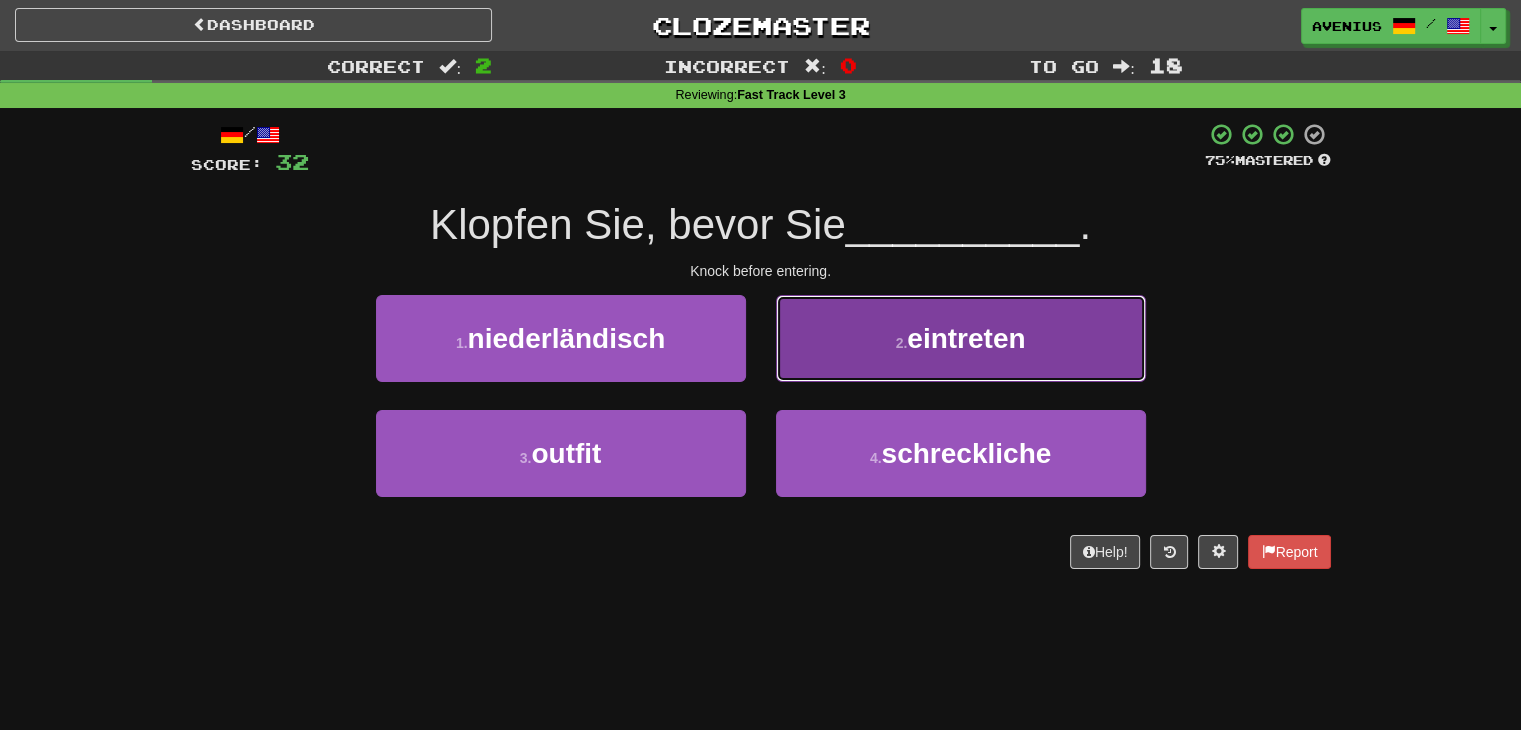 click on "2 .  eintreten" at bounding box center [961, 338] 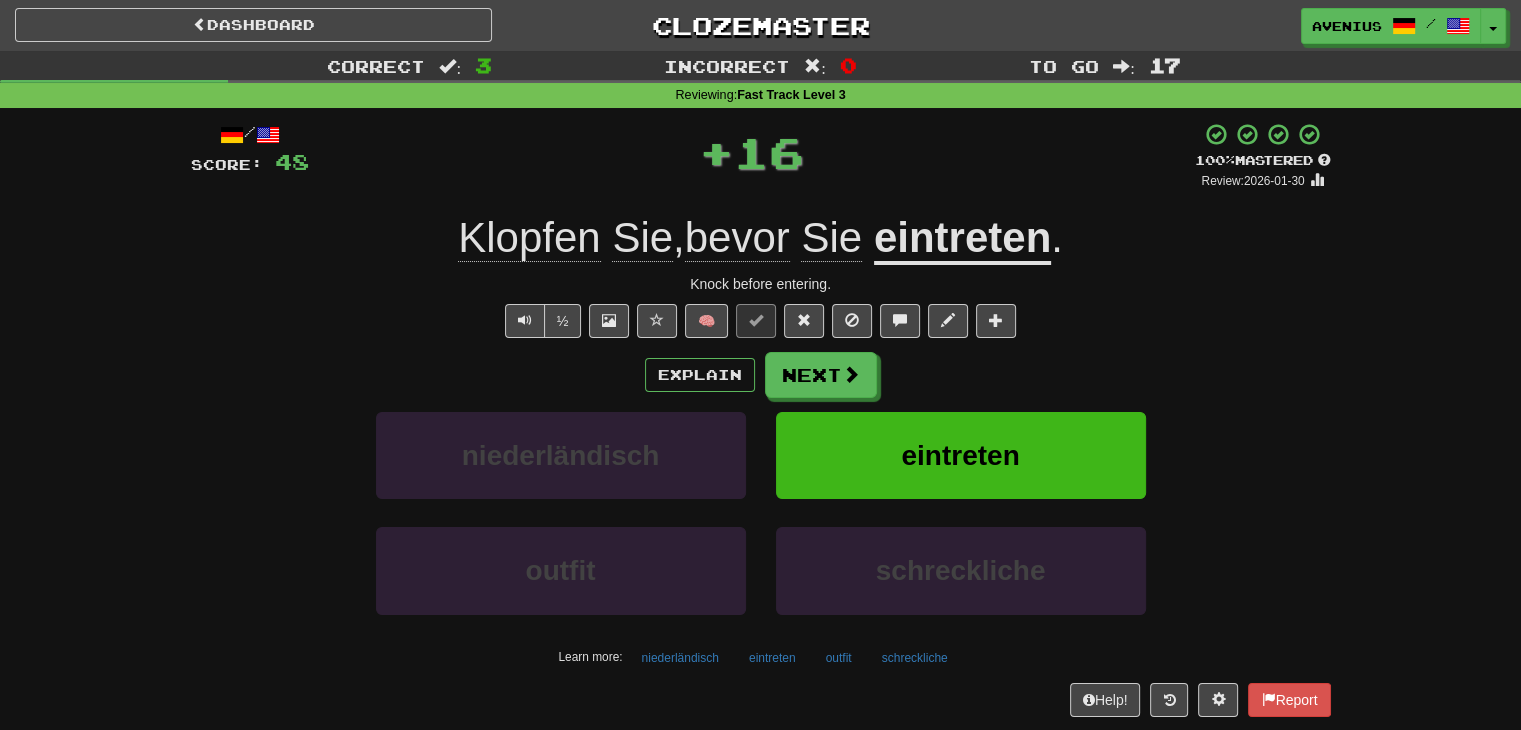 click on "Next" at bounding box center (821, 375) 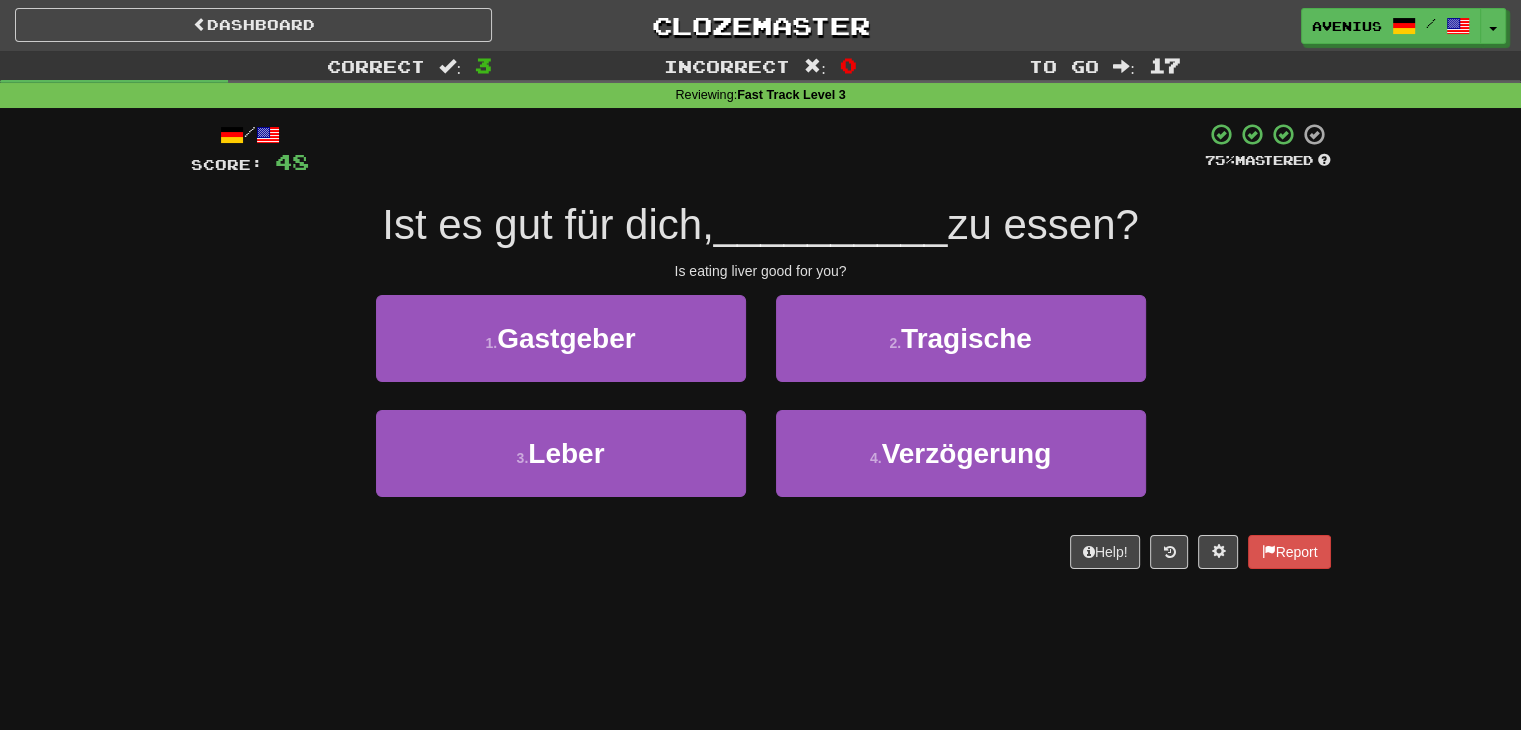 click on "4 .  Verzögerung" at bounding box center (961, 467) 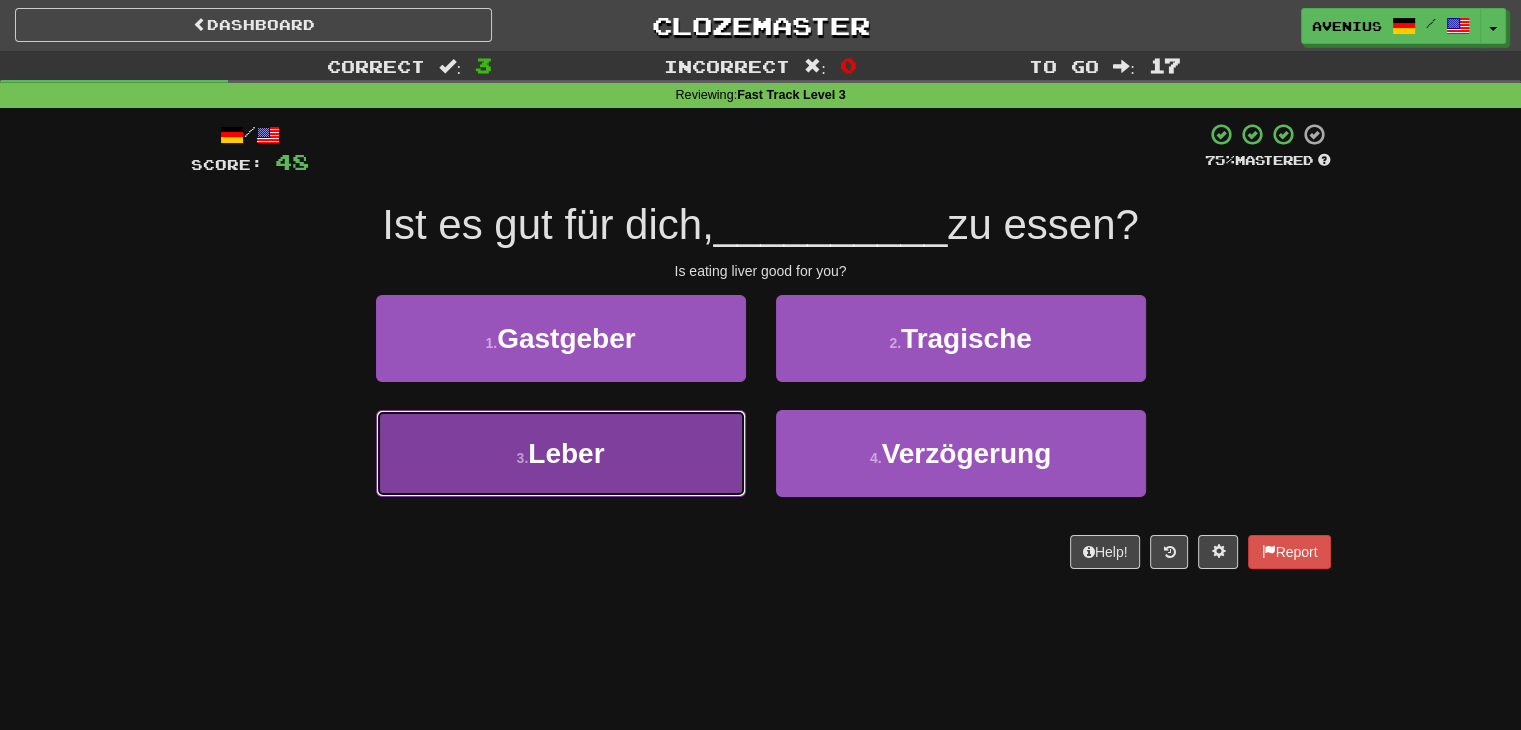 drag, startPoint x: 711, startPoint y: 447, endPoint x: 768, endPoint y: 401, distance: 73.24616 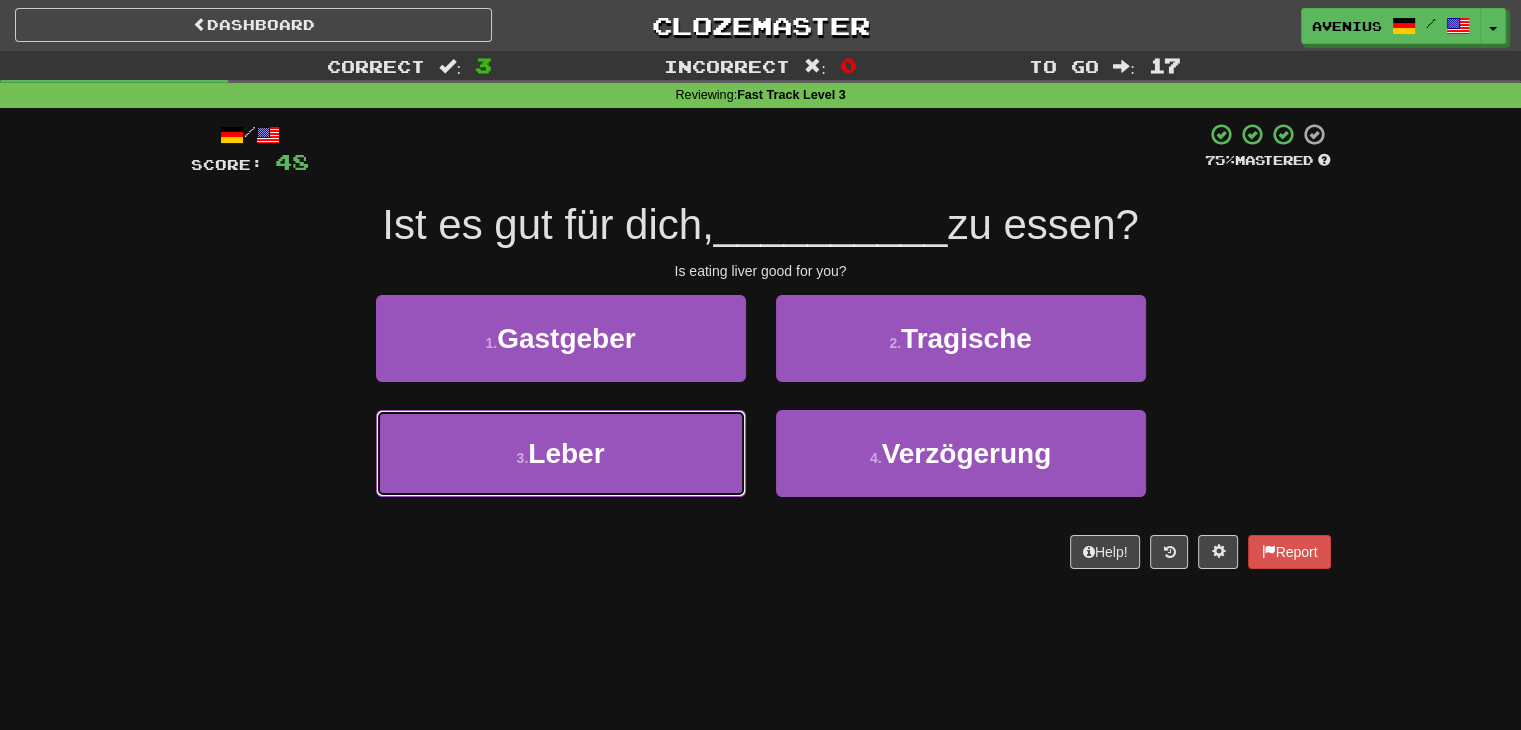 click on "3 .  Leber" at bounding box center (561, 453) 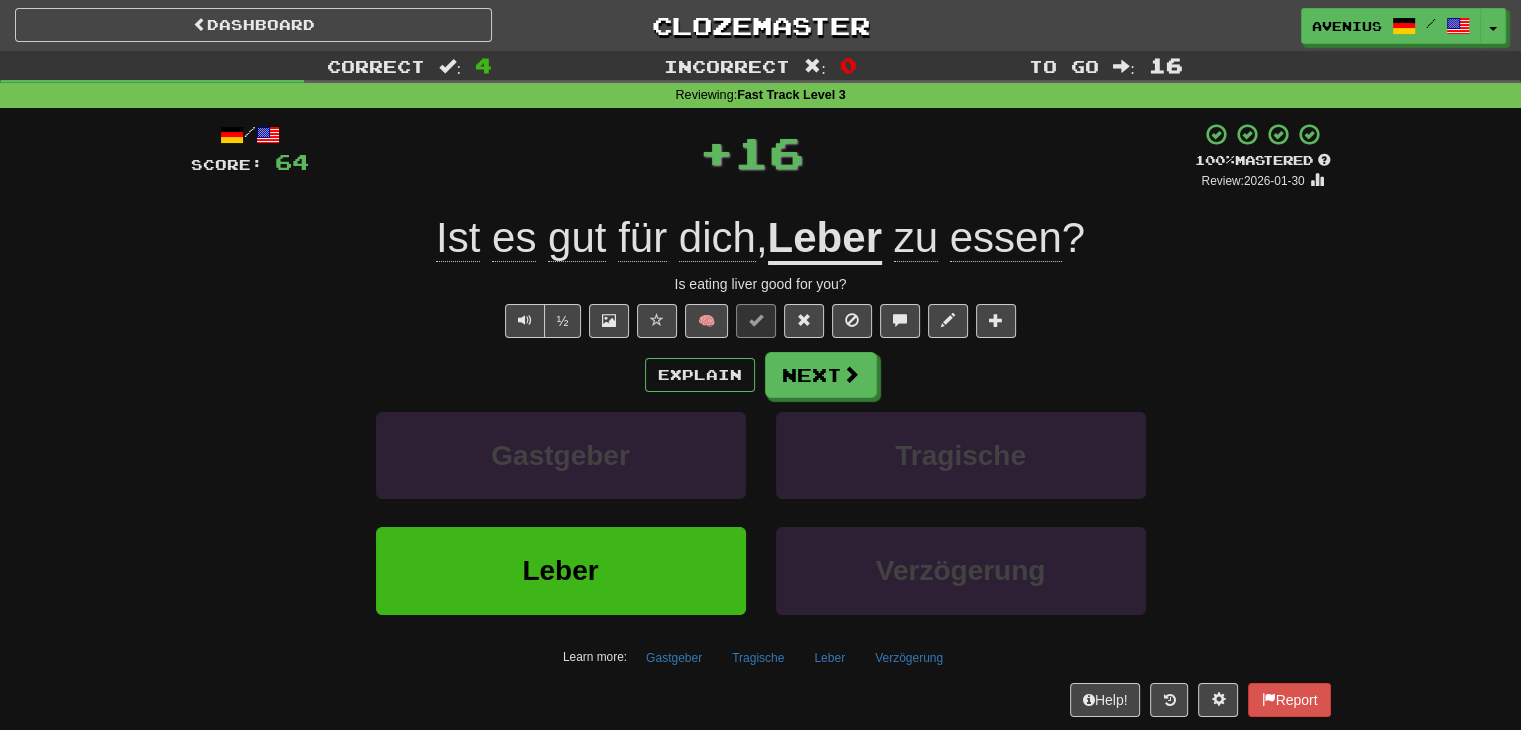 click on "Next" at bounding box center (821, 375) 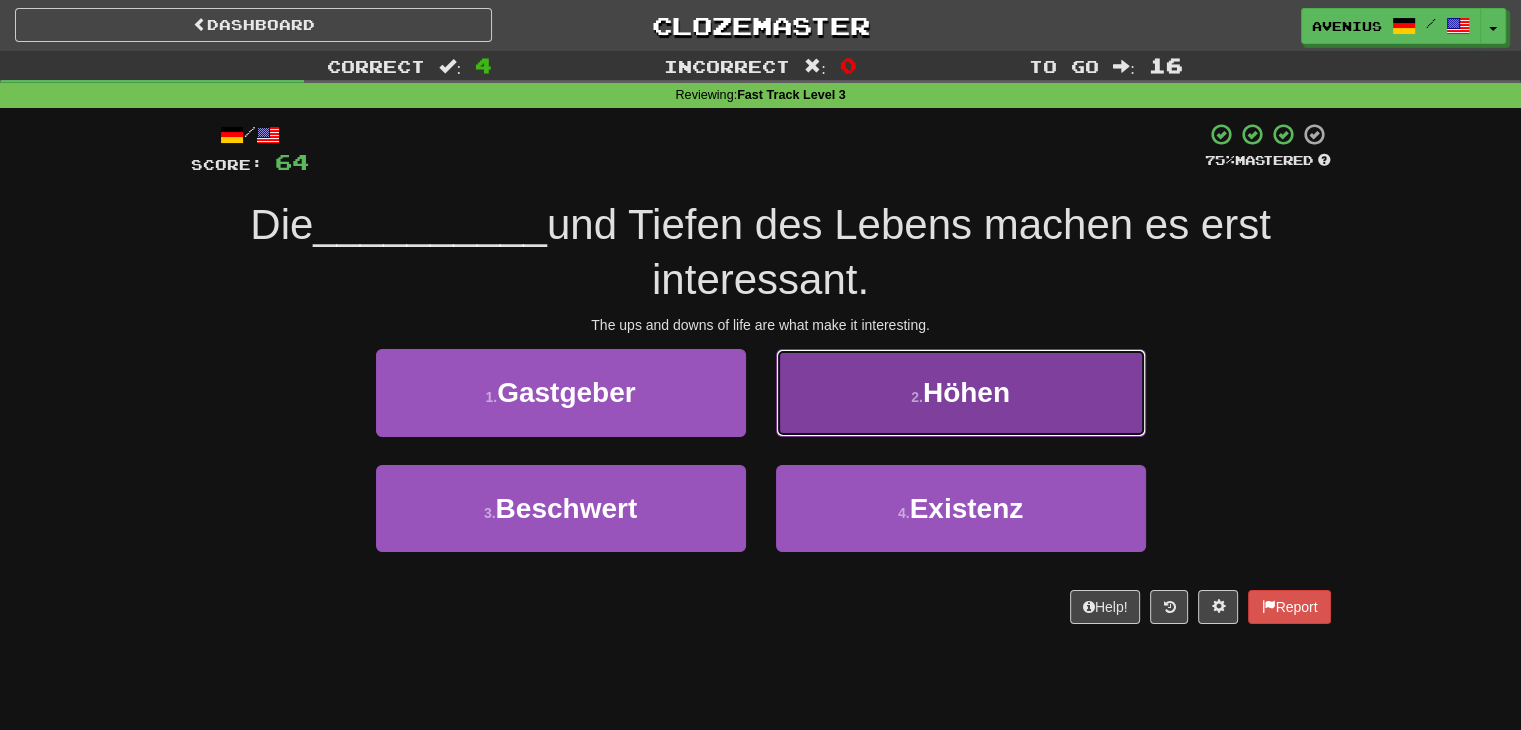 click on "2 .  Höhen" at bounding box center (961, 392) 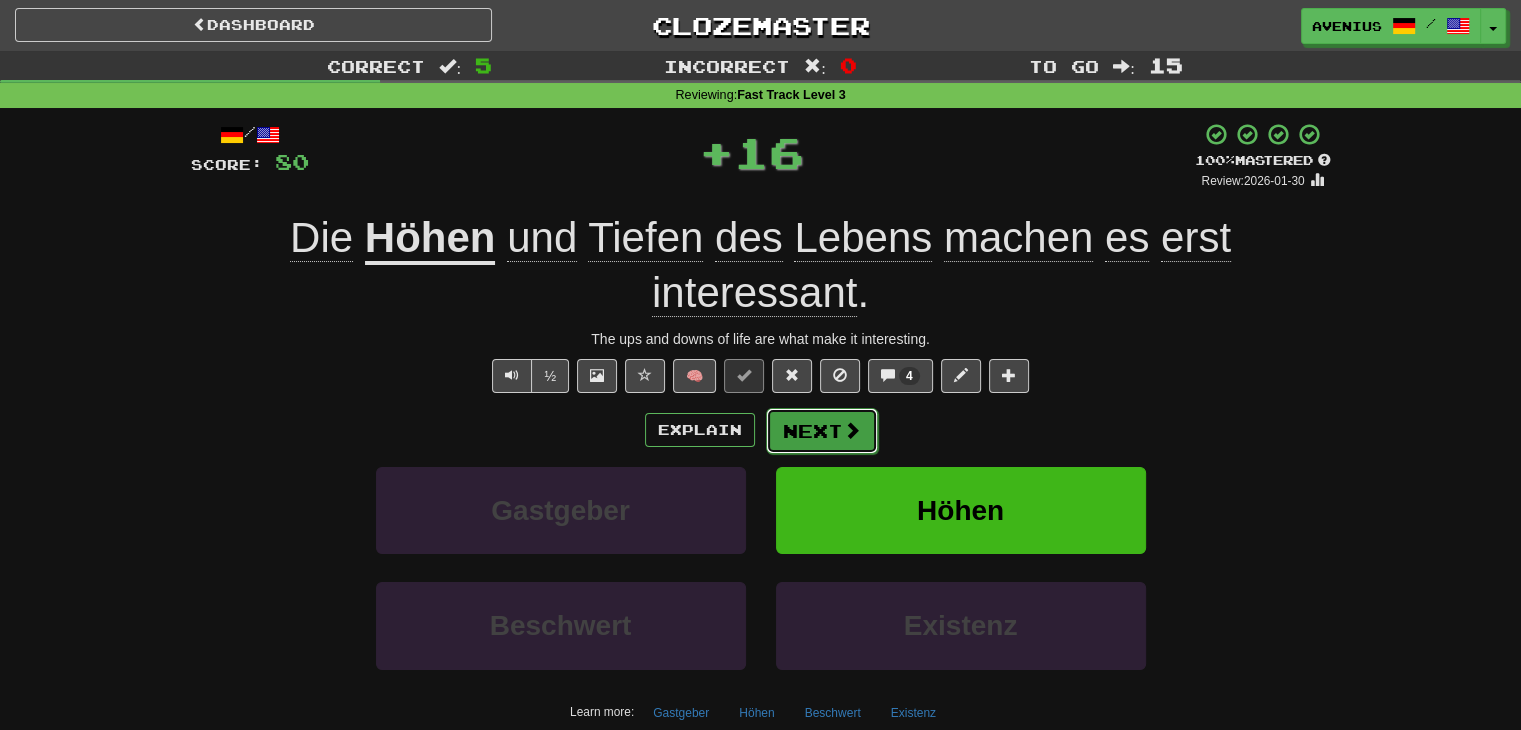 click on "Next" at bounding box center (822, 431) 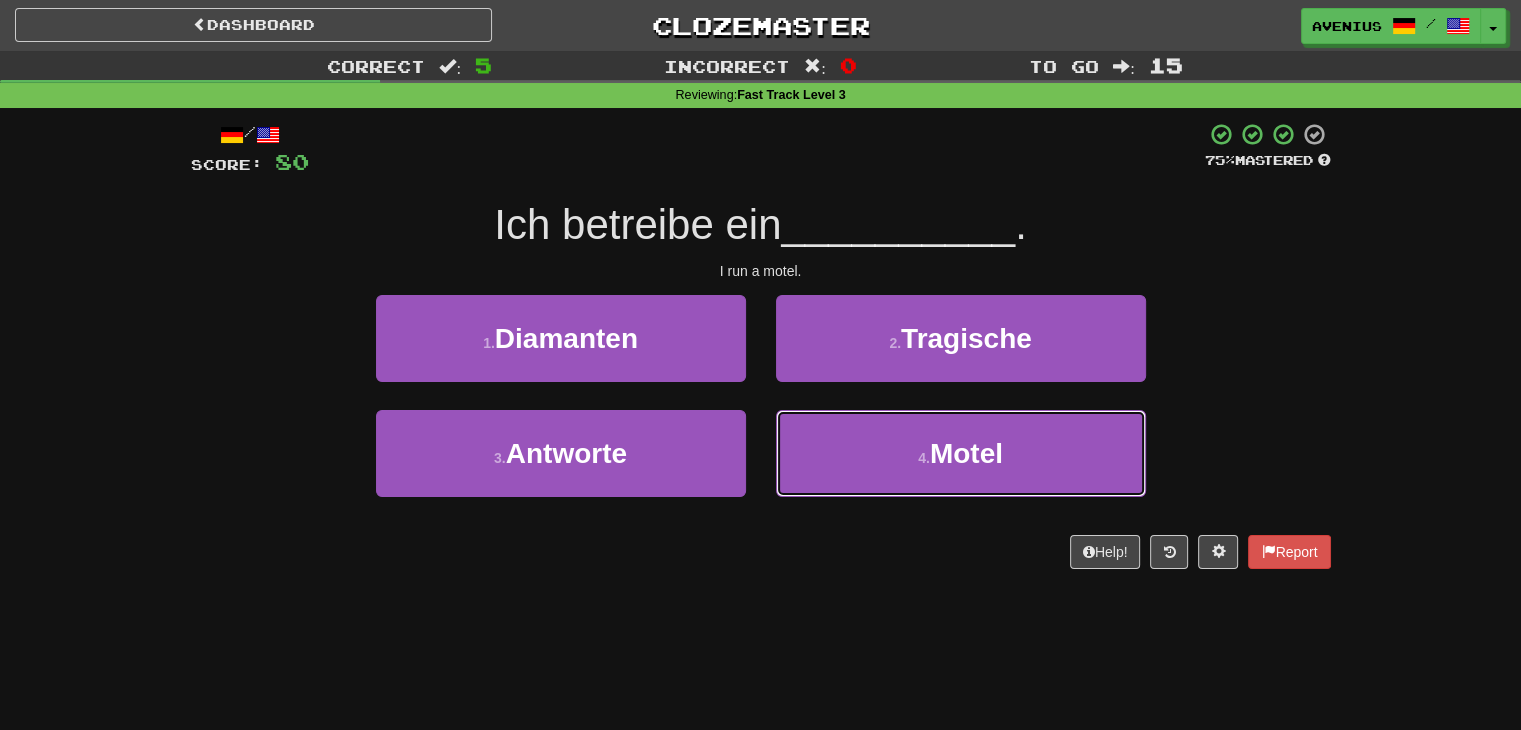drag, startPoint x: 812, startPoint y: 442, endPoint x: 796, endPoint y: 401, distance: 44.011364 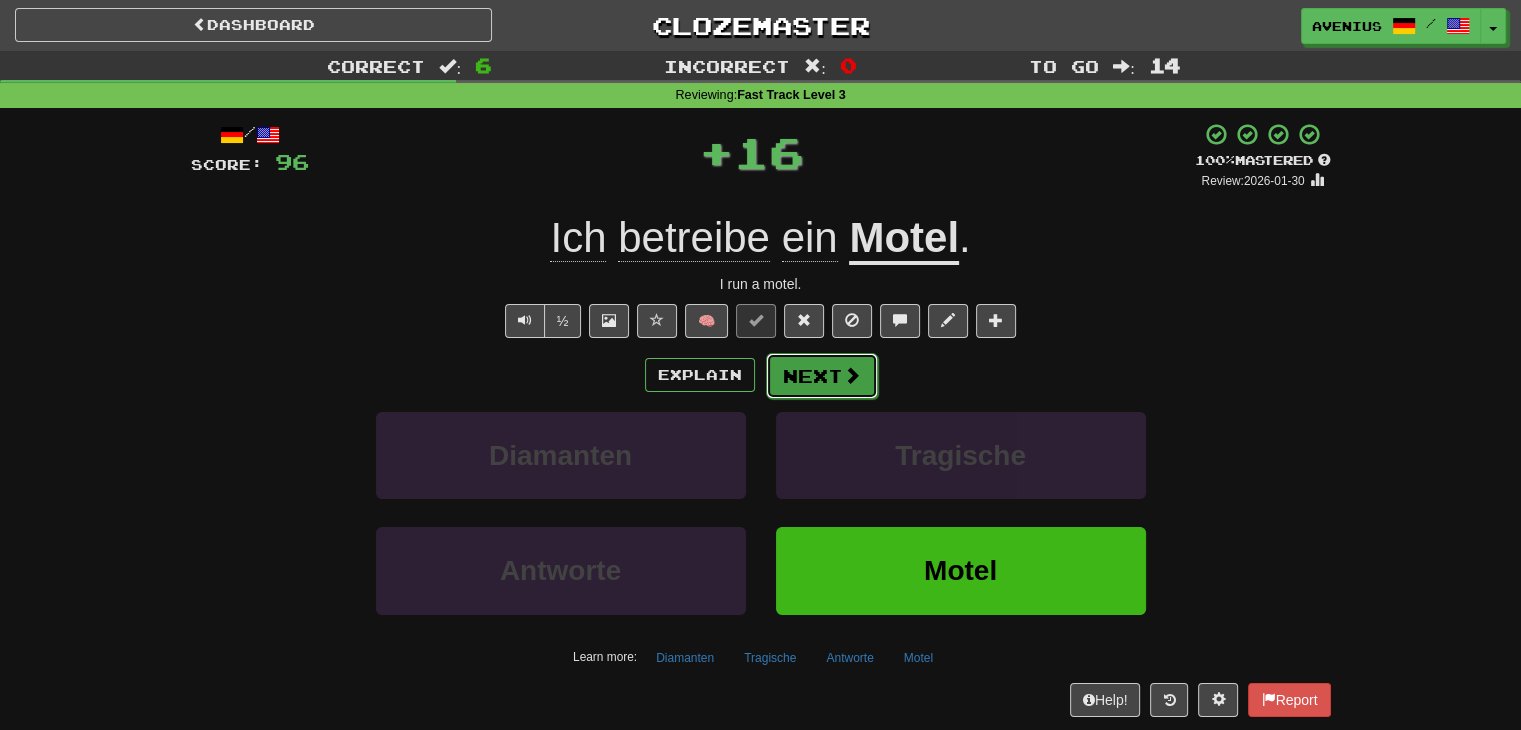 click on "Next" at bounding box center (822, 376) 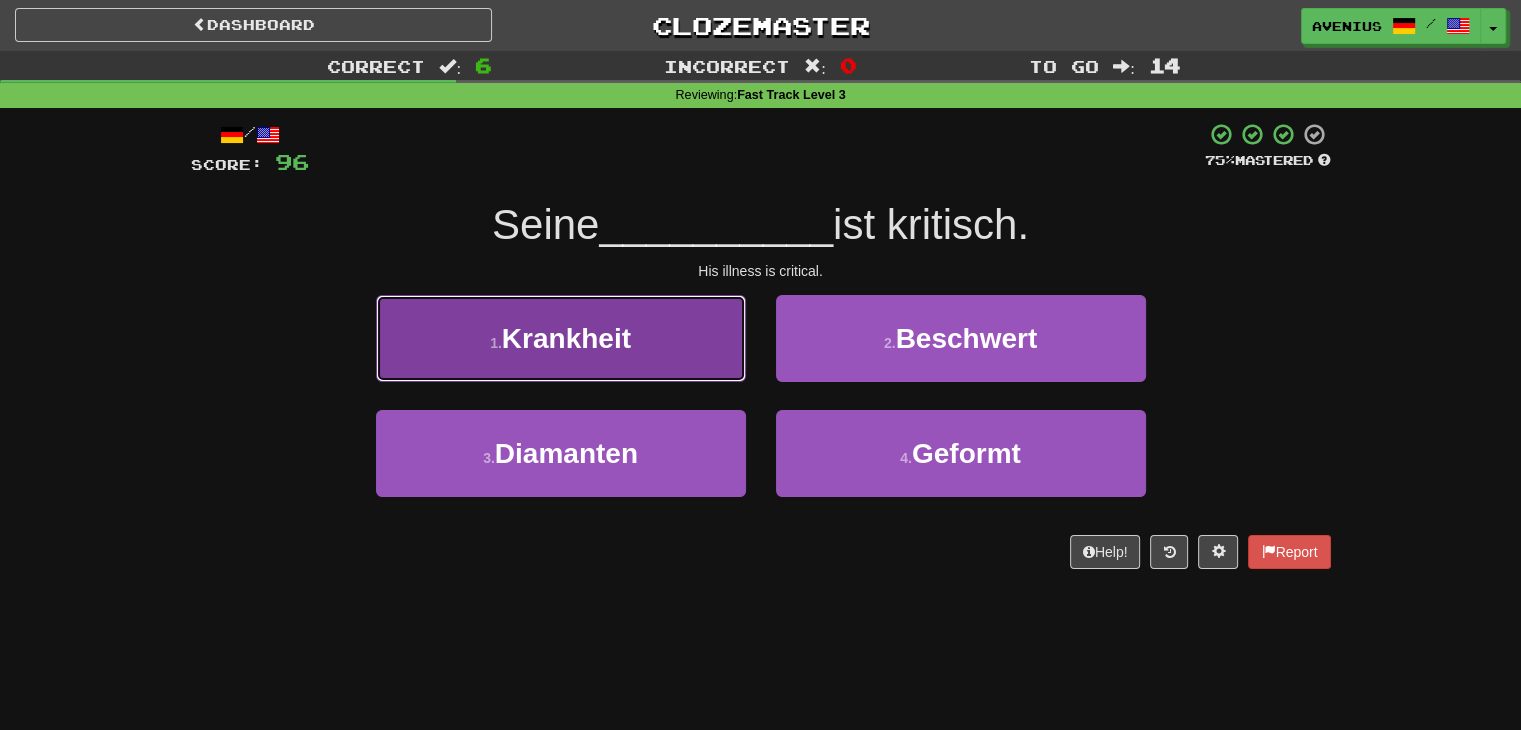 click on "1 .  Krankheit" at bounding box center (561, 338) 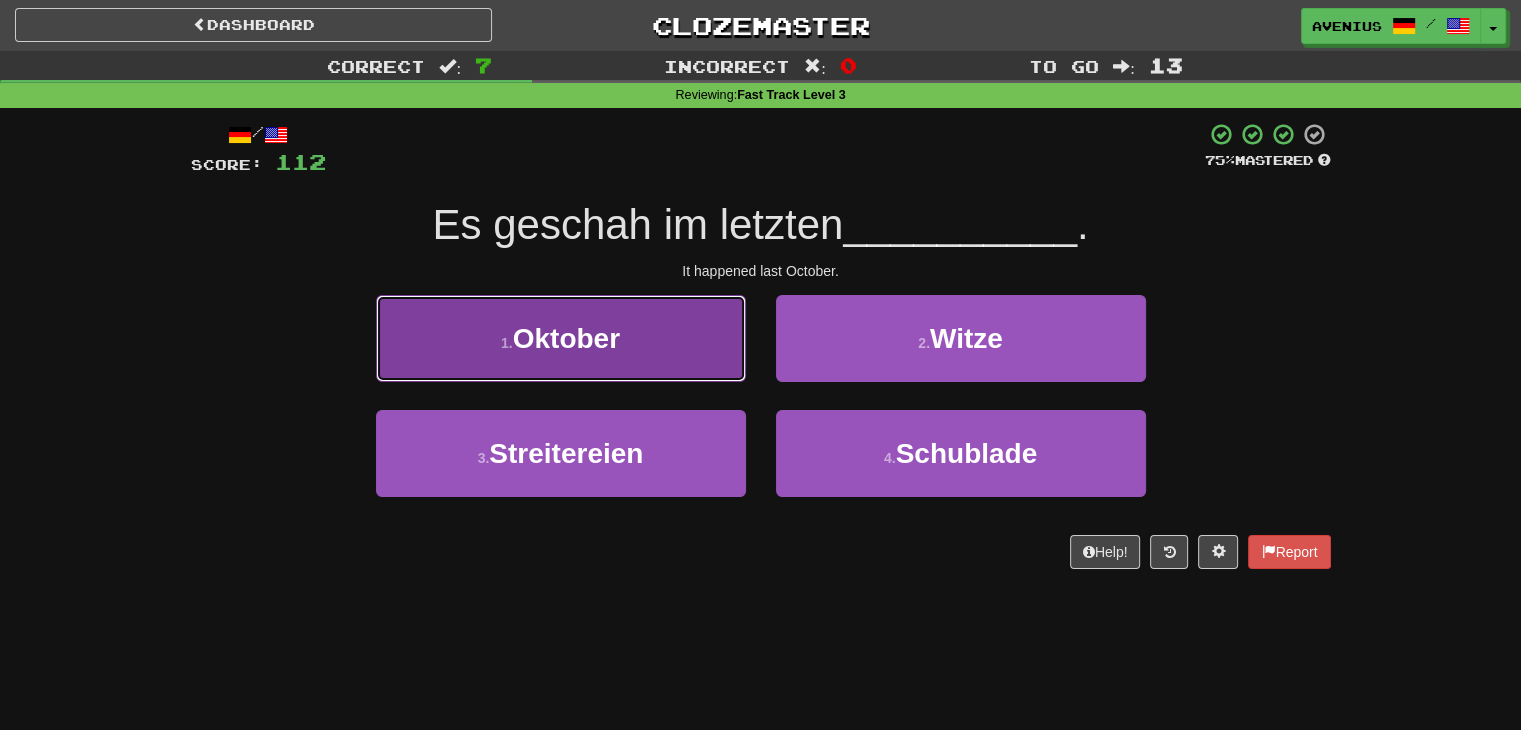 click on "1 .  Oktober" at bounding box center (561, 338) 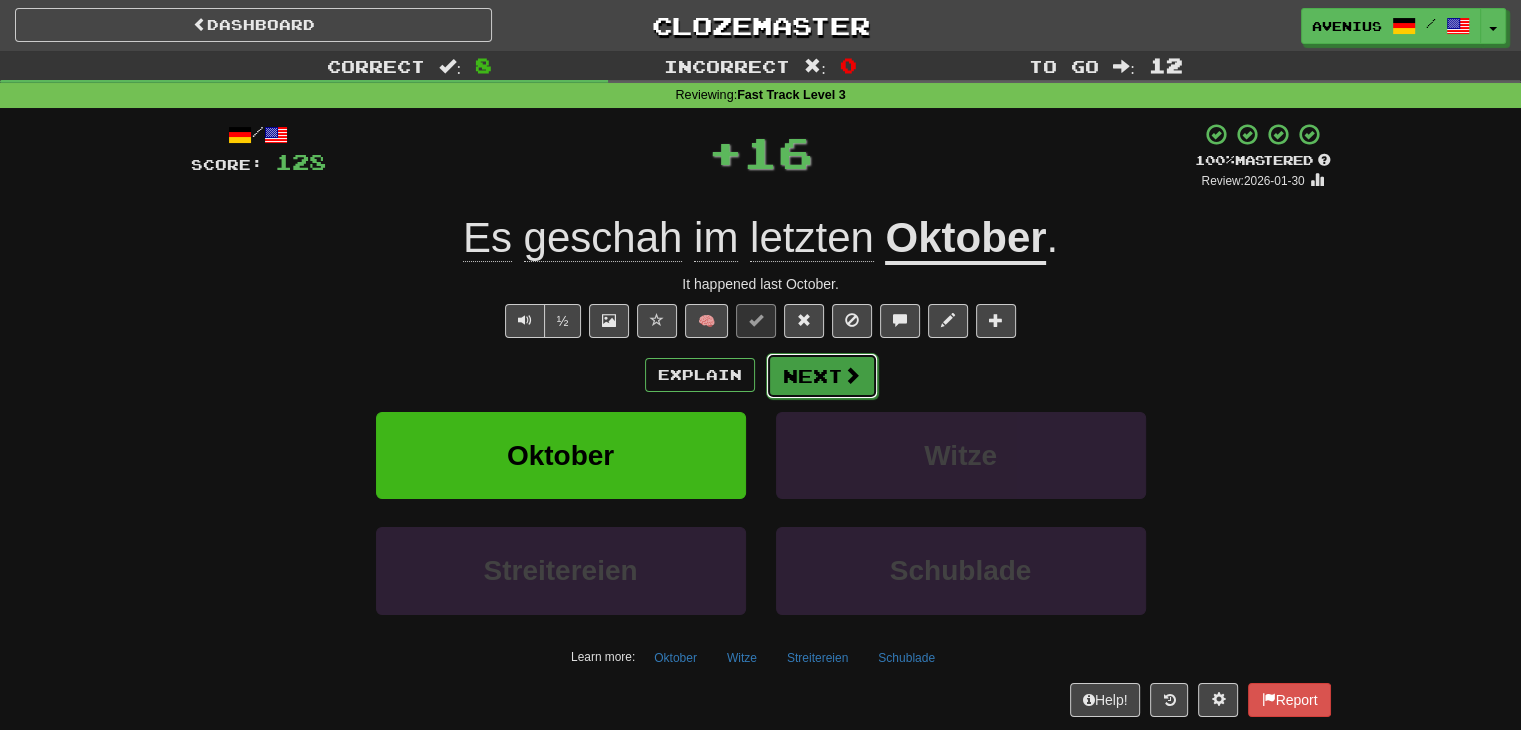 click at bounding box center [852, 375] 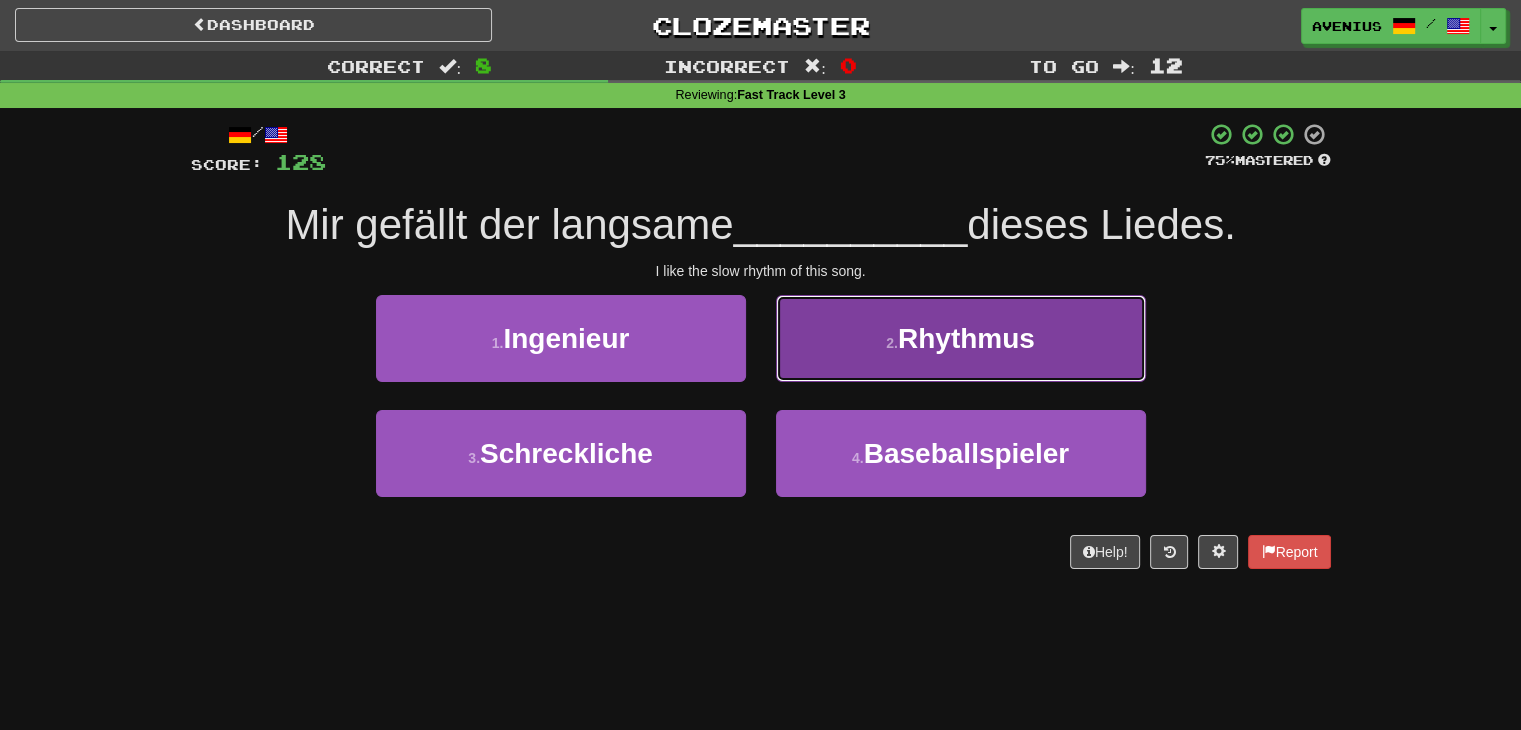 click on "2 .  Rhythmus" at bounding box center (961, 338) 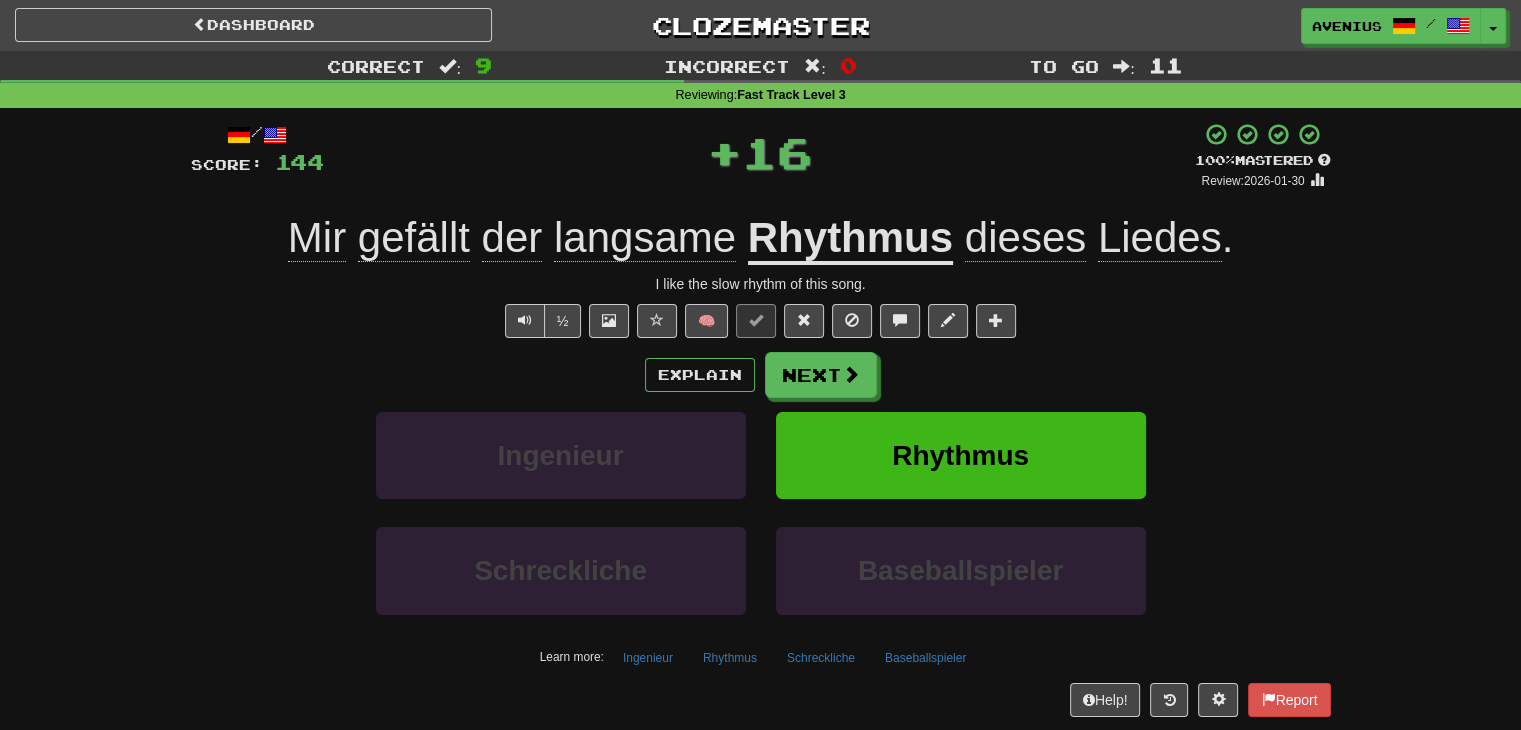 click on "Next" at bounding box center (821, 375) 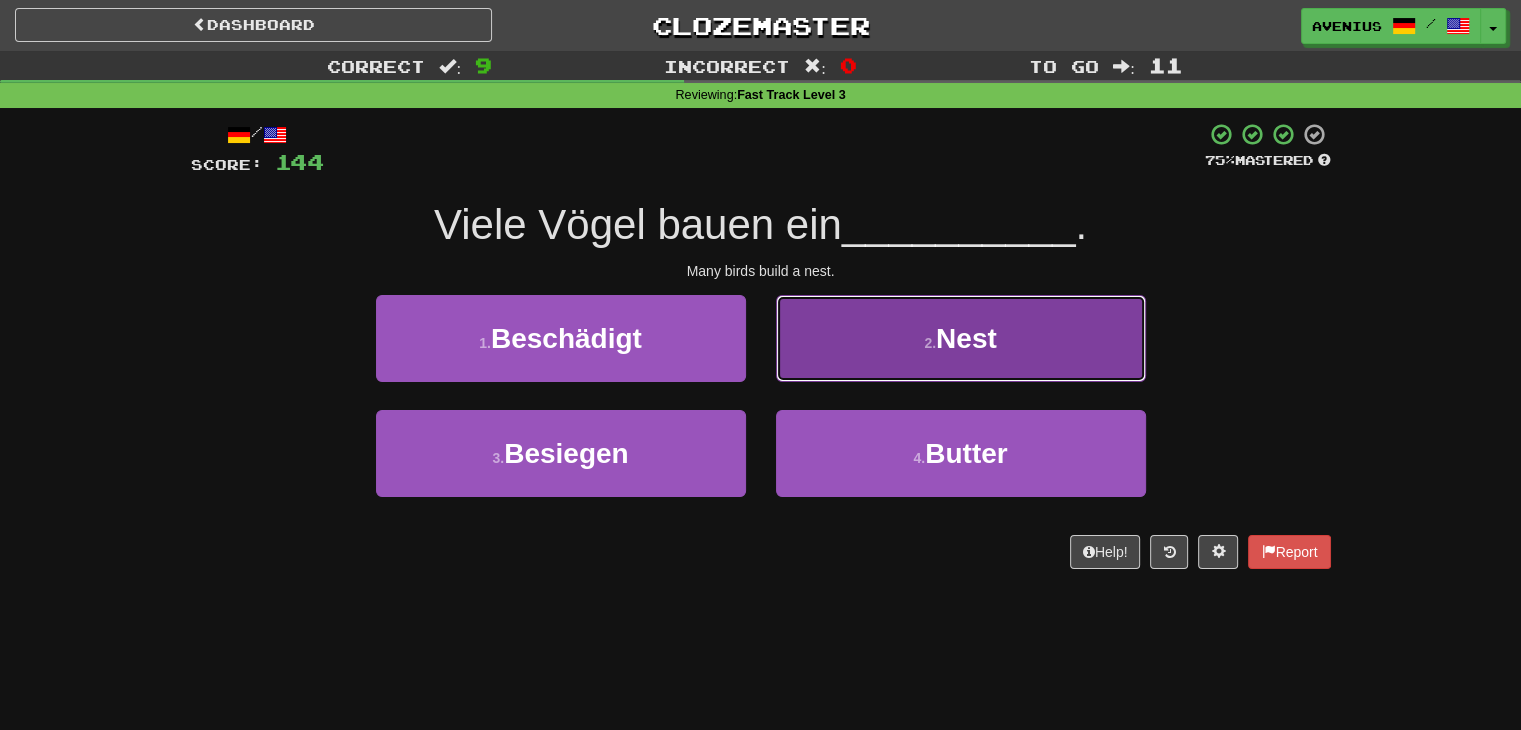 click on "2 .  Nest" at bounding box center (961, 338) 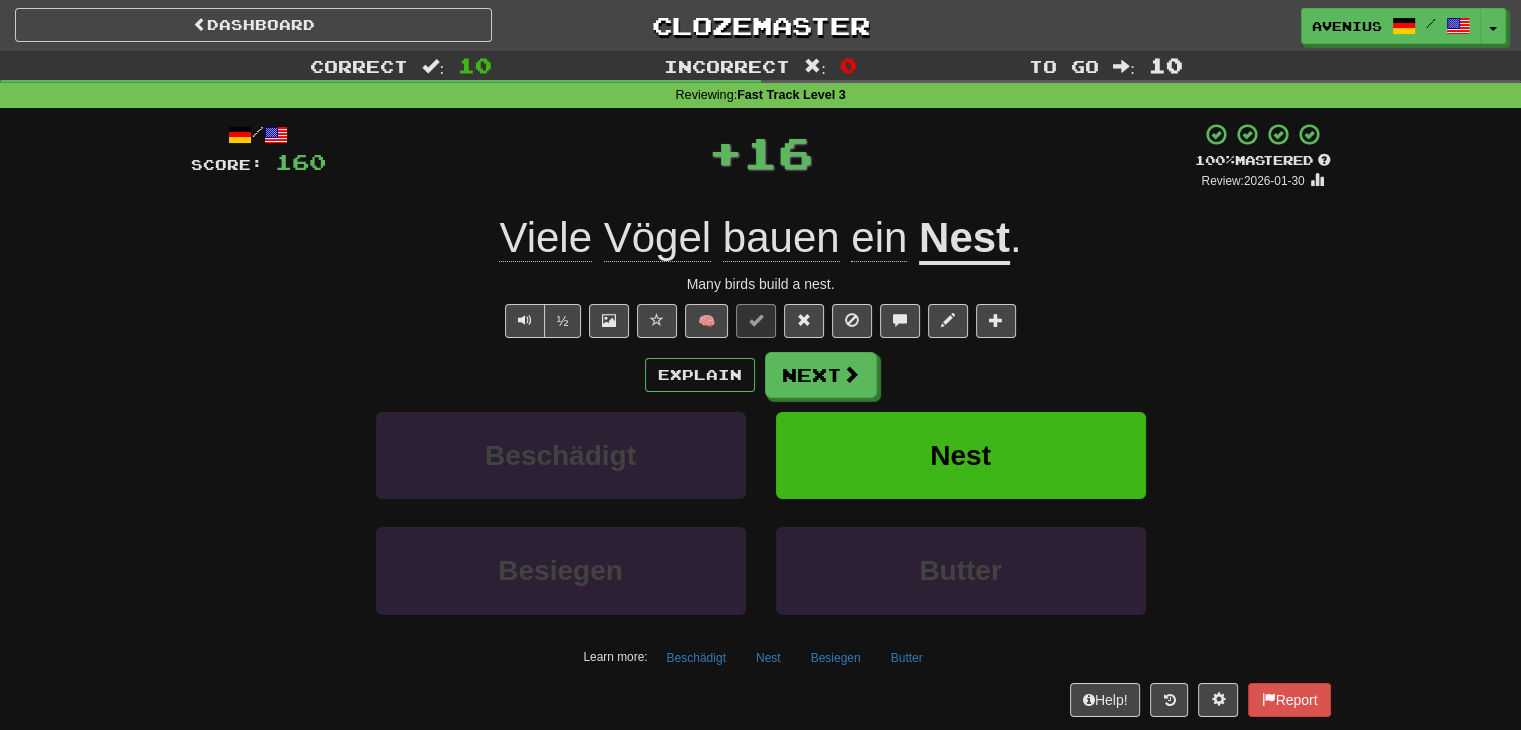 click on "Next" at bounding box center [821, 375] 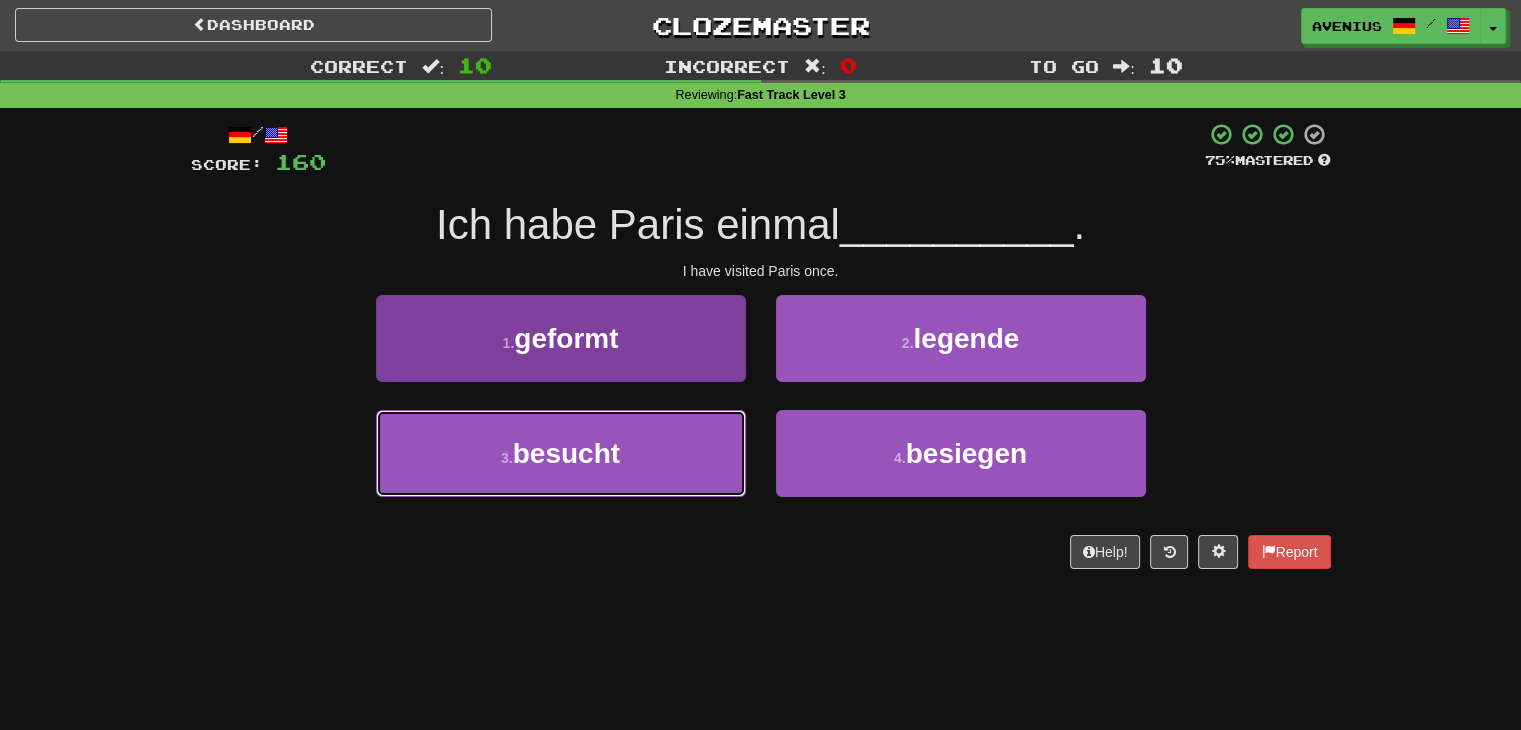 click on "3 .  besucht" at bounding box center [561, 453] 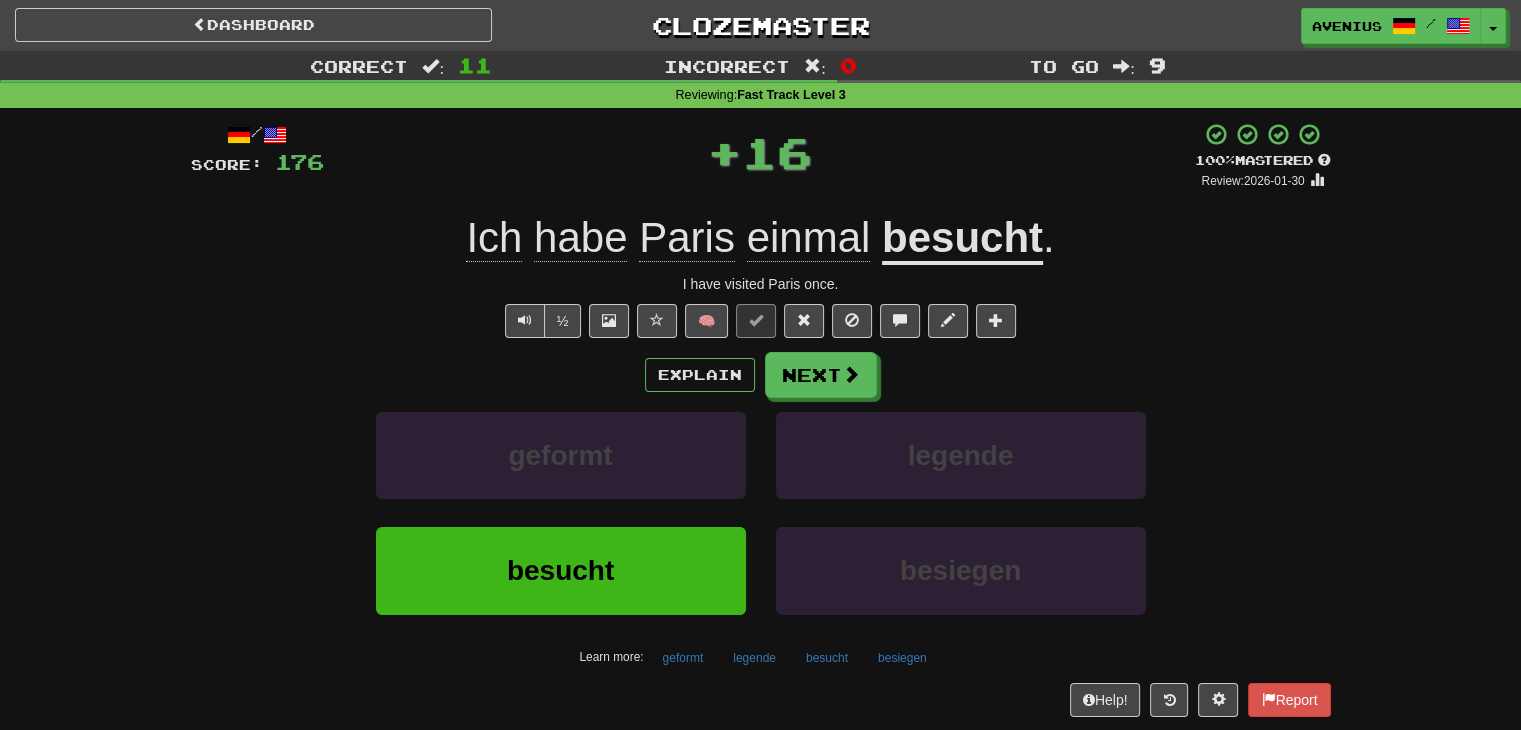 click on "/  Score:   176 + 16 100 %  Mastered Review:  2026-01-30 Ich   habe   Paris   einmal   besucht . I have visited Paris once. ½ 🧠 Explain Next geformt legende besucht besiegen Learn more: geformt legende besucht besiegen  Help!  Report" at bounding box center (761, 419) 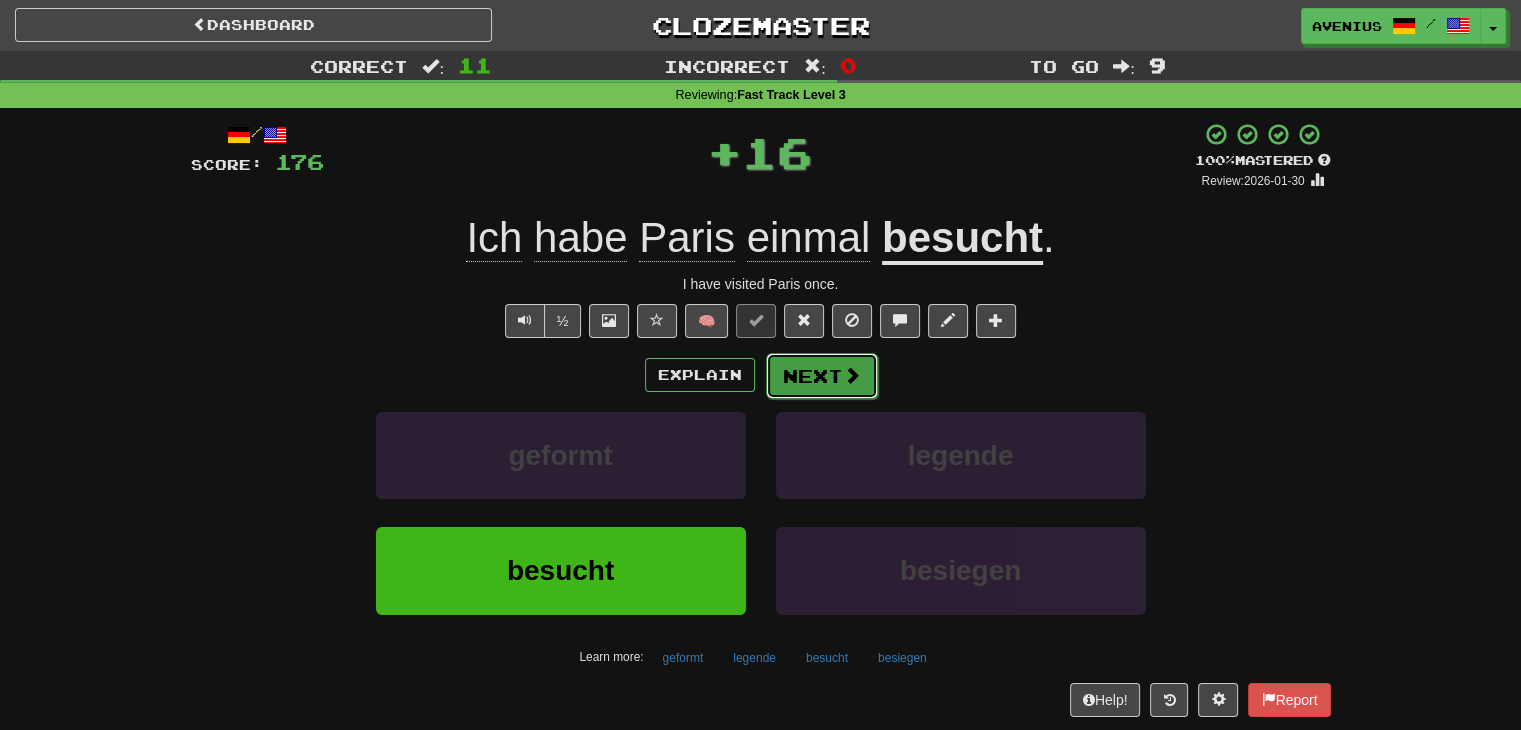 click on "Next" at bounding box center (822, 376) 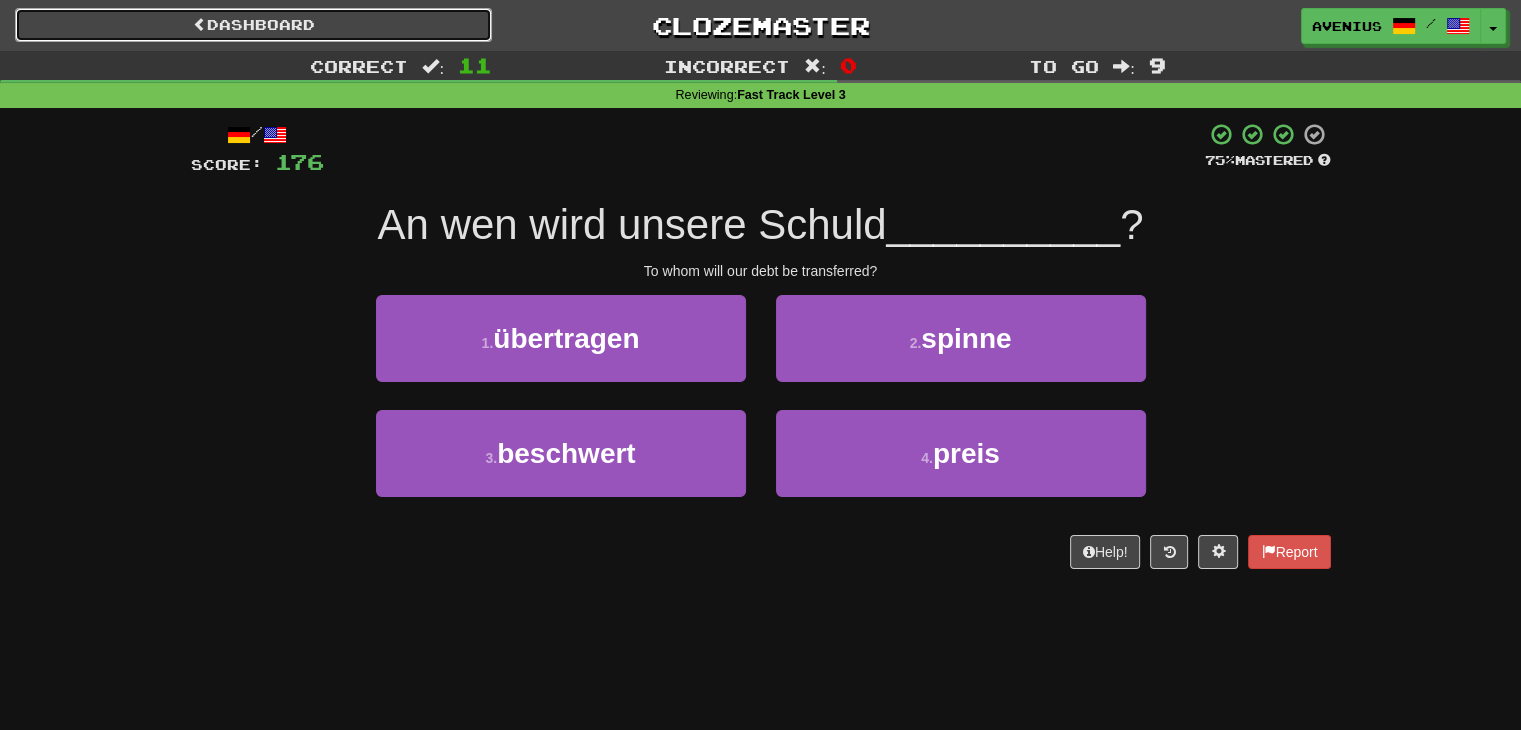 click on "Dashboard" at bounding box center [253, 25] 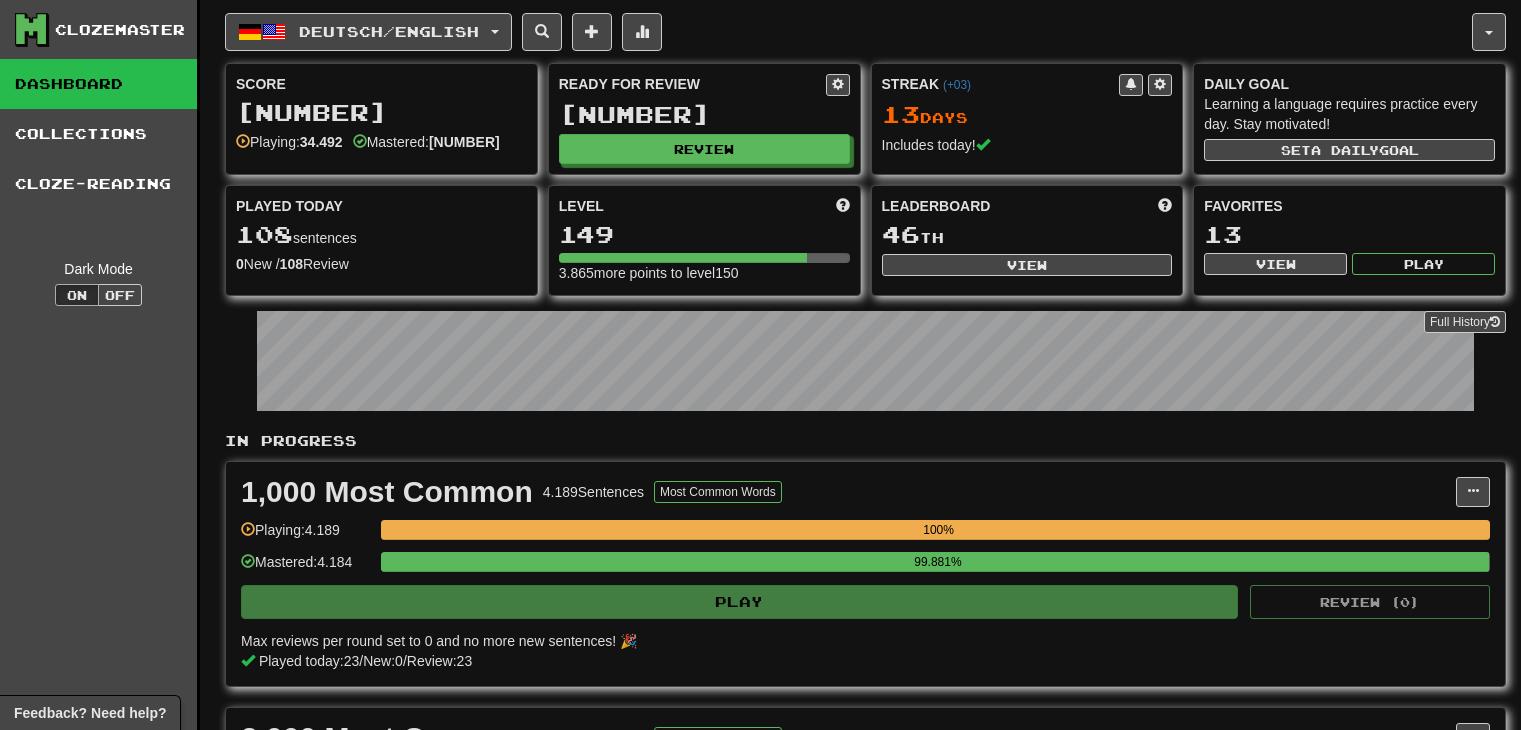 scroll, scrollTop: 0, scrollLeft: 0, axis: both 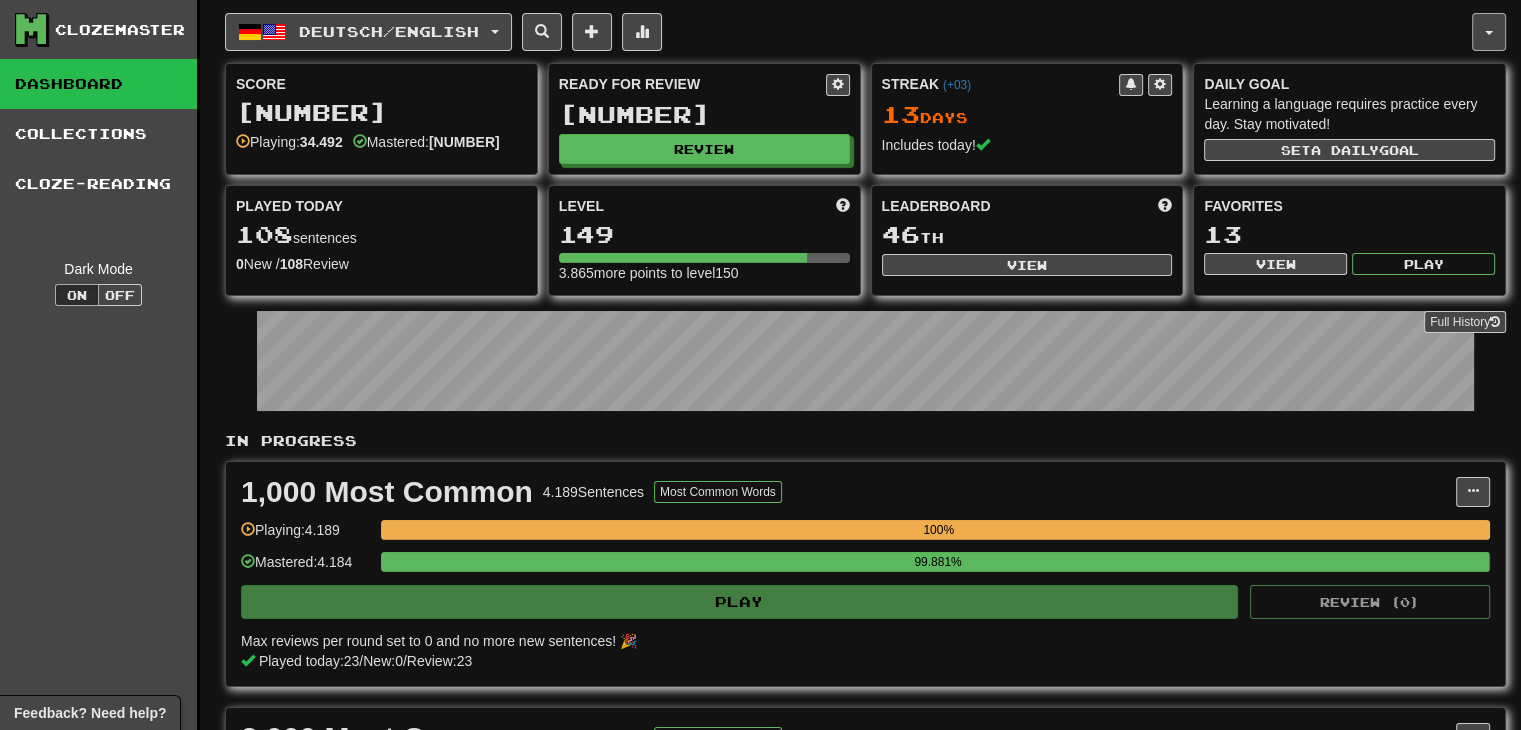 click 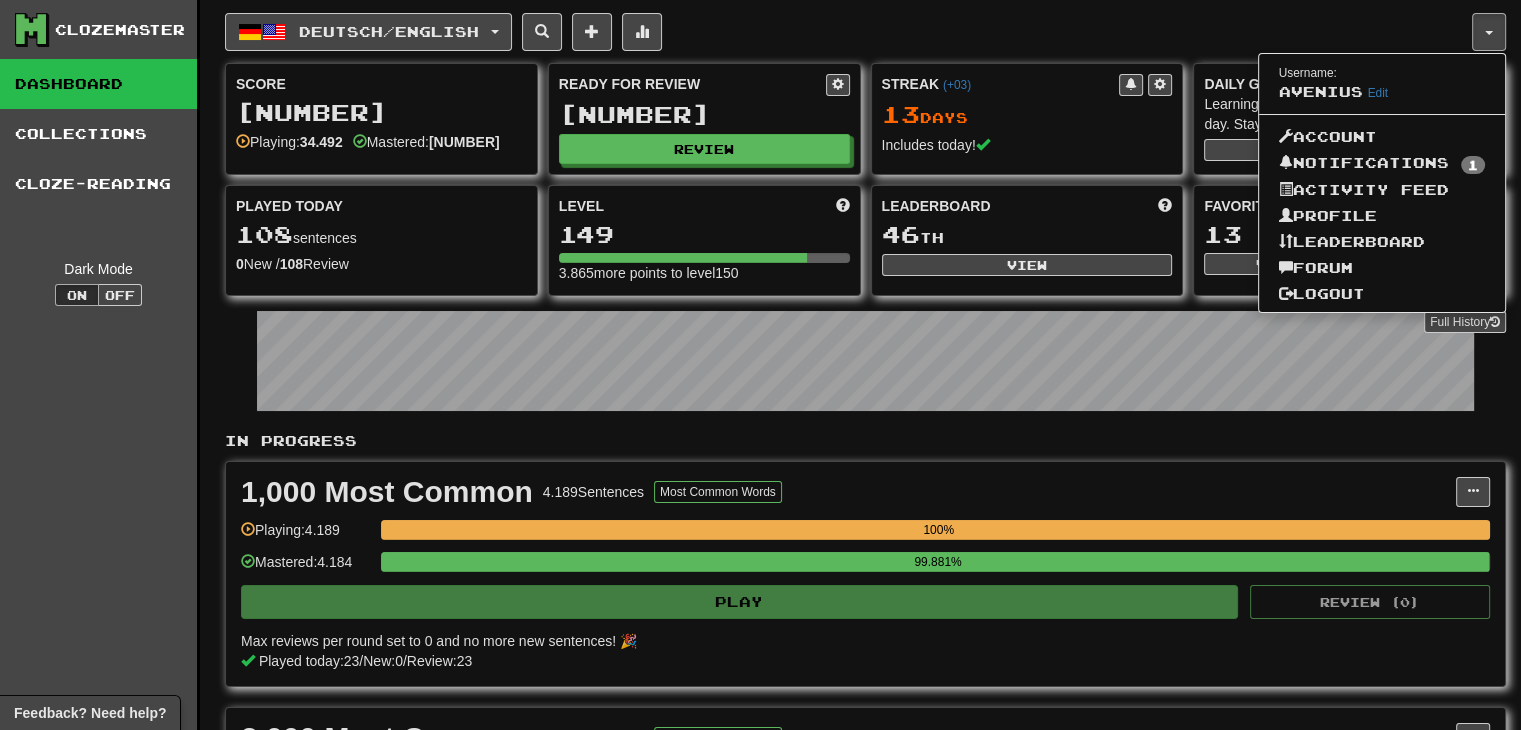 click on "Deutsch  /  English 한국어  /  English Streak:  0   Review:  0 Points today:  0 Afrikaans  /  English Streak:  0   Review:  0 Points today:  0 Bahasa Indonesia  /  English Streak:  0   Review:  10 Points today:  0 Čeština  /  English Streak:  0   Review:  15 Points today:  0 Cymraeg  /  English Streak:  0   Review:  4 Points today:  0 Dansk  /  English Streak:  0   Review:  6 Points today:  0 Deutsch  /  English Streak:  13   Review:  22.152 Points today:  1244 English  /  Türkçe Streak:  0   Review:  1.323 Points today:  0 English  /  Deutsch Streak:  0   Review:  34 Points today:  0 Español  /  English Streak:  0   Review:  5 Points today:  0 Esperanto  /  English Streak:  0   Review:  0 Points today:  0 Français  /  English Streak:  0   Review:  330 Points today:  0 Gaeilge  /  English Streak:  0   Review:  4 Points today:  0 Íslenska  /  English Streak:  0   Review:  12 Points today:  0 Italiano  /  English Streak:  0   Review:  125 Points today:  0 Latina  /  English Streak:  0   Review:  21 0" 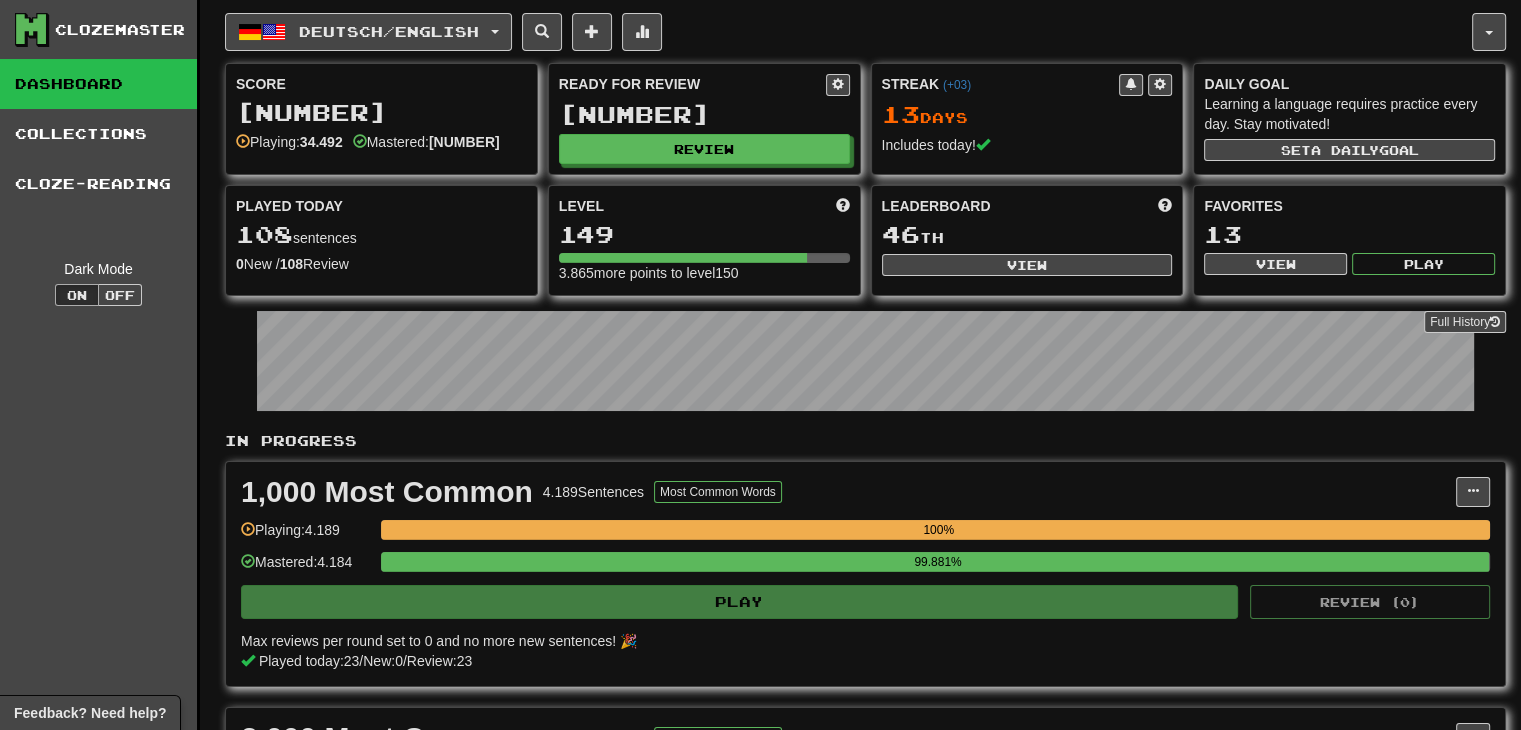 click on "Deutsch  /  English 한국어  /  English Streak:  0   Review:  0 Points today:  0 Afrikaans  /  English Streak:  0   Review:  0 Points today:  0 Bahasa Indonesia  /  English Streak:  0   Review:  10 Points today:  0 Čeština  /  English Streak:  0   Review:  15 Points today:  0 Cymraeg  /  English Streak:  0   Review:  4 Points today:  0 Dansk  /  English Streak:  0   Review:  6 Points today:  0 Deutsch  /  English Streak:  13   Review:  22.152 Points today:  1244 English  /  Türkçe Streak:  0   Review:  1.323 Points today:  0 English  /  Deutsch Streak:  0   Review:  34 Points today:  0 Español  /  English Streak:  0   Review:  5 Points today:  0 Esperanto  /  English Streak:  0   Review:  0 Points today:  0 Français  /  English Streak:  0   Review:  330 Points today:  0 Gaeilge  /  English Streak:  0   Review:  4 Points today:  0 Íslenska  /  English Streak:  0   Review:  12 Points today:  0 Italiano  /  English Streak:  0   Review:  125 Points today:  0 Latina  /  English Streak:  0   Review:  21 0" 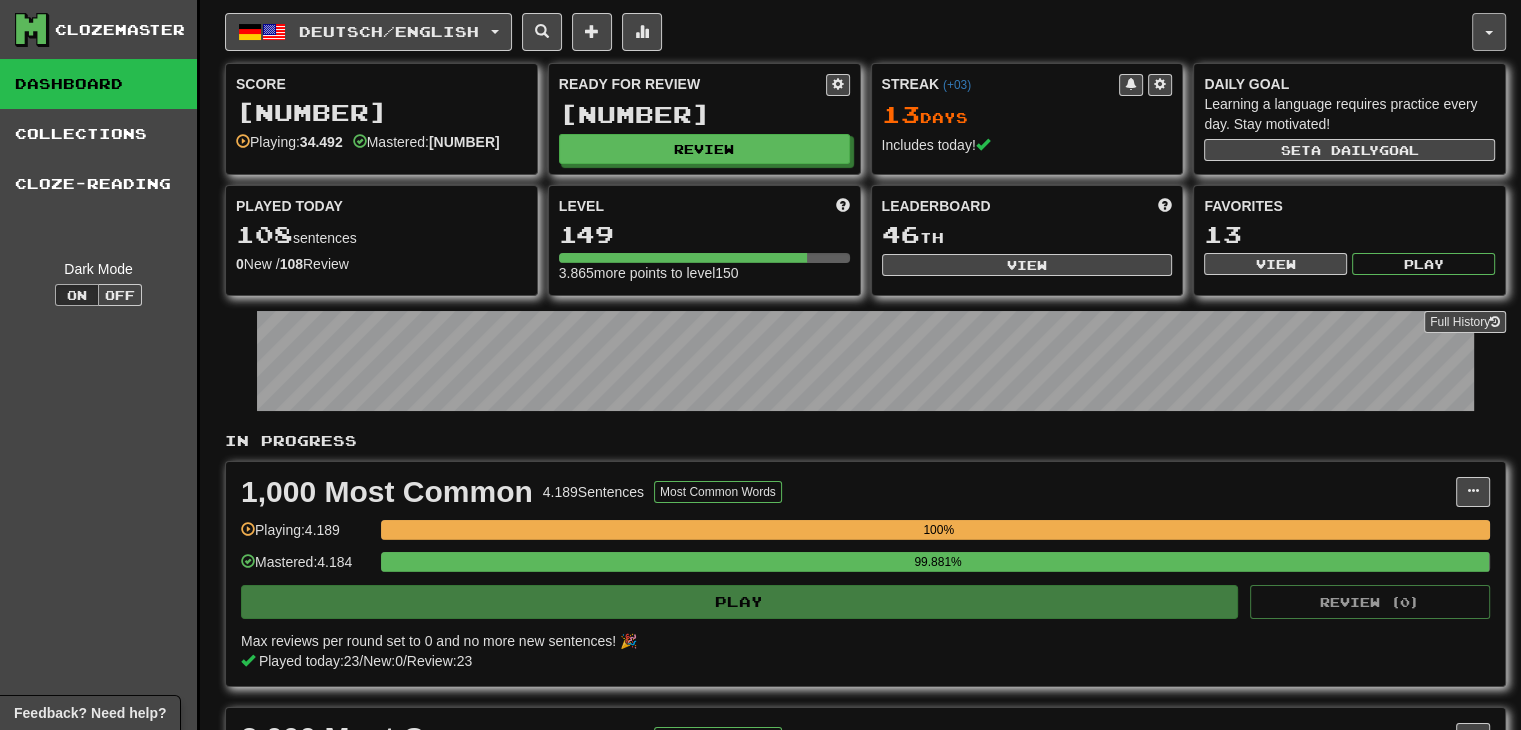 click 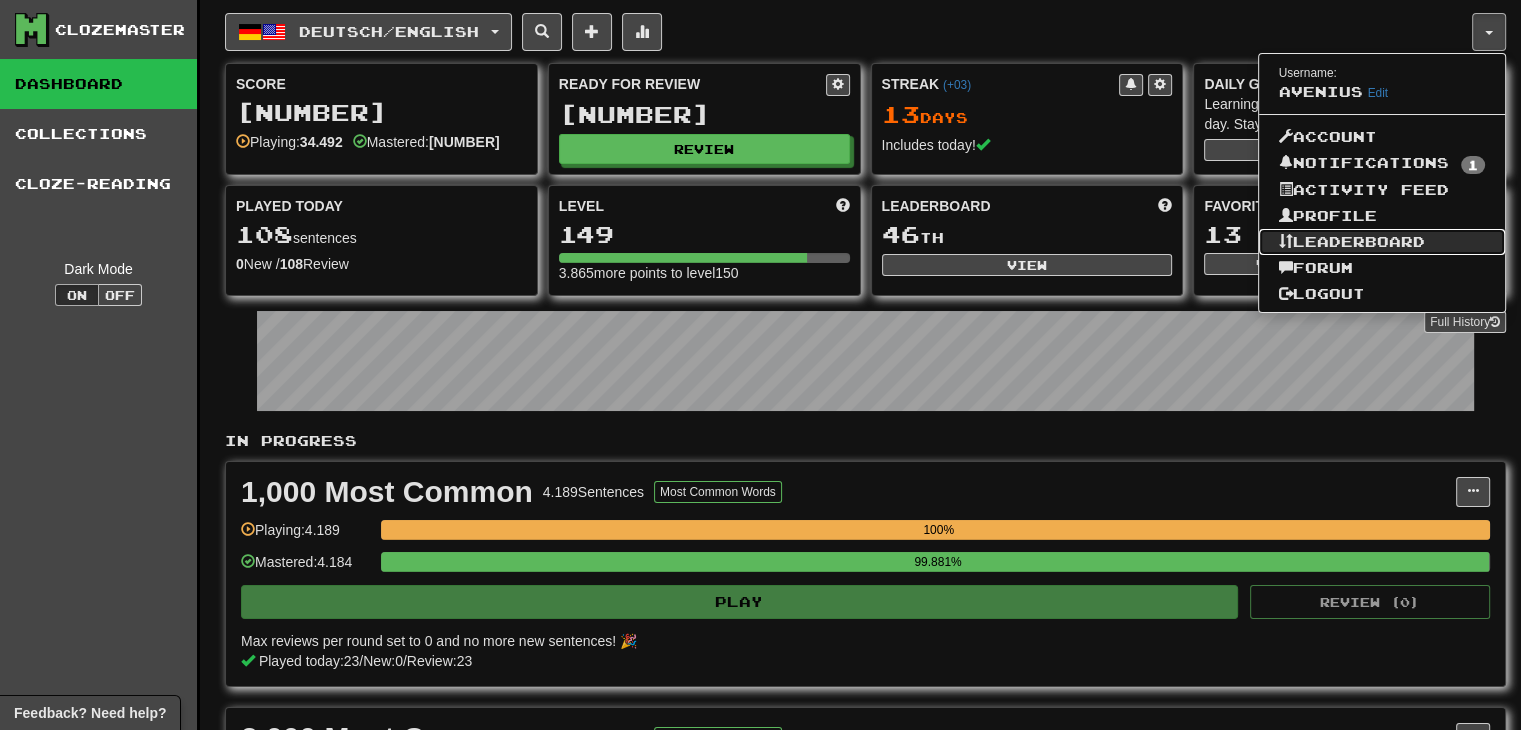 click on "Leaderboard" 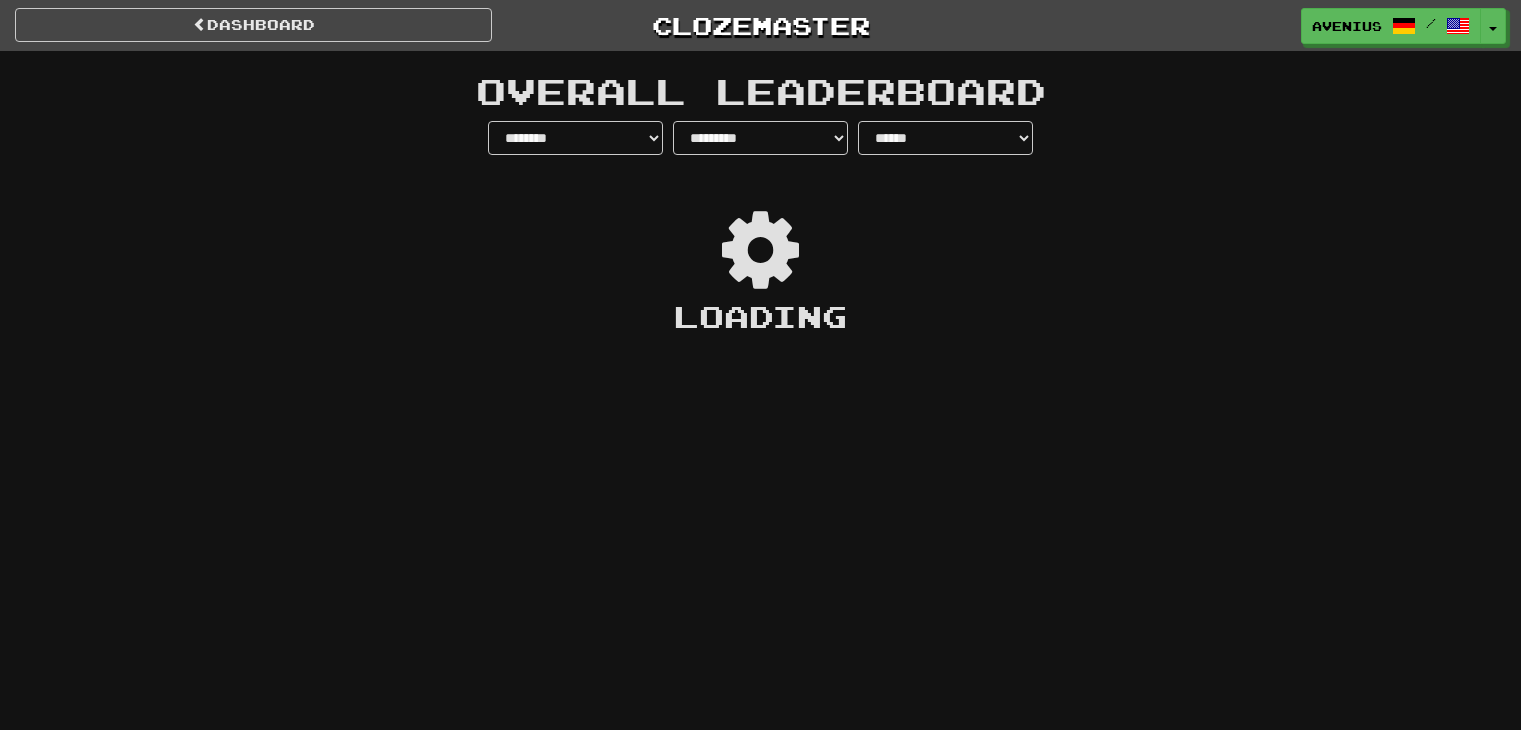 select on "**********" 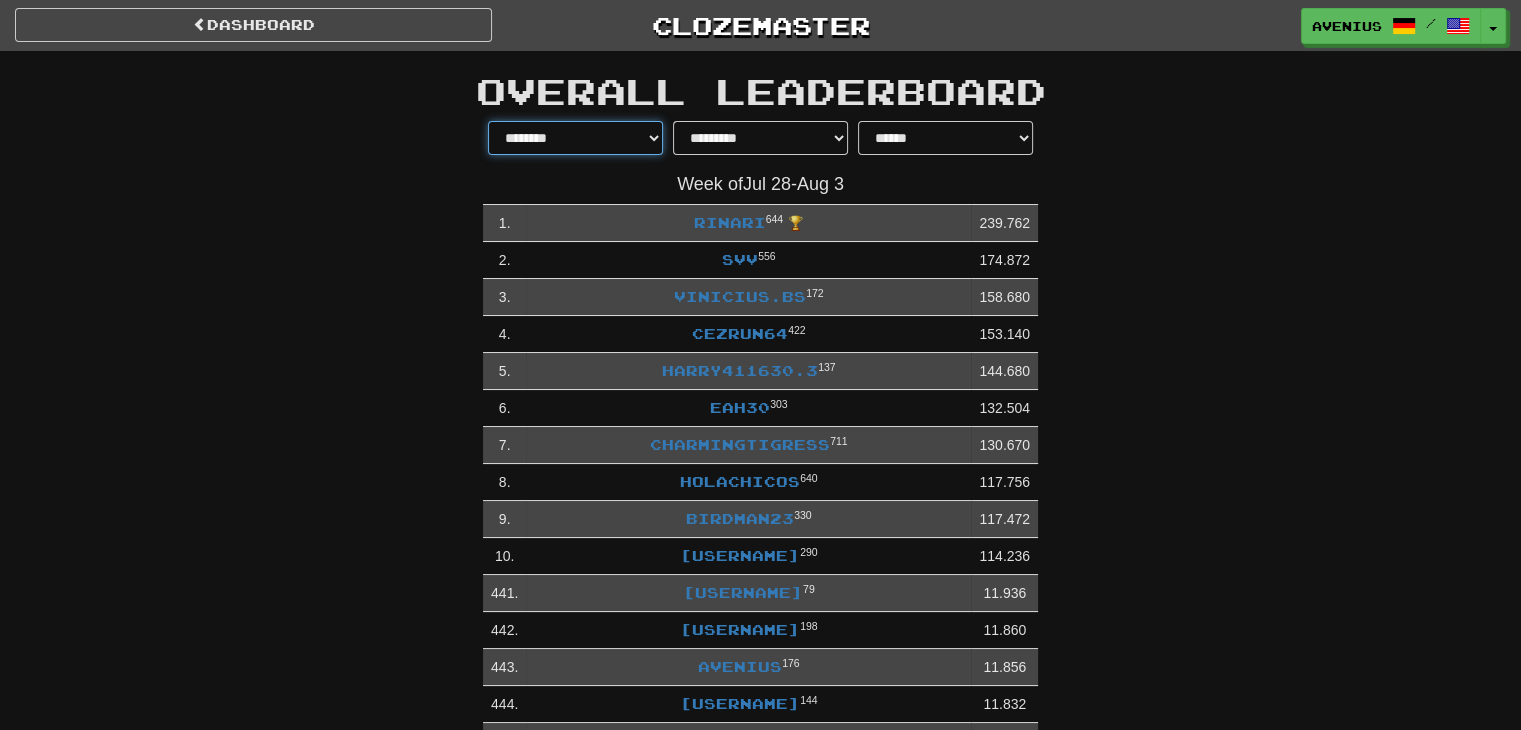 click on "******** *********" at bounding box center (575, 138) 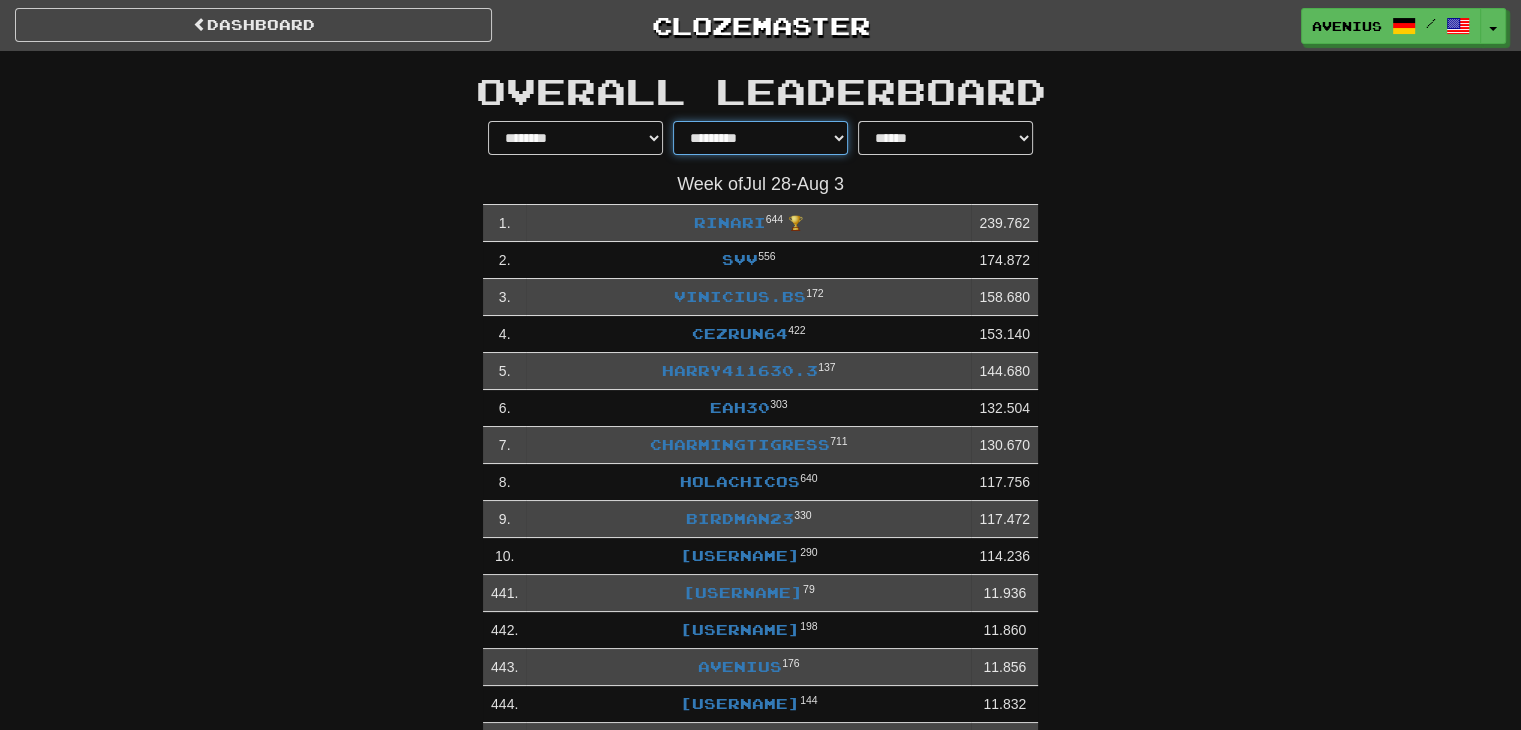 click on "**********" at bounding box center [760, 138] 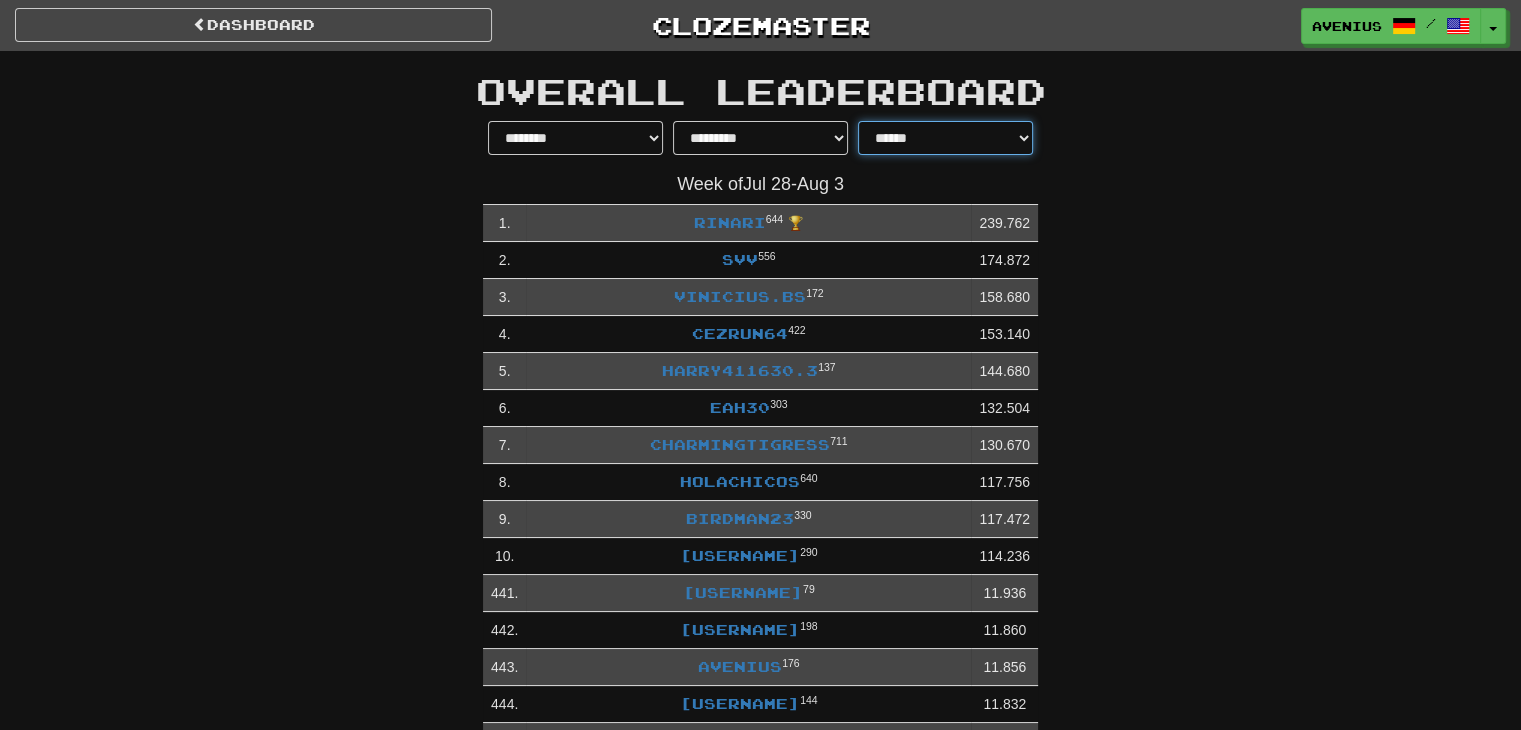click on "**********" at bounding box center [945, 138] 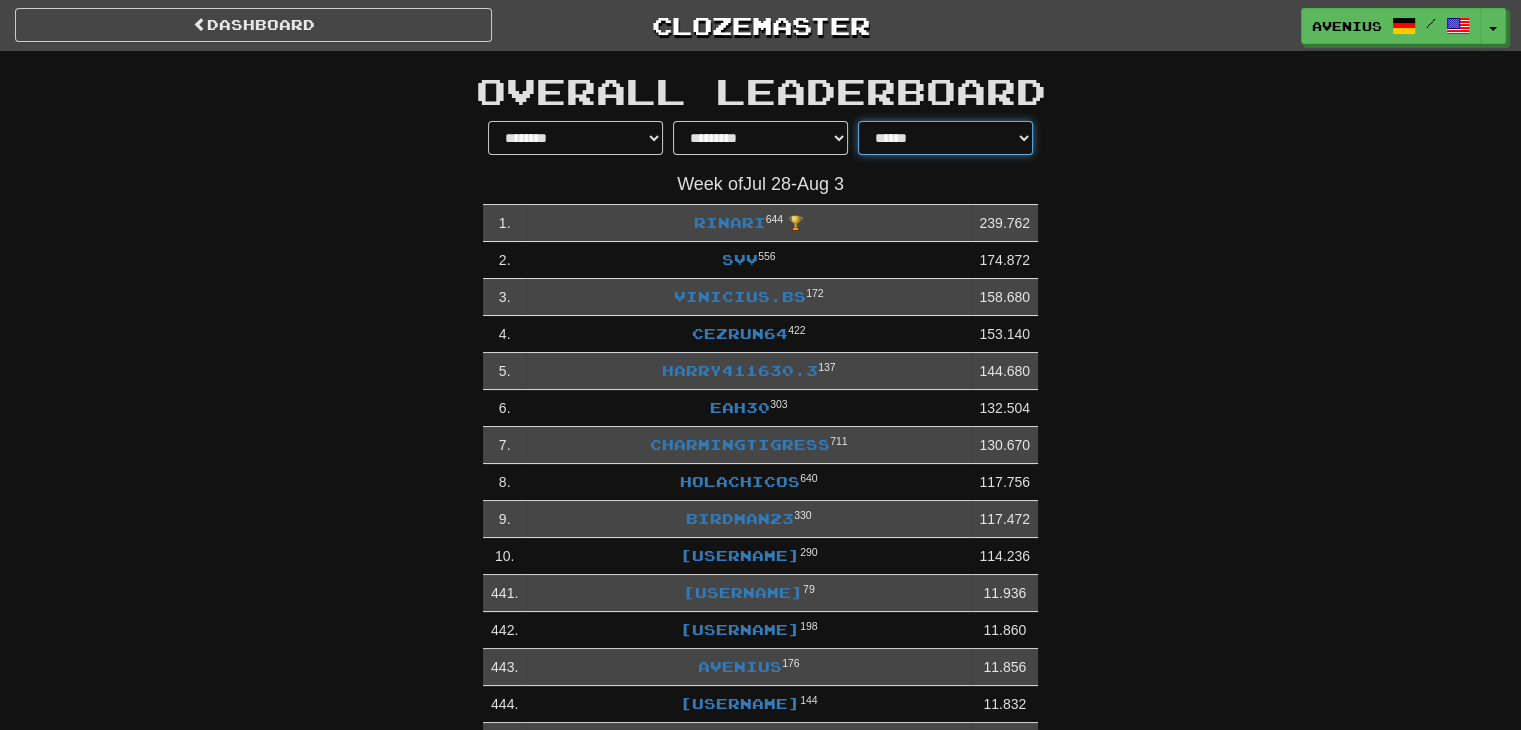 click on "**********" at bounding box center [945, 138] 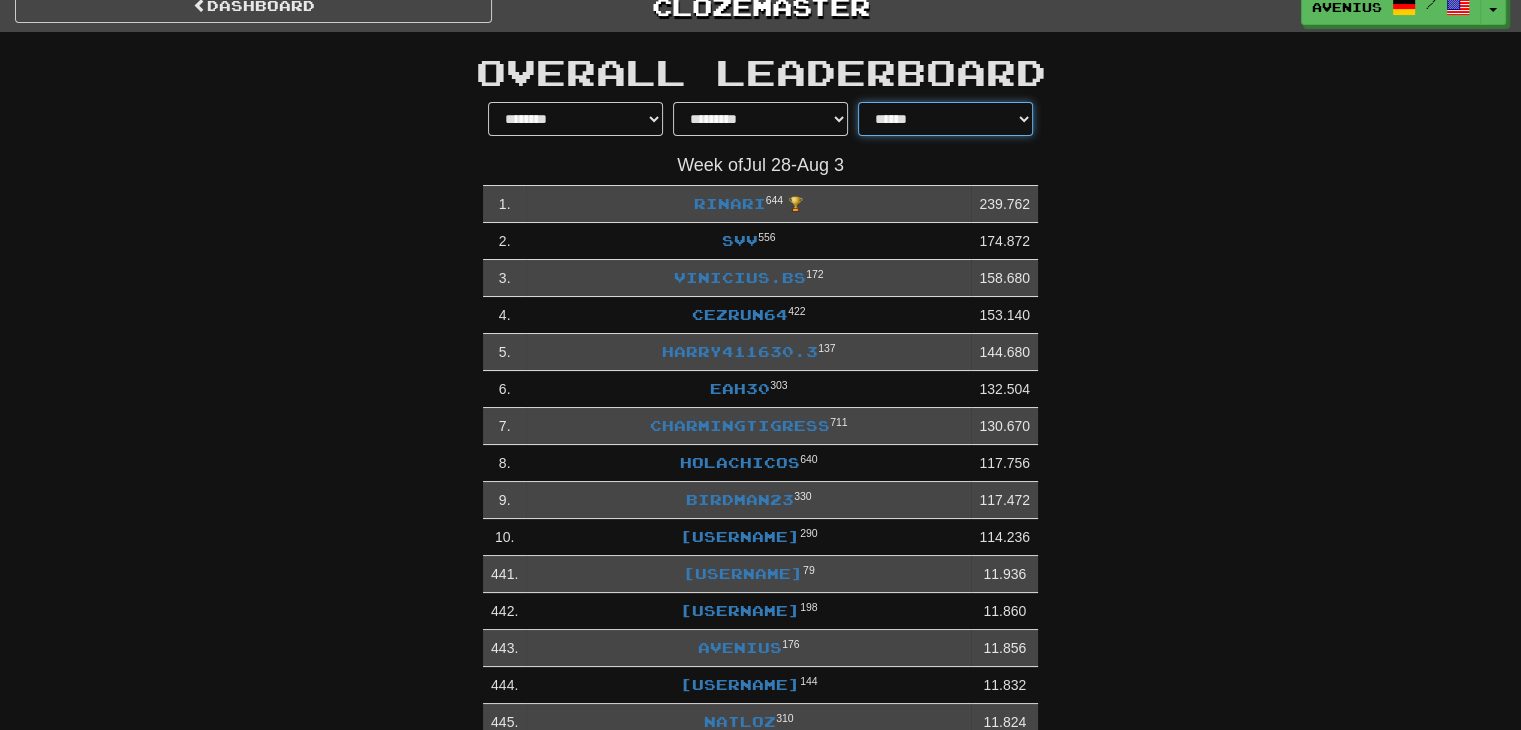 scroll, scrollTop: 0, scrollLeft: 0, axis: both 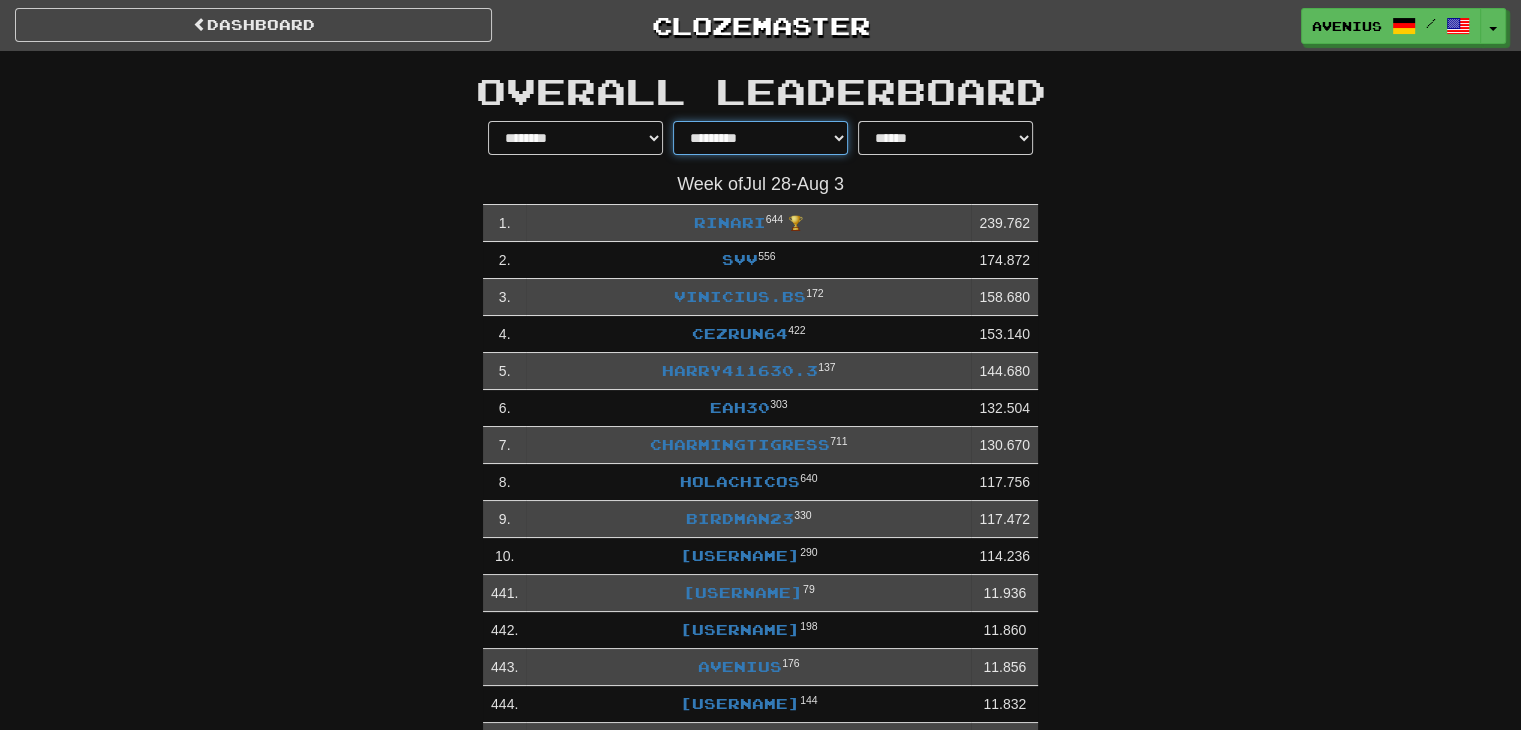 click on "**********" at bounding box center (760, 138) 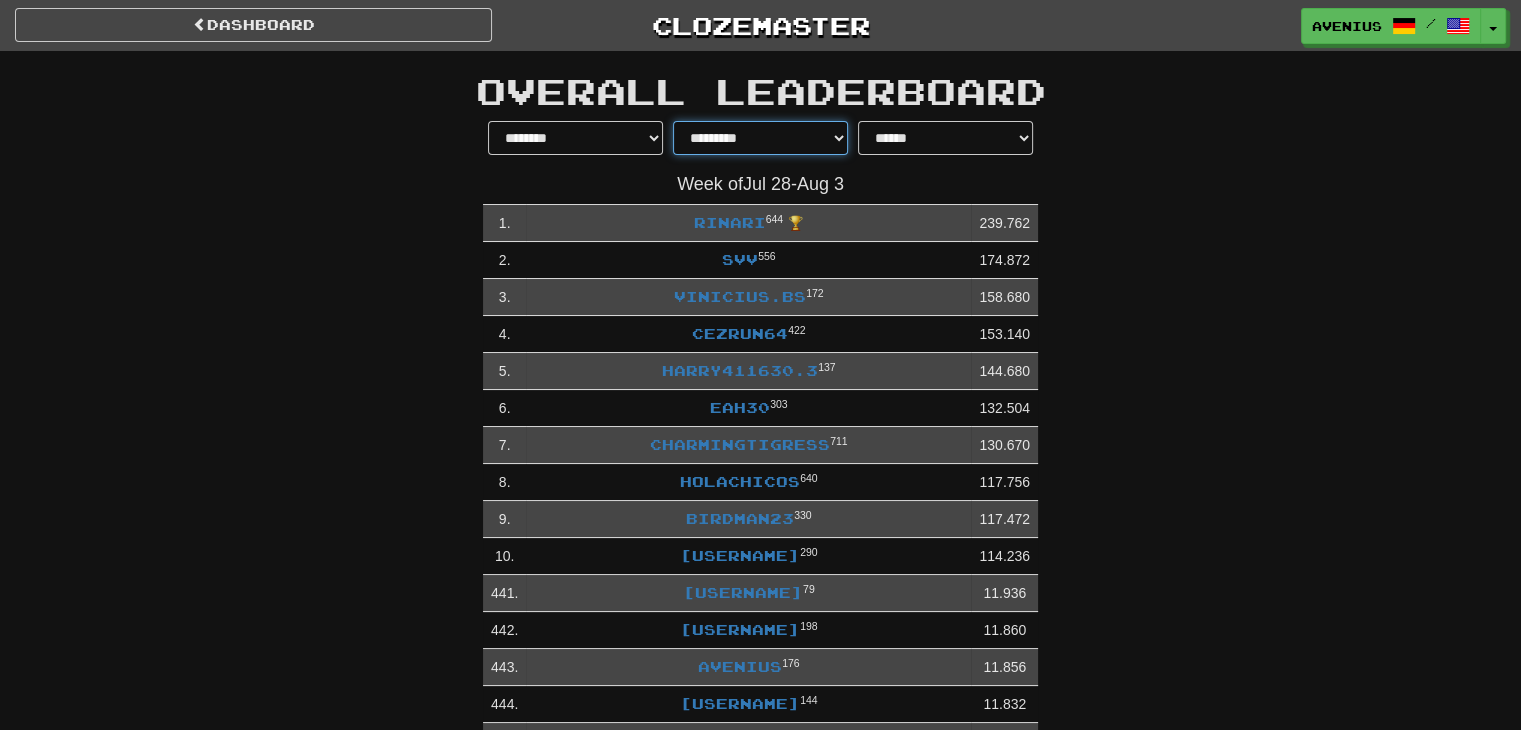 select on "********" 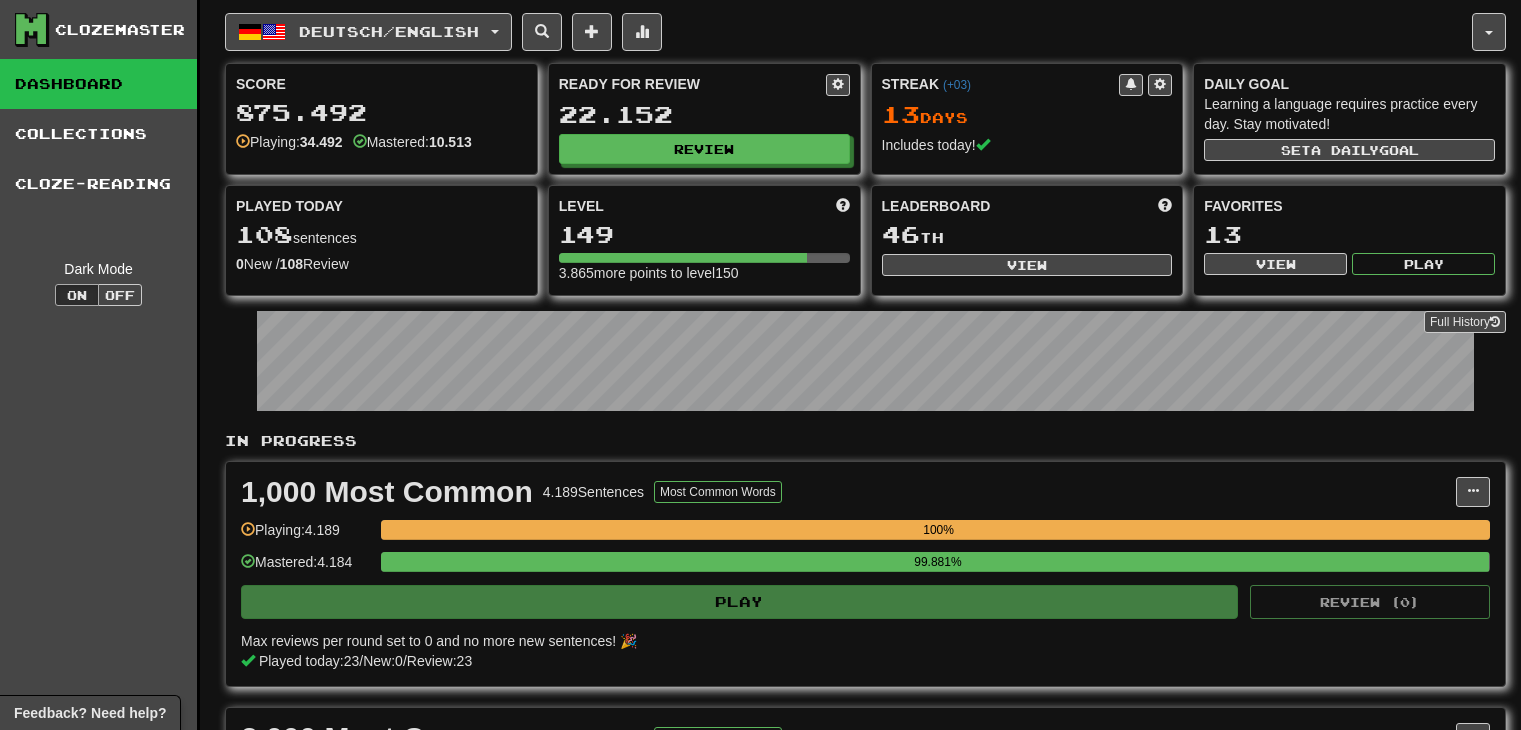 scroll, scrollTop: 0, scrollLeft: 0, axis: both 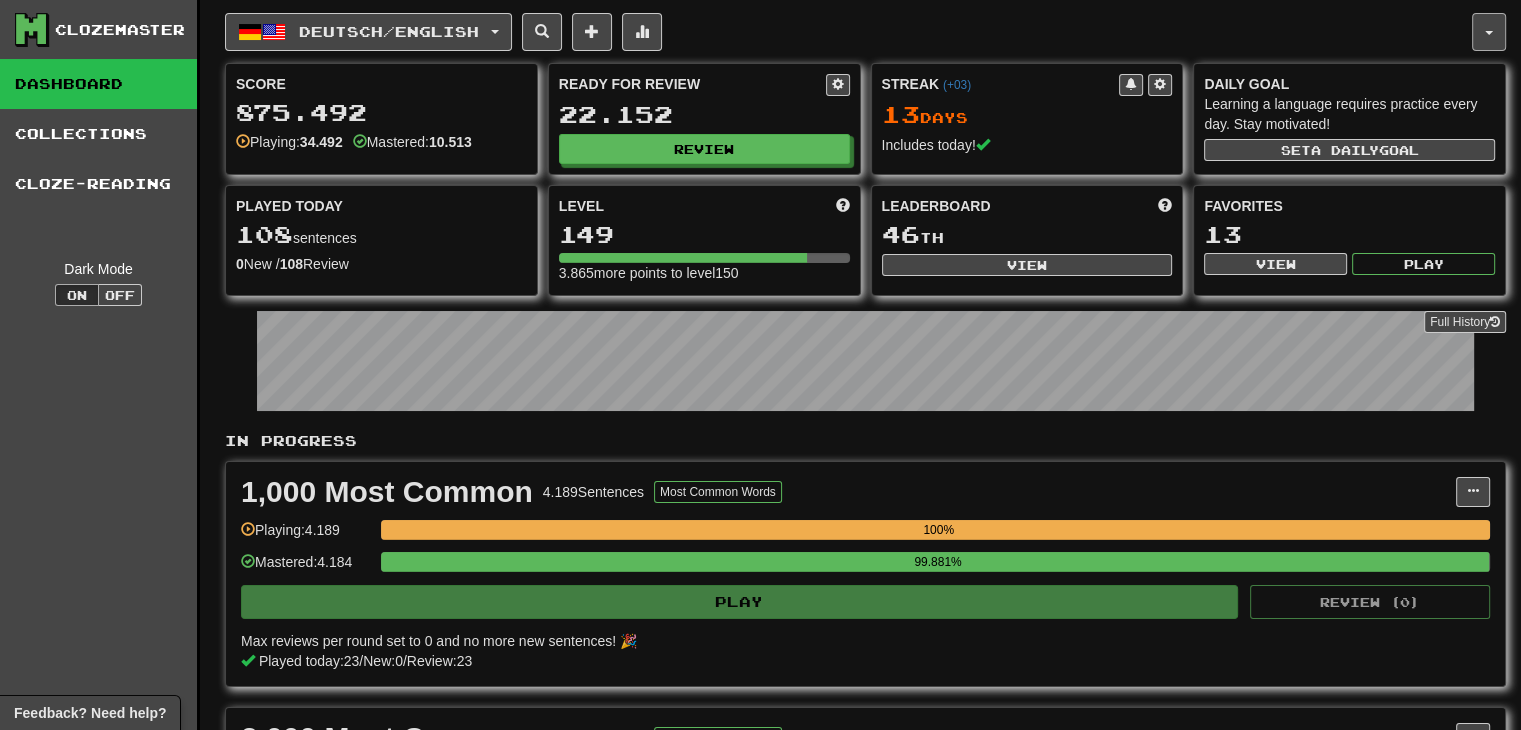 click 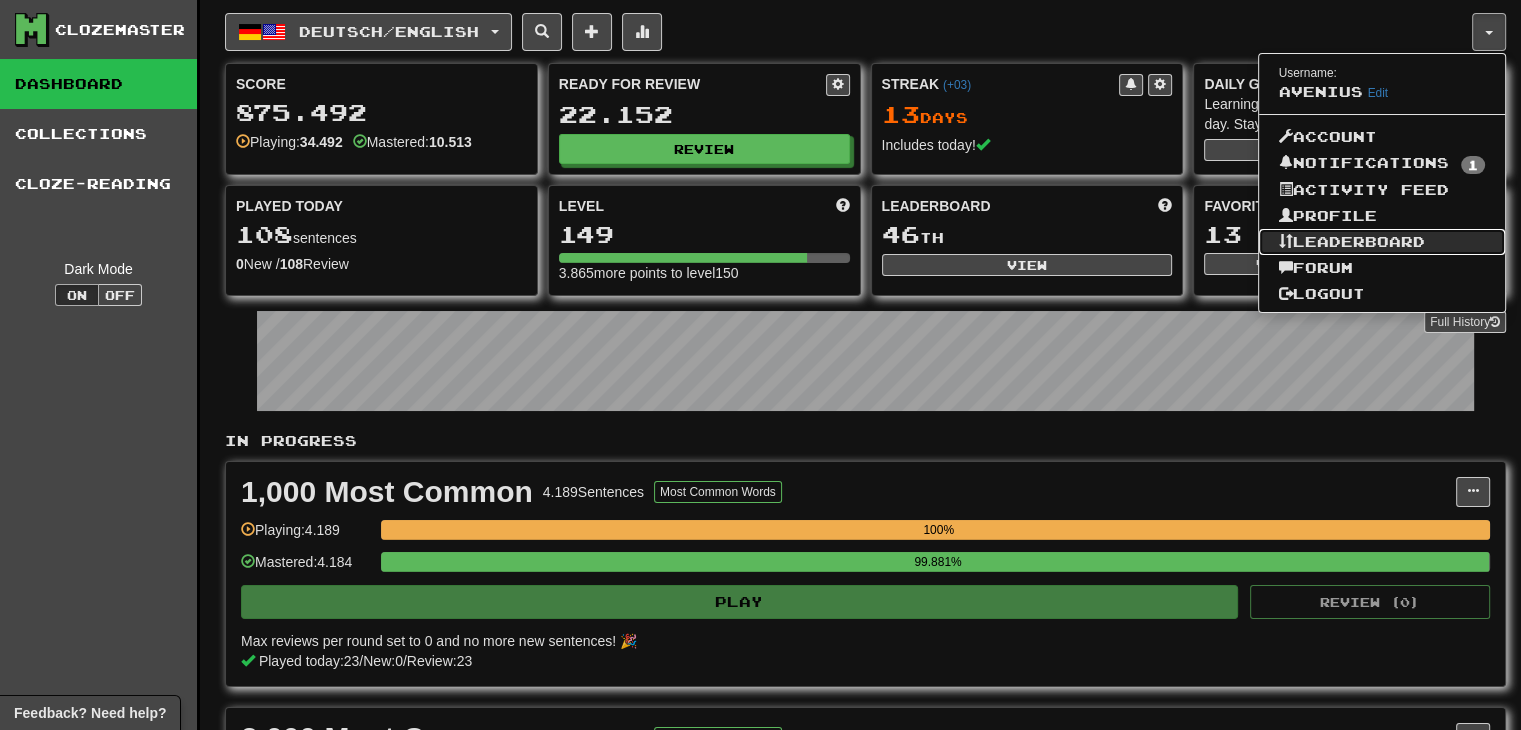 click on "Leaderboard" 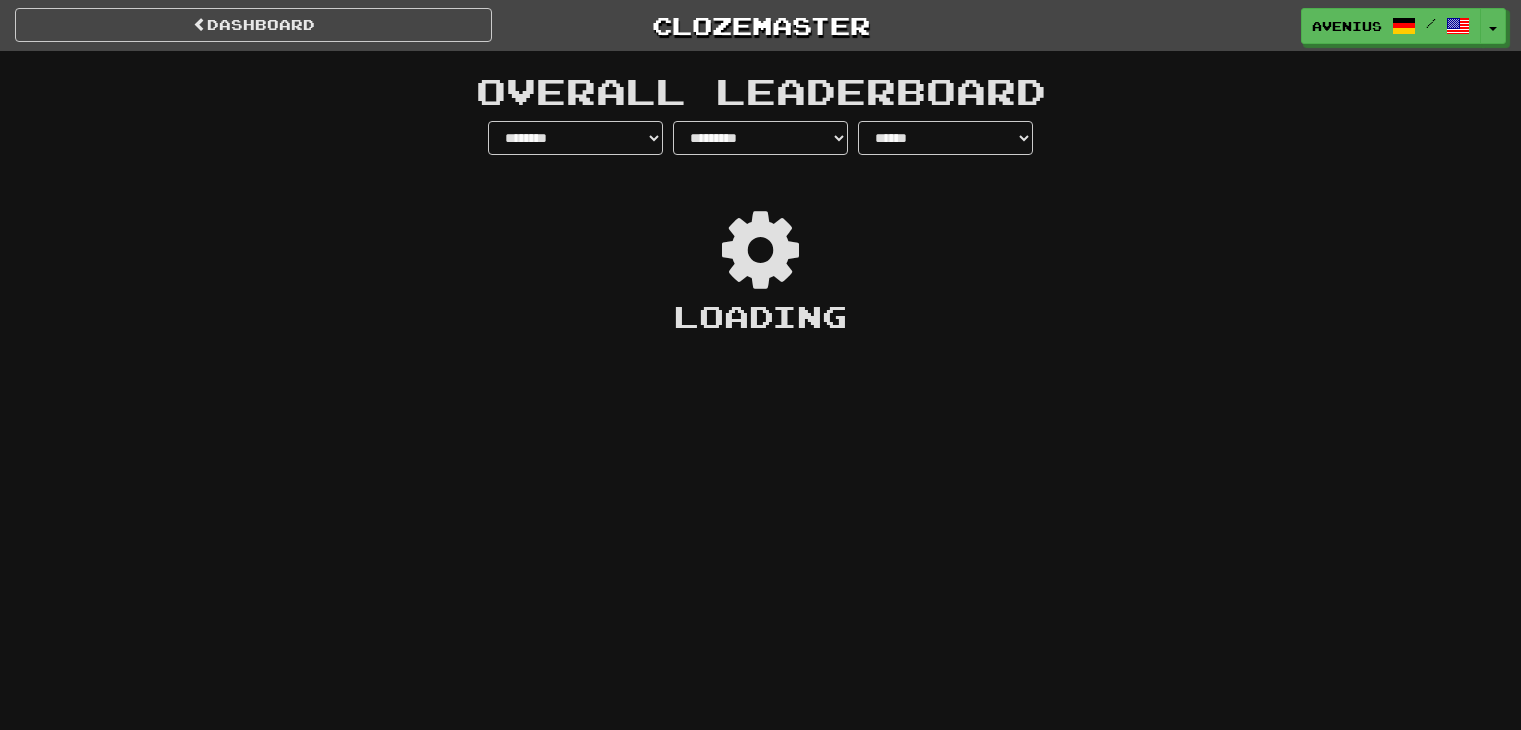 select on "**********" 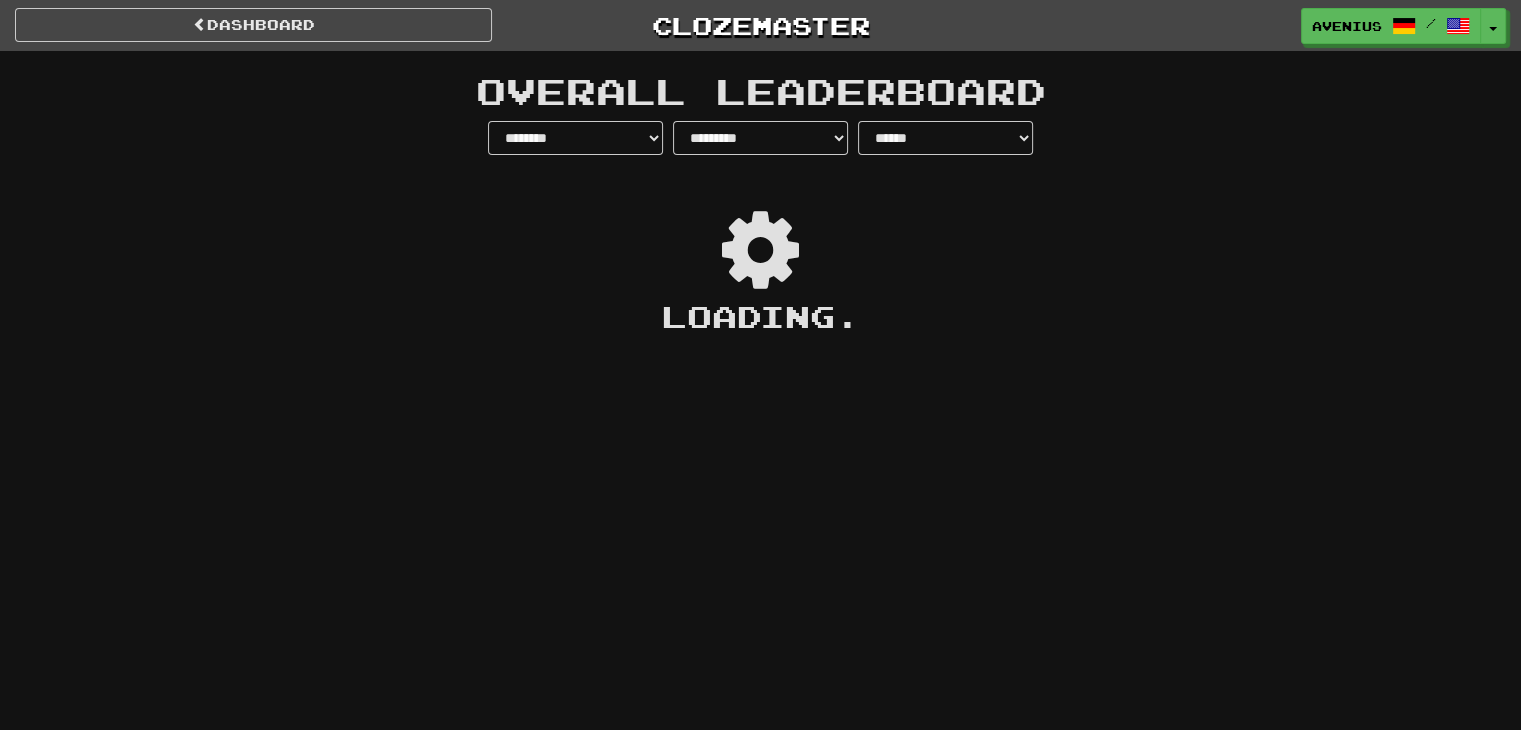 click on "Overall Leaderboard" at bounding box center [761, 86] 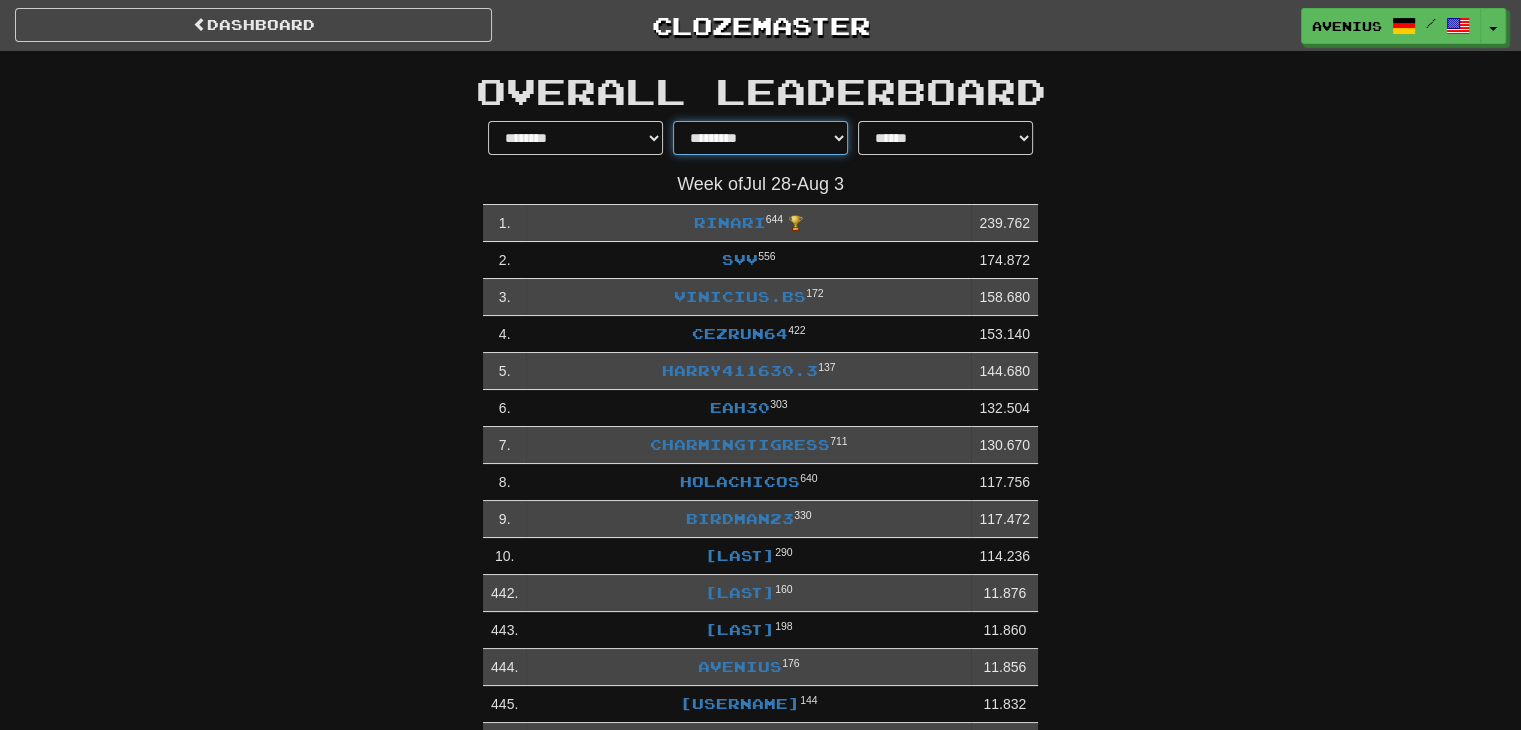 click on "**********" at bounding box center (760, 138) 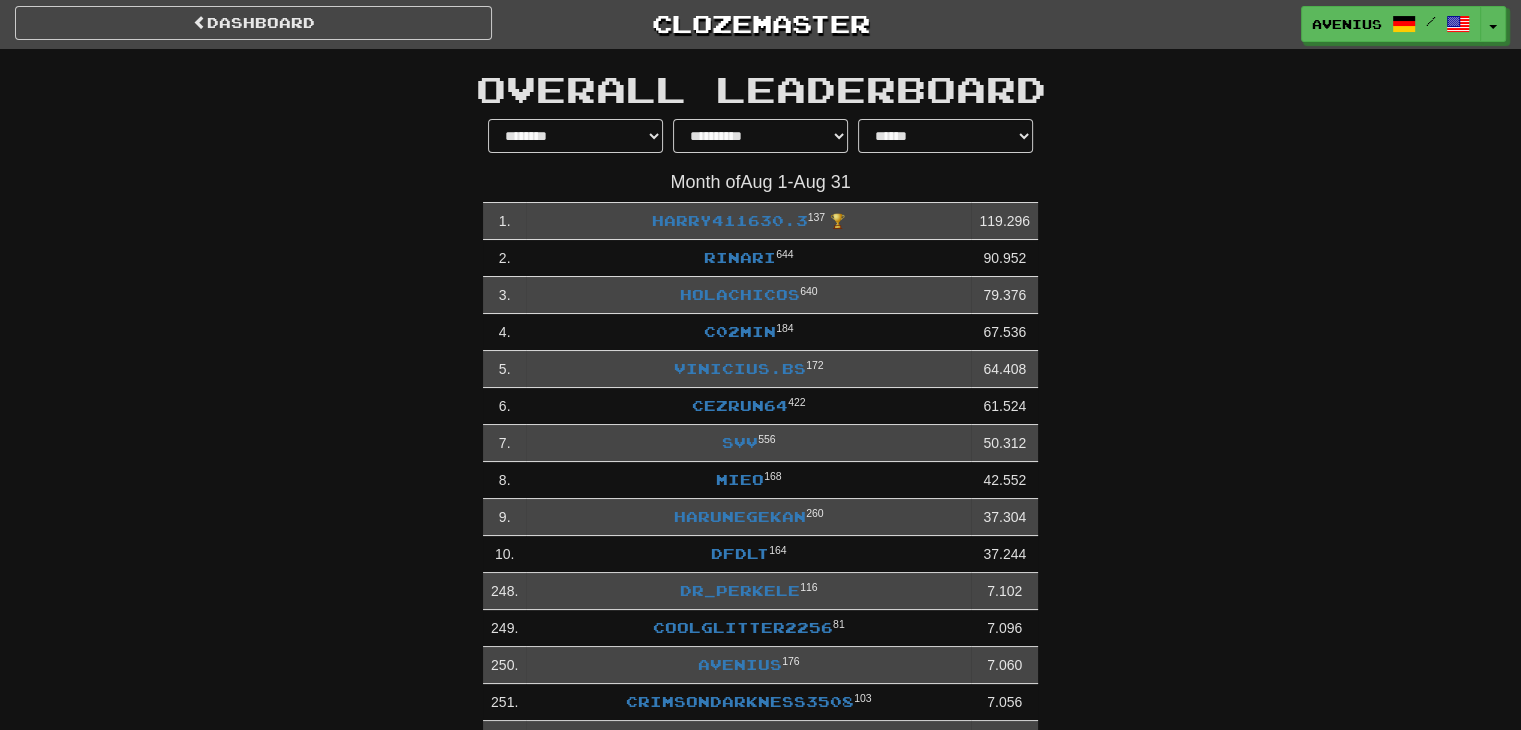 scroll, scrollTop: 0, scrollLeft: 0, axis: both 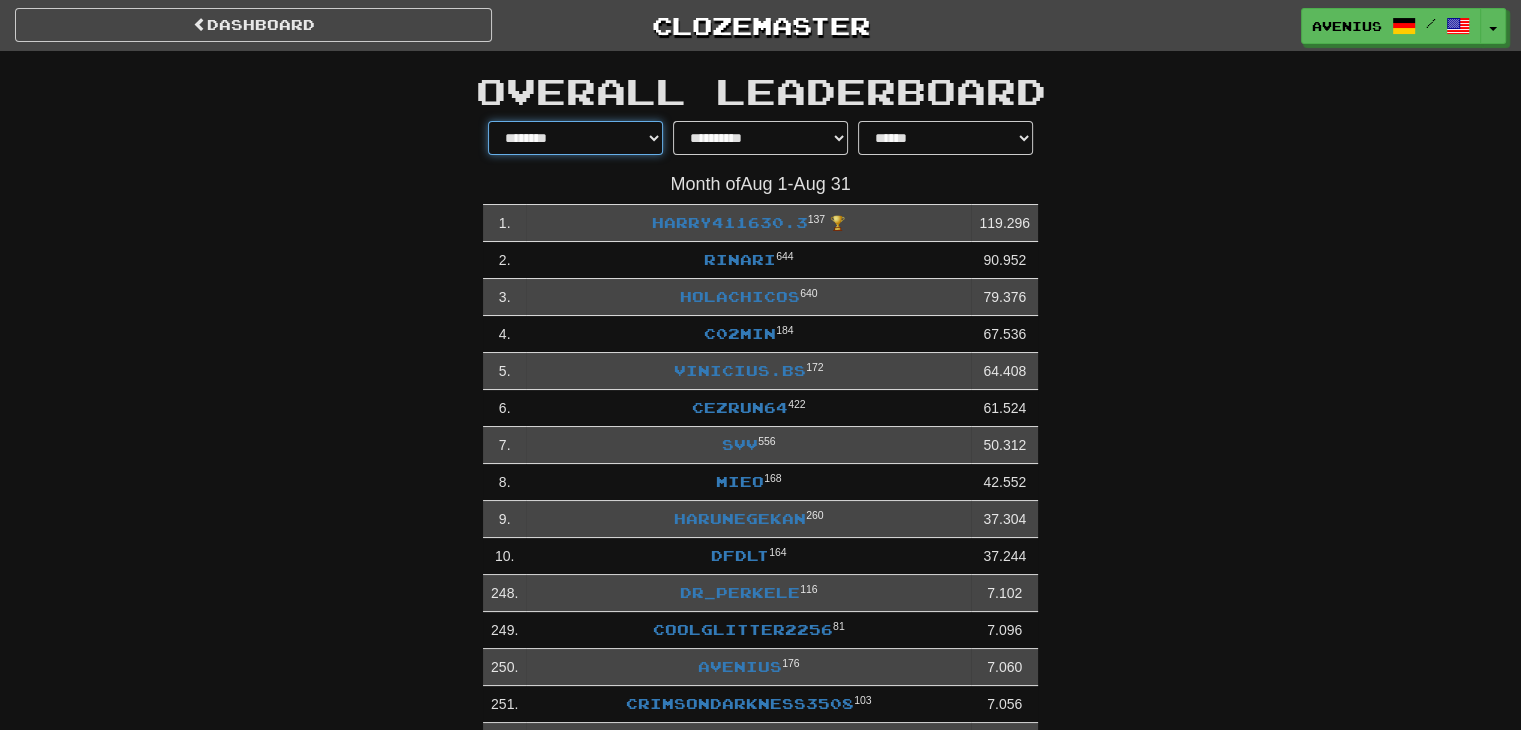click on "******** *********" at bounding box center (575, 138) 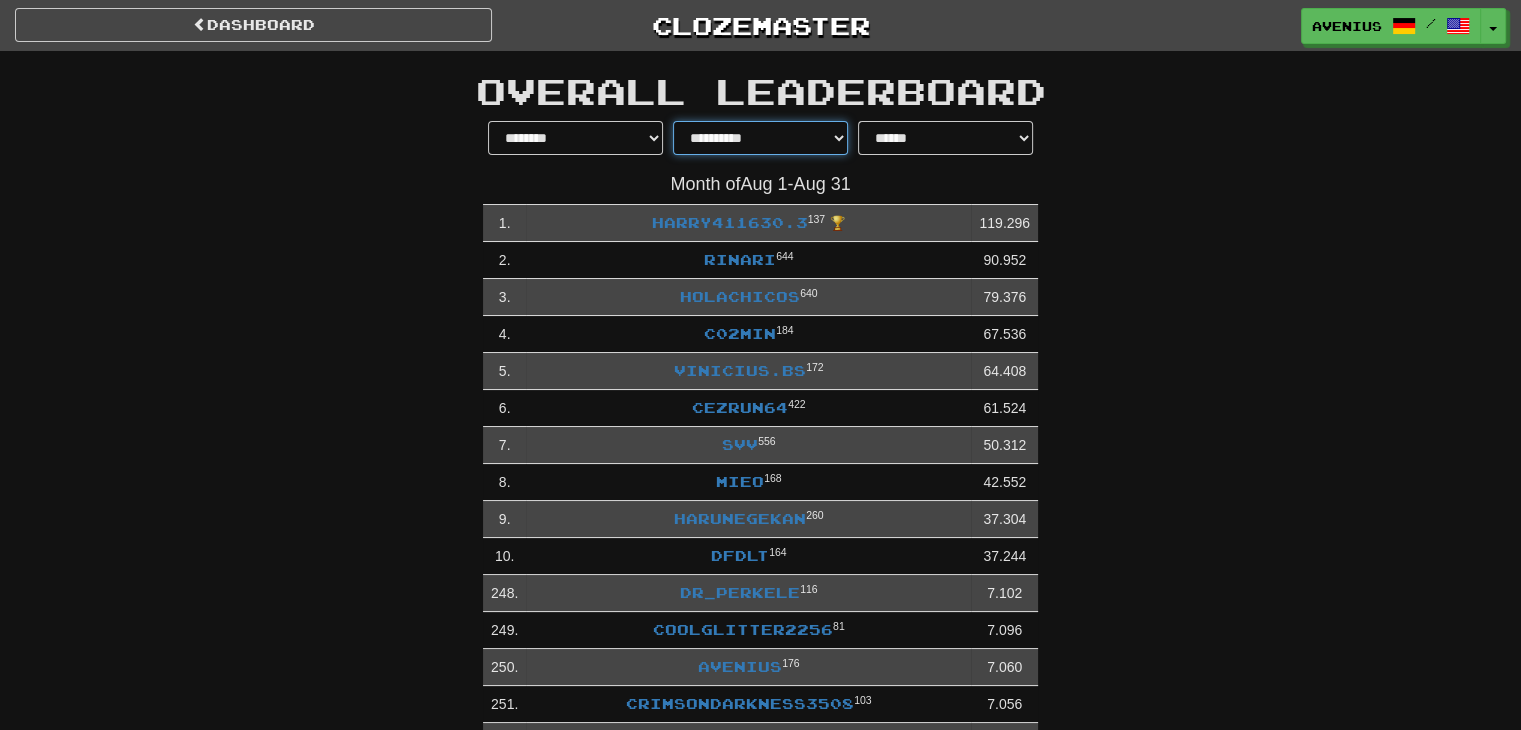 click on "**********" at bounding box center (760, 138) 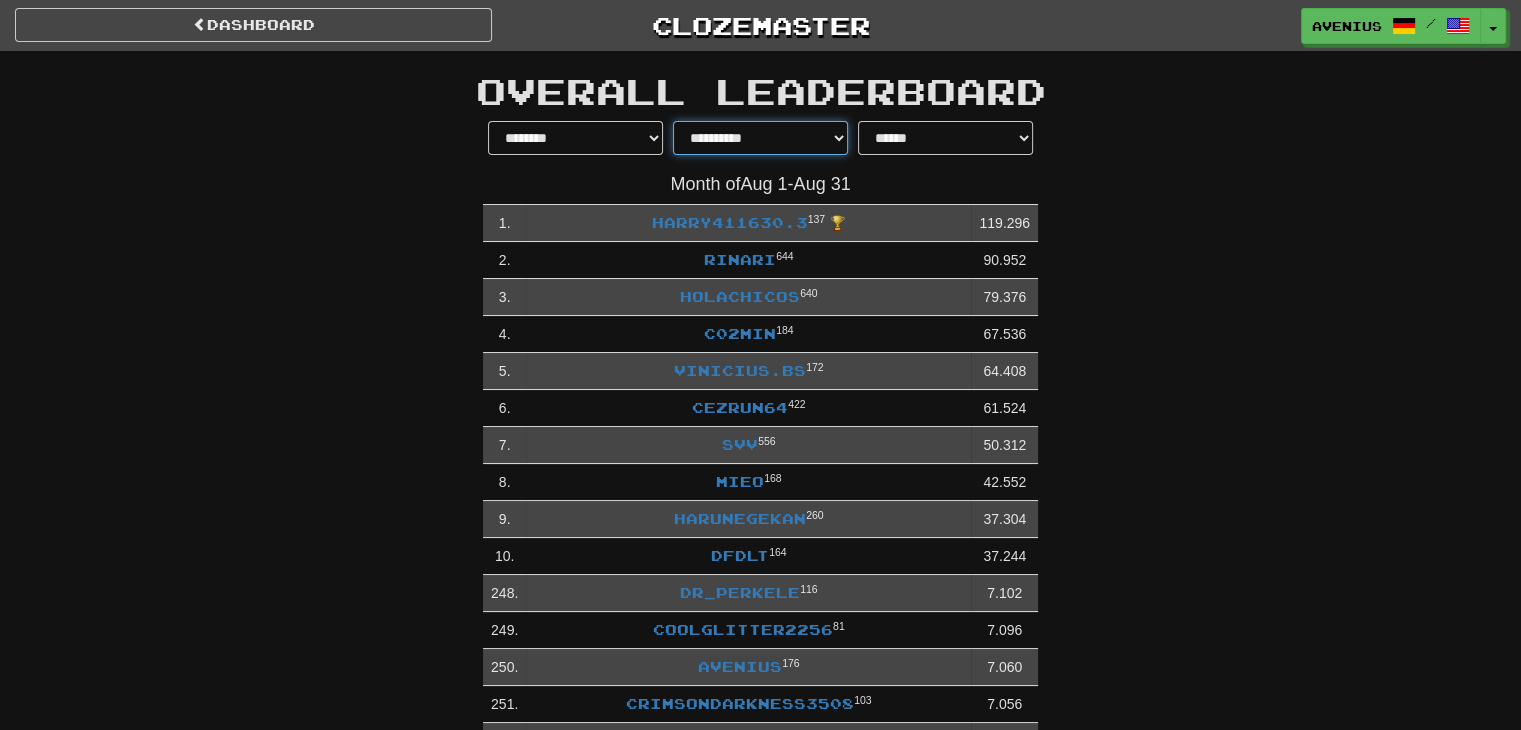 click on "**********" at bounding box center [760, 138] 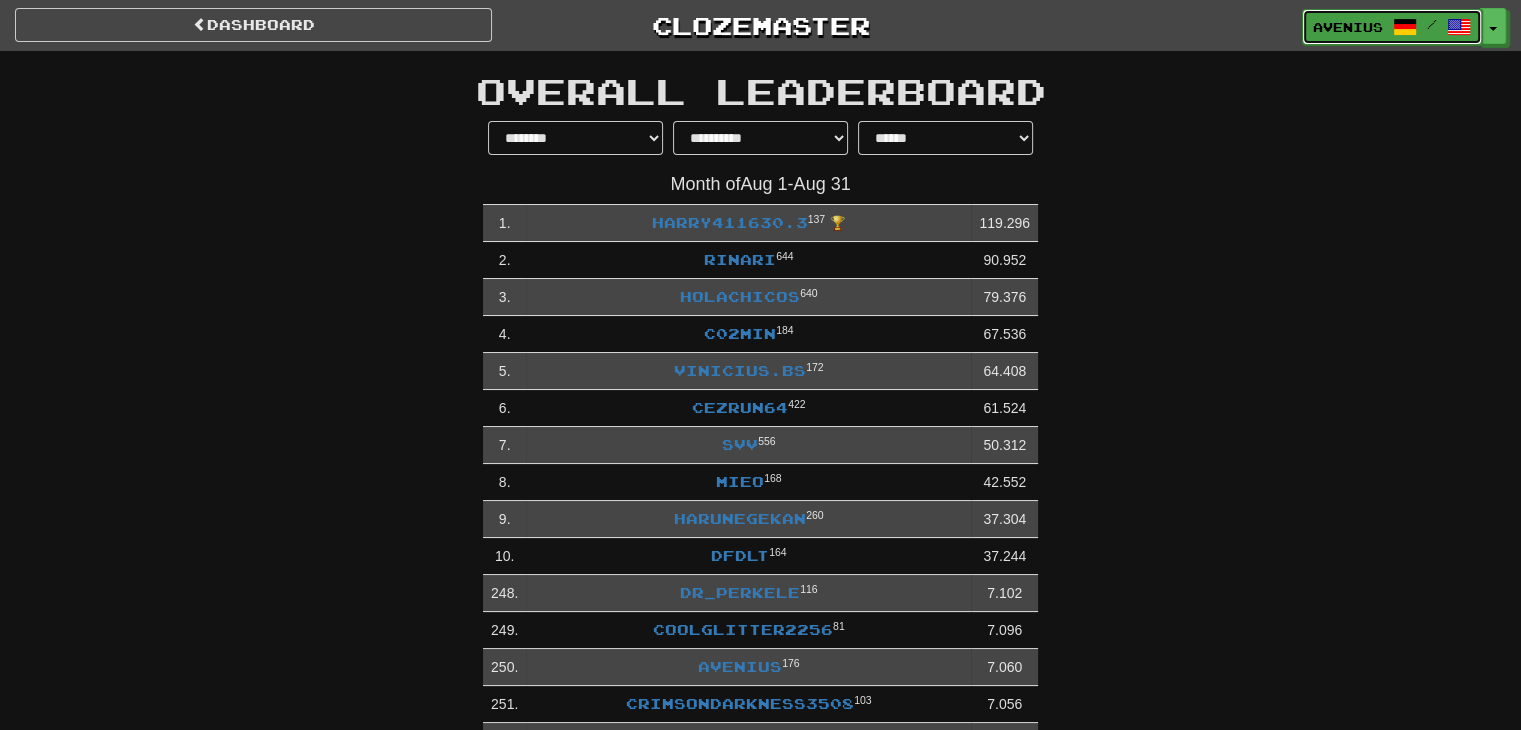 click on "Avenius
/" at bounding box center [1392, 27] 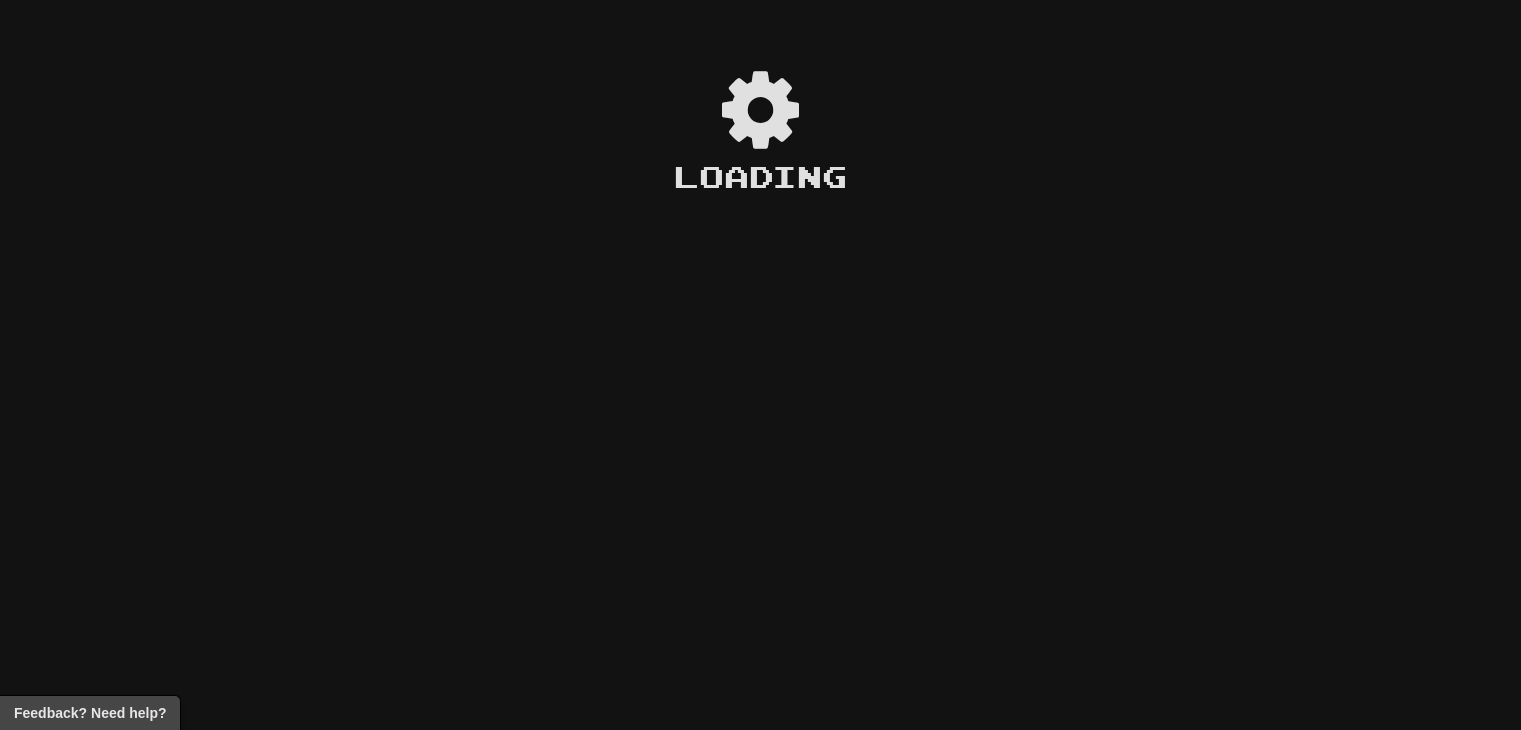 scroll, scrollTop: 0, scrollLeft: 0, axis: both 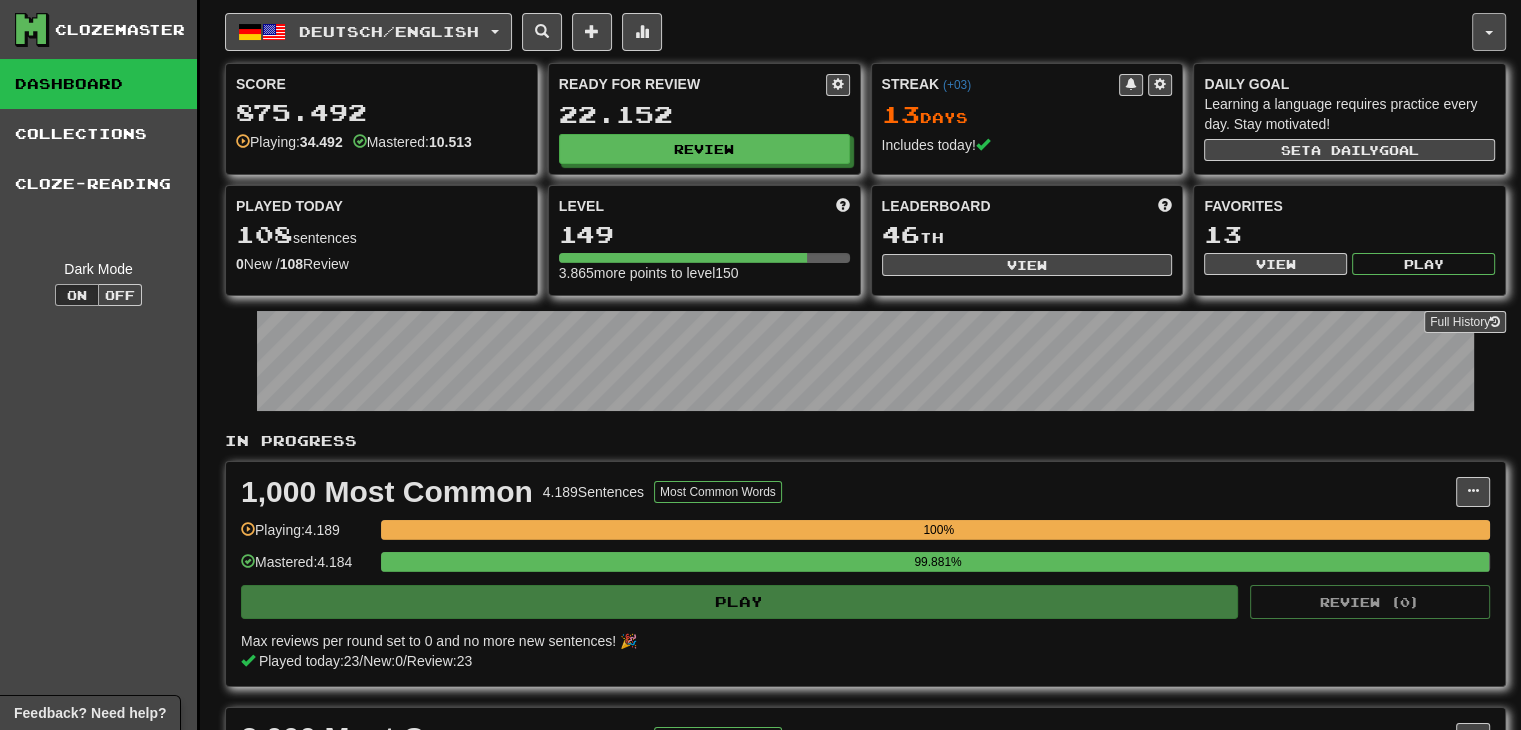click 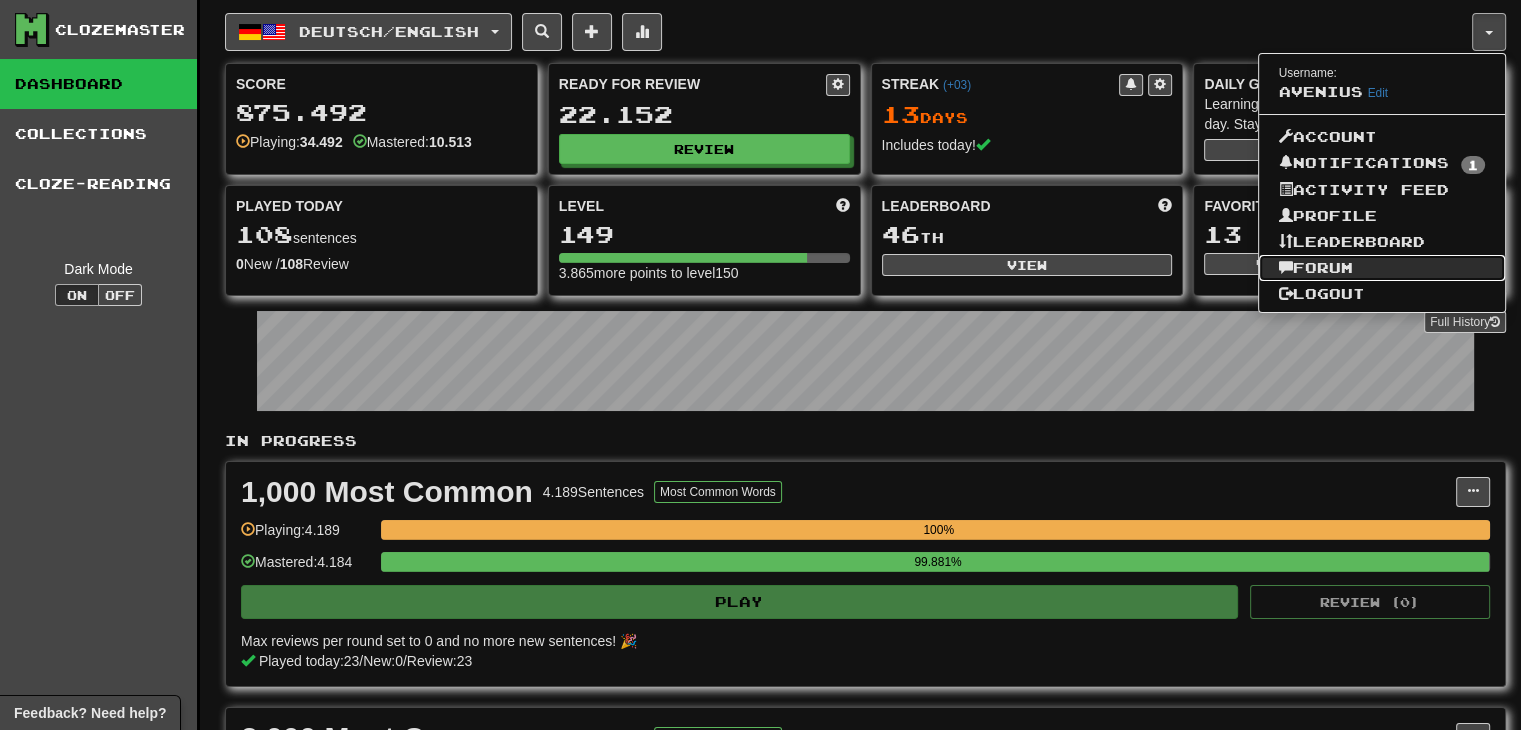 click on "Forum" 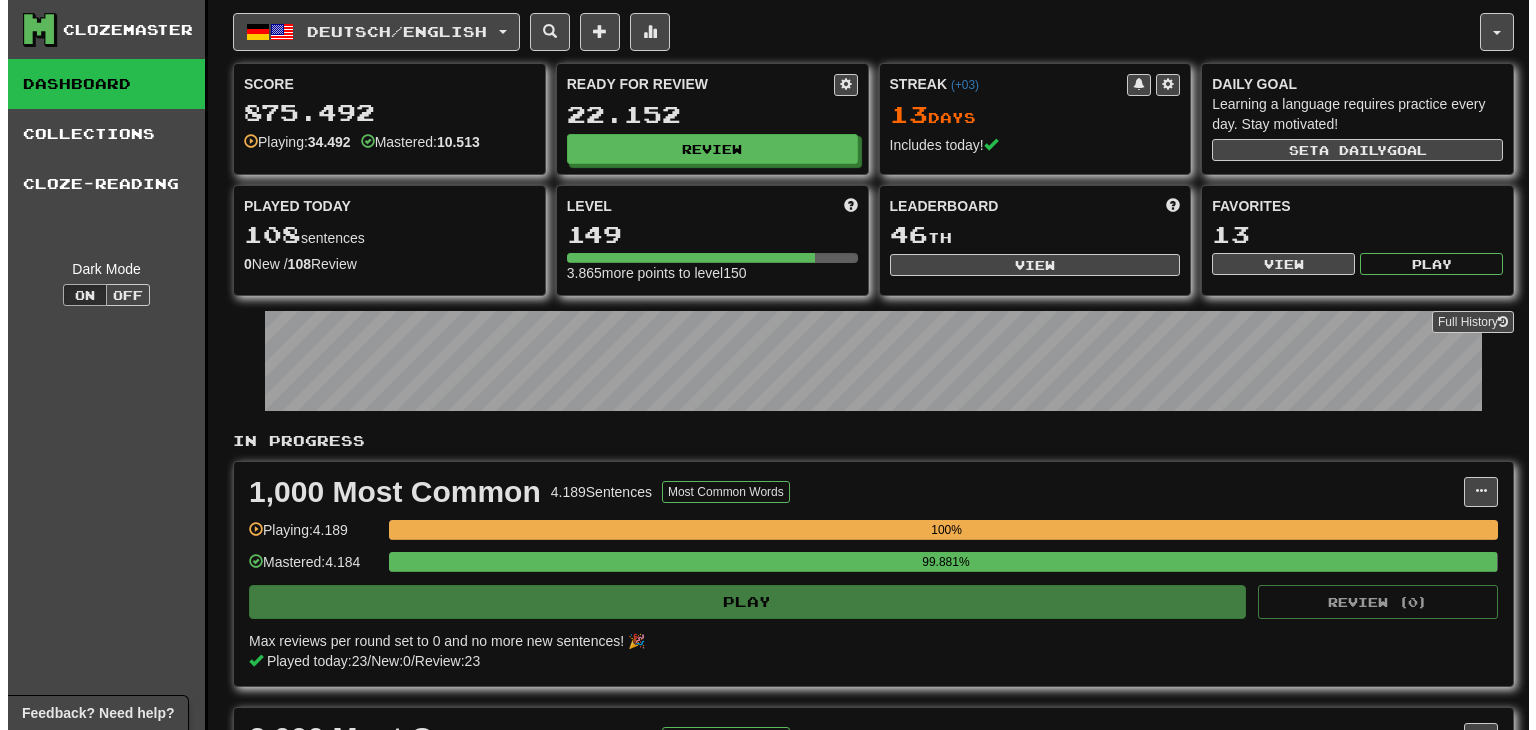 scroll, scrollTop: 0, scrollLeft: 0, axis: both 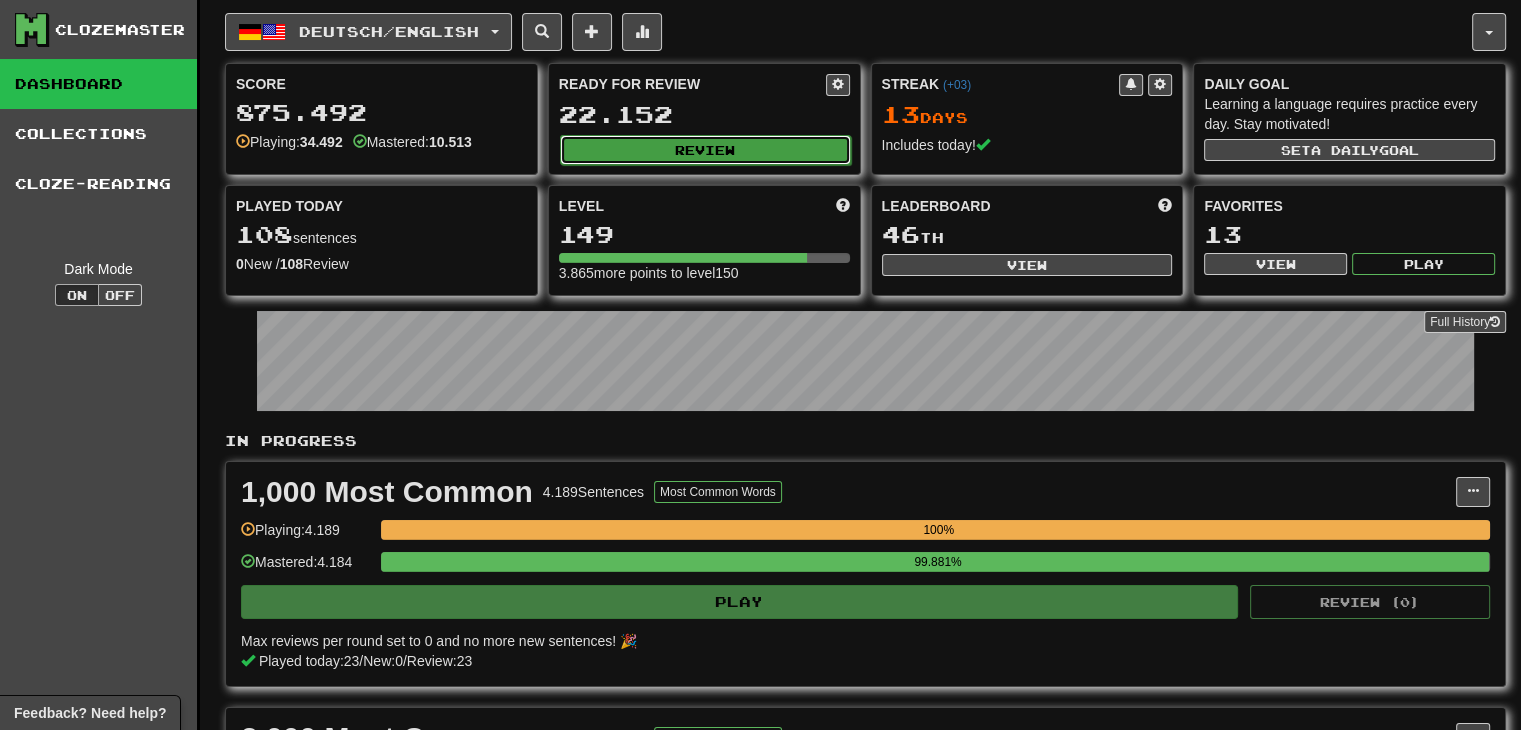 click on "Review" 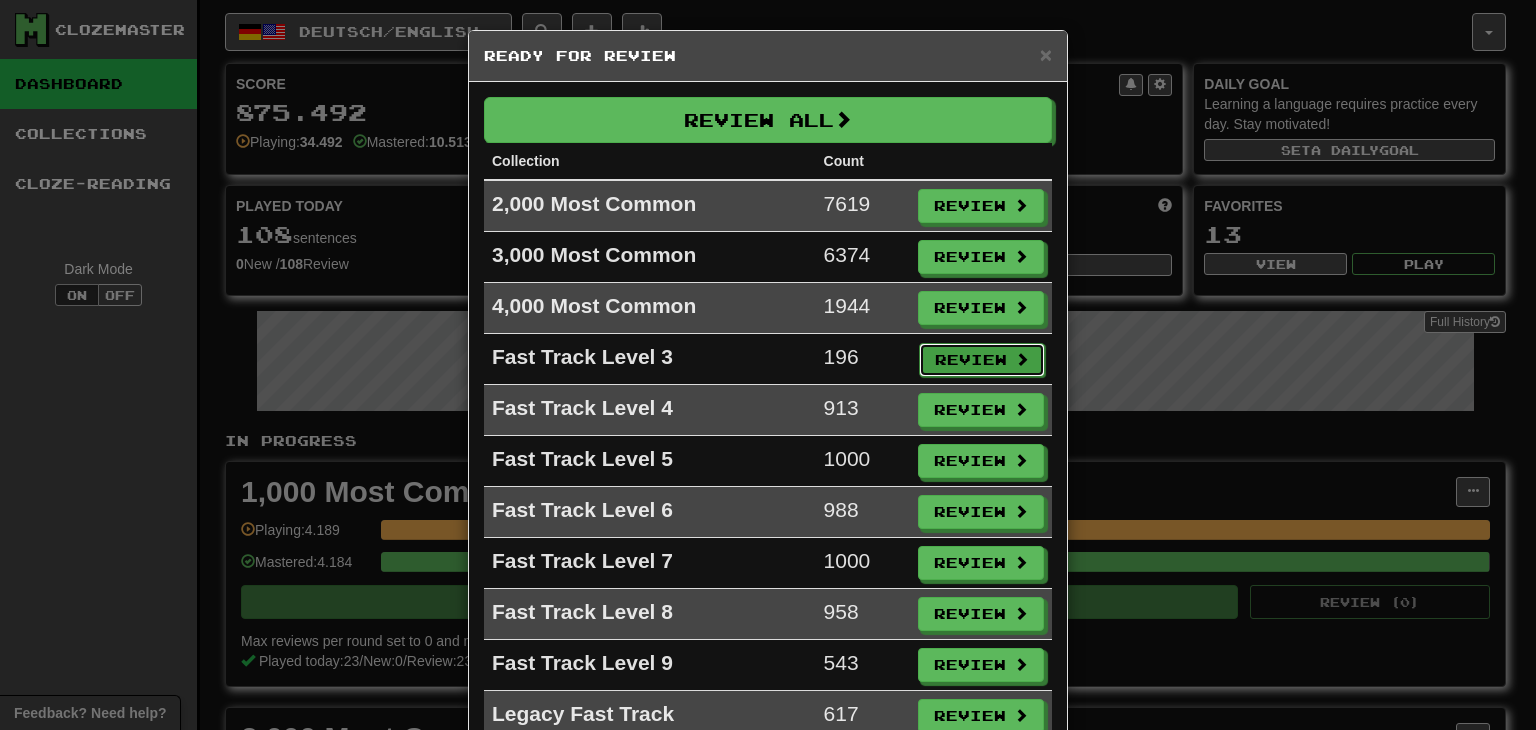 click on "Review" at bounding box center (982, 360) 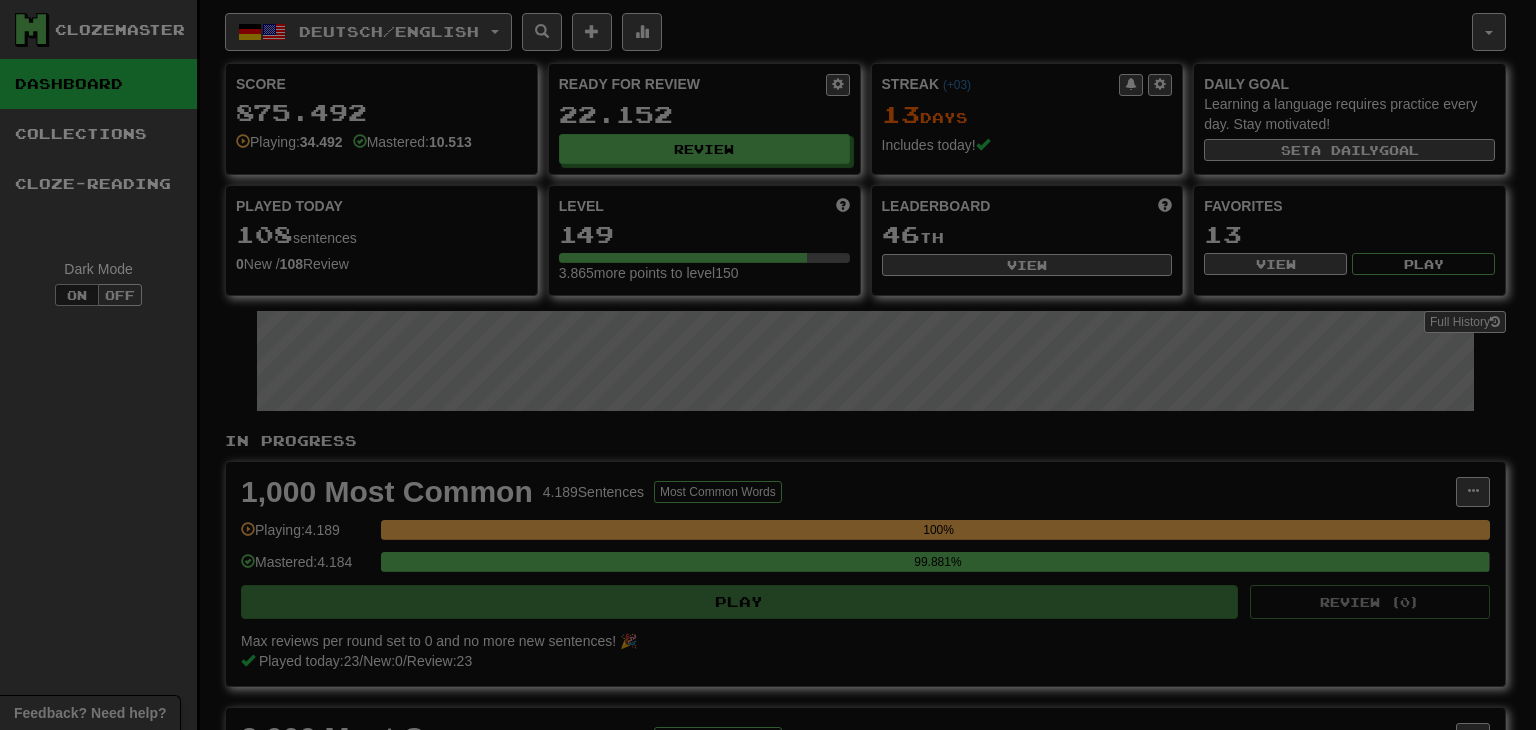 select on "**" 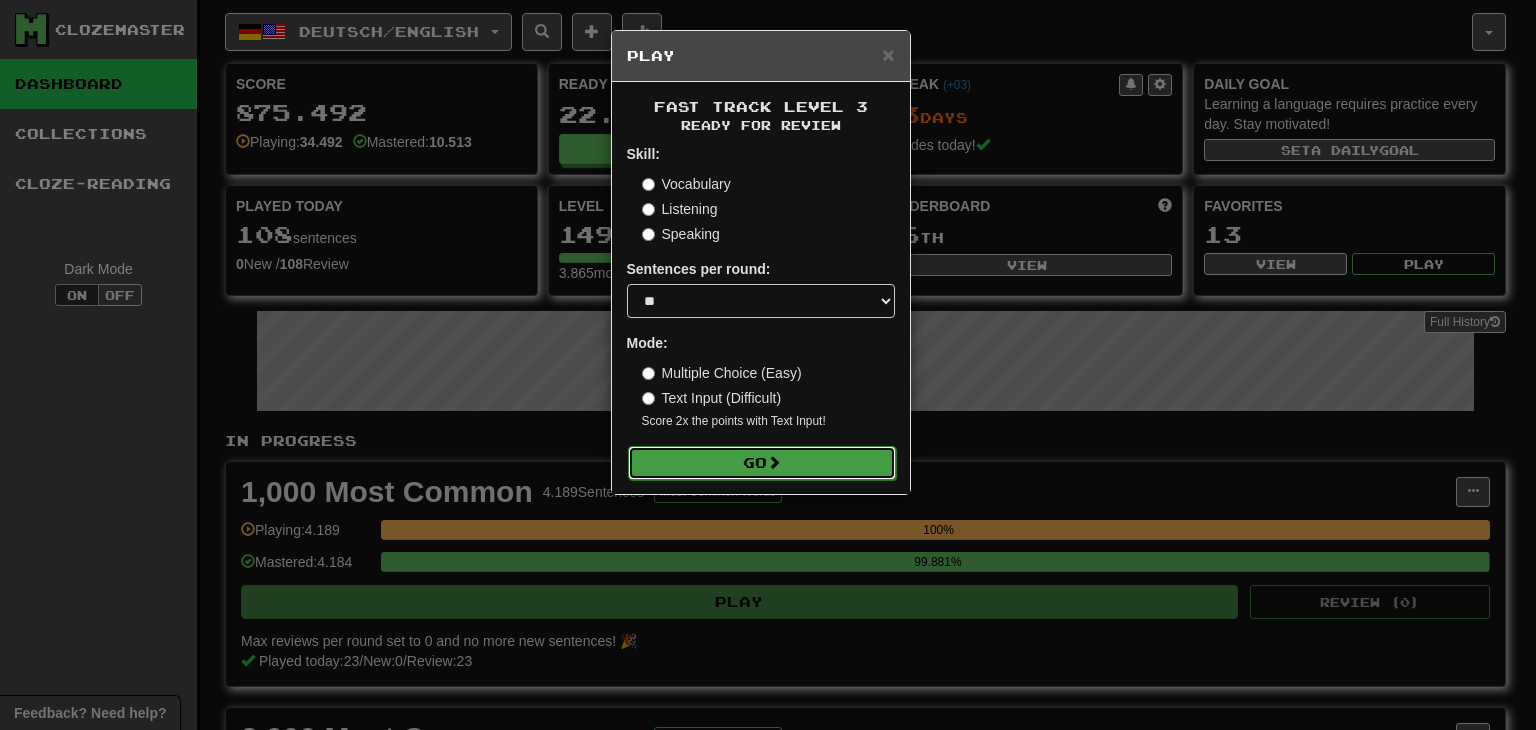 click on "Go" at bounding box center [762, 463] 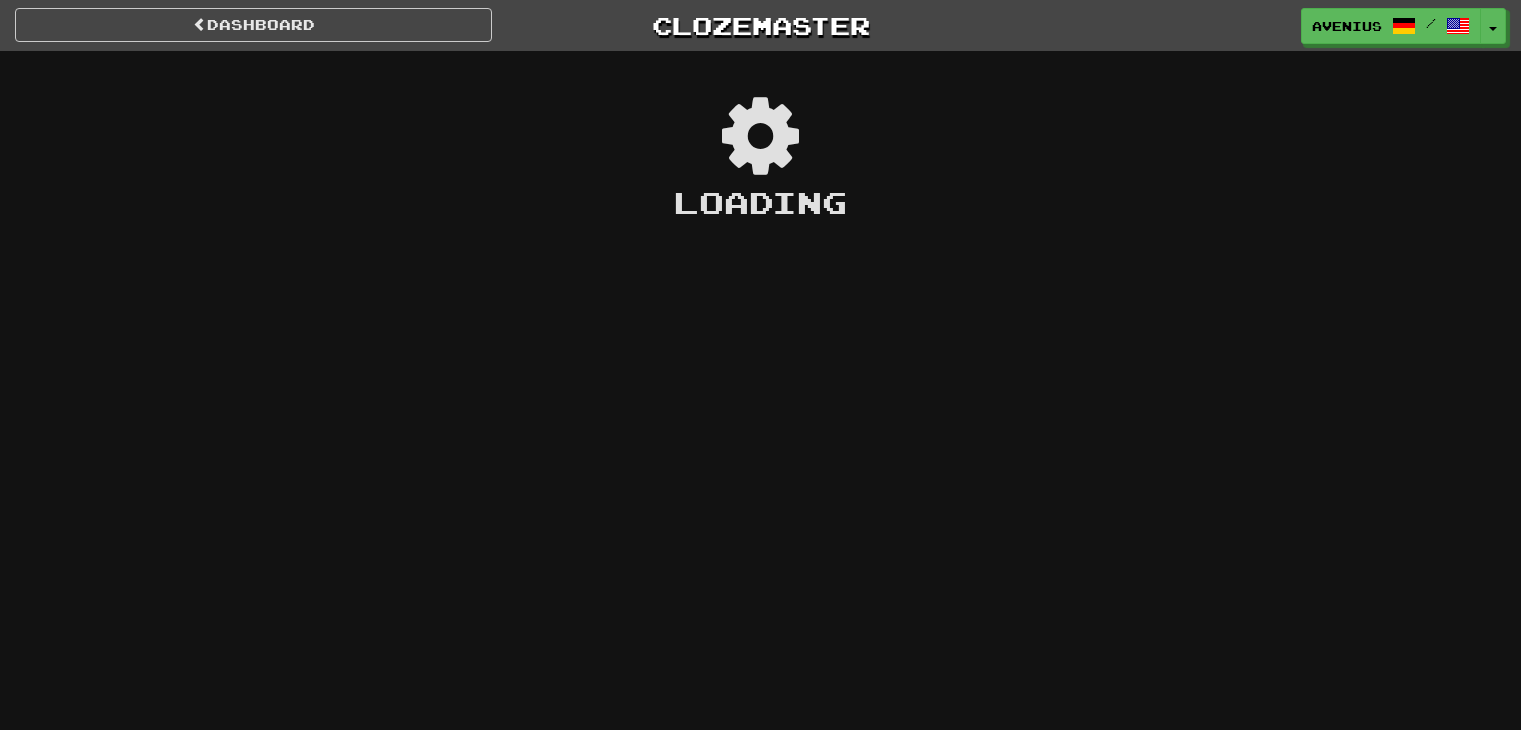 scroll, scrollTop: 0, scrollLeft: 0, axis: both 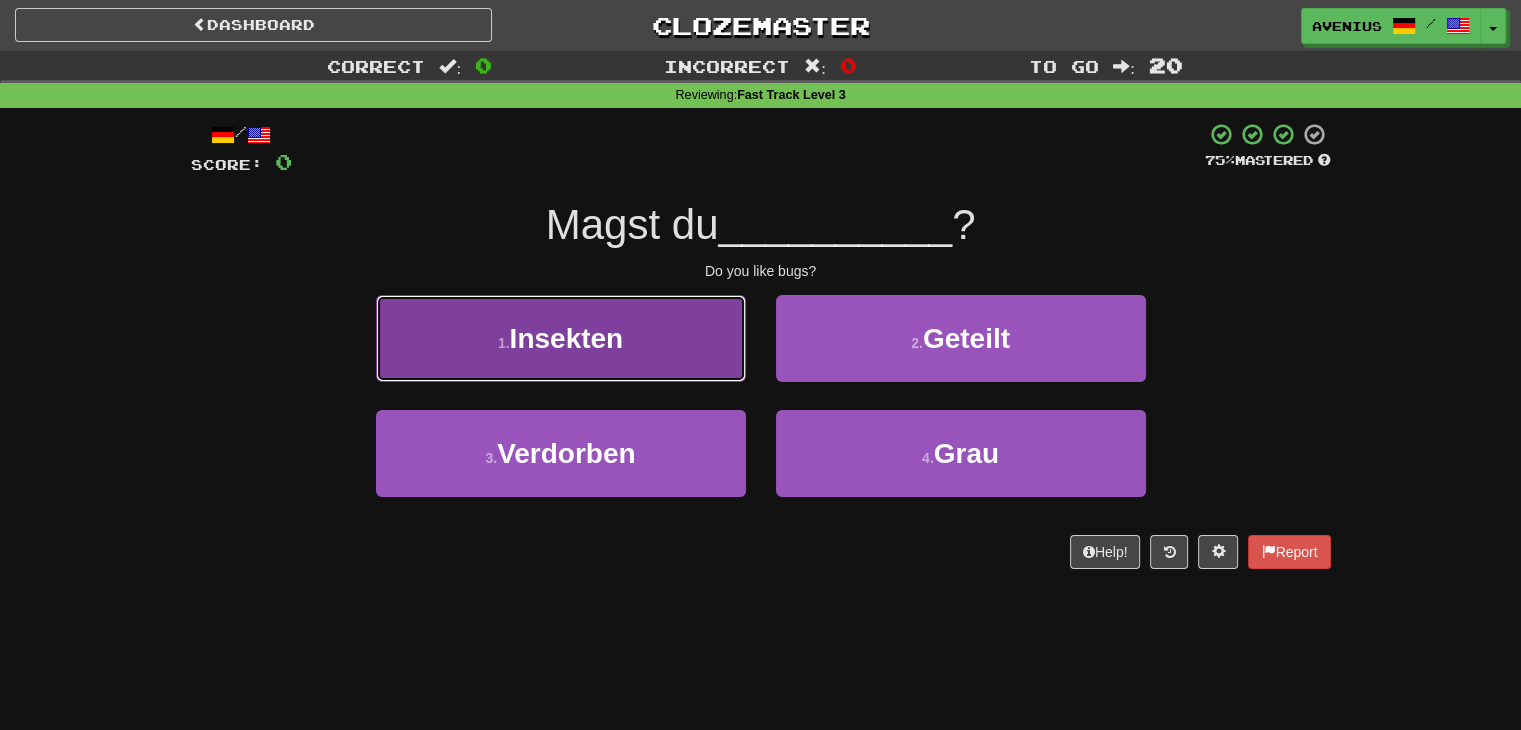 click on "1 .  Insekten" at bounding box center [561, 338] 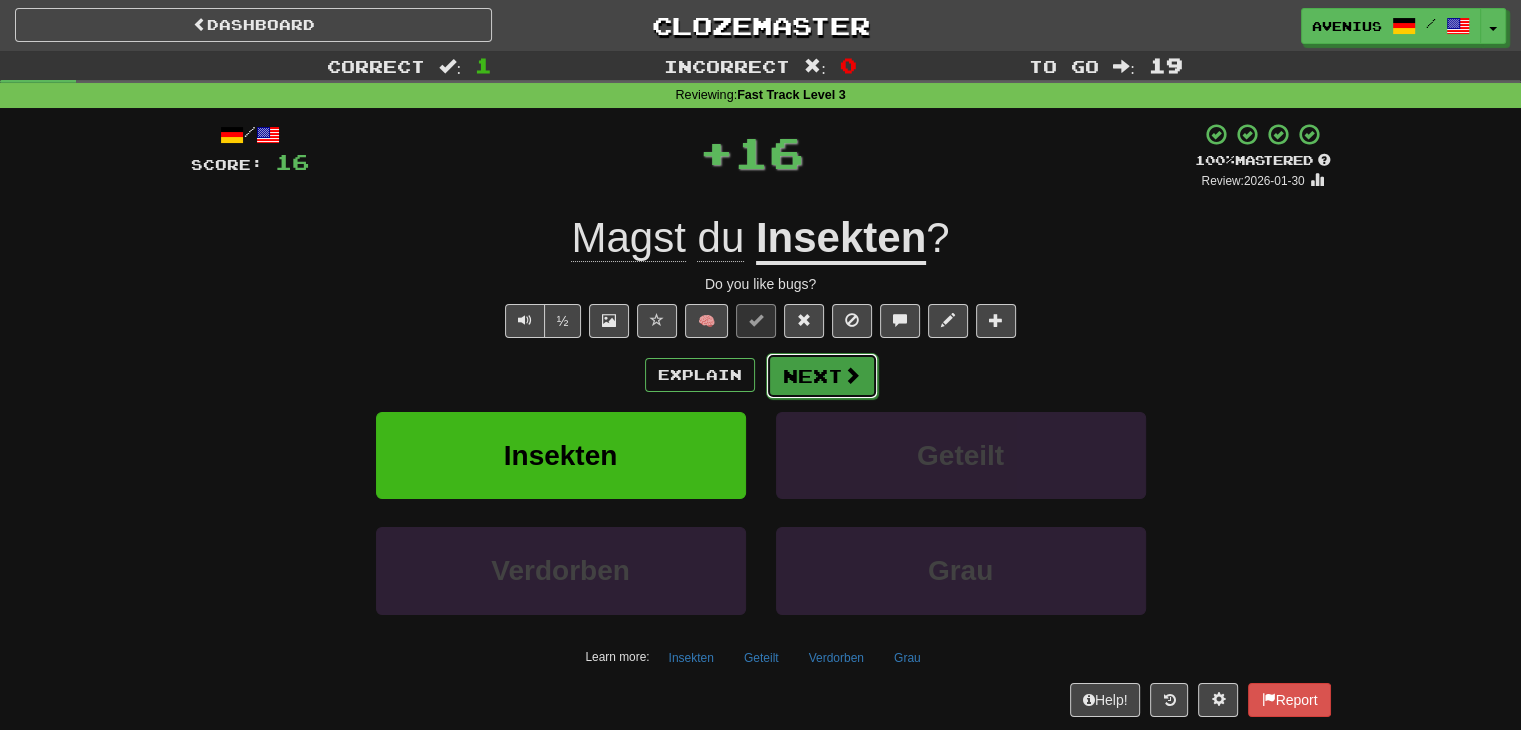 click at bounding box center (852, 375) 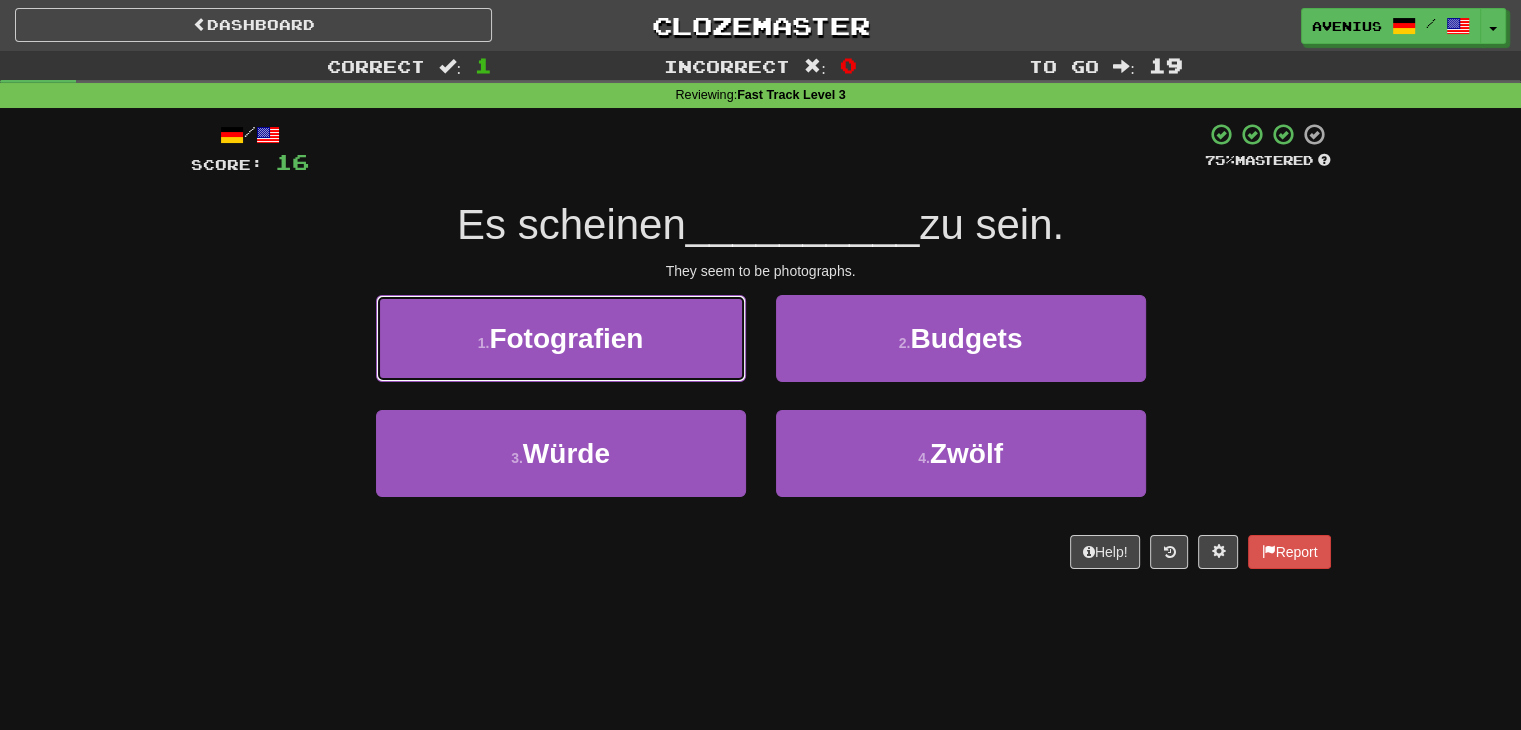 drag, startPoint x: 676, startPoint y: 345, endPoint x: 701, endPoint y: 349, distance: 25.317978 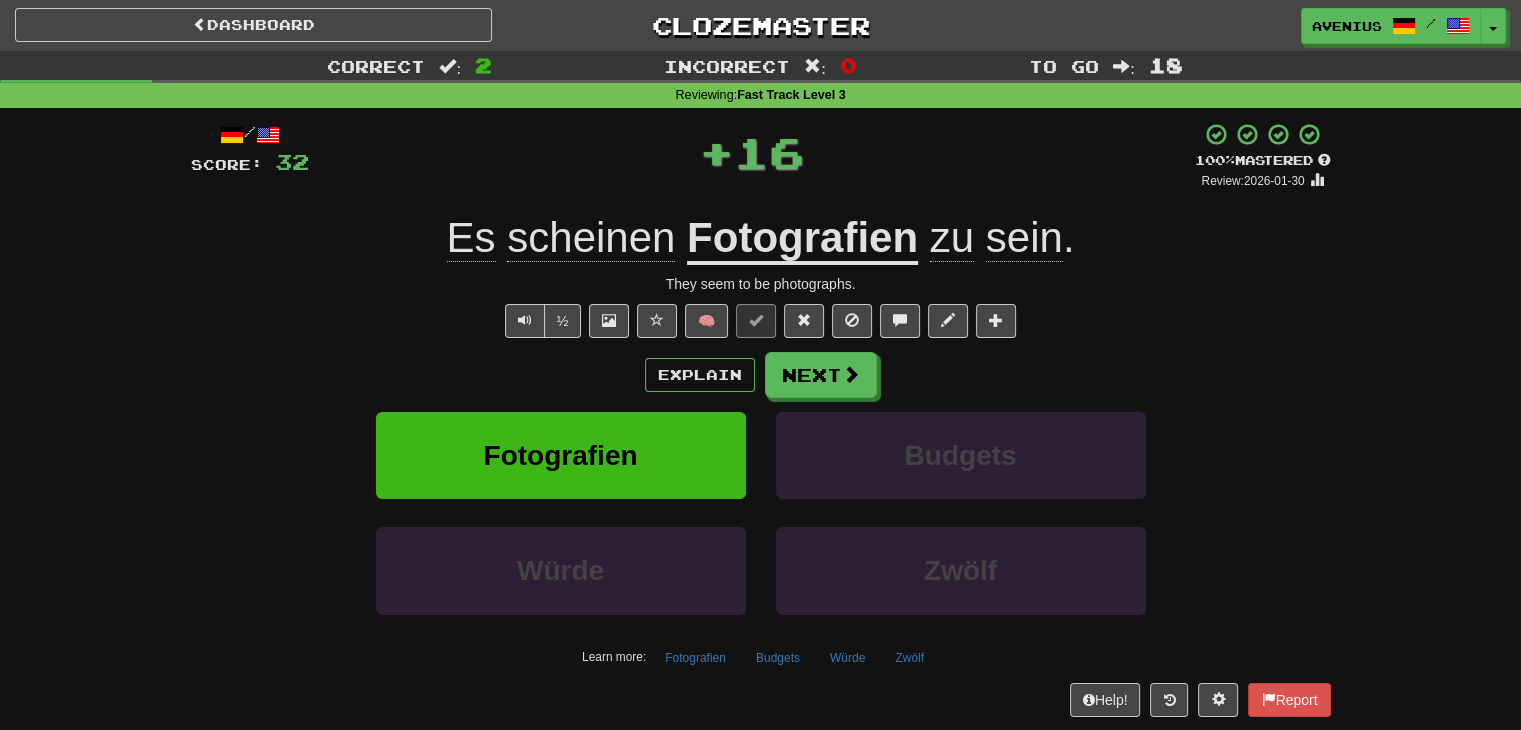 click at bounding box center [851, 374] 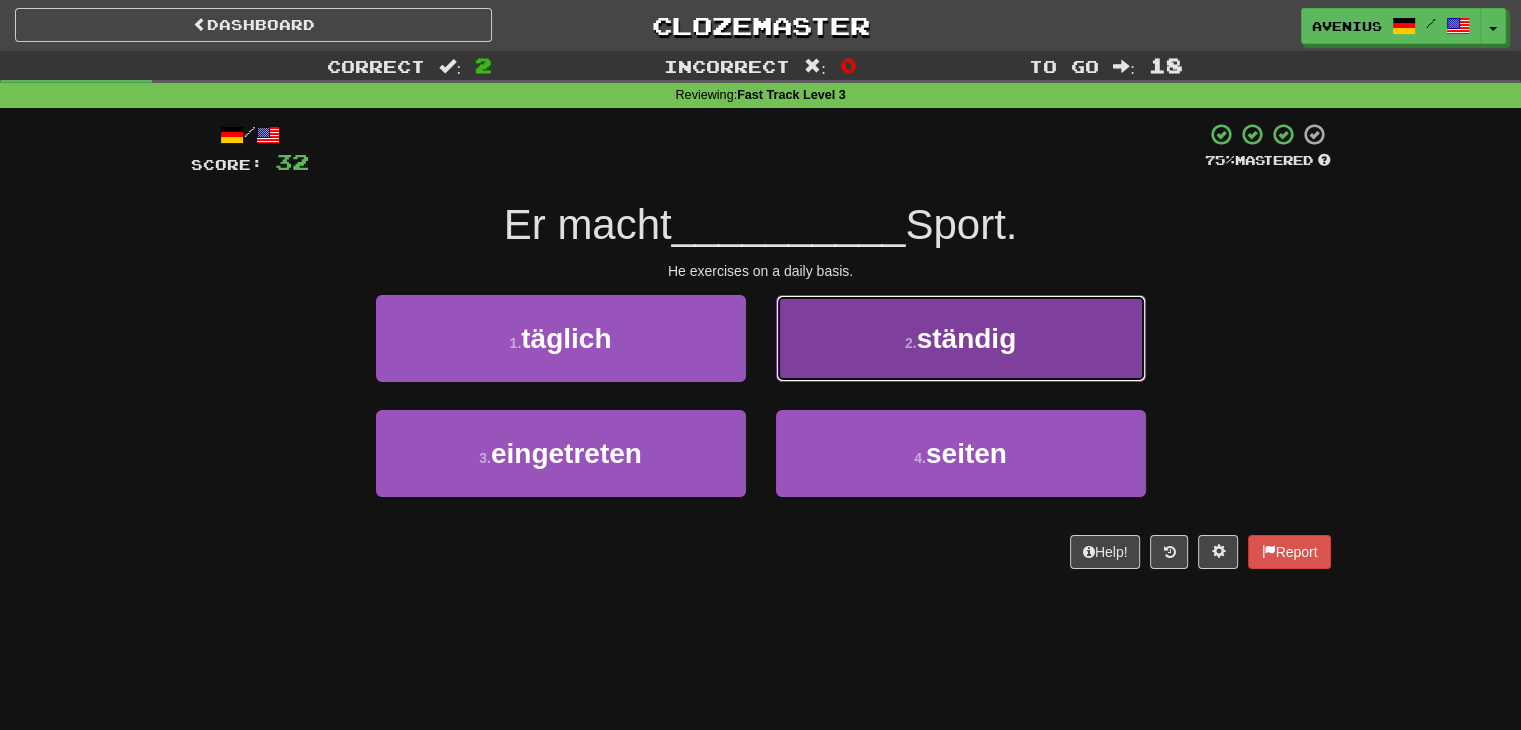 click on "2 .  ständig" at bounding box center (961, 338) 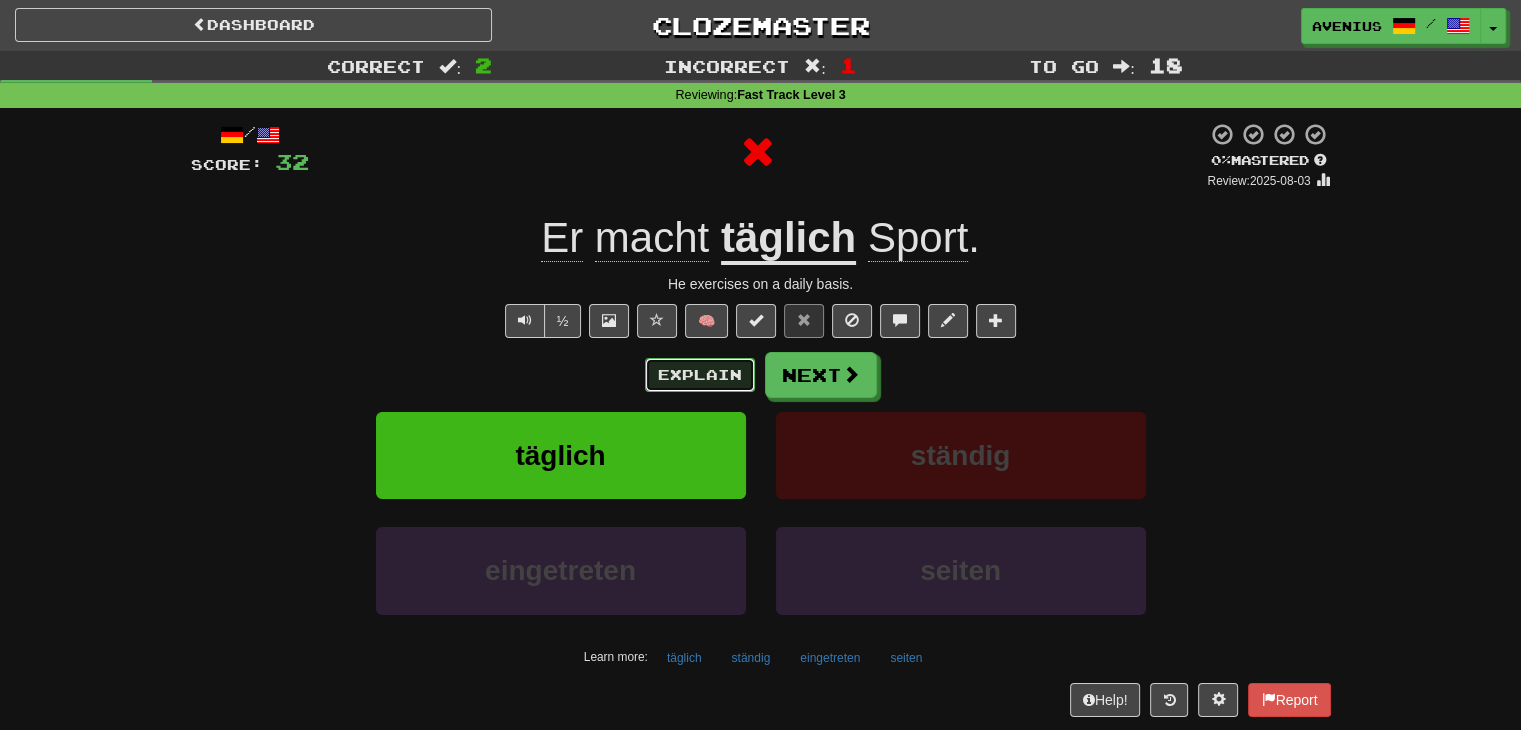 click on "Explain" at bounding box center (700, 375) 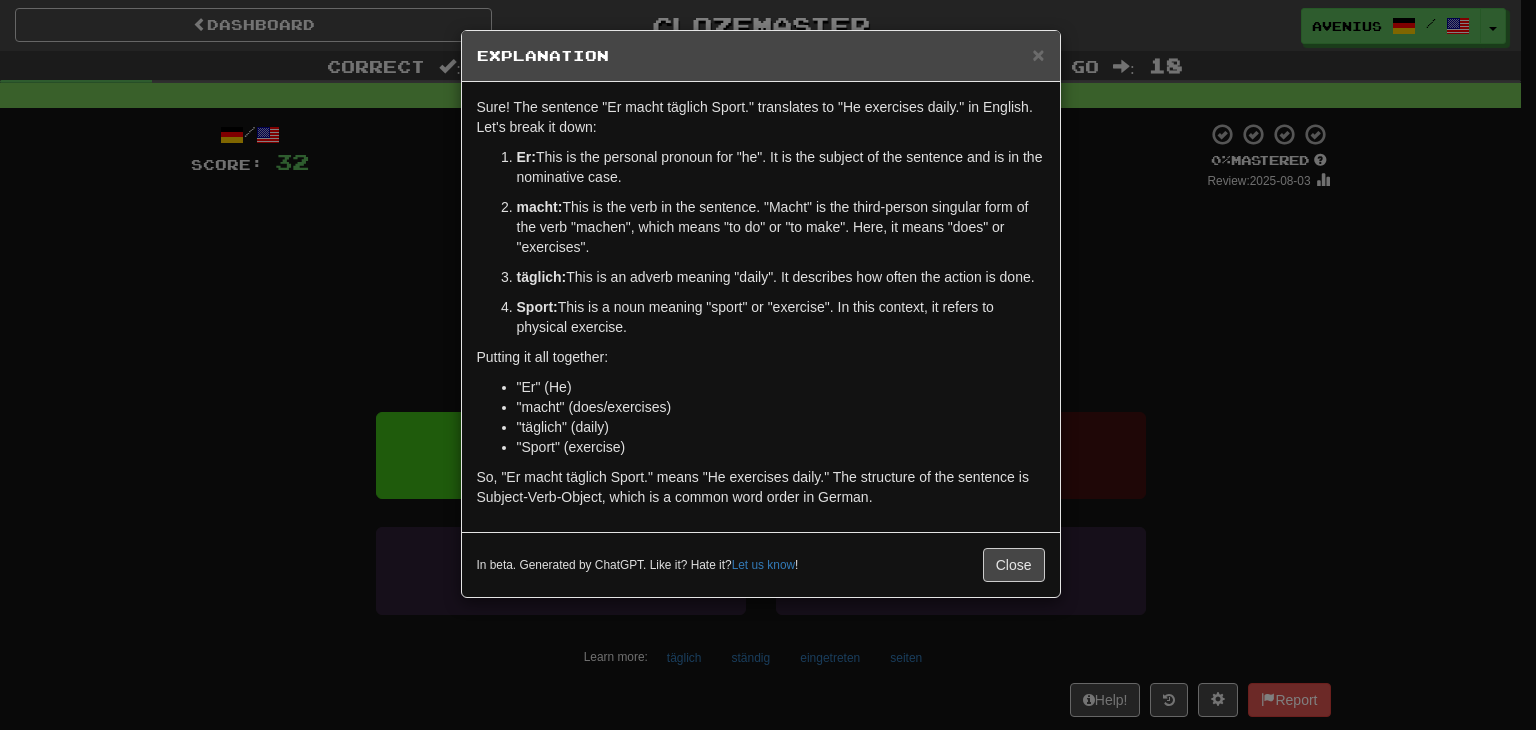 click on ""Er" (He)
"macht" (does/exercises)
"täglich" (daily)
"Sport" (exercise)" at bounding box center (761, 417) 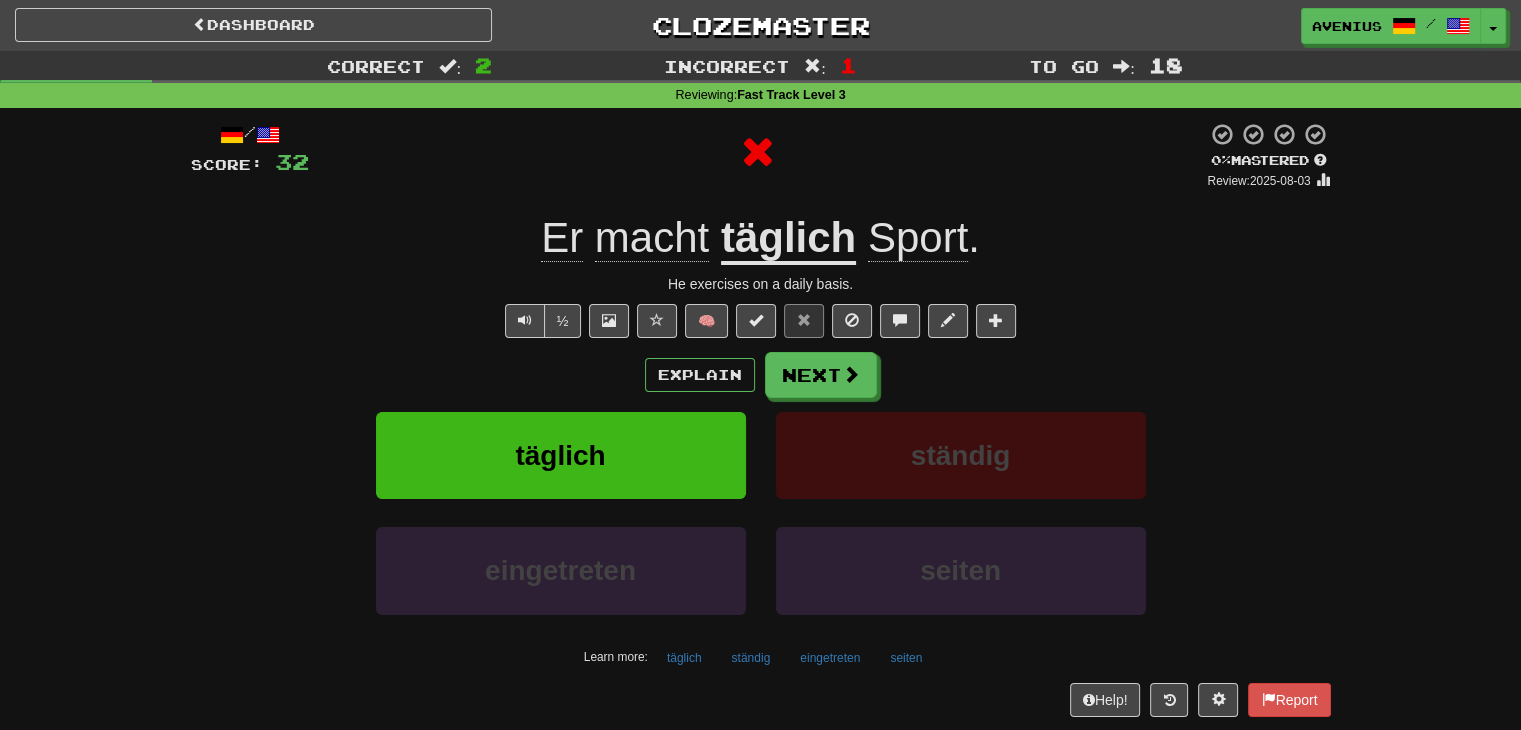 click on "Explain Next" at bounding box center (761, 375) 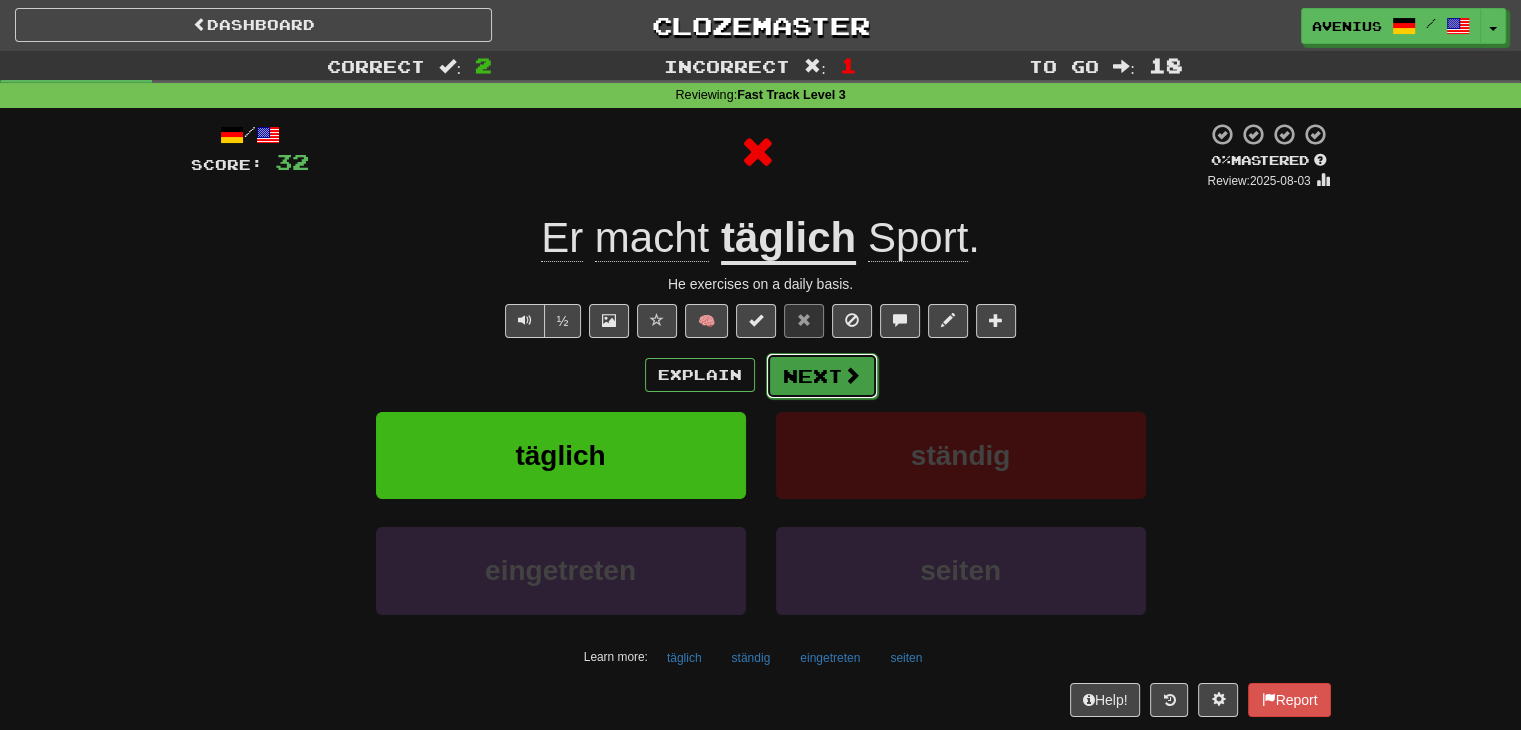 click on "Next" at bounding box center (822, 376) 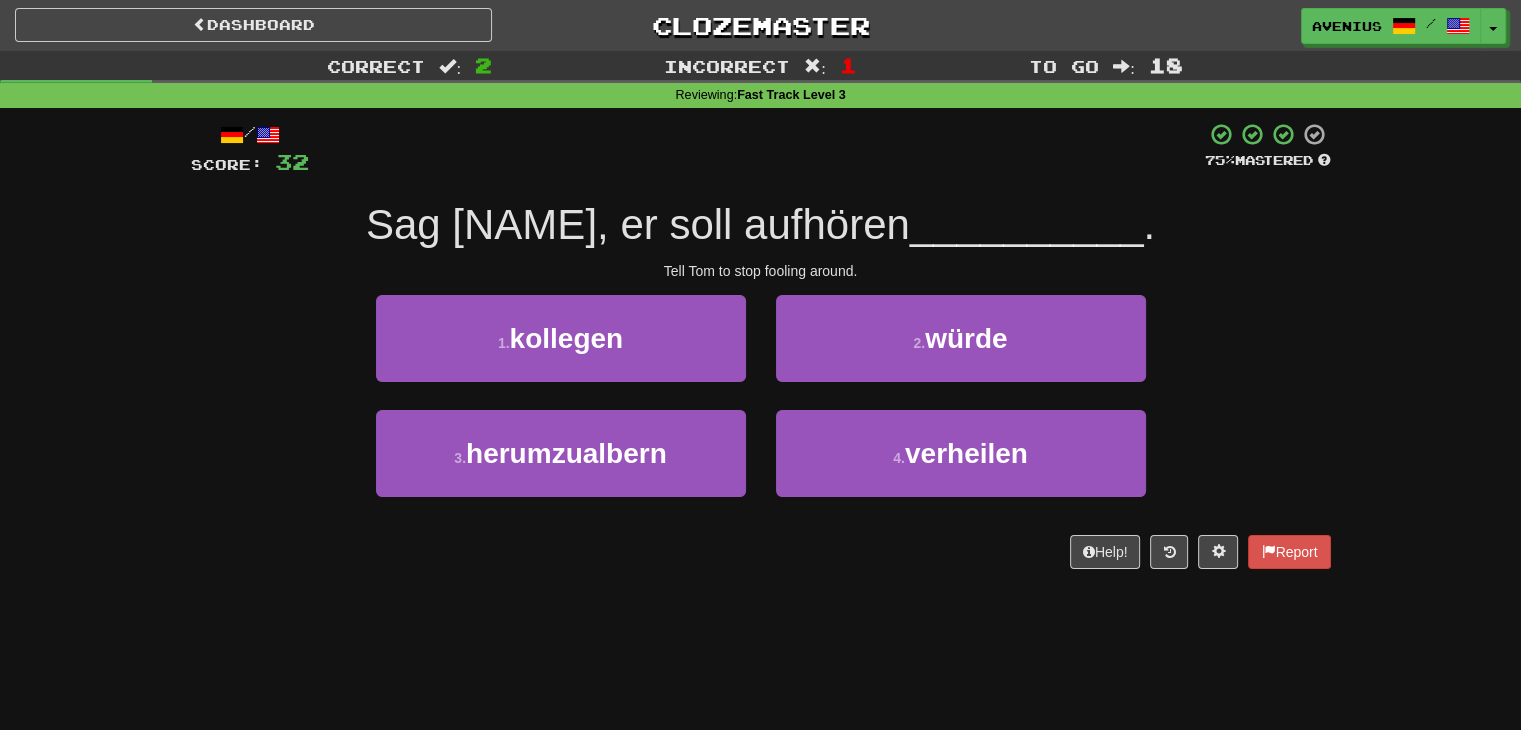 click on "4 .  verheilen" at bounding box center [961, 467] 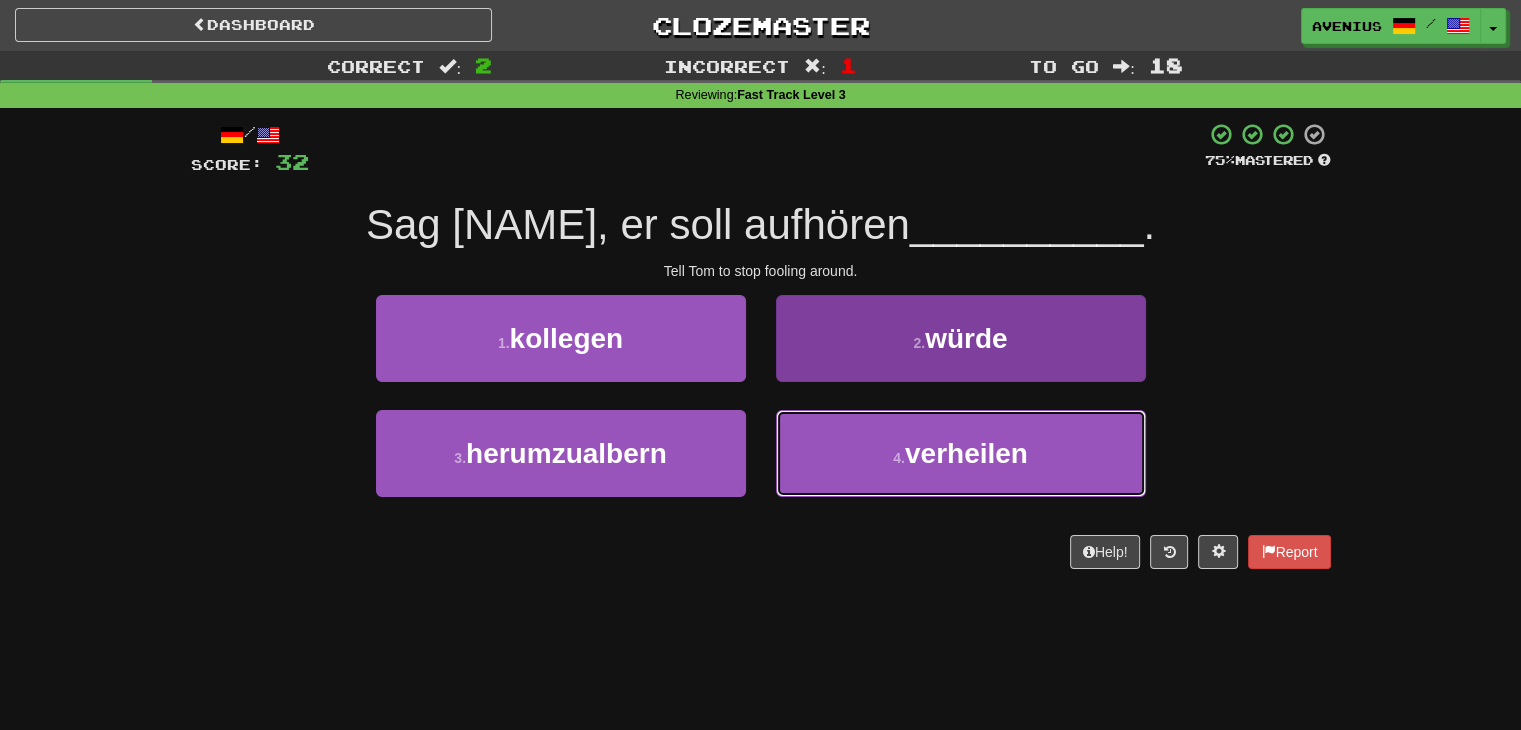 click on "4 .  verheilen" at bounding box center (961, 453) 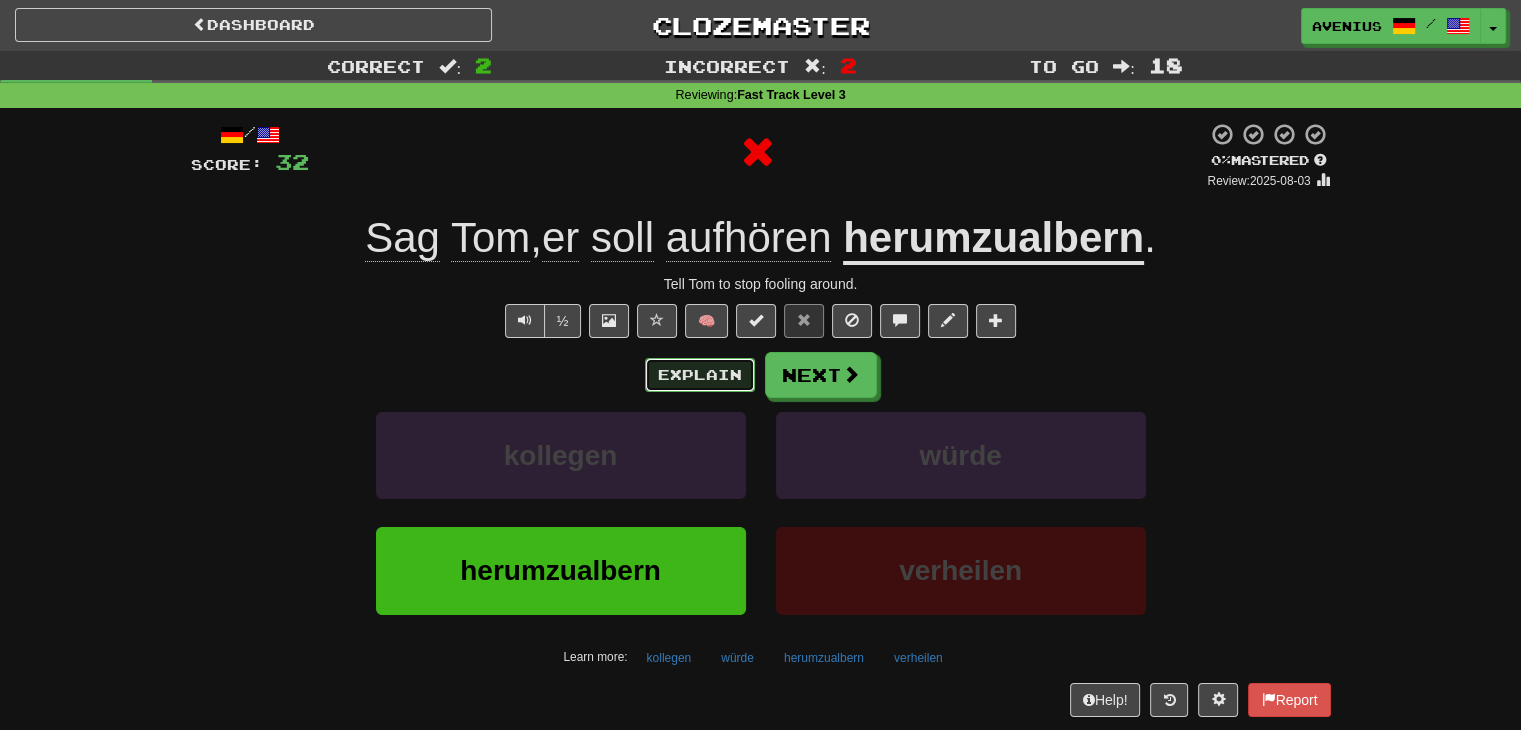 click on "Explain" at bounding box center (700, 375) 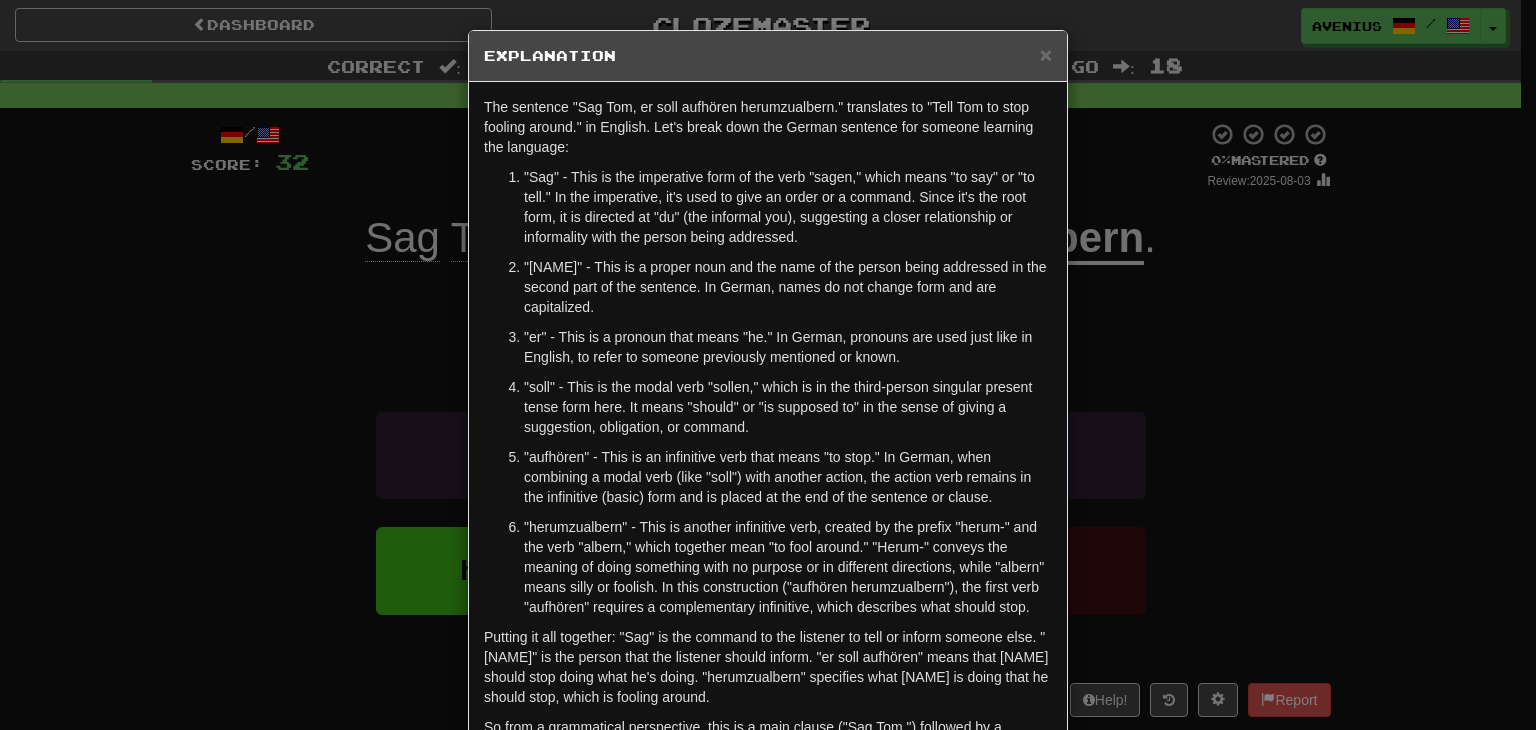 click on ""Sag" - This is the imperative form of the verb "sagen," which means "to say" or "to tell." In the imperative, it's used to give an order or a command. Since it's the root form, it is directed at "du" (the informal you), suggesting a closer relationship or informality with the person being addressed.
"Tom" - This is a proper noun and the name of the person being addressed in the second part of the sentence. In German, names do not change form and are capitalized.
"er" - This is a pronoun that means "he." In German, pronouns are used just like in English, to refer to someone previously mentioned or known.
"soll" - This is the modal verb "sollen," which is in the third-person singular present tense form here. It means "should" or "is supposed to" in the sense of giving a suggestion, obligation, or command." at bounding box center (768, 392) 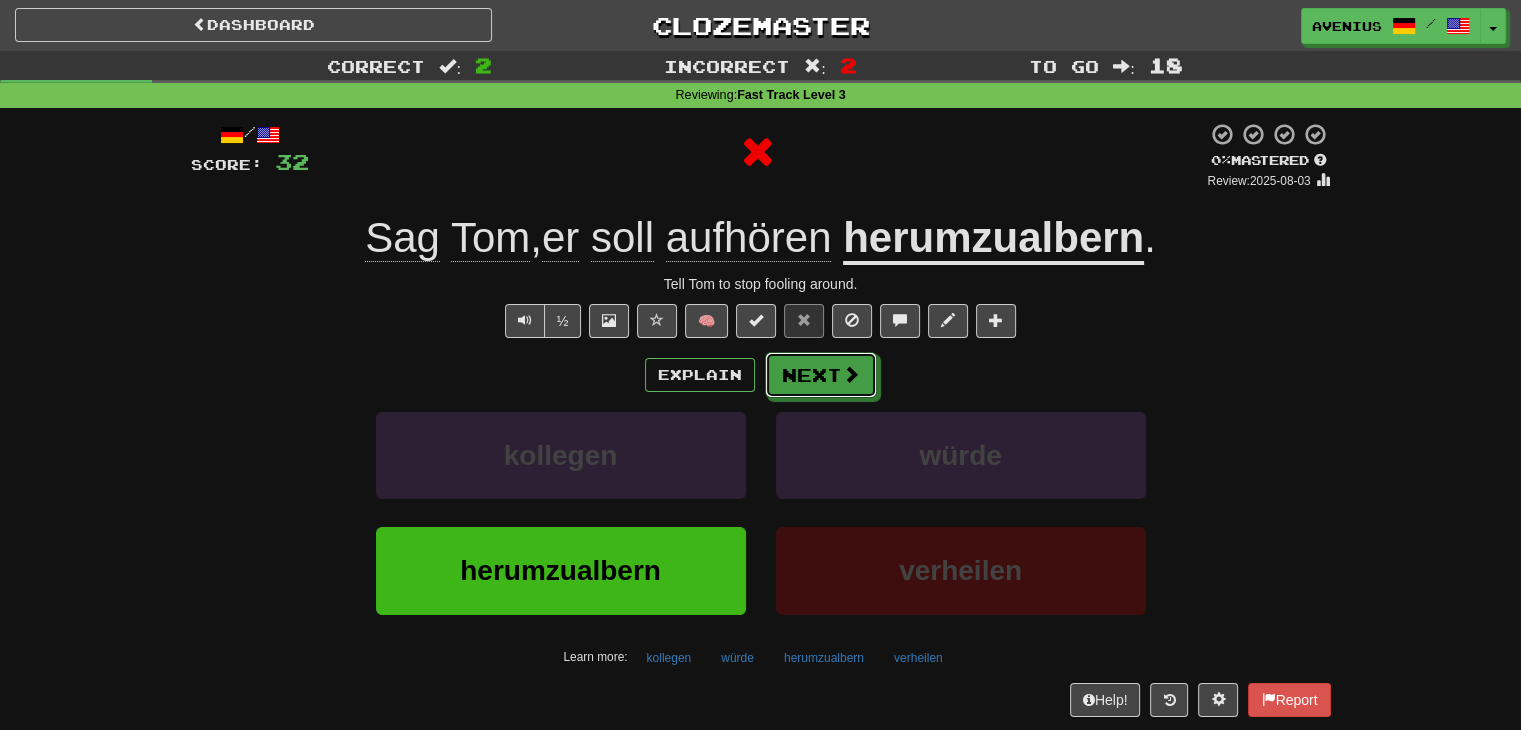 click on "Next" at bounding box center [821, 375] 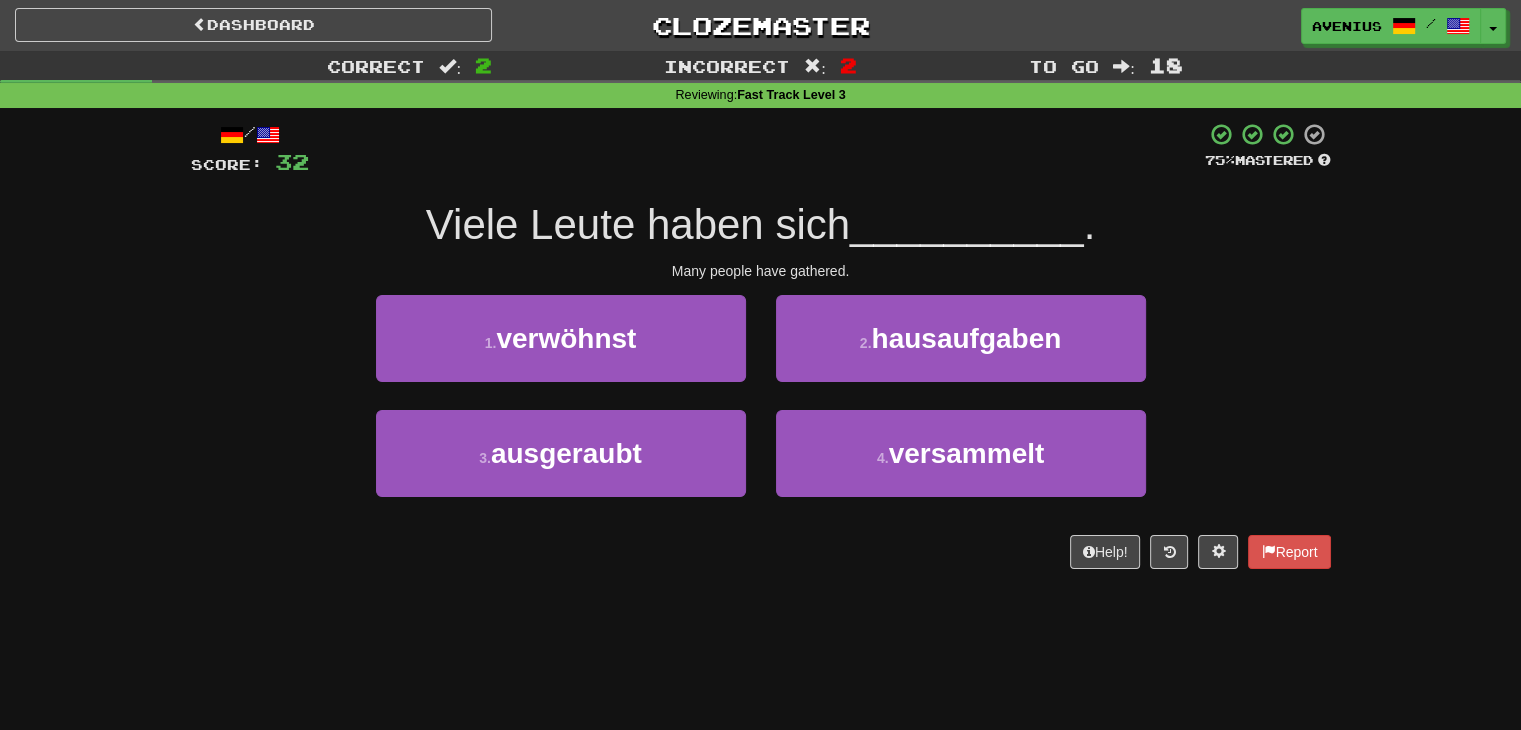 click on "1 .  verwöhnst" at bounding box center (561, 352) 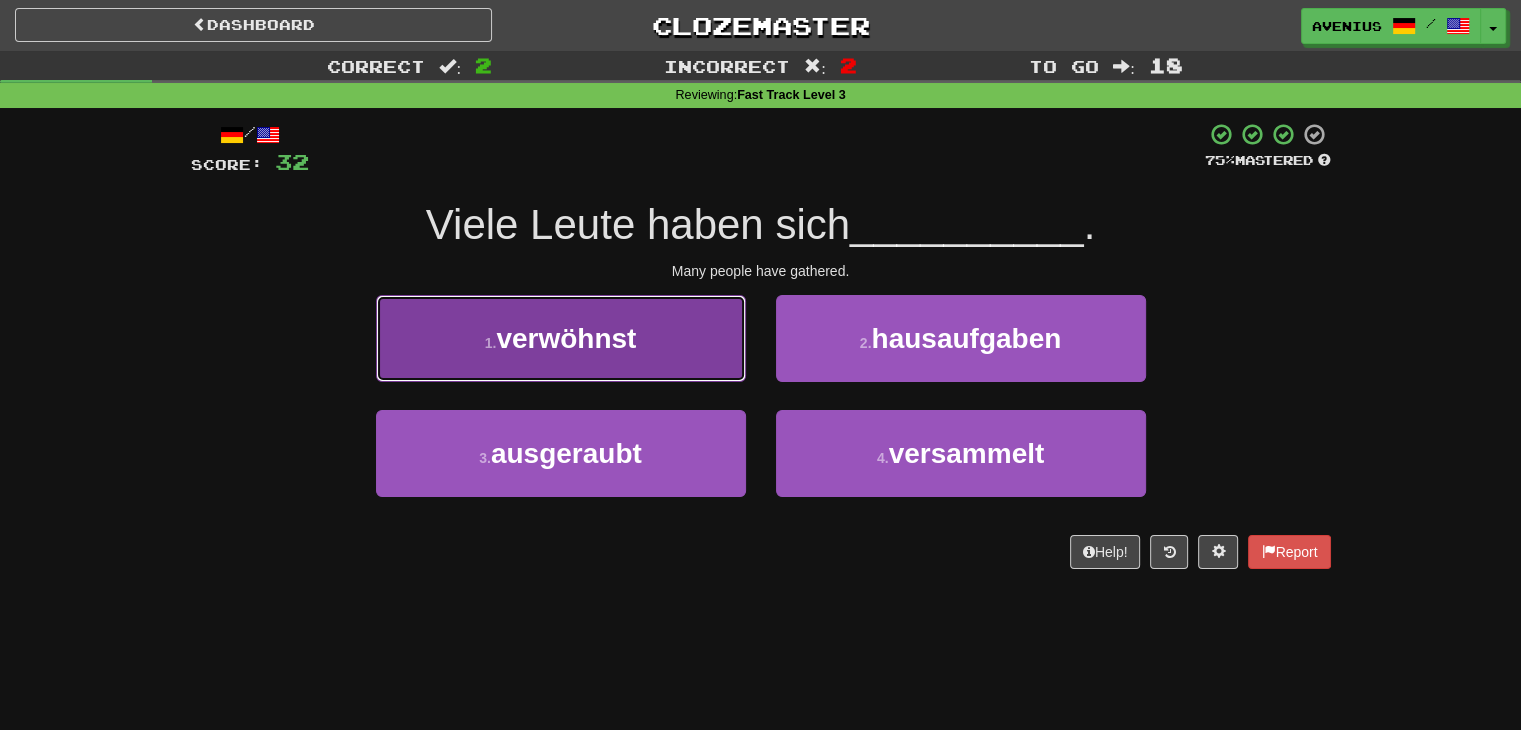 click on "1 .  verwöhnst" at bounding box center (561, 338) 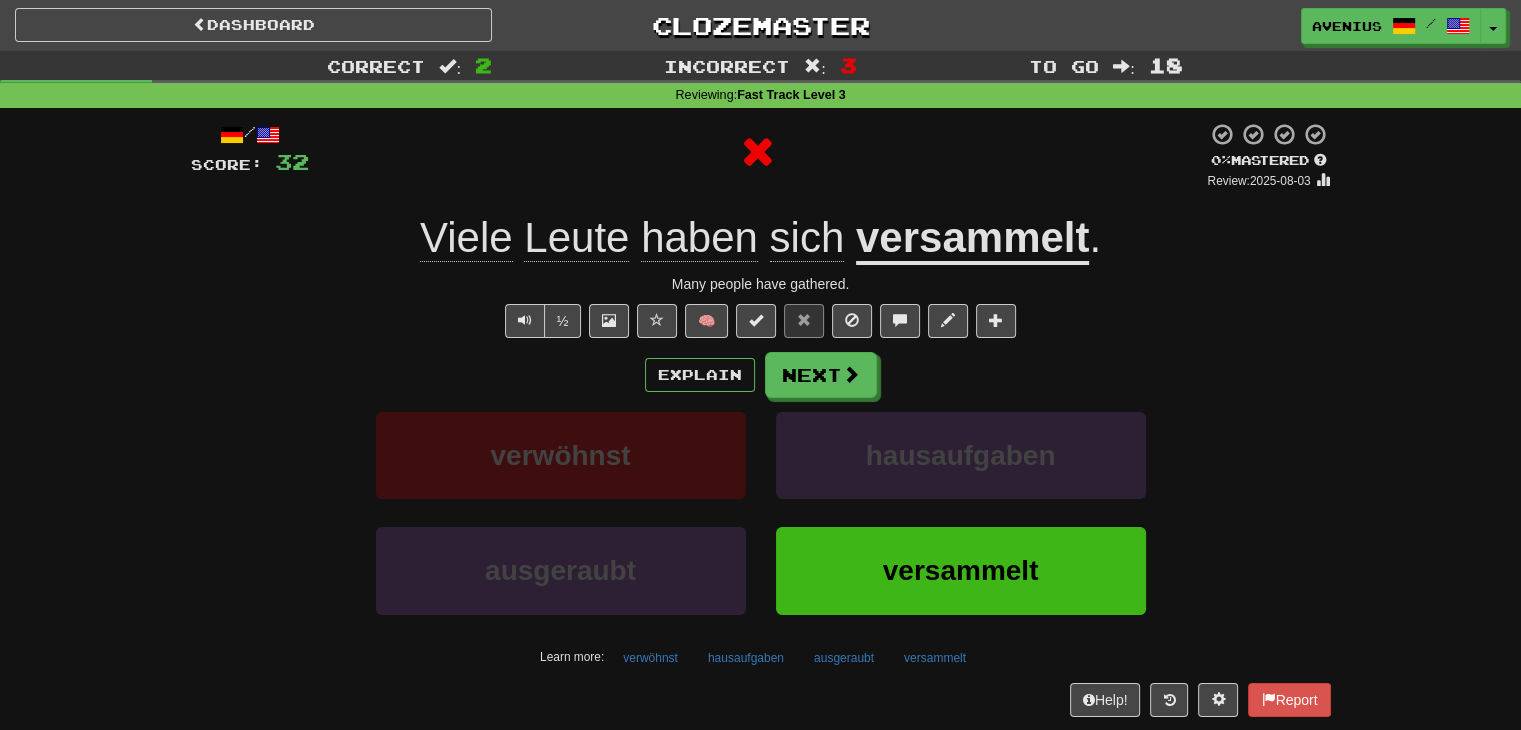 click on "Explain Next" at bounding box center [761, 375] 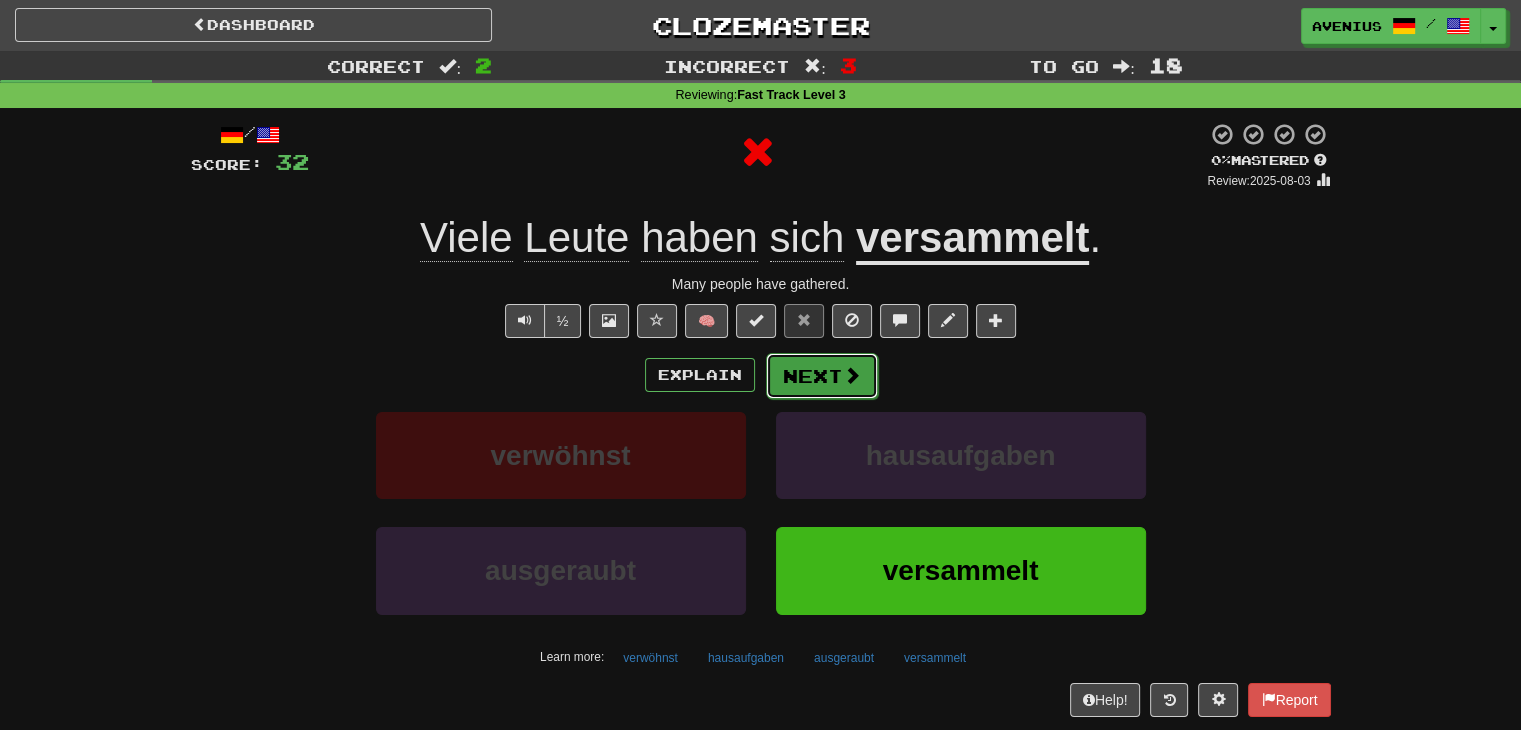 click on "Next" at bounding box center (822, 376) 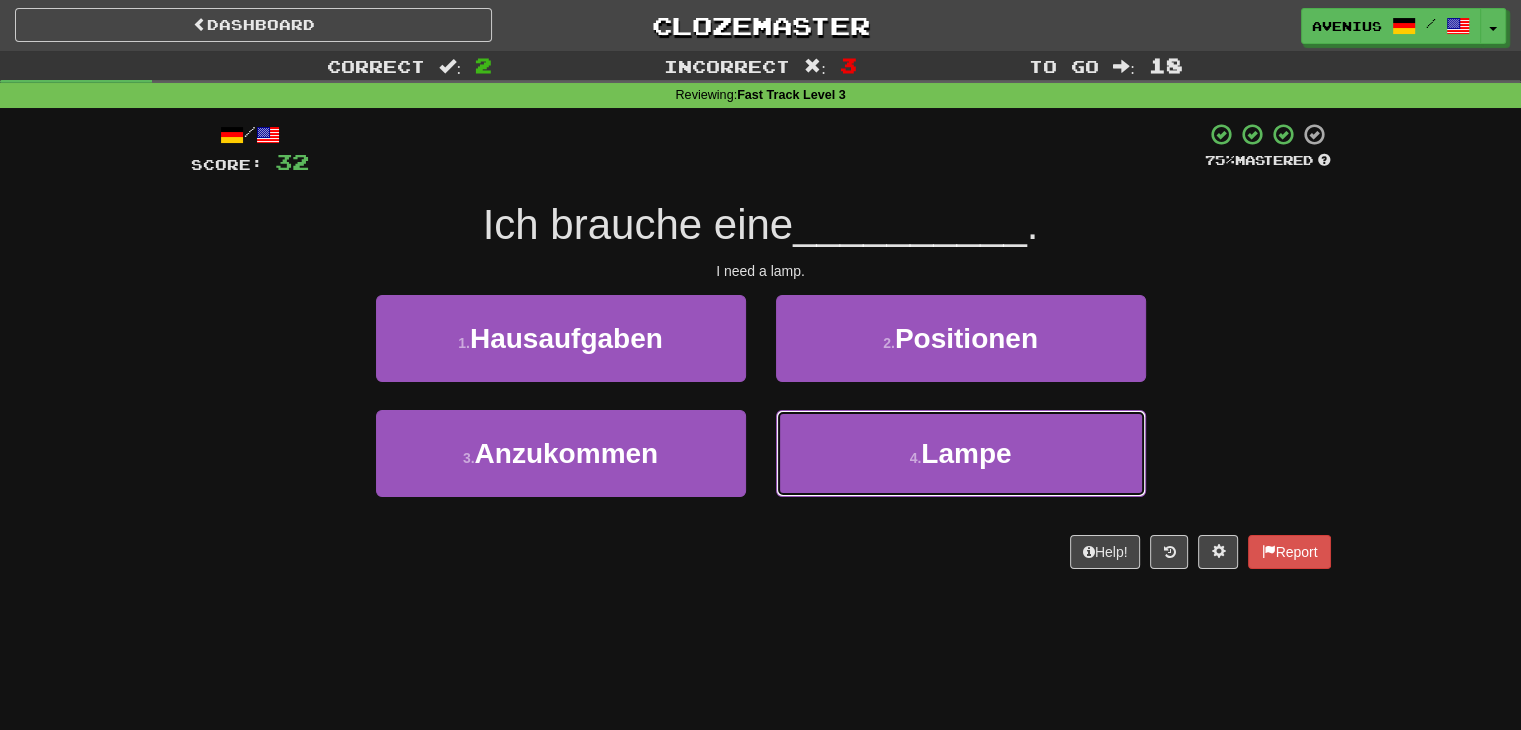 drag, startPoint x: 897, startPoint y: 444, endPoint x: 839, endPoint y: 405, distance: 69.89278 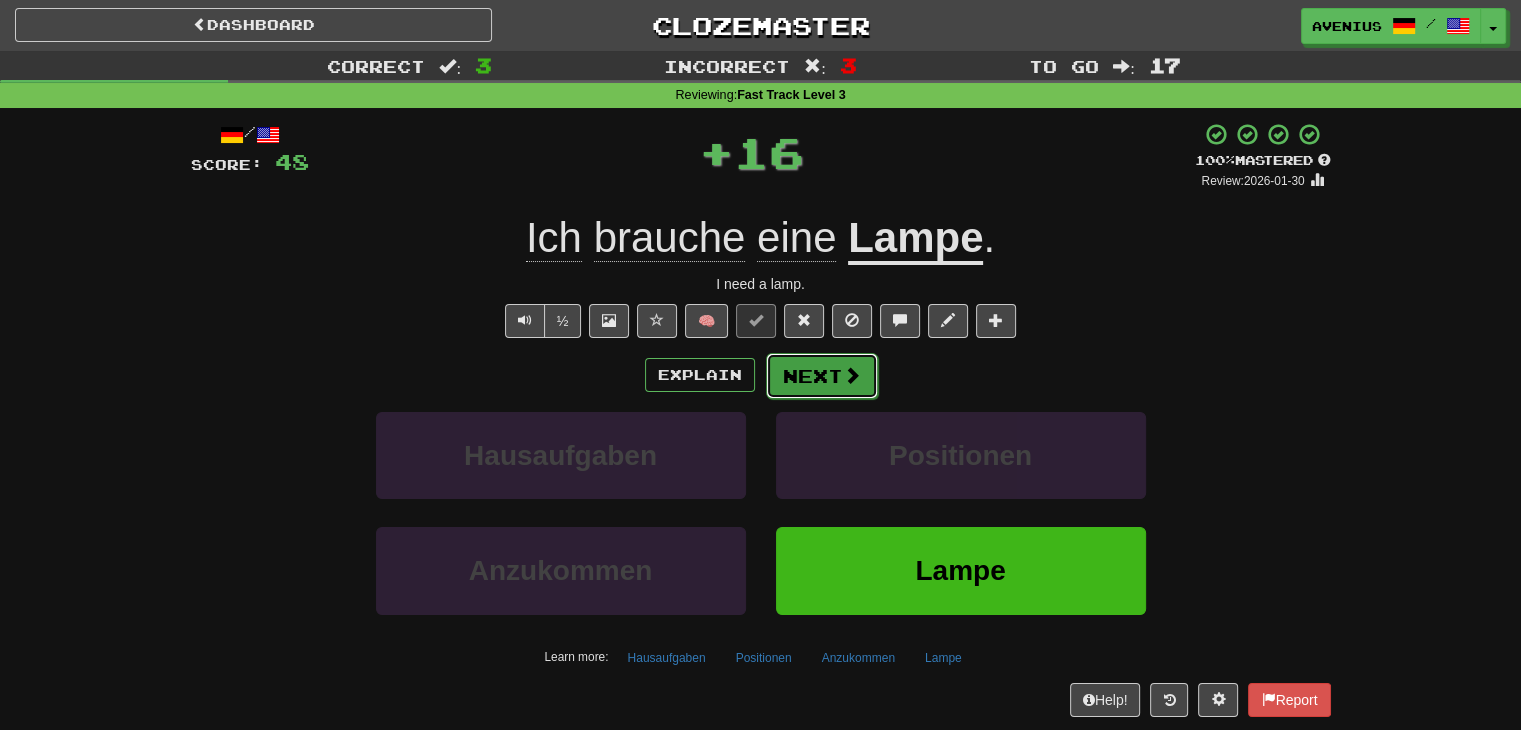 click on "Next" at bounding box center (822, 376) 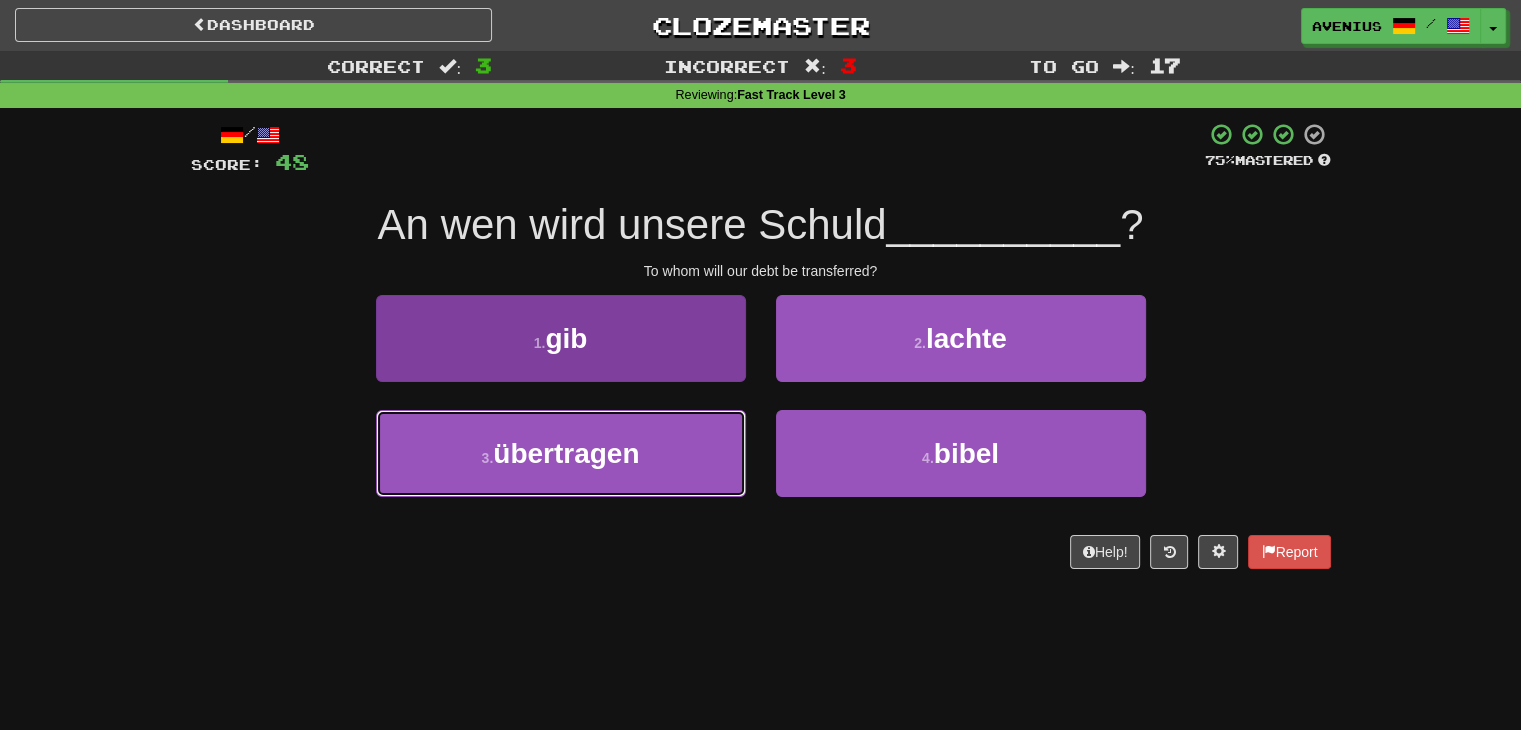 drag, startPoint x: 680, startPoint y: 455, endPoint x: 698, endPoint y: 442, distance: 22.203604 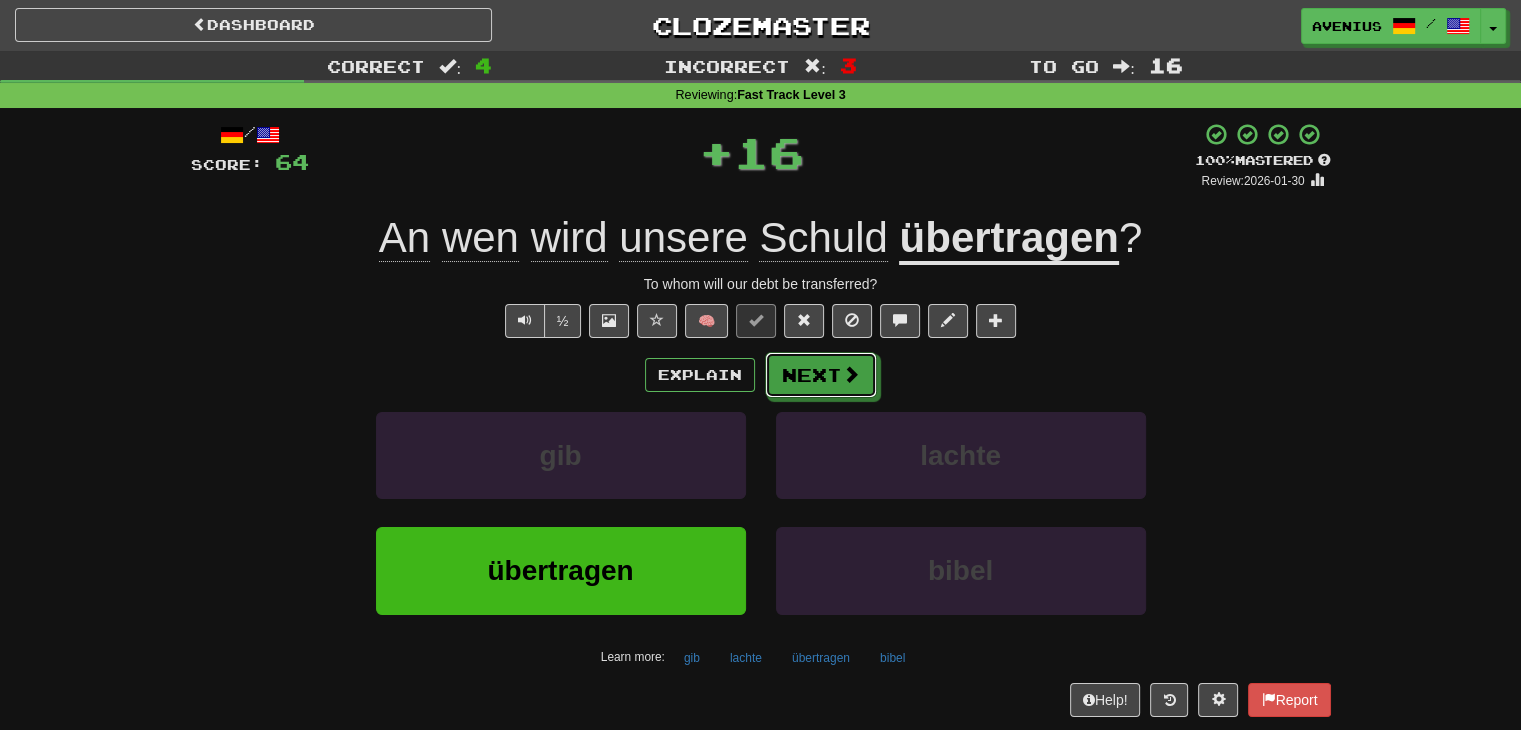 click at bounding box center (851, 374) 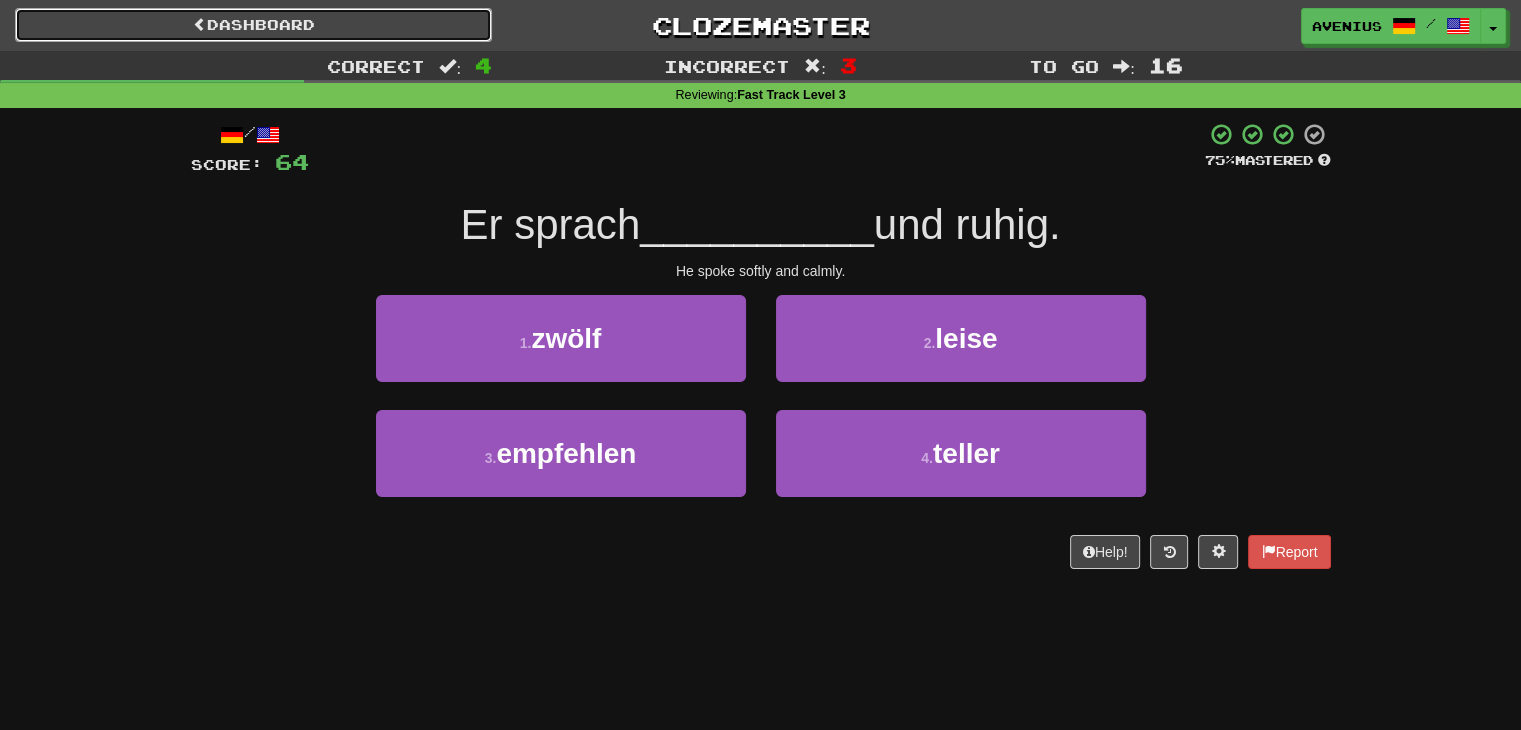 click on "Dashboard" at bounding box center (253, 25) 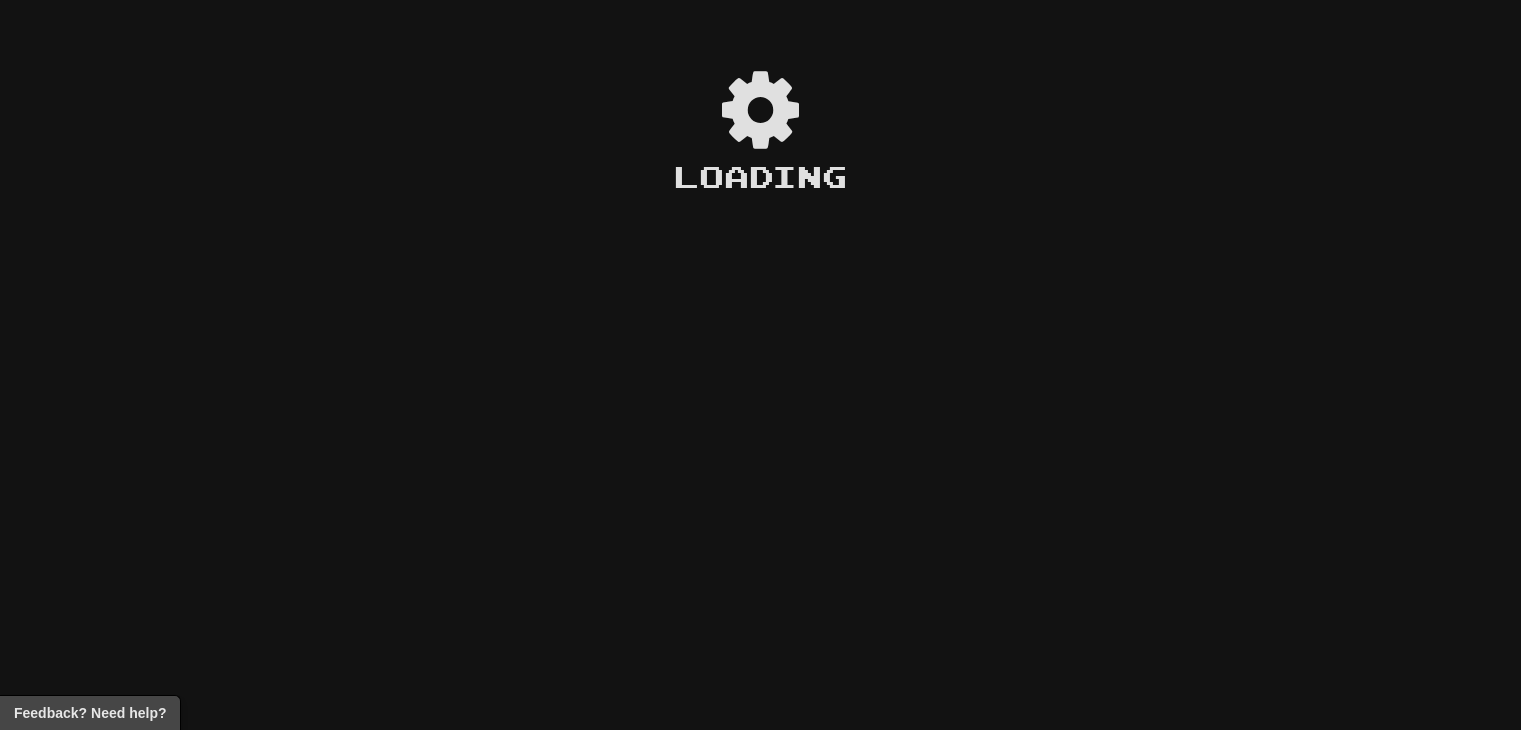 scroll, scrollTop: 0, scrollLeft: 0, axis: both 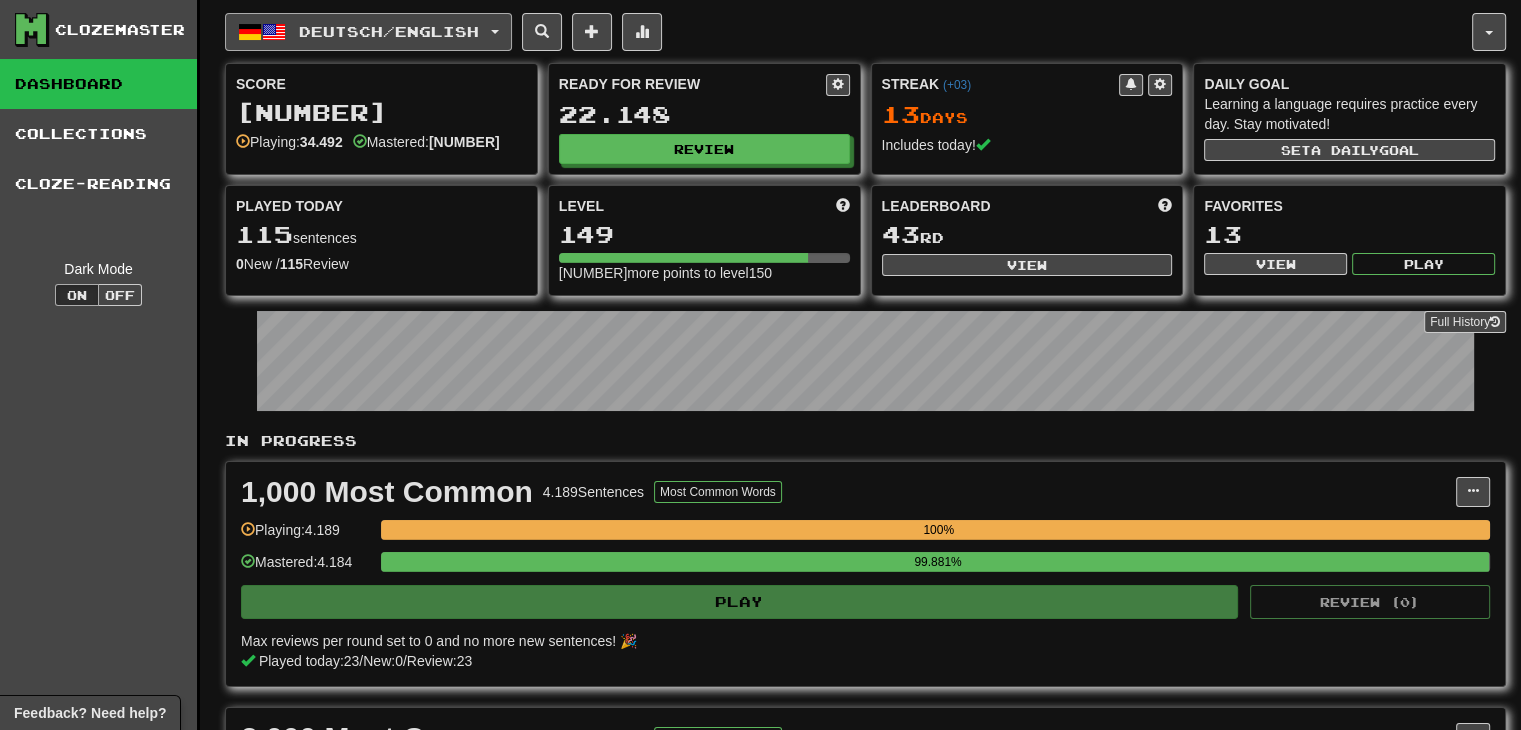 click on "Deutsch  /  English" 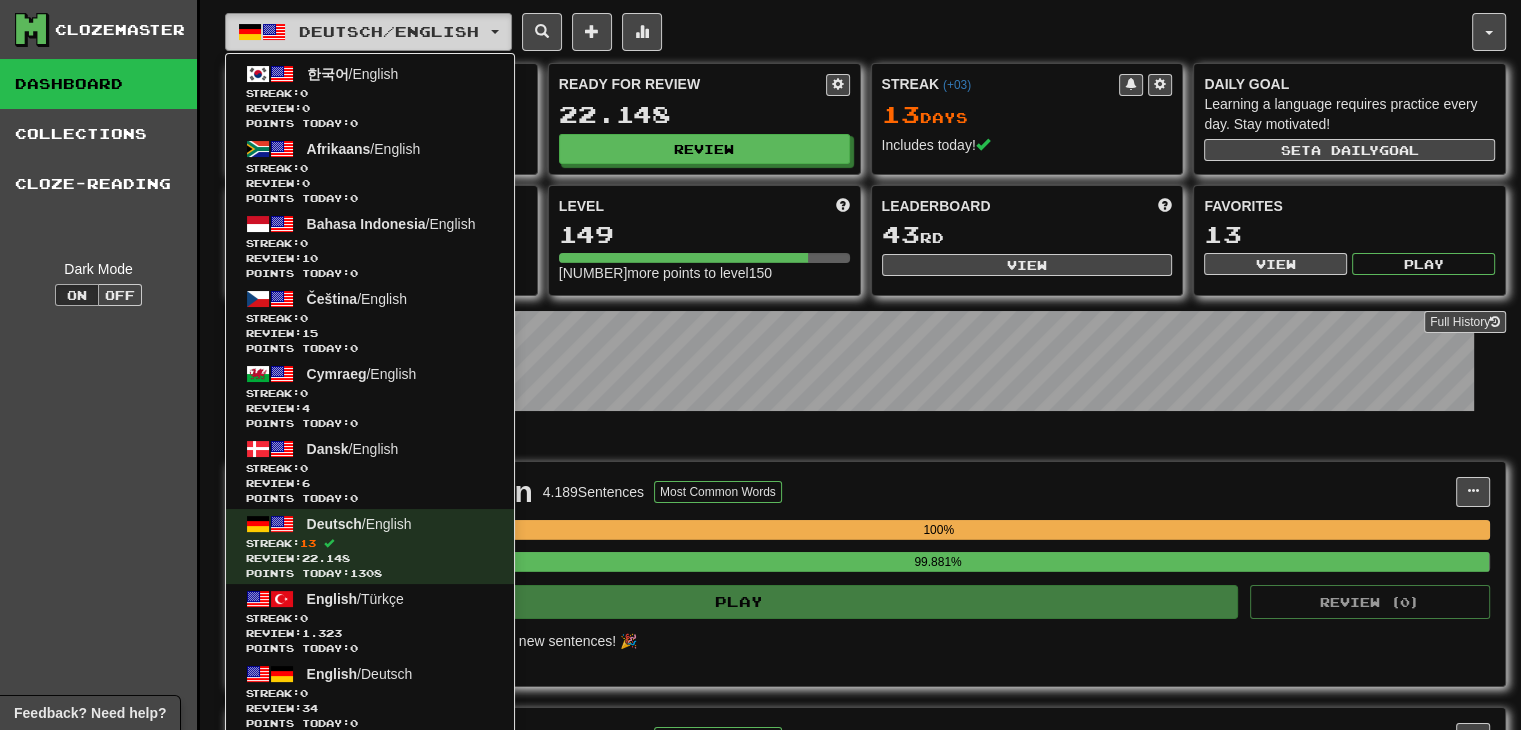 click on "Deutsch  /  English" 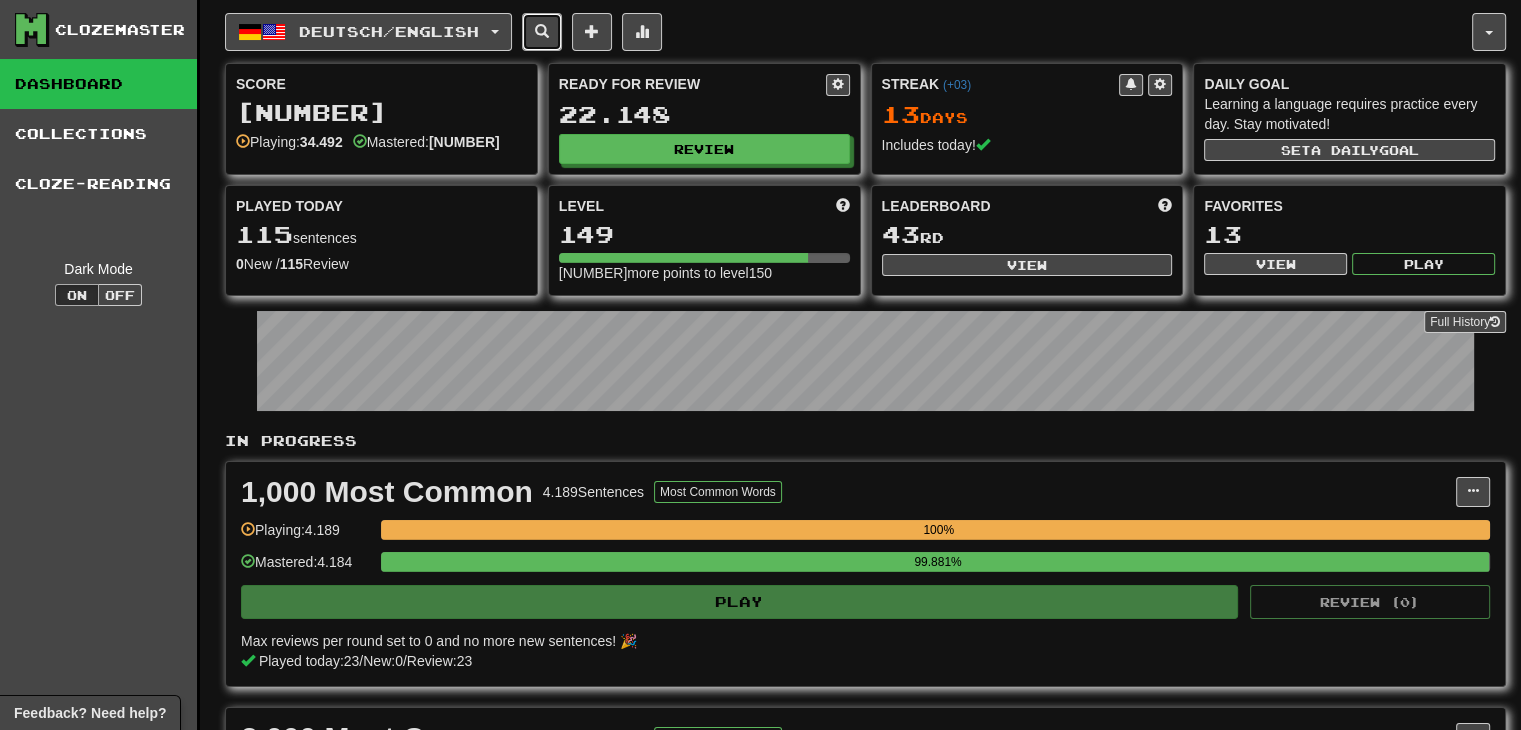 click 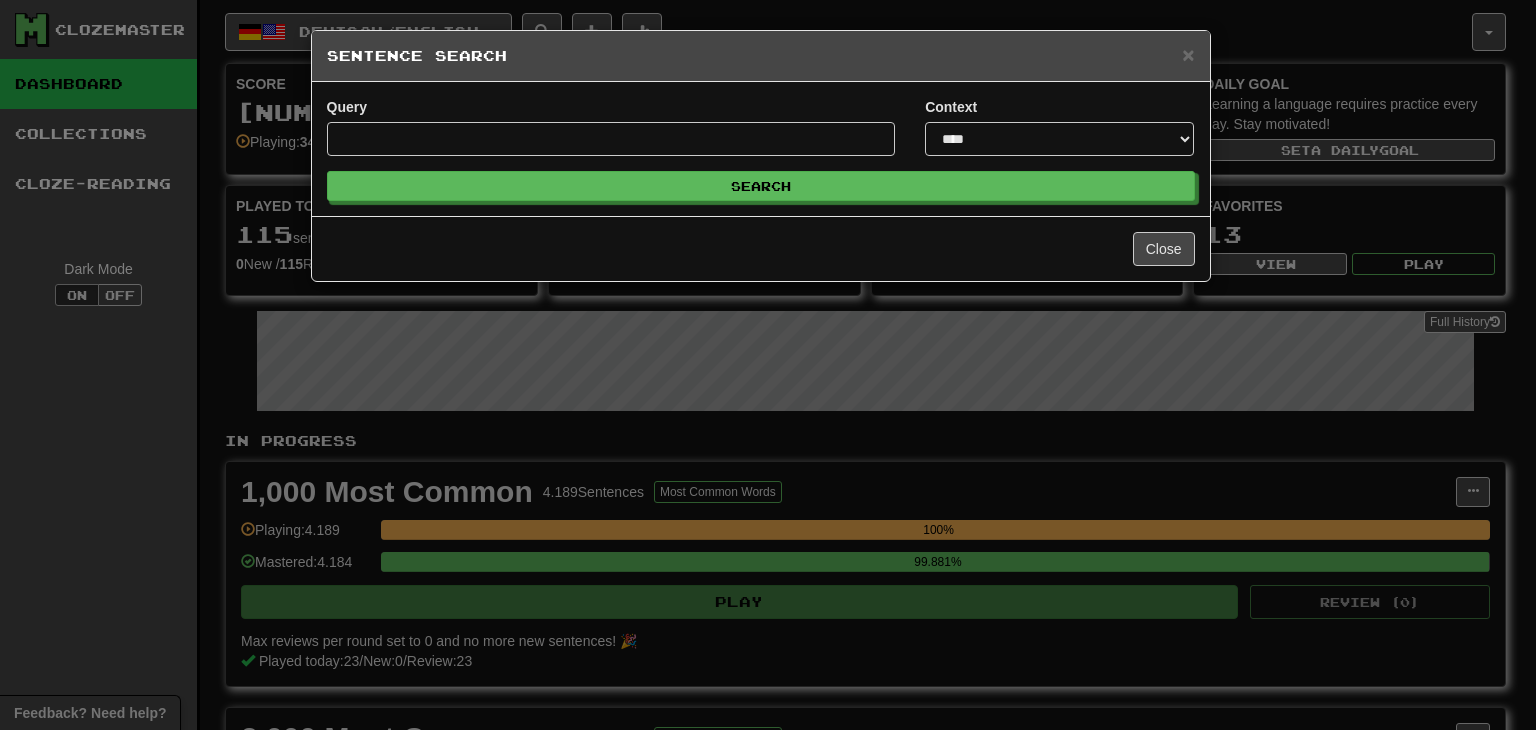 click on "Close" at bounding box center [761, 248] 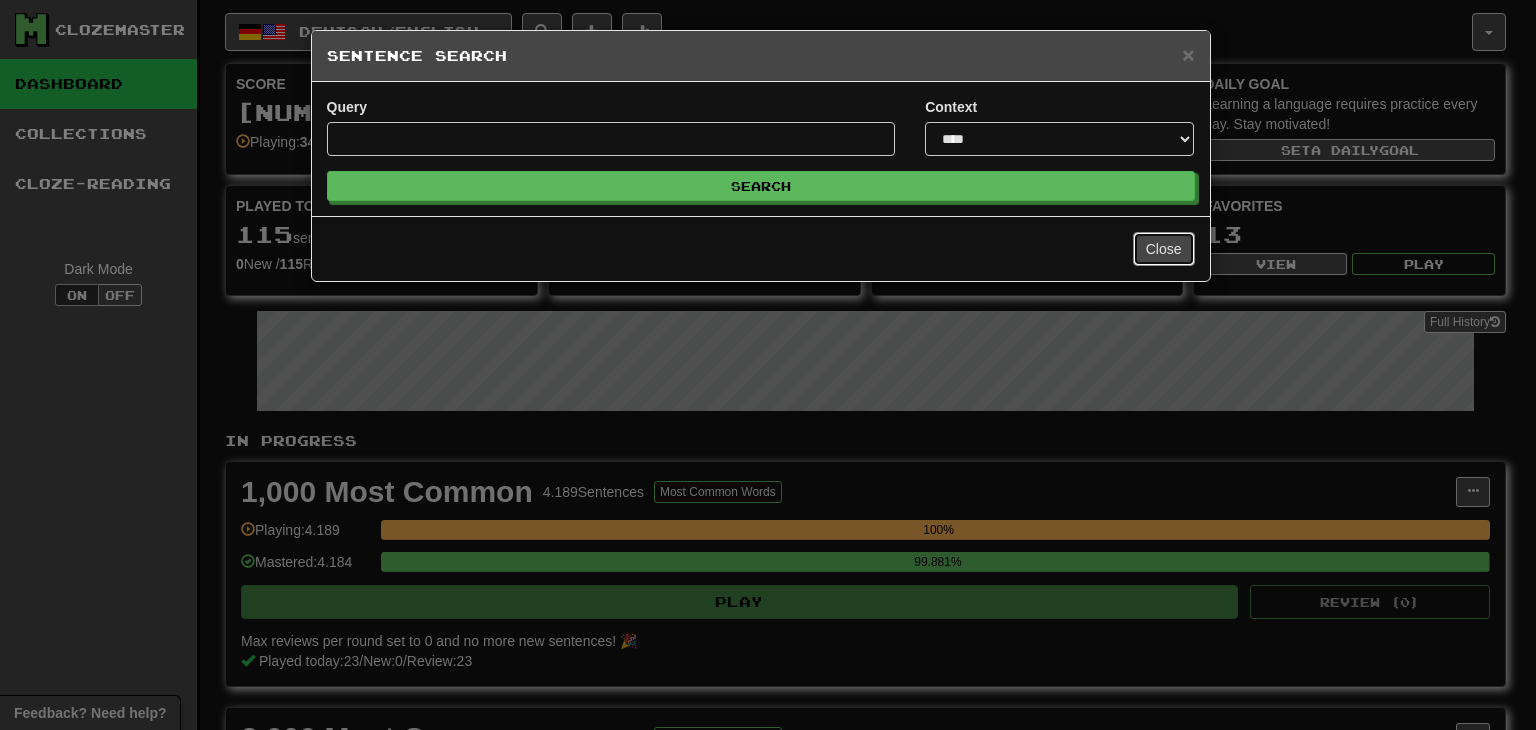 click on "Close" at bounding box center (1164, 249) 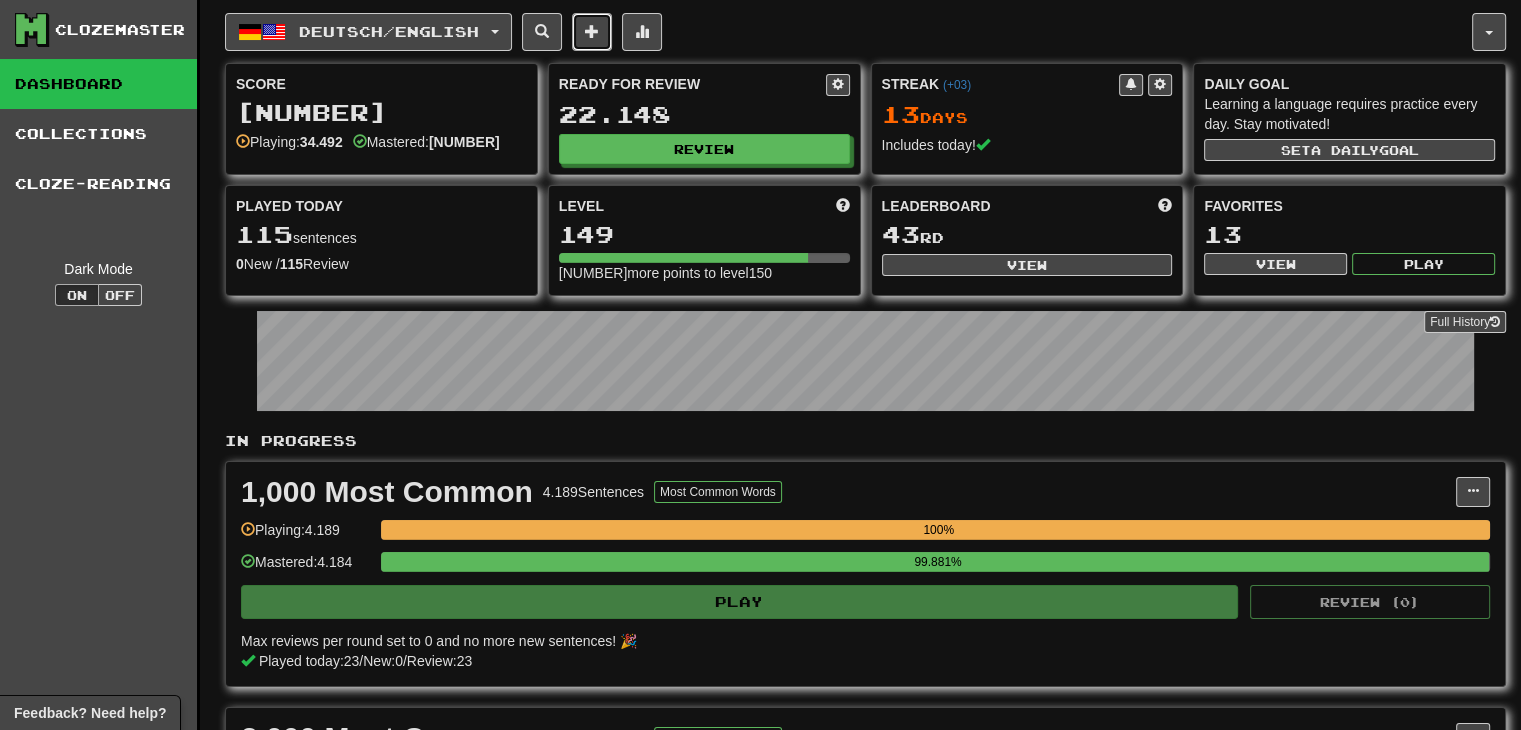 click 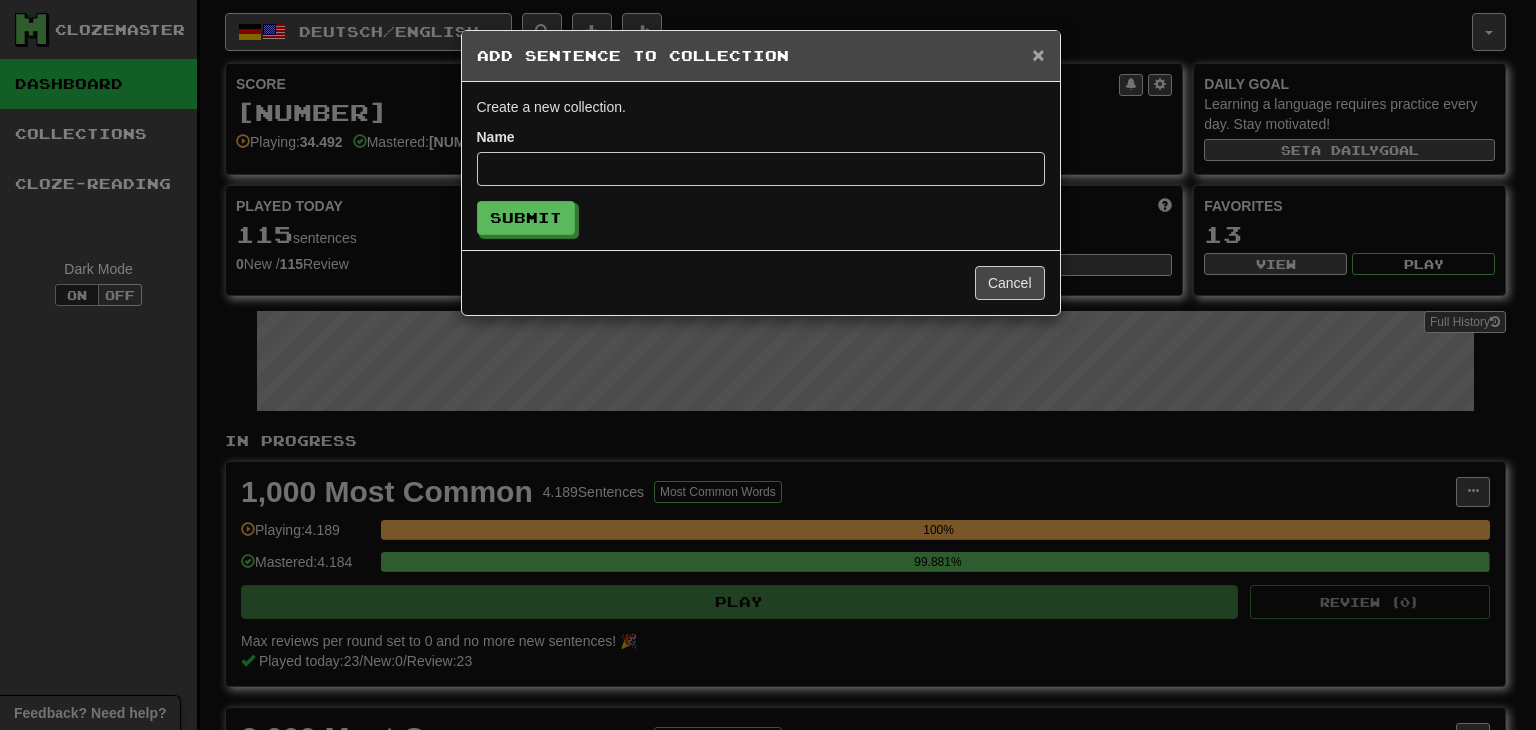 click on "×" at bounding box center (1038, 54) 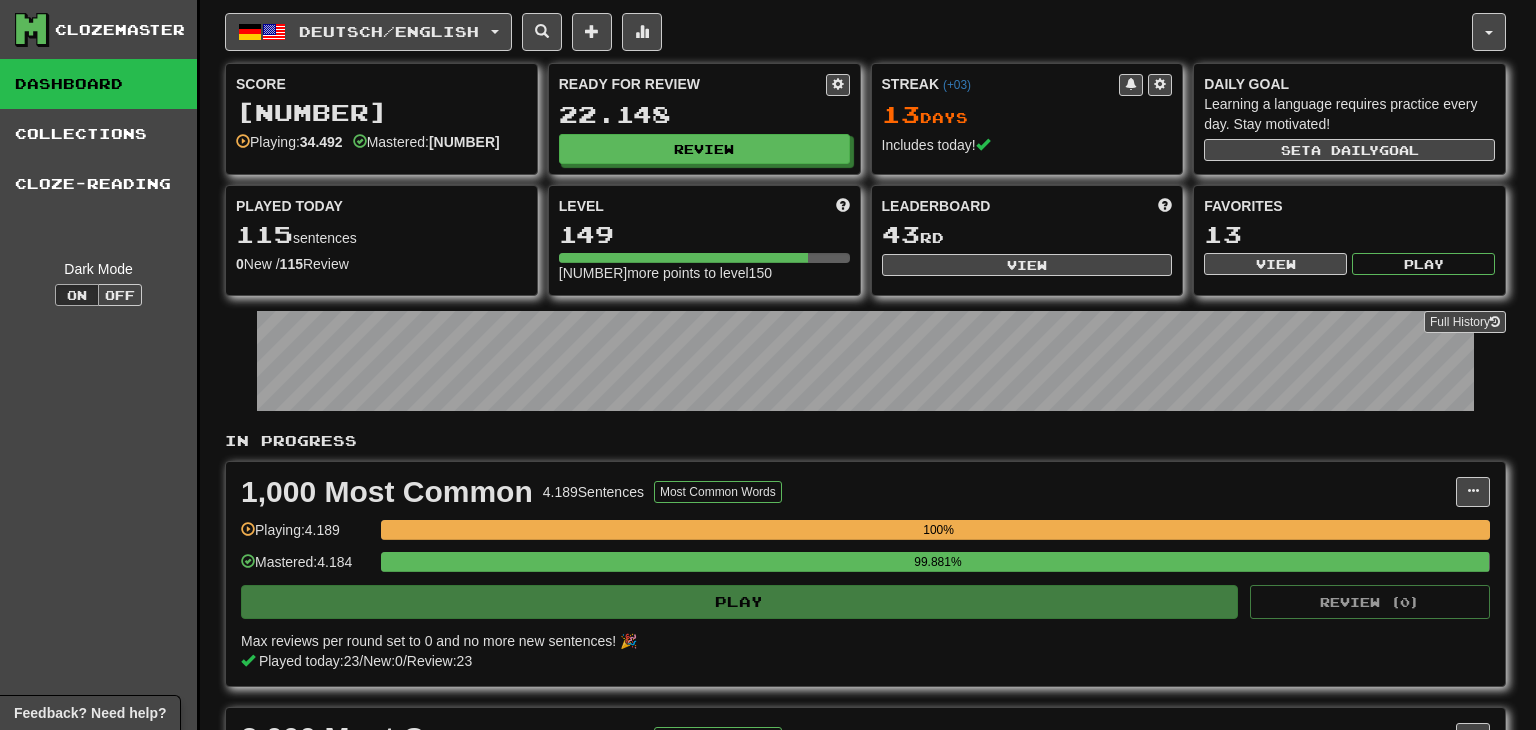 click on "Deutsch  /  English 한국어  /  English Streak:  0   Review:  0 Points today:  0 Afrikaans  /  English Streak:  0   Review:  0 Points today:  0 Bahasa Indonesia  /  English Streak:  0   Review:  10 Points today:  0 Čeština  /  English Streak:  0   Review:  15 Points today:  0 Cymraeg  /  English Streak:  0   Review:  4 Points today:  0 Dansk  /  English Streak:  0   Review:  6 Points today:  0 Deutsch  /  English Streak:  13   Review:  22.148 Points today:  1308 English  /  Türkçe Streak:  0   Review:  1.323 Points today:  0 English  /  Deutsch Streak:  0   Review:  34 Points today:  0 Español  /  English Streak:  0   Review:  5 Points today:  0 Esperanto  /  English Streak:  0   Review:  0 Points today:  0 Français  /  English Streak:  0   Review:  330 Points today:  0 Gaeilge  /  English Streak:  0   Review:  4 Points today:  0 Íslenska  /  English Streak:  0   Review:  12 Points today:  0 Italiano  /  English Streak:  0   Review:  125 Points today:  0 Latina  /  English Streak:  0   Review:  21 0" 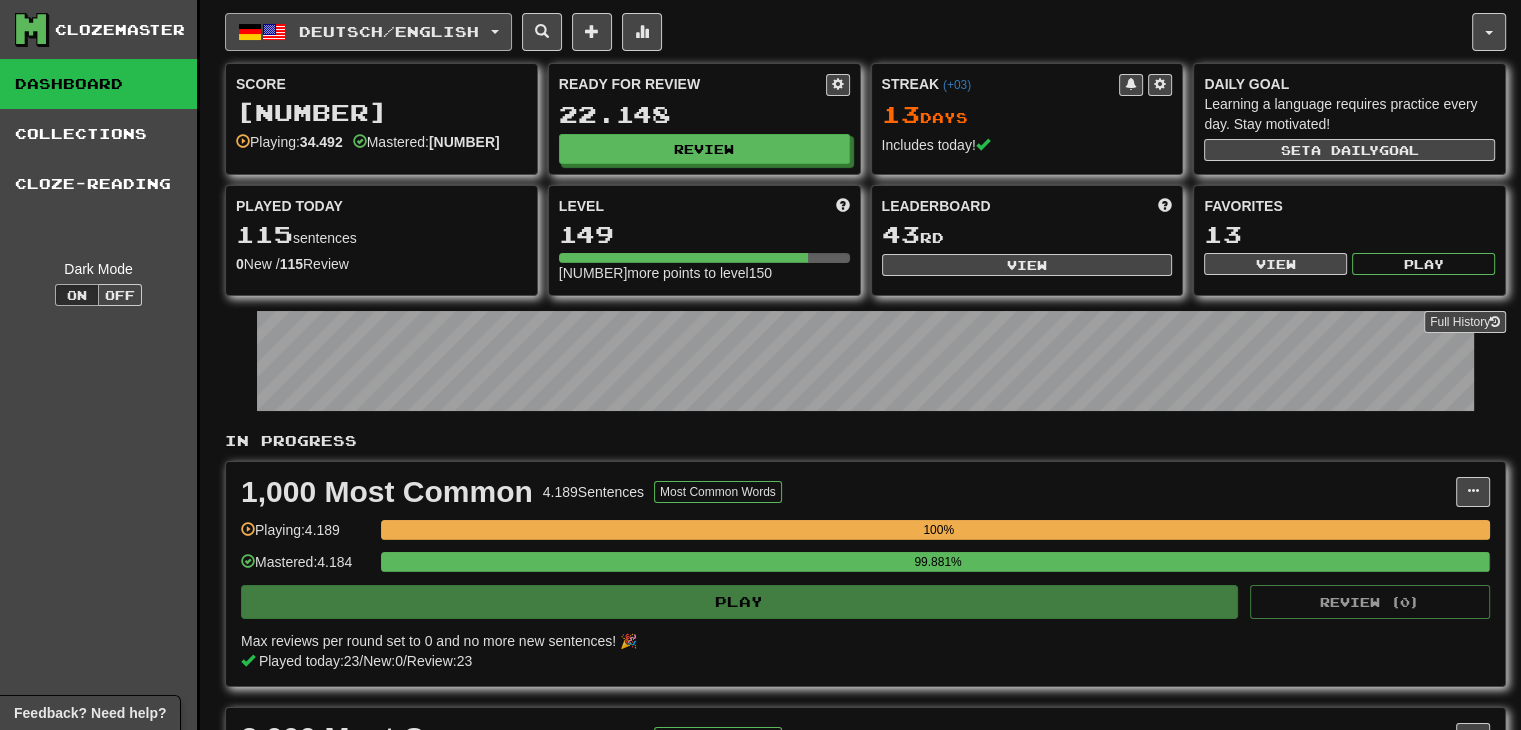 click 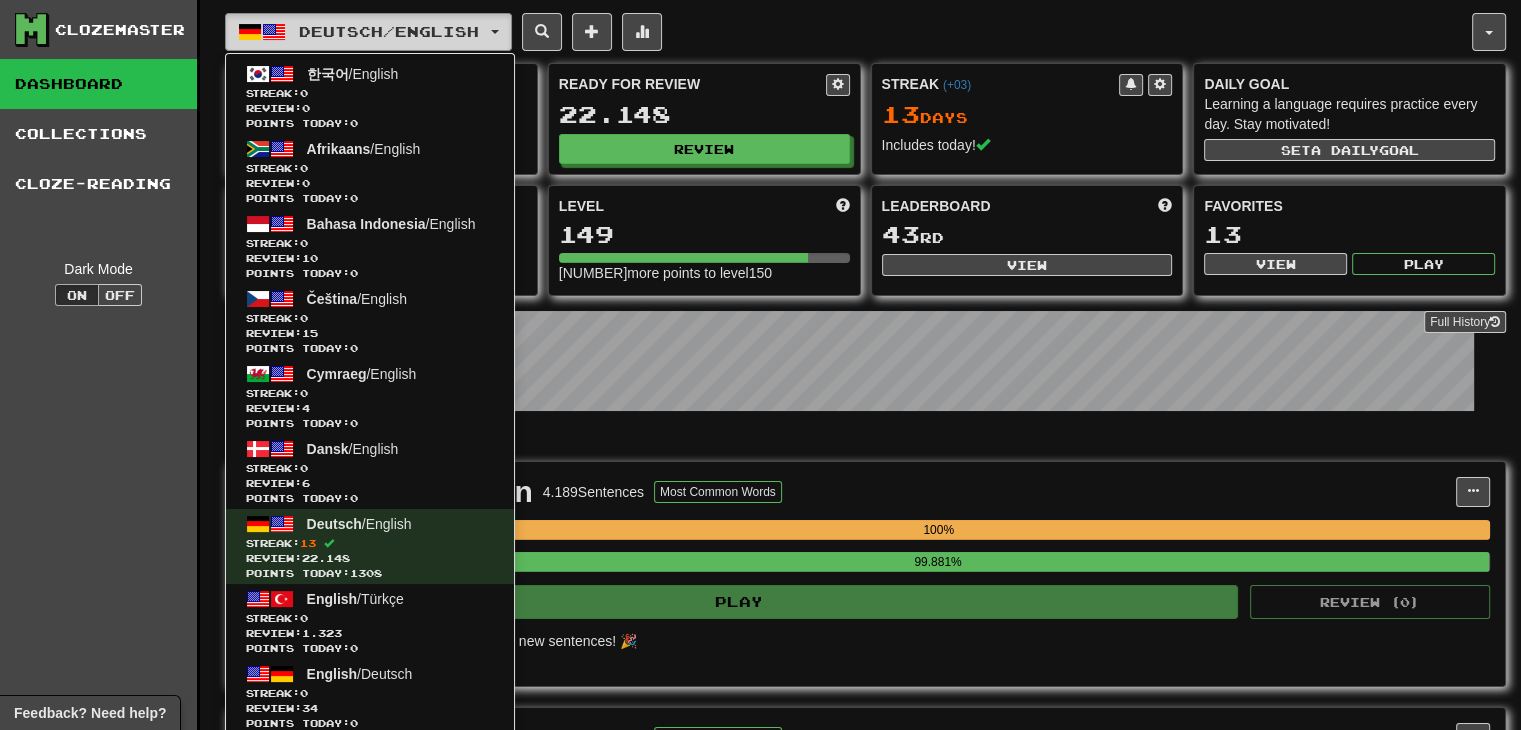 click on "Deutsch  /  English" 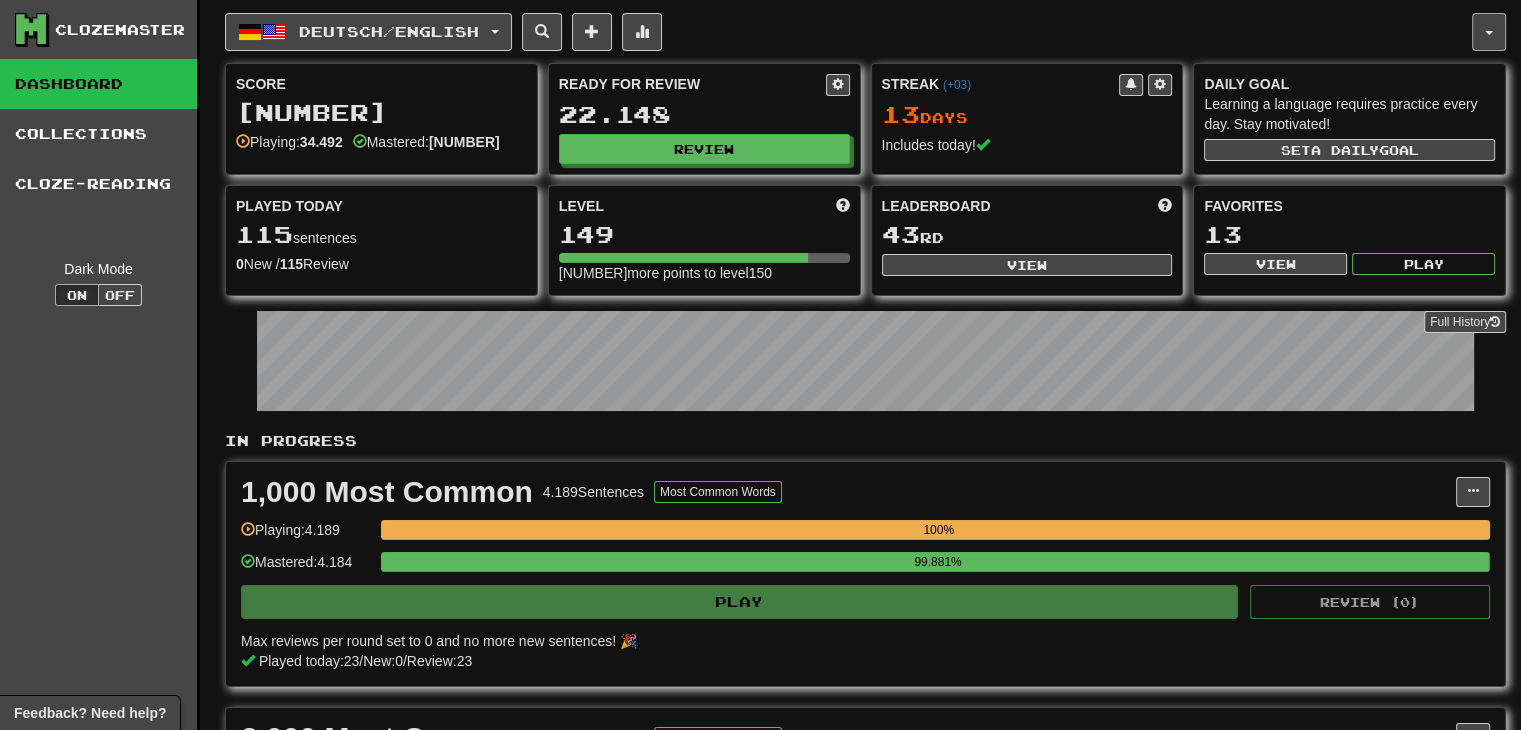 click 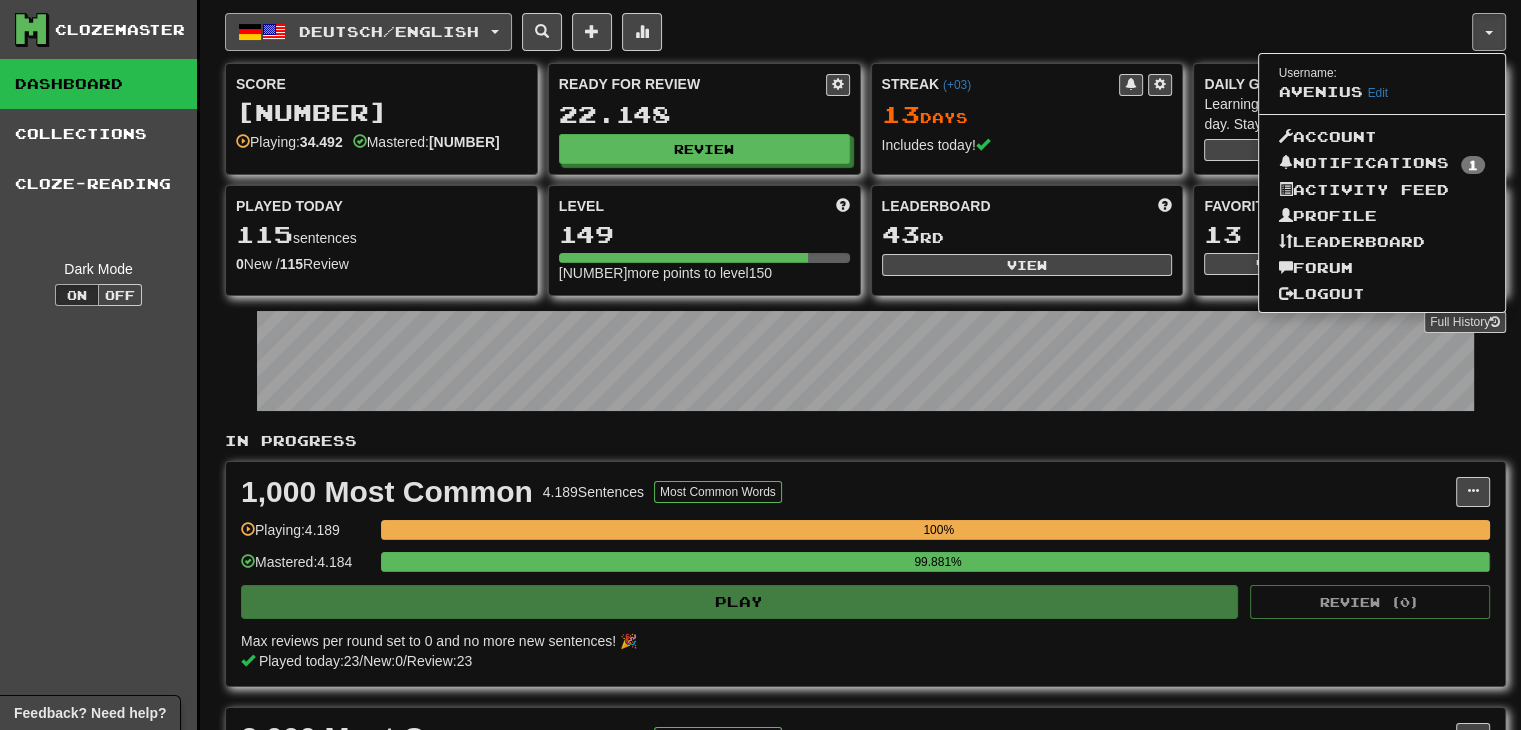 click on "Deutsch  /  English" 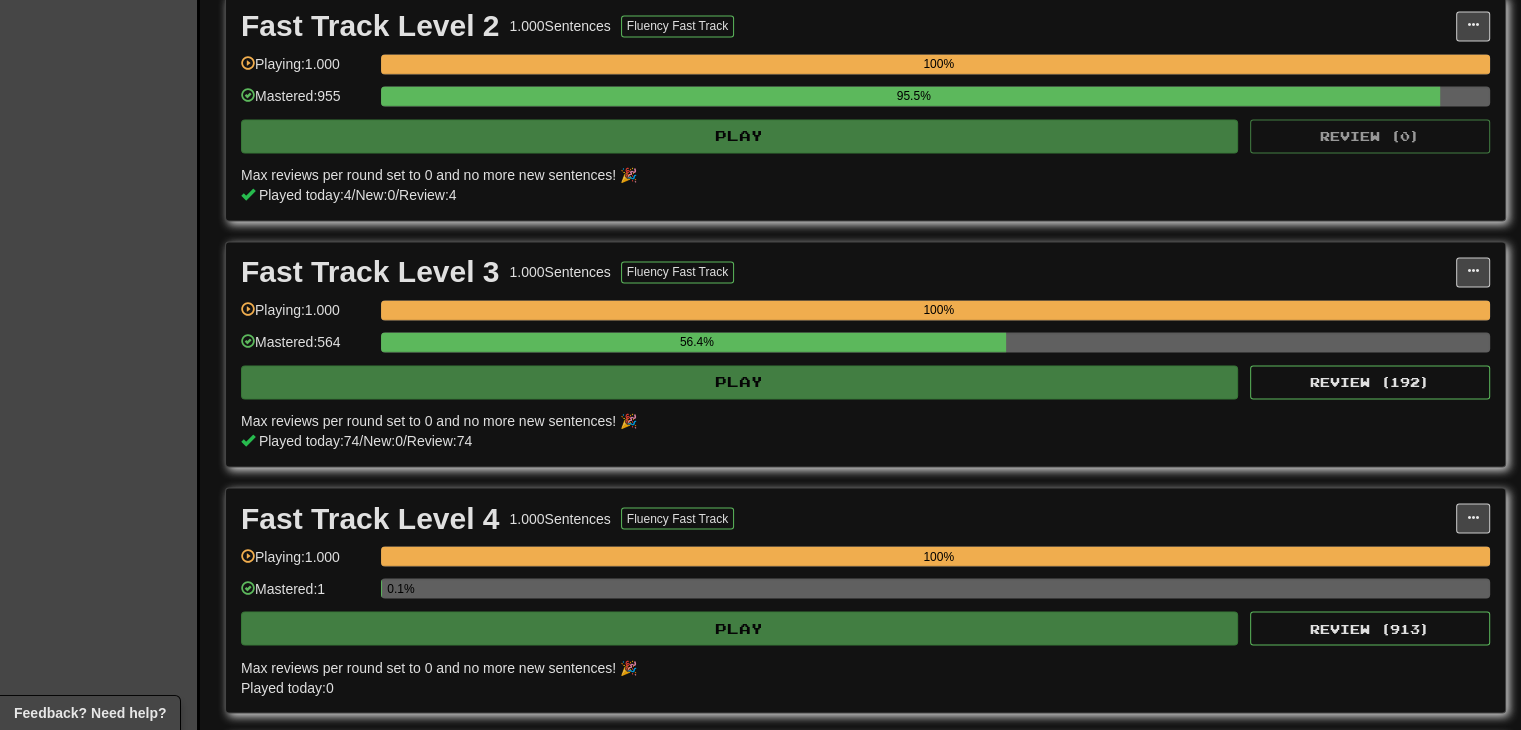 scroll, scrollTop: 2900, scrollLeft: 0, axis: vertical 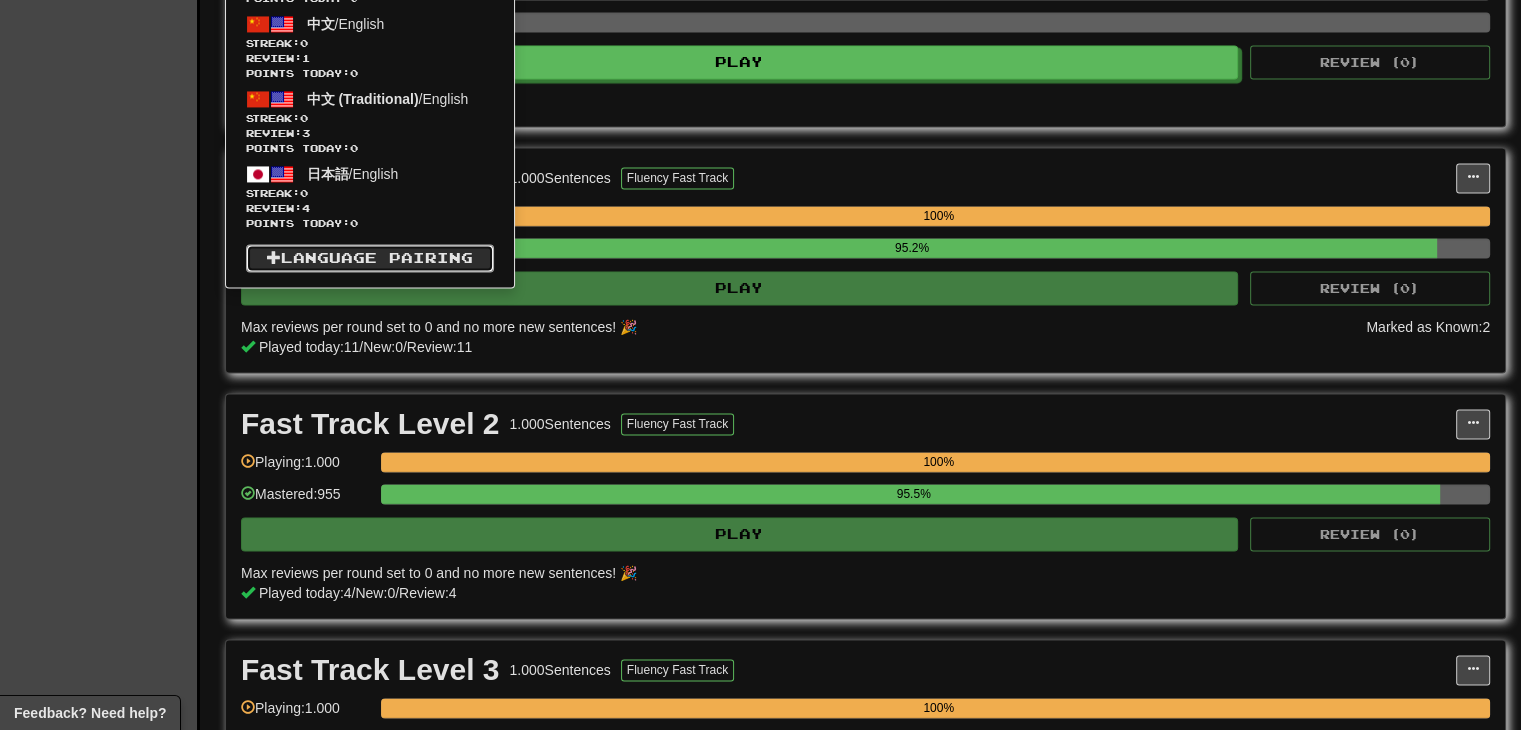 click on "Language Pairing" 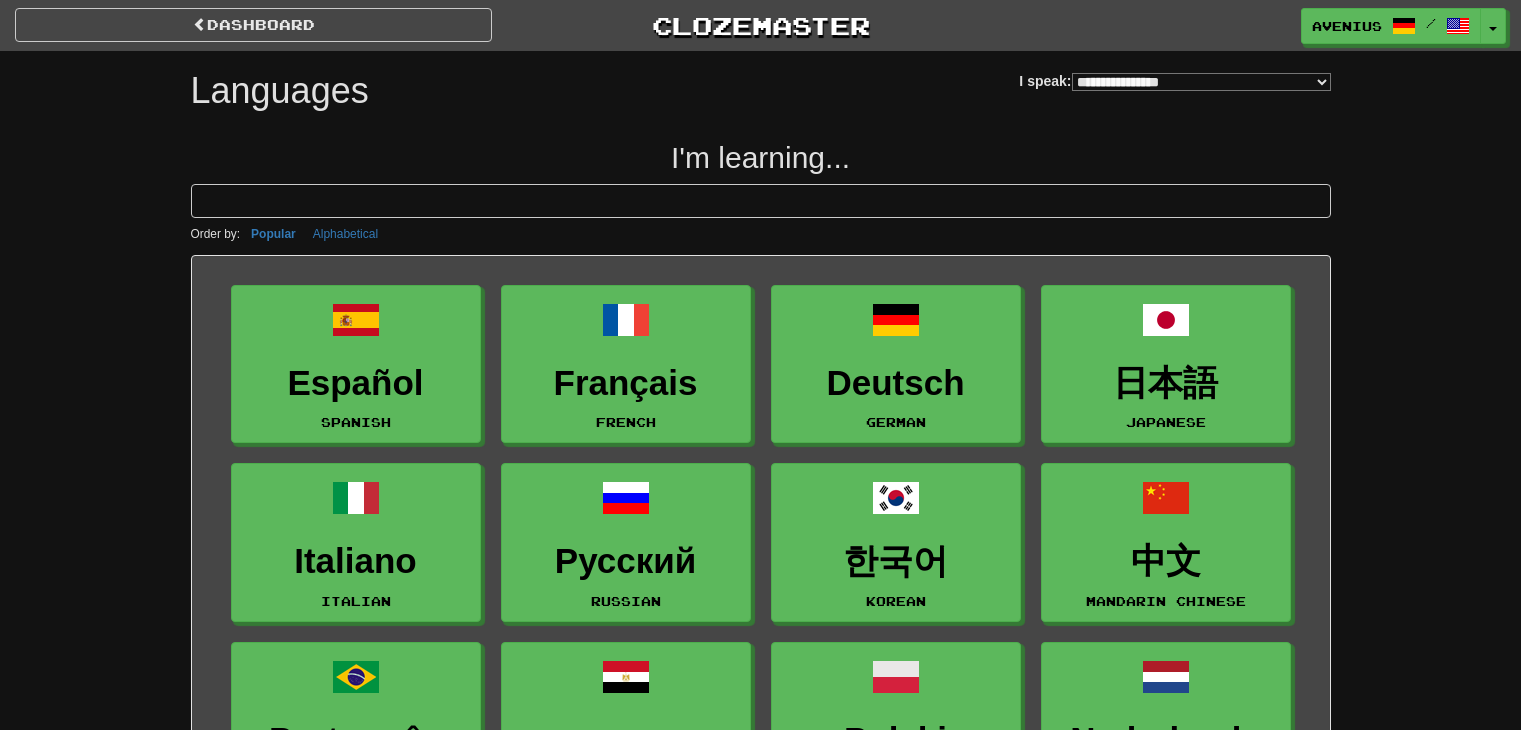 select on "*******" 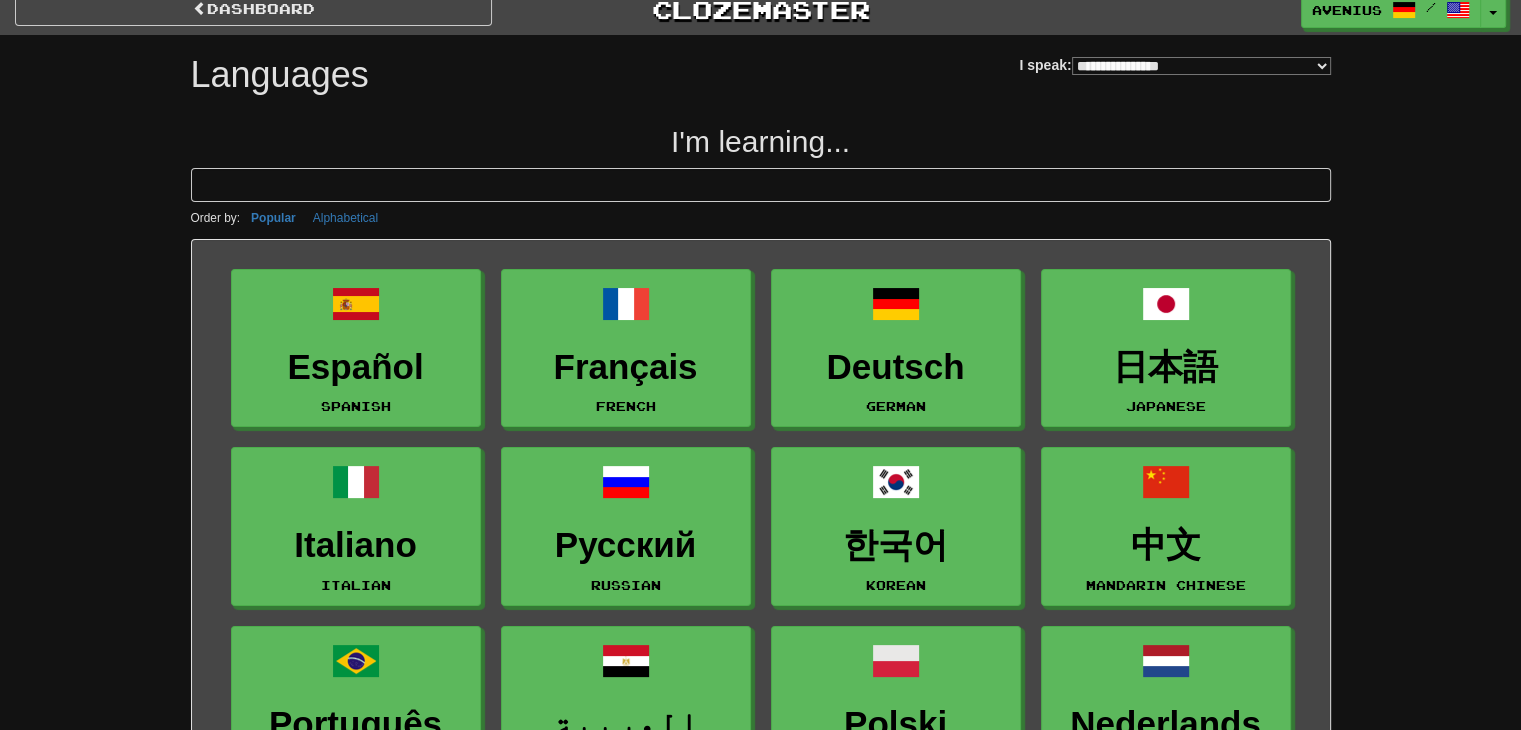 scroll, scrollTop: 0, scrollLeft: 0, axis: both 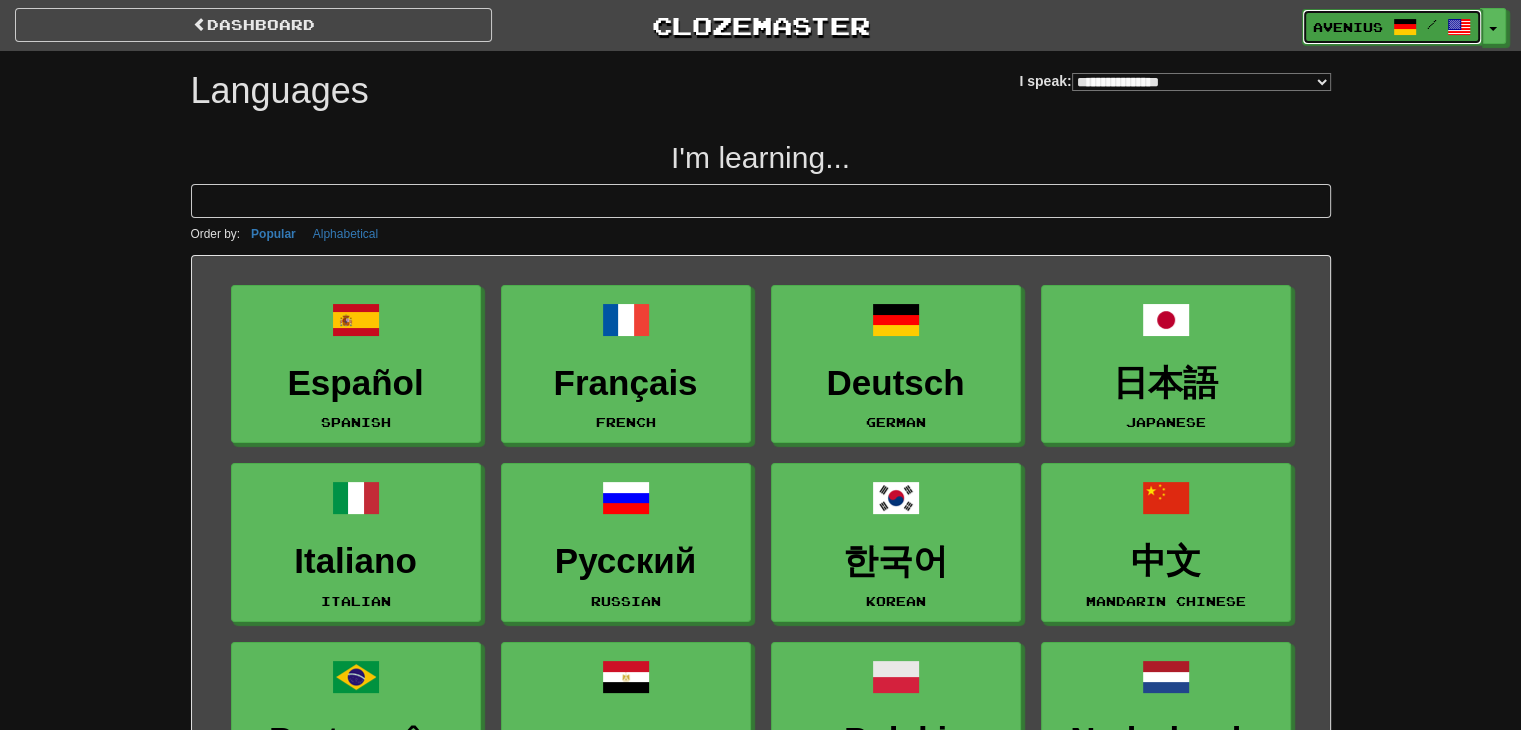 click on "[FIRST]
/" at bounding box center (1392, 27) 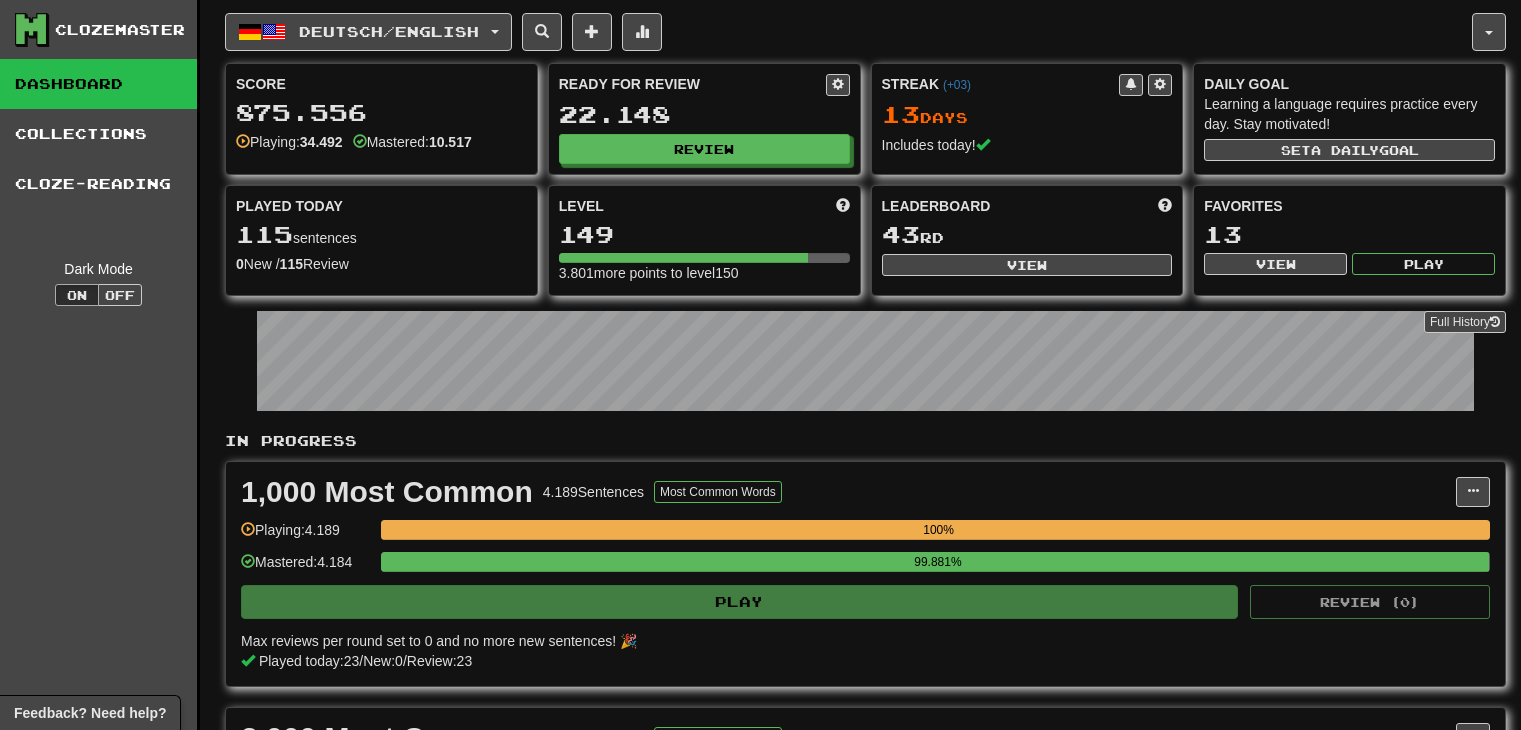 scroll, scrollTop: 0, scrollLeft: 0, axis: both 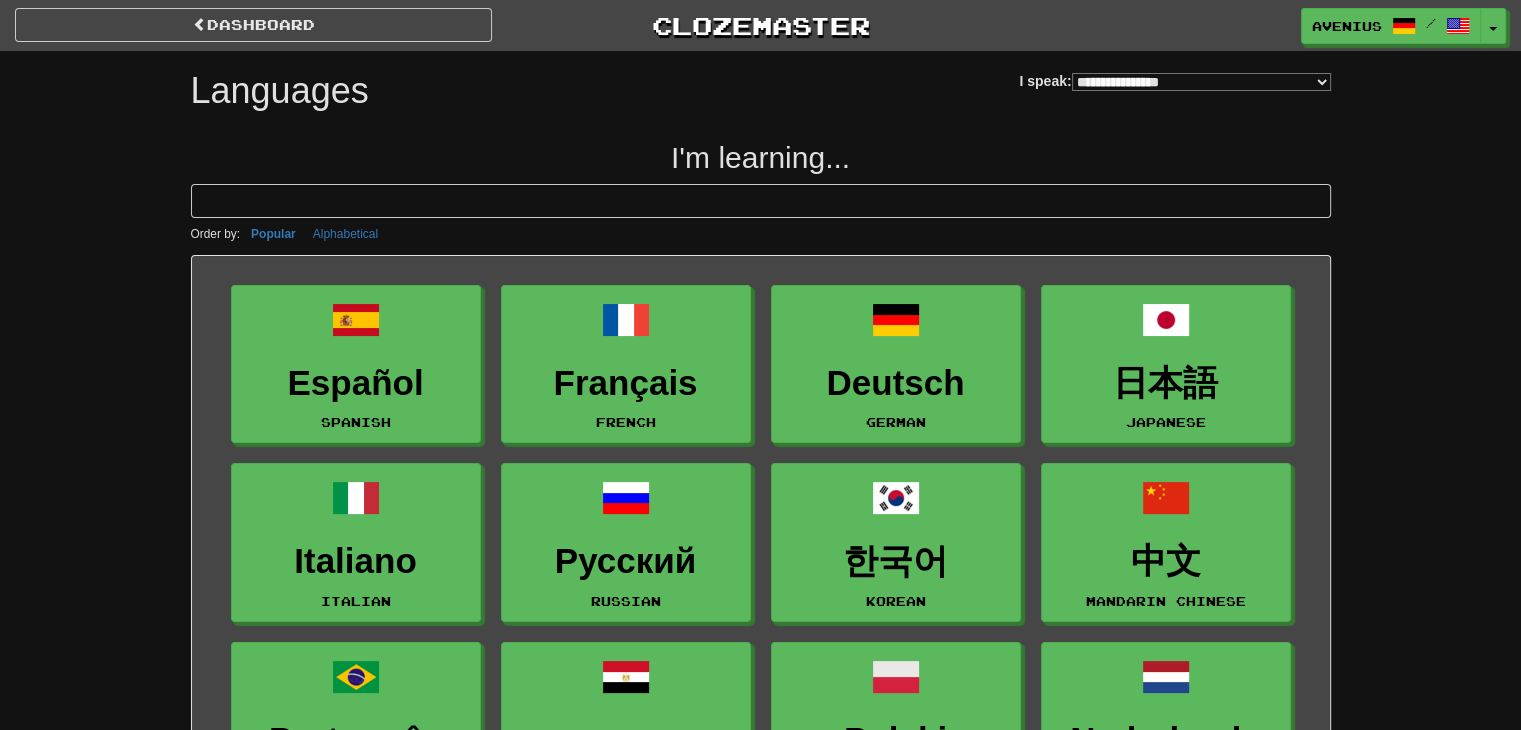 click on "**********" at bounding box center [1201, 82] 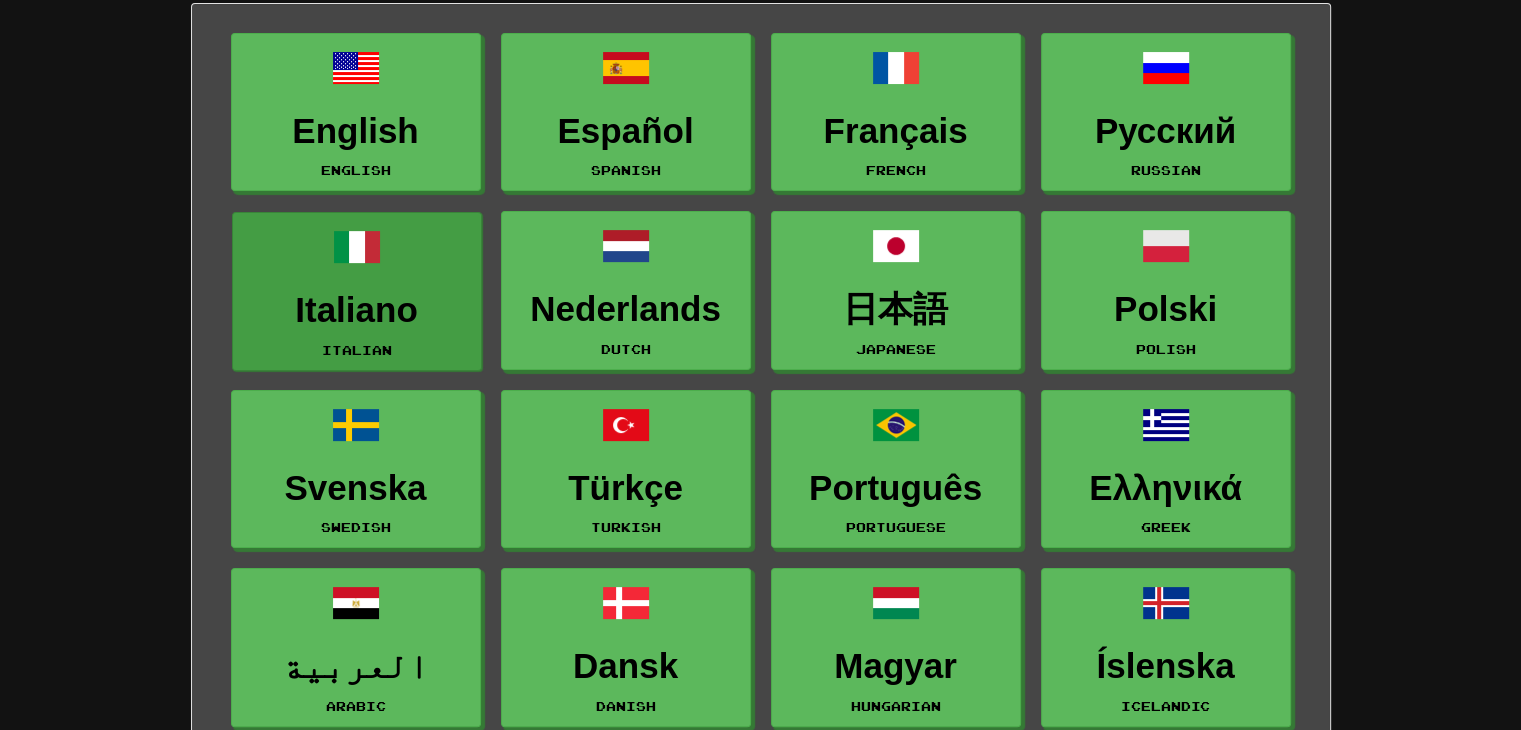 scroll, scrollTop: 200, scrollLeft: 0, axis: vertical 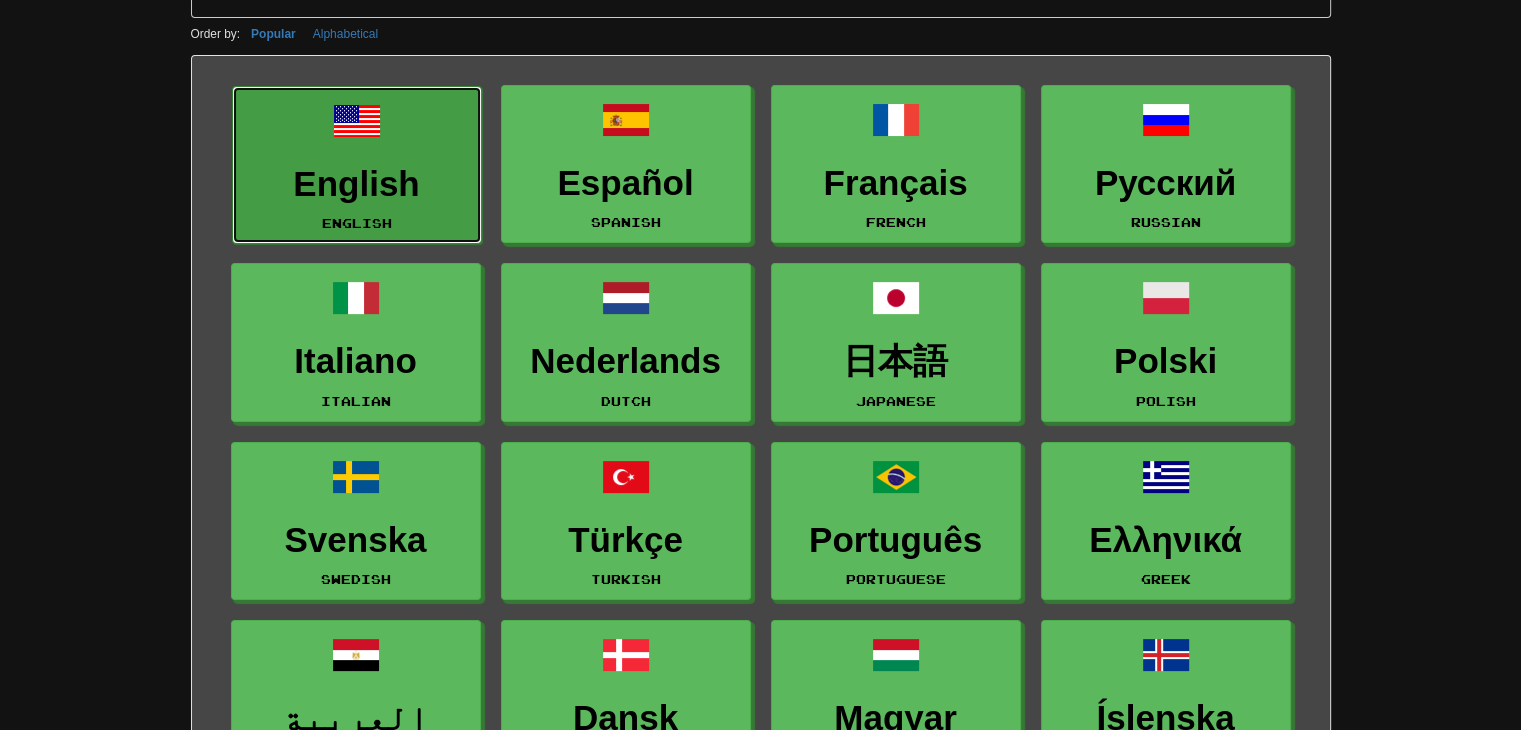 click on "English" at bounding box center (357, 184) 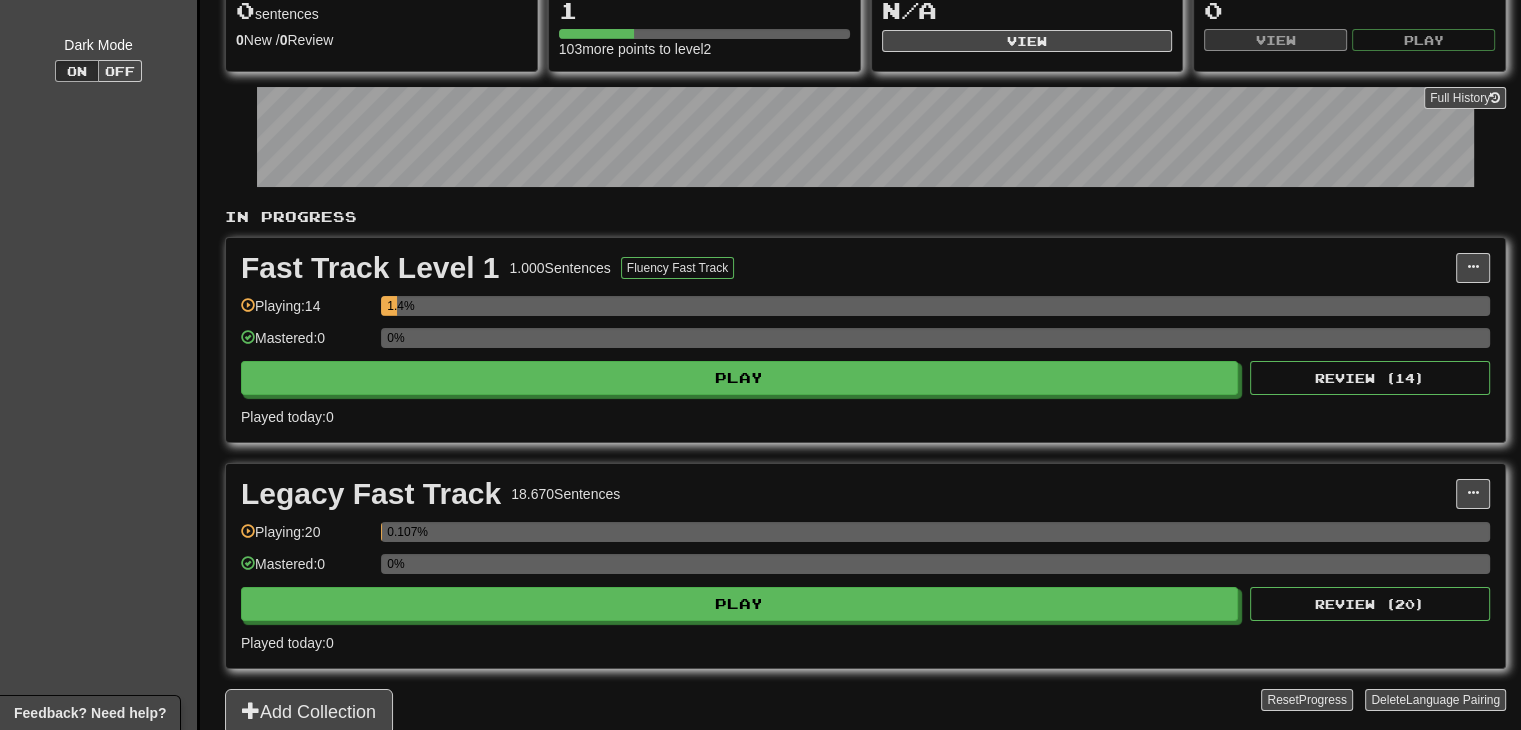scroll, scrollTop: 500, scrollLeft: 0, axis: vertical 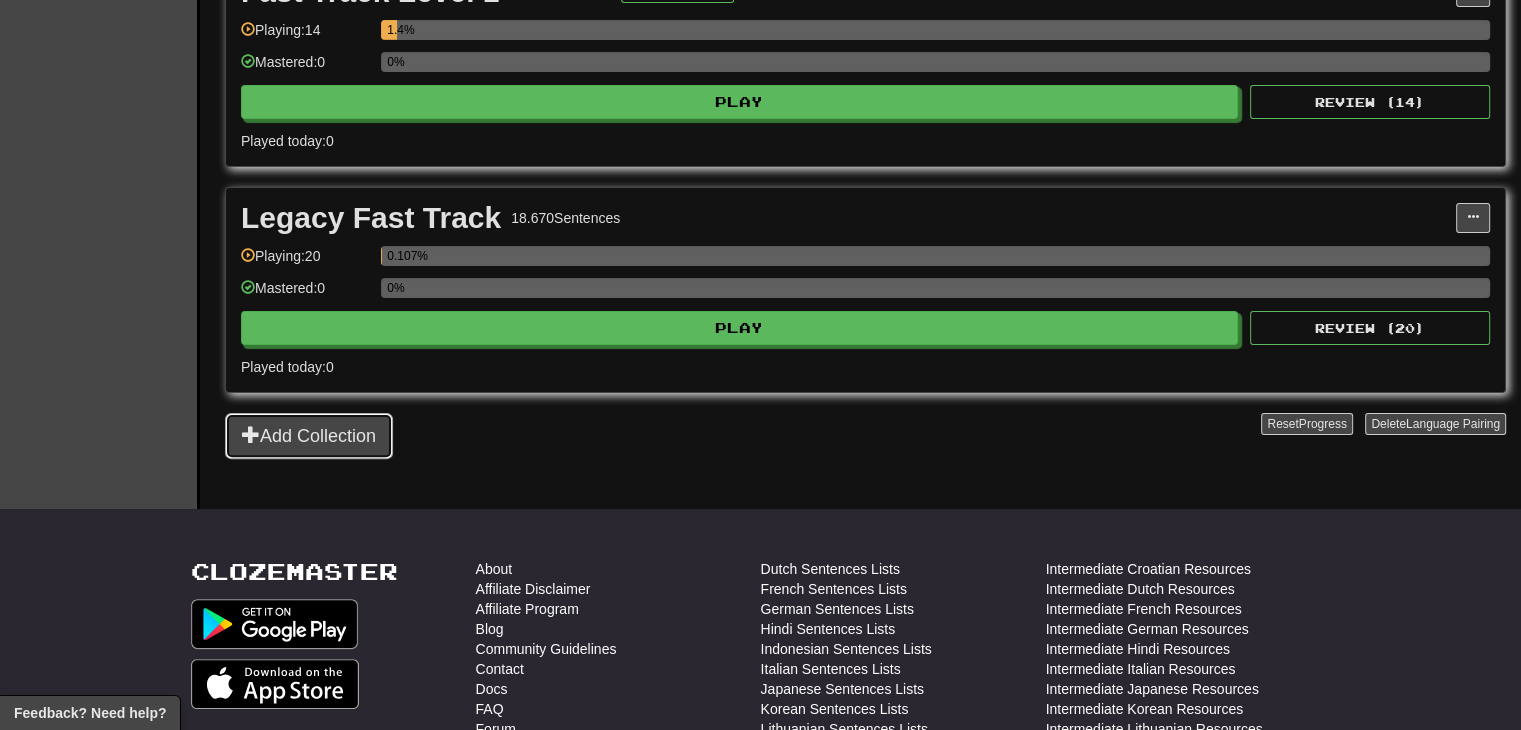 click on "Add Collection" at bounding box center (309, 436) 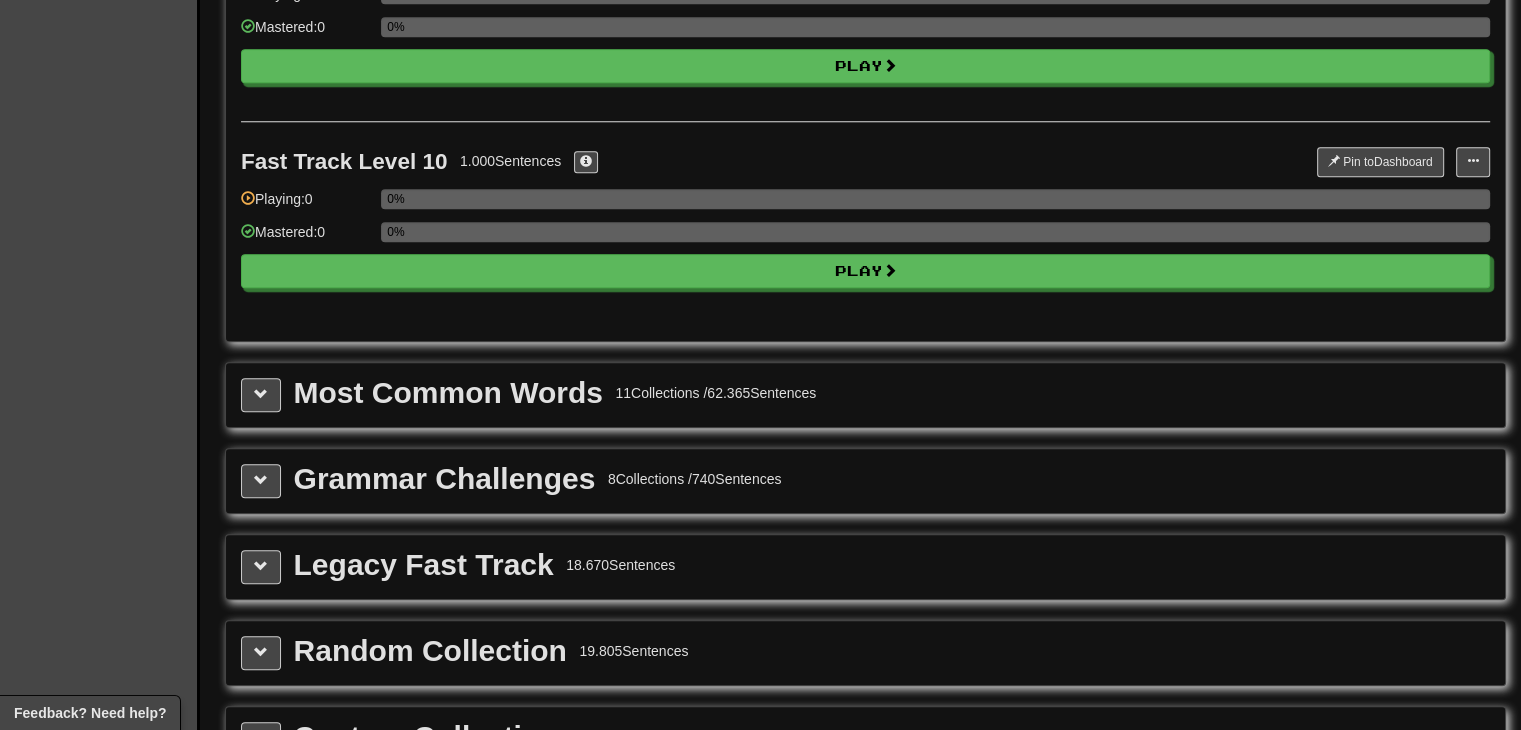 scroll, scrollTop: 1900, scrollLeft: 0, axis: vertical 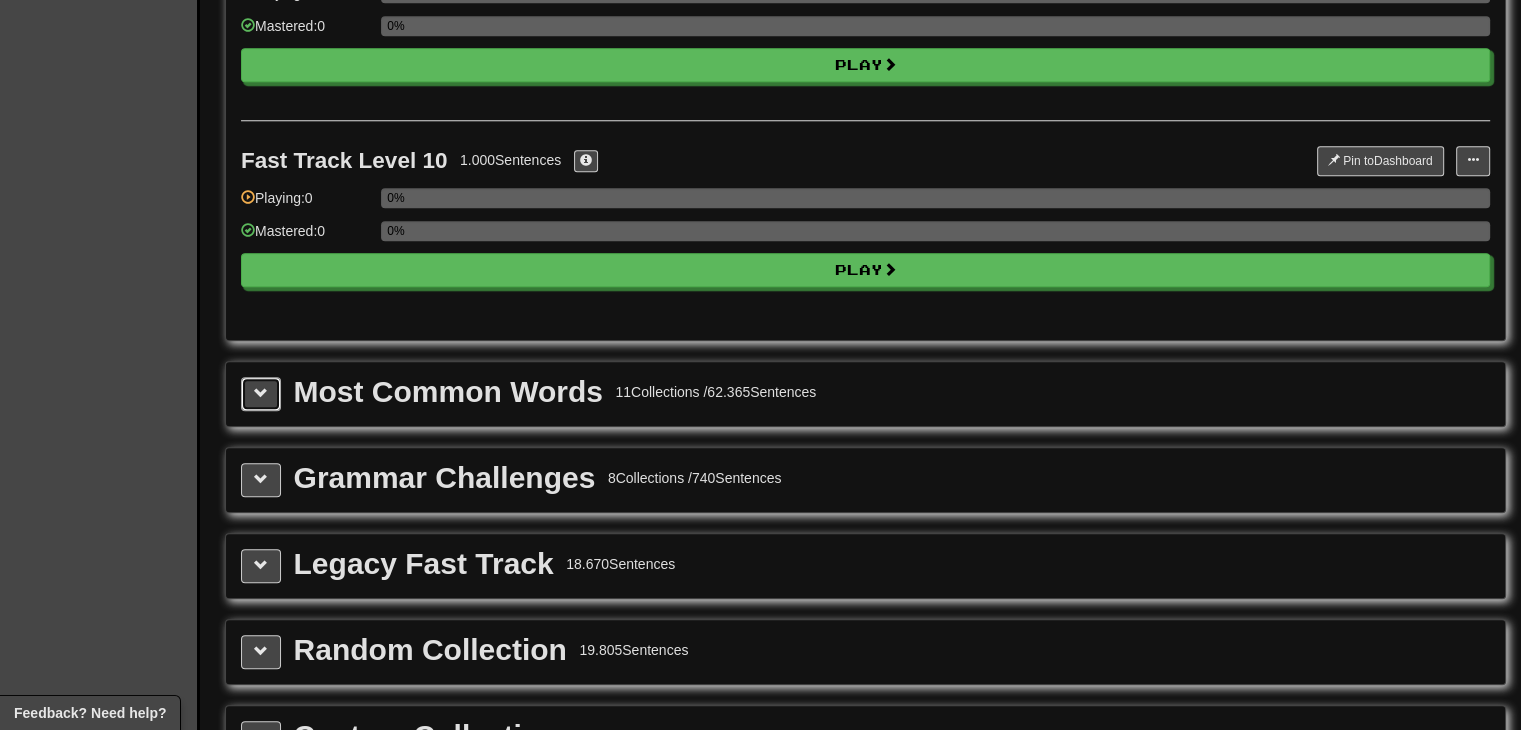 click at bounding box center (261, 394) 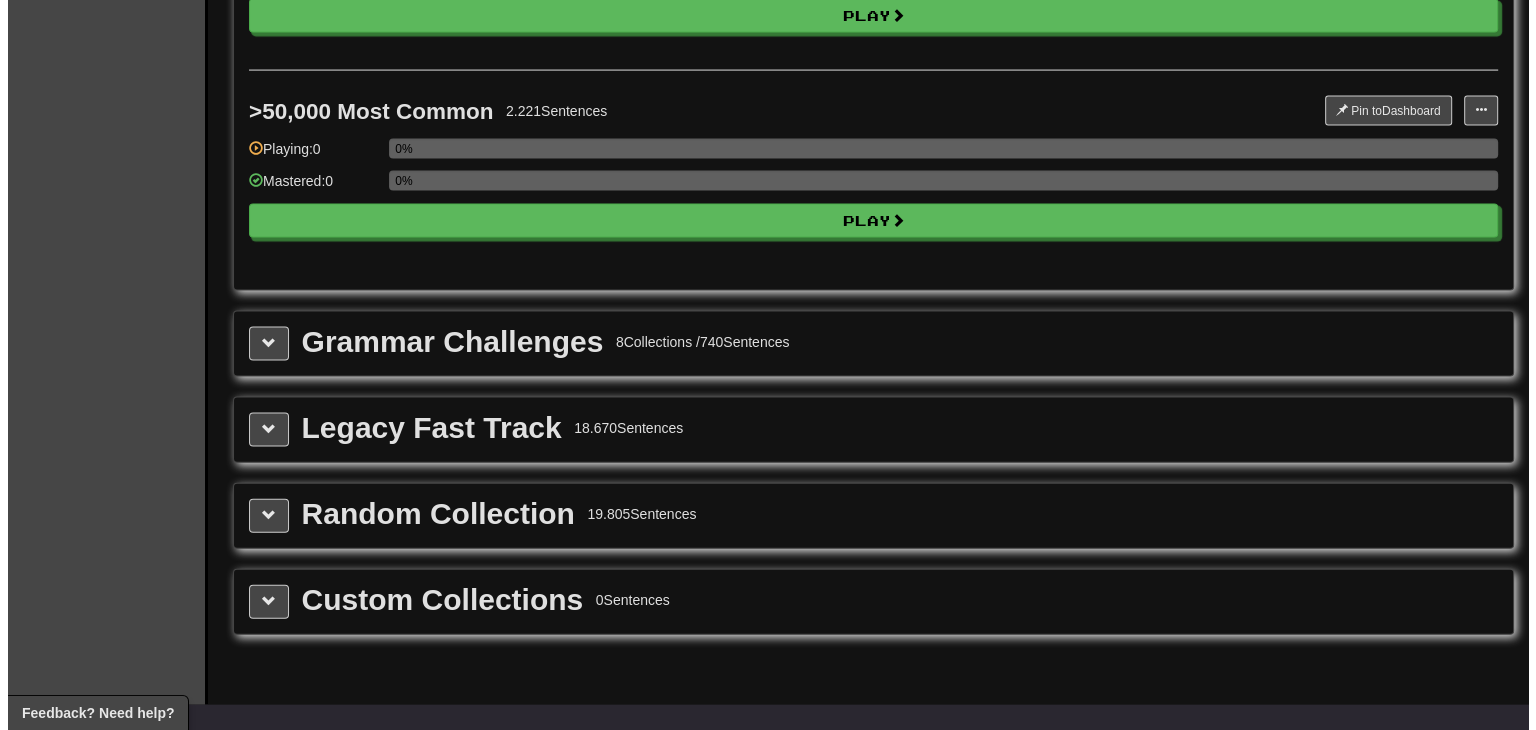 scroll, scrollTop: 4300, scrollLeft: 0, axis: vertical 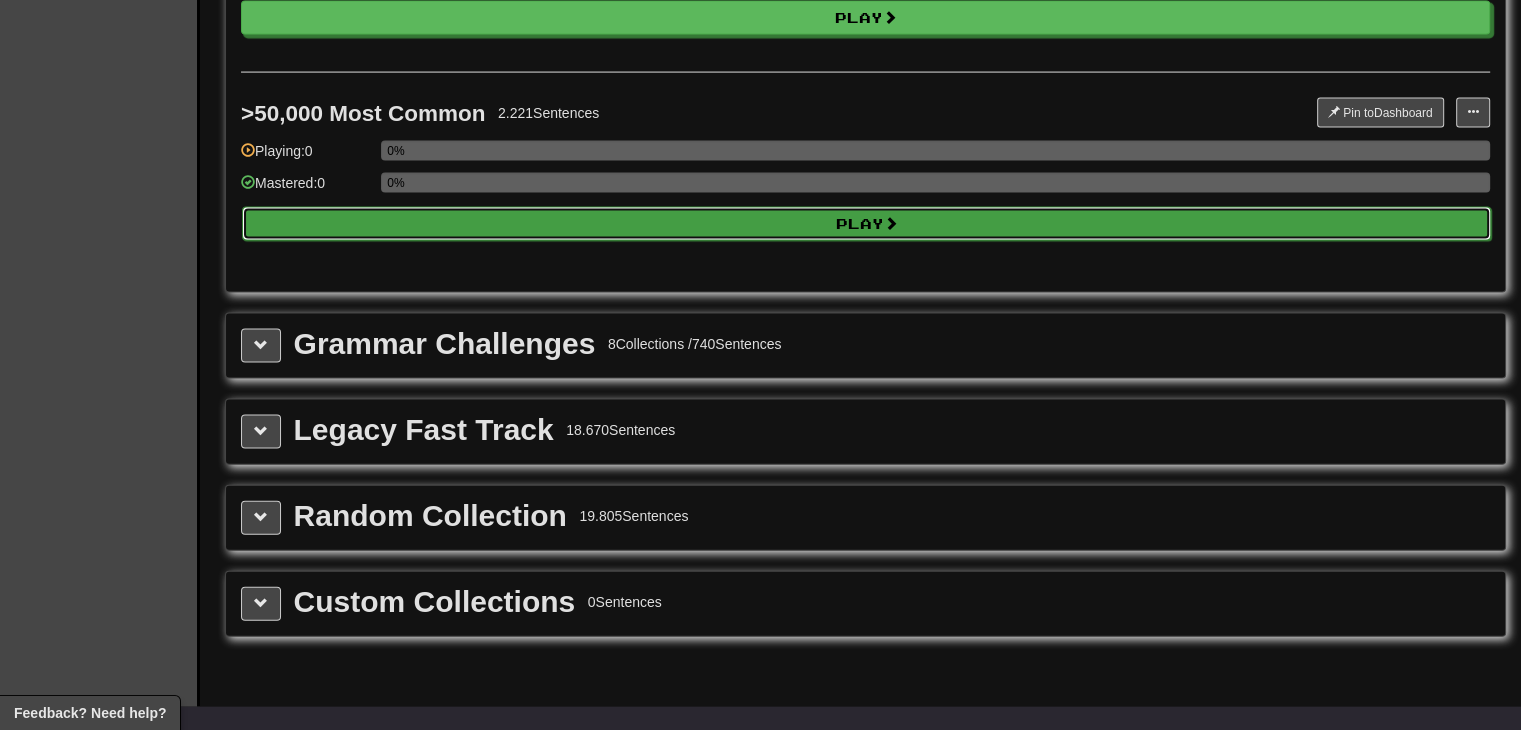 click on "Play" at bounding box center [866, 224] 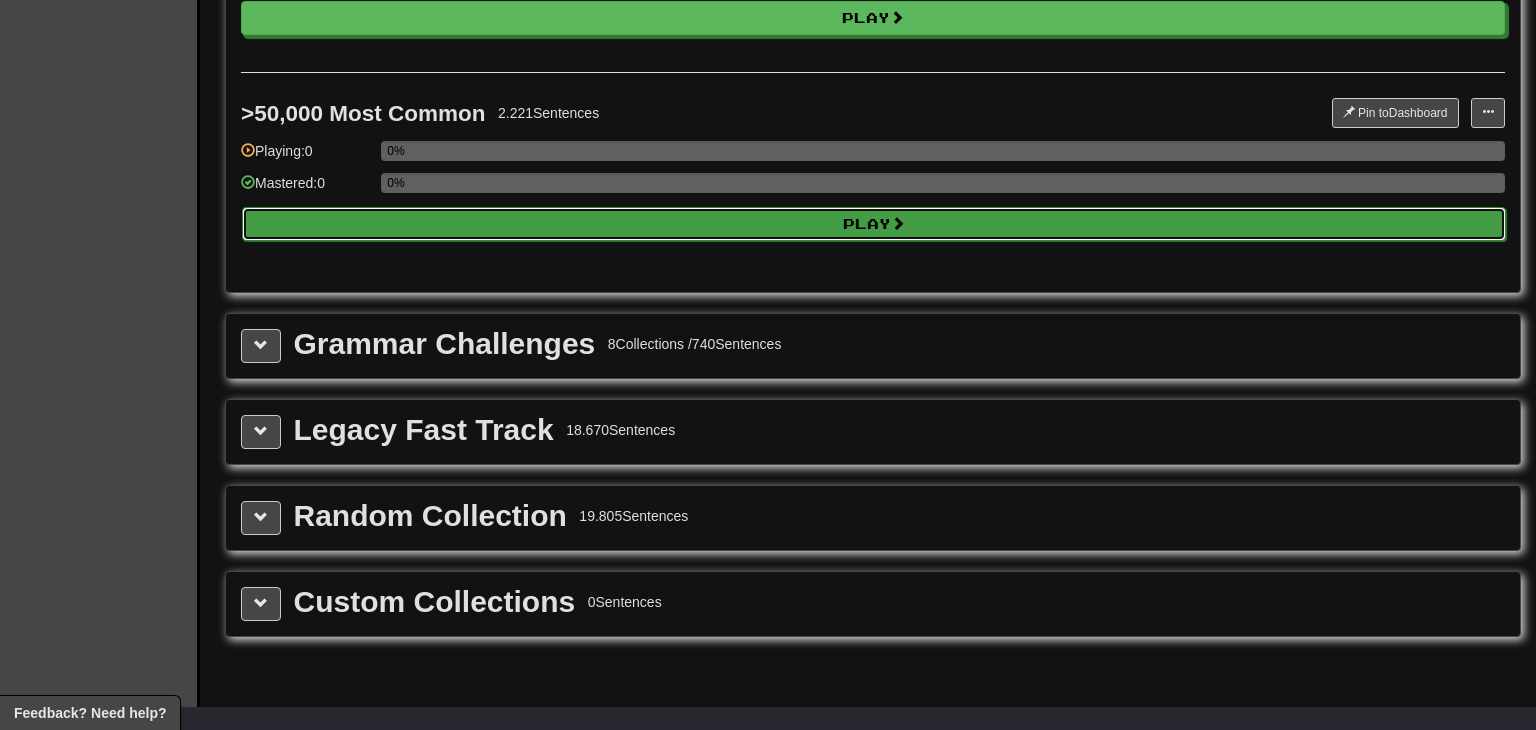select on "**" 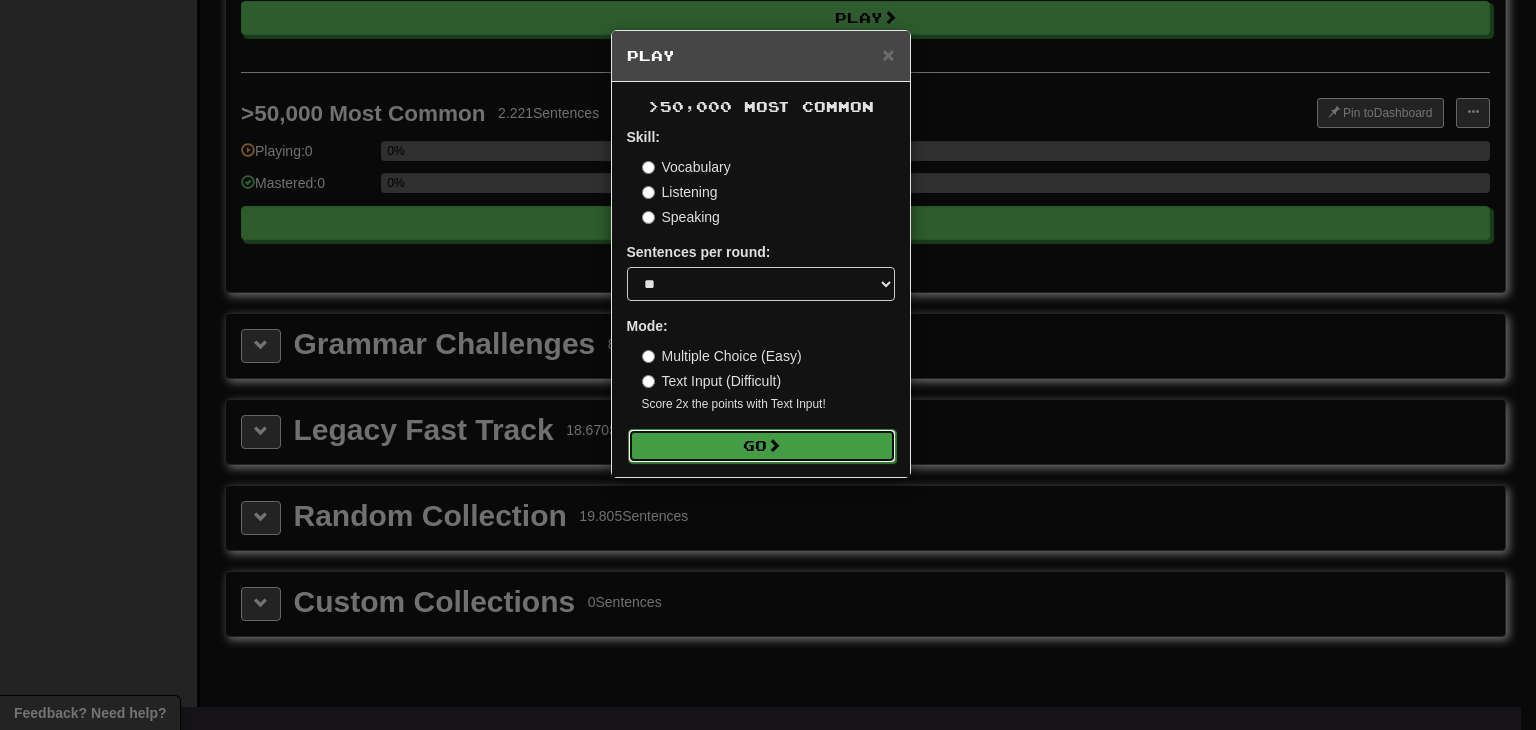 click on "Go" at bounding box center (762, 446) 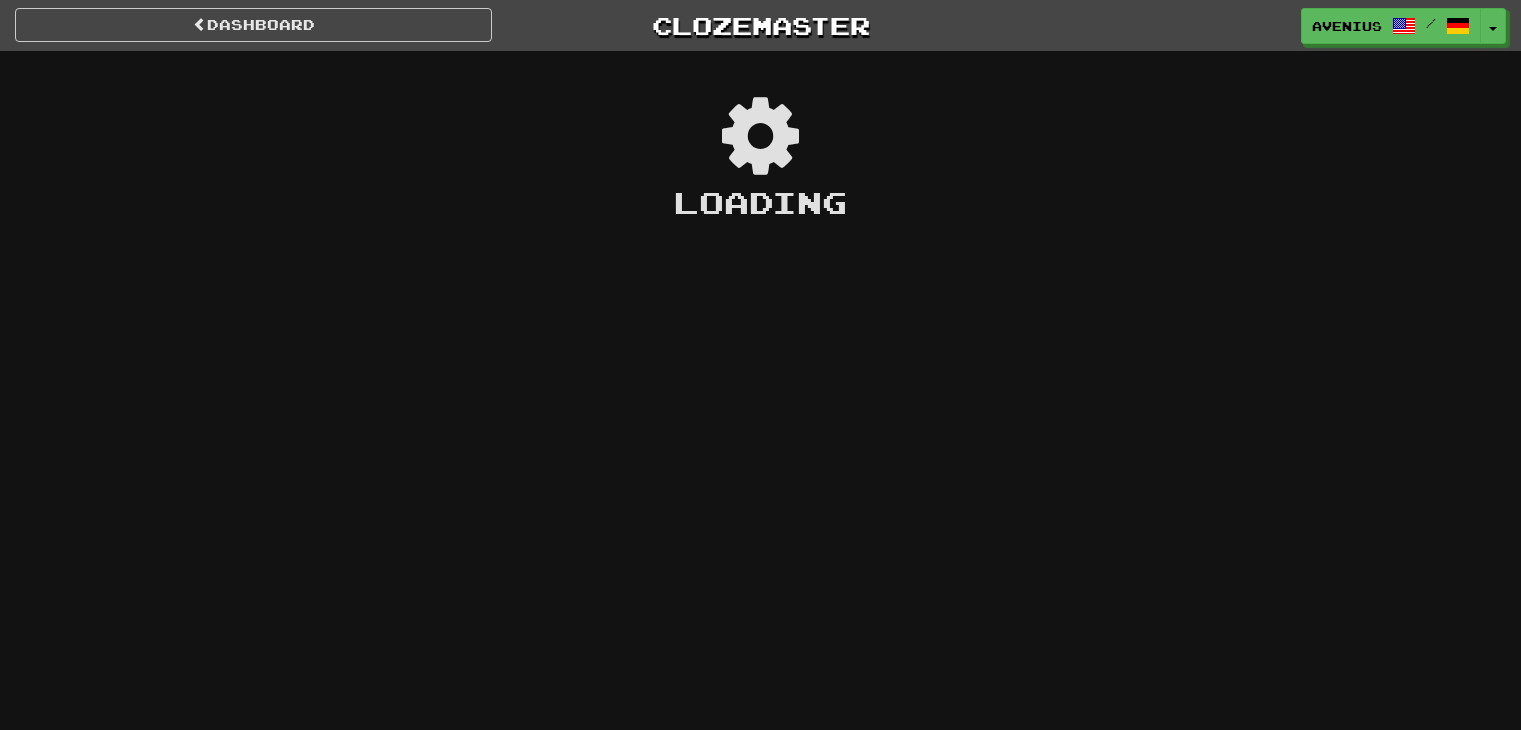 scroll, scrollTop: 0, scrollLeft: 0, axis: both 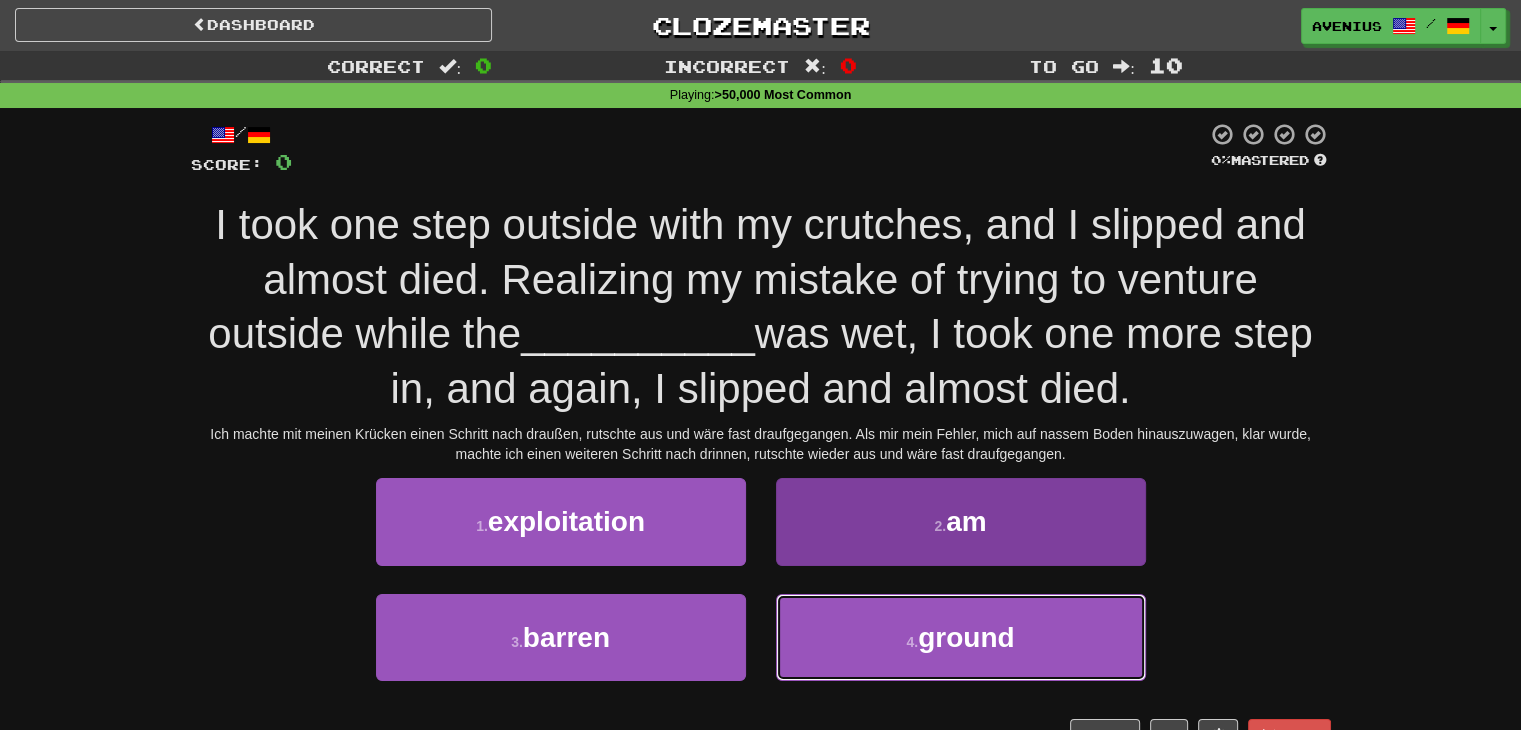 drag, startPoint x: 851, startPoint y: 626, endPoint x: 840, endPoint y: 611, distance: 18.601076 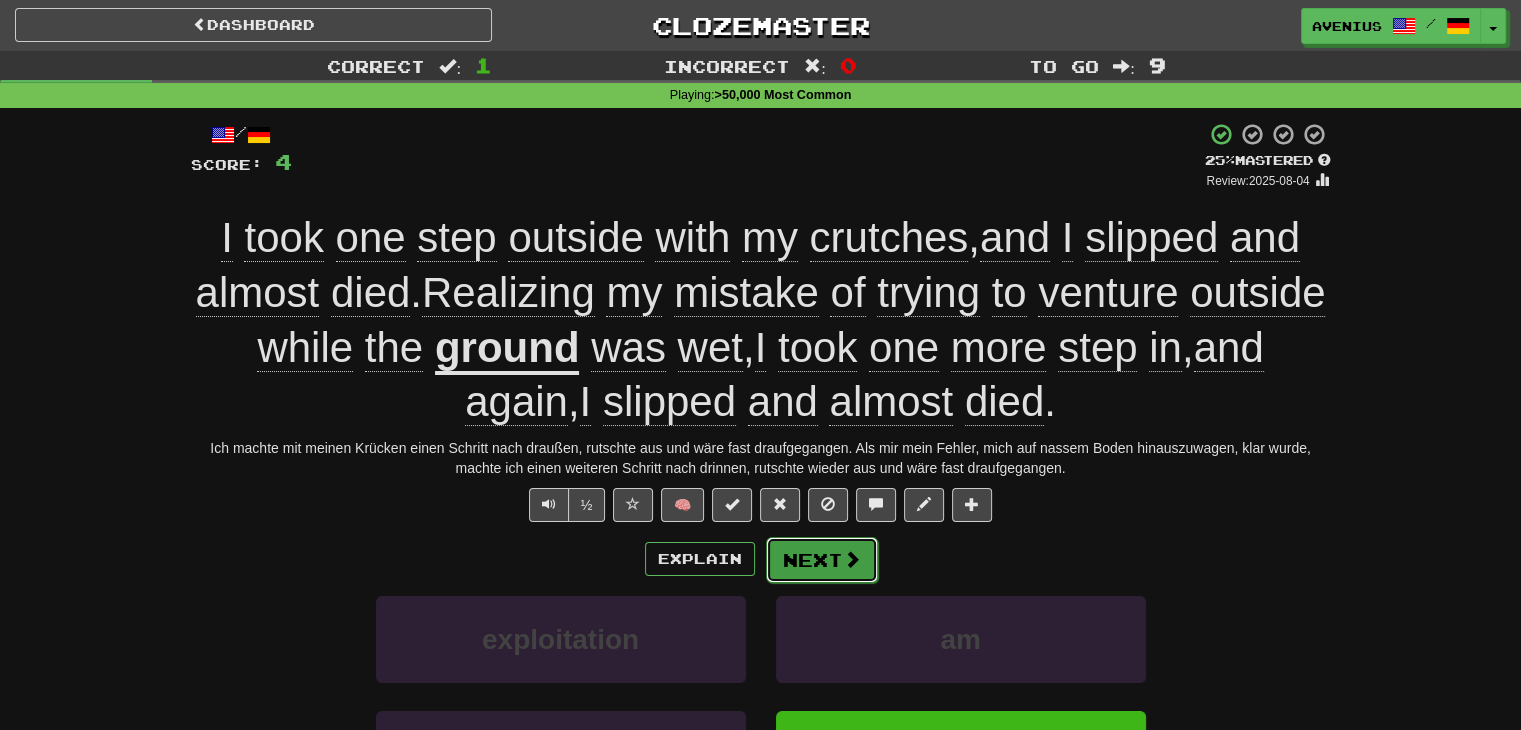 click at bounding box center (852, 559) 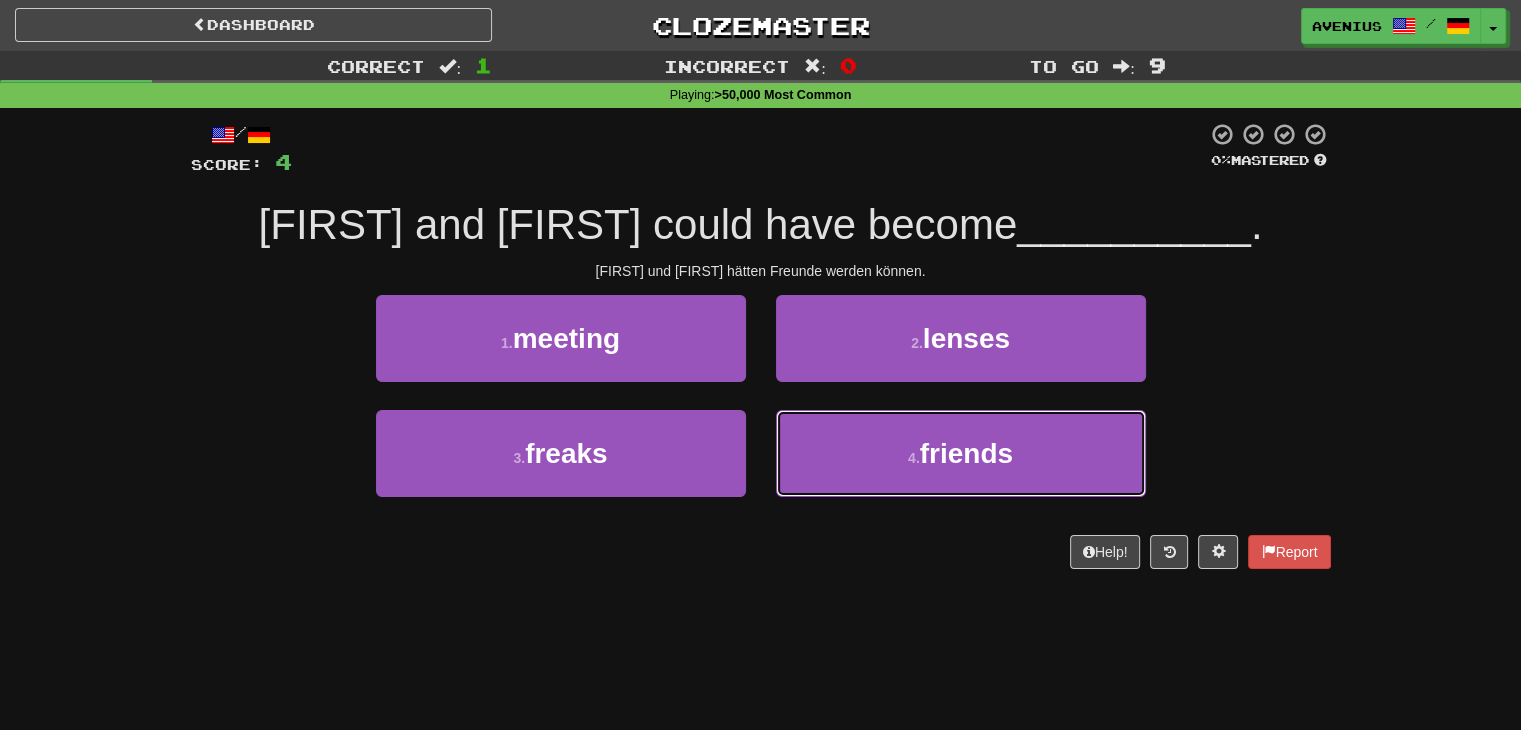 drag, startPoint x: 853, startPoint y: 437, endPoint x: 848, endPoint y: 406, distance: 31.400637 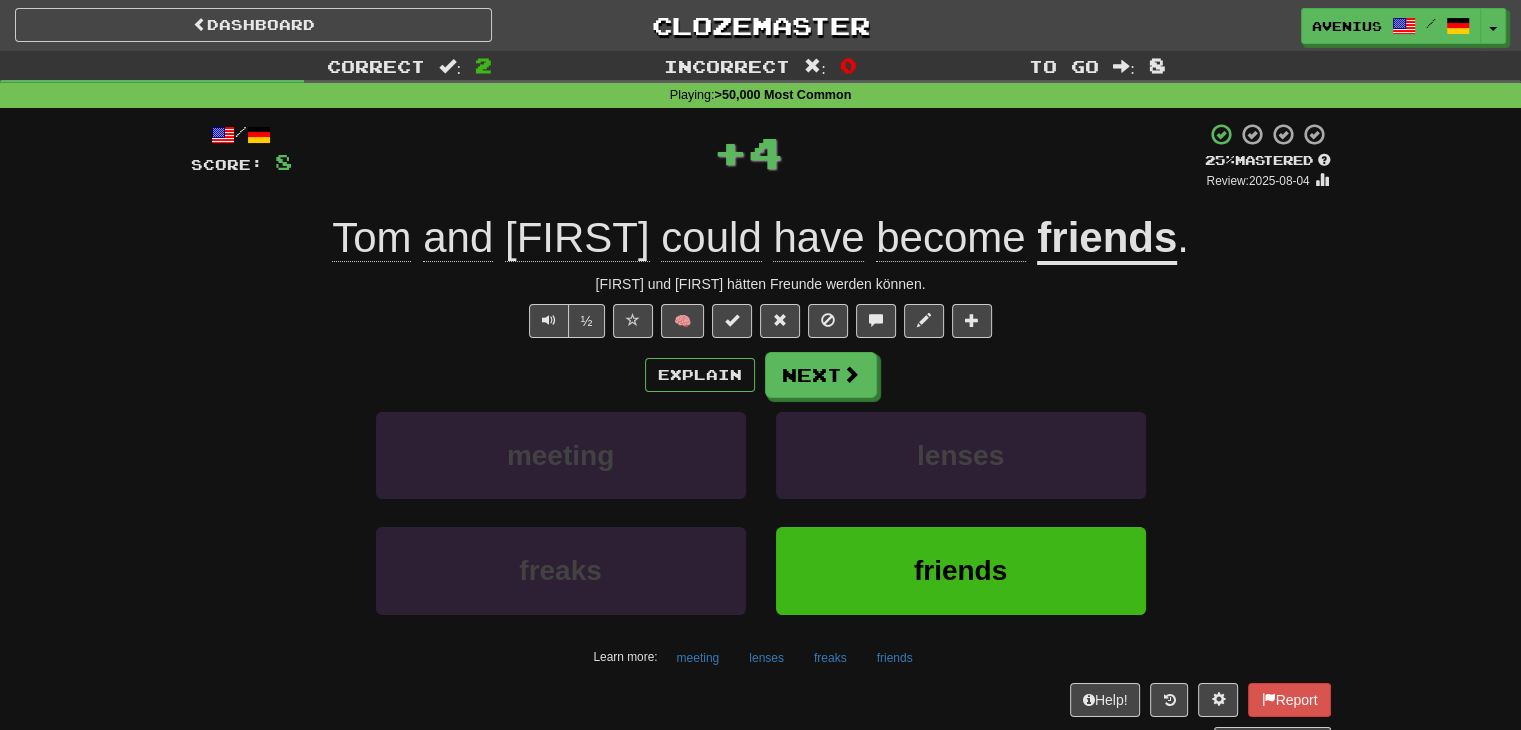 click on "Next" at bounding box center [821, 375] 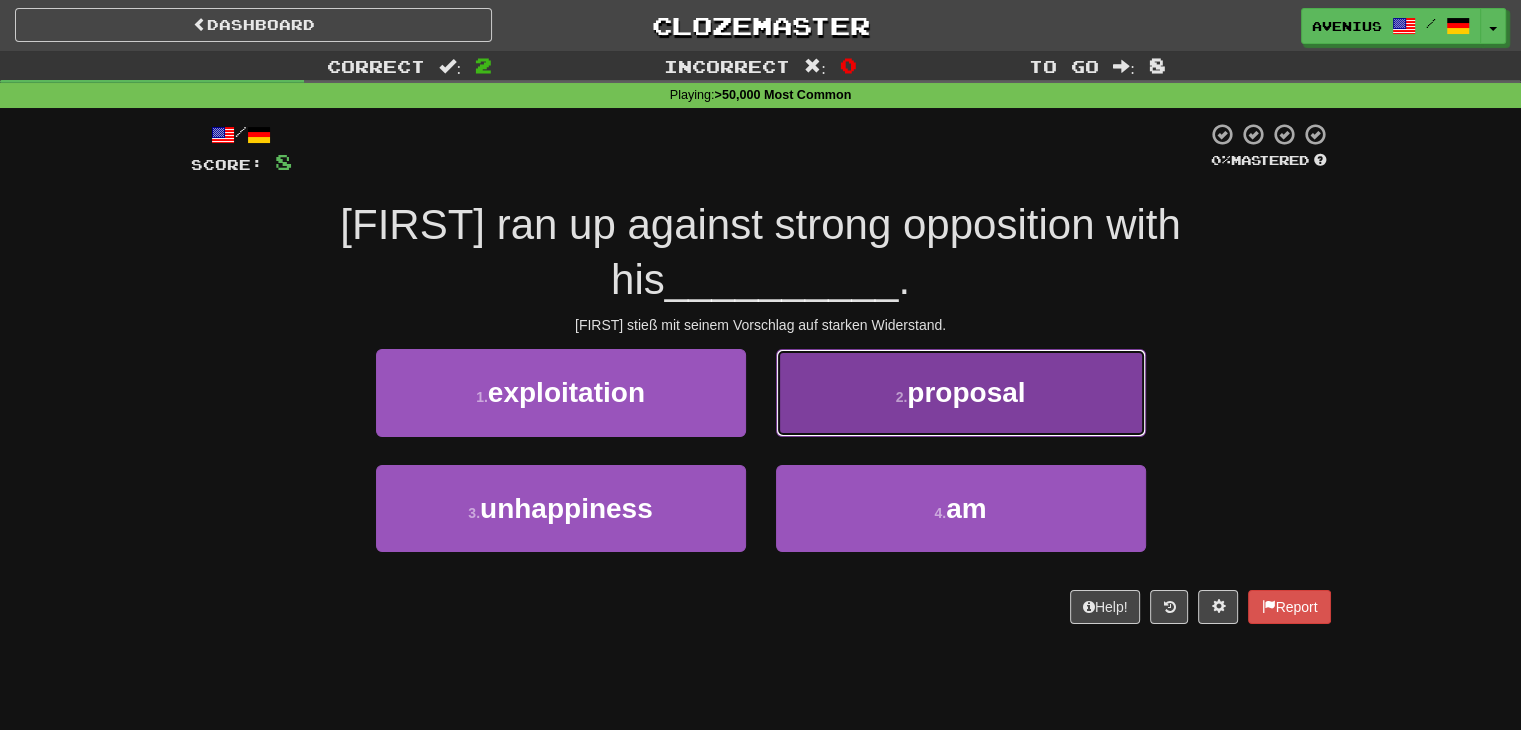 drag, startPoint x: 850, startPoint y: 425, endPoint x: 817, endPoint y: 427, distance: 33.06055 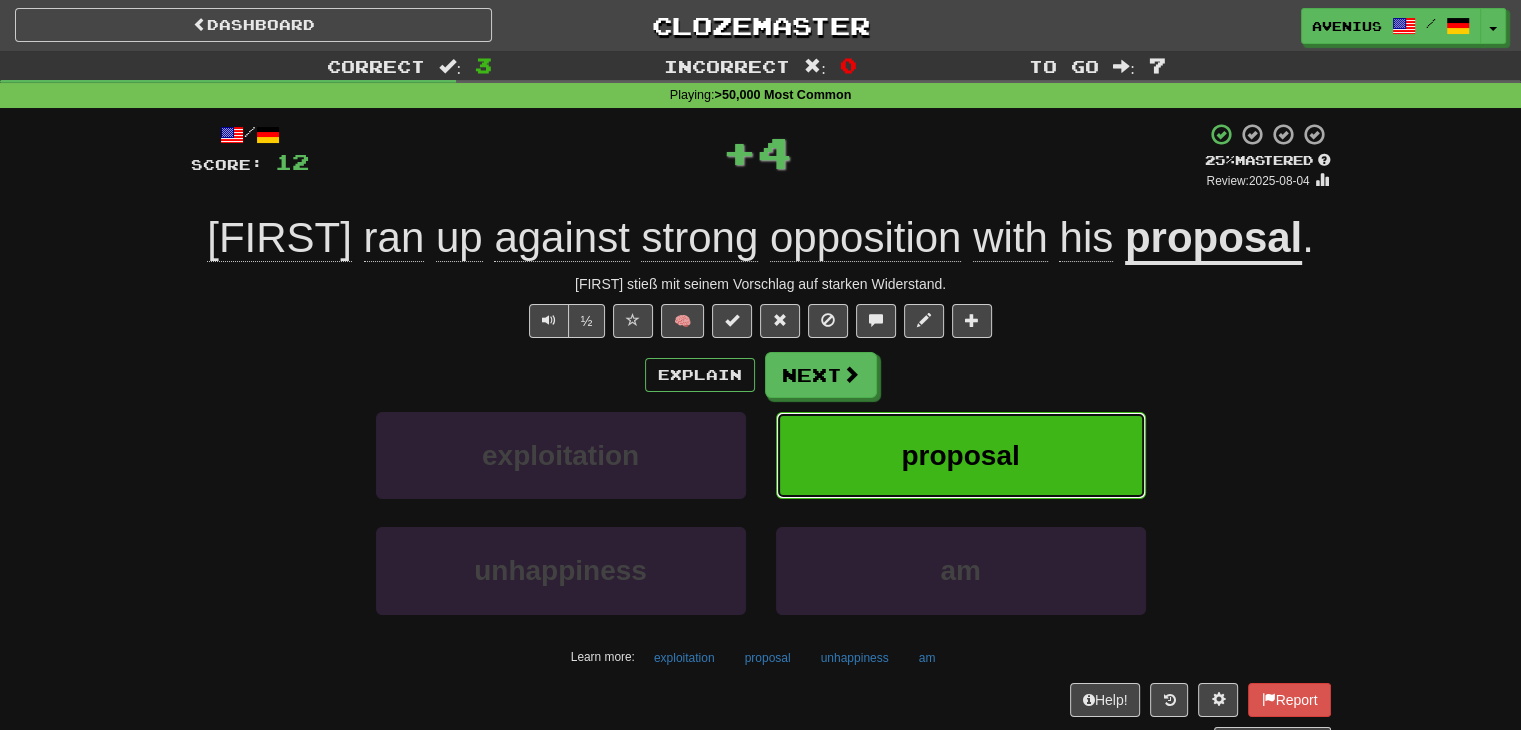 click on "proposal" at bounding box center [961, 455] 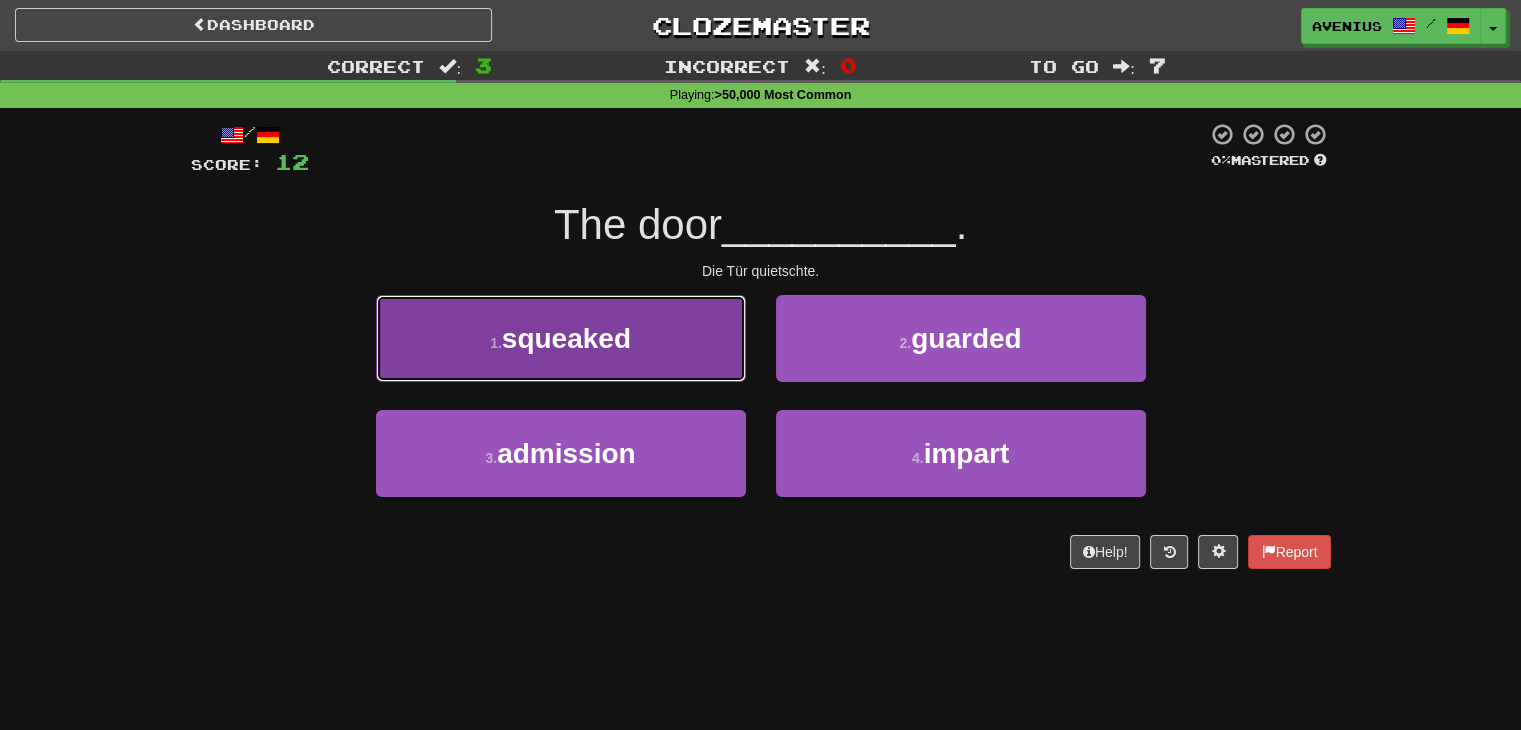 click on "1 .  squeaked" at bounding box center (561, 338) 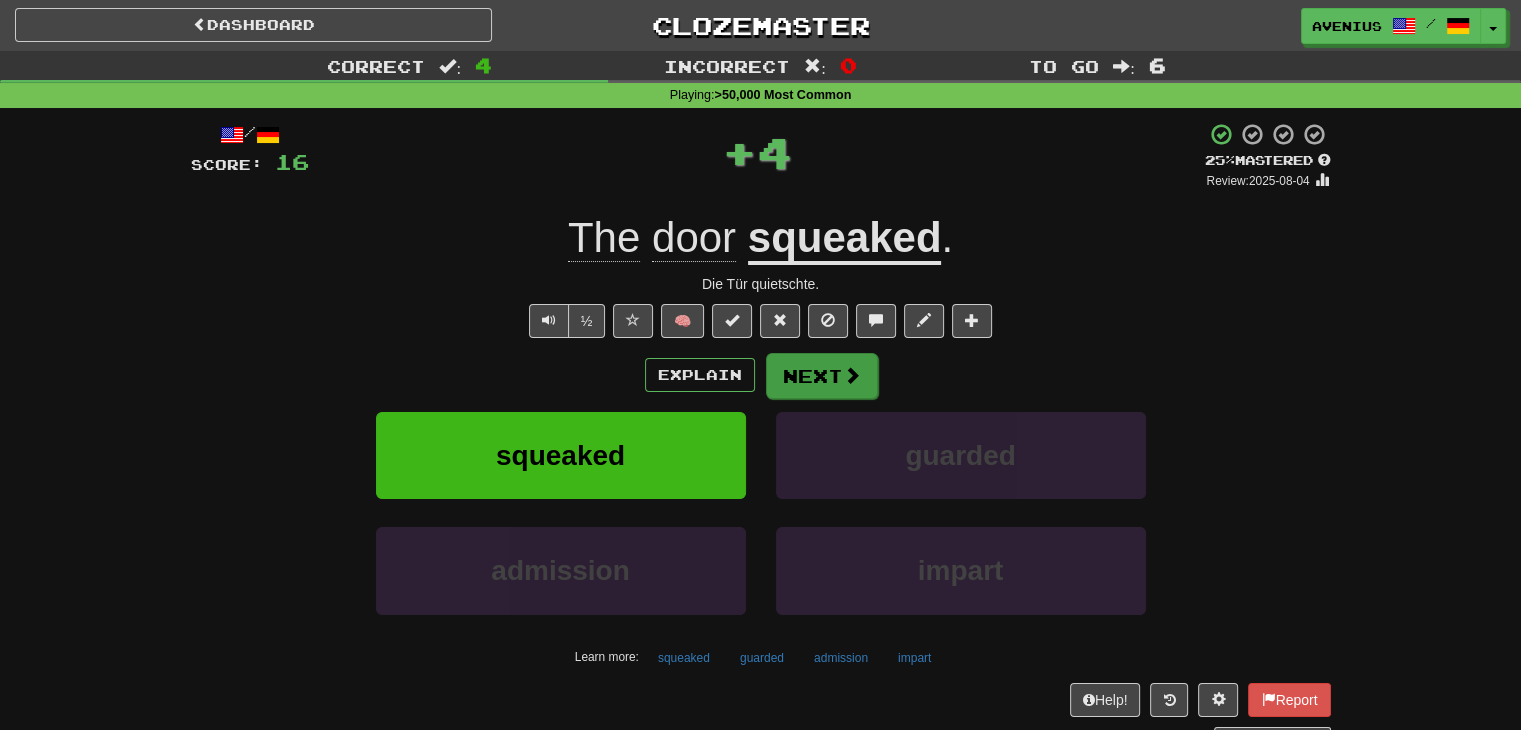click on "Next" at bounding box center (822, 376) 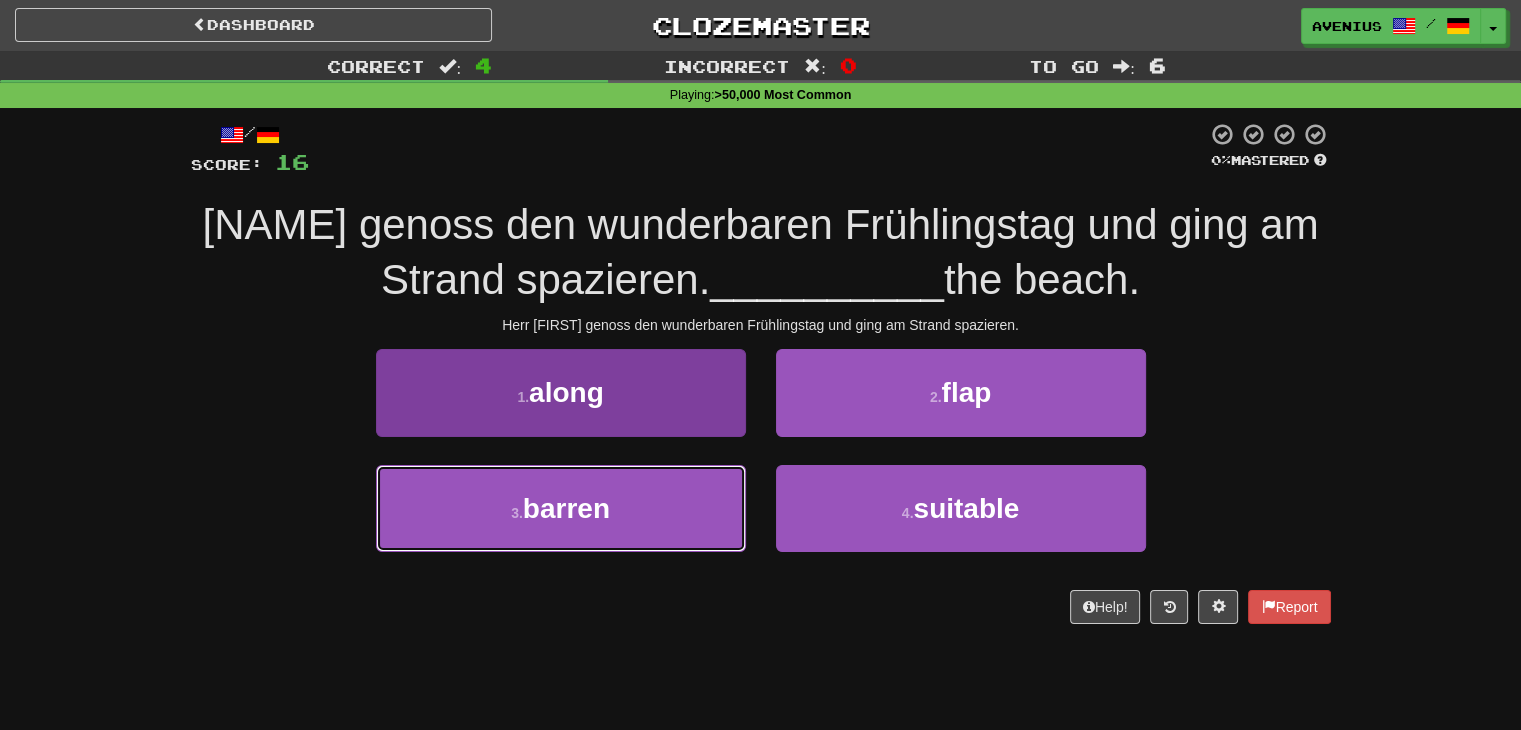 drag, startPoint x: 694, startPoint y: 480, endPoint x: 703, endPoint y: 409, distance: 71.568146 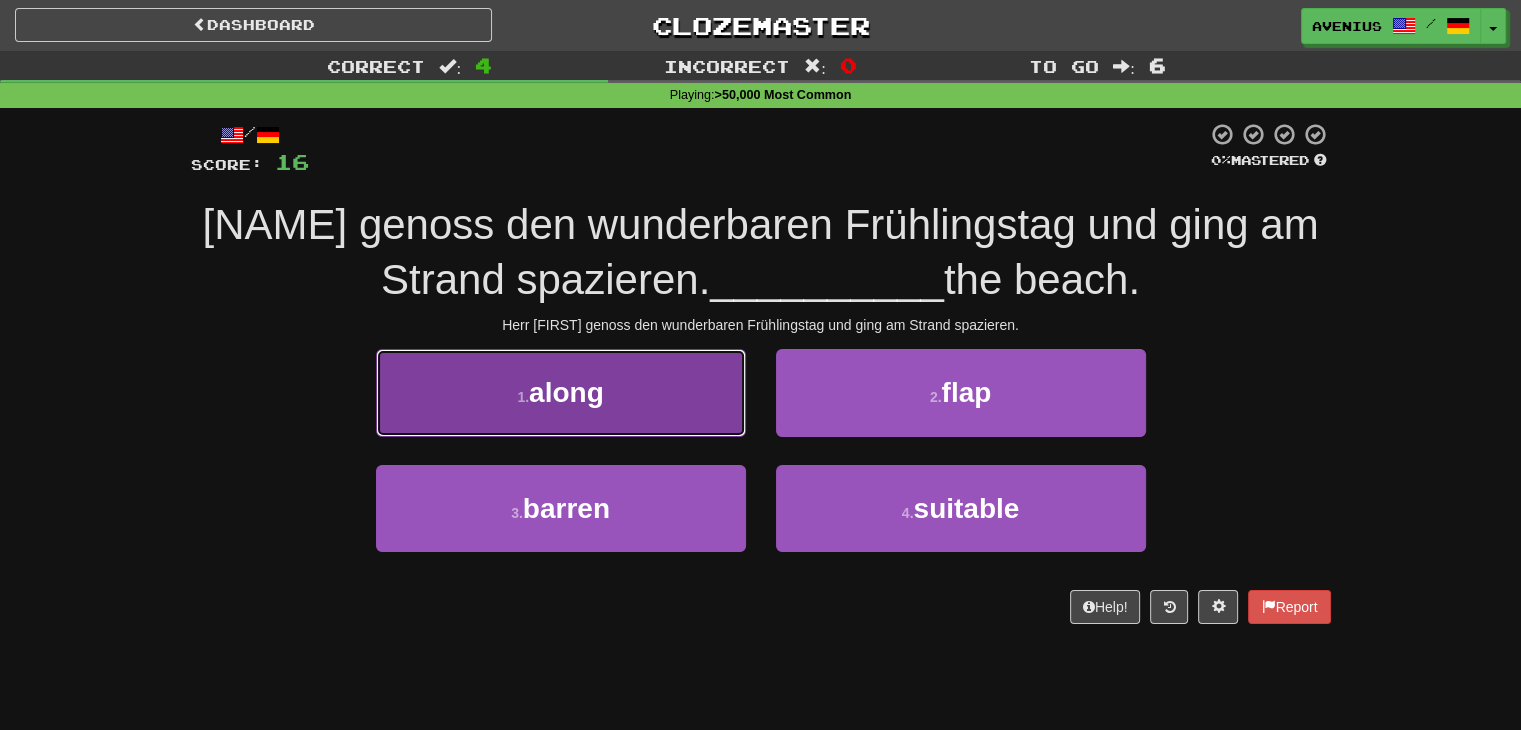 click on "1 .  along" at bounding box center [561, 392] 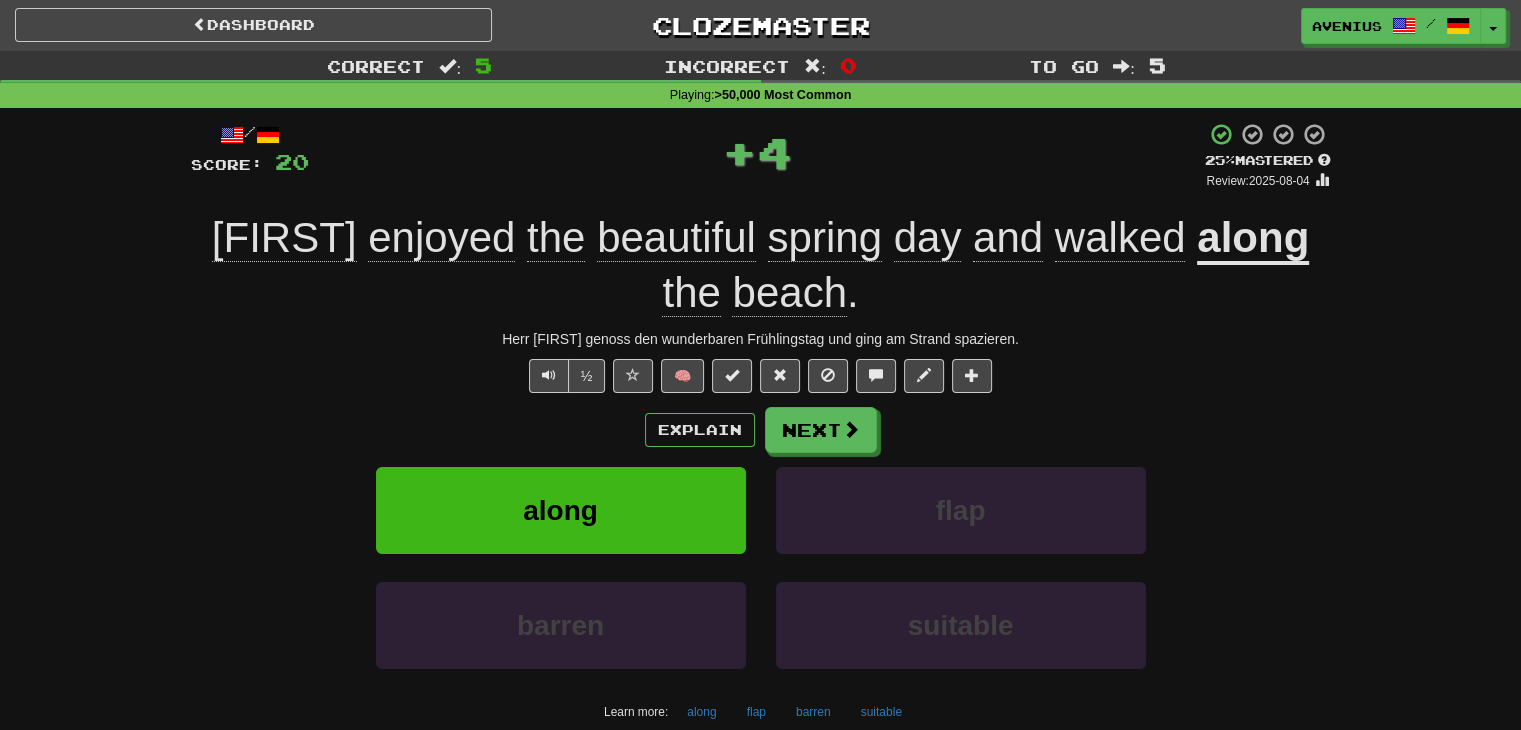 click on "Next" at bounding box center [821, 430] 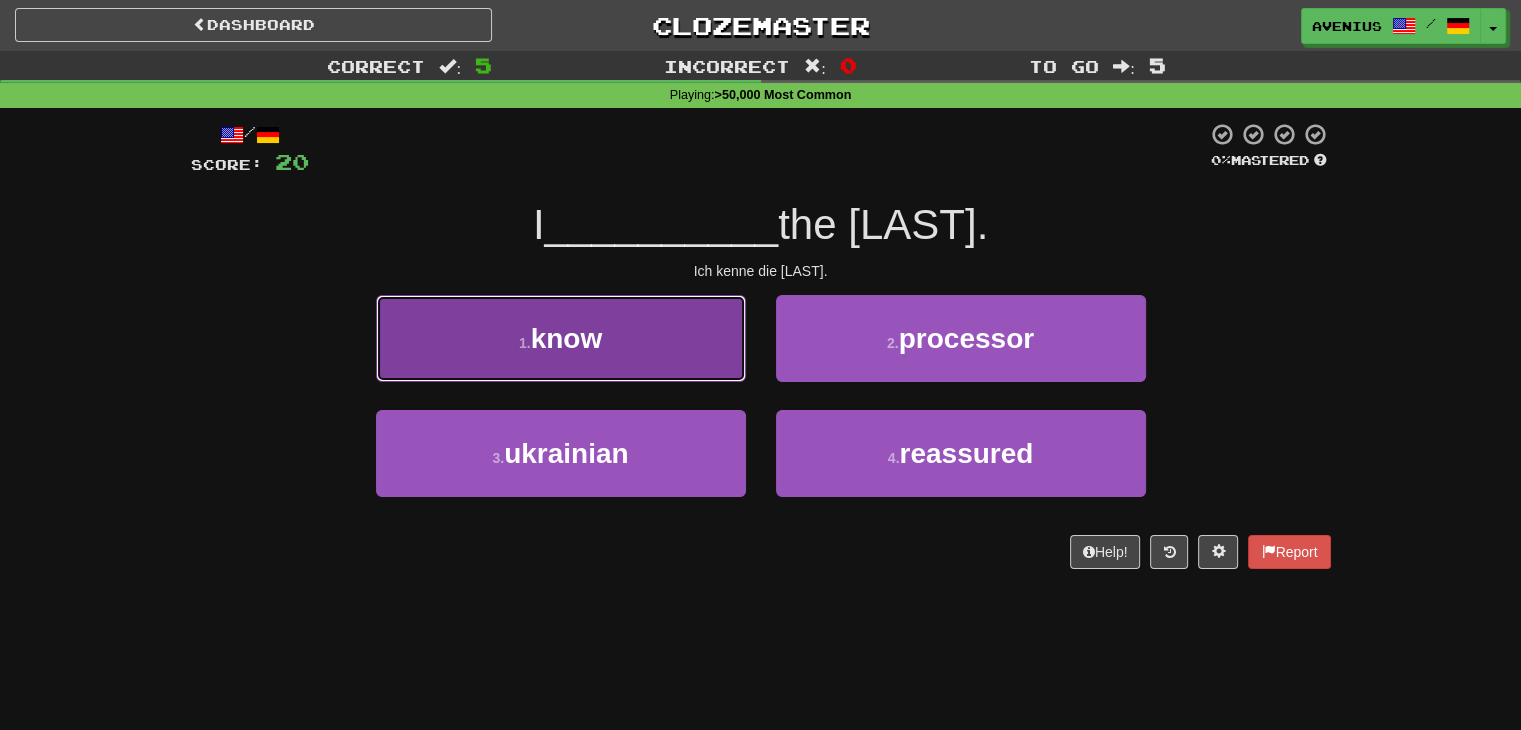 click on "1 .  know" at bounding box center [561, 338] 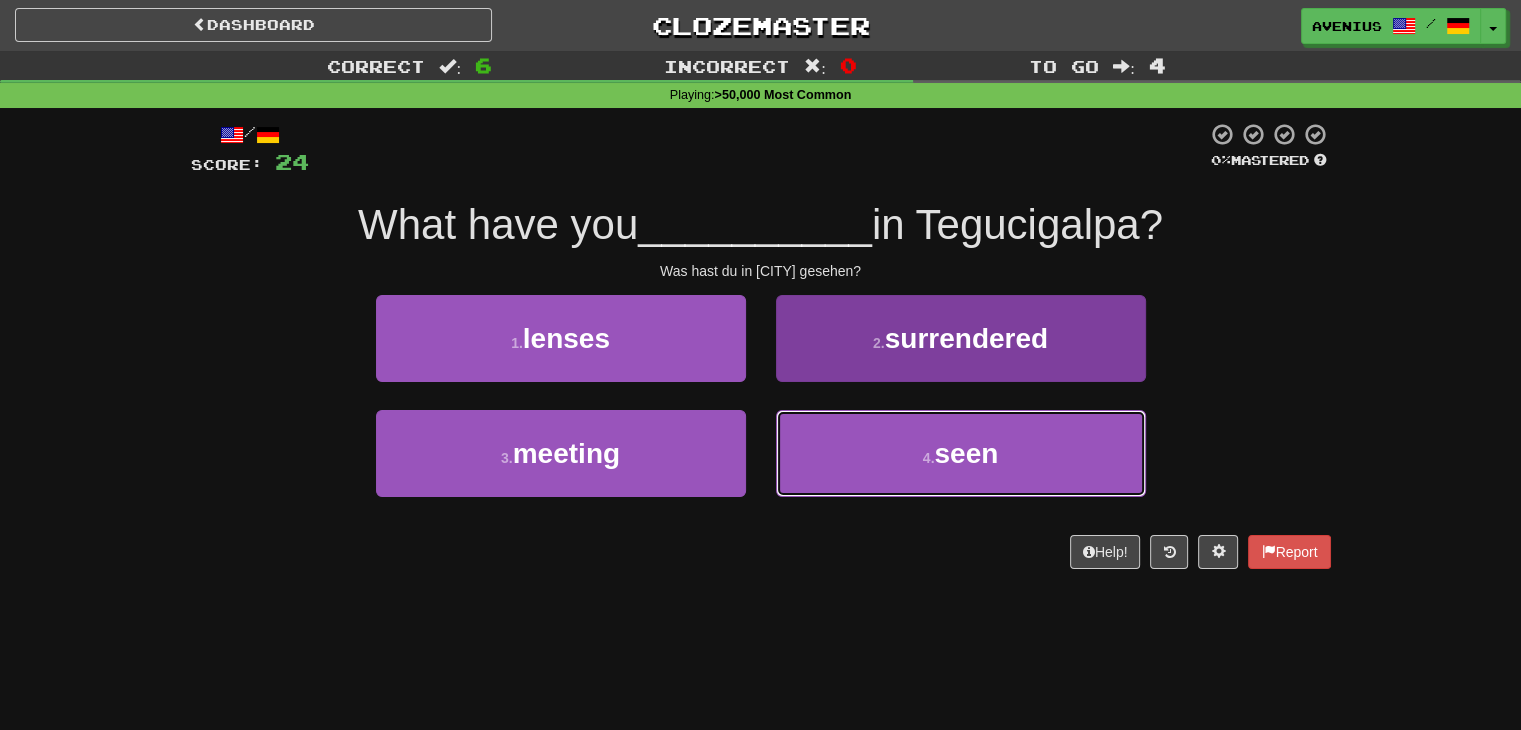 drag, startPoint x: 880, startPoint y: 451, endPoint x: 878, endPoint y: 430, distance: 21.095022 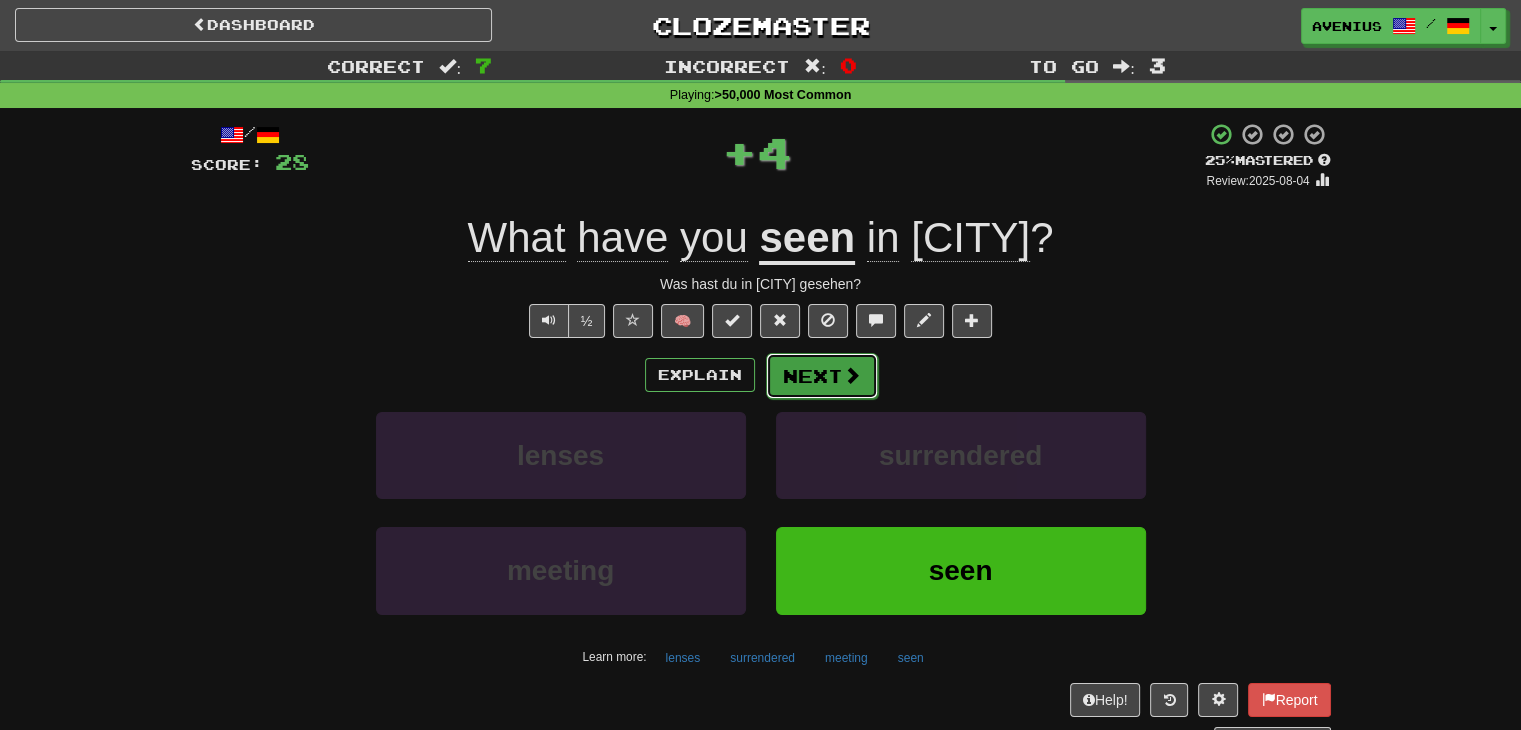 click on "Next" at bounding box center (822, 376) 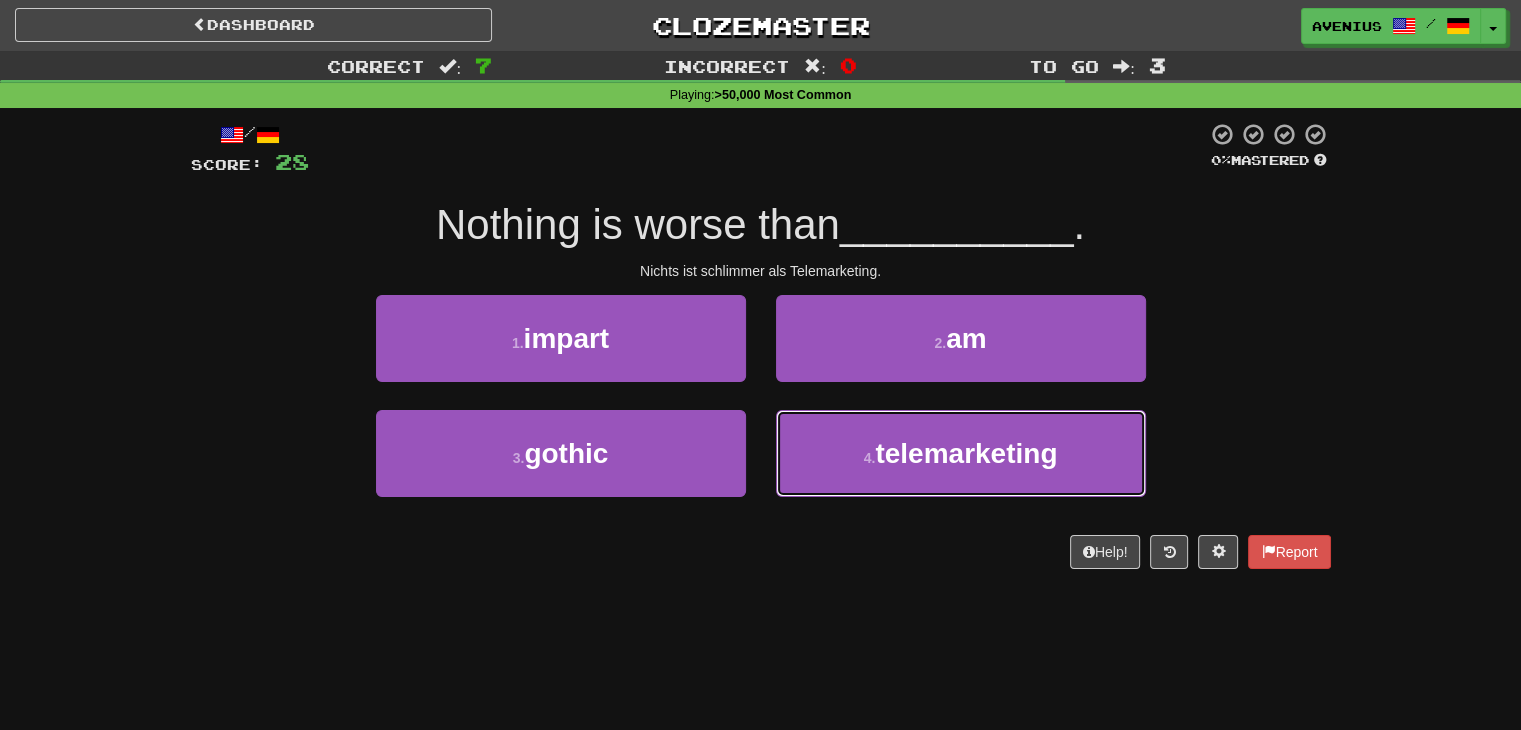drag, startPoint x: 851, startPoint y: 441, endPoint x: 827, endPoint y: 406, distance: 42.43819 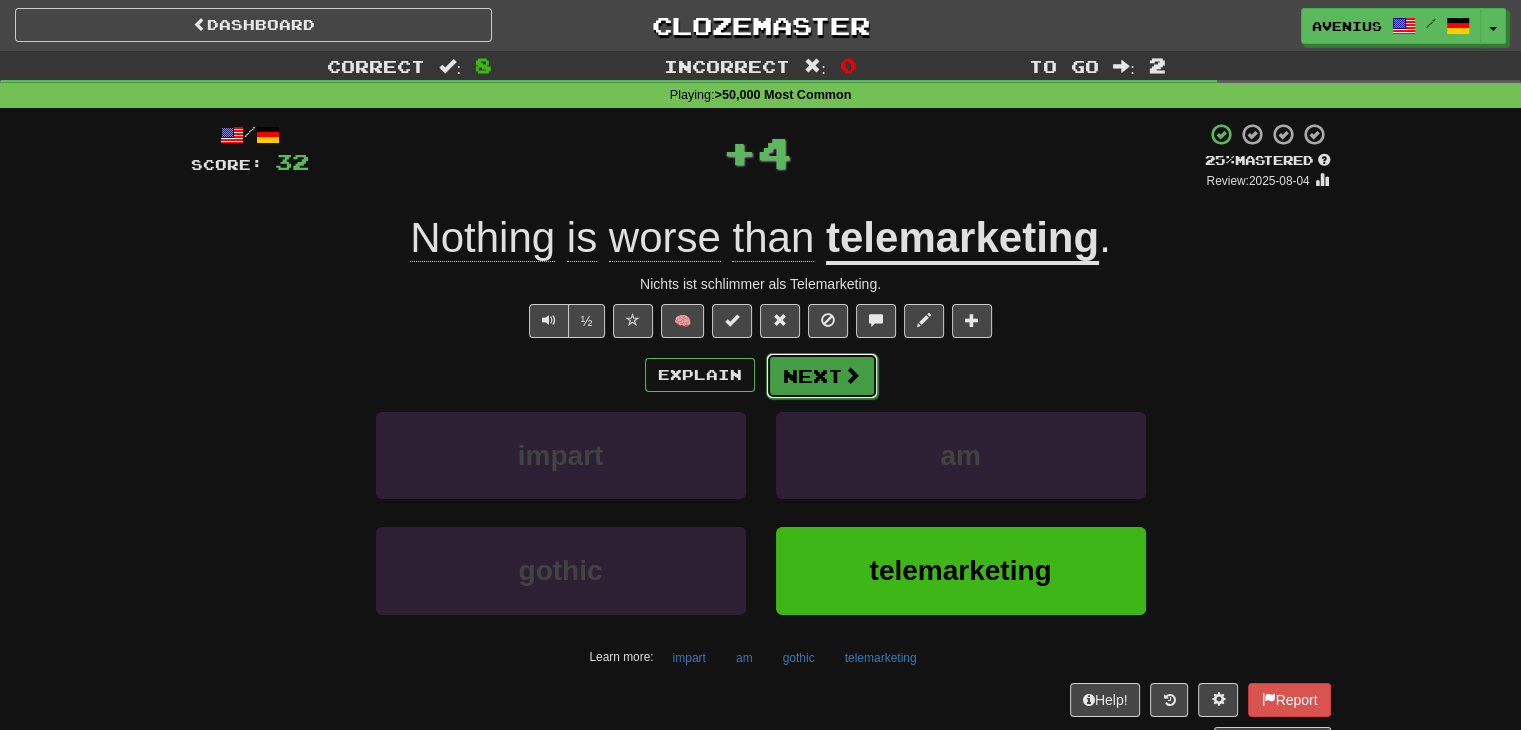 click on "Next" at bounding box center (822, 376) 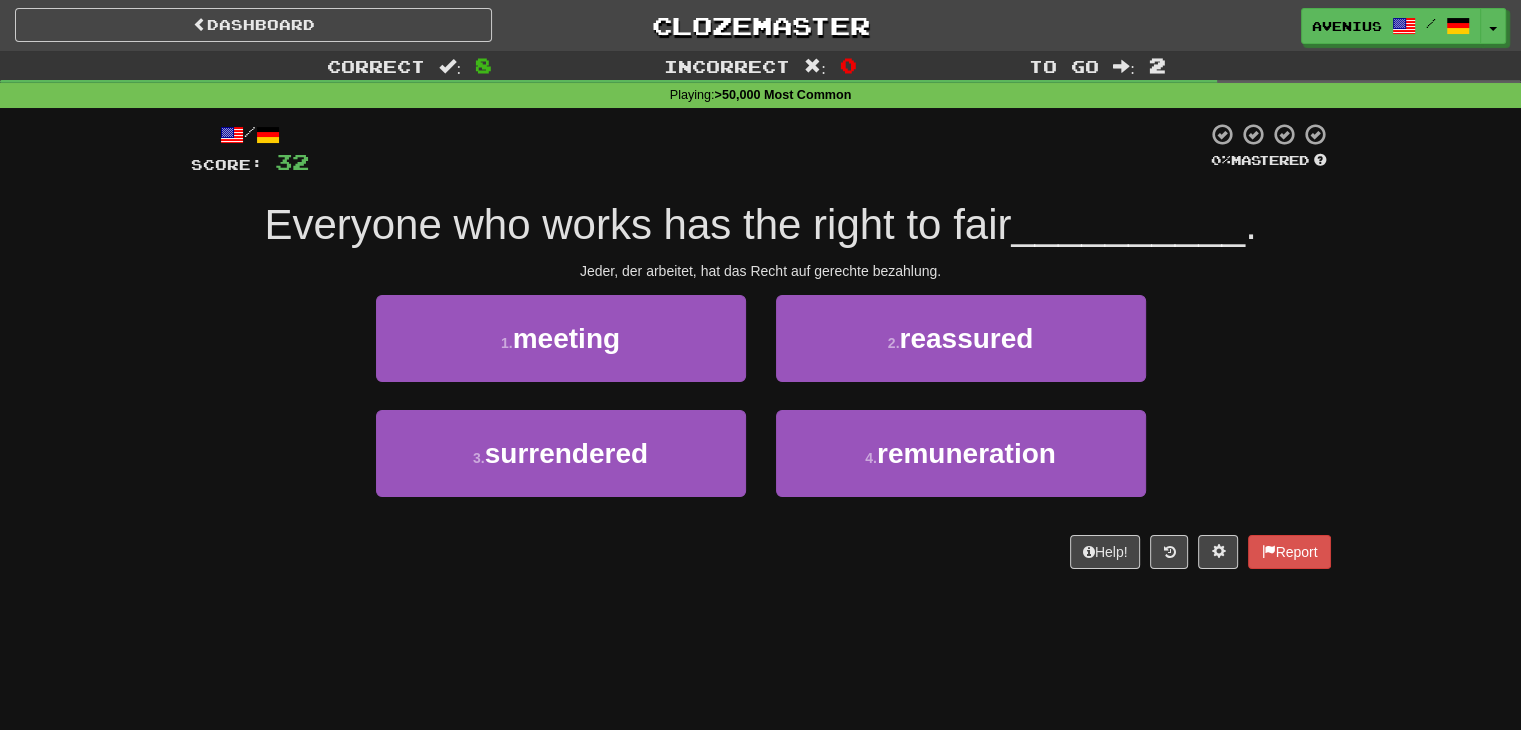 click on "2 .  reassured" at bounding box center [961, 352] 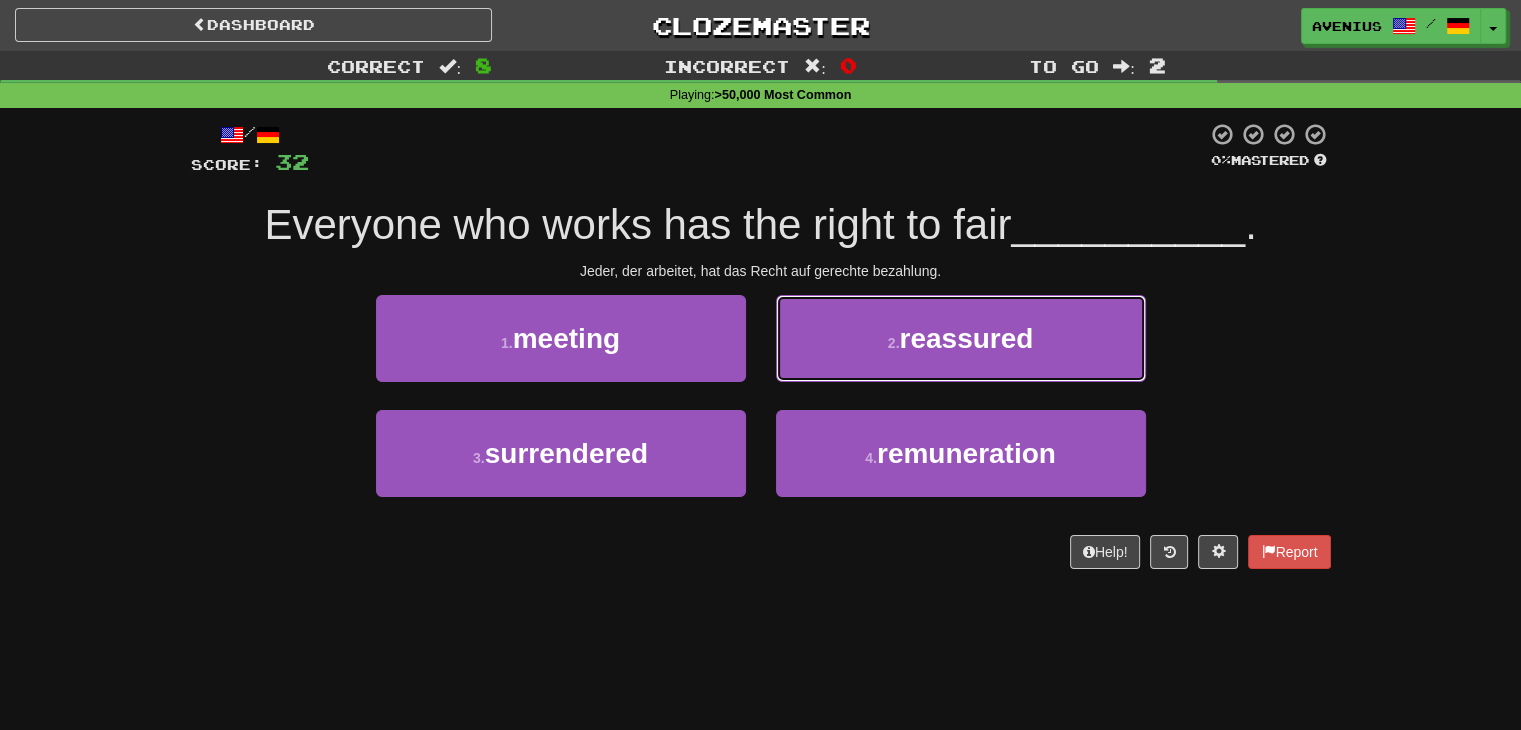 click on "2 .  reassured" at bounding box center [961, 338] 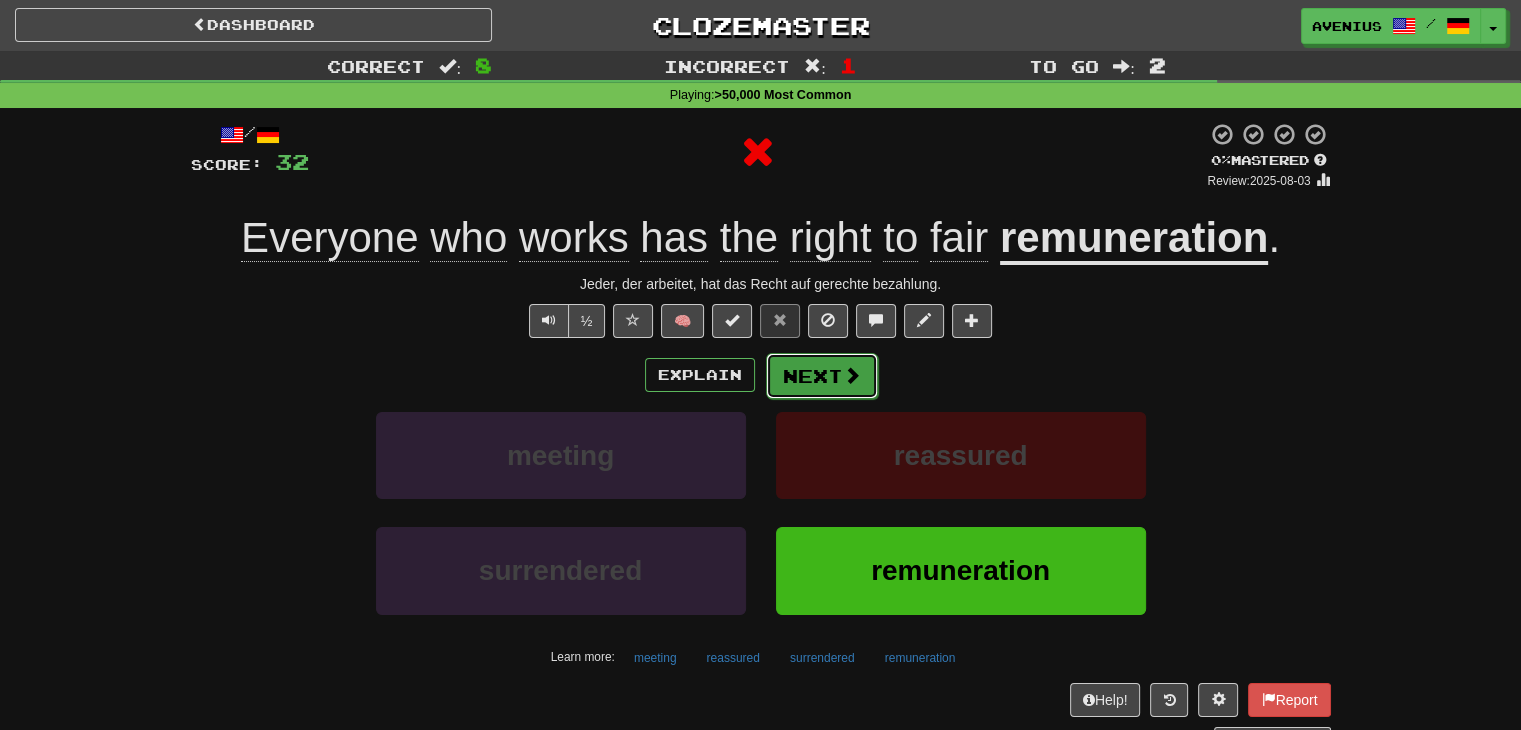 click on "Next" at bounding box center [822, 376] 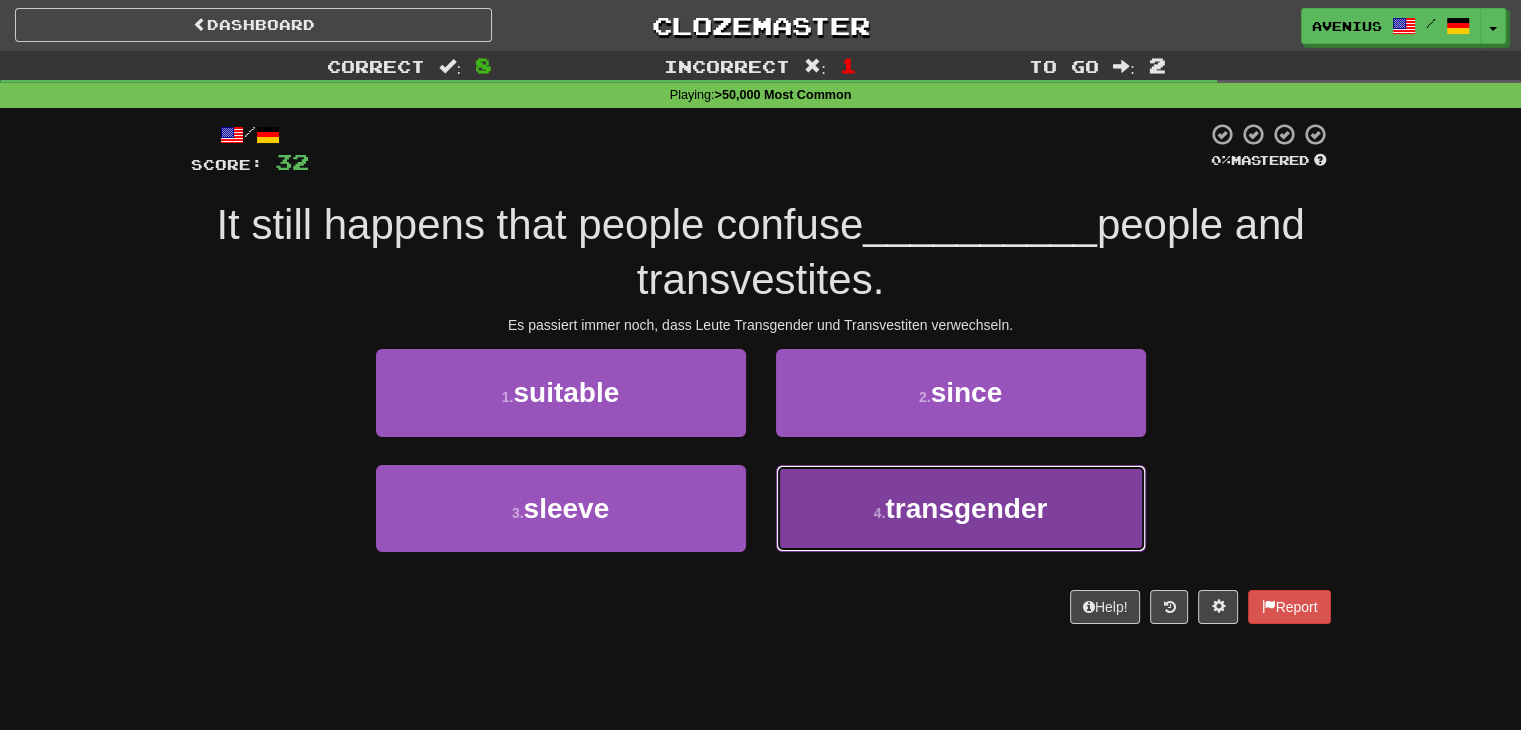 click on "4 .  transgender" at bounding box center [961, 508] 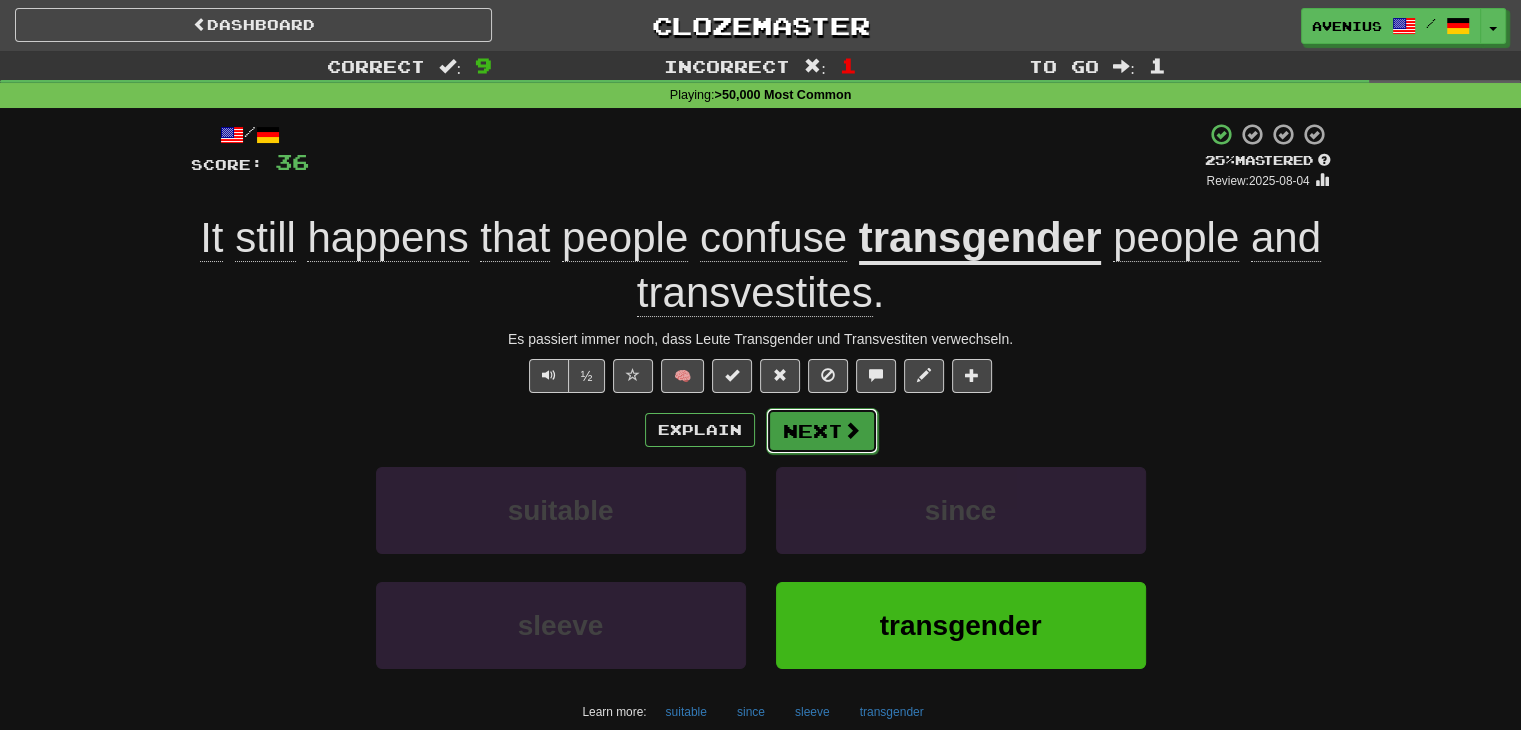 click on "Next" at bounding box center [822, 431] 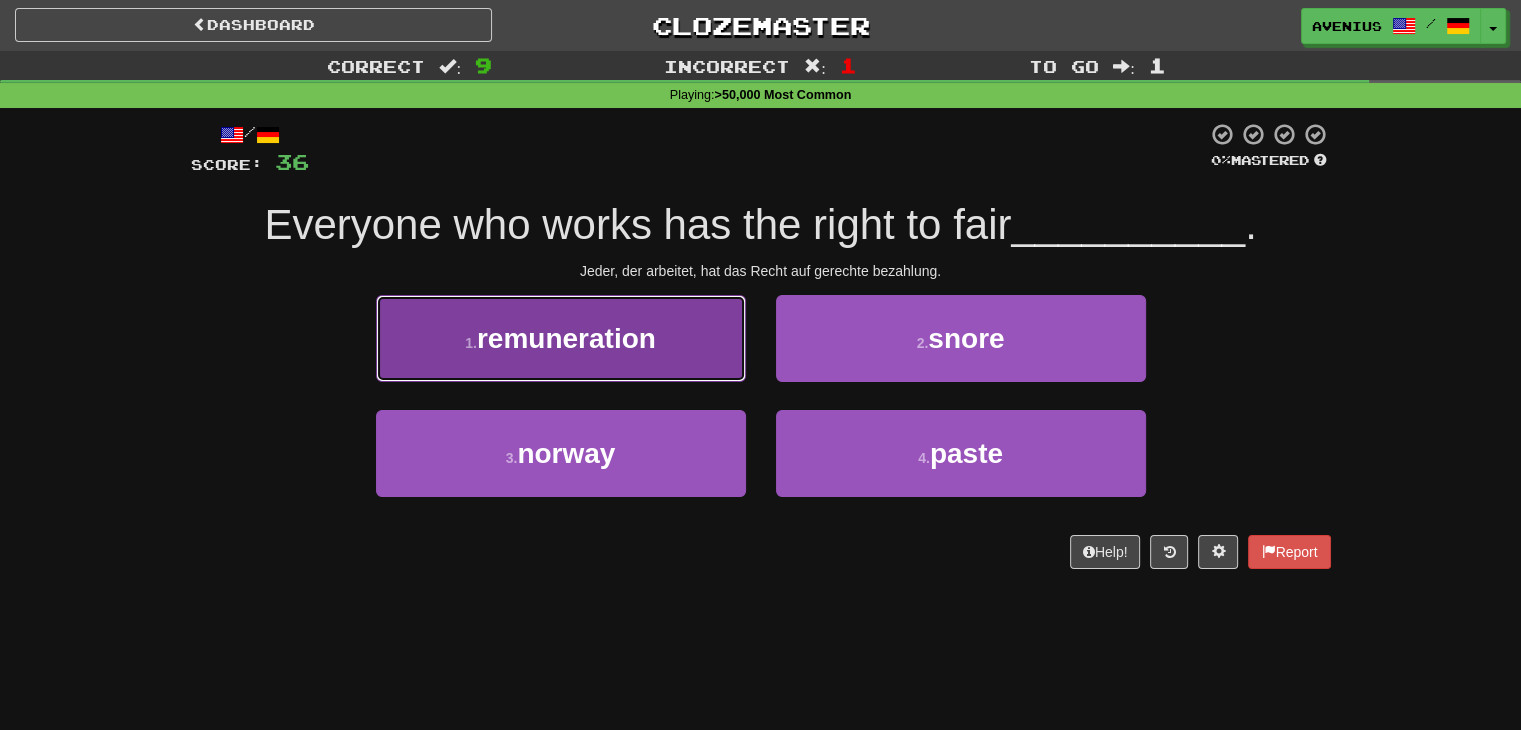 click on "1 .  remuneration" at bounding box center (561, 338) 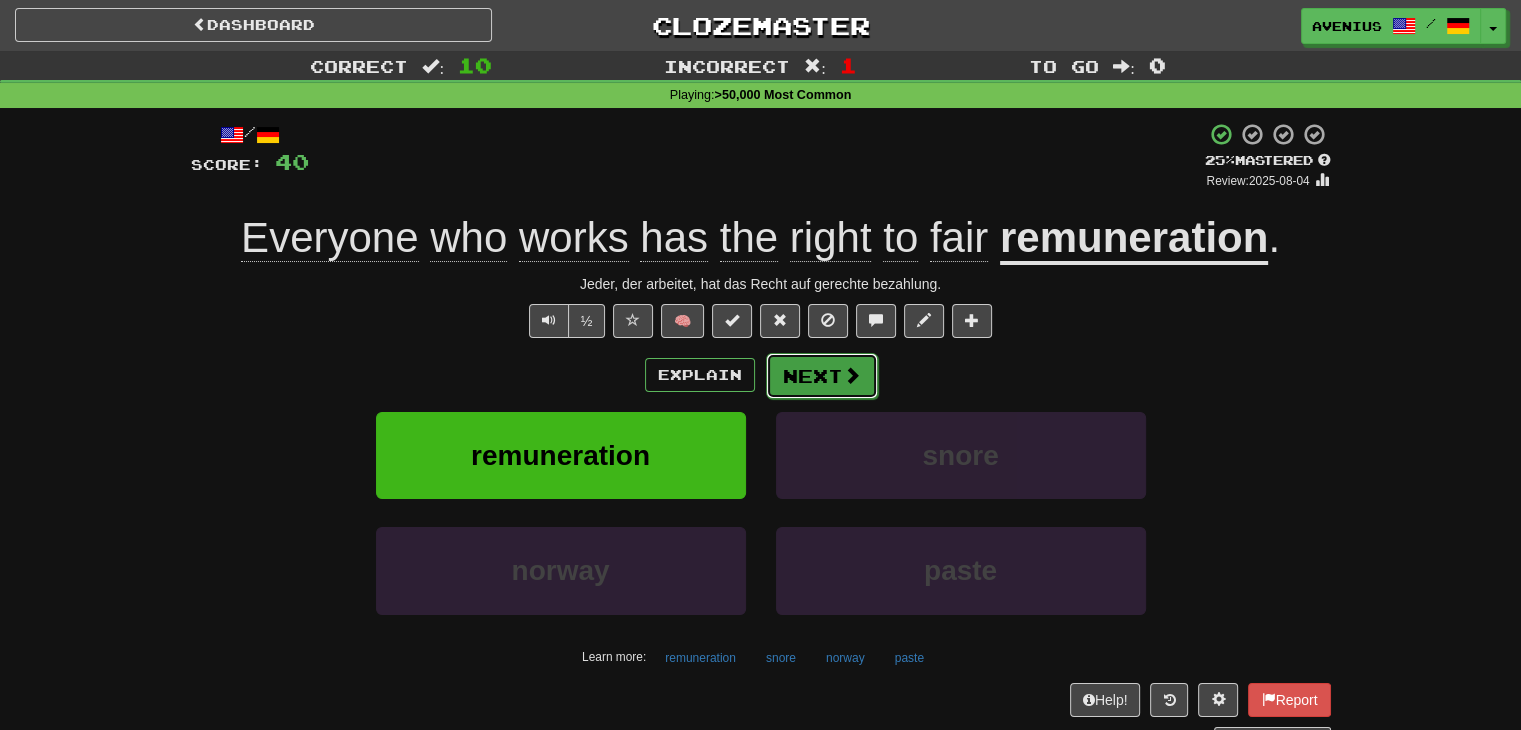 click on "Next" at bounding box center (822, 376) 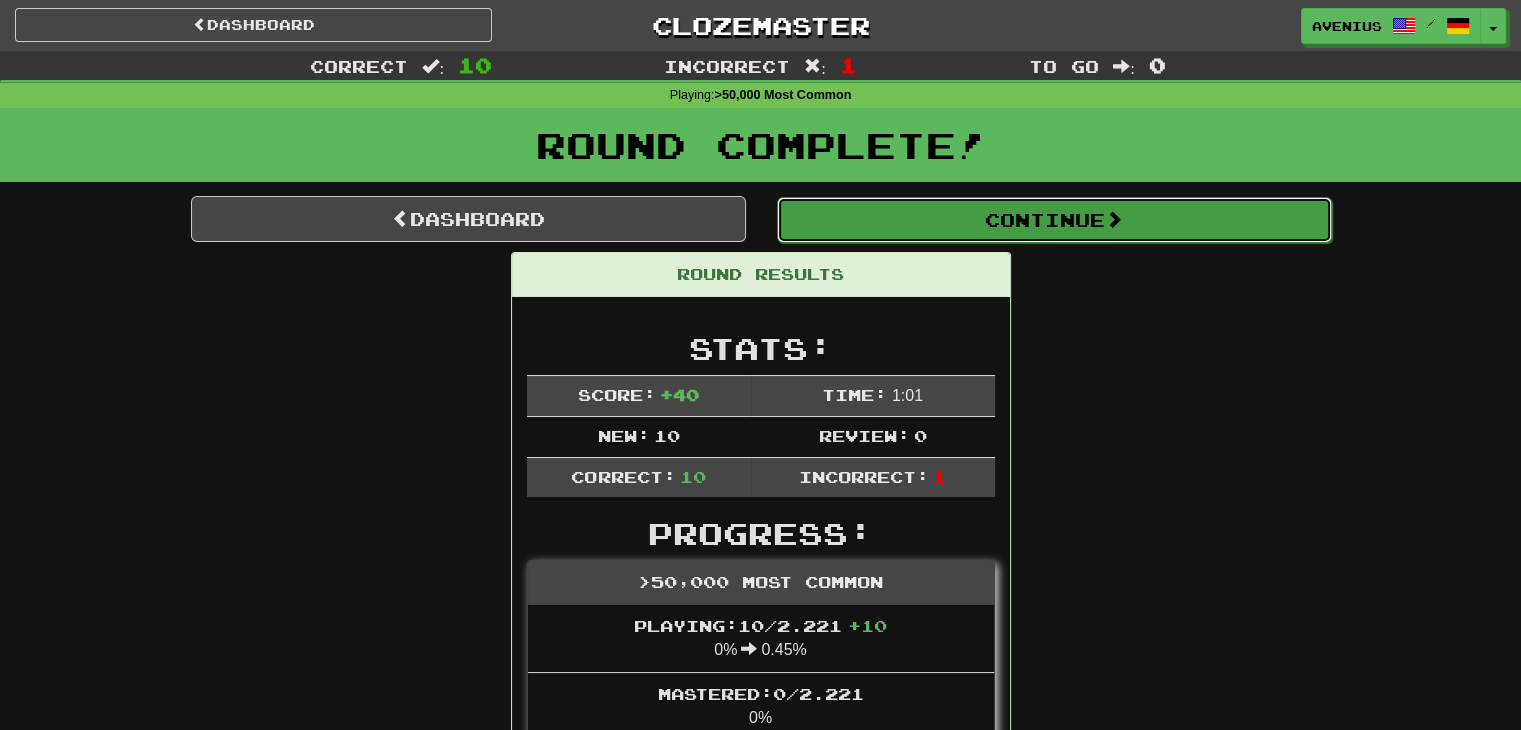 click on "Continue" at bounding box center (1054, 220) 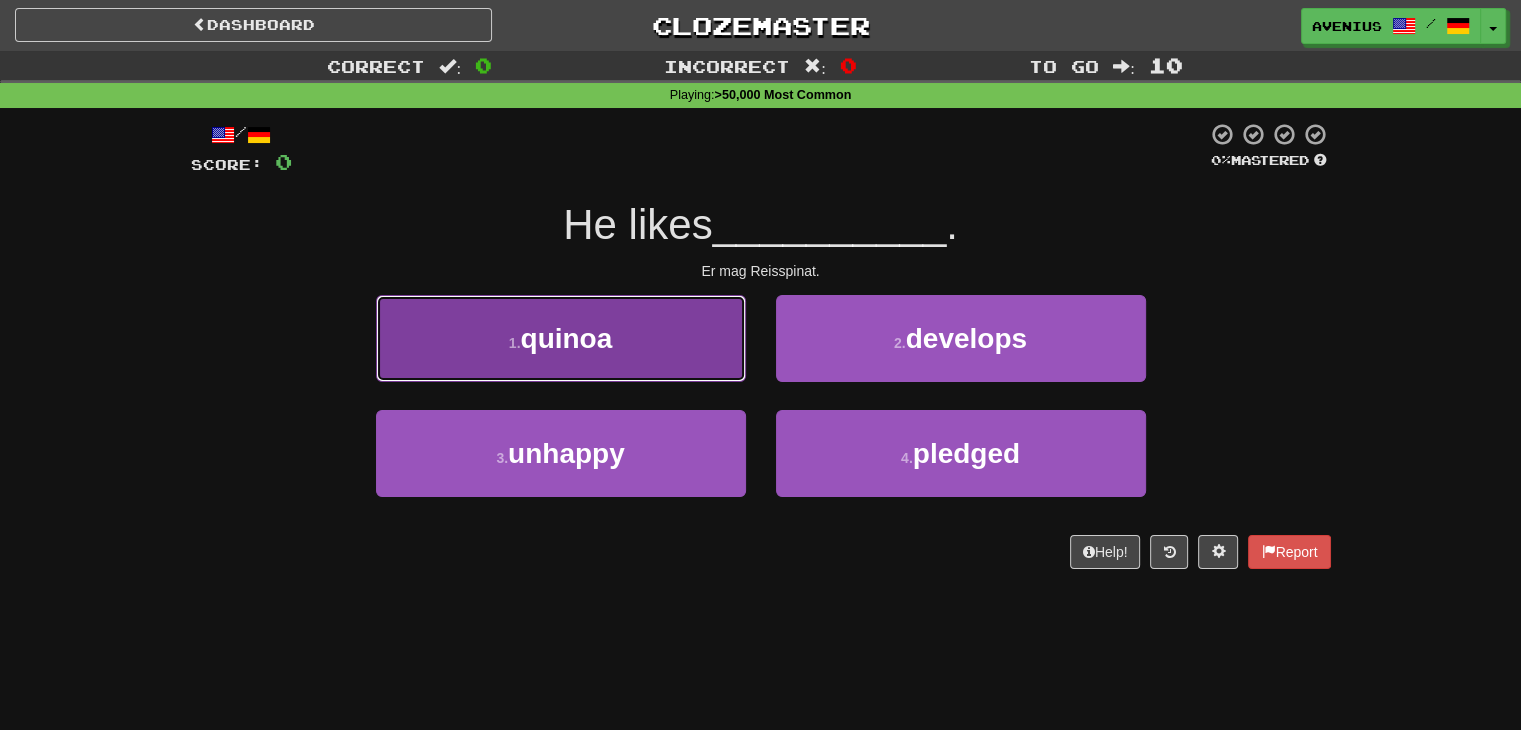 click on "1 .  quinoa" at bounding box center [561, 338] 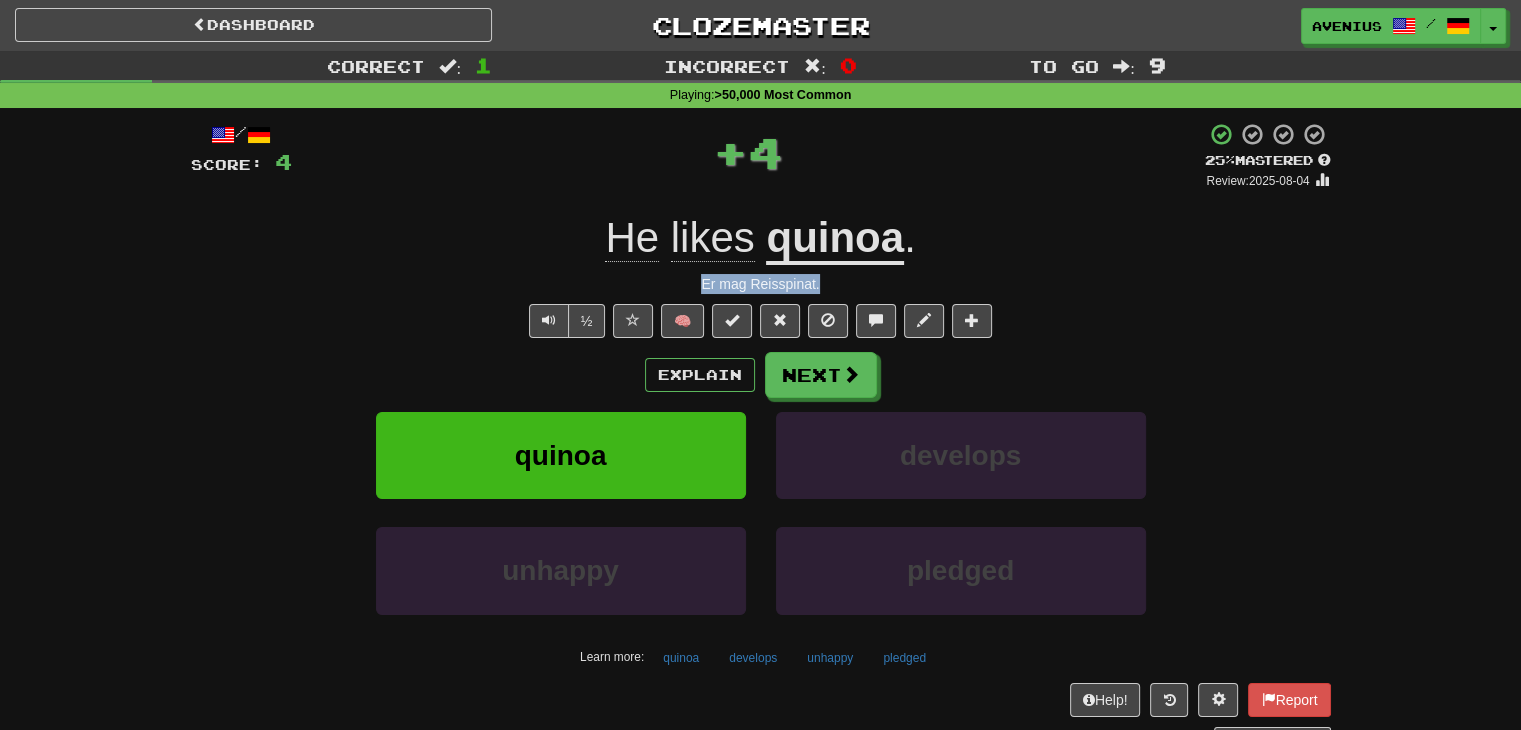 drag, startPoint x: 690, startPoint y: 285, endPoint x: 887, endPoint y: 284, distance: 197.00253 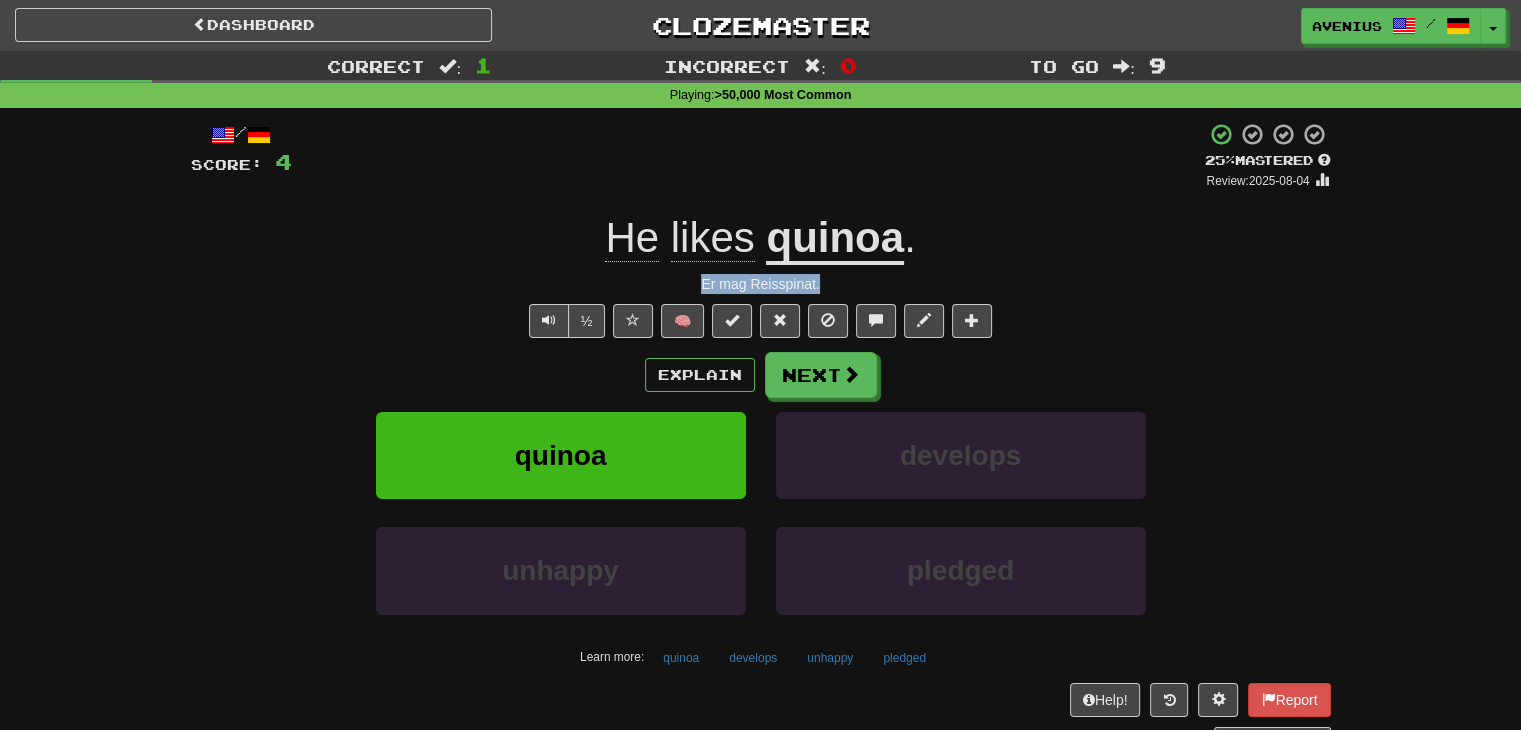click at bounding box center (200, 1487) 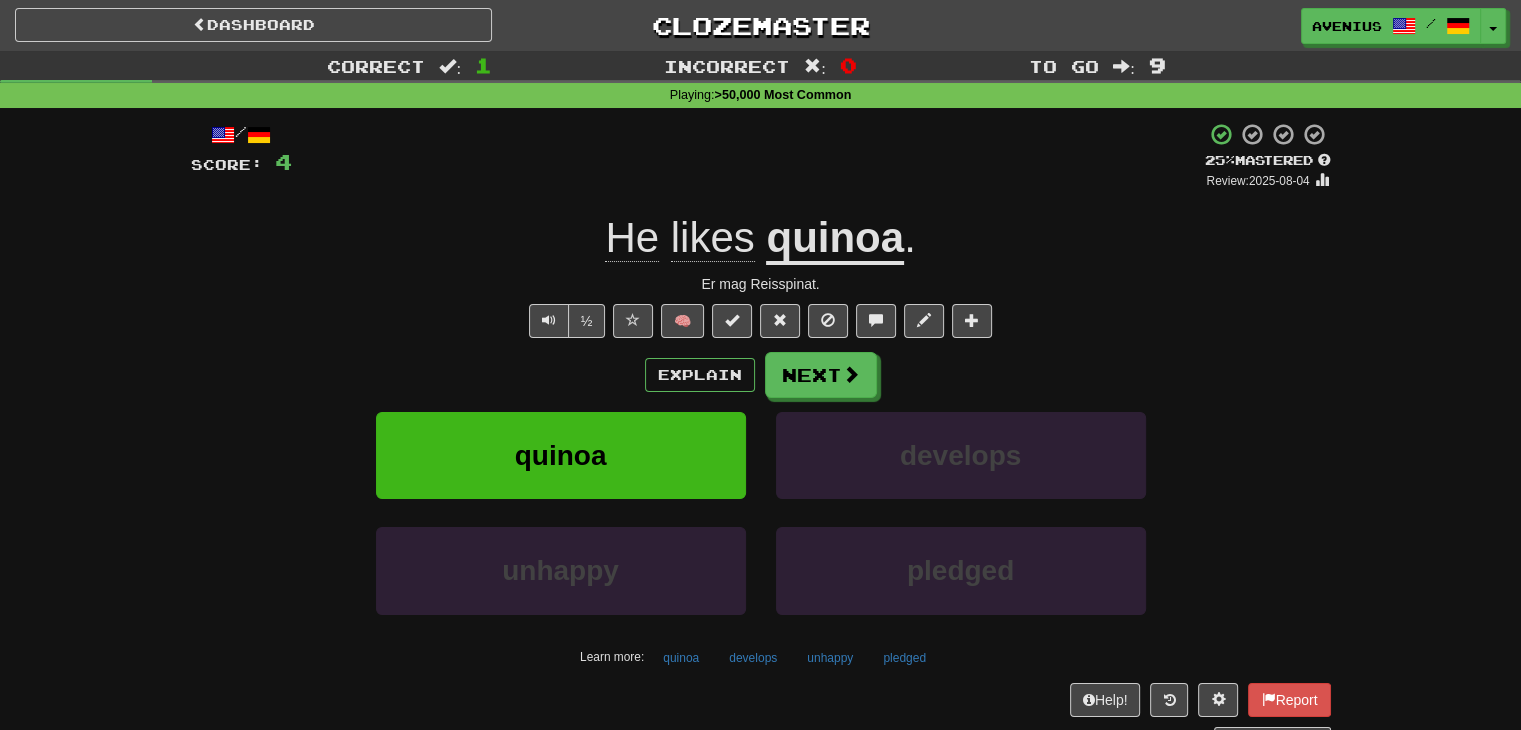 click on "He   likes   quinoa ." at bounding box center [761, 238] 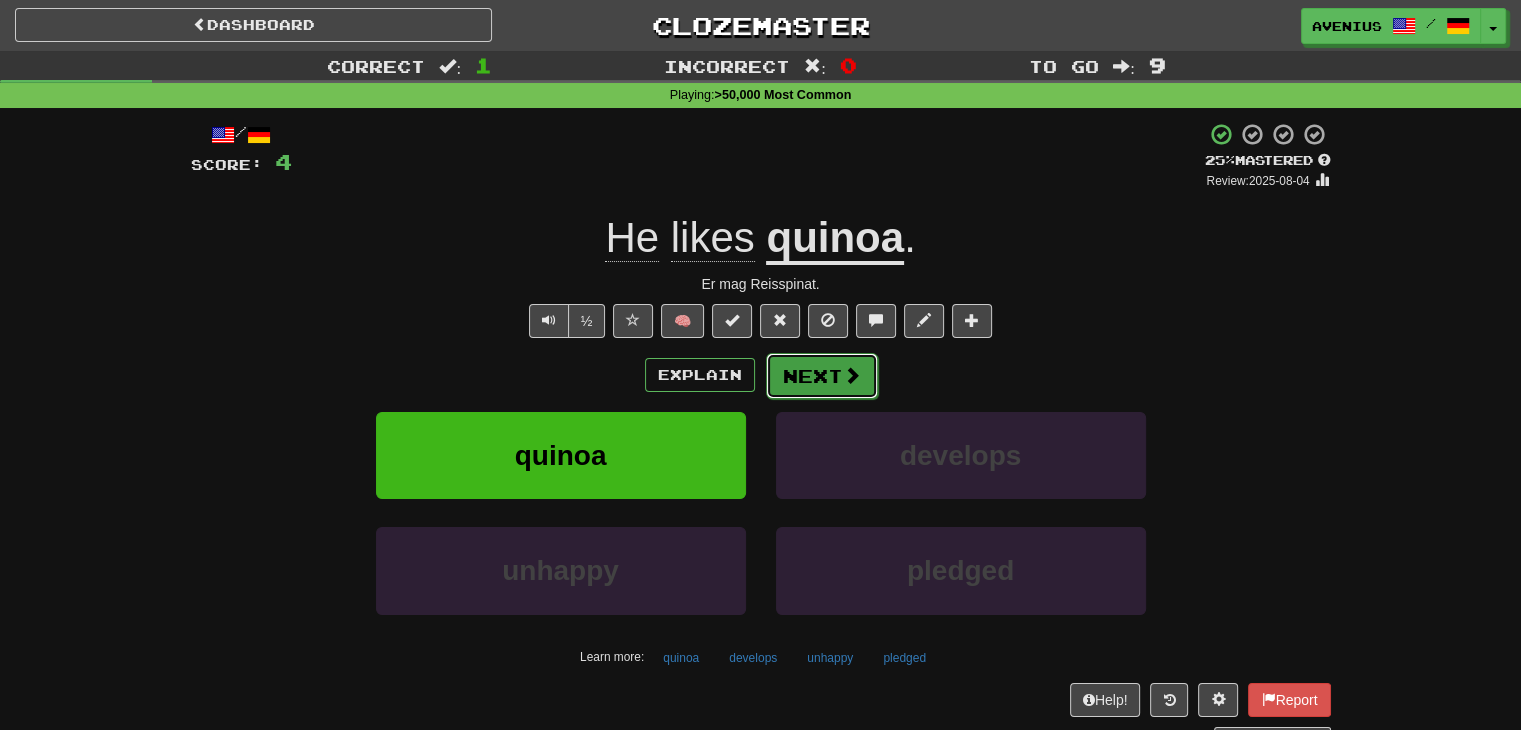 click on "Next" at bounding box center [822, 376] 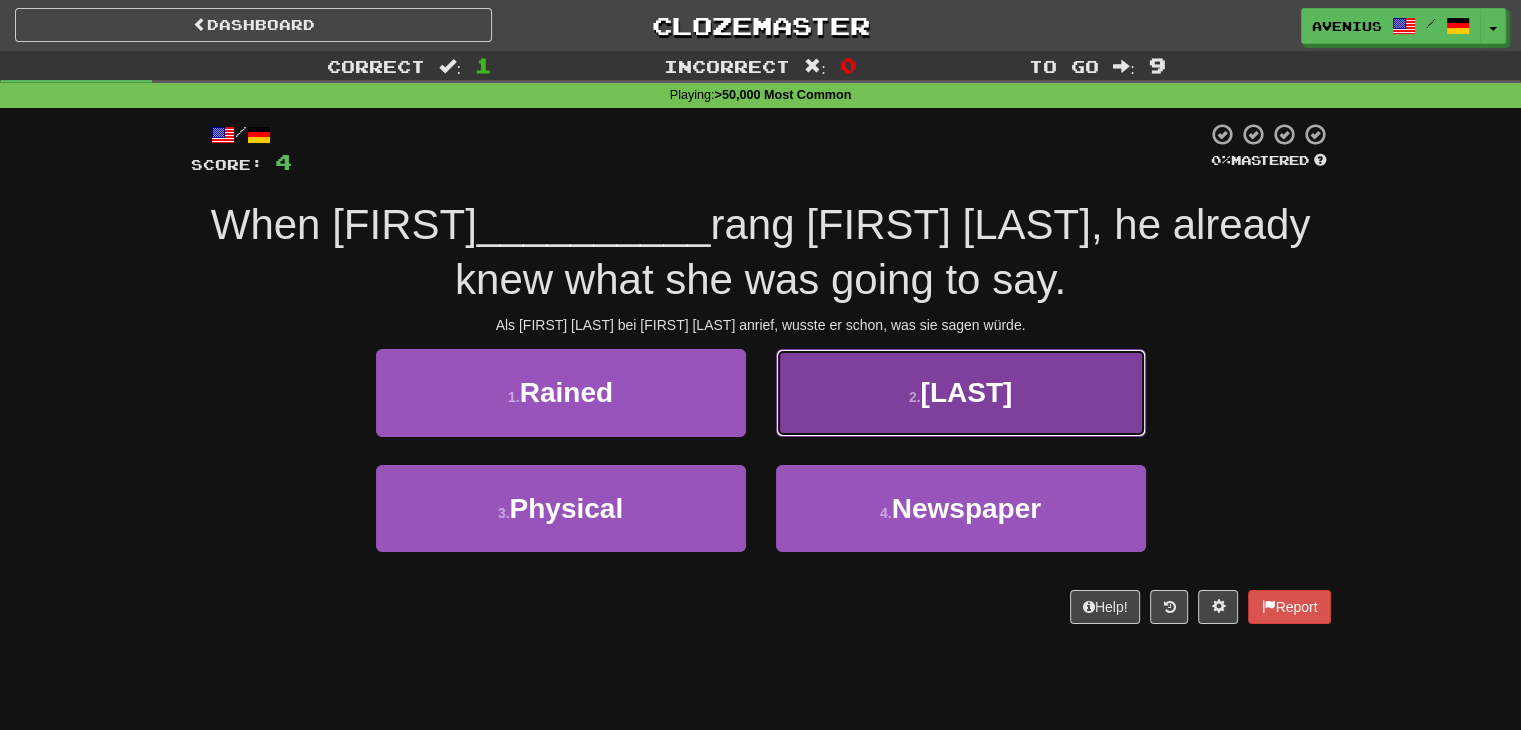 click on "2 .  Merkel" at bounding box center [961, 392] 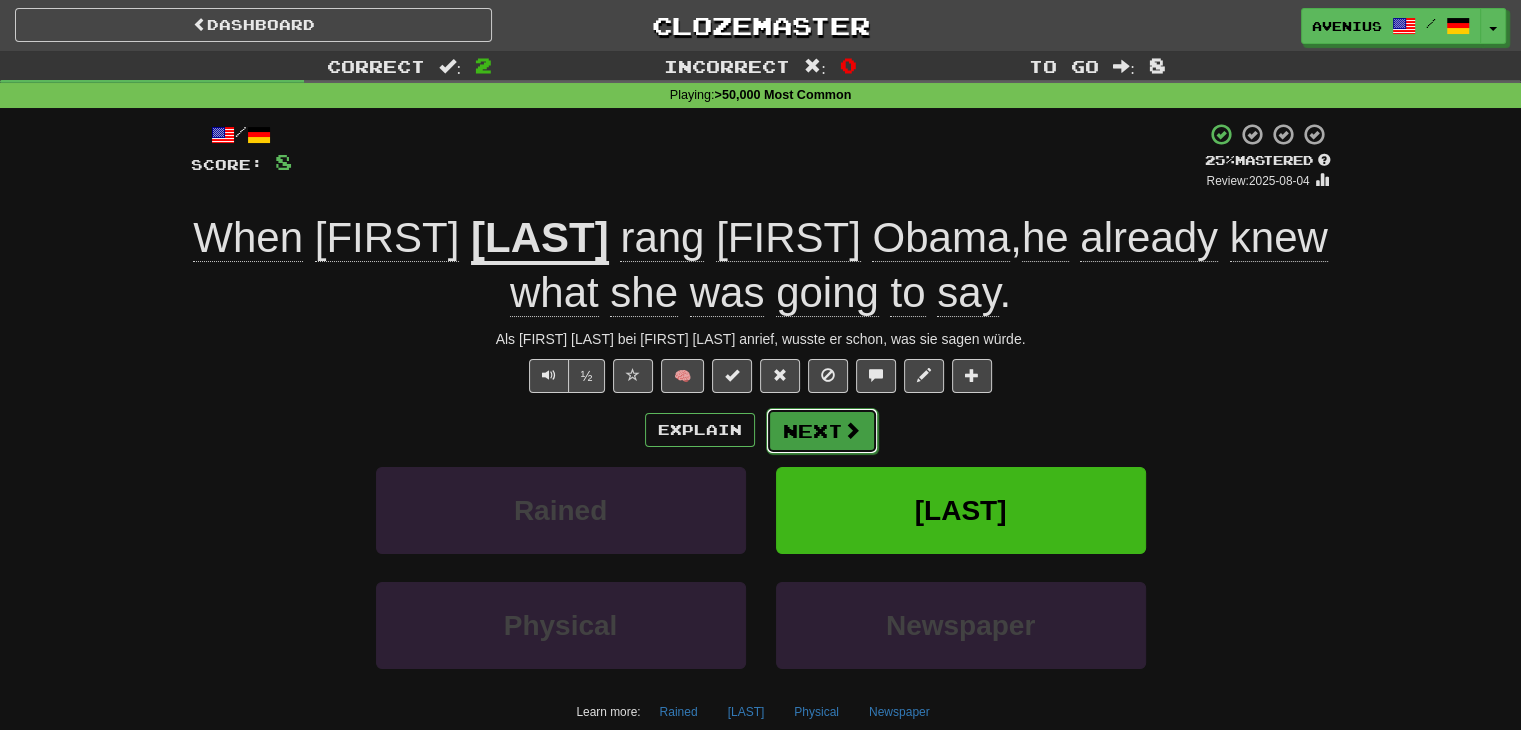 click on "Next" at bounding box center [822, 431] 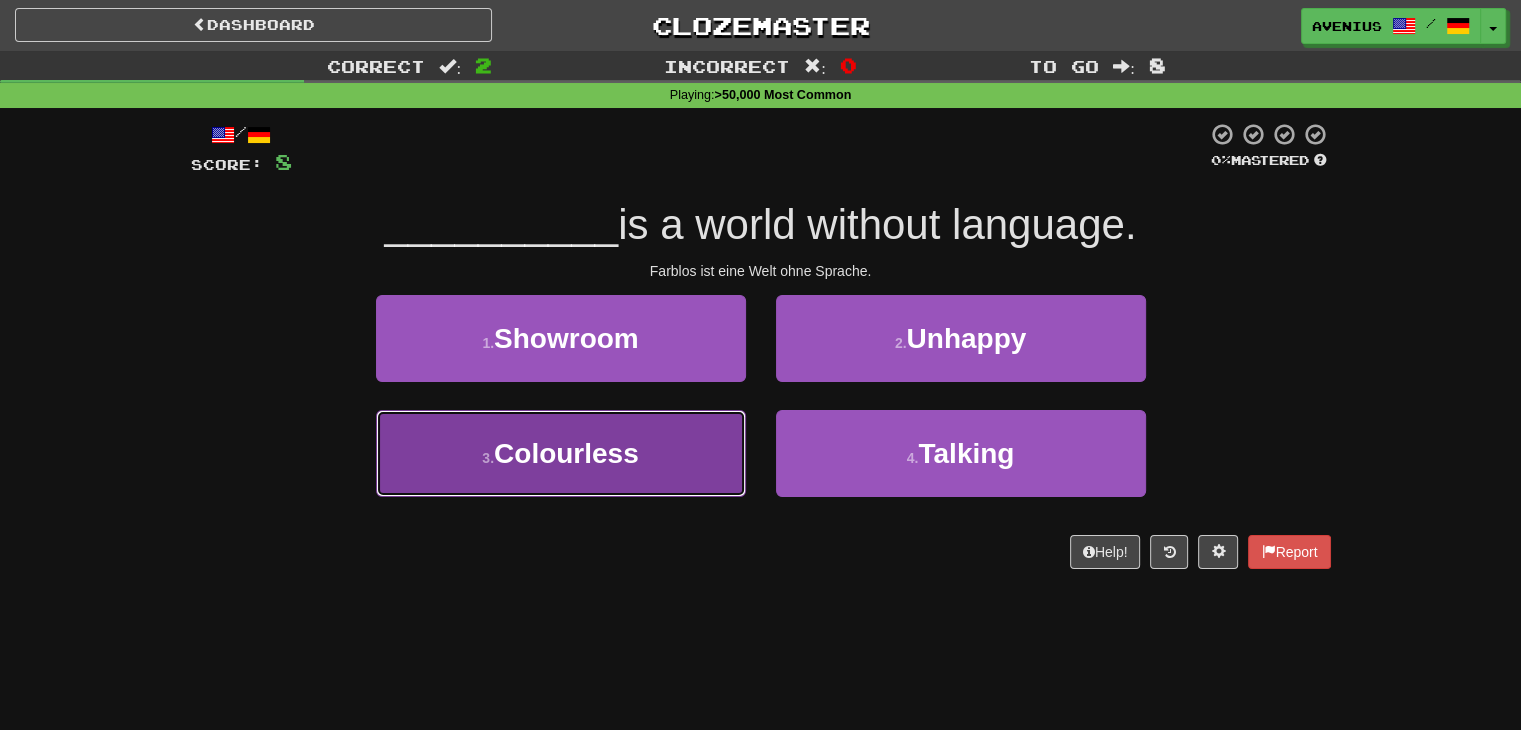 click on "3 .  Colourless" at bounding box center (561, 453) 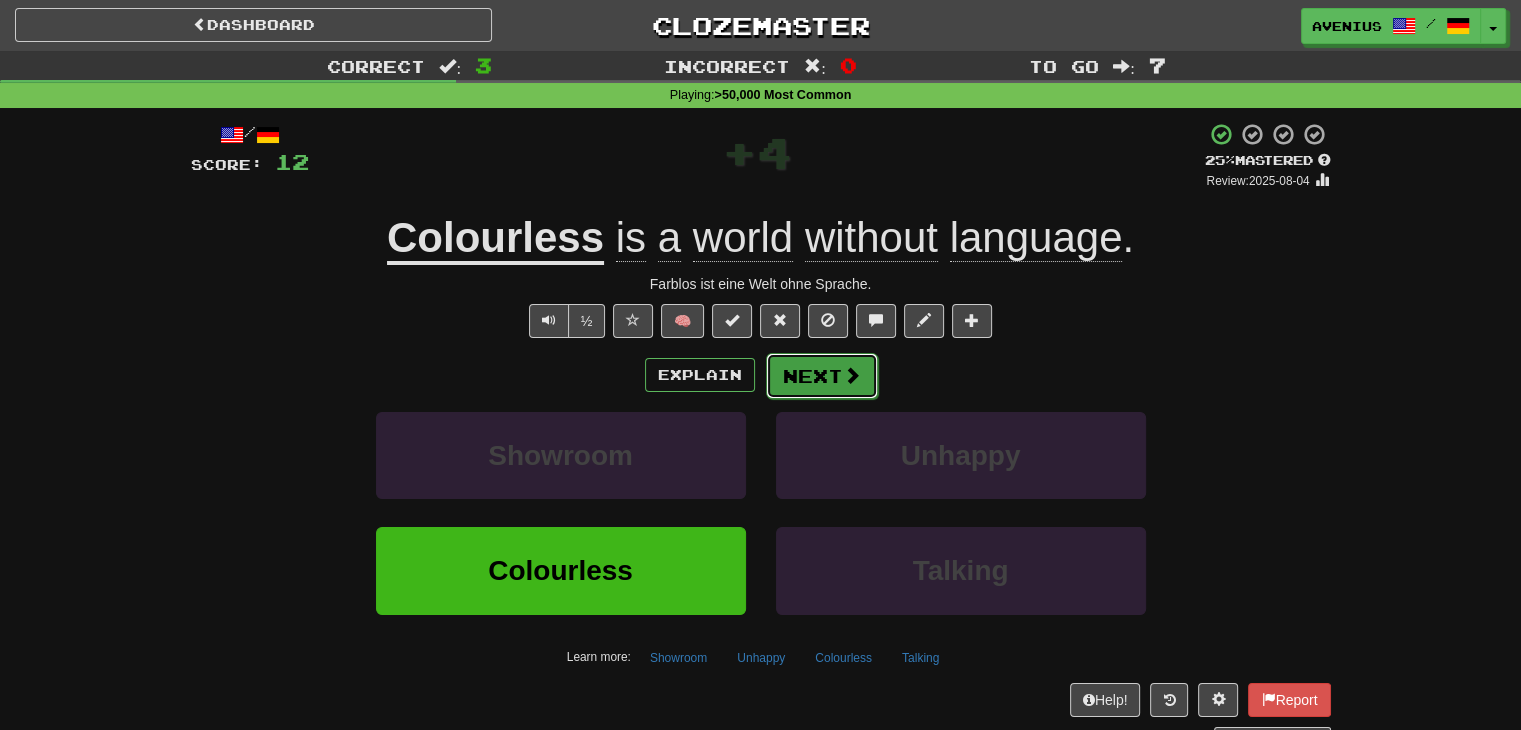 click on "Next" at bounding box center [822, 376] 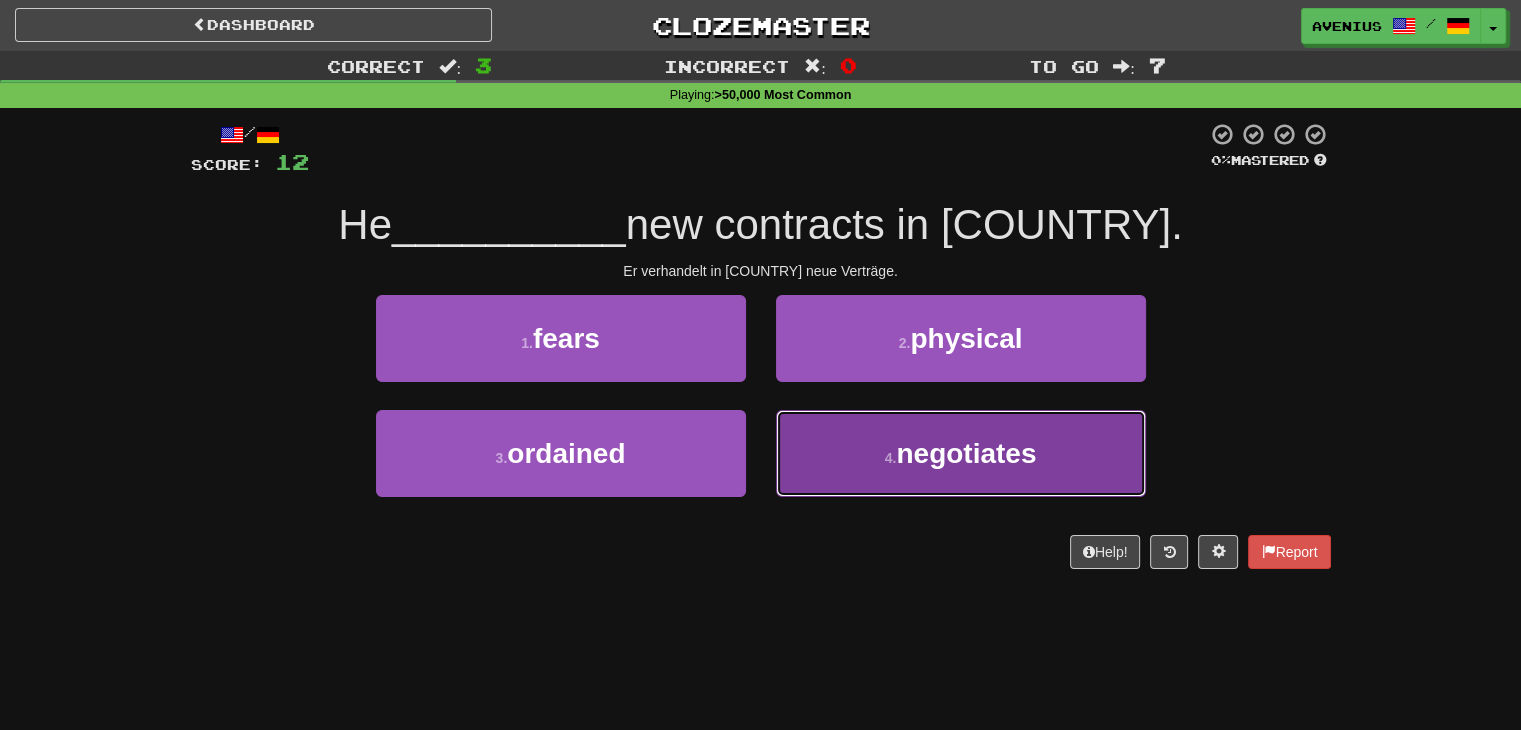 click on "4 .  negotiates" at bounding box center [961, 453] 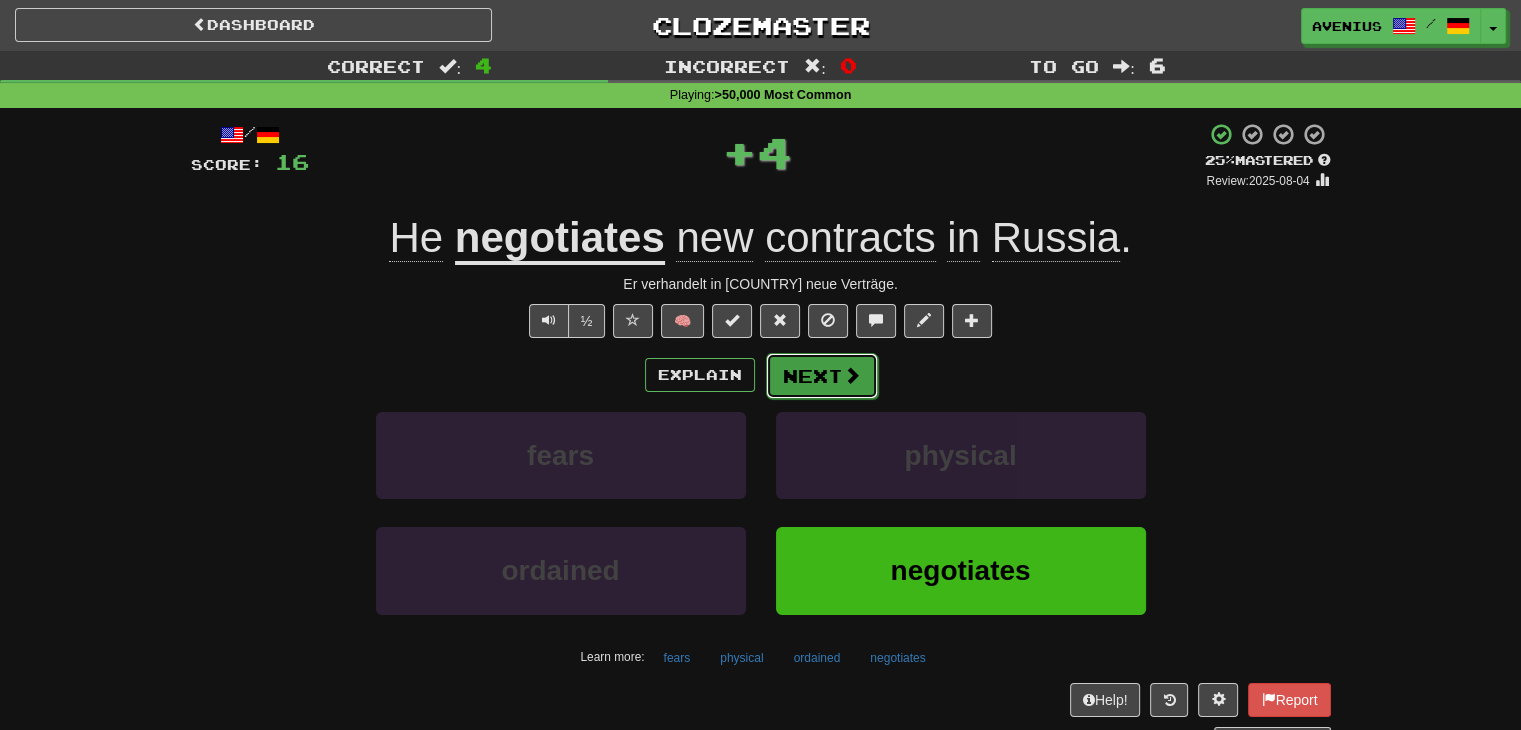 click on "Next" at bounding box center (822, 376) 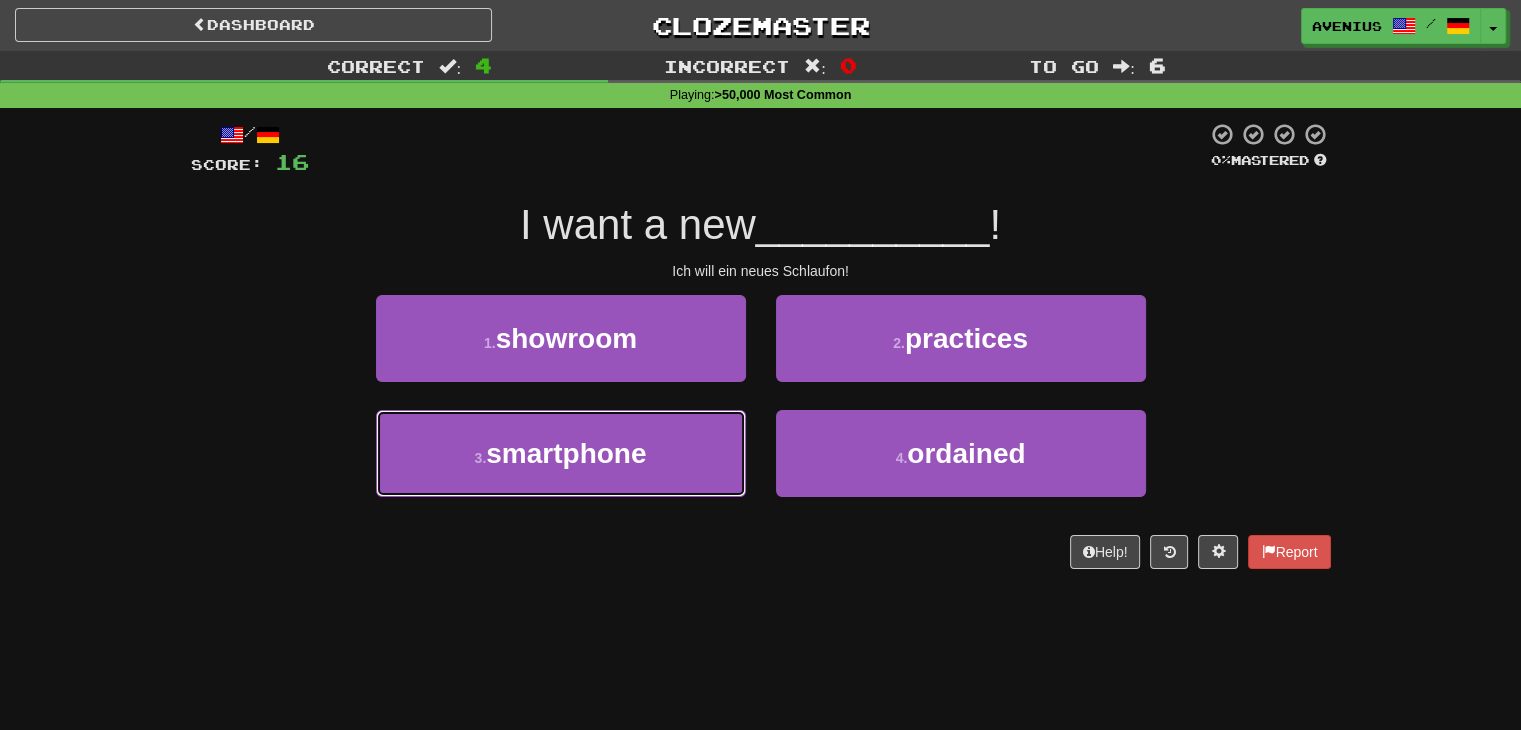 drag, startPoint x: 709, startPoint y: 455, endPoint x: 767, endPoint y: 403, distance: 77.89737 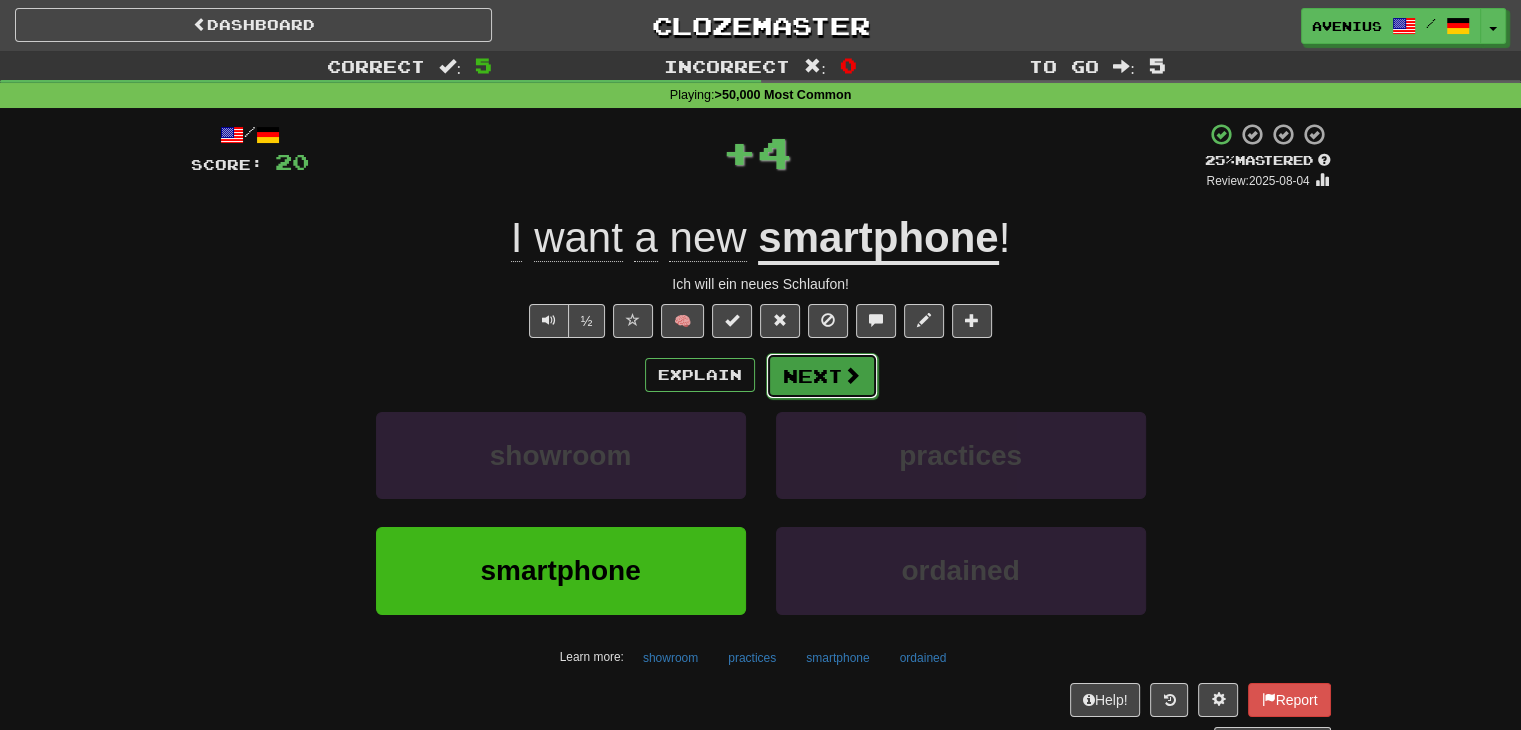 click on "Next" at bounding box center (822, 376) 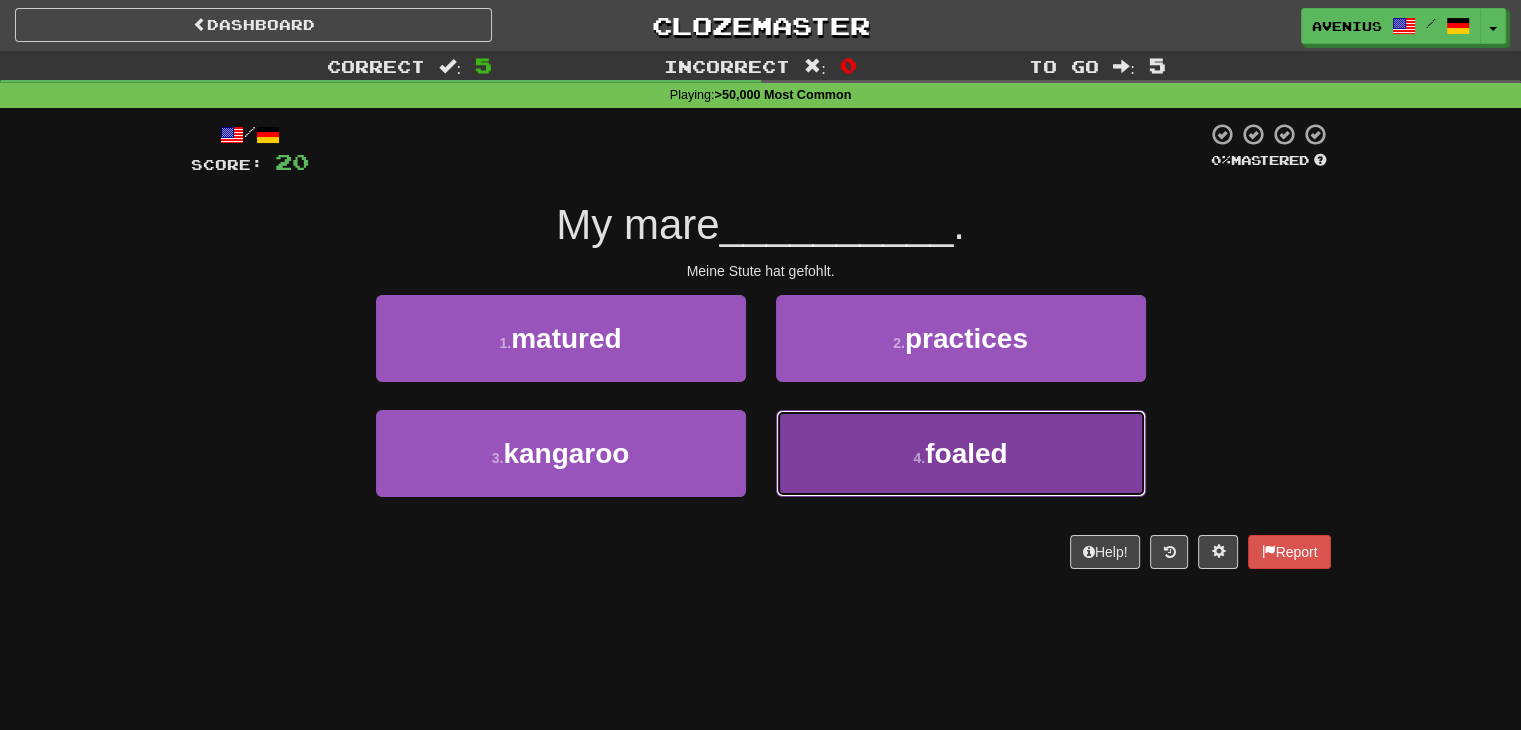 click on "4 .  foaled" at bounding box center [961, 453] 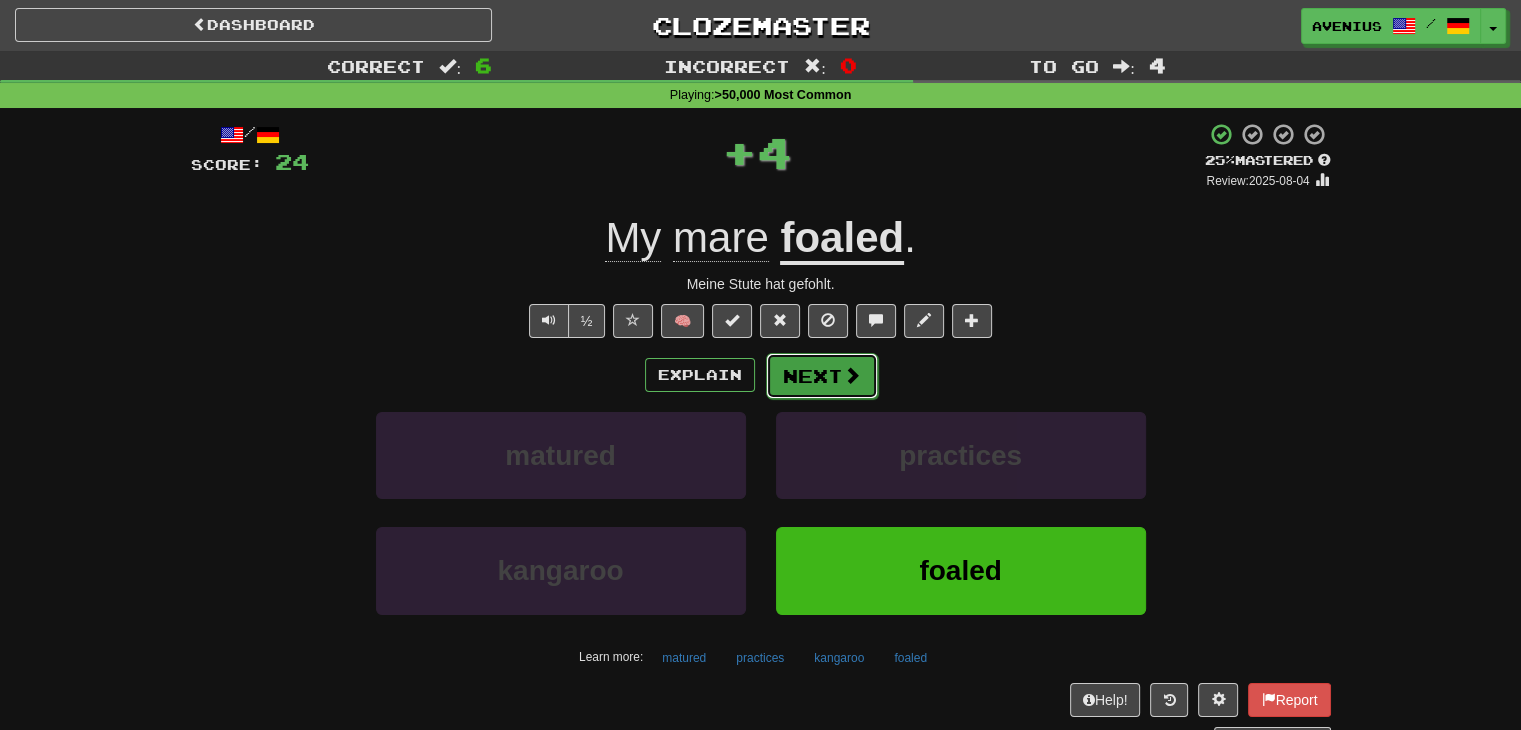 click on "Next" at bounding box center (822, 376) 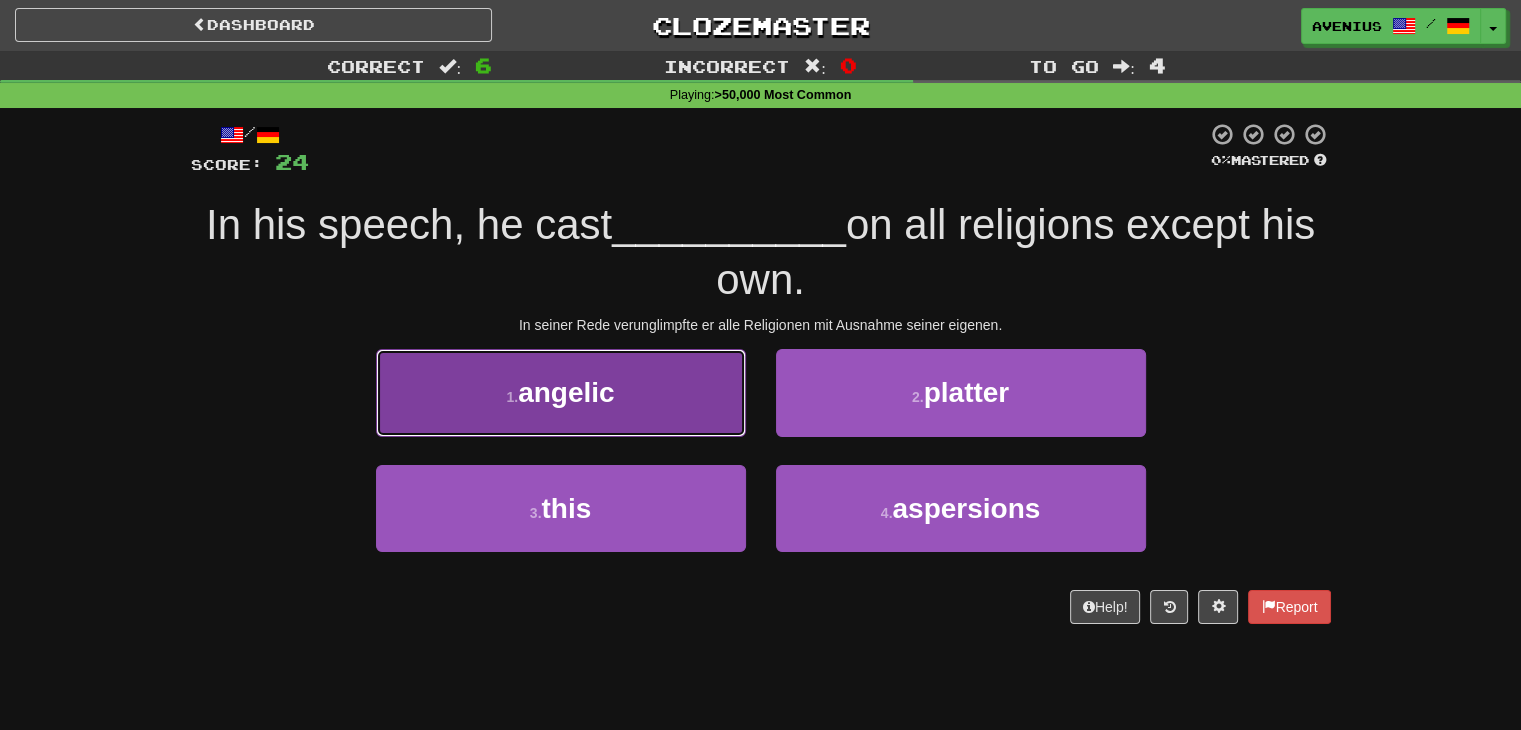 click on "1 .  angelic" at bounding box center (561, 392) 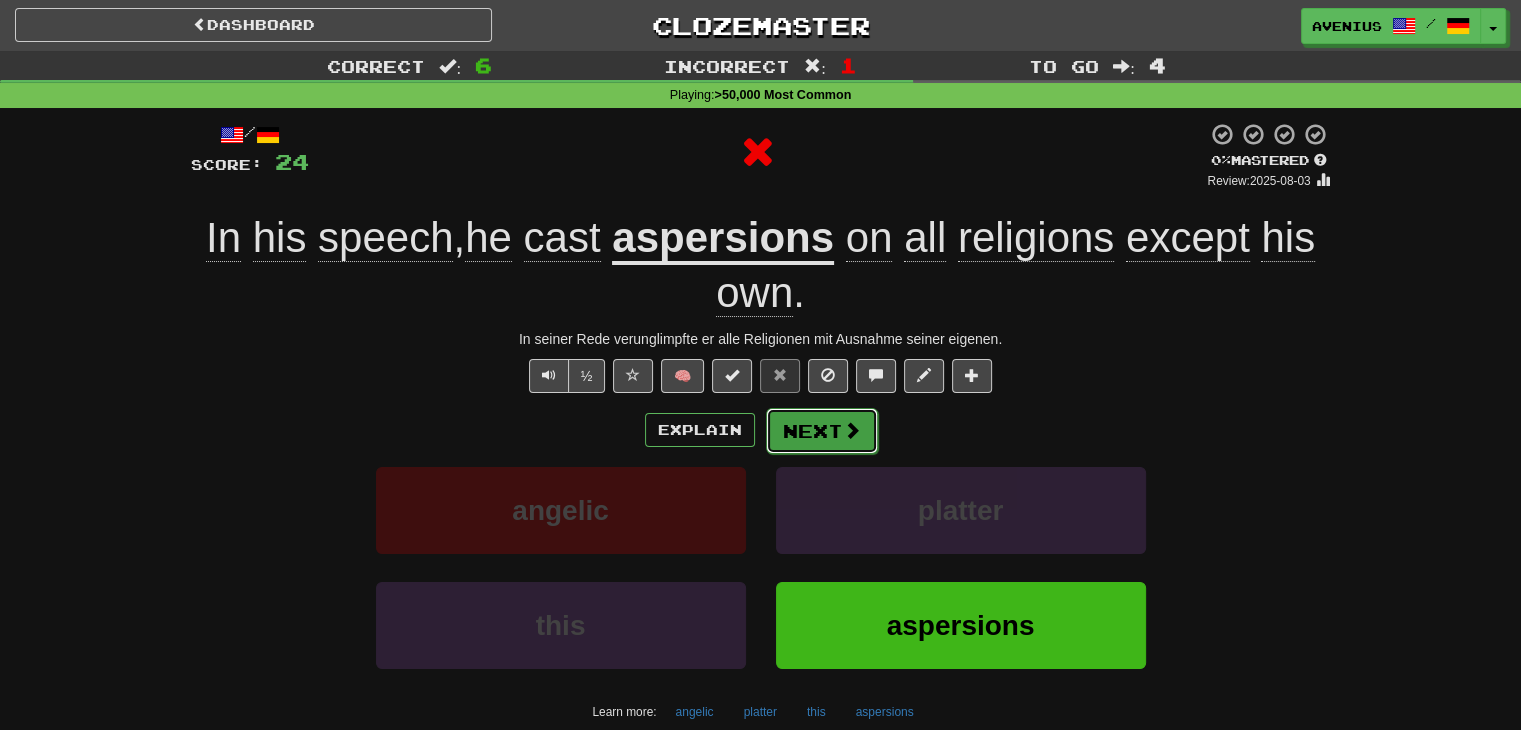 click at bounding box center (852, 430) 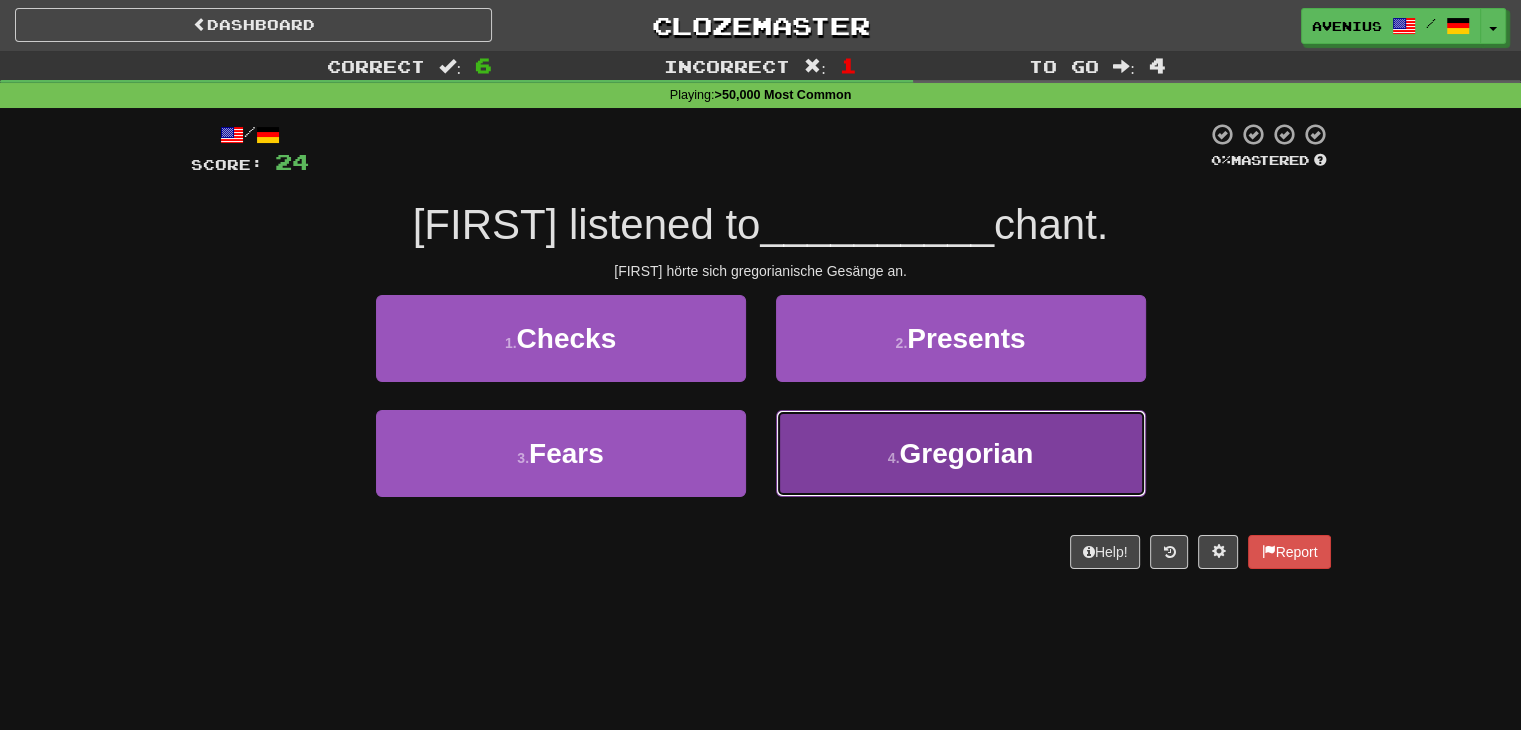 click on "4 .  Gregorian" at bounding box center (961, 453) 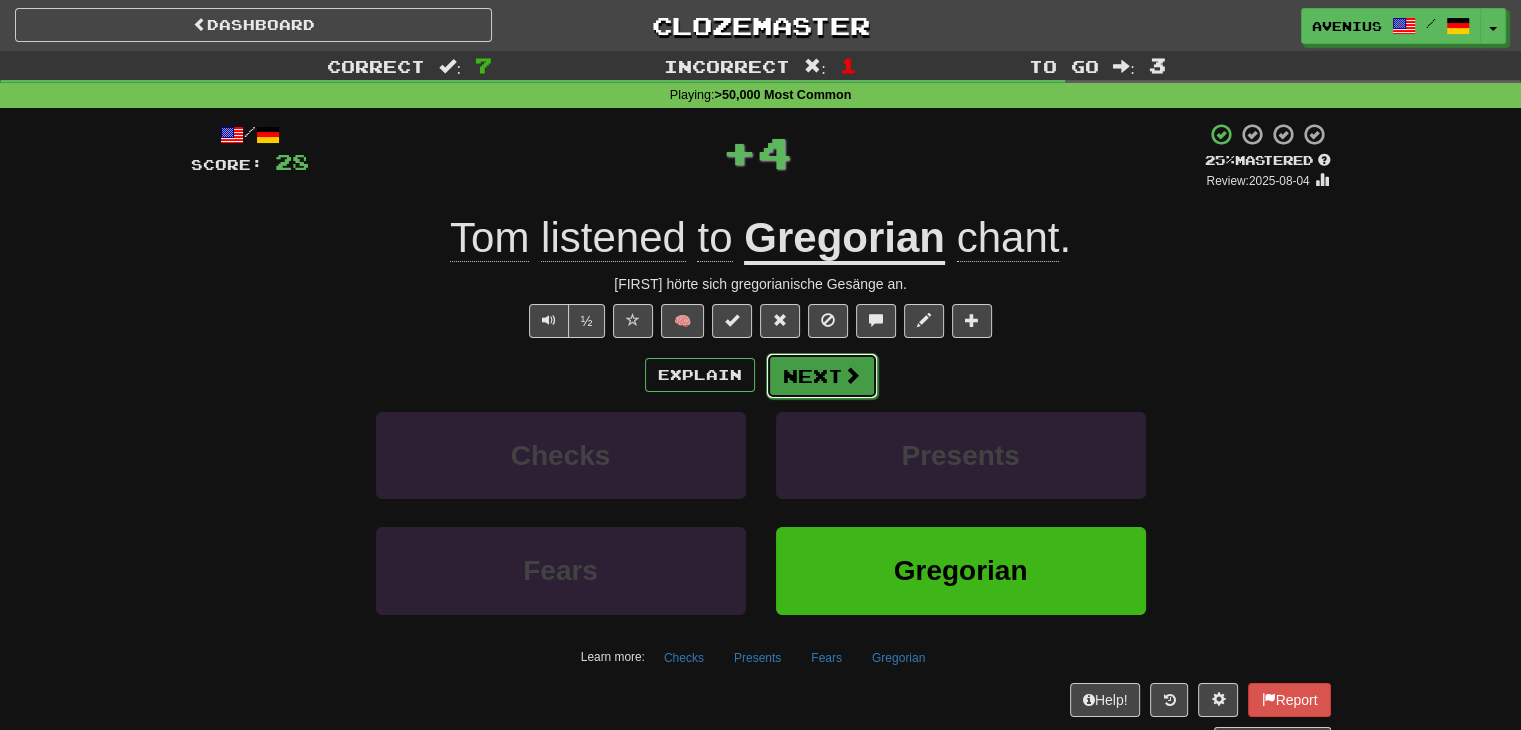 click at bounding box center (852, 375) 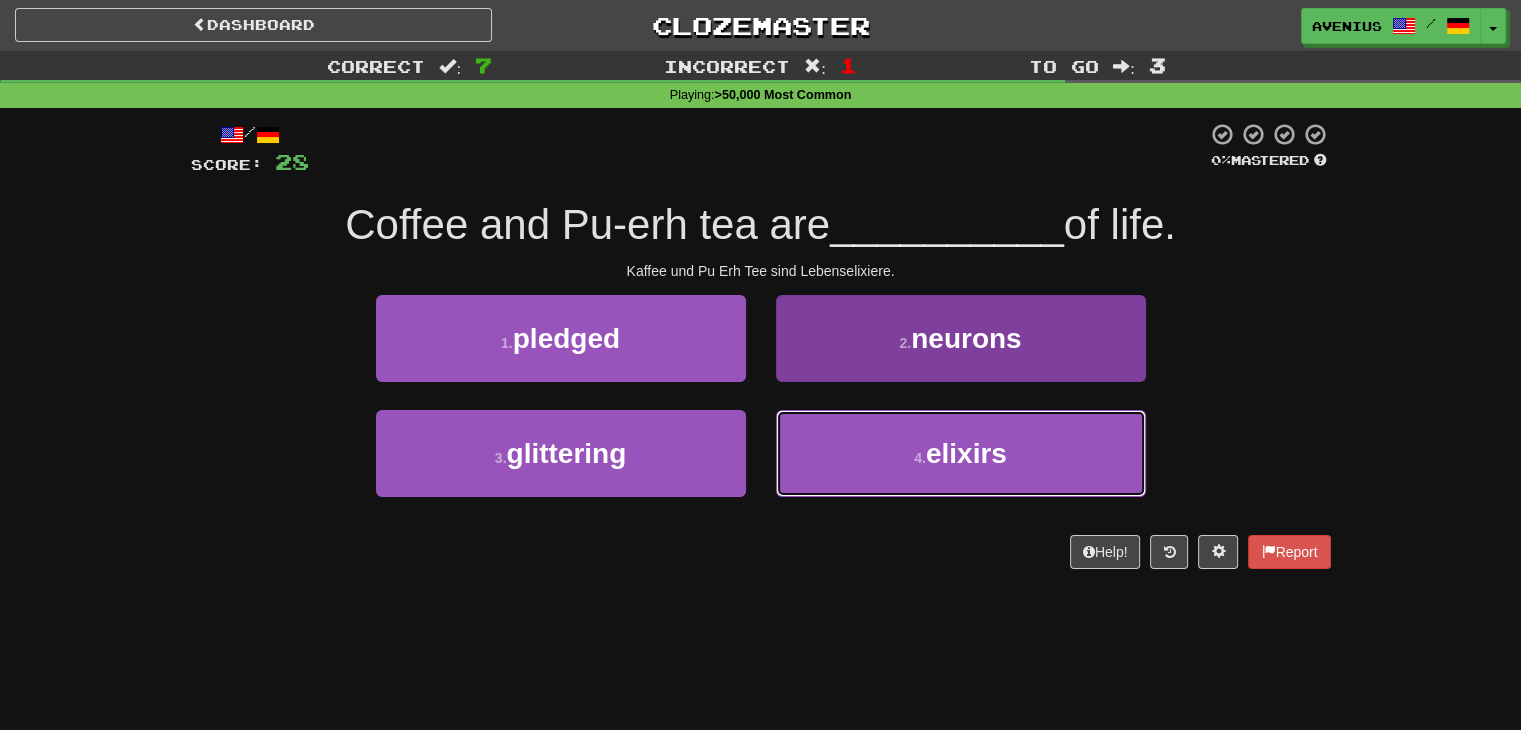 click on "4 .  elixirs" at bounding box center (961, 453) 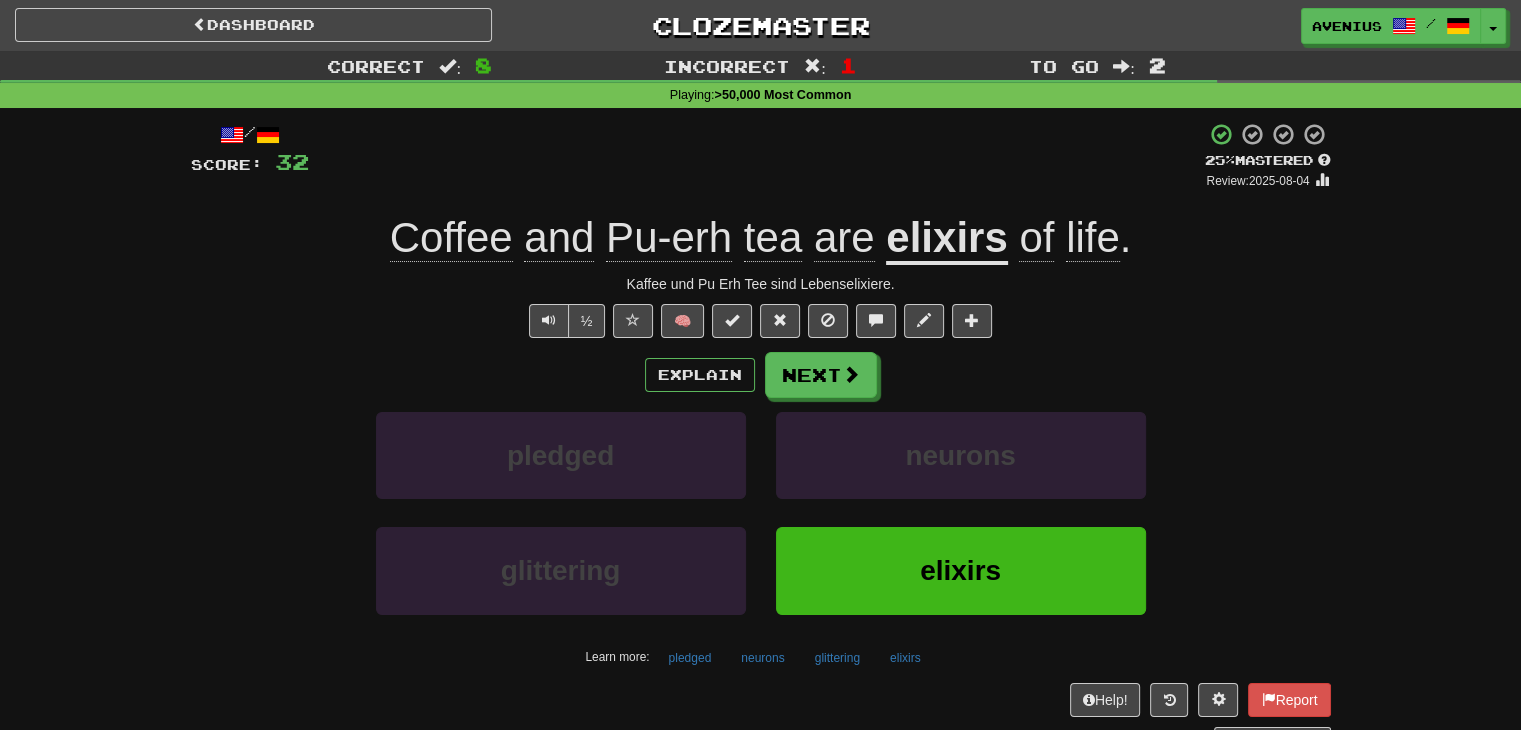 click on "/  Score:   32 + 4 25 %  Mastered Review:  2025-08-04 Coffee   and   Pu-erh   tea   are   elixirs   of   life . Kaffee und Pu Erh Tee sind Lebenselixiere. ½ 🧠 Explain Next pledged neurons glittering elixirs Learn more: pledged neurons glittering elixirs  Help!  Report Sentence Source" at bounding box center [761, 435] 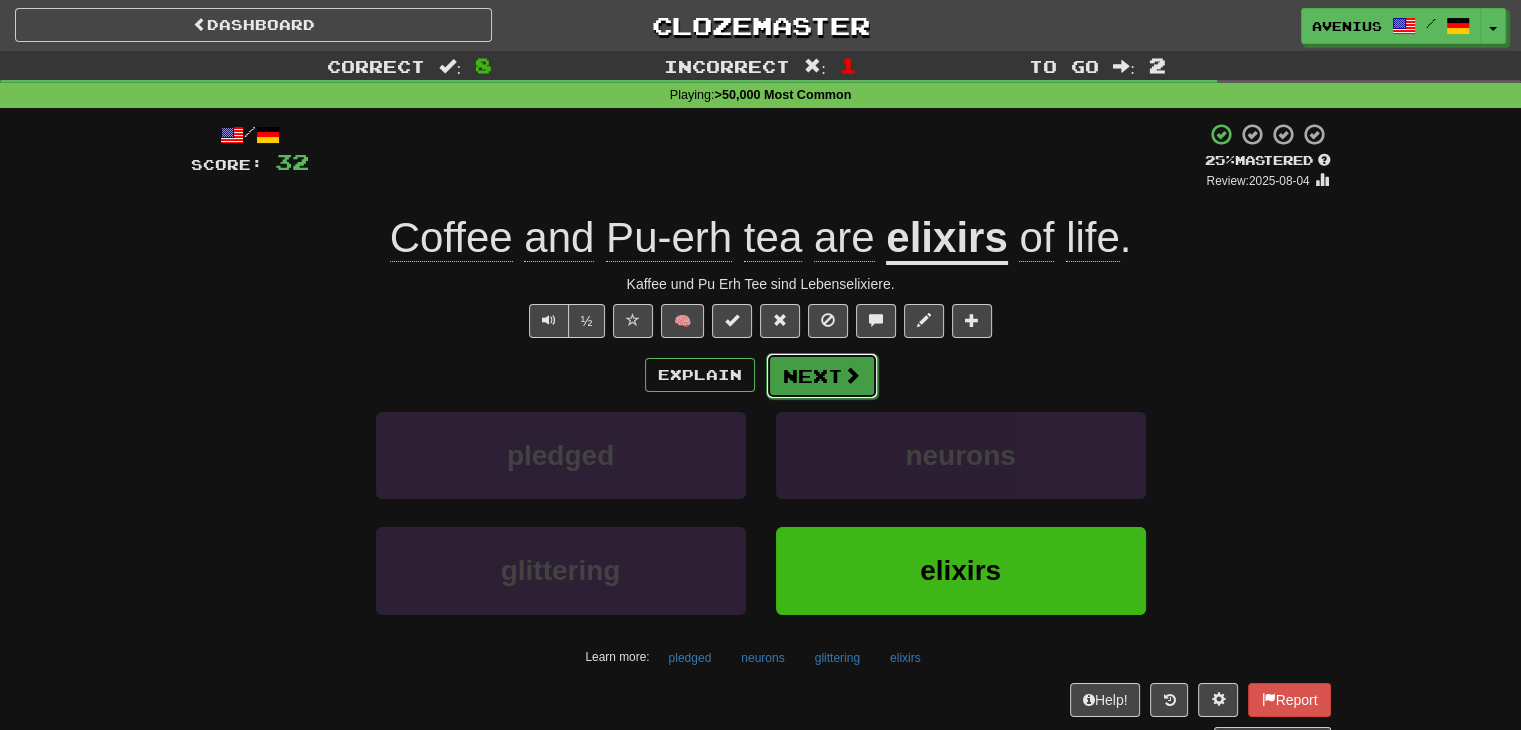 click on "Next" at bounding box center [822, 376] 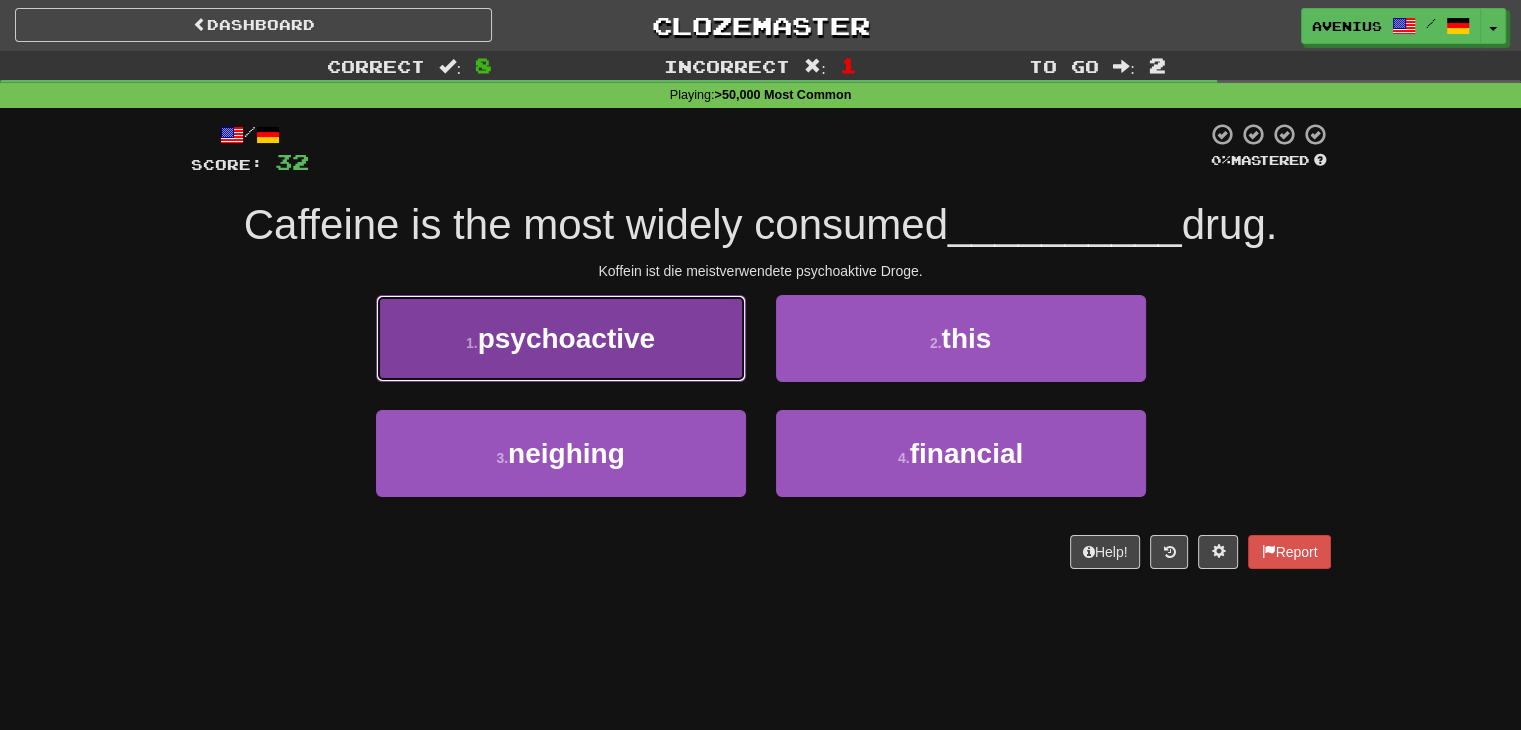 click on "1 .  psychoactive" at bounding box center (561, 338) 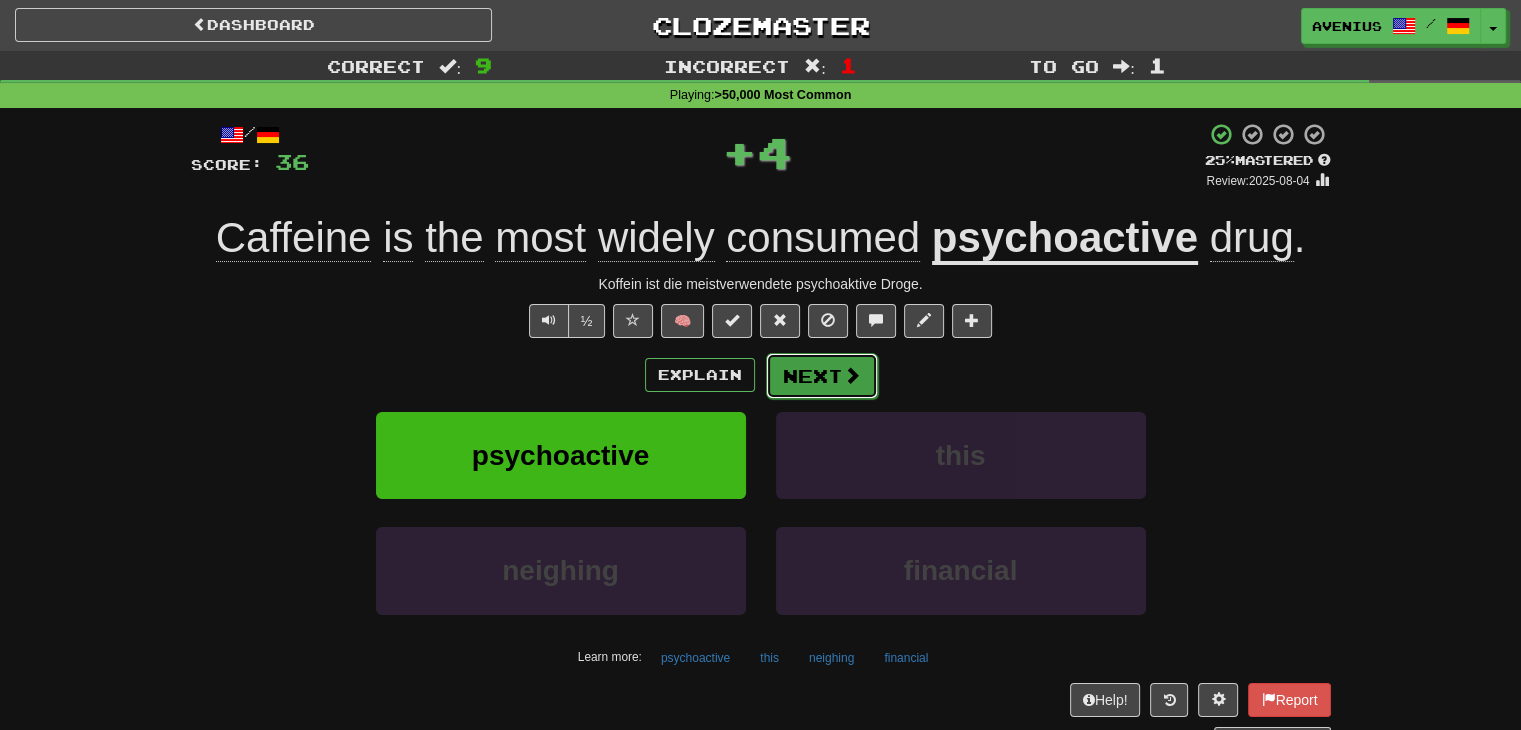 click on "Next" at bounding box center (822, 376) 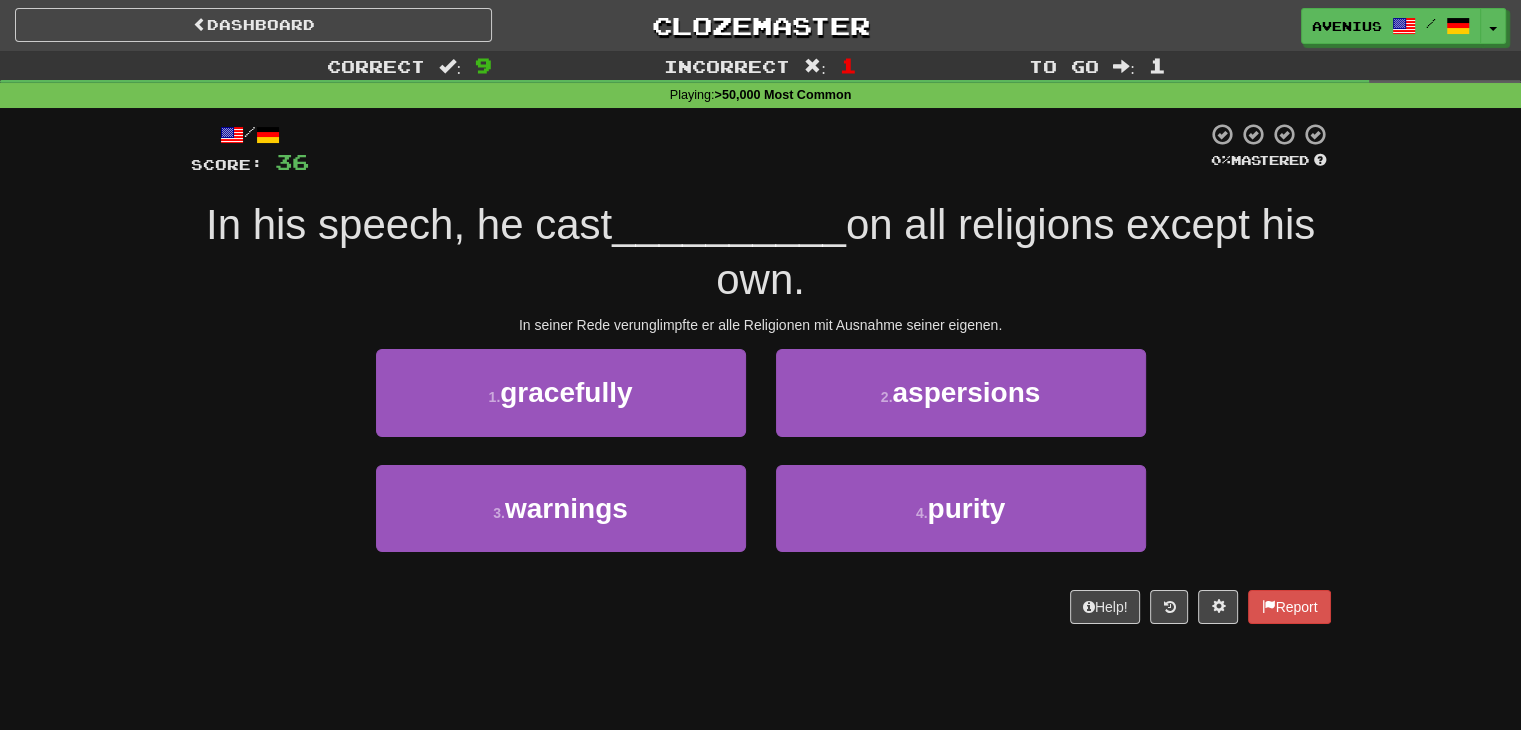 drag, startPoint x: 754, startPoint y: 447, endPoint x: 140, endPoint y: 356, distance: 620.70685 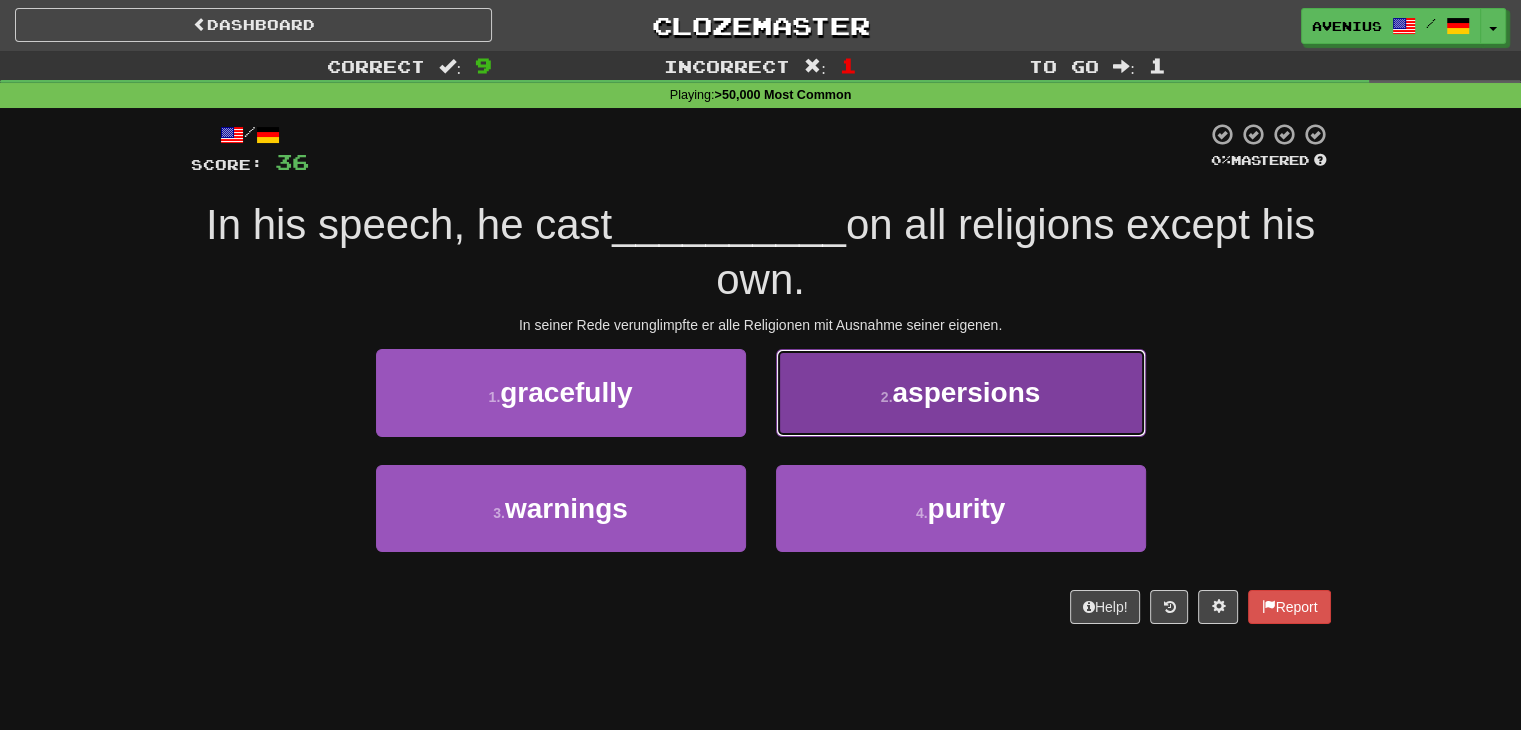 click on "2 .  aspersions" at bounding box center [961, 392] 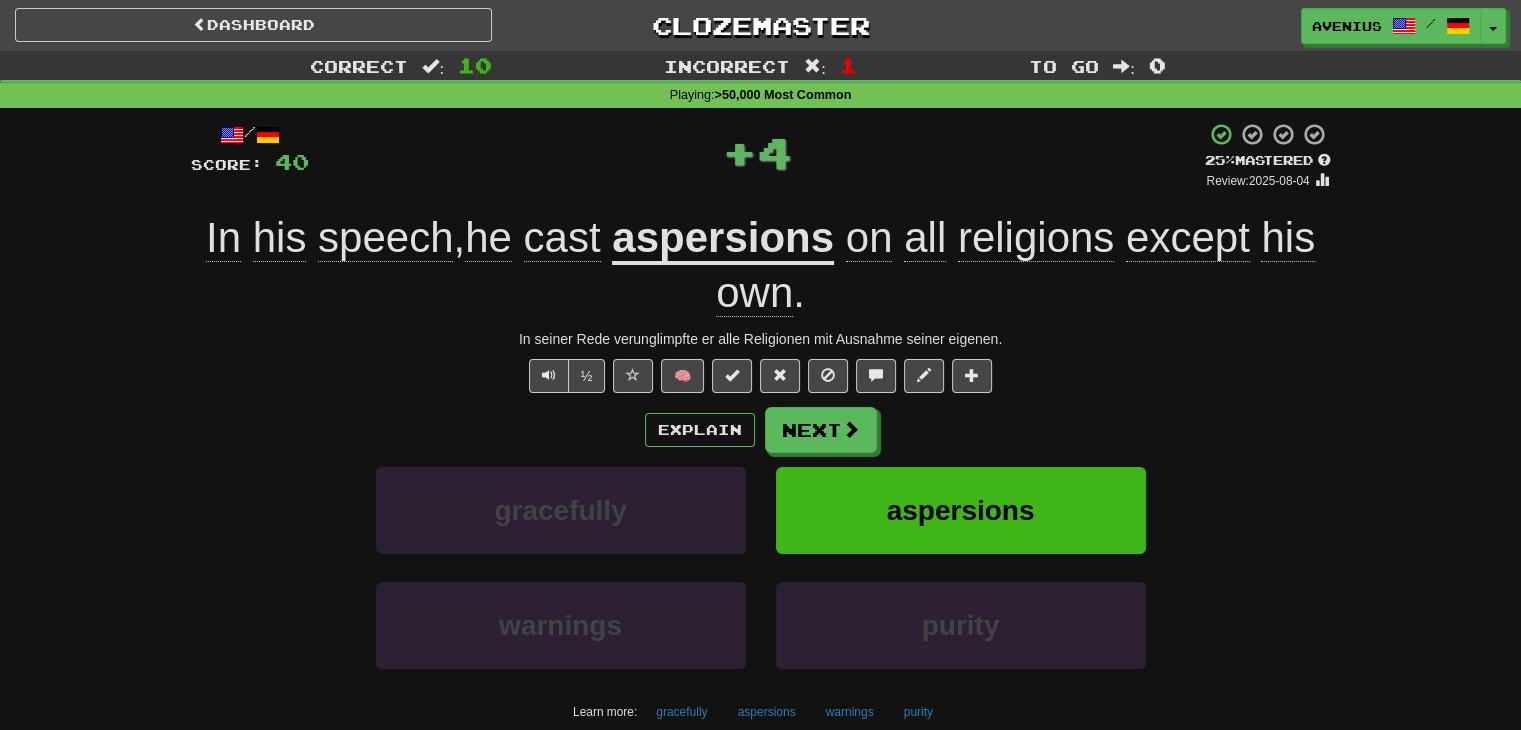 click on "Next" at bounding box center [821, 430] 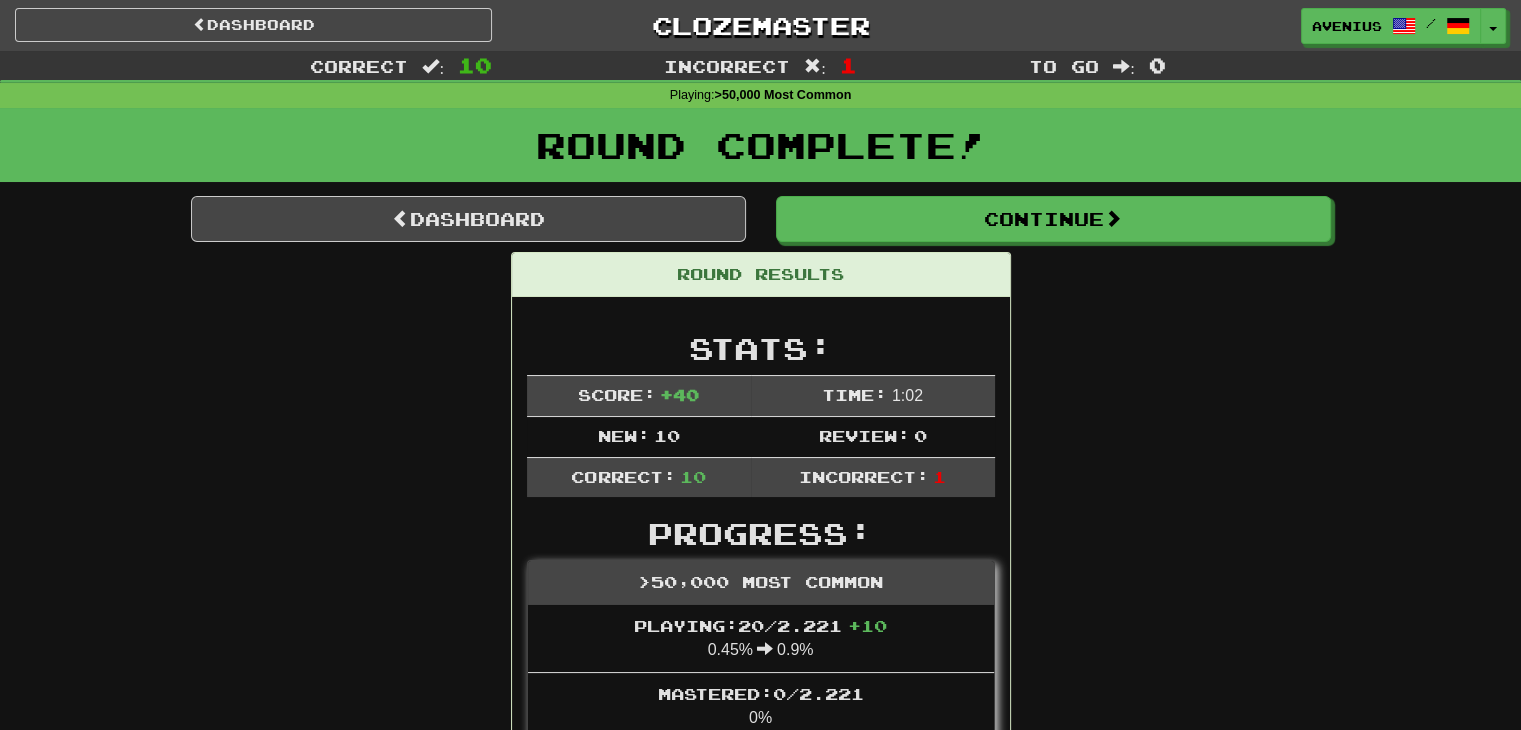 click on "Round Complete!" at bounding box center [760, 152] 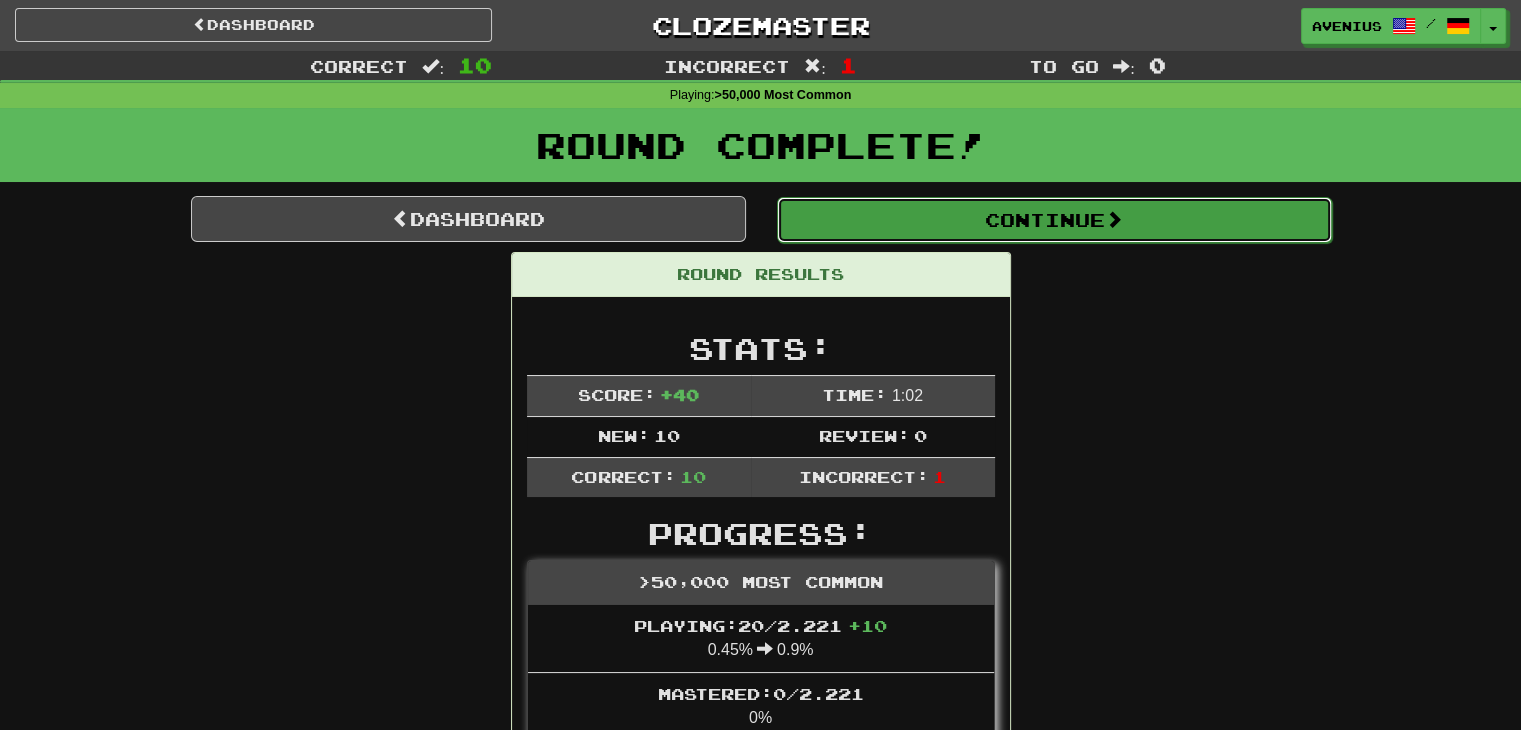 click on "Continue" at bounding box center (1054, 220) 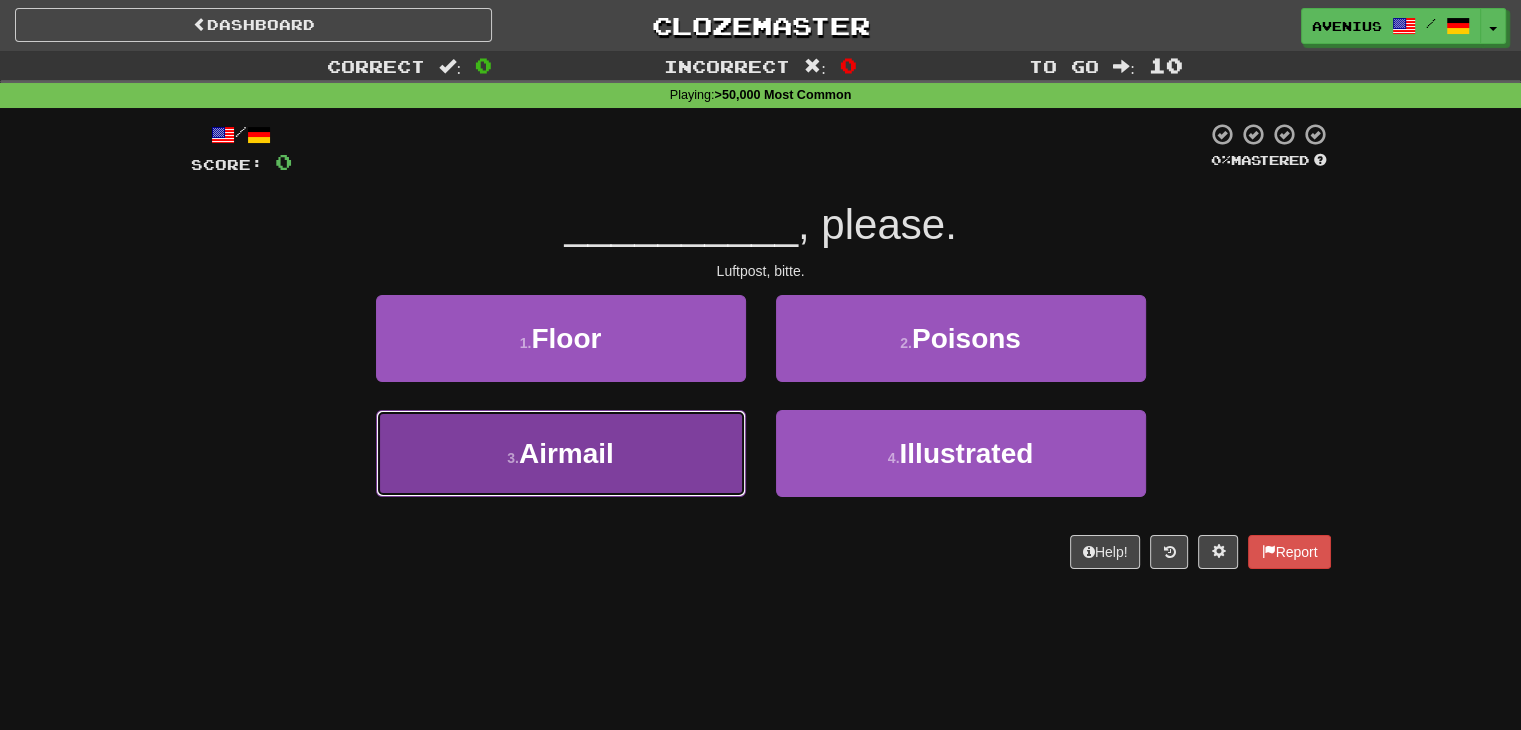 click on "3 .  Airmail" at bounding box center (561, 453) 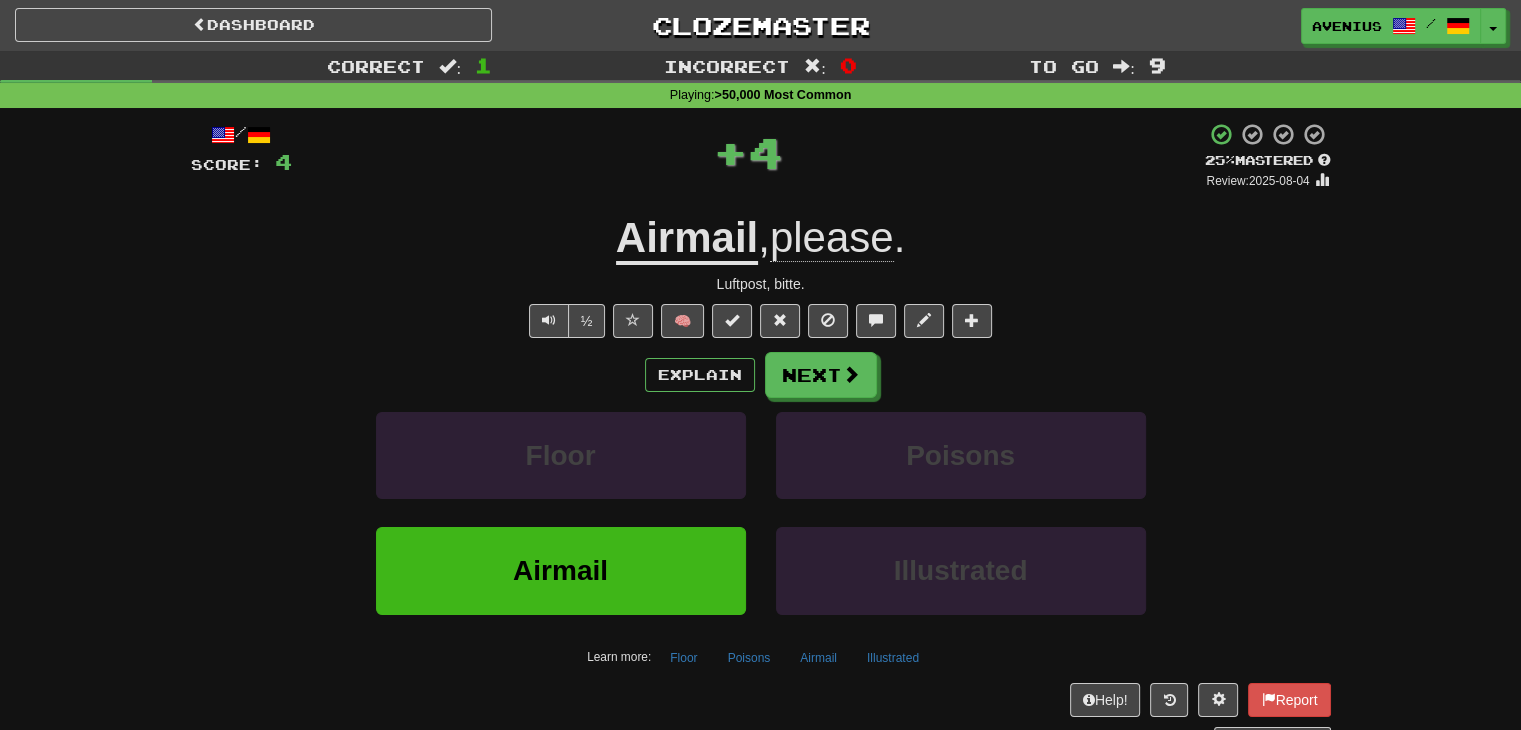 click on "Next" at bounding box center (821, 375) 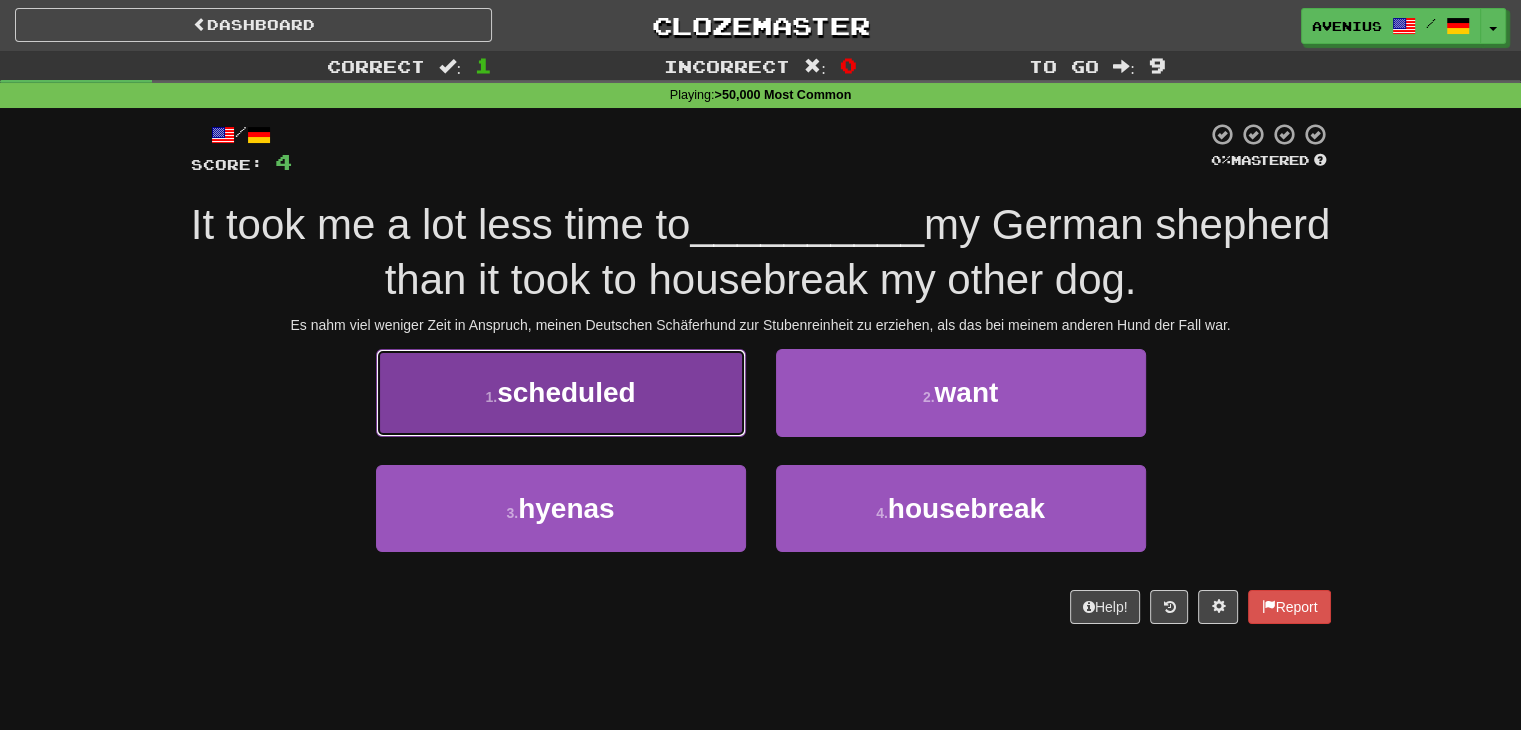 click on "1 .  scheduled" at bounding box center (561, 392) 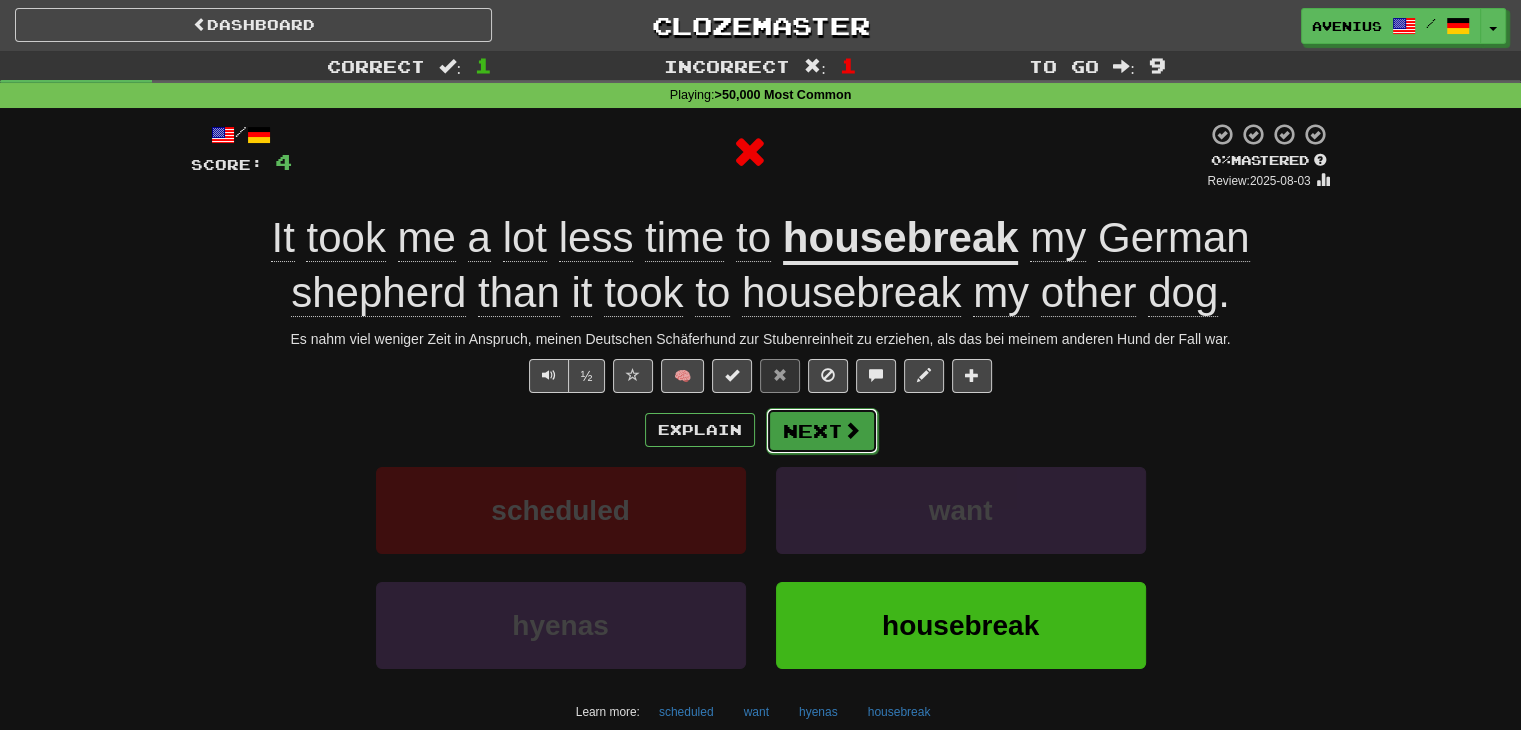 click on "Next" at bounding box center [822, 431] 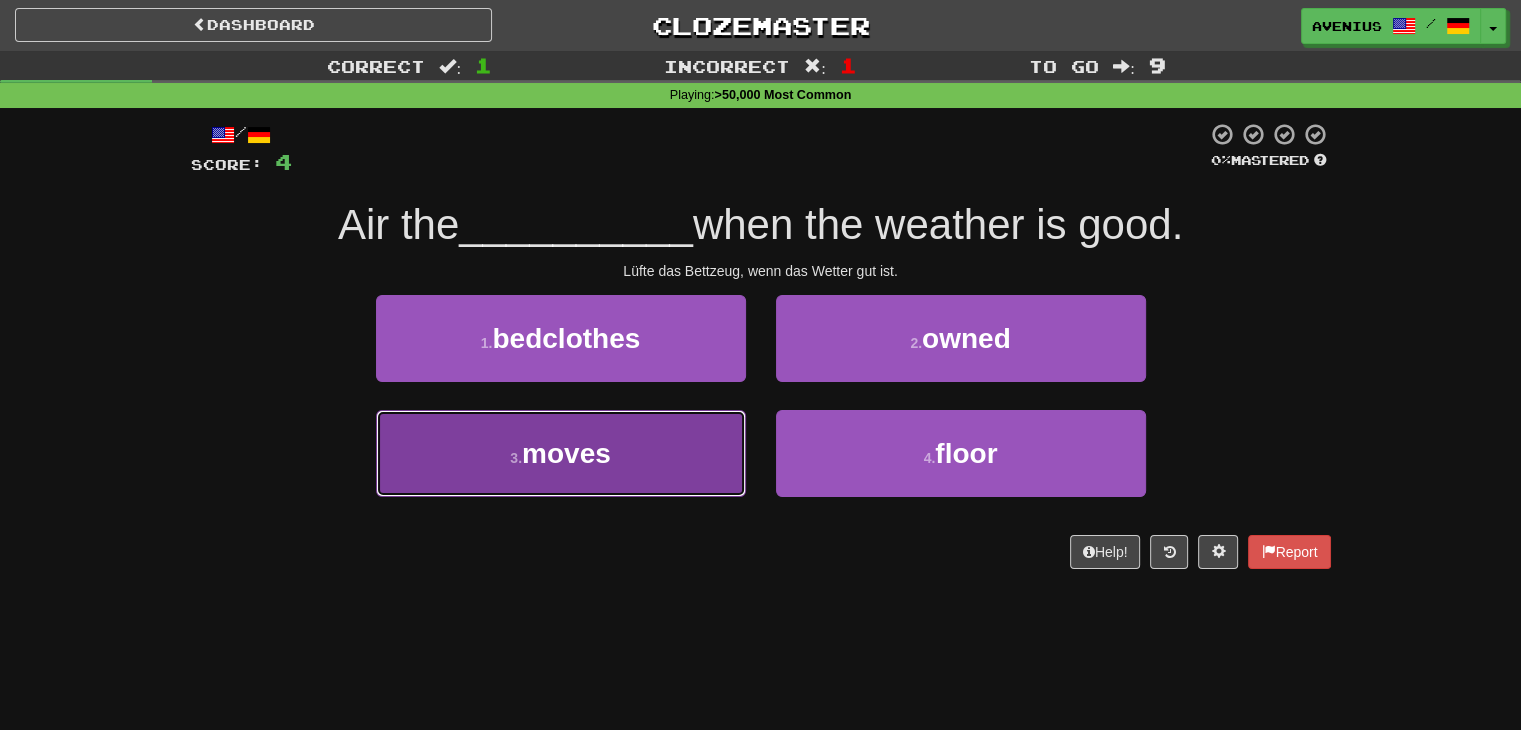click on "3 .  moves" at bounding box center (561, 453) 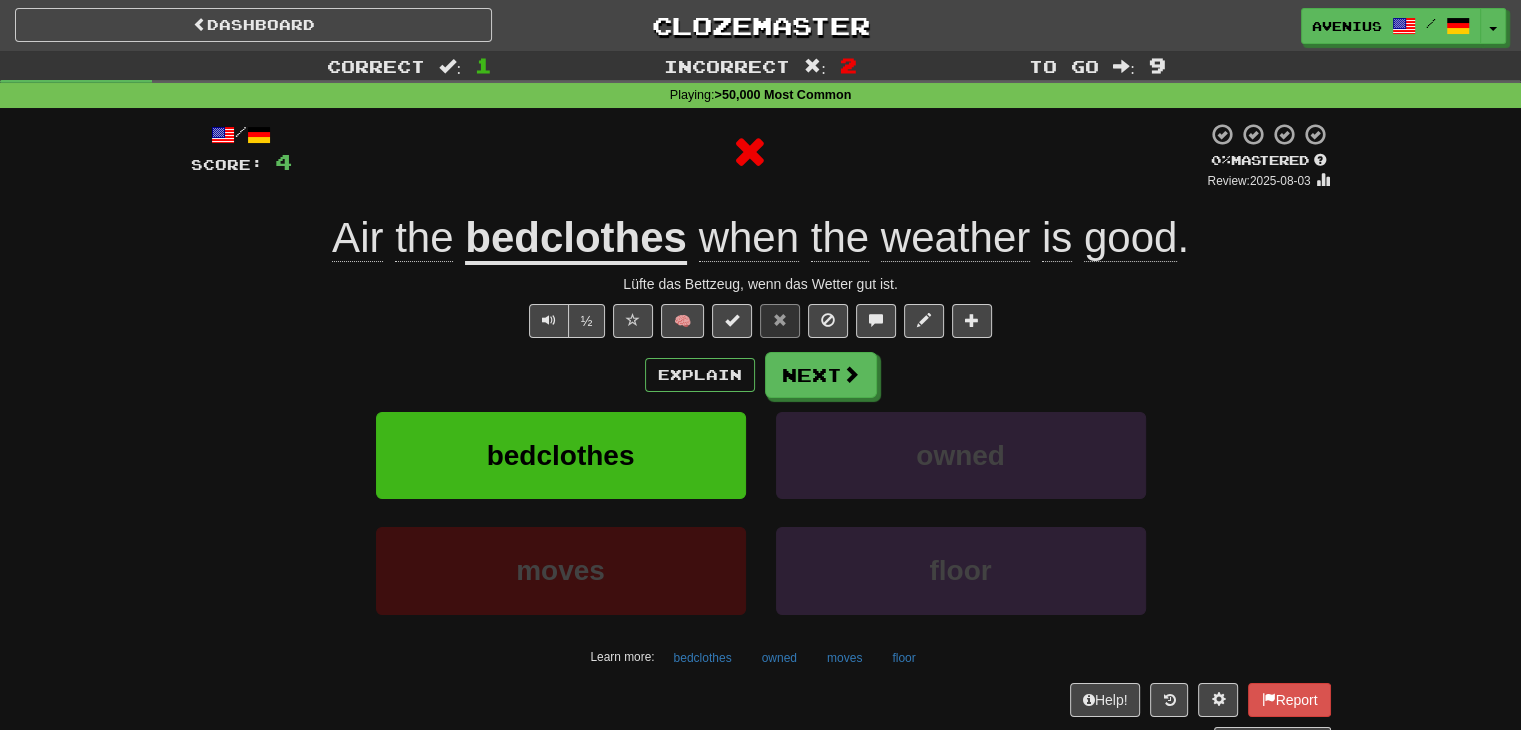 click on "bedclothes" at bounding box center (576, 239) 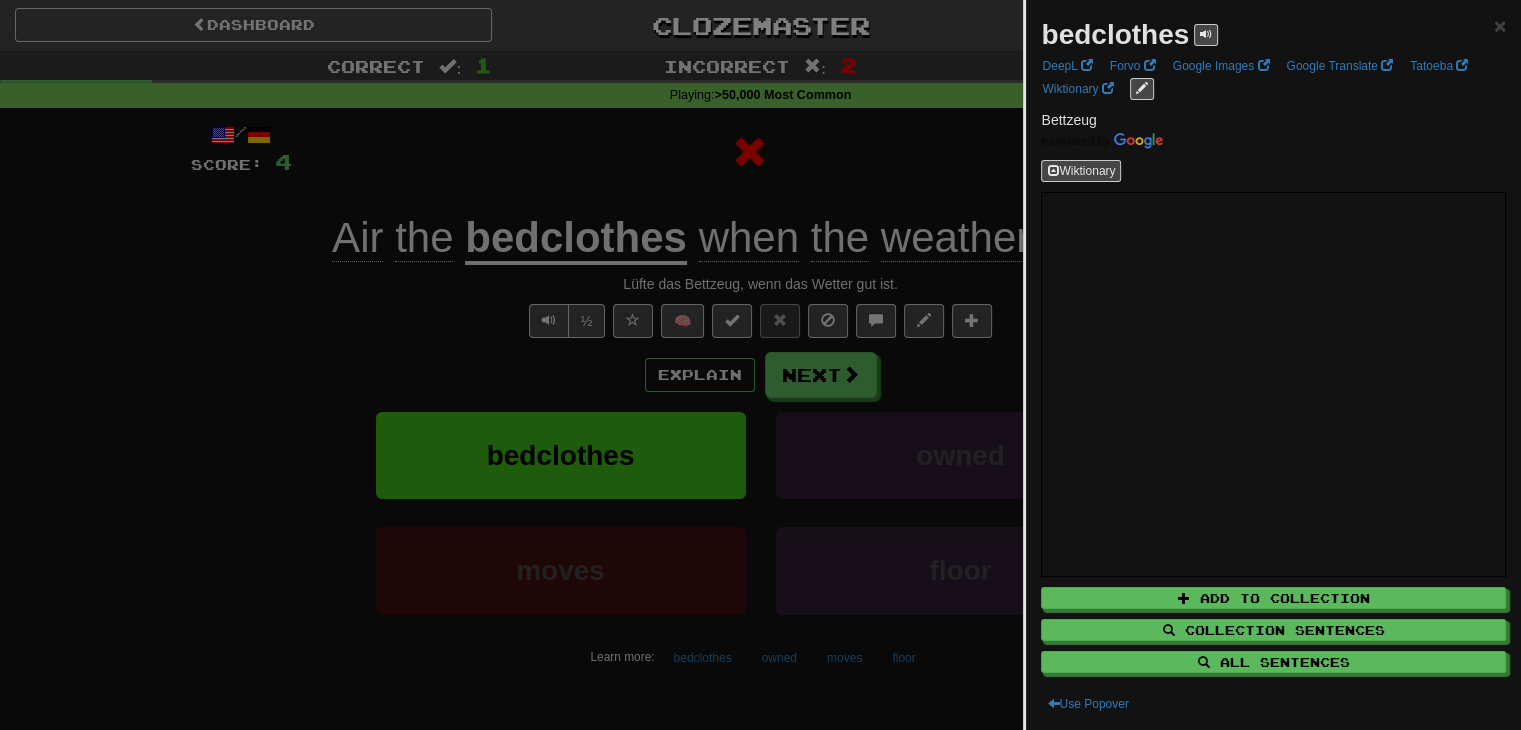 click at bounding box center (760, 365) 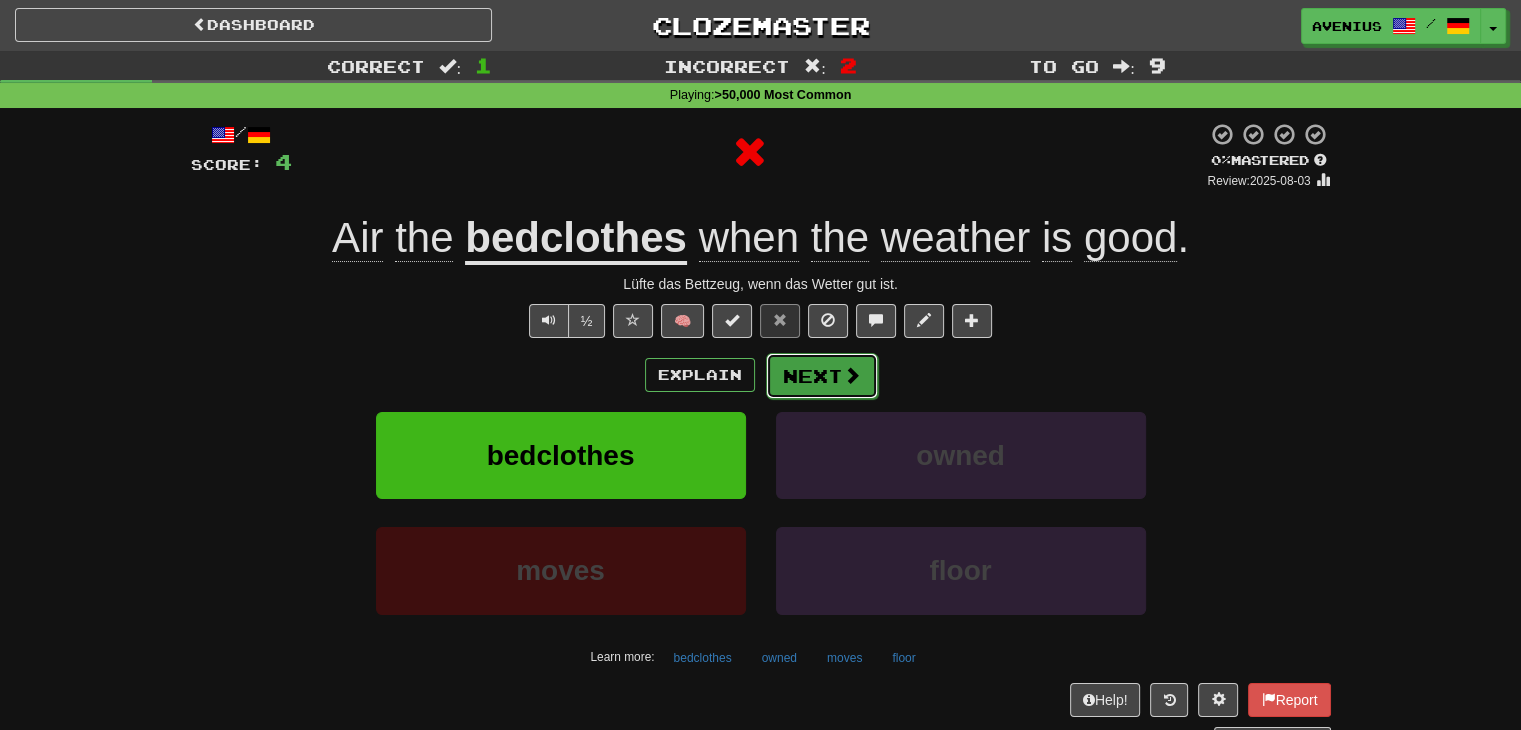 click on "Next" at bounding box center (822, 376) 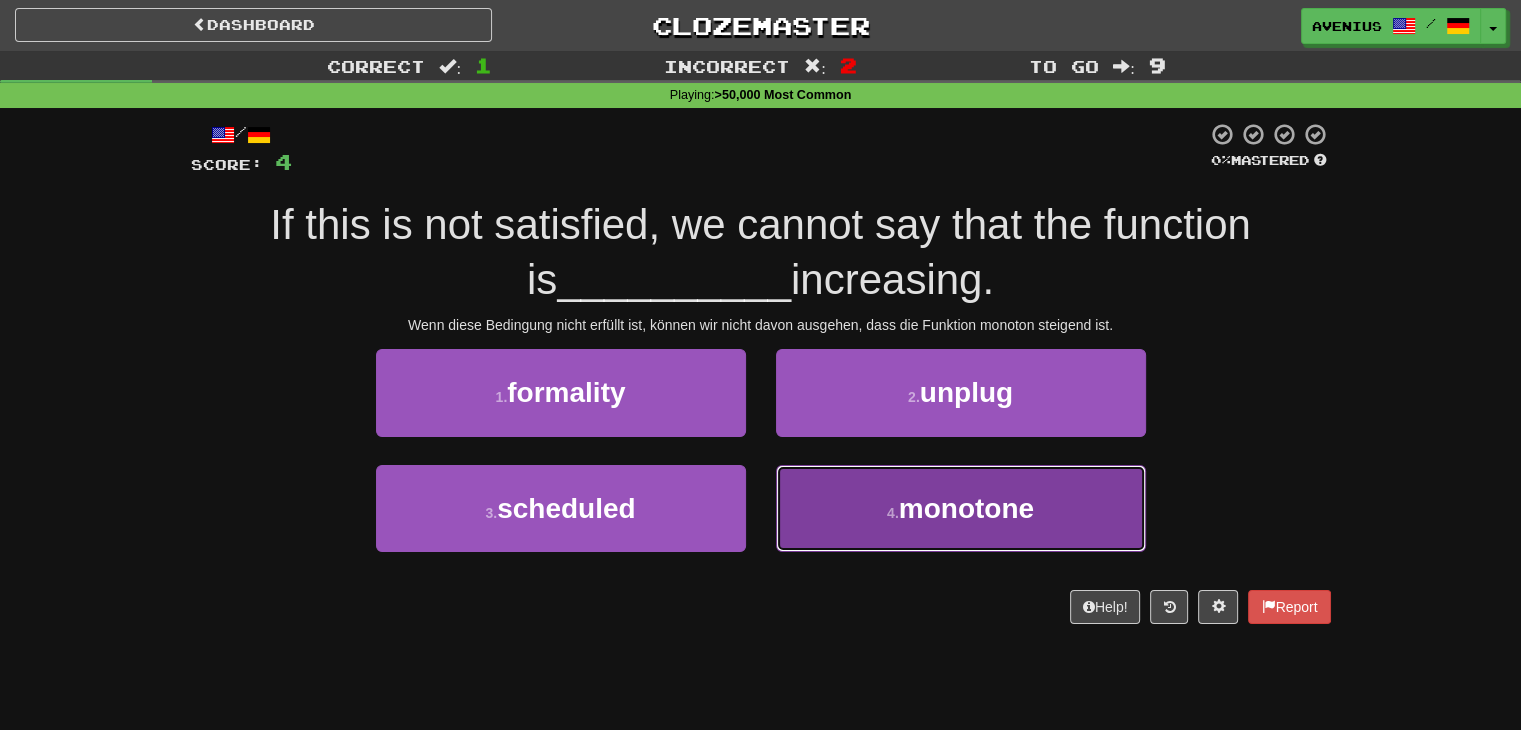 click on "4 .  monotone" at bounding box center [961, 508] 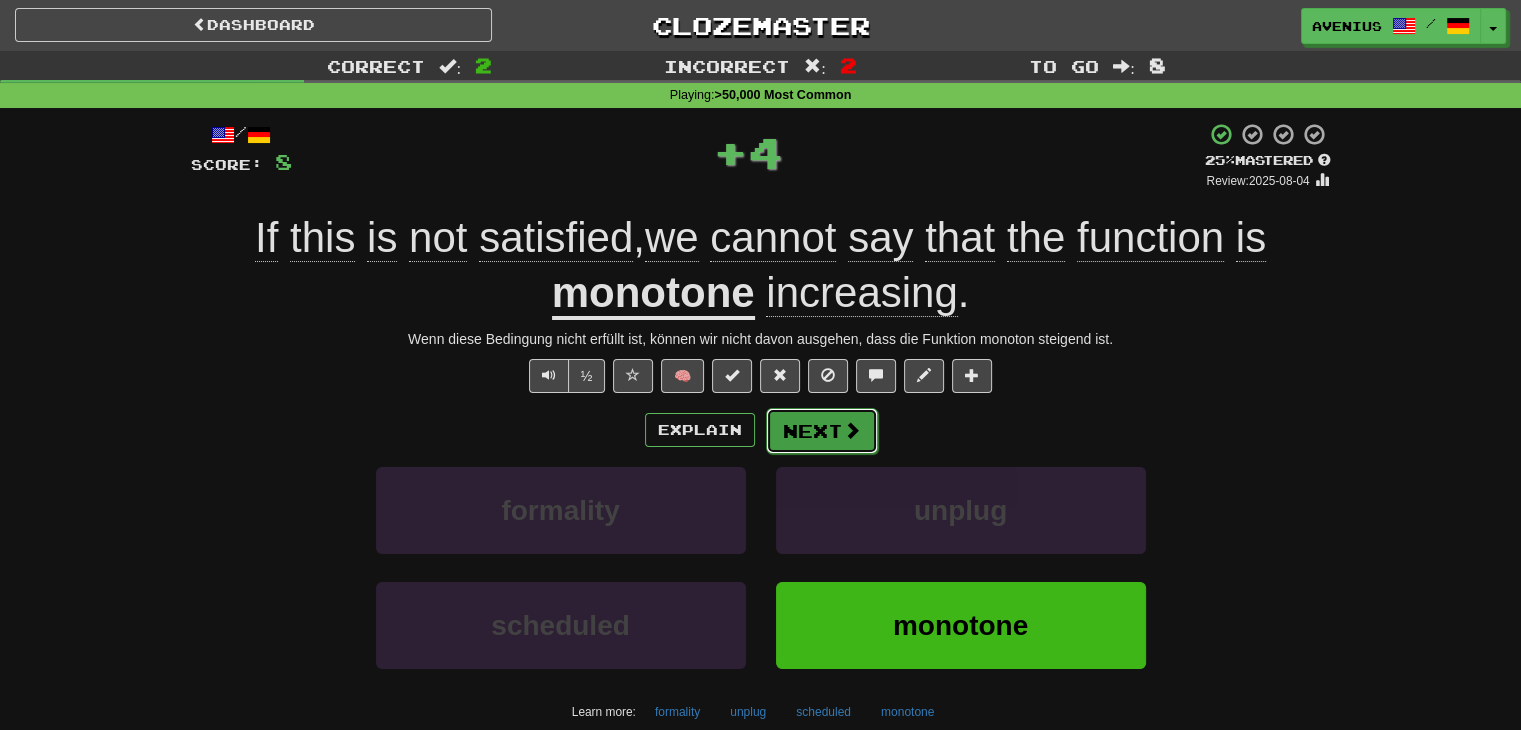 click on "Next" at bounding box center [822, 431] 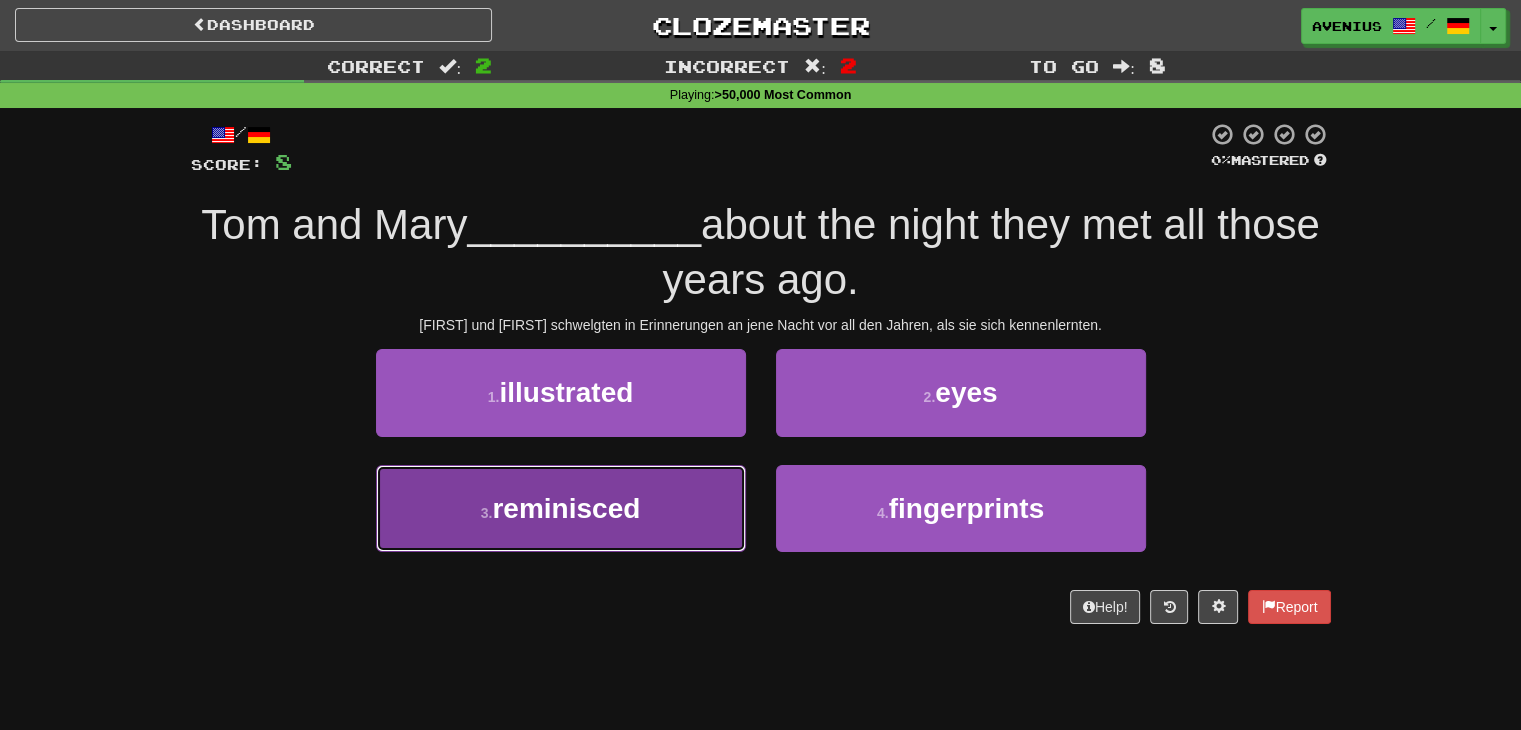 click on "3 .  reminisced" at bounding box center [561, 508] 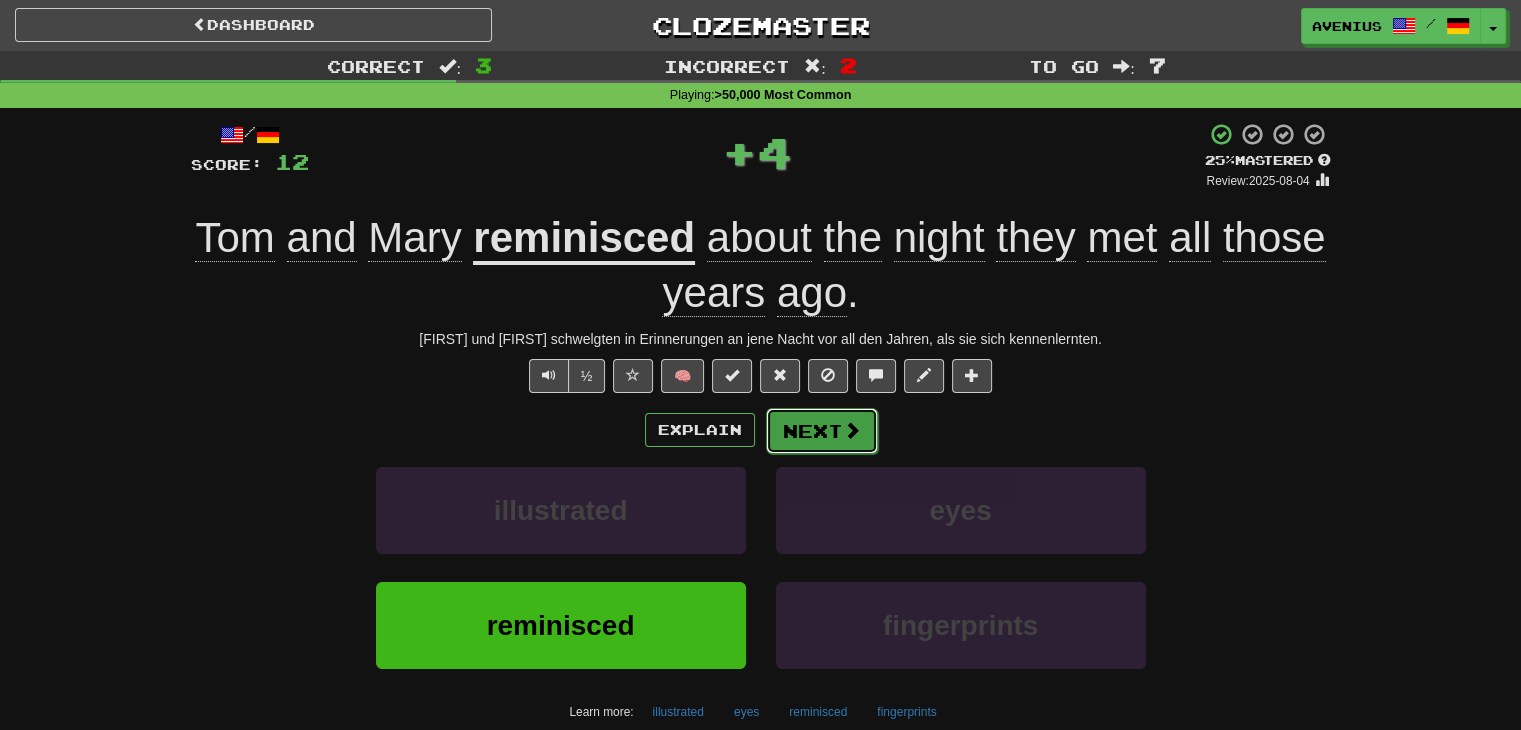 click on "Next" at bounding box center [822, 431] 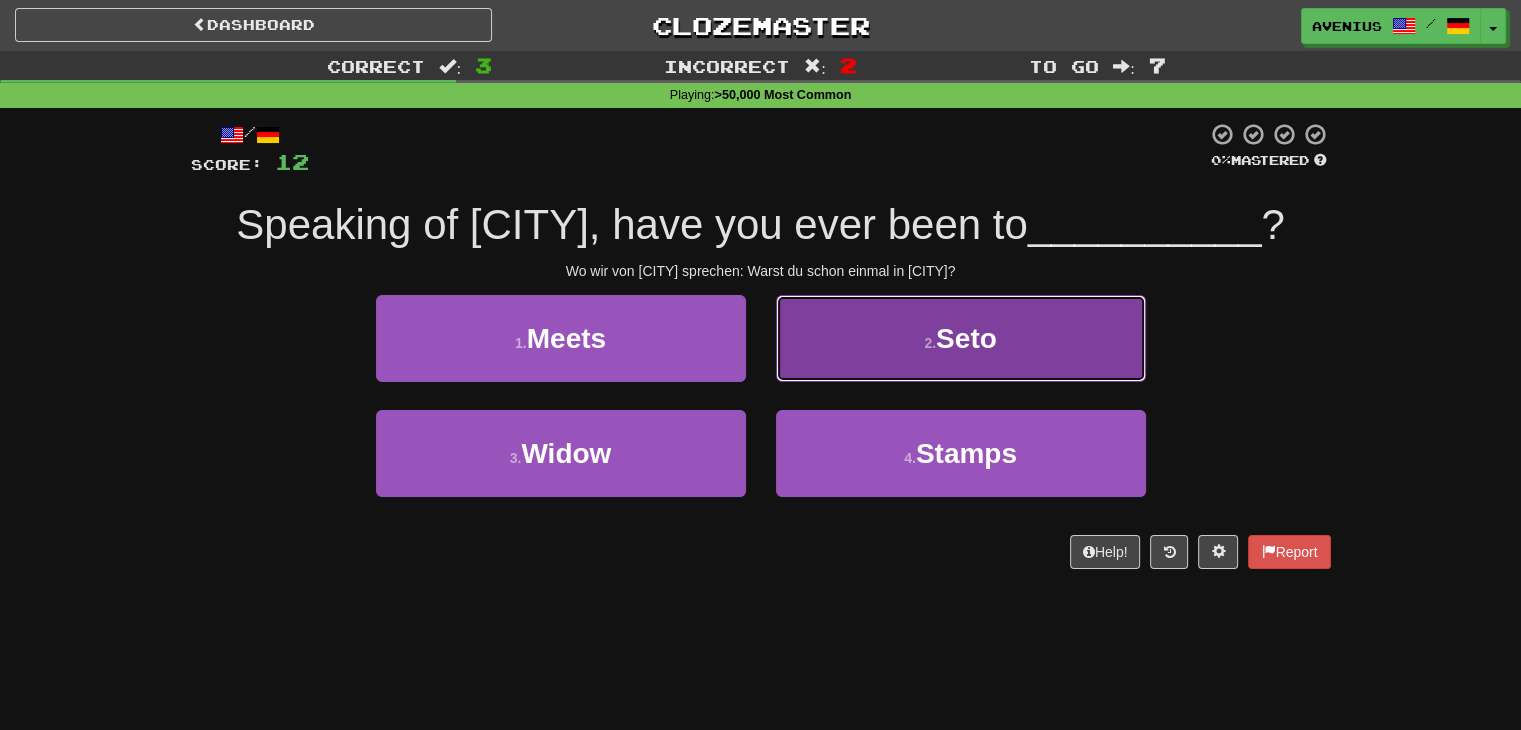 click on "2 .  Seto" at bounding box center (961, 338) 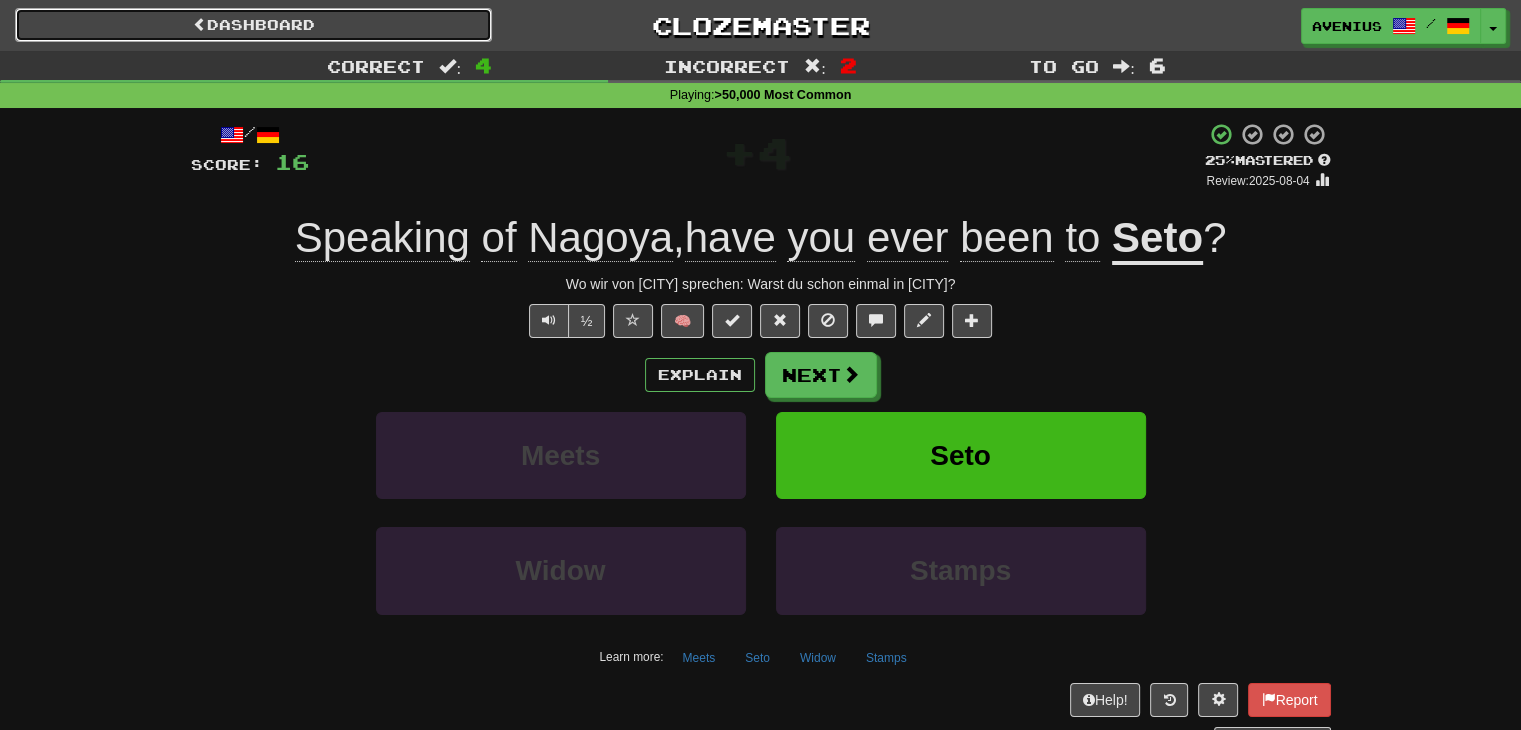 click on "Dashboard" at bounding box center (253, 25) 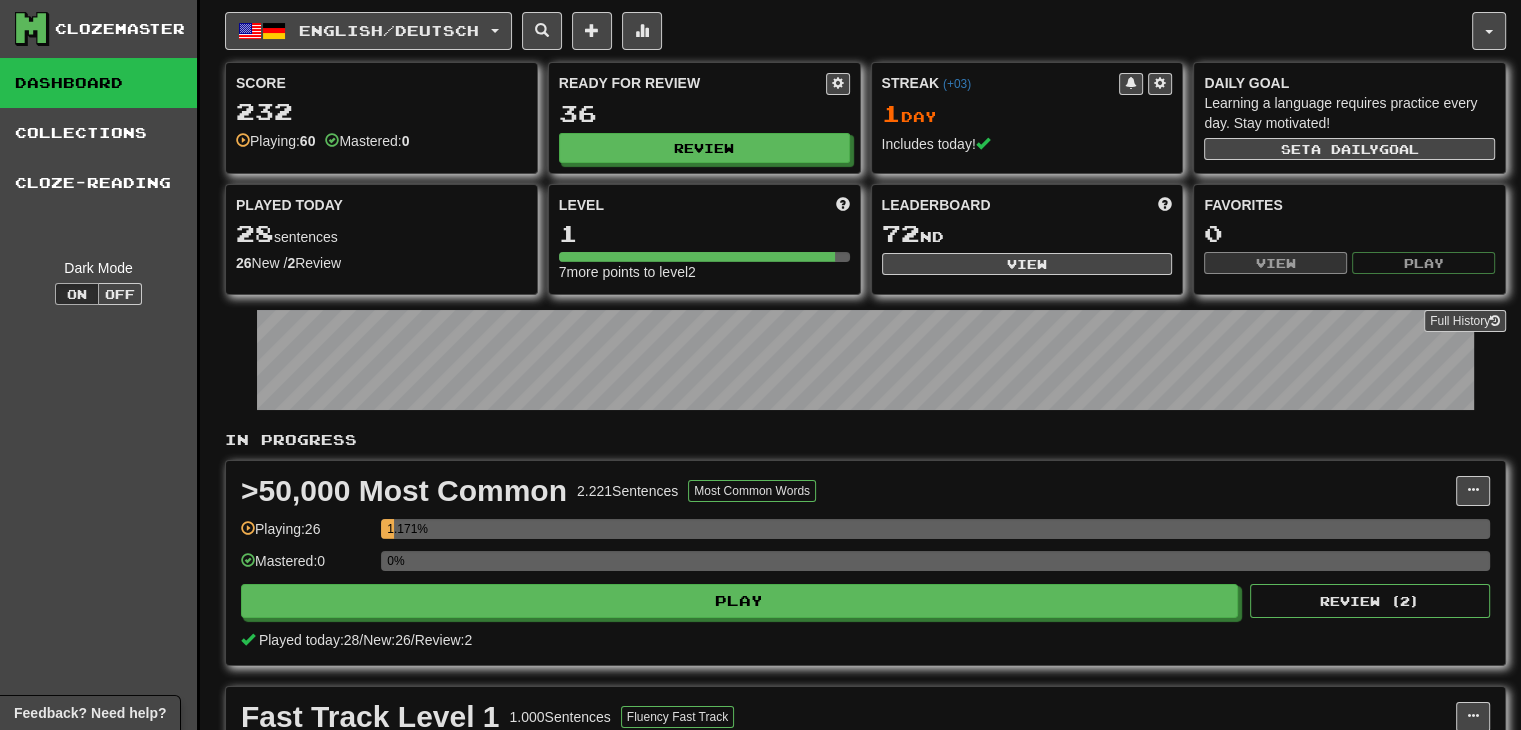 scroll, scrollTop: 0, scrollLeft: 0, axis: both 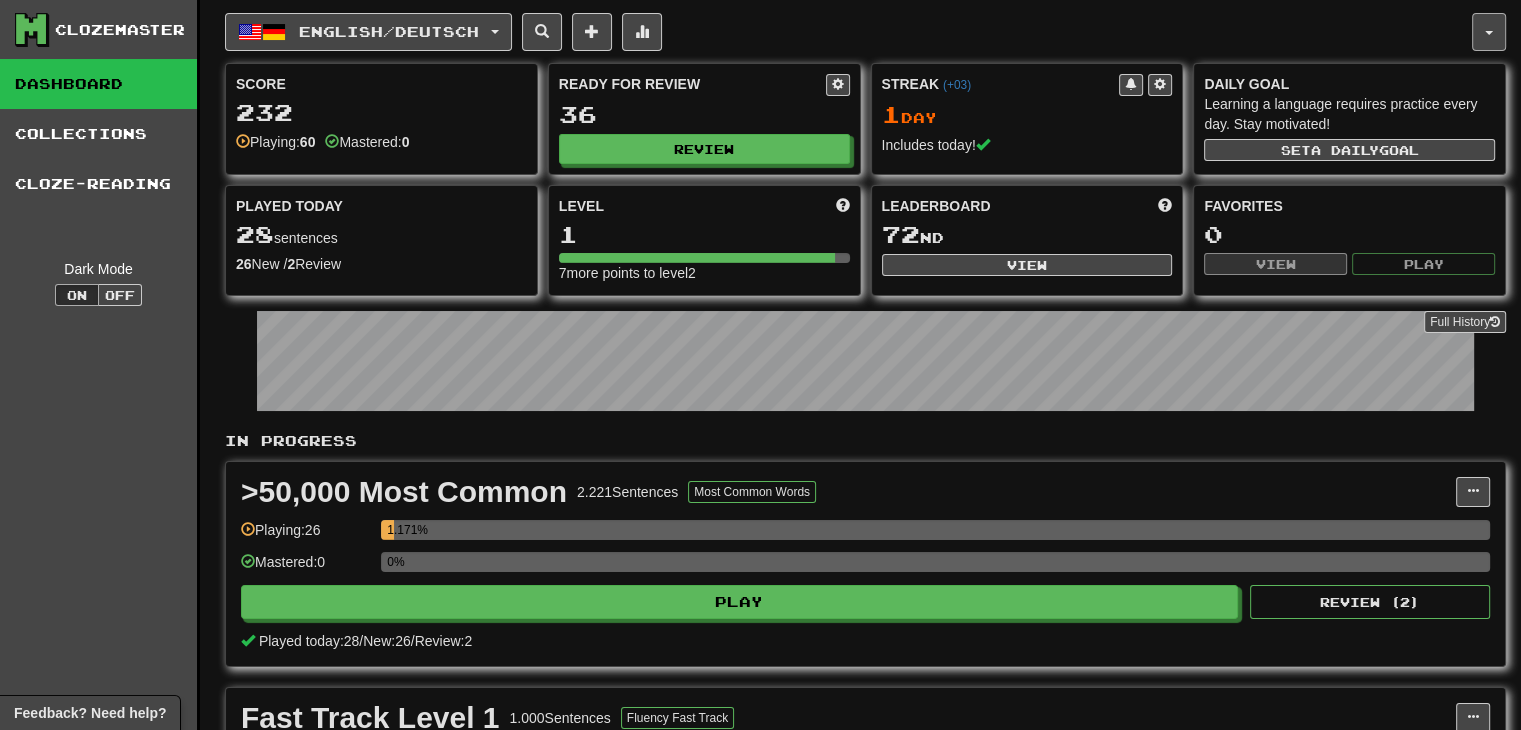 click at bounding box center (1489, 32) 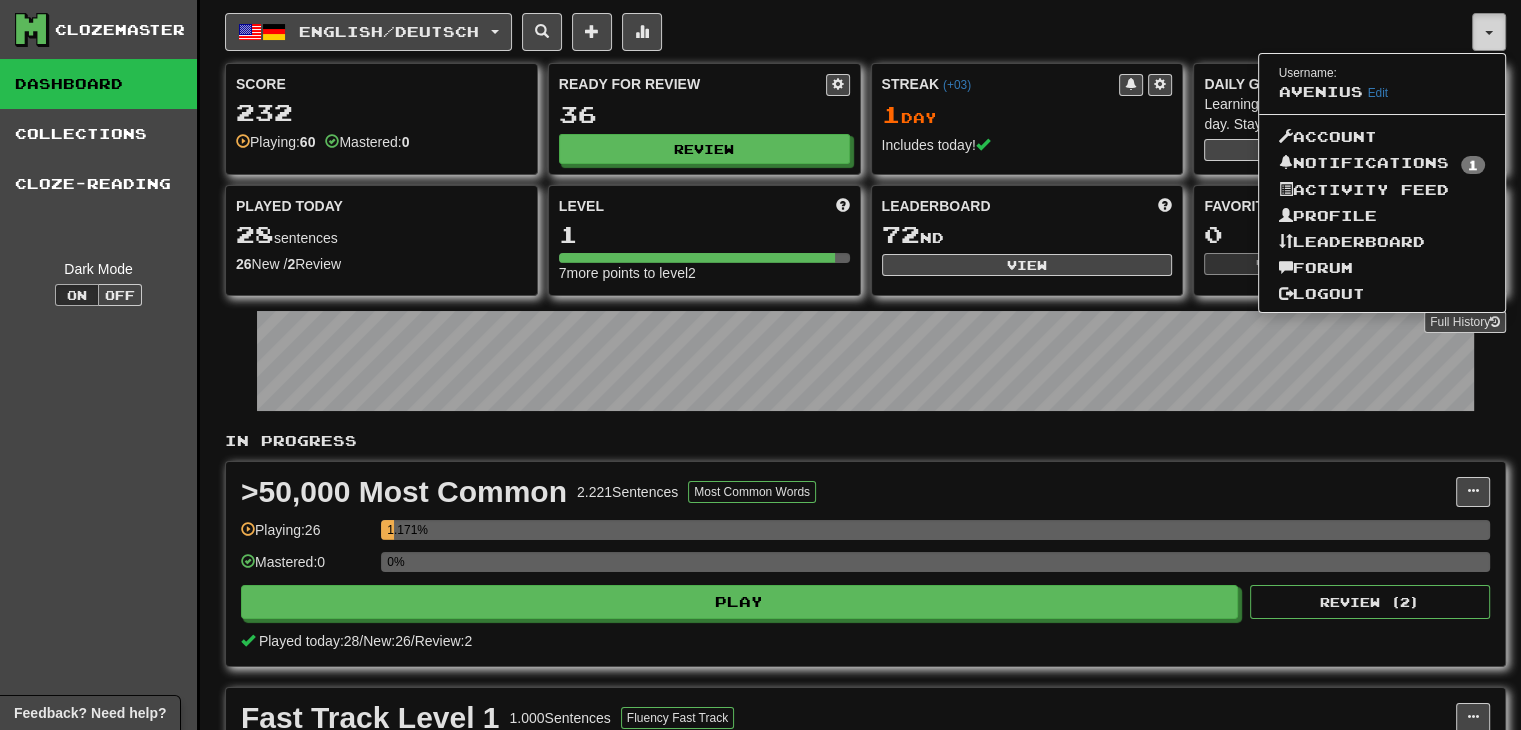 click at bounding box center [1489, 32] 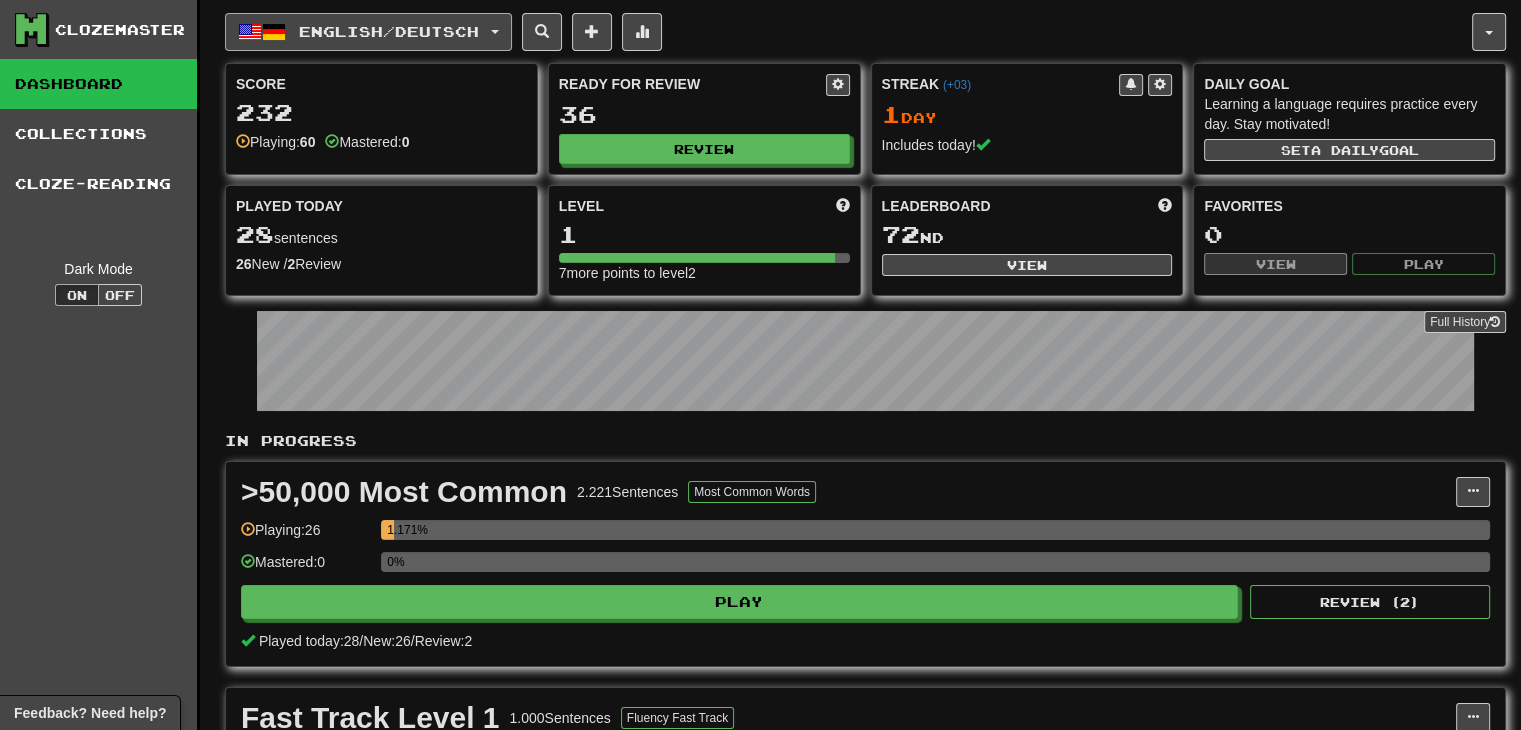 click on "English  /  Deutsch" at bounding box center [368, 32] 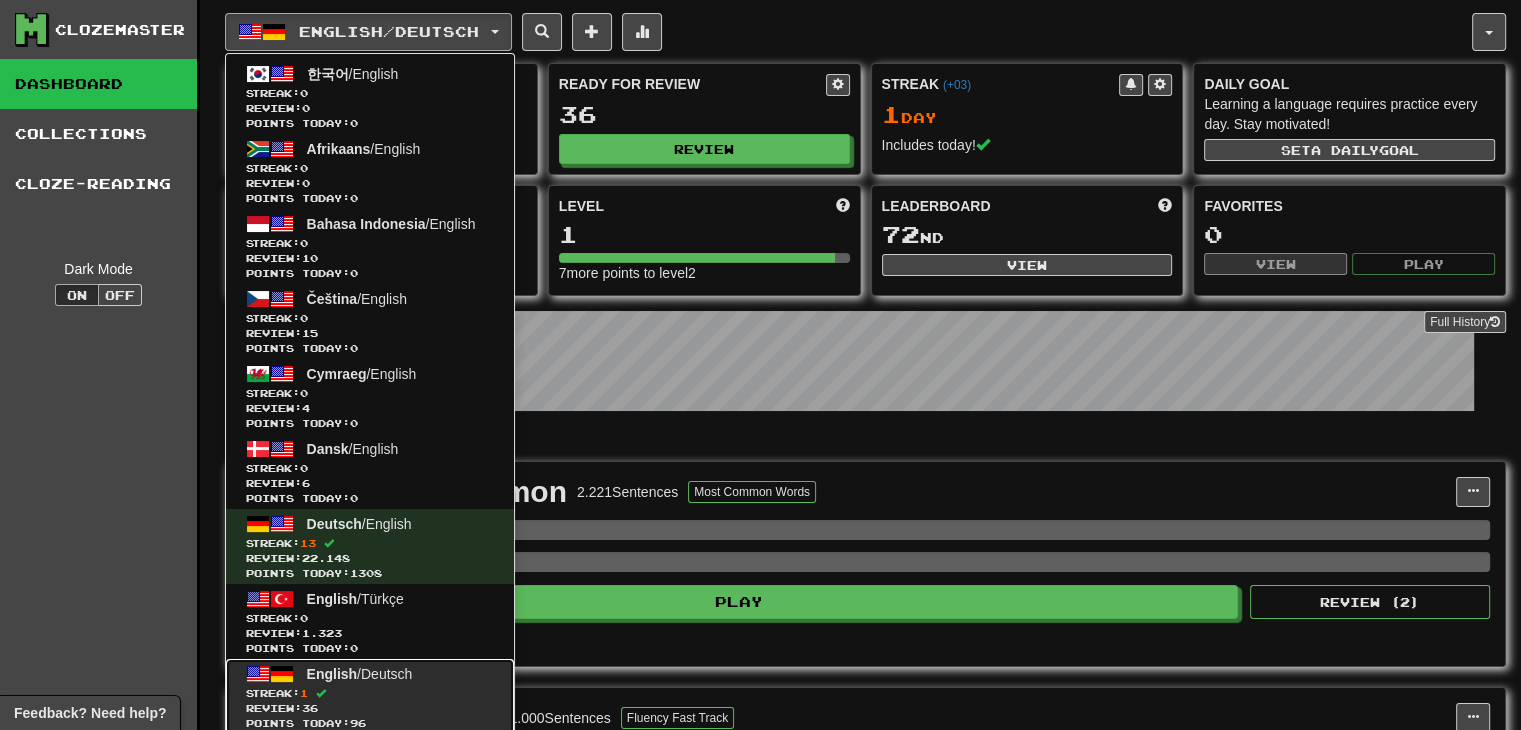 click on "English  /  Deutsch" at bounding box center (360, 674) 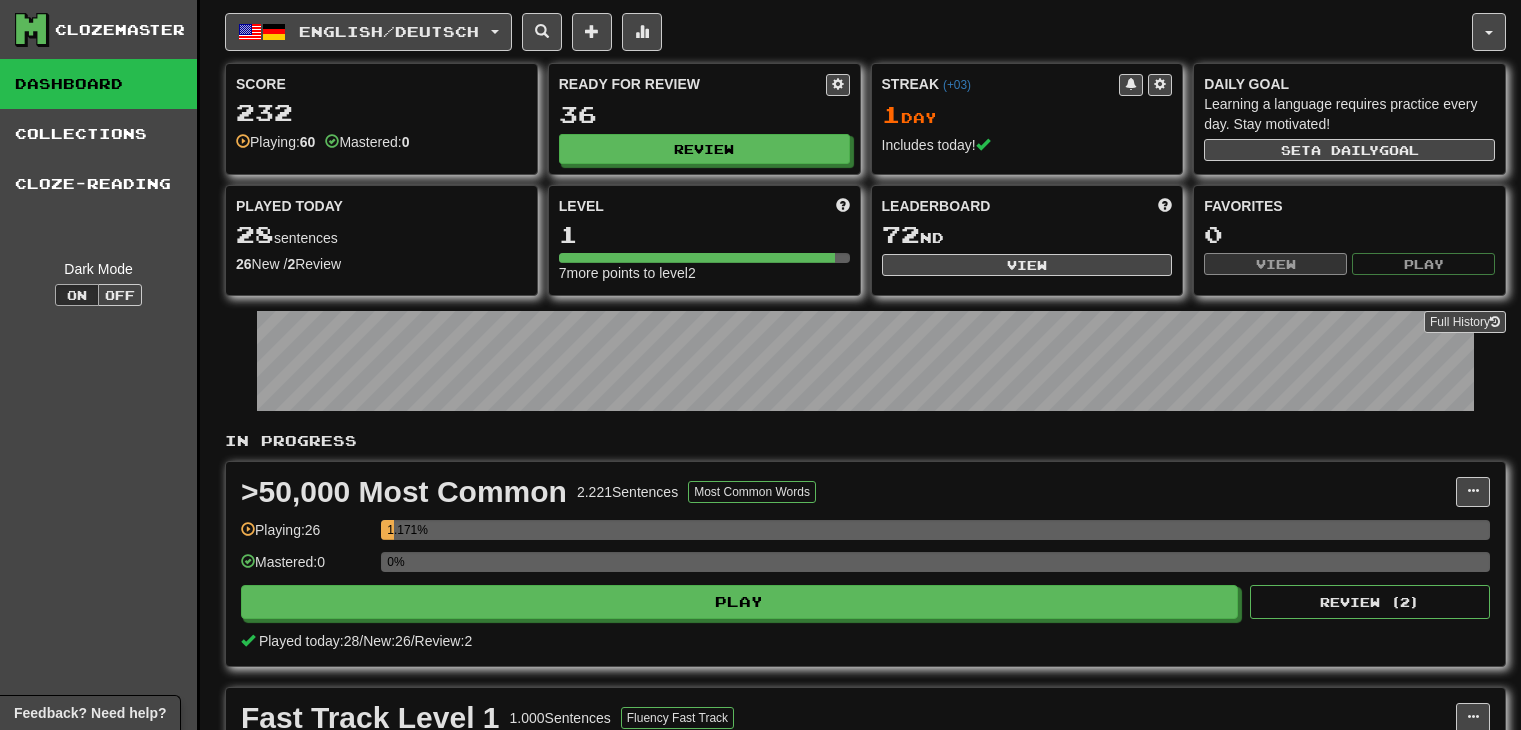 scroll, scrollTop: 0, scrollLeft: 0, axis: both 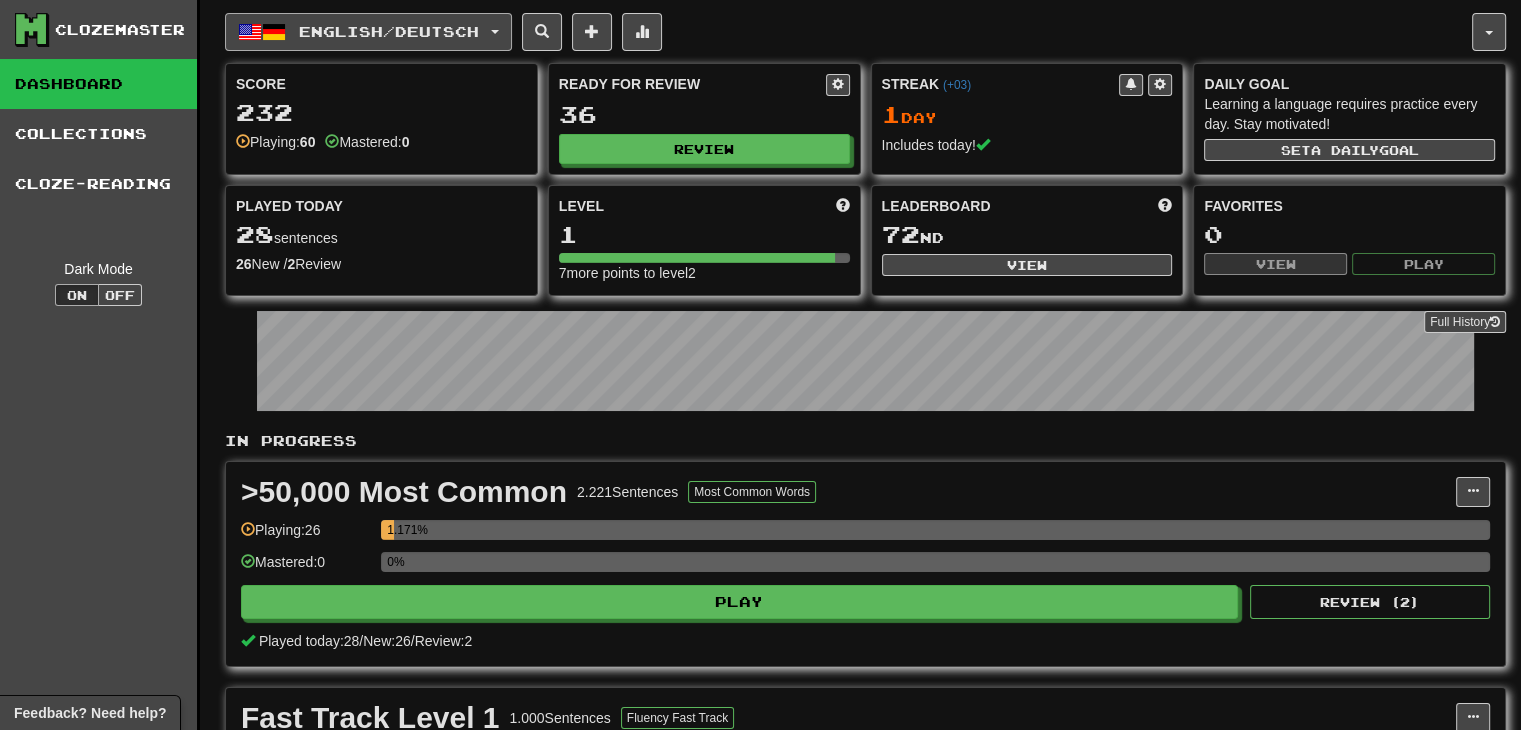 click on "English  /  Deutsch" at bounding box center [389, 31] 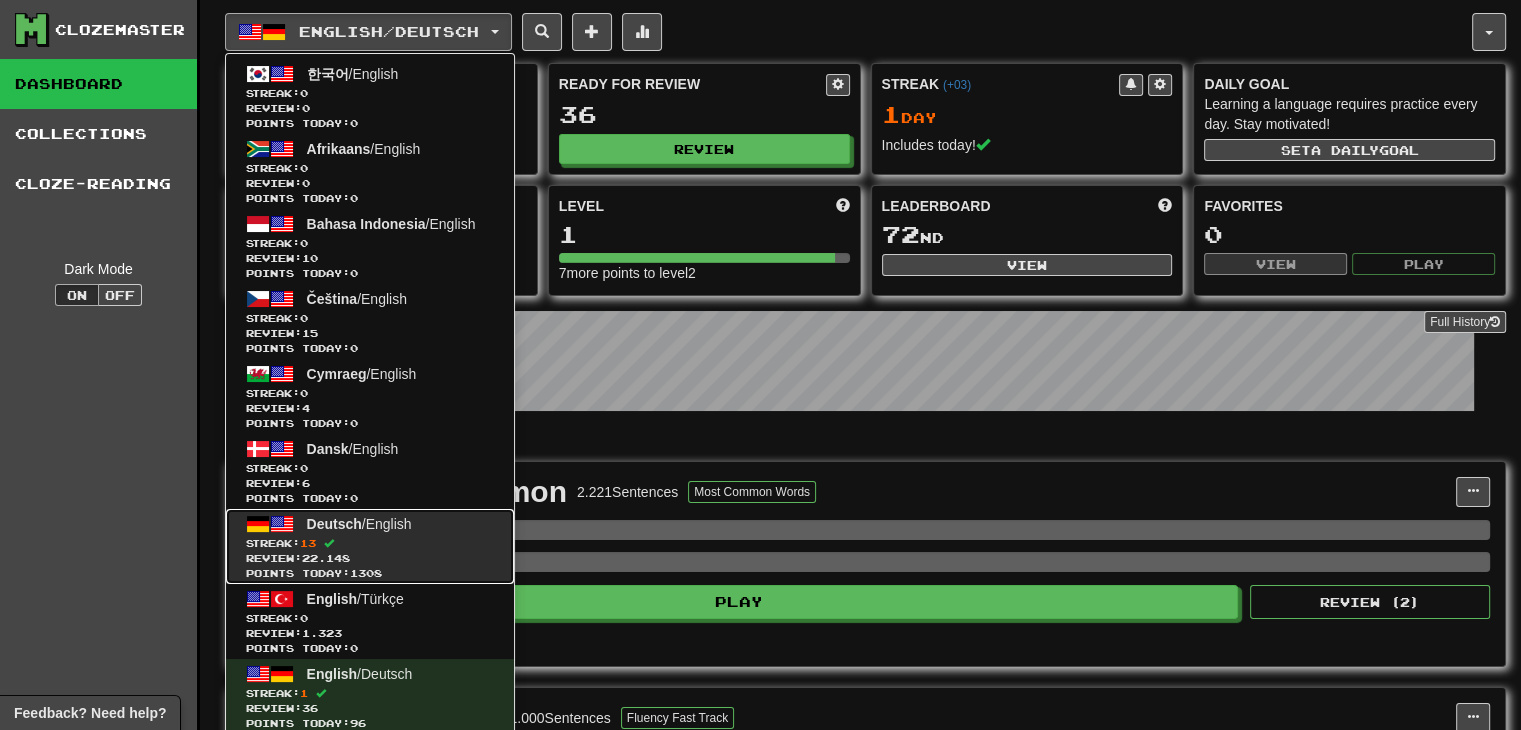 click on "Streak:  13" at bounding box center [370, 543] 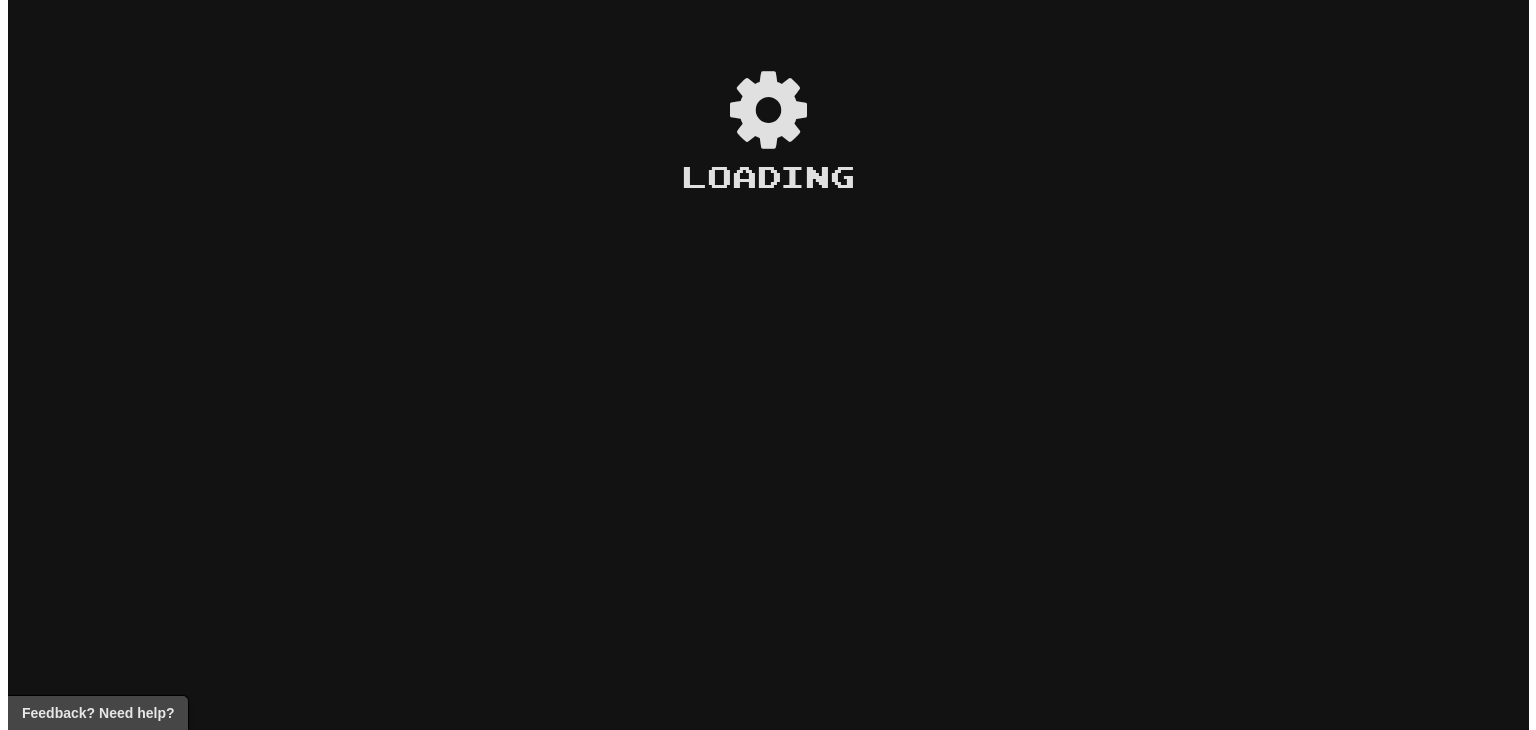 scroll, scrollTop: 0, scrollLeft: 0, axis: both 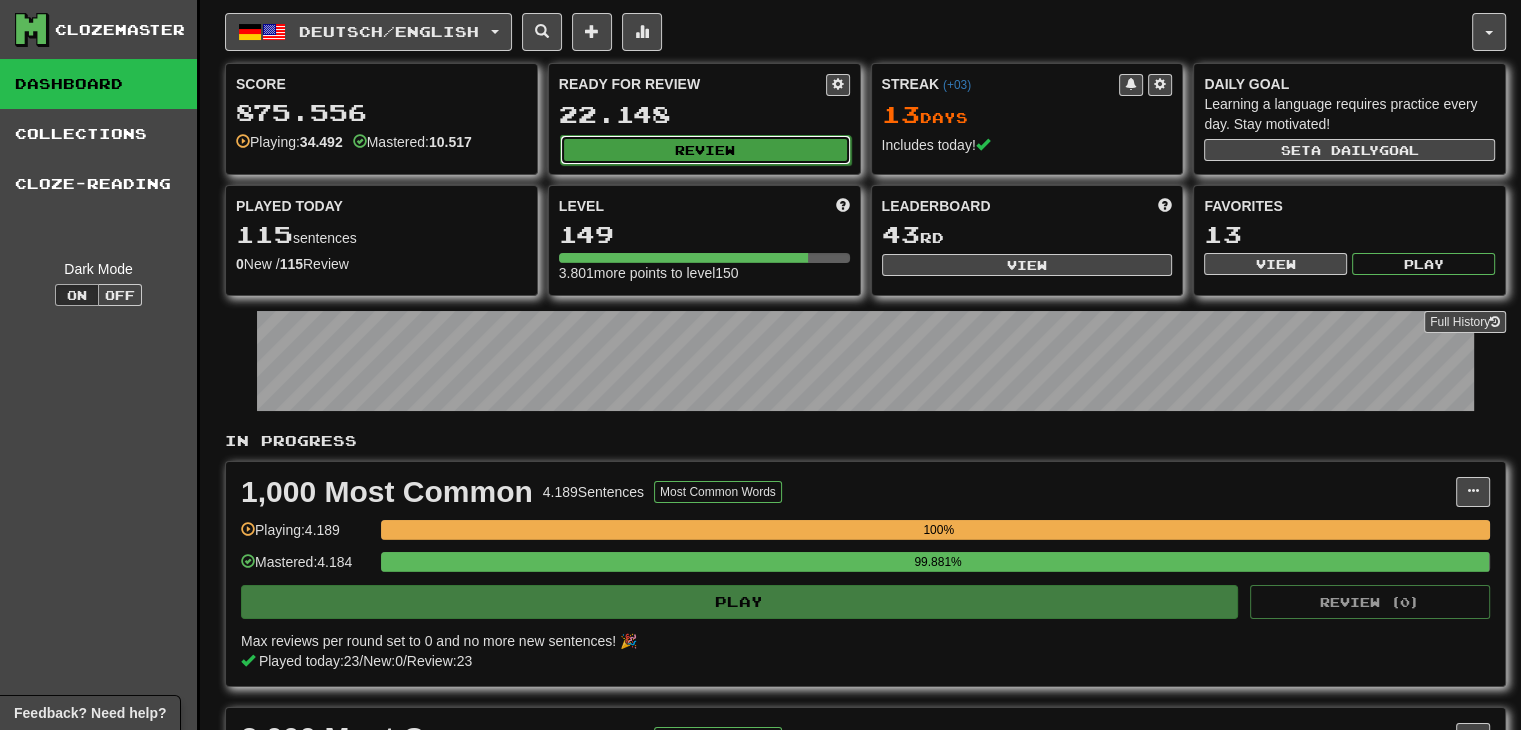 click on "Review" 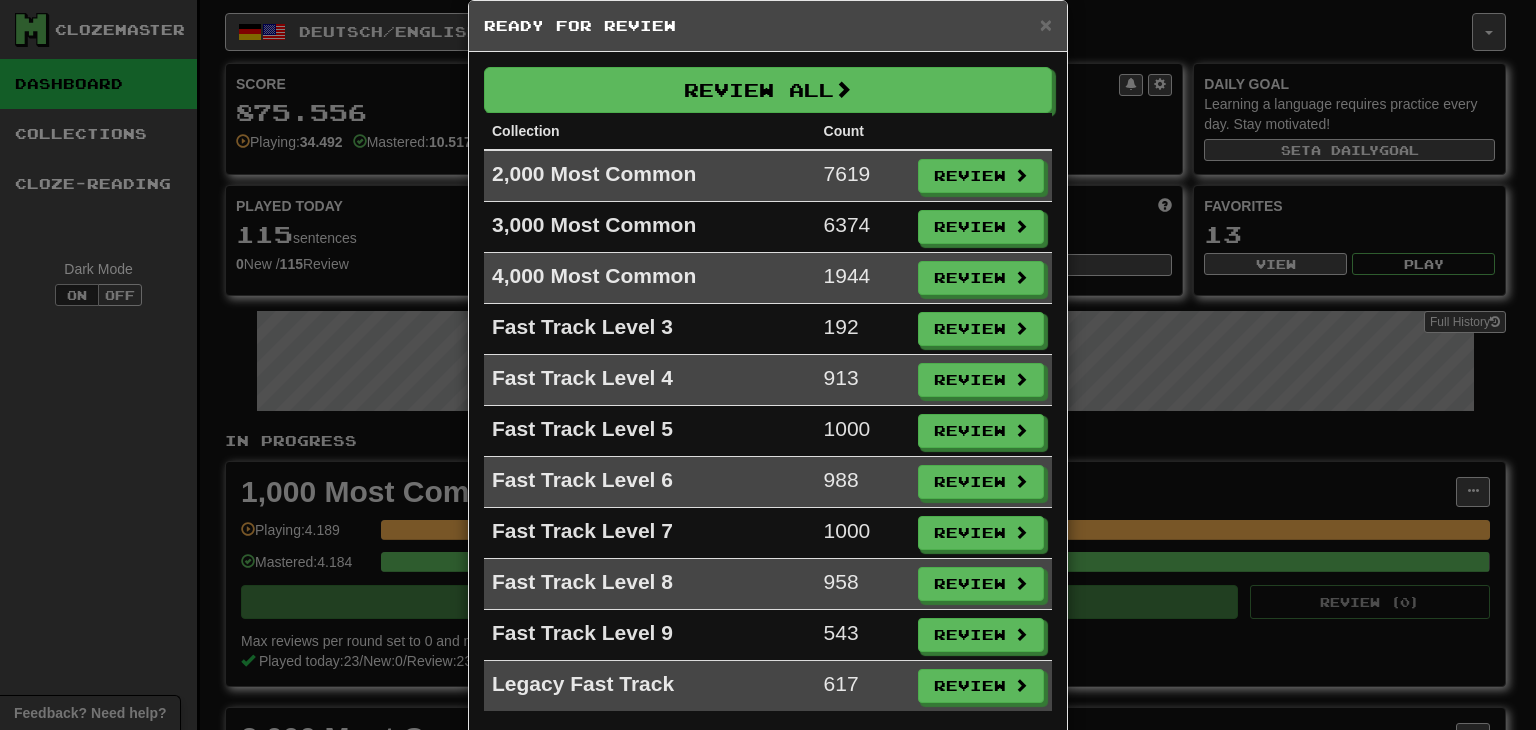 scroll, scrollTop: 69, scrollLeft: 0, axis: vertical 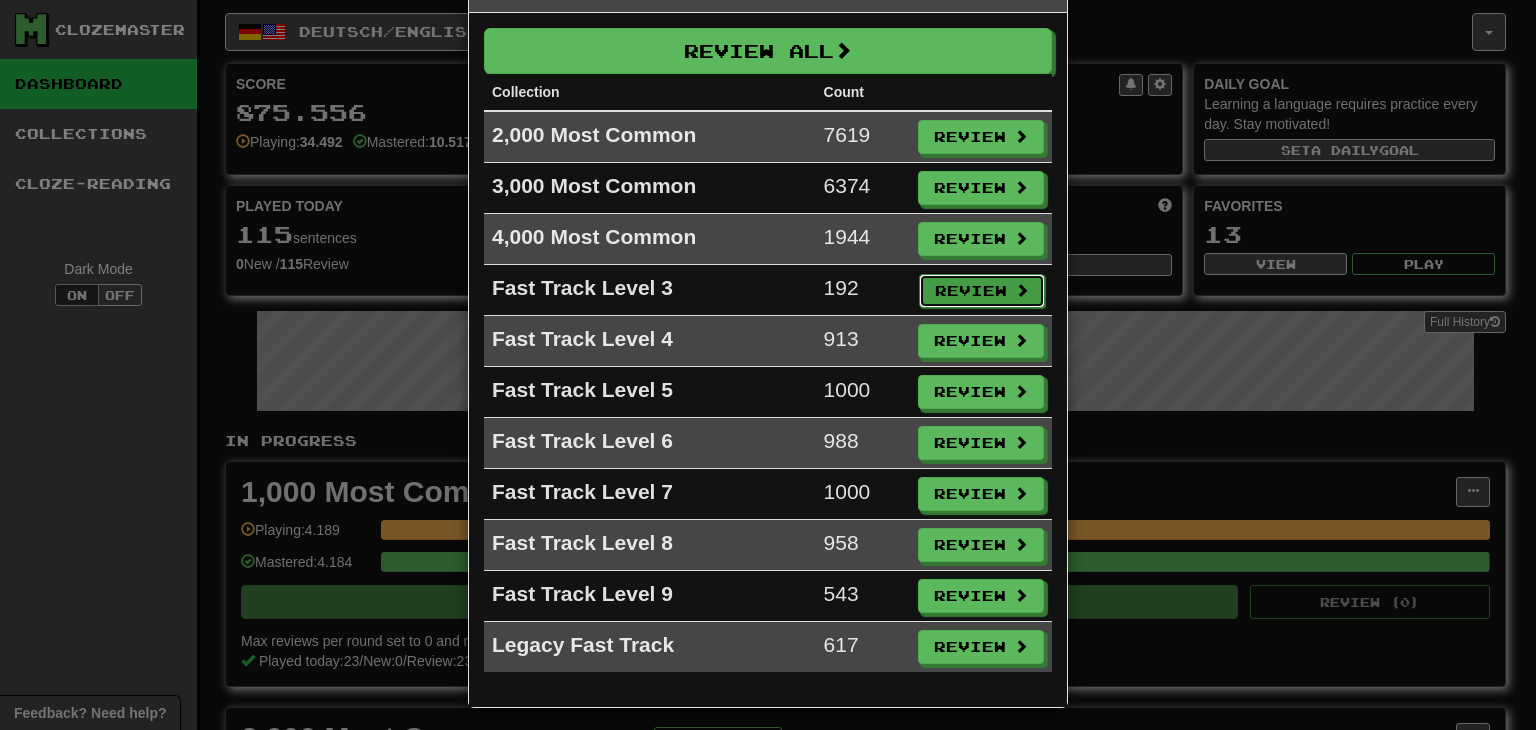 click on "Review" at bounding box center [982, 291] 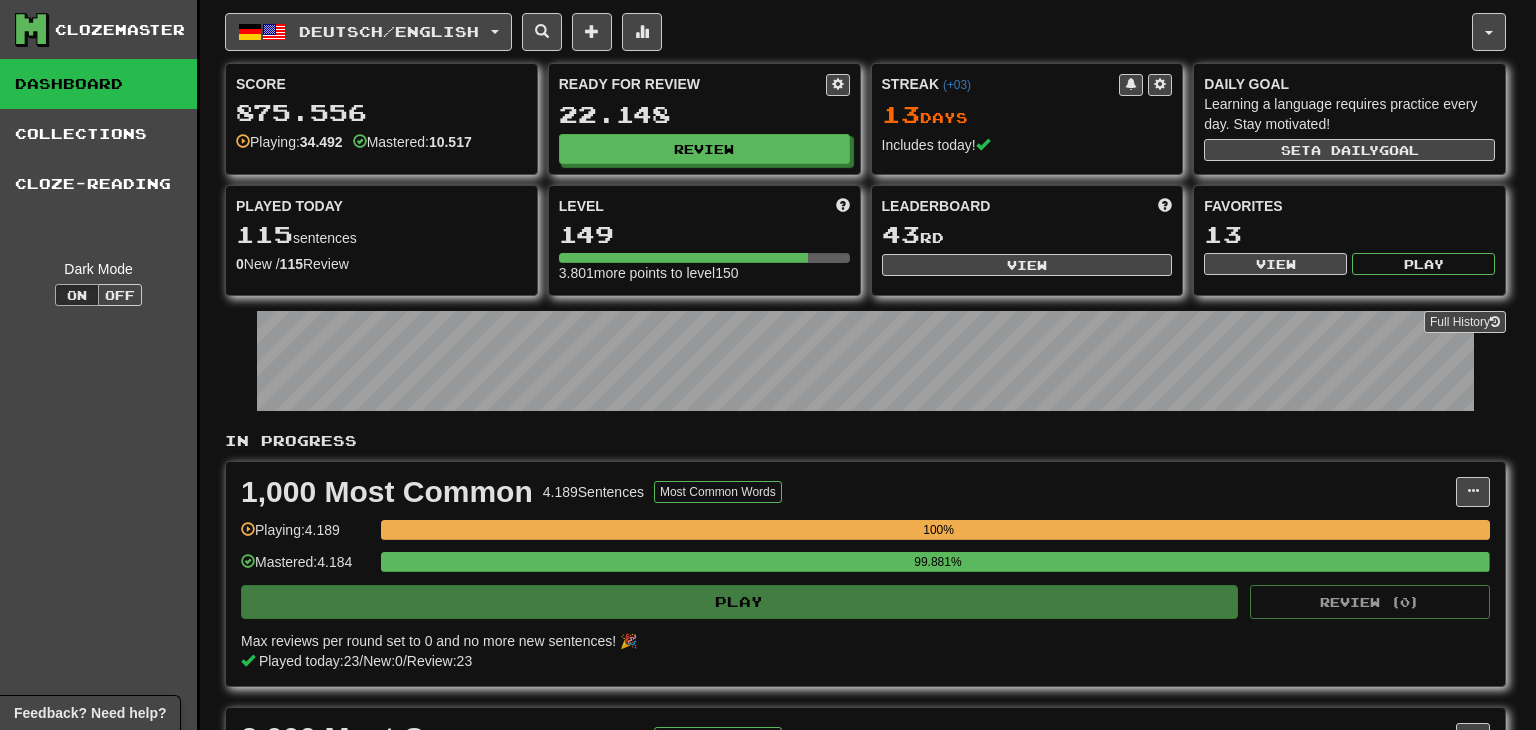 select on "**" 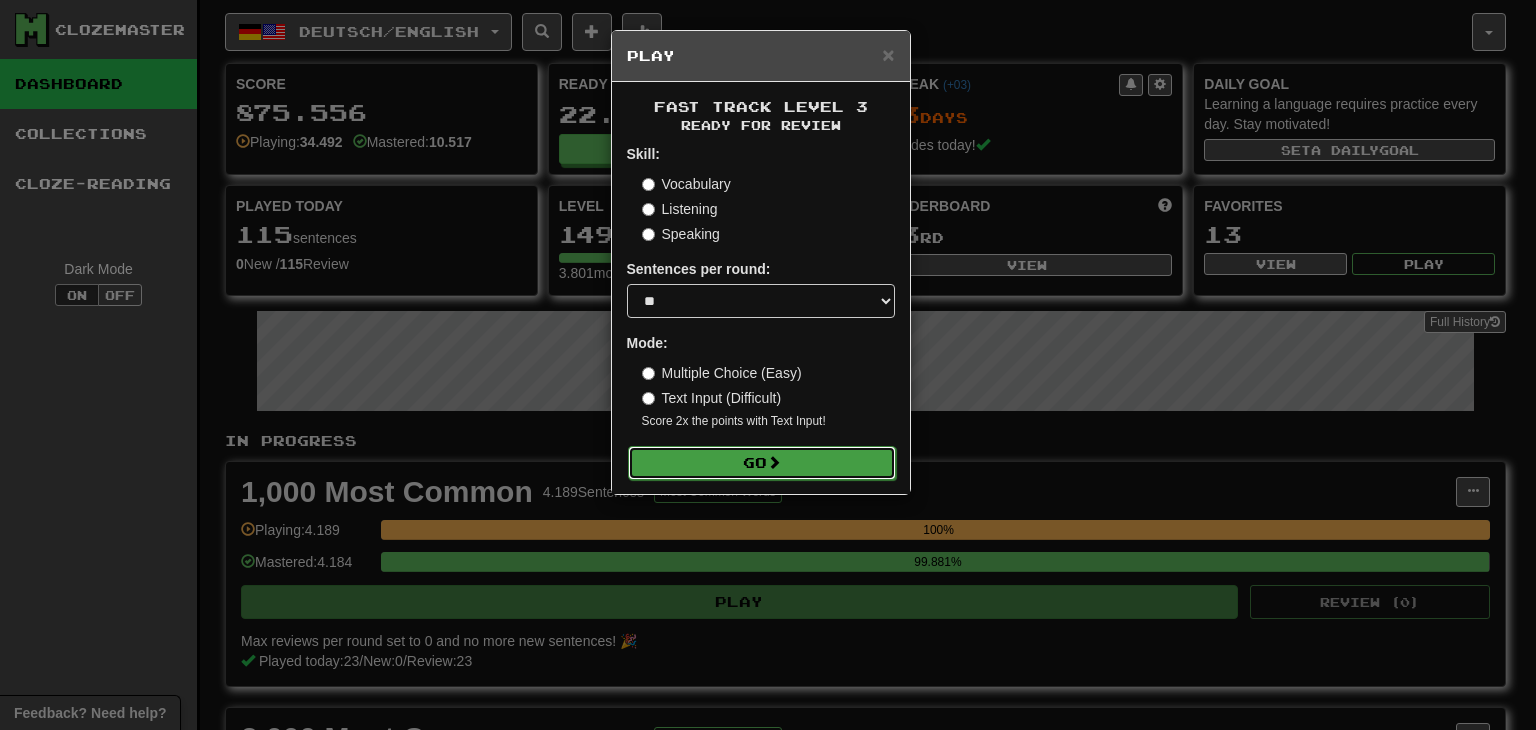 click on "Go" at bounding box center (762, 463) 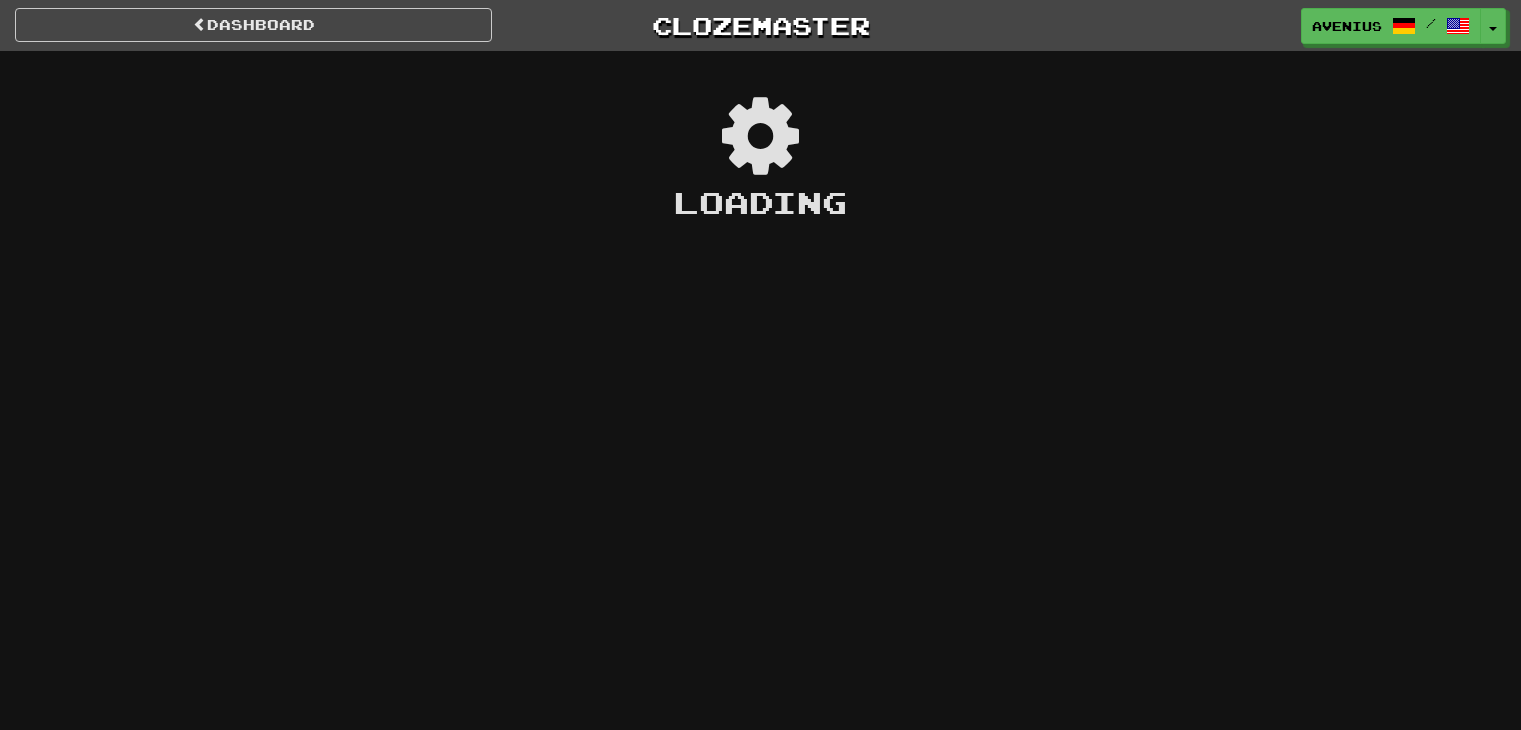 scroll, scrollTop: 0, scrollLeft: 0, axis: both 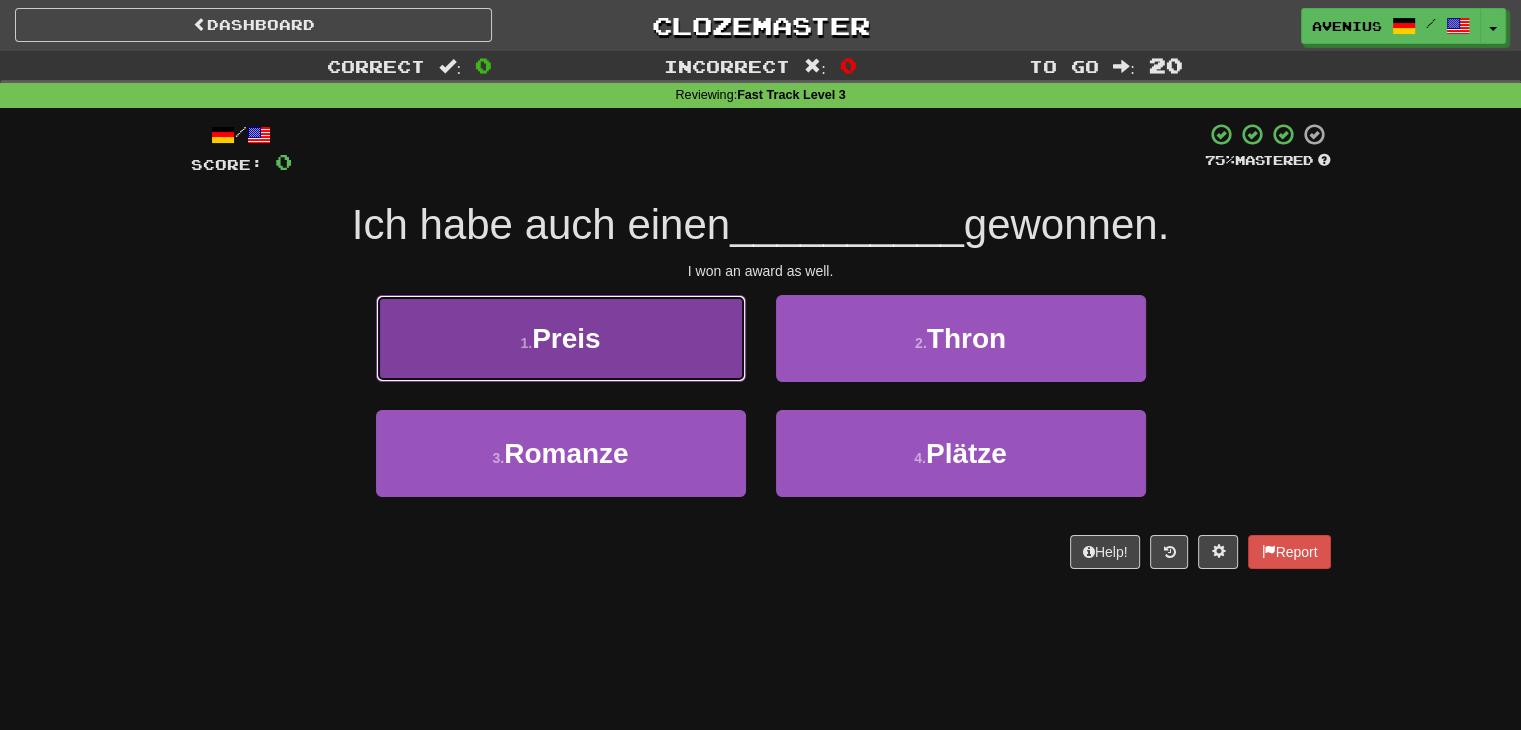 click on "1 .  Preis" at bounding box center [561, 338] 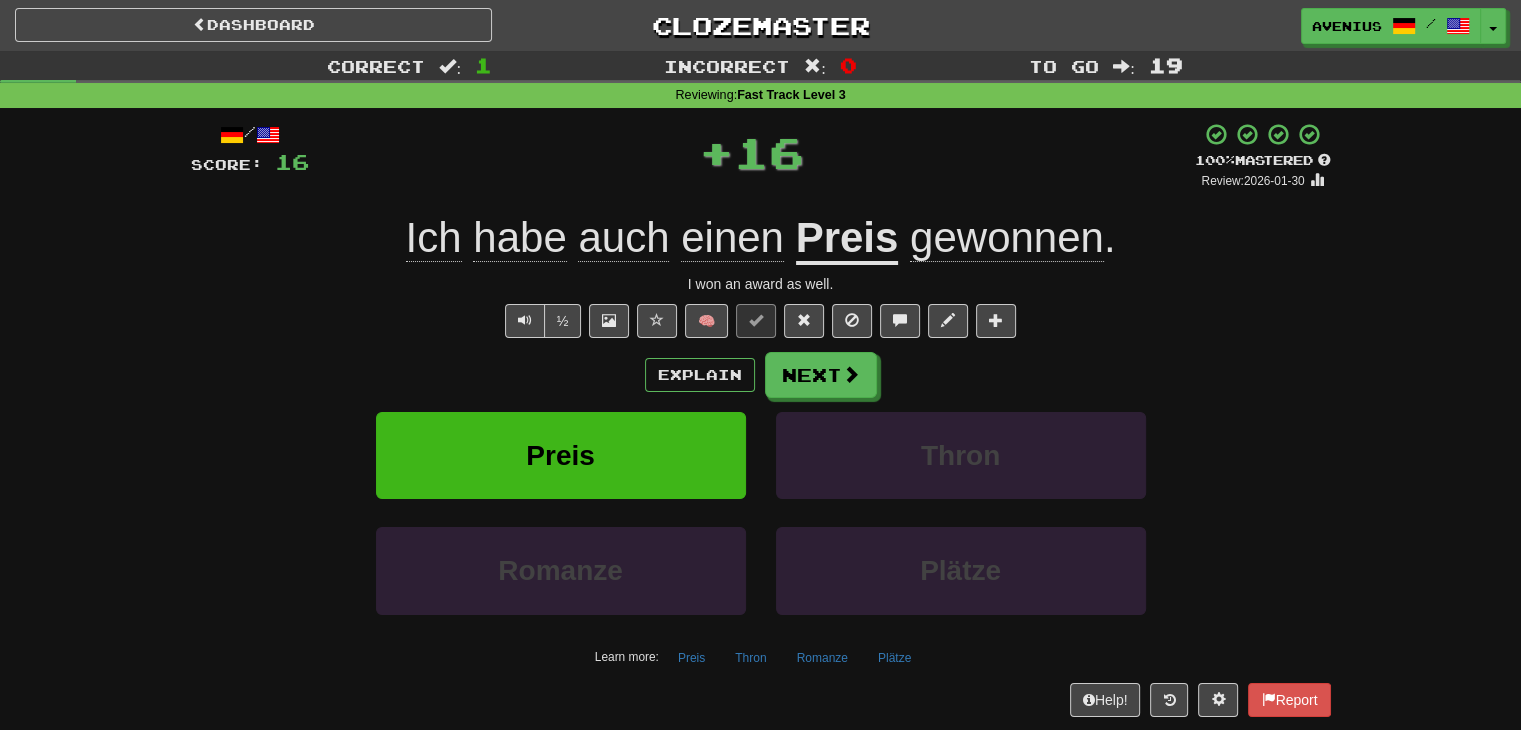 click at bounding box center [851, 374] 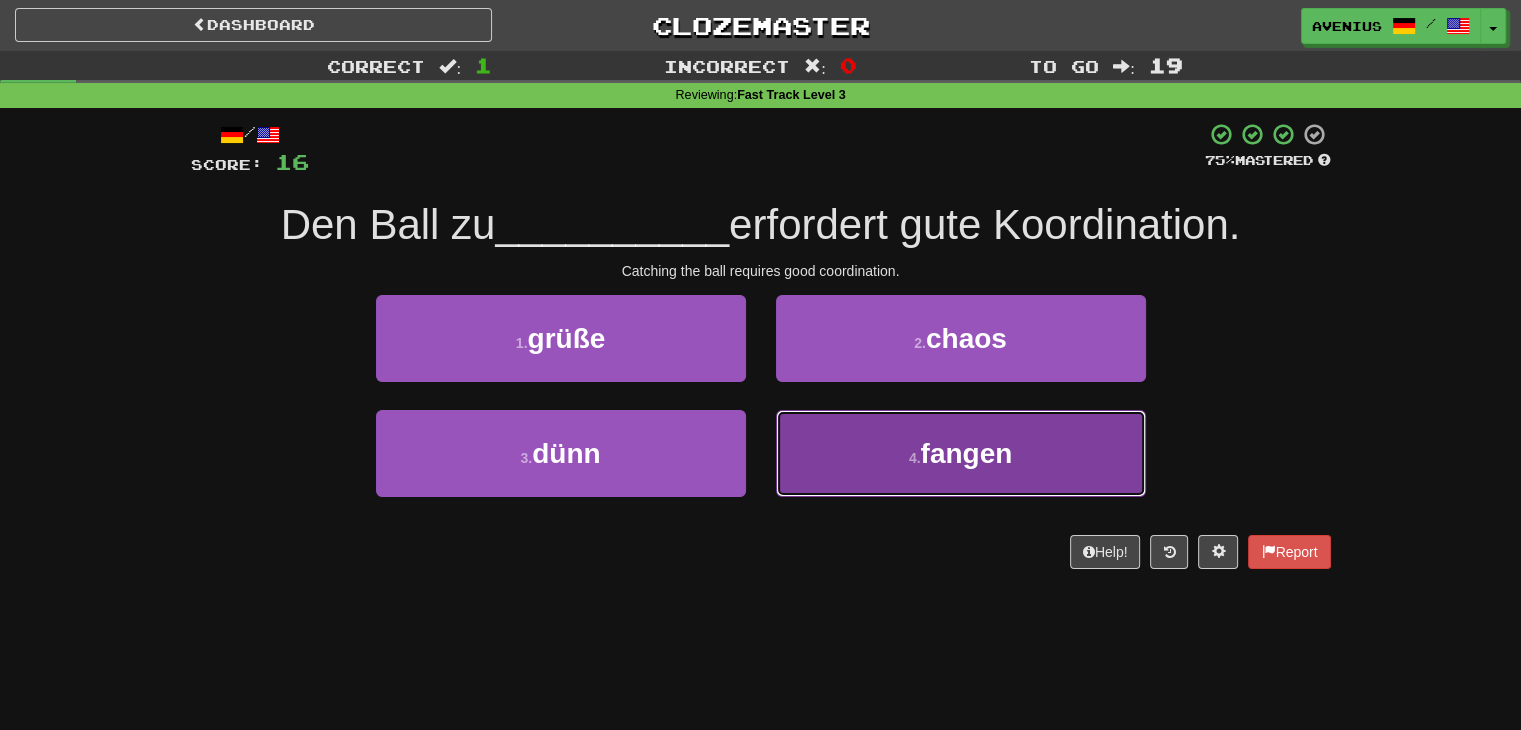 click on "4 .  fangen" at bounding box center (961, 453) 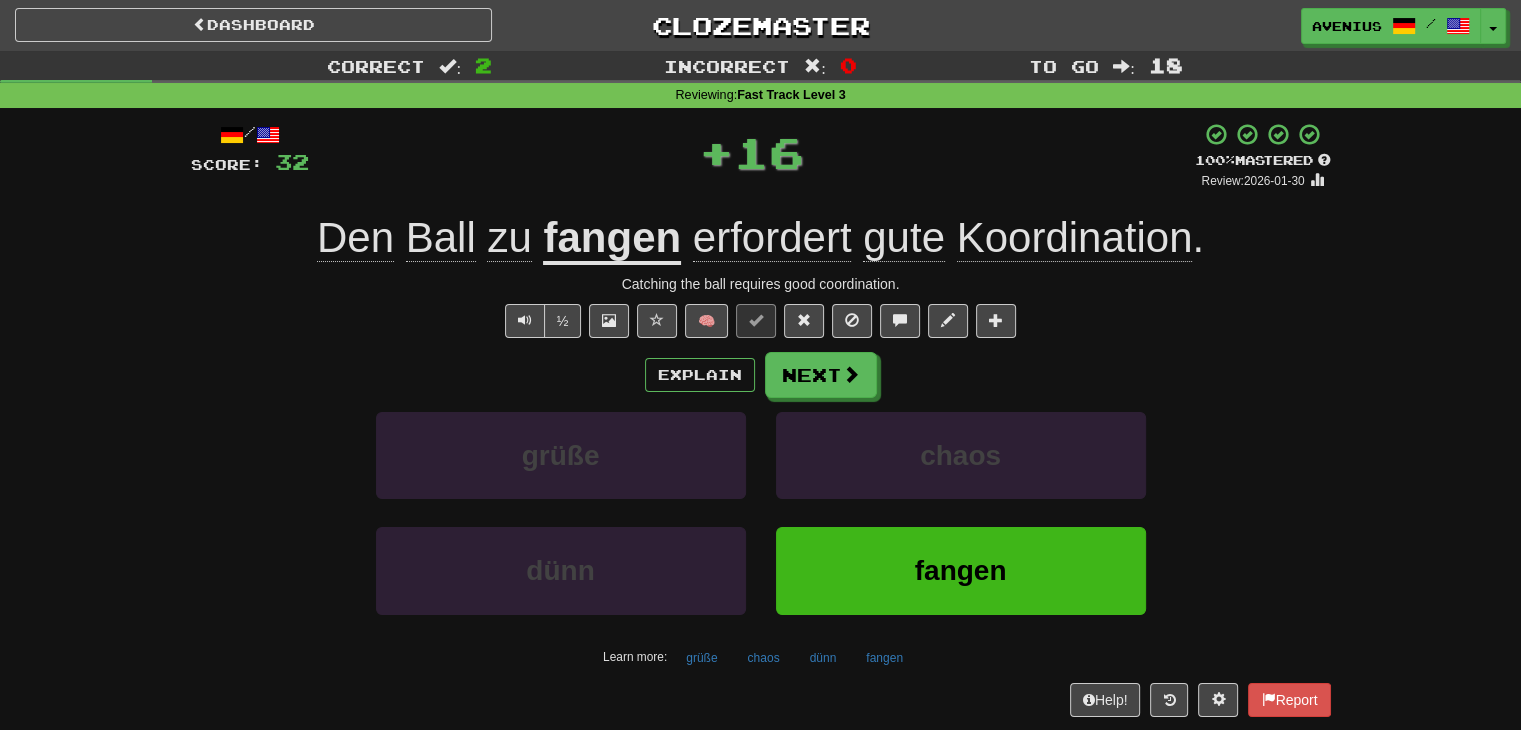 click on "Next" at bounding box center (821, 375) 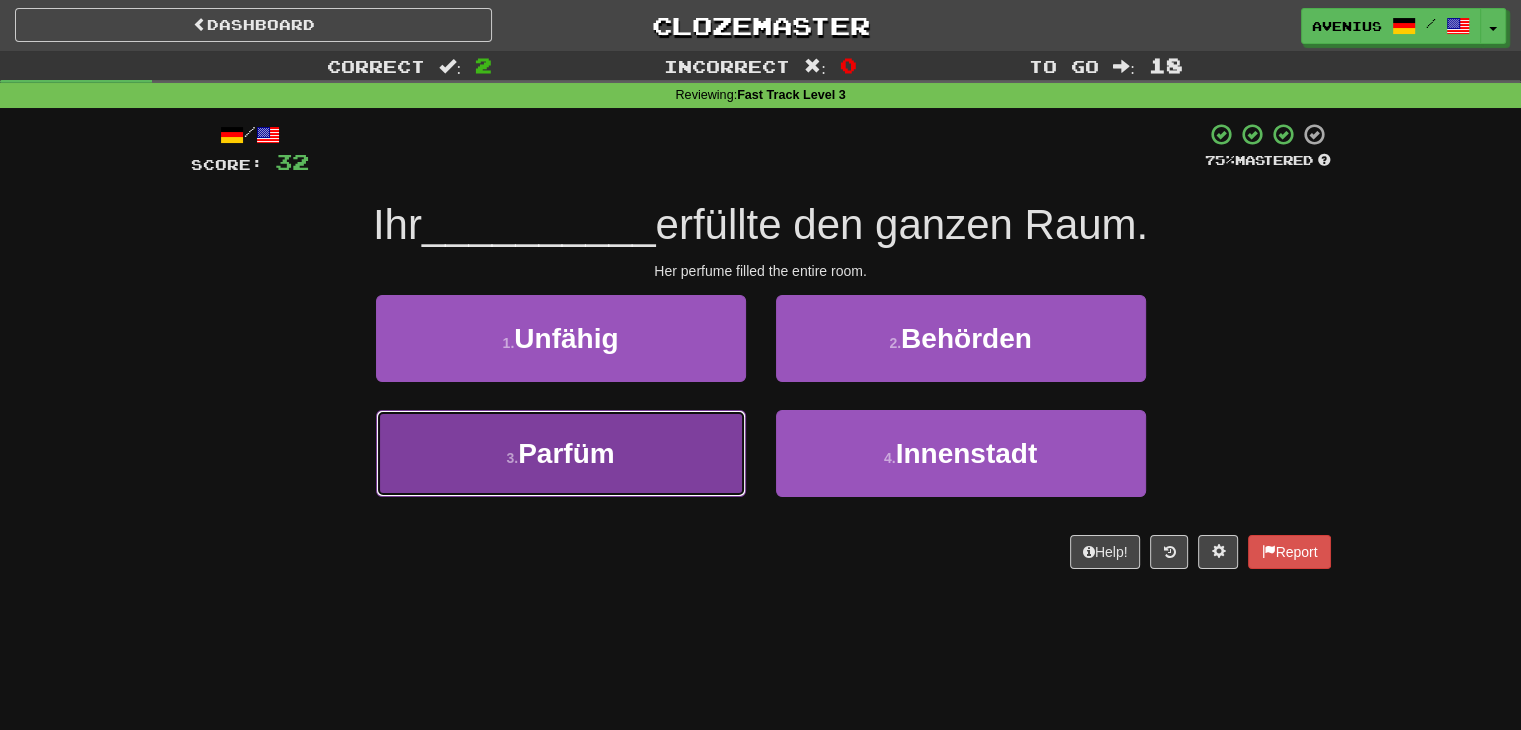 click on "3 .  Parfüm" at bounding box center (561, 453) 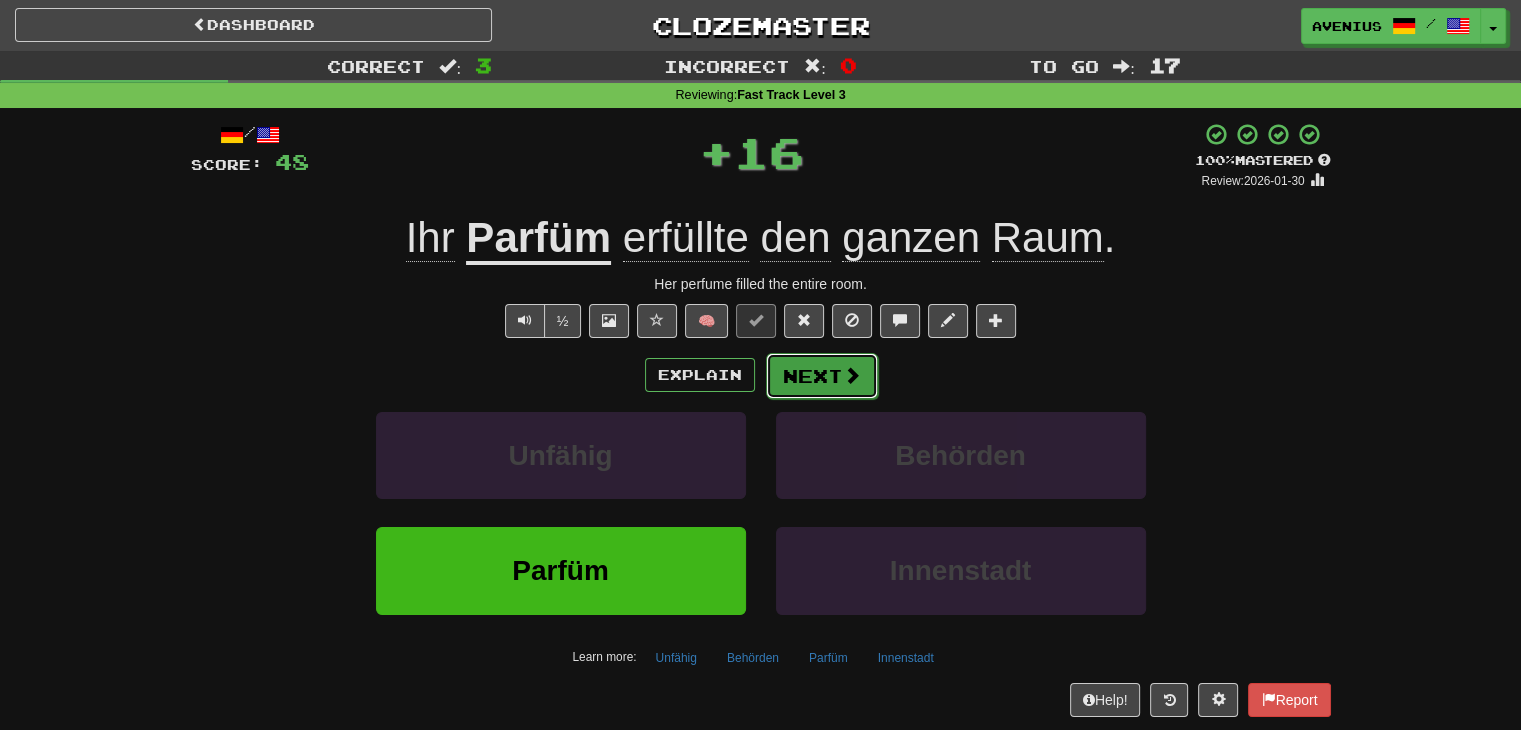 click on "Next" at bounding box center (822, 376) 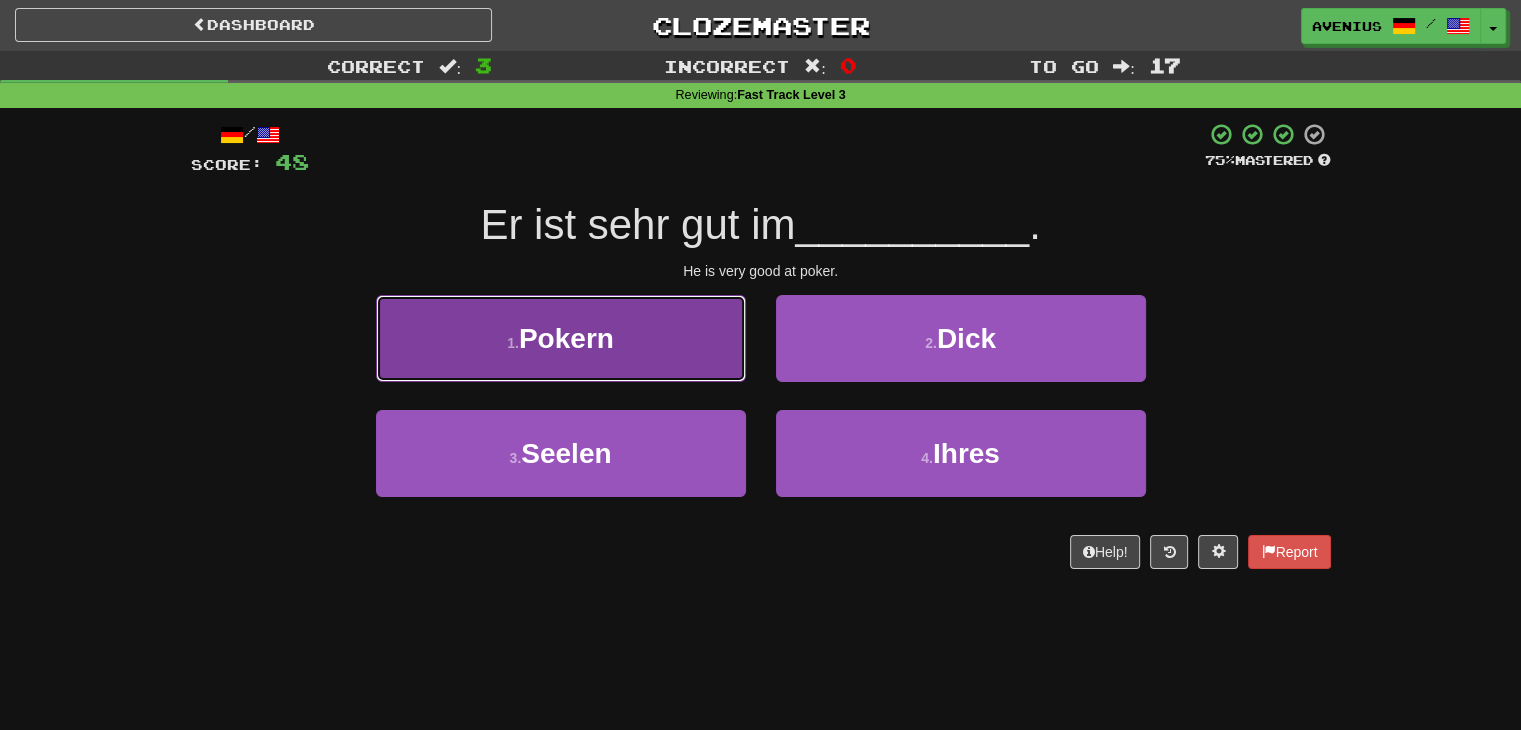 click on "1 .  Pokern" at bounding box center (561, 338) 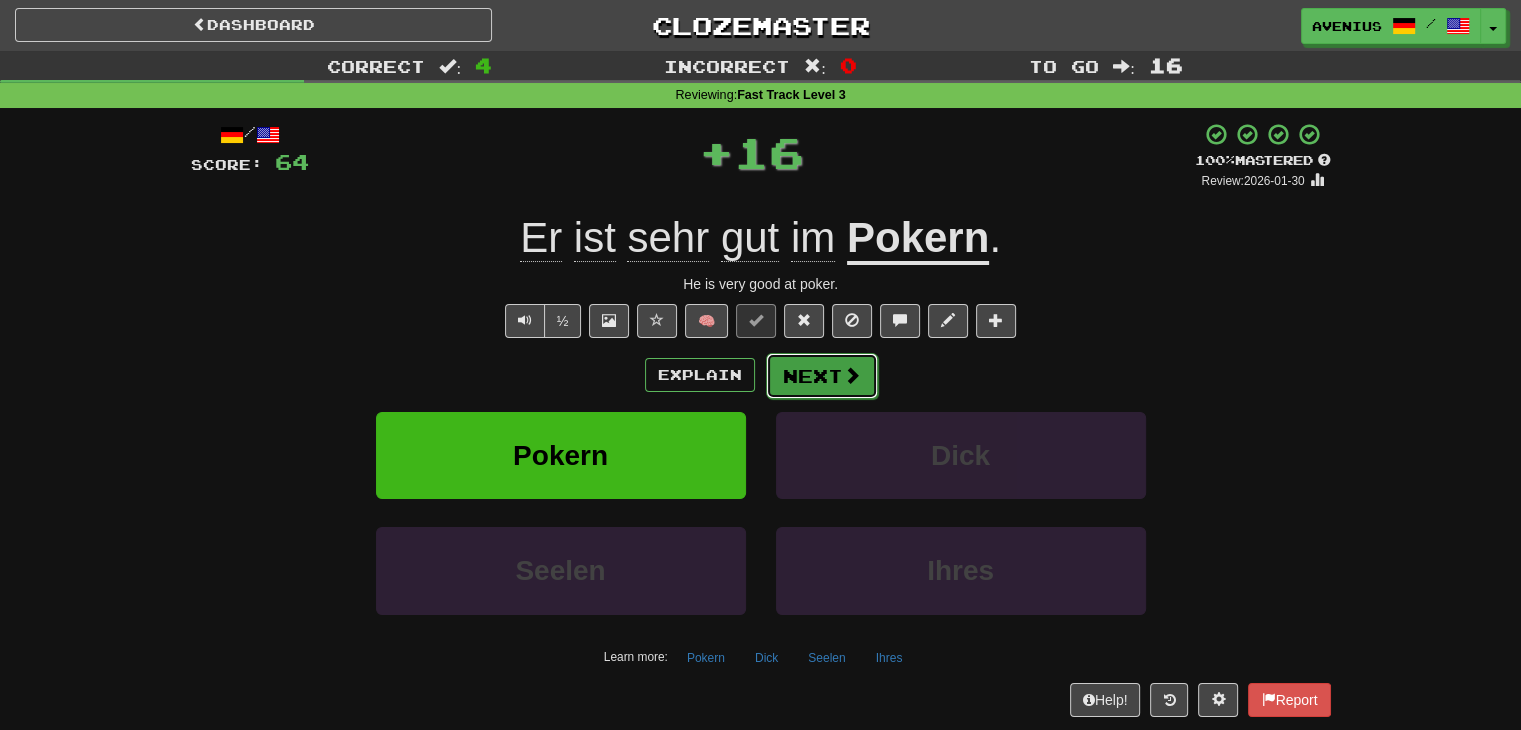 click on "Next" at bounding box center (822, 376) 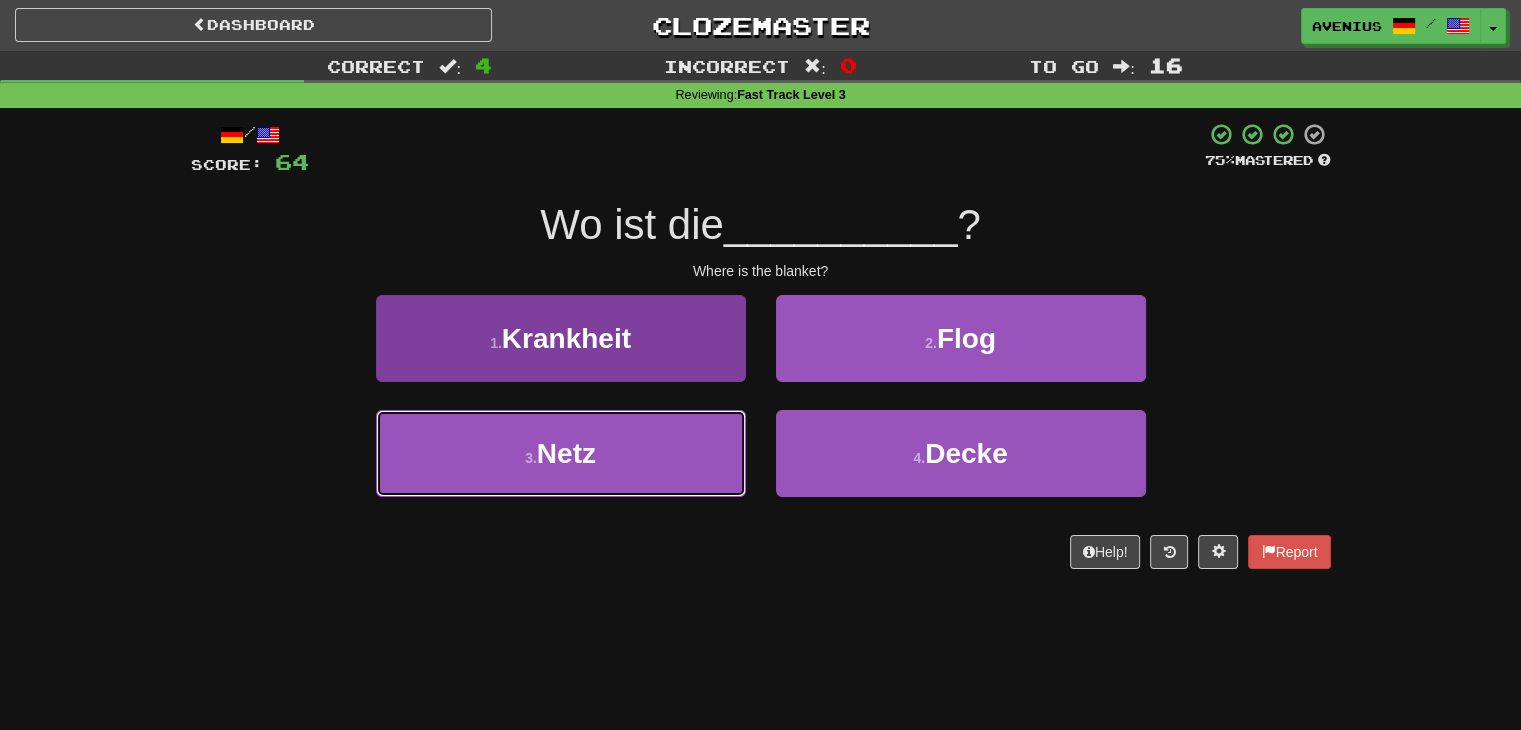 drag, startPoint x: 700, startPoint y: 424, endPoint x: 715, endPoint y: 417, distance: 16.552946 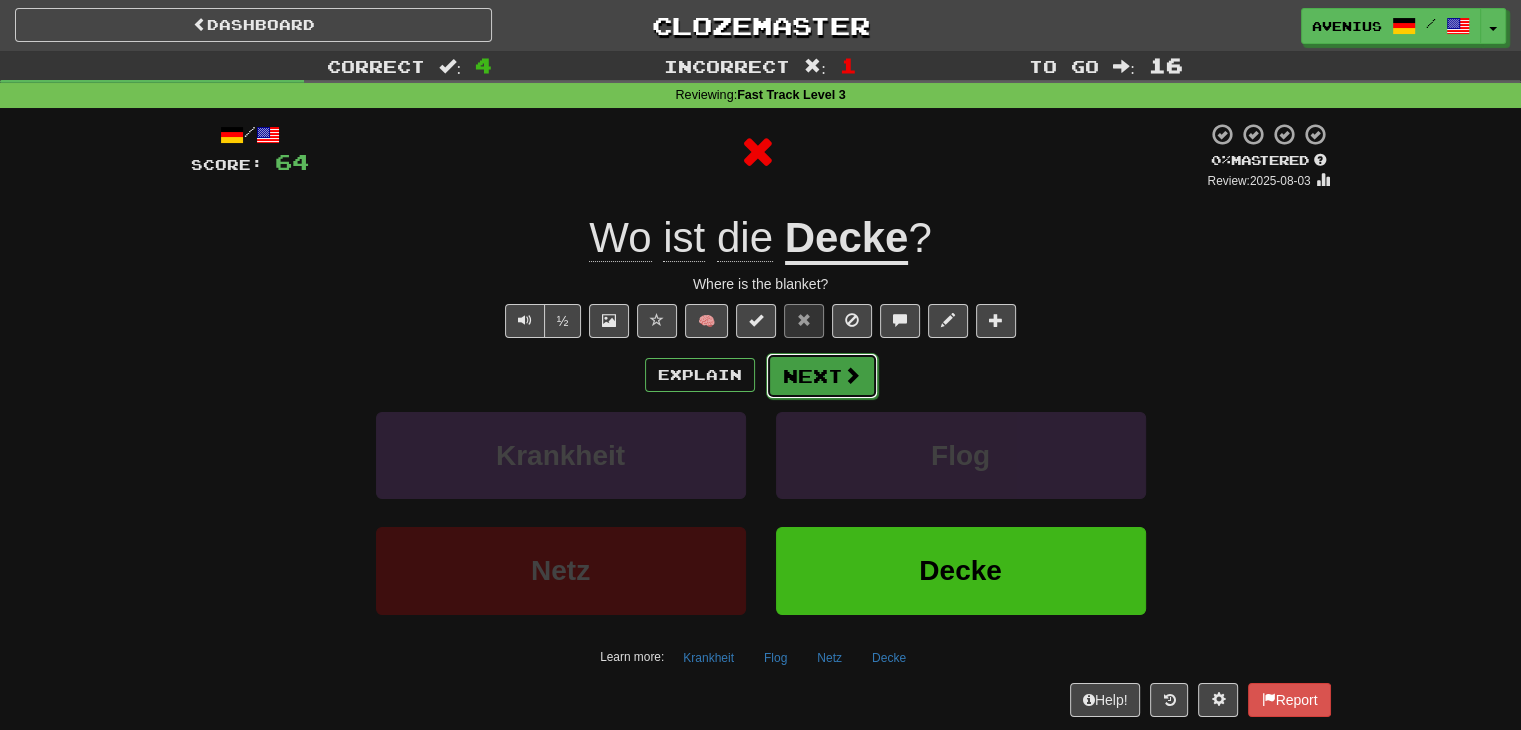 click at bounding box center [852, 375] 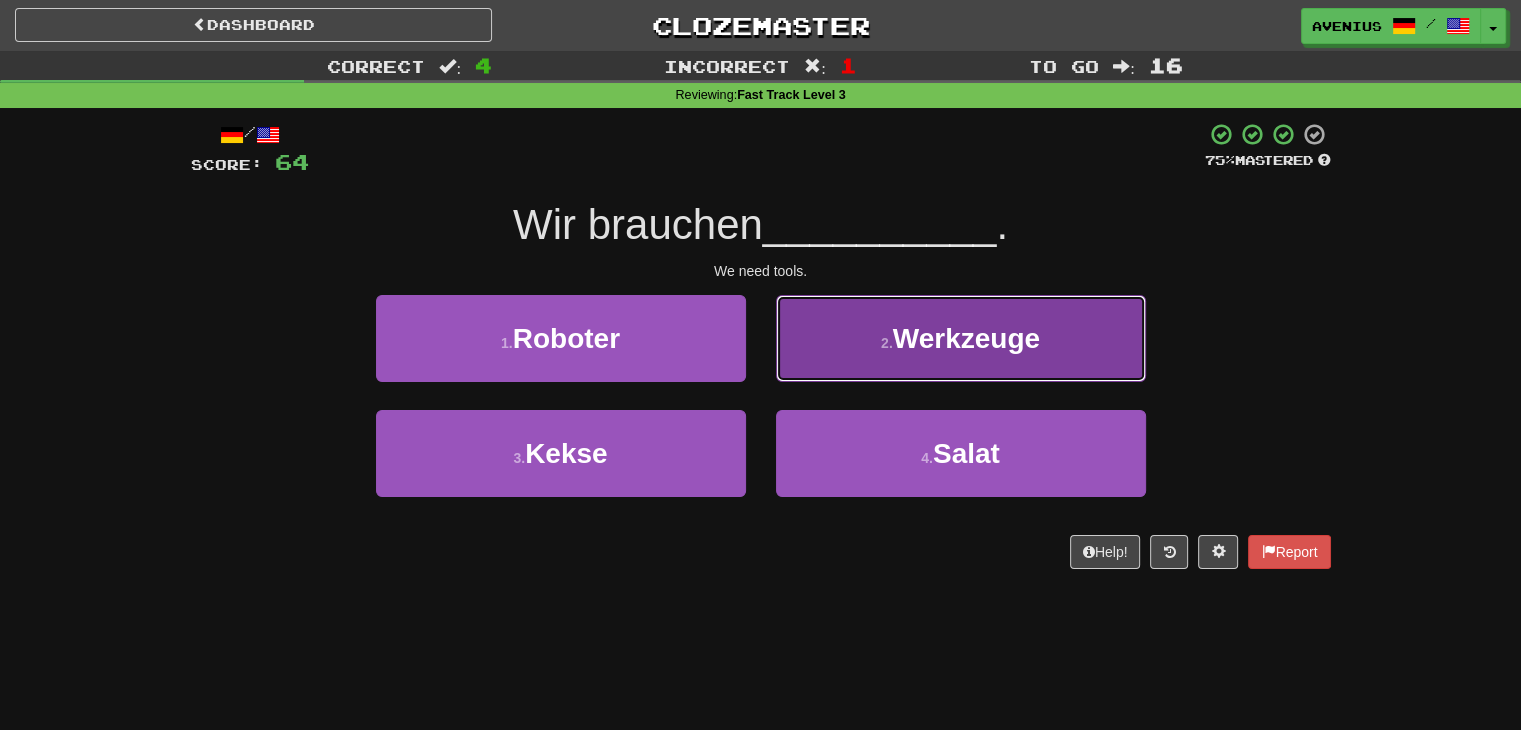 click on "2 .  Werkzeuge" at bounding box center [961, 338] 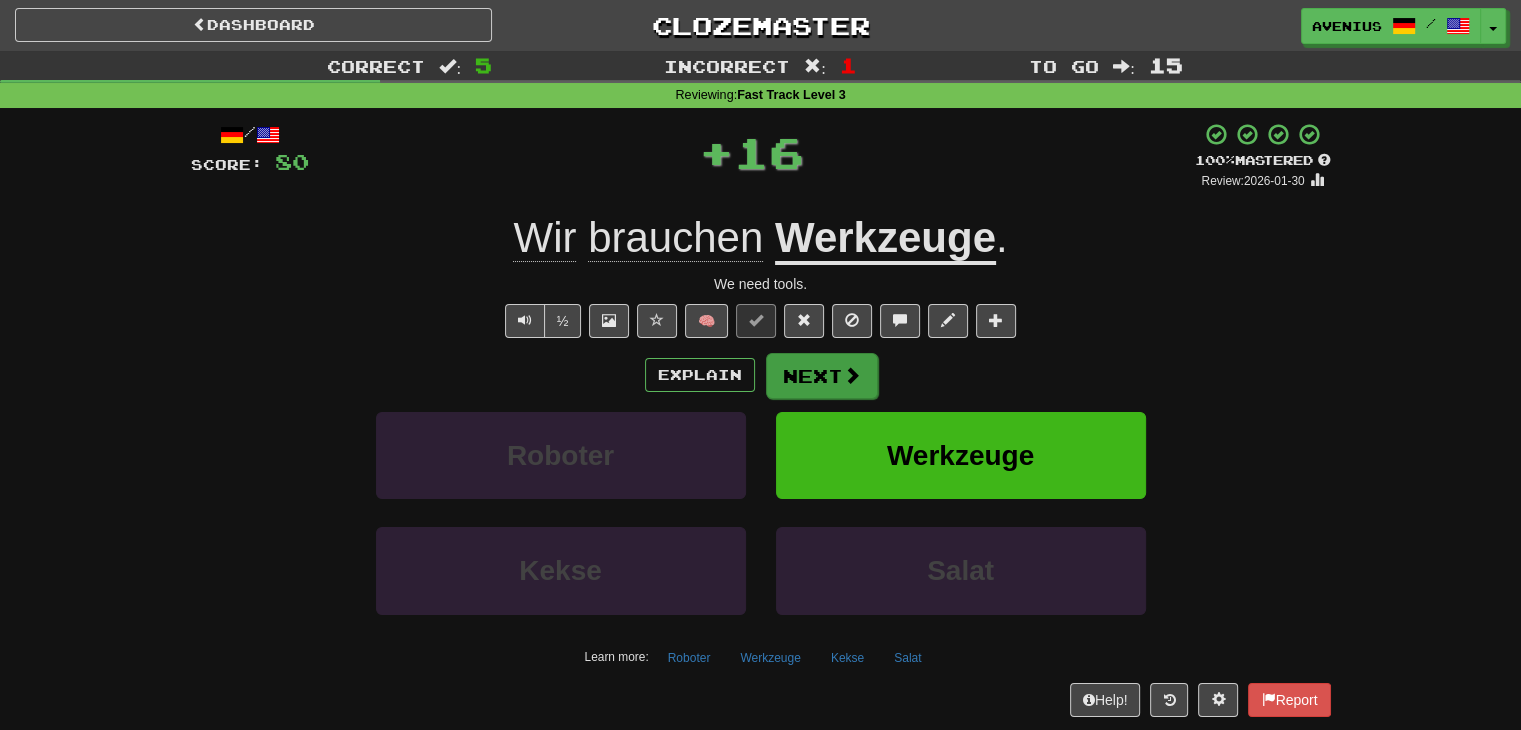 click on "Next" at bounding box center [822, 376] 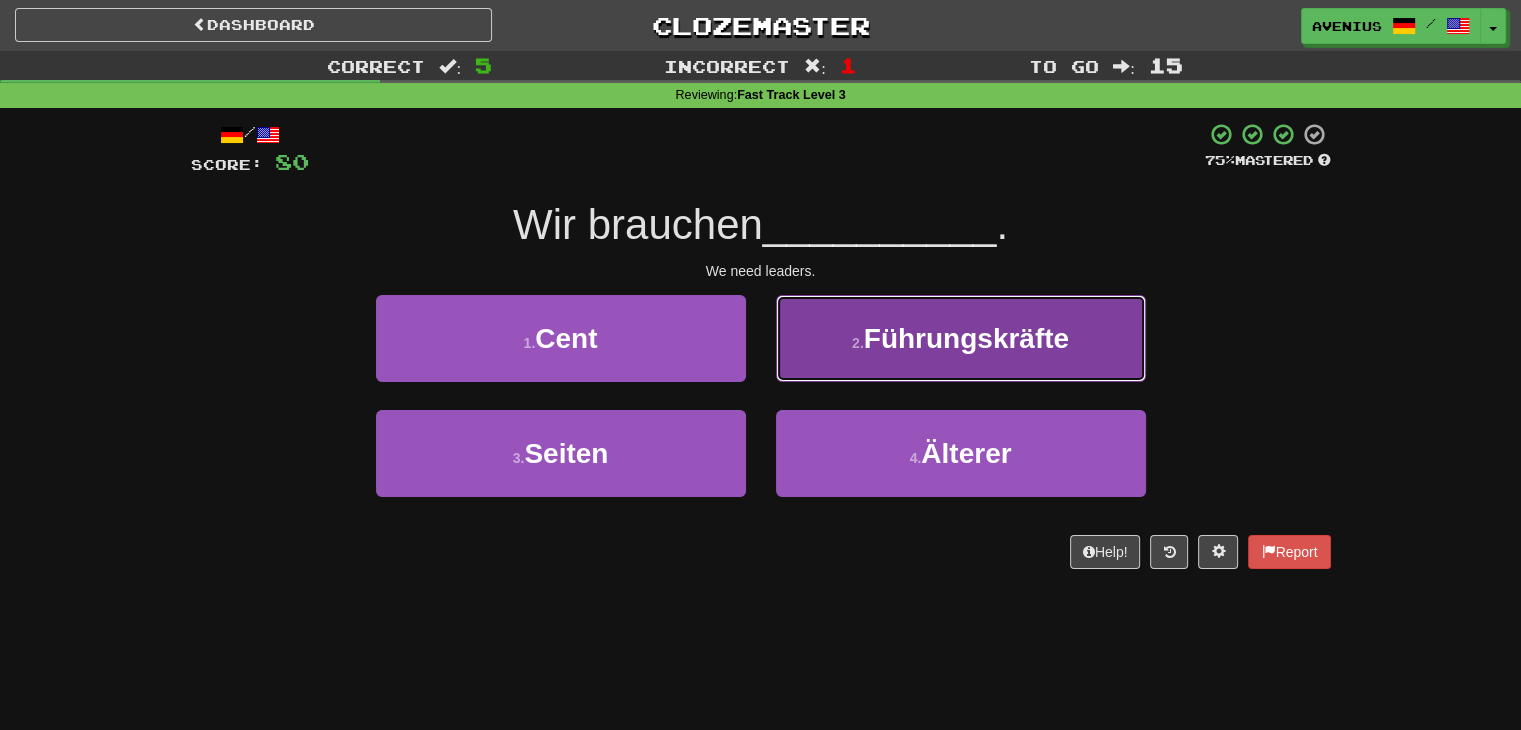 click on "2 .  Führungskräfte" at bounding box center (961, 338) 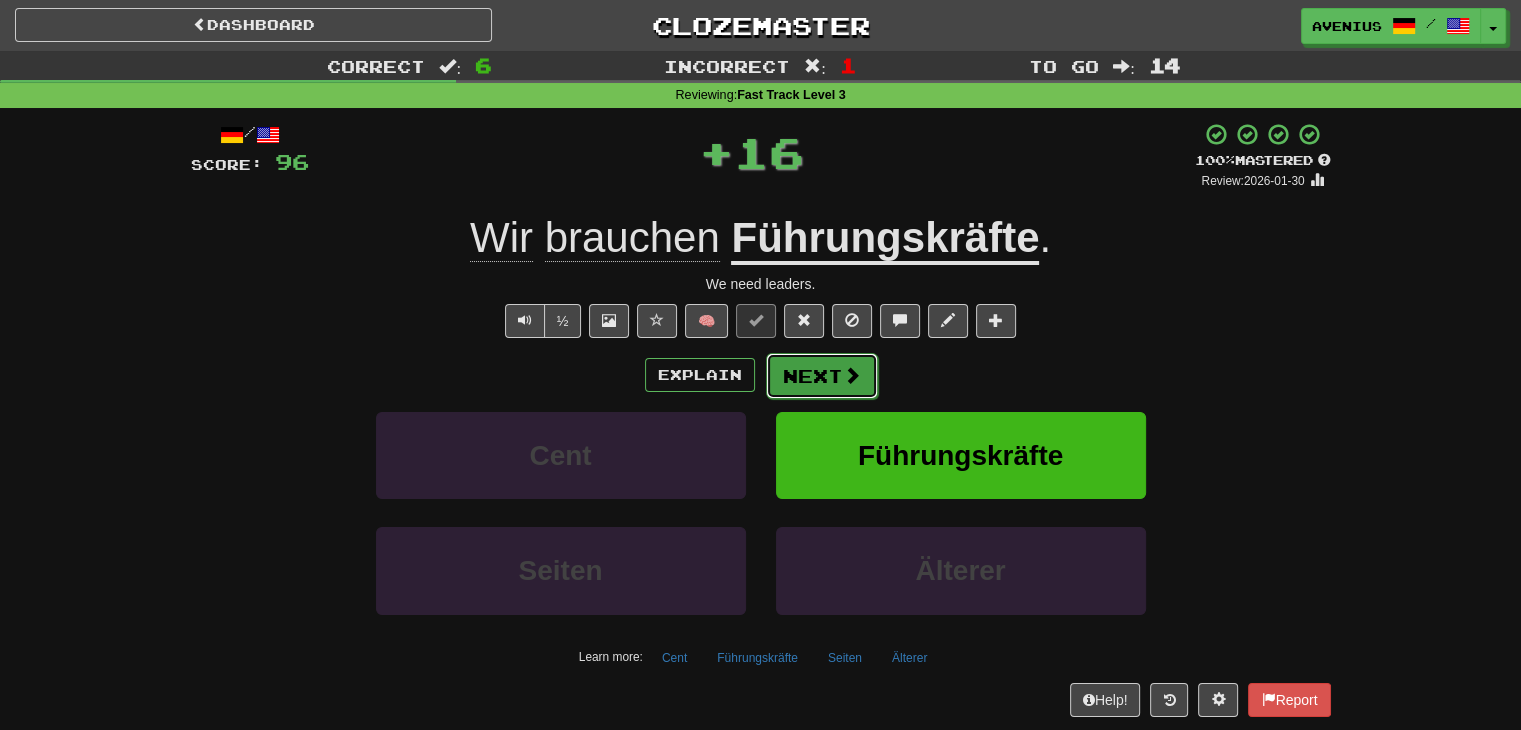 click on "Next" at bounding box center [822, 376] 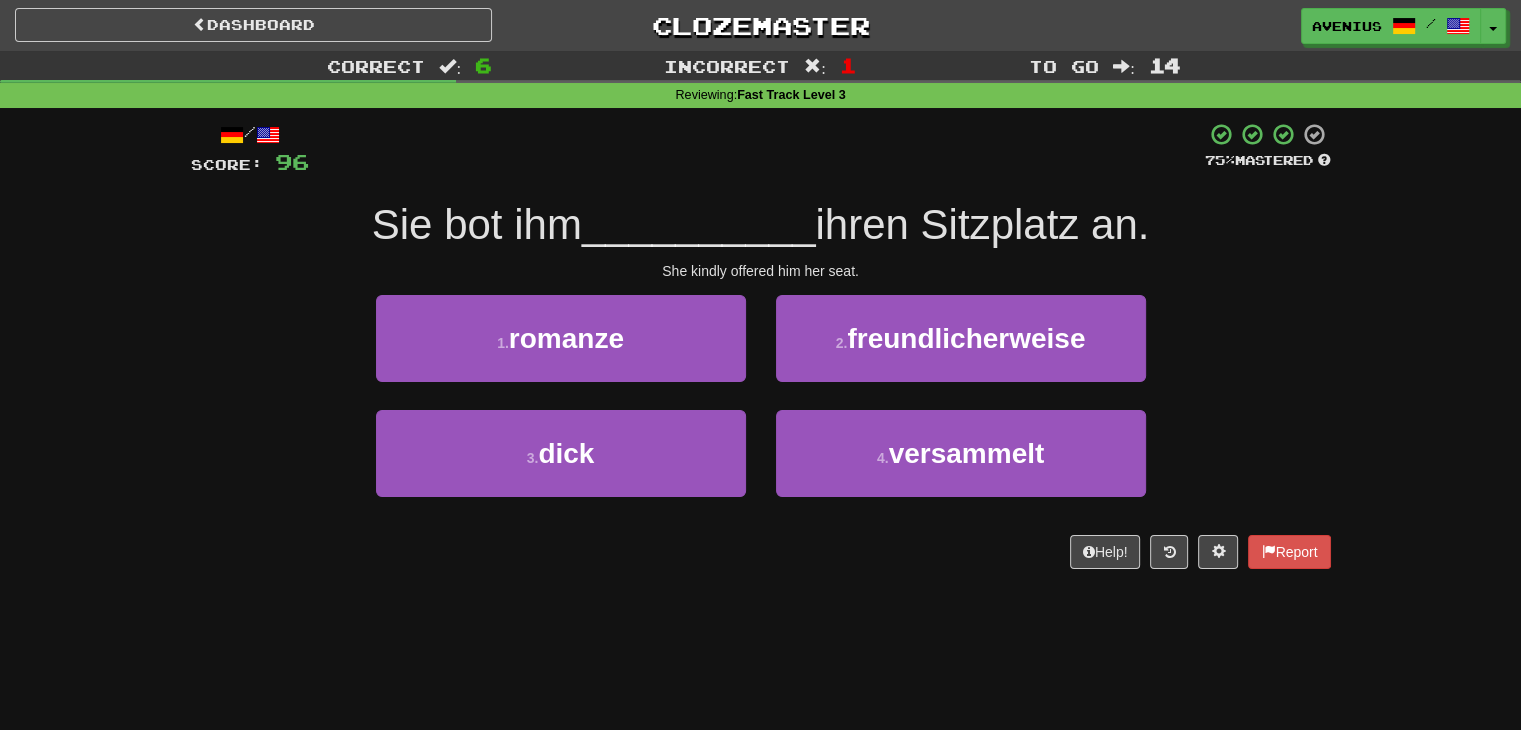 click on "1 .  romanze" at bounding box center (561, 352) 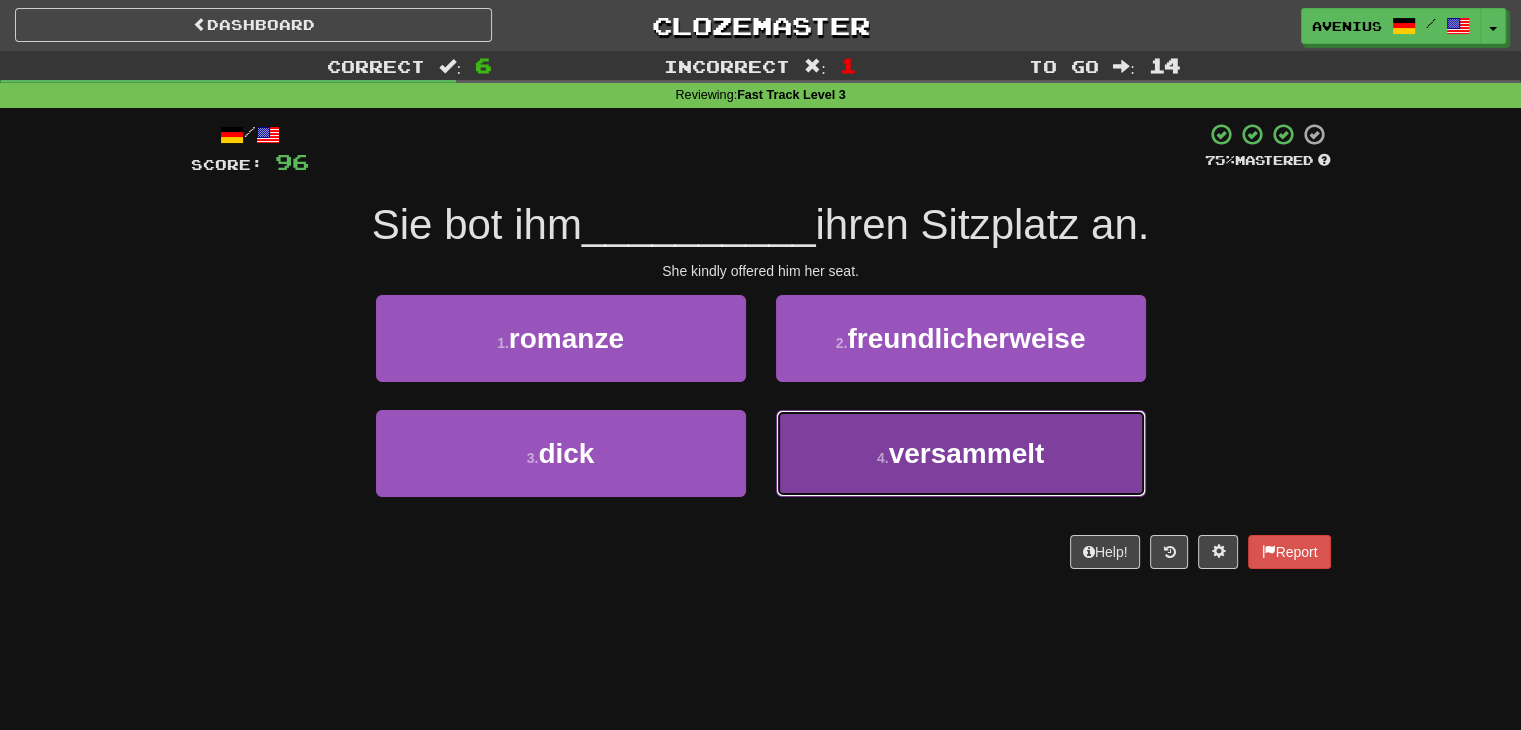 click on "4 .  versammelt" at bounding box center [961, 453] 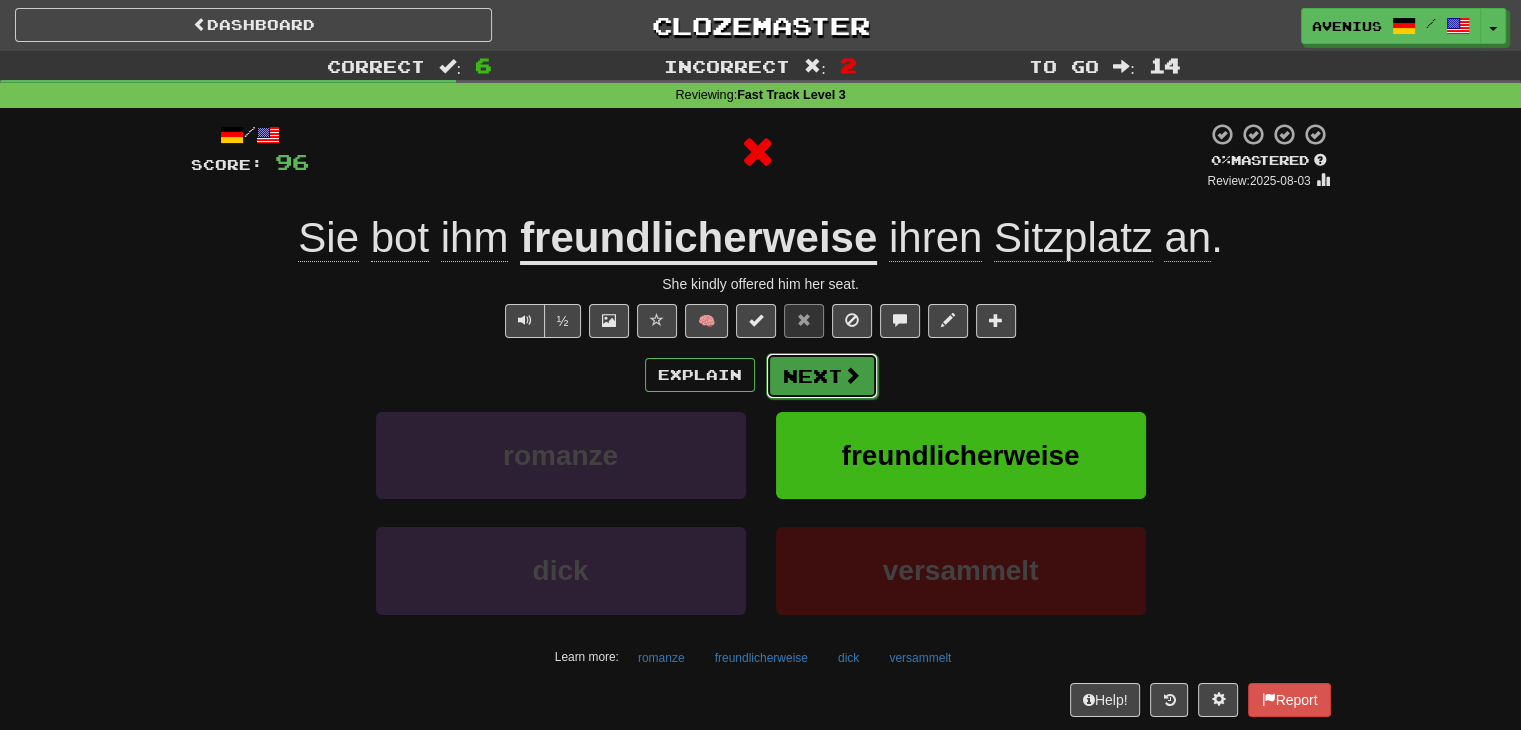 click on "Next" at bounding box center (822, 376) 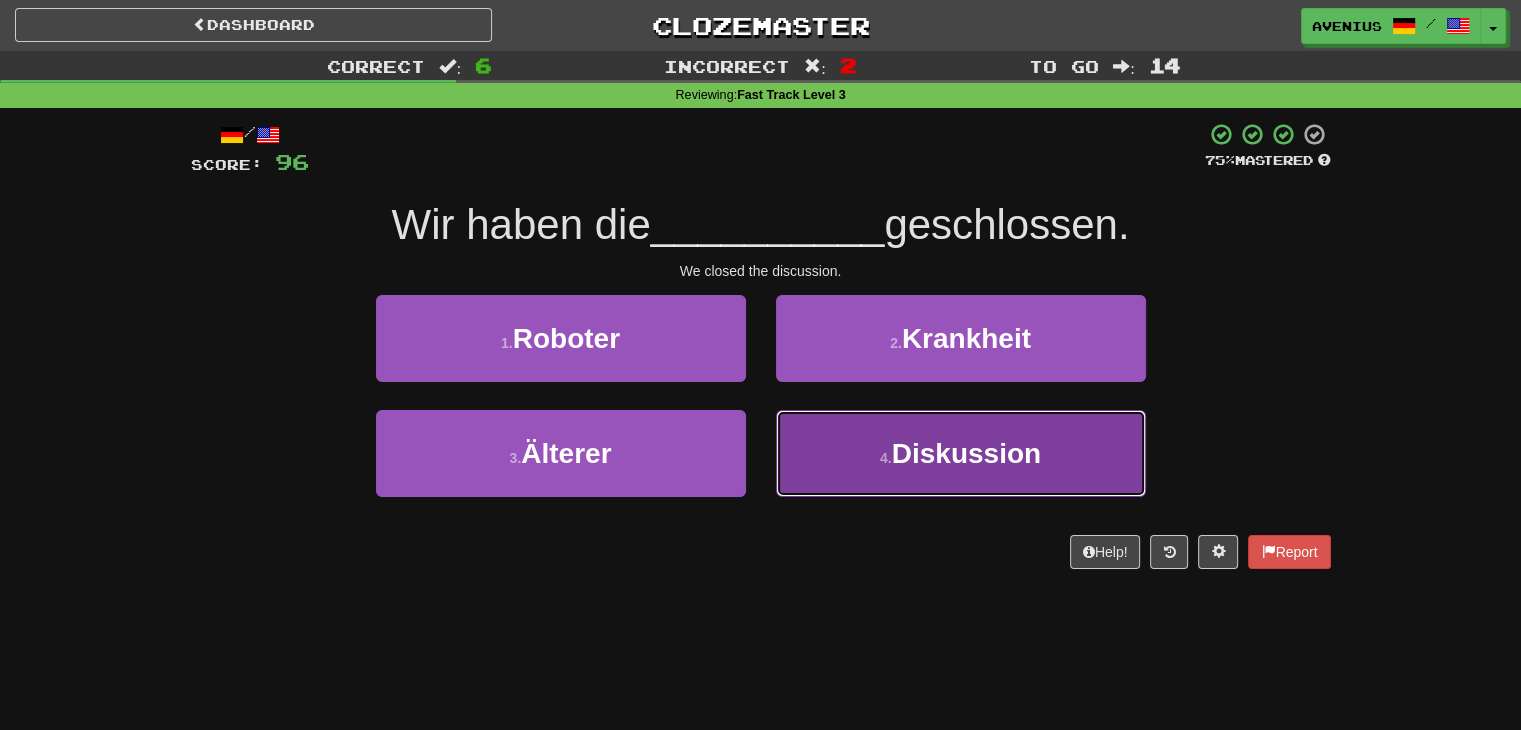 click on "4 .  Diskussion" at bounding box center (961, 453) 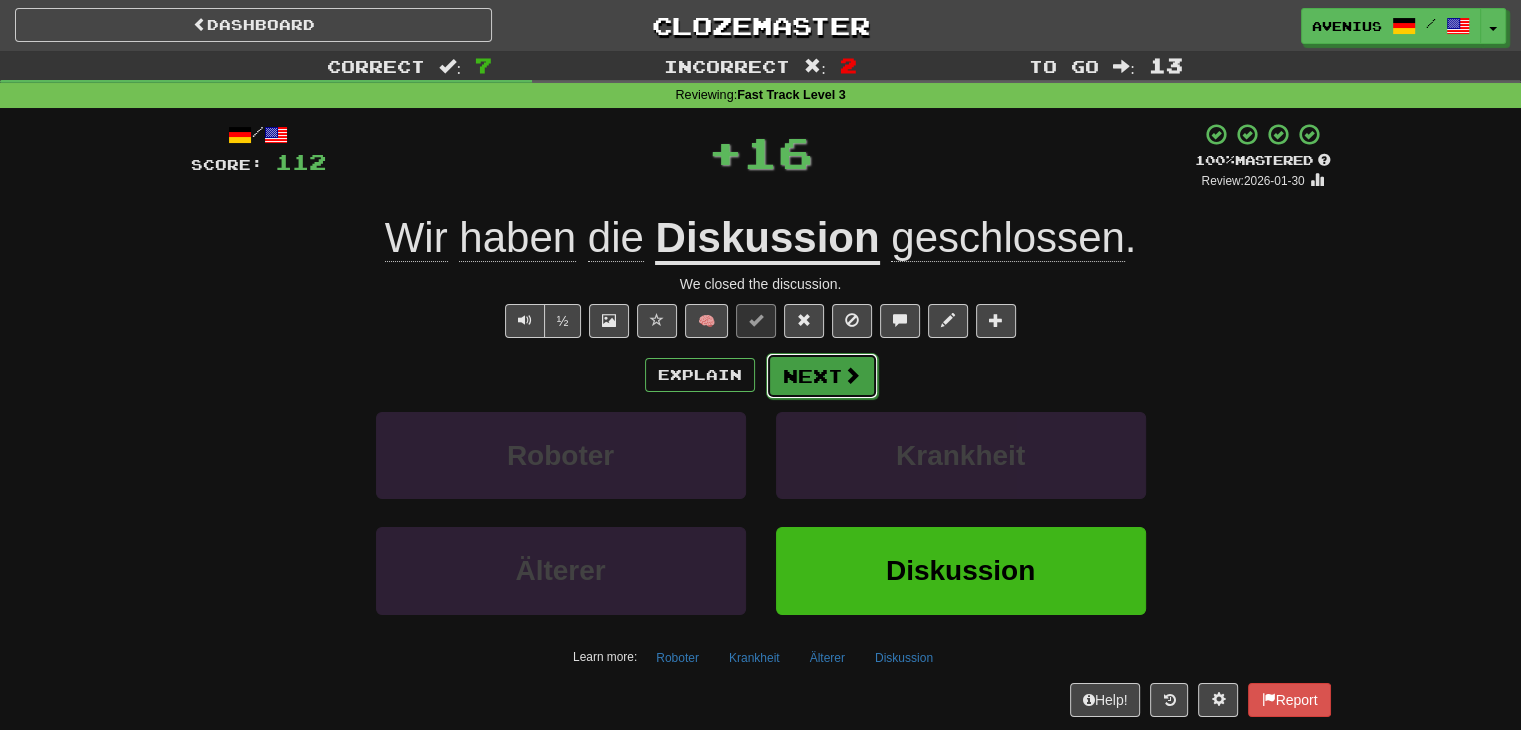 click on "Next" at bounding box center [822, 376] 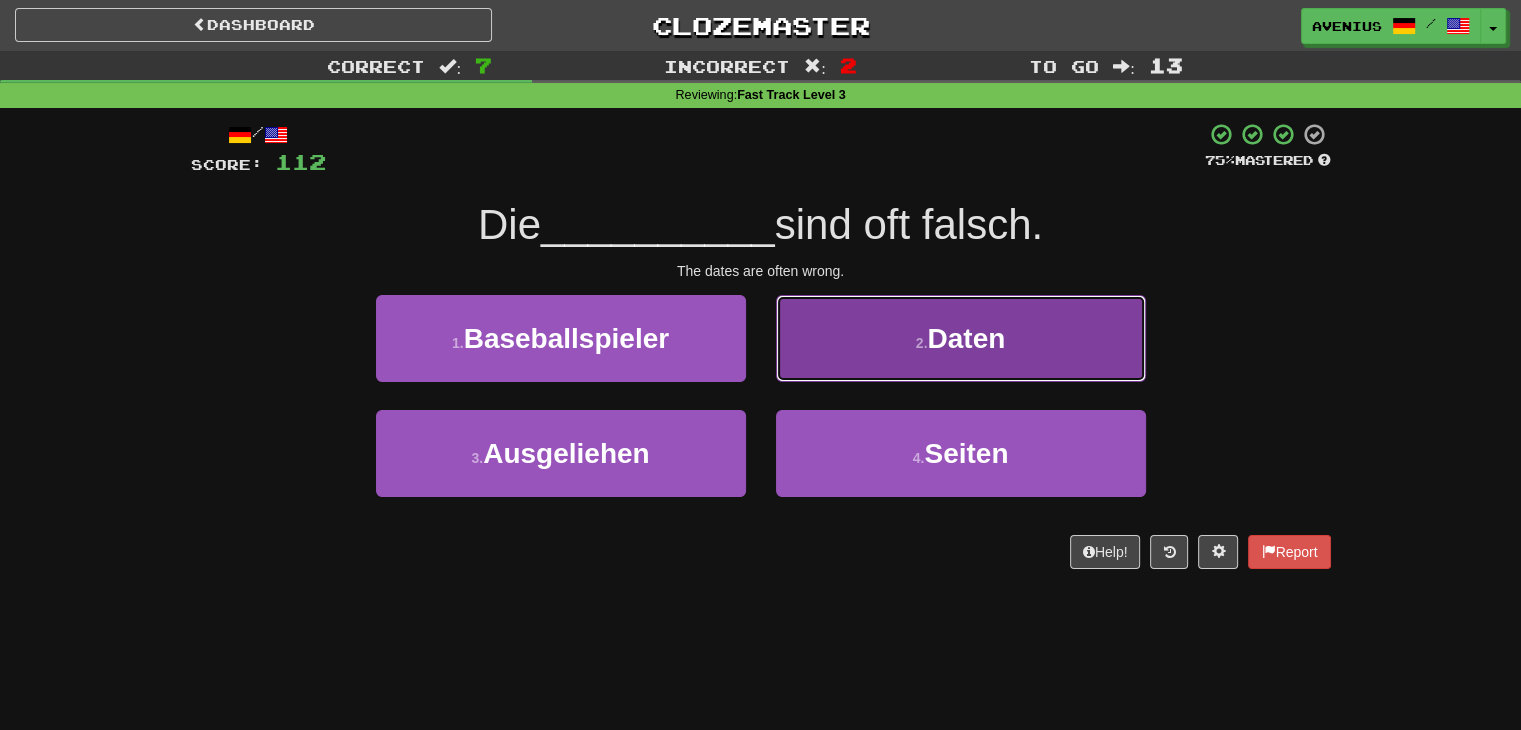 click on "2 .  Daten" at bounding box center [961, 338] 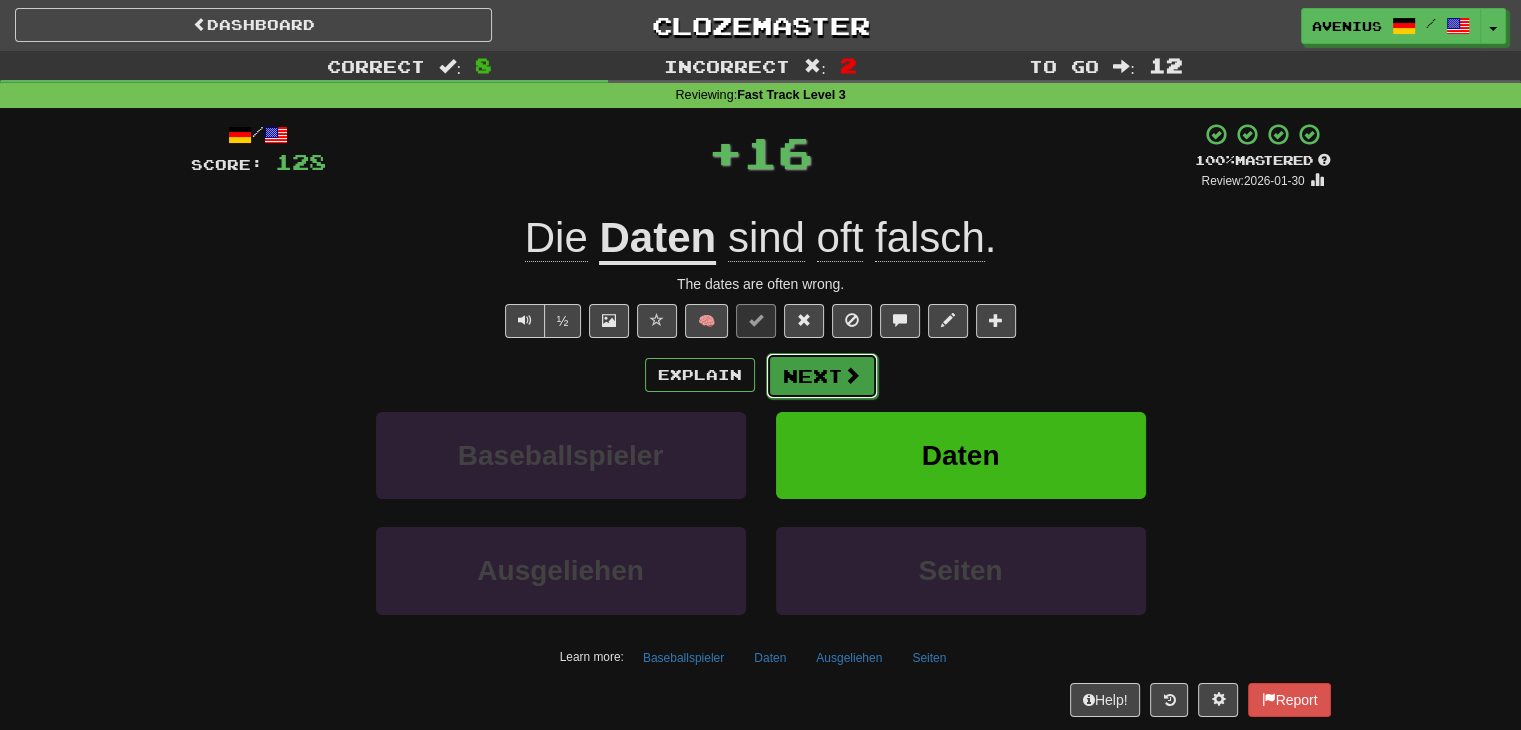 click on "Next" at bounding box center [822, 376] 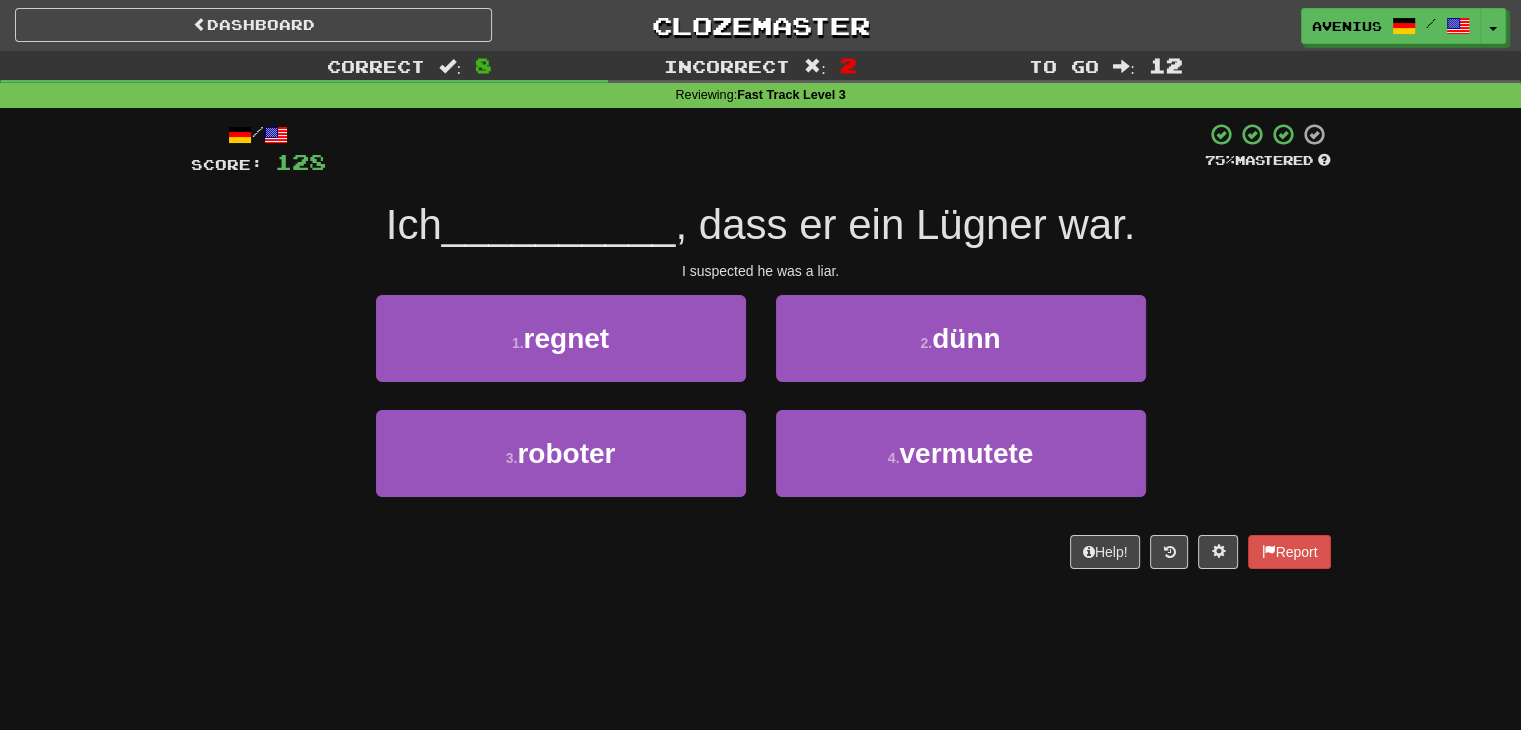 click on "4 .  vermutete" at bounding box center (961, 467) 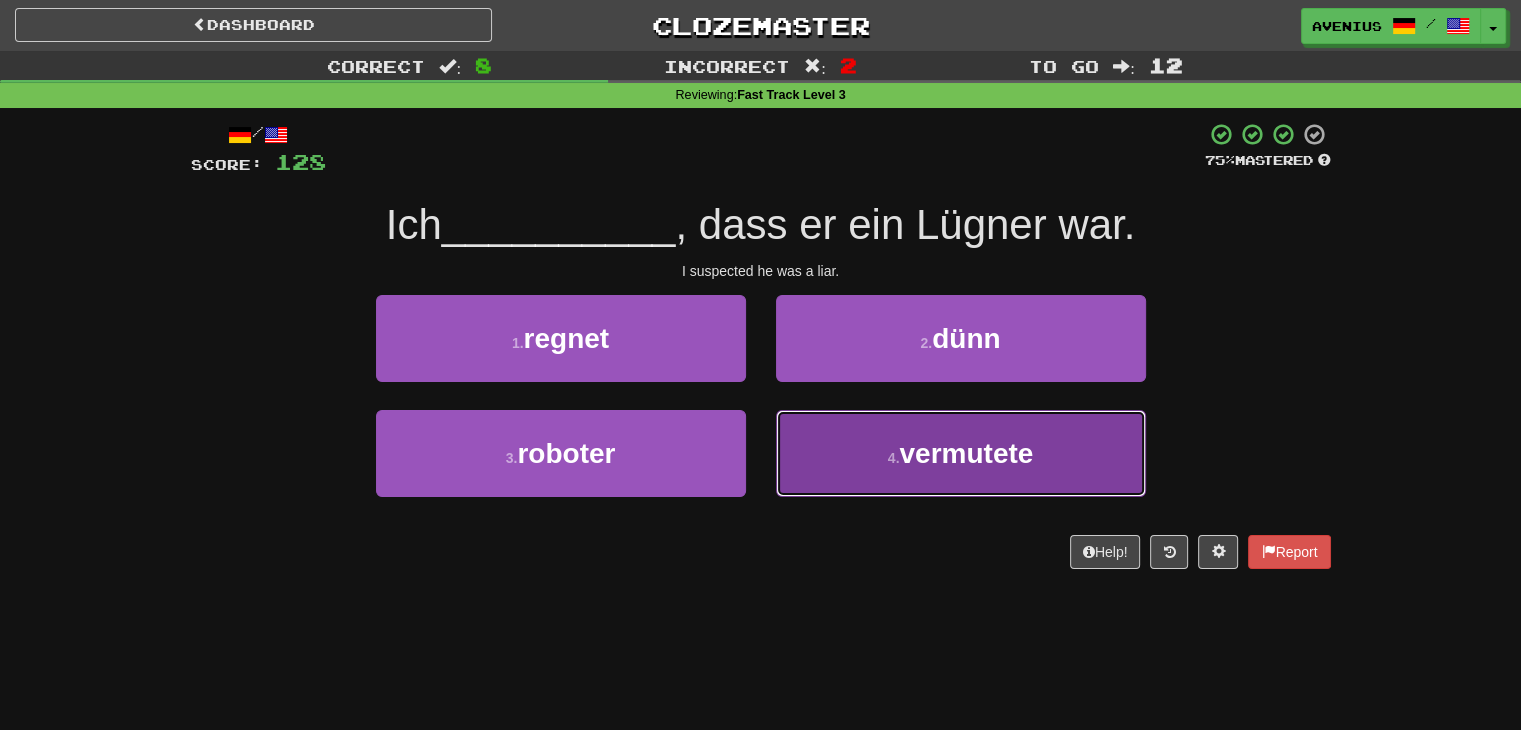 click on "4 .  vermutete" at bounding box center (961, 453) 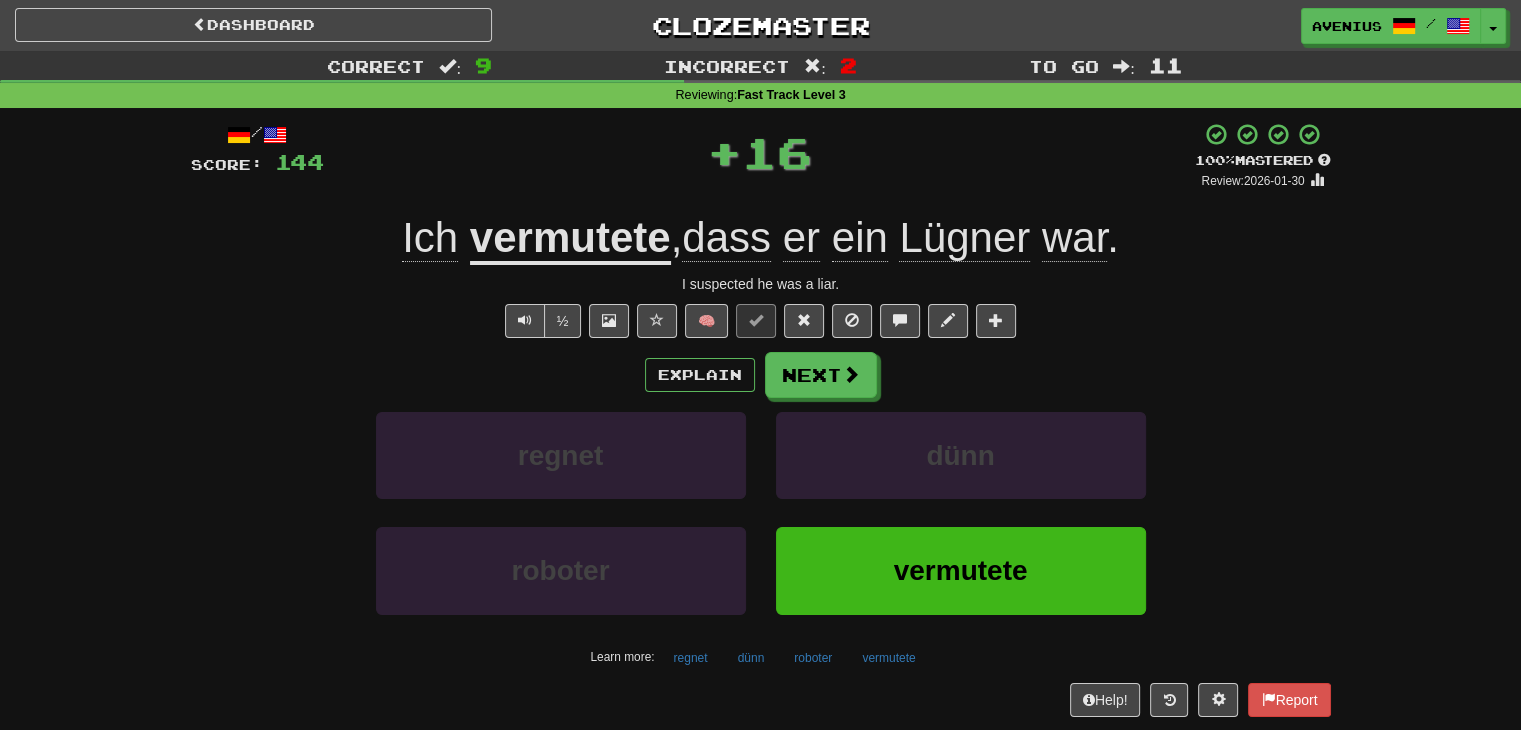 click on "Next" at bounding box center (821, 375) 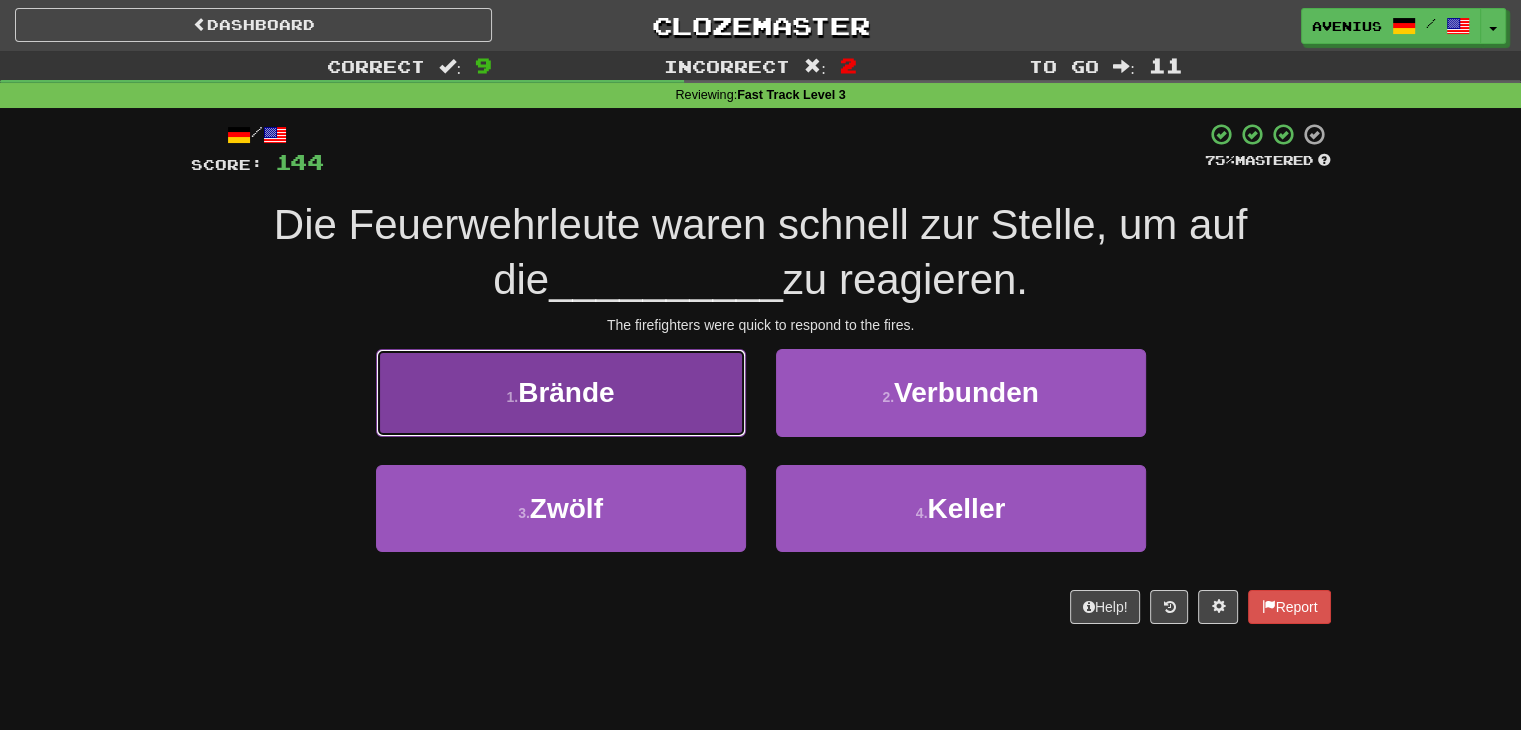 click on "1 .  Brände" at bounding box center [561, 392] 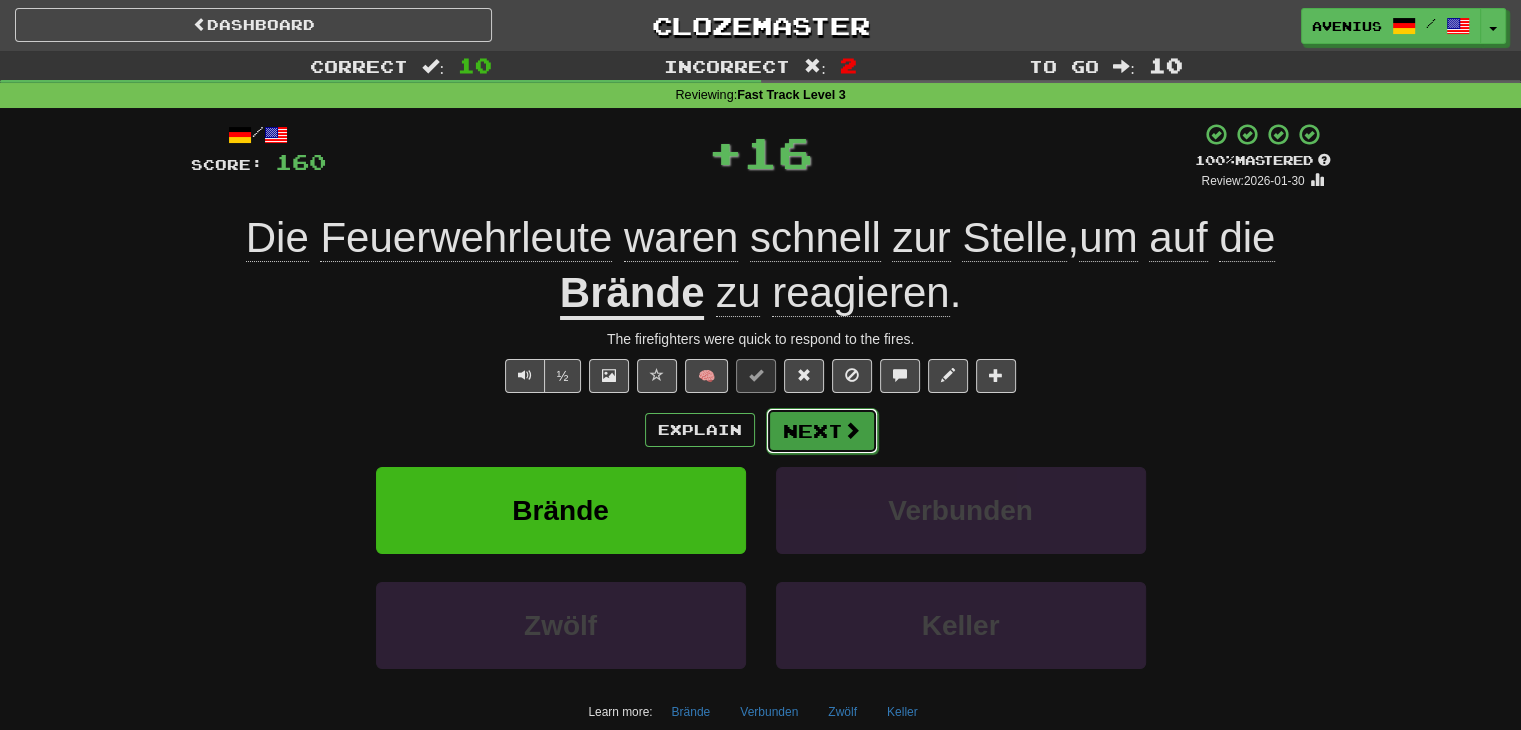 click on "Next" at bounding box center [822, 431] 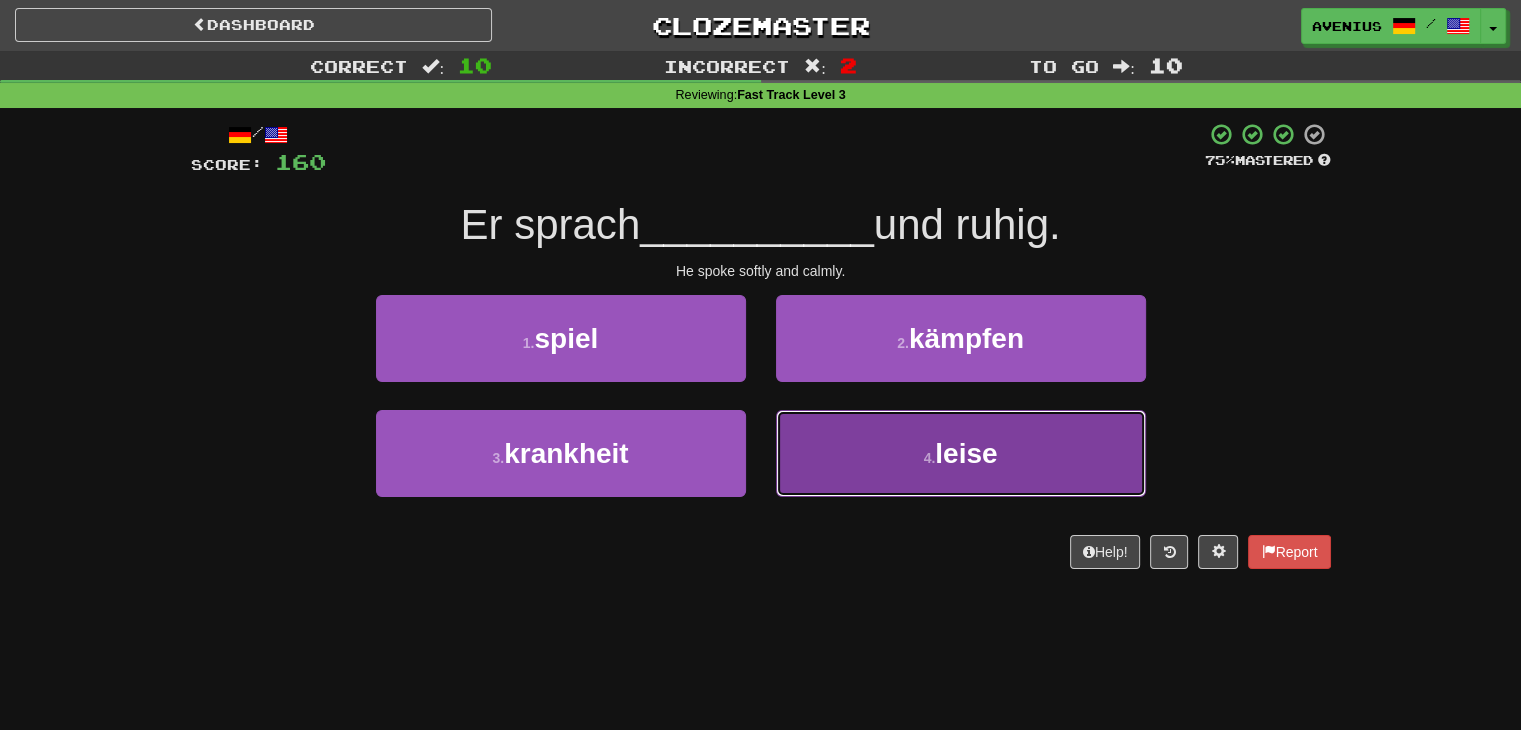 click on "4 .  leise" at bounding box center (961, 453) 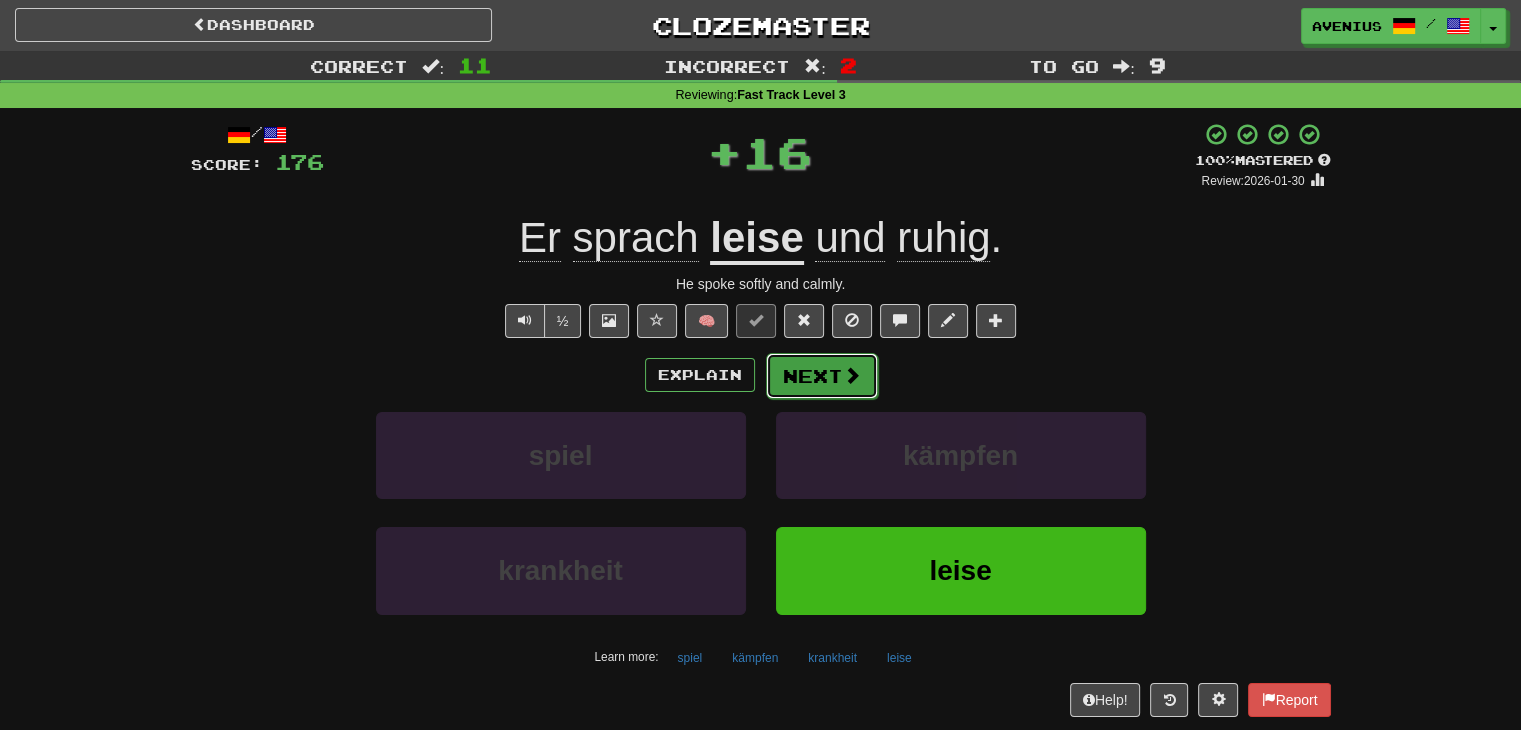 click on "Next" at bounding box center (822, 376) 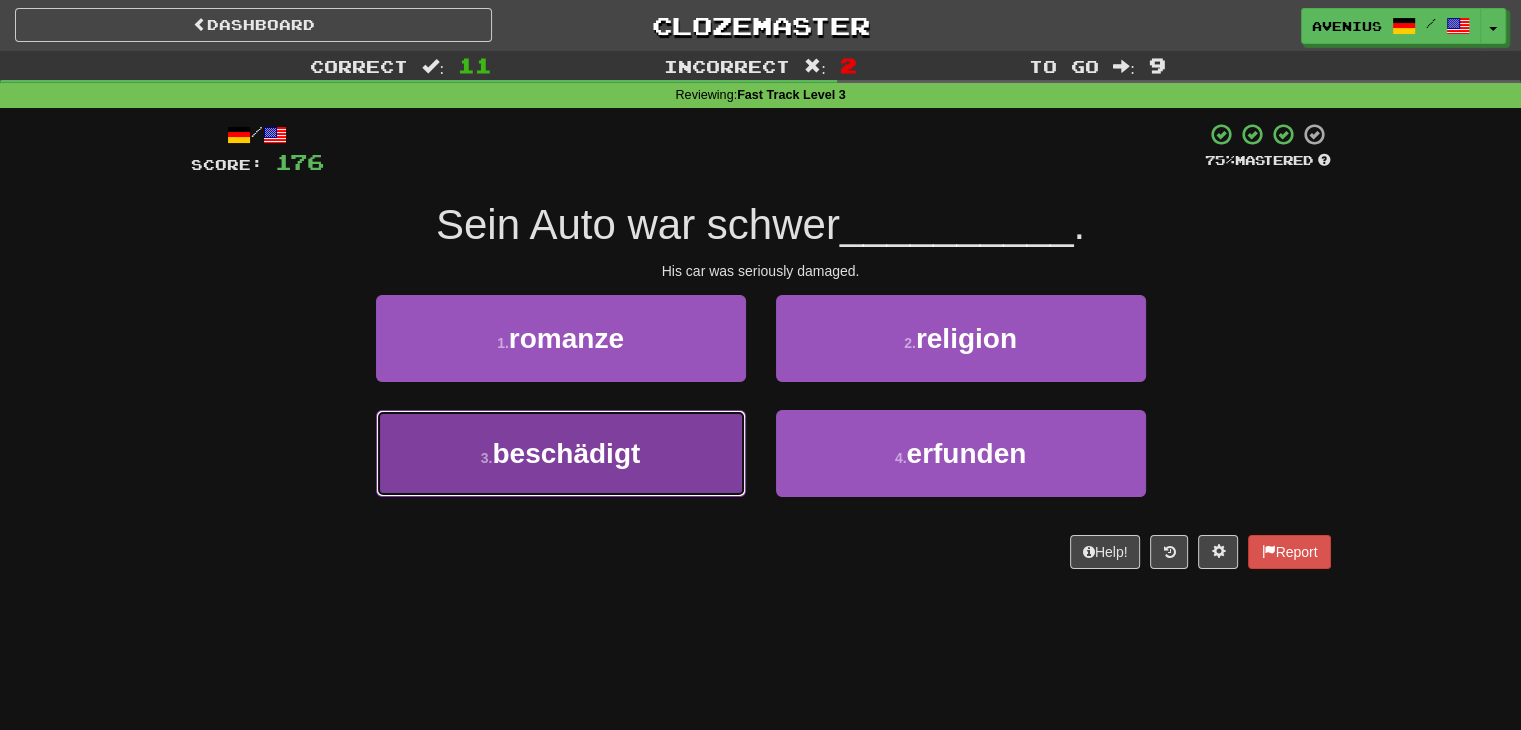click on "3 .  beschädigt" at bounding box center [561, 453] 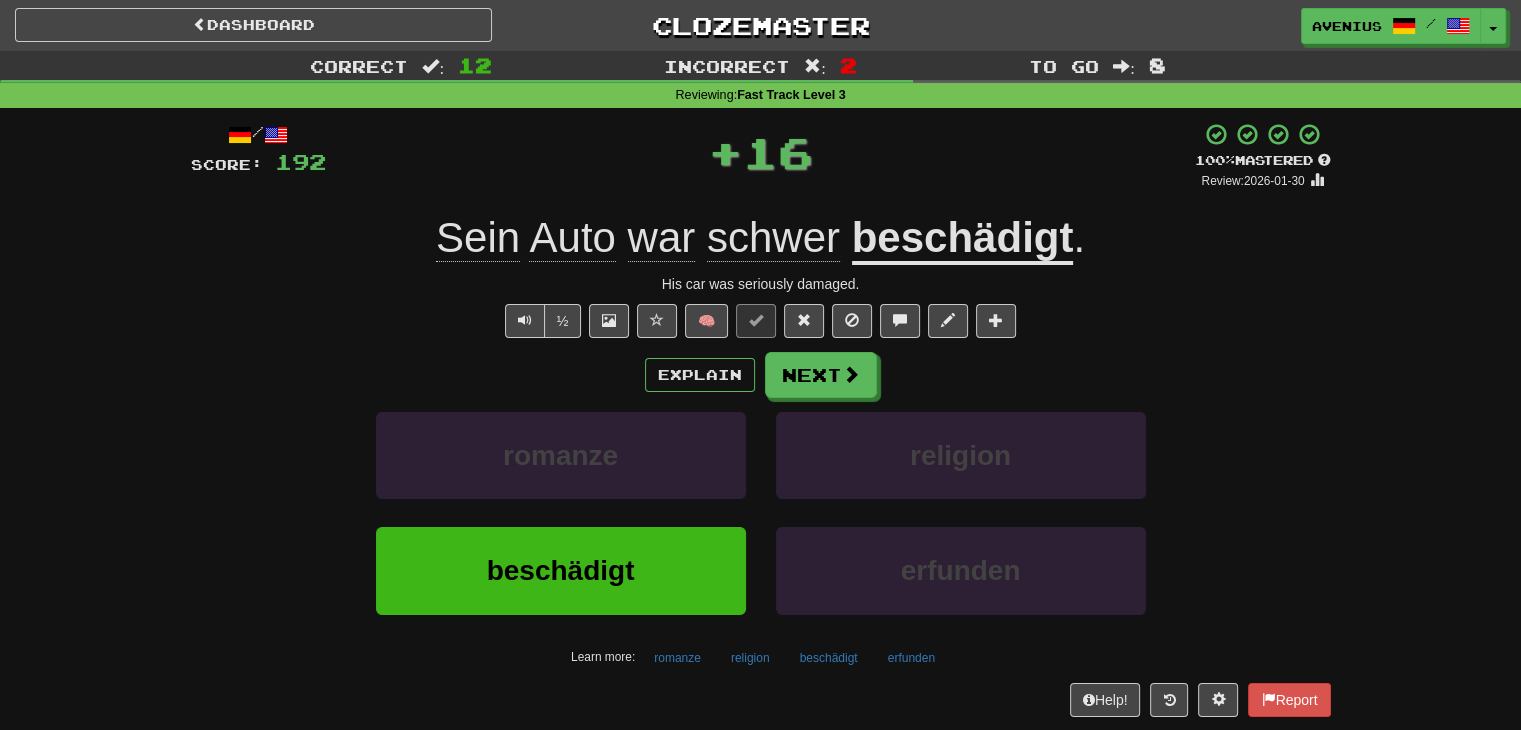 click on "Explain Next romanze religion beschädigt erfunden Learn more: romanze religion beschädigt erfunden" at bounding box center [761, 512] 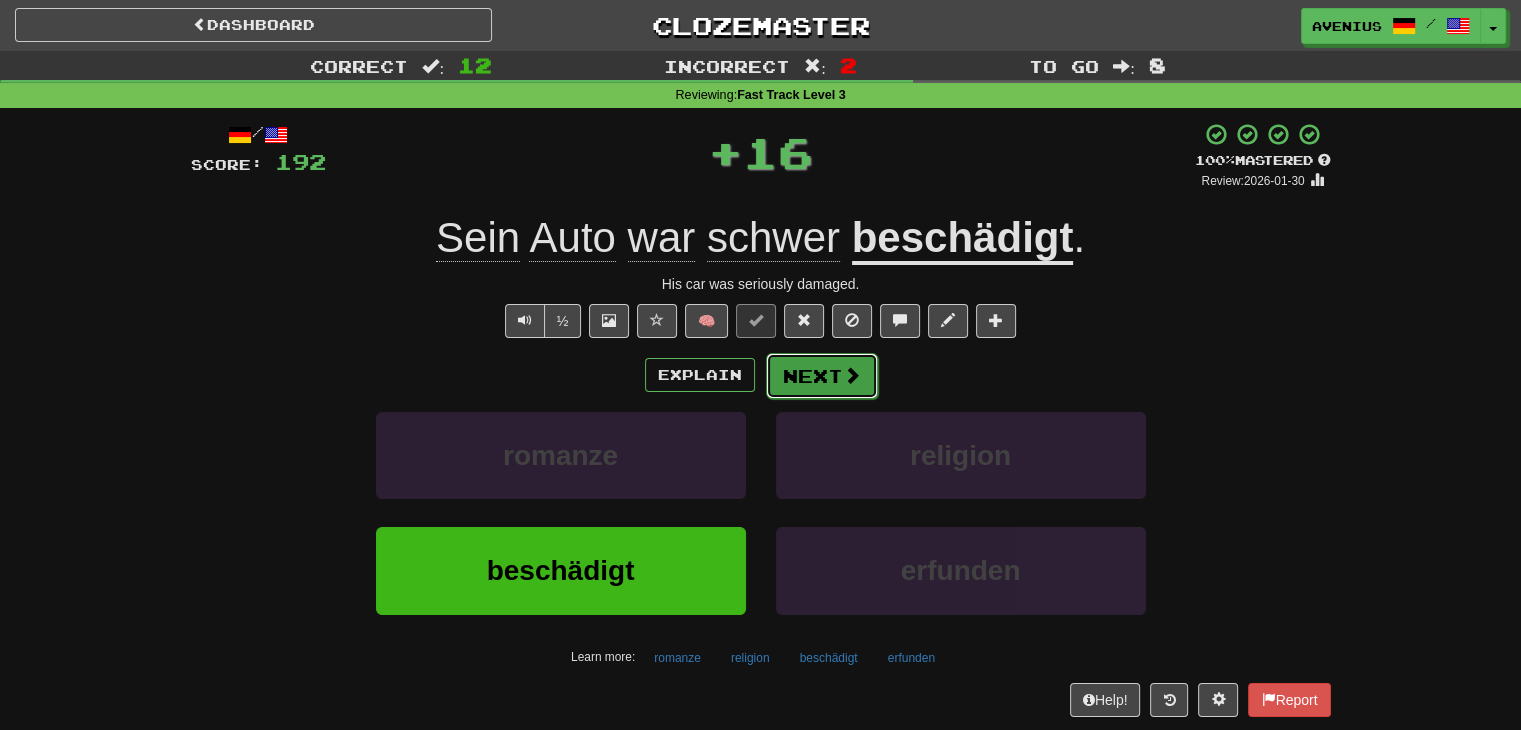 click on "Next" at bounding box center (822, 376) 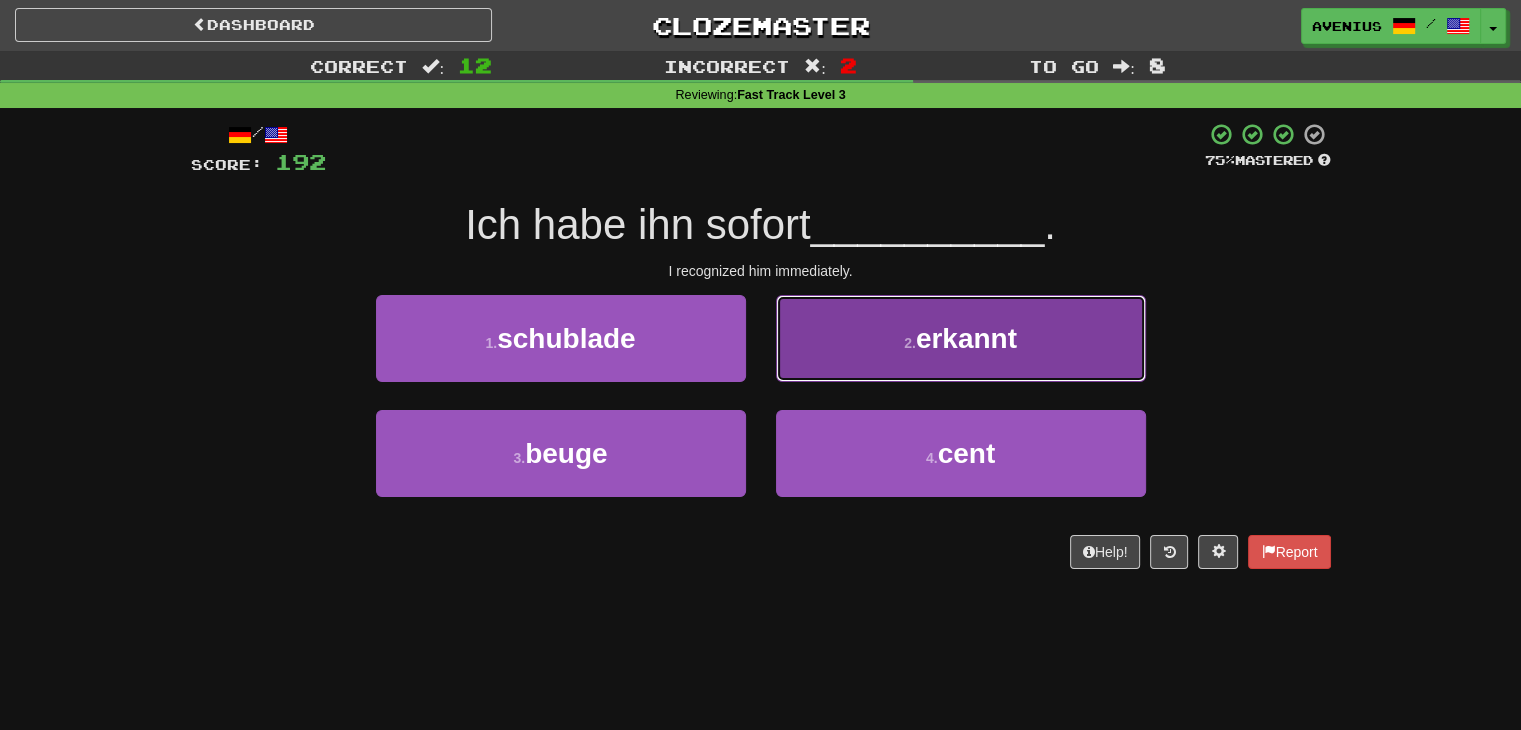 click on "2 .  erkannt" at bounding box center (961, 338) 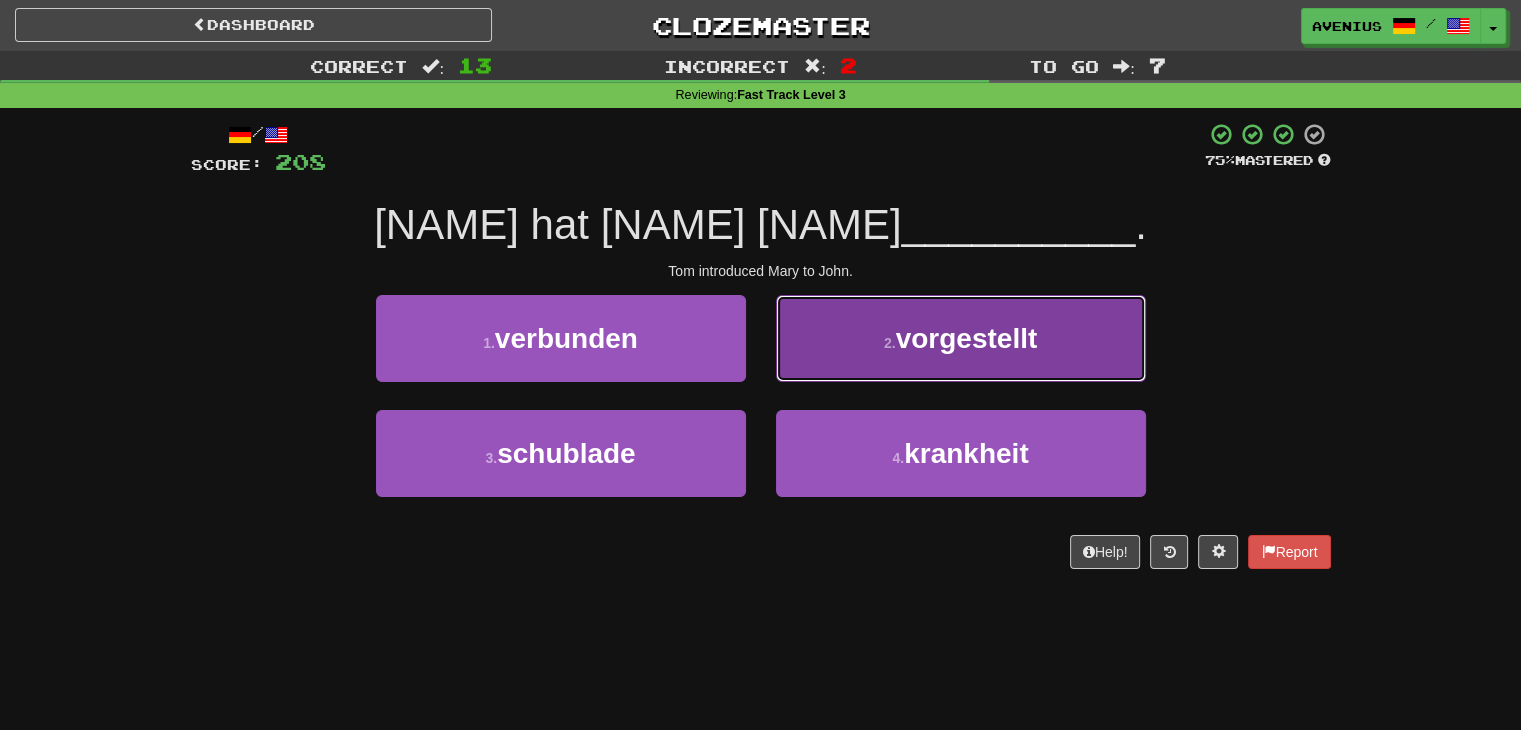 click on "2 .  vorgestellt" at bounding box center (961, 338) 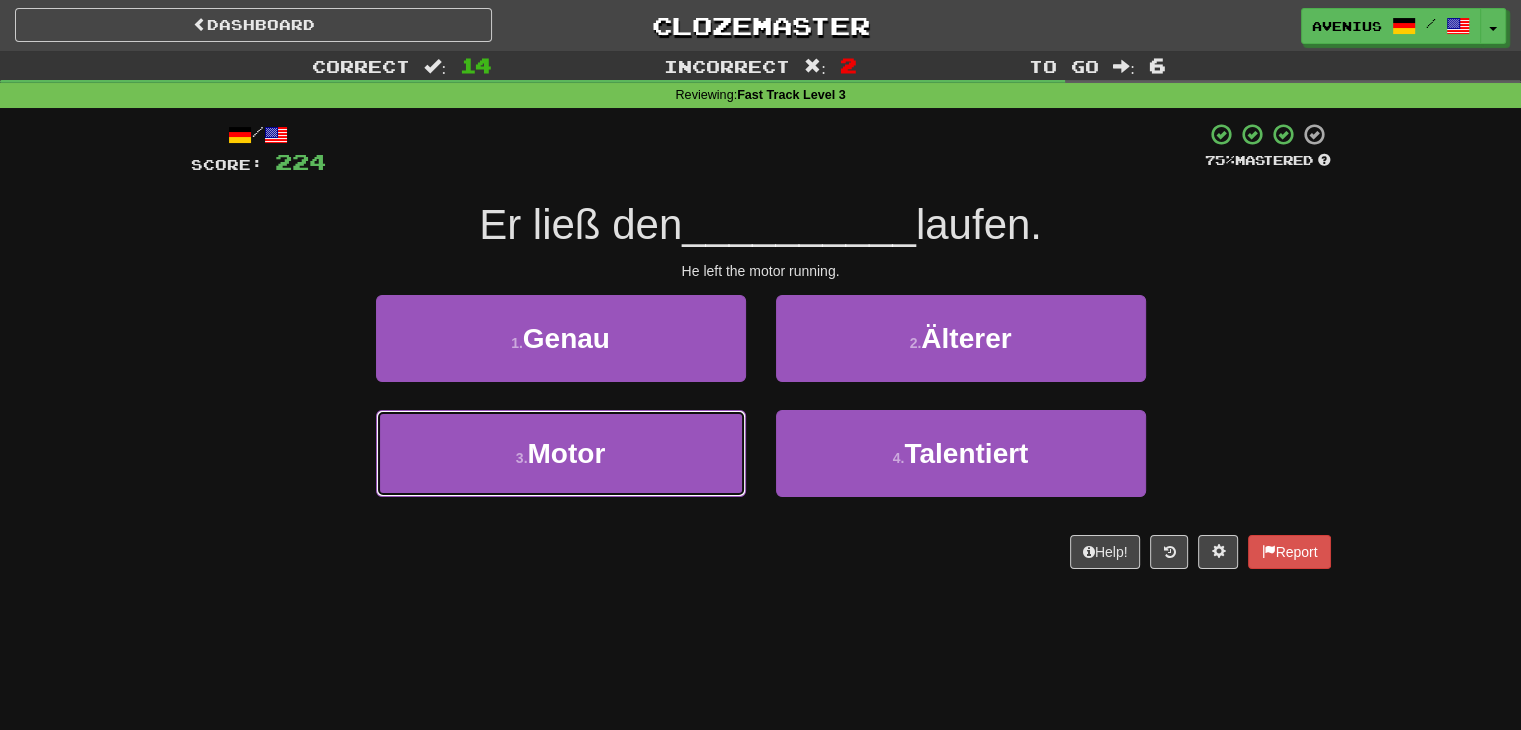 drag, startPoint x: 727, startPoint y: 425, endPoint x: 765, endPoint y: 401, distance: 44.94441 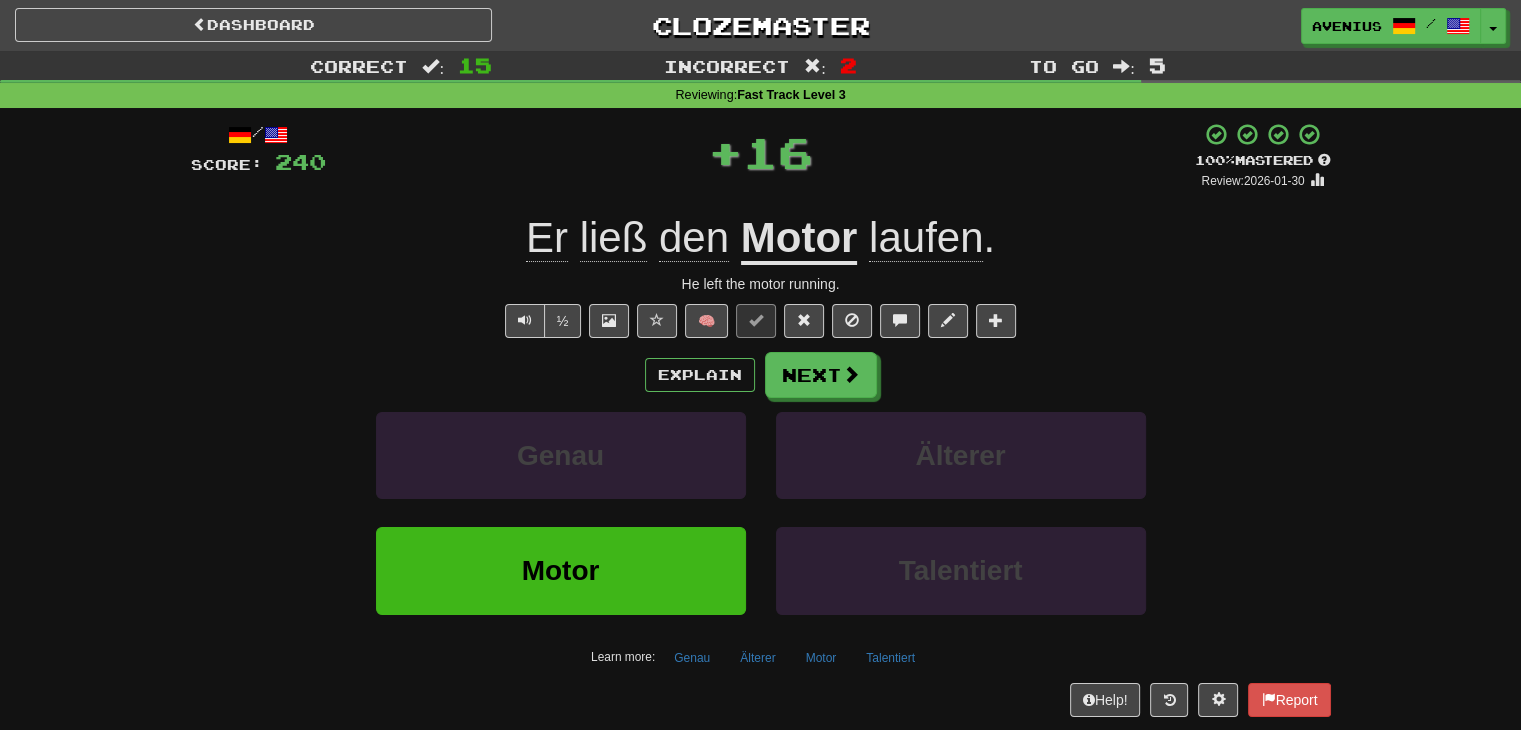 click at bounding box center (851, 374) 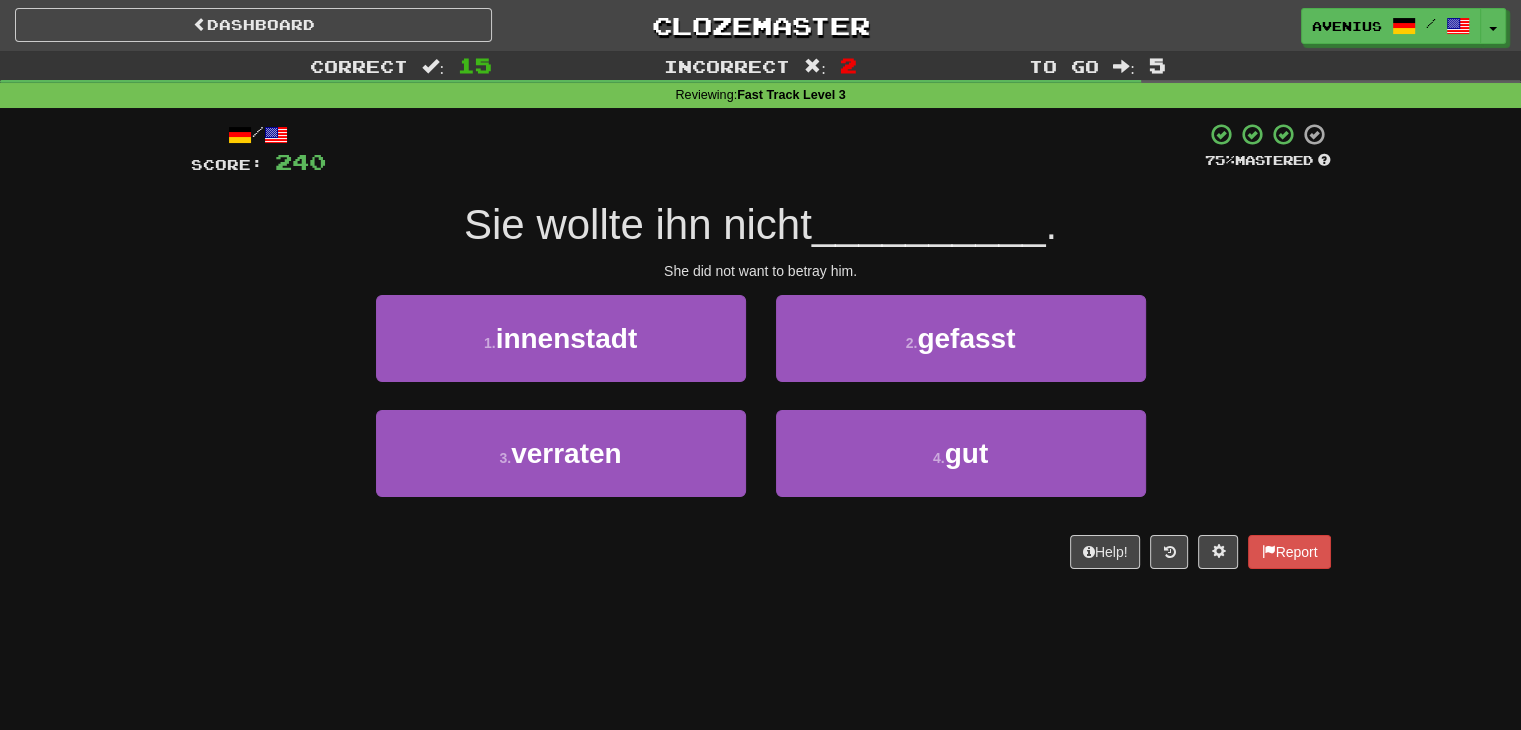 click on "3 .  verraten" at bounding box center [561, 467] 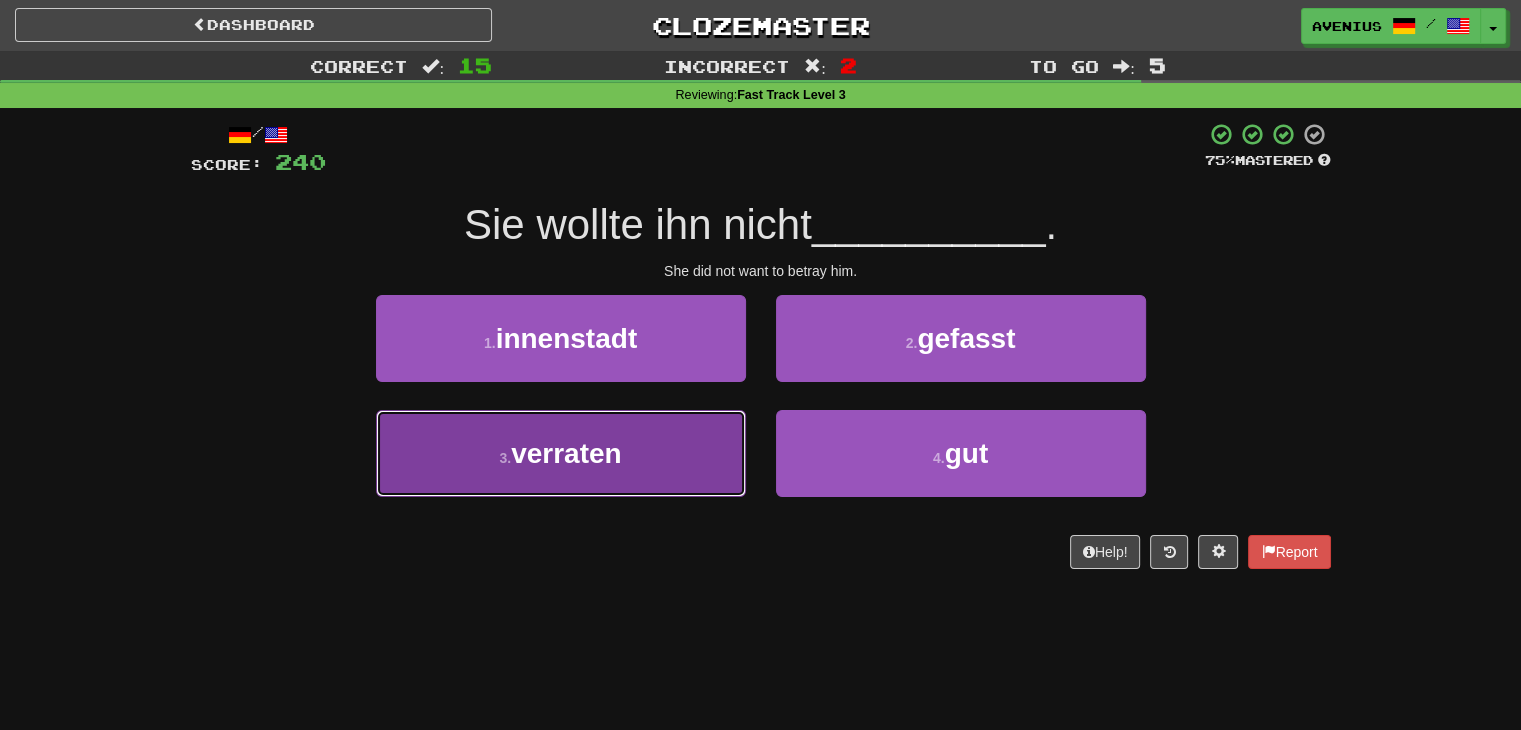 drag, startPoint x: 683, startPoint y: 441, endPoint x: 732, endPoint y: 405, distance: 60.80296 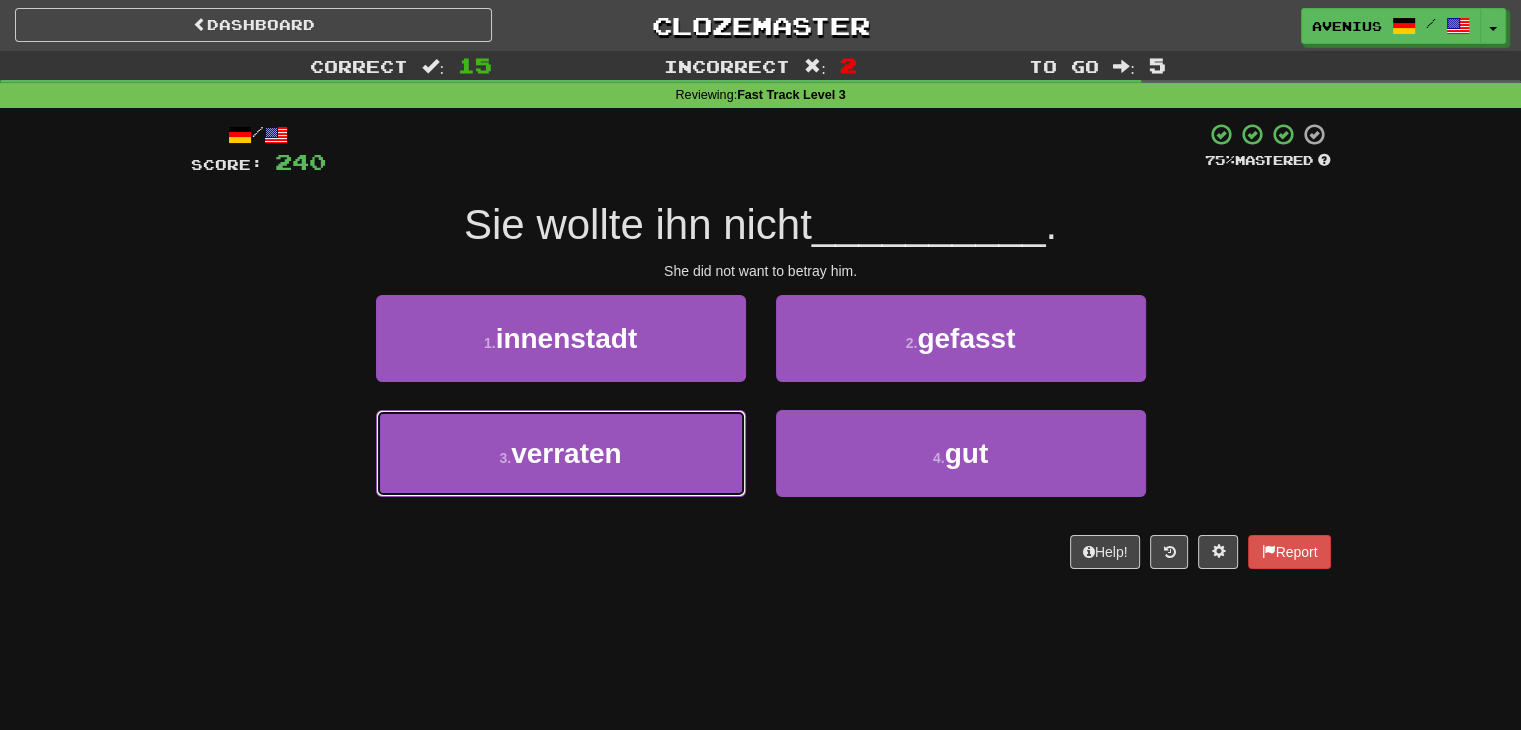 click on "3 .  verraten" at bounding box center [561, 453] 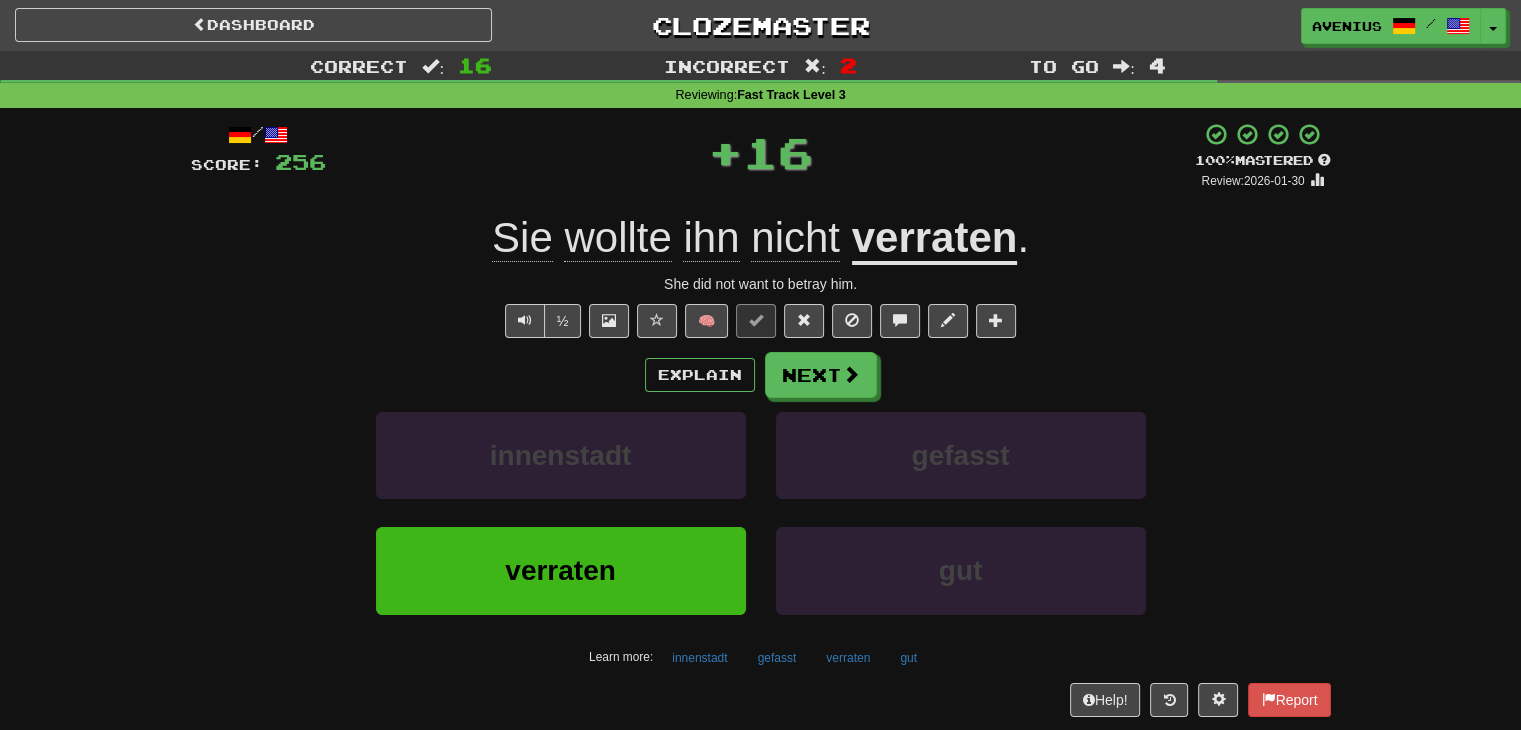 click on "Next" at bounding box center (821, 375) 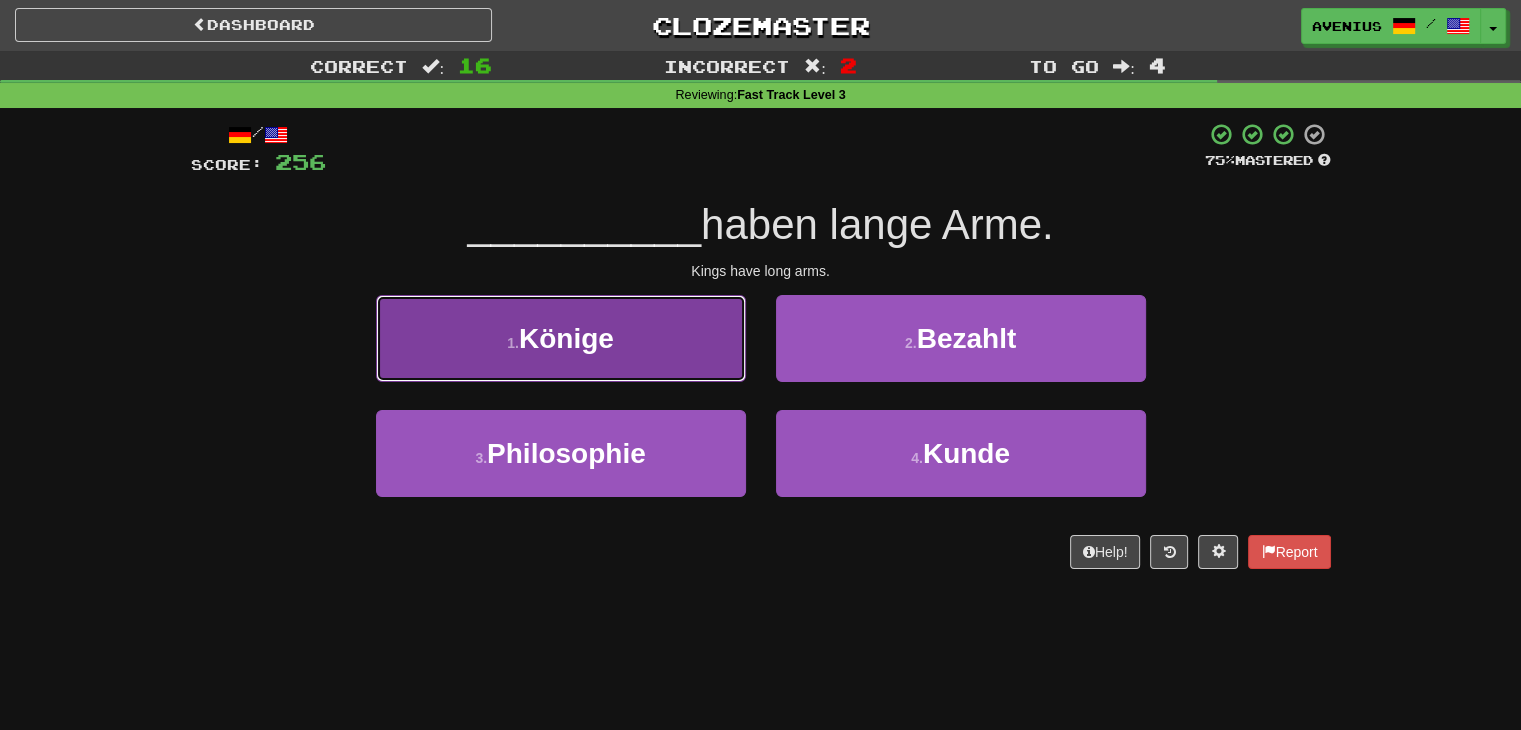 click on "1 .  Könige" at bounding box center (561, 338) 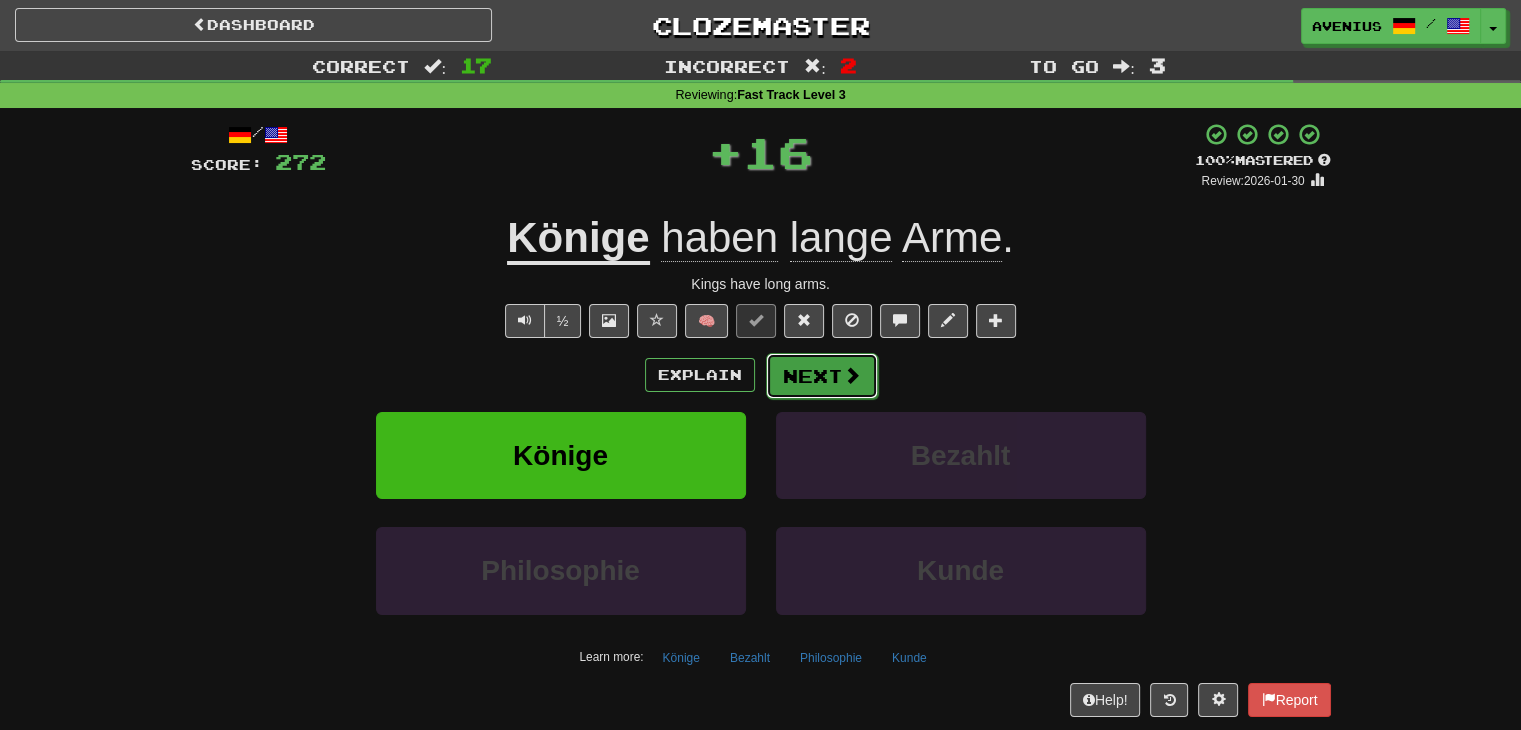 click on "Next" at bounding box center (822, 376) 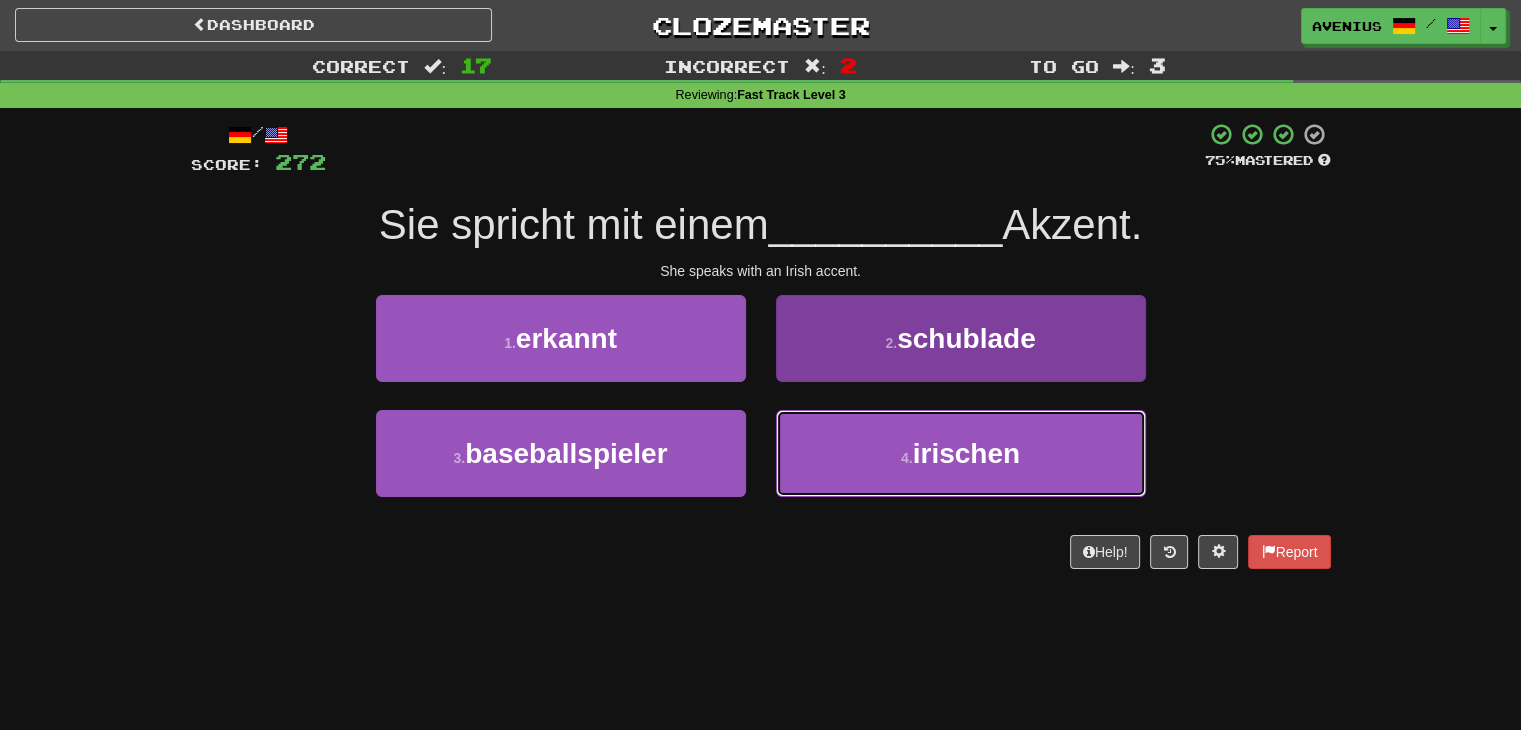 click on "4 .  irischen" at bounding box center (961, 453) 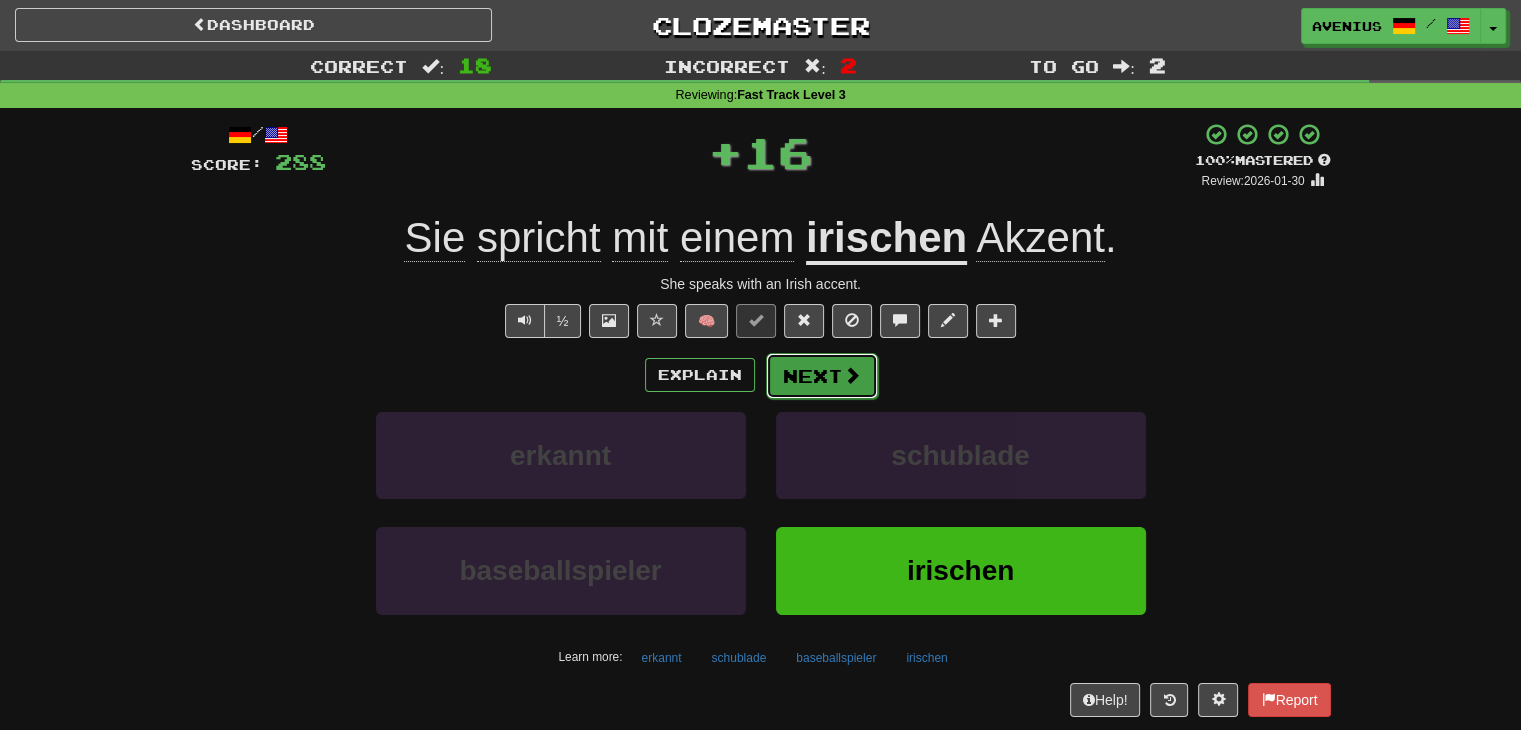 click on "Next" at bounding box center [822, 376] 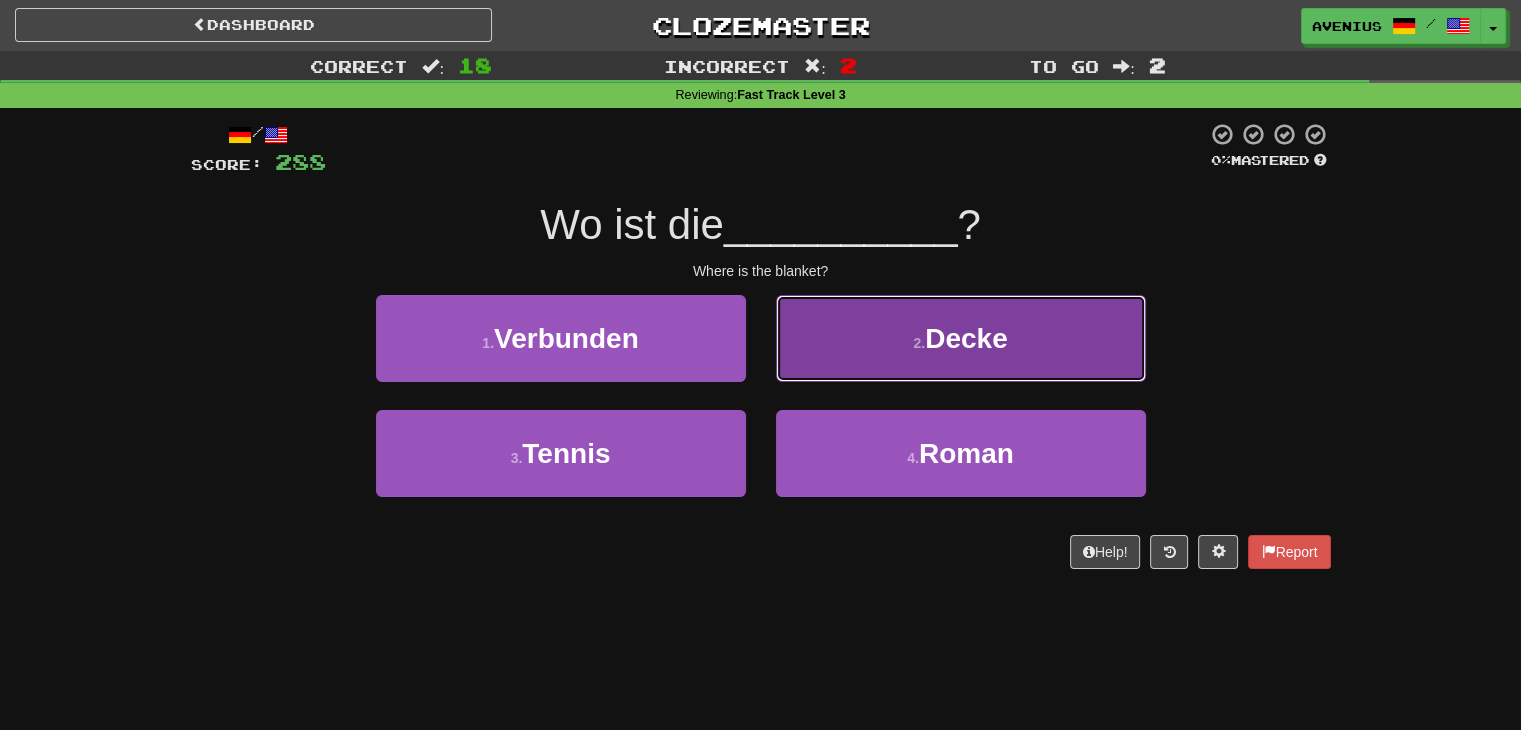 click on "2 .  Decke" at bounding box center (961, 338) 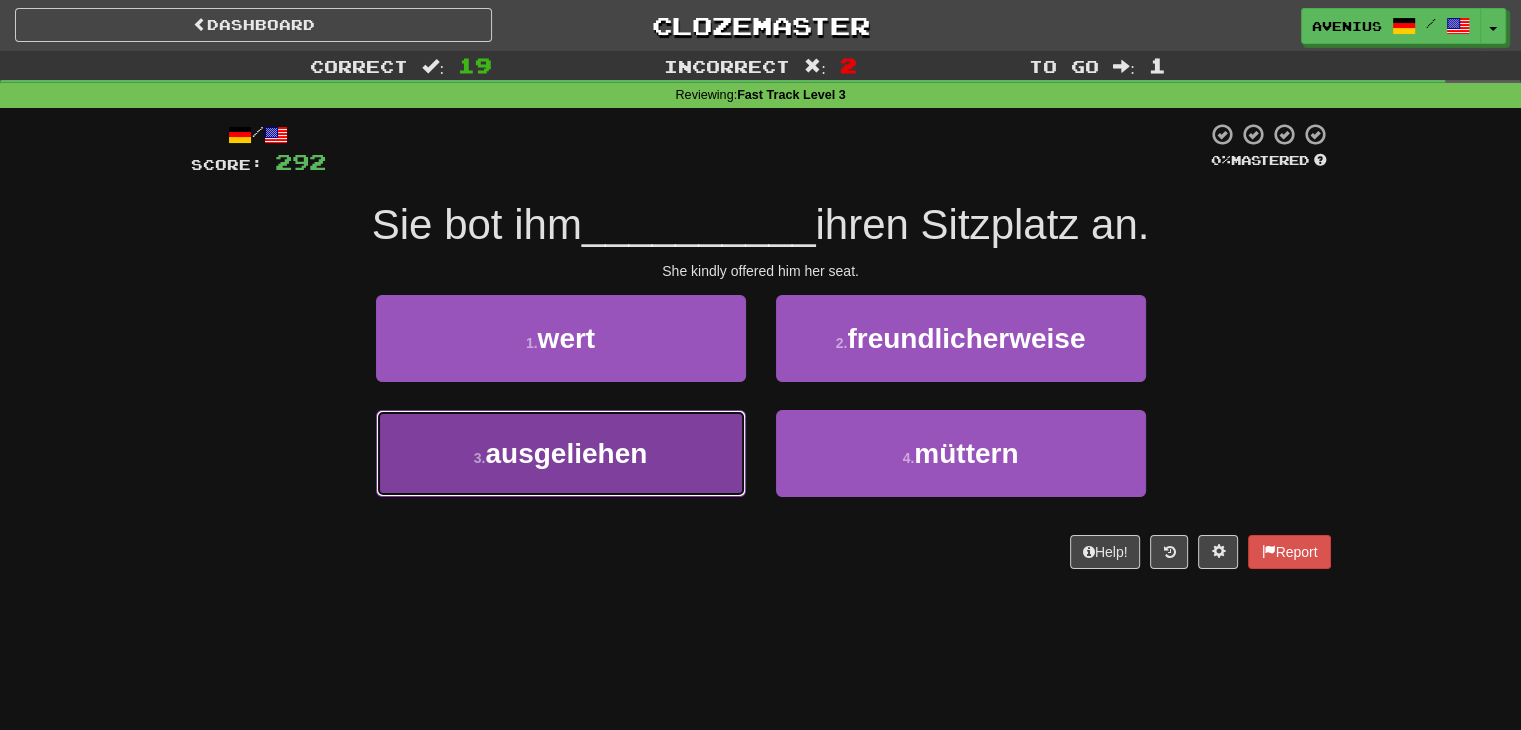 click on "3 .  ausgeliehen" at bounding box center [561, 453] 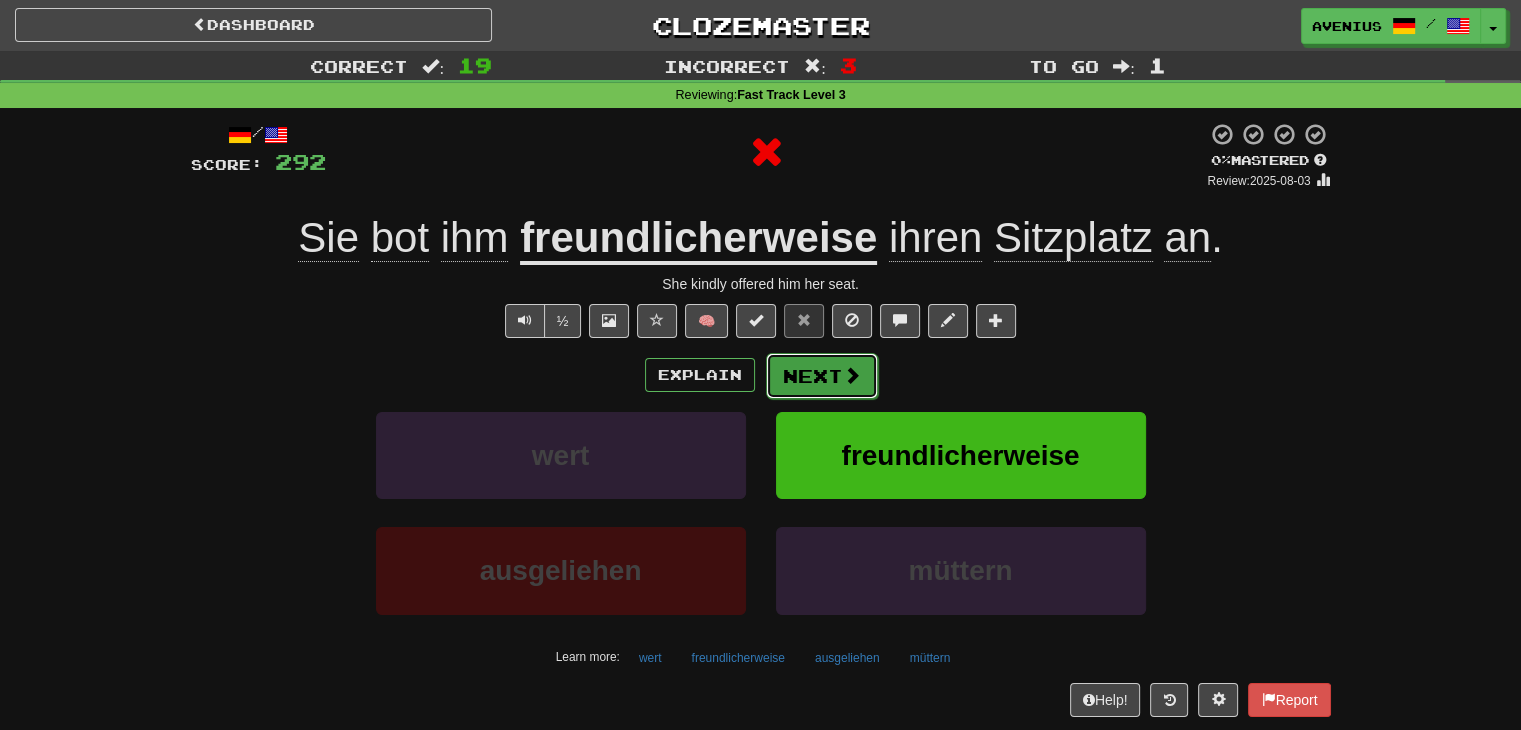 click on "Next" at bounding box center (822, 376) 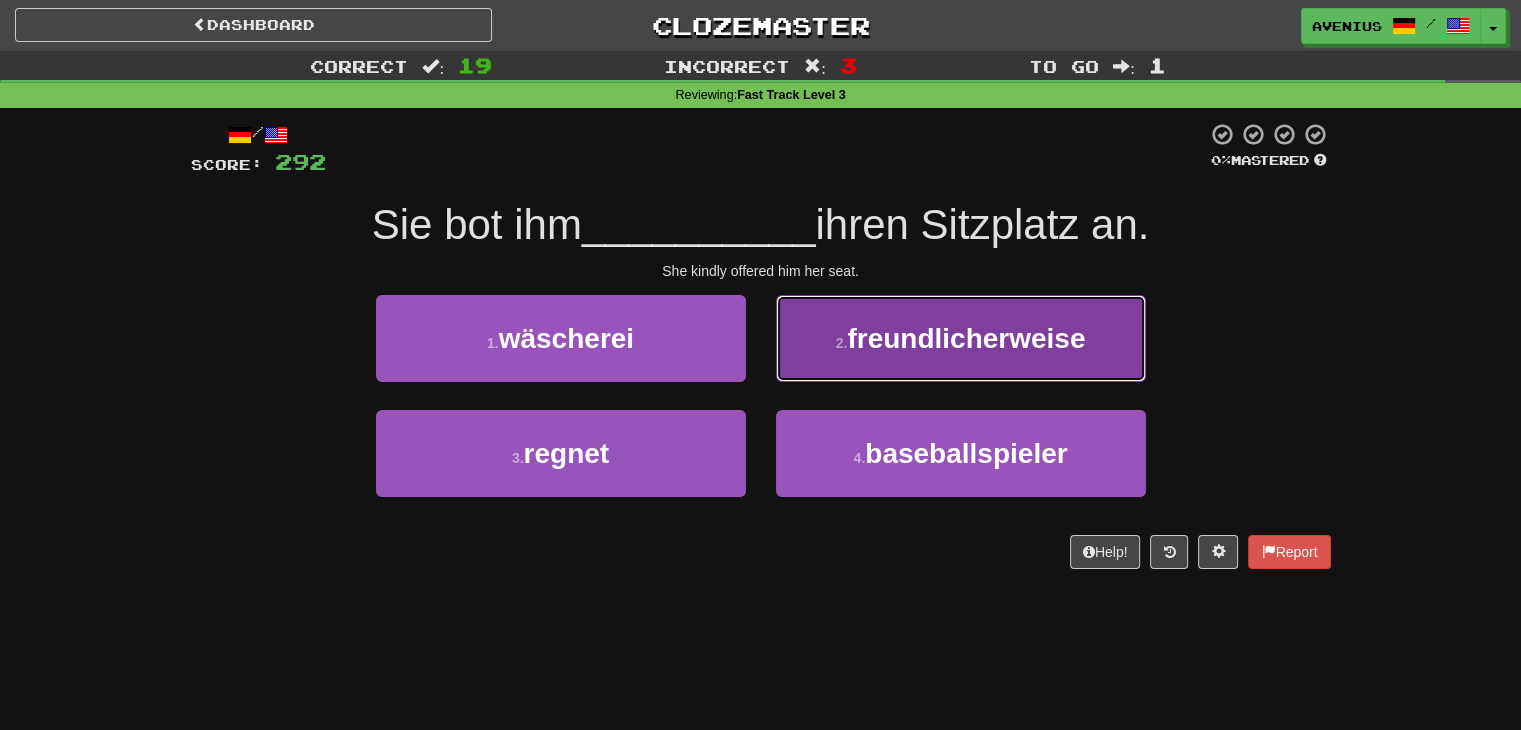 click on "2 .  freundlicherweise" at bounding box center [961, 338] 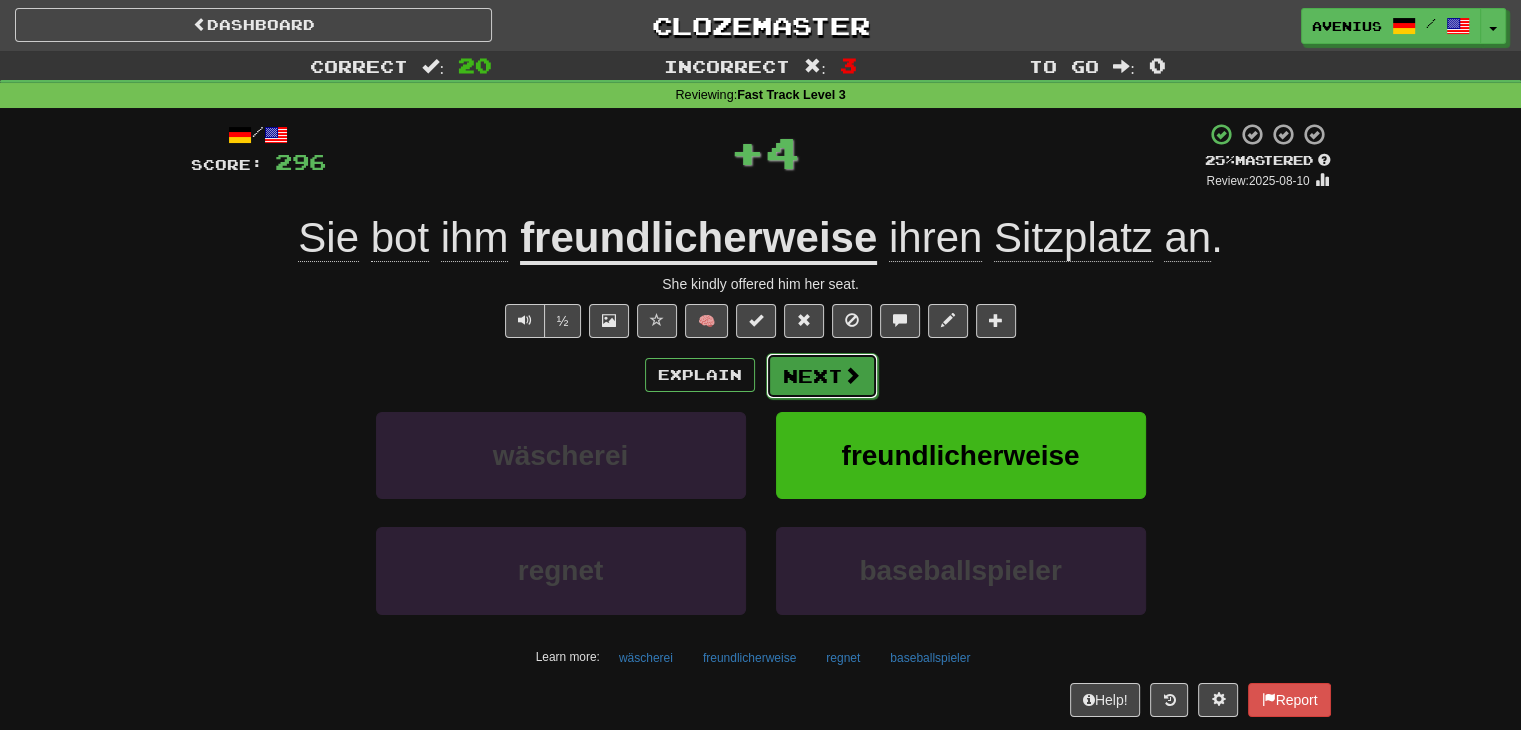 click on "Next" at bounding box center (822, 376) 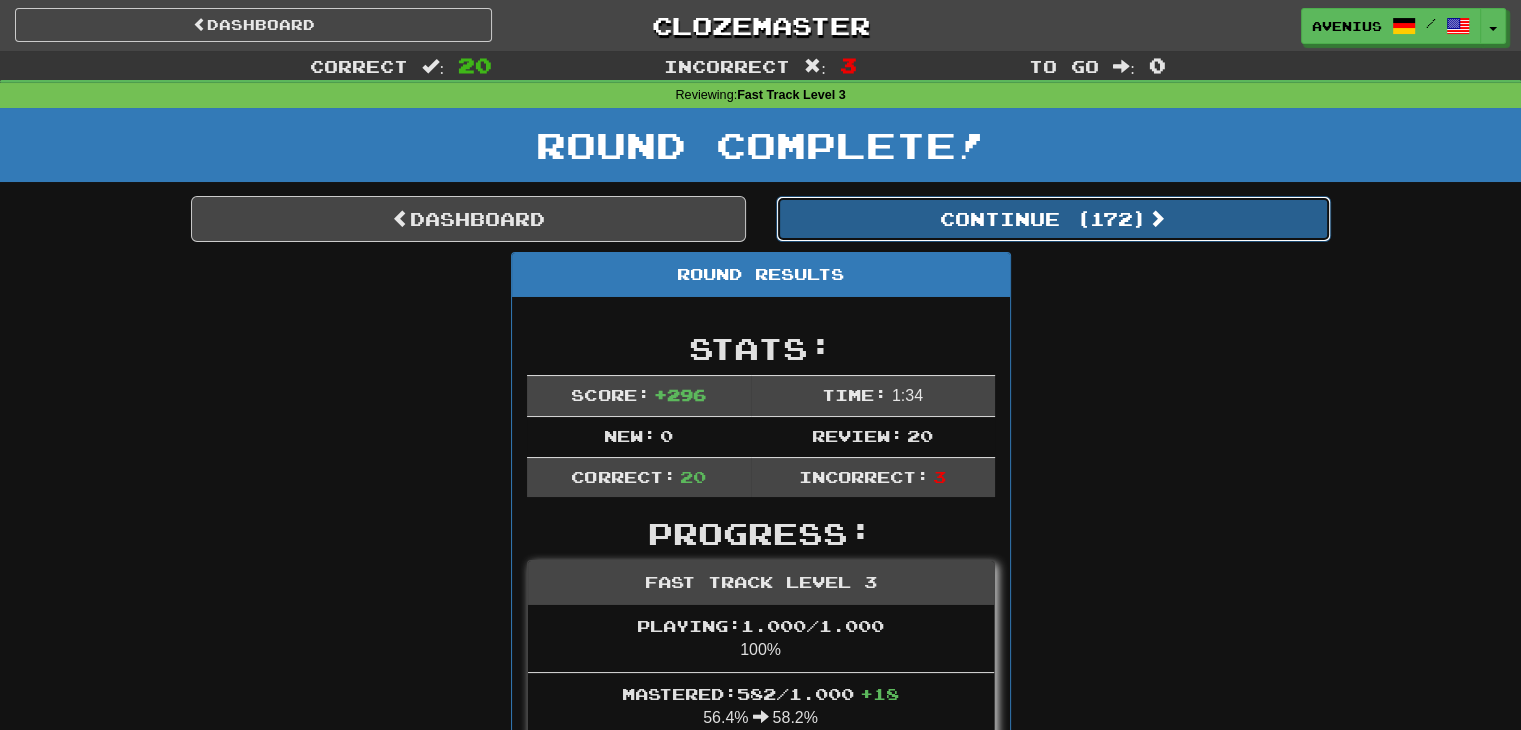 click on "Continue ( 172 )" at bounding box center (1053, 219) 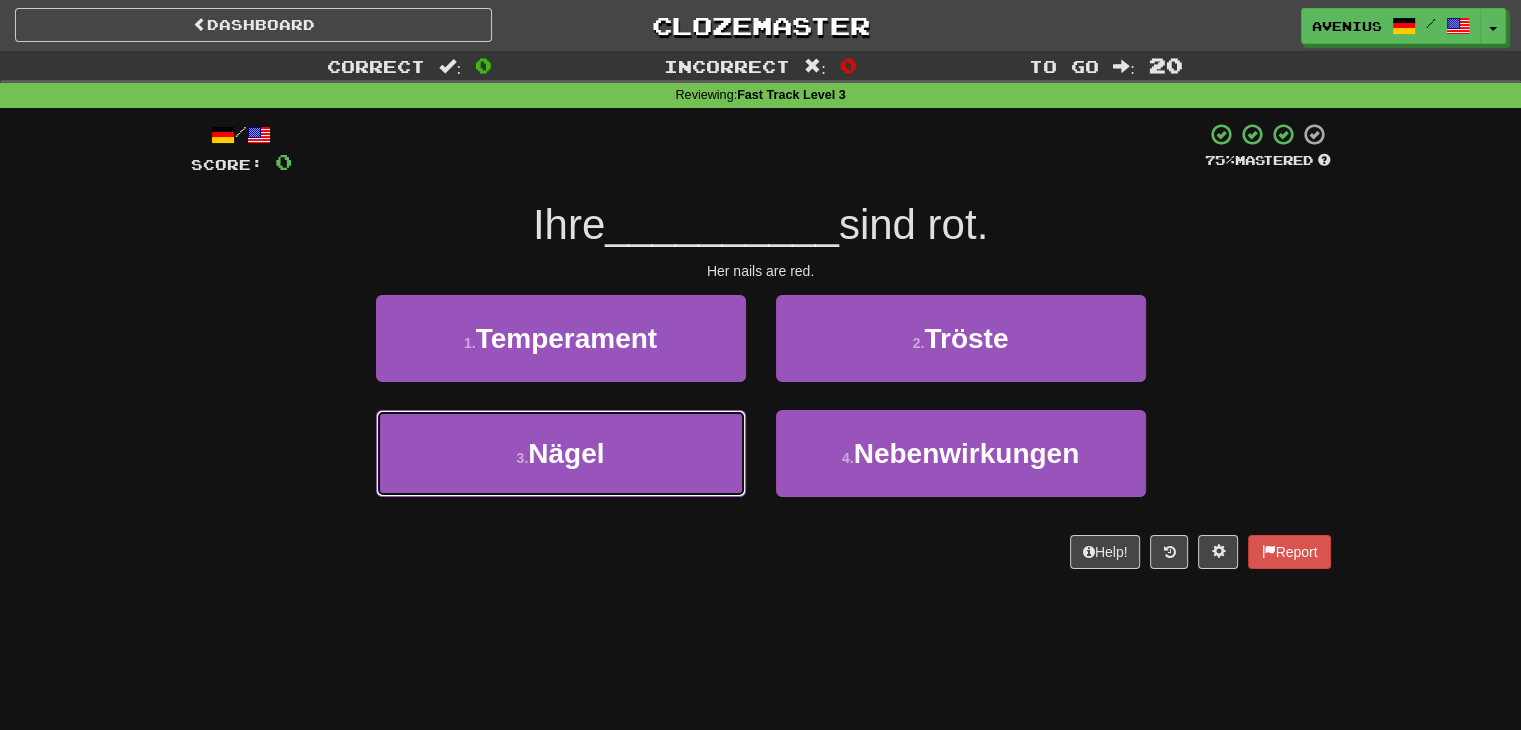 drag, startPoint x: 689, startPoint y: 453, endPoint x: 772, endPoint y: 401, distance: 97.94386 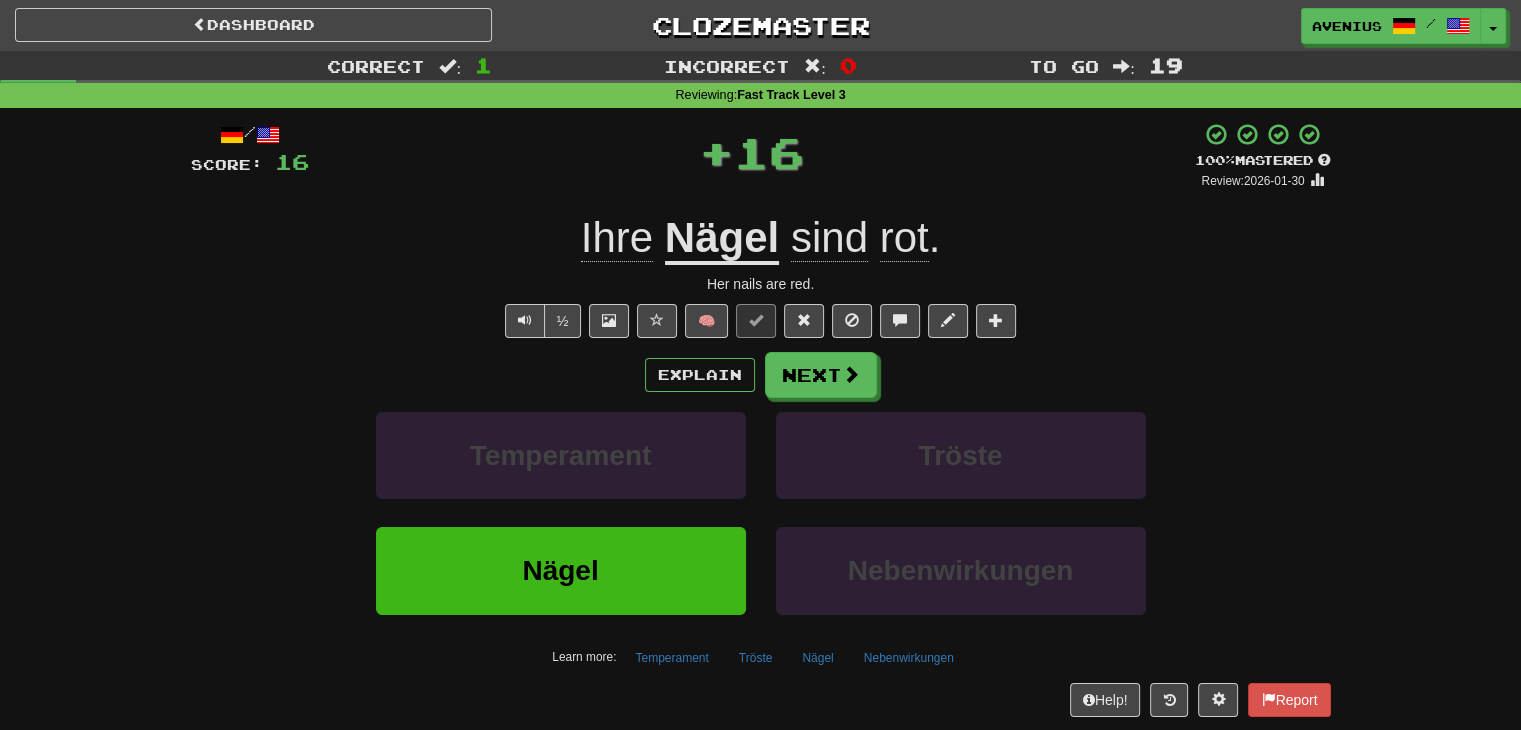 click on "Next" at bounding box center [821, 375] 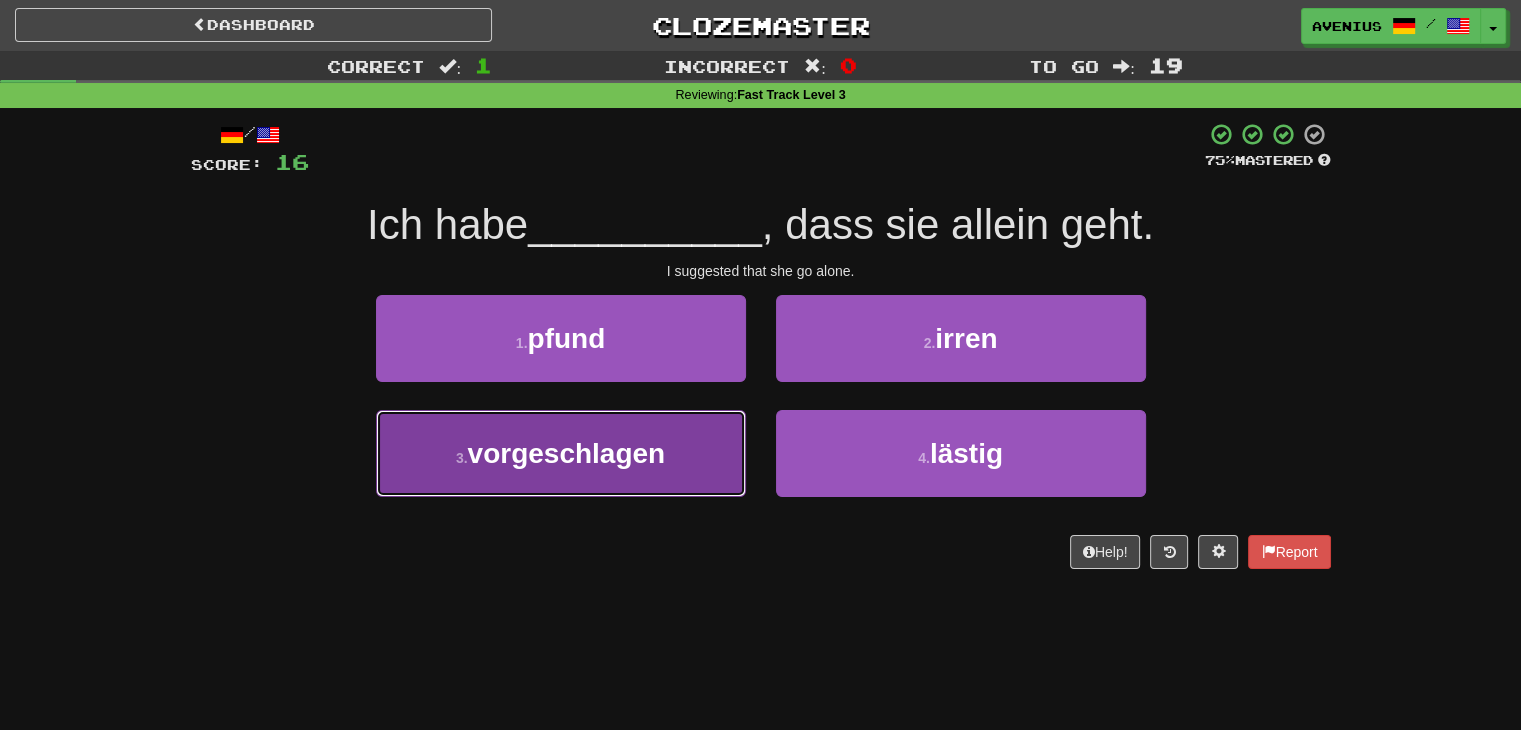 click on "3 .  vorgeschlagen" at bounding box center (561, 453) 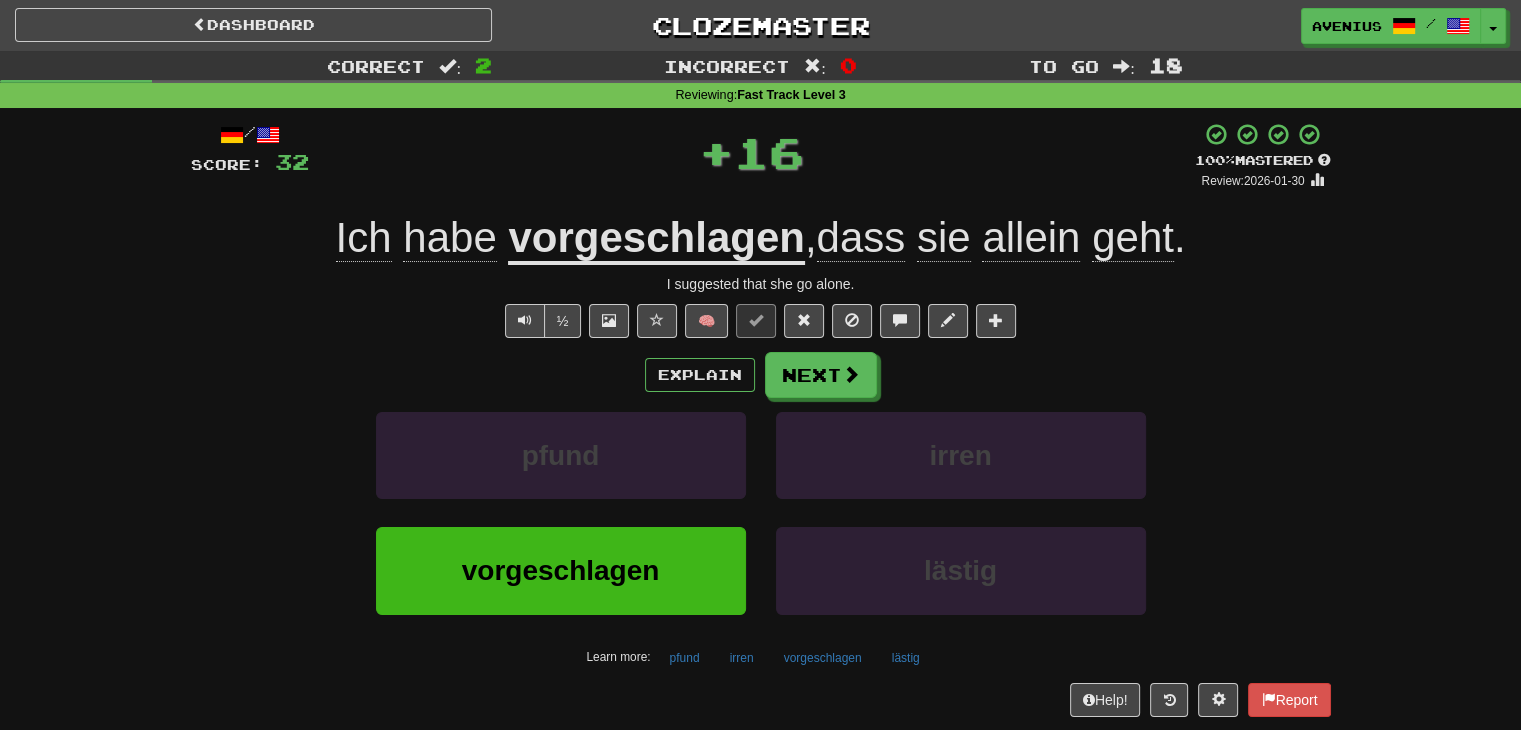 click on "Next" at bounding box center (821, 375) 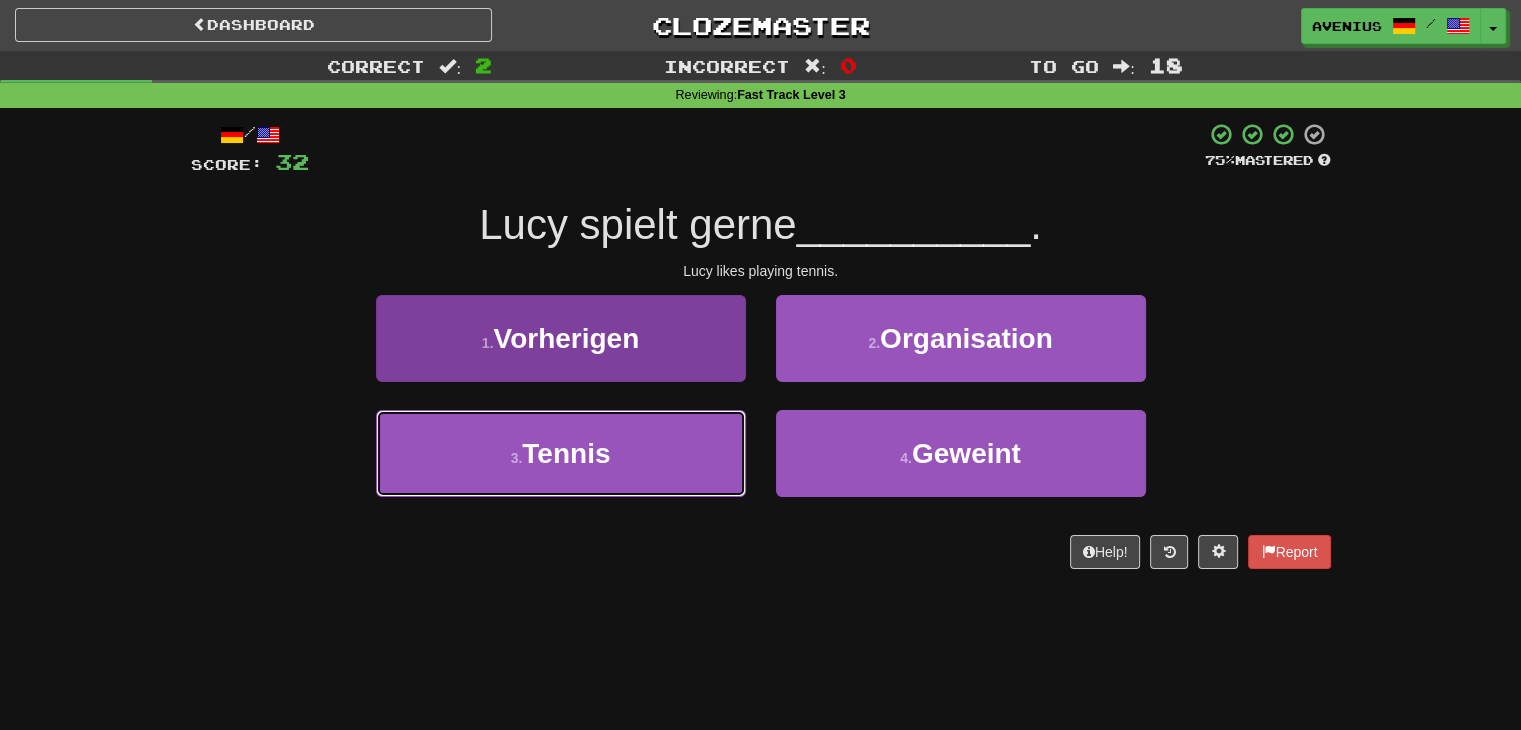 drag, startPoint x: 669, startPoint y: 485, endPoint x: 676, endPoint y: 472, distance: 14.764823 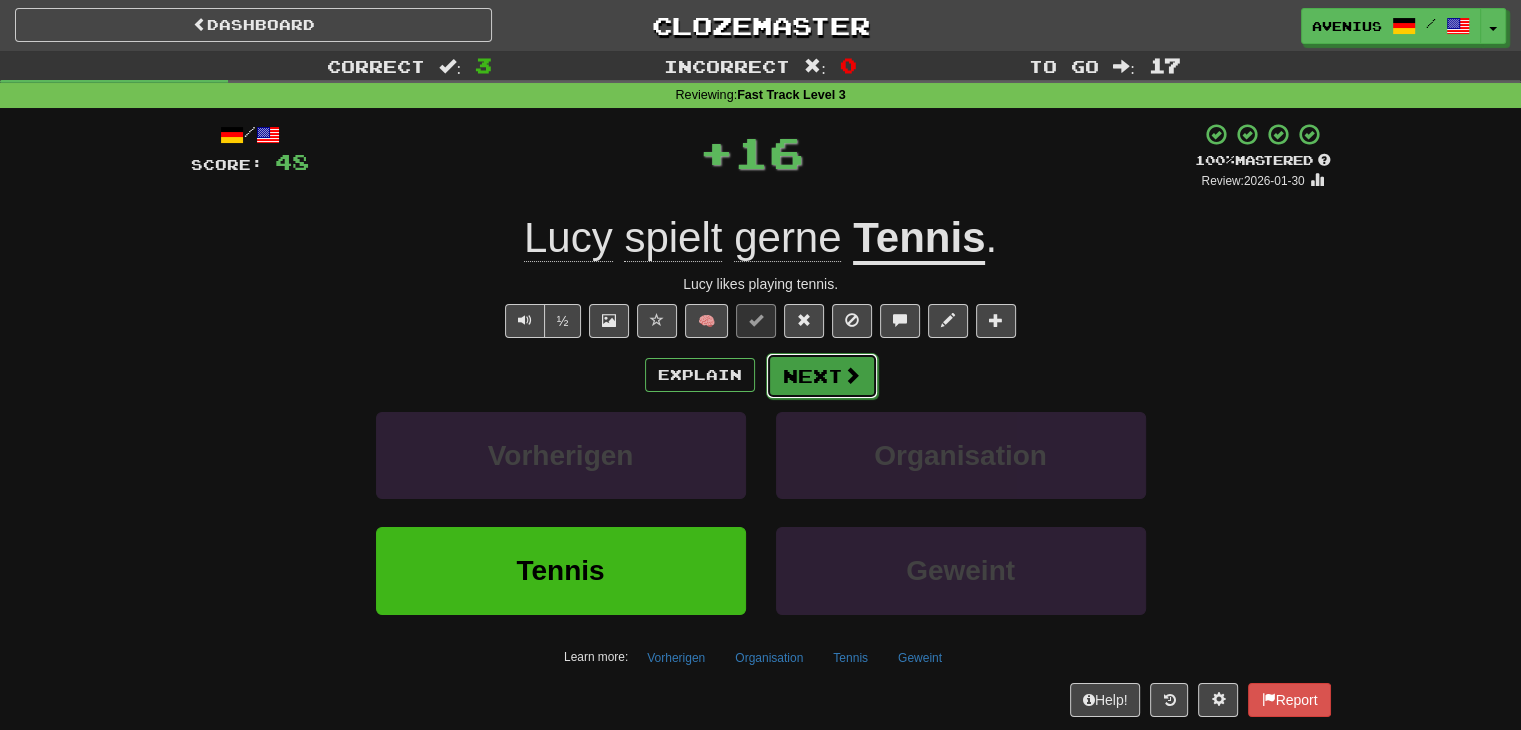 click on "Next" at bounding box center (822, 376) 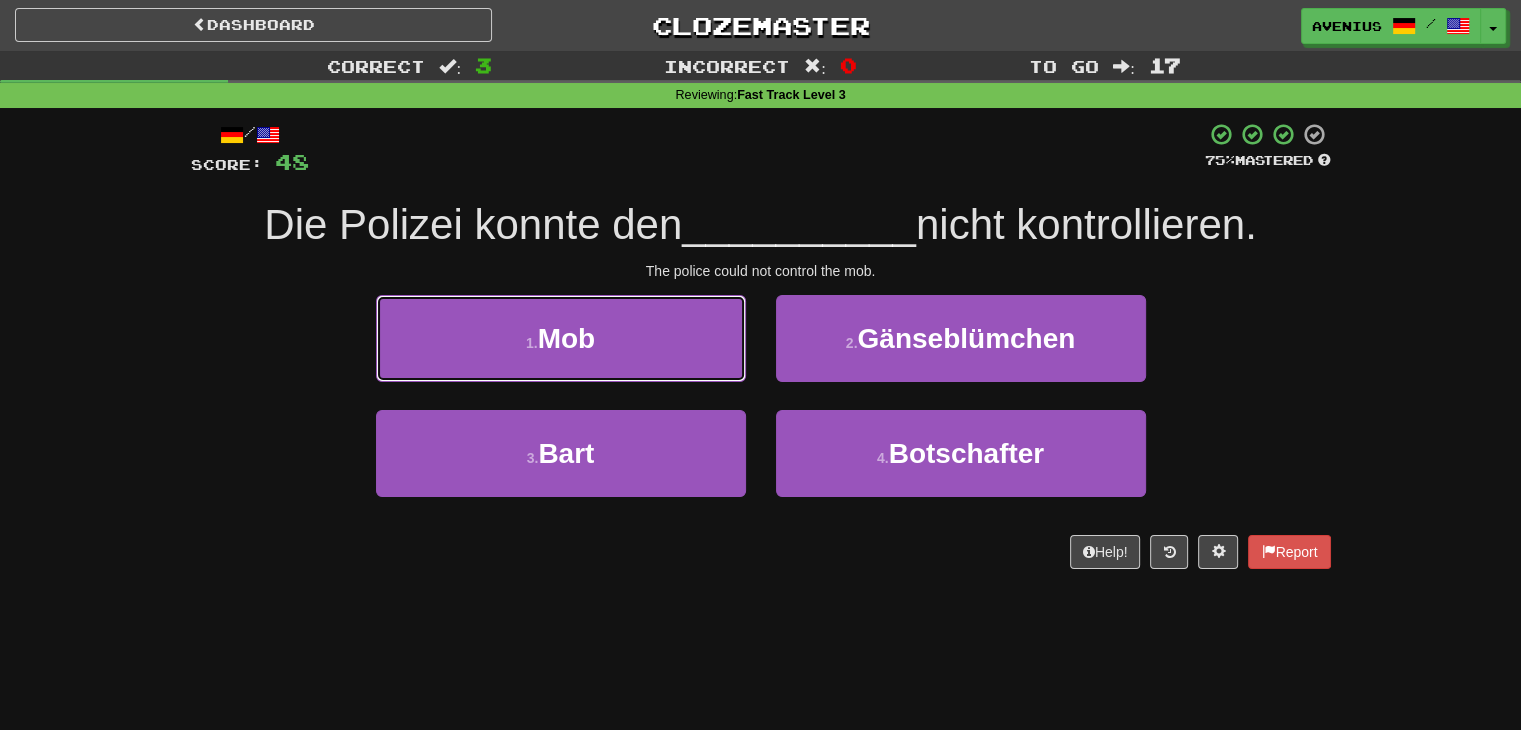 drag, startPoint x: 713, startPoint y: 347, endPoint x: 733, endPoint y: 347, distance: 20 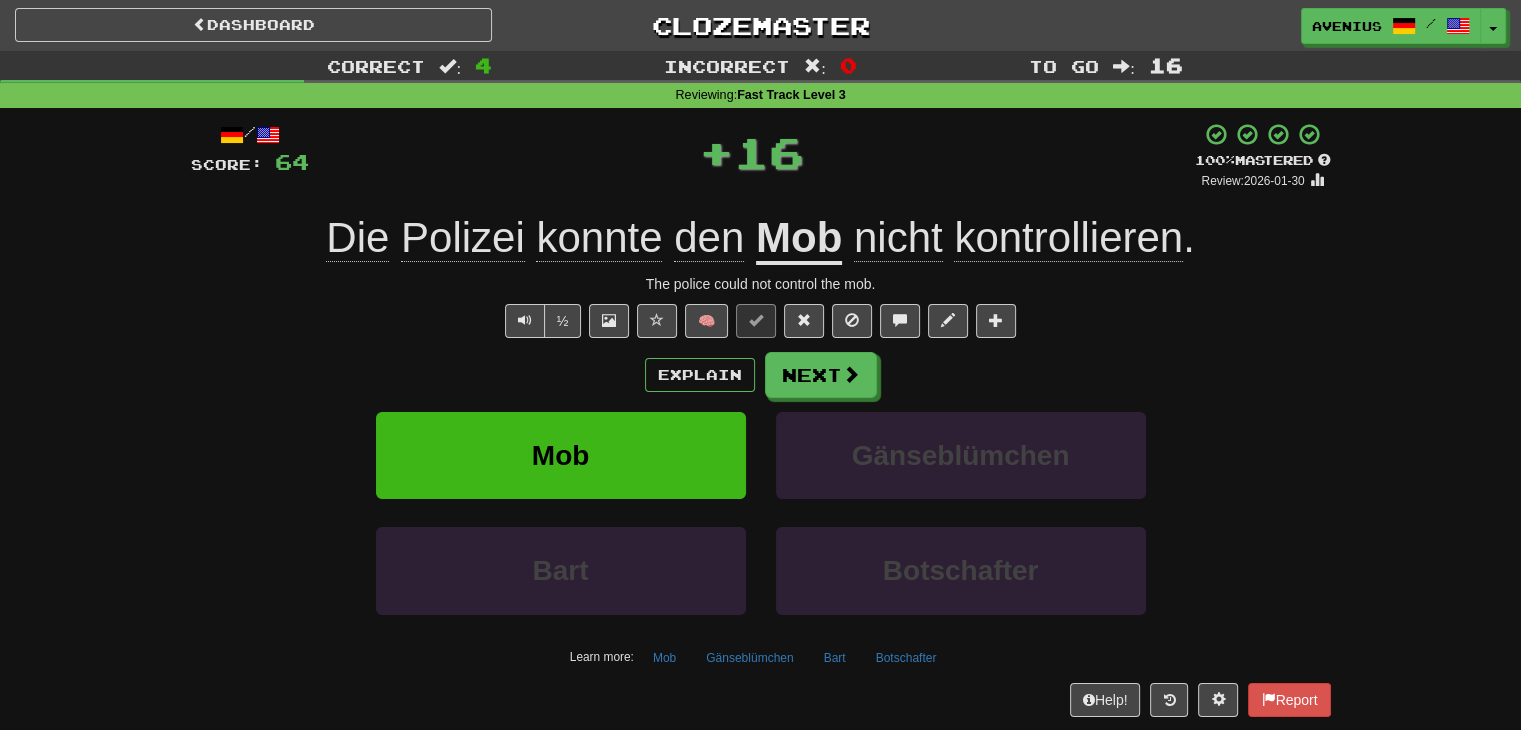 click on "Next" at bounding box center [821, 375] 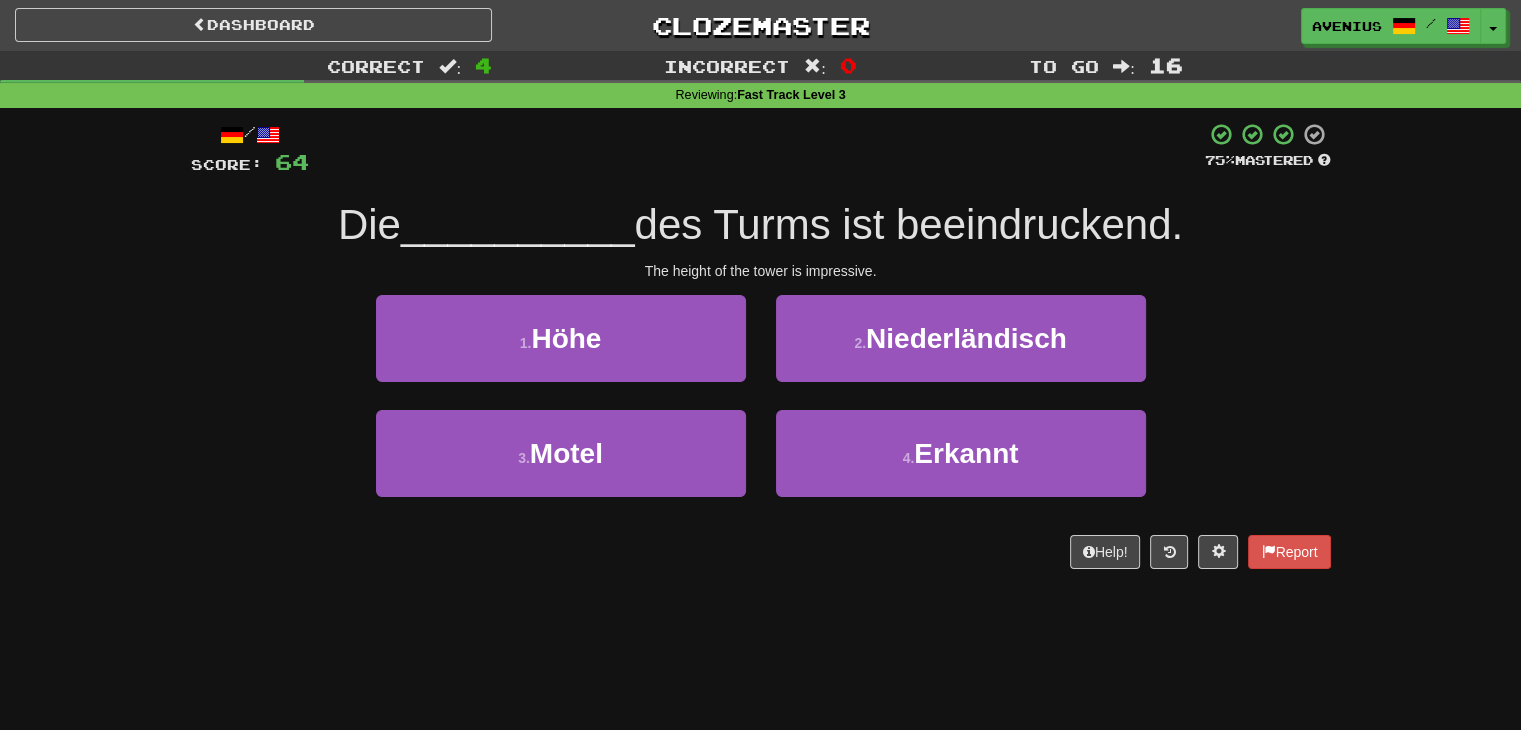 drag, startPoint x: 762, startPoint y: 429, endPoint x: 751, endPoint y: 423, distance: 12.529964 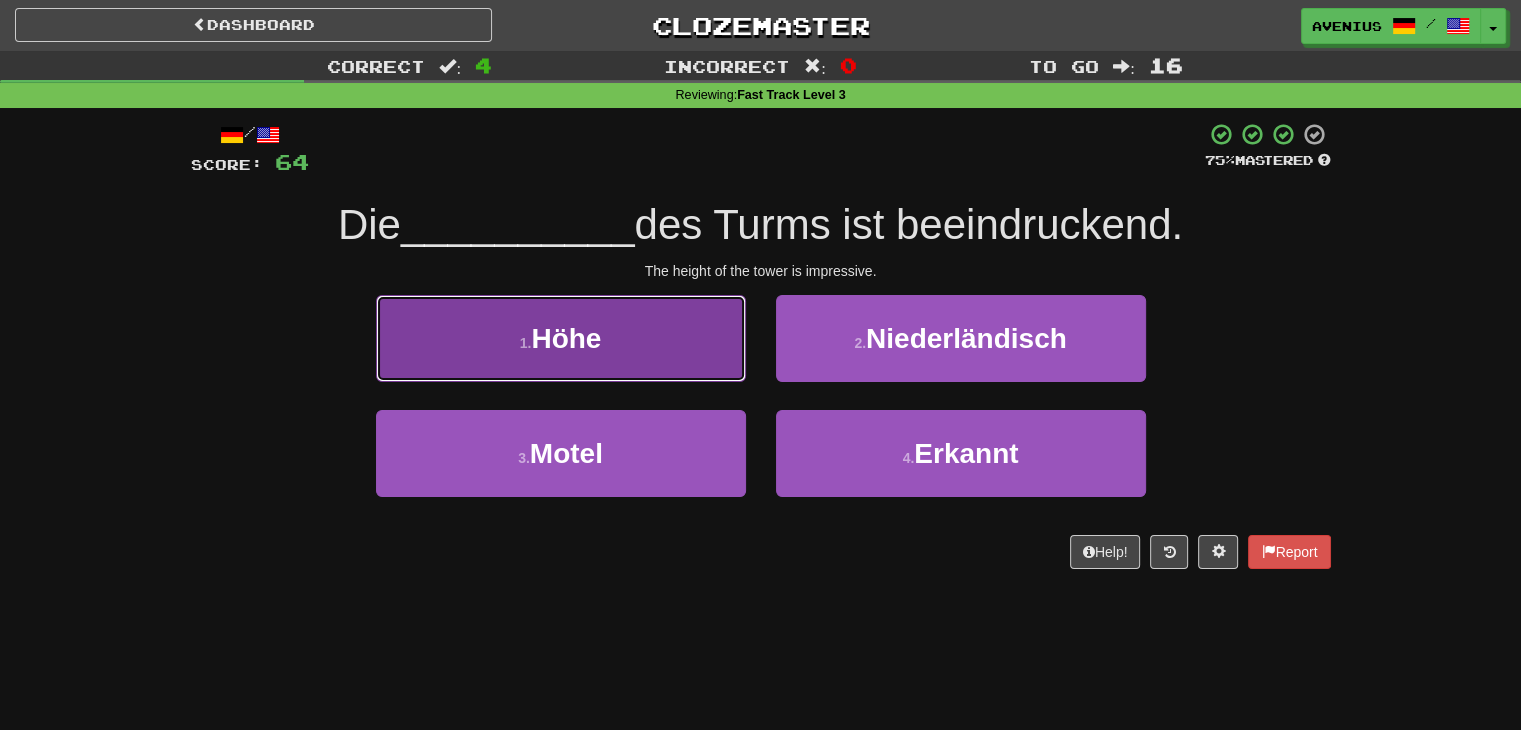 click on "1 .  Höhe" at bounding box center [561, 338] 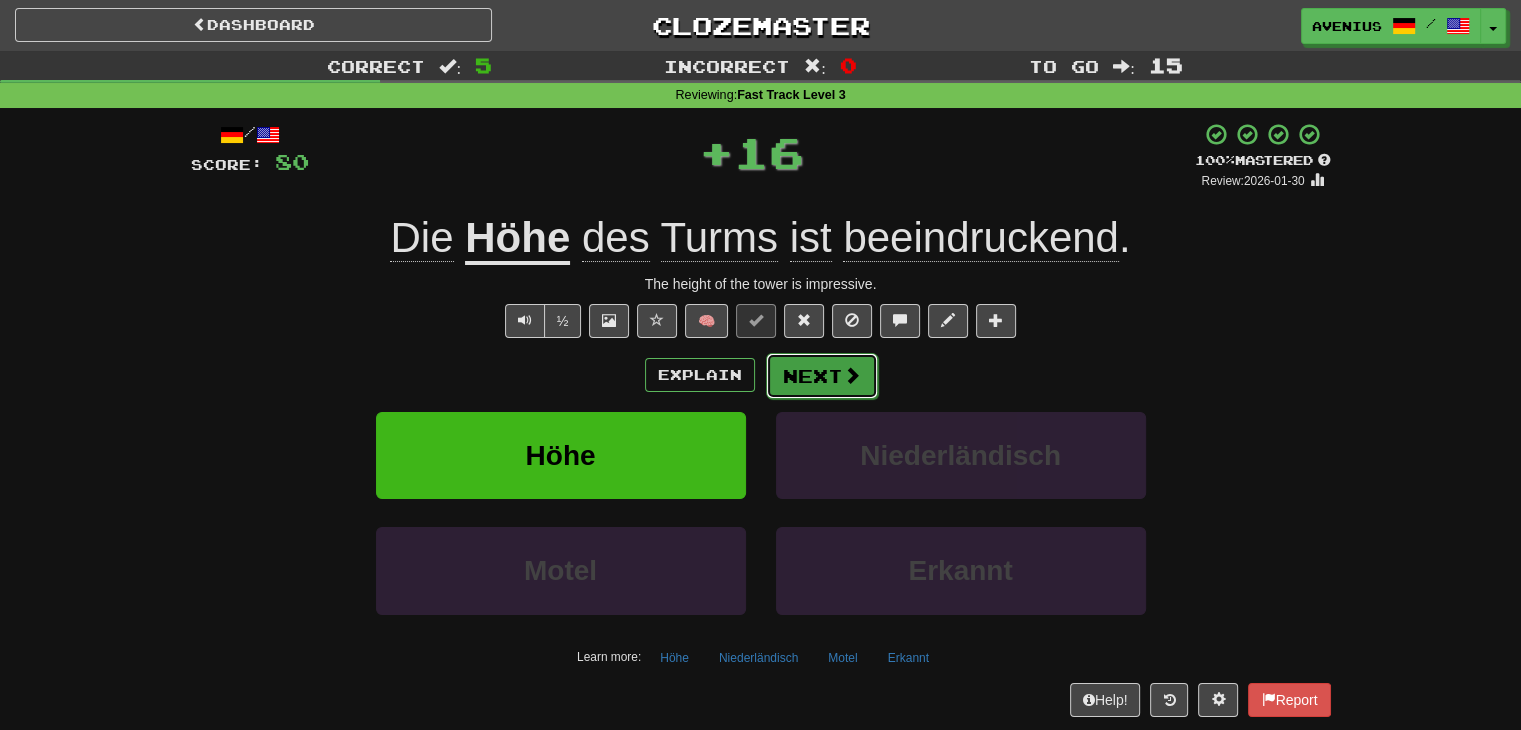 click on "Next" at bounding box center [822, 376] 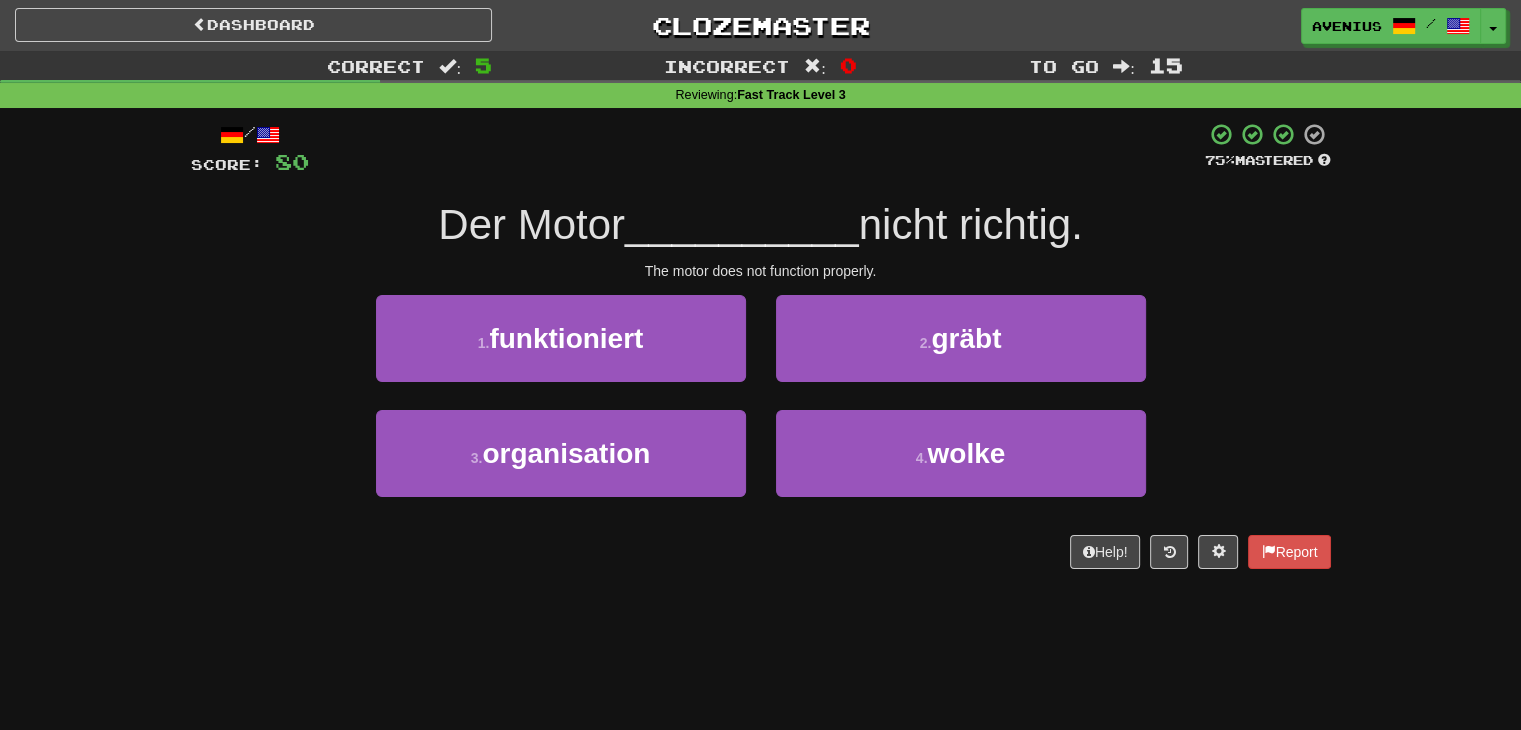 click on "2 .  gräbt" at bounding box center [961, 352] 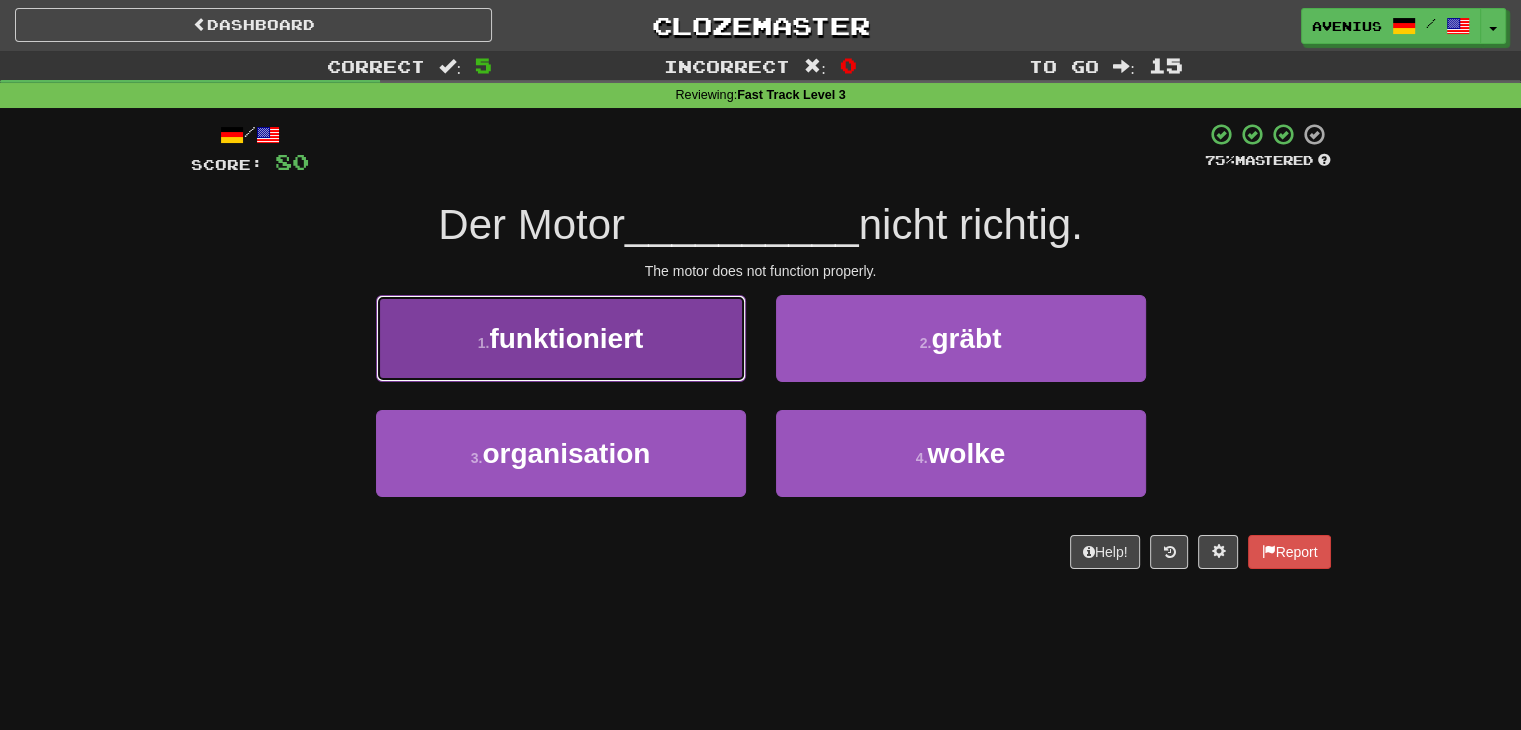 click on "1 .  funktioniert" at bounding box center [561, 338] 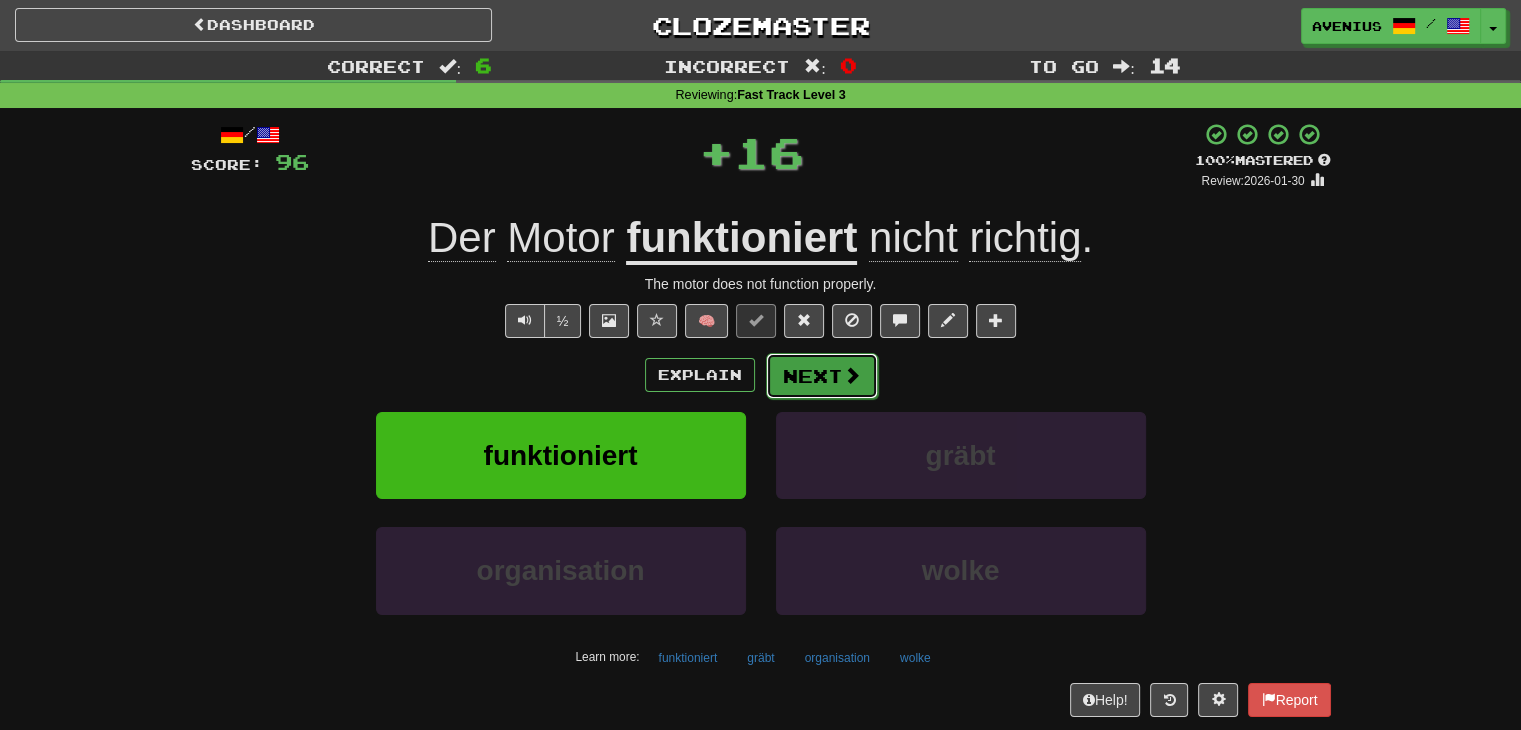 click on "Next" at bounding box center (822, 376) 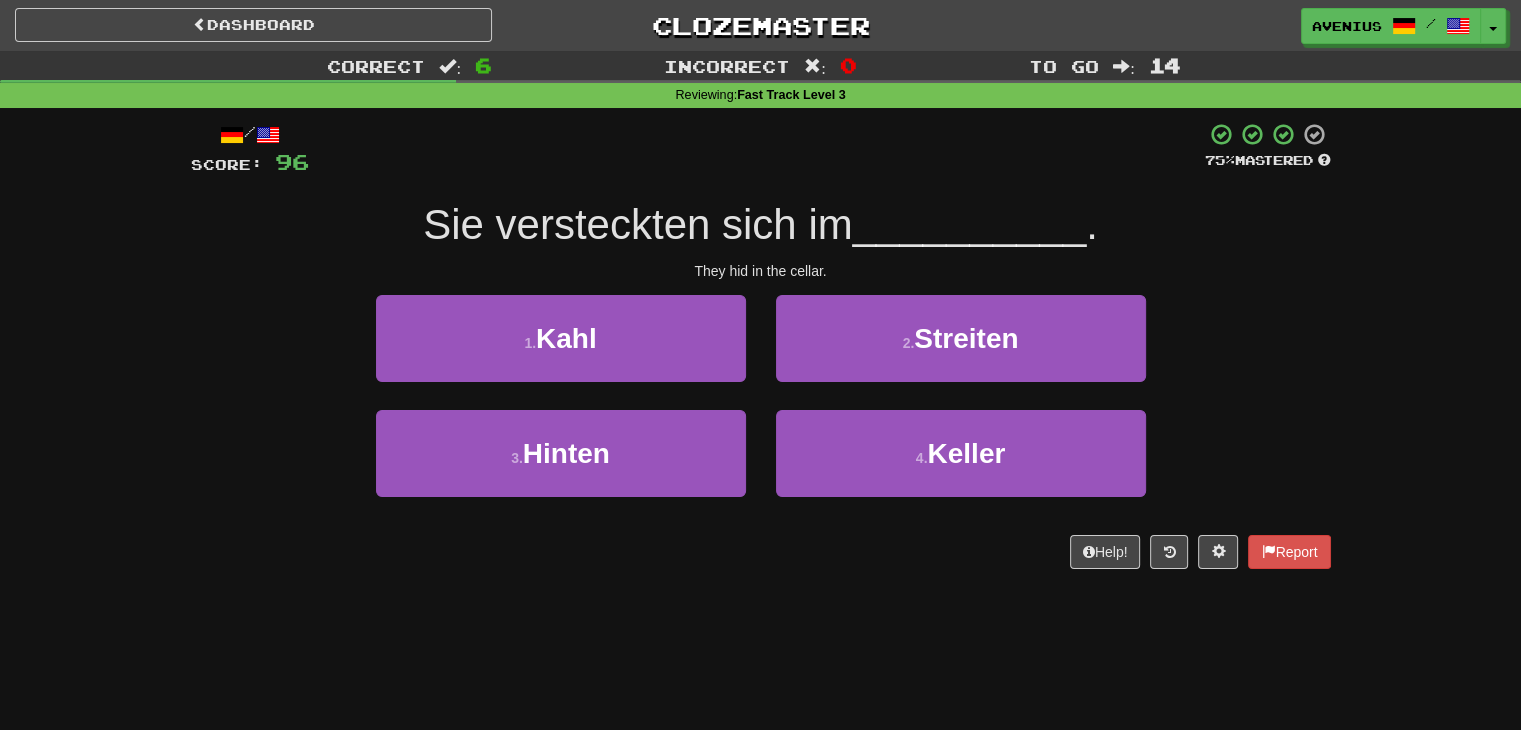 click on "3 .  Hinten" at bounding box center [561, 467] 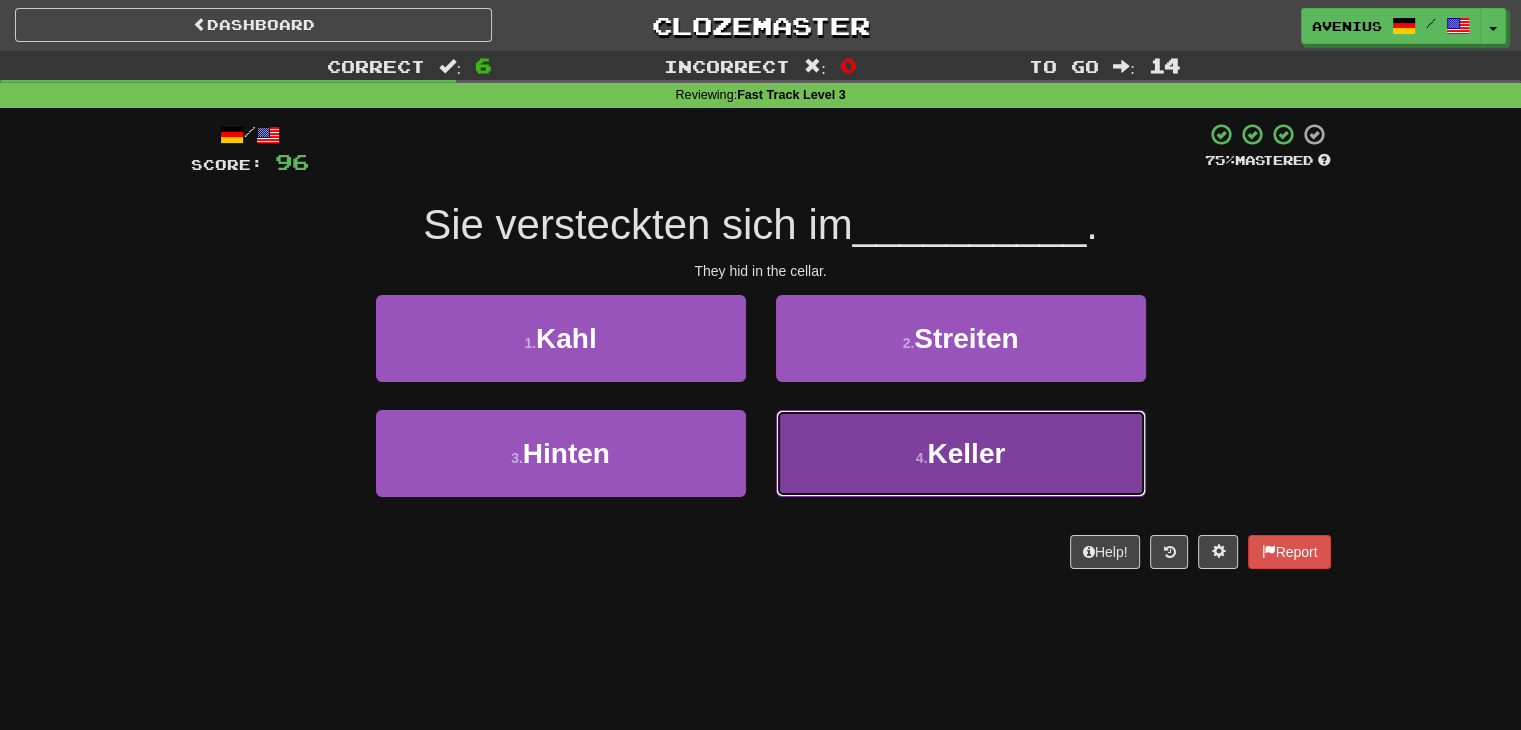click on "4 .  Keller" at bounding box center (961, 453) 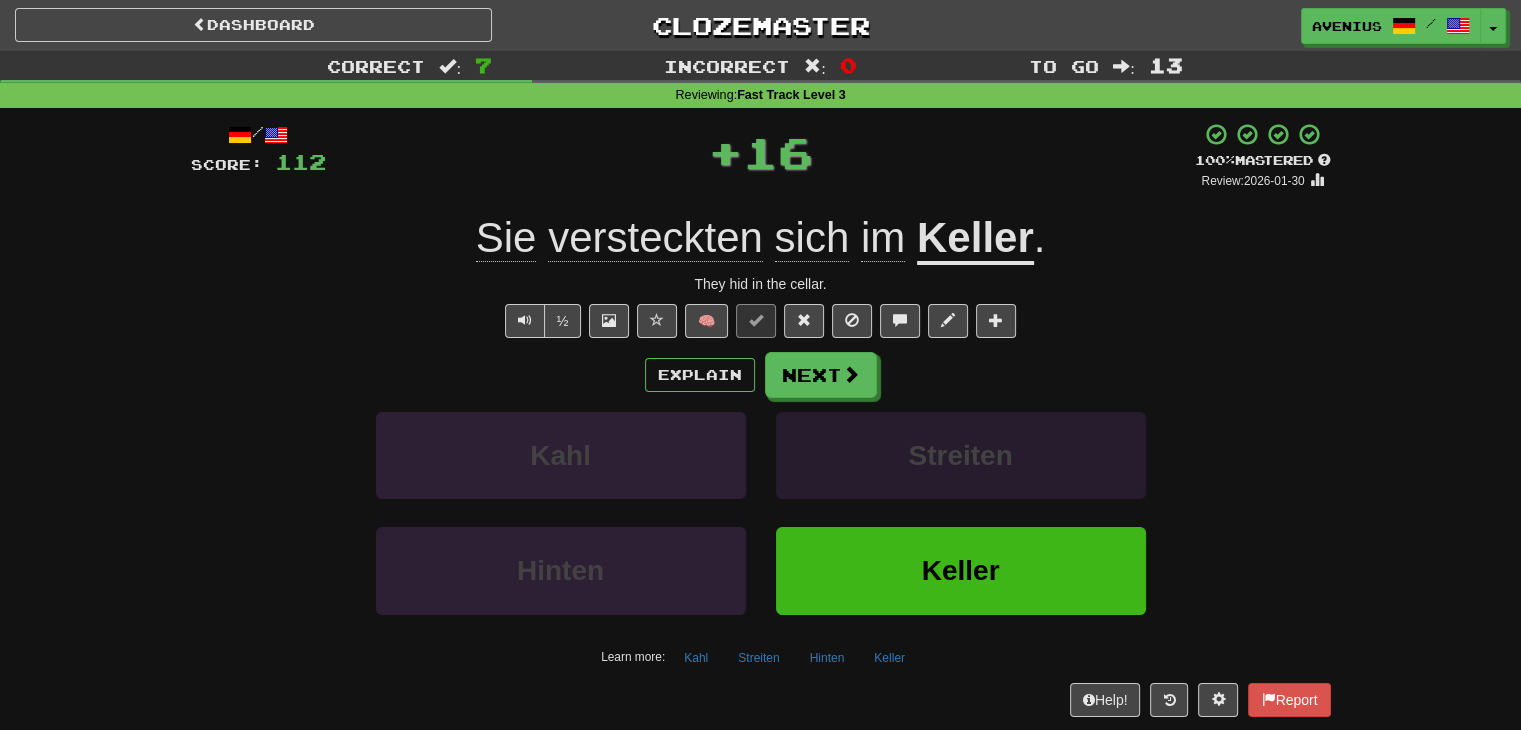 click on "Next" at bounding box center [821, 375] 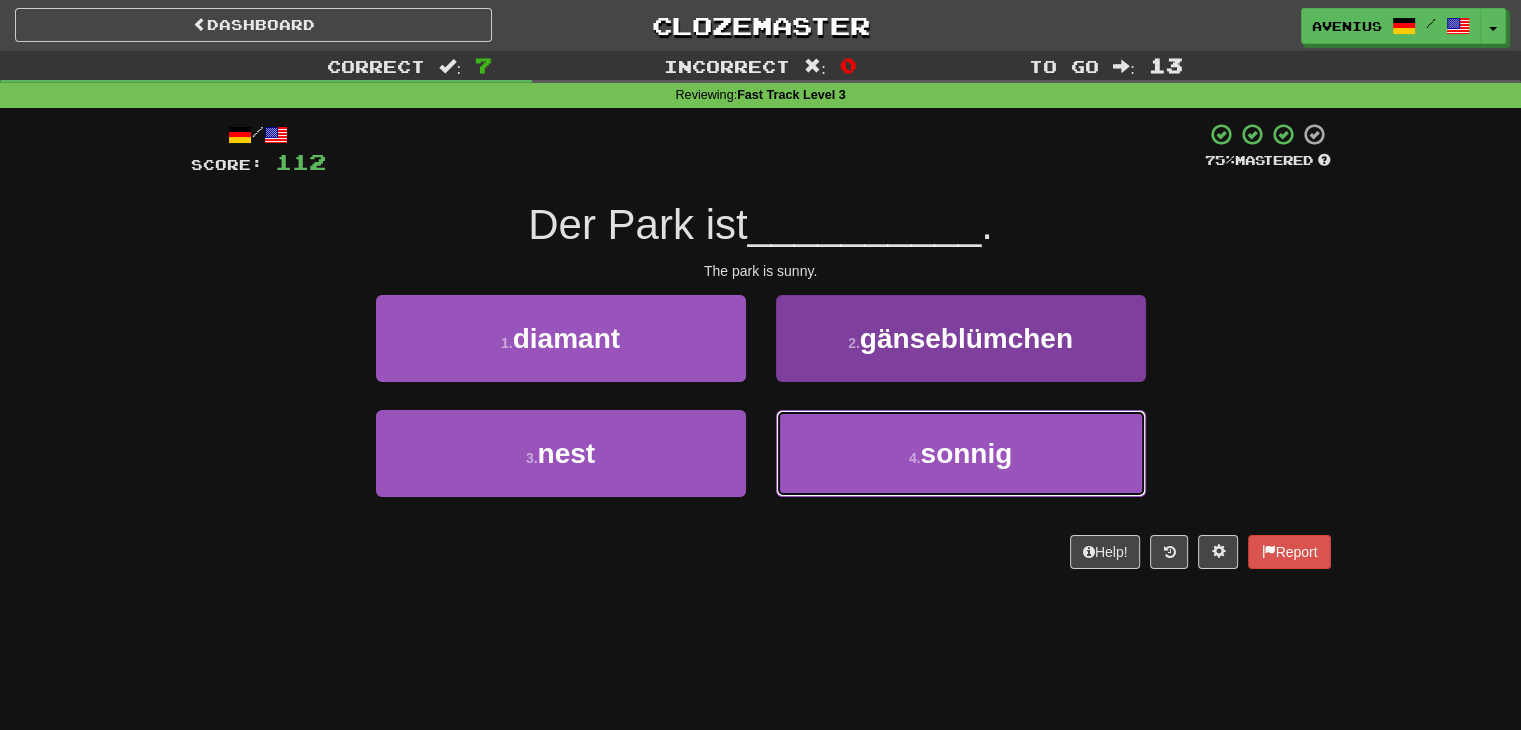 click on "4 .  sonnig" at bounding box center [961, 453] 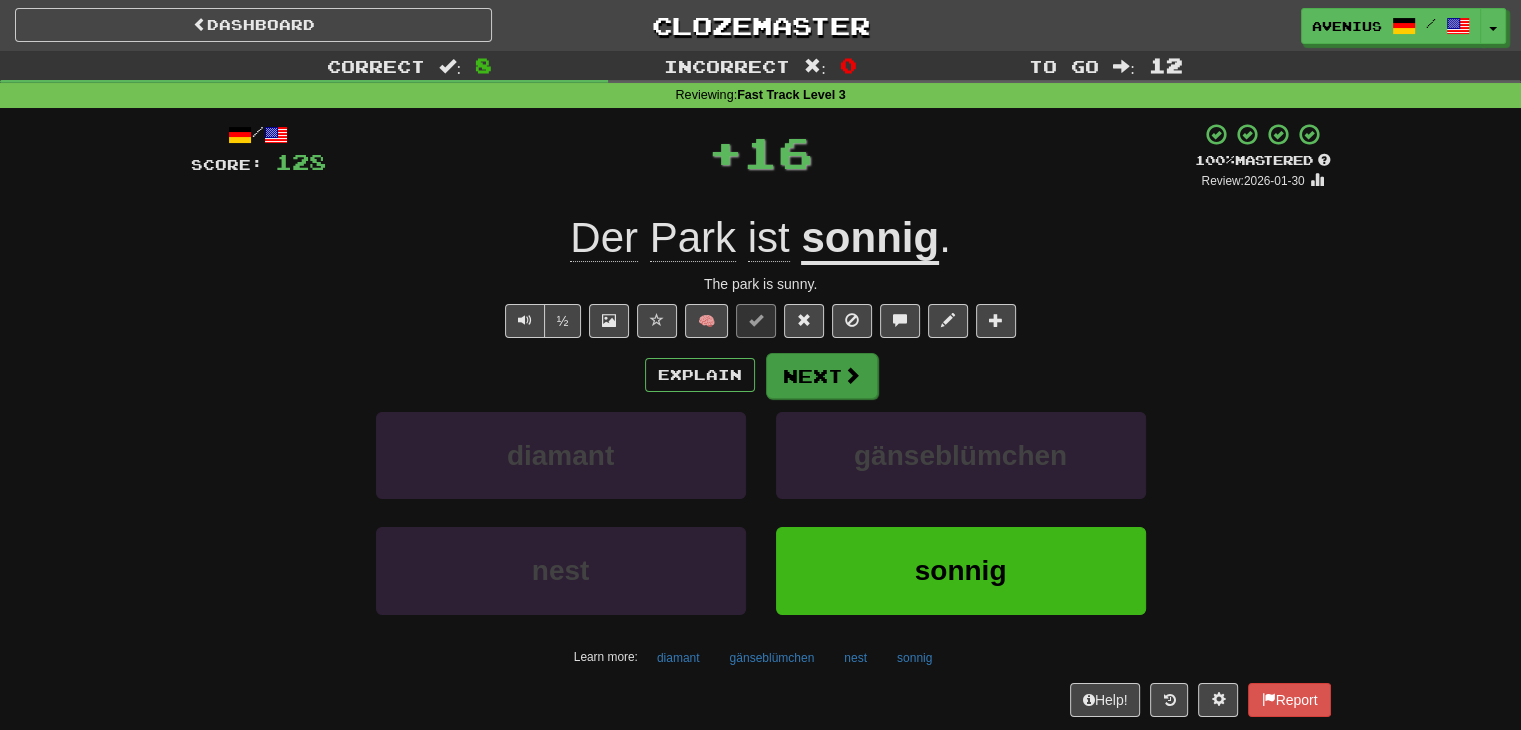 drag, startPoint x: 819, startPoint y: 349, endPoint x: 807, endPoint y: 379, distance: 32.31099 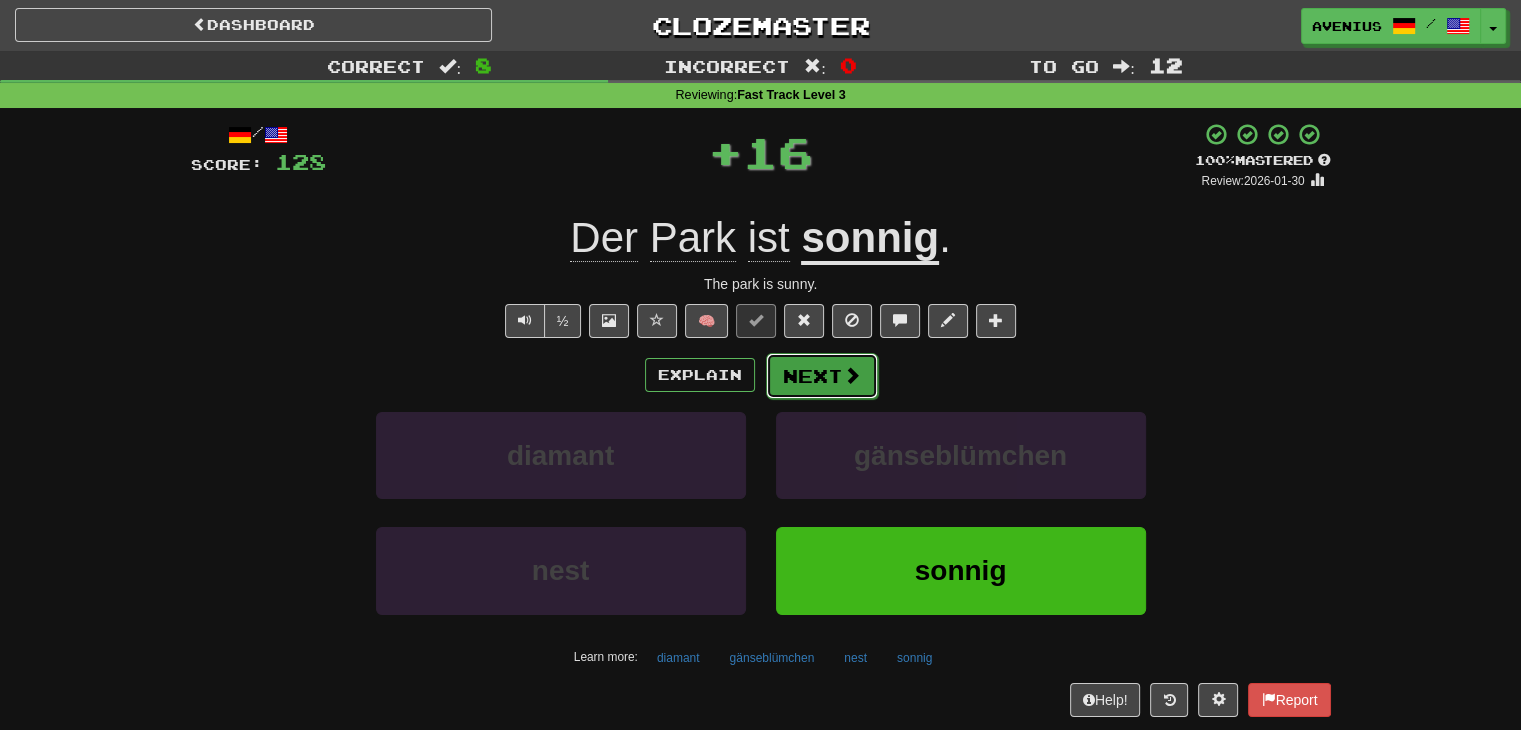 click on "Next" at bounding box center [822, 376] 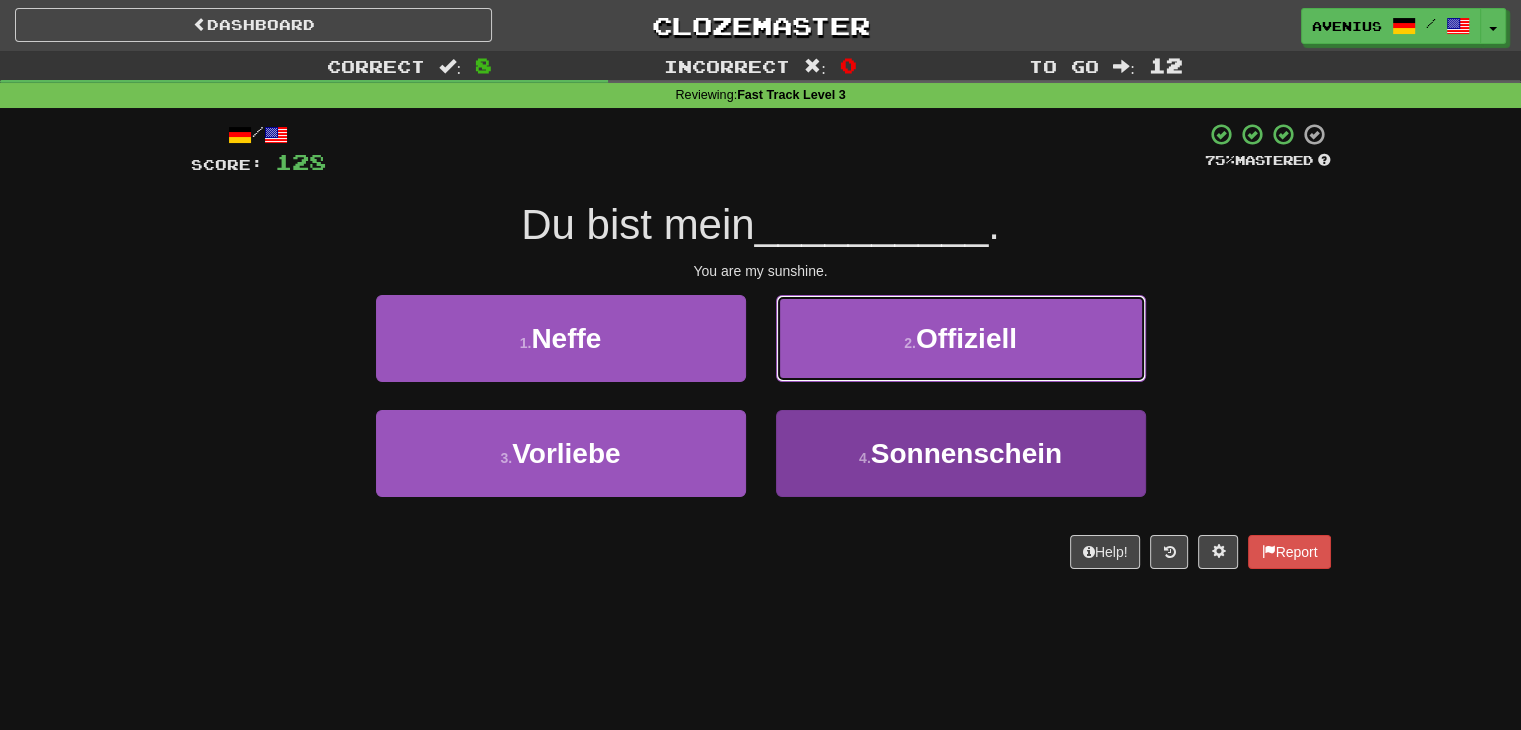 drag, startPoint x: 807, startPoint y: 379, endPoint x: 798, endPoint y: 413, distance: 35.17101 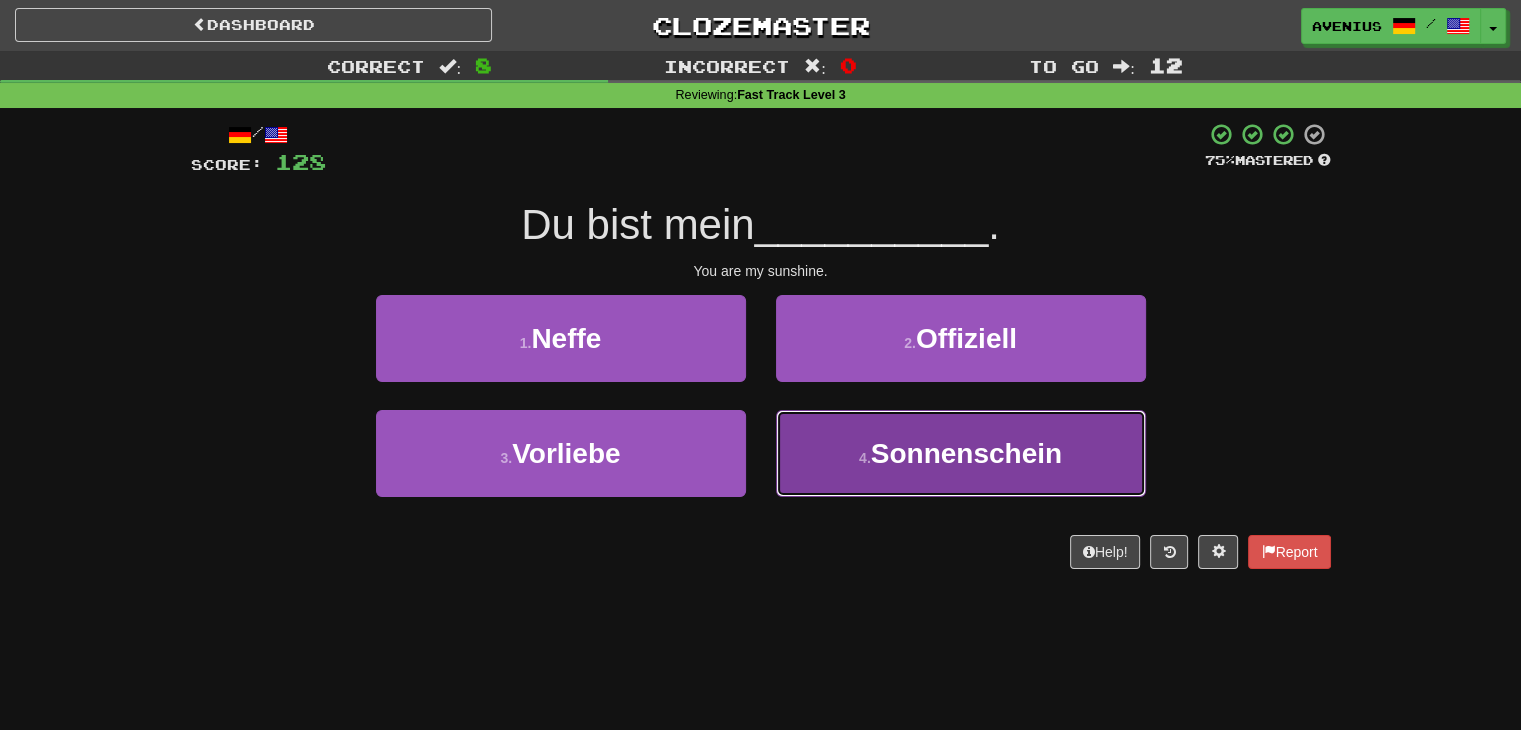 click on "4 .  Sonnenschein" at bounding box center (961, 453) 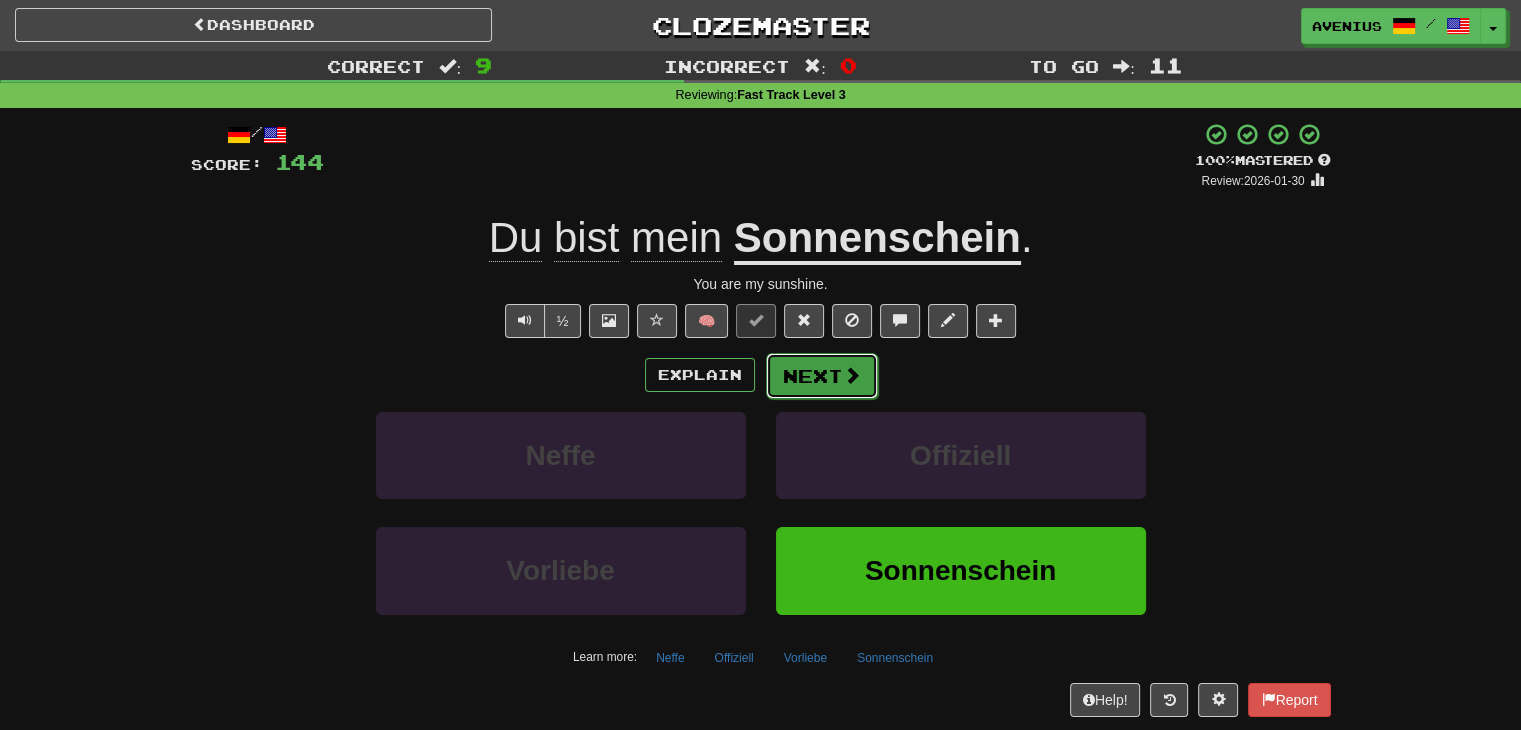 click on "Next" at bounding box center [822, 376] 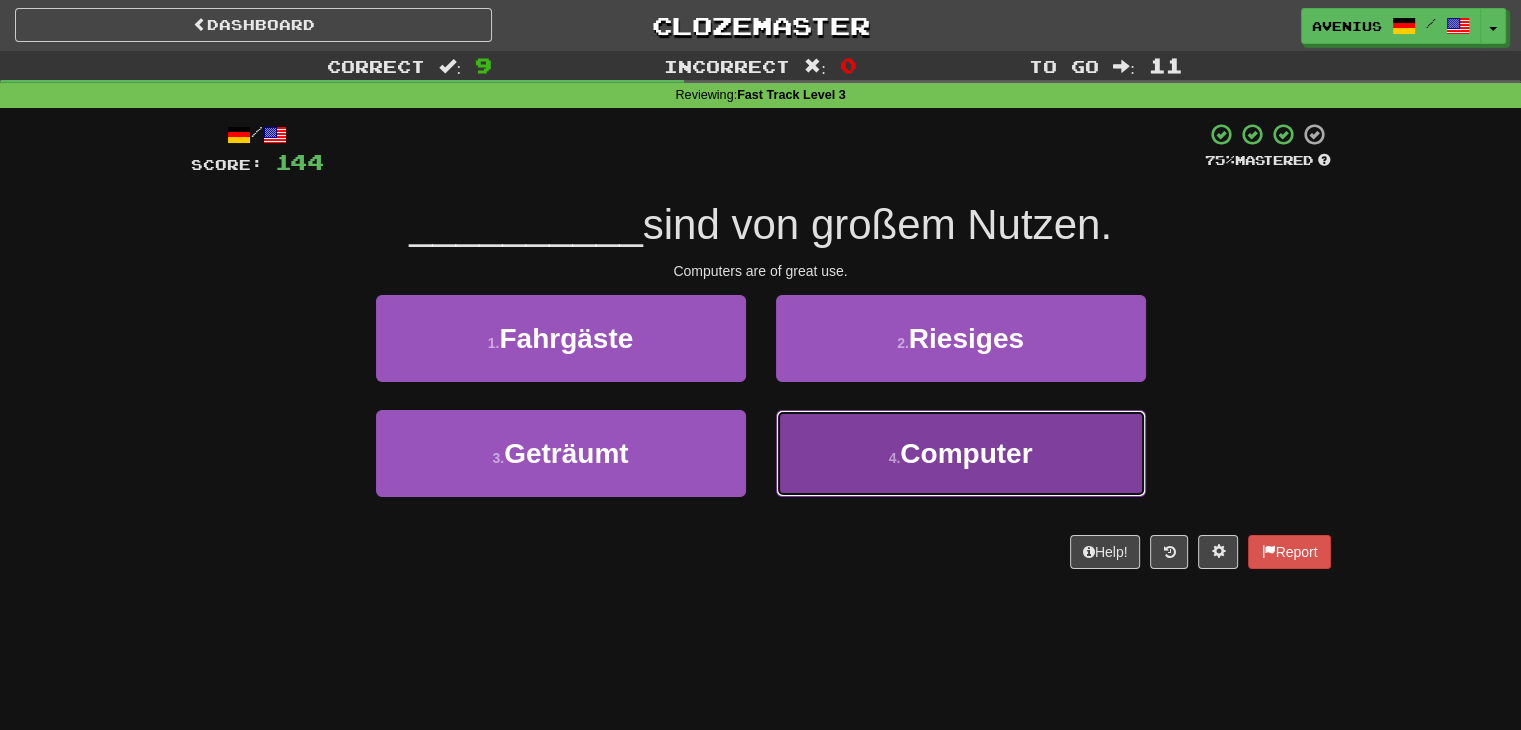 click on "4 .  Computer" at bounding box center (961, 453) 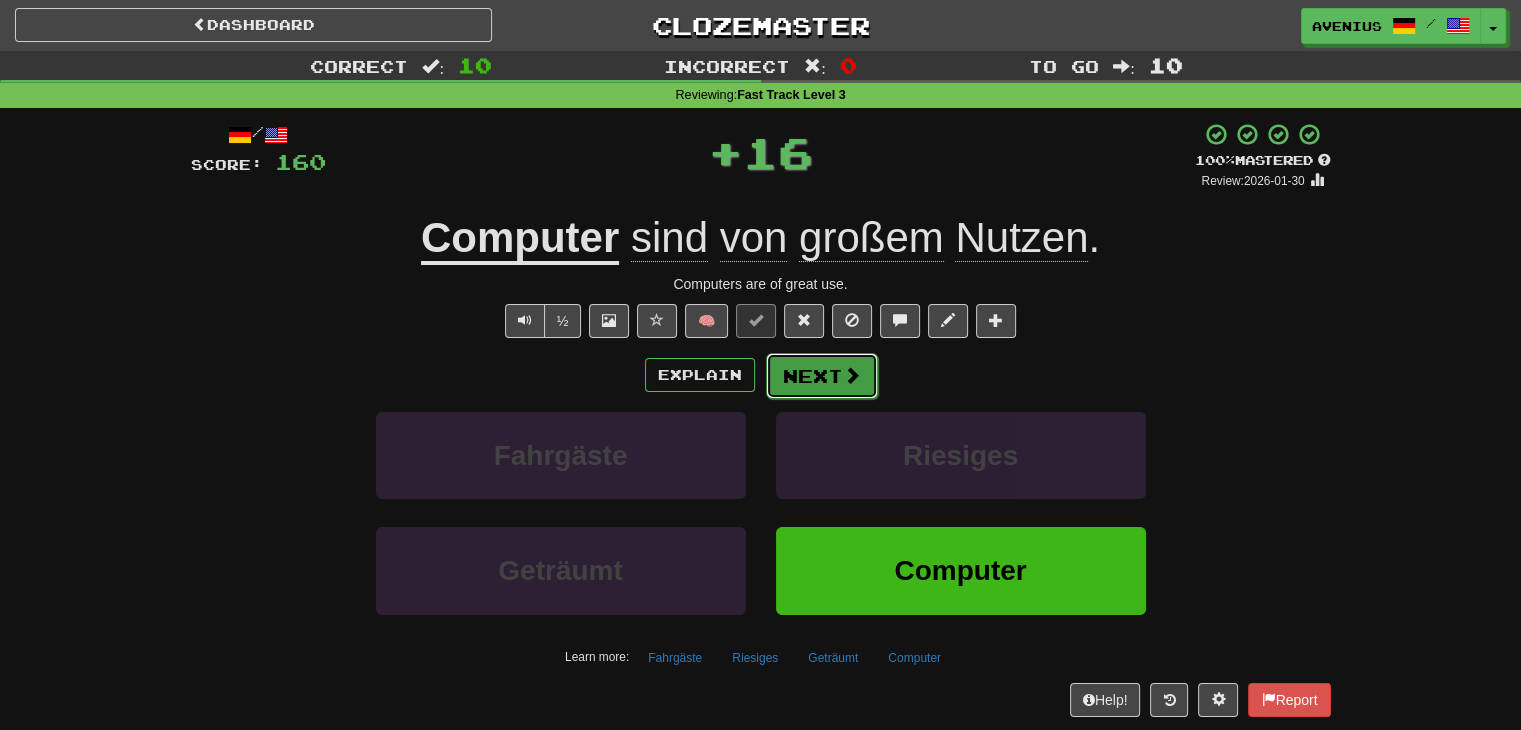 click on "Next" at bounding box center (822, 376) 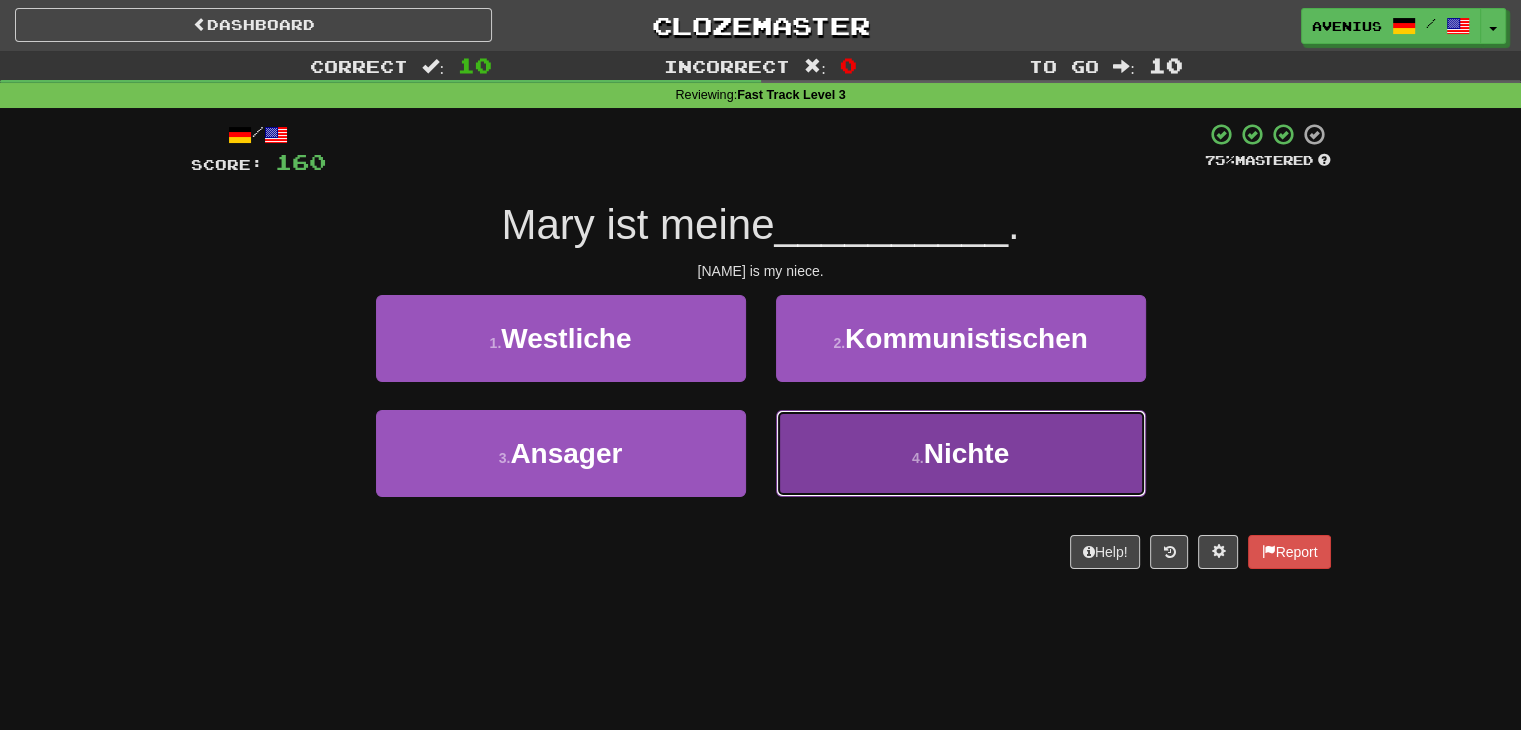 click on "2 .  Nichte" at bounding box center [961, 453] 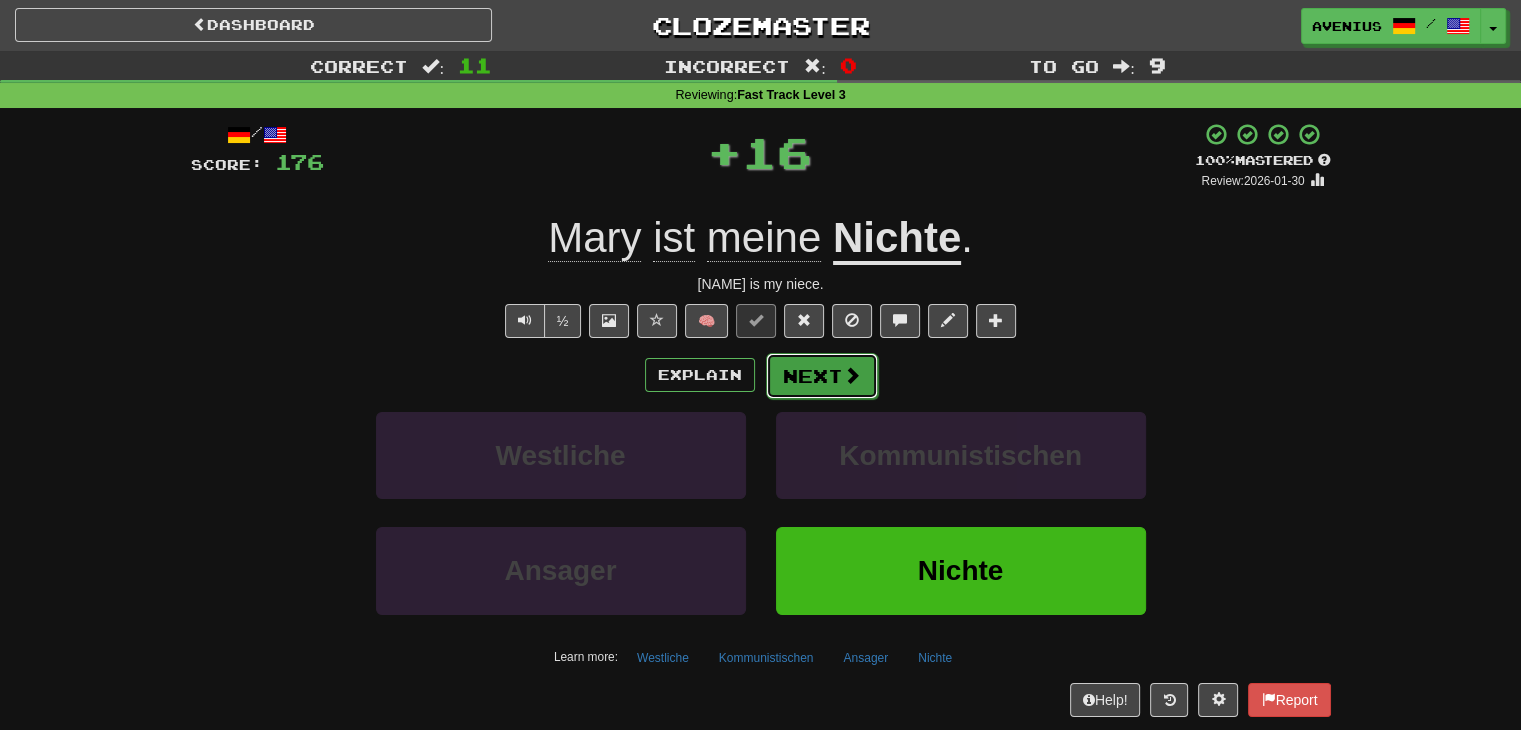 click on "Next" at bounding box center (822, 376) 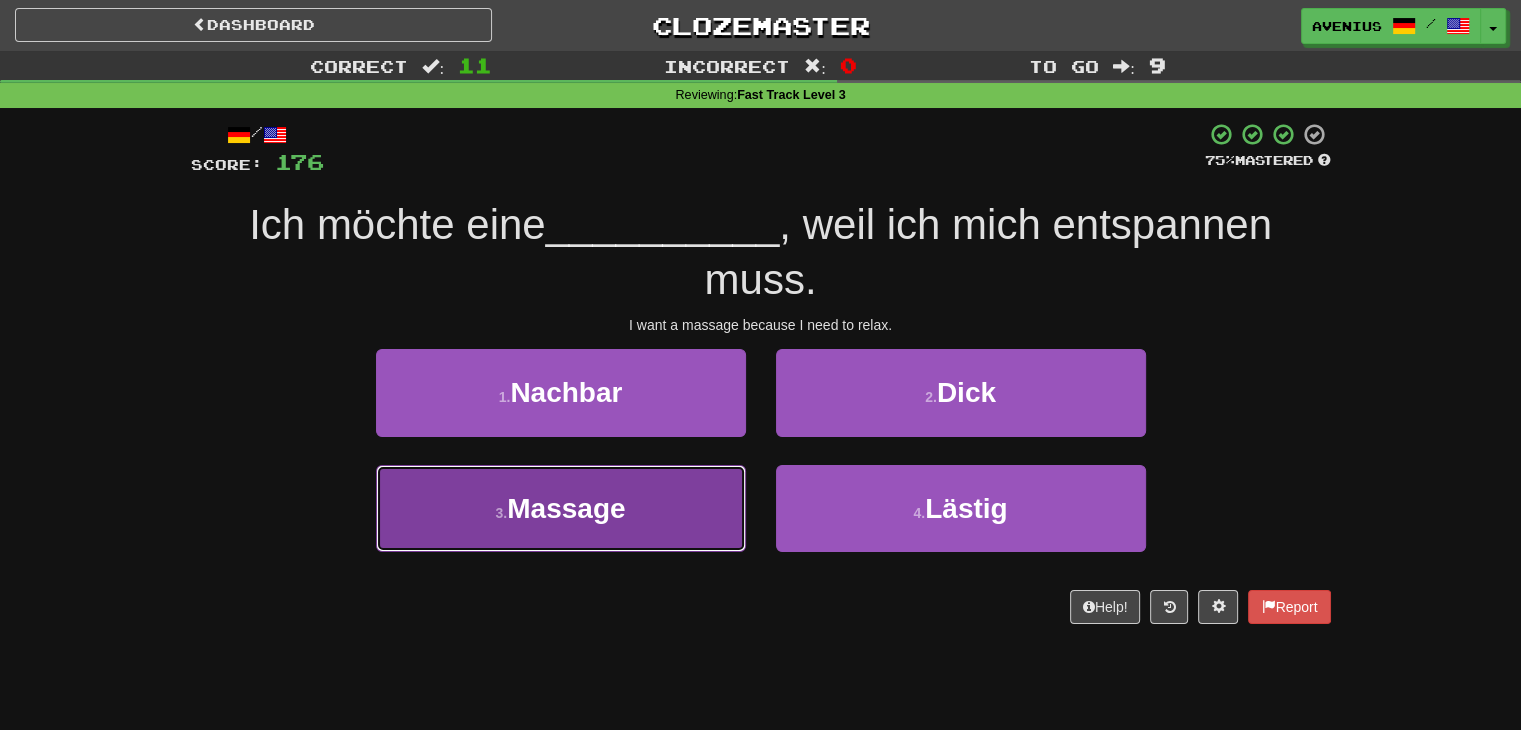 drag, startPoint x: 725, startPoint y: 521, endPoint x: 755, endPoint y: 486, distance: 46.09772 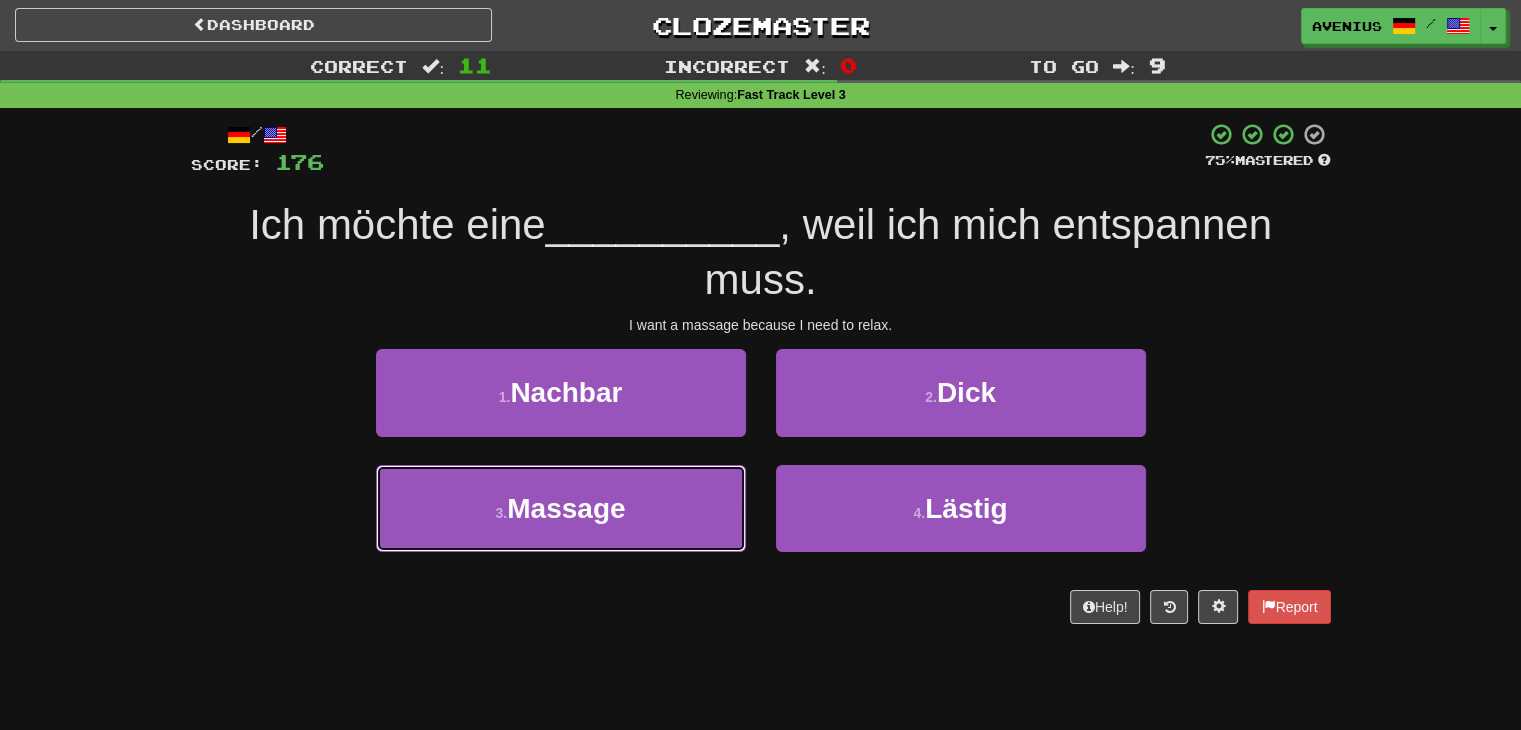 click on "3 .  Massage" at bounding box center [561, 508] 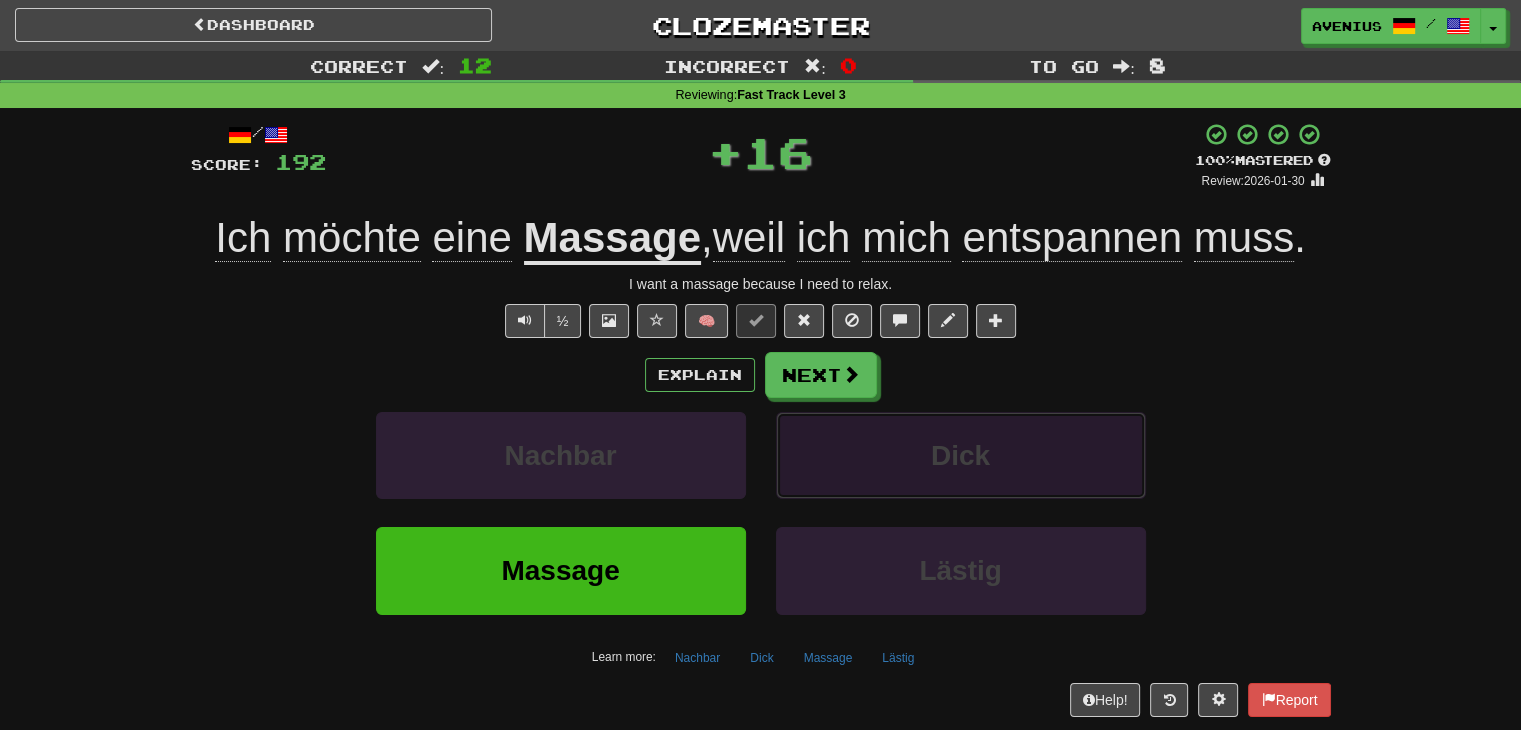 click on "Dick" at bounding box center [961, 455] 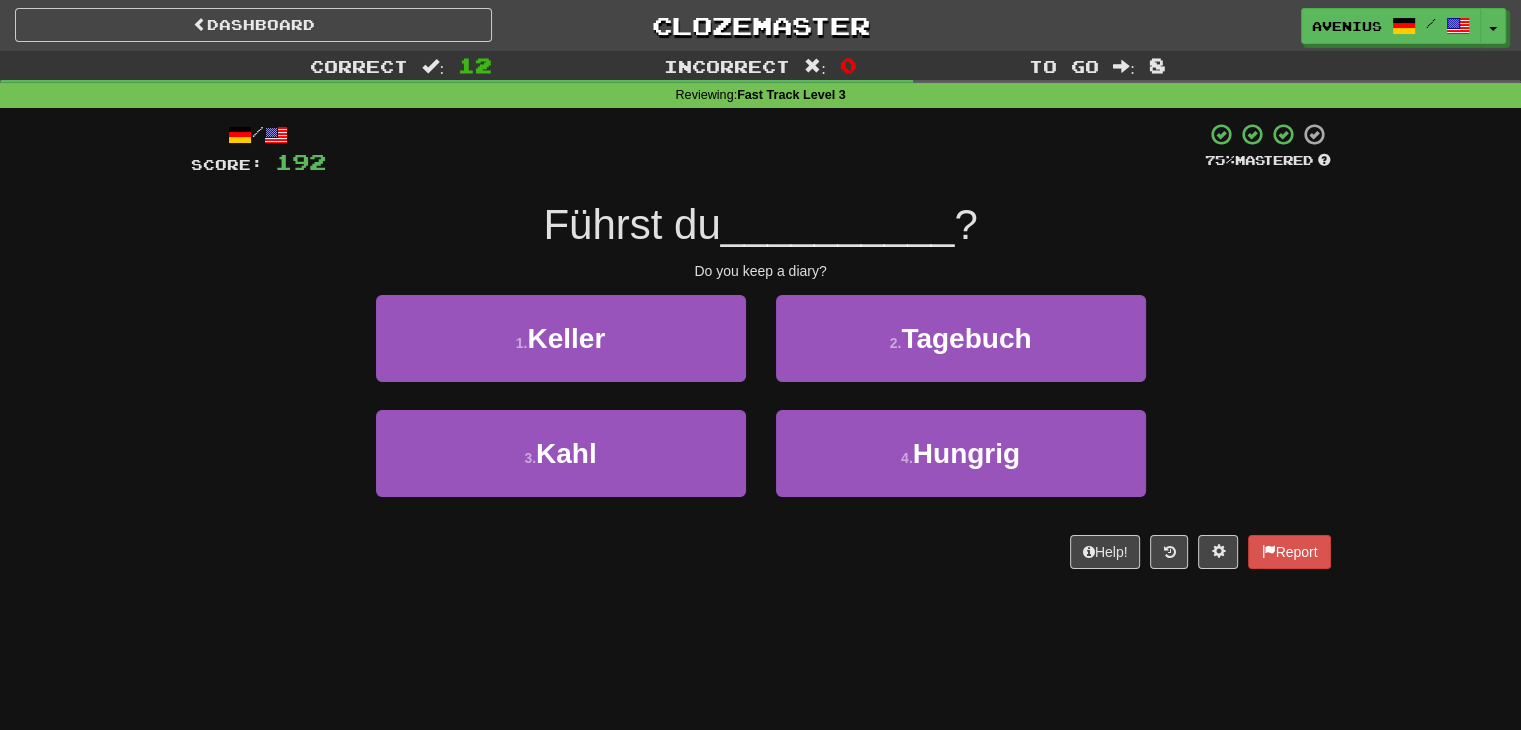click on "2 .  Tagebuch" at bounding box center [961, 352] 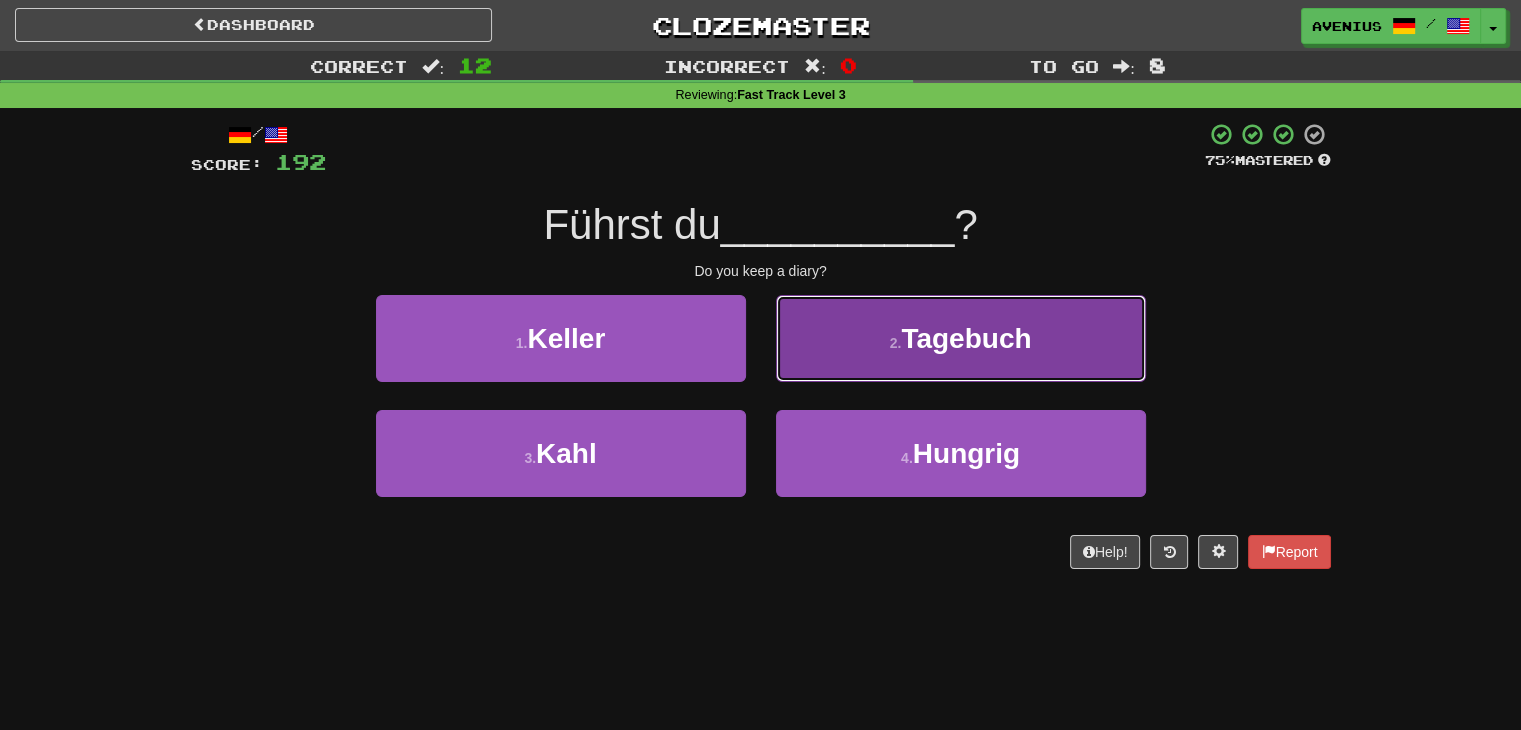 click on "2 .  Tagebuch" at bounding box center (961, 338) 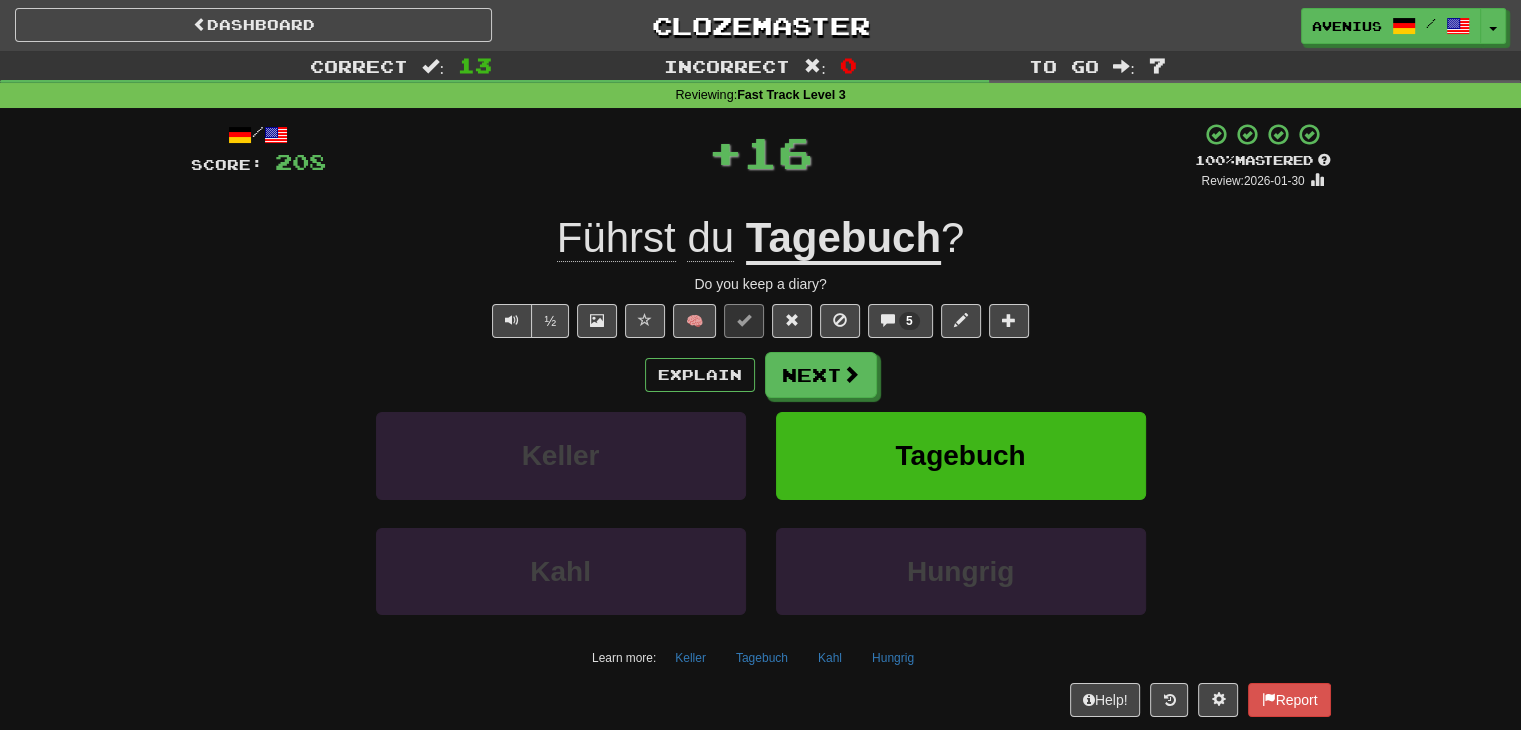 click on "Explain Next" at bounding box center (761, 375) 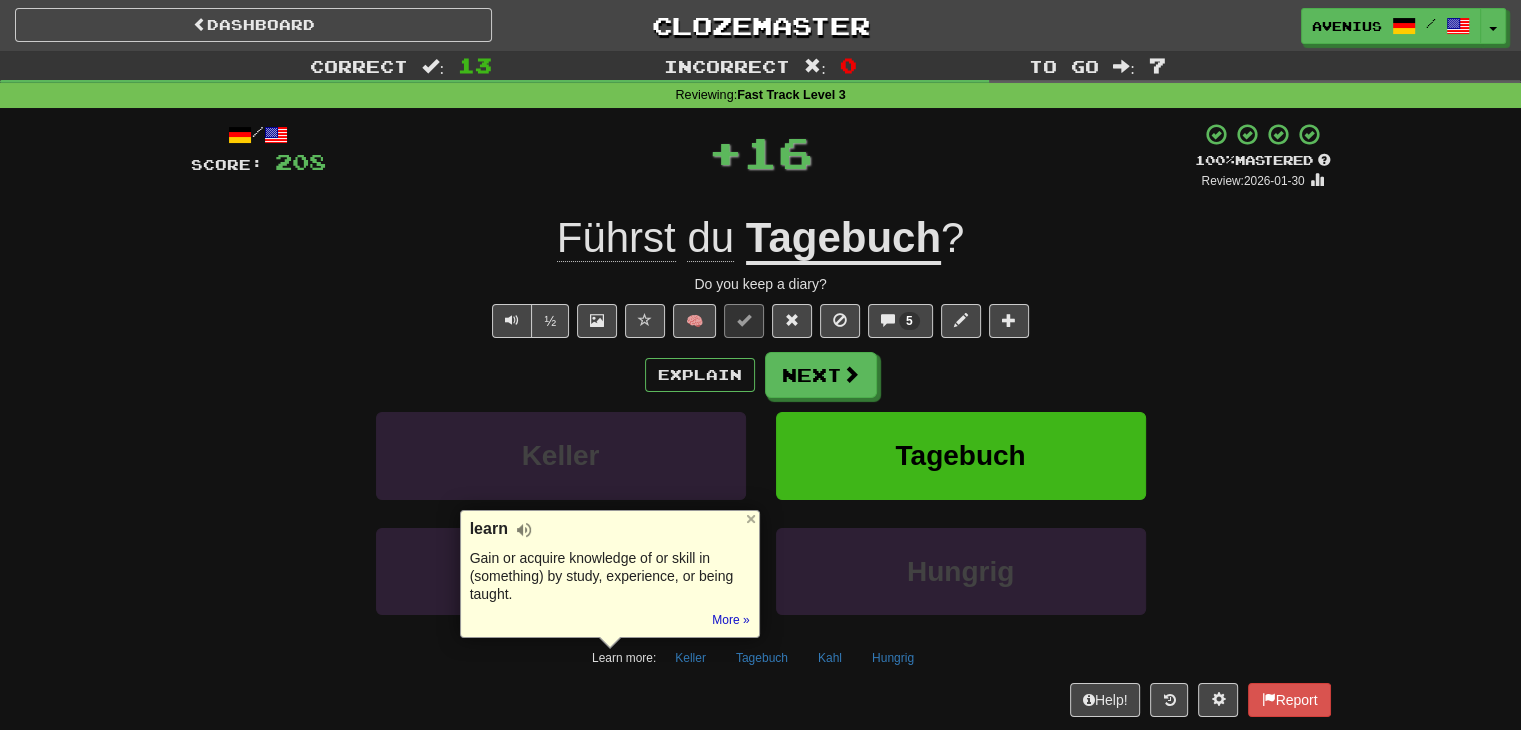 click on "Explain Next Keller Tagebuch Kahl Hungrig Learn more: Keller Tagebuch Kahl Hungrig" at bounding box center (761, 512) 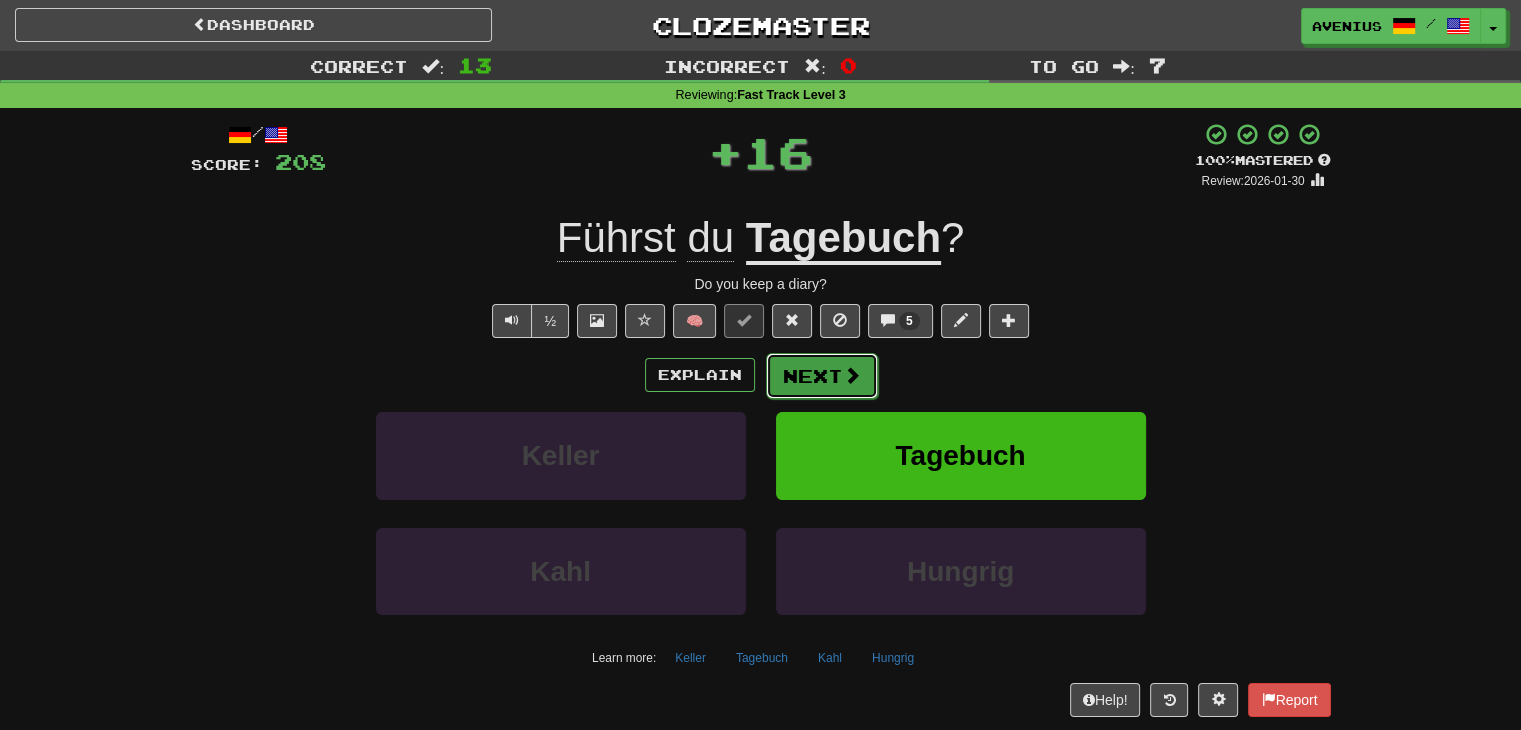 click on "Next" at bounding box center [822, 376] 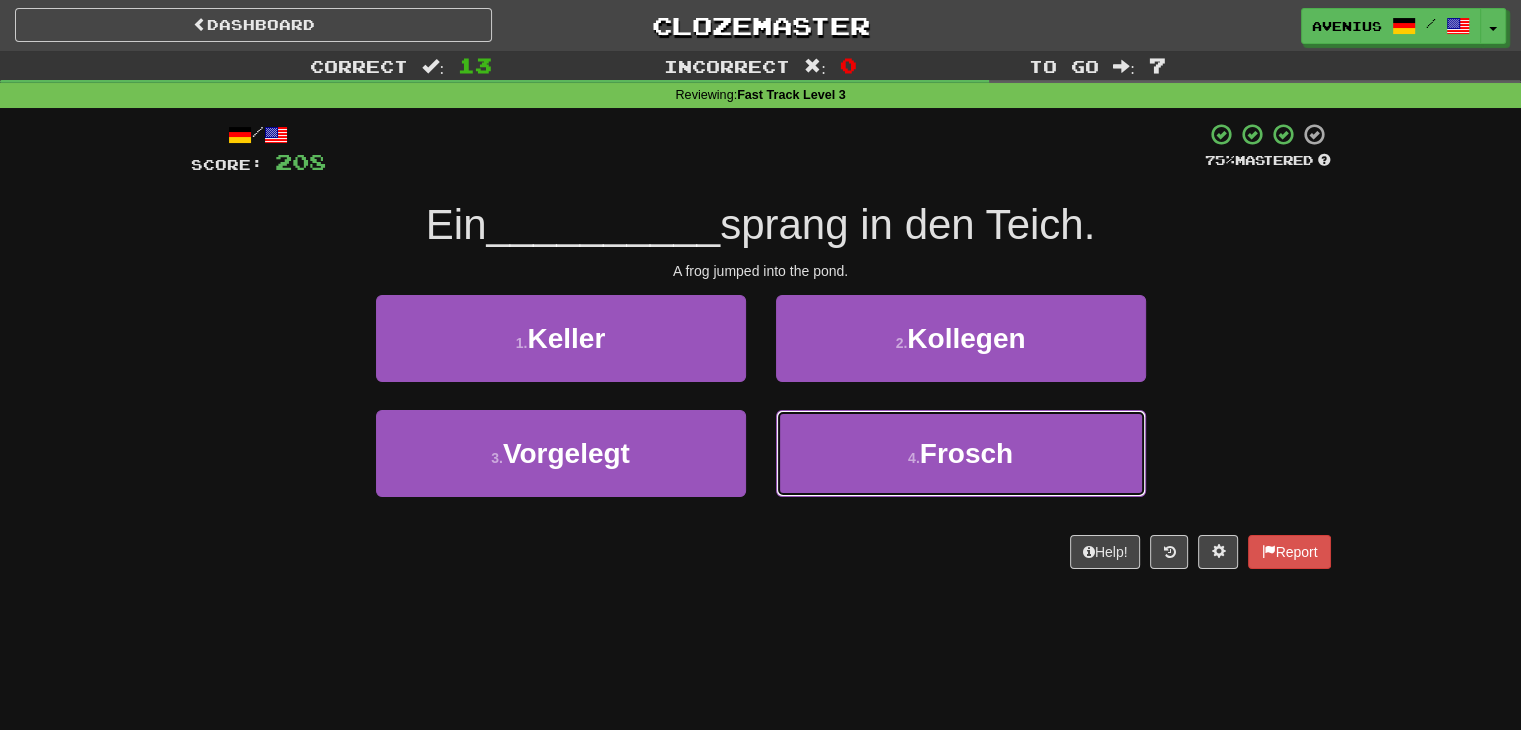 drag, startPoint x: 821, startPoint y: 447, endPoint x: 812, endPoint y: 408, distance: 40.024994 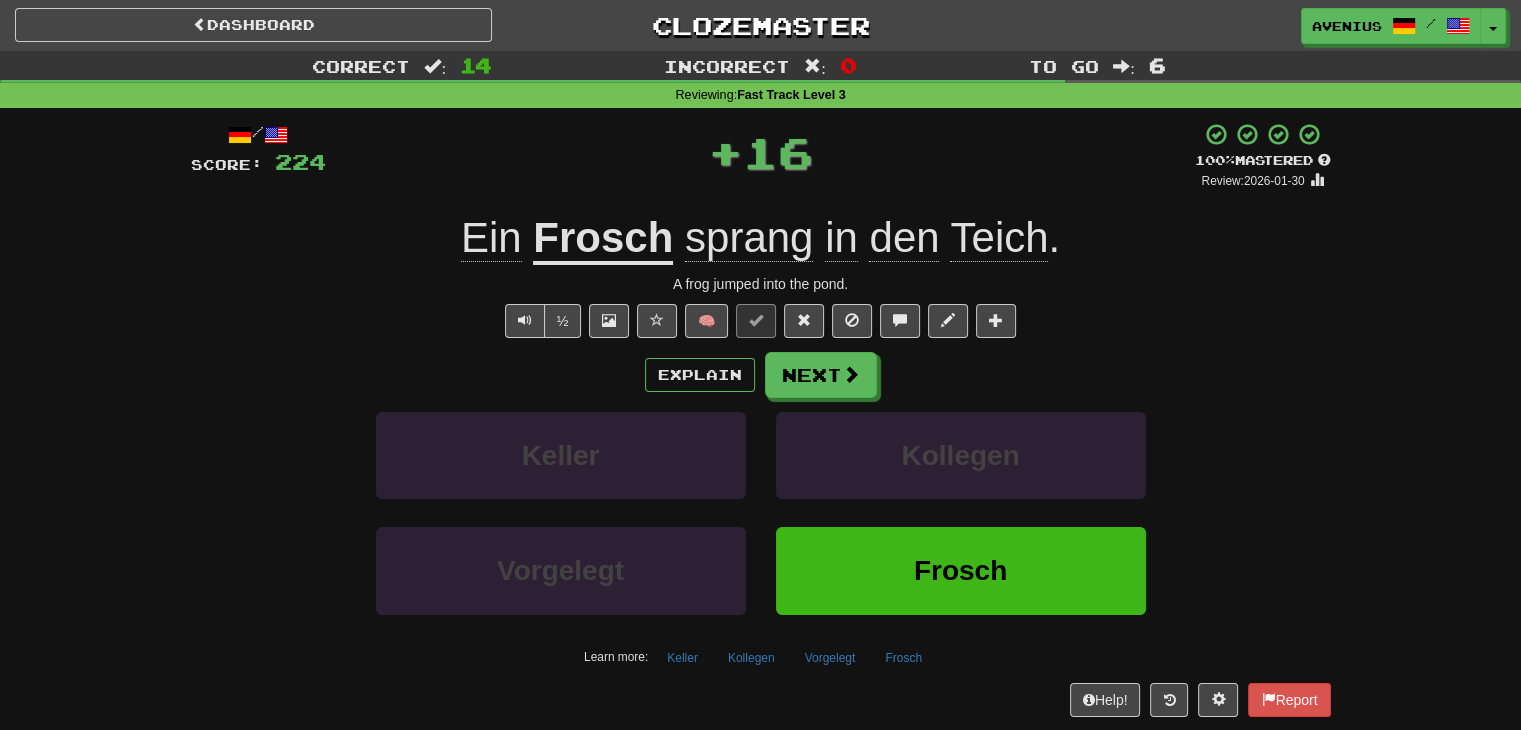 click on "Next" at bounding box center [821, 375] 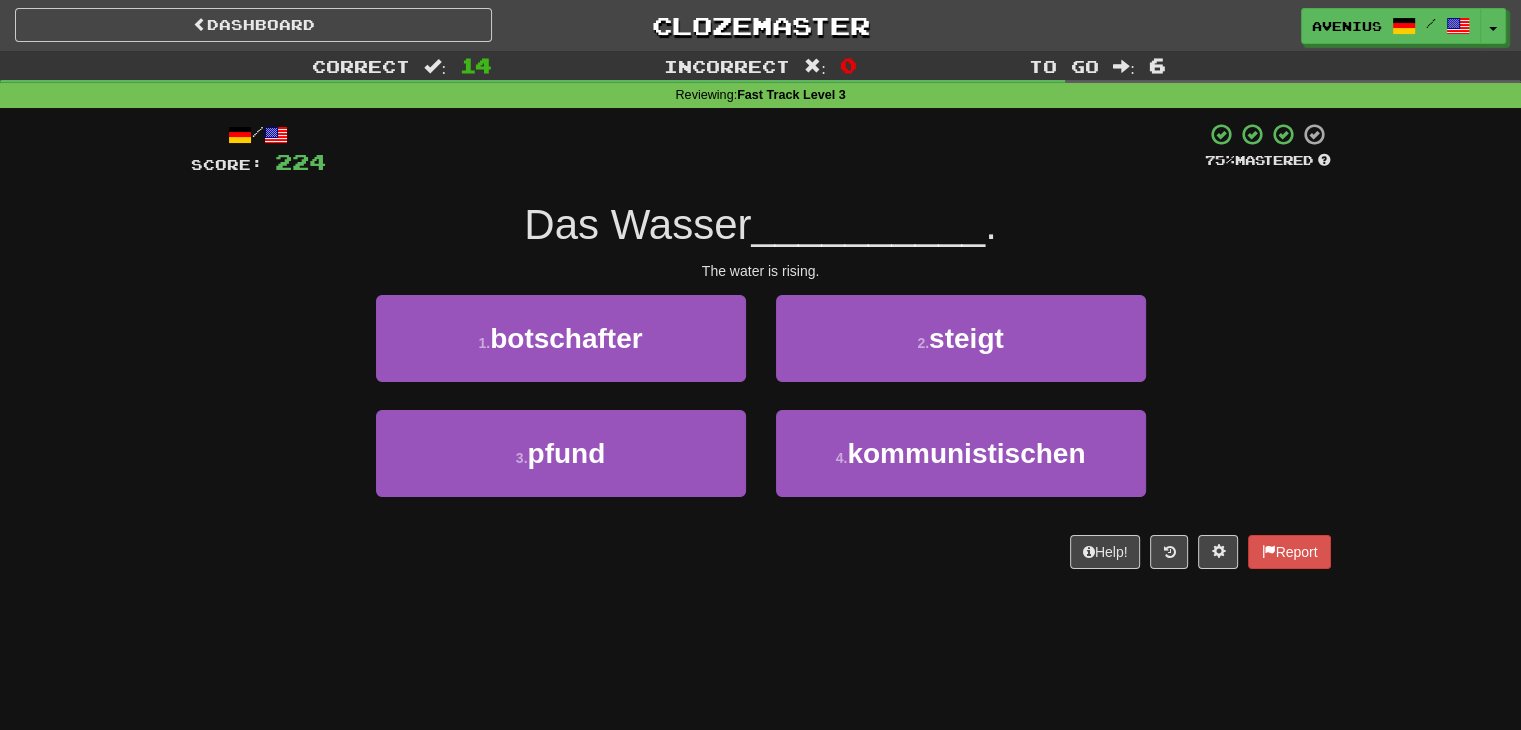 click on "4 .  kommunistischen" at bounding box center (961, 467) 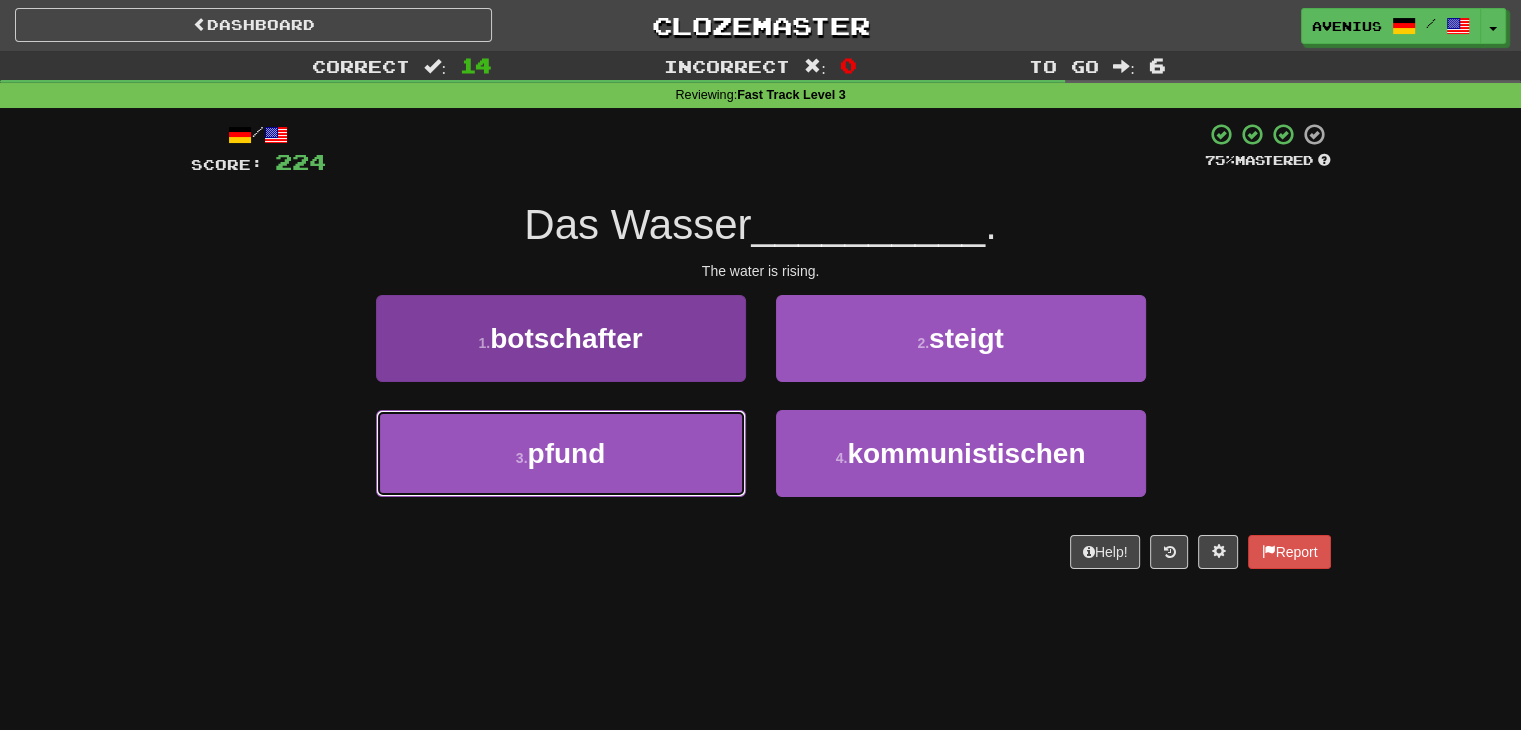 click on "3 .  pfund" at bounding box center [561, 453] 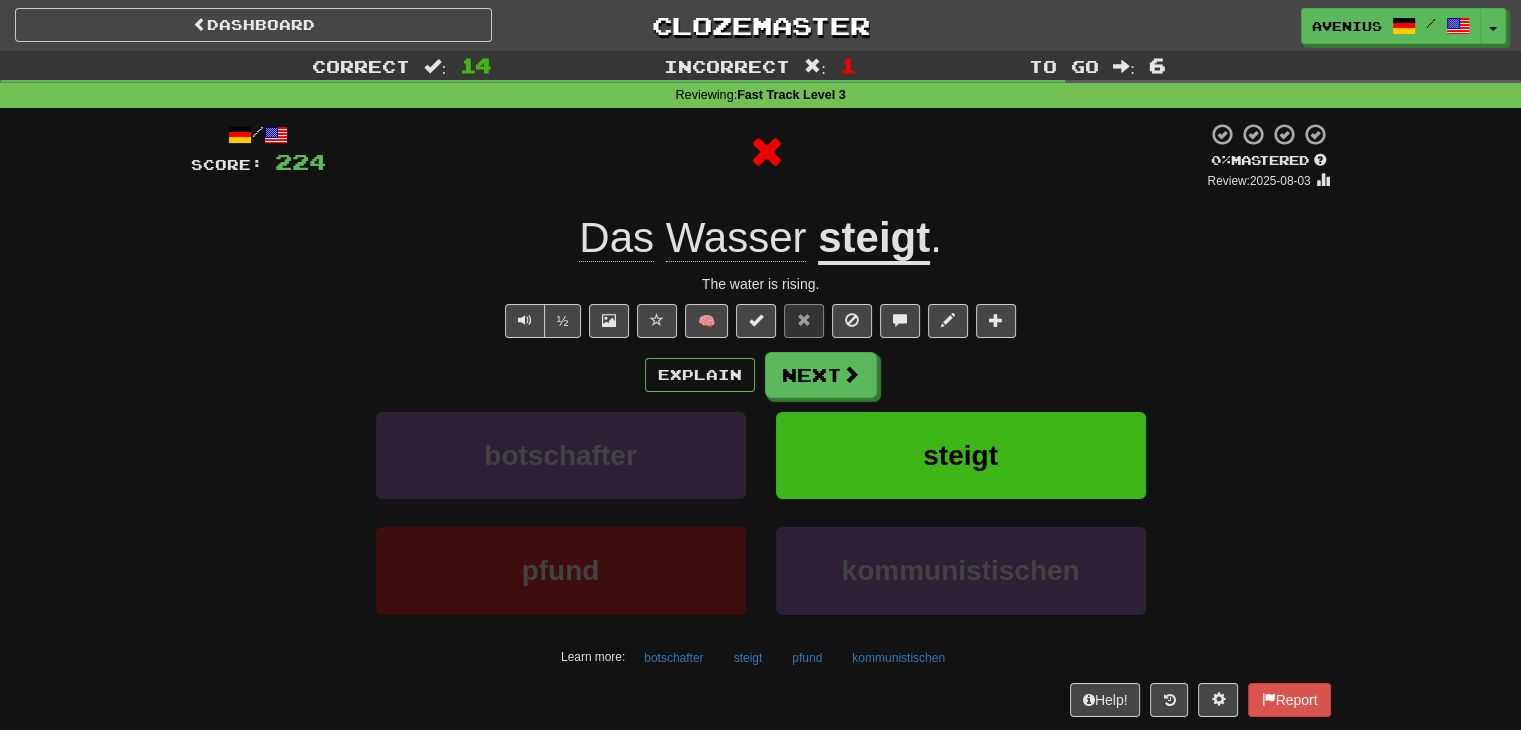 click on "Next" at bounding box center (821, 375) 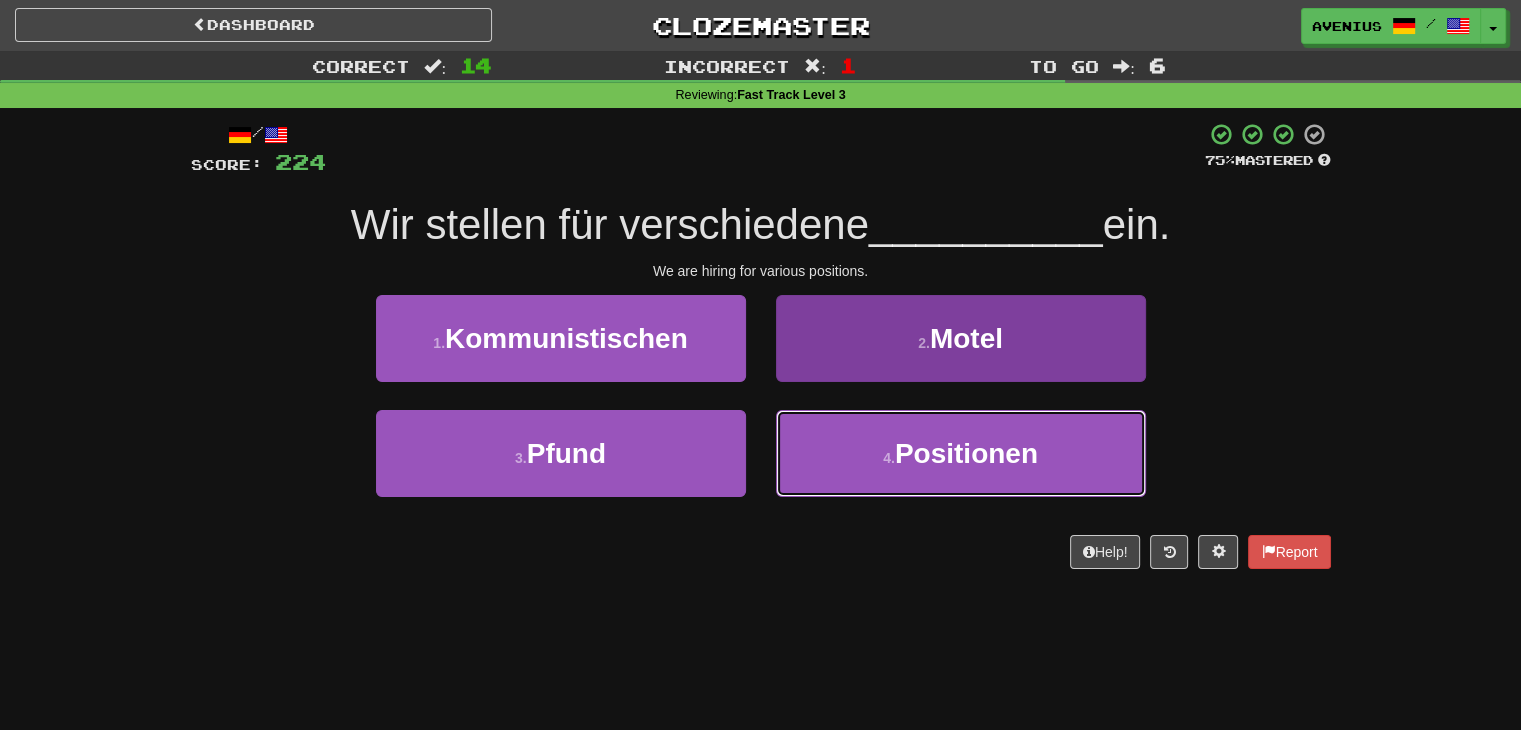 click on "4 .  Positionen" at bounding box center [961, 453] 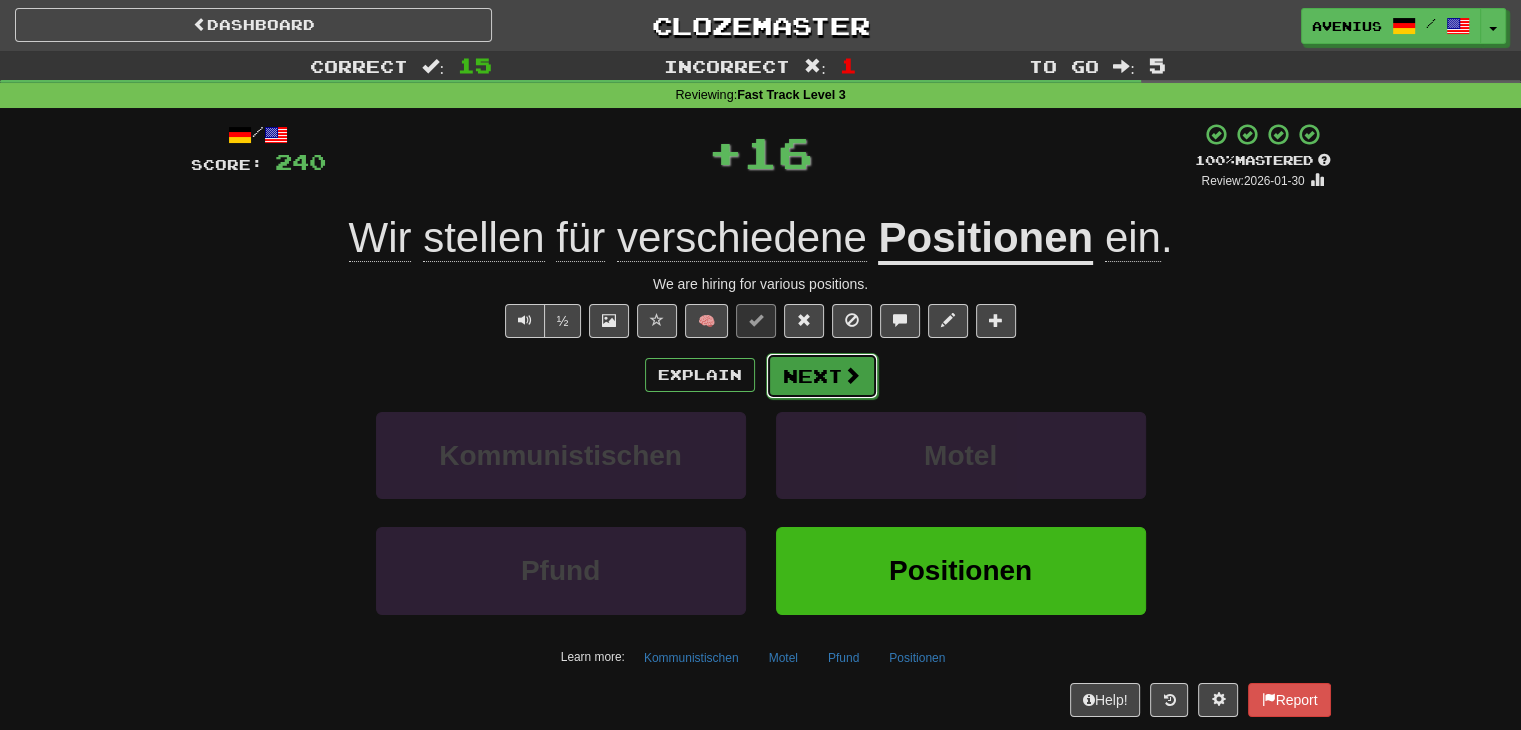 click on "Next" at bounding box center (822, 376) 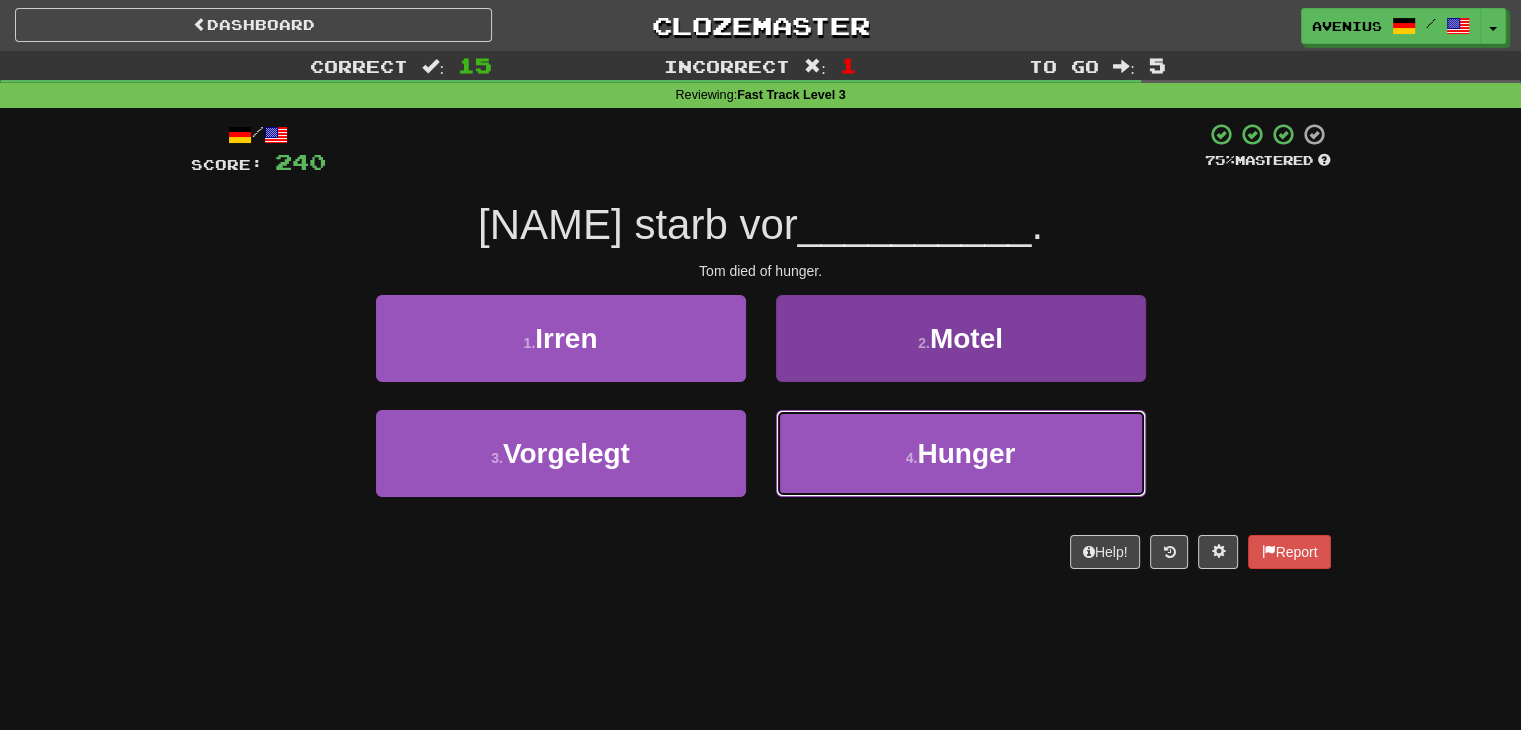click on "4 .  Hunger" at bounding box center [961, 453] 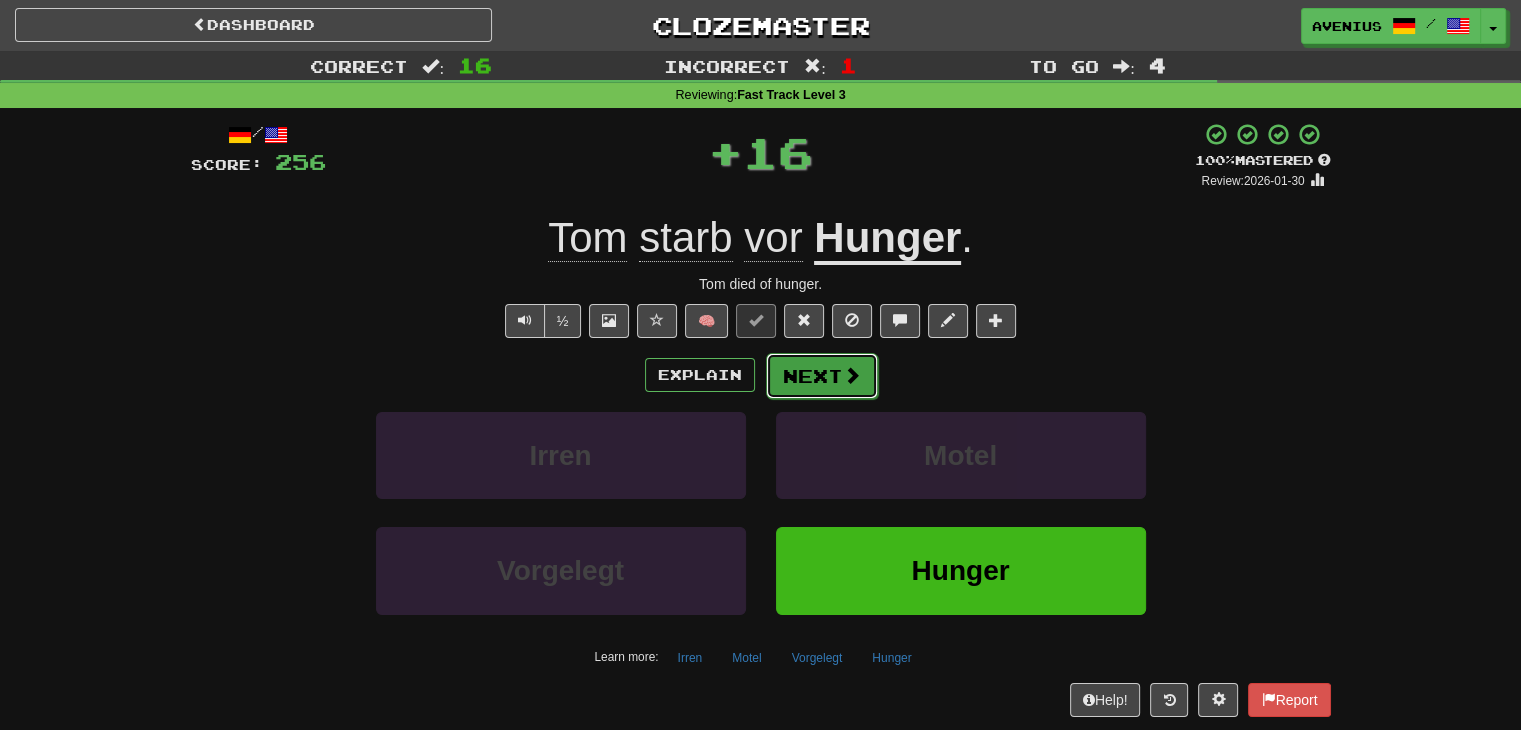 click on "Next" at bounding box center (822, 376) 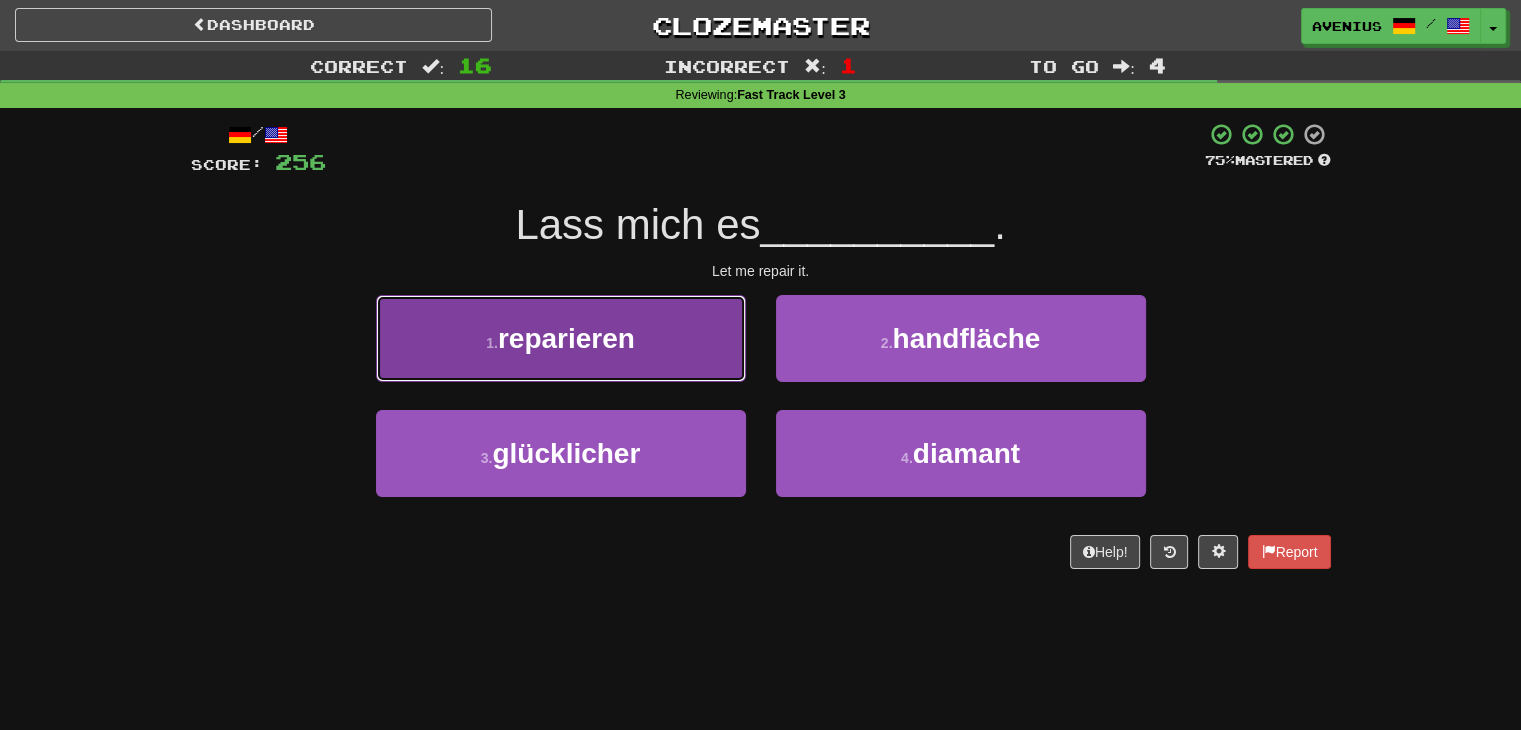 click on "1 .  reparieren" at bounding box center (561, 338) 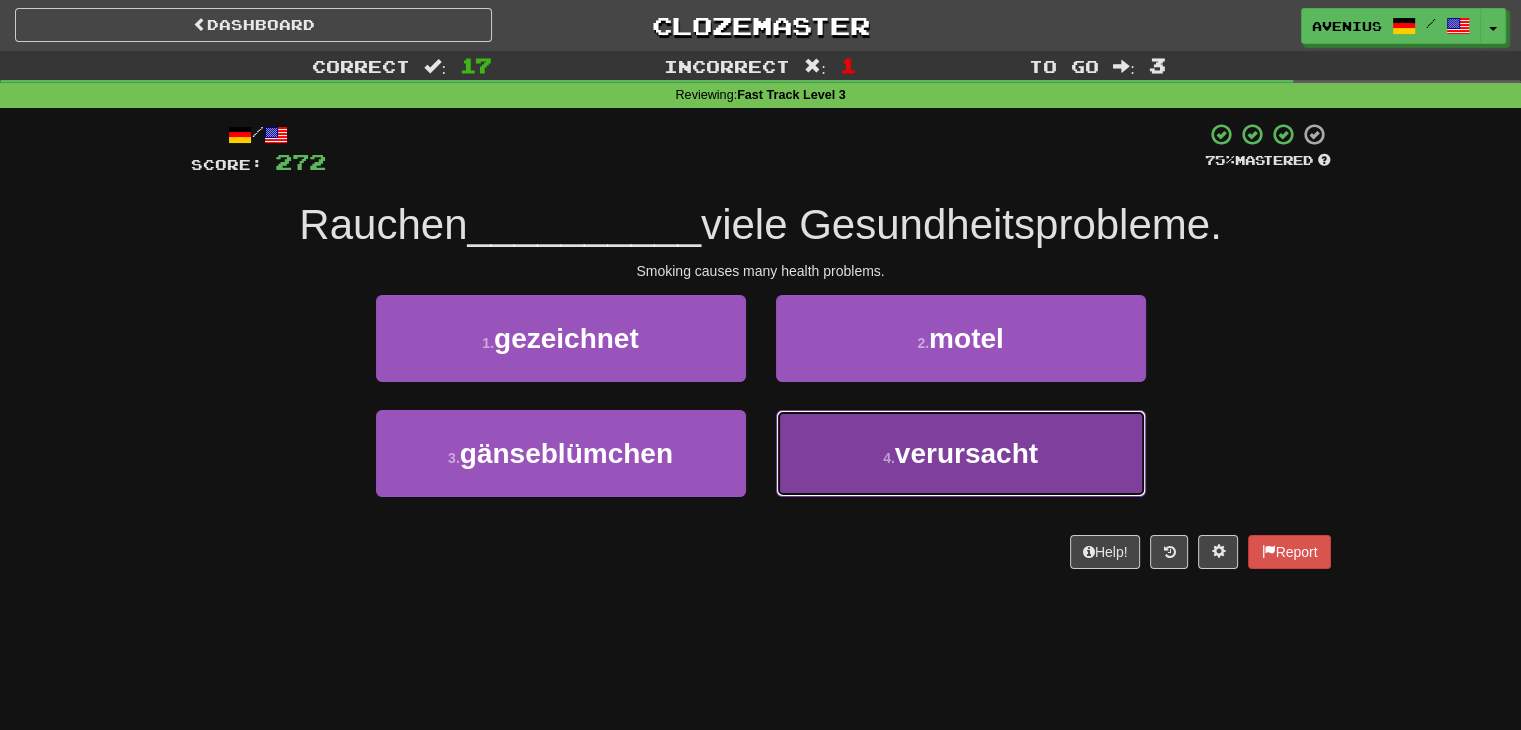 click on "4 .  verursacht" at bounding box center (961, 453) 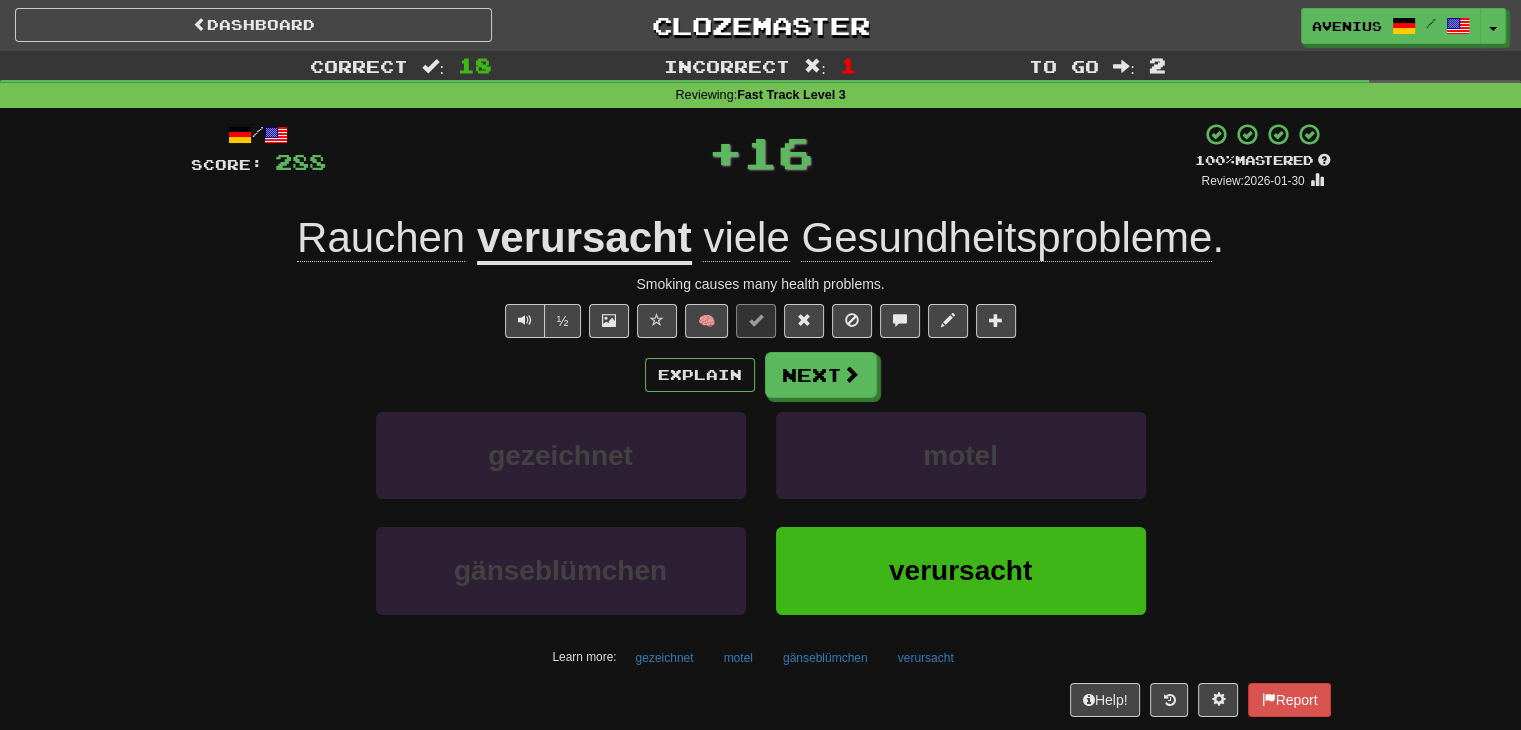 click on "Next" at bounding box center [821, 375] 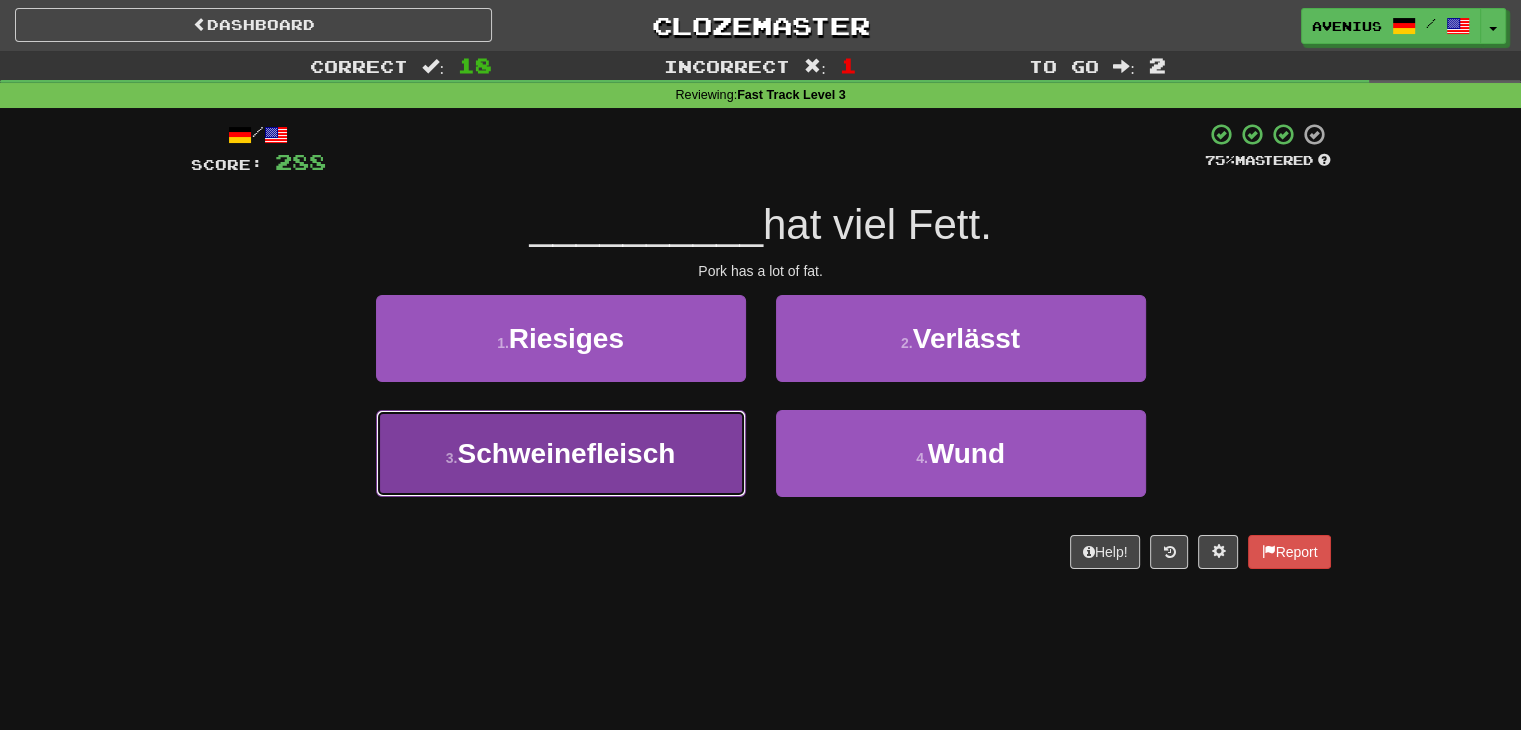 click on "3 .  Schweinefleisch" at bounding box center [561, 453] 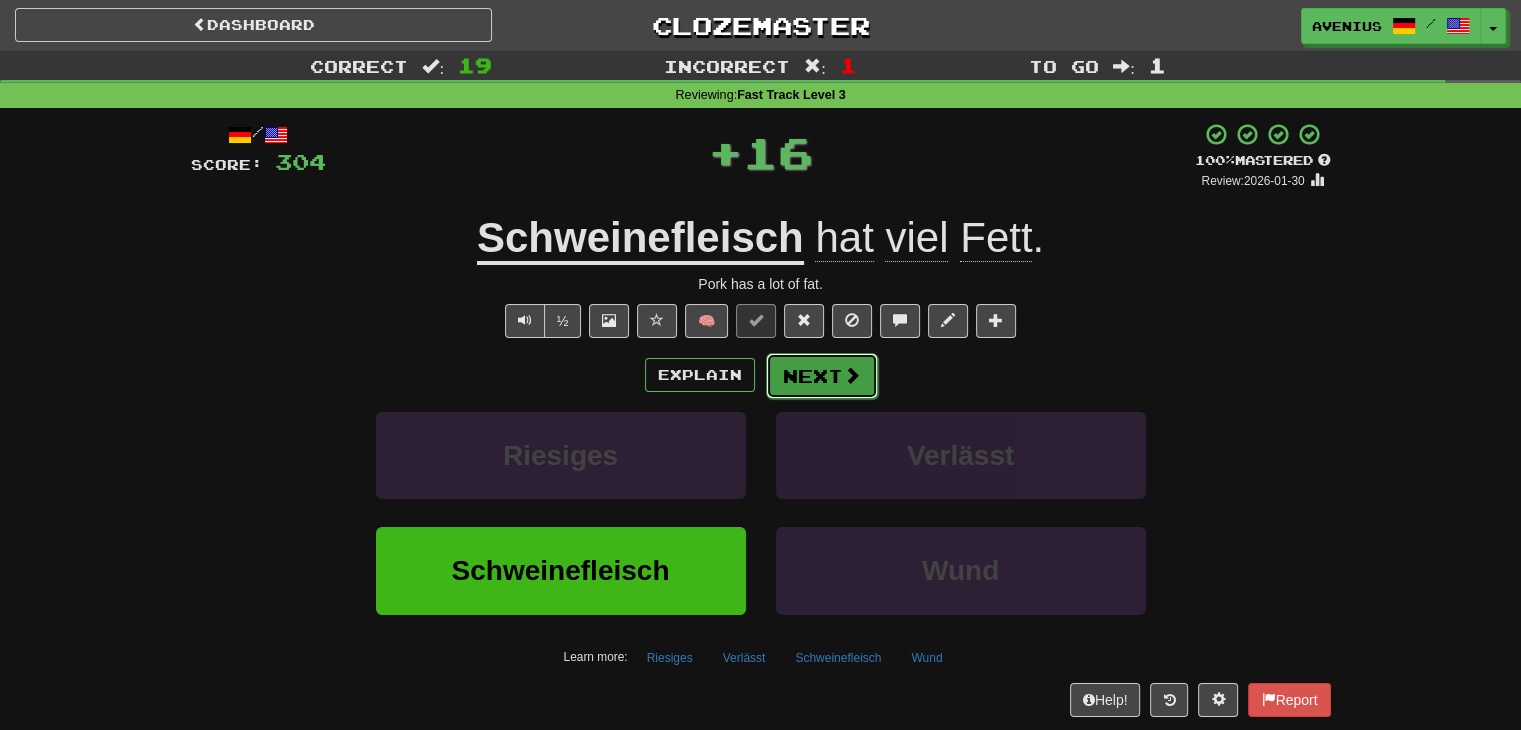 click on "Next" at bounding box center (822, 376) 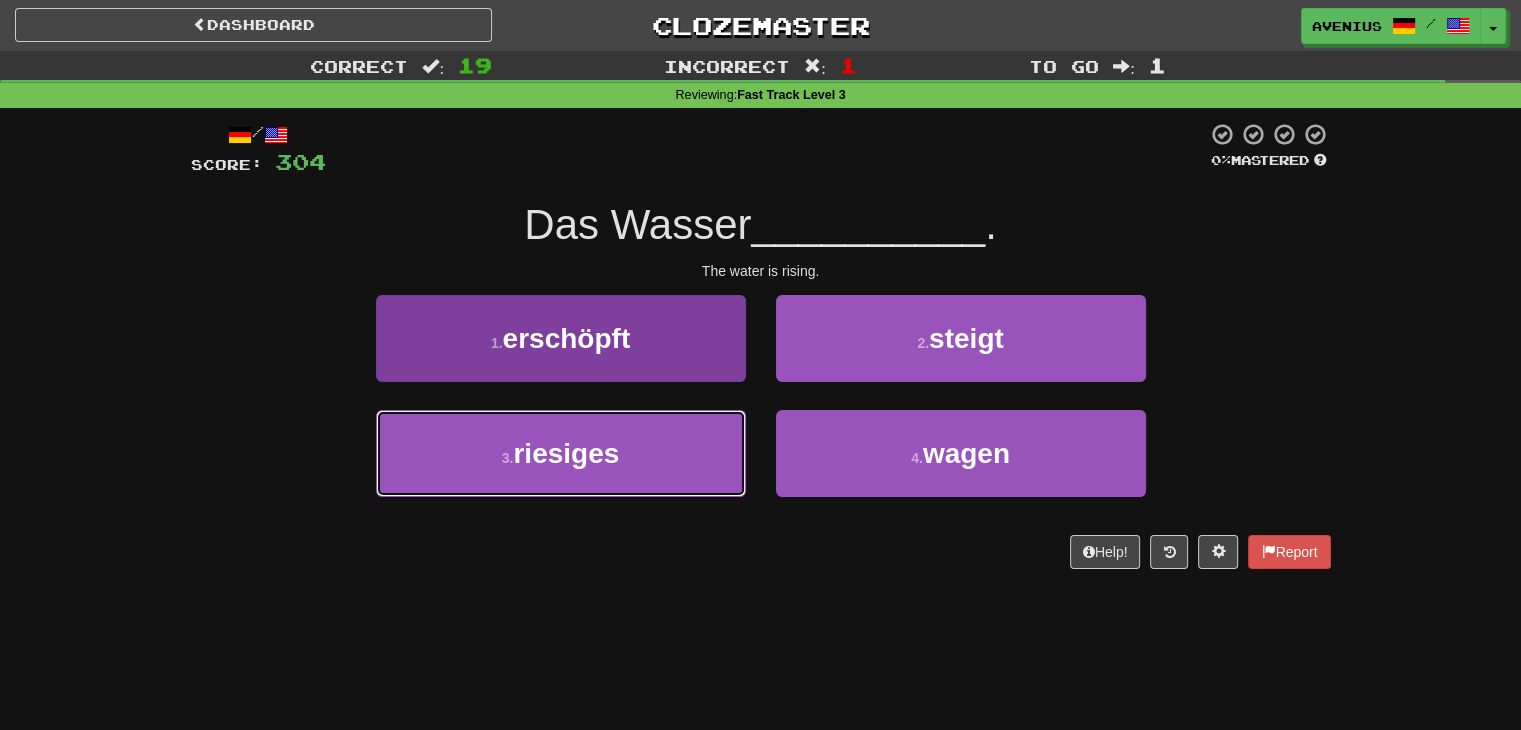 click on "3 .  riesiges" at bounding box center (561, 453) 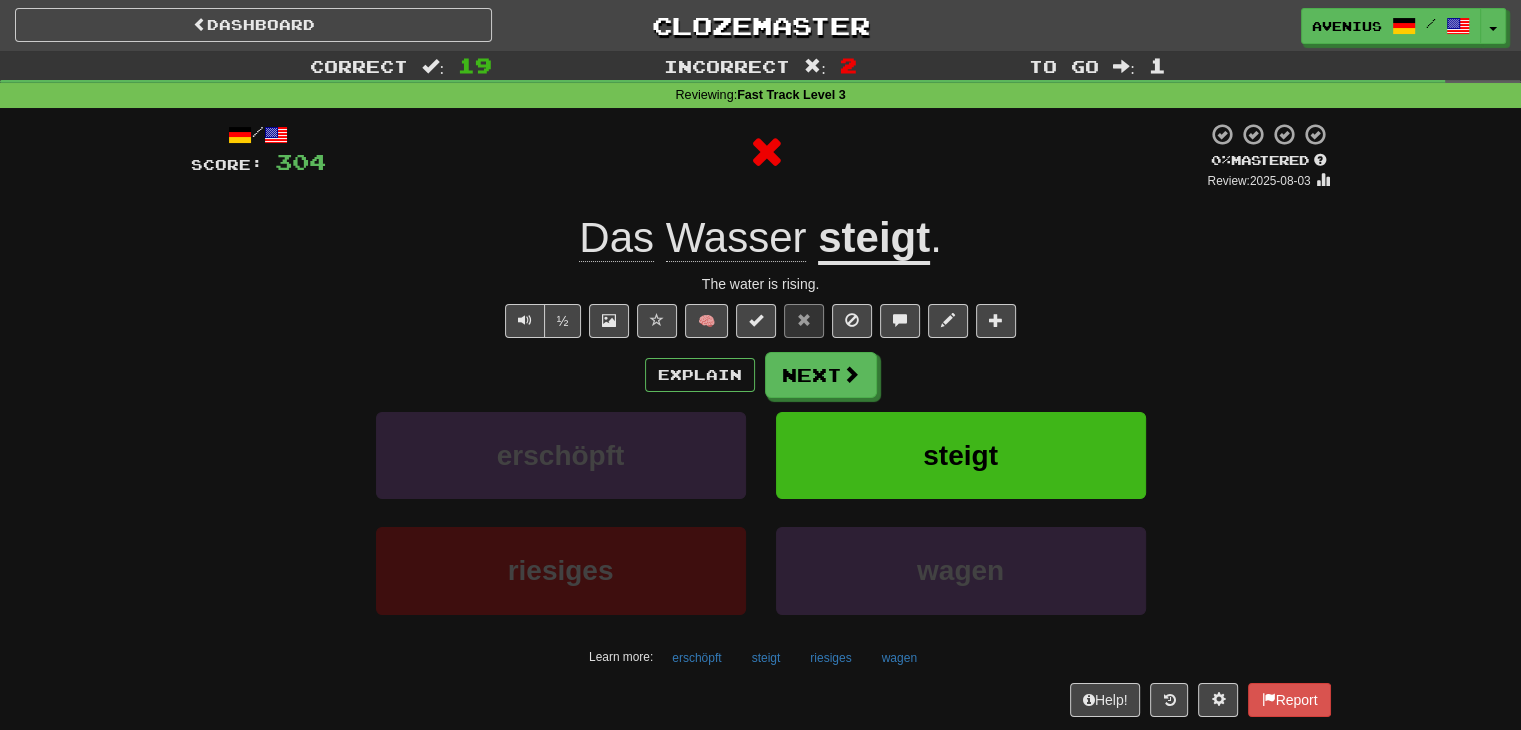 click on "Next" at bounding box center [821, 375] 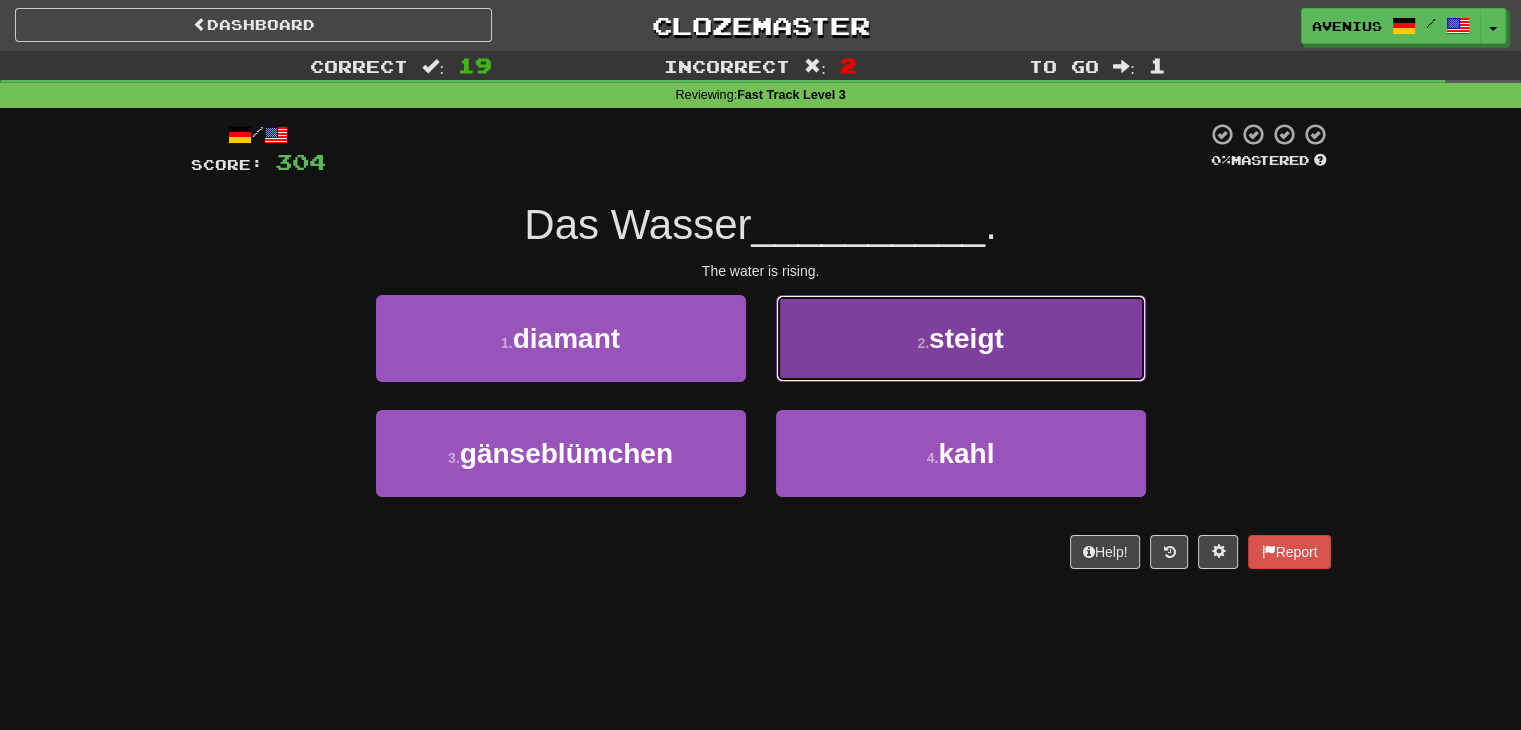 click on "2 .  steigt" at bounding box center [961, 338] 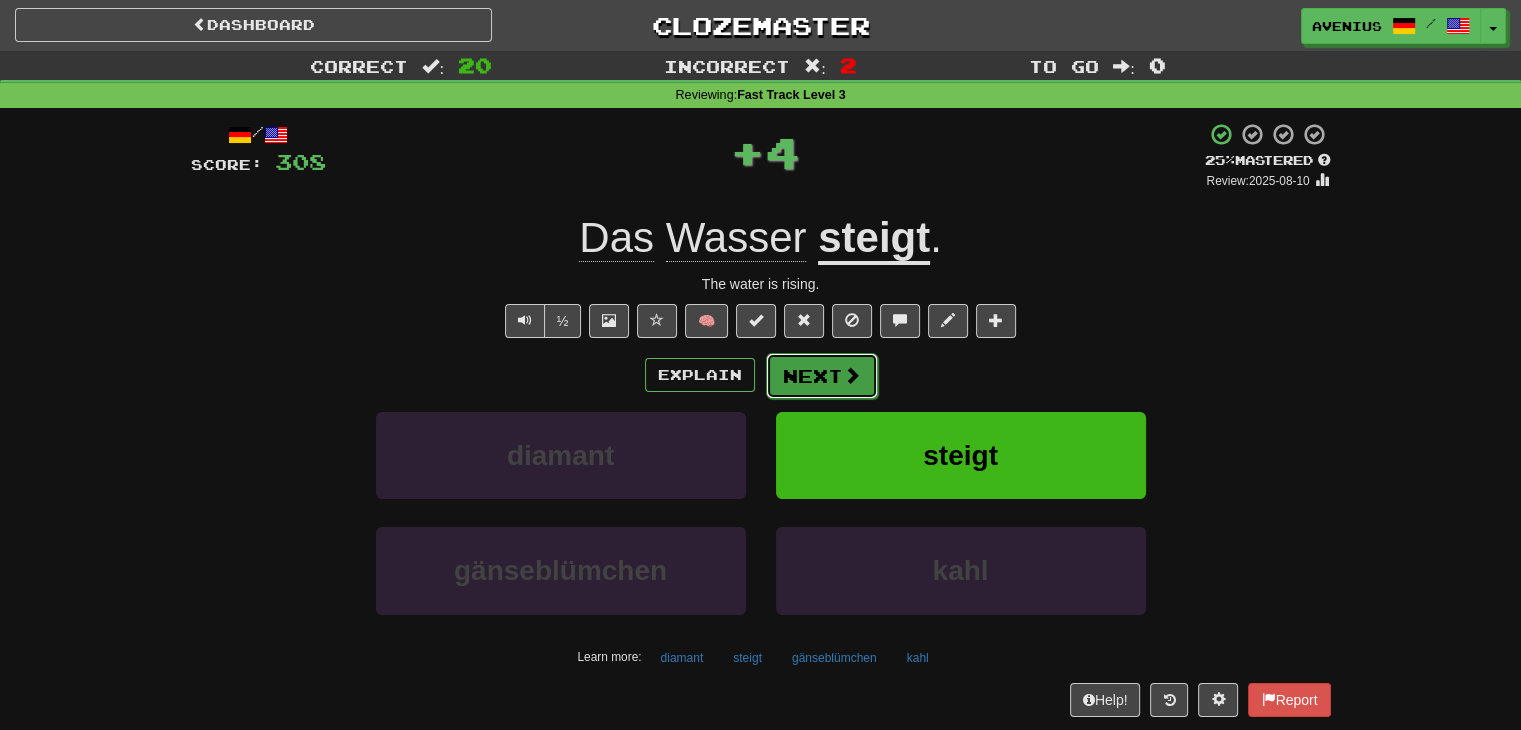 click on "Next" at bounding box center (822, 376) 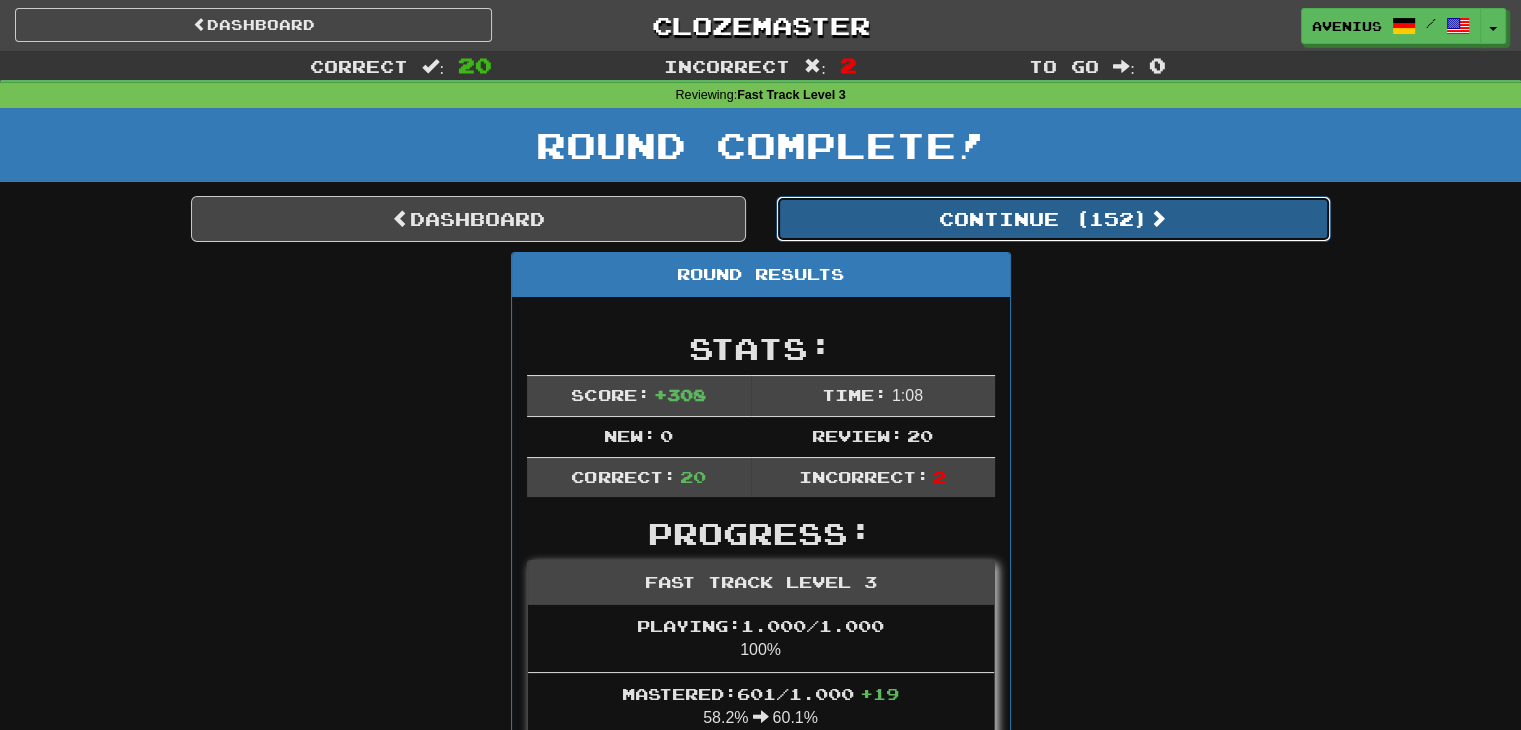 click on "Continue ( 152 )" at bounding box center (1053, 219) 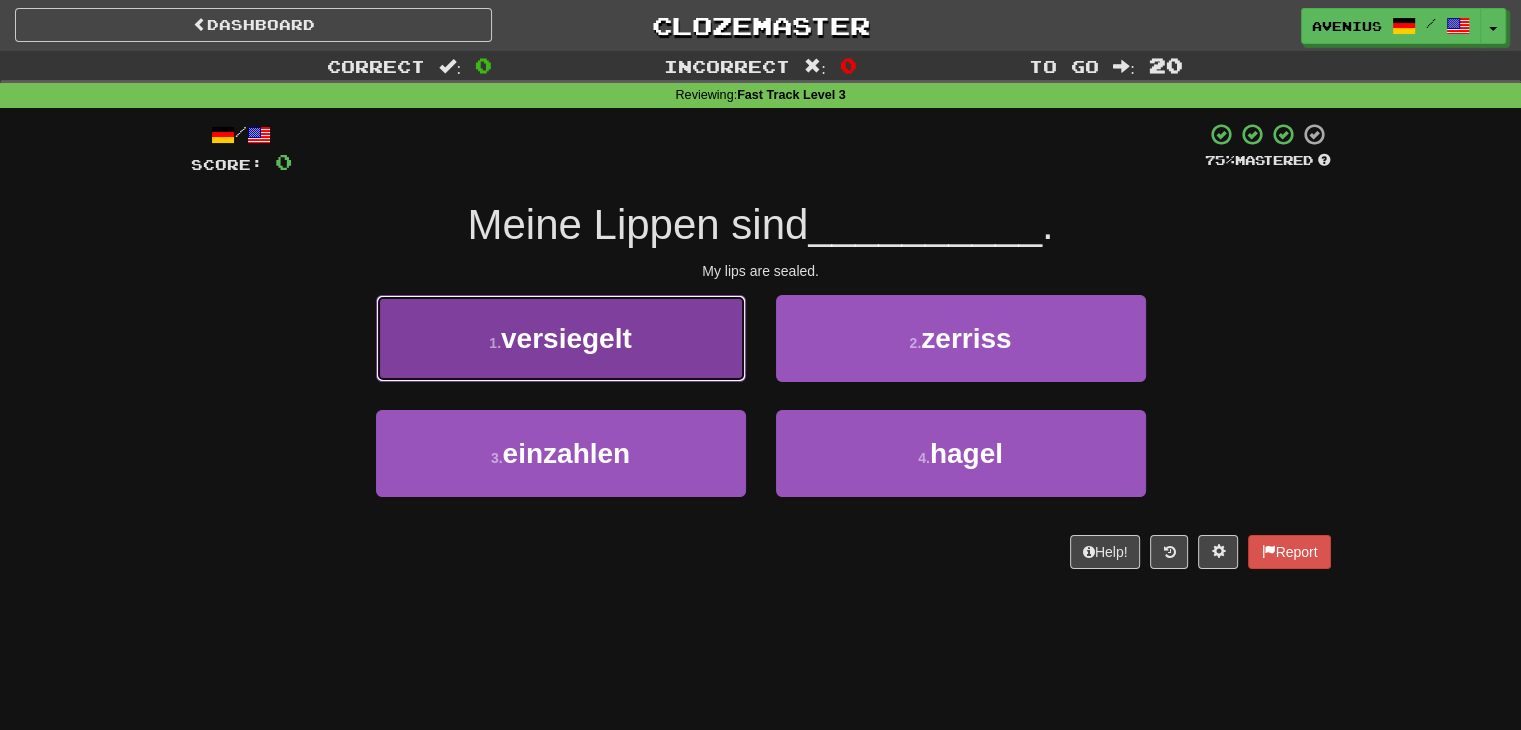 drag, startPoint x: 705, startPoint y: 349, endPoint x: 741, endPoint y: 350, distance: 36.013885 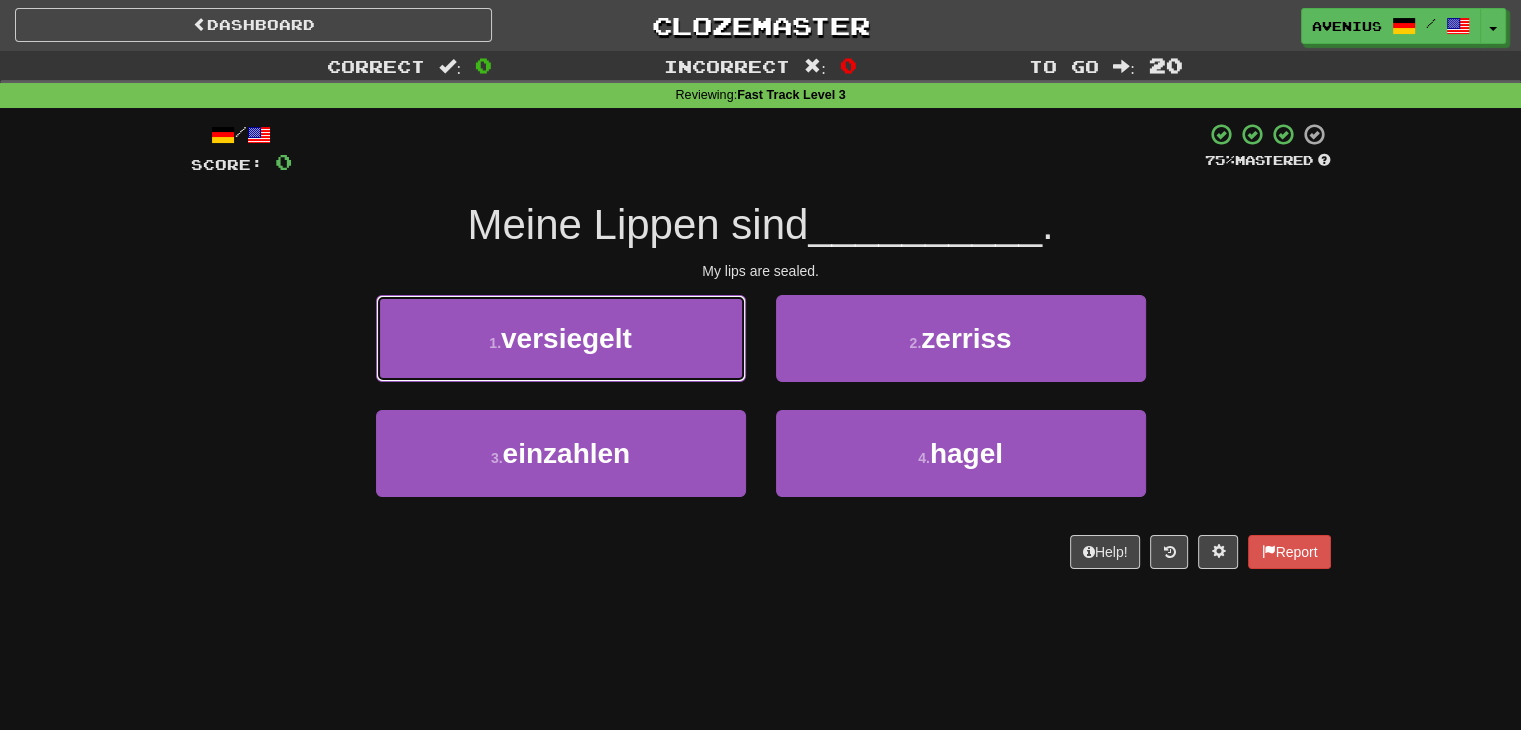 click on "1 .  versiegelt" at bounding box center [561, 338] 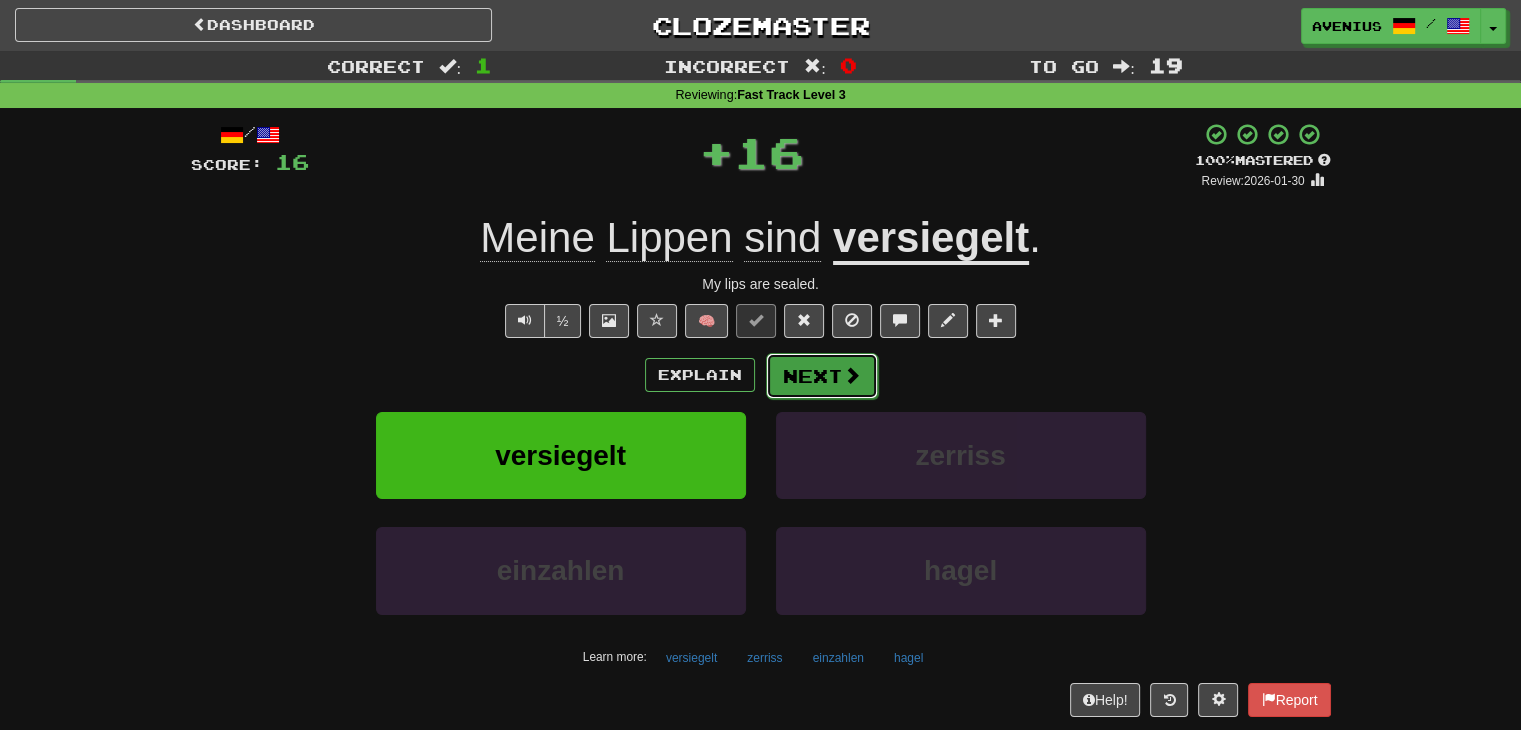 click on "Next" at bounding box center [822, 376] 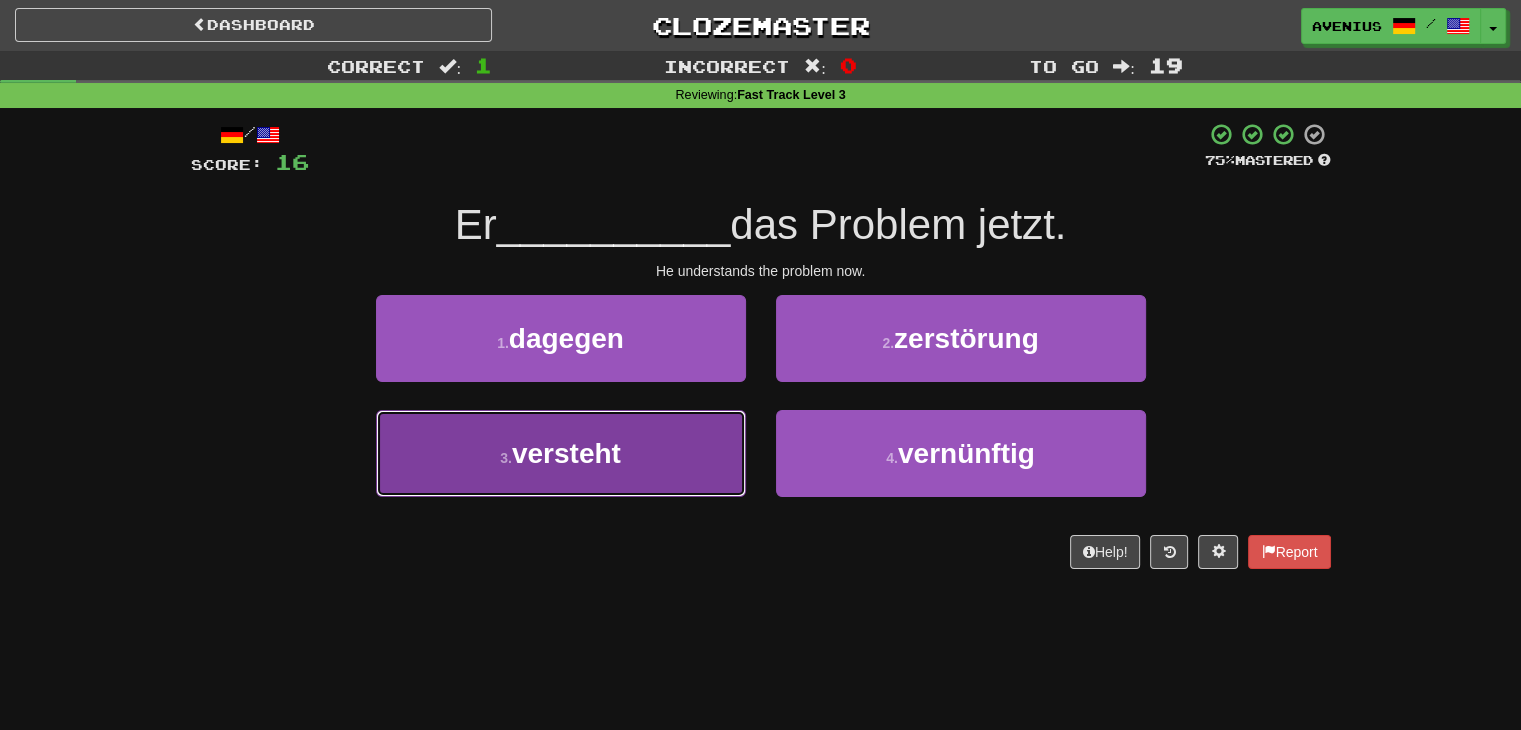click on "3 .  versteht" at bounding box center [561, 453] 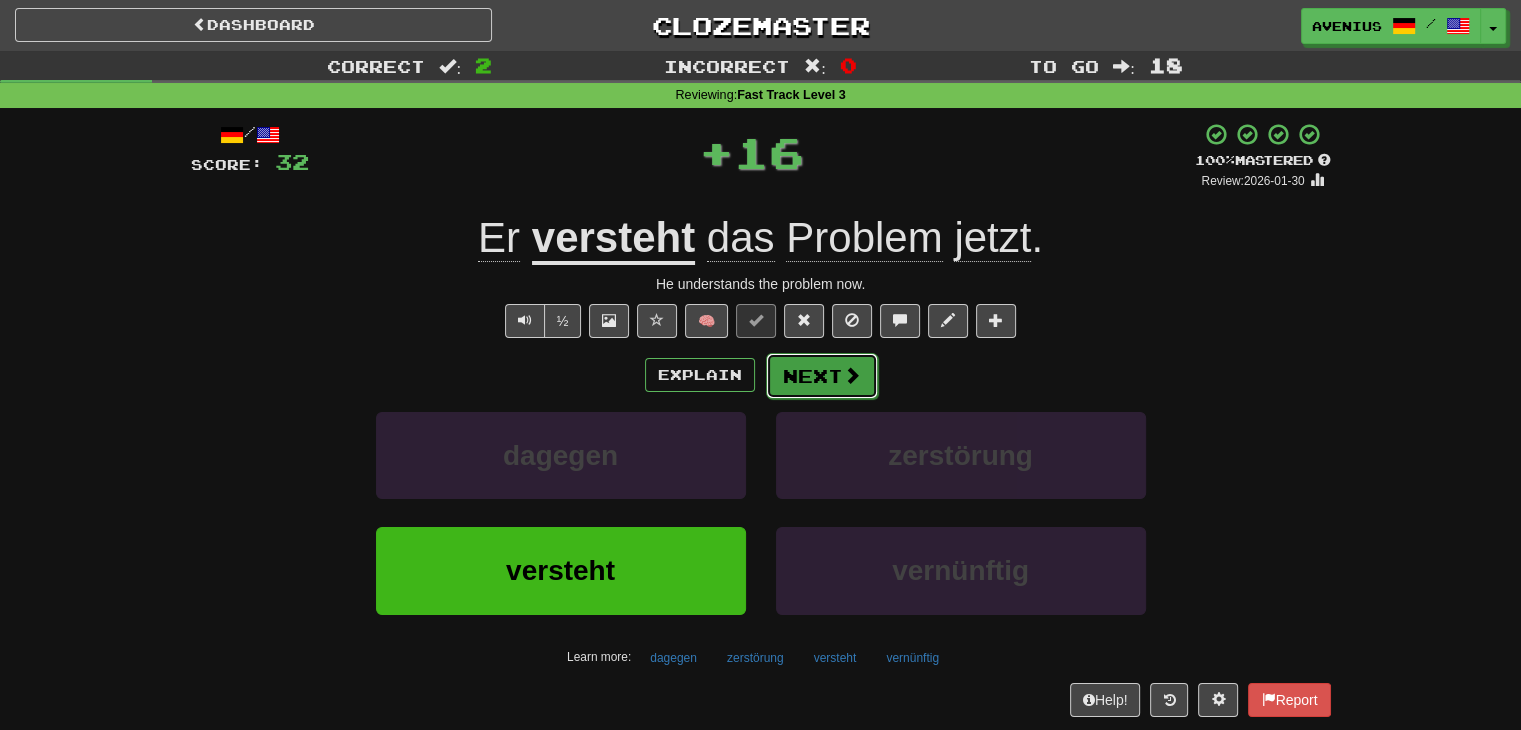 click on "Next" at bounding box center [822, 376] 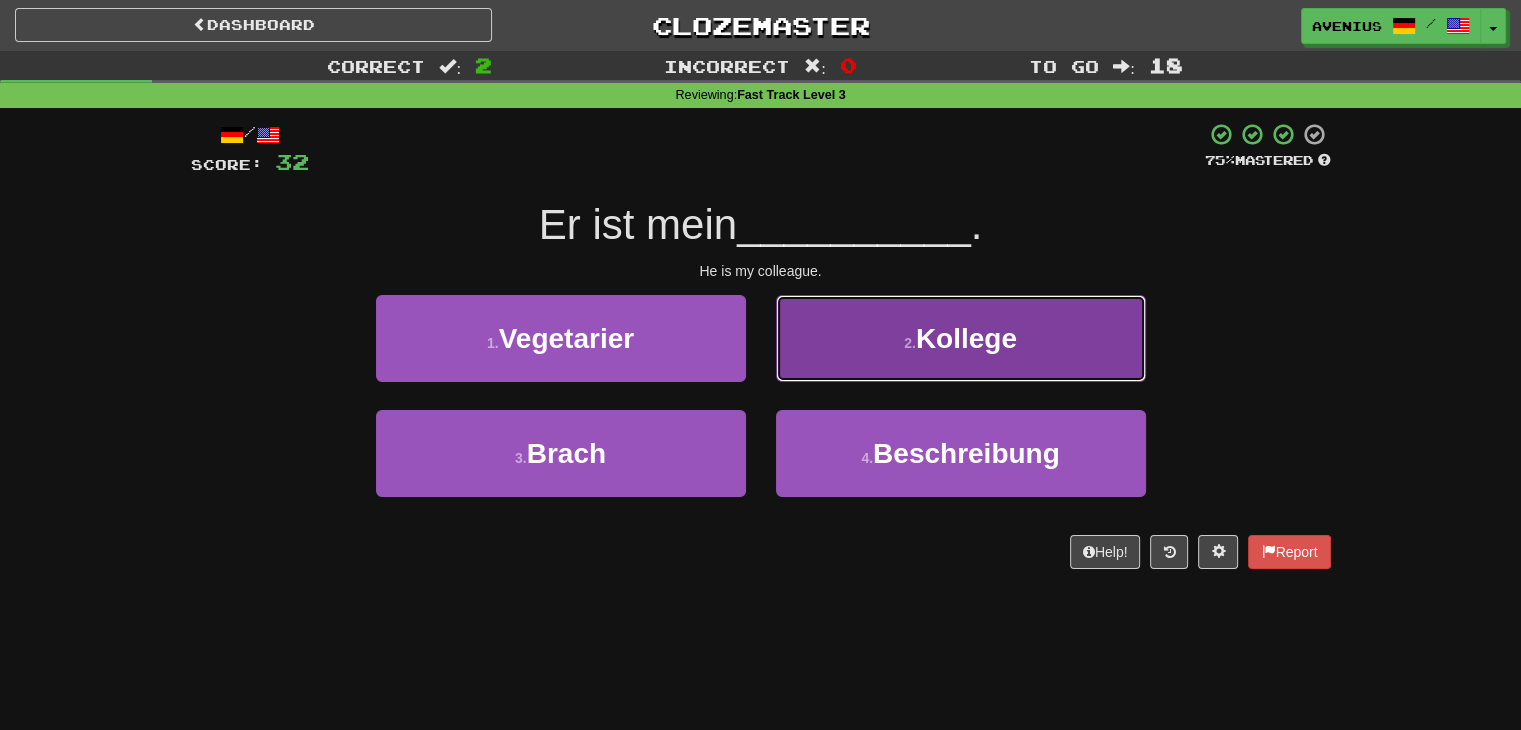 click on "2 .  Kollege" at bounding box center [961, 338] 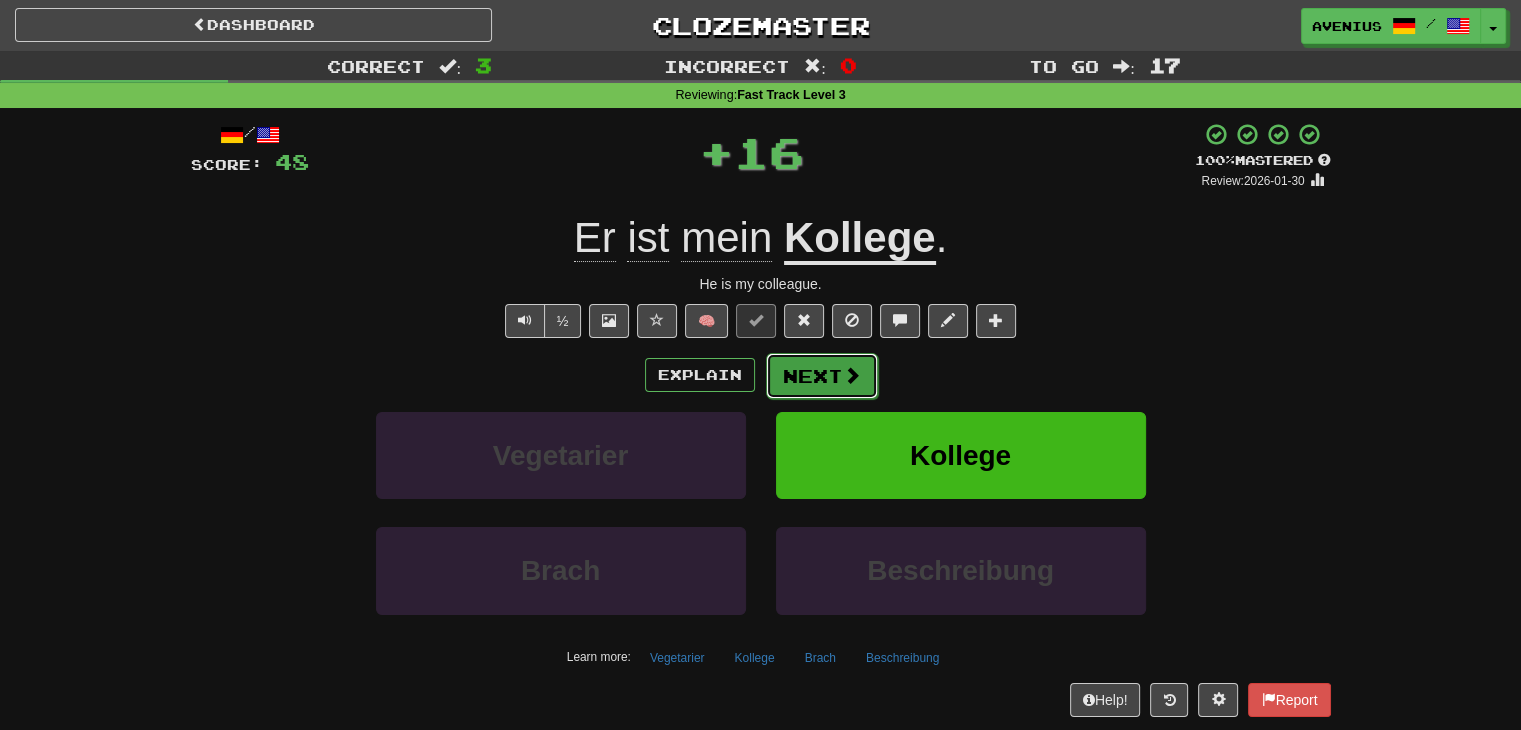 click on "Next" at bounding box center (822, 376) 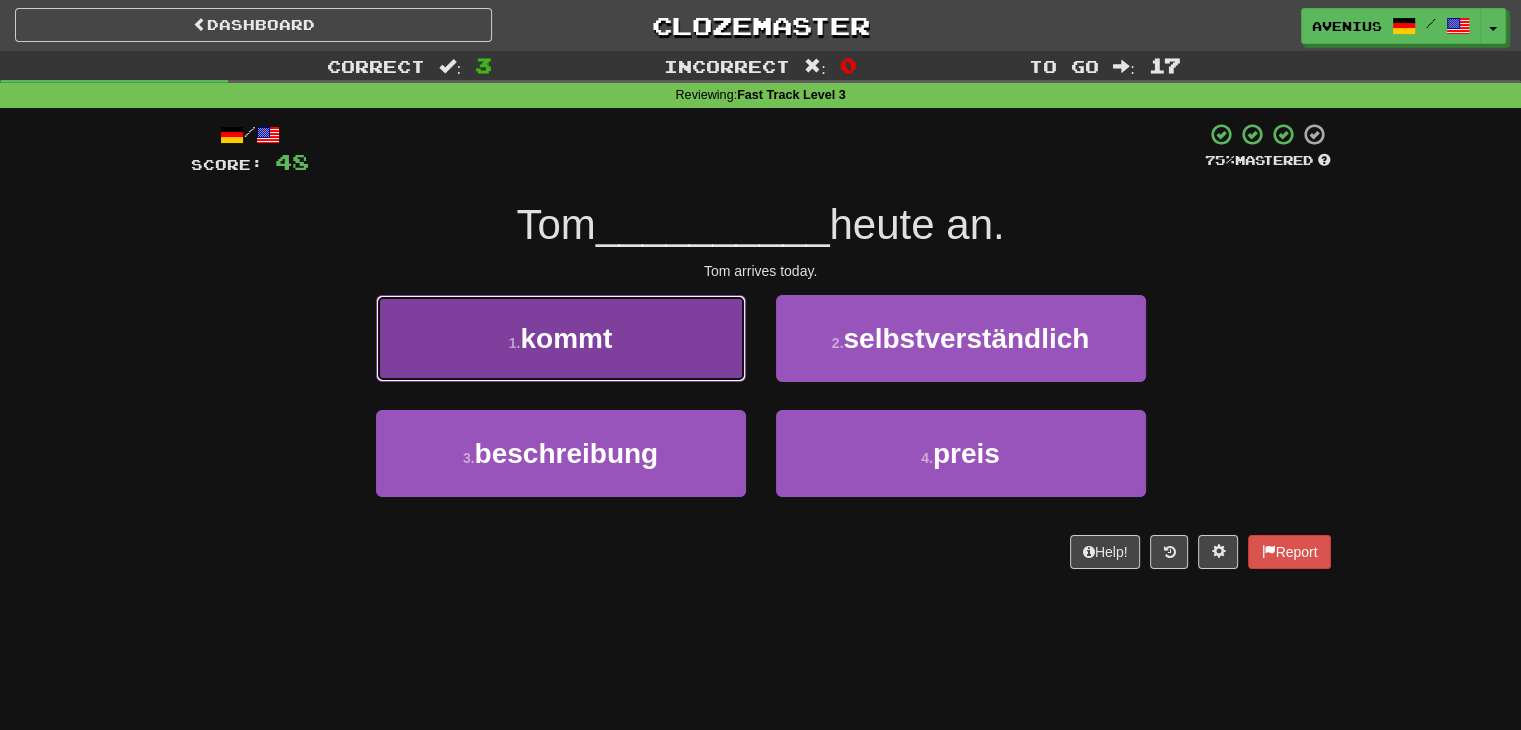 click on "1 .  kommt" at bounding box center [561, 338] 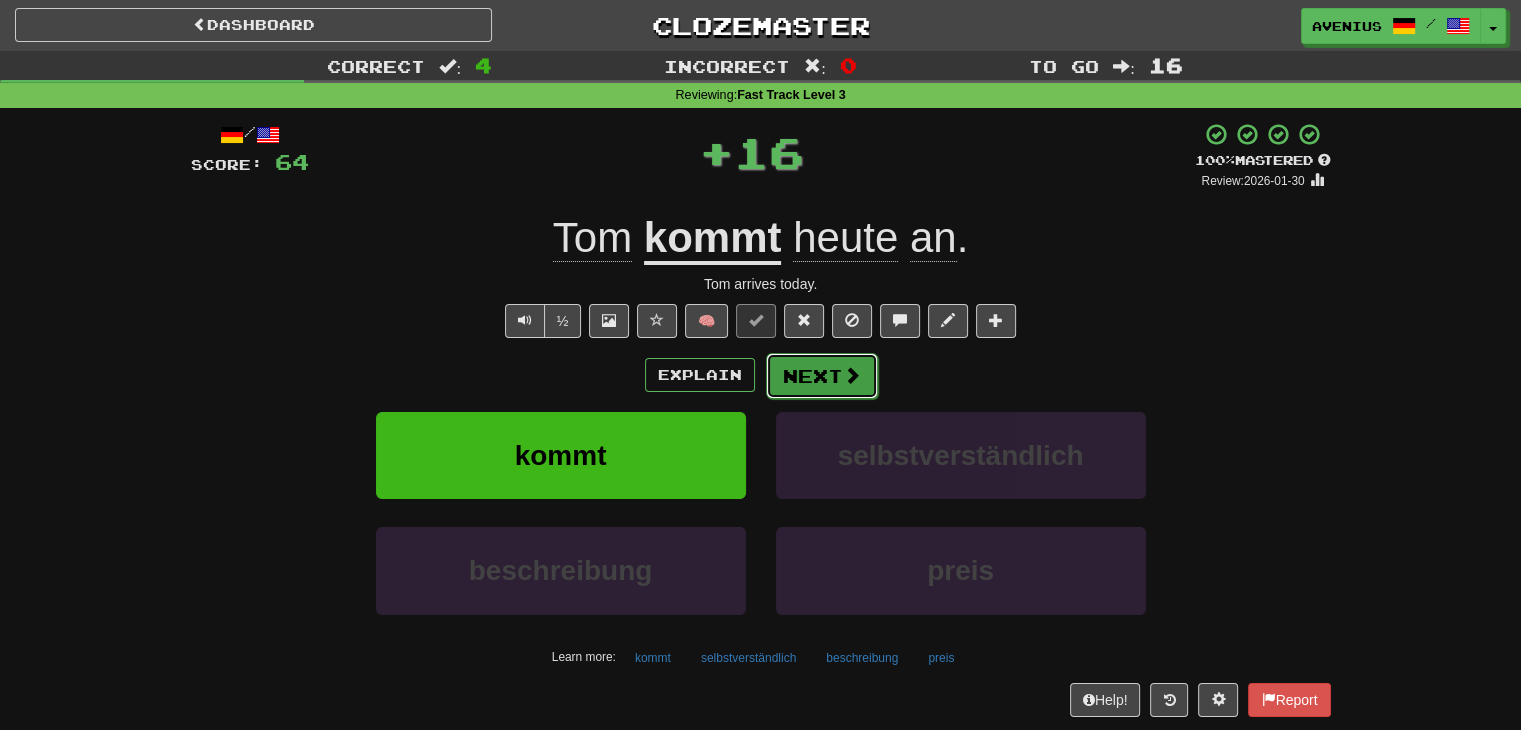 click at bounding box center (852, 375) 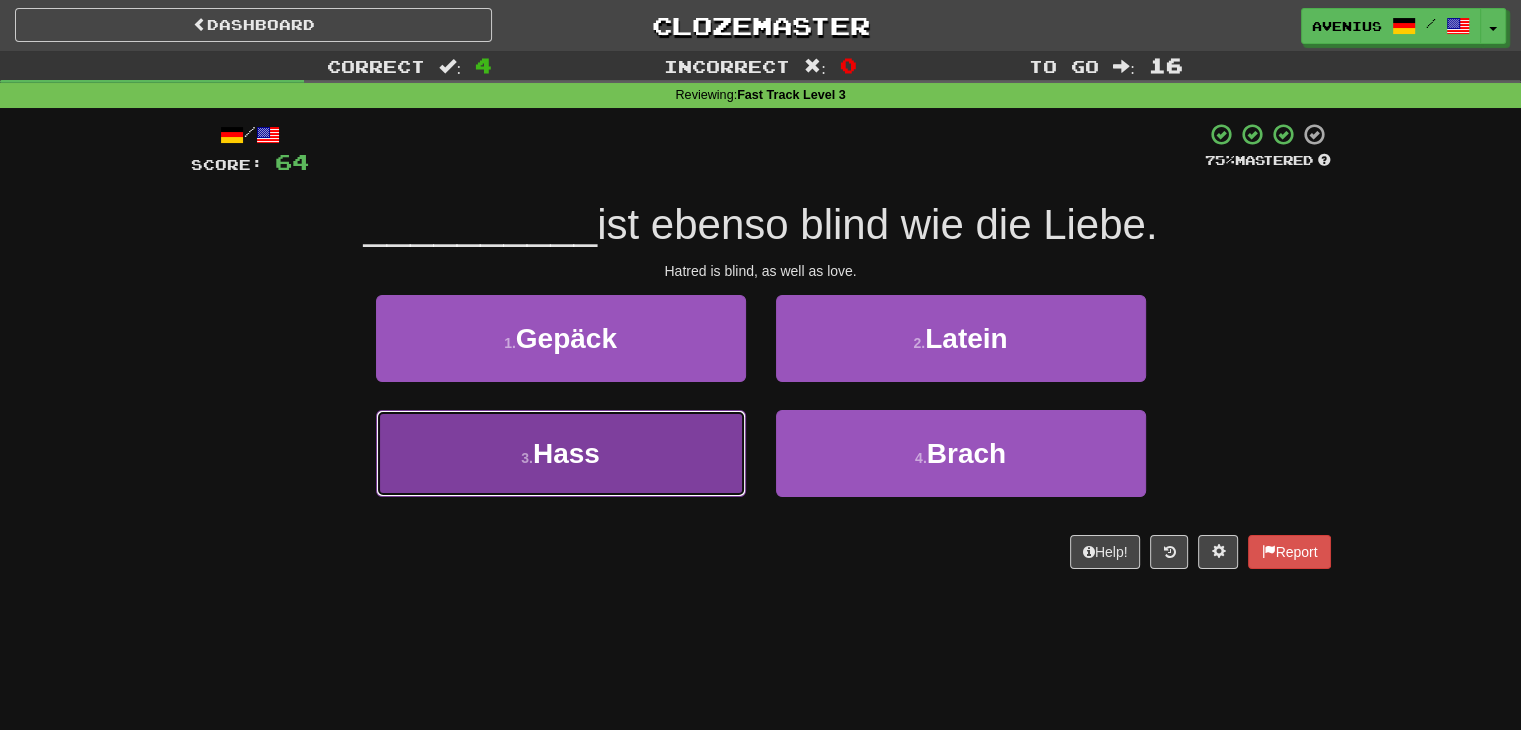 click on "3 .  Hass" at bounding box center [561, 453] 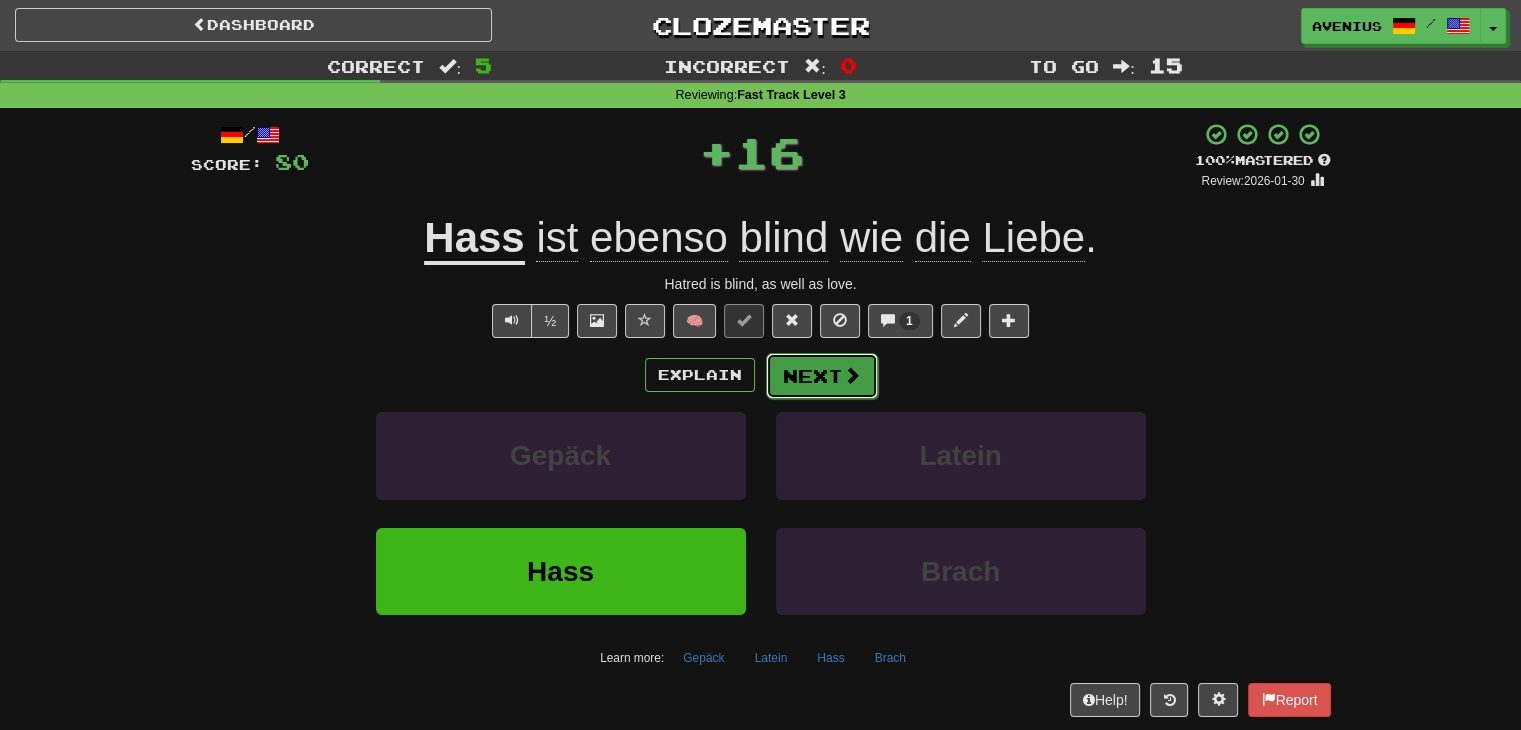 click on "Next" at bounding box center (822, 376) 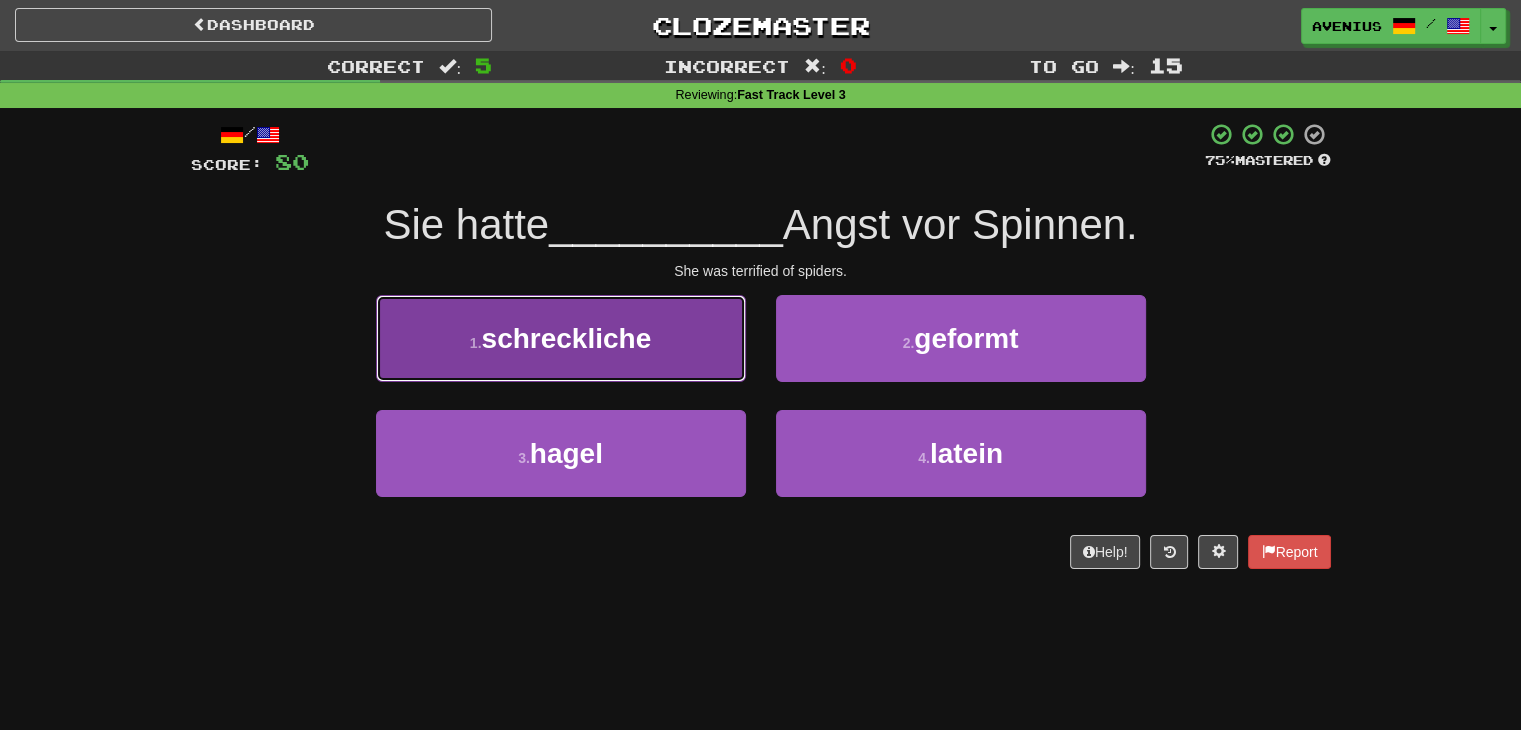 click on "1 .  schreckliche" at bounding box center (561, 338) 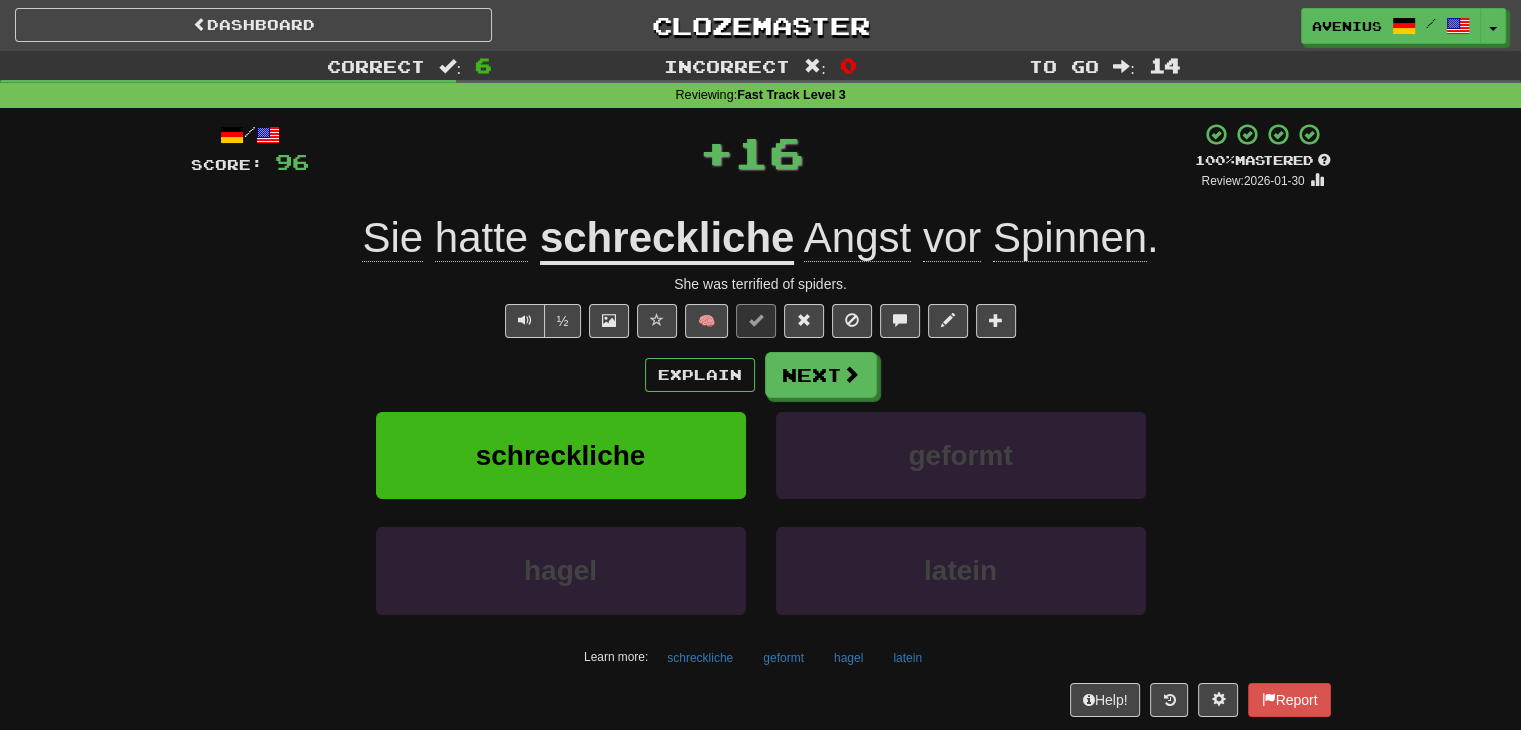 click on "Next" at bounding box center [821, 375] 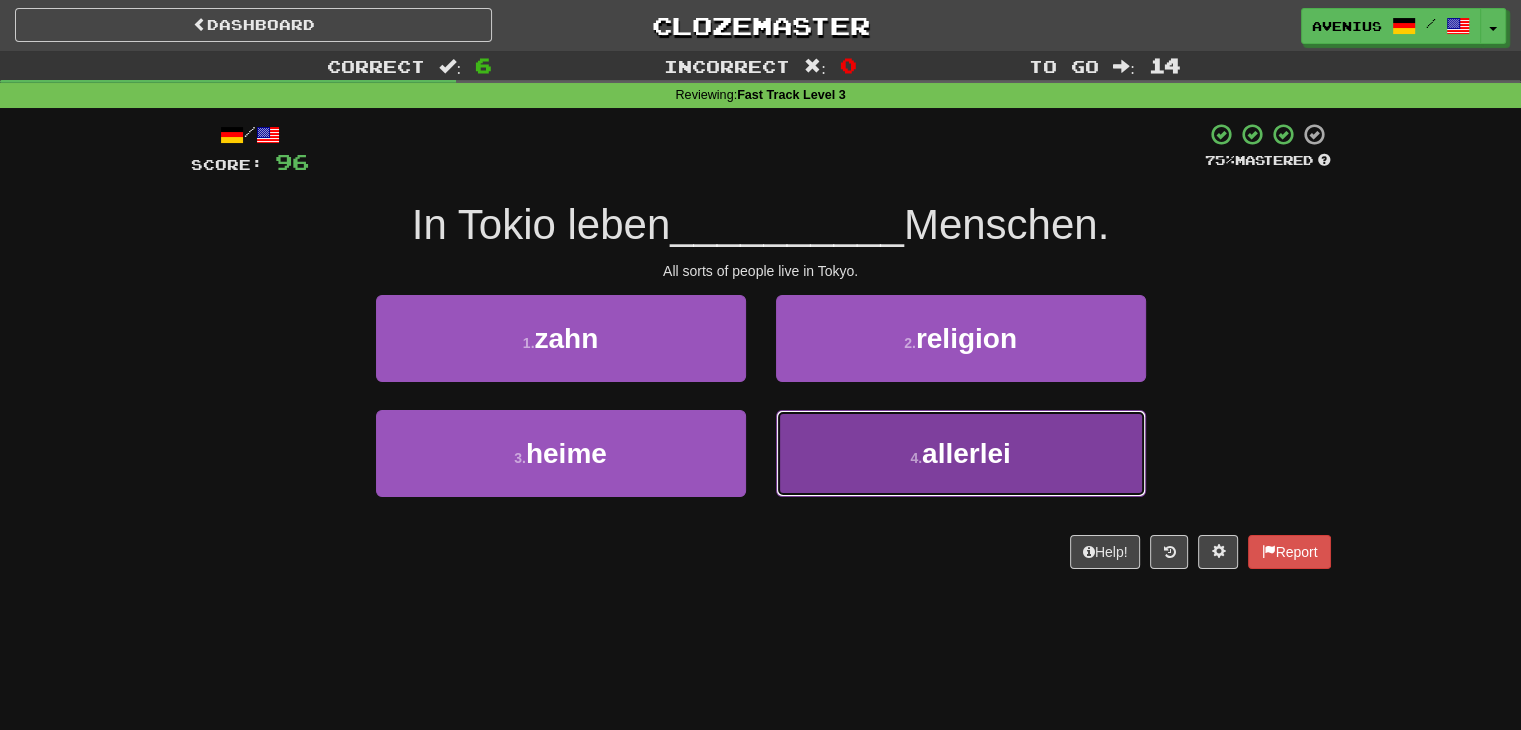 click on "4 .  allerlei" at bounding box center [961, 453] 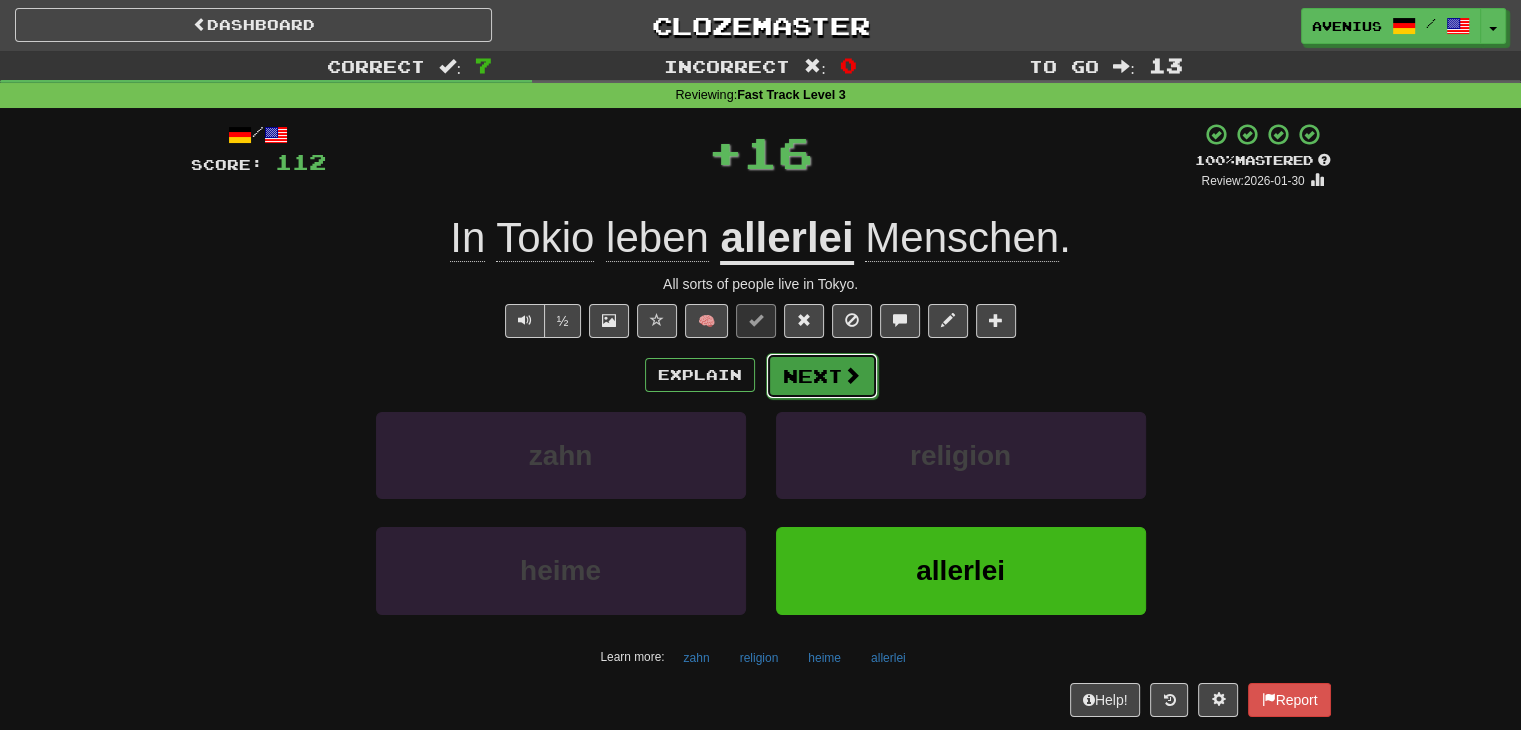 click on "Next" at bounding box center [822, 376] 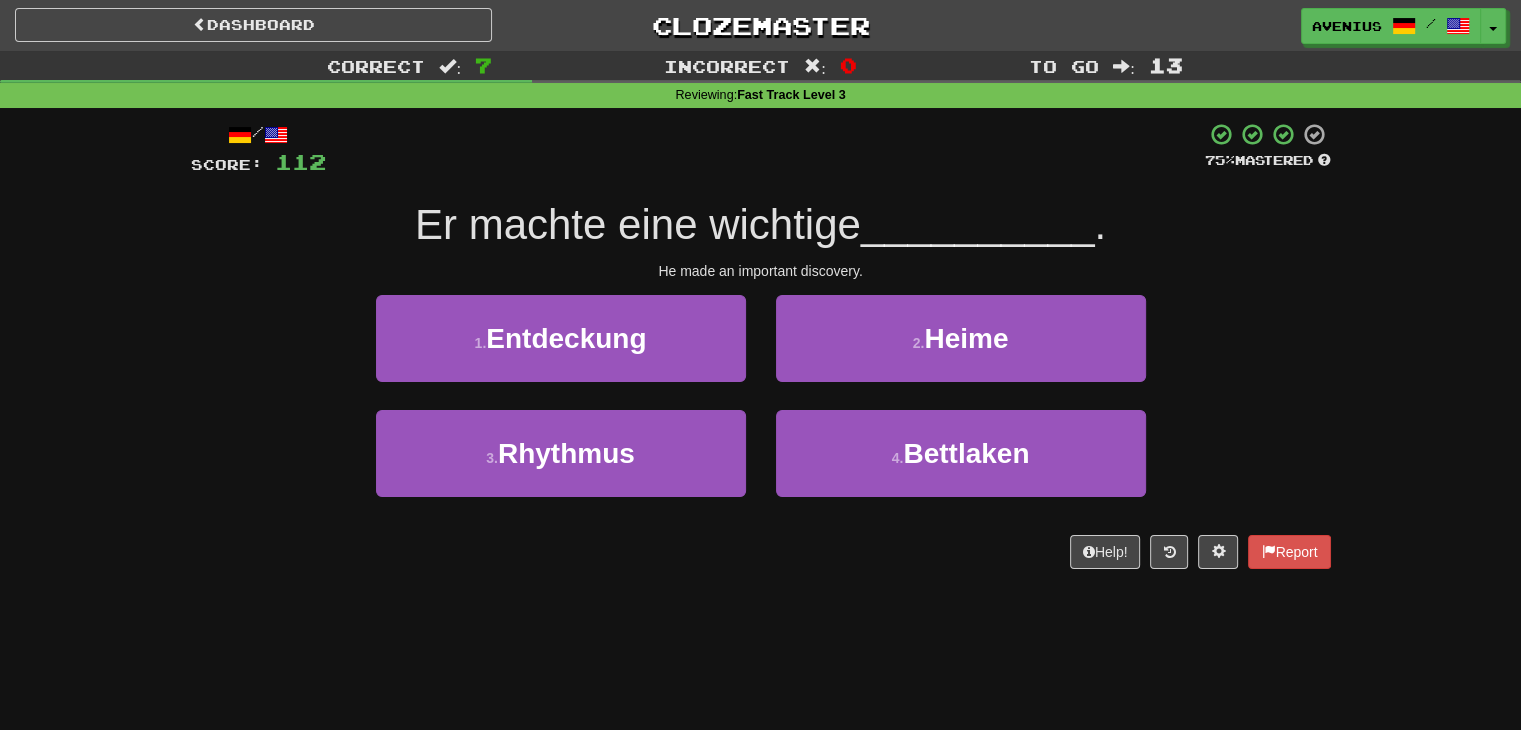 drag, startPoint x: 747, startPoint y: 421, endPoint x: 766, endPoint y: 411, distance: 21.470911 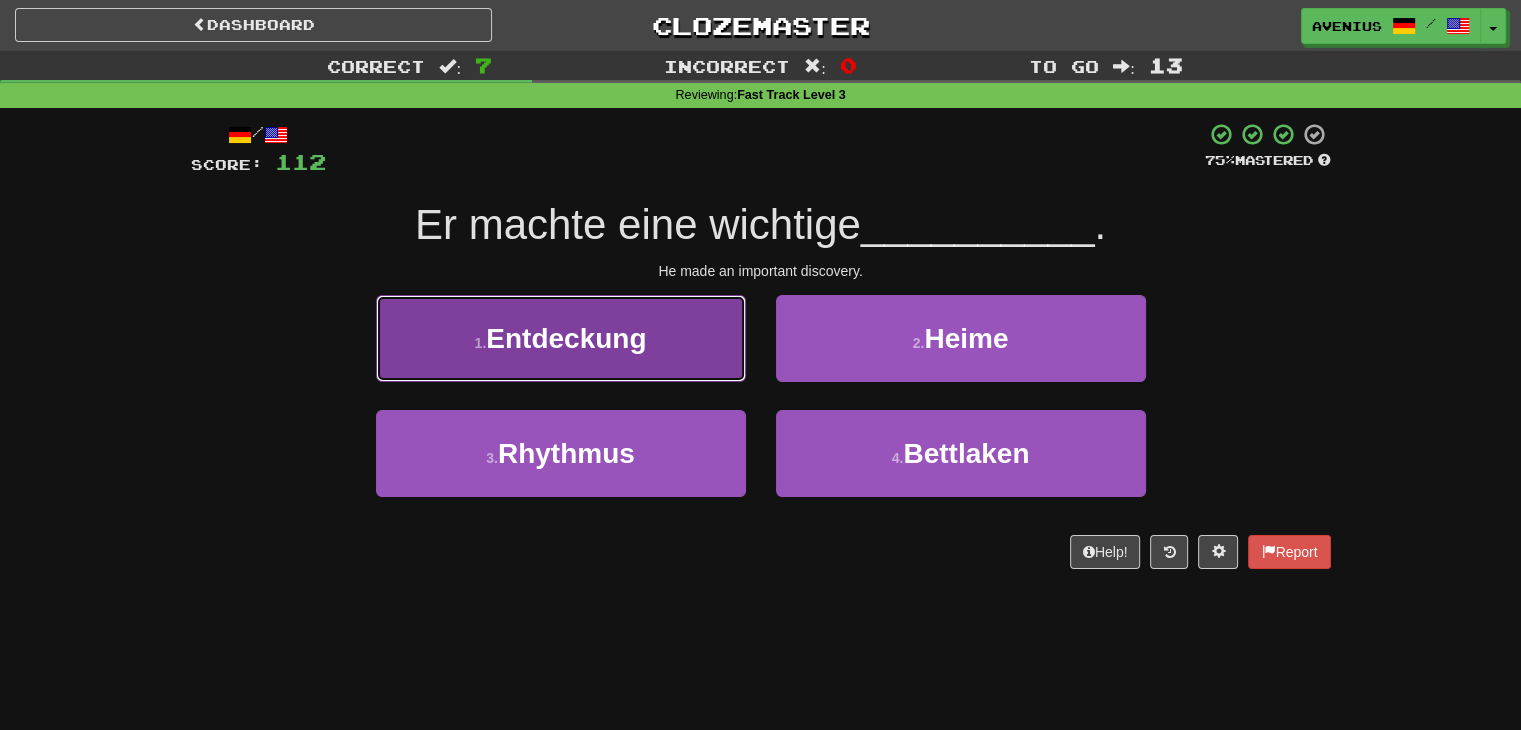 click on "1 .  Entdeckung" at bounding box center (561, 338) 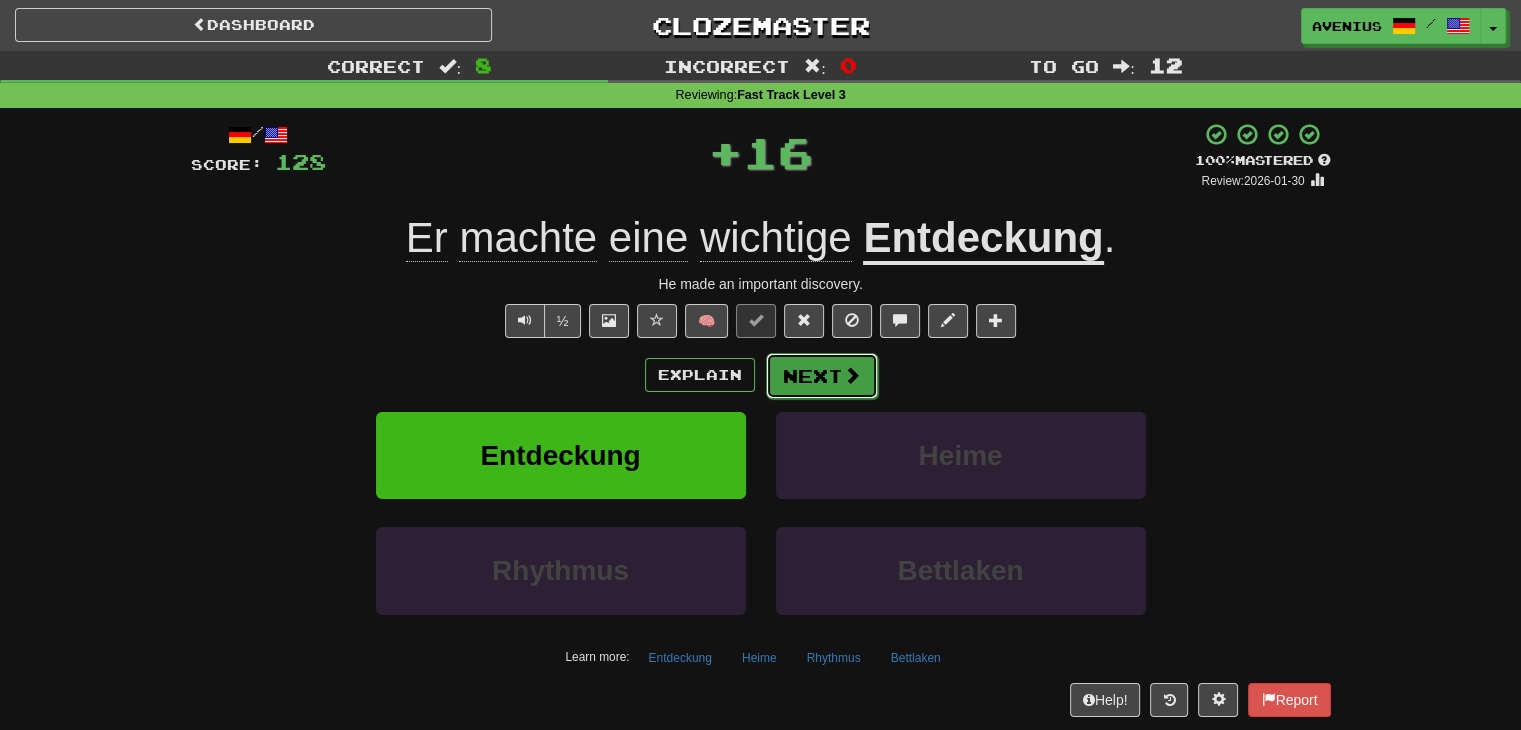 click on "Next" at bounding box center [822, 376] 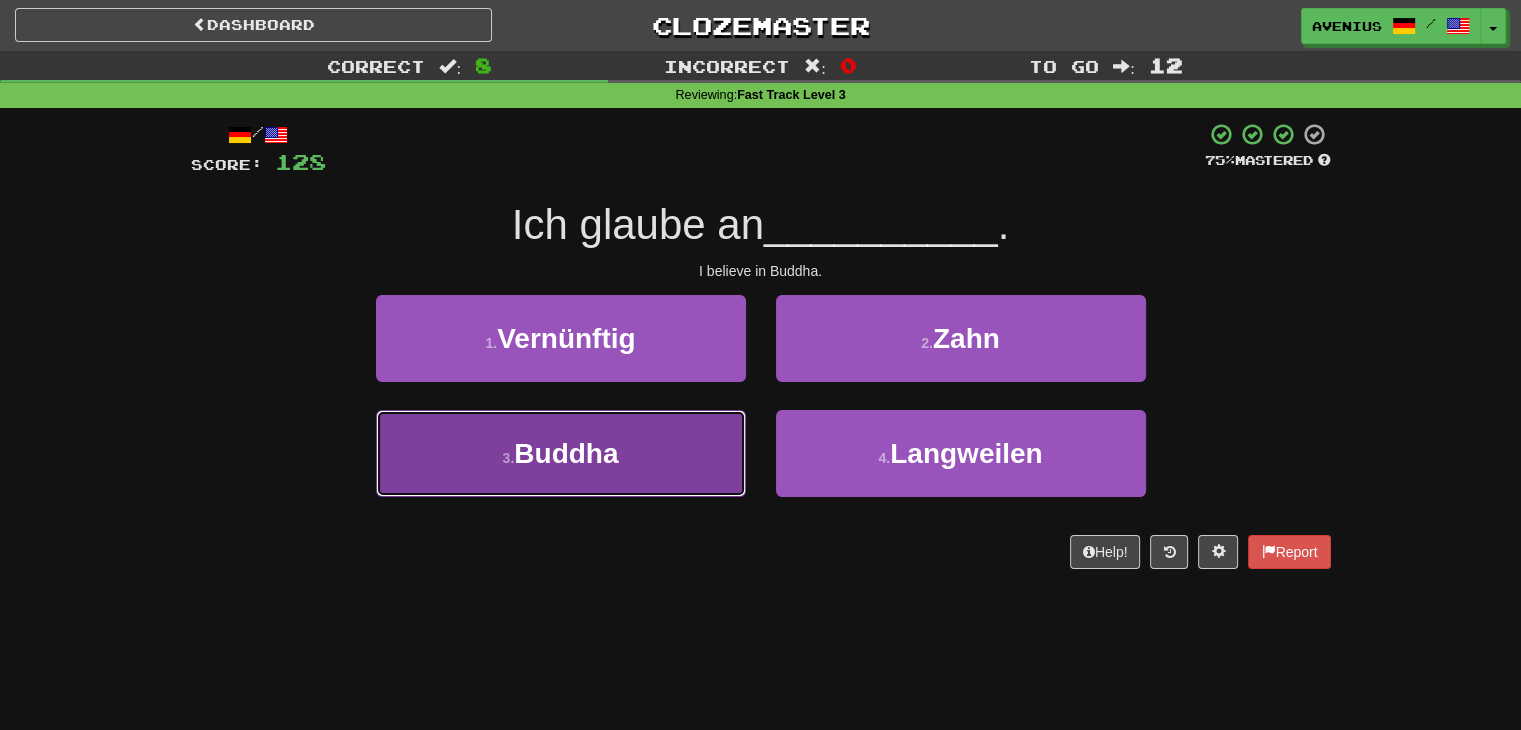 click on "3 .  Buddha" at bounding box center (561, 453) 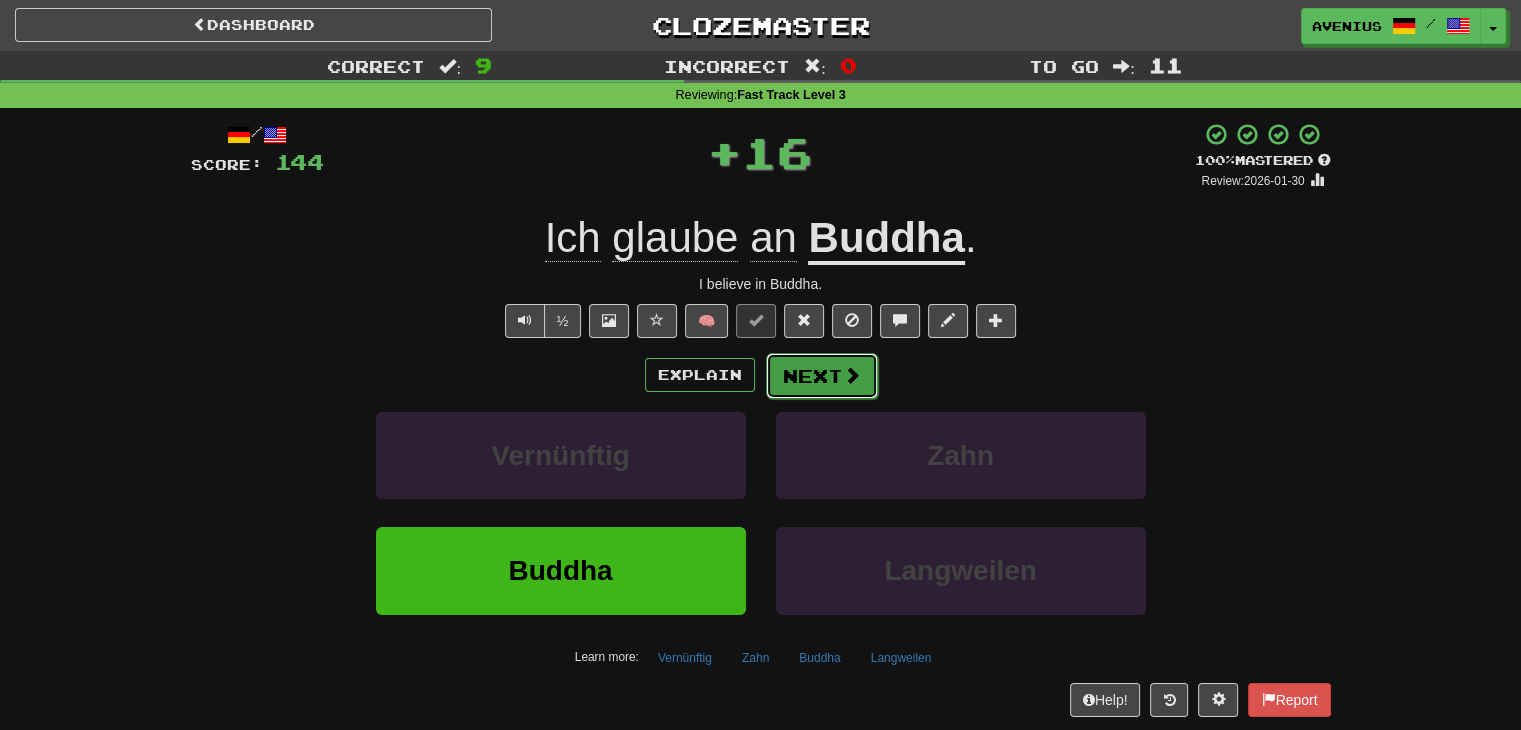 click on "Next" at bounding box center (822, 376) 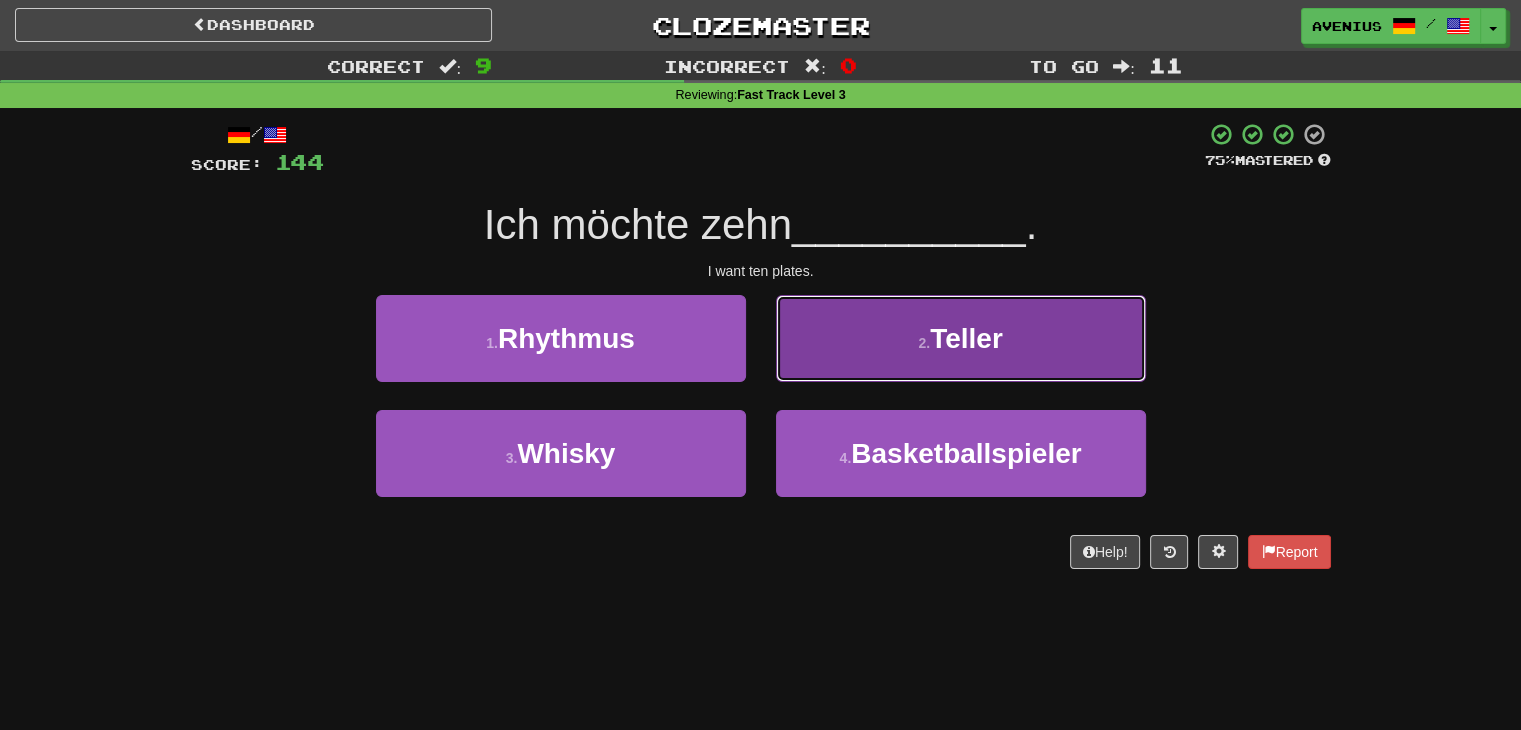click on "2 .  Teller" at bounding box center (961, 338) 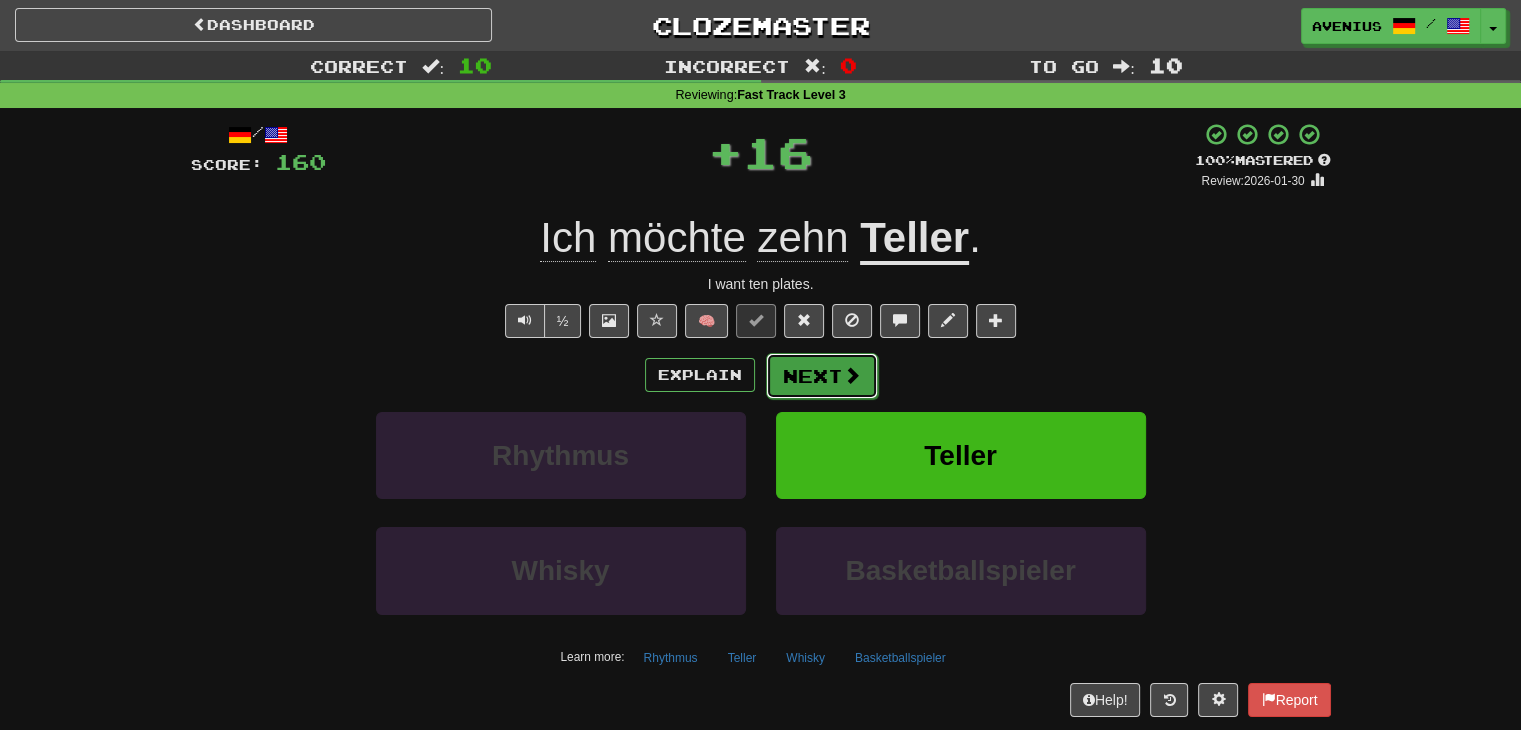 click on "Next" at bounding box center [822, 376] 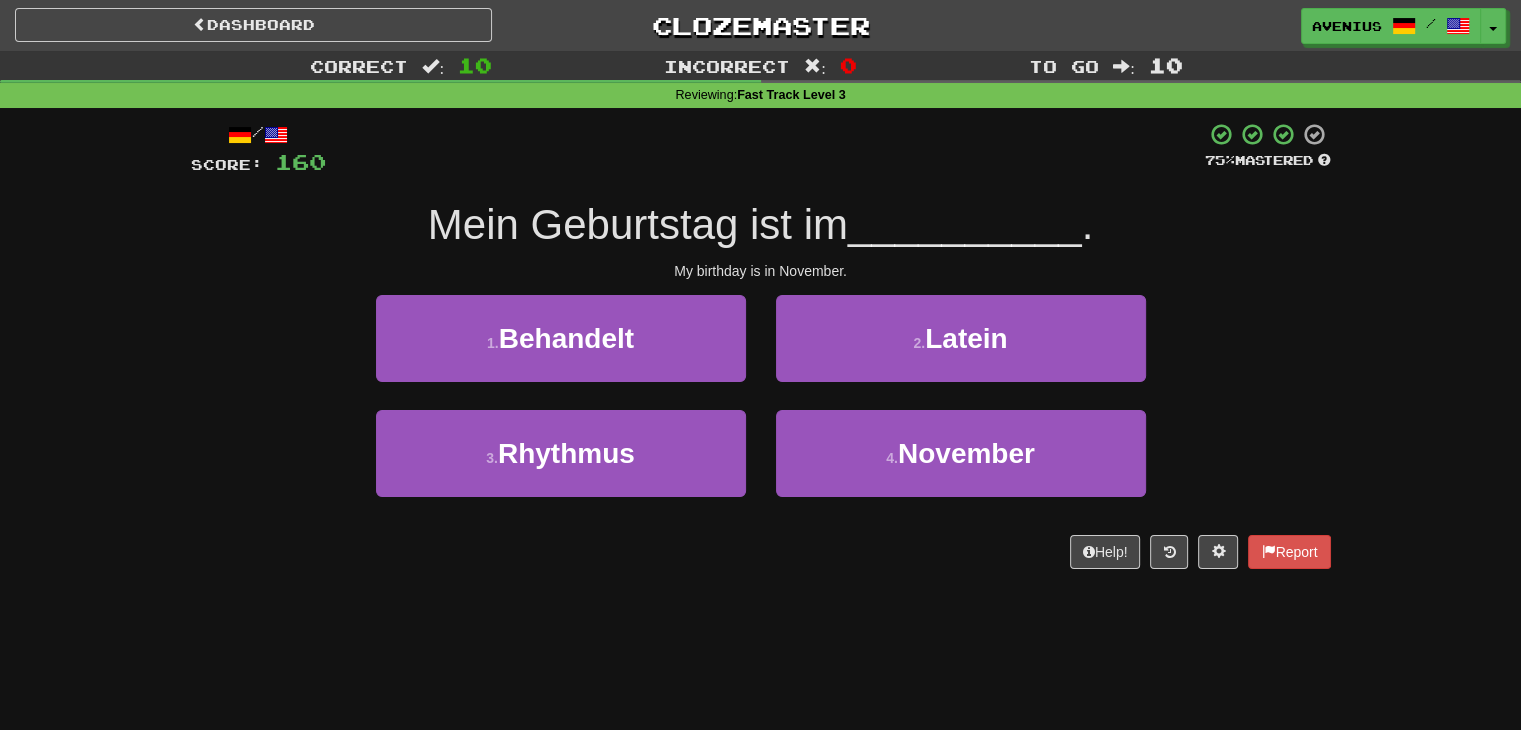 click on "3 .  Rhythmus" at bounding box center (561, 467) 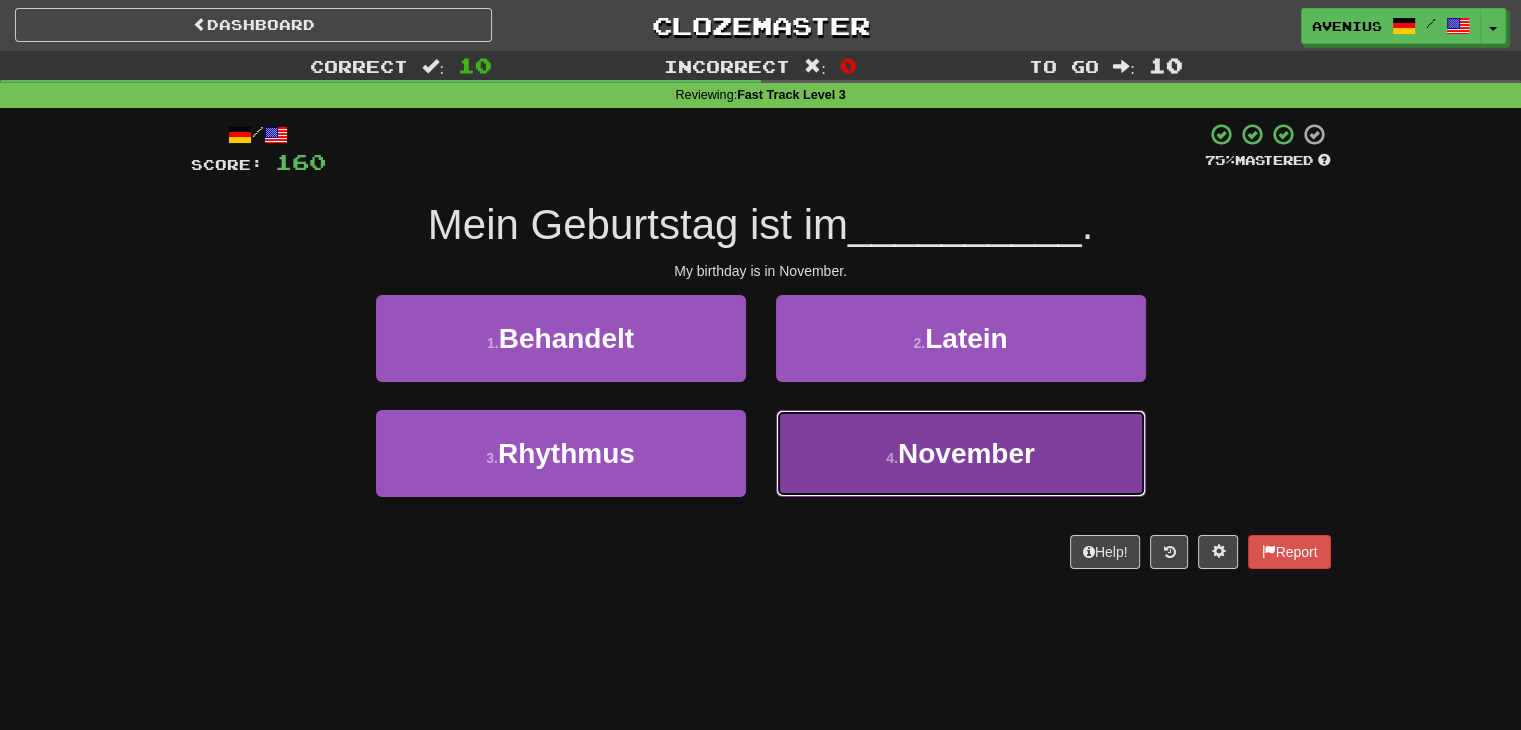 drag, startPoint x: 870, startPoint y: 456, endPoint x: 832, endPoint y: 399, distance: 68.50548 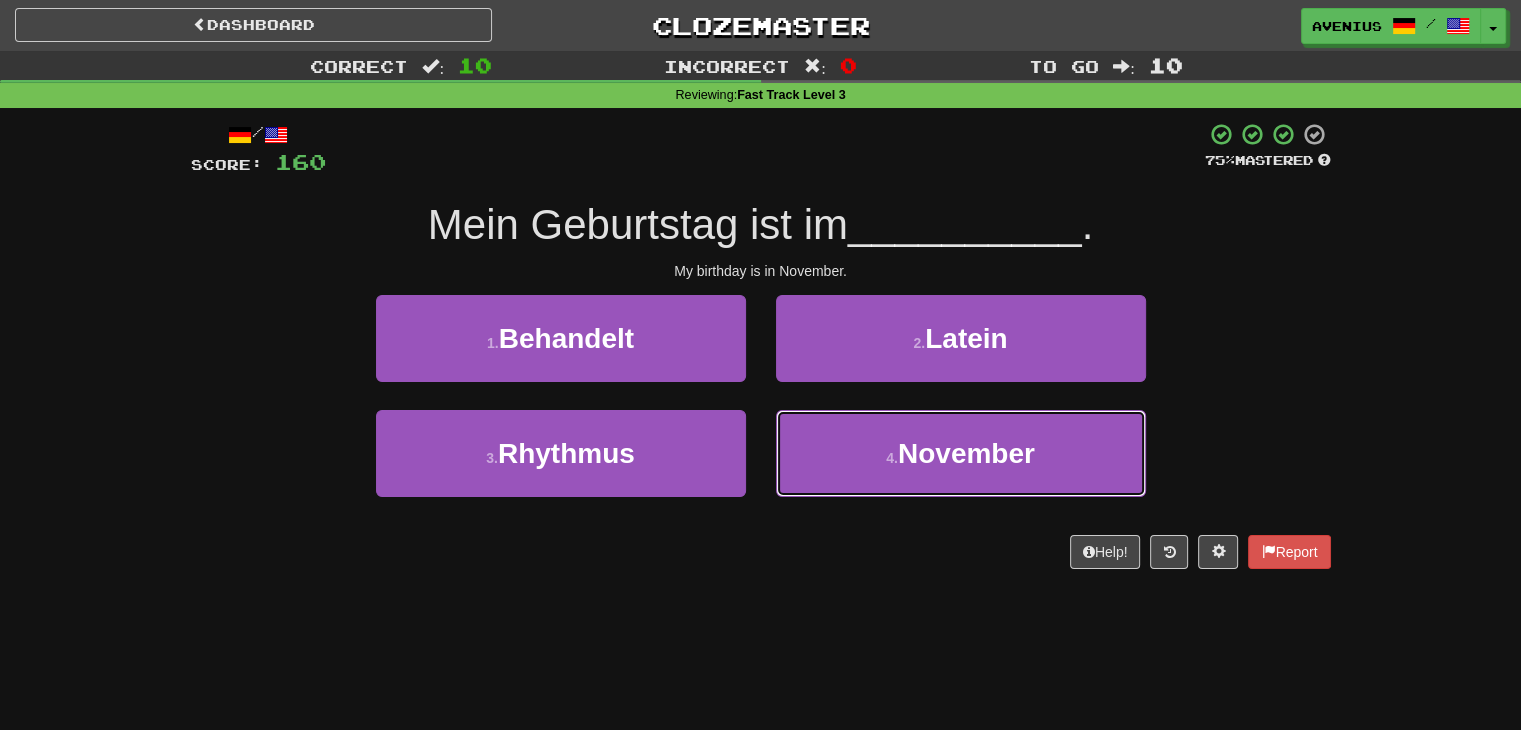 click on "4 .  November" at bounding box center (961, 453) 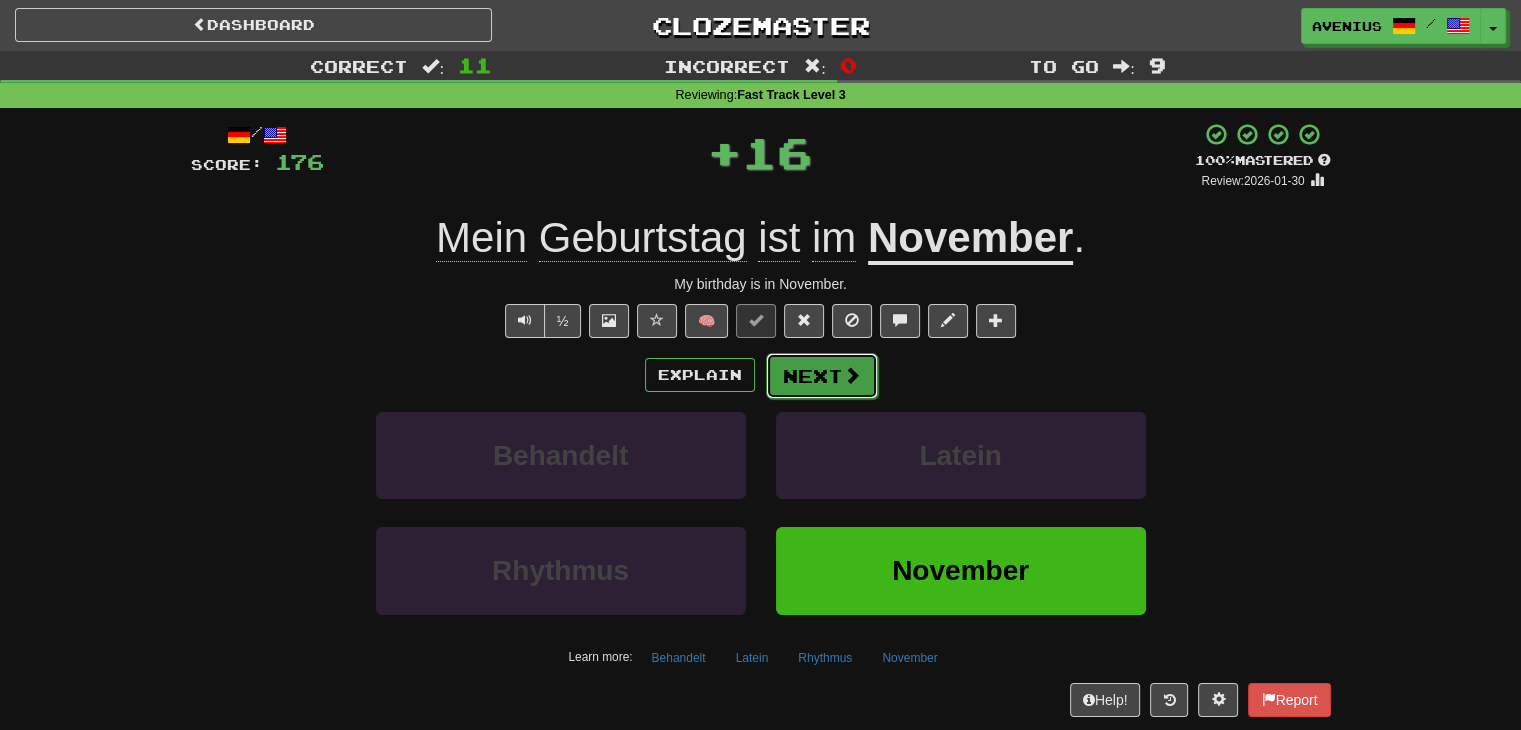 click on "Next" at bounding box center [822, 376] 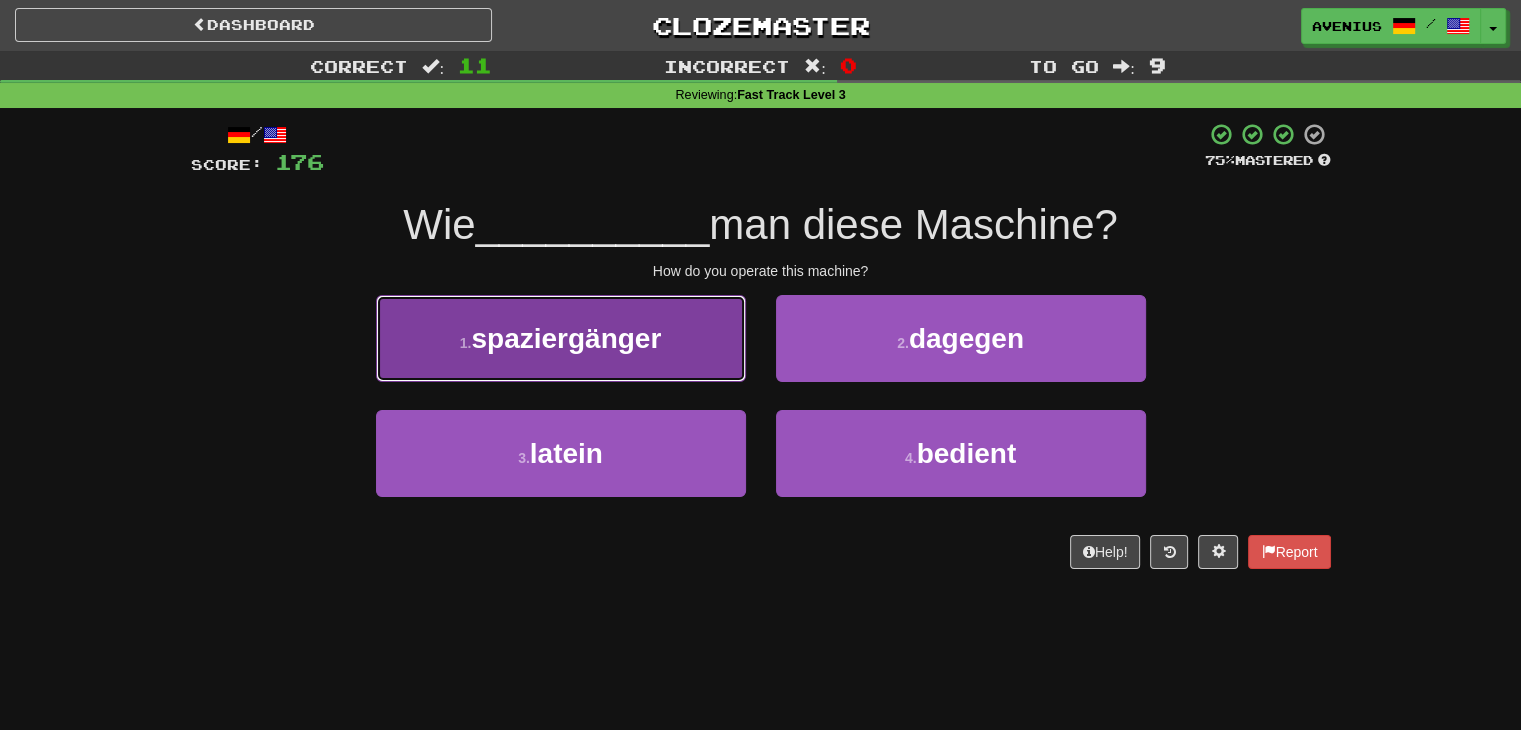 drag, startPoint x: 761, startPoint y: 392, endPoint x: 378, endPoint y: 369, distance: 383.68997 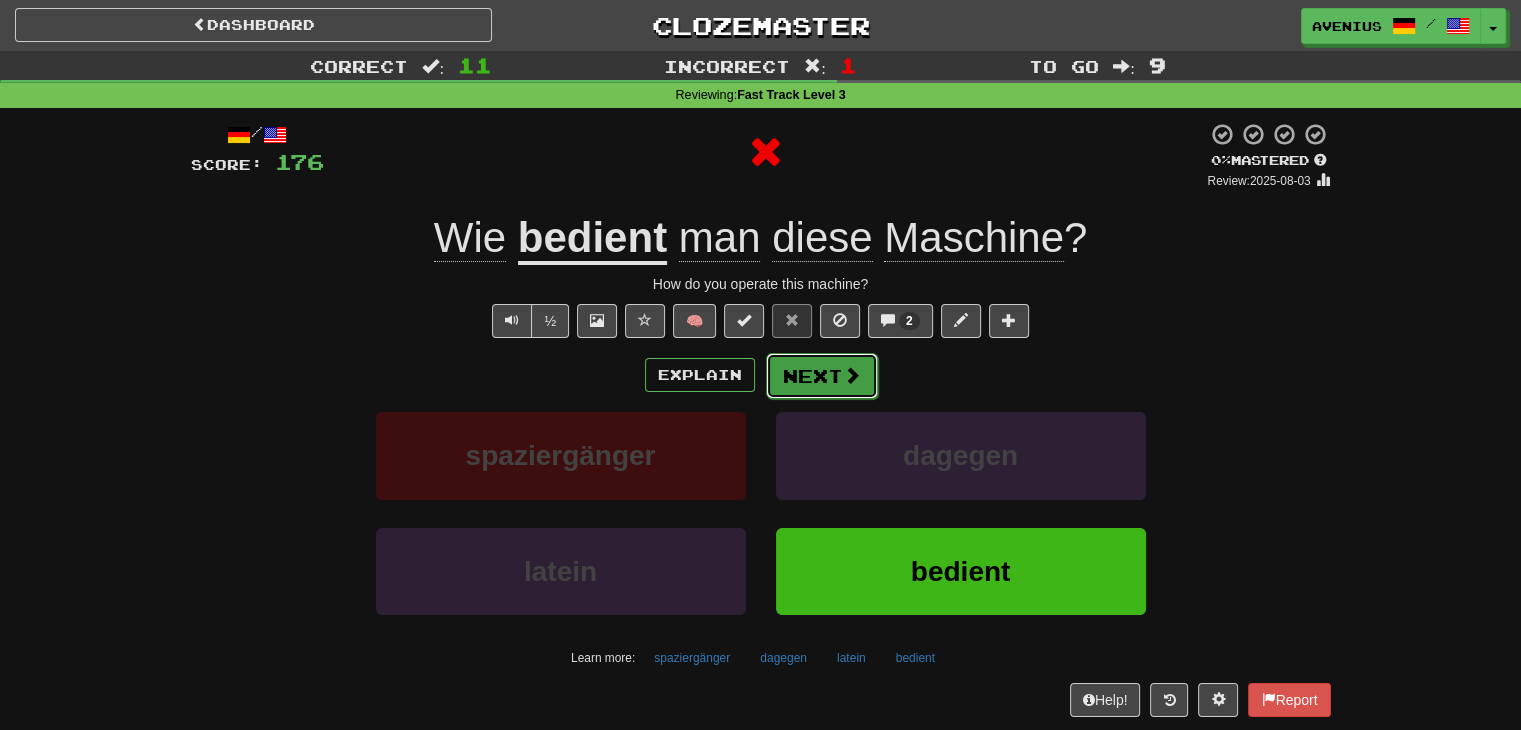 click on "Next" at bounding box center (822, 376) 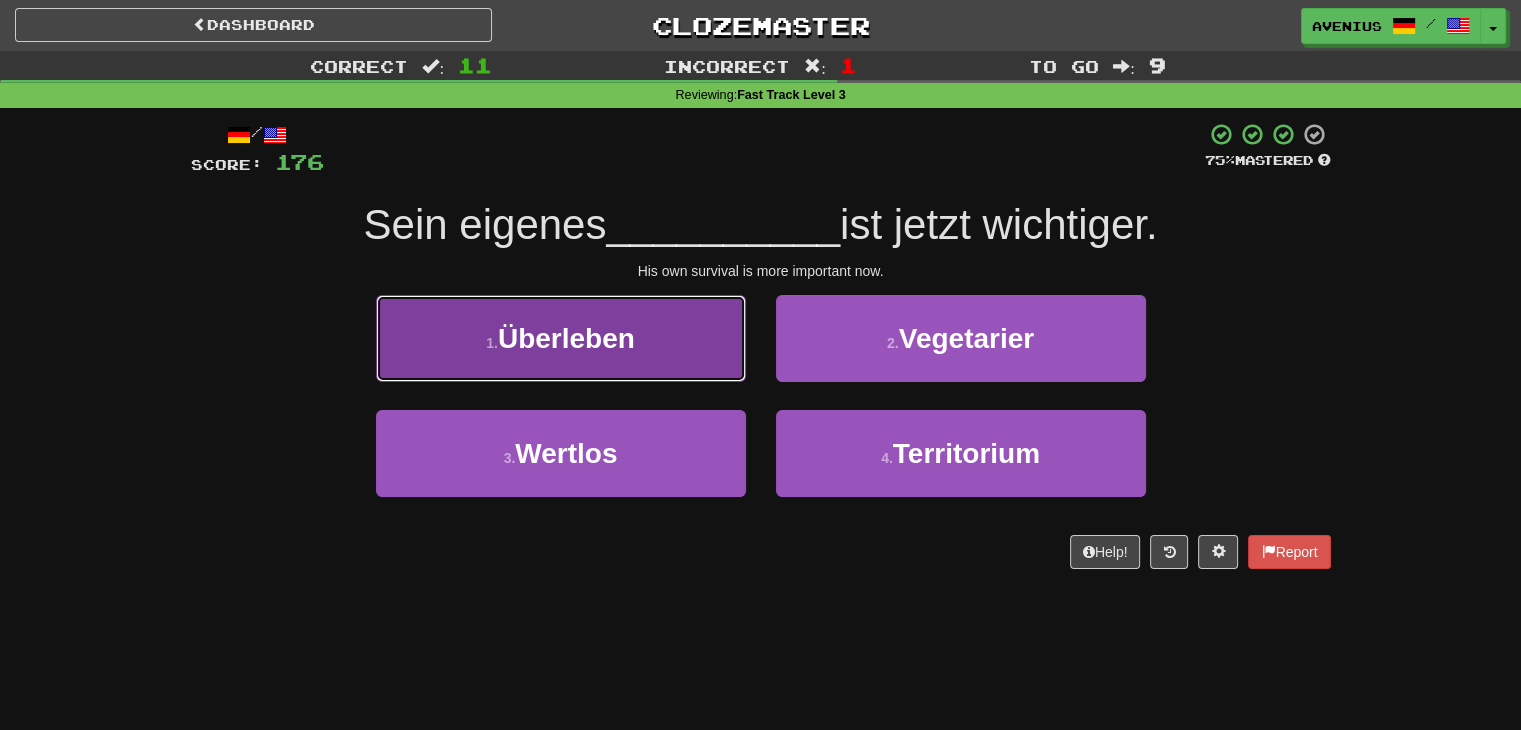 click on "1 .  Überleben" at bounding box center [561, 338] 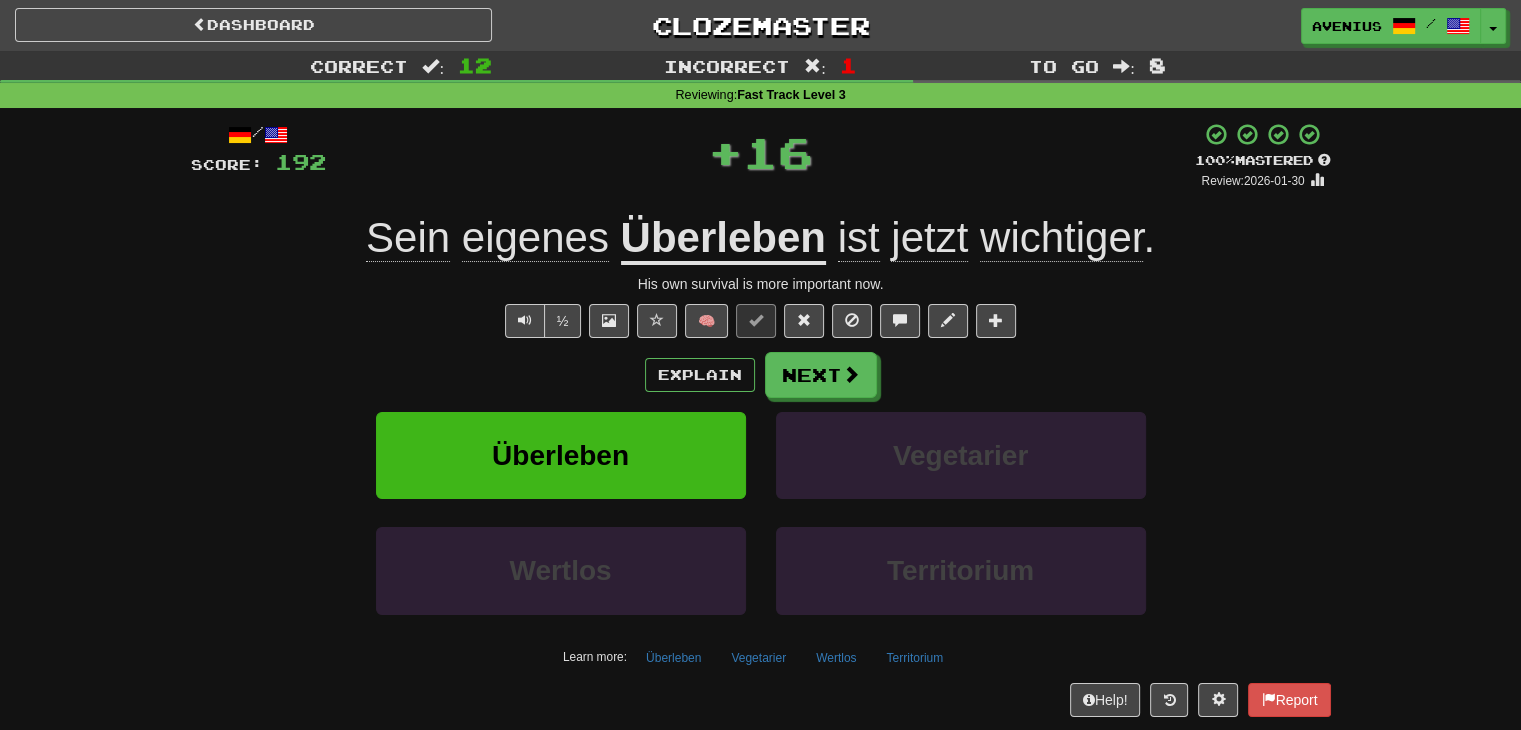 click on "Next" at bounding box center [821, 375] 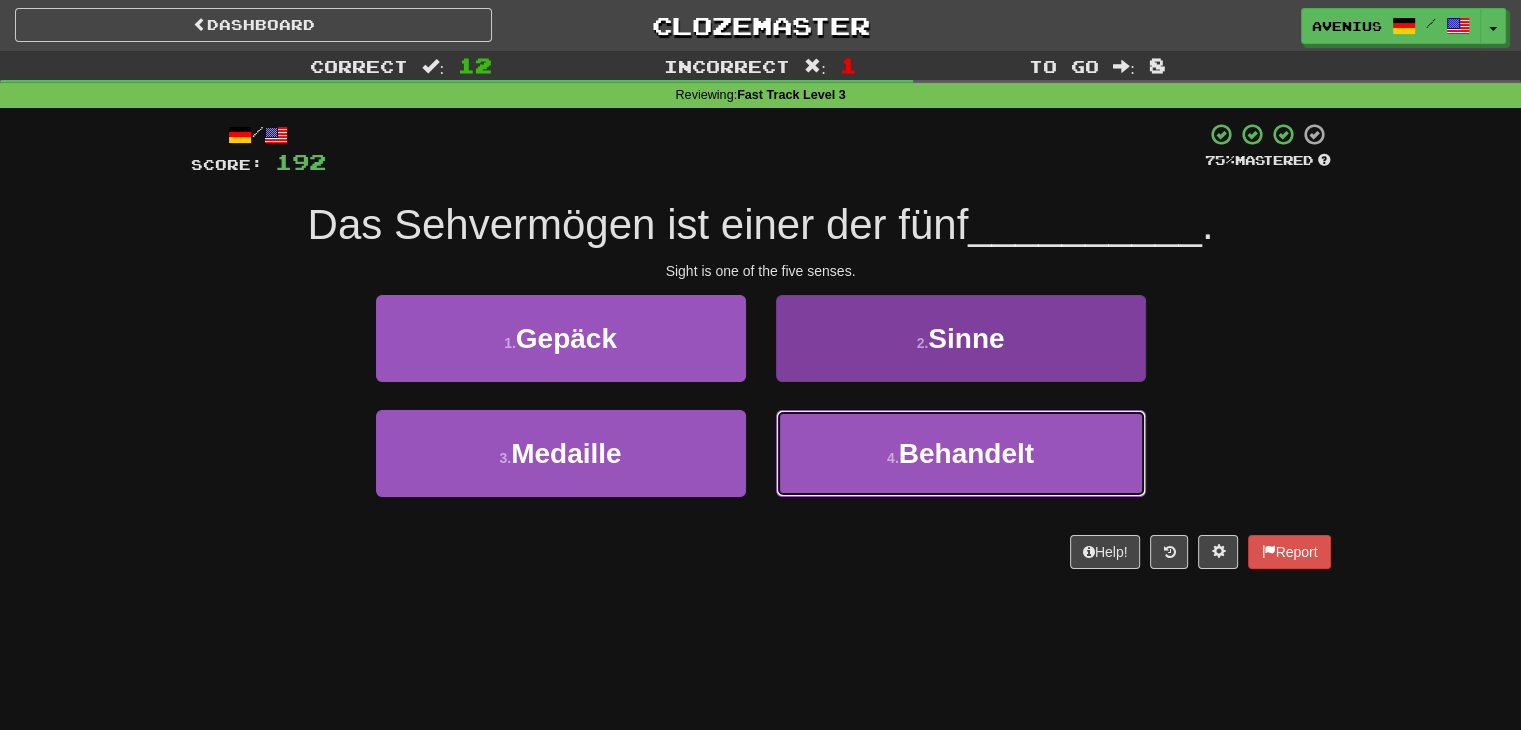 click on "4 .  Behandelt" at bounding box center (961, 453) 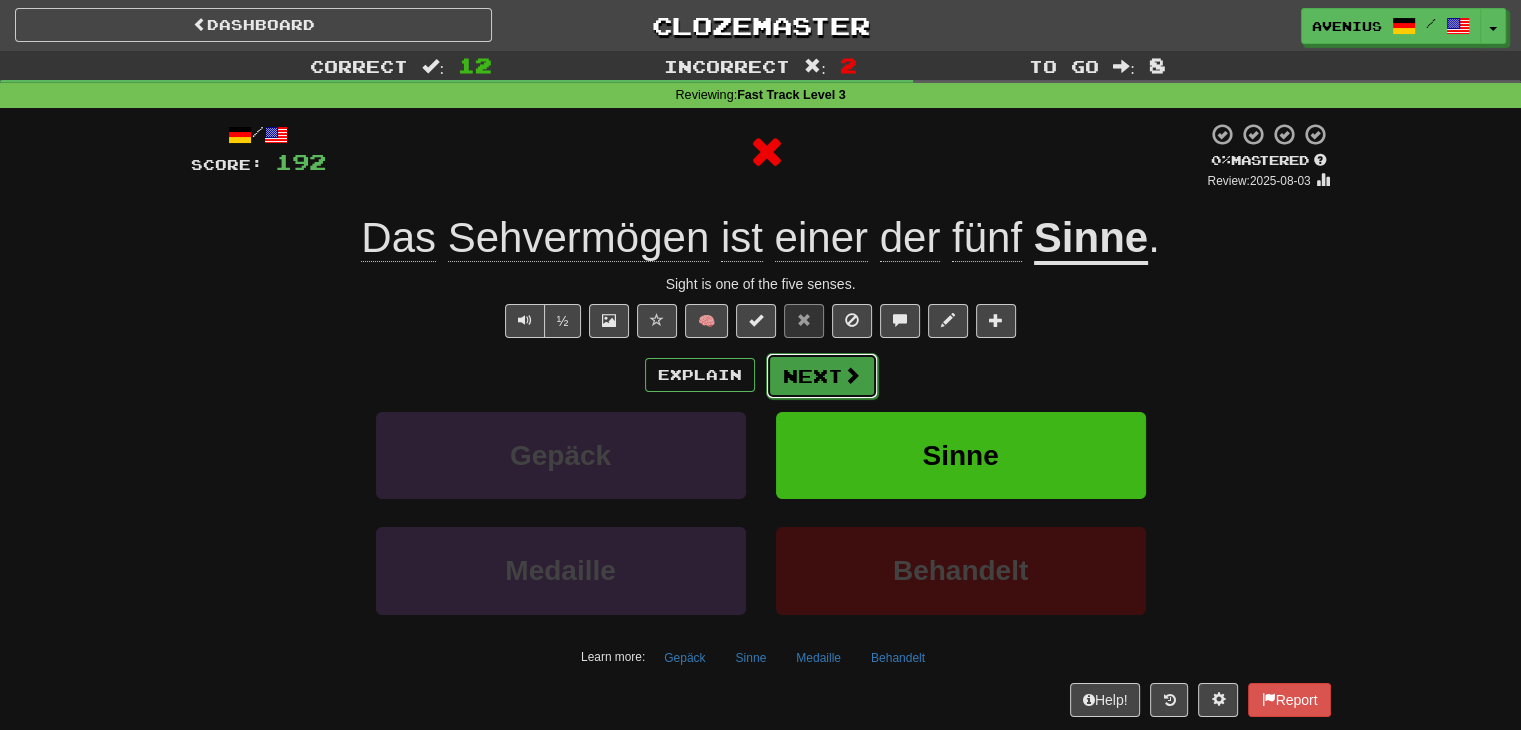 click on "Next" at bounding box center (822, 376) 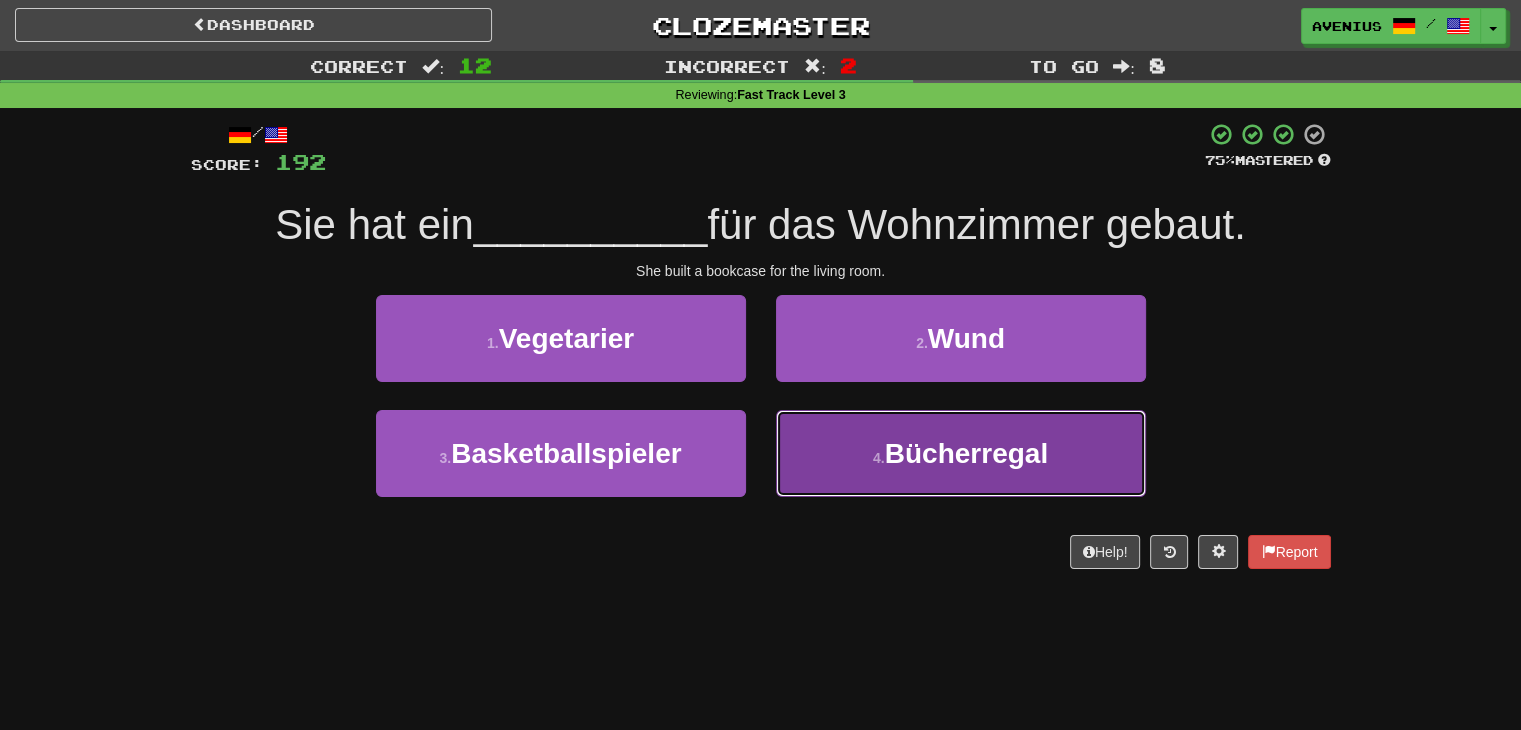 click on "4 .  Bücherregal" at bounding box center (961, 453) 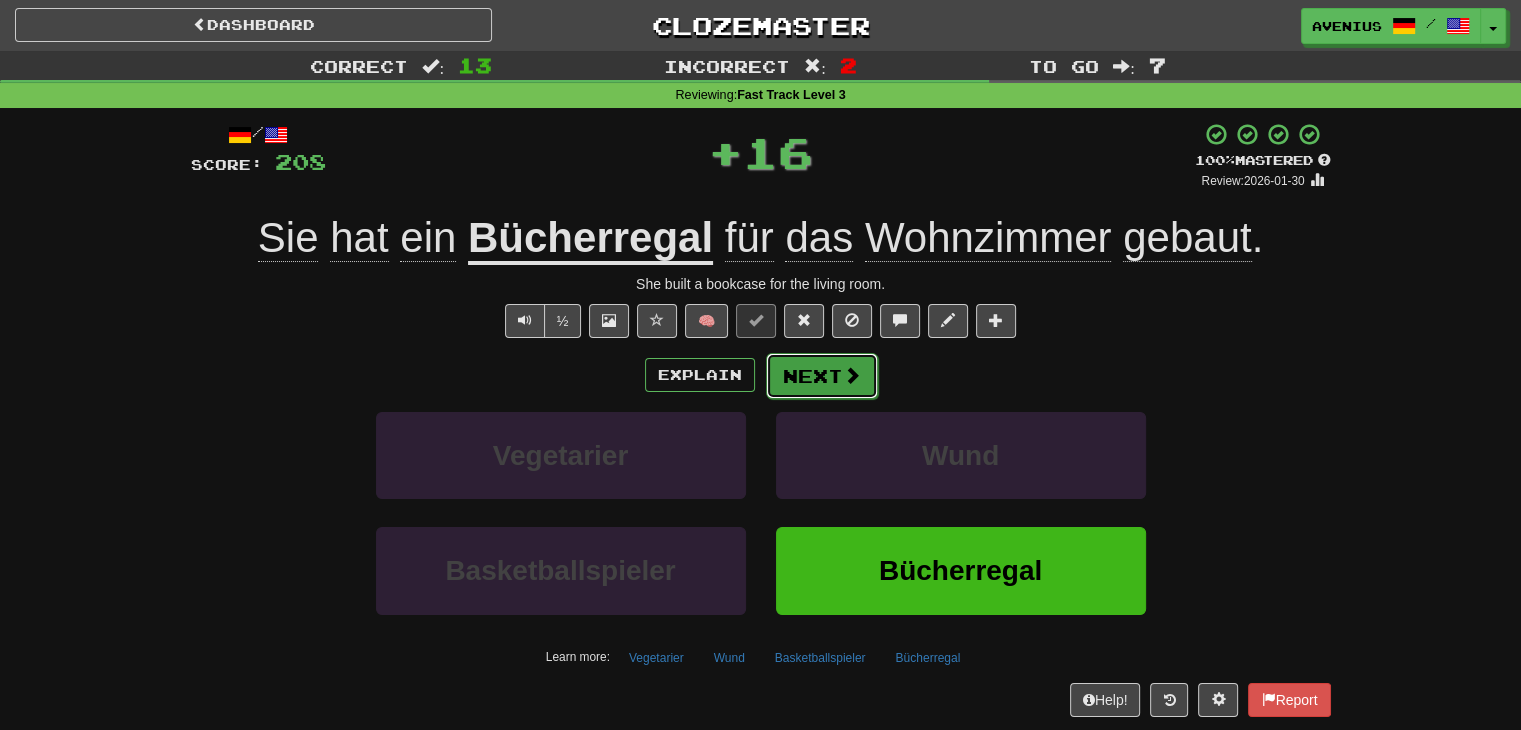 click on "Next" at bounding box center [822, 376] 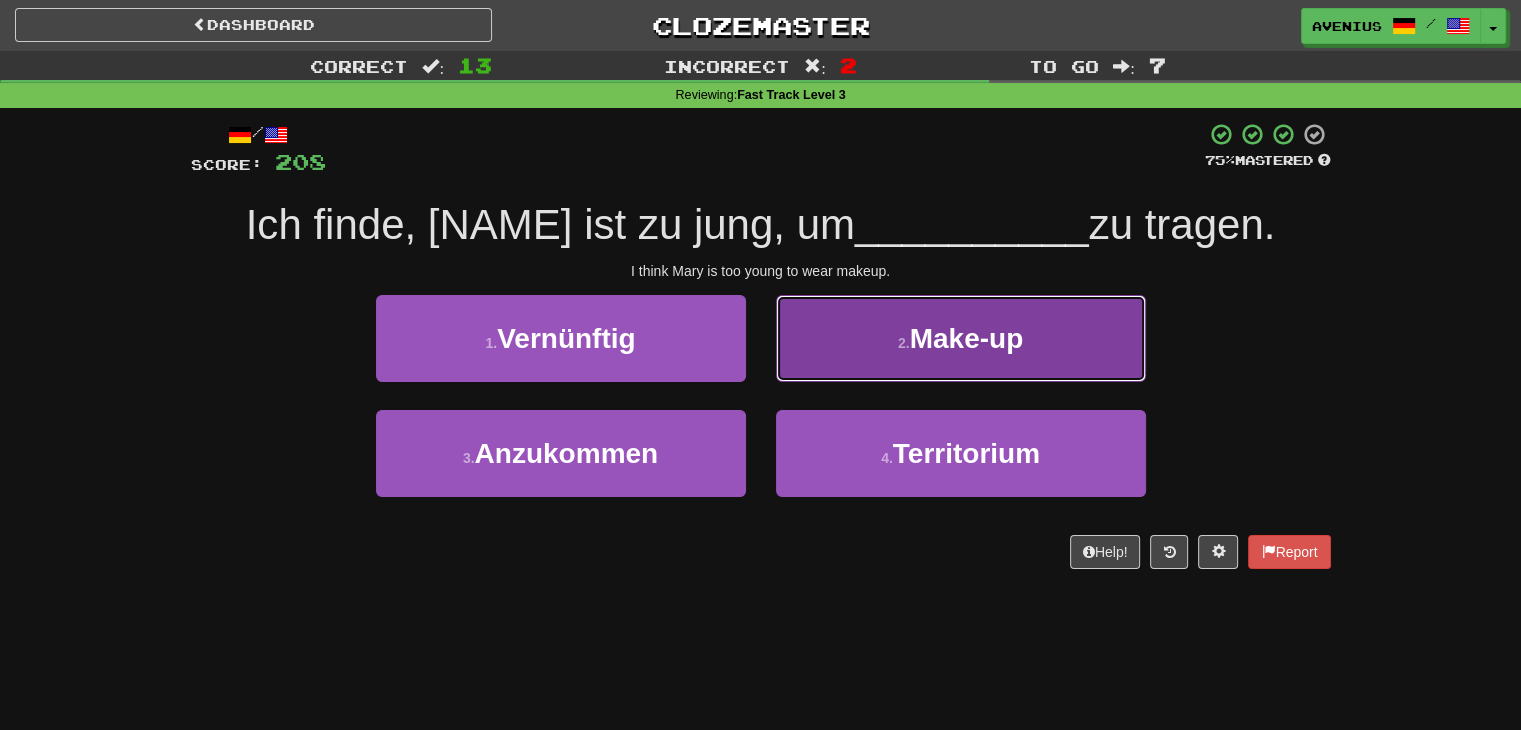 click on "2 .  Make-up" at bounding box center [961, 338] 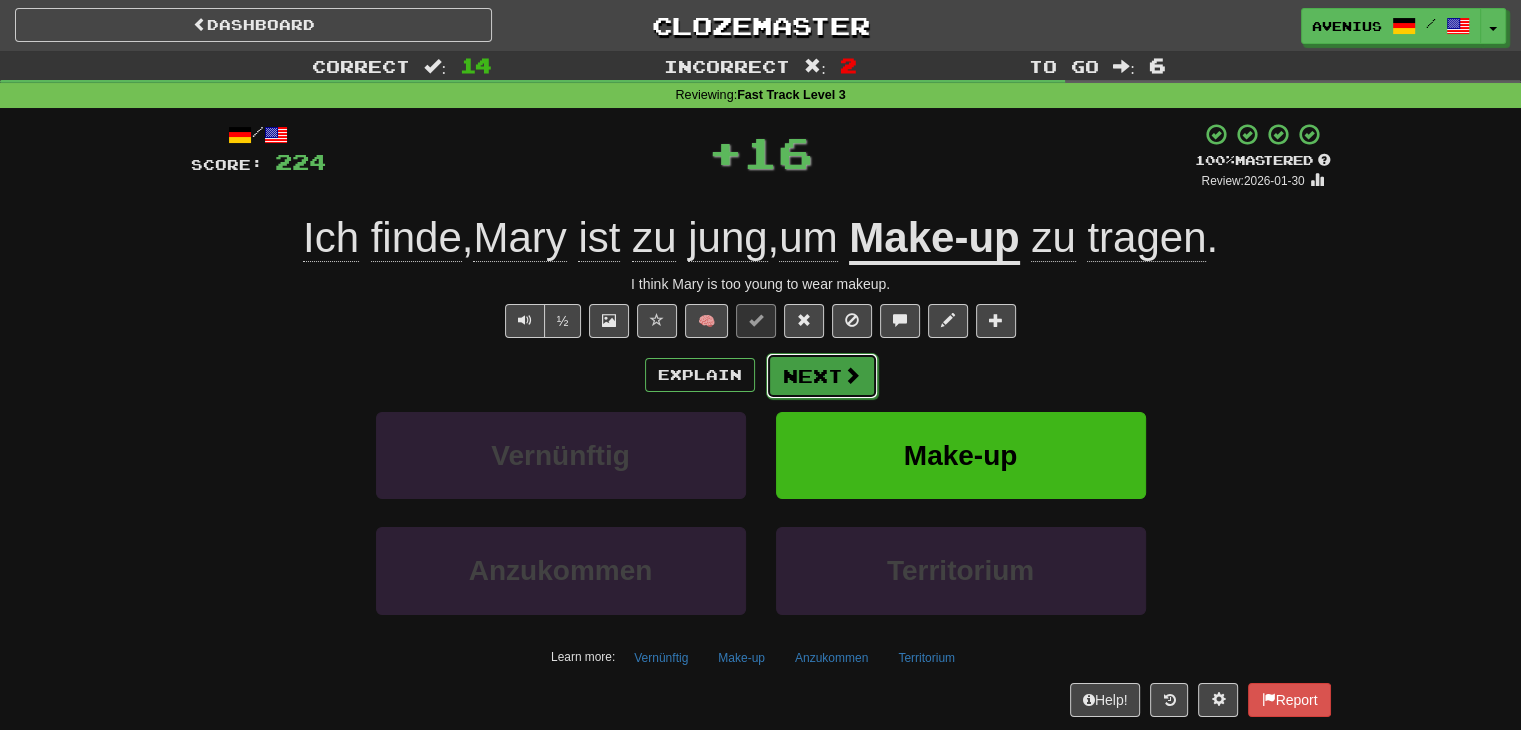 click on "Next" at bounding box center [822, 376] 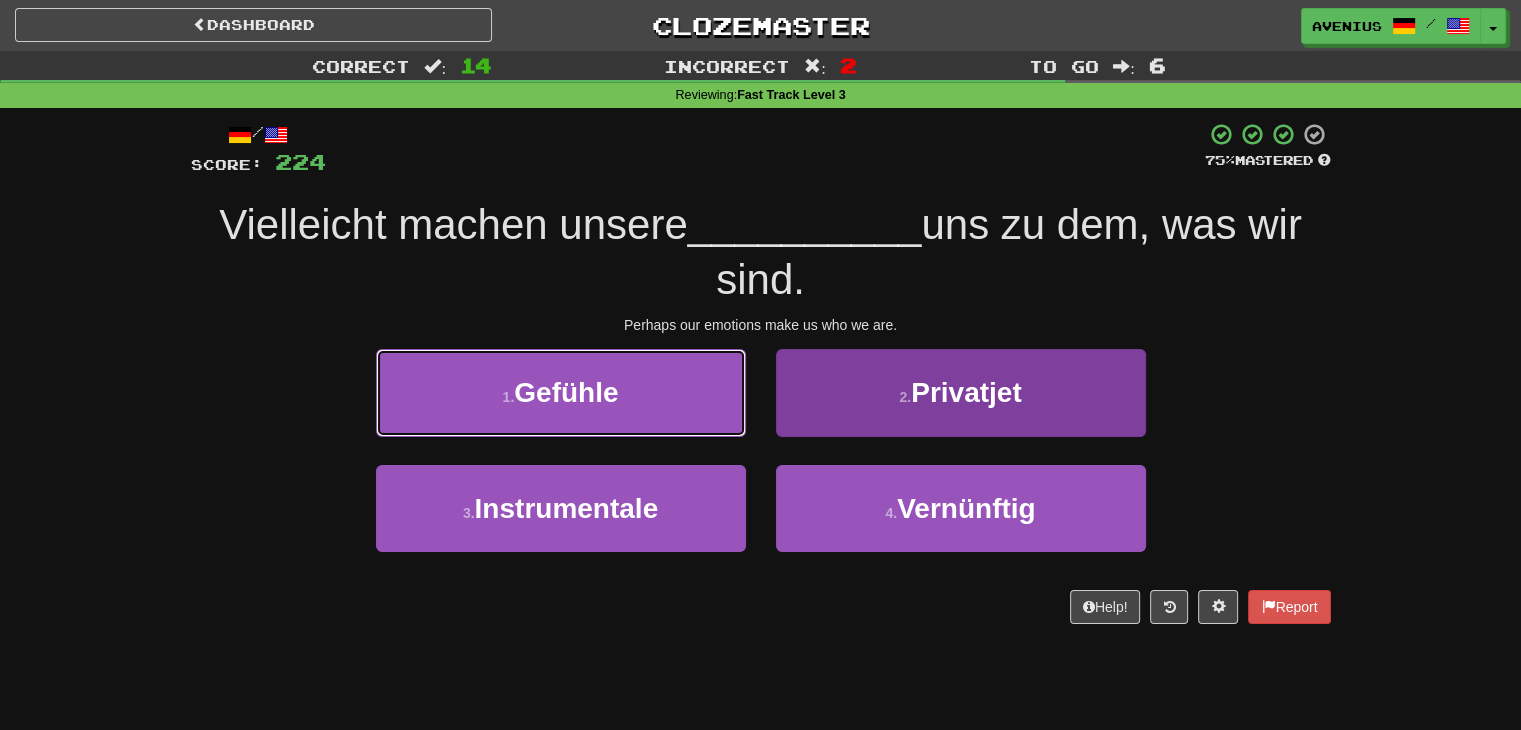drag, startPoint x: 704, startPoint y: 417, endPoint x: 816, endPoint y: 421, distance: 112.0714 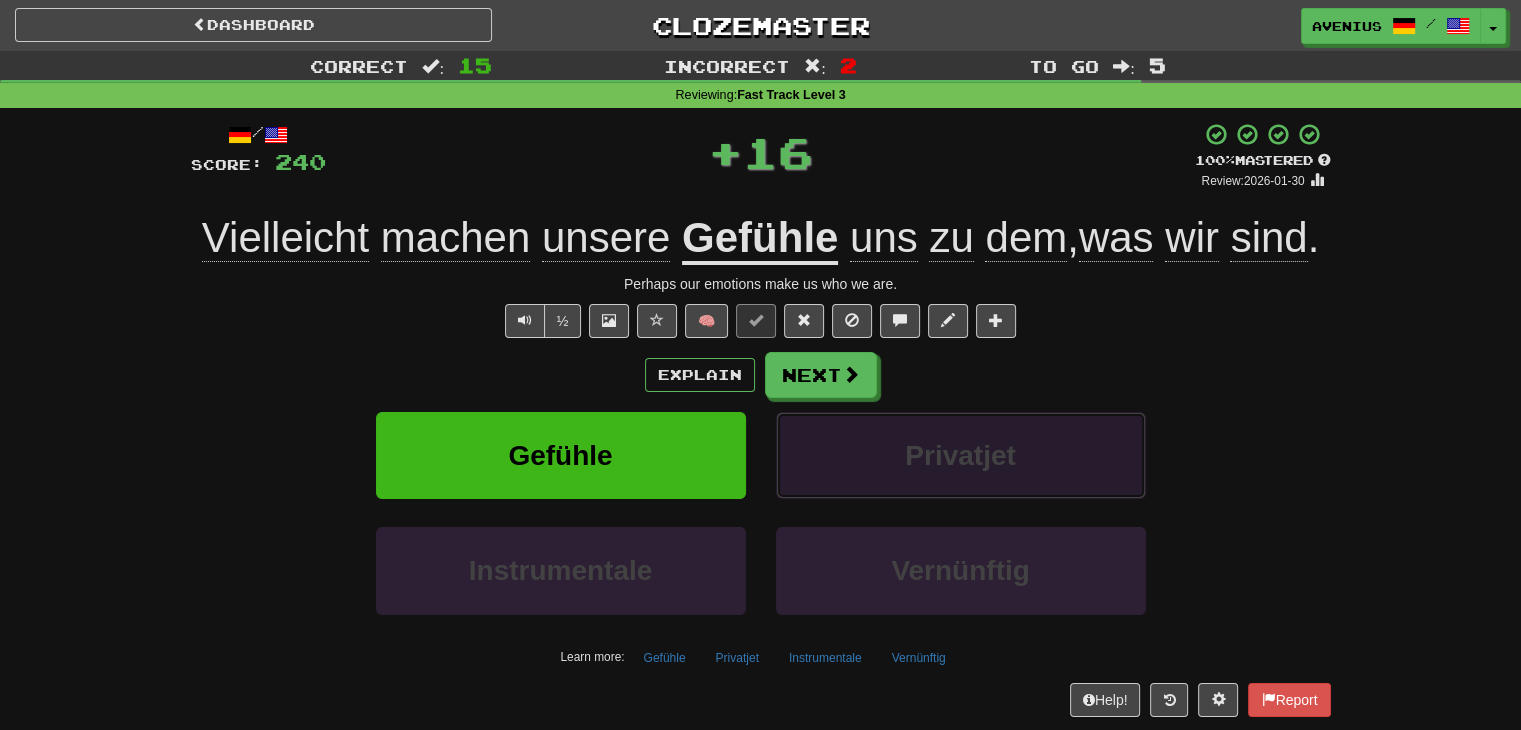 click on "Privatjet" at bounding box center [961, 455] 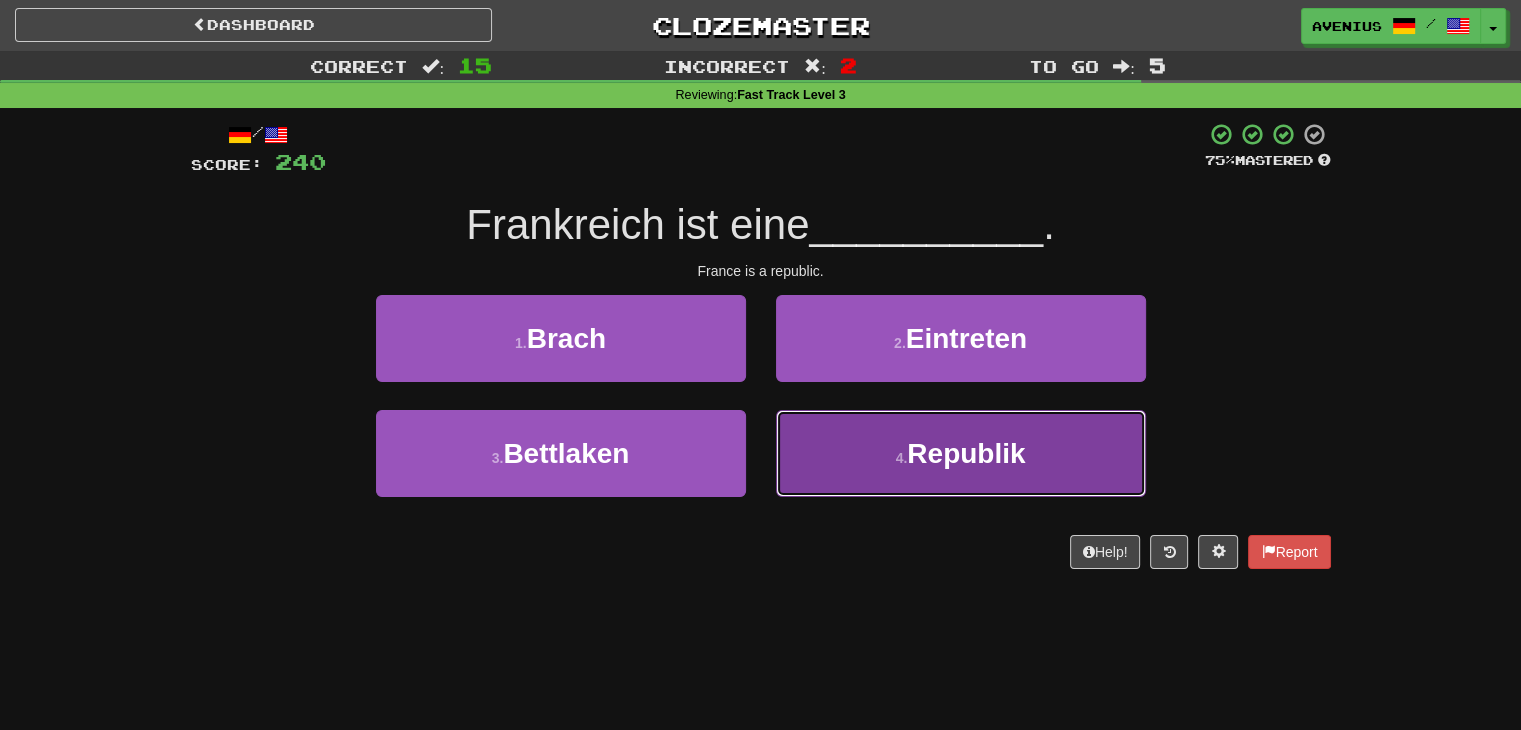 click on "4 .  Republik" at bounding box center (961, 453) 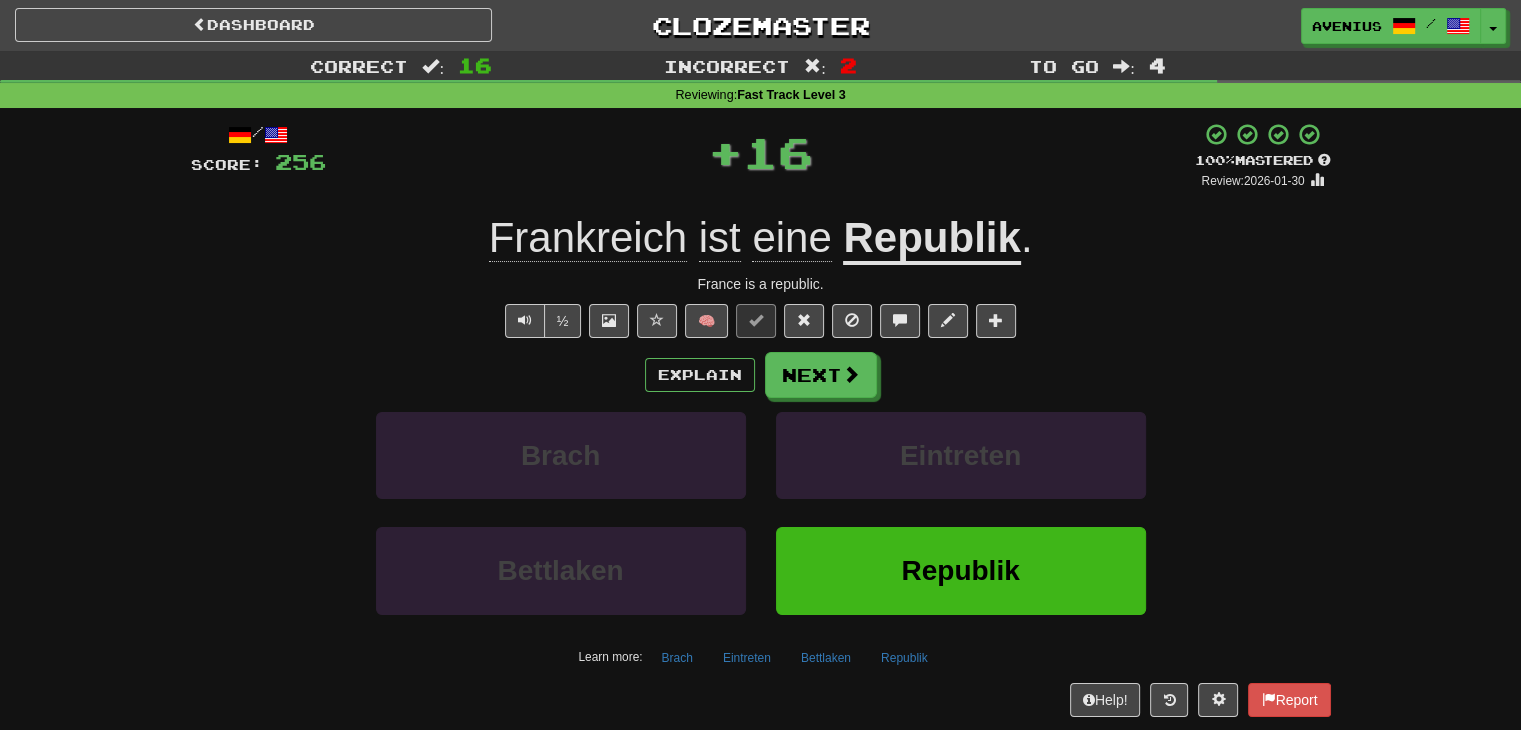 click on "Next" at bounding box center (821, 375) 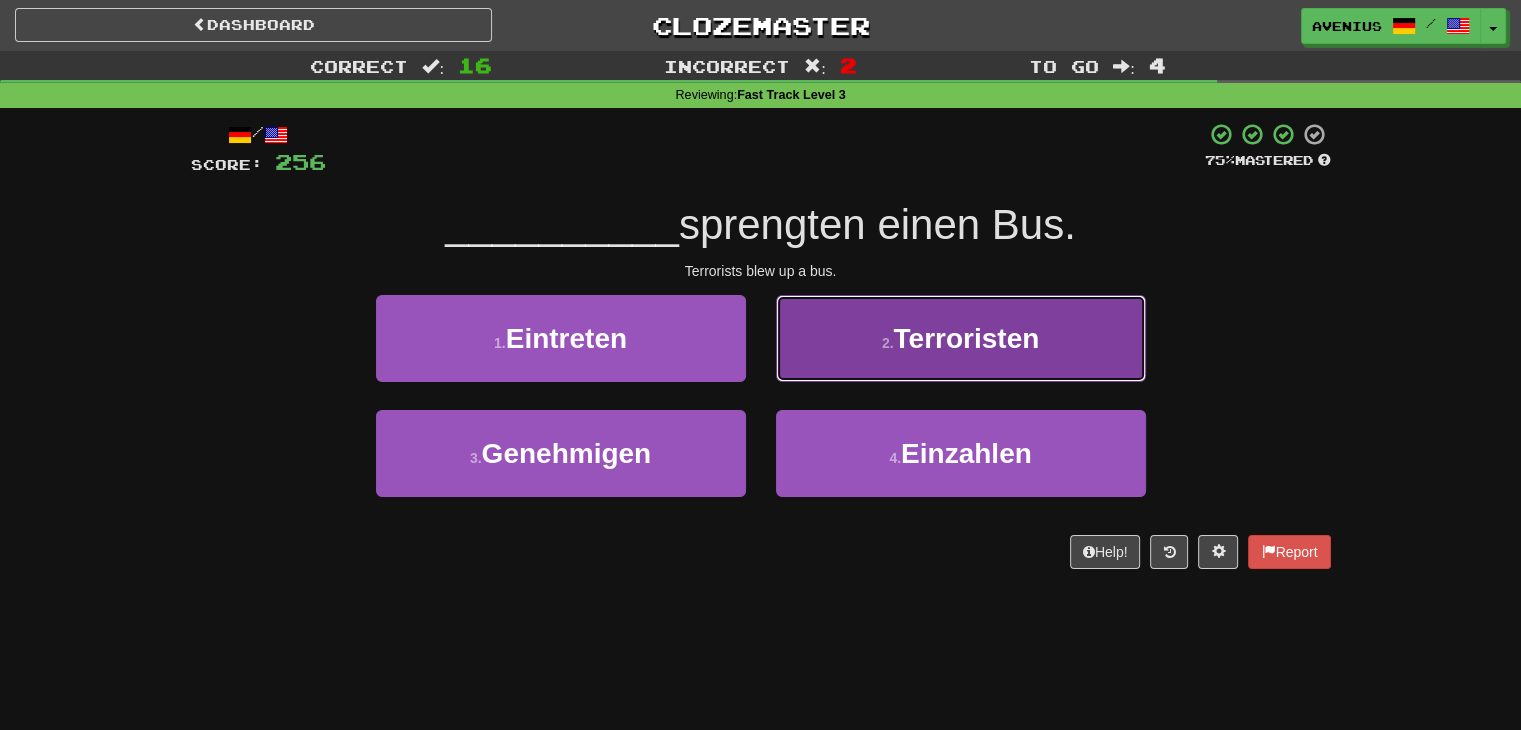 click on "2 .  Terroristen" at bounding box center [961, 338] 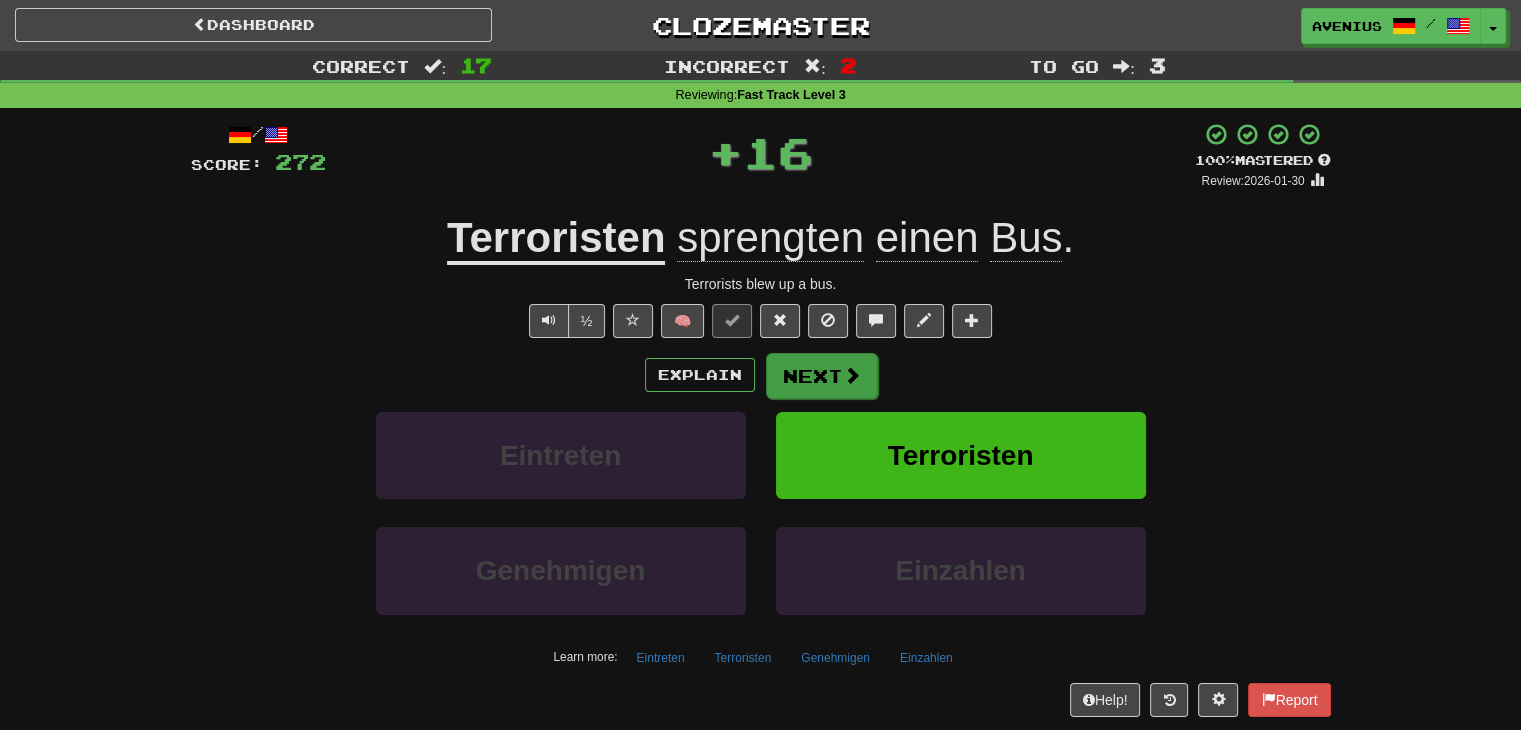 click on "Next" at bounding box center (822, 376) 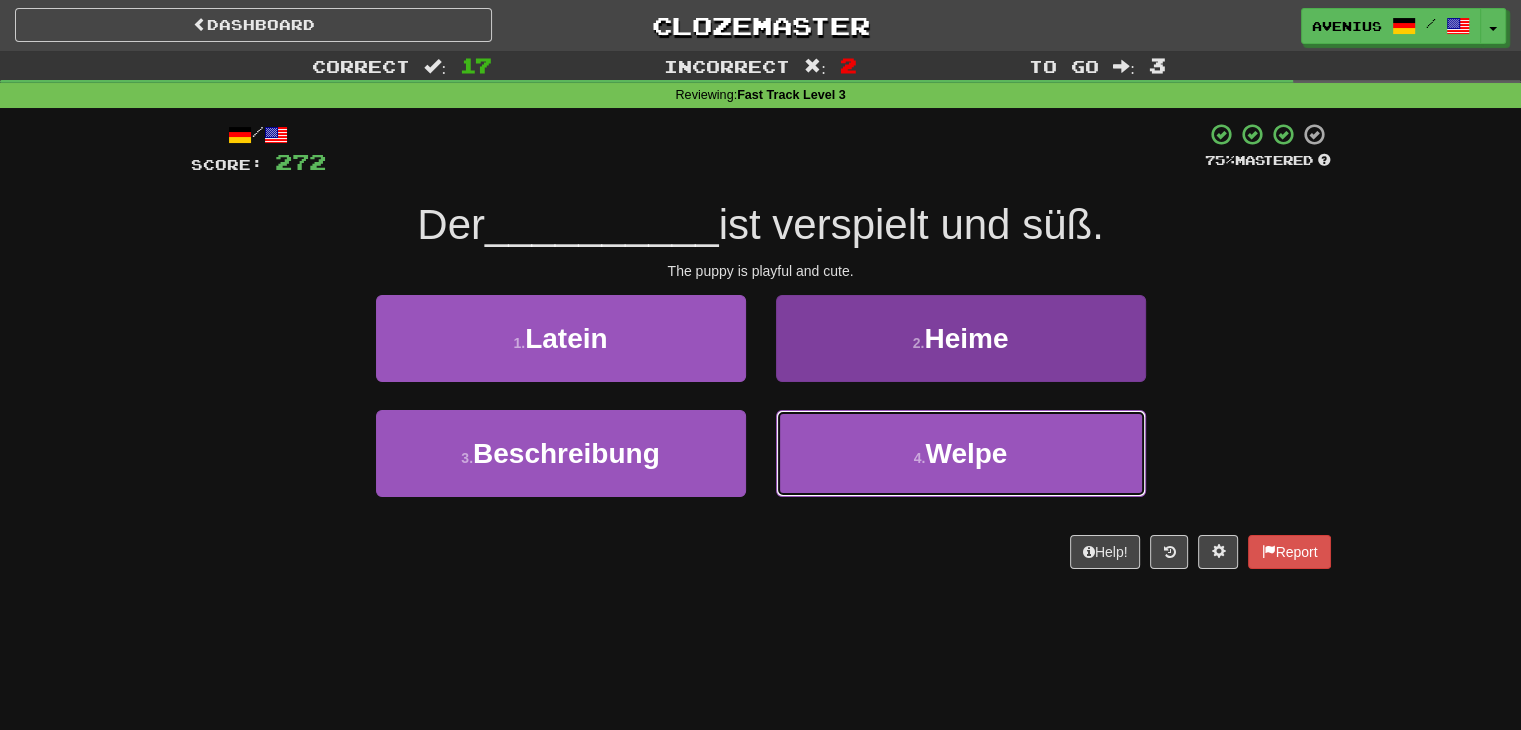 click on "4 .  Welpe" at bounding box center (961, 453) 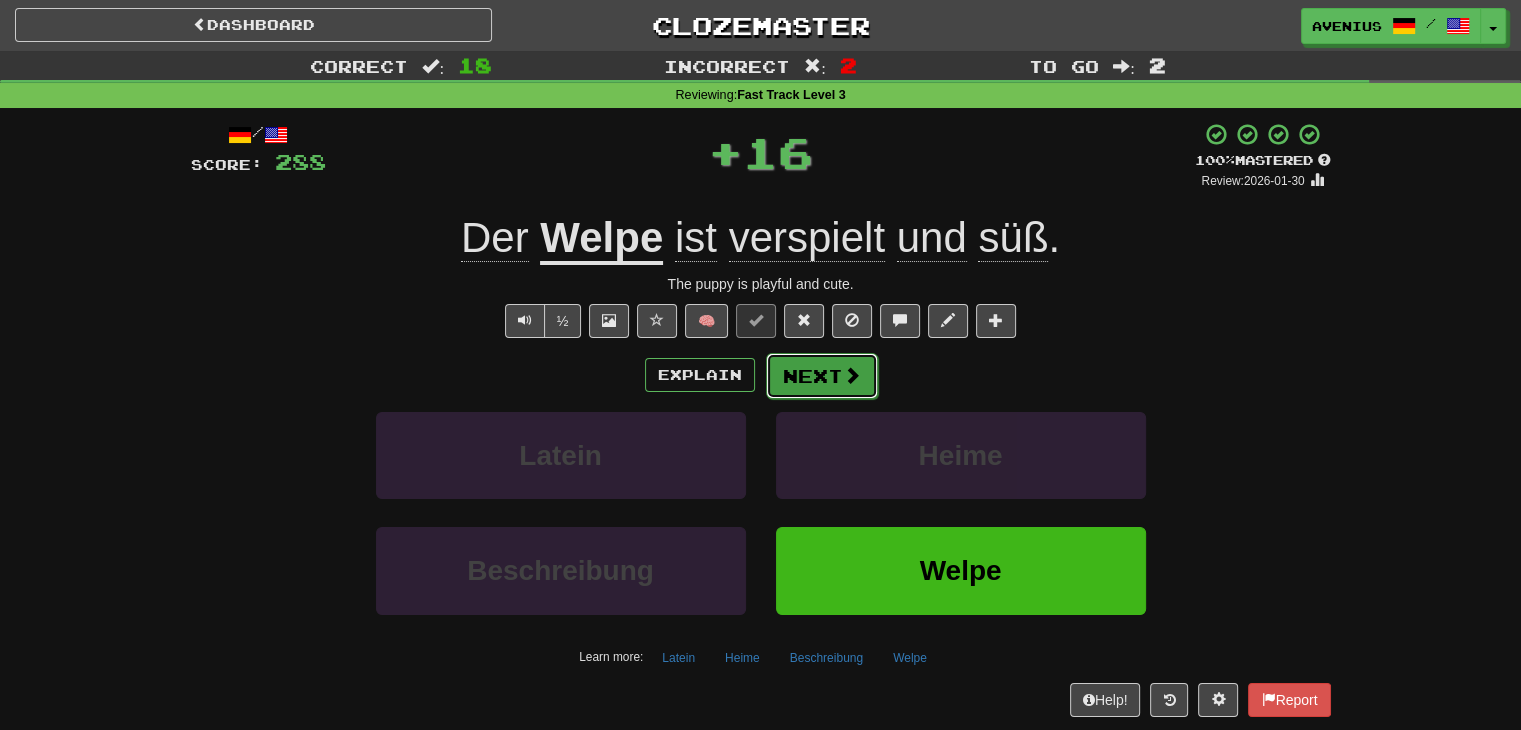 click on "Next" at bounding box center (822, 376) 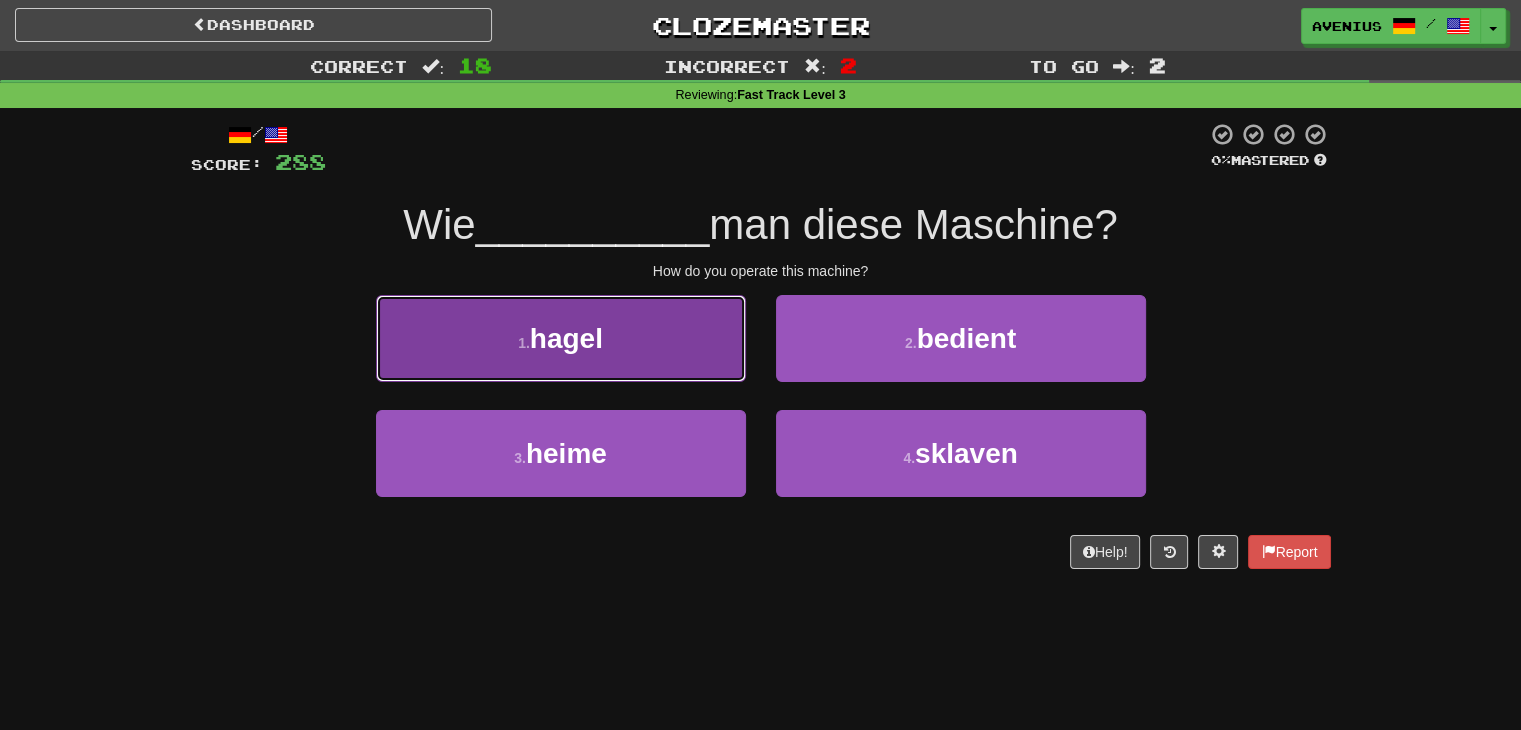 click on "1 .  hagel" at bounding box center [561, 338] 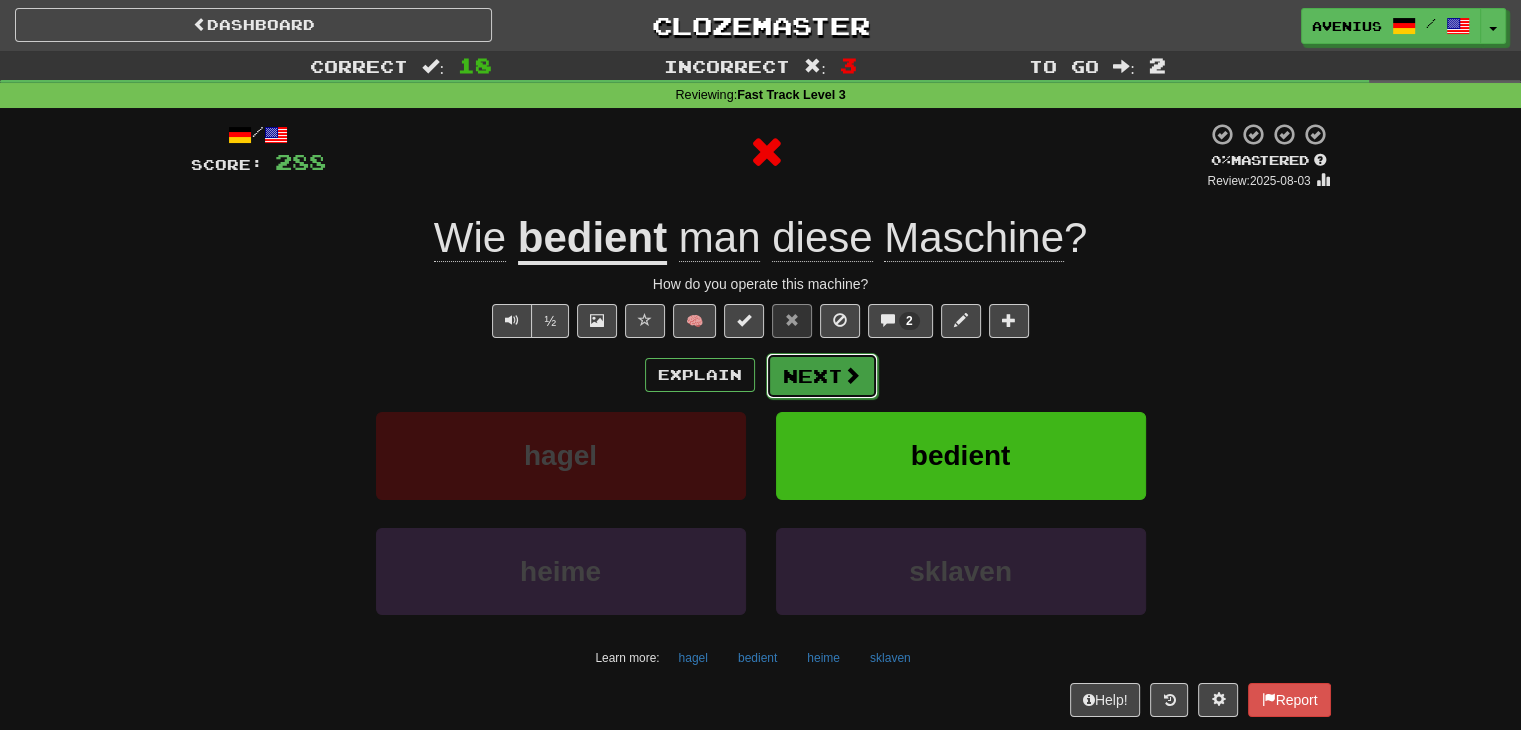click on "Next" at bounding box center (822, 376) 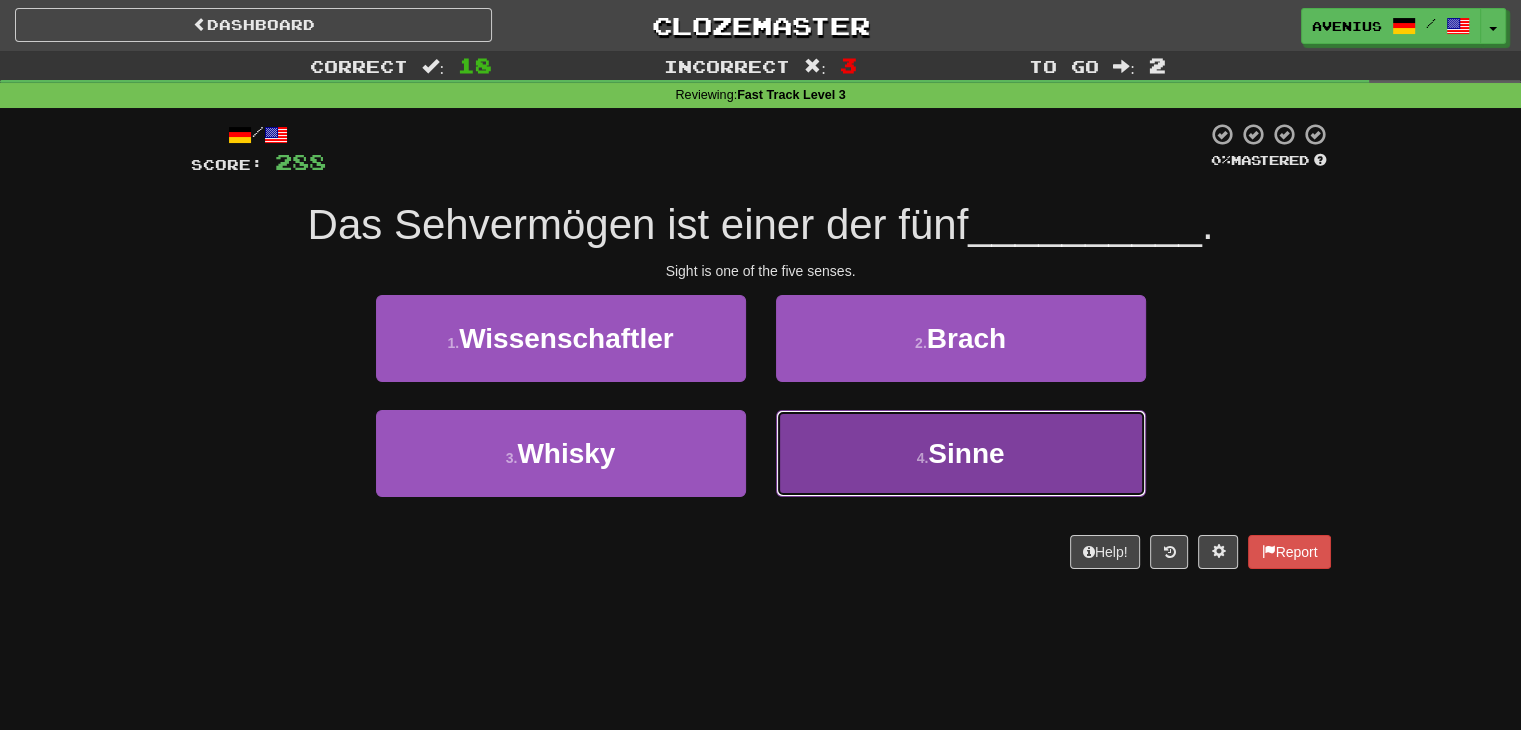 click on "4 .  Sinne" at bounding box center [961, 453] 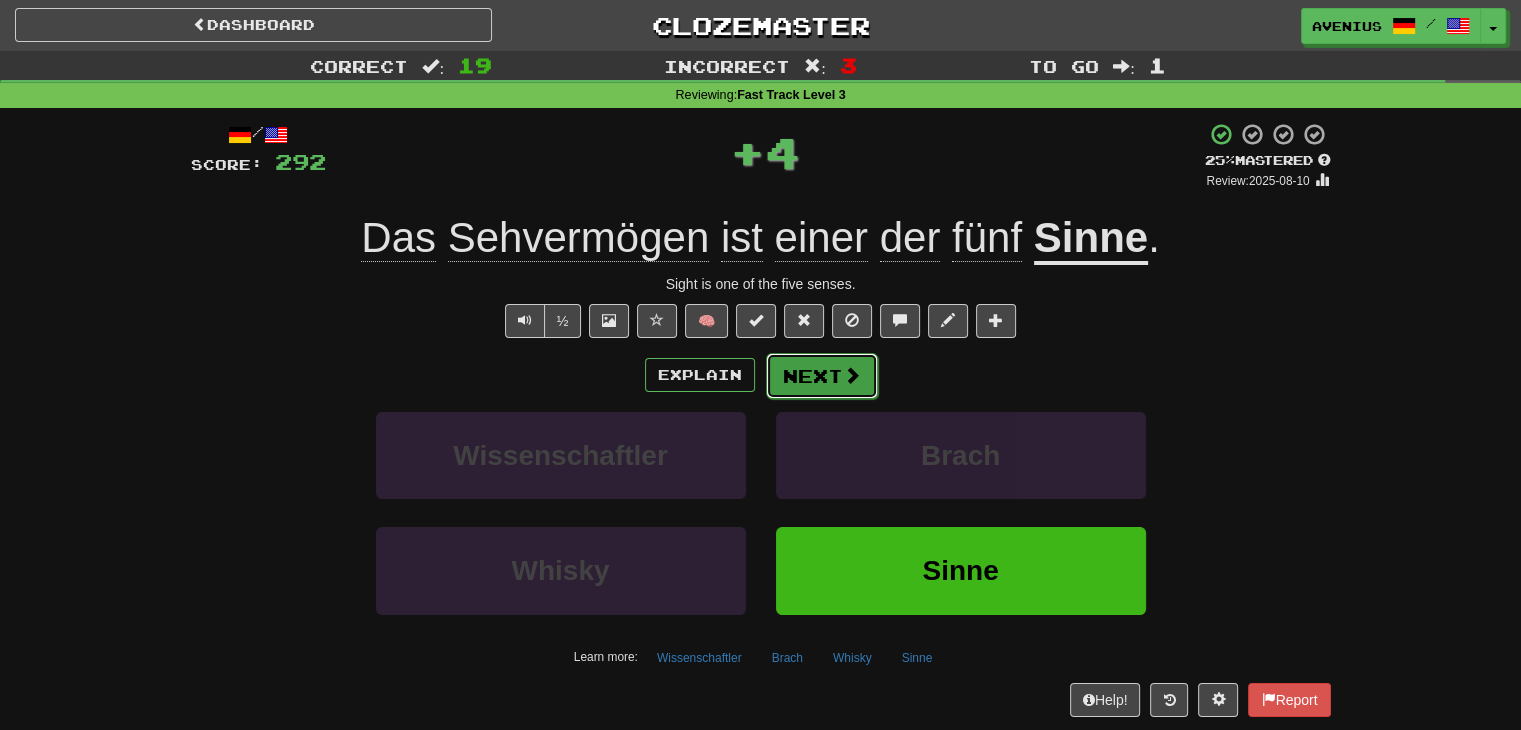 click on "Next" at bounding box center [822, 376] 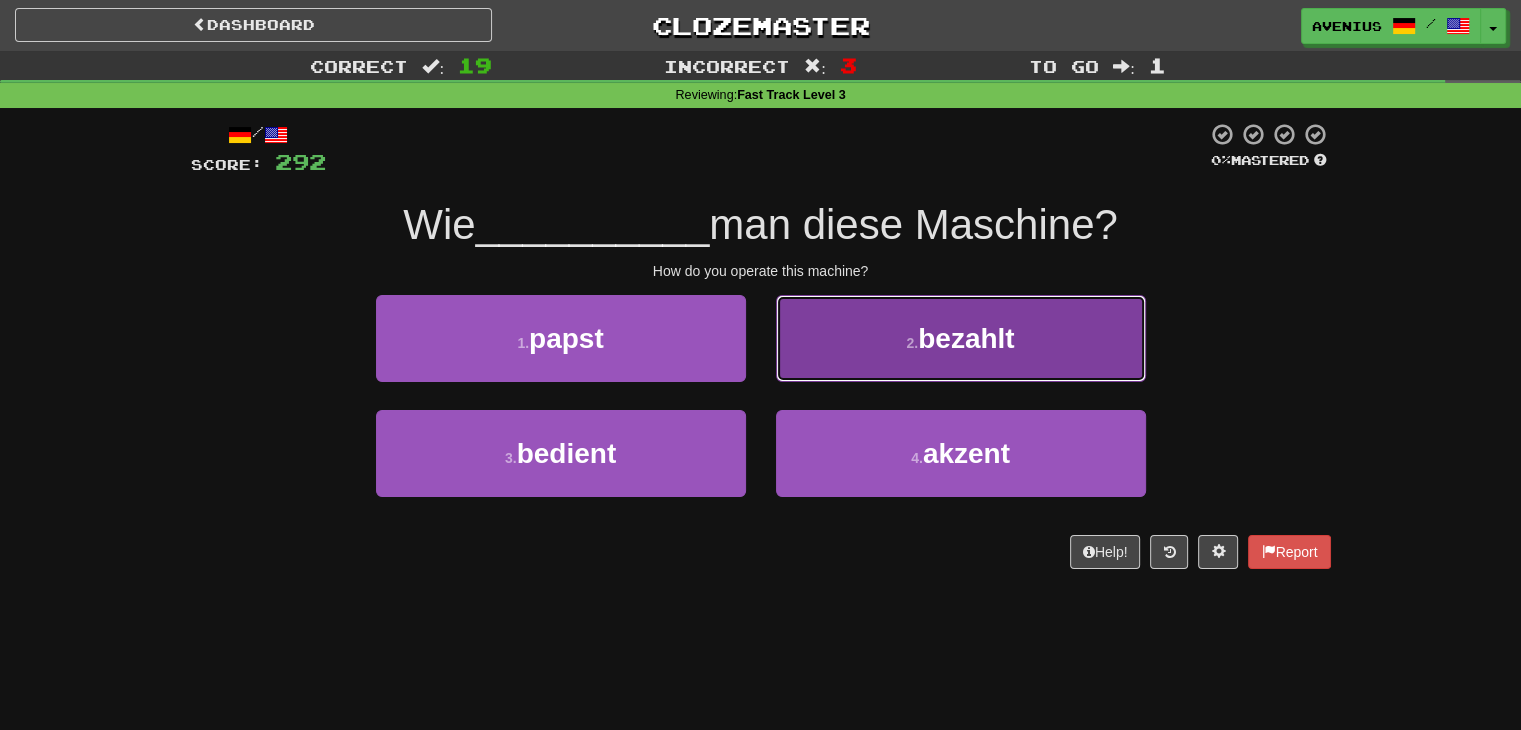 click on "2 .  bezahlt" at bounding box center [961, 338] 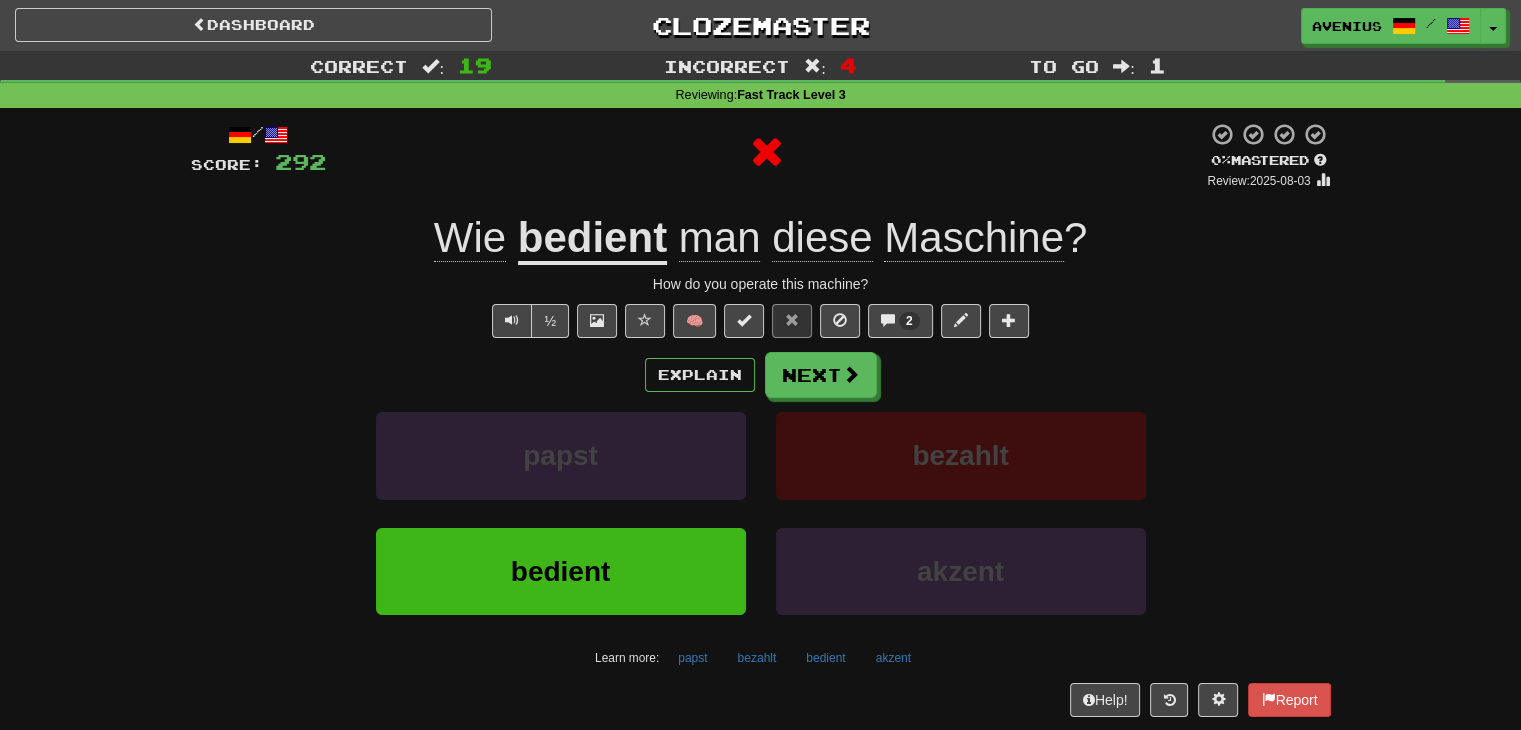 click on "Next" at bounding box center [821, 375] 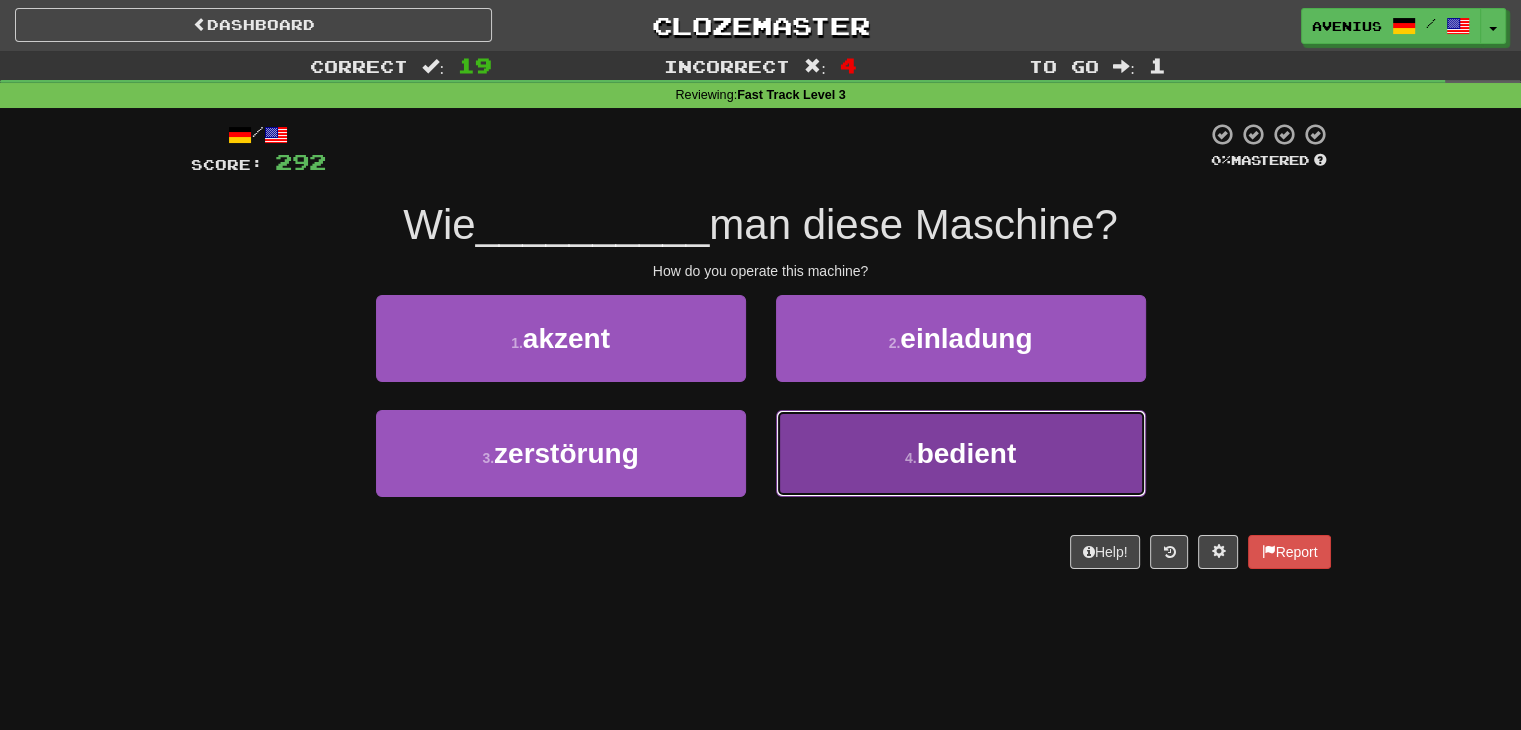 click on "4 .  bedient" at bounding box center [961, 453] 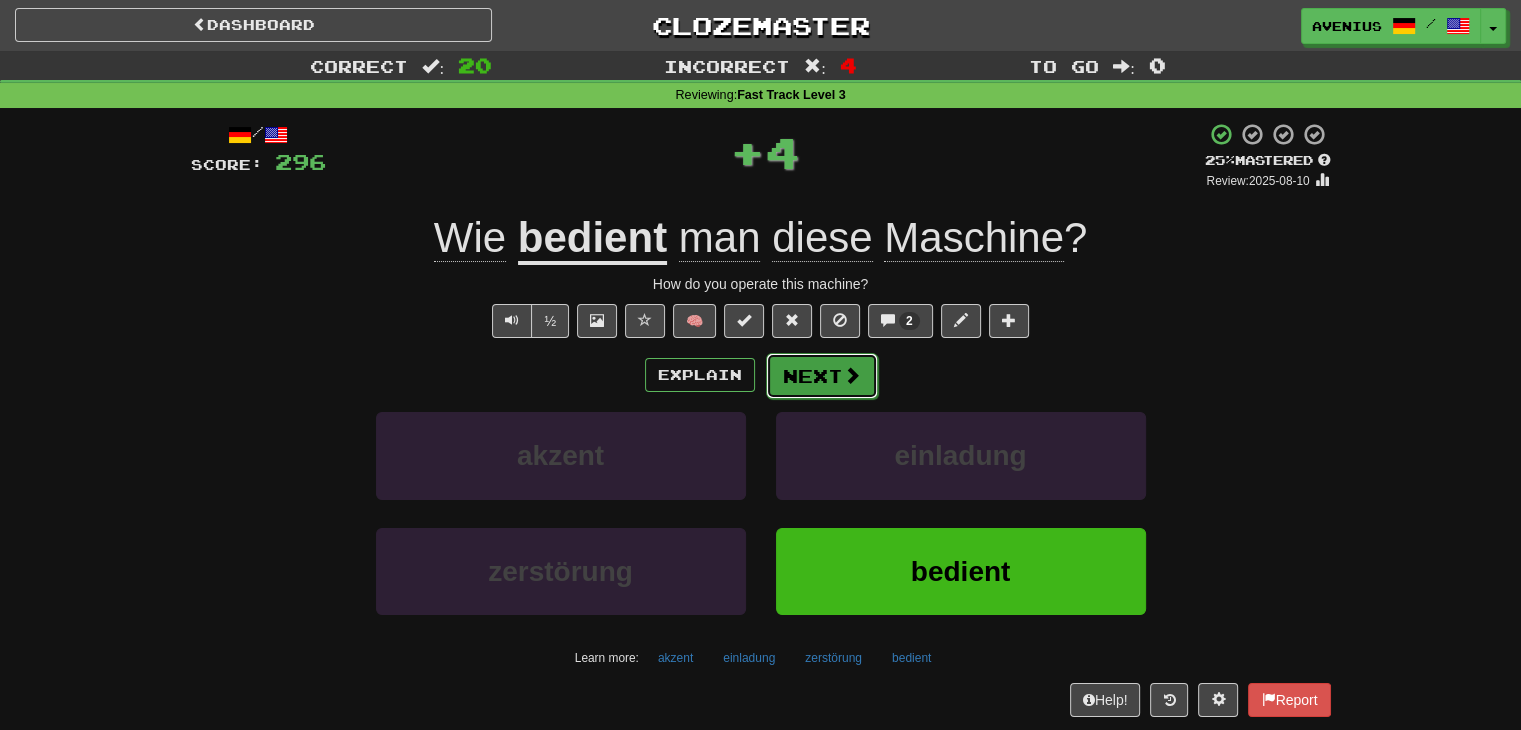 click on "Next" at bounding box center (822, 376) 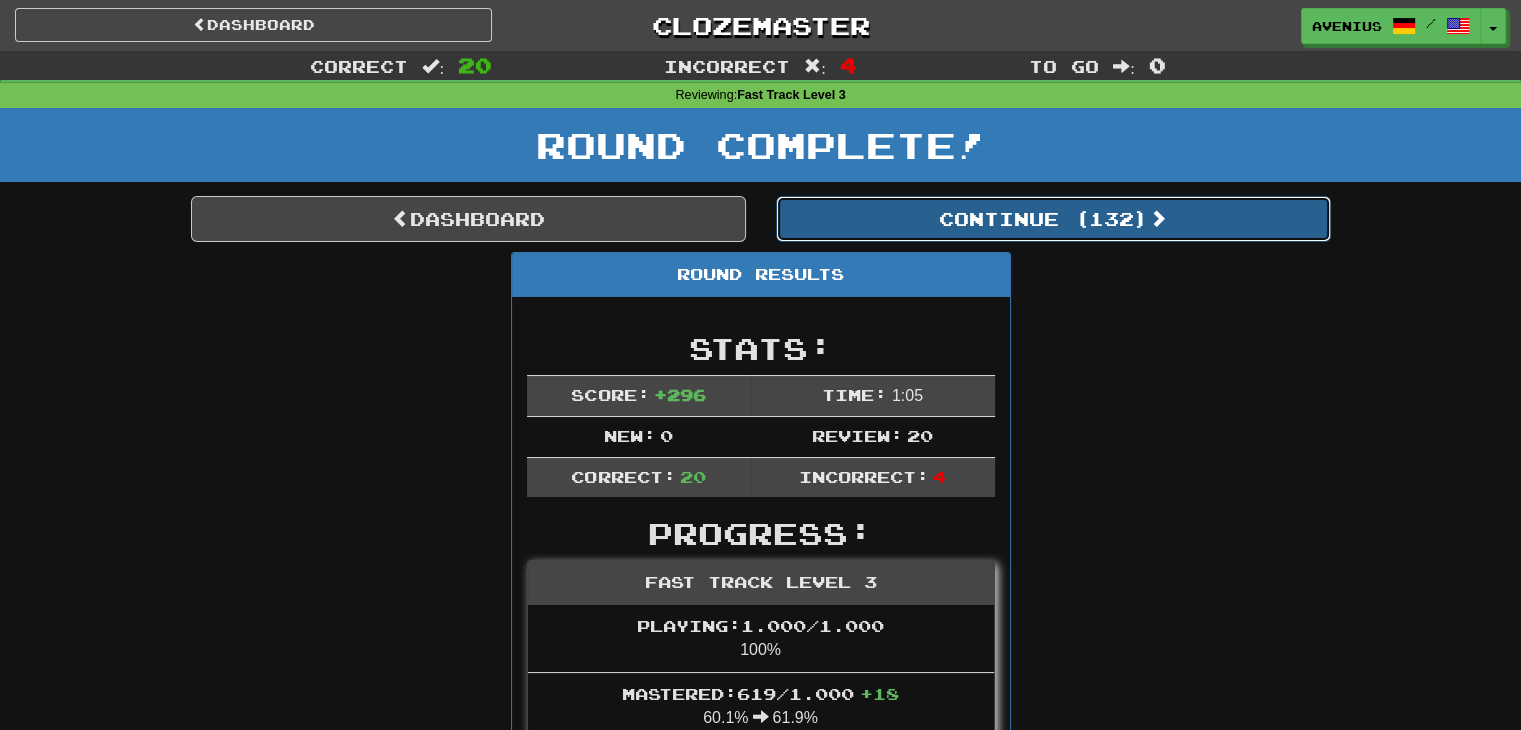 click on "Continue ( 132 )" at bounding box center (1053, 219) 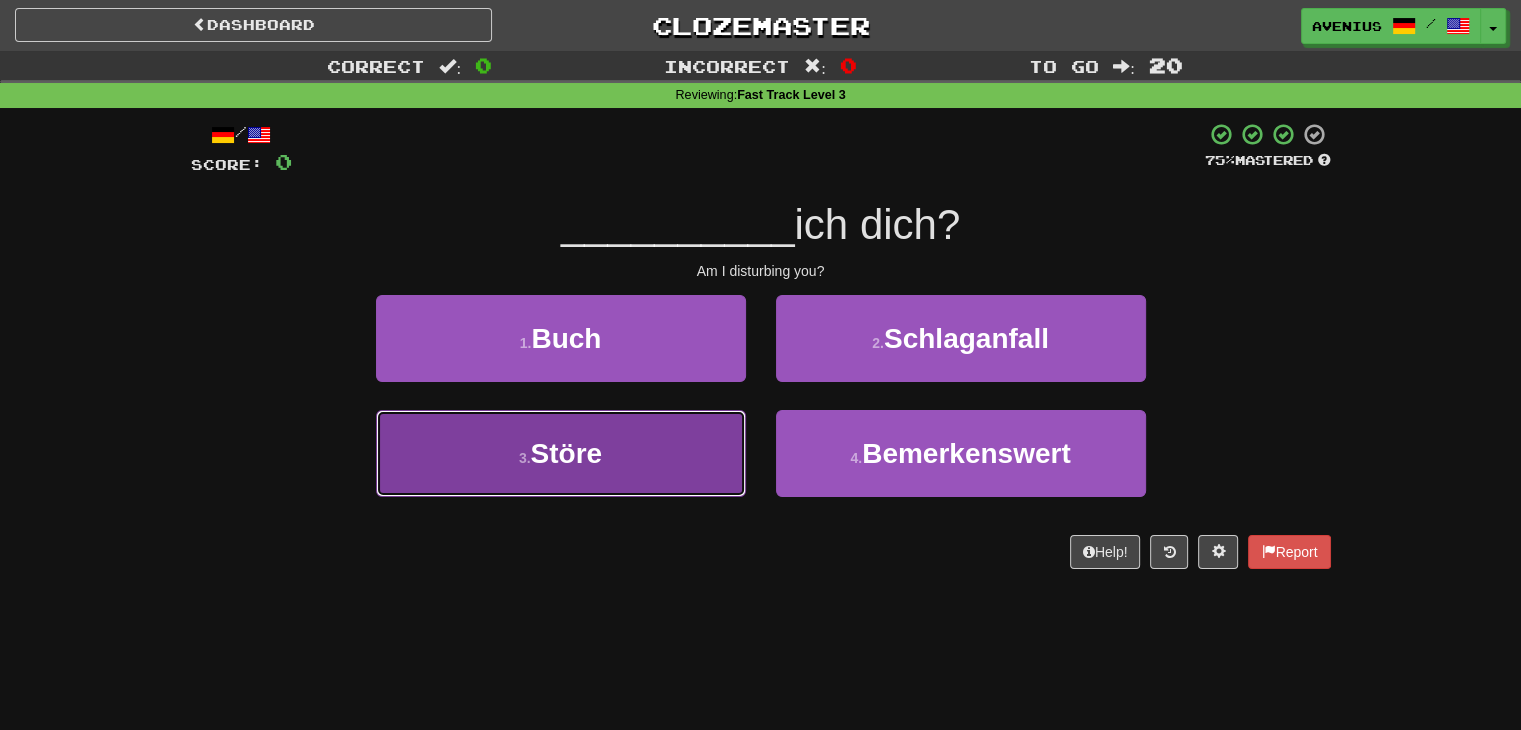 click on "3 .  Störe" at bounding box center [561, 453] 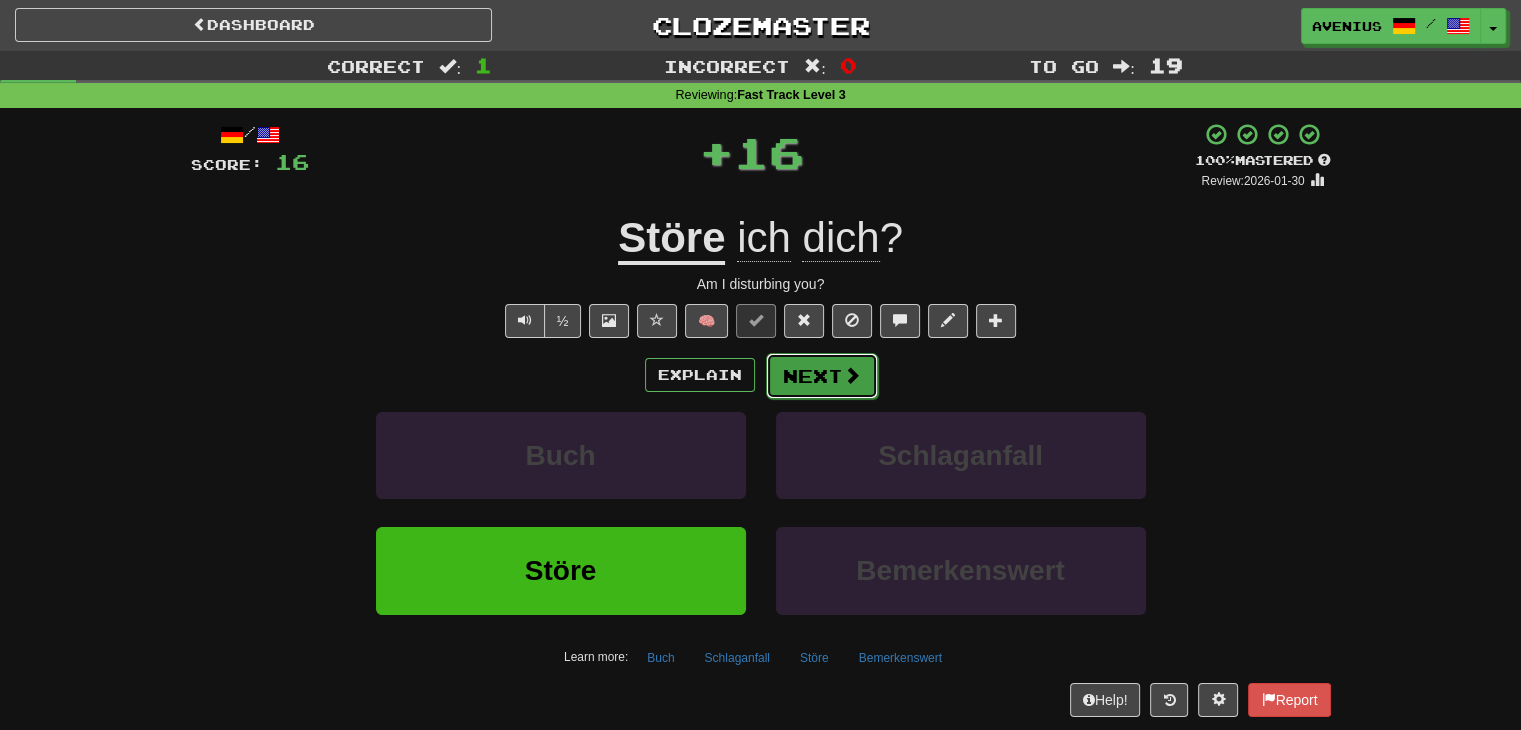 click on "Next" at bounding box center [822, 376] 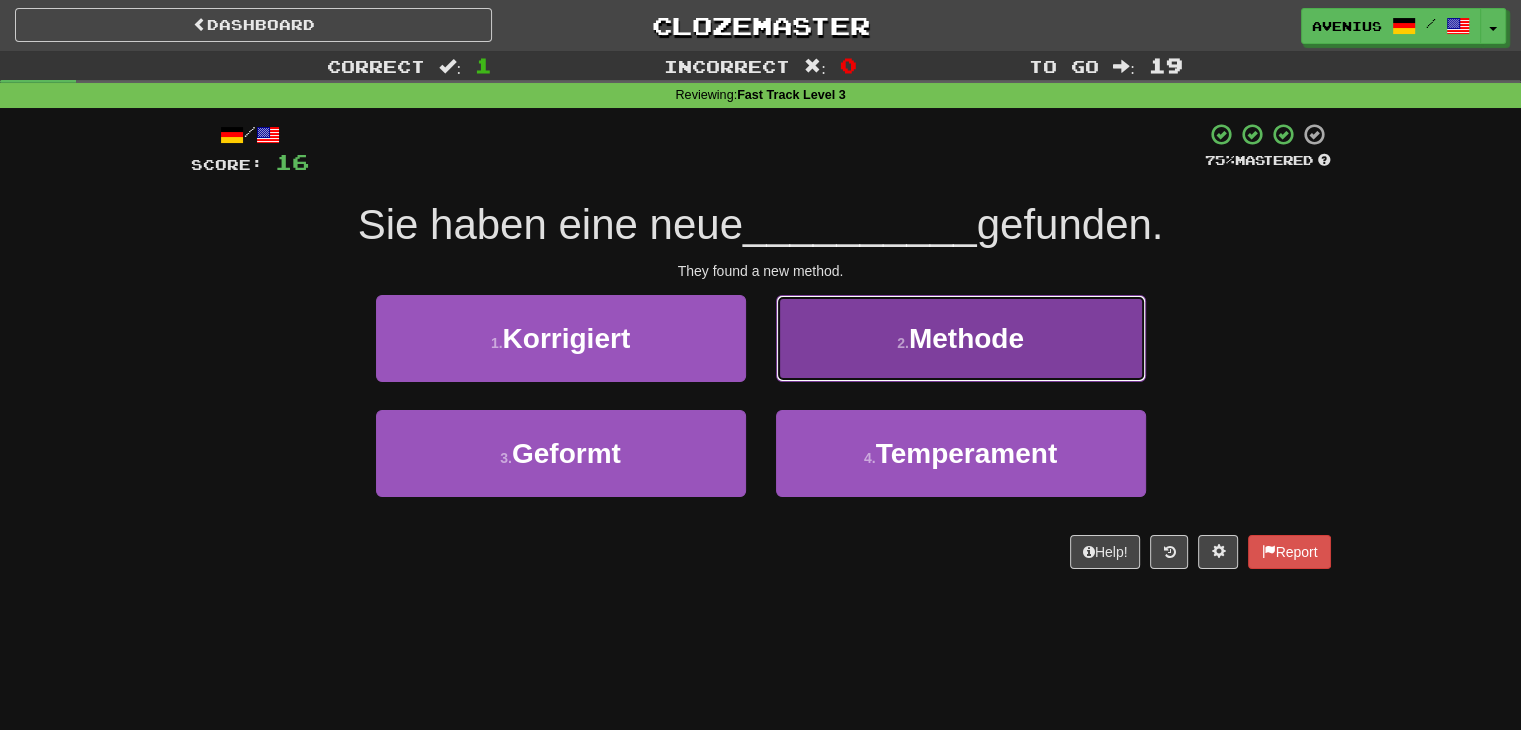 click on "2 .  Methode" at bounding box center (961, 338) 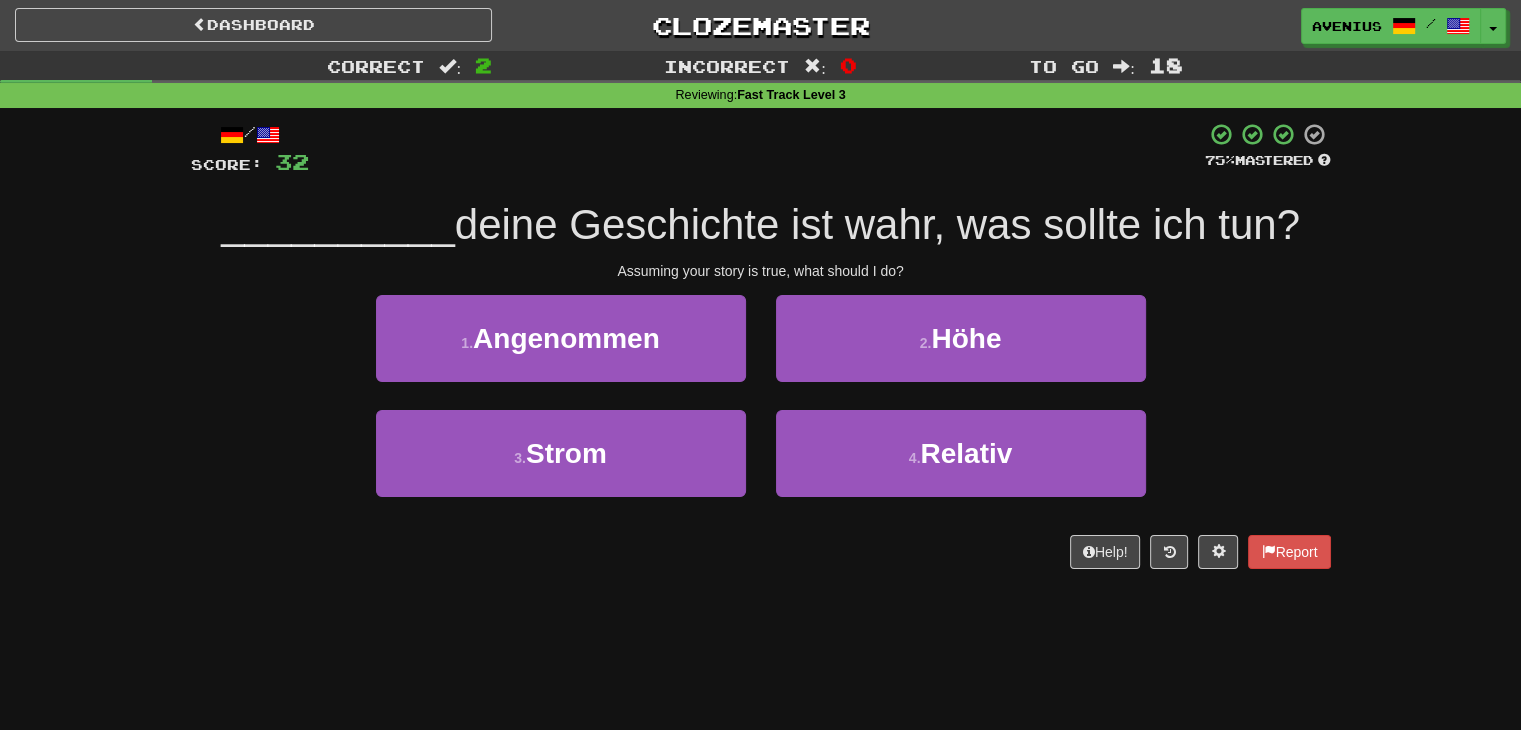 click on "2 .  Höhe" at bounding box center [961, 352] 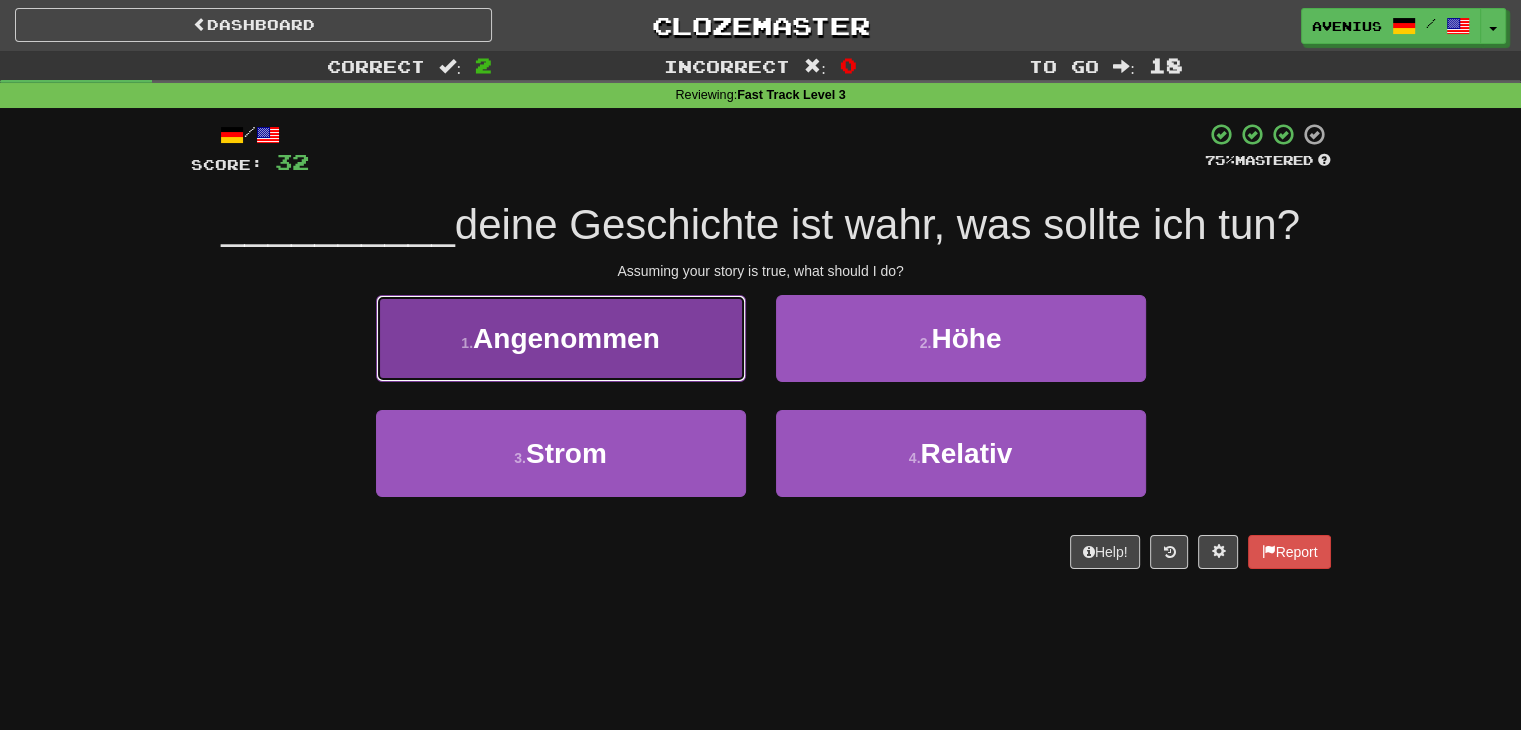 click on "1 .  Angenommen" at bounding box center (561, 338) 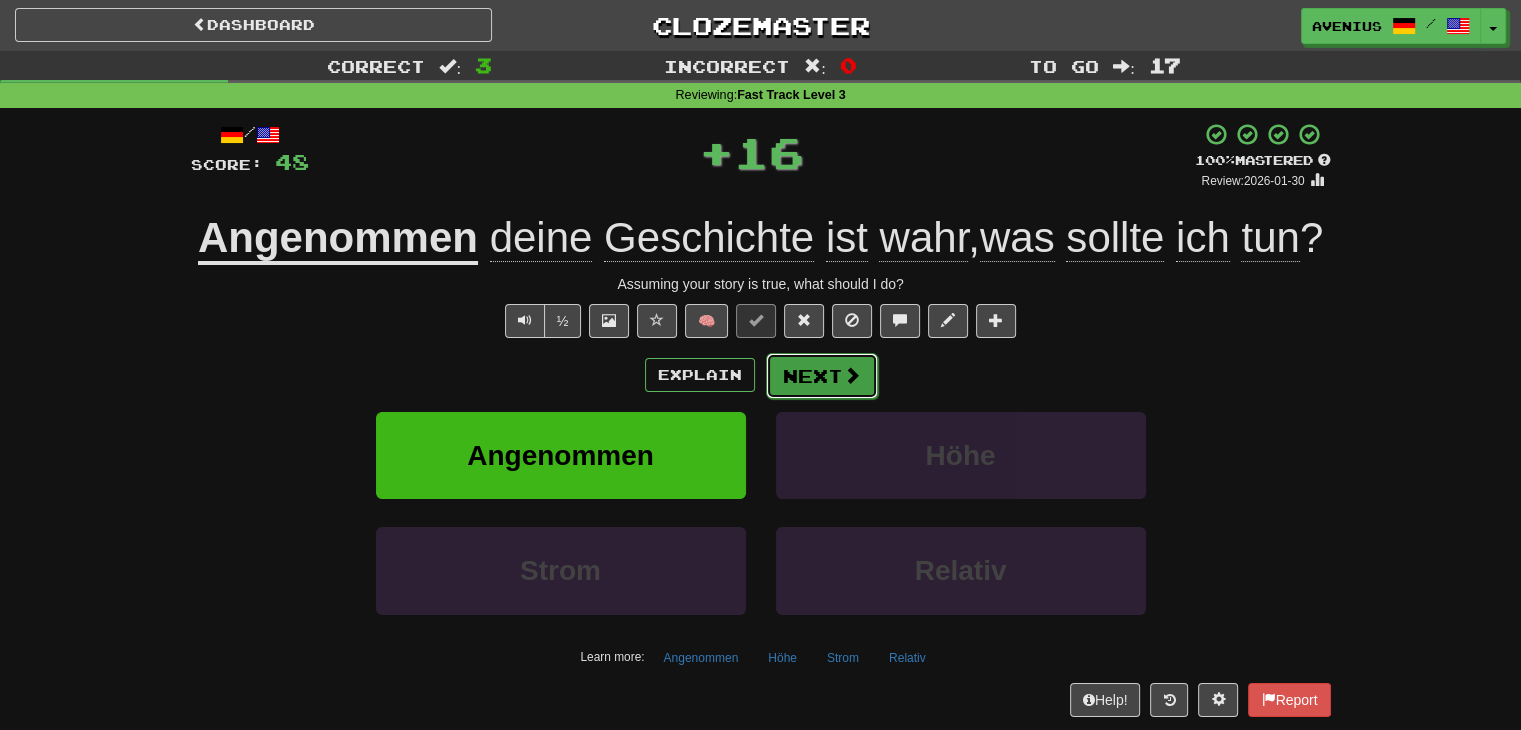 click on "Next" at bounding box center [822, 376] 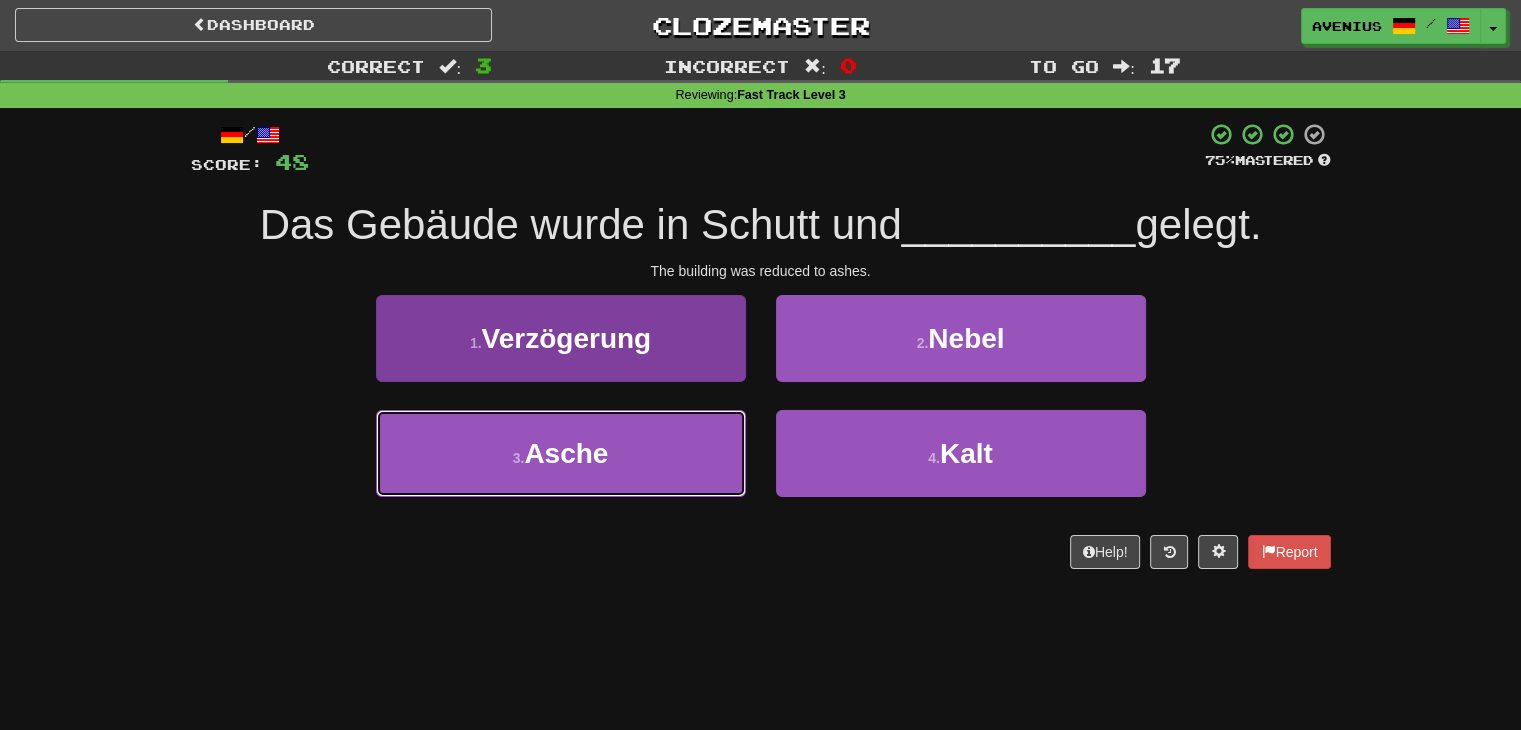 click on "3 .  Asche" at bounding box center [561, 453] 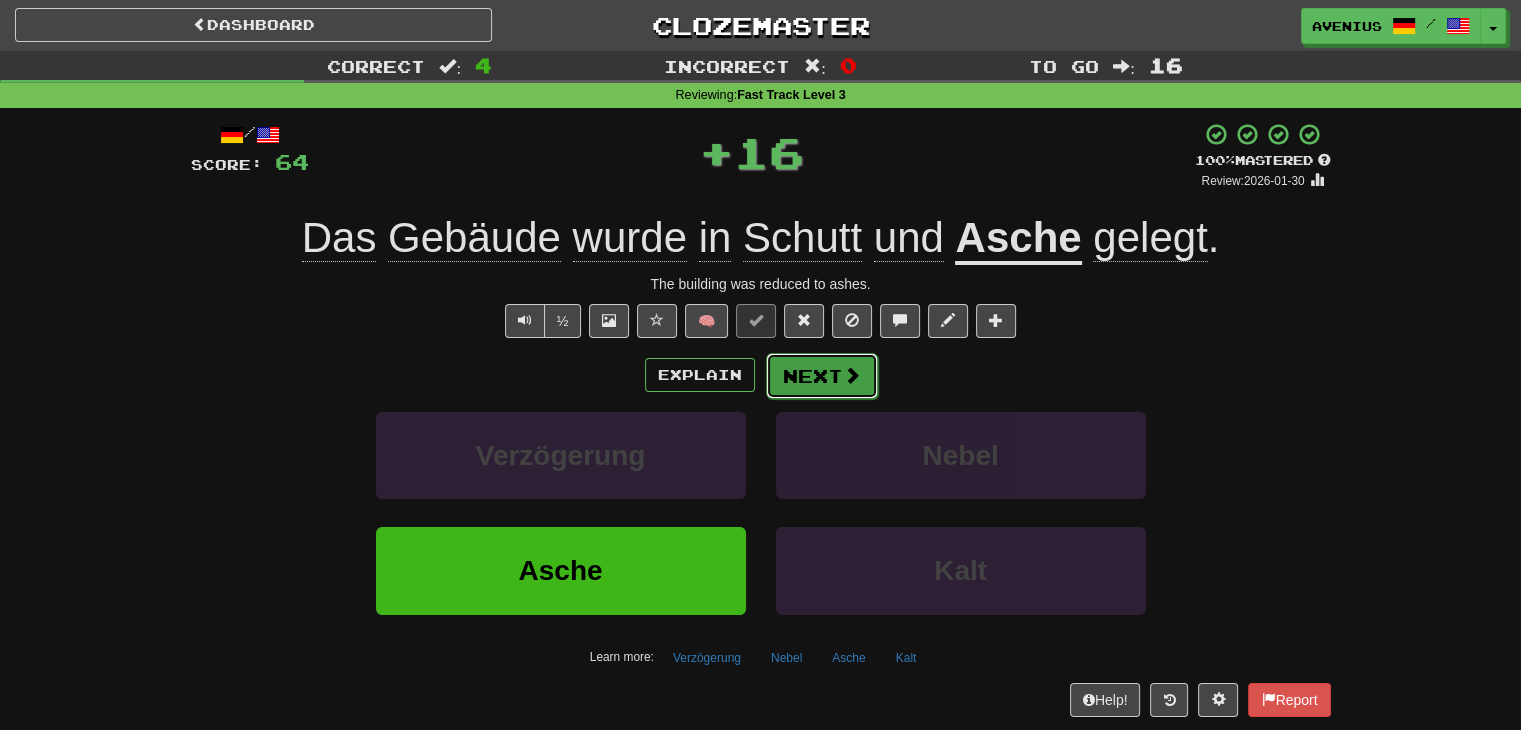 click on "Next" at bounding box center [822, 376] 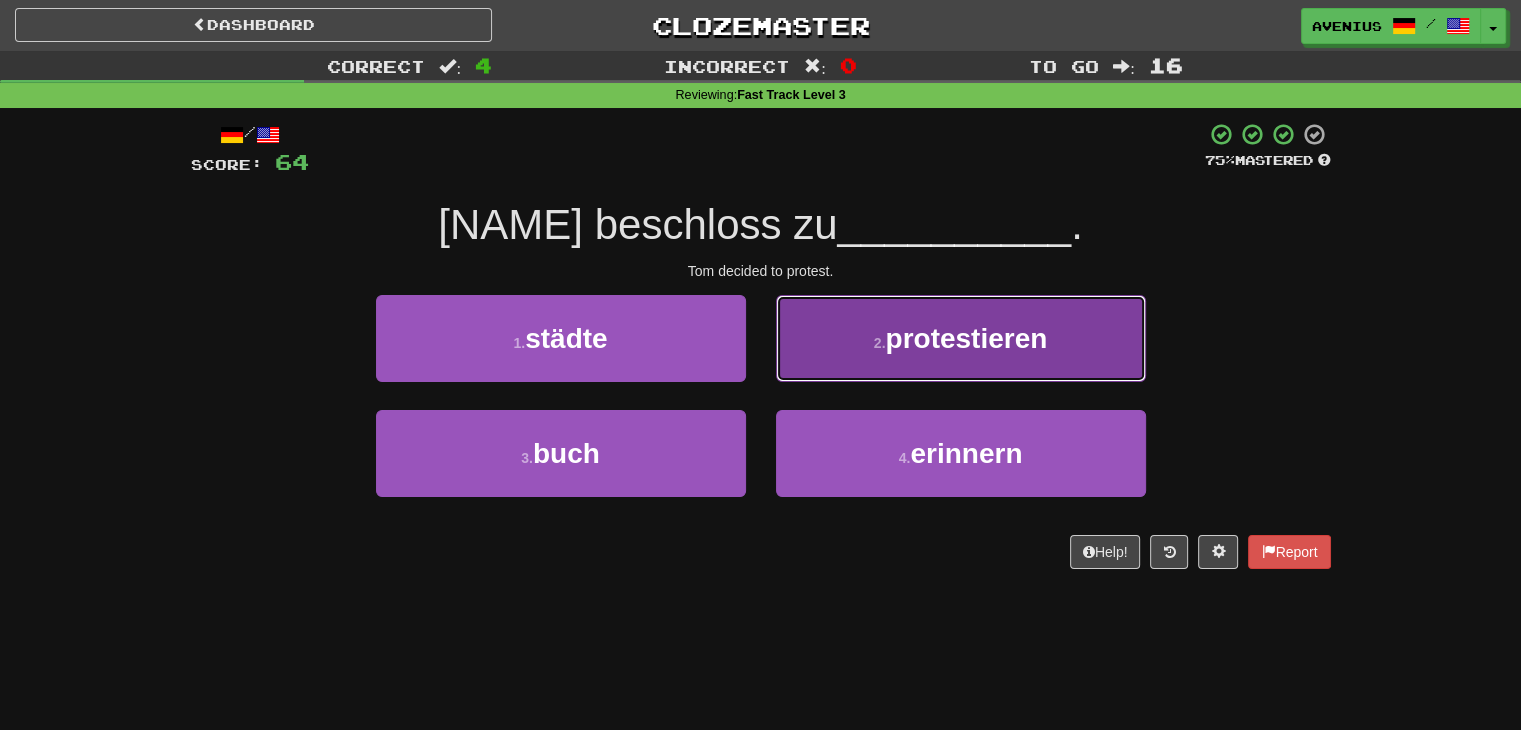 click on "2 .  protestieren" at bounding box center (961, 338) 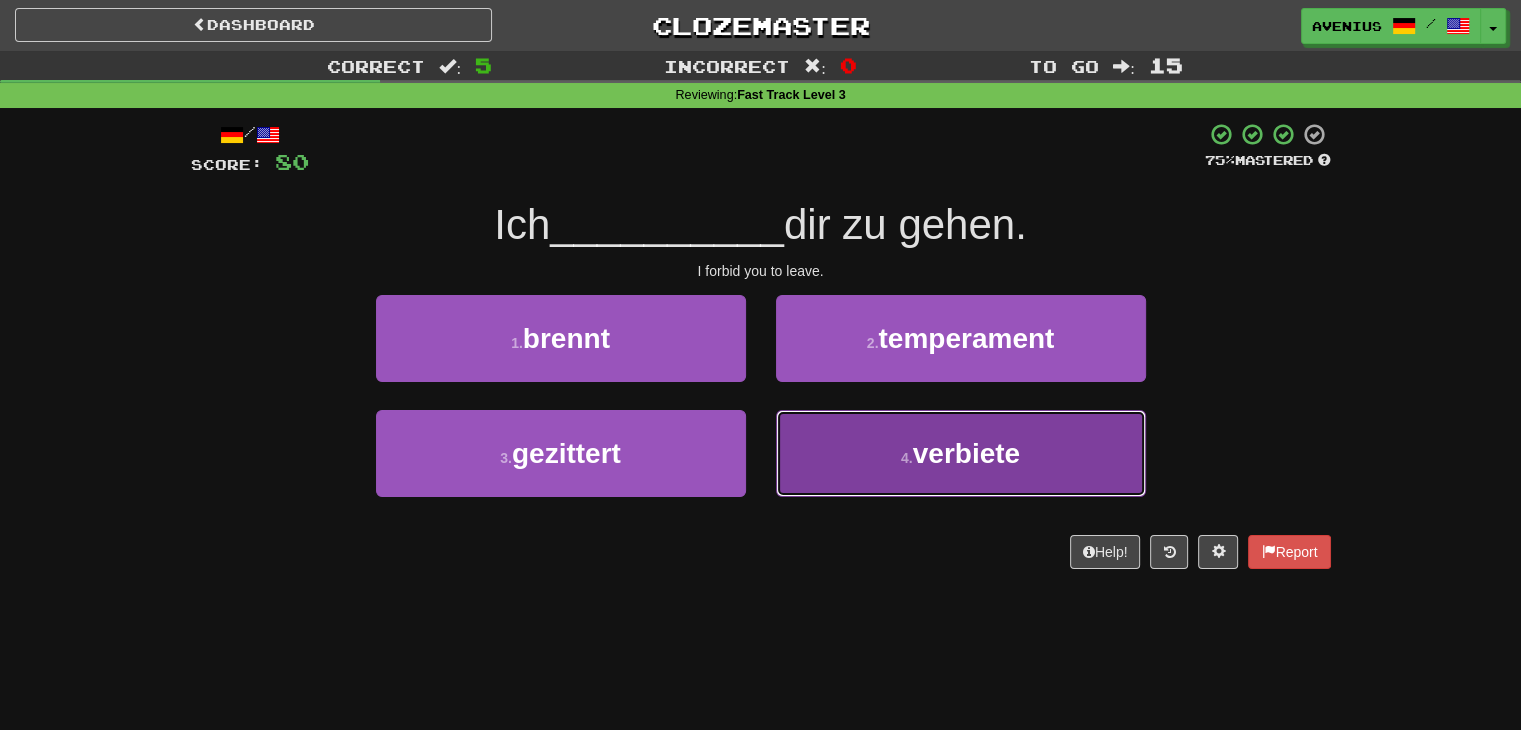 click on "4 .  verbiete" at bounding box center [961, 453] 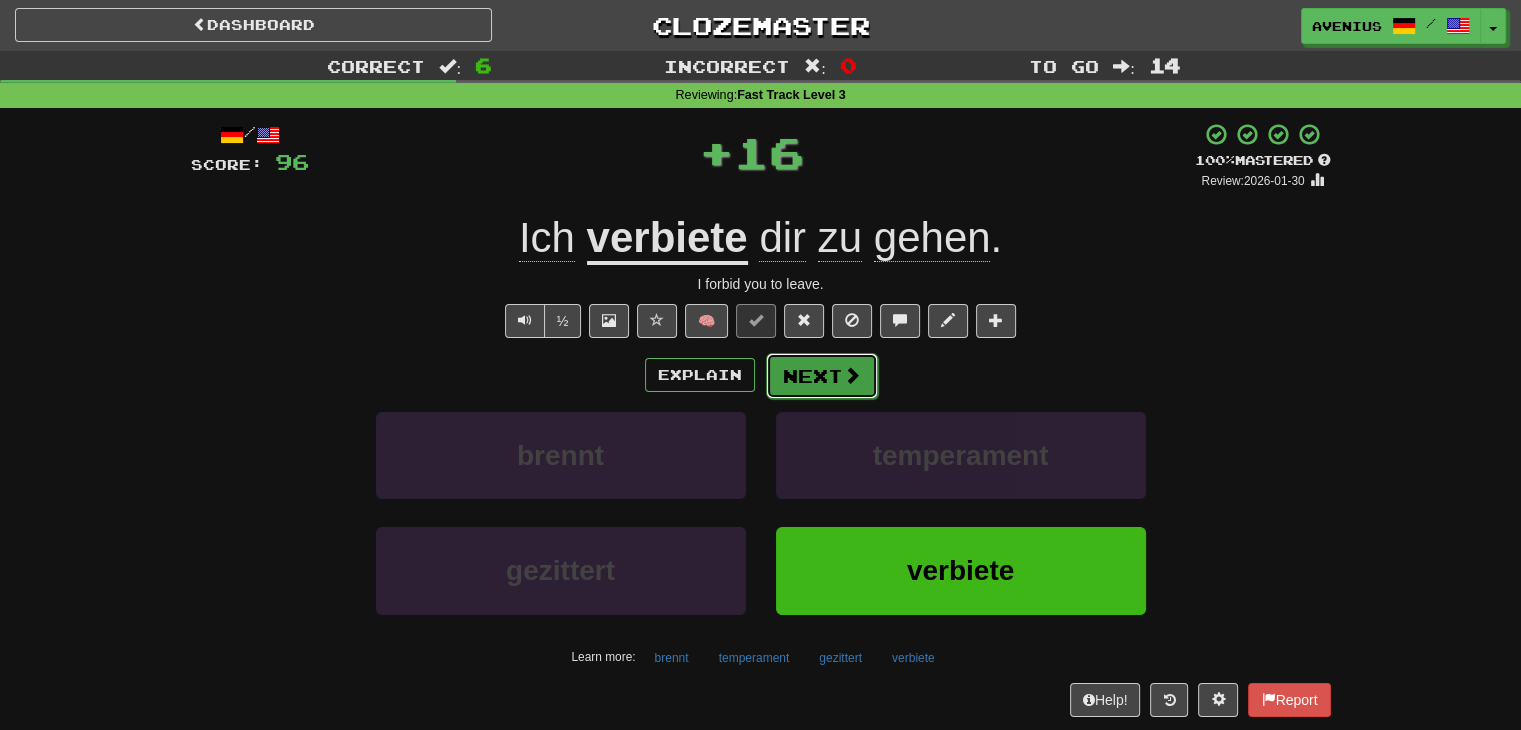 click on "Next" at bounding box center (822, 376) 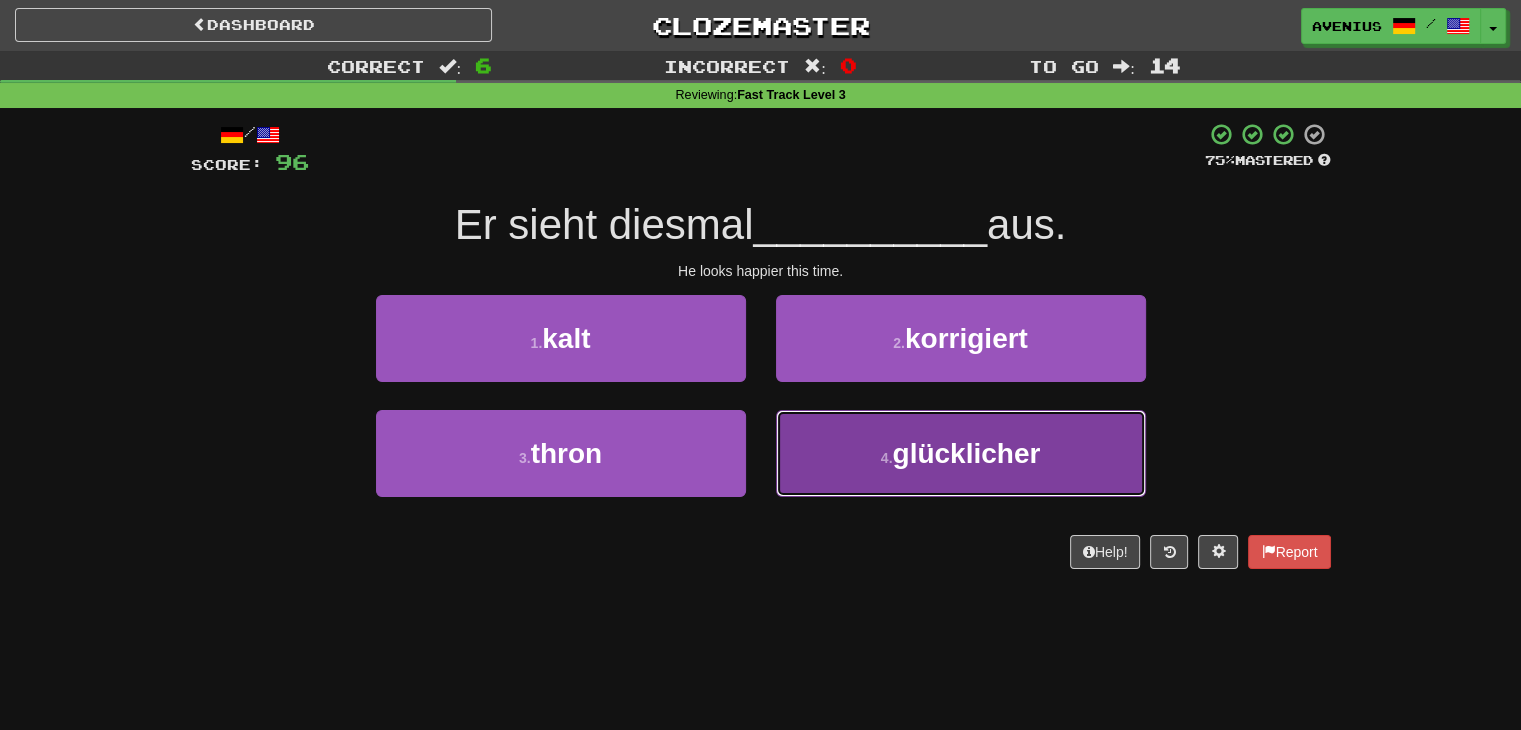drag, startPoint x: 829, startPoint y: 459, endPoint x: 814, endPoint y: 441, distance: 23.43075 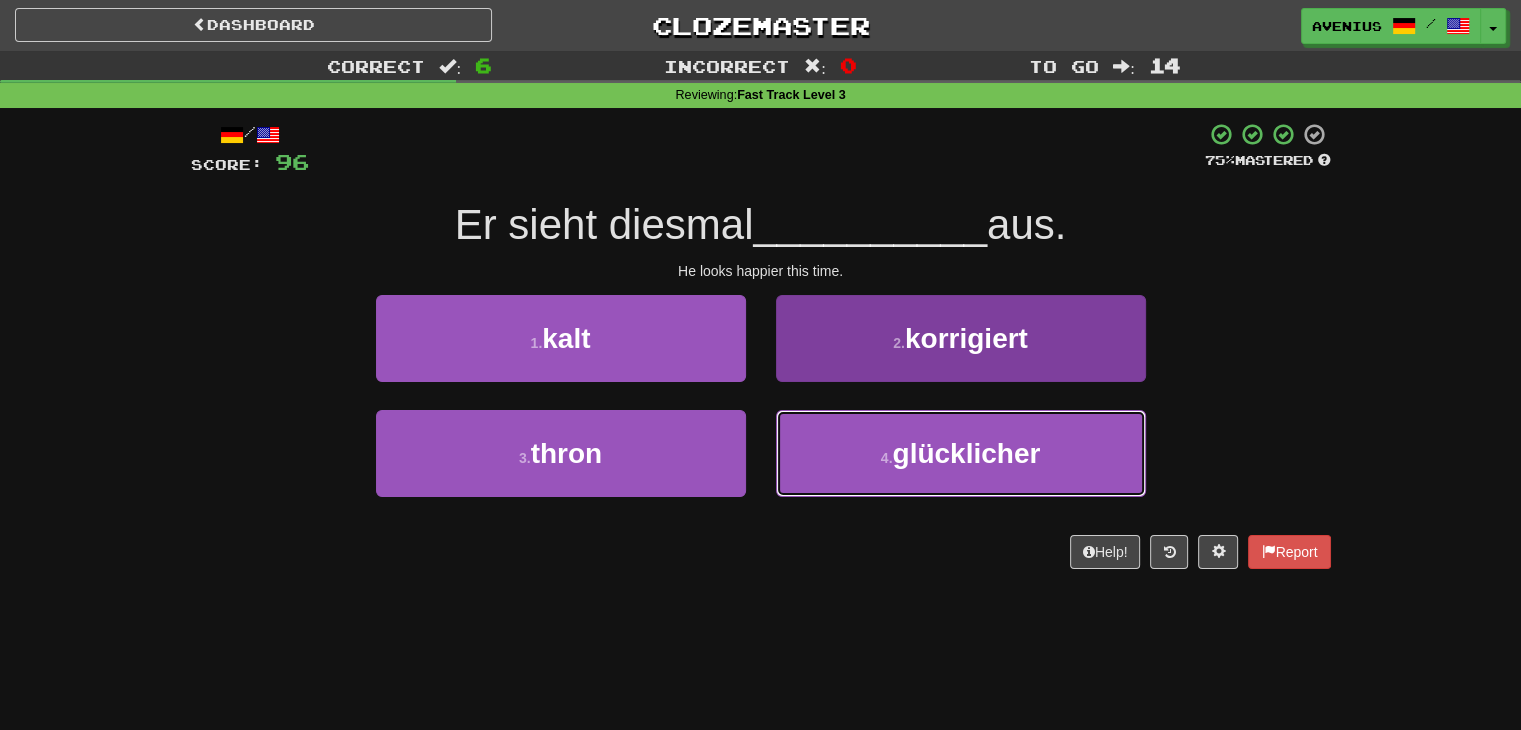 click on "4 .  glücklicher" at bounding box center [961, 453] 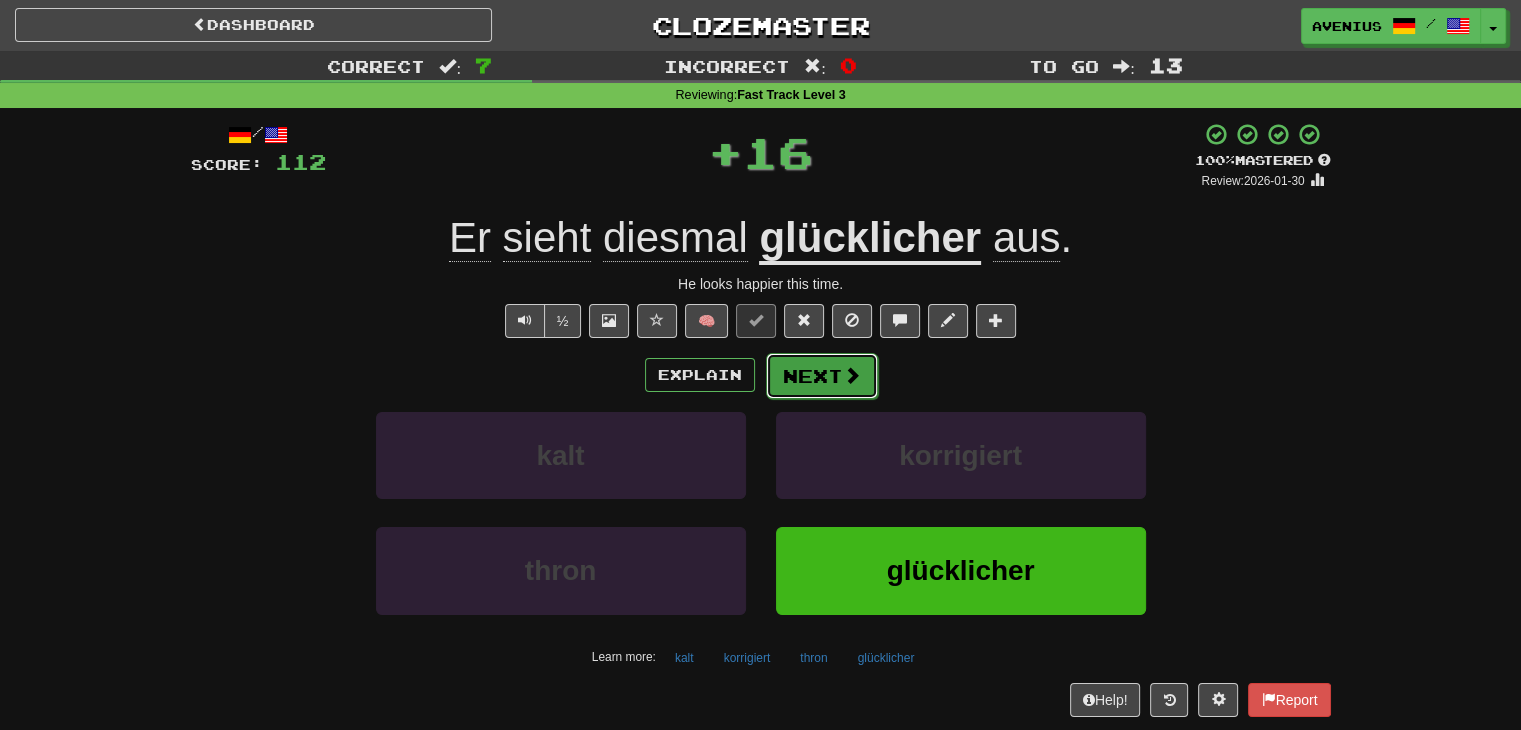 click on "Next" at bounding box center (822, 376) 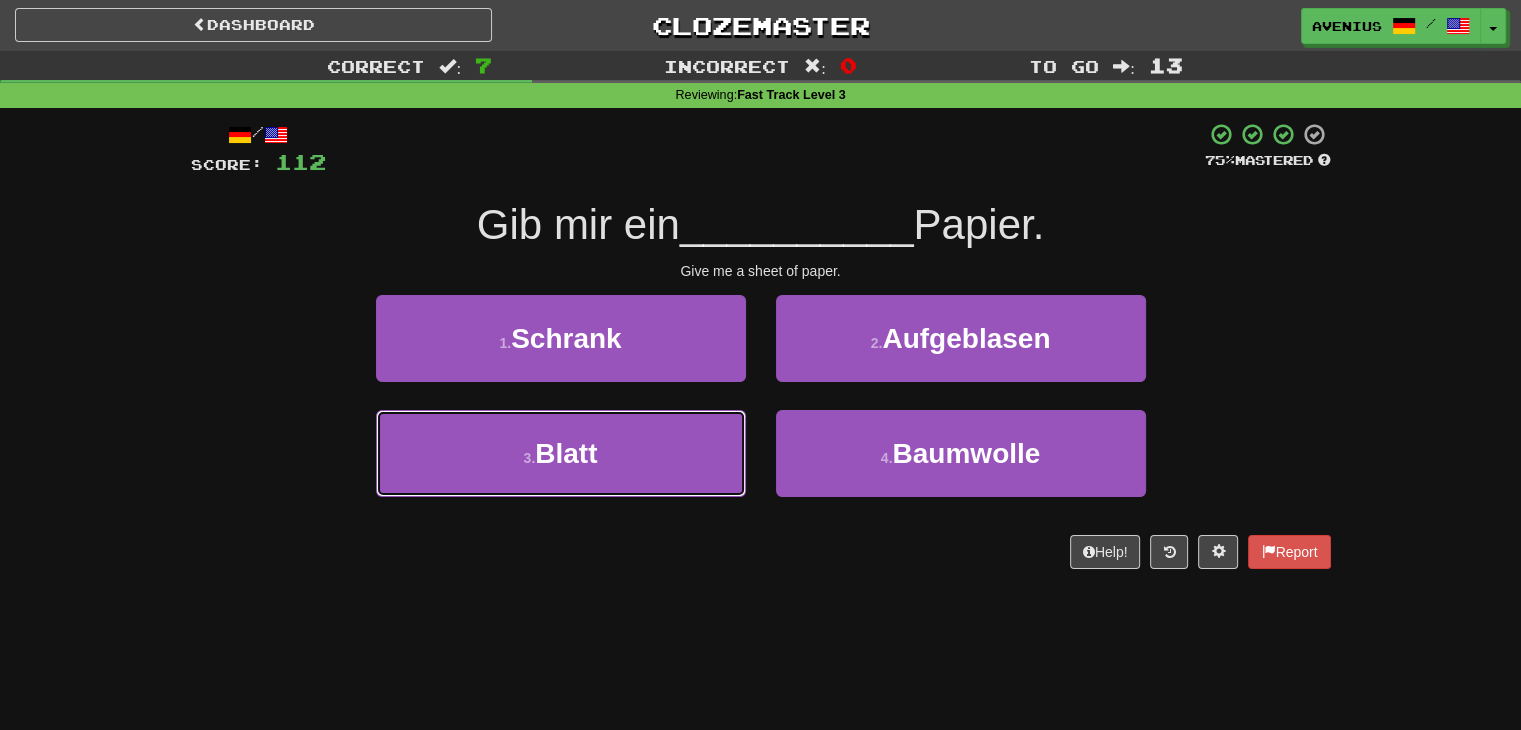 drag, startPoint x: 727, startPoint y: 441, endPoint x: 784, endPoint y: 398, distance: 71.40028 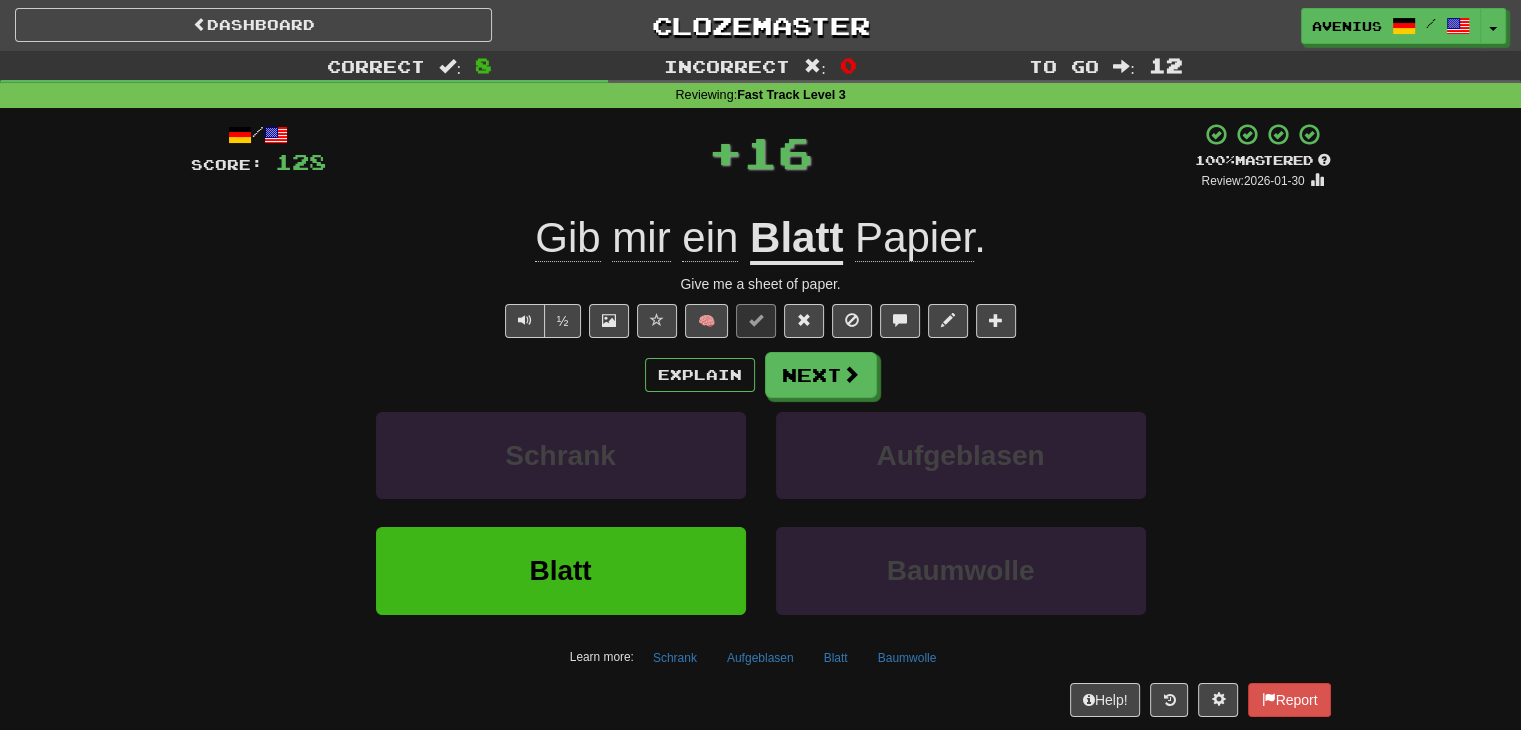 click on "Next" at bounding box center (821, 375) 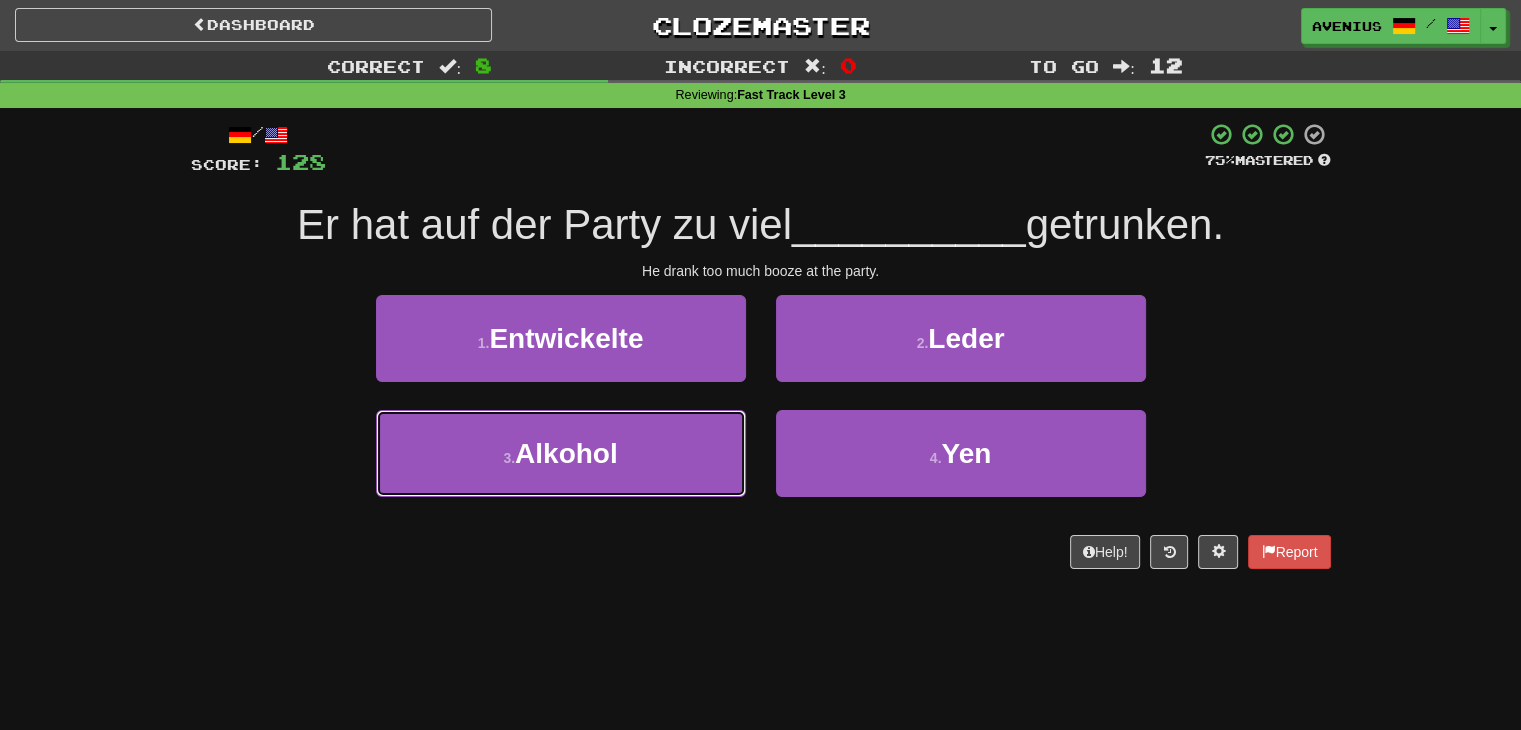drag, startPoint x: 702, startPoint y: 448, endPoint x: 744, endPoint y: 409, distance: 57.31492 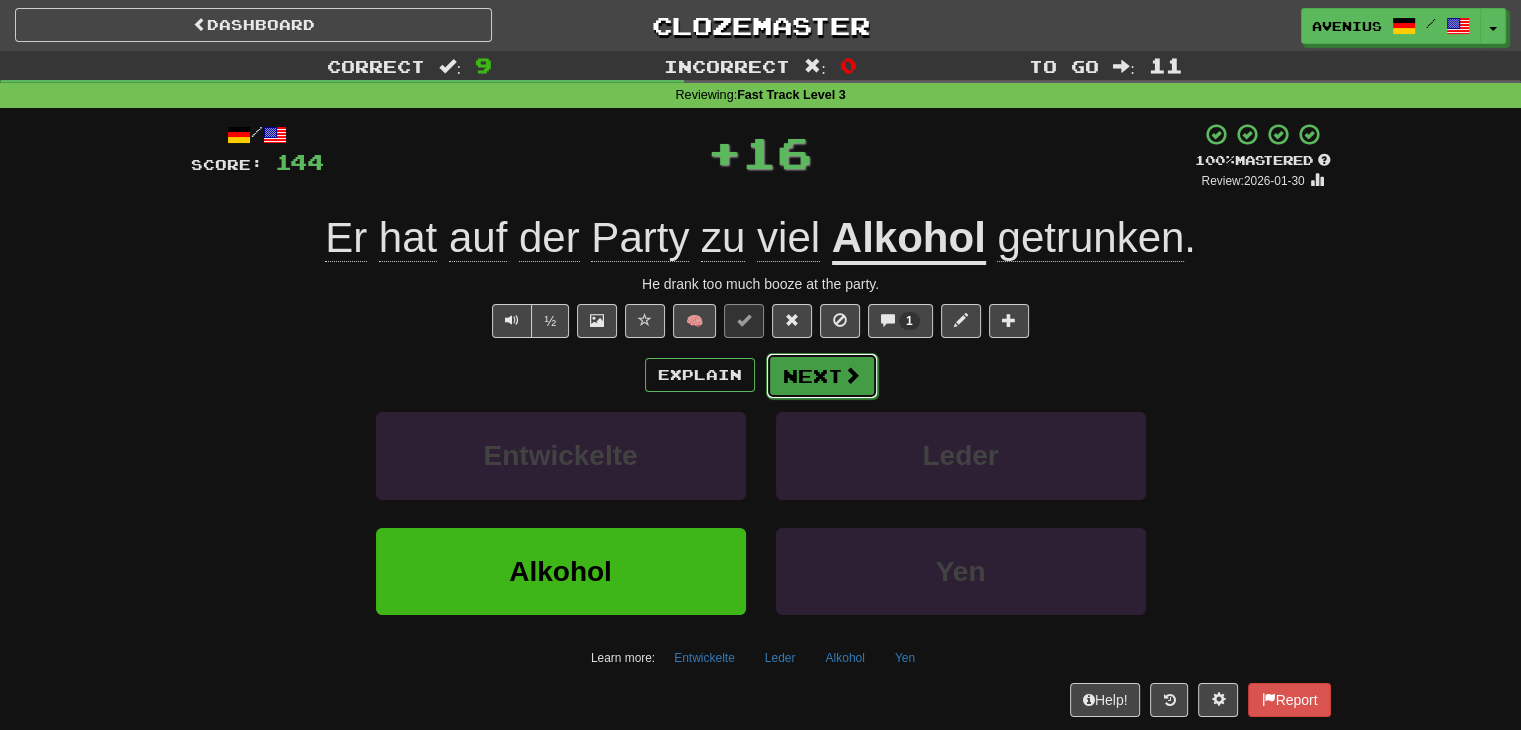 click on "Next" at bounding box center [822, 376] 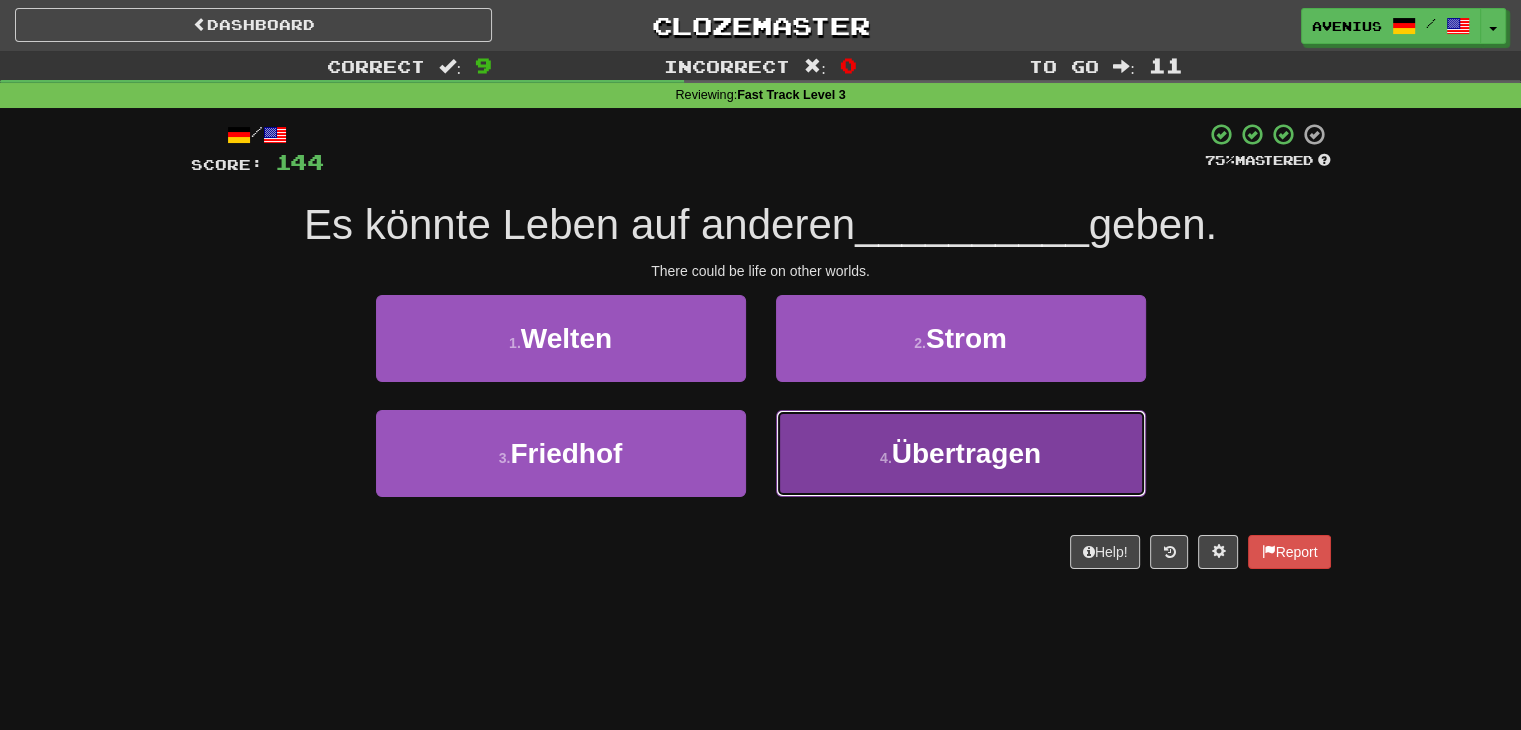 click on "Übertragen" at bounding box center [966, 453] 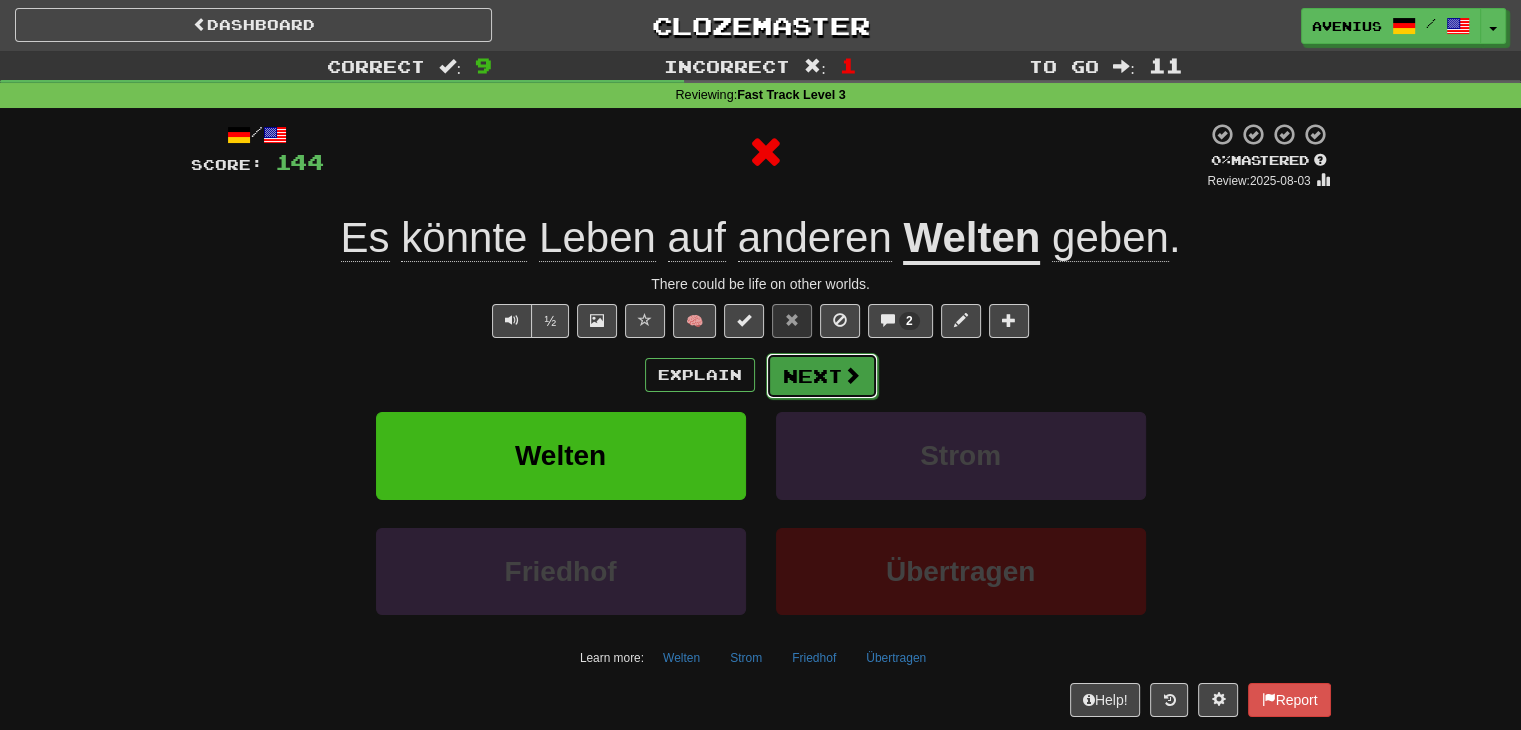 click on "Next" at bounding box center (822, 376) 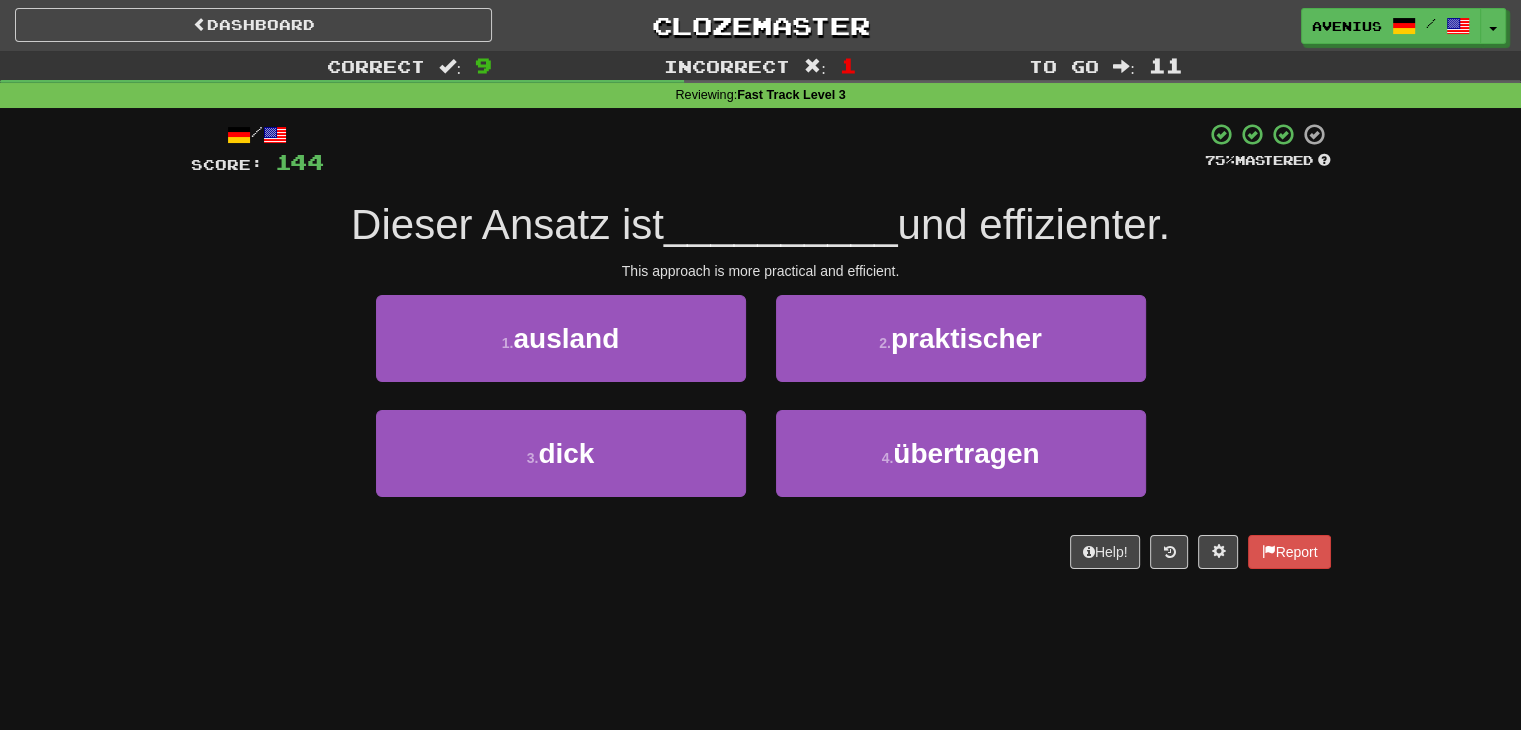 click on "2 .  praktischer" at bounding box center (961, 352) 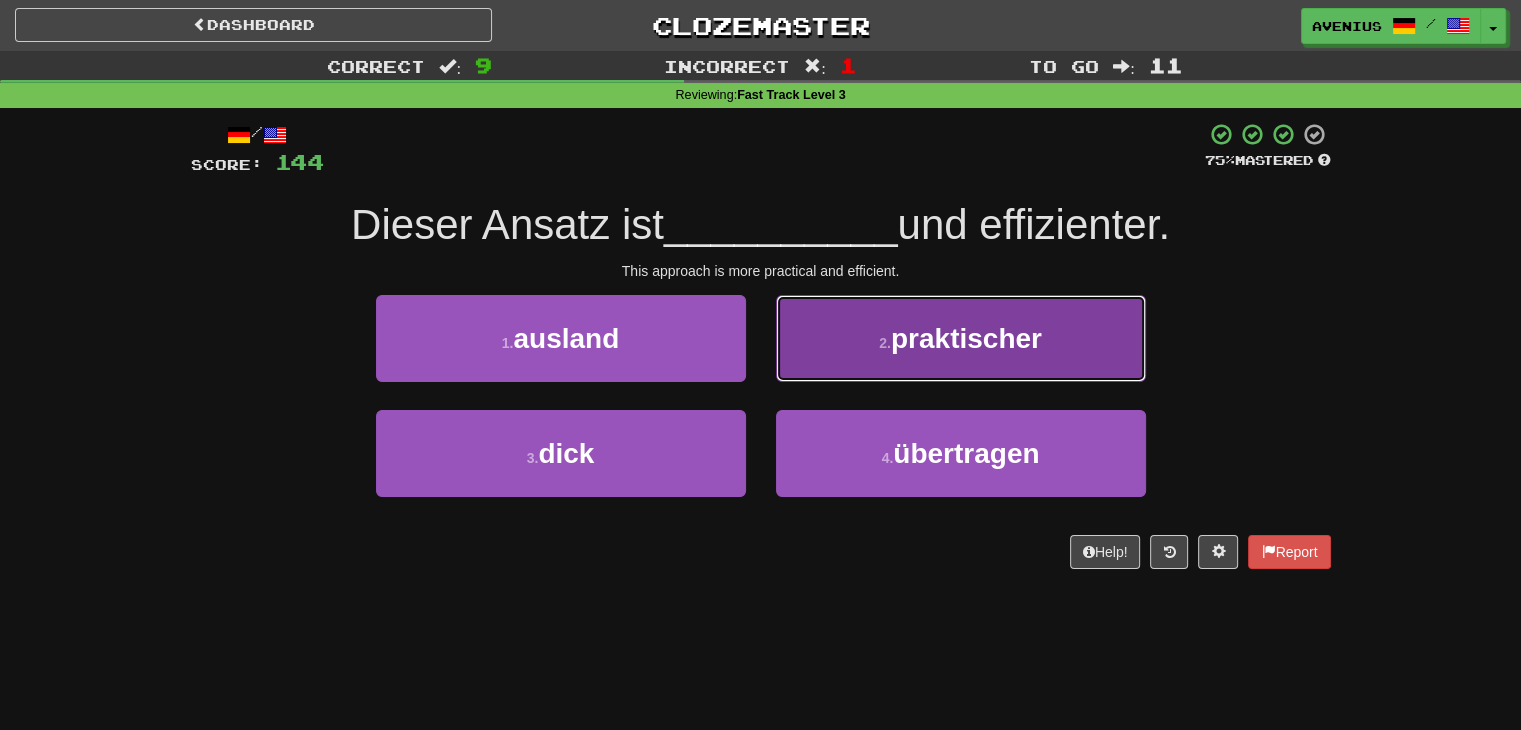 click on "2 .  praktischer" at bounding box center (961, 338) 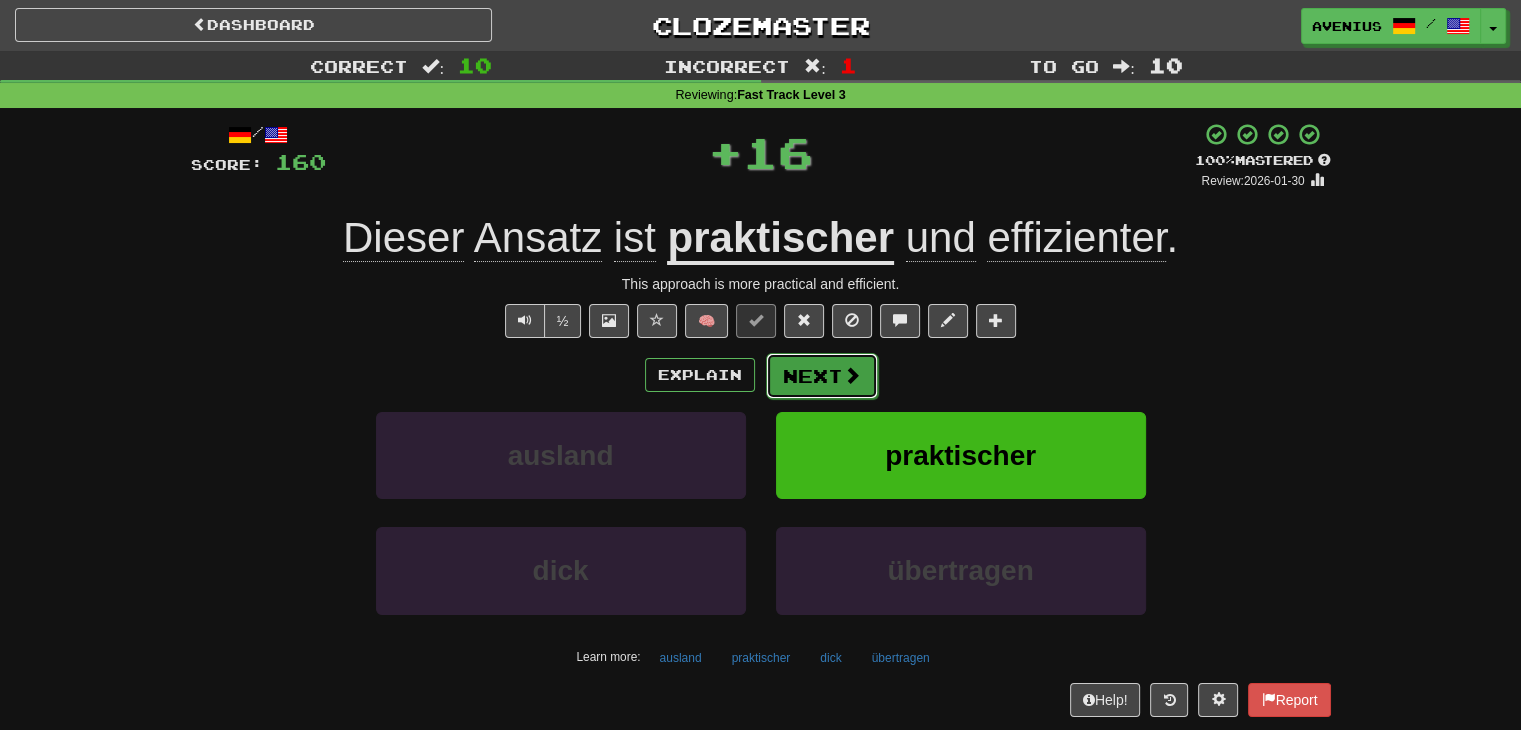 click on "Next" at bounding box center (822, 376) 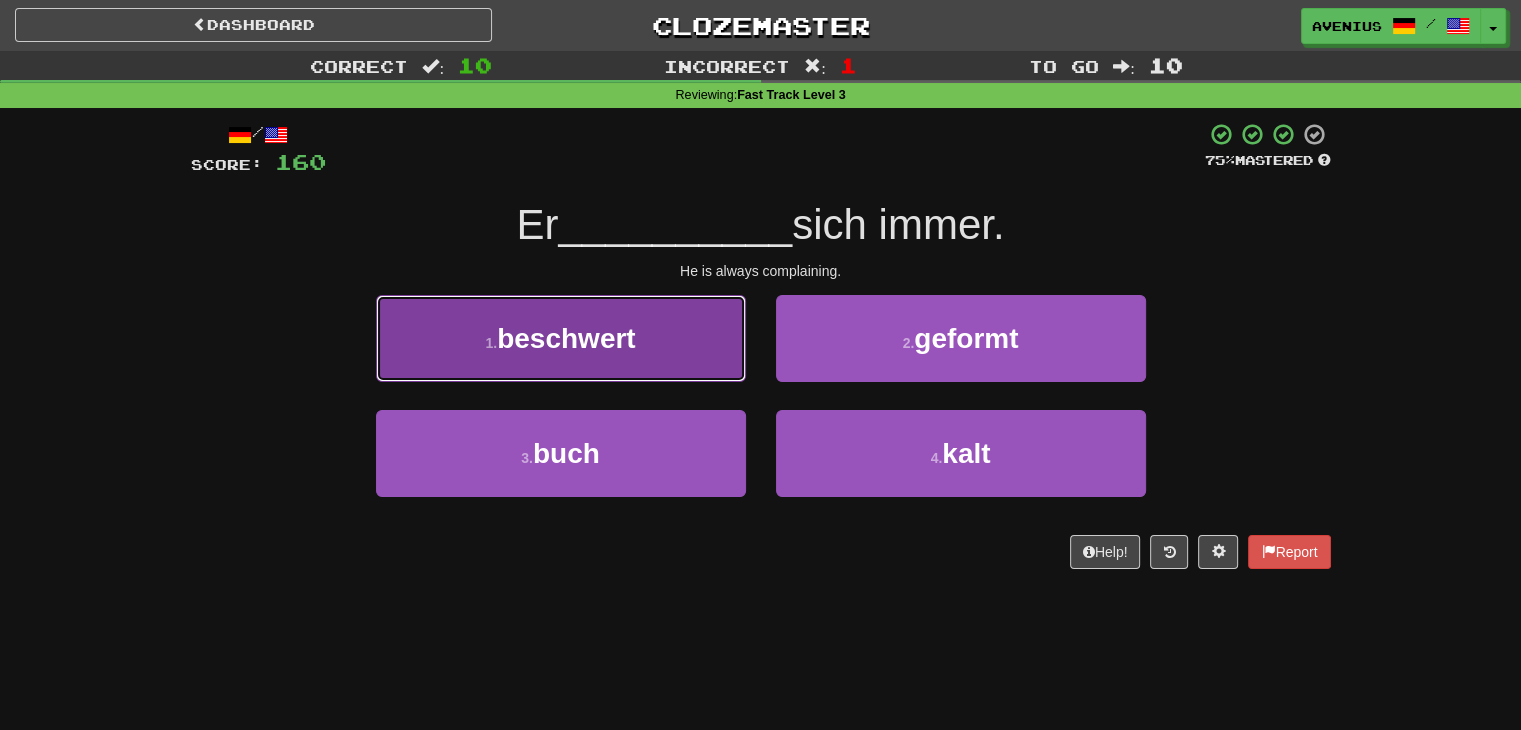click on "1 .  beschwert" at bounding box center (561, 338) 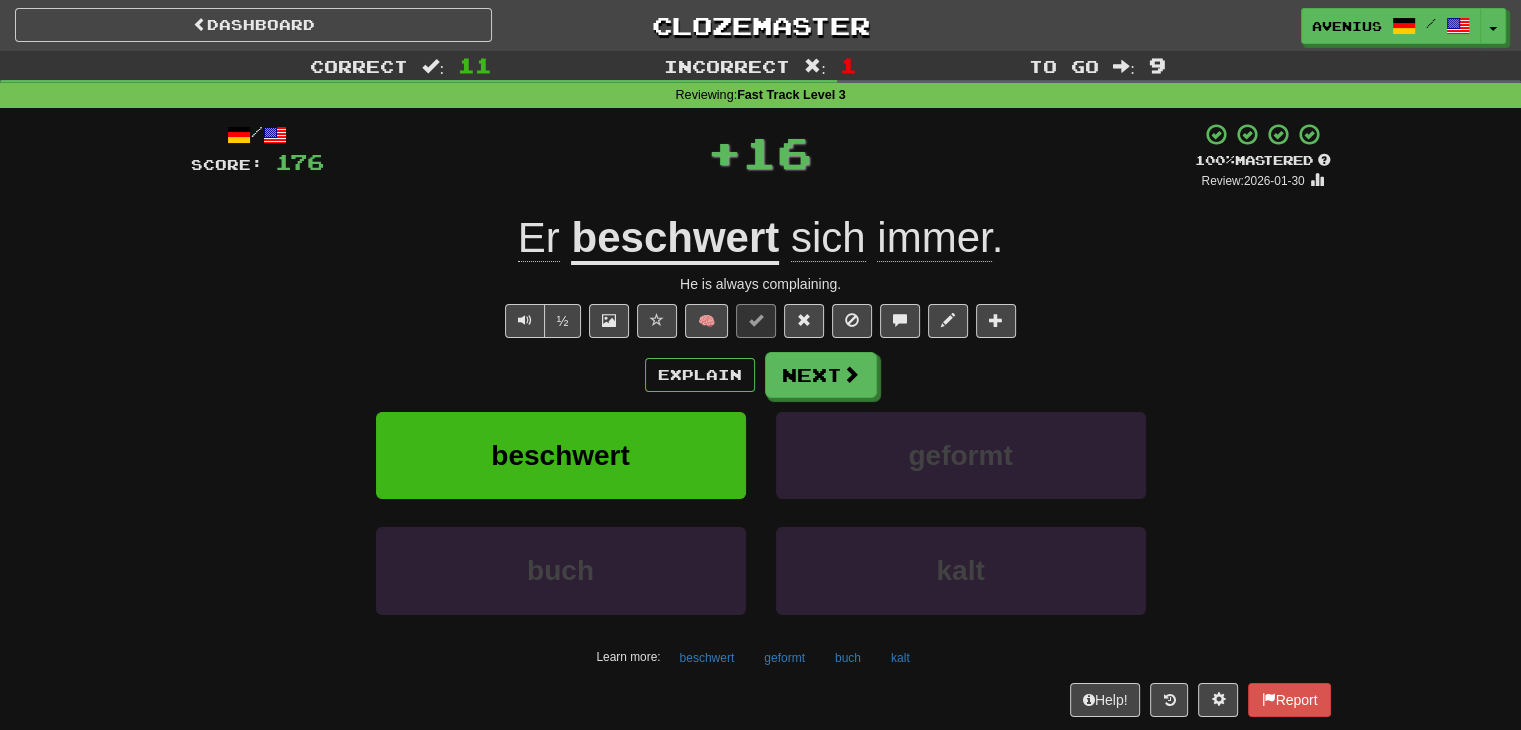 click on "Explain Next" at bounding box center (761, 375) 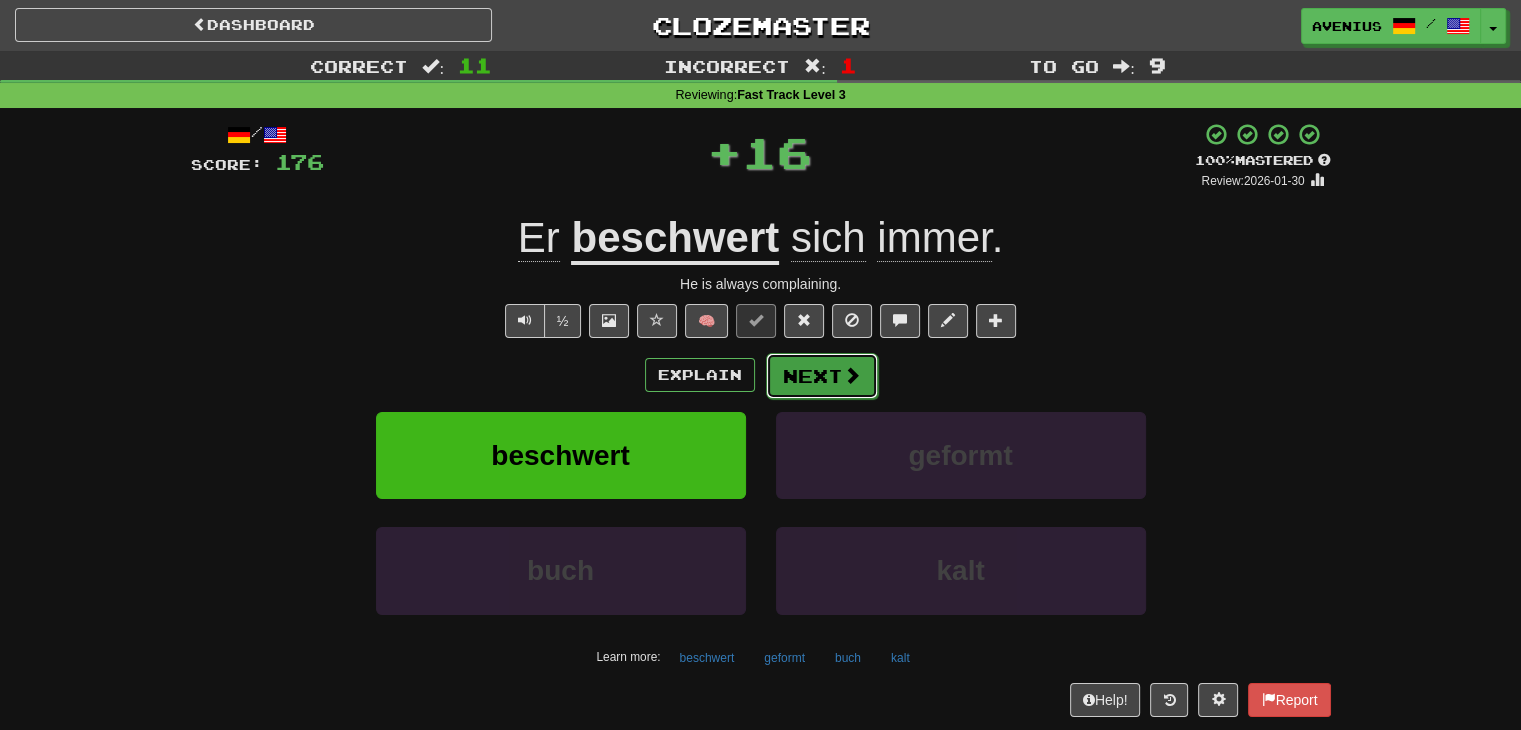 click on "Next" at bounding box center [822, 376] 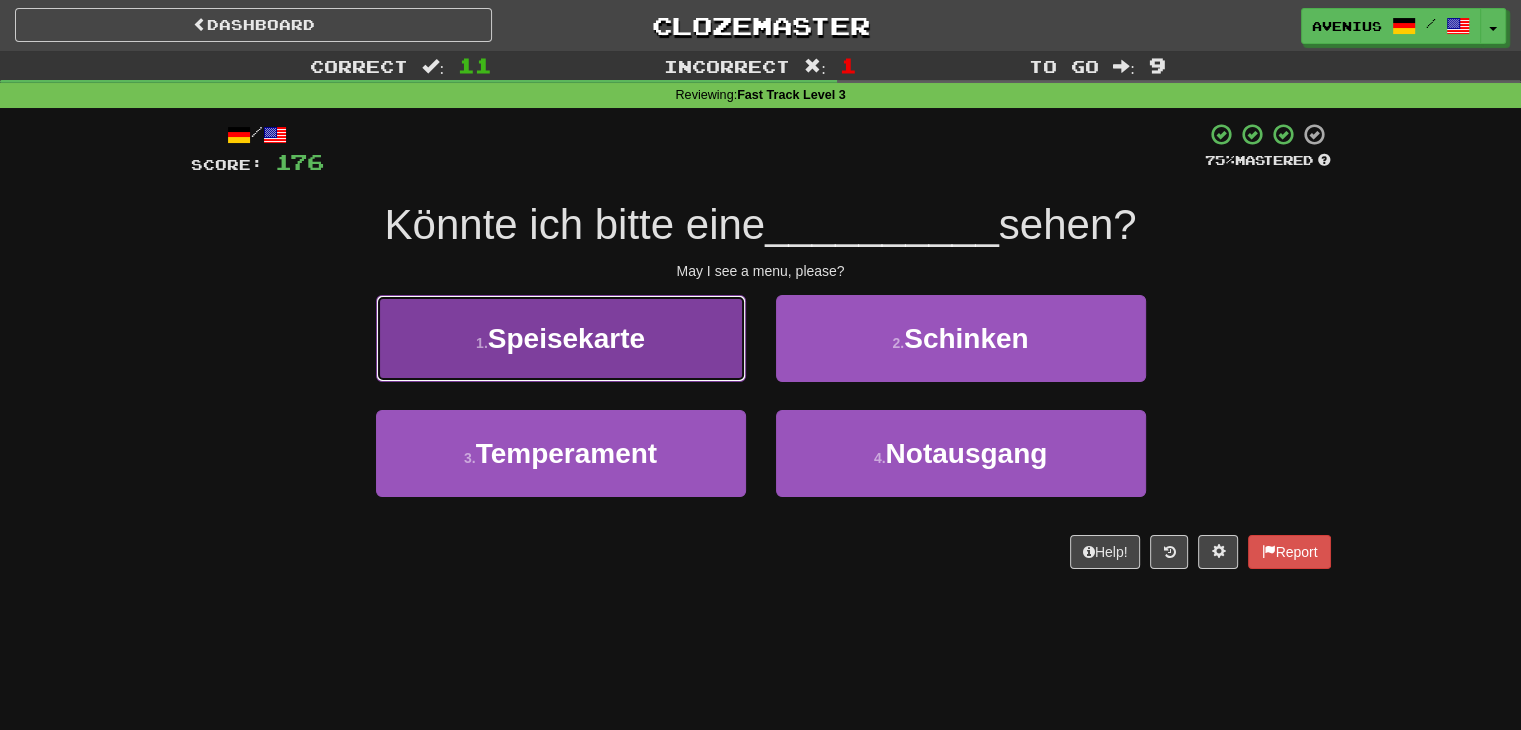 click on "1 .  Speisekarte" at bounding box center [561, 338] 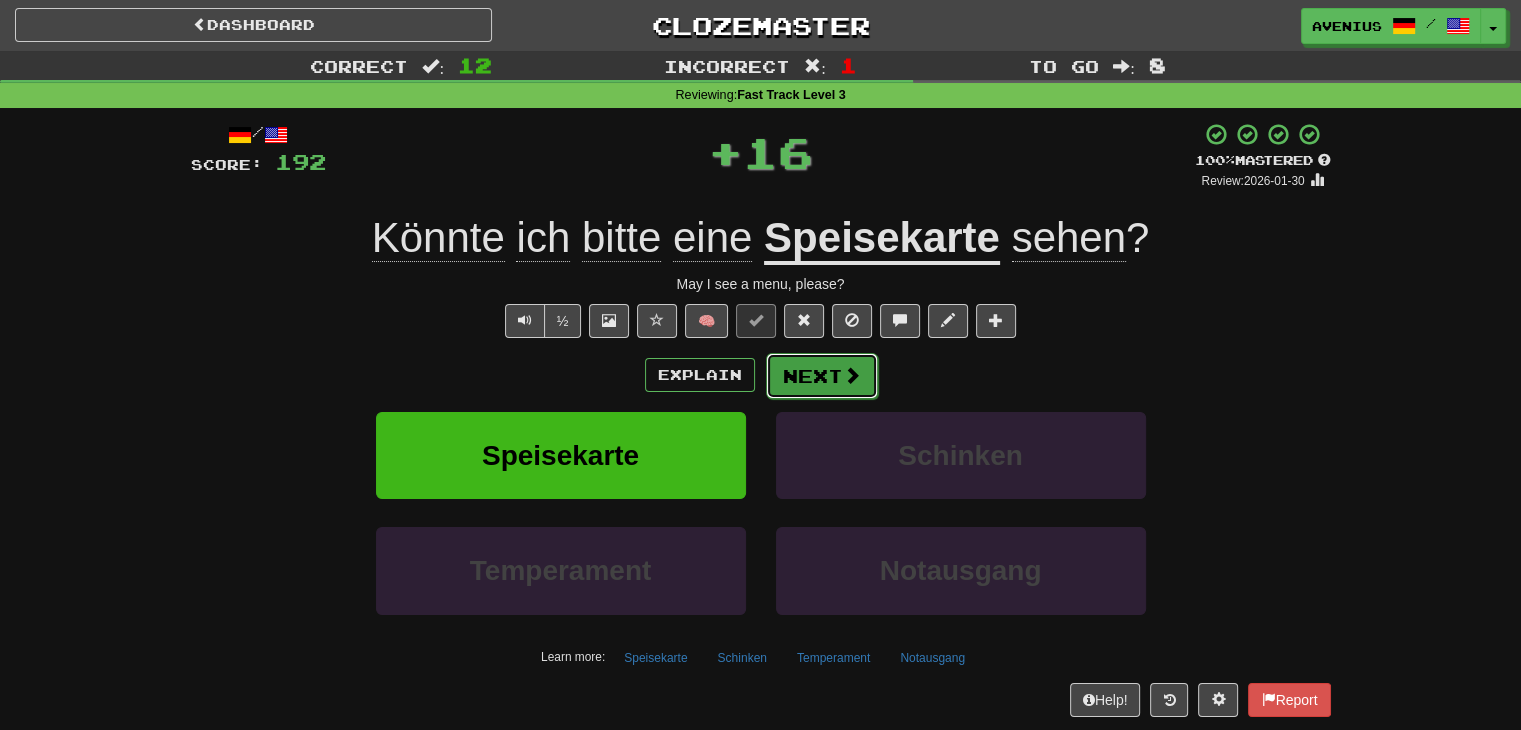 click on "Next" at bounding box center [822, 376] 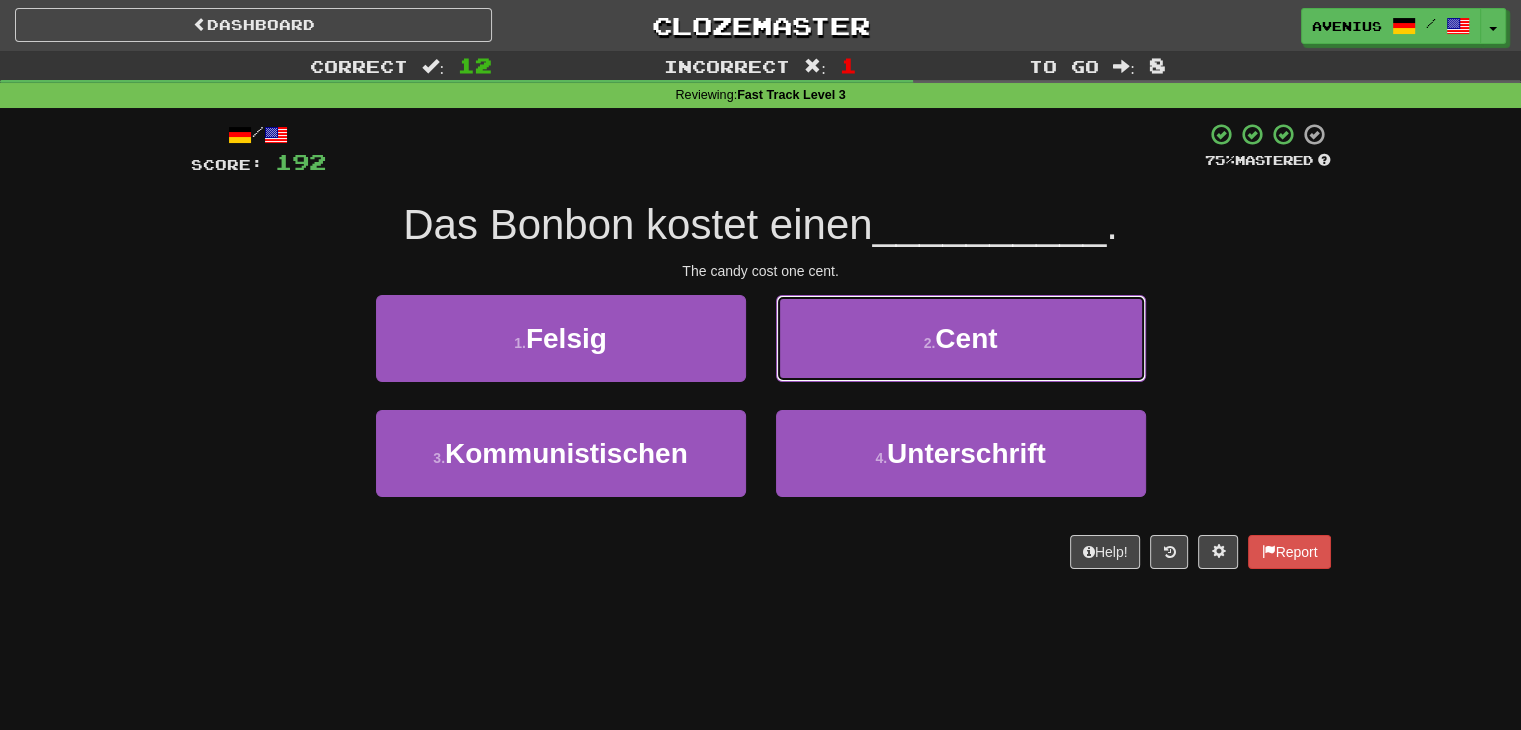 drag, startPoint x: 904, startPoint y: 328, endPoint x: 887, endPoint y: 342, distance: 22.022715 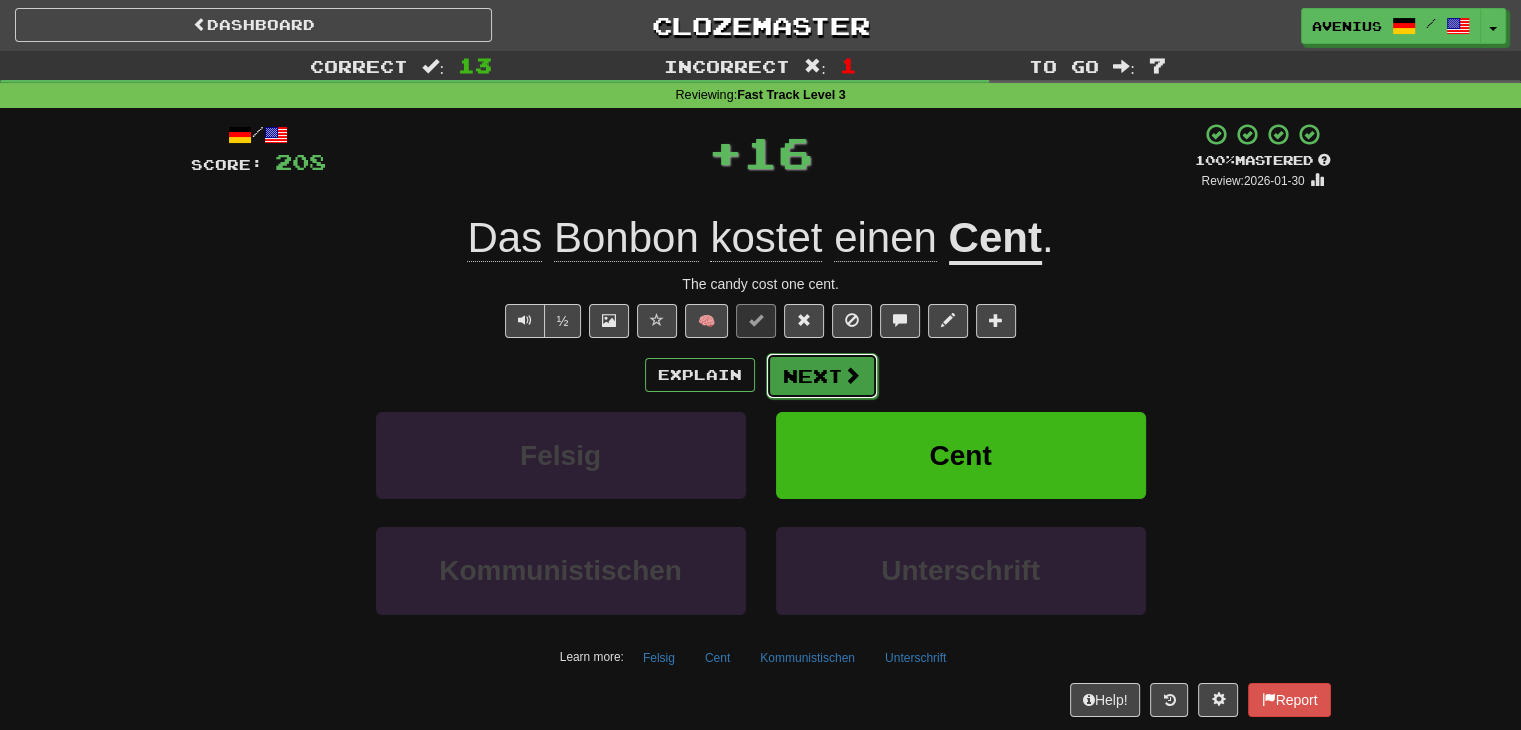 click on "Next" at bounding box center [822, 376] 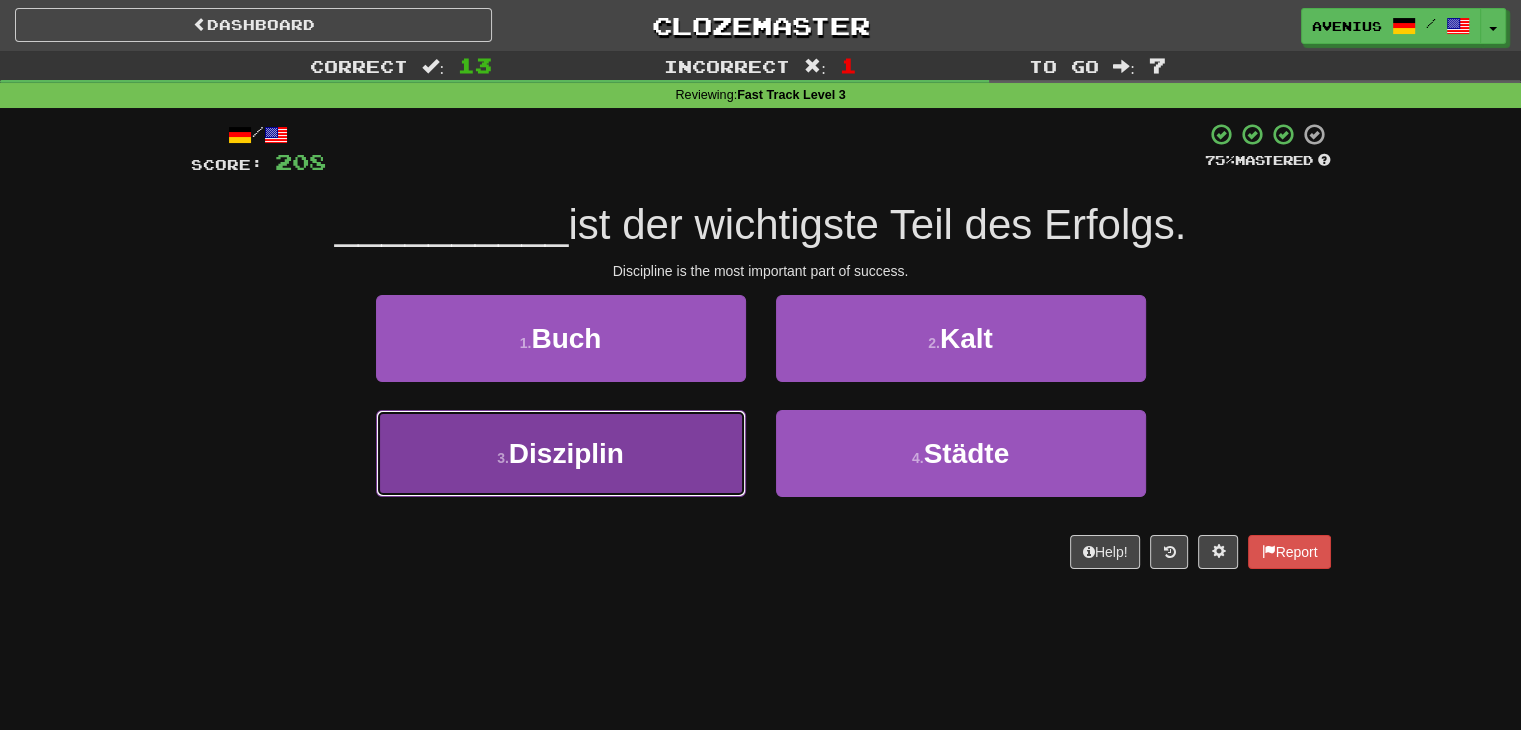 click on "3 .  Disziplin" at bounding box center (561, 453) 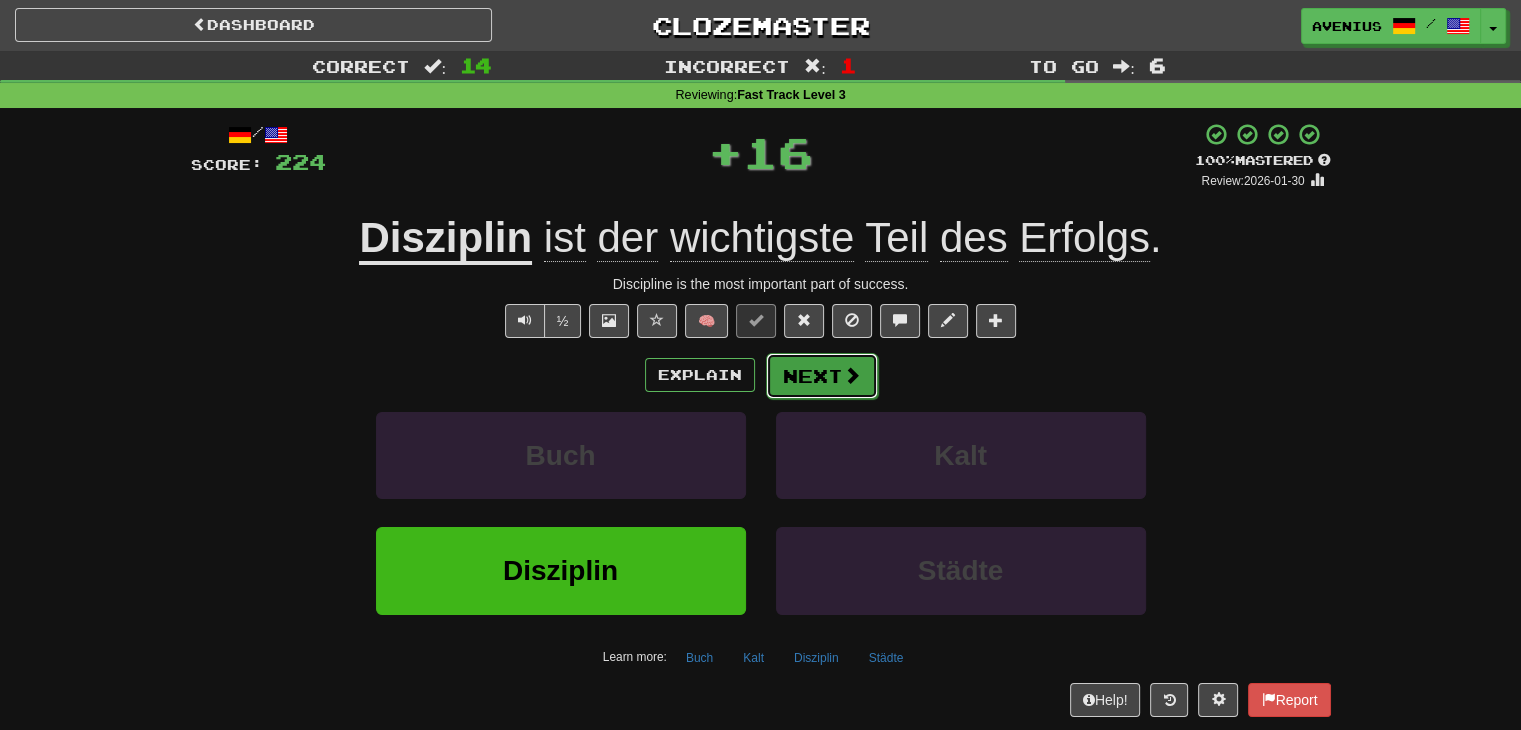 click on "Next" at bounding box center (822, 376) 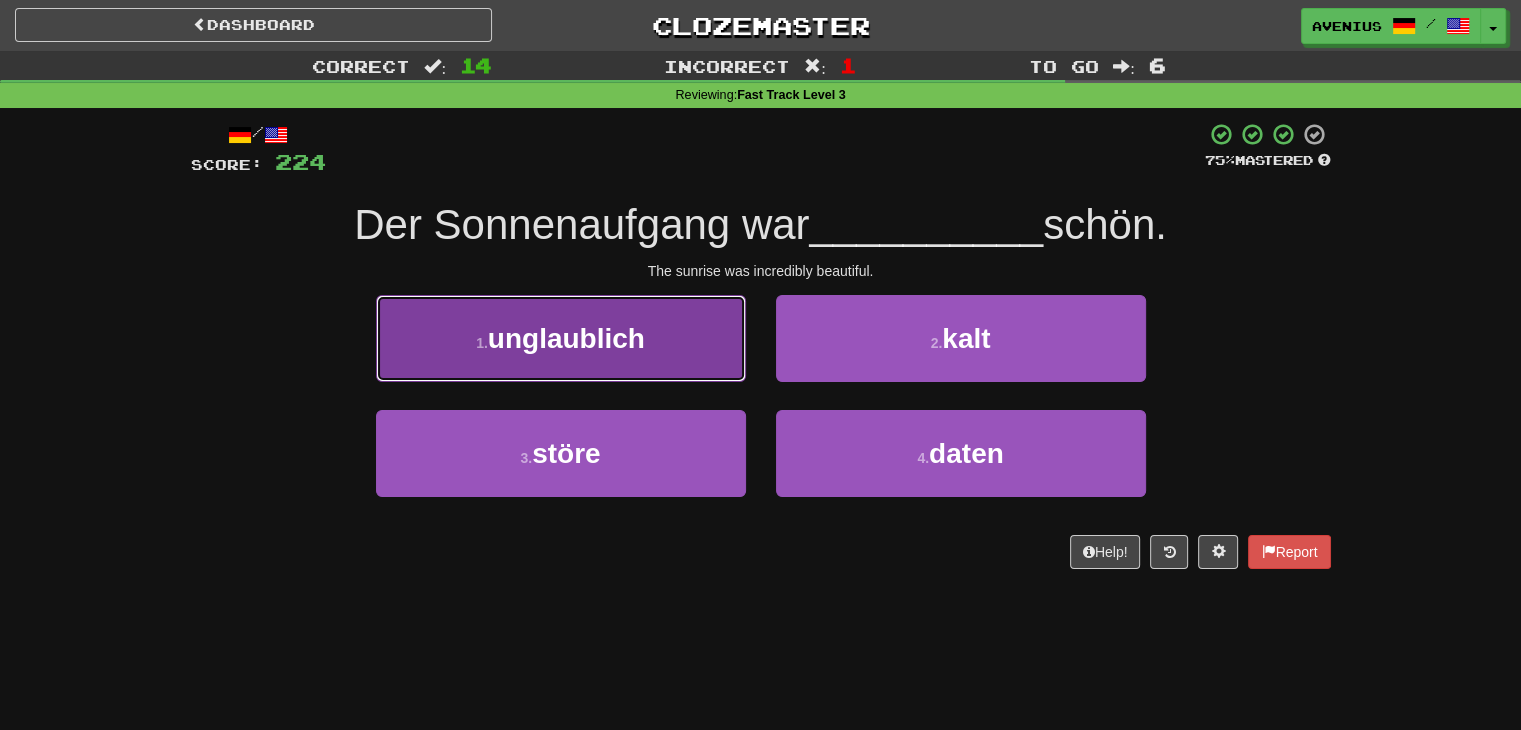 click on "1 .  unglaublich" at bounding box center [561, 338] 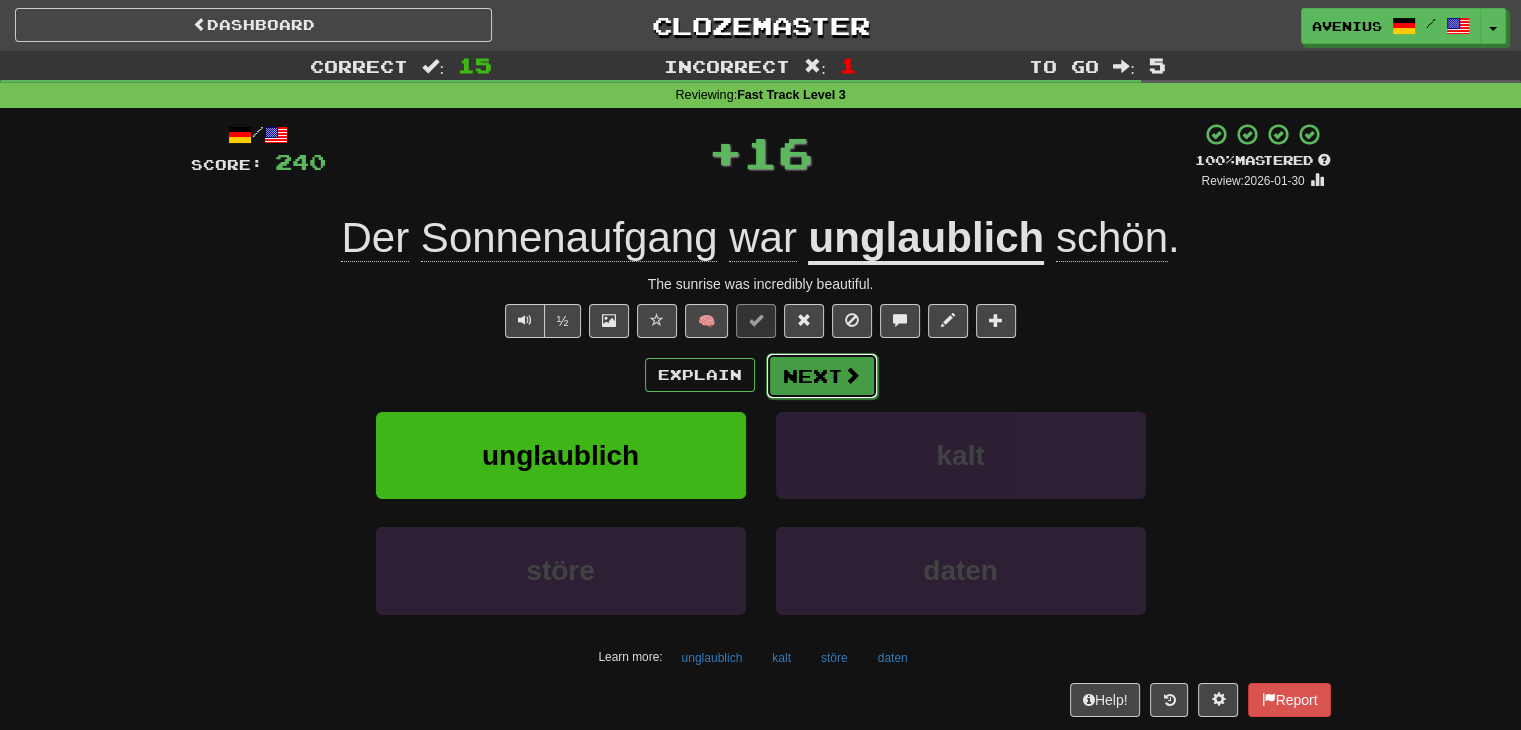 click at bounding box center [852, 375] 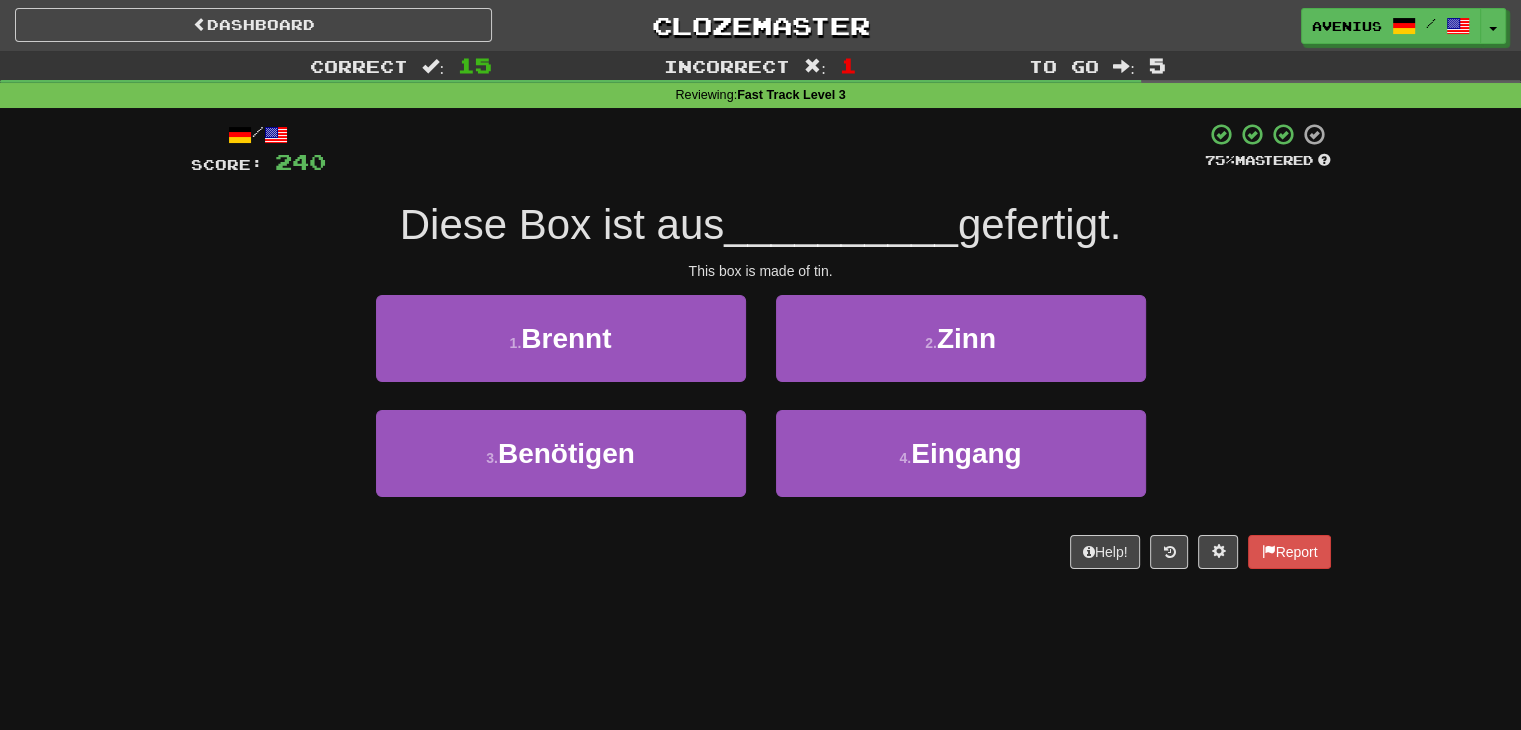click on "2 .  Zinn" at bounding box center [961, 352] 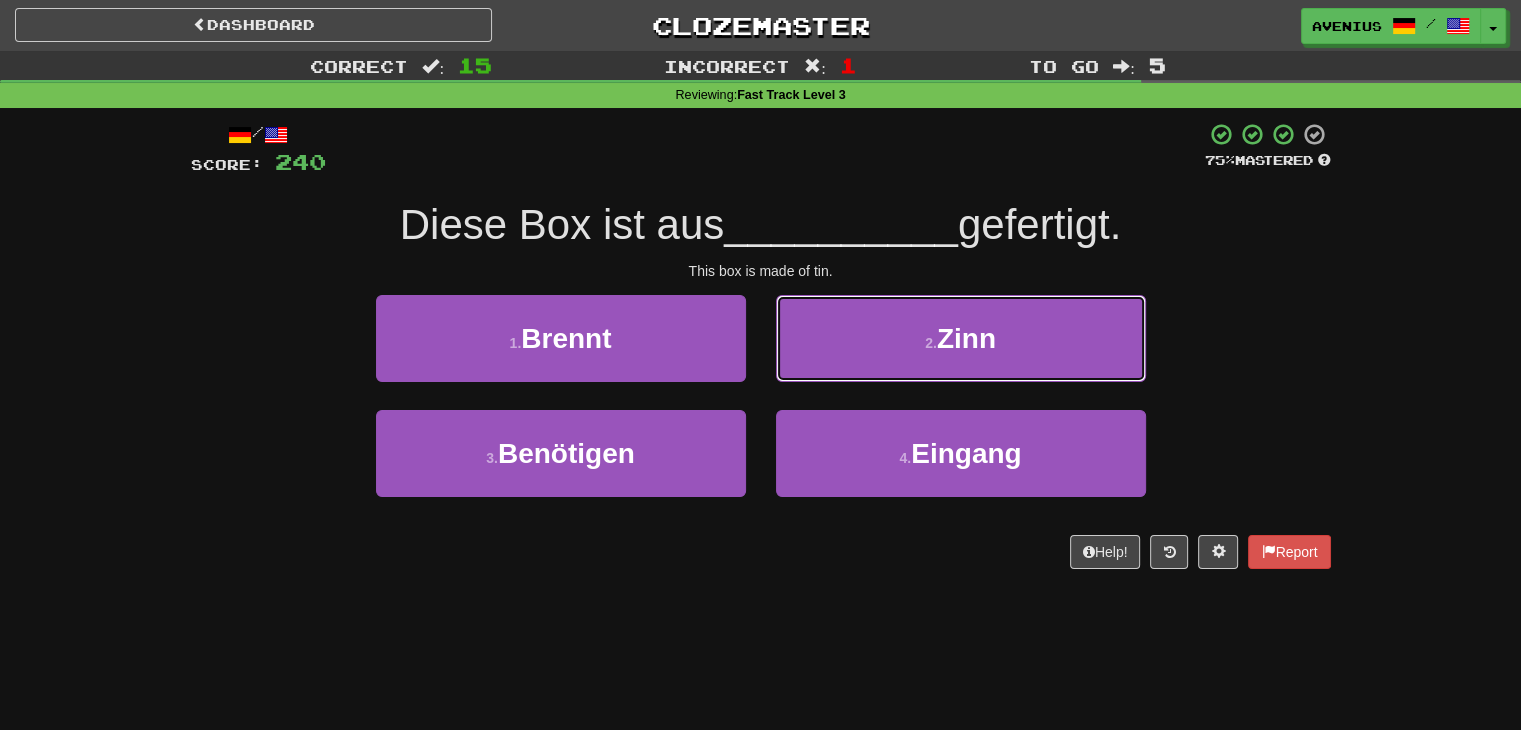click on "2 .  Zinn" at bounding box center (961, 338) 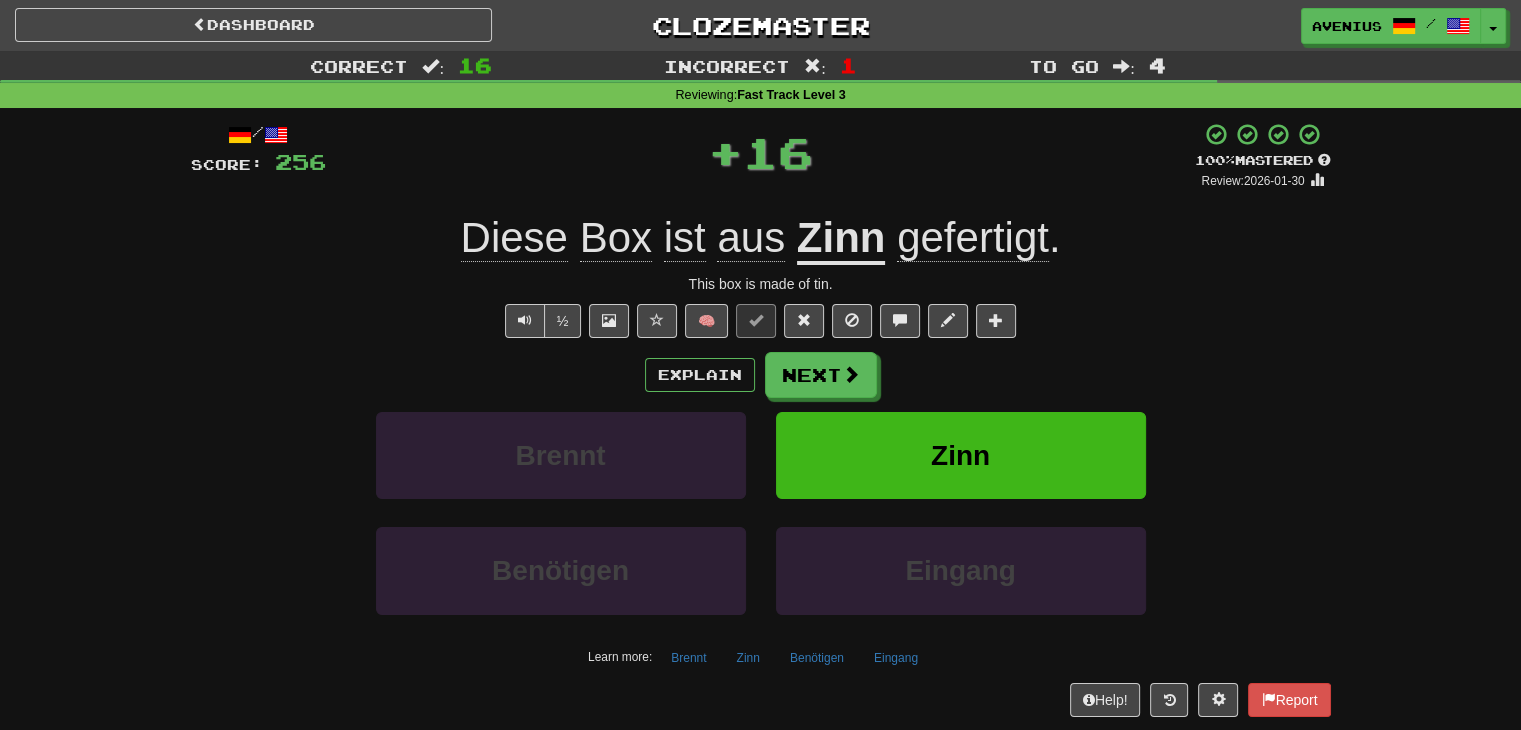 click on "/  Score:   256 + 16 100 %  Mastered Review:  2026-01-30 Diese   Box   ist   aus   Zinn   gefertigt . This box is made of tin. ½ 🧠 Explain Next Brennt Zinn Benötigen Eingang Learn more: Brennt Zinn Benötigen Eingang  Help!  Report" at bounding box center [761, 419] 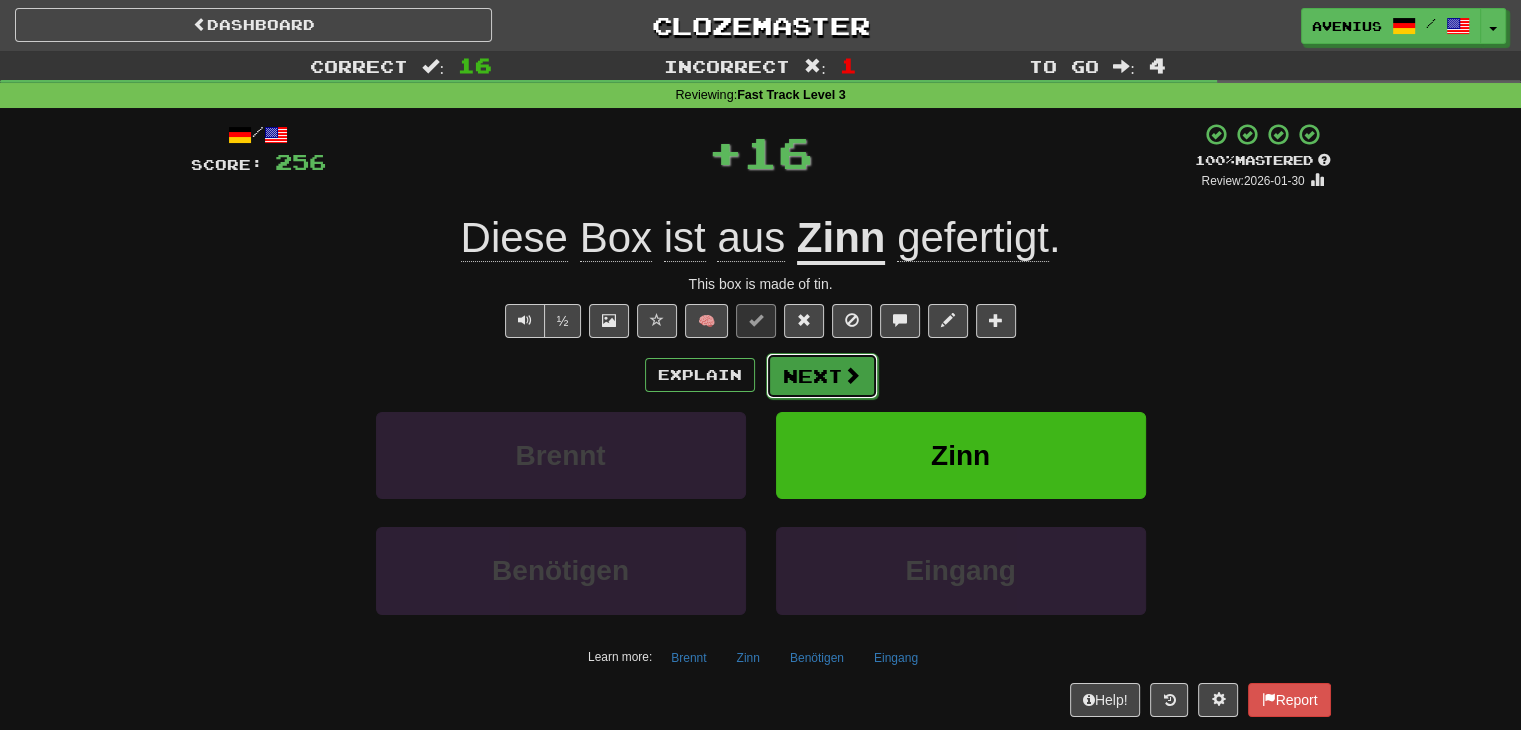 click on "Next" at bounding box center [822, 376] 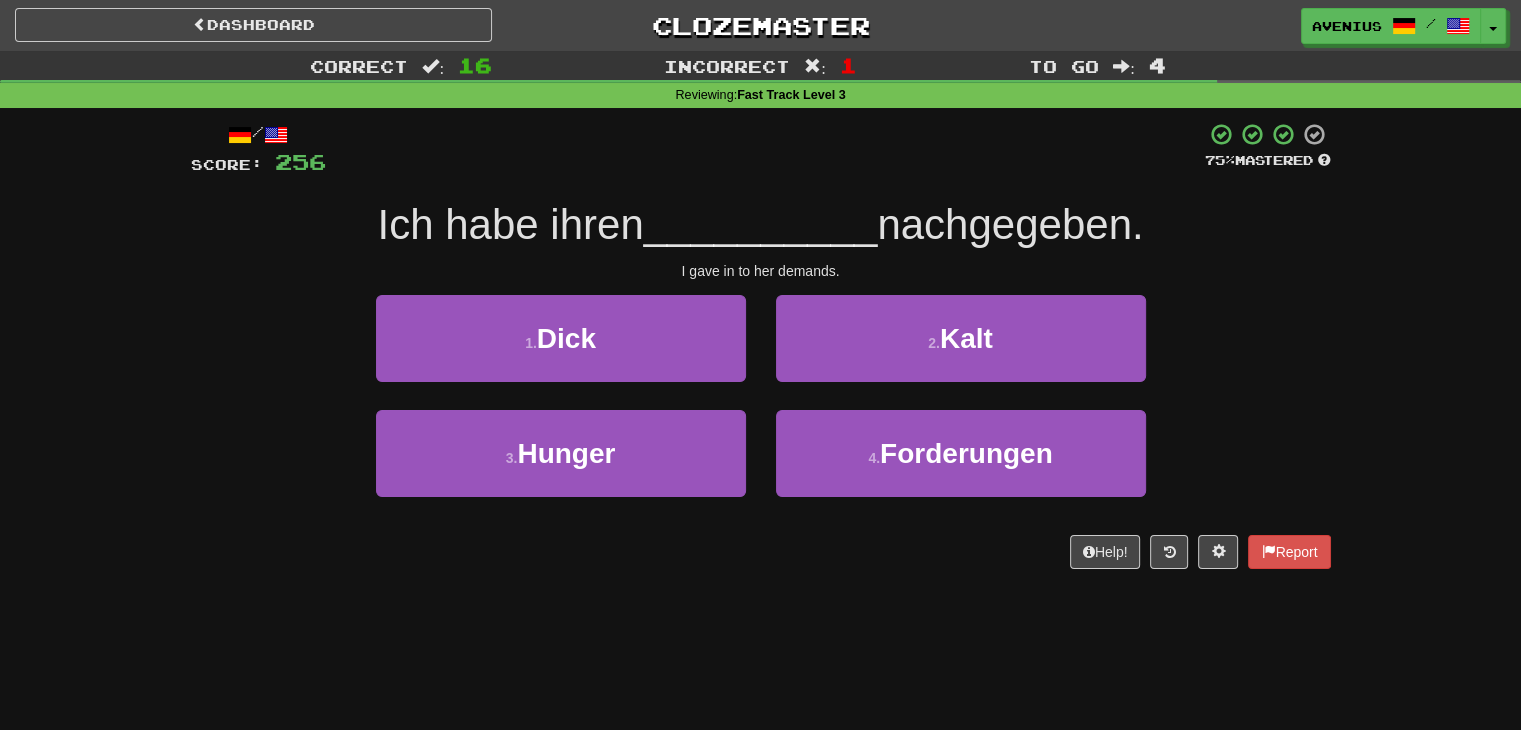 click on "2 .  Kalt" at bounding box center (961, 352) 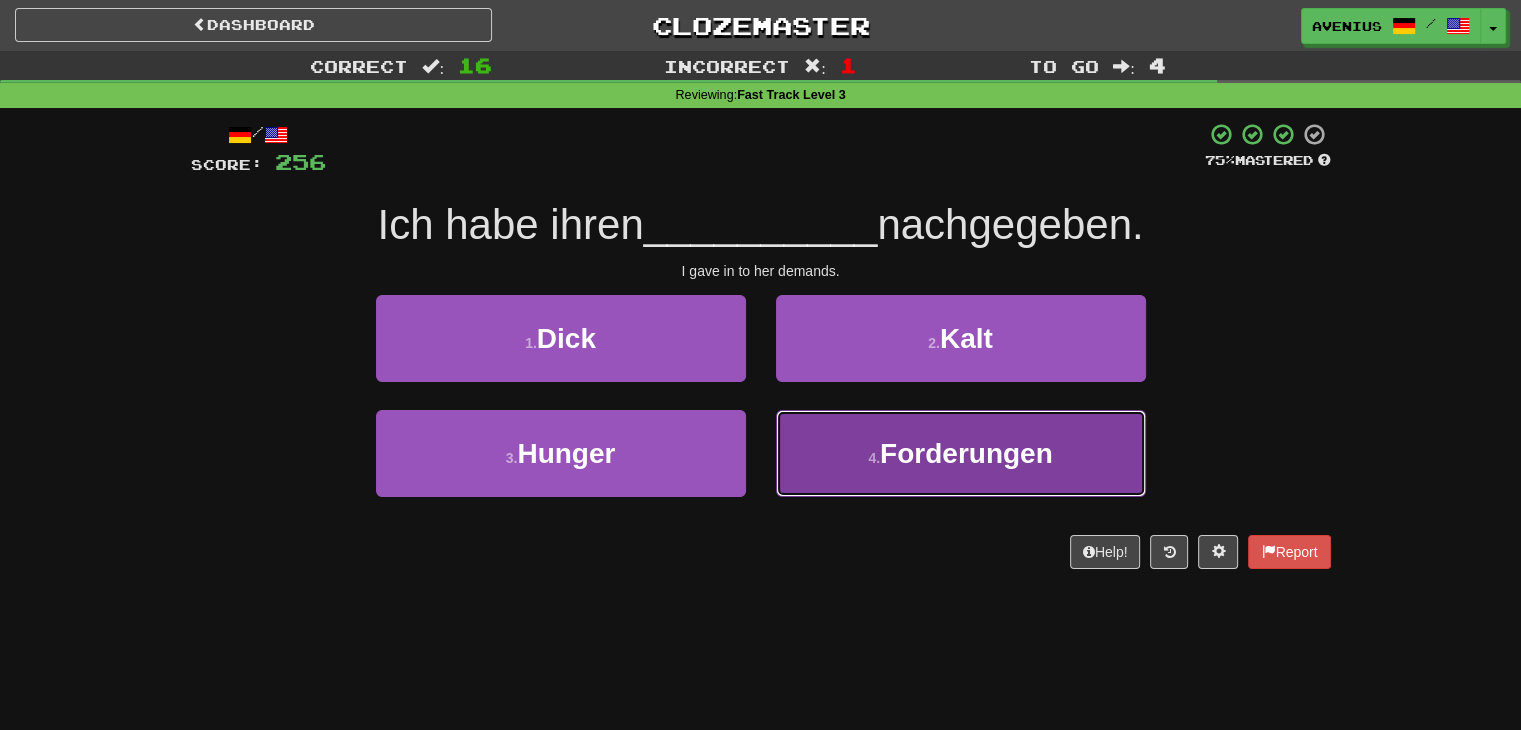 click on "Forderungen" at bounding box center [966, 453] 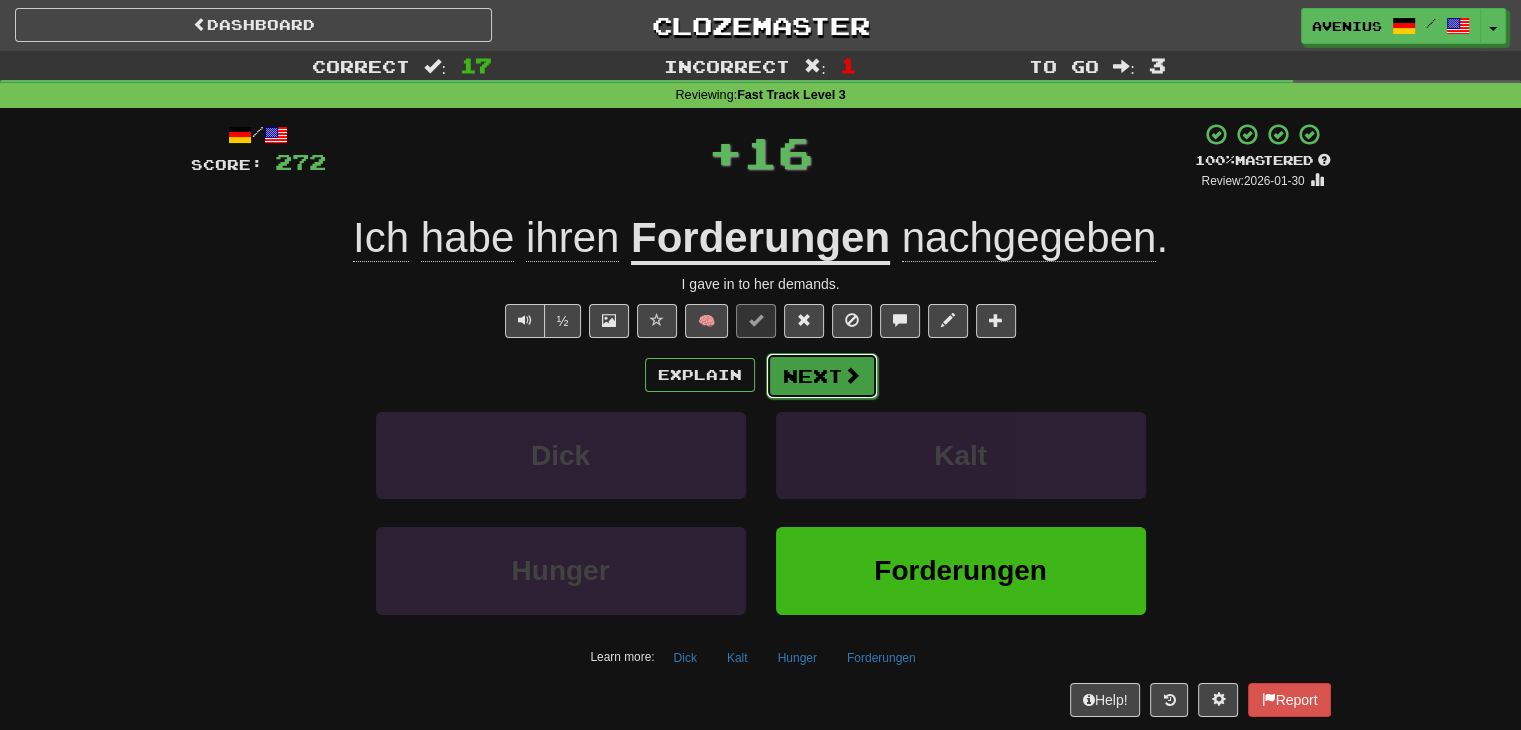click on "Next" at bounding box center (822, 376) 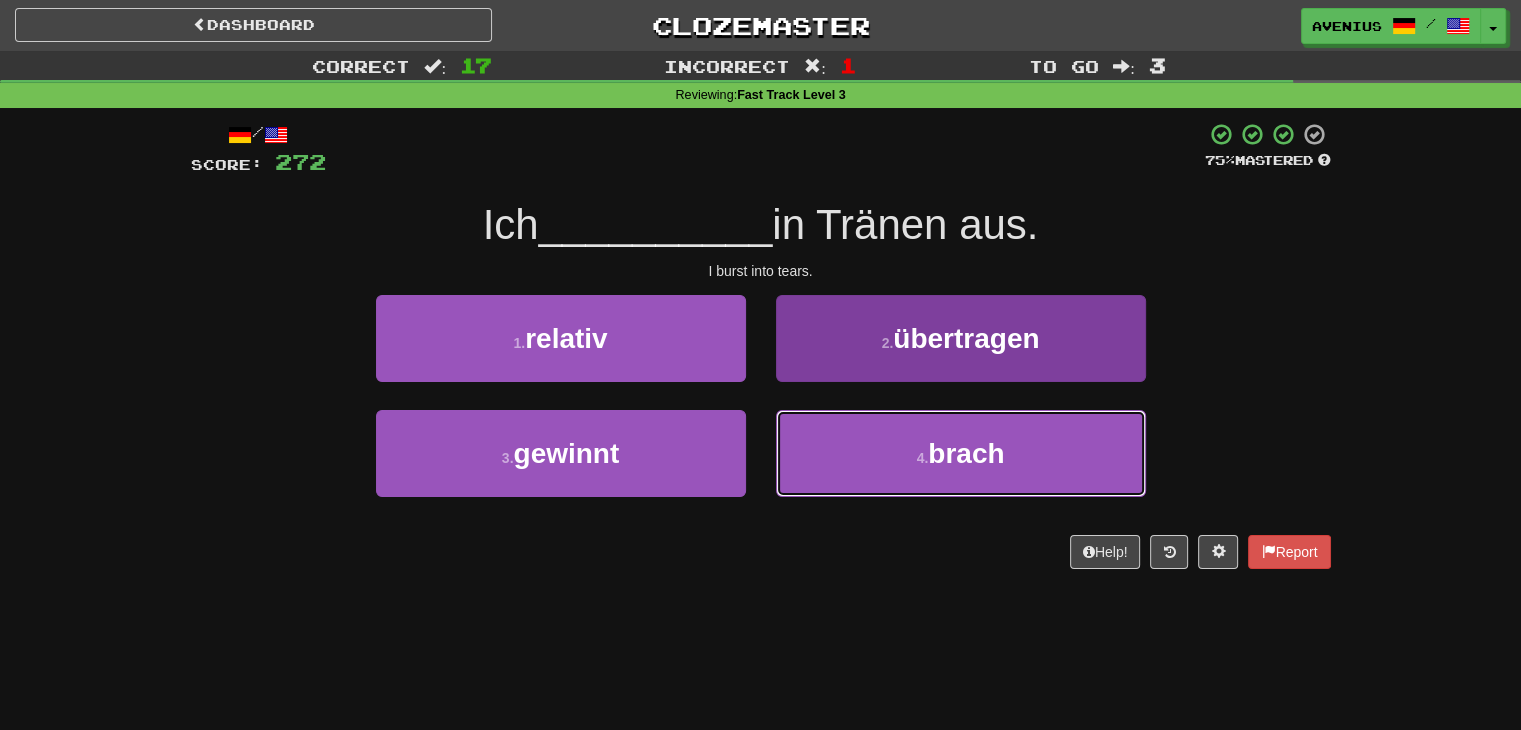 click on "4 .  brach" at bounding box center [961, 453] 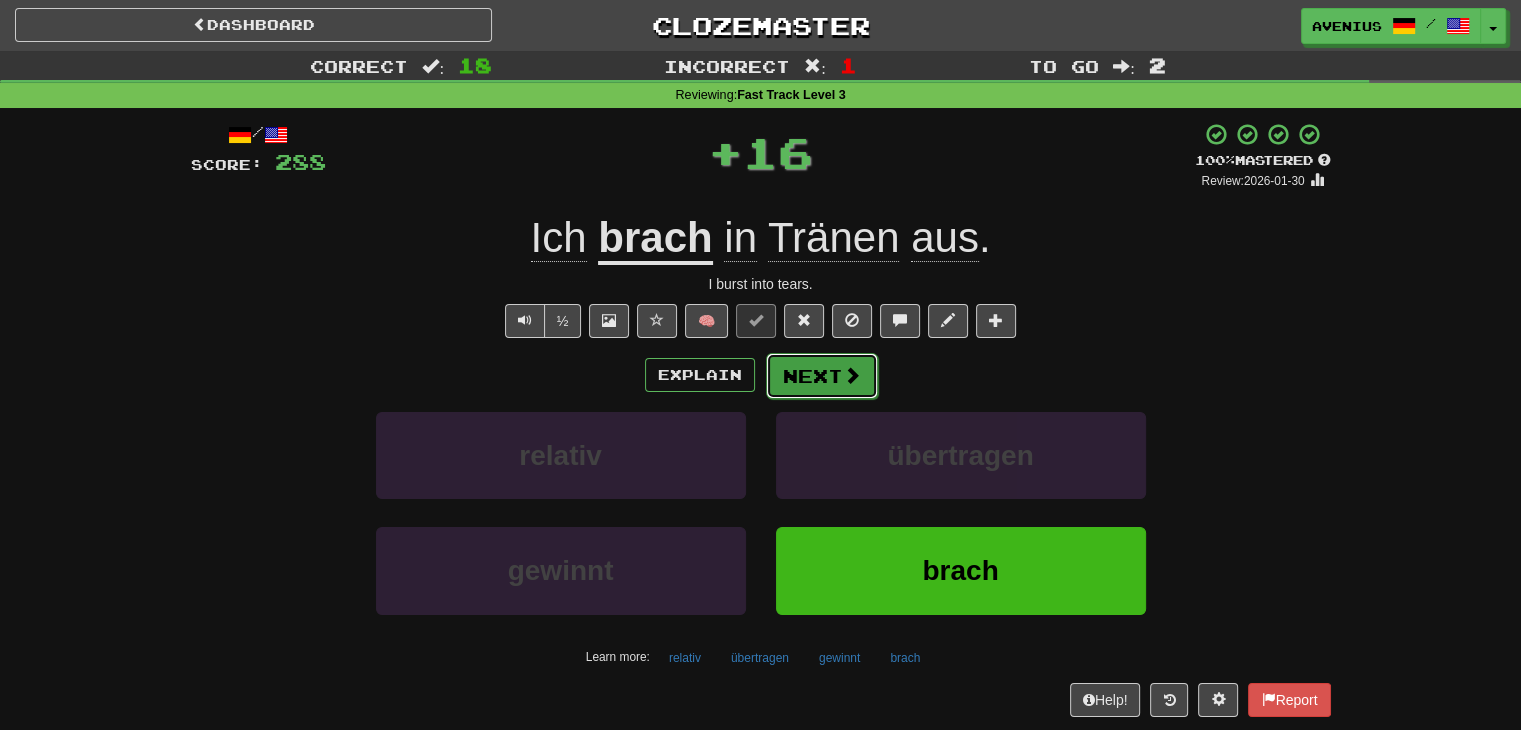 click at bounding box center [852, 375] 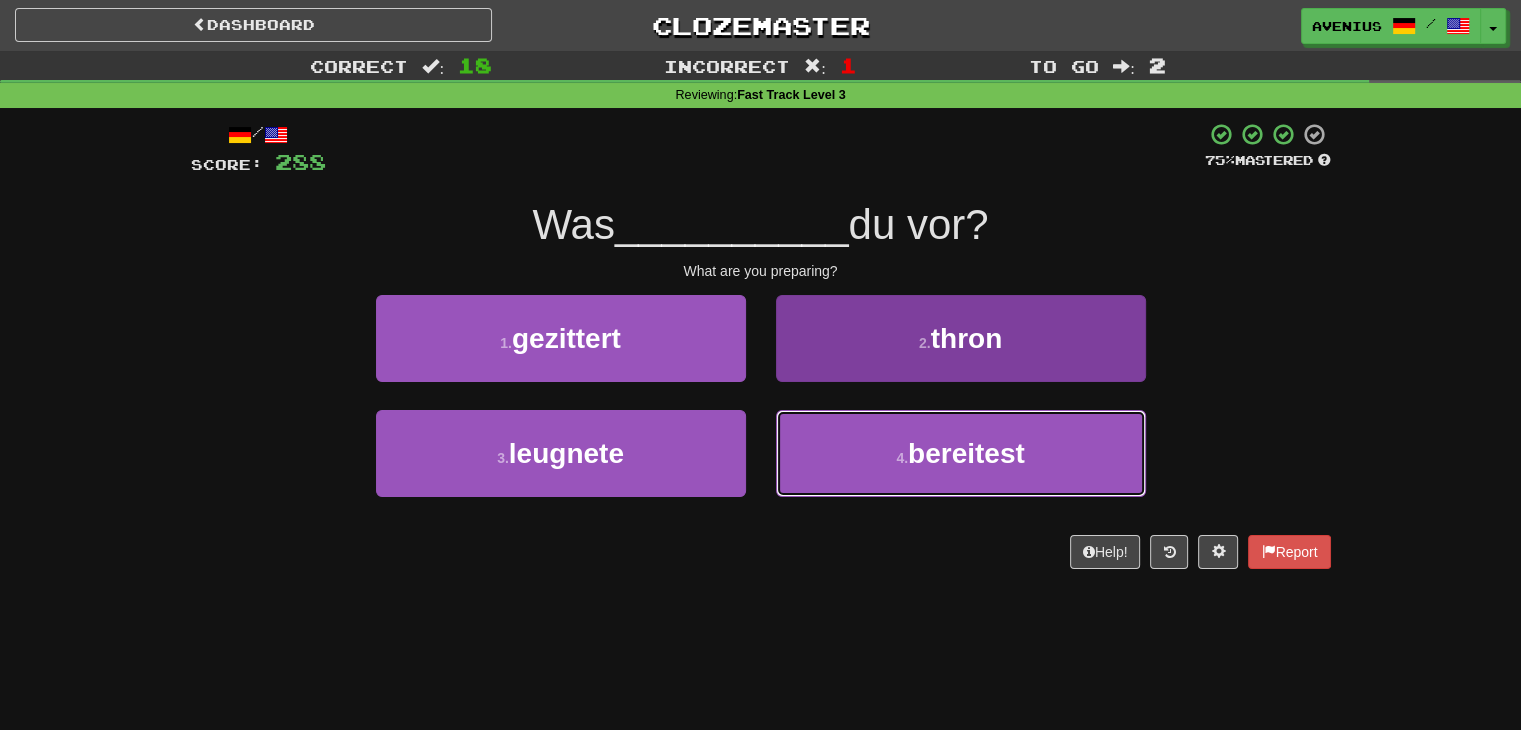 drag, startPoint x: 898, startPoint y: 453, endPoint x: 860, endPoint y: 432, distance: 43.416588 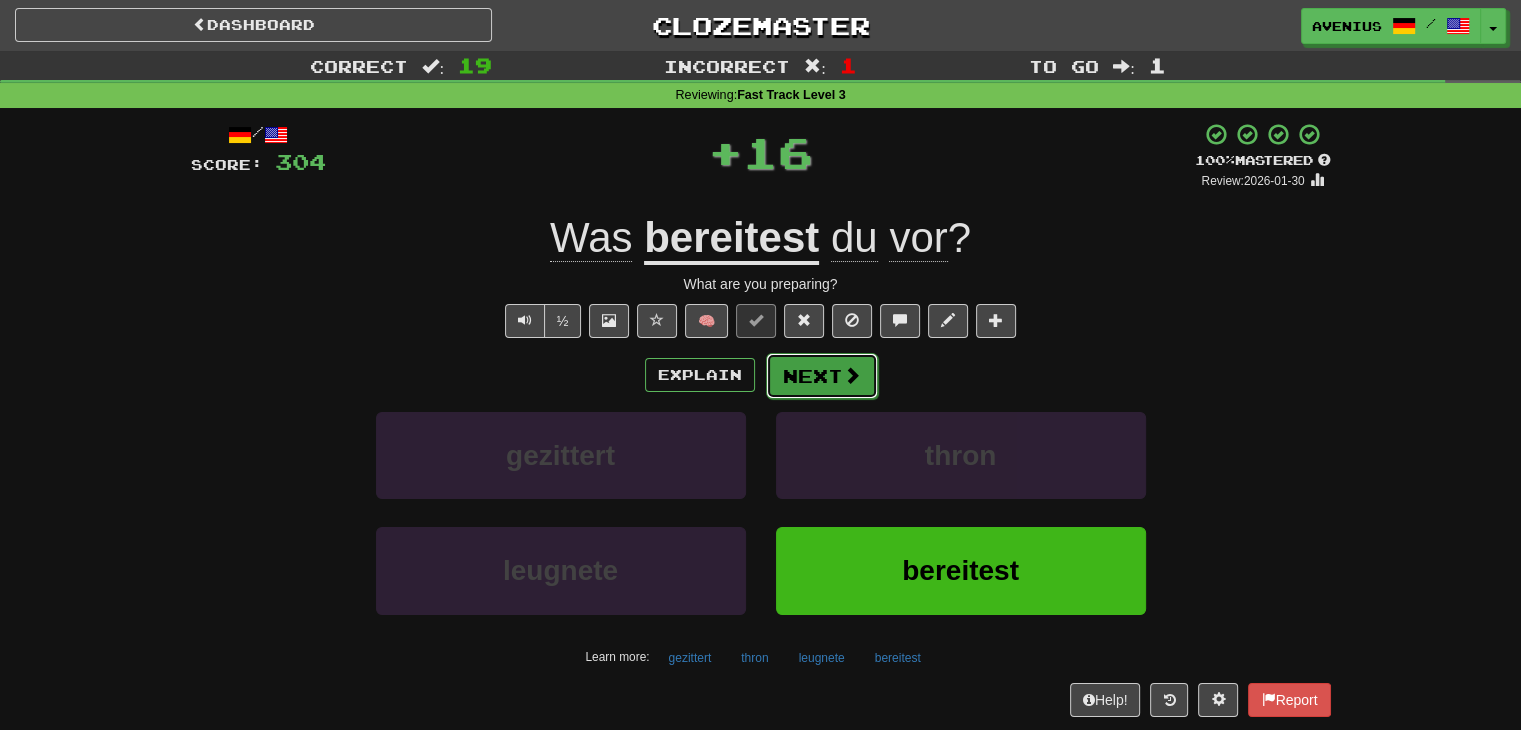 click on "Next" at bounding box center (822, 376) 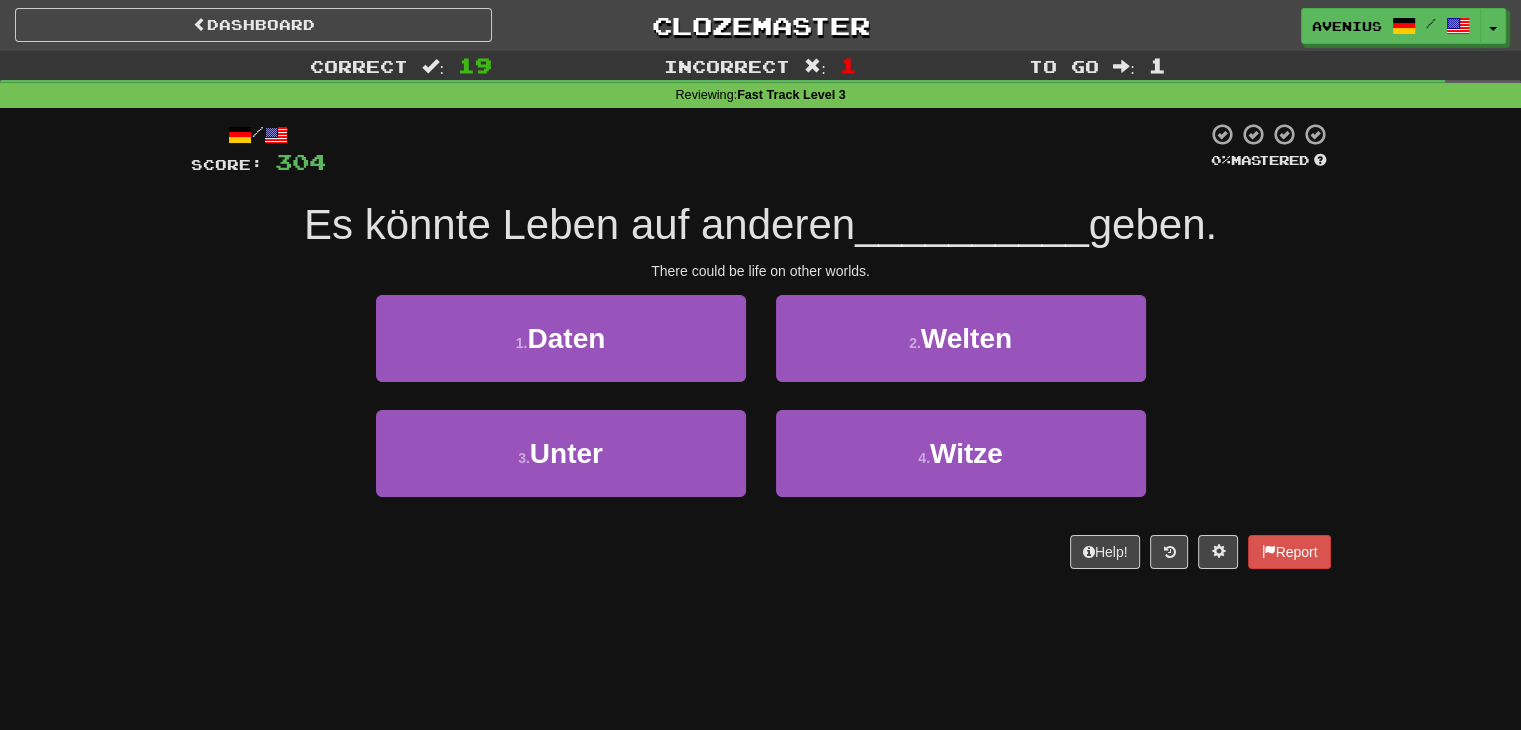 click on "1 .  Daten" at bounding box center (561, 352) 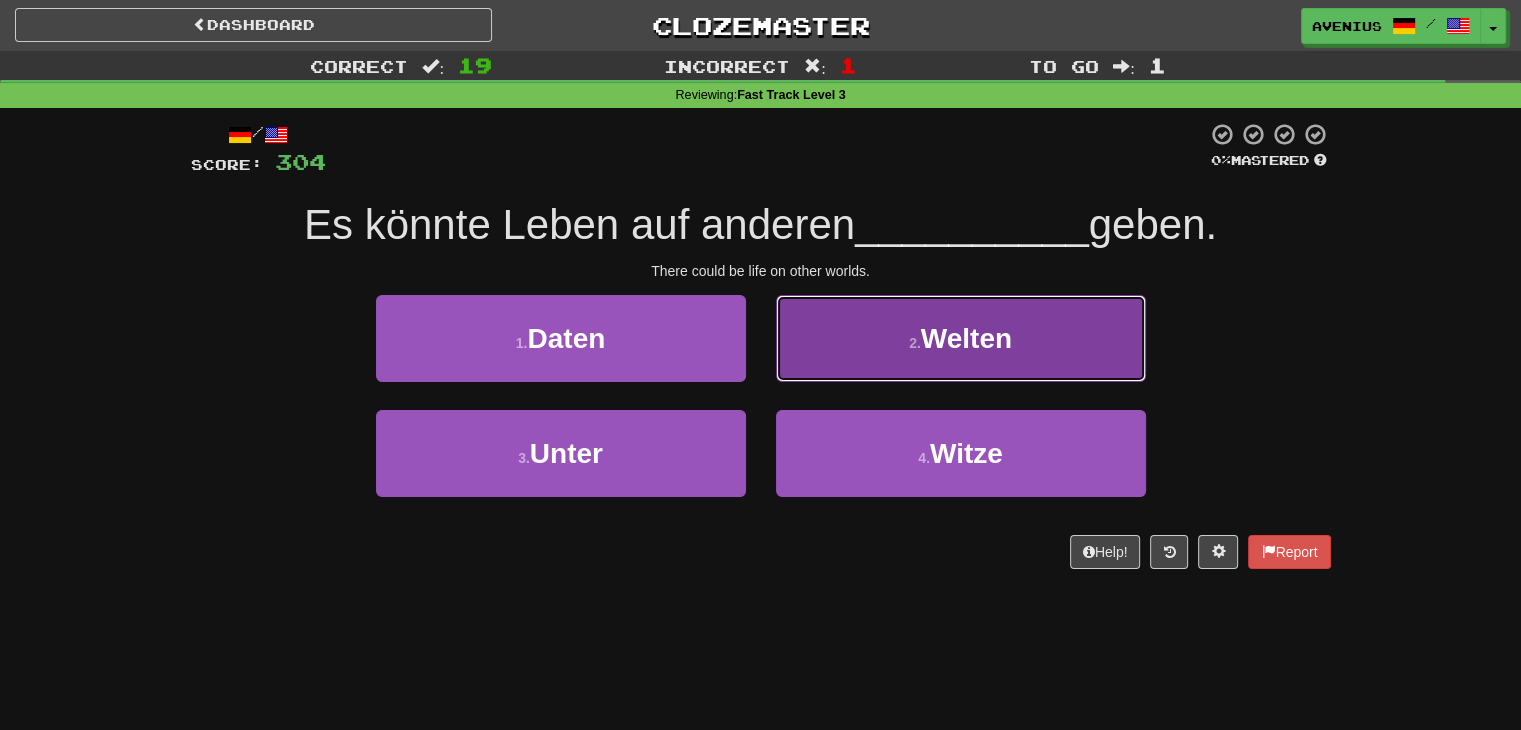 click on "2 .  Welten" at bounding box center [961, 338] 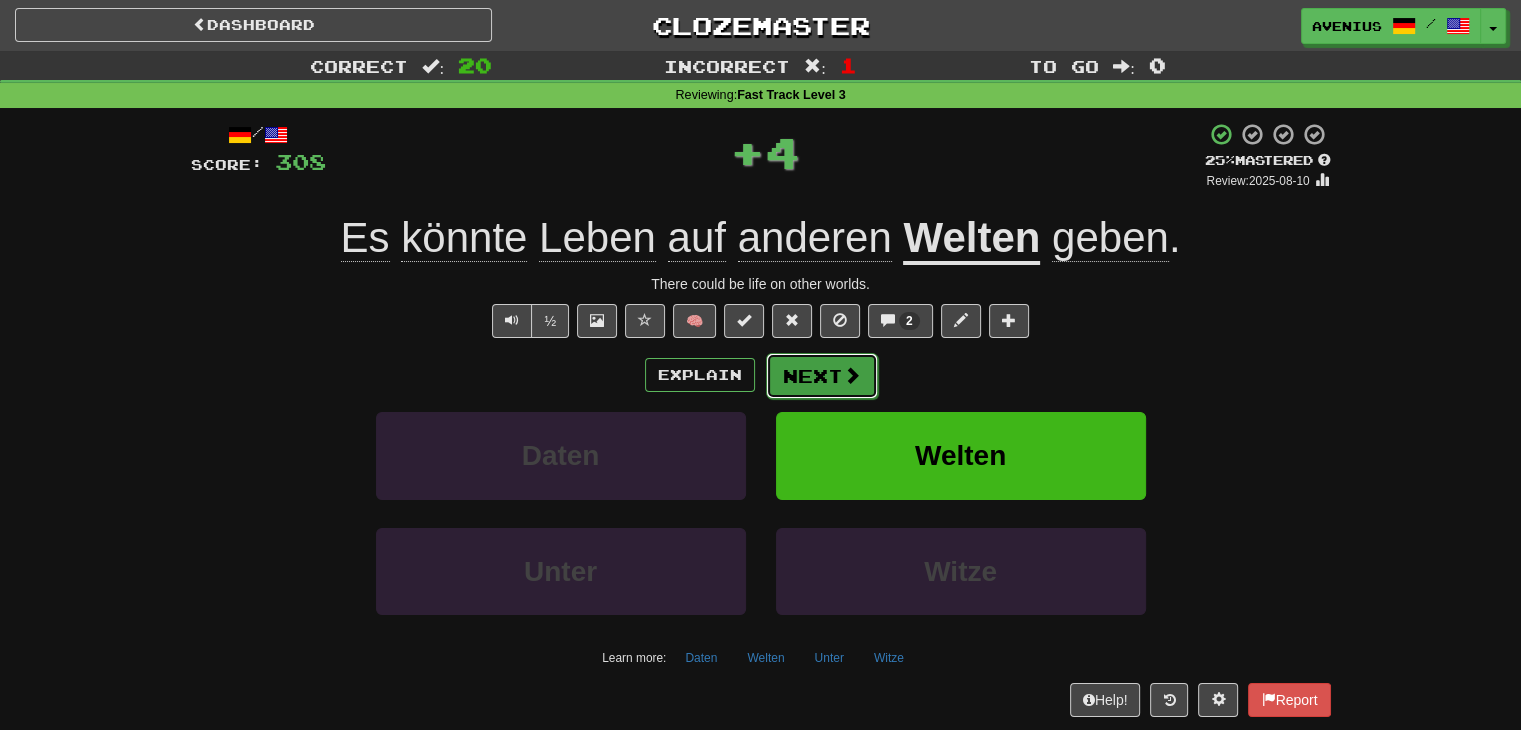 click on "Next" at bounding box center (822, 376) 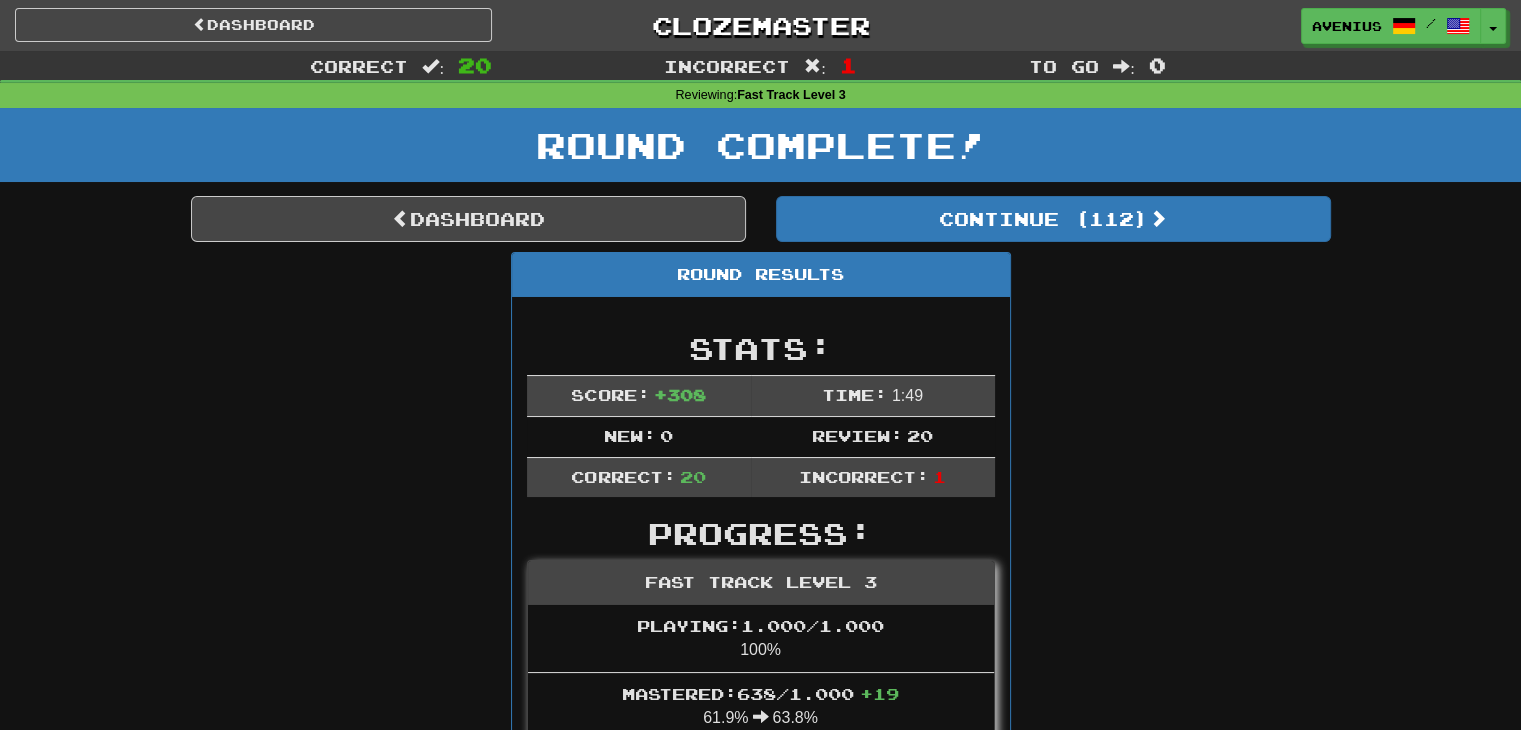 click on "Round Complete!" at bounding box center (760, 152) 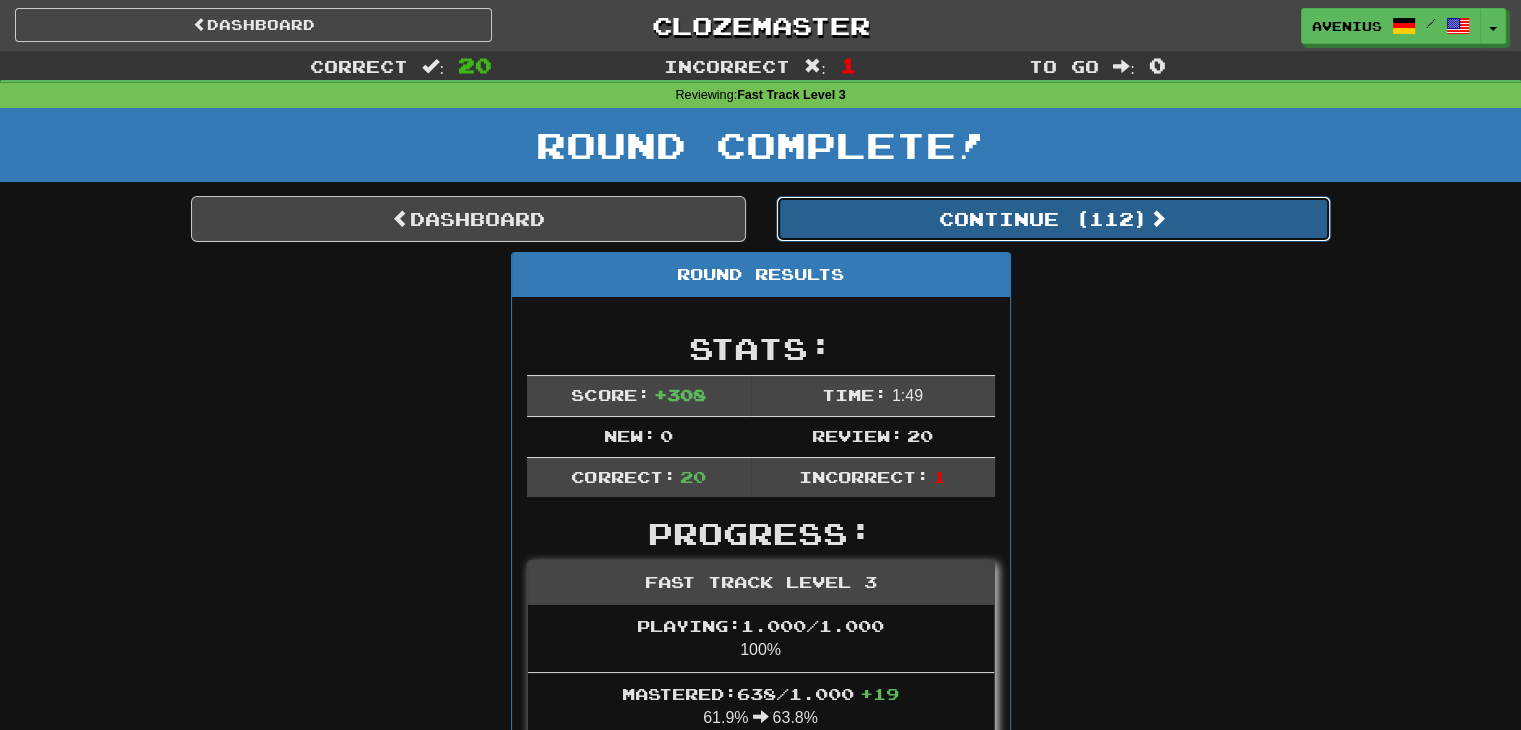 click on "Continue ( 112 )" at bounding box center (1053, 219) 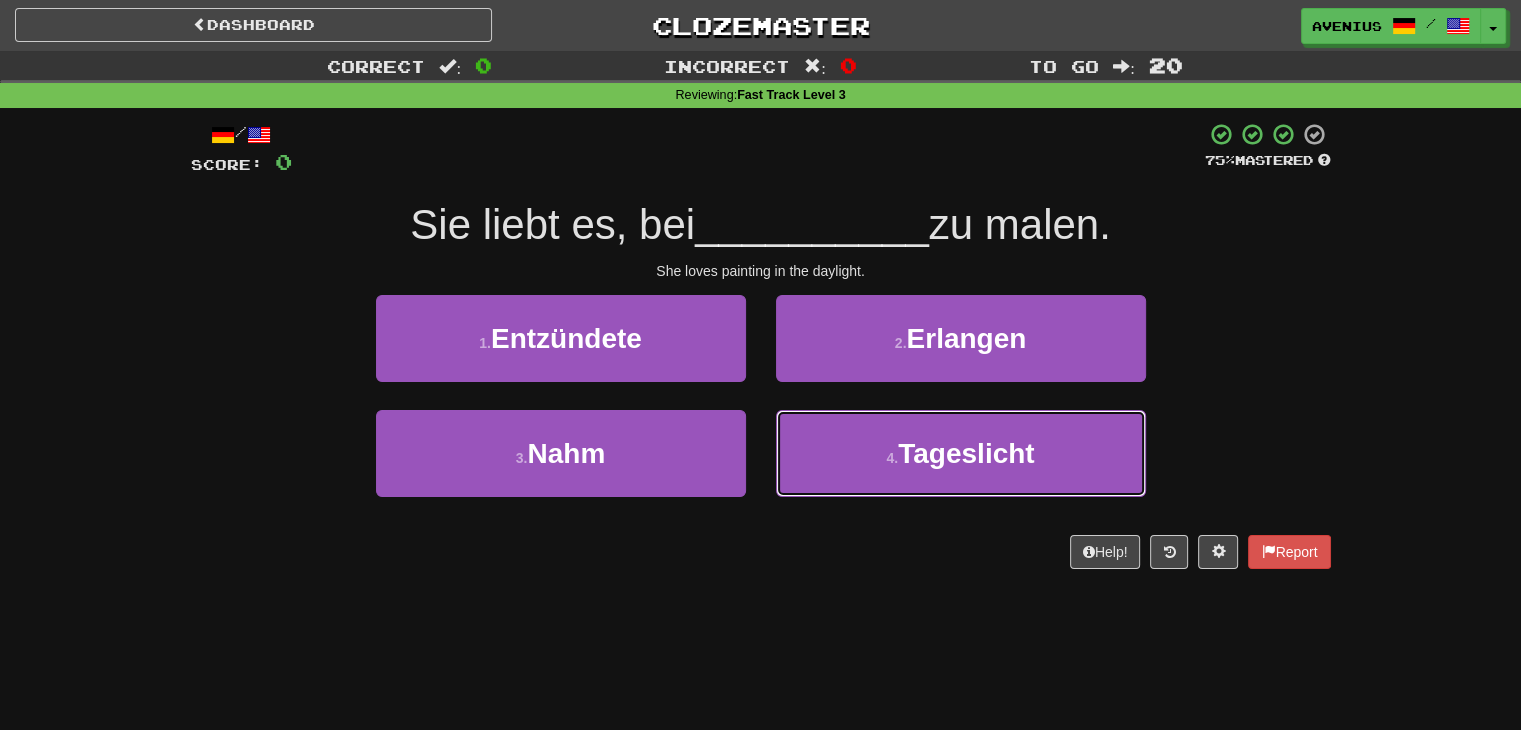 drag, startPoint x: 828, startPoint y: 434, endPoint x: 819, endPoint y: 401, distance: 34.20526 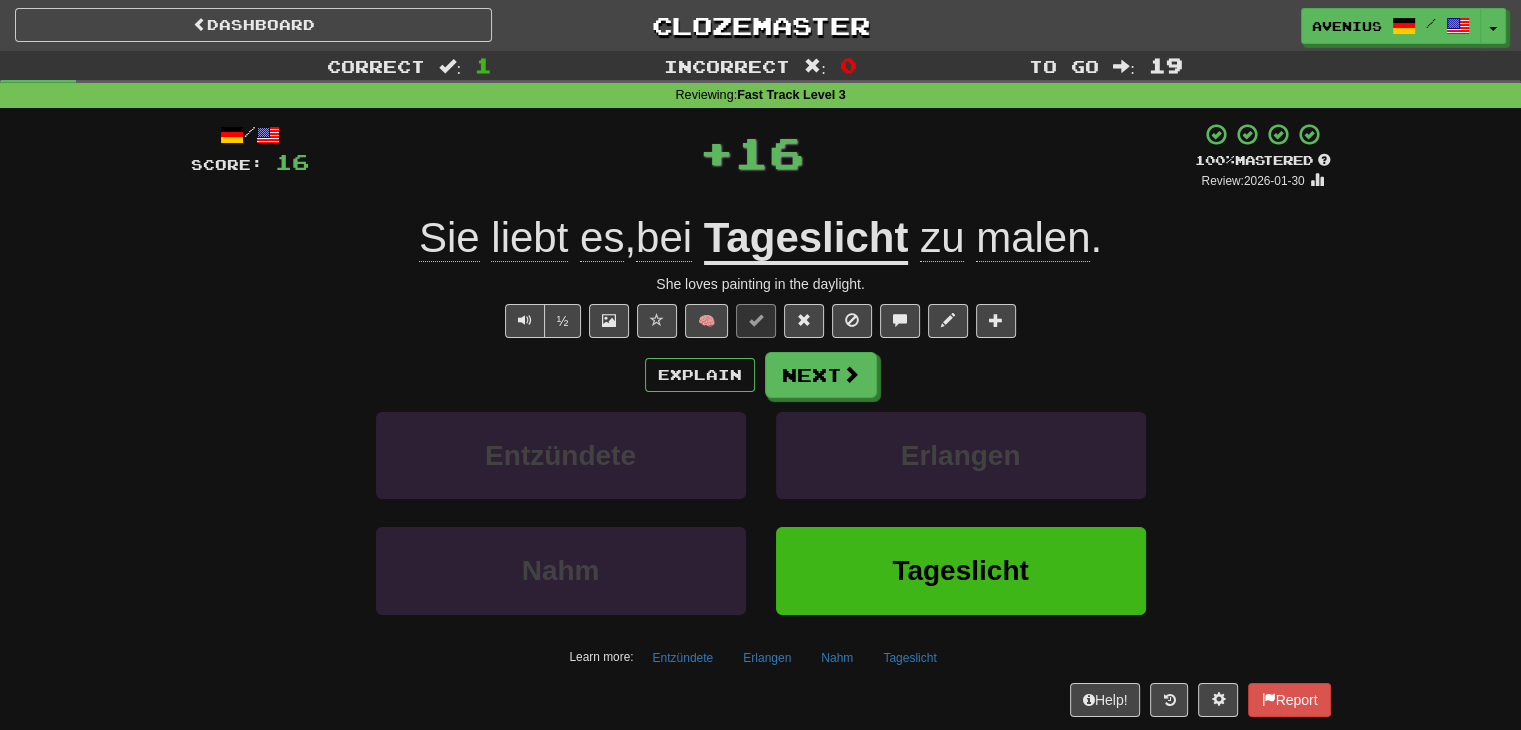 click on "Next" at bounding box center [821, 375] 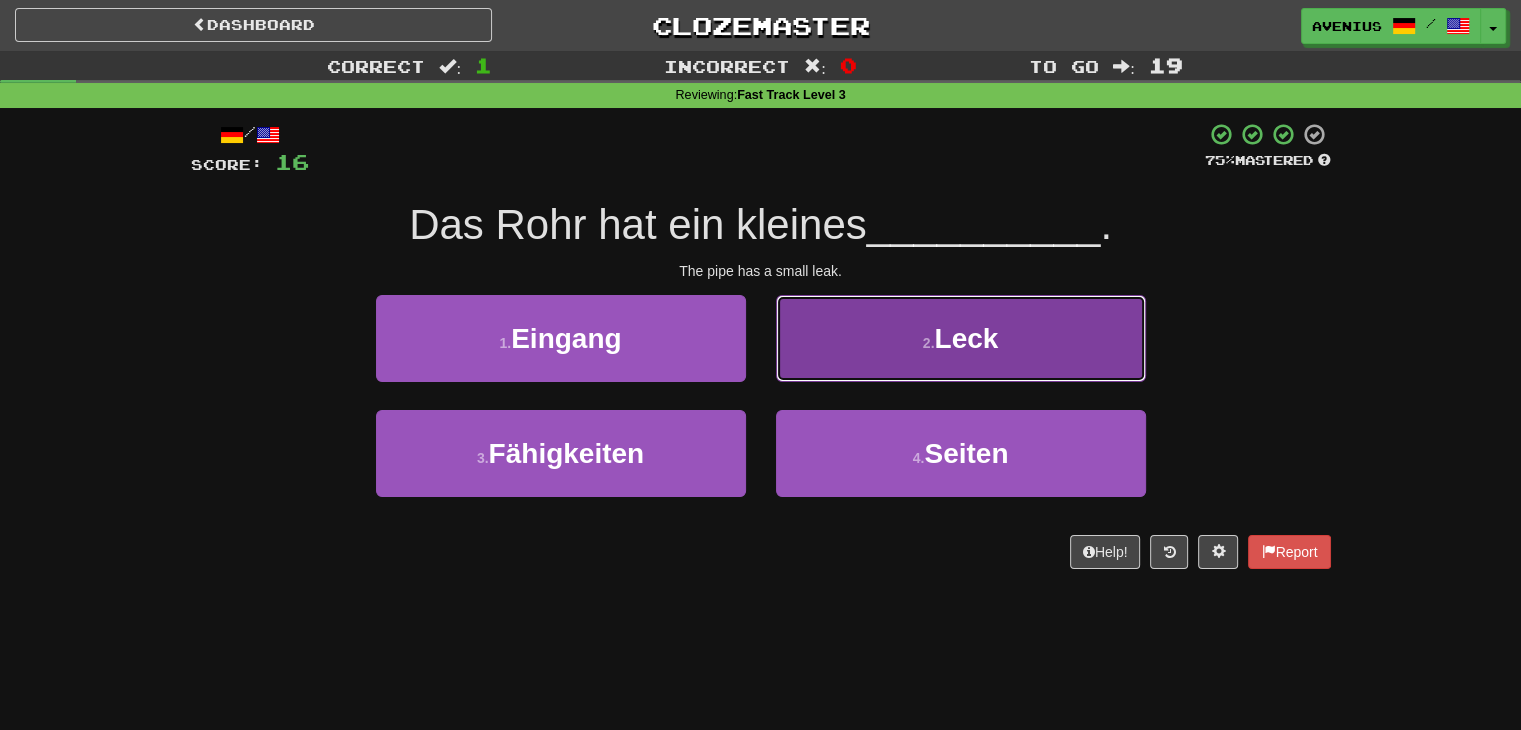 click on "2 .  Leck" at bounding box center (961, 338) 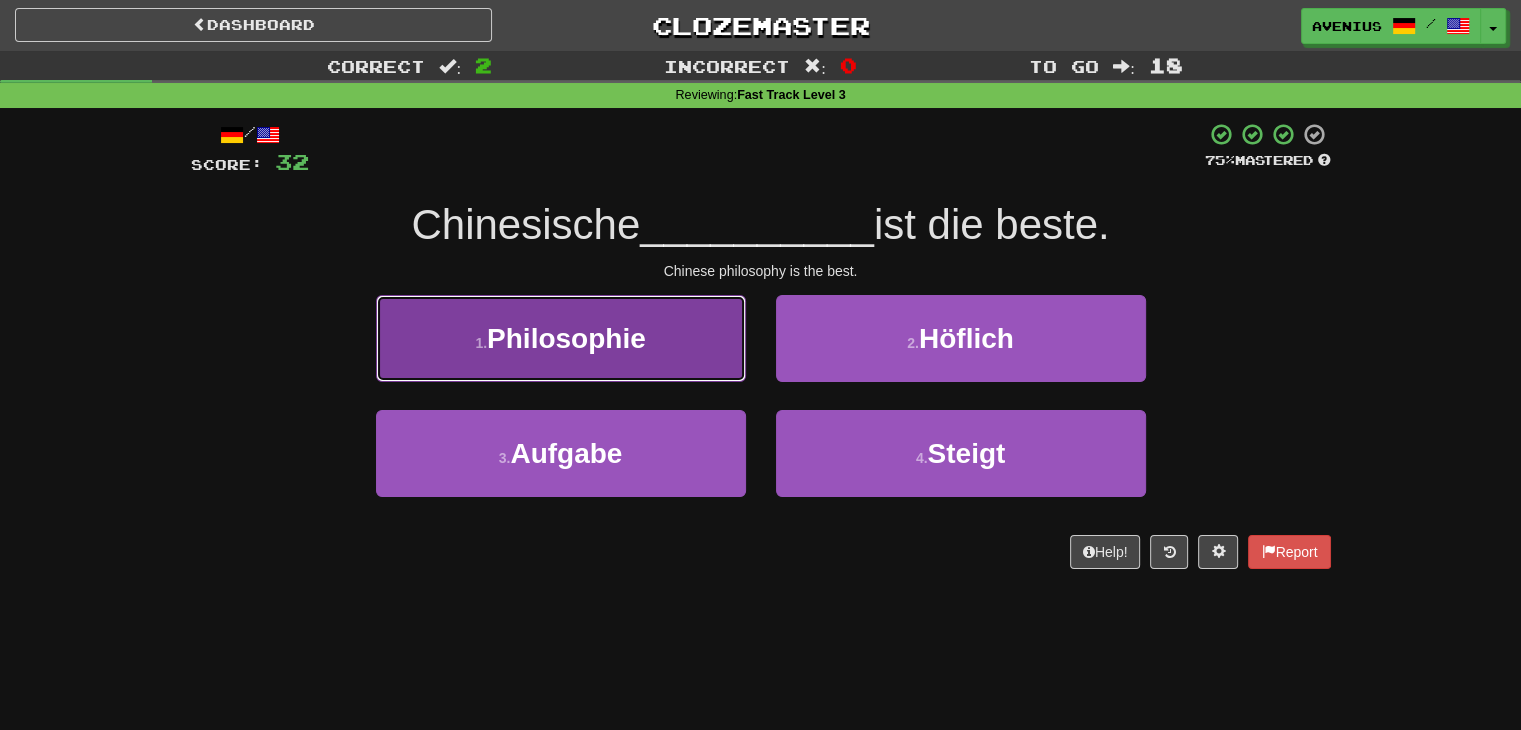 click on "1 .  Philosophie" at bounding box center (561, 338) 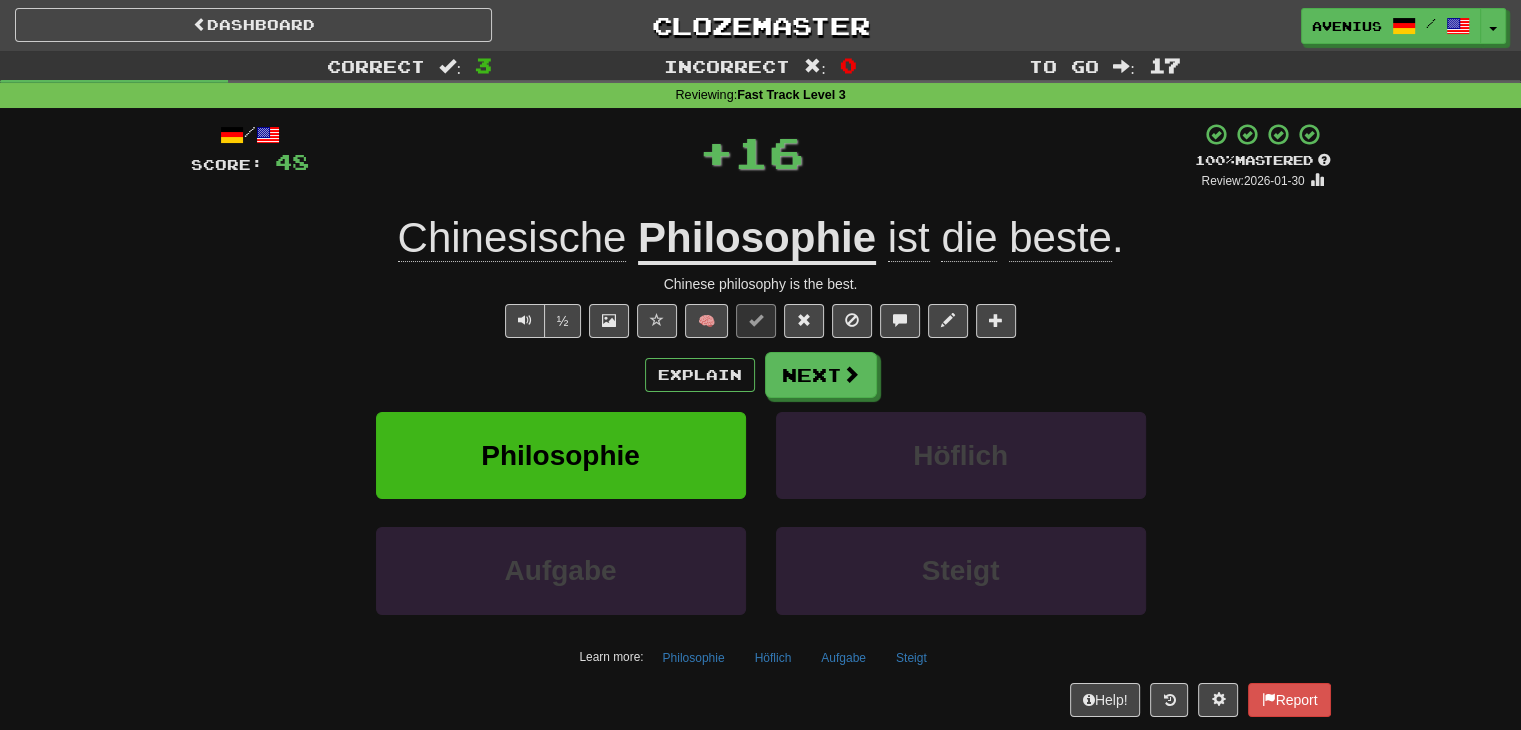 click at bounding box center [851, 374] 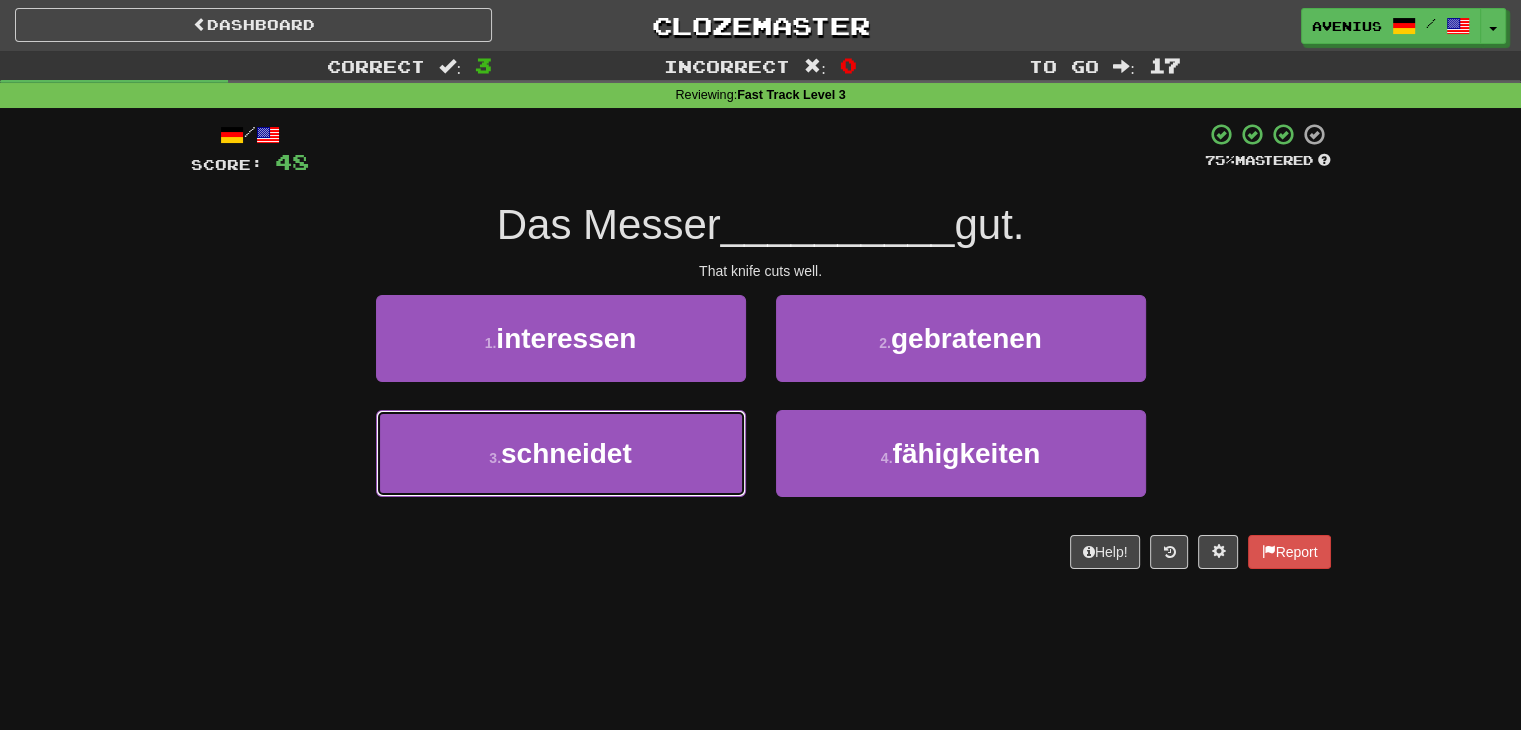 drag, startPoint x: 712, startPoint y: 434, endPoint x: 768, endPoint y: 400, distance: 65.51336 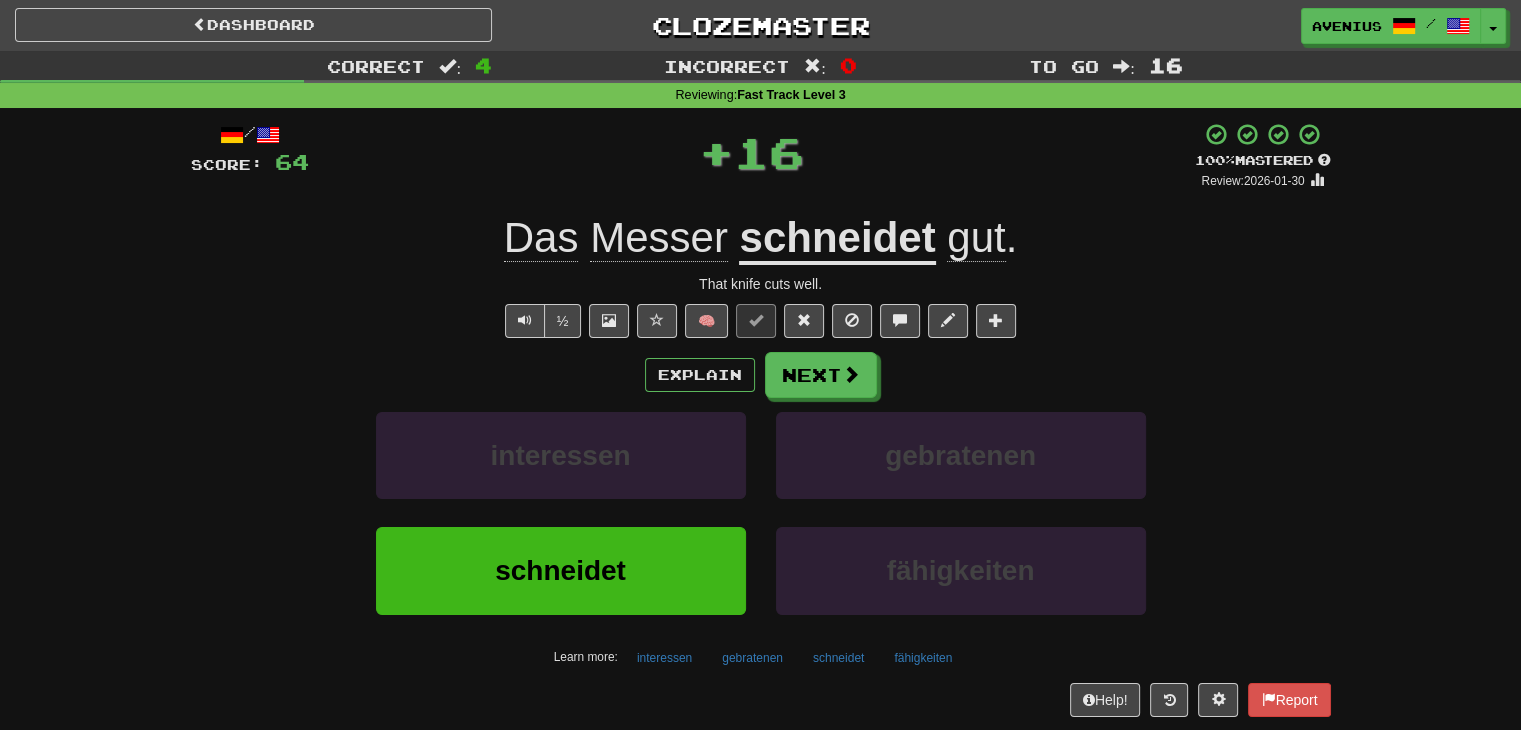 click on "Next" at bounding box center (821, 375) 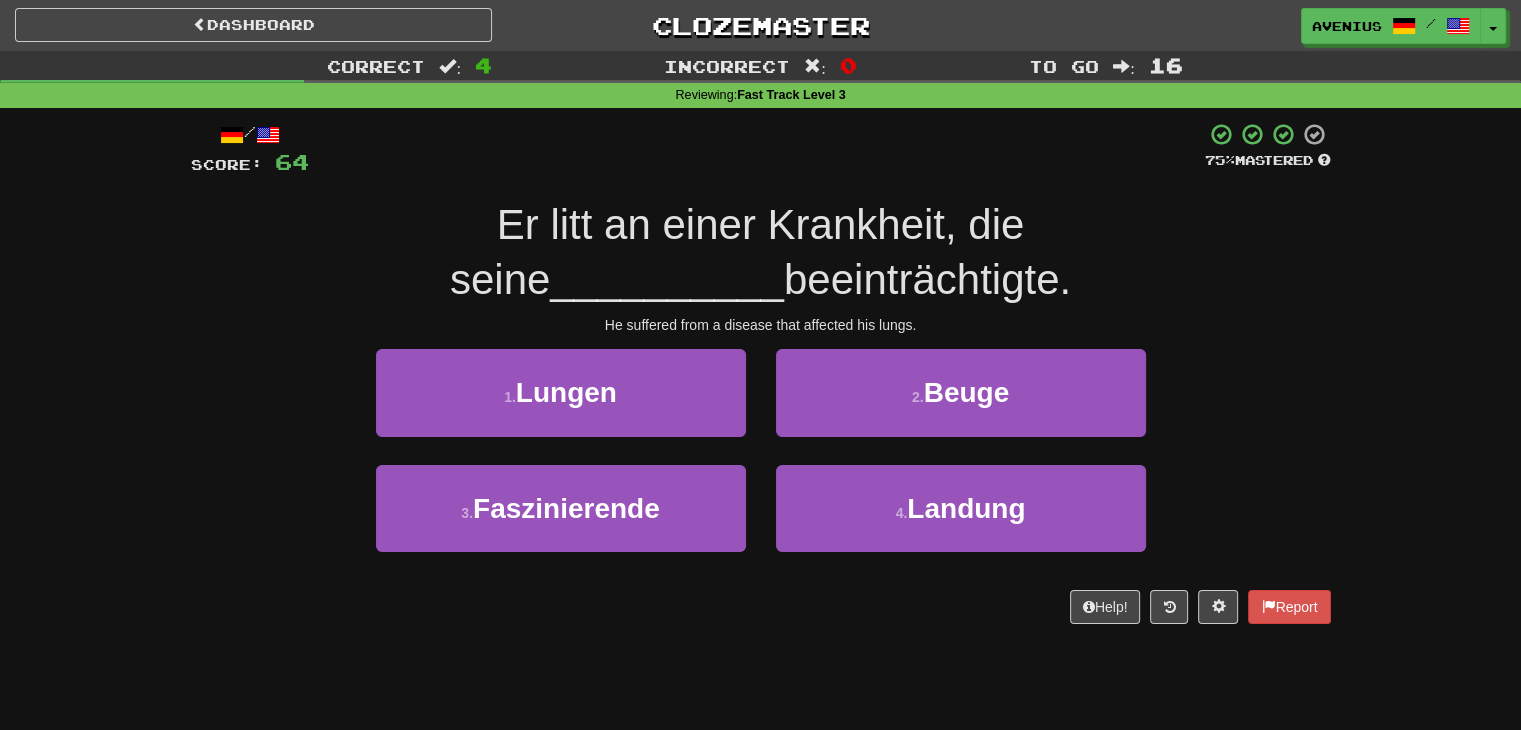 drag, startPoint x: 797, startPoint y: 381, endPoint x: 236, endPoint y: 371, distance: 561.0891 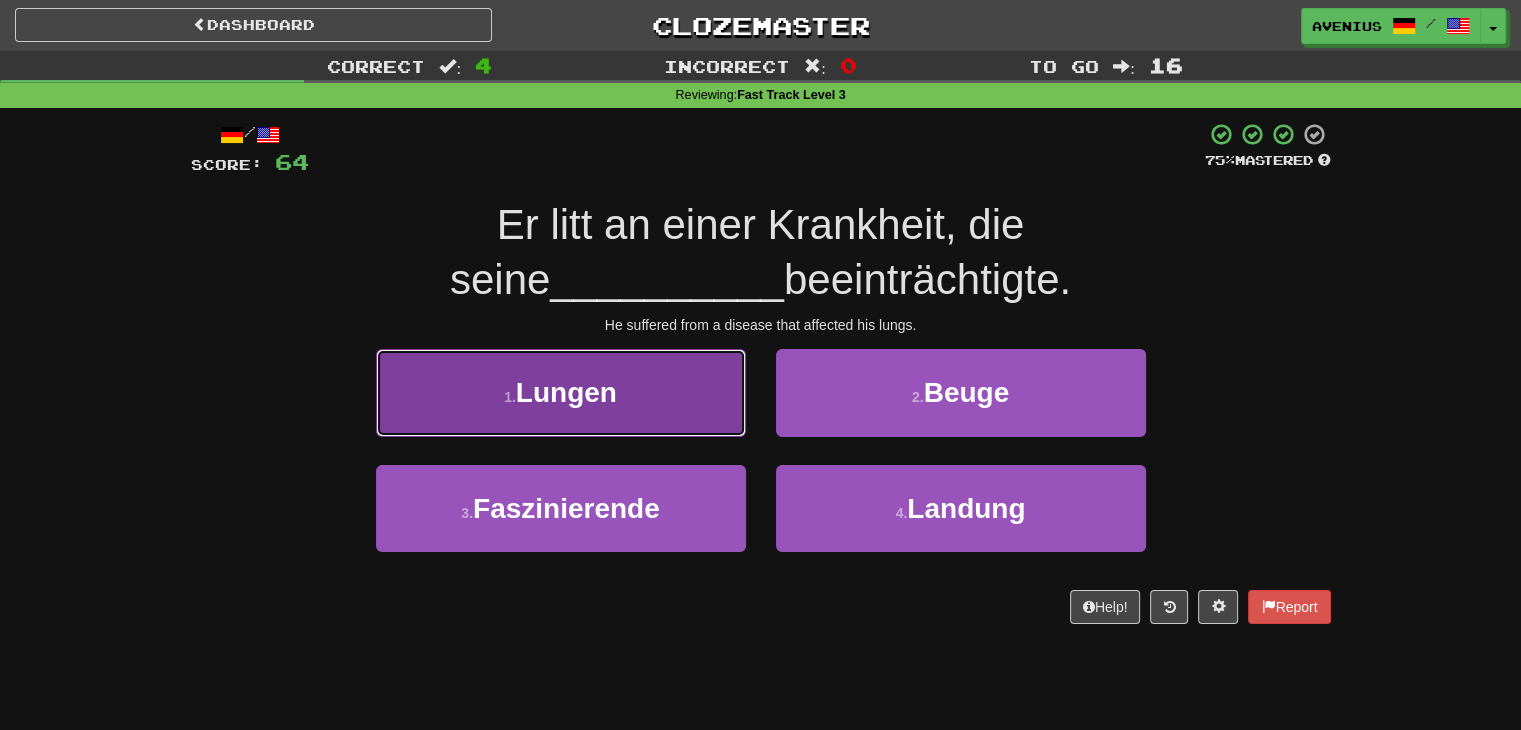 drag, startPoint x: 676, startPoint y: 413, endPoint x: 689, endPoint y: 414, distance: 13.038404 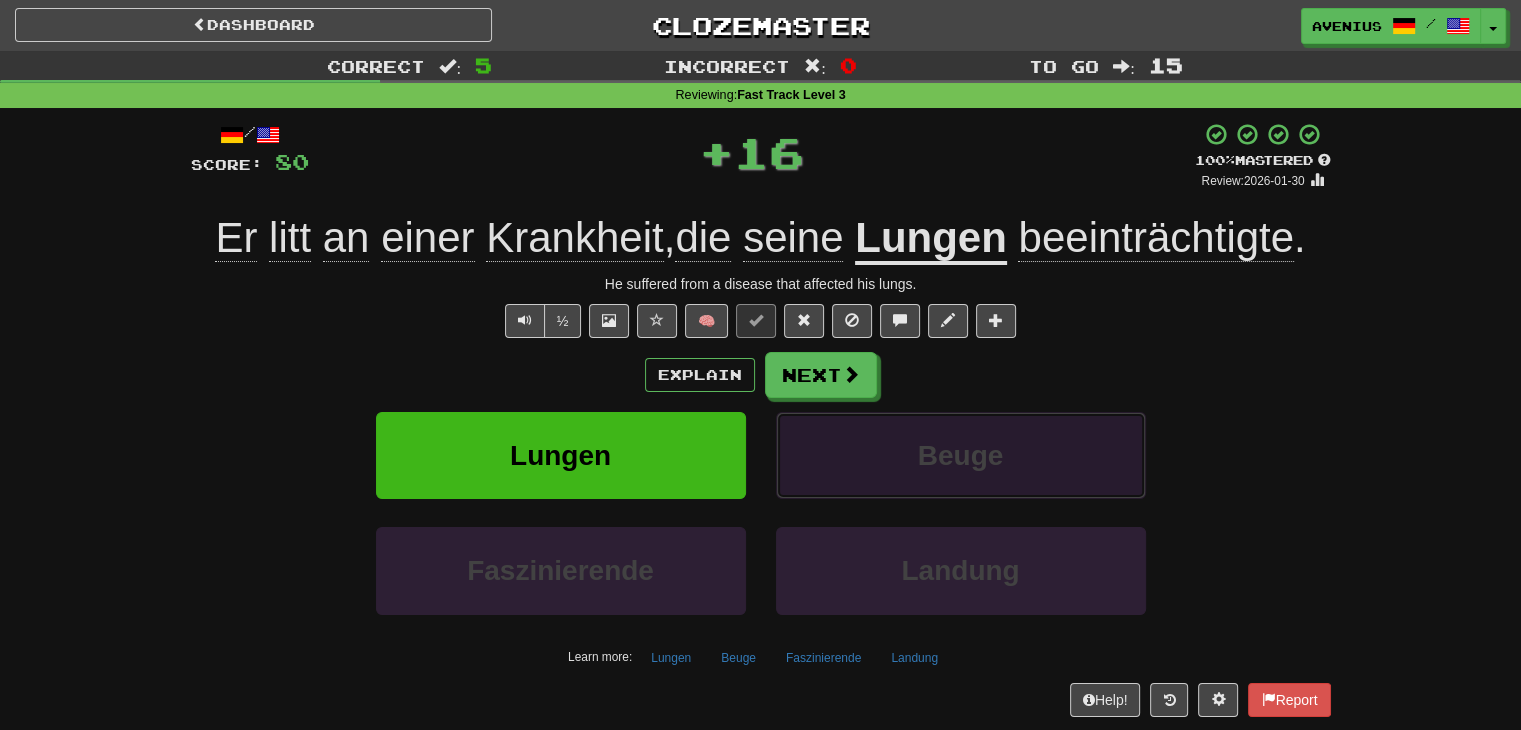click on "Beuge" at bounding box center (961, 455) 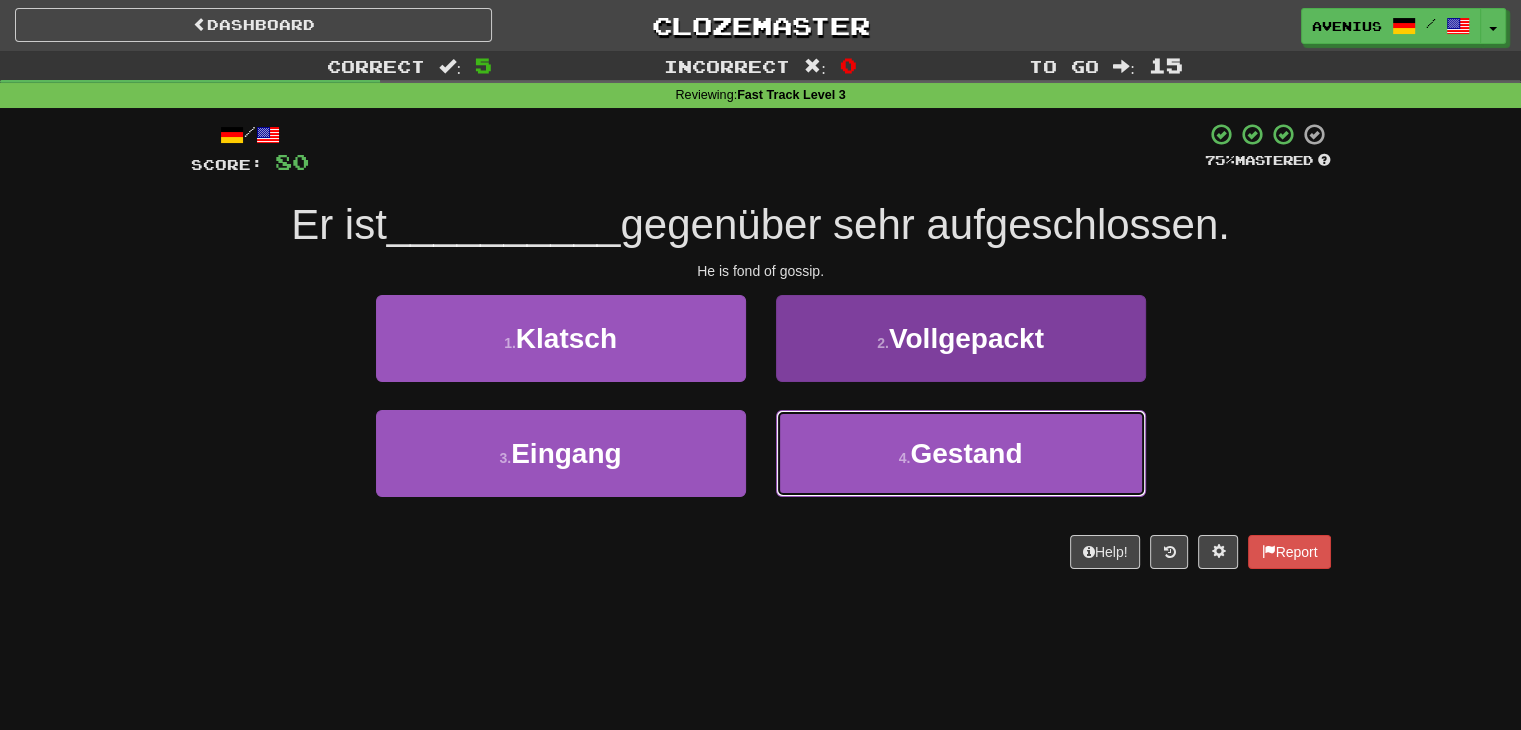 click on "4 .  Gestand" at bounding box center (961, 453) 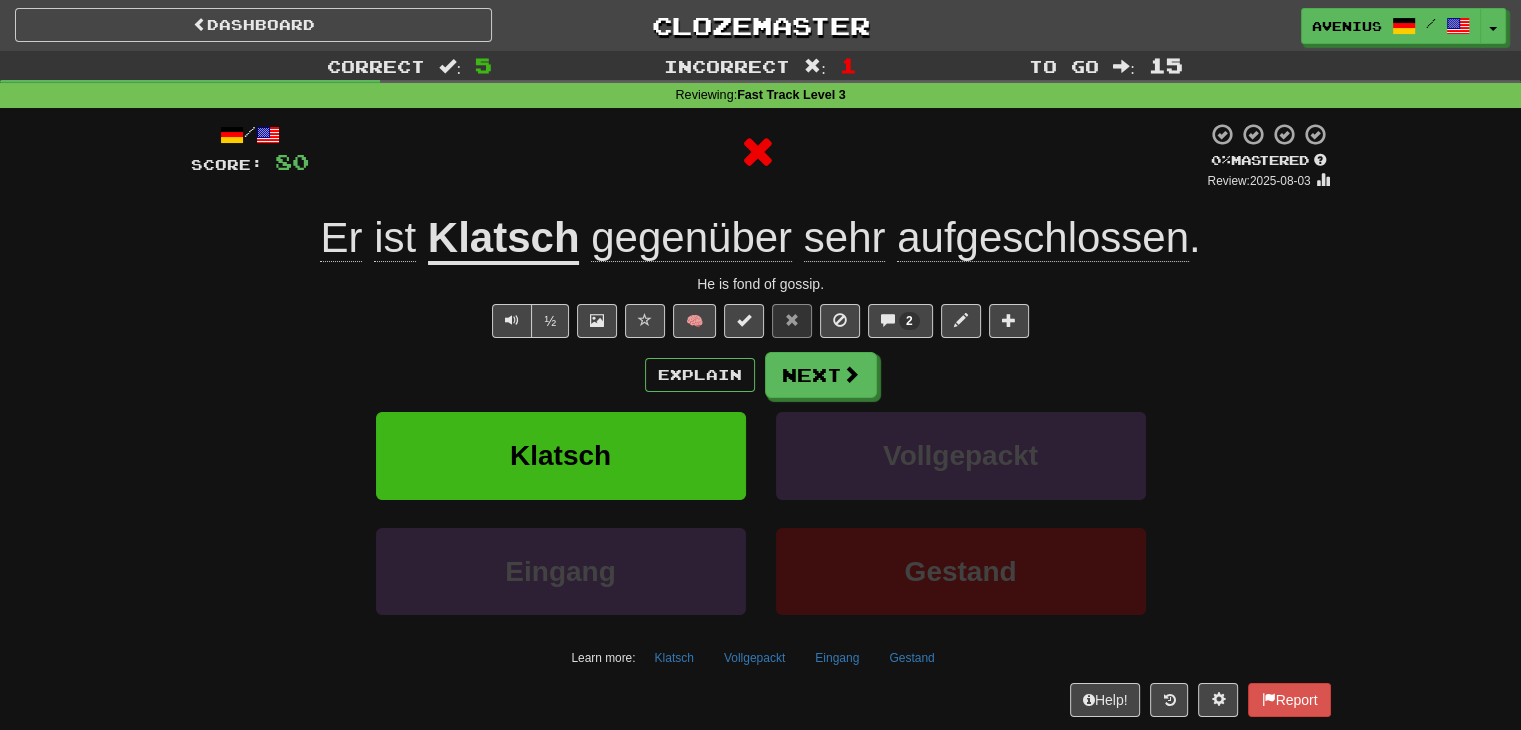 click on "/  Score:   80 0 %  Mastered Review:  2025-08-03 Er   ist   Klatsch   gegenüber   sehr   aufgeschlossen . He is fond of gossip. ½ 🧠 2 Explain Next Klatsch Vollgepackt Eingang Gestand Learn more: Klatsch Vollgepackt Eingang Gestand  Help!  Report" at bounding box center (761, 419) 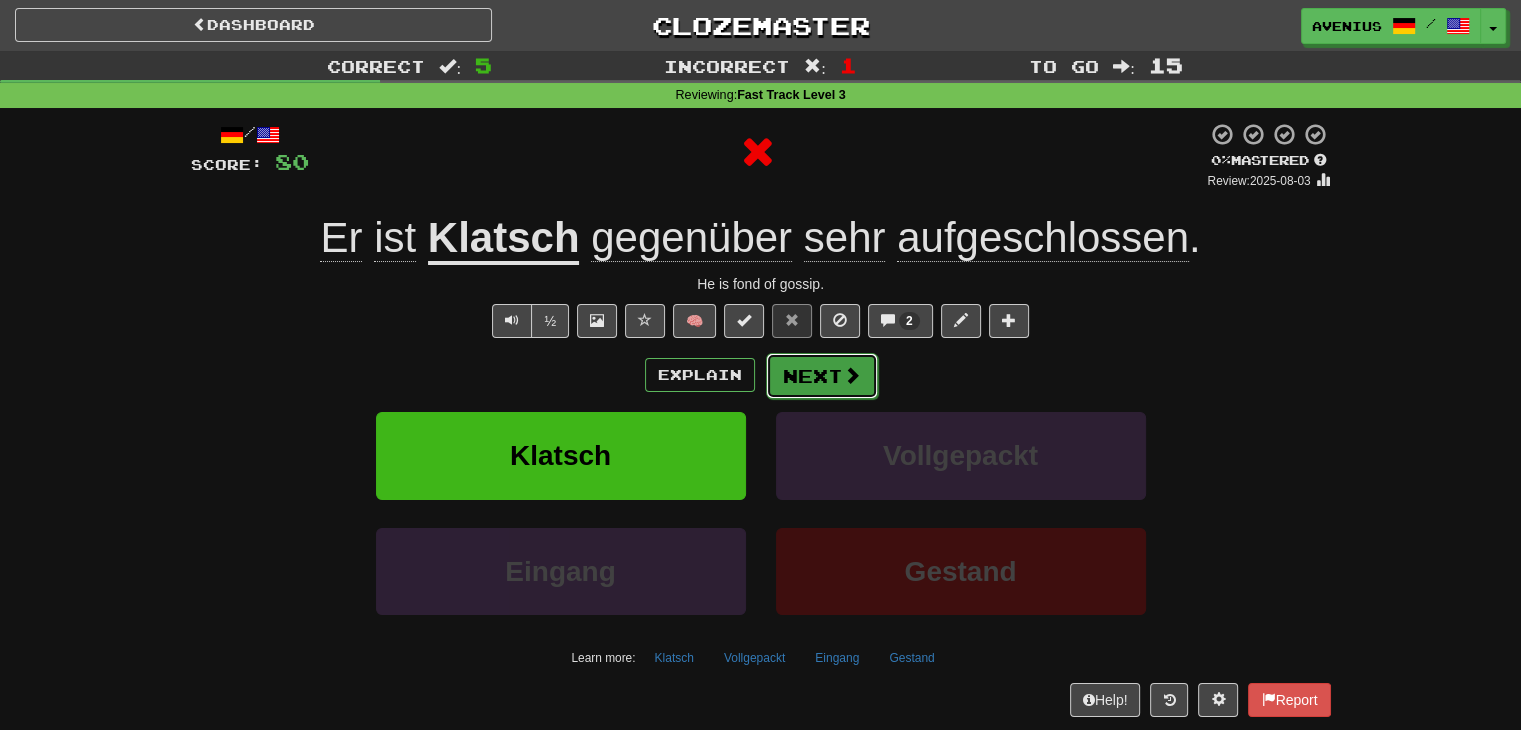 click on "Next" at bounding box center (822, 376) 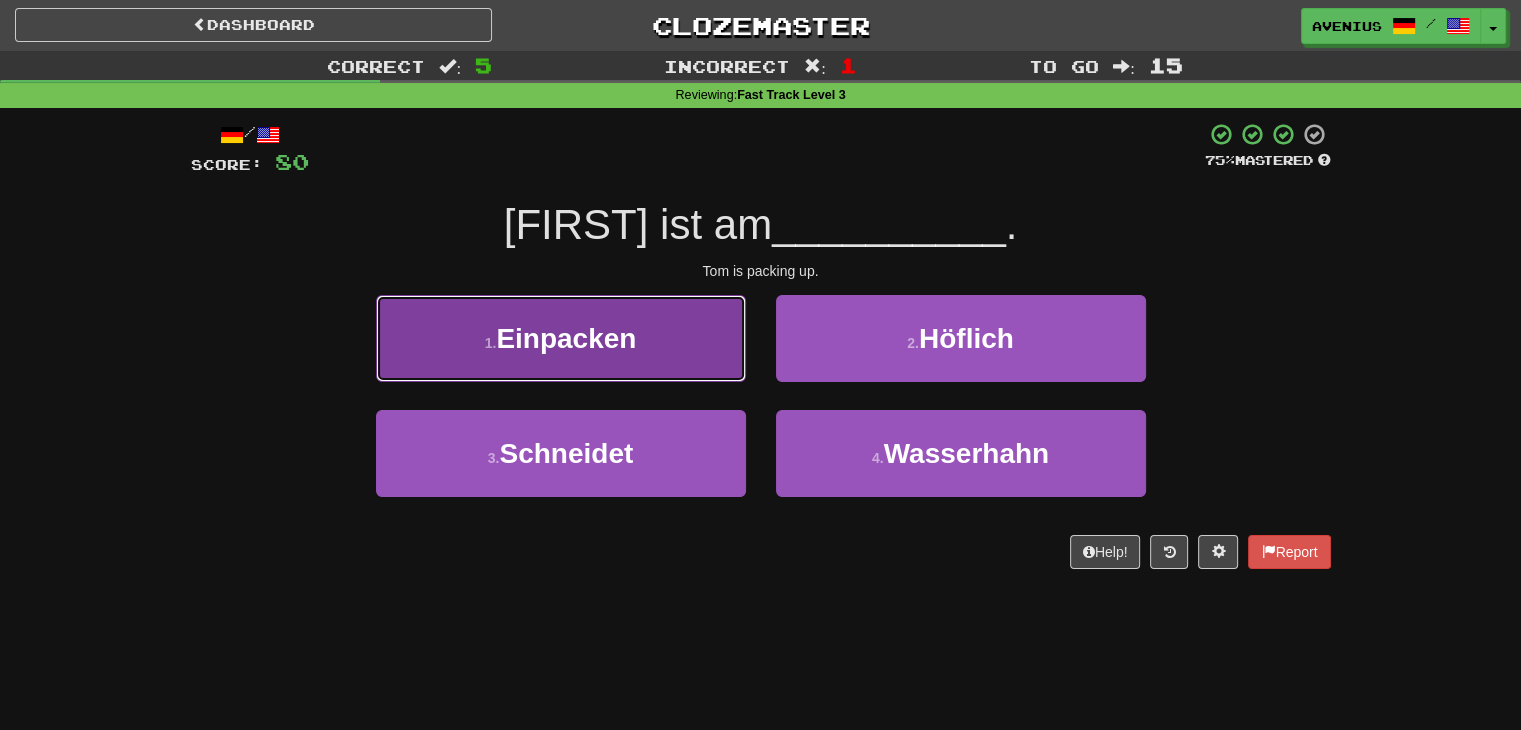 click on "1 .  Einpacken" at bounding box center (561, 338) 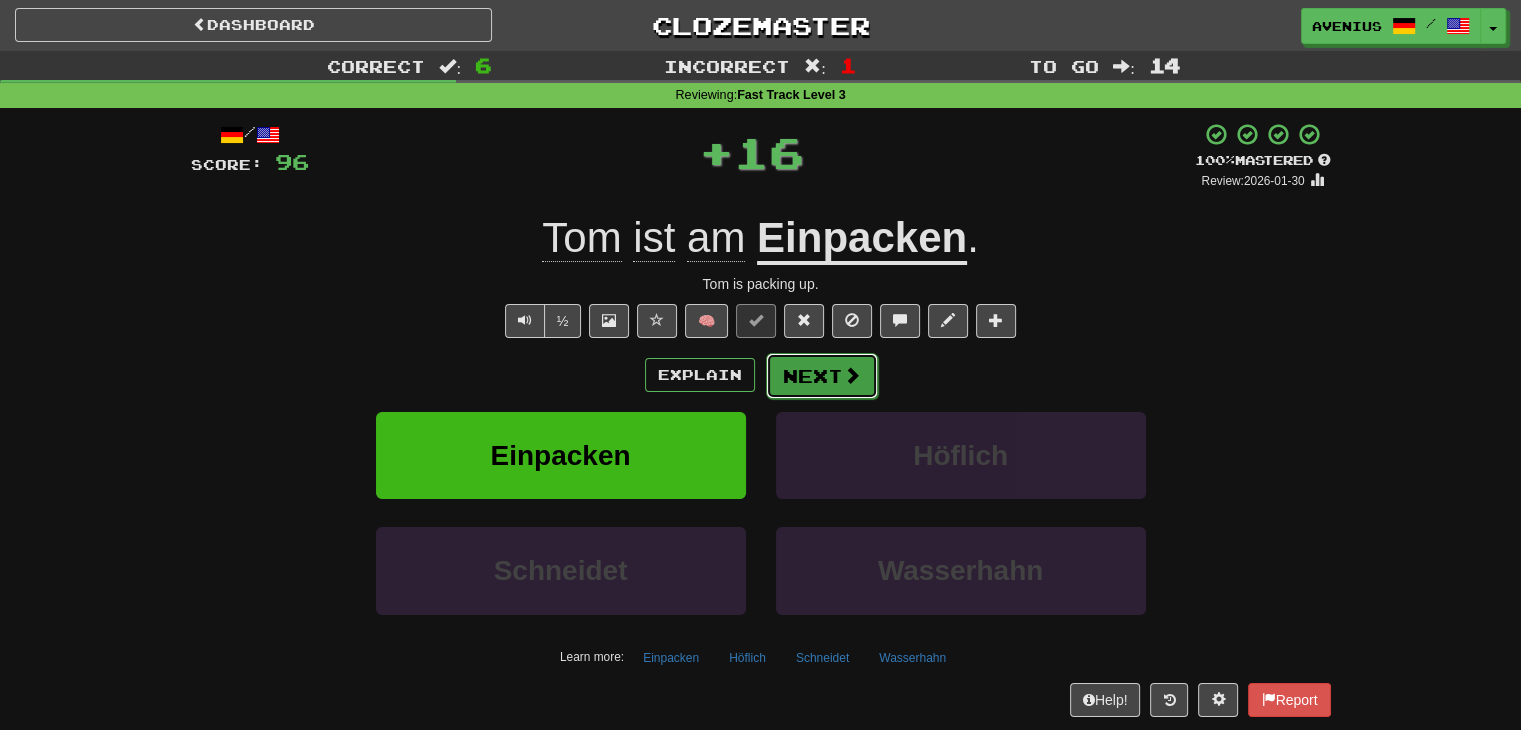 click at bounding box center [852, 375] 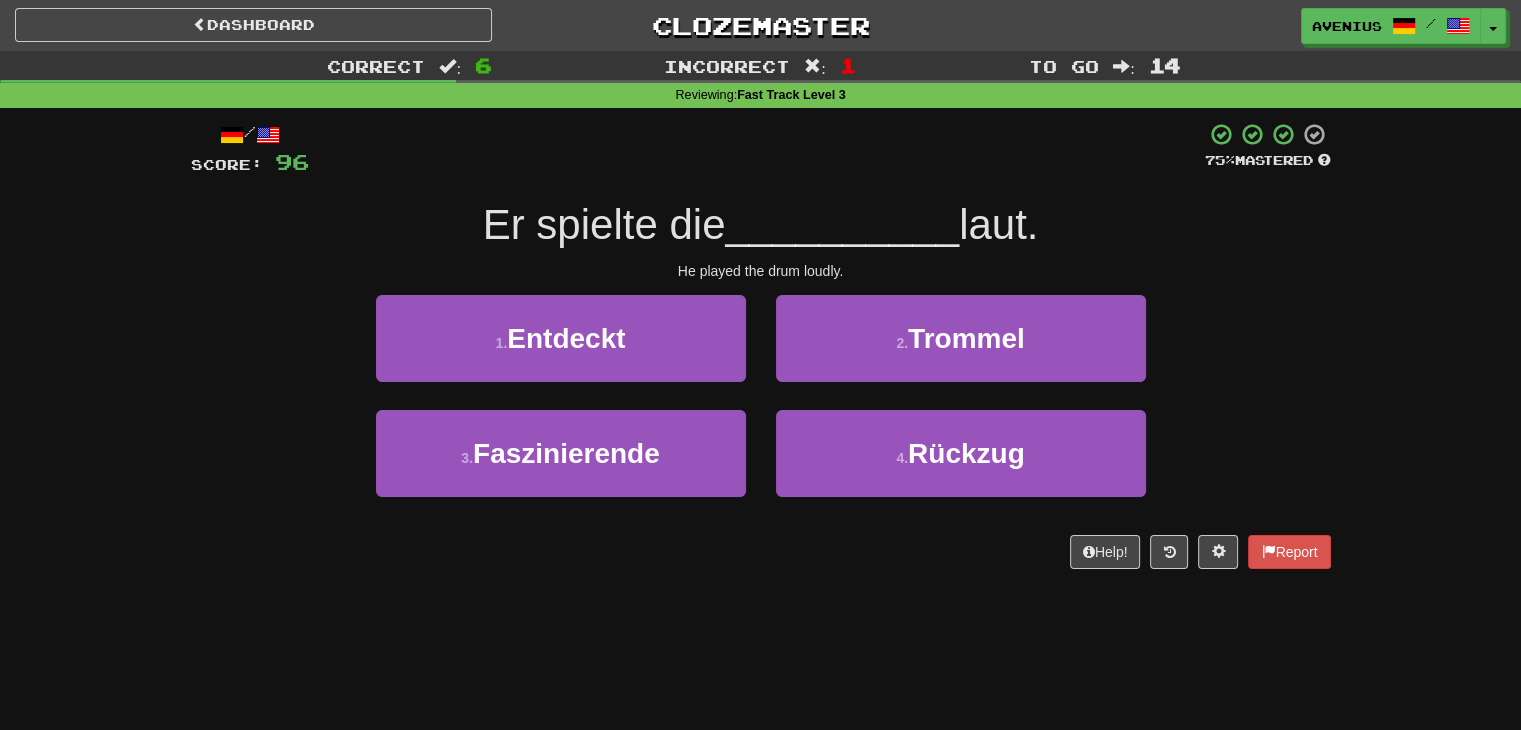 drag, startPoint x: 1422, startPoint y: 413, endPoint x: 847, endPoint y: 639, distance: 617.8196 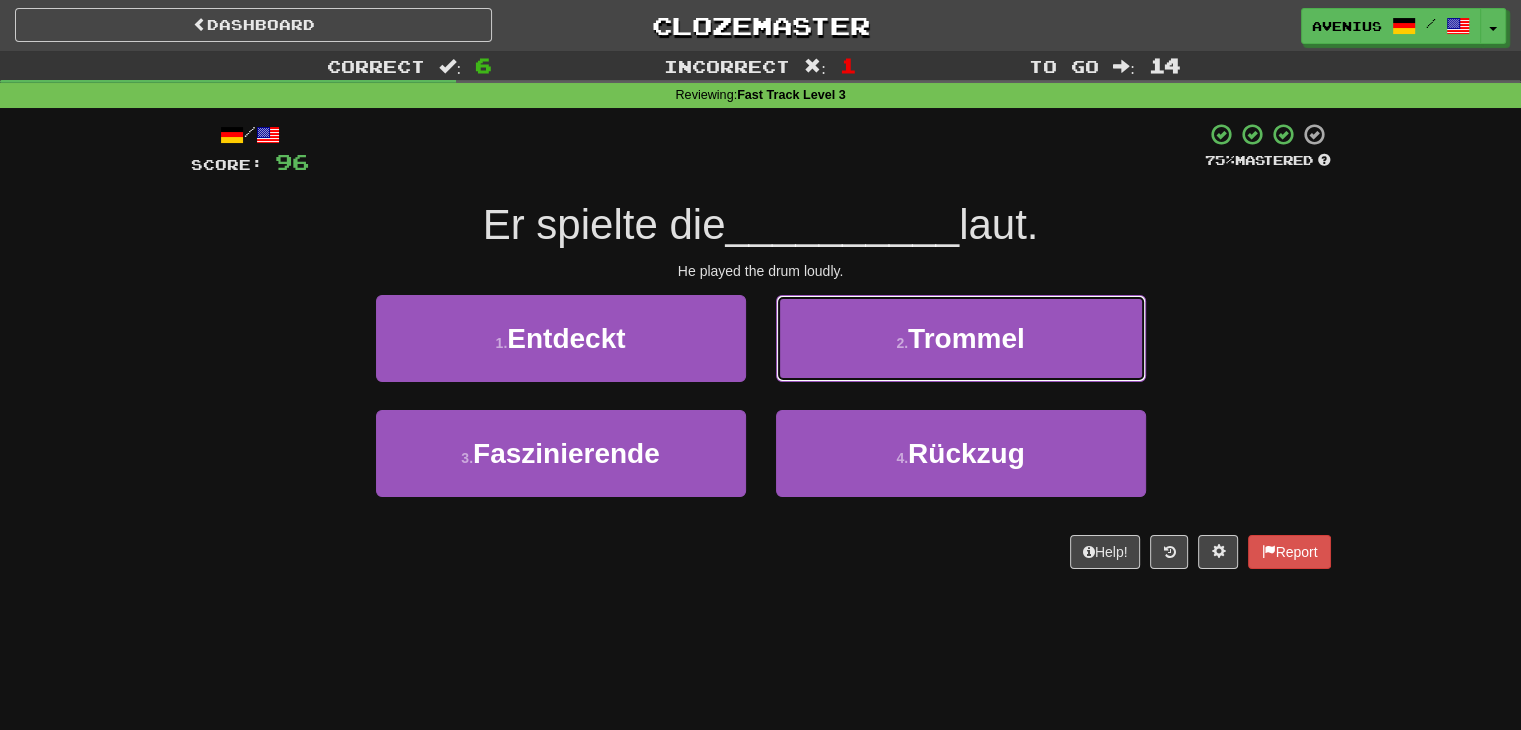 click on "Trommel" at bounding box center [966, 338] 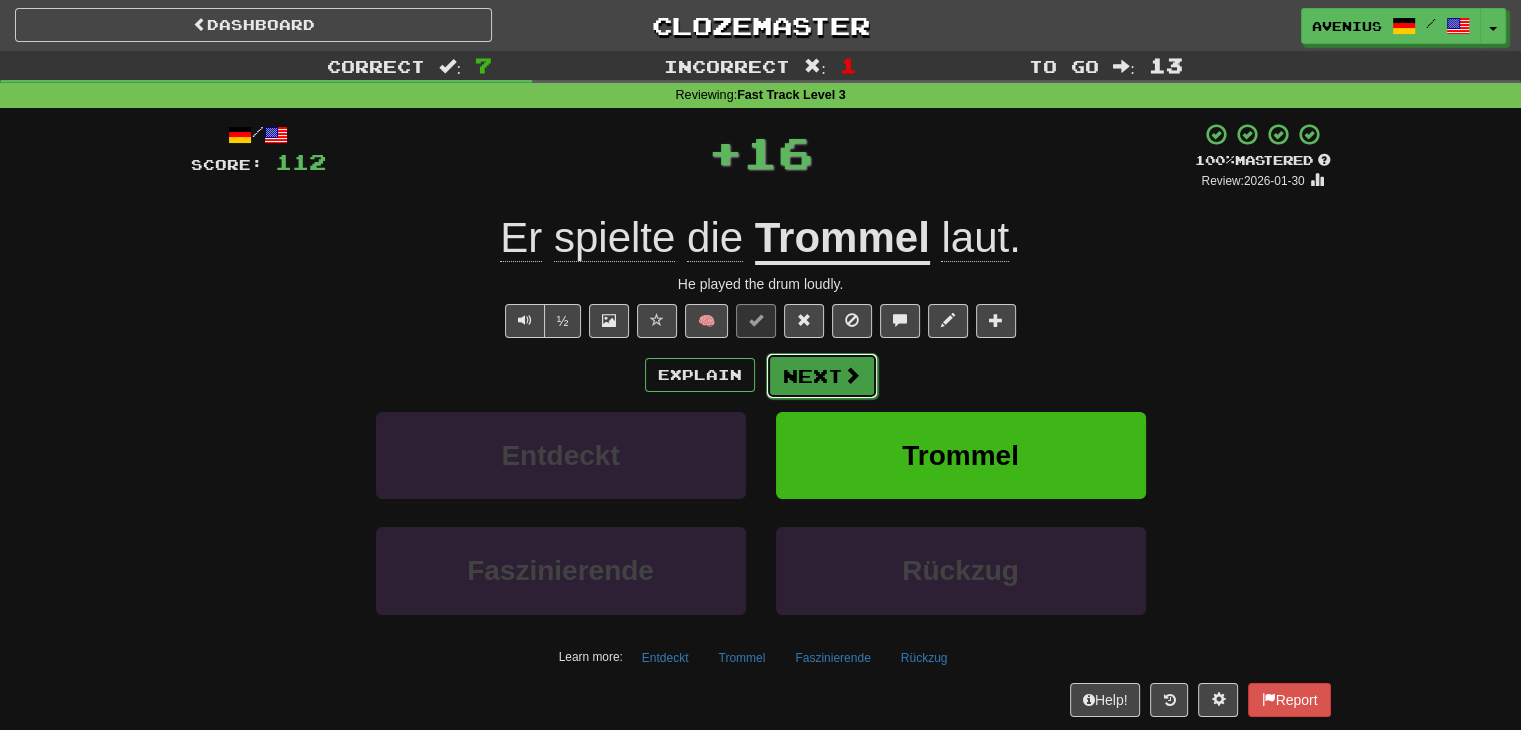 click at bounding box center (852, 375) 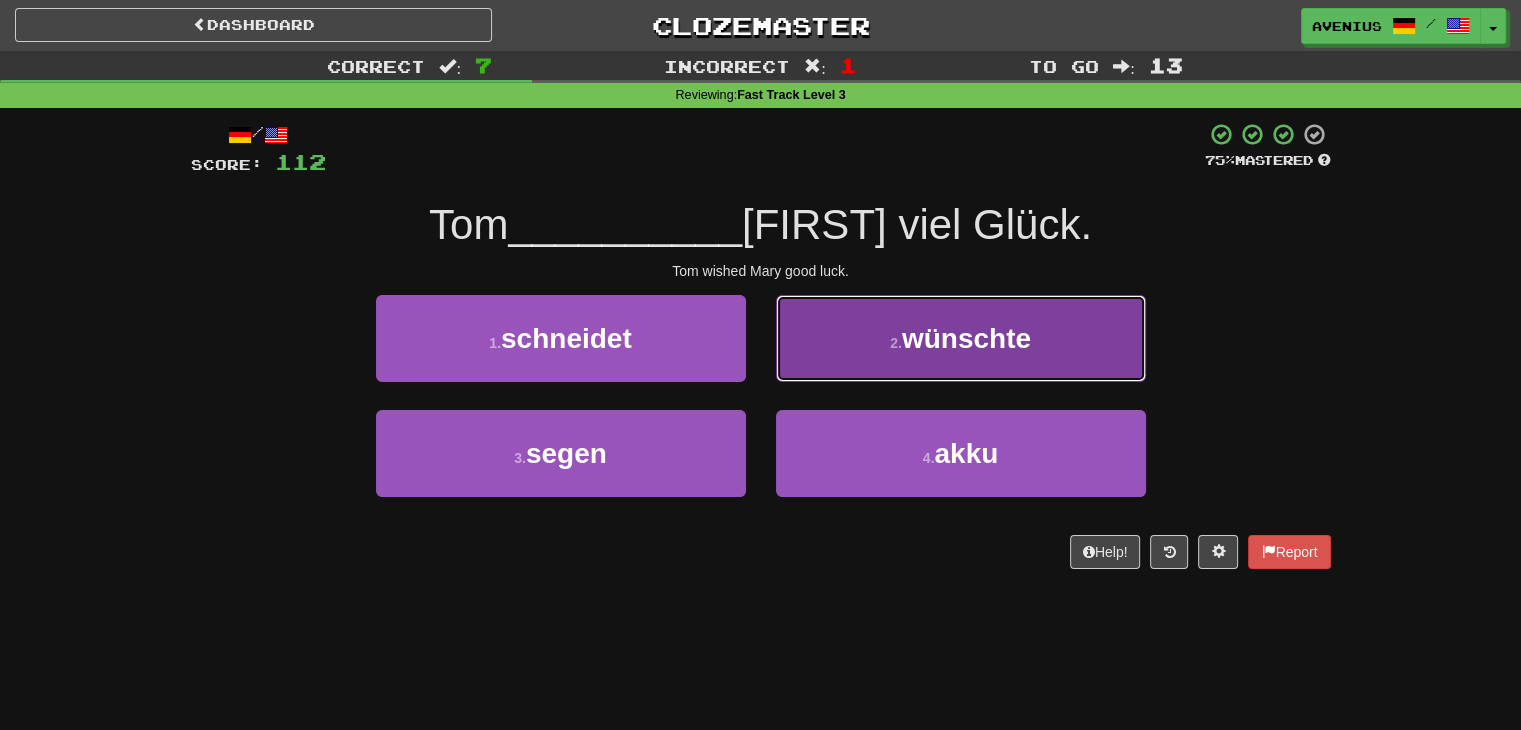 click on "2 .  wünschte" at bounding box center (961, 338) 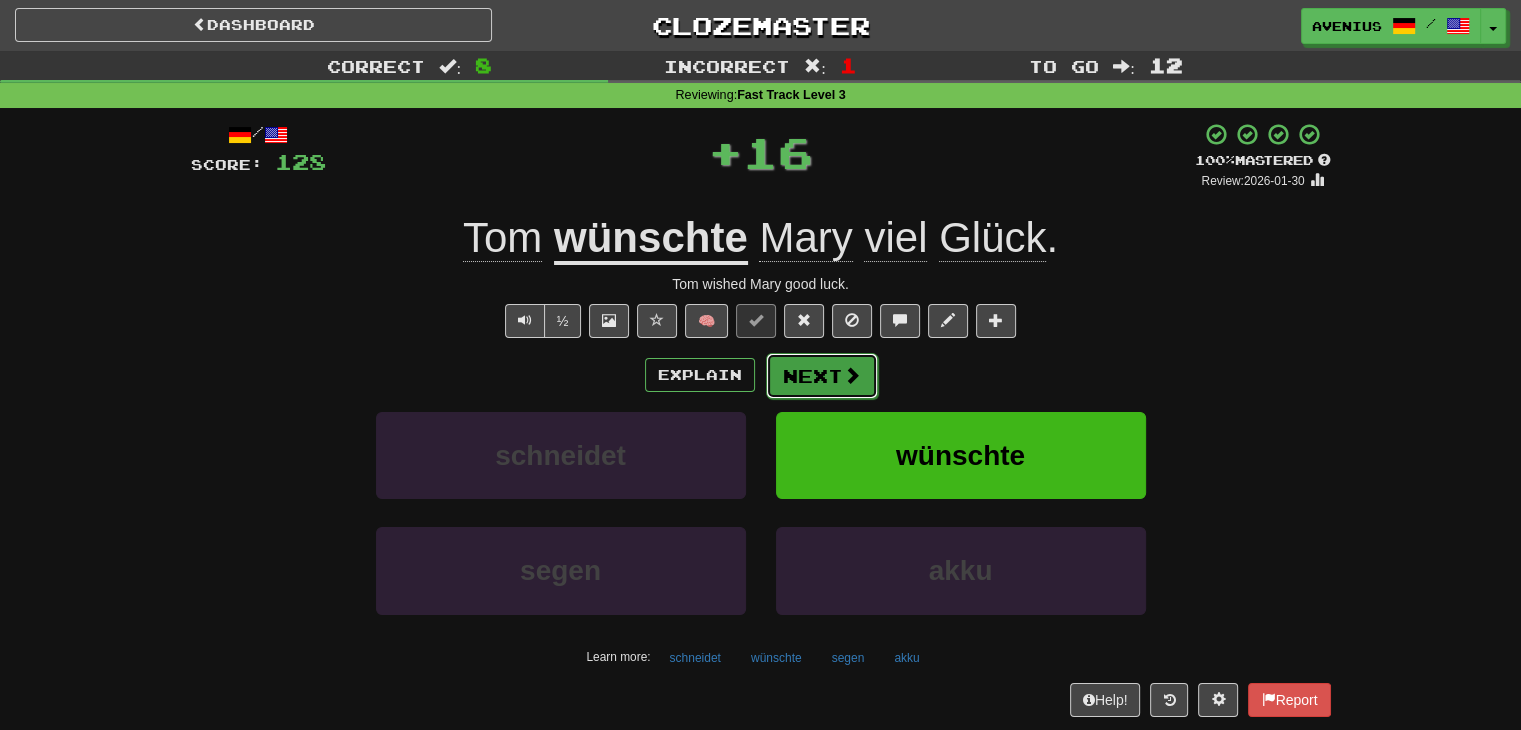 click on "Next" at bounding box center [822, 376] 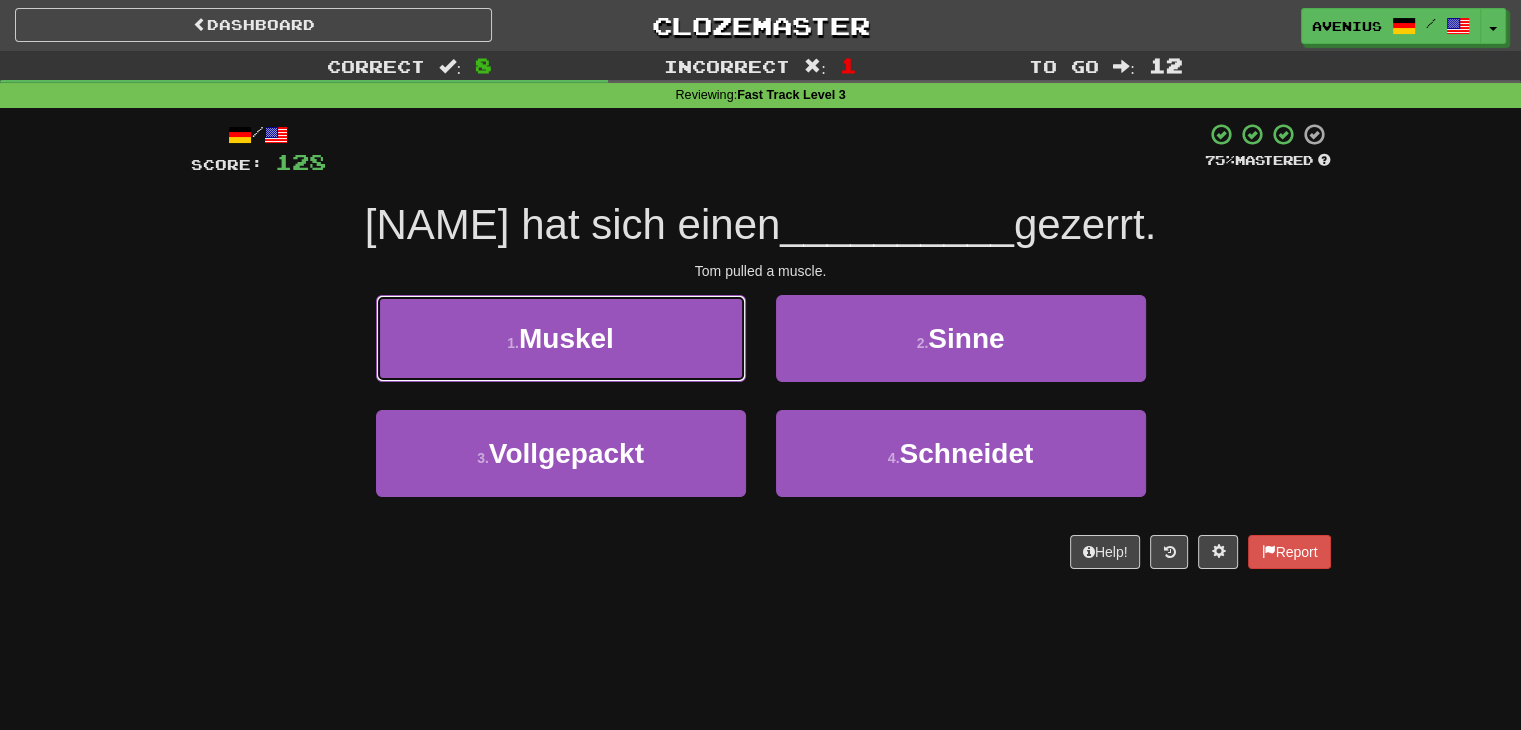click on "1 .  Muskel" at bounding box center (561, 338) 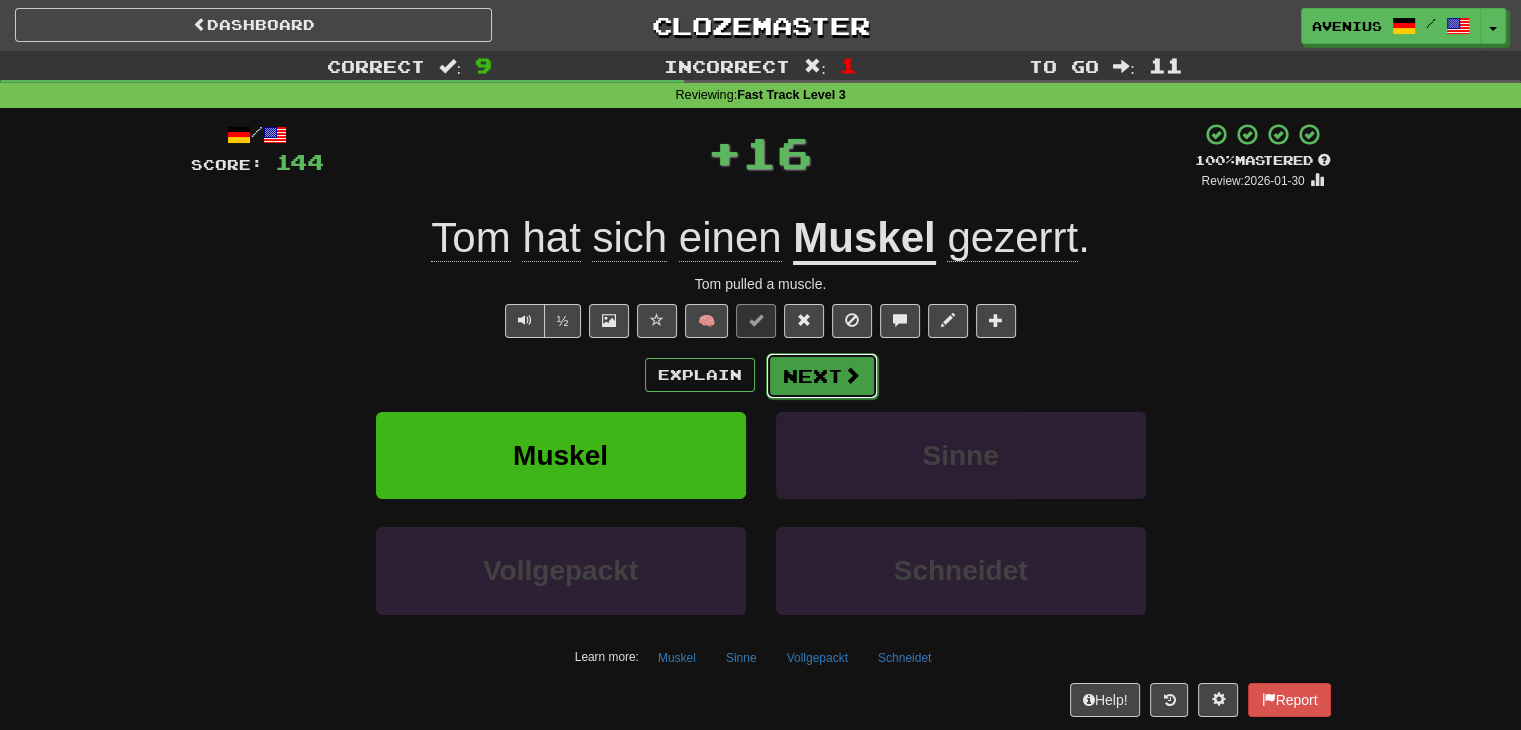 click on "Next" at bounding box center (822, 376) 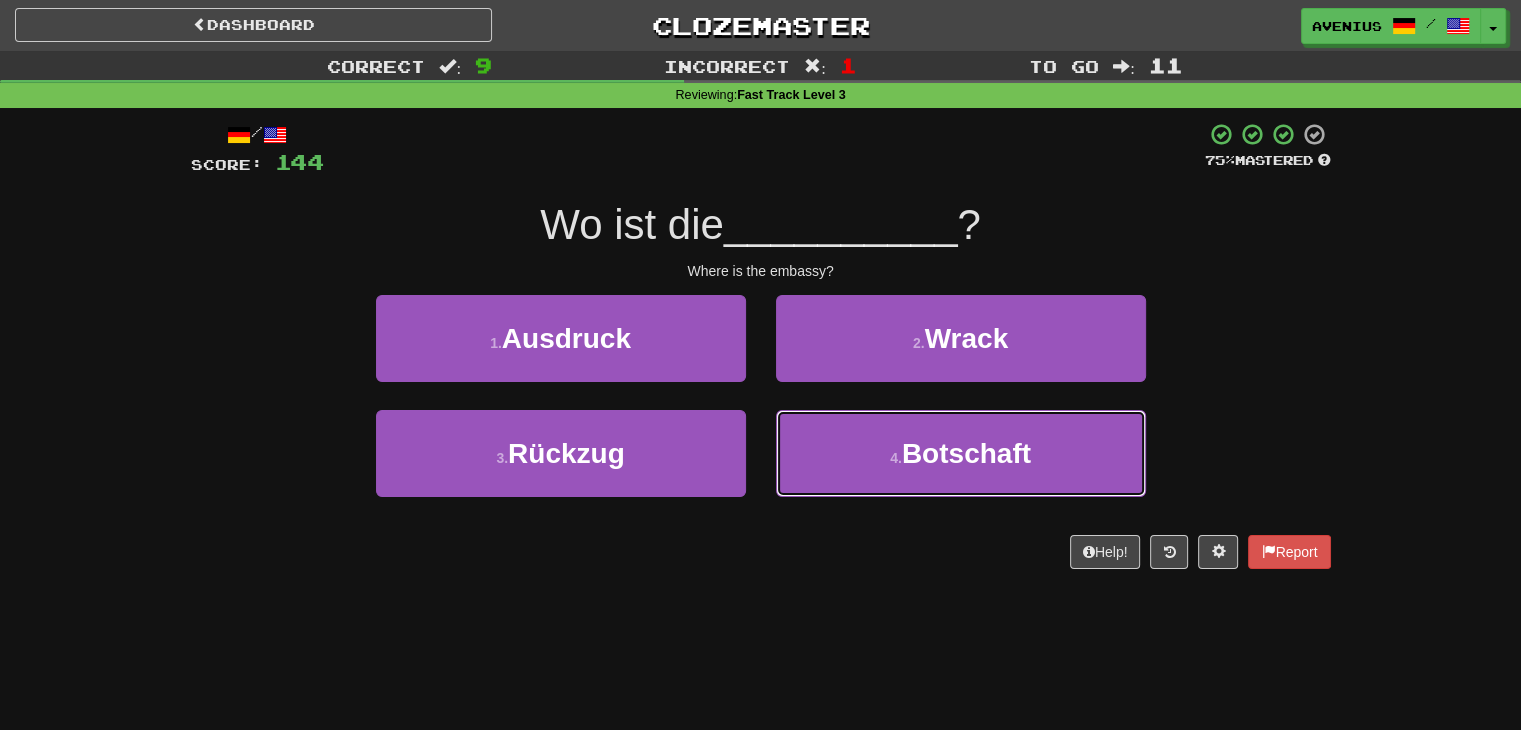 drag, startPoint x: 926, startPoint y: 462, endPoint x: 846, endPoint y: 400, distance: 101.21265 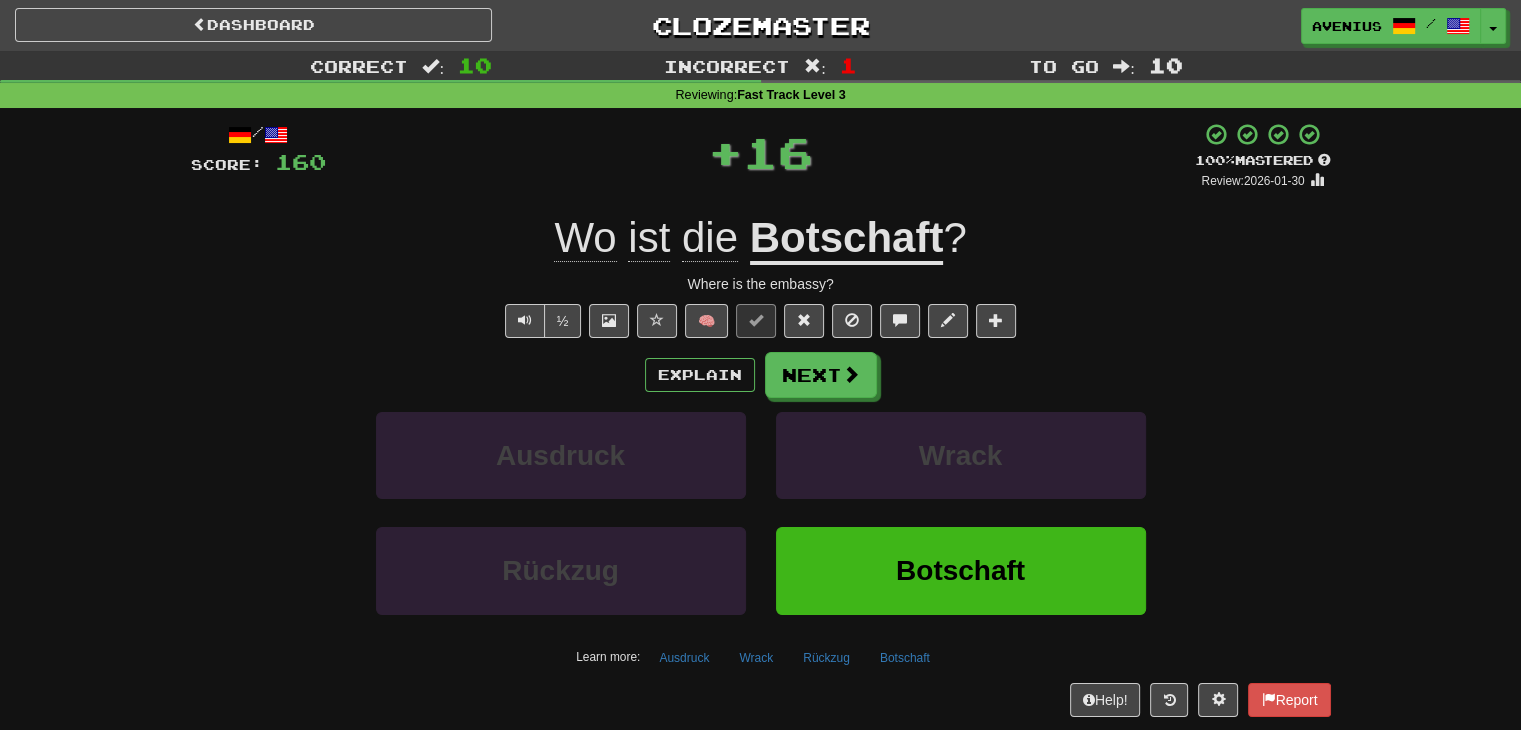 click on "Next" at bounding box center (821, 375) 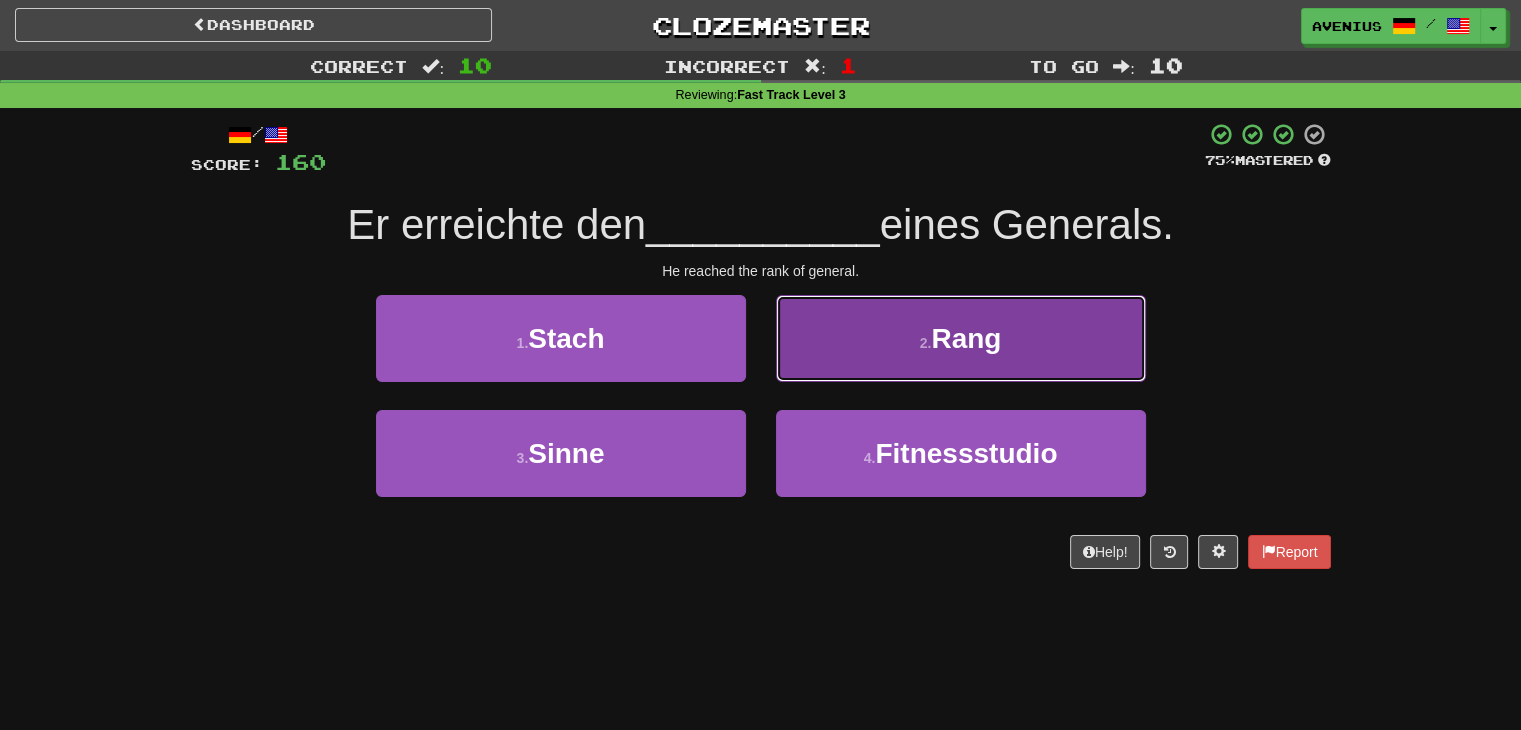 click on "2 .  Rang" at bounding box center (961, 338) 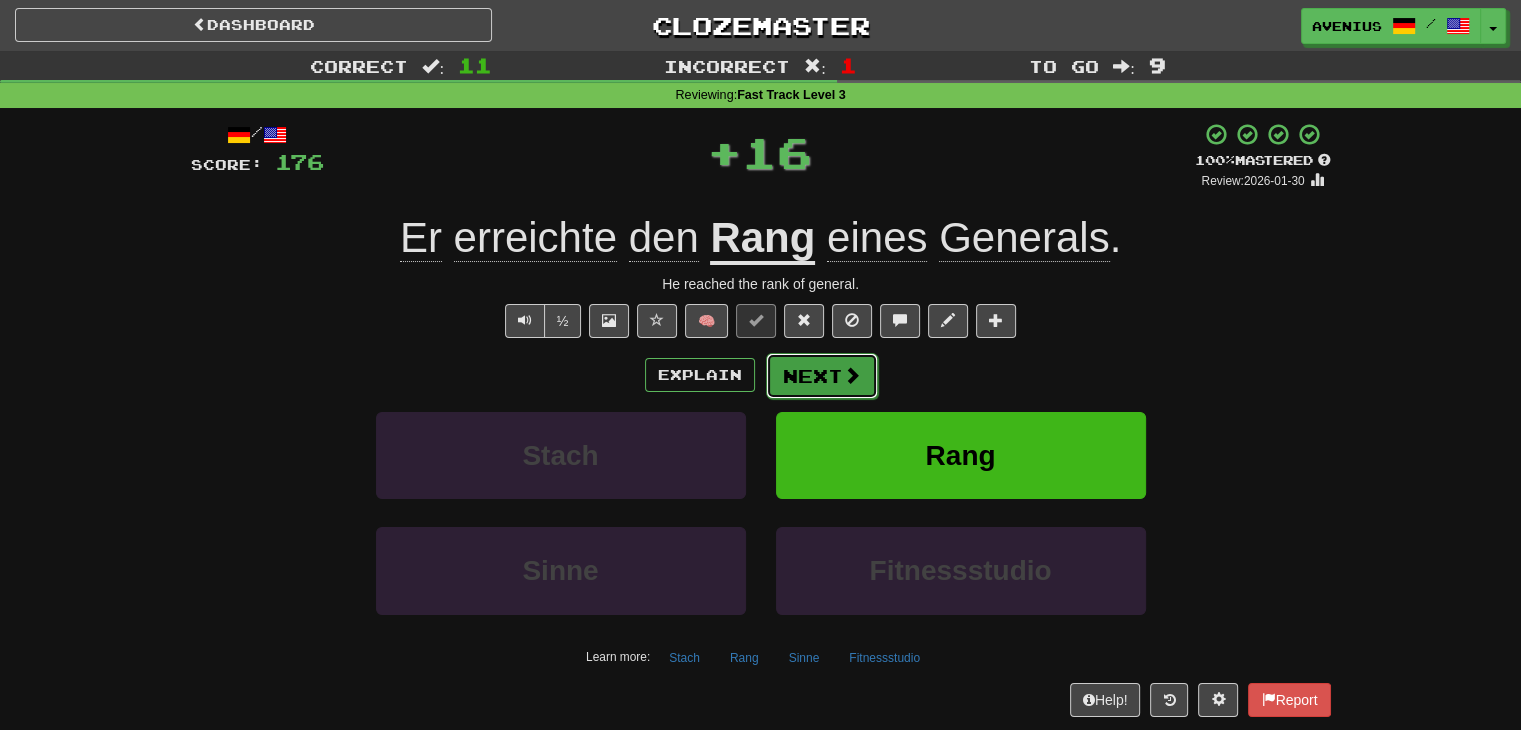 click on "Next" at bounding box center [822, 376] 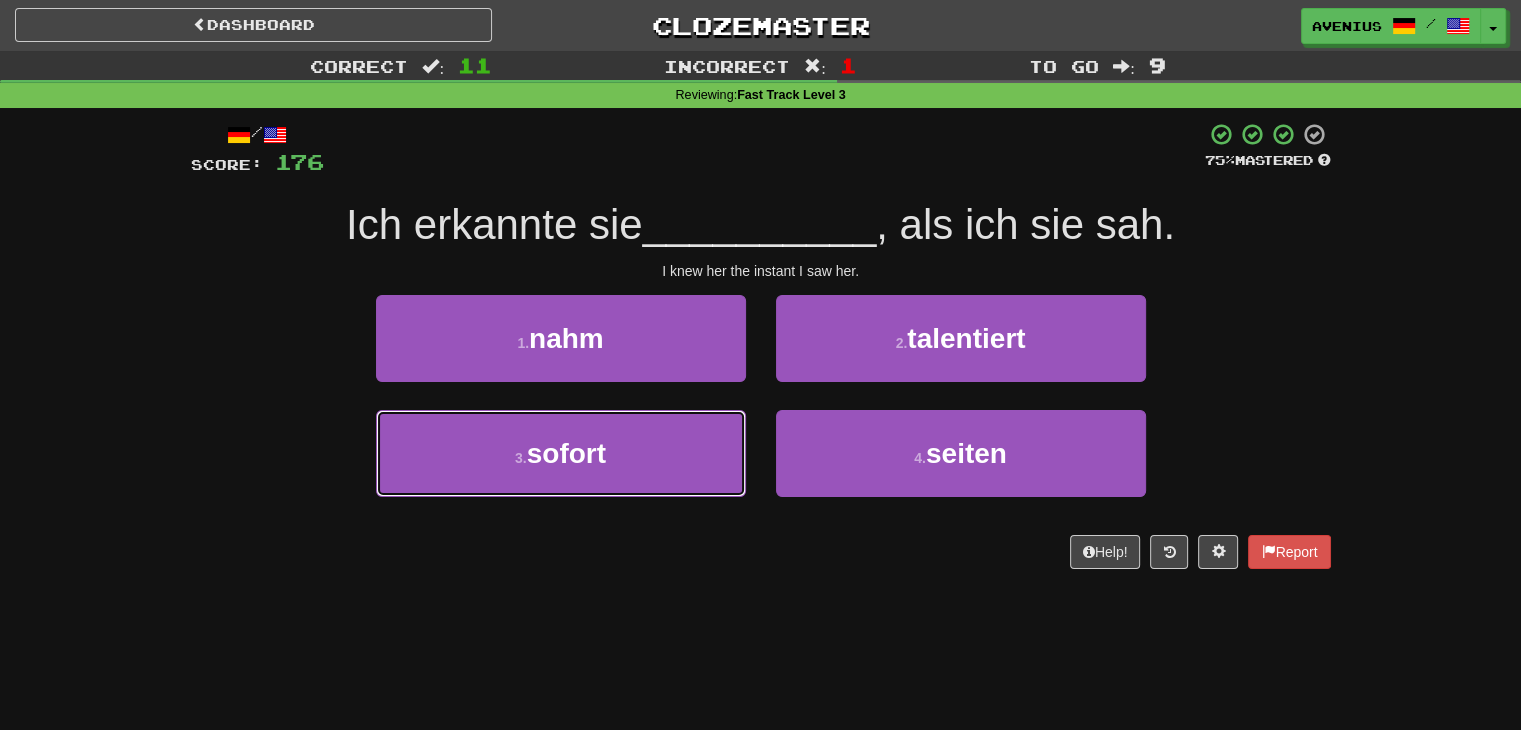 drag, startPoint x: 636, startPoint y: 445, endPoint x: 785, endPoint y: 401, distance: 155.36087 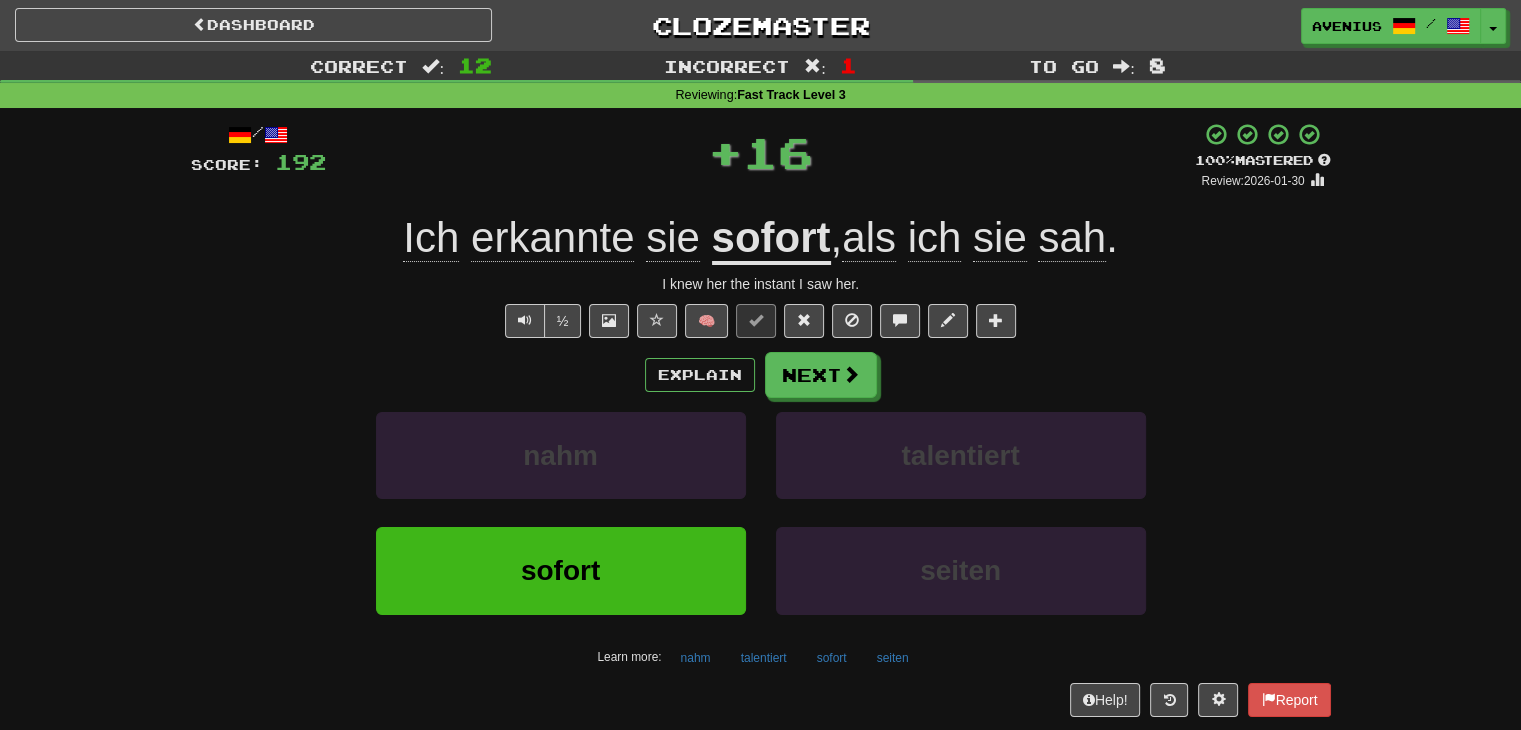 click on "Explain Next" at bounding box center [761, 375] 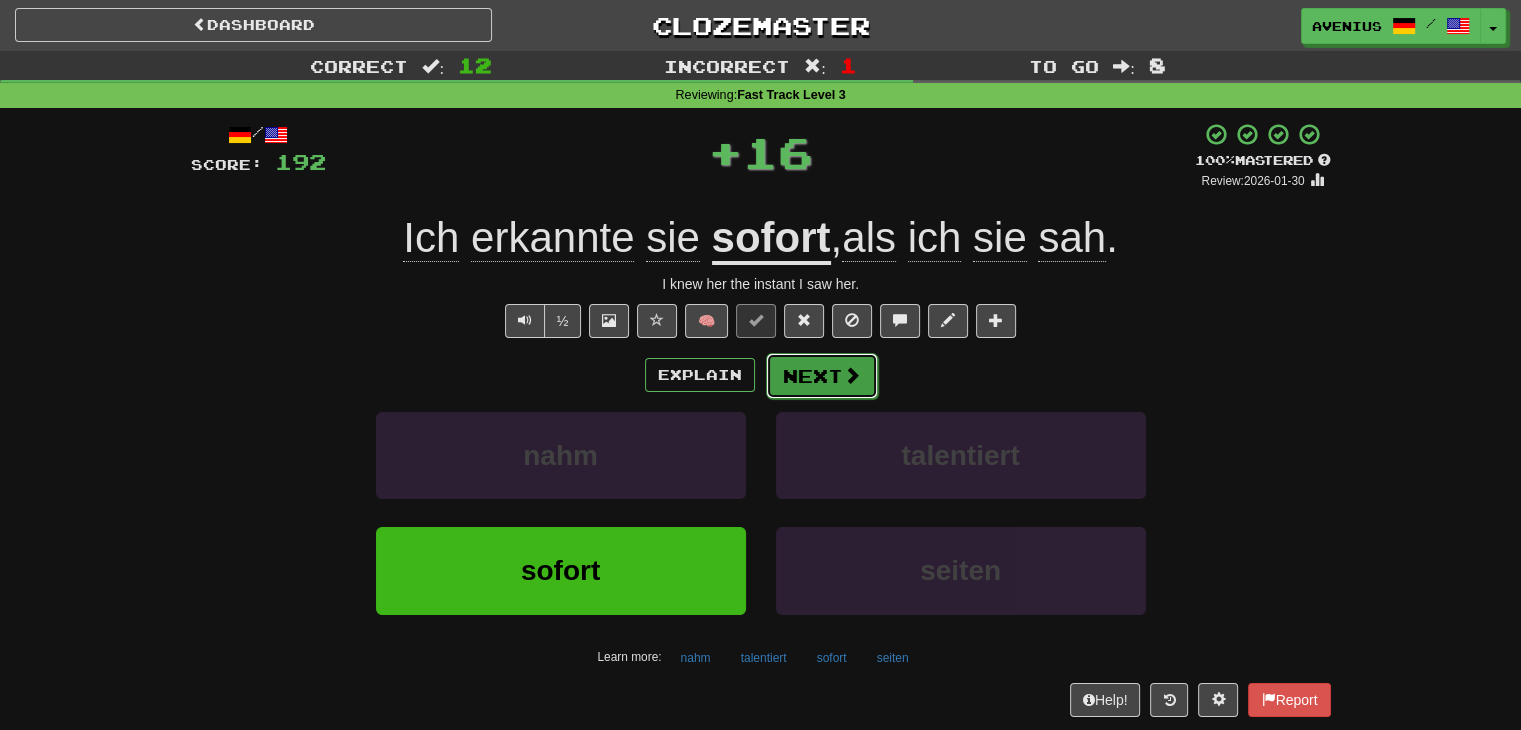 click on "Next" at bounding box center [822, 376] 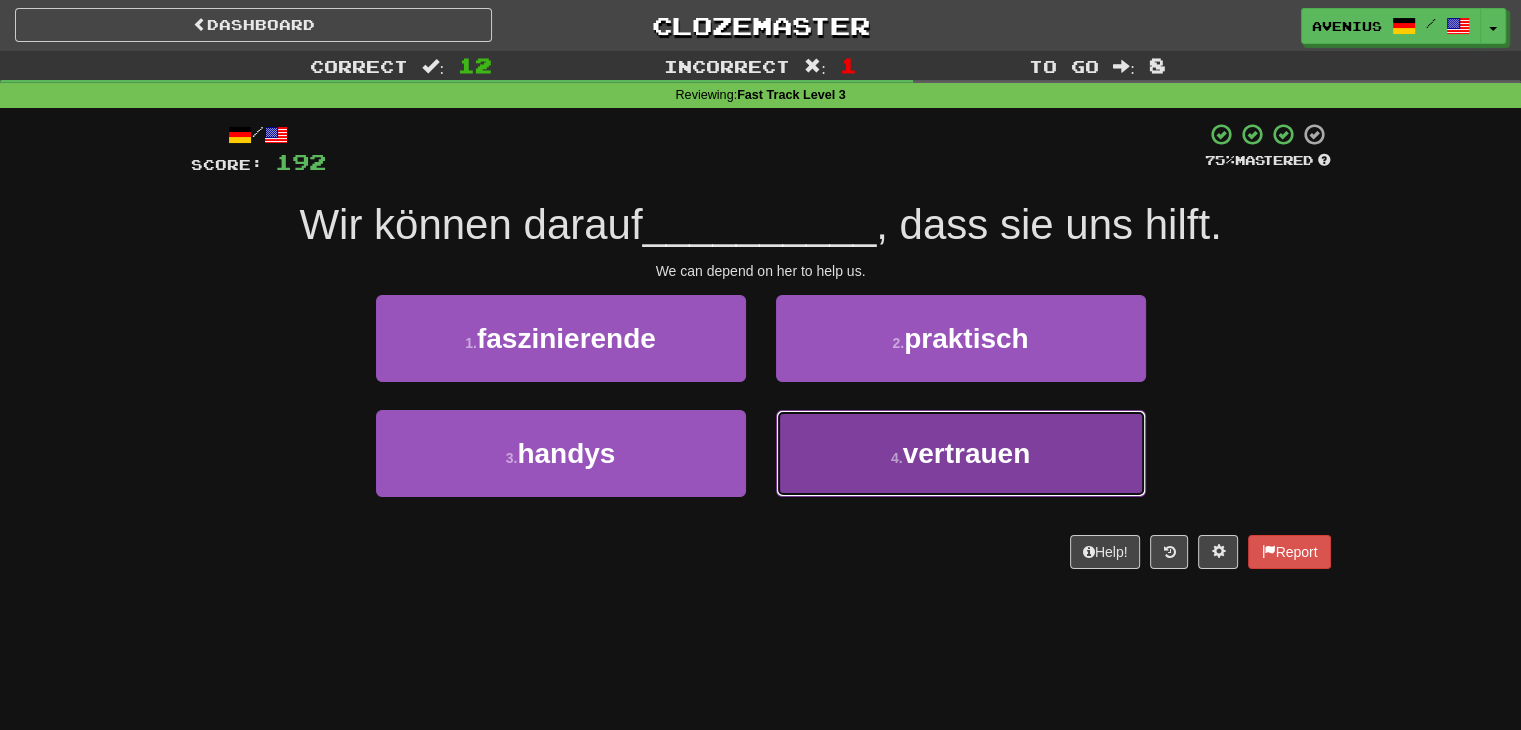 click on "4 .  vertrauen" at bounding box center (961, 453) 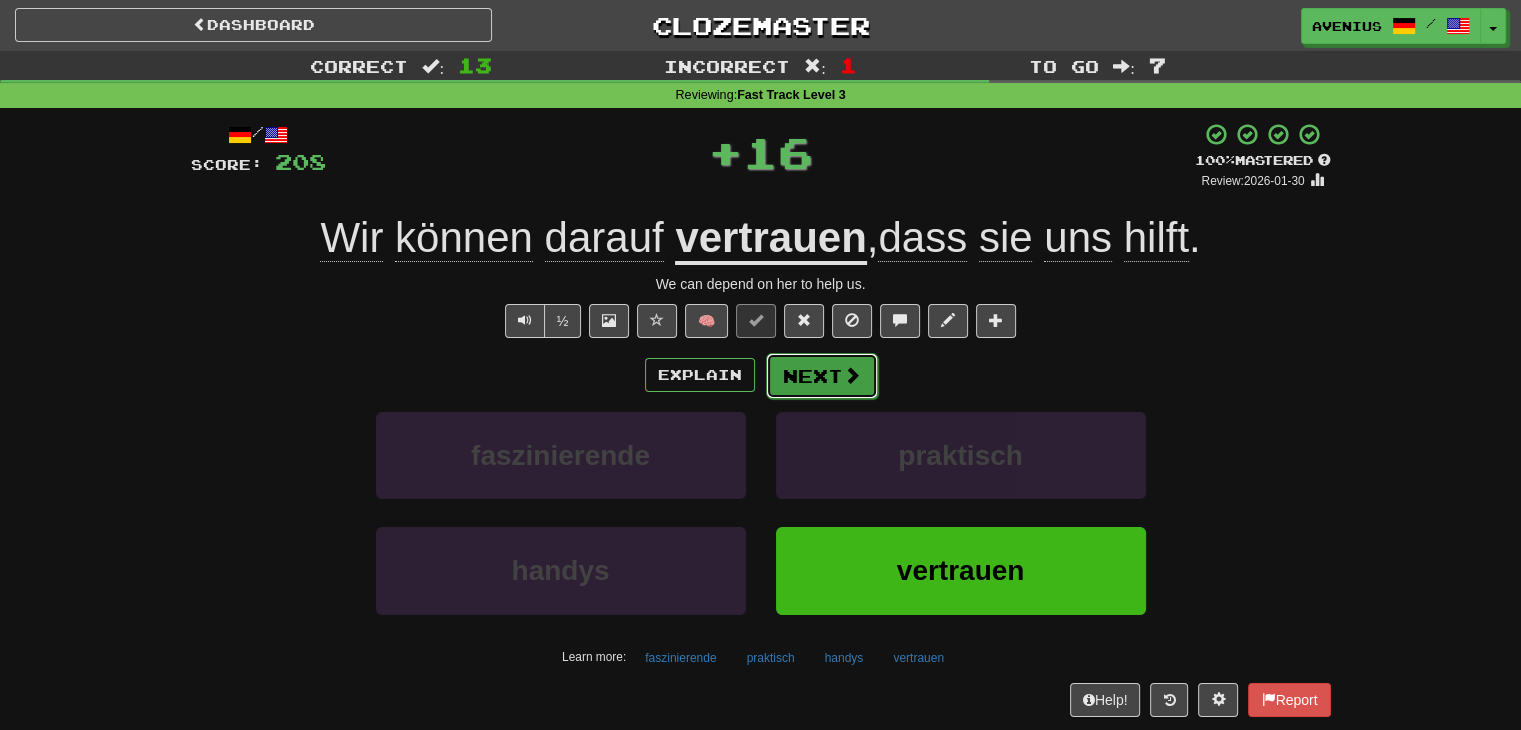 click on "Next" at bounding box center (822, 376) 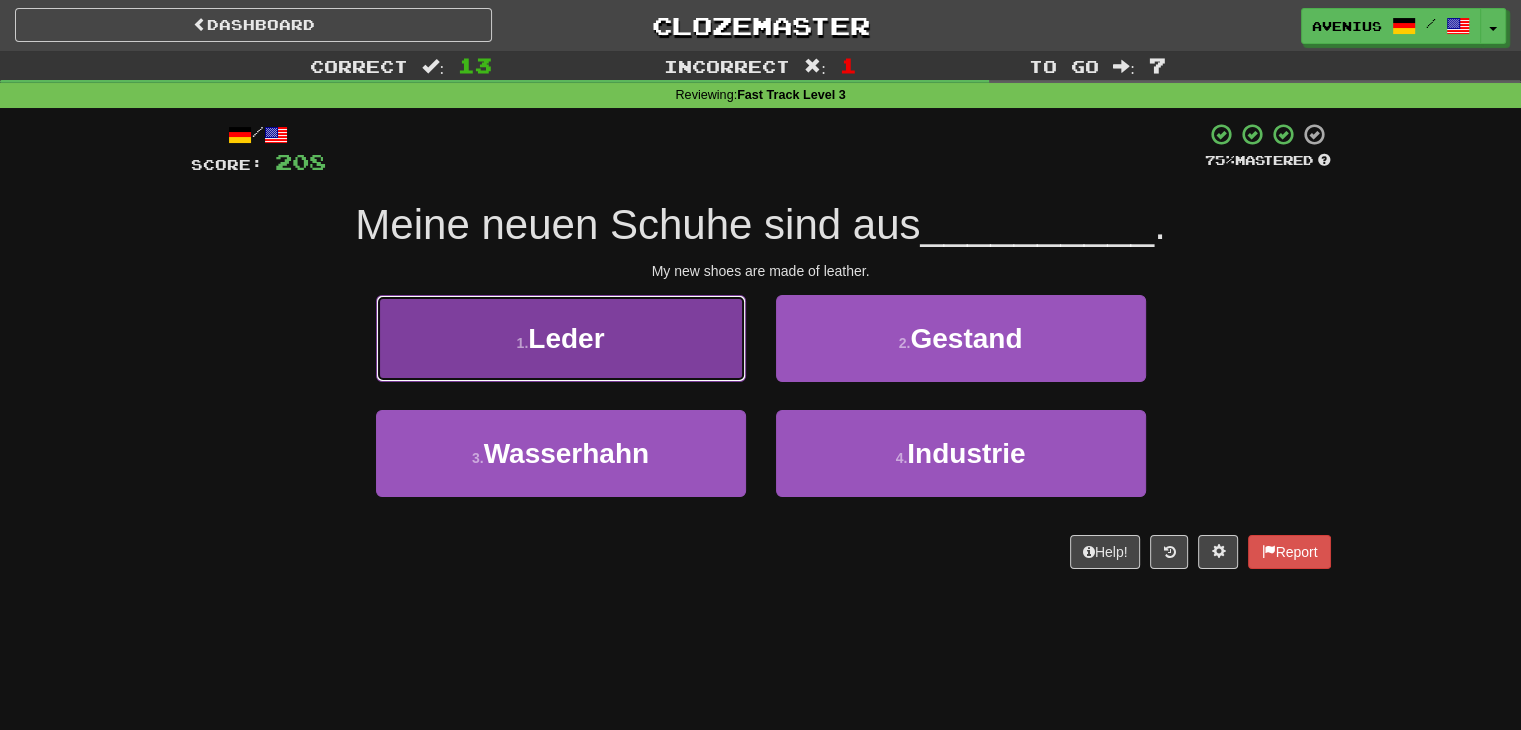 click on "1 .  Leder" at bounding box center (561, 338) 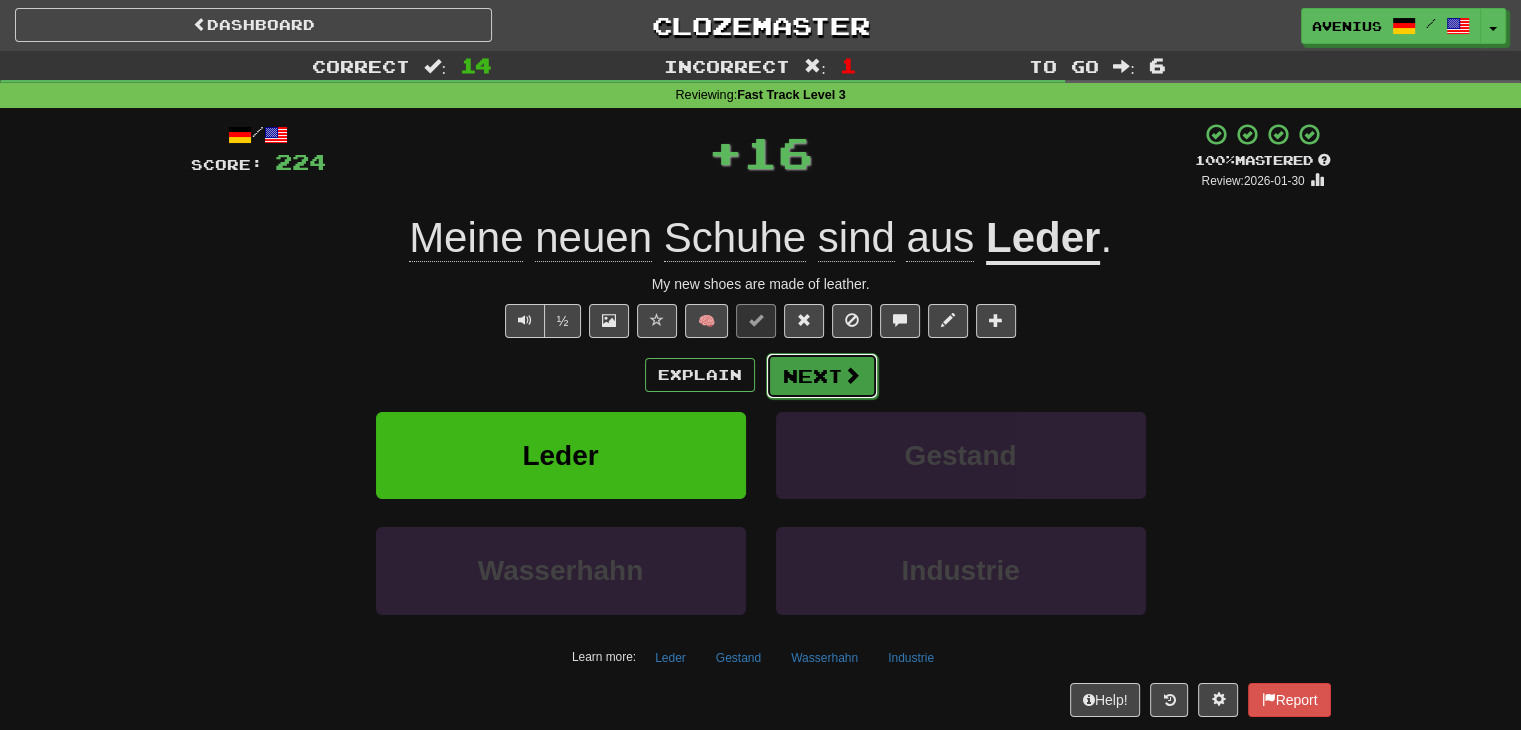 click on "Next" at bounding box center (822, 376) 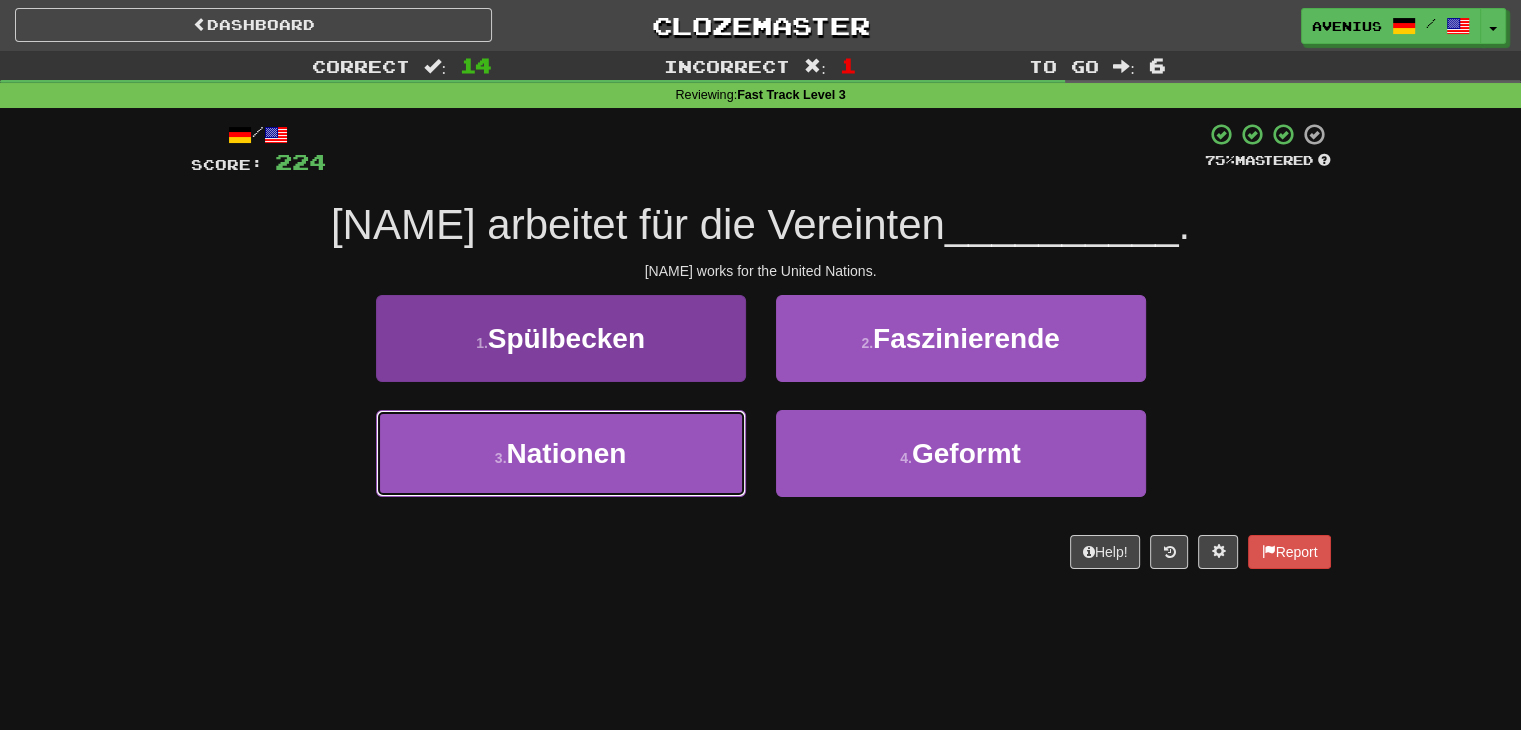 click on "3 .  Nationen" at bounding box center [561, 453] 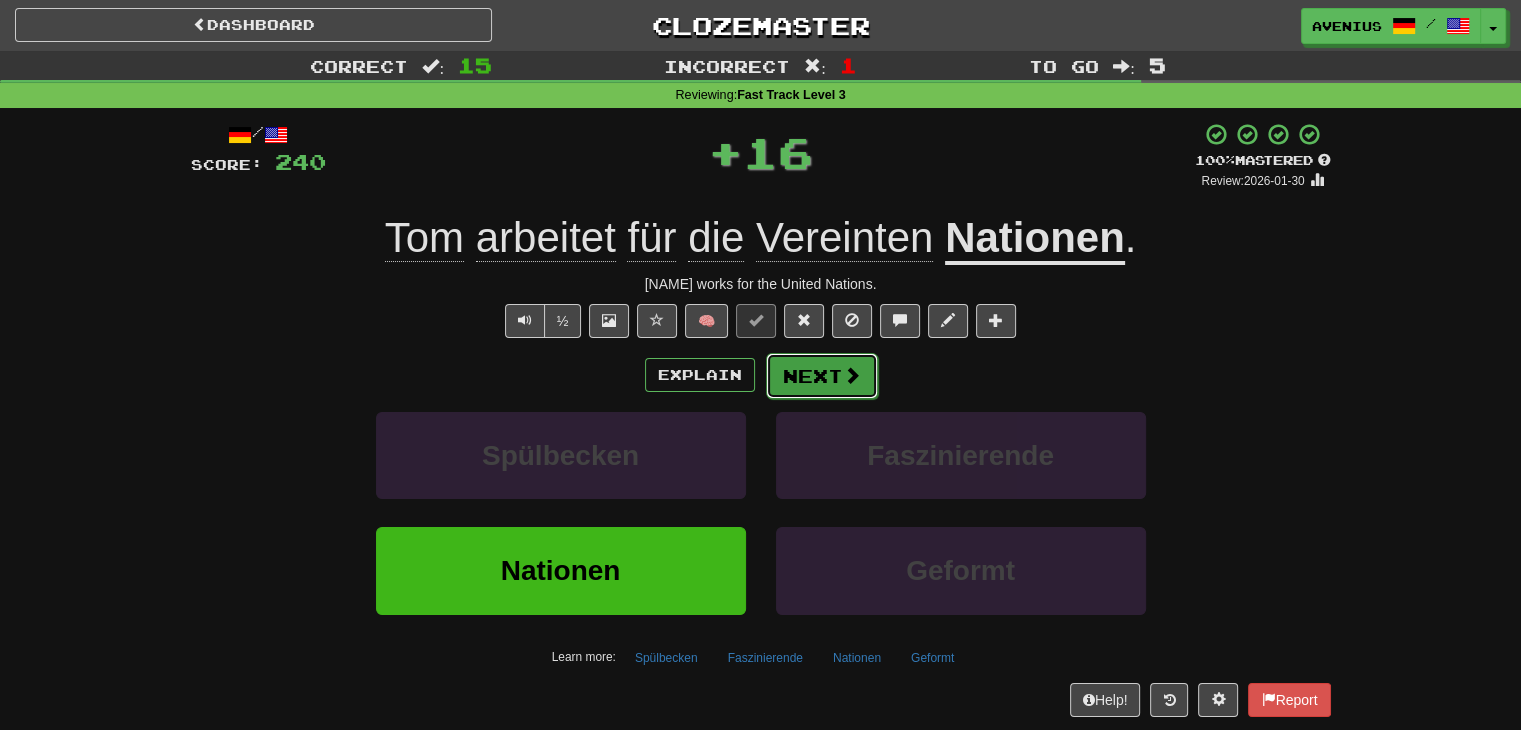 click on "Next" at bounding box center [822, 376] 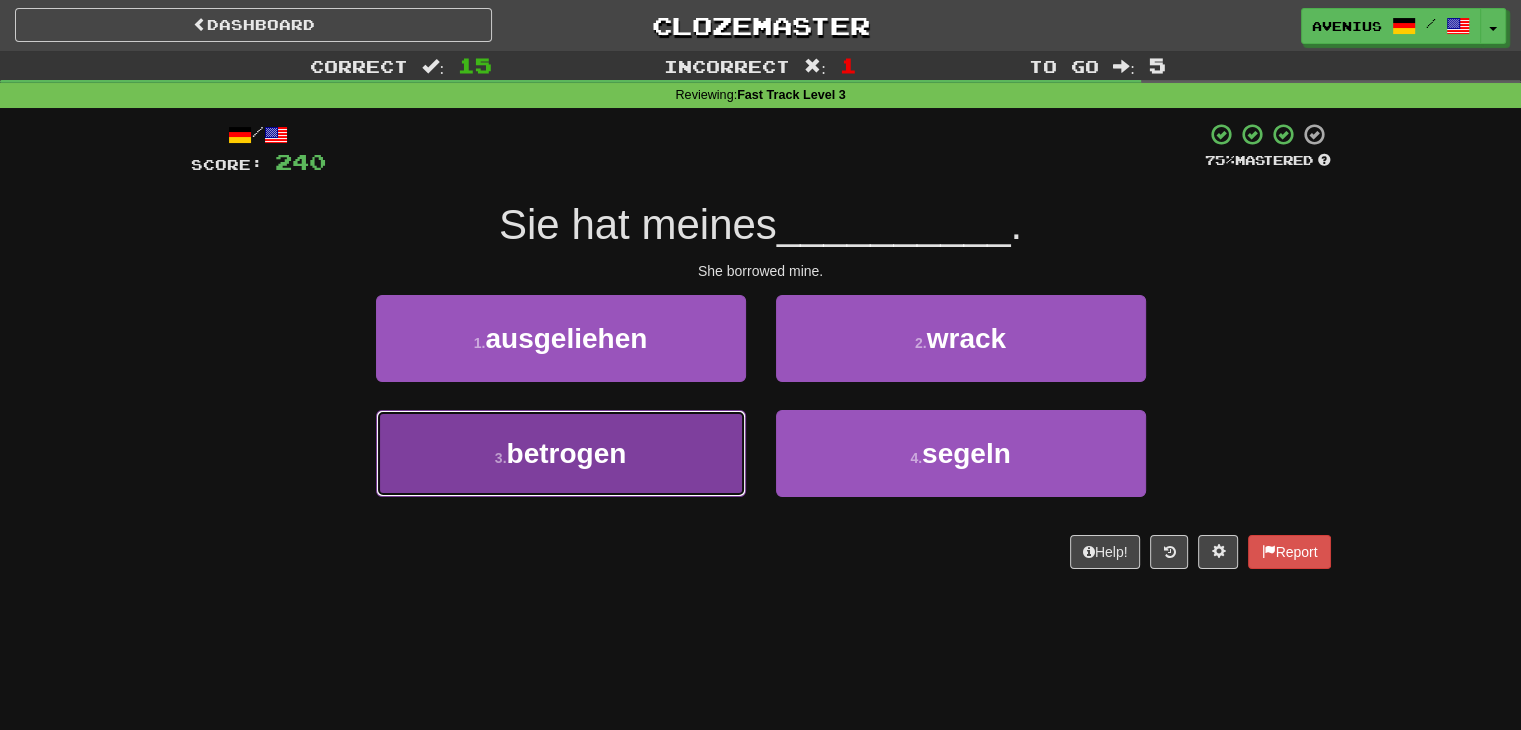 click on "3 .  betrogen" at bounding box center (561, 453) 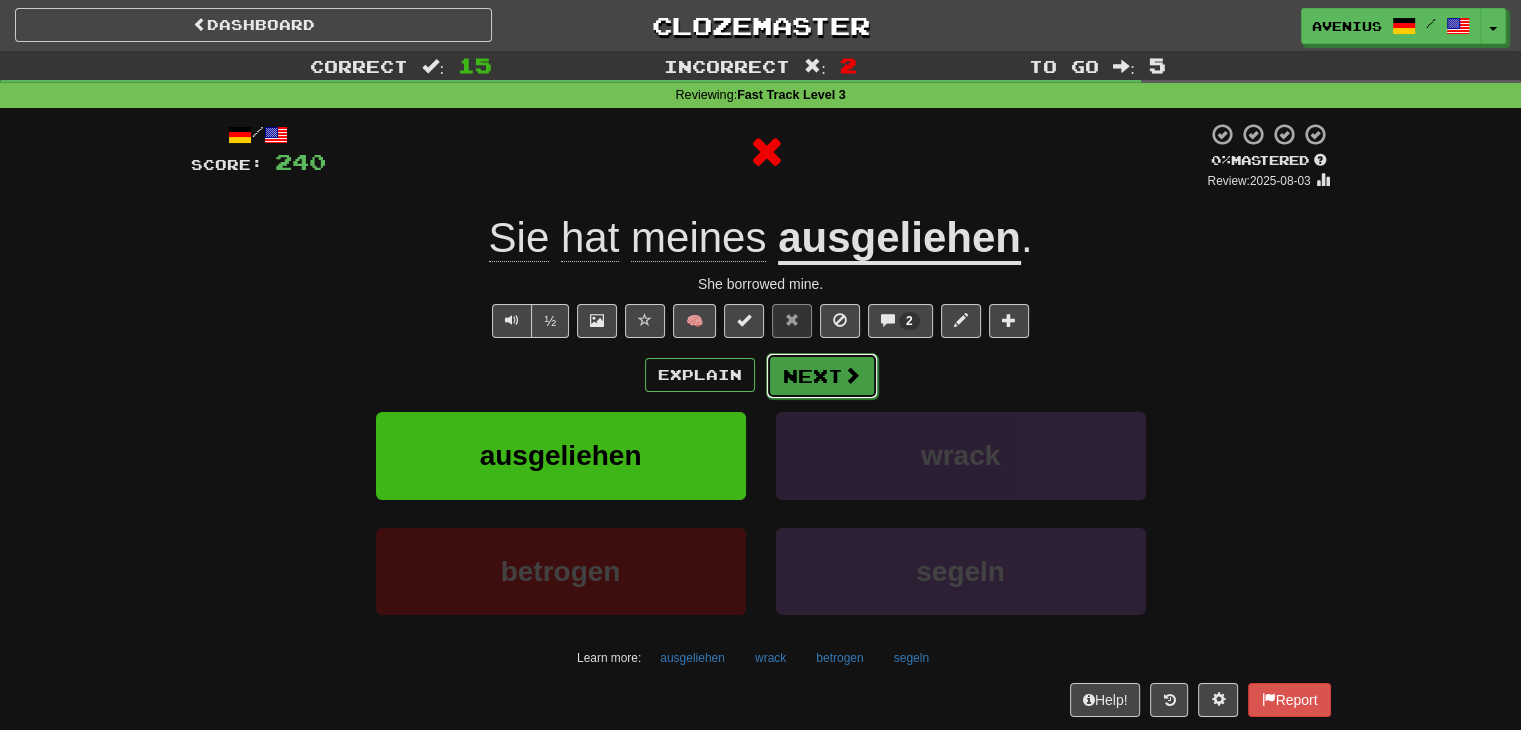 click on "Next" at bounding box center [822, 376] 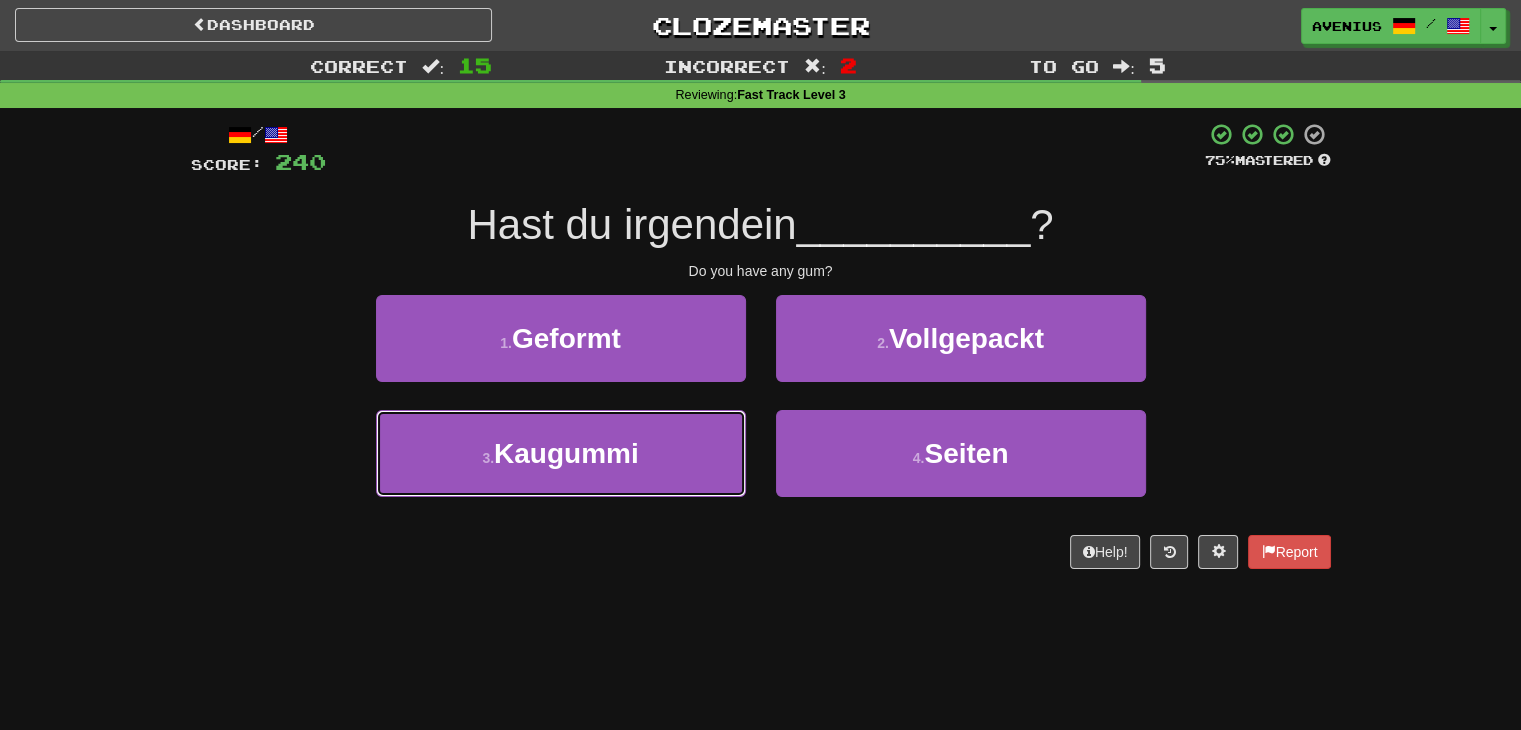 drag, startPoint x: 701, startPoint y: 442, endPoint x: 757, endPoint y: 402, distance: 68.8186 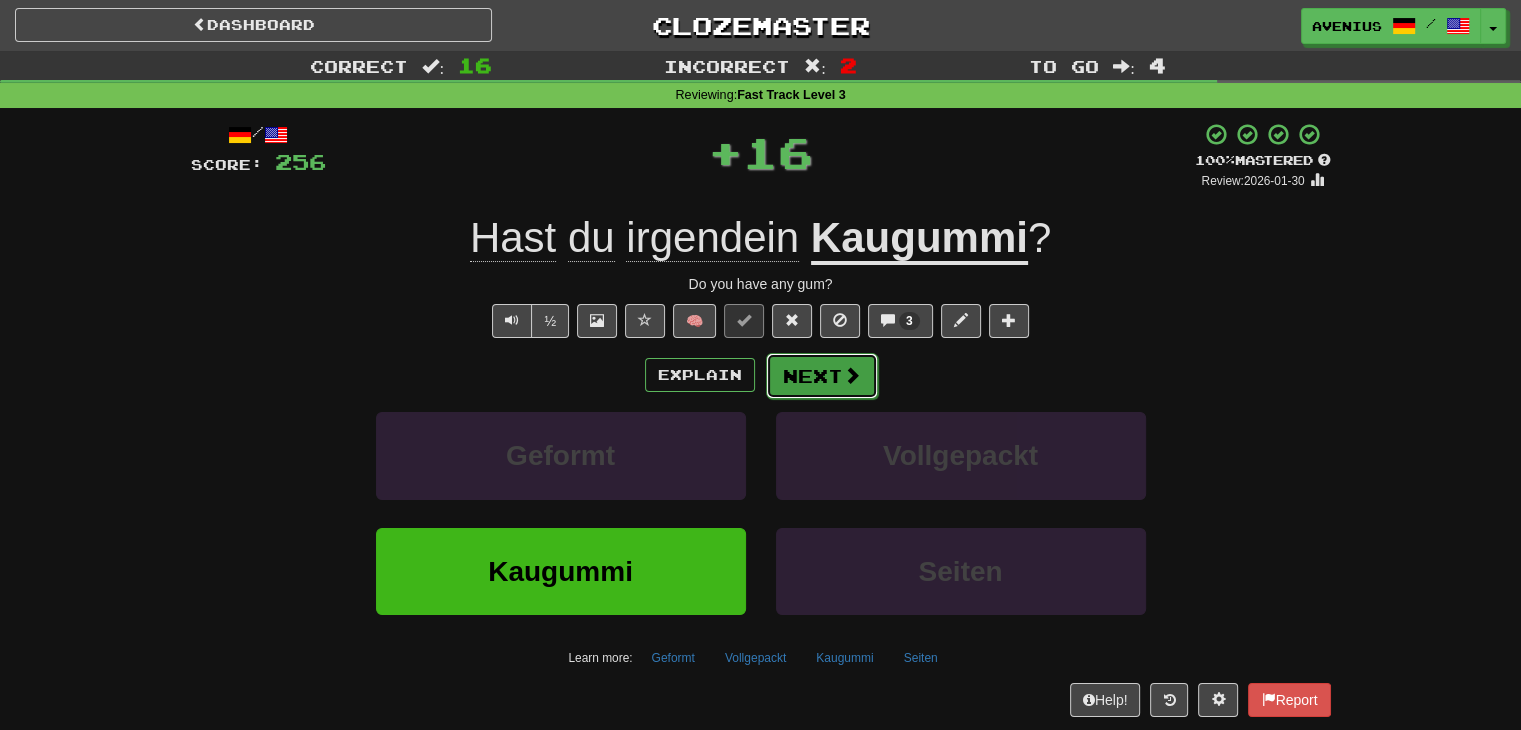 click on "Next" at bounding box center (822, 376) 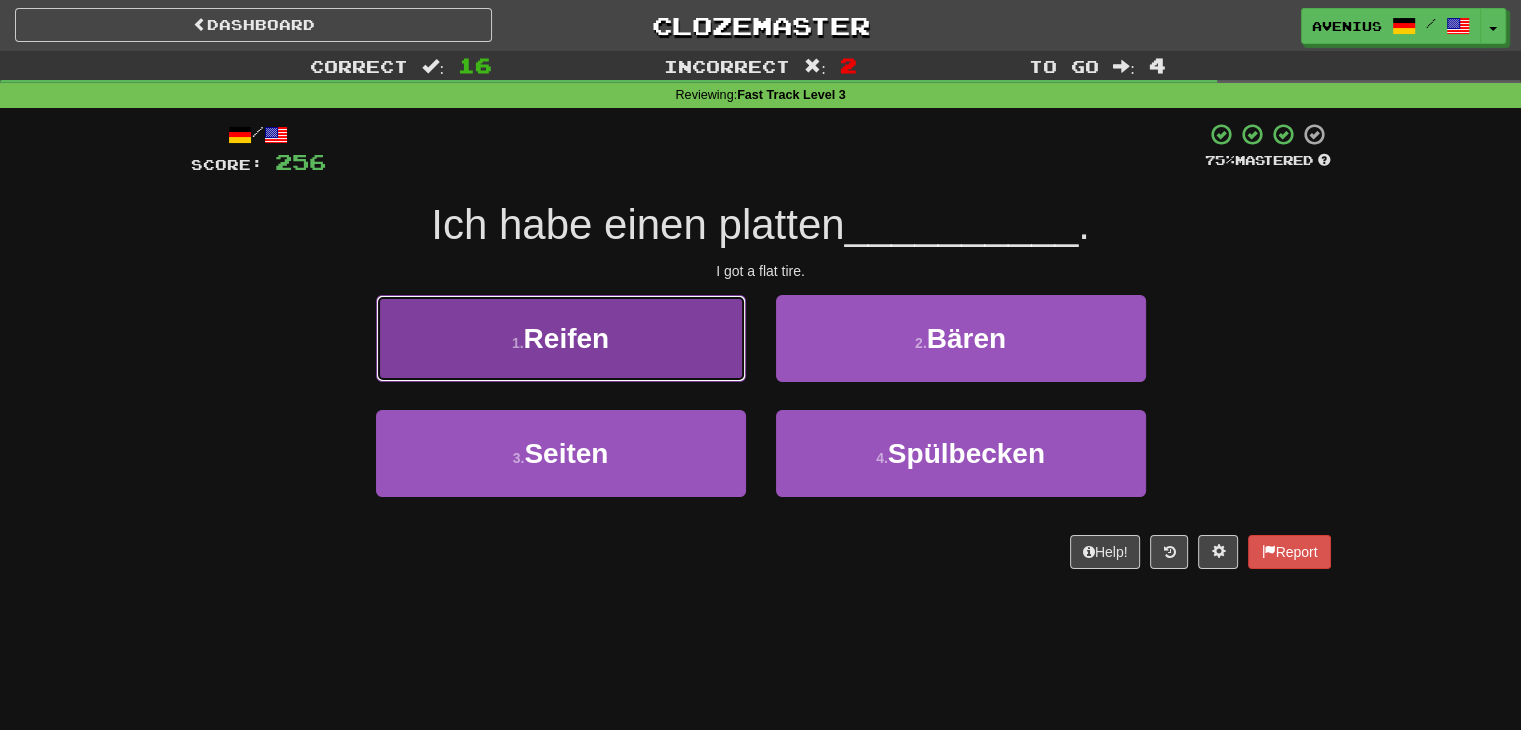 click on "1 .  Reifen" at bounding box center [561, 338] 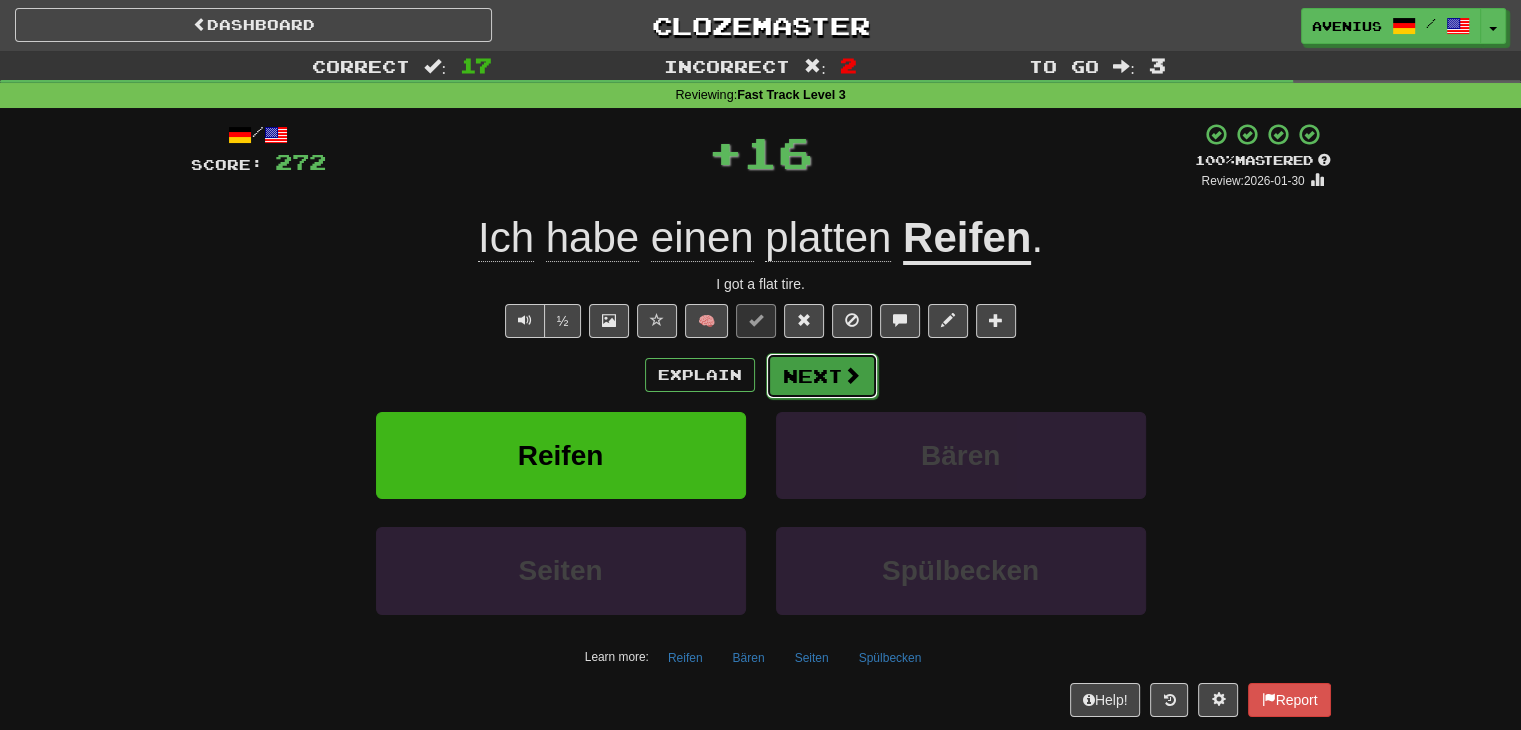 click on "Next" at bounding box center [822, 376] 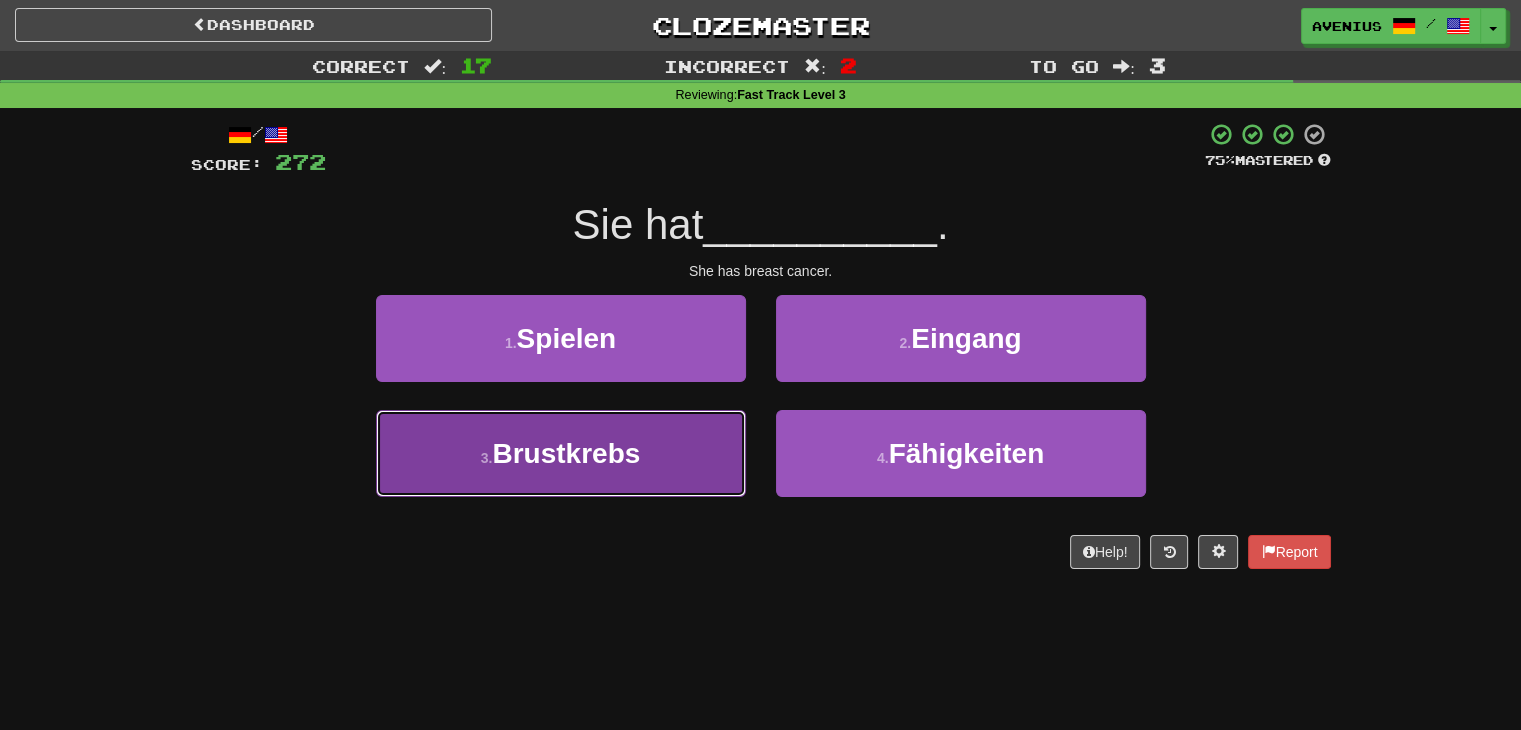 click on "3 .  Brustkrebs" at bounding box center (561, 453) 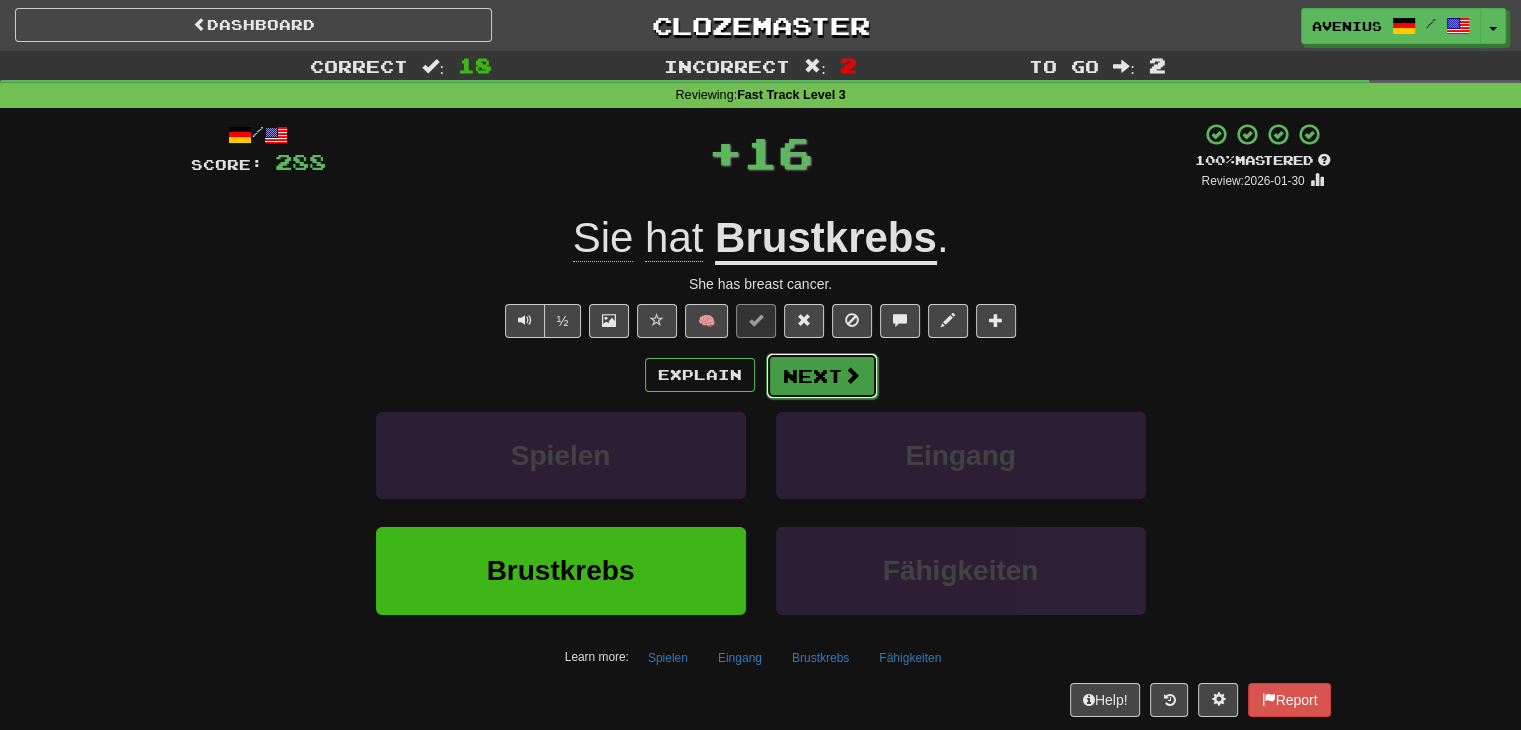 drag, startPoint x: 750, startPoint y: 400, endPoint x: 855, endPoint y: 364, distance: 111 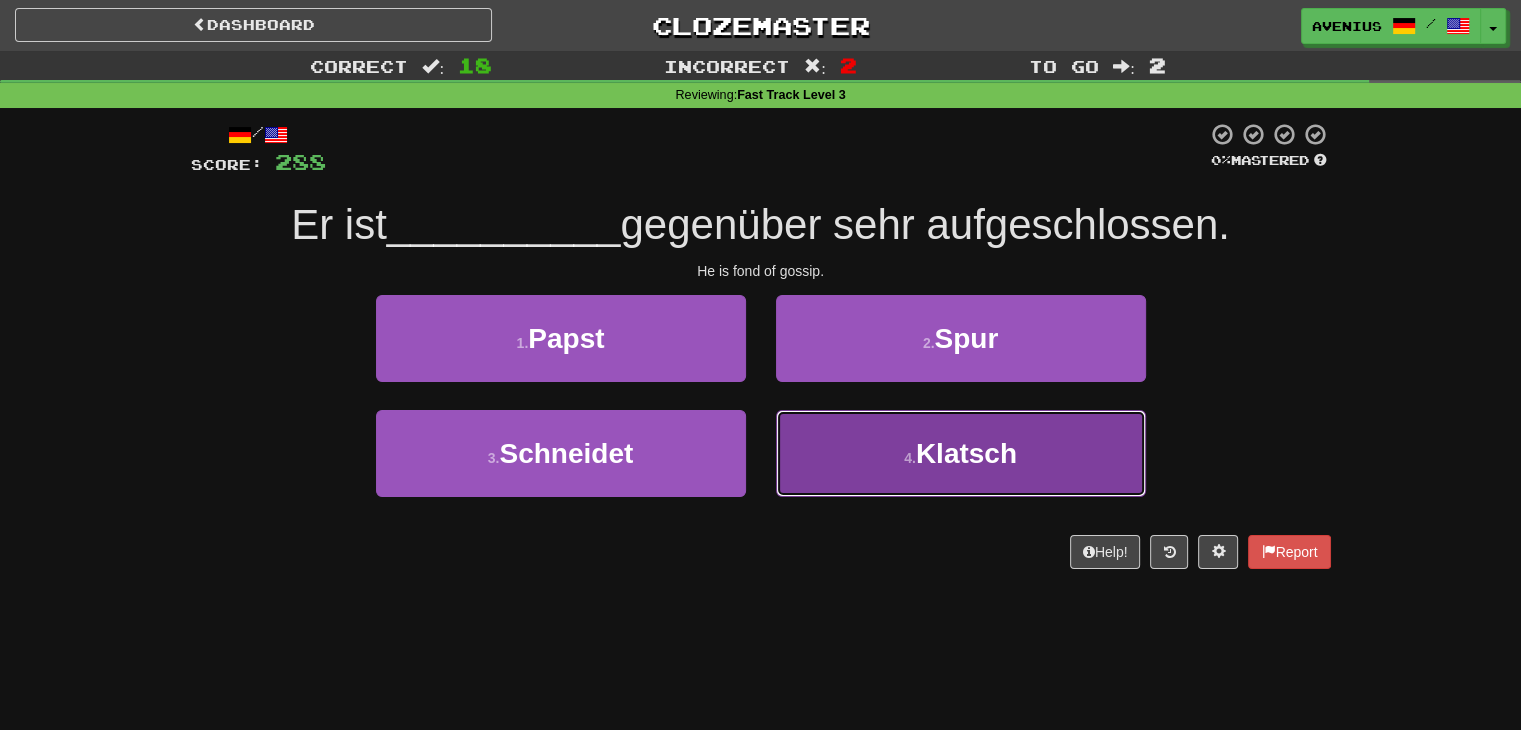 click on "4 .  Klatsch" at bounding box center [961, 453] 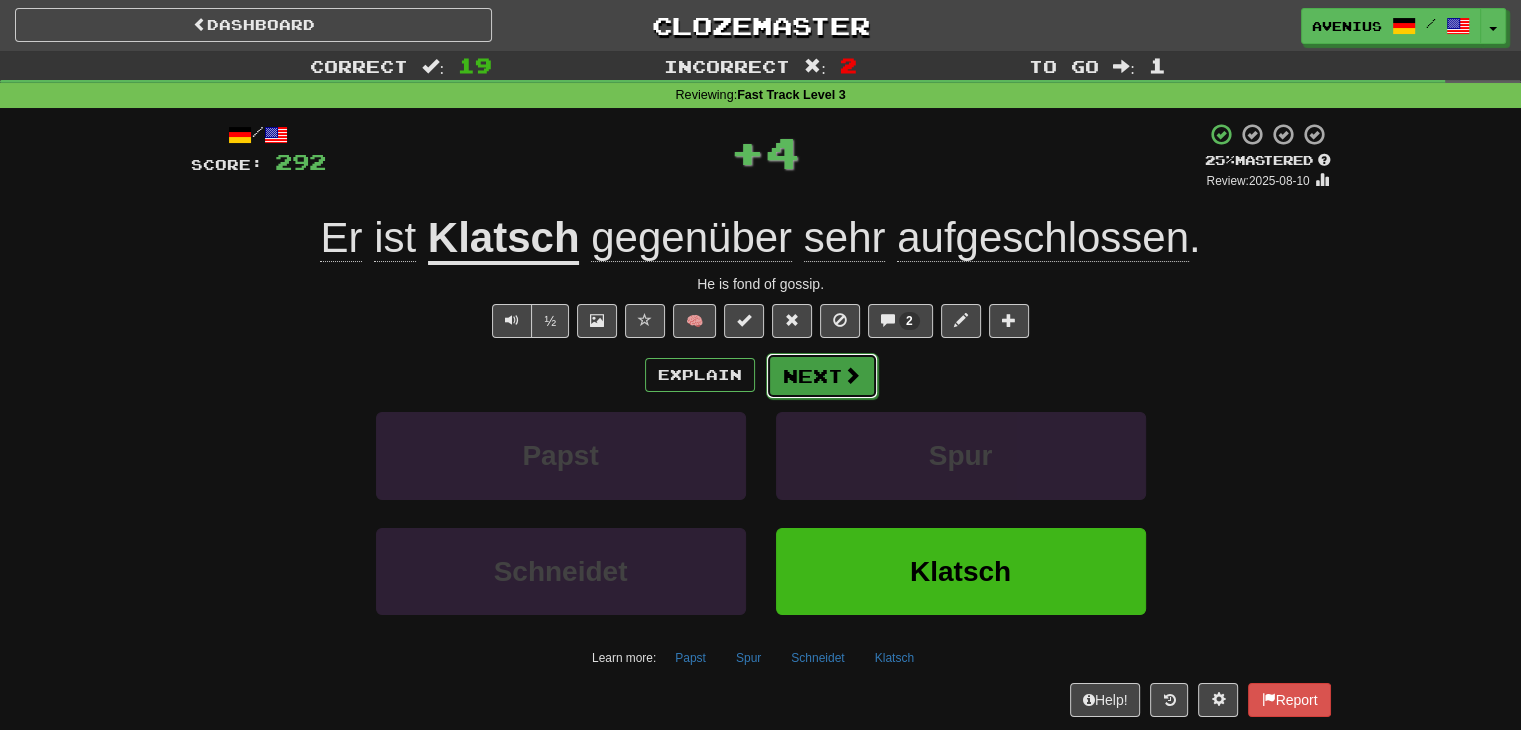 click on "Next" at bounding box center (822, 376) 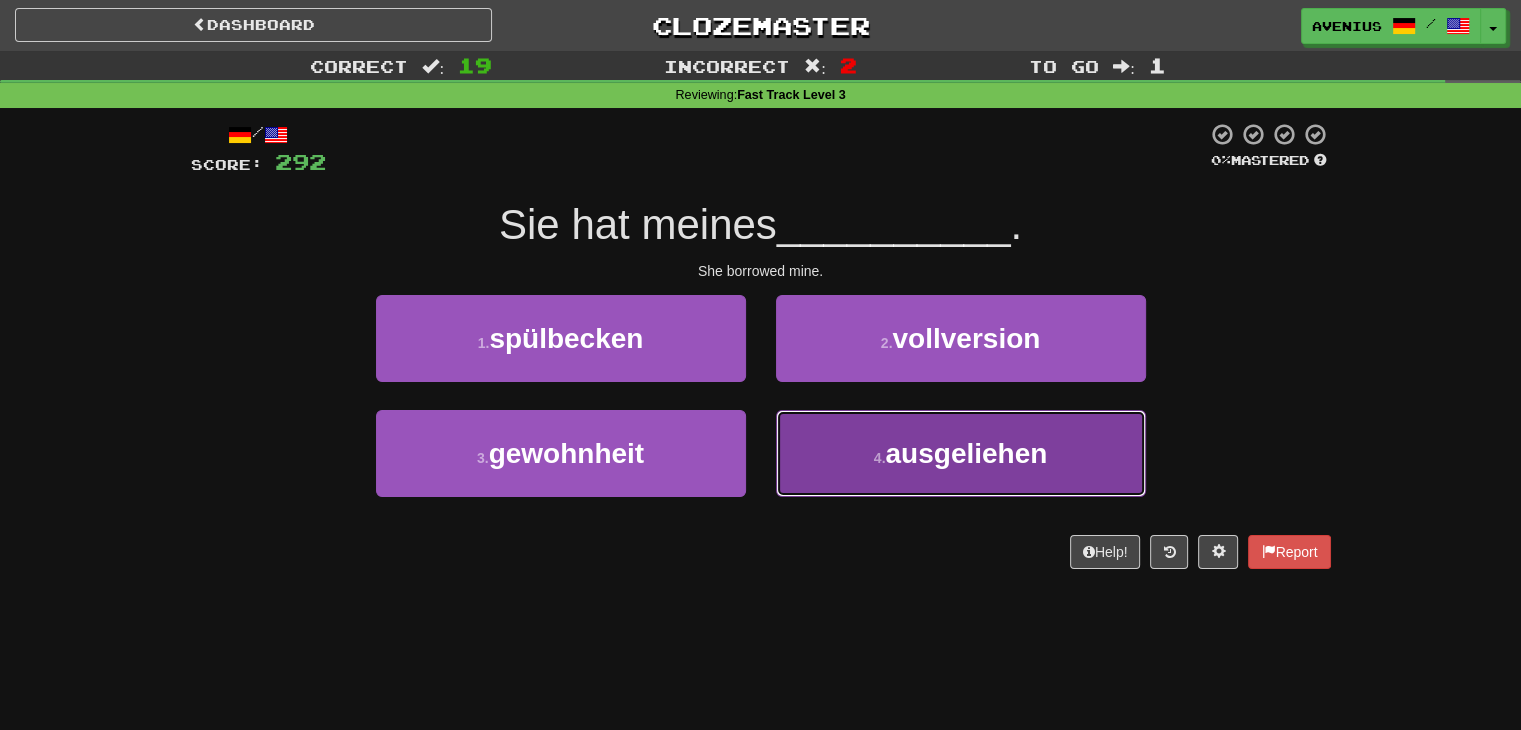 click on "4 .  ausgeliehen" at bounding box center [961, 453] 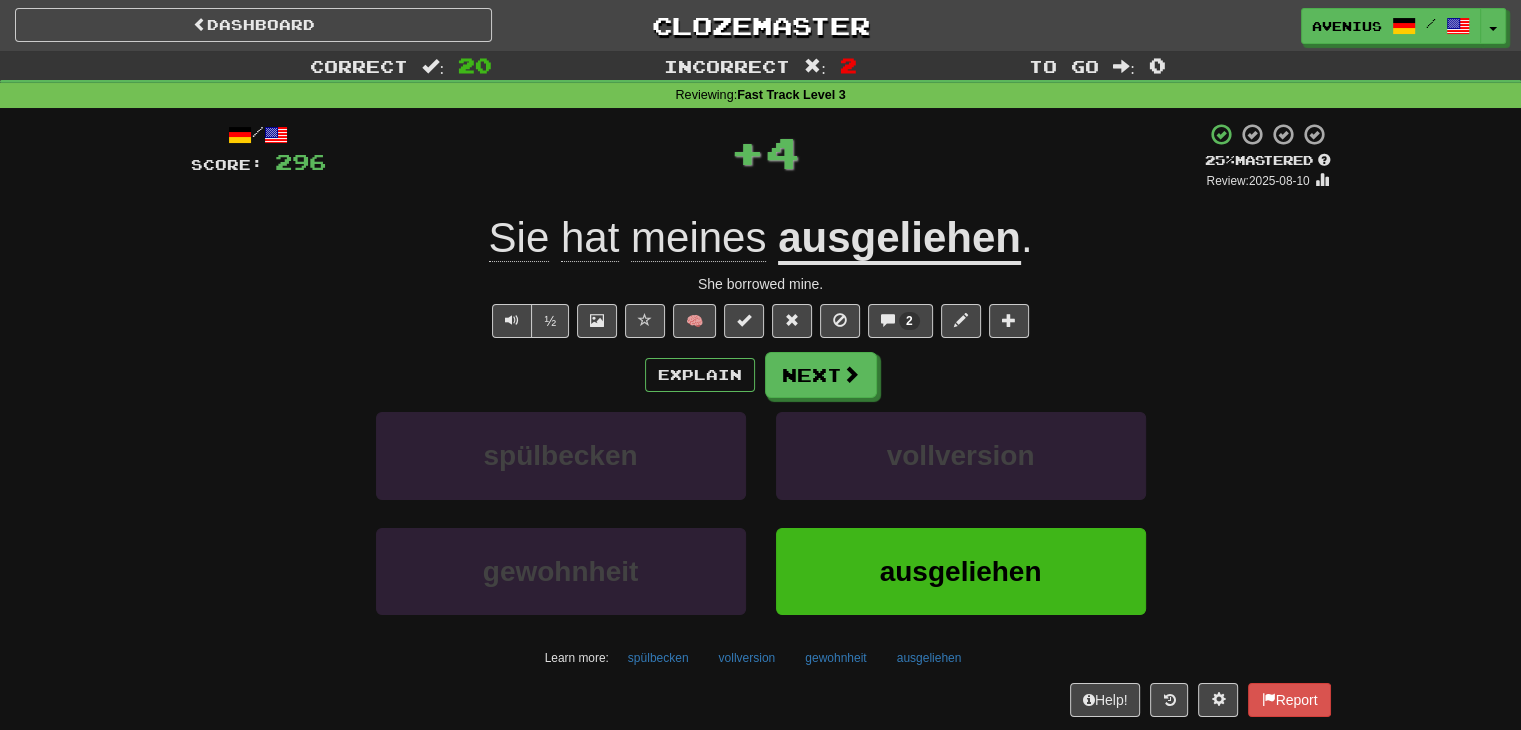 click at bounding box center (851, 374) 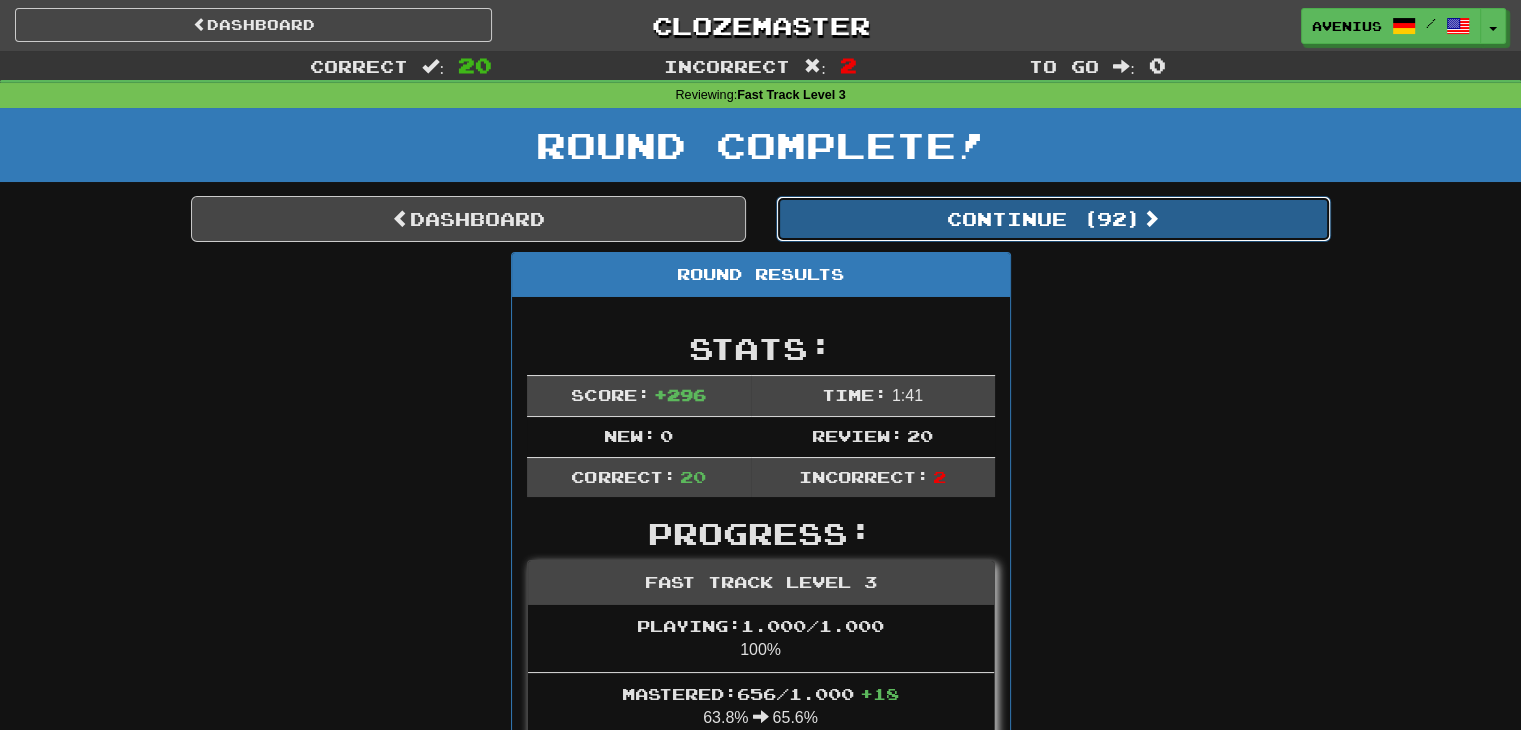 click on "Continue ( 92 )" at bounding box center [1053, 219] 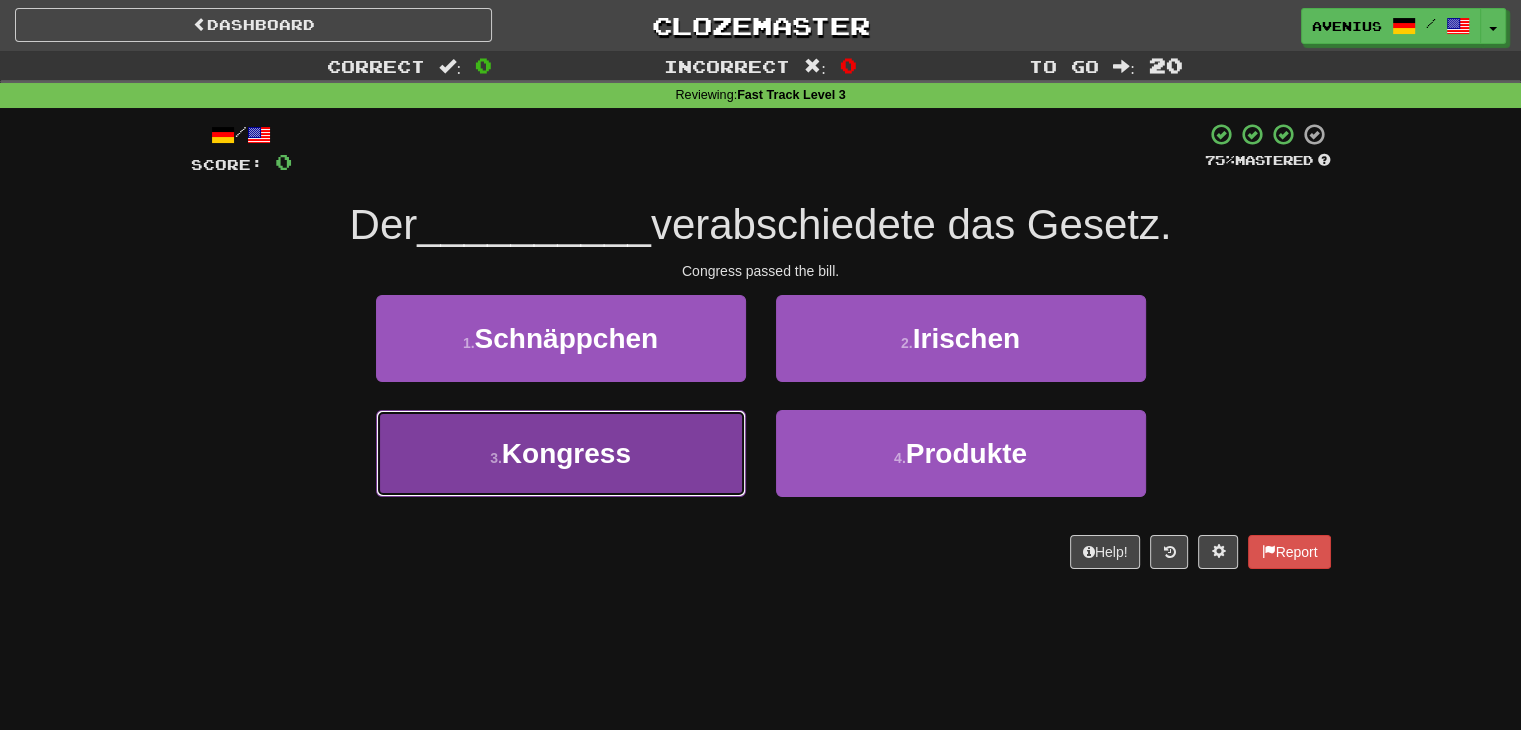 click on "3 .  Kongress" at bounding box center (561, 453) 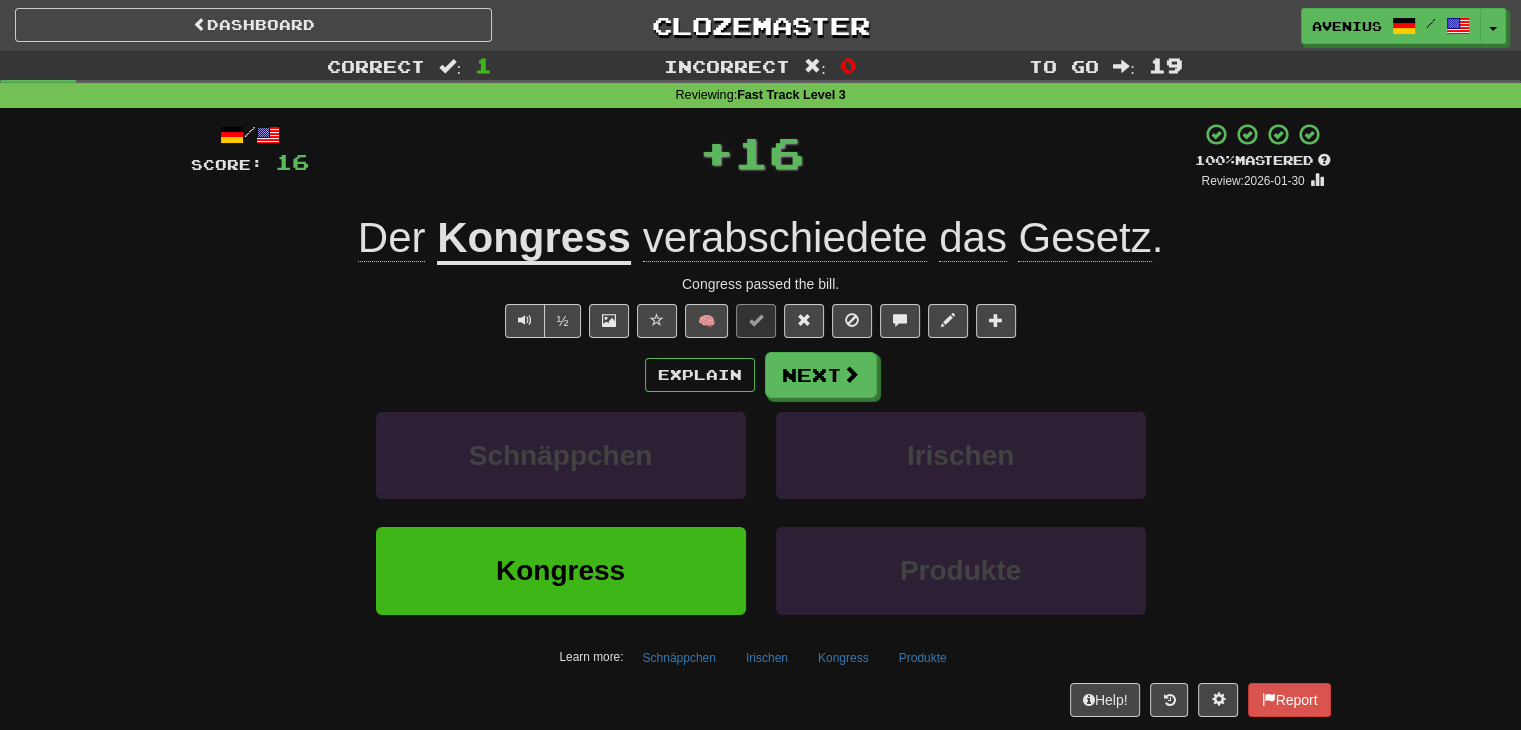 click on "Next" at bounding box center (821, 375) 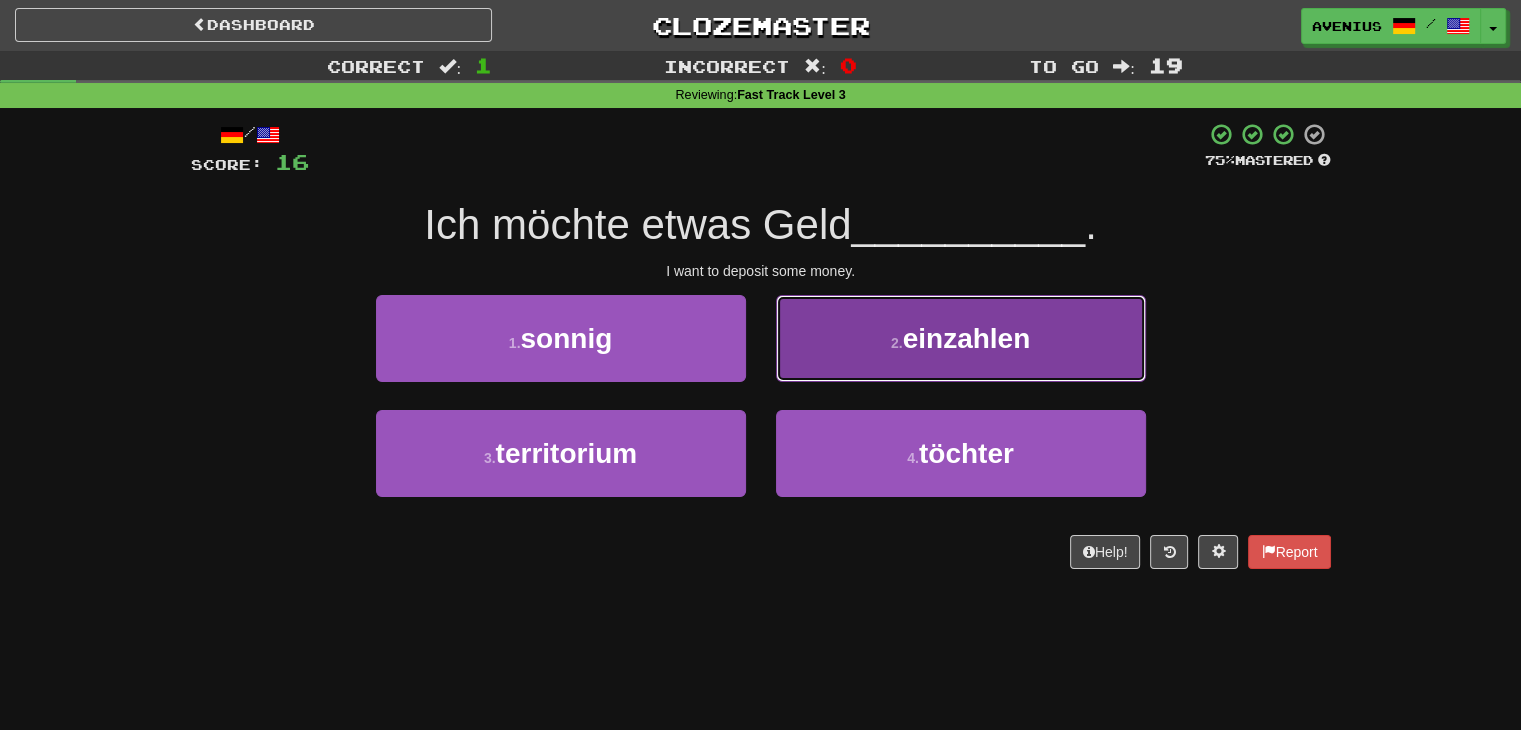 click on "2 .  einzahlen" at bounding box center (961, 338) 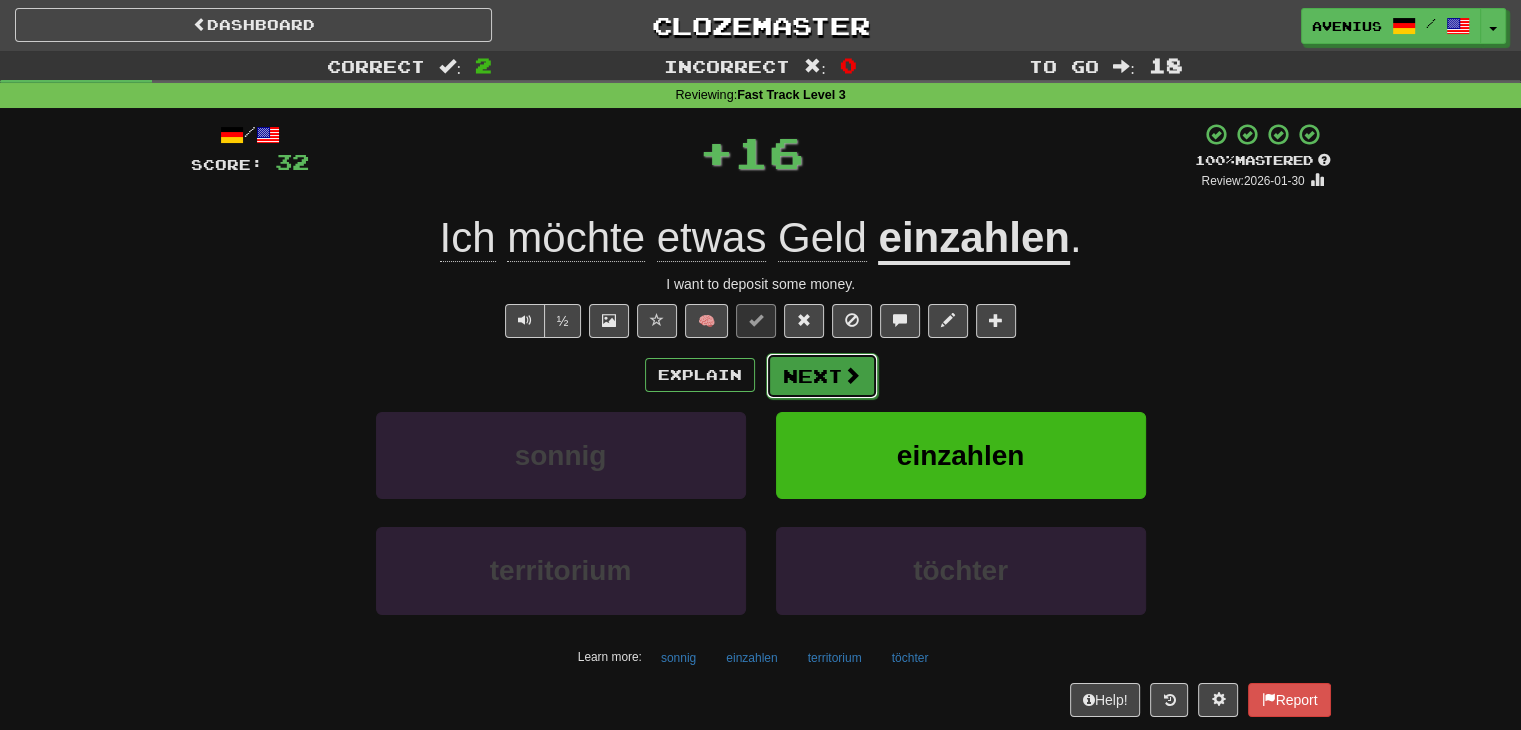 click on "Next" at bounding box center [822, 376] 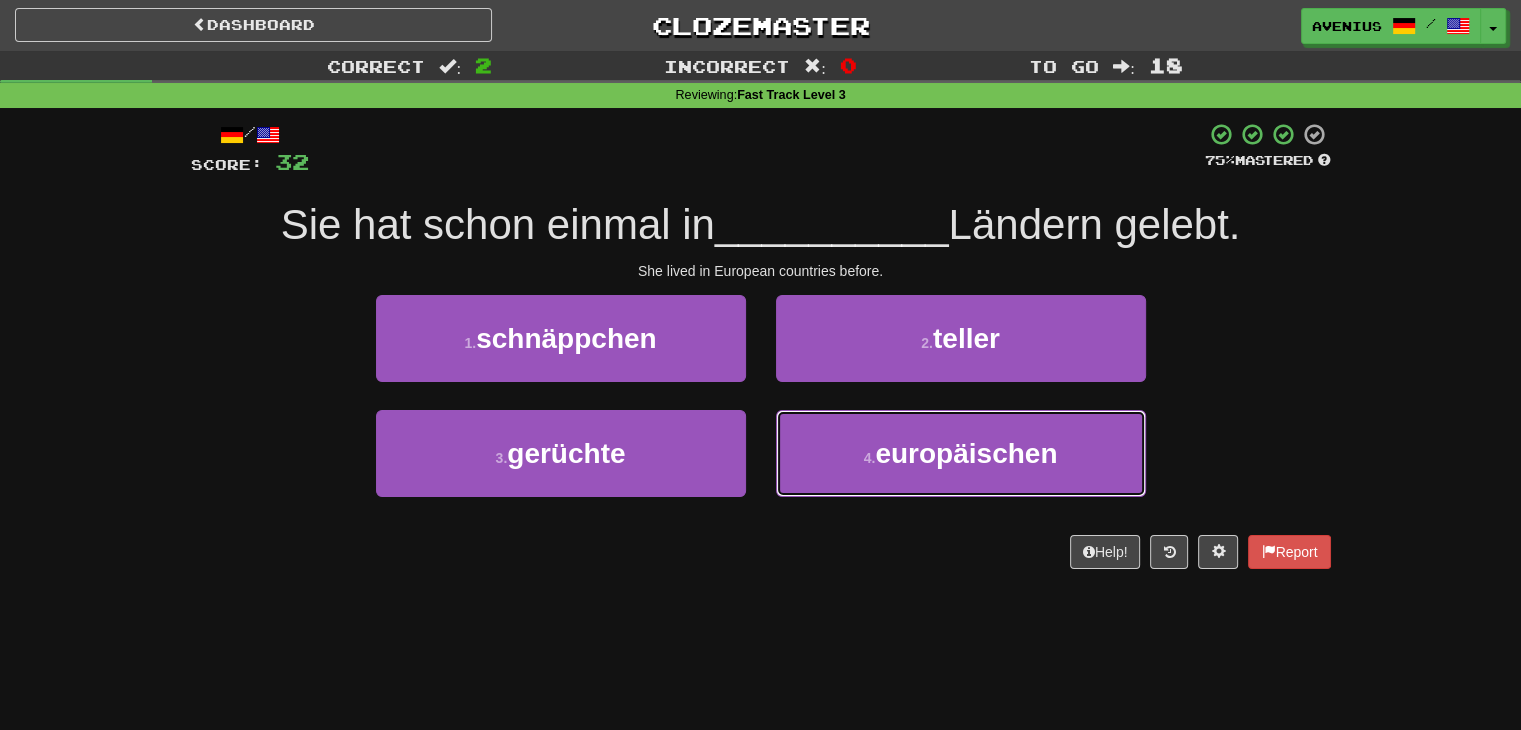 drag, startPoint x: 923, startPoint y: 449, endPoint x: 863, endPoint y: 406, distance: 73.817345 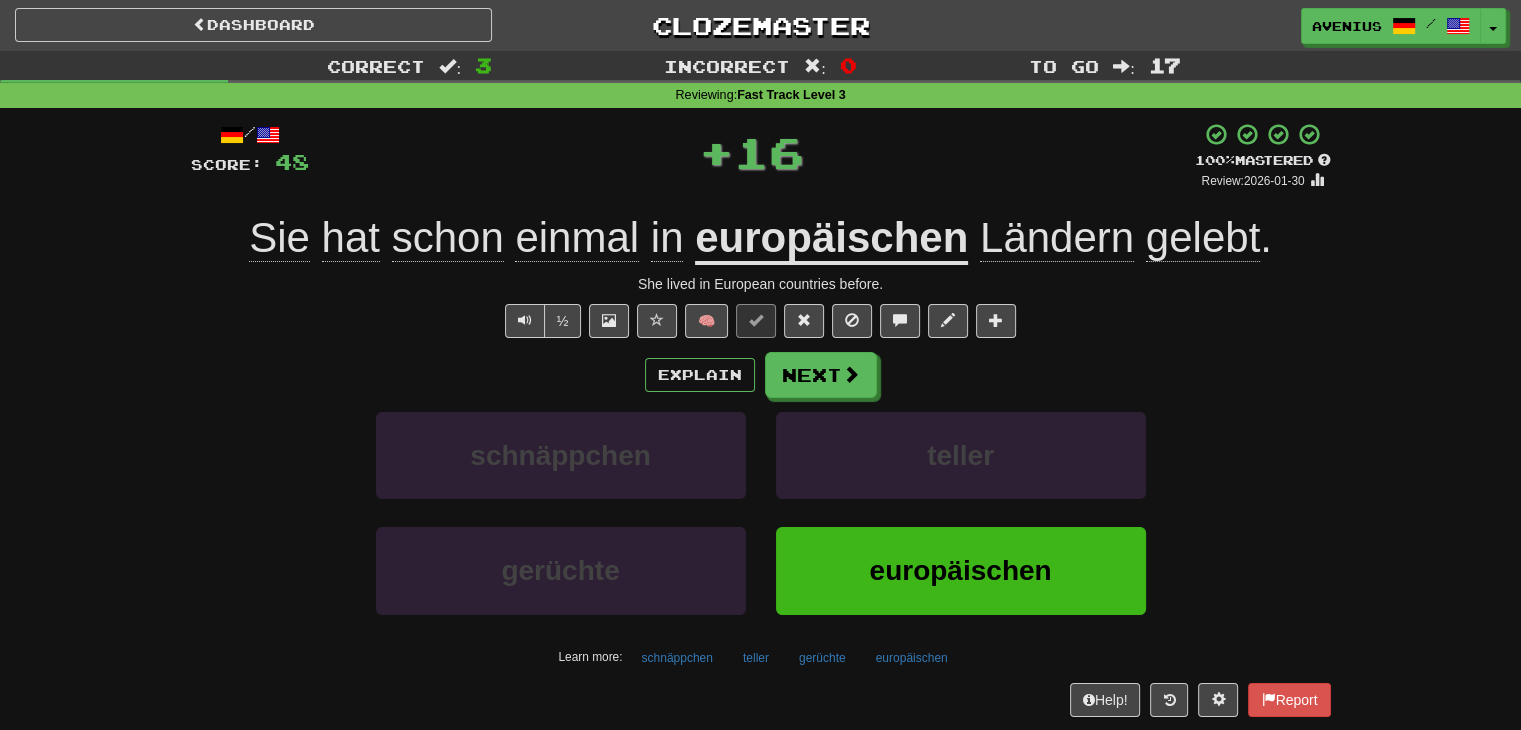click on "/  Score:   48 + 16 100 %  Mastered Review:  2026-01-30 Sie   hat   schon   einmal   in   europäischen   Ländern   gelebt . She lived in European countries before. ½ 🧠 Explain Next schnäppchen teller gerüchte europäischen Learn more: schnäppchen teller gerüchte europäischen  Help!  Report" at bounding box center (761, 419) 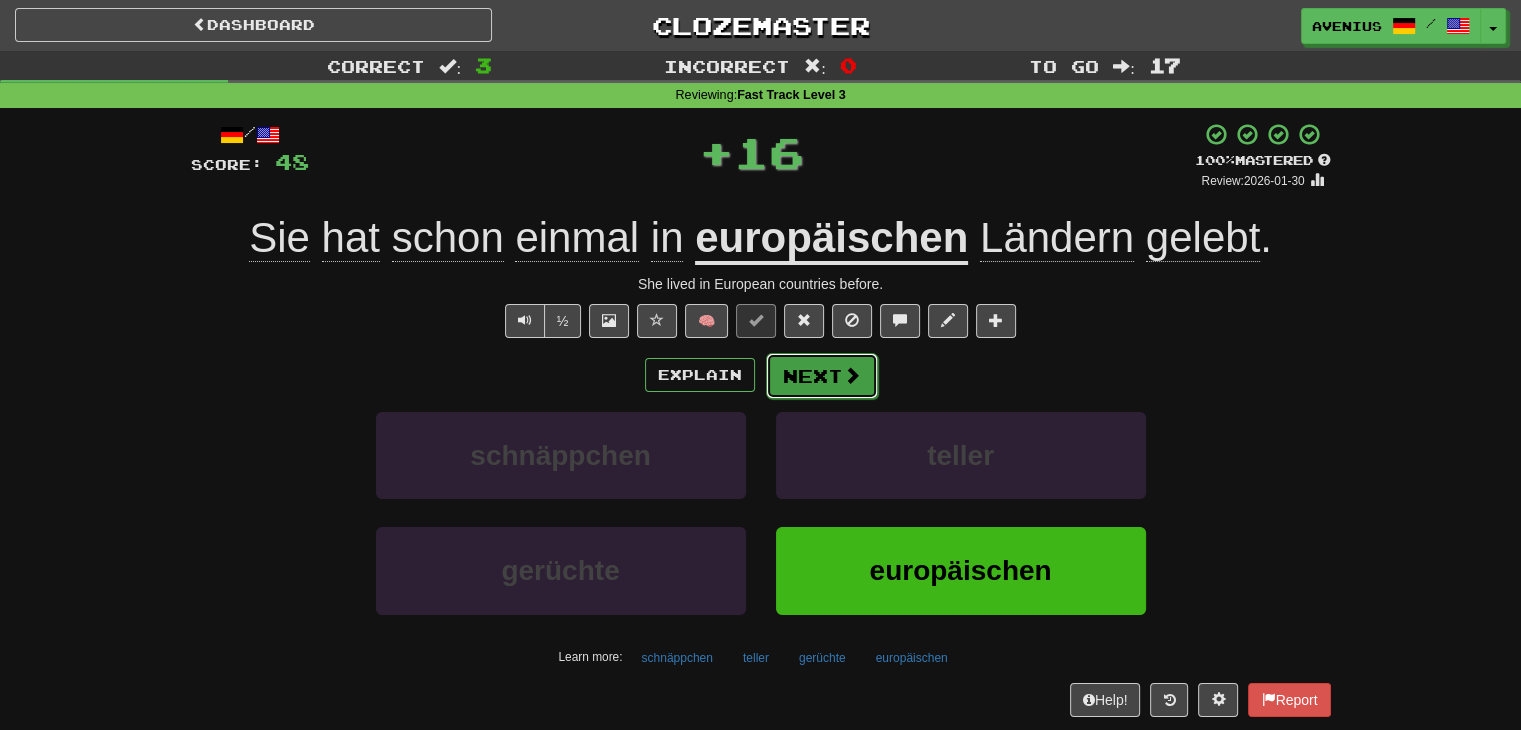 click on "Next" at bounding box center (822, 376) 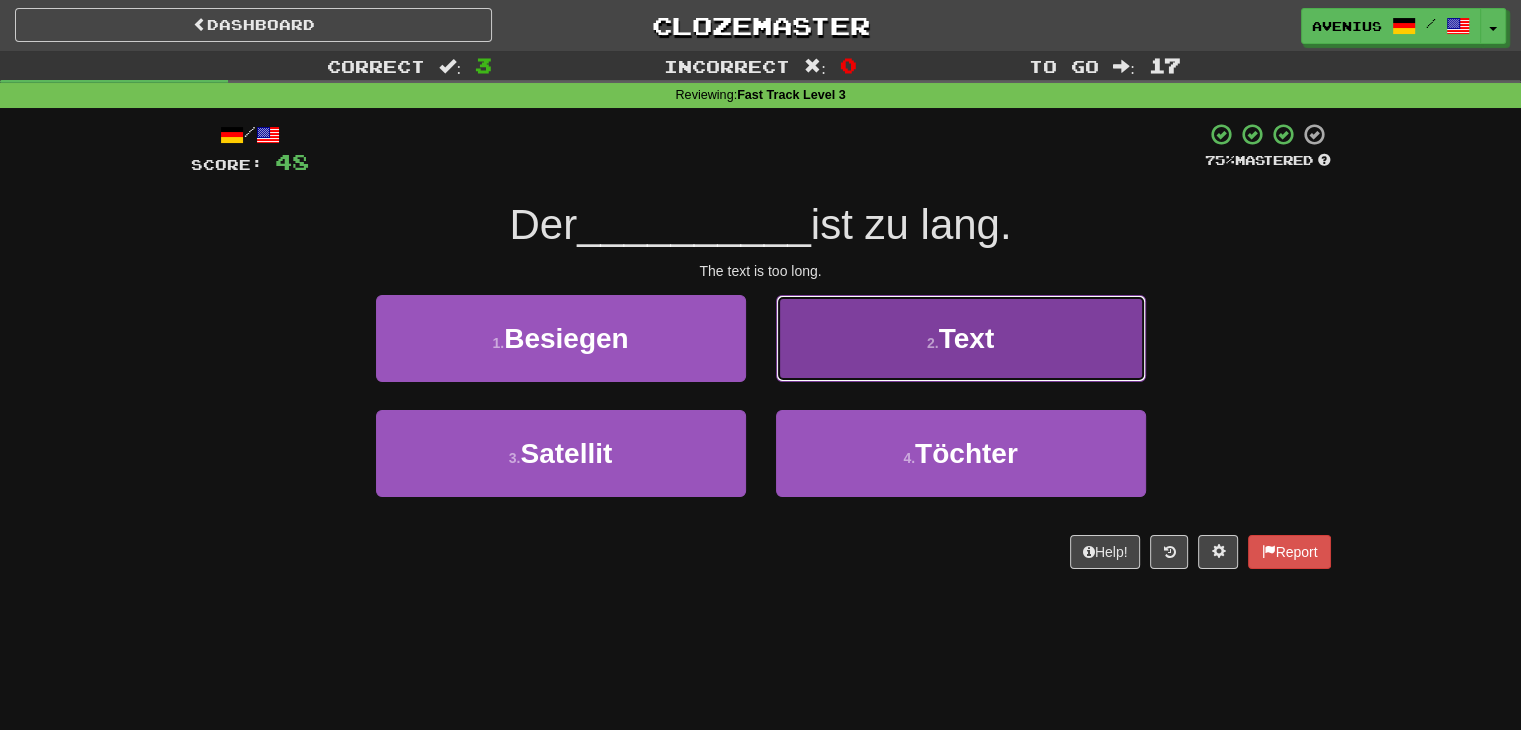 drag, startPoint x: 874, startPoint y: 353, endPoint x: 852, endPoint y: 356, distance: 22.203604 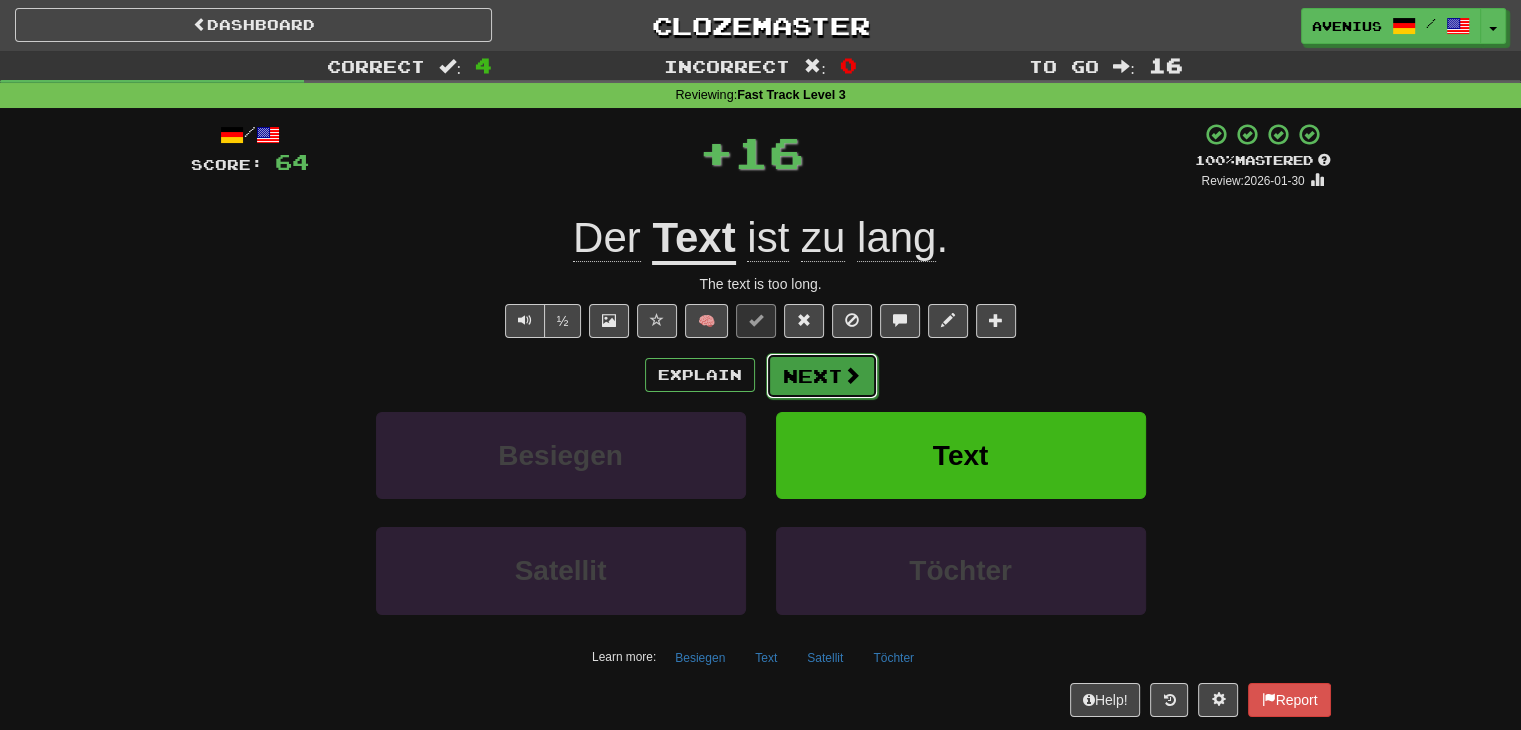 click on "Next" at bounding box center (822, 376) 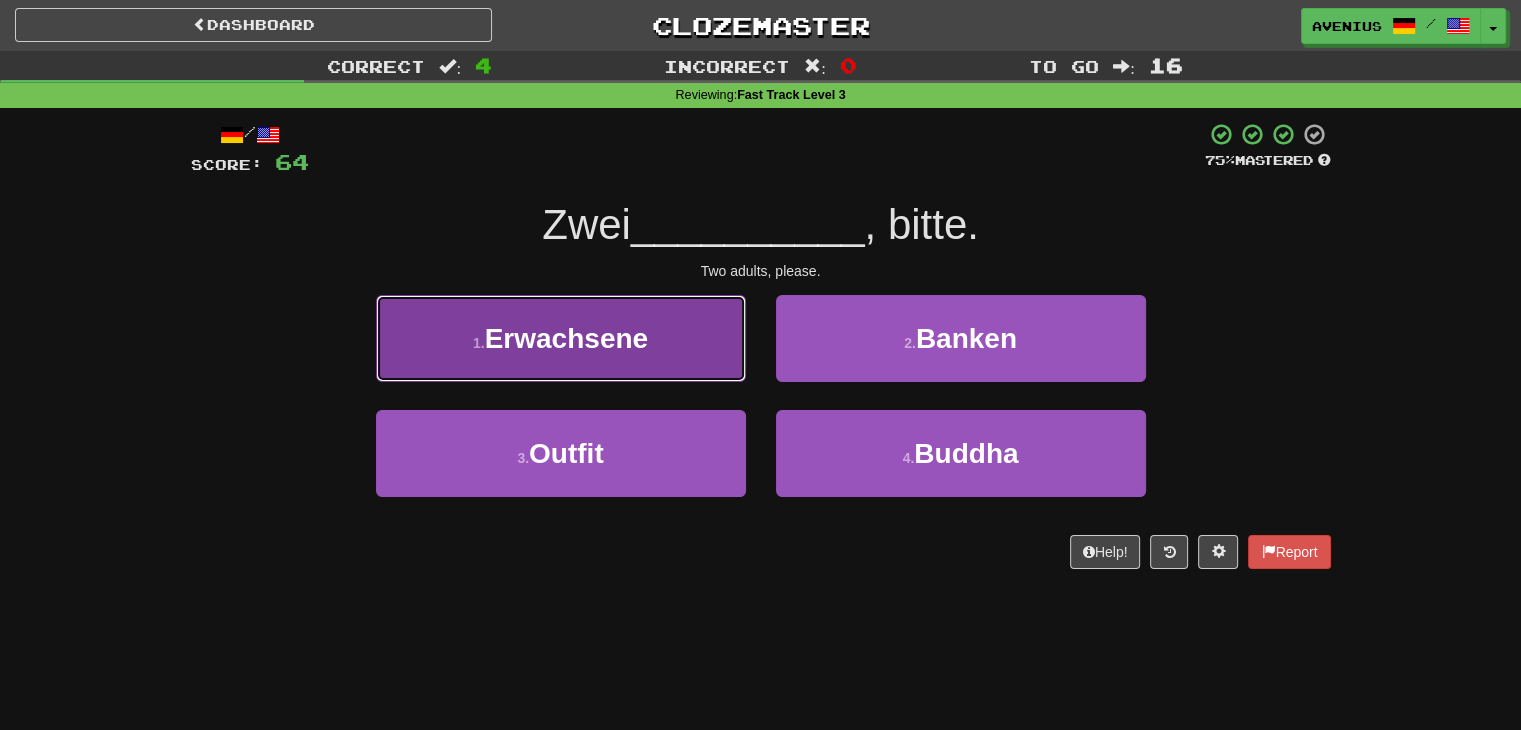 click on "1 .  Erwachsene" at bounding box center [561, 338] 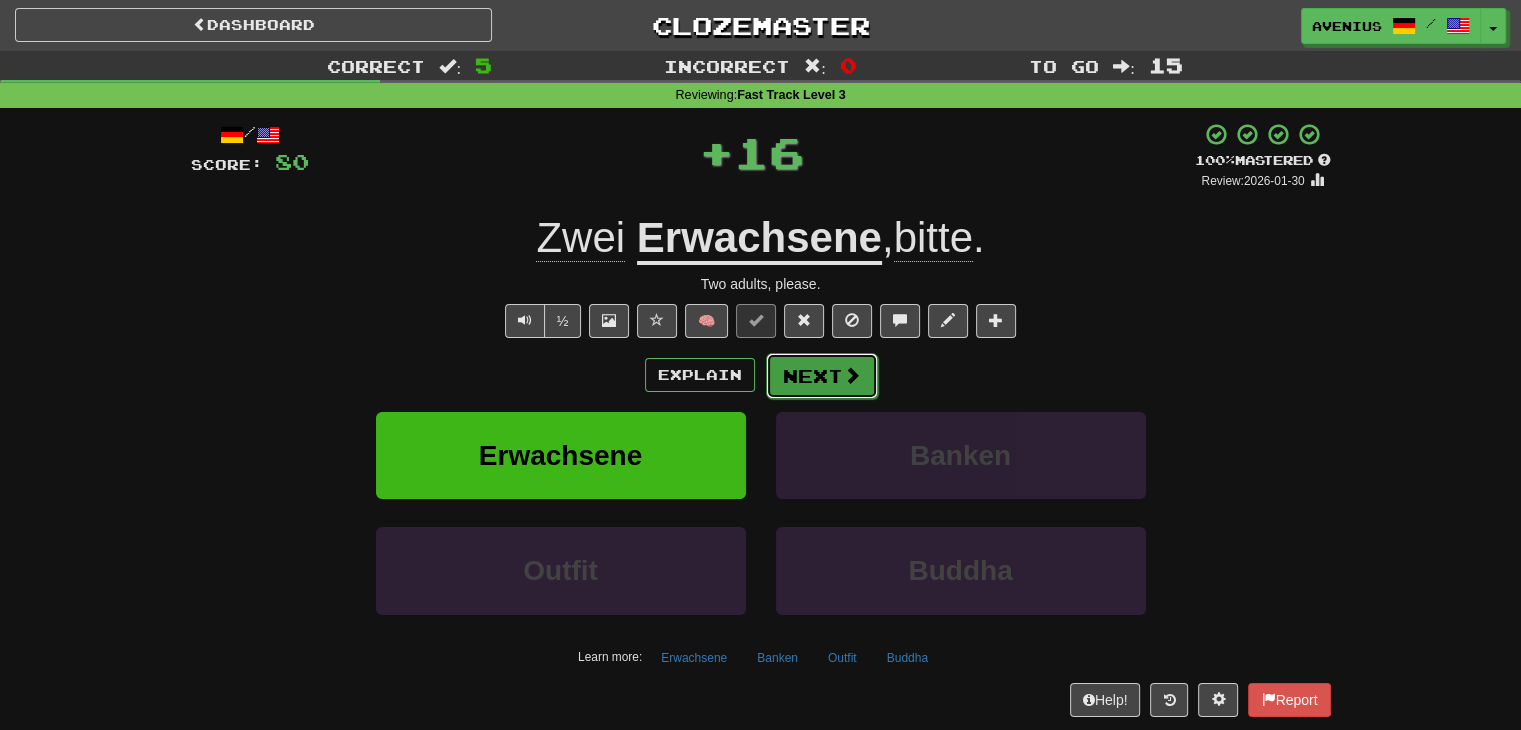 click on "Next" at bounding box center (822, 376) 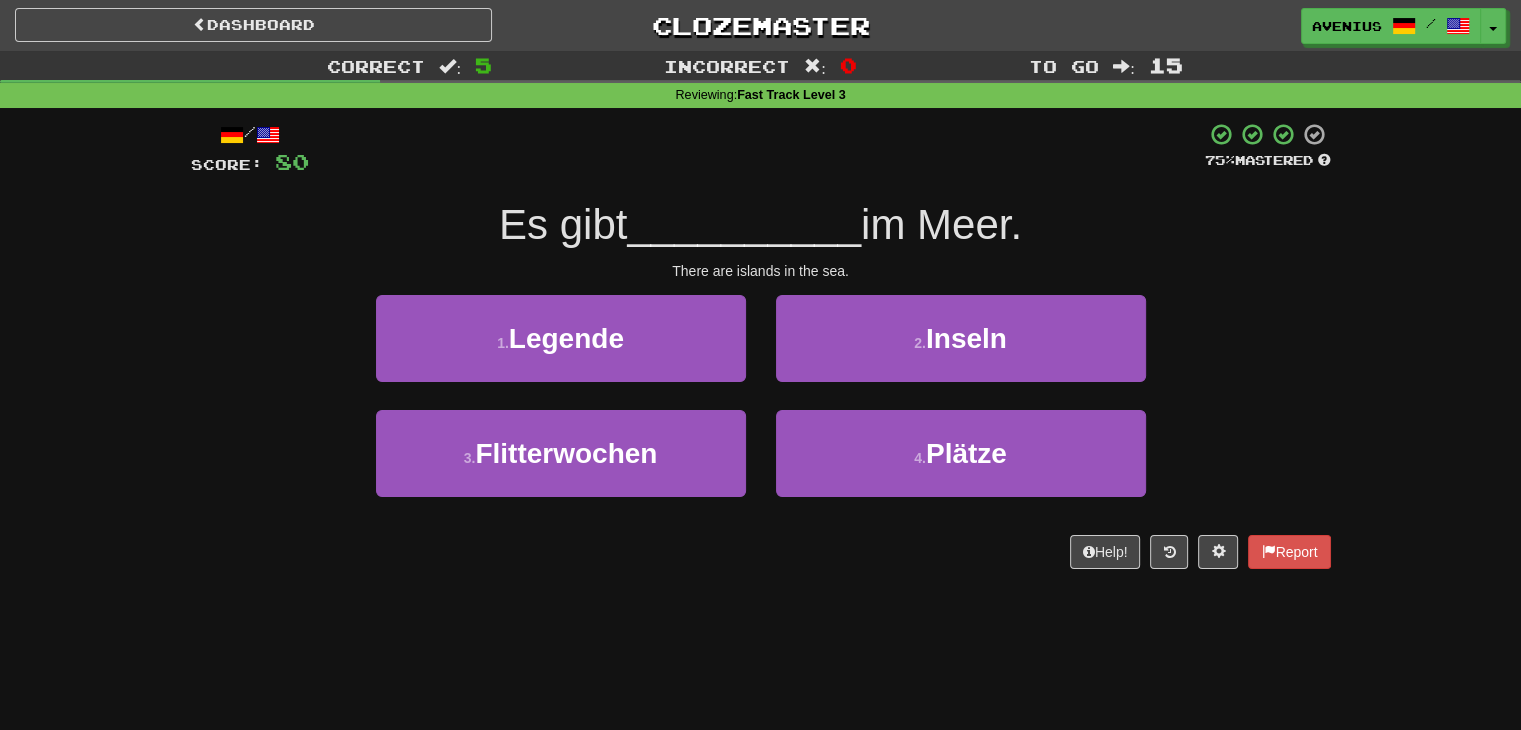 click on "2 .  Inseln" at bounding box center [961, 352] 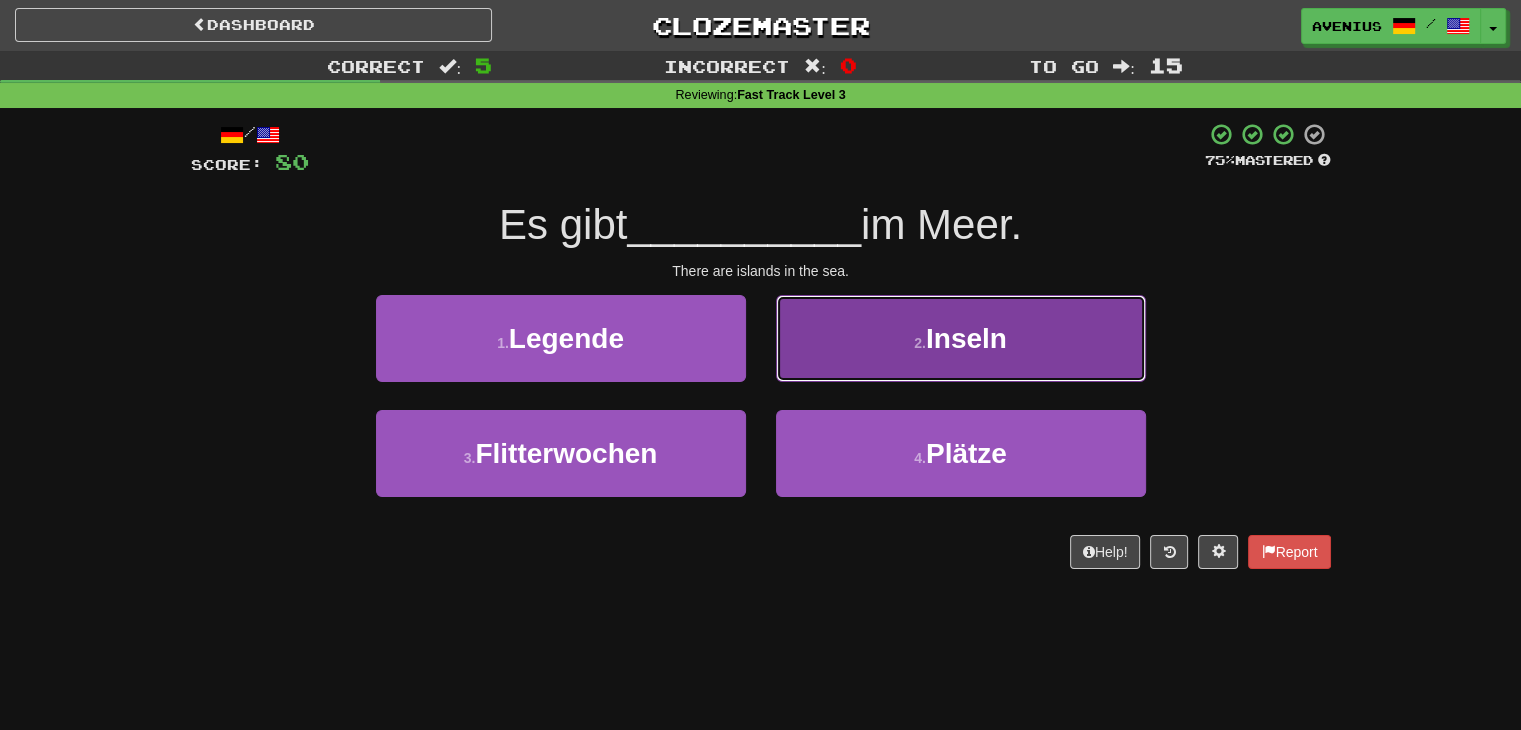 click on "2 .  Inseln" at bounding box center (961, 338) 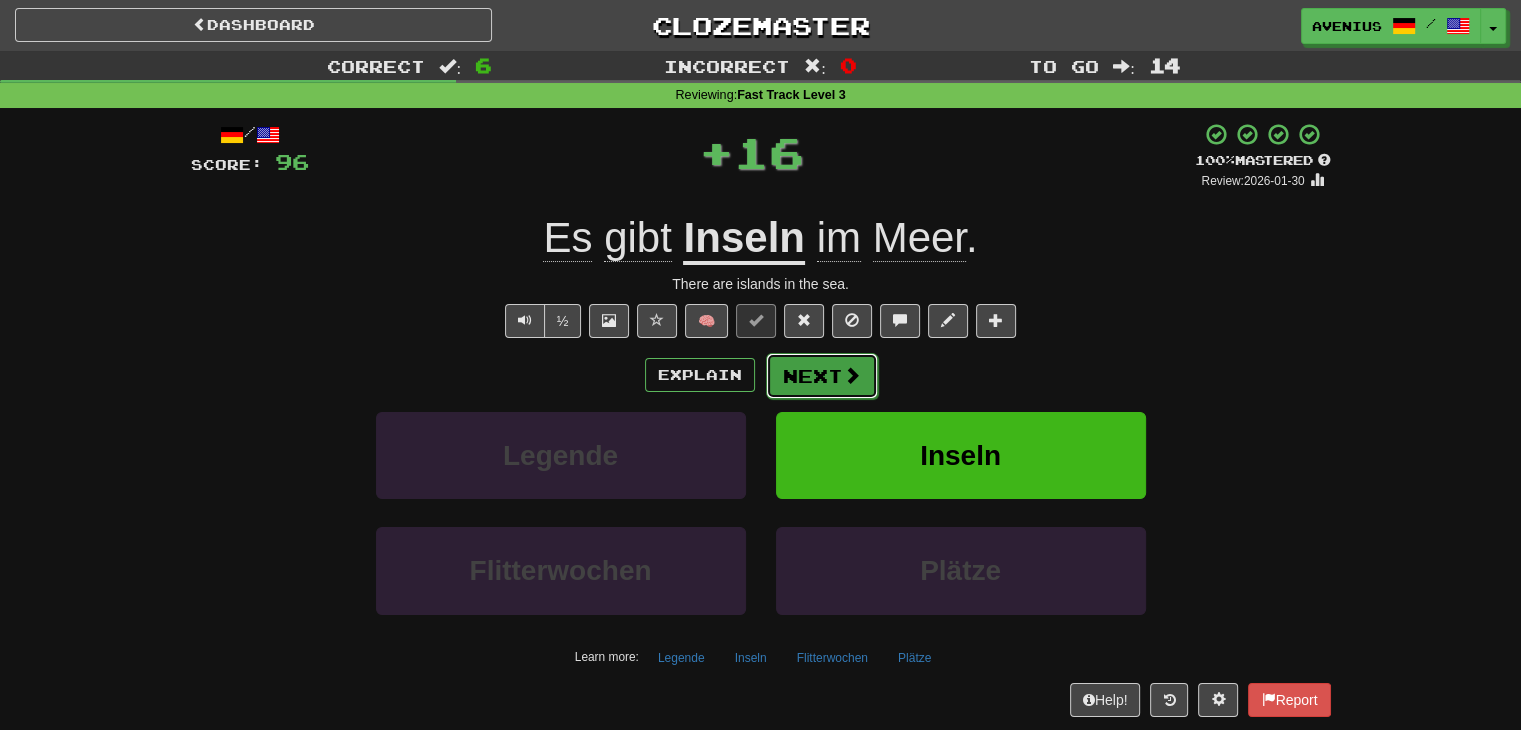 click on "Next" at bounding box center [822, 376] 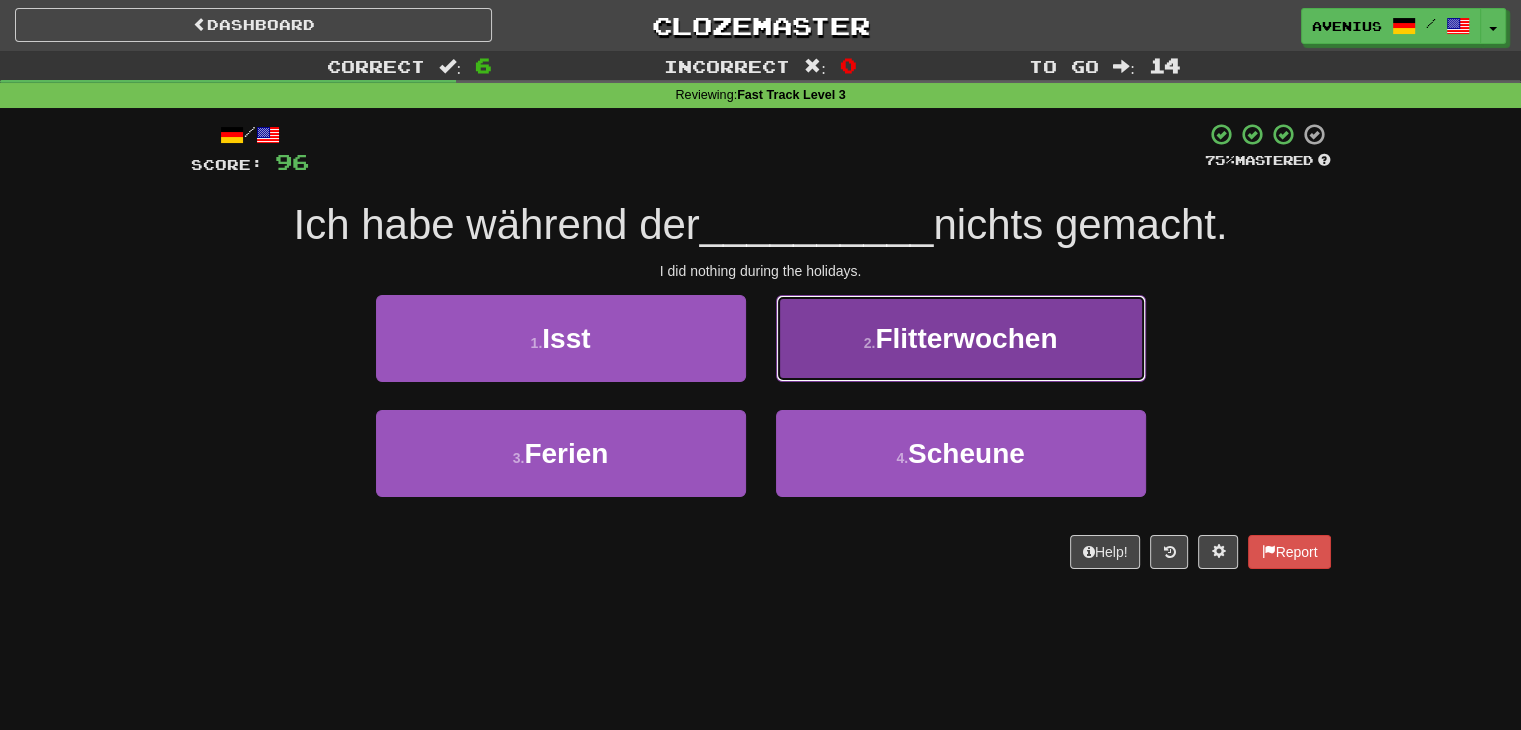 click on "2 .  Flitterwochen" at bounding box center (961, 338) 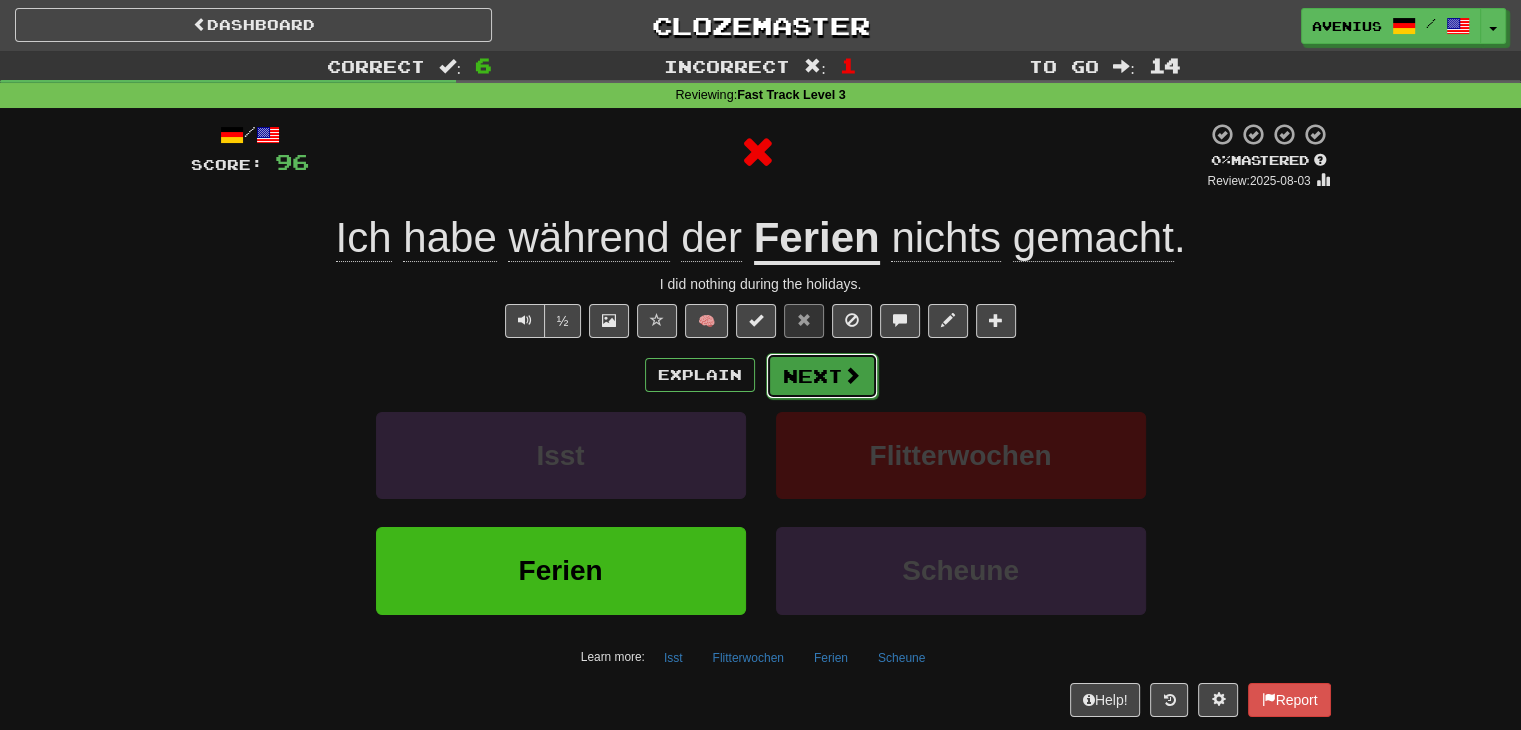 click on "Next" at bounding box center (822, 376) 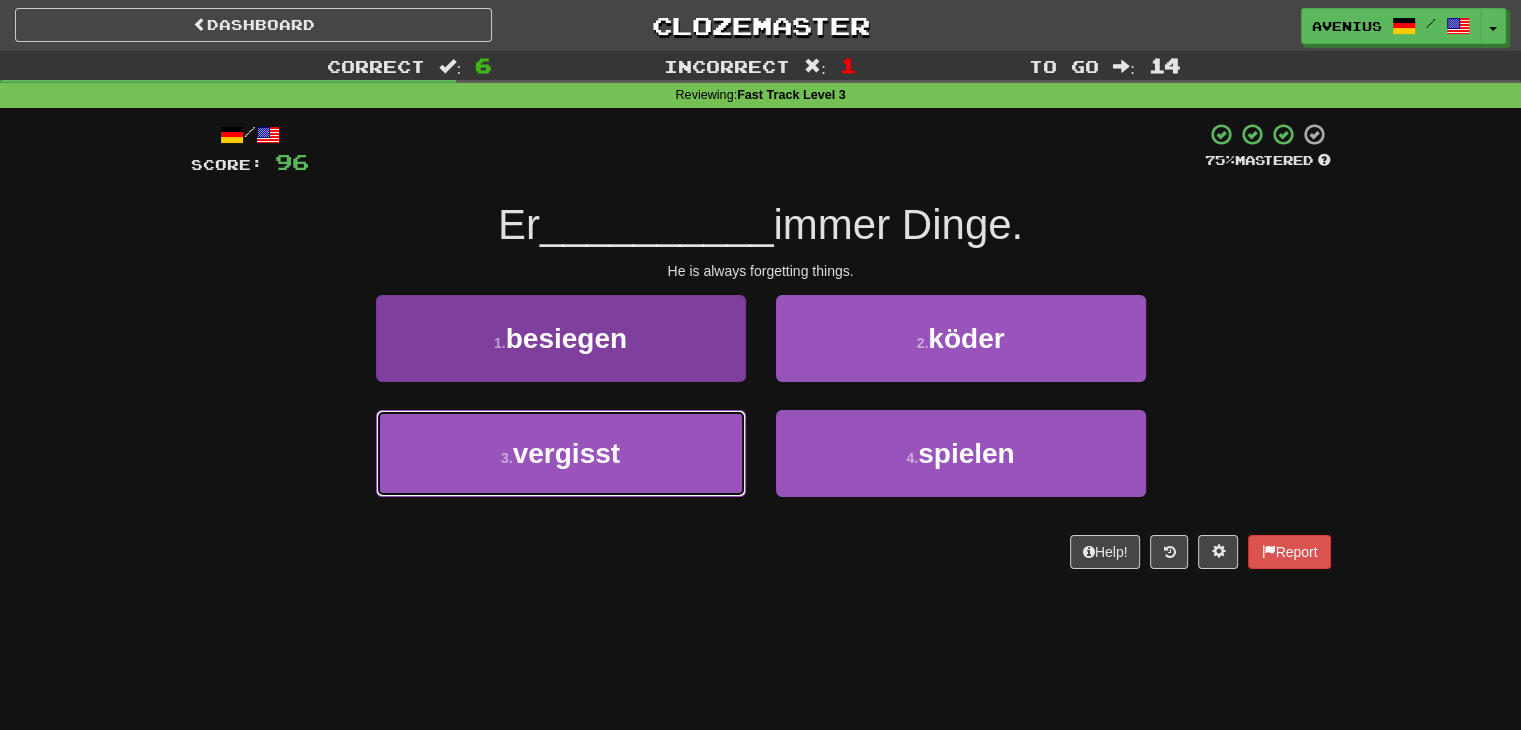 drag, startPoint x: 693, startPoint y: 447, endPoint x: 711, endPoint y: 436, distance: 21.095022 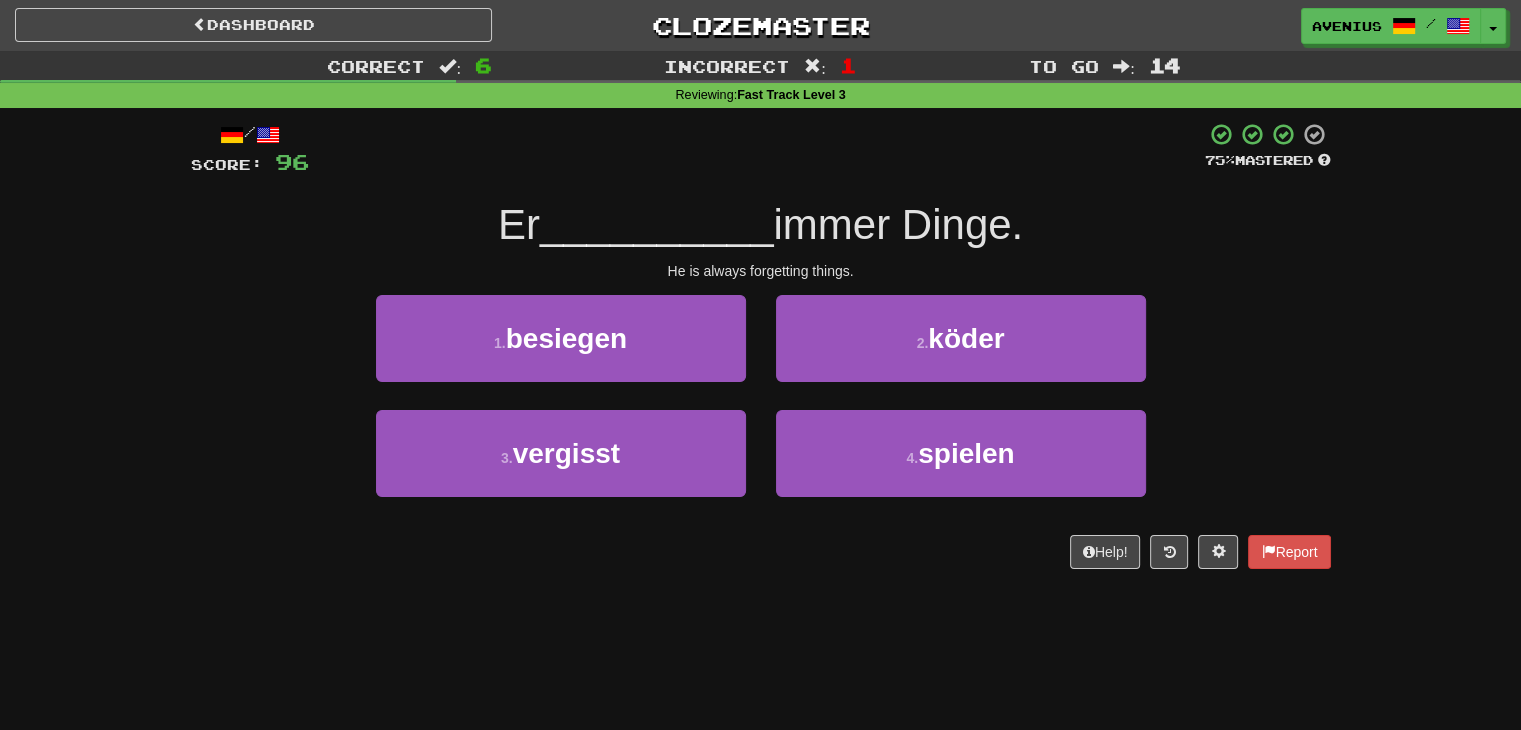click on "/  Score:   96 75 %  Mastered Er  [VERB]  immer Dinge. He is always forgetting things. 1 .  besiegen 2 .  köder 3 .  vergisst 4 .  spielen  Help!  Report" at bounding box center [761, 345] 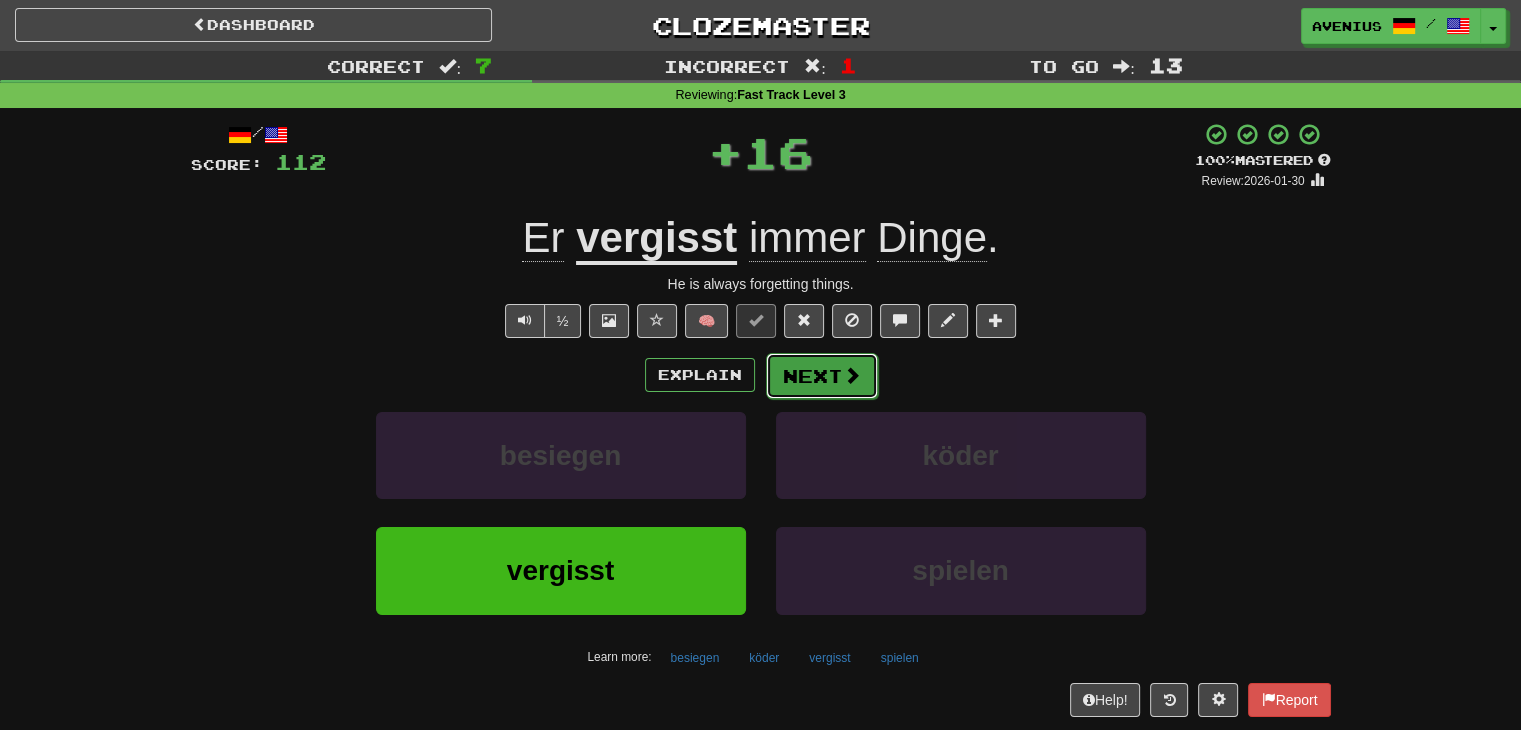 click on "Next" at bounding box center [822, 376] 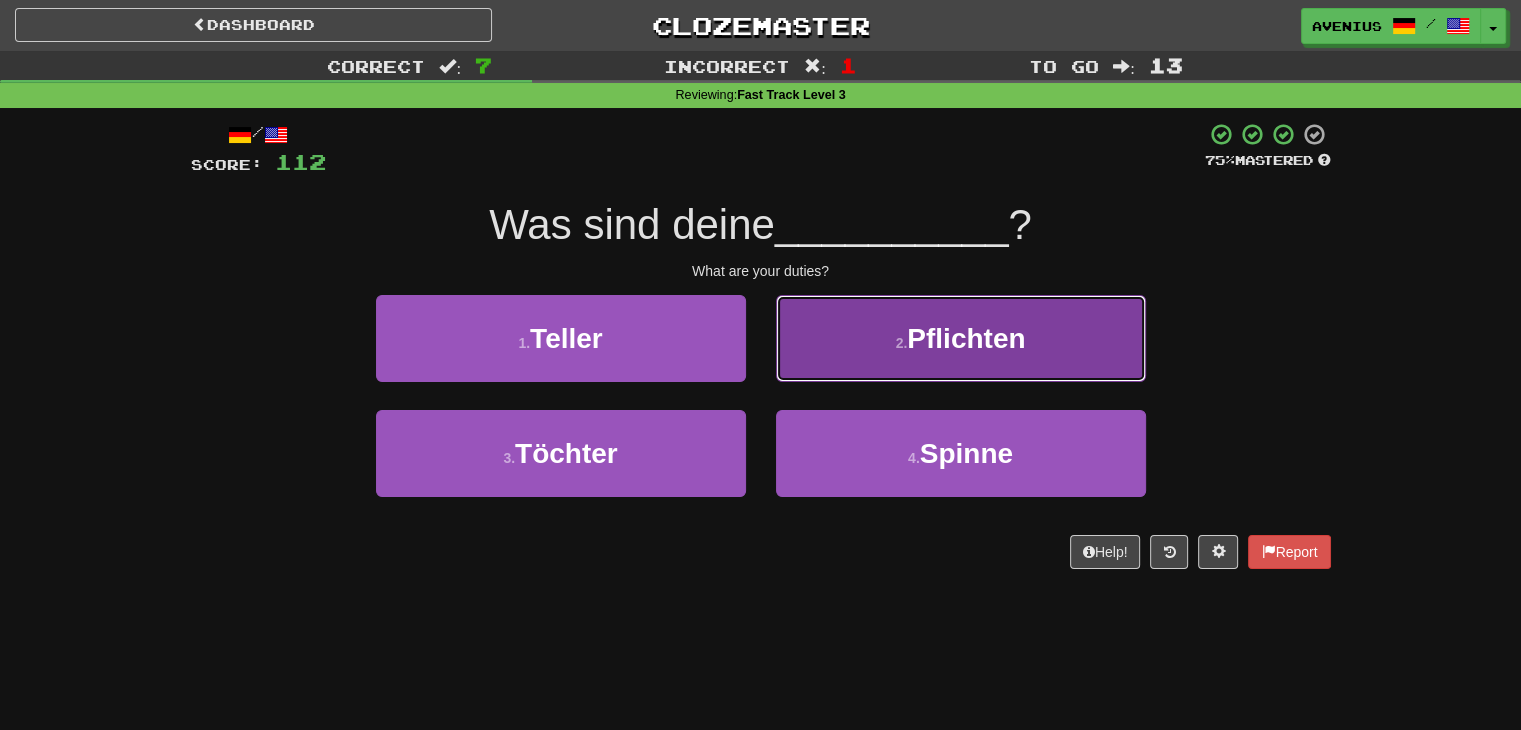 click on "2 .  Pflichten" at bounding box center (961, 338) 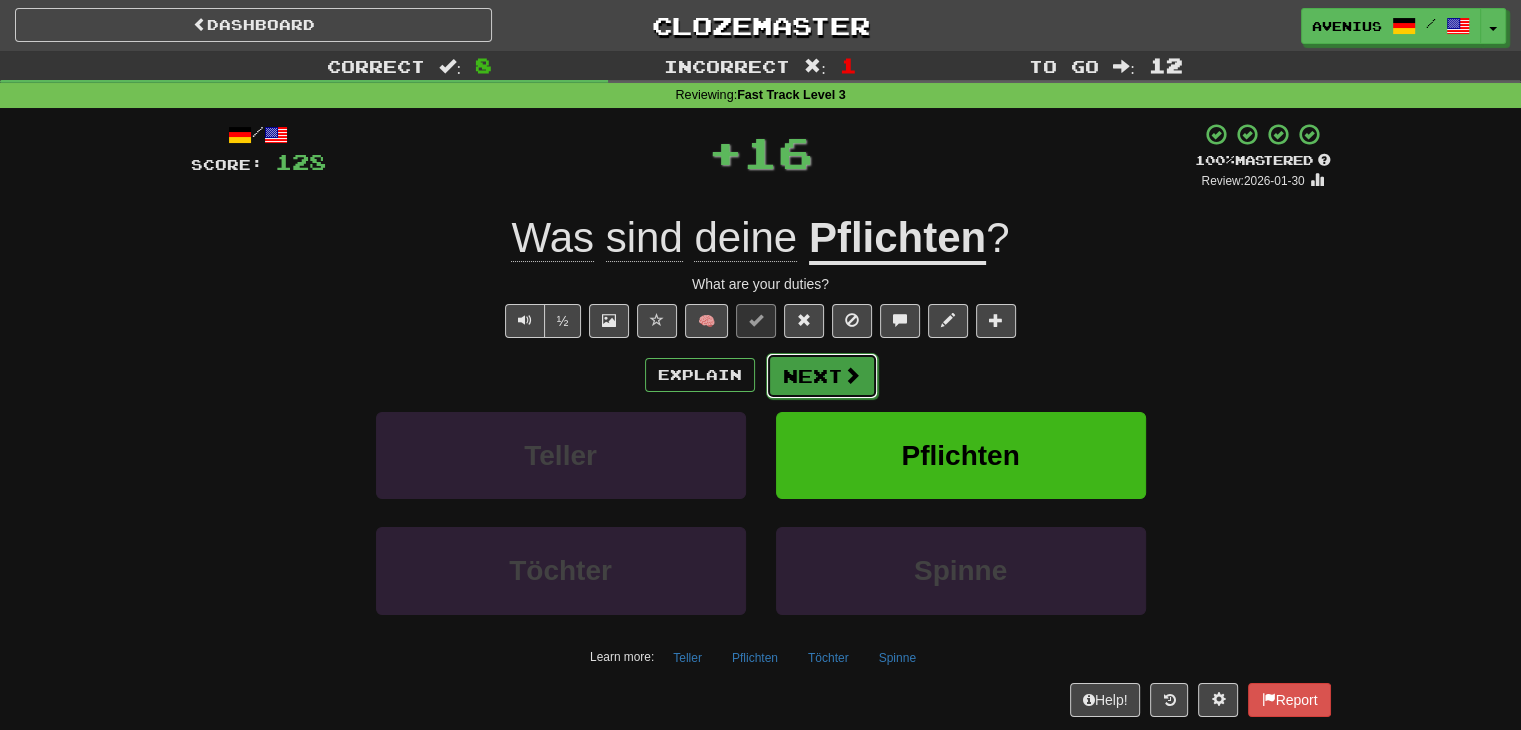 click on "Next" at bounding box center (822, 376) 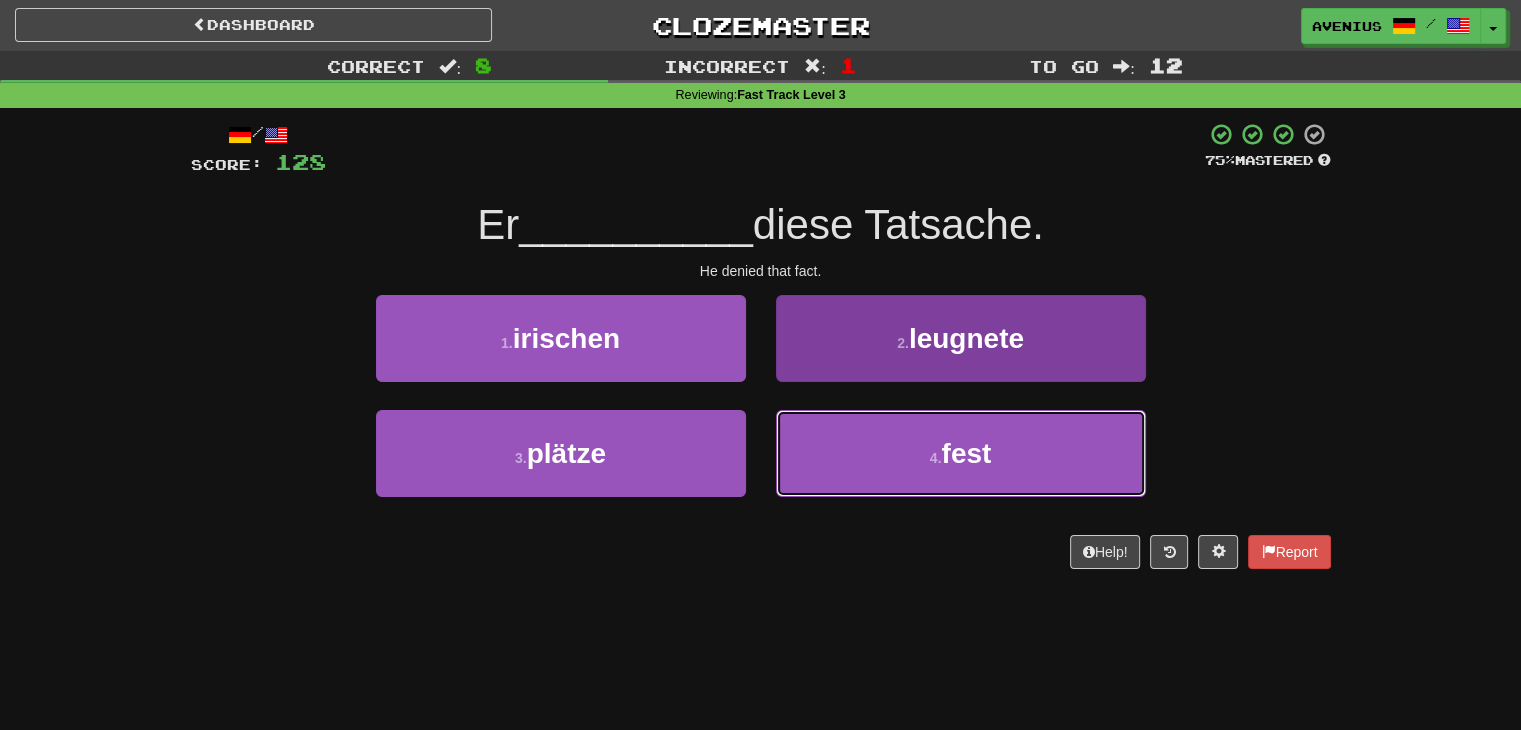 drag, startPoint x: 849, startPoint y: 457, endPoint x: 838, endPoint y: 436, distance: 23.70654 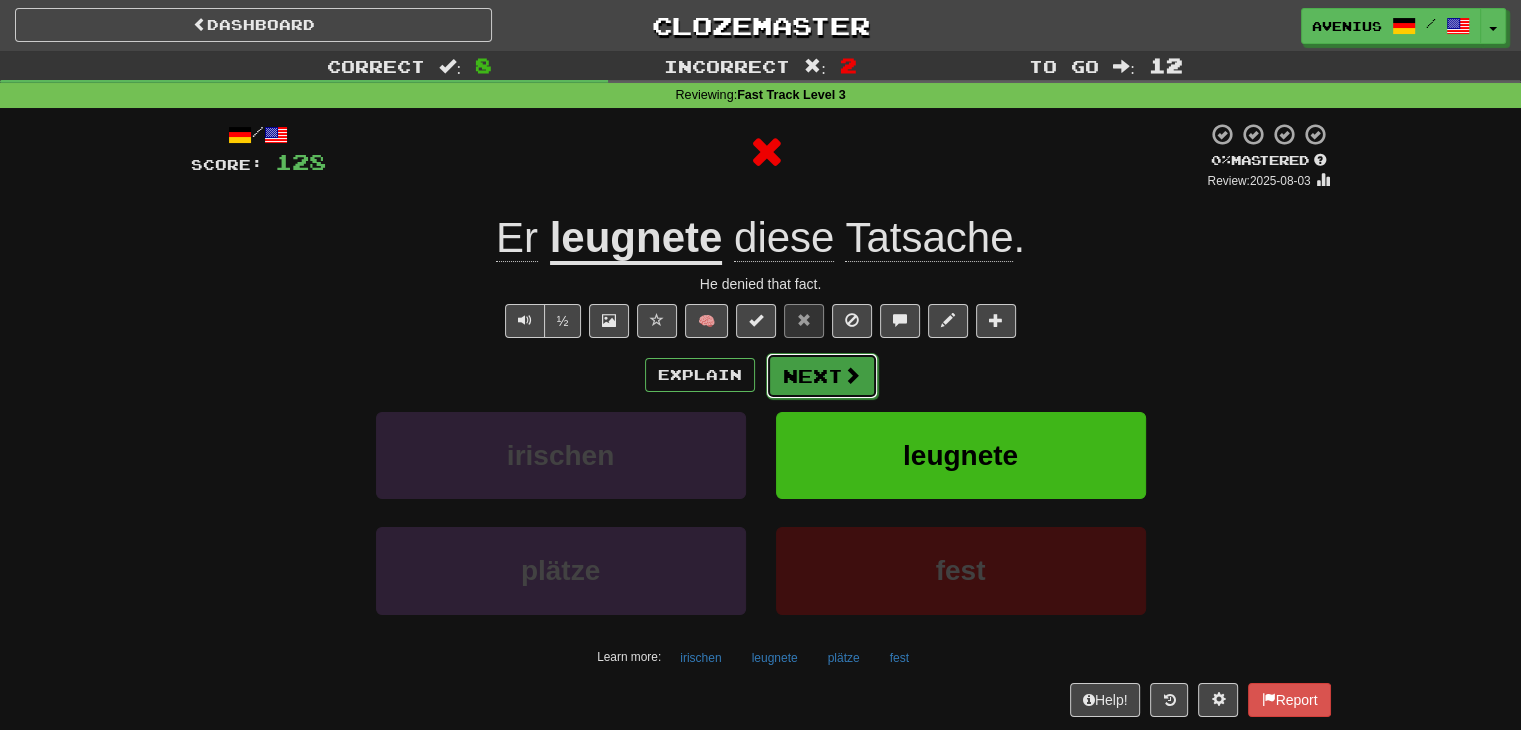 click on "Next" at bounding box center (822, 376) 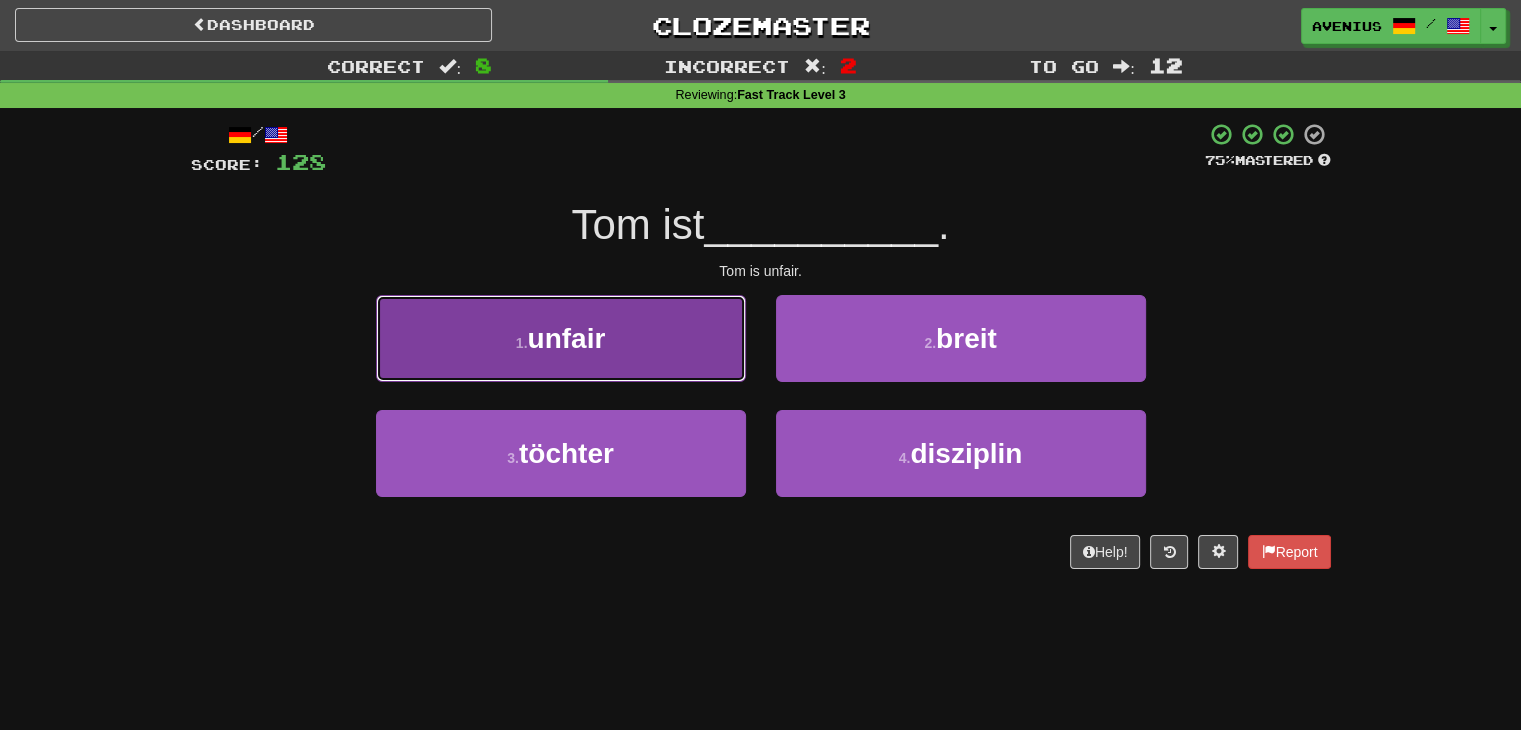 click on "1 .  unfair" at bounding box center (561, 338) 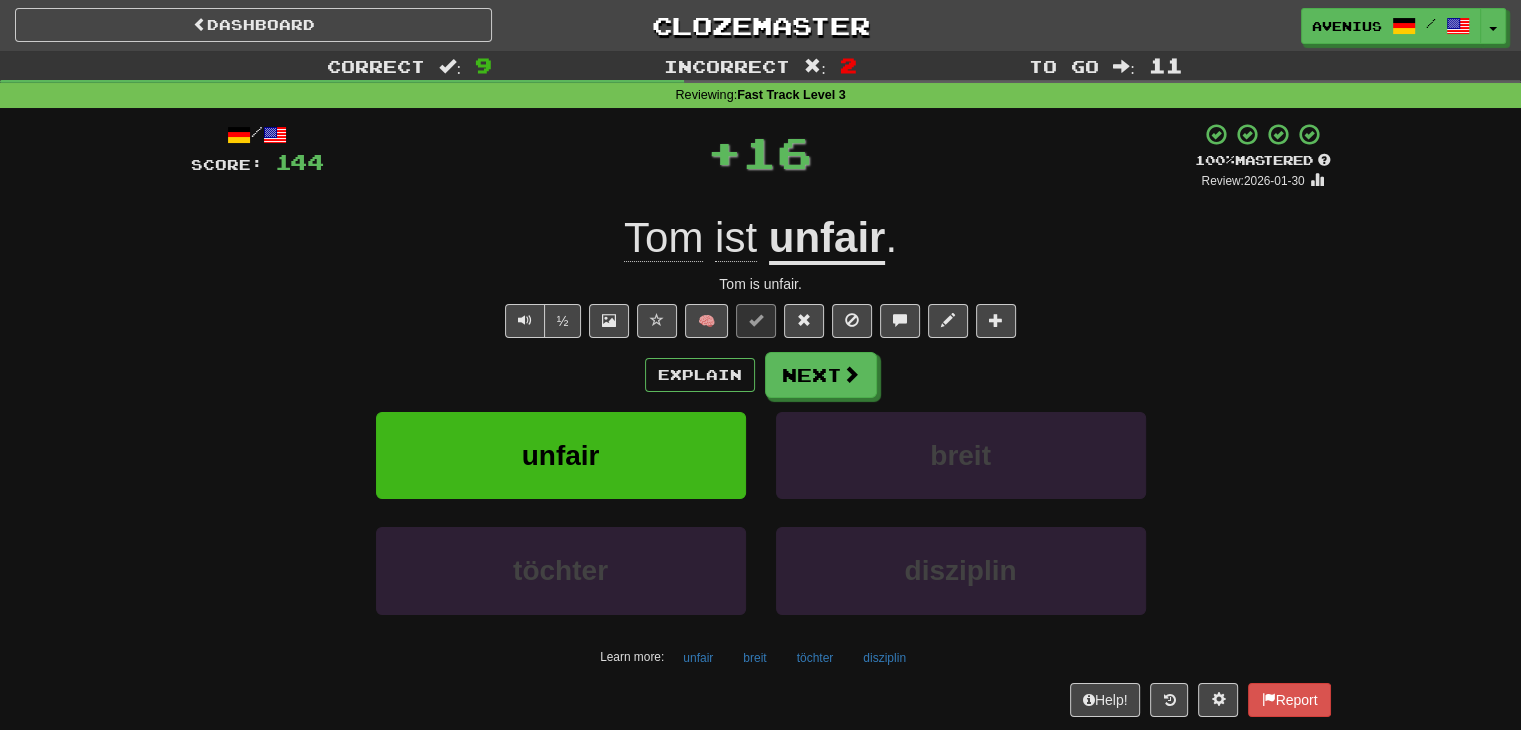 click on "Explain Next" at bounding box center (761, 375) 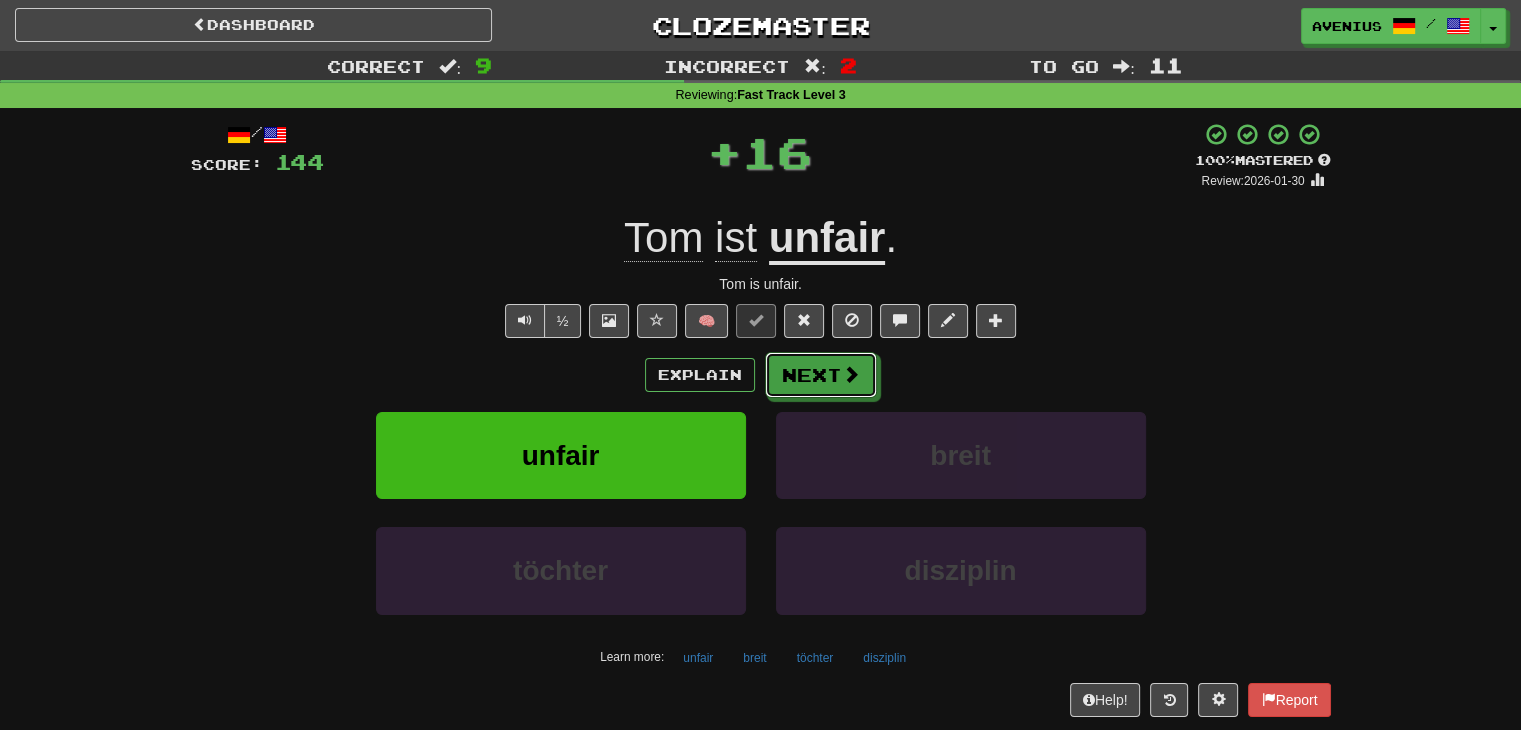 click on "Explain Next" at bounding box center [761, 375] 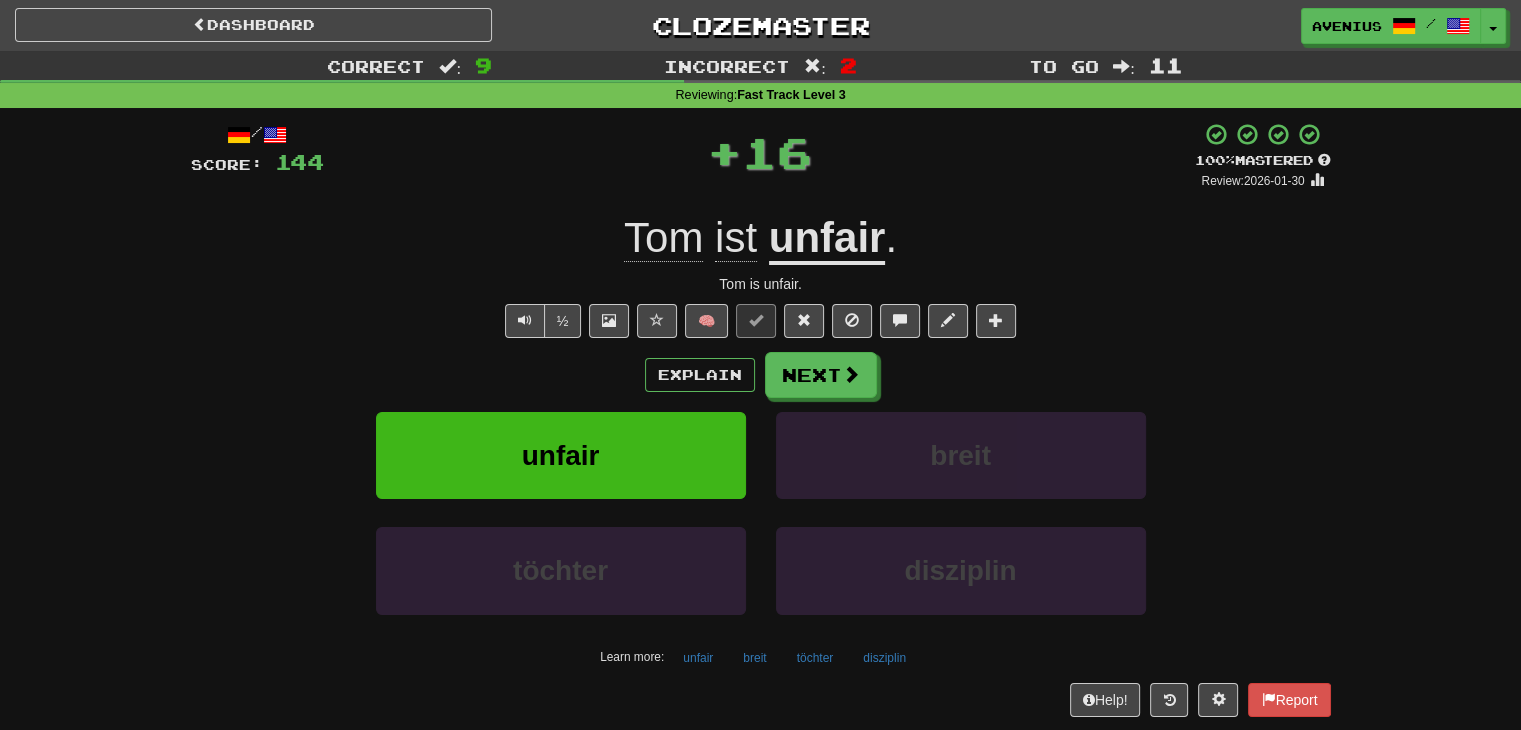 click on "Explain Next" at bounding box center (761, 375) 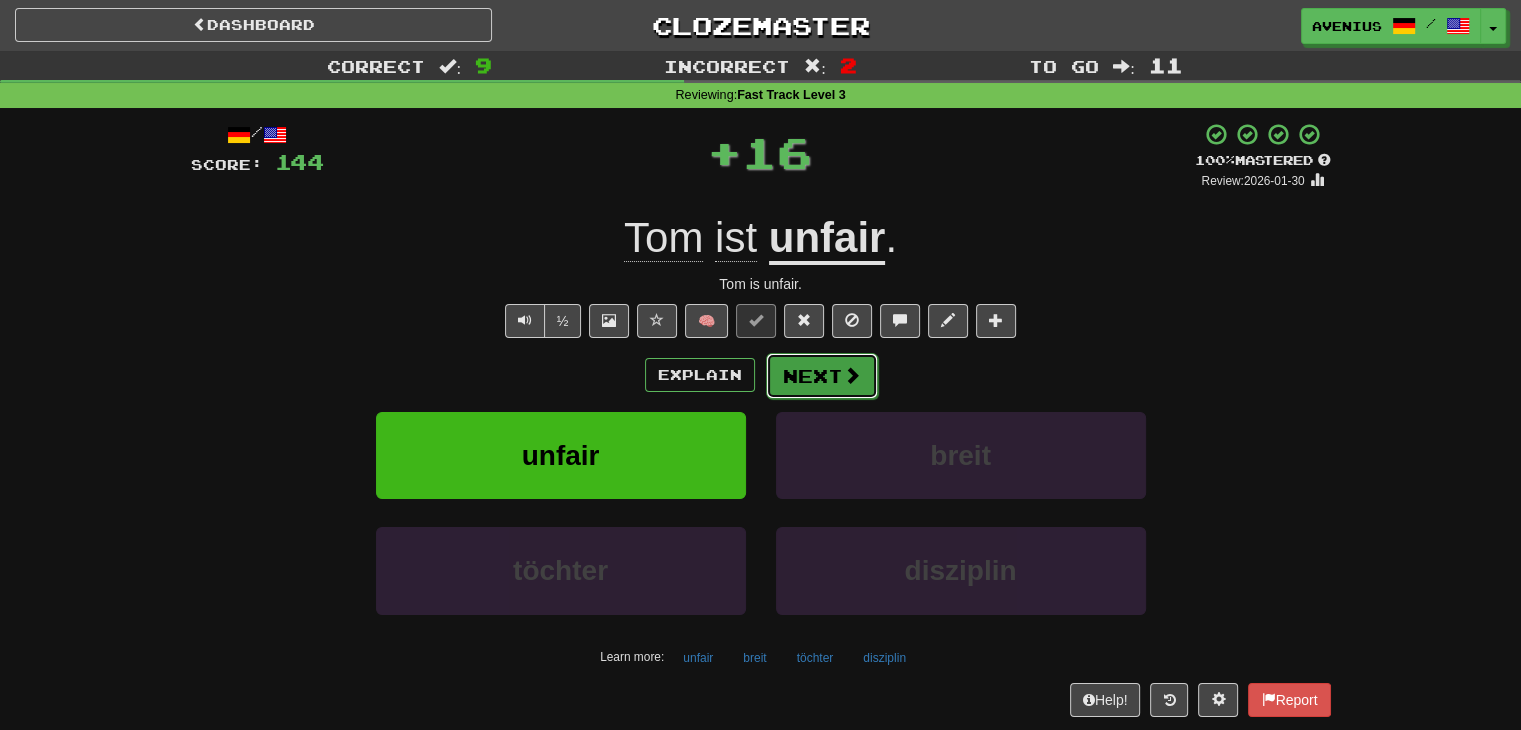 click on "Next" at bounding box center [822, 376] 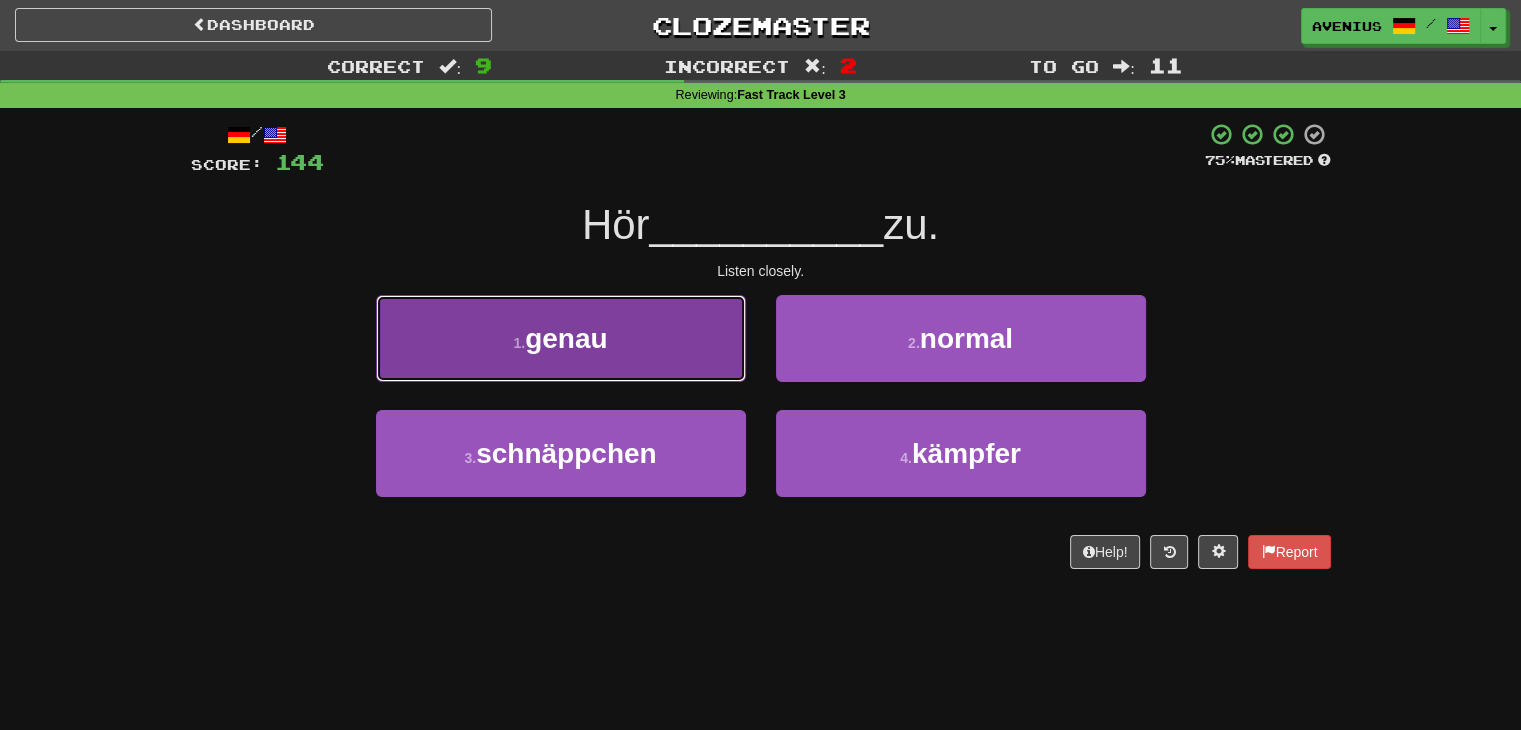 click on "1 .  genau" at bounding box center (561, 338) 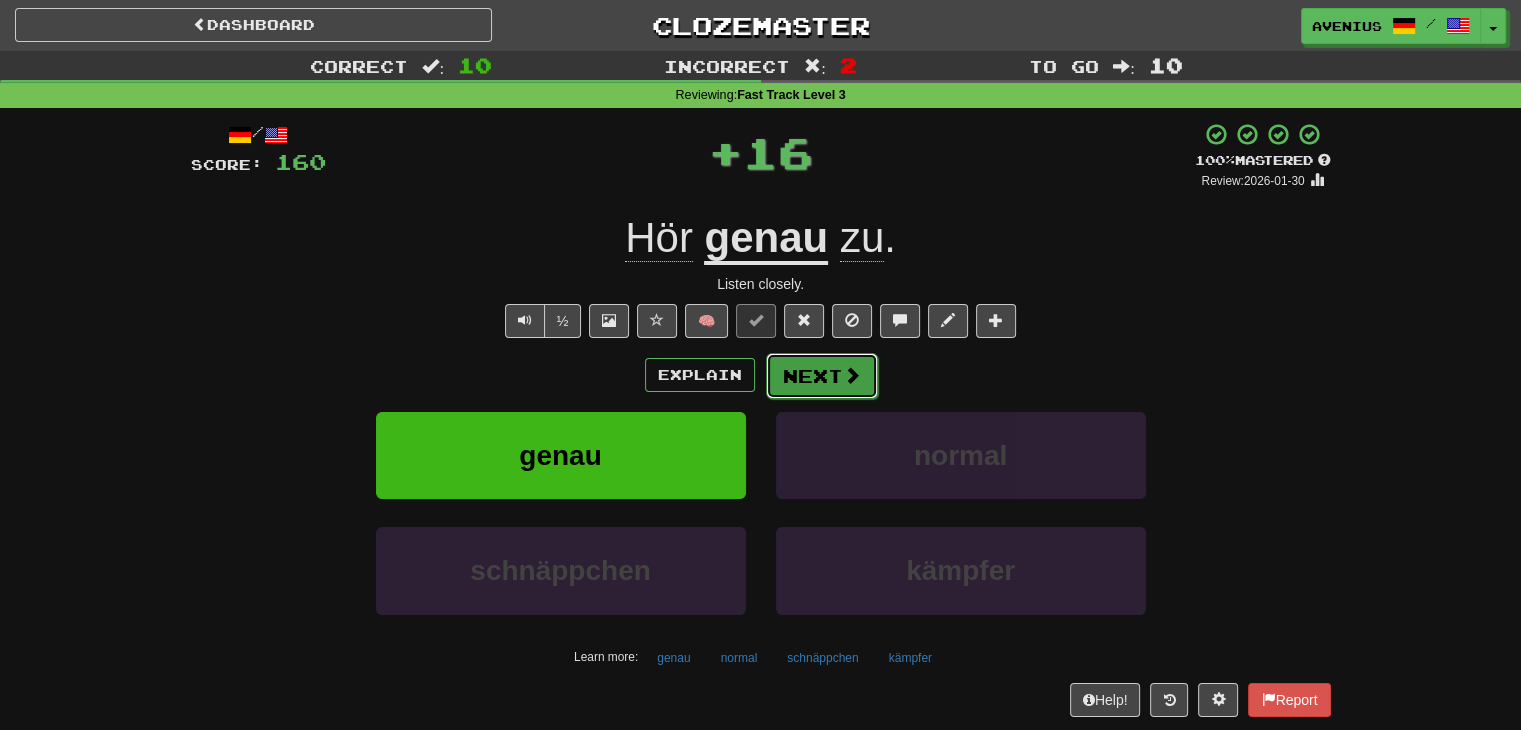 click on "Next" at bounding box center (822, 376) 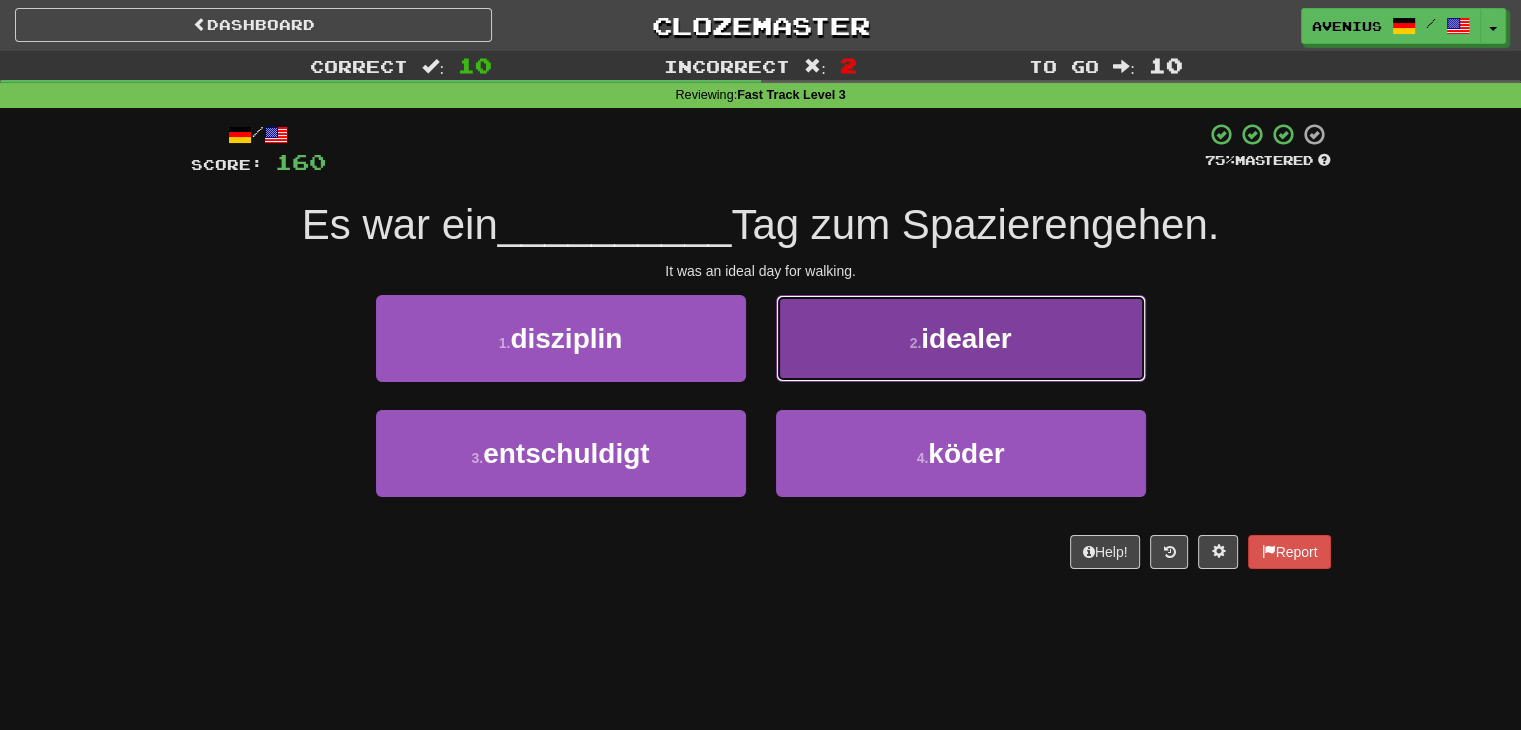 click on "2 .  idealer" at bounding box center [961, 338] 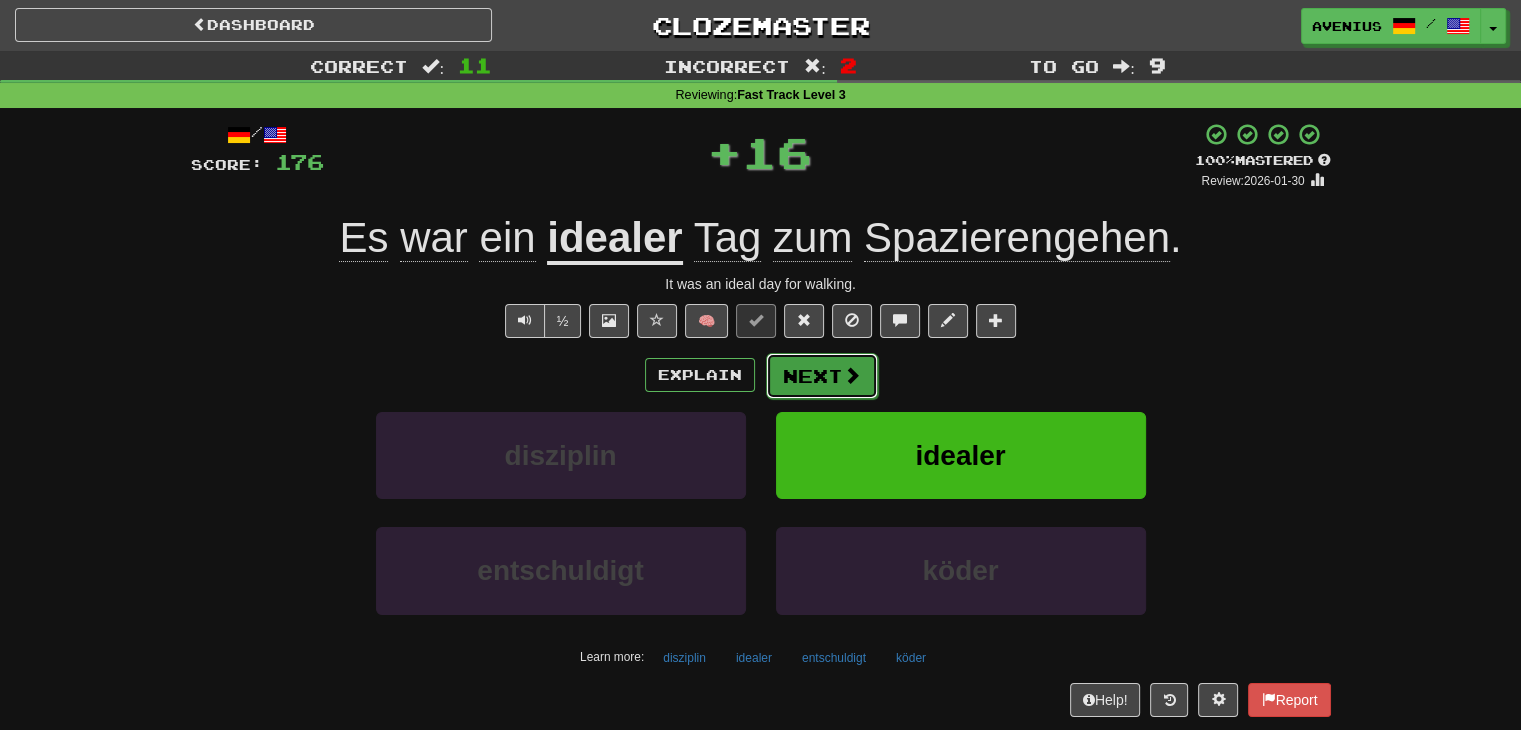 click on "Next" at bounding box center (822, 376) 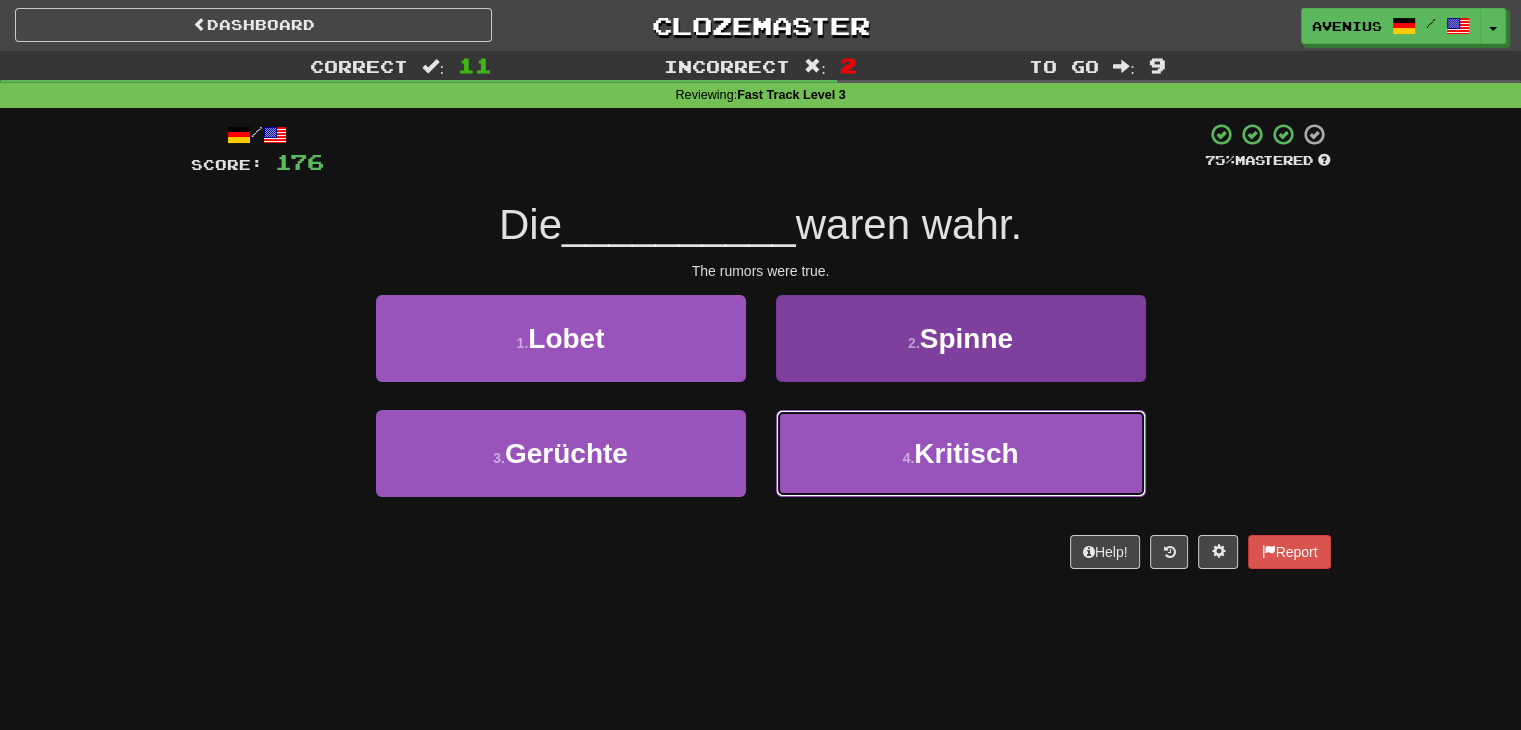 click on "4 .  Kritisch" at bounding box center (961, 453) 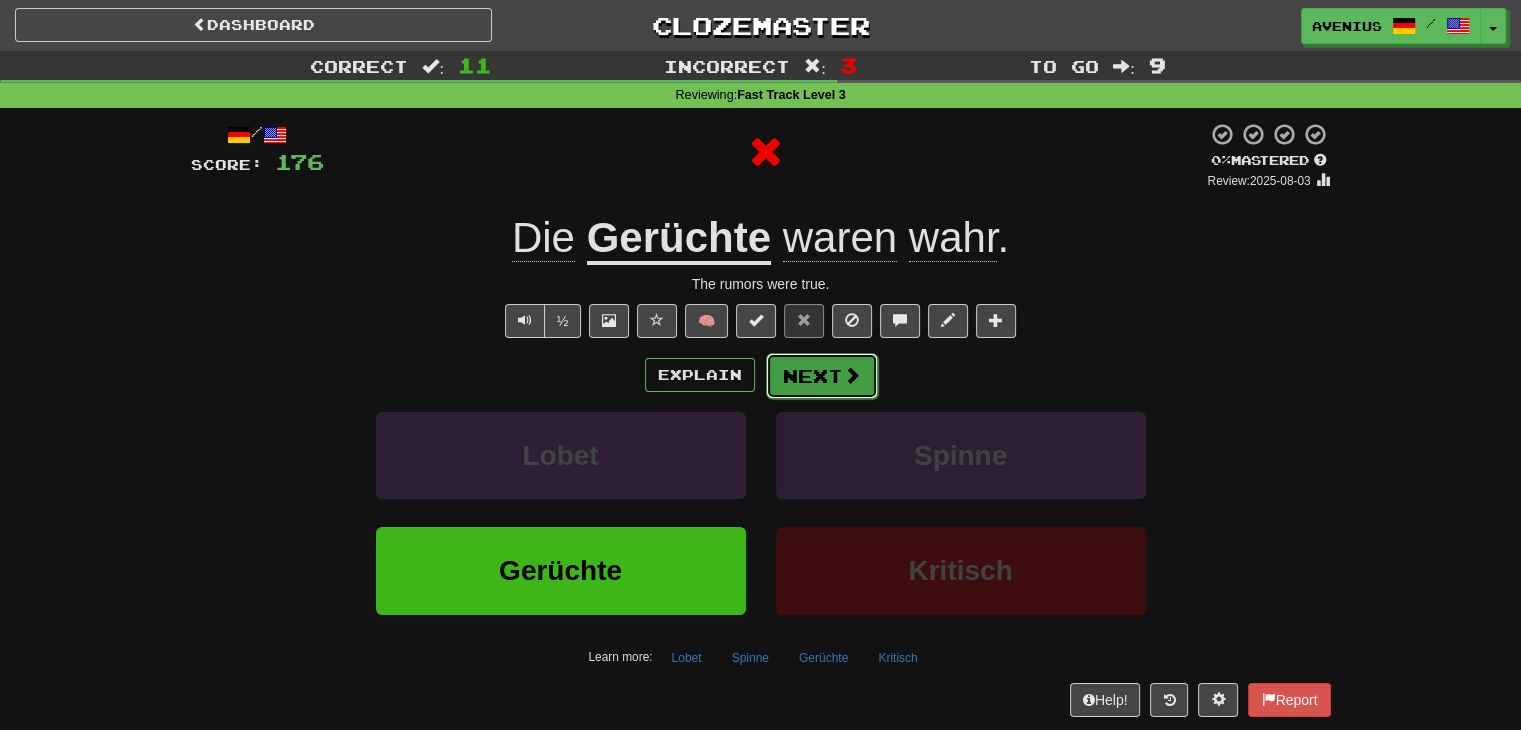 click on "Next" at bounding box center [822, 376] 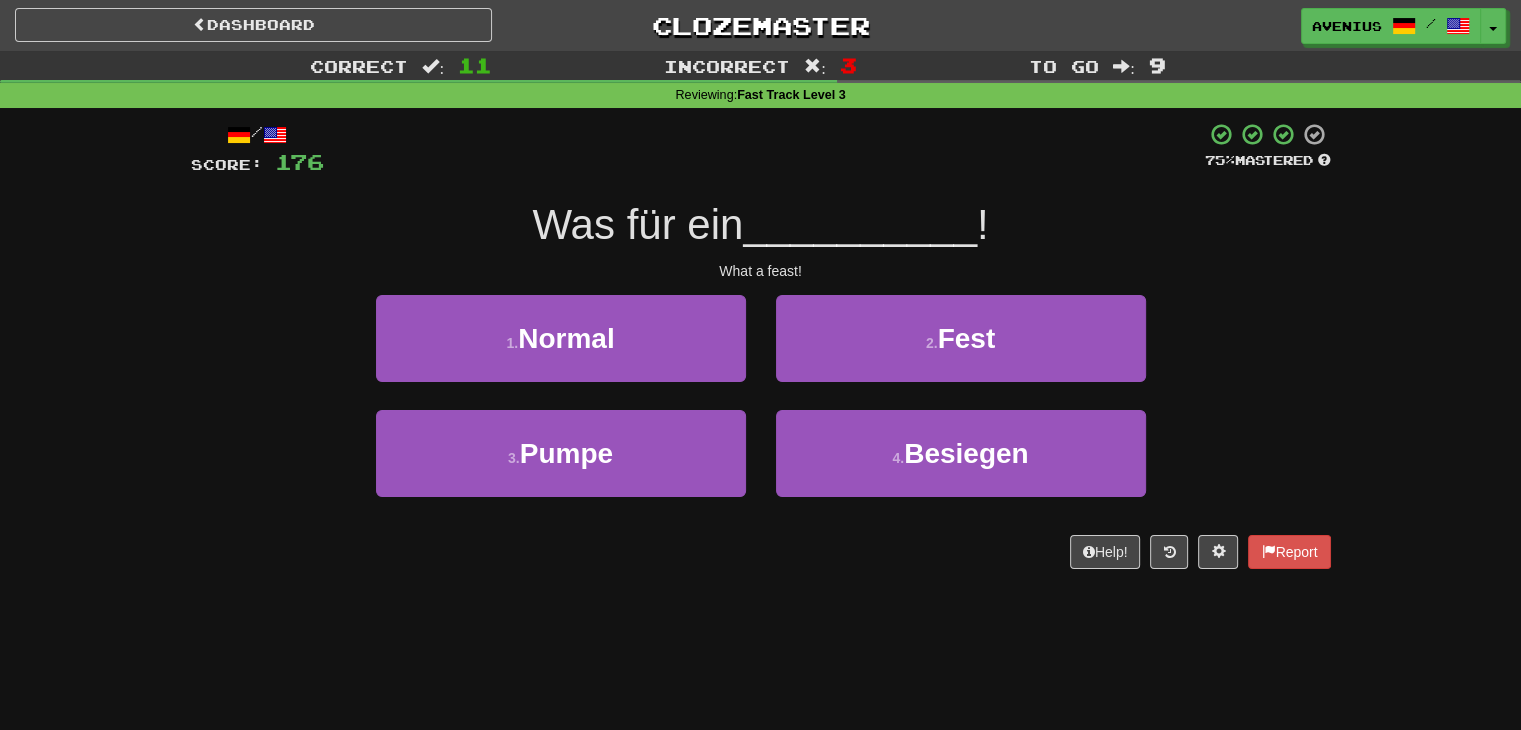 click on "2 .  Fest" at bounding box center (961, 352) 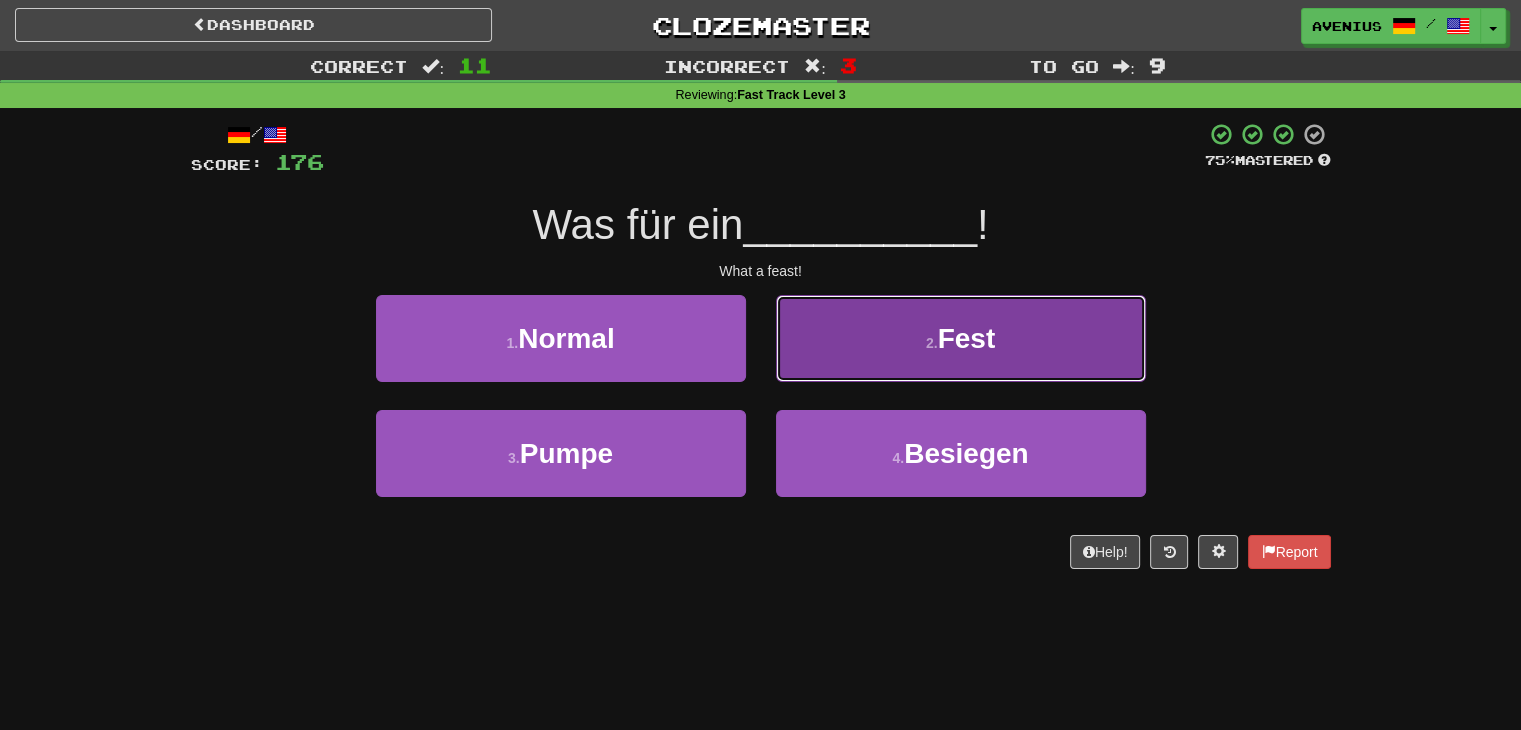 click on "2 .  Fest" at bounding box center [961, 338] 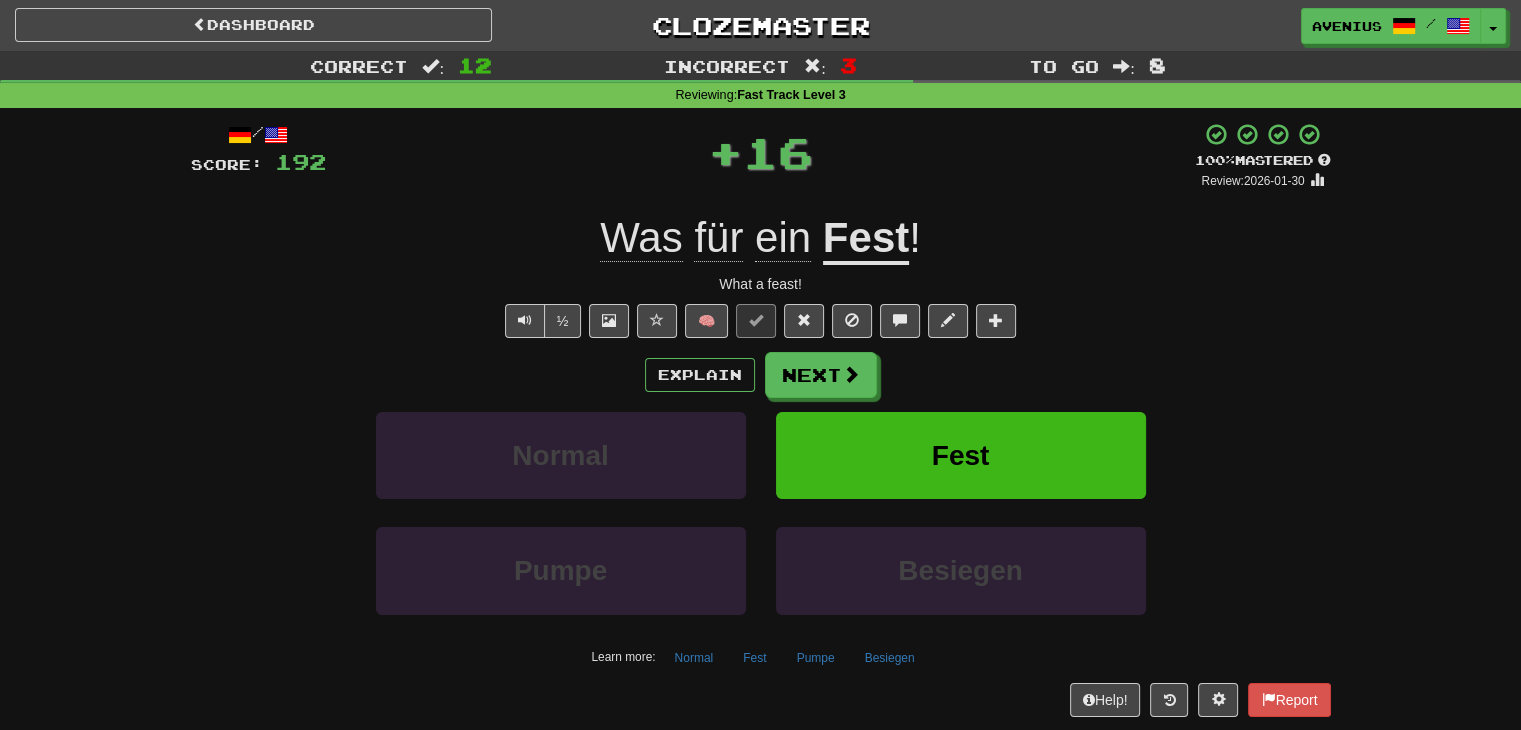 click on "Next" at bounding box center (821, 375) 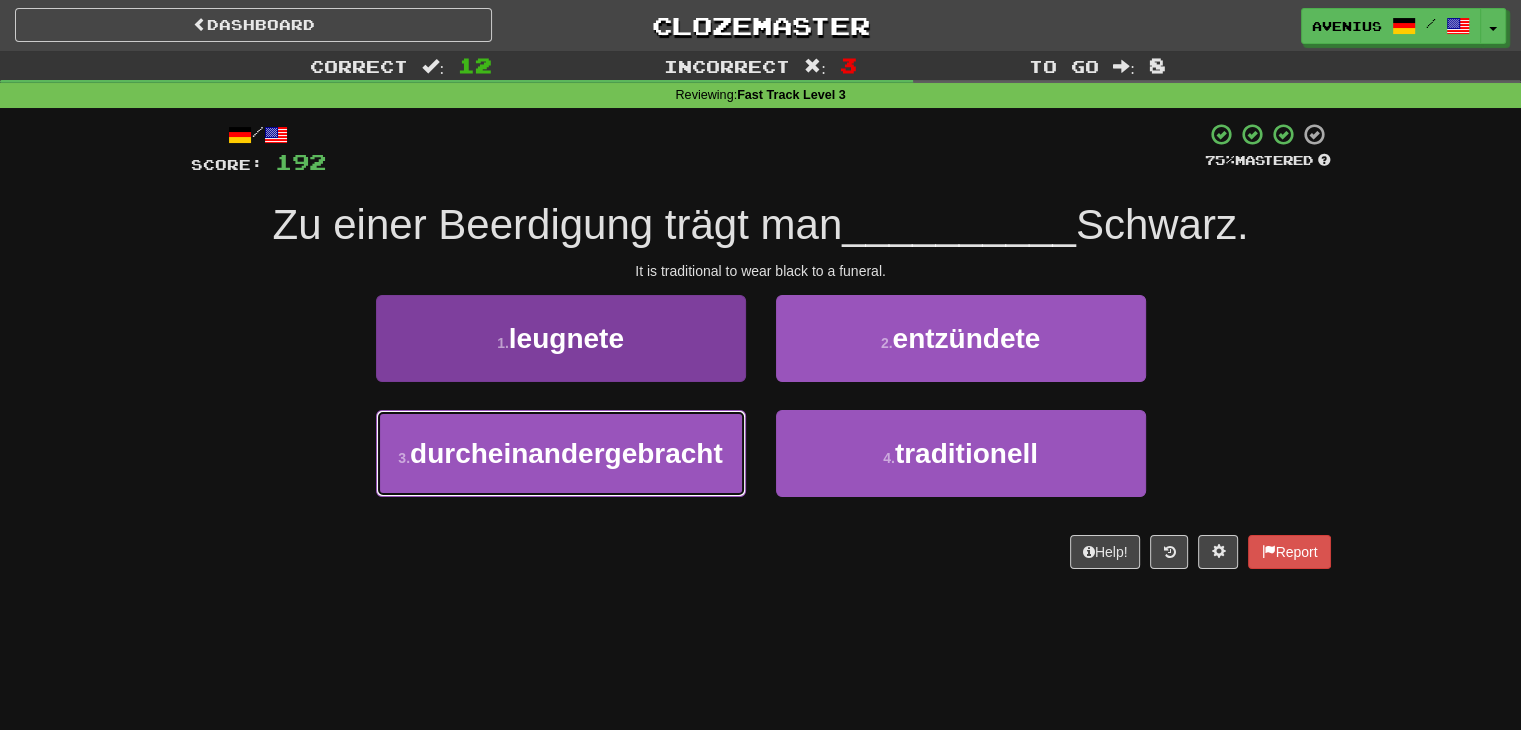 click on "3 .  durcheinandergebracht" at bounding box center (561, 453) 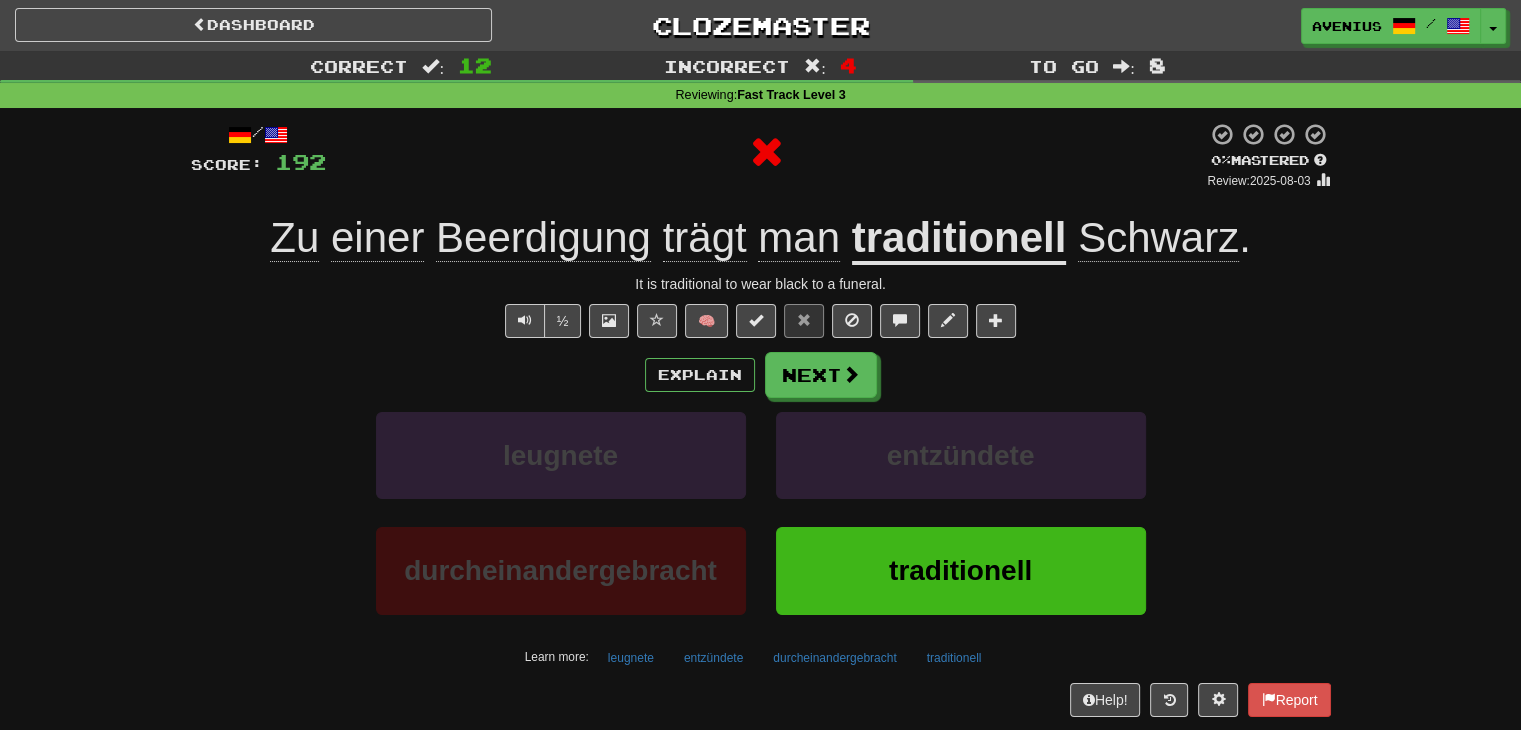 click at bounding box center (851, 374) 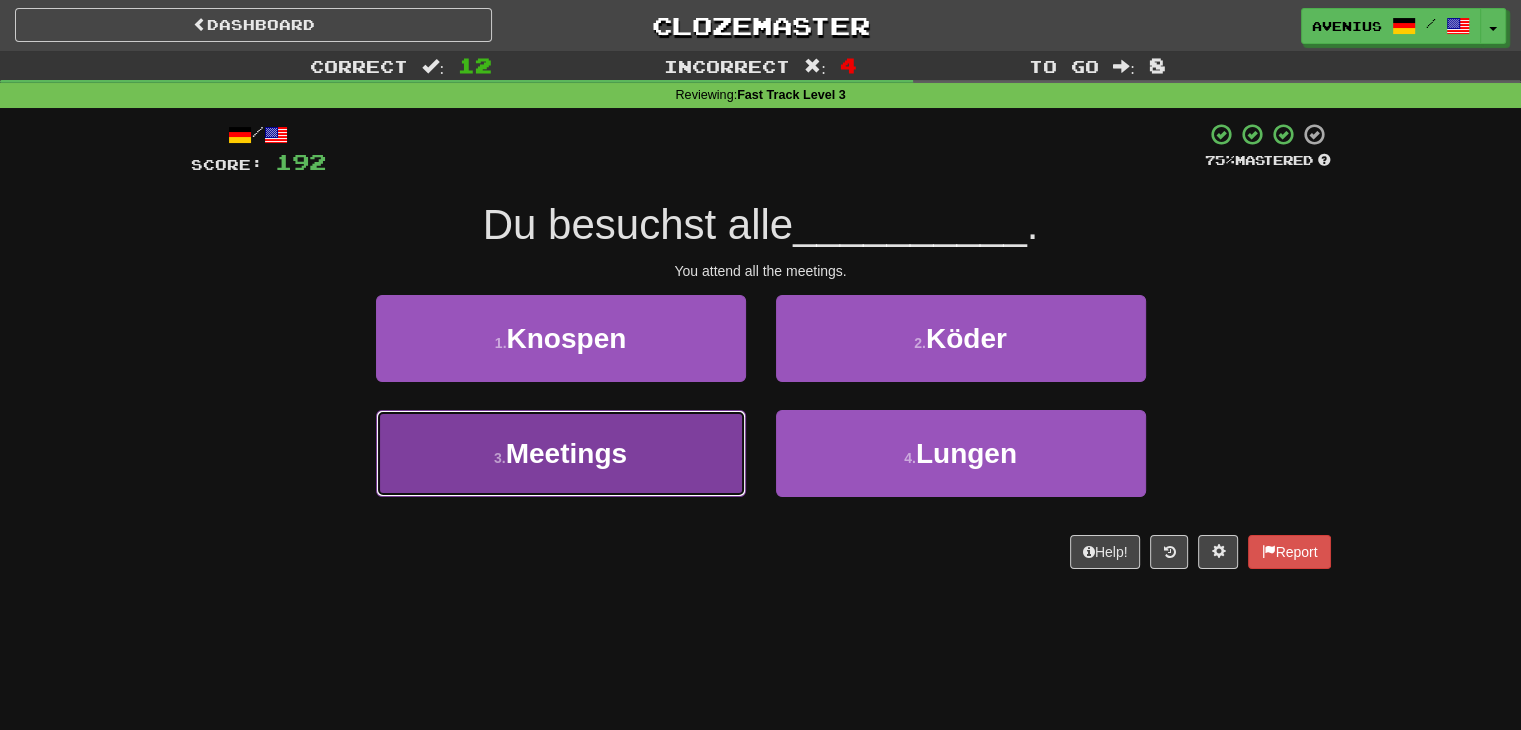 drag, startPoint x: 708, startPoint y: 432, endPoint x: 740, endPoint y: 399, distance: 45.96738 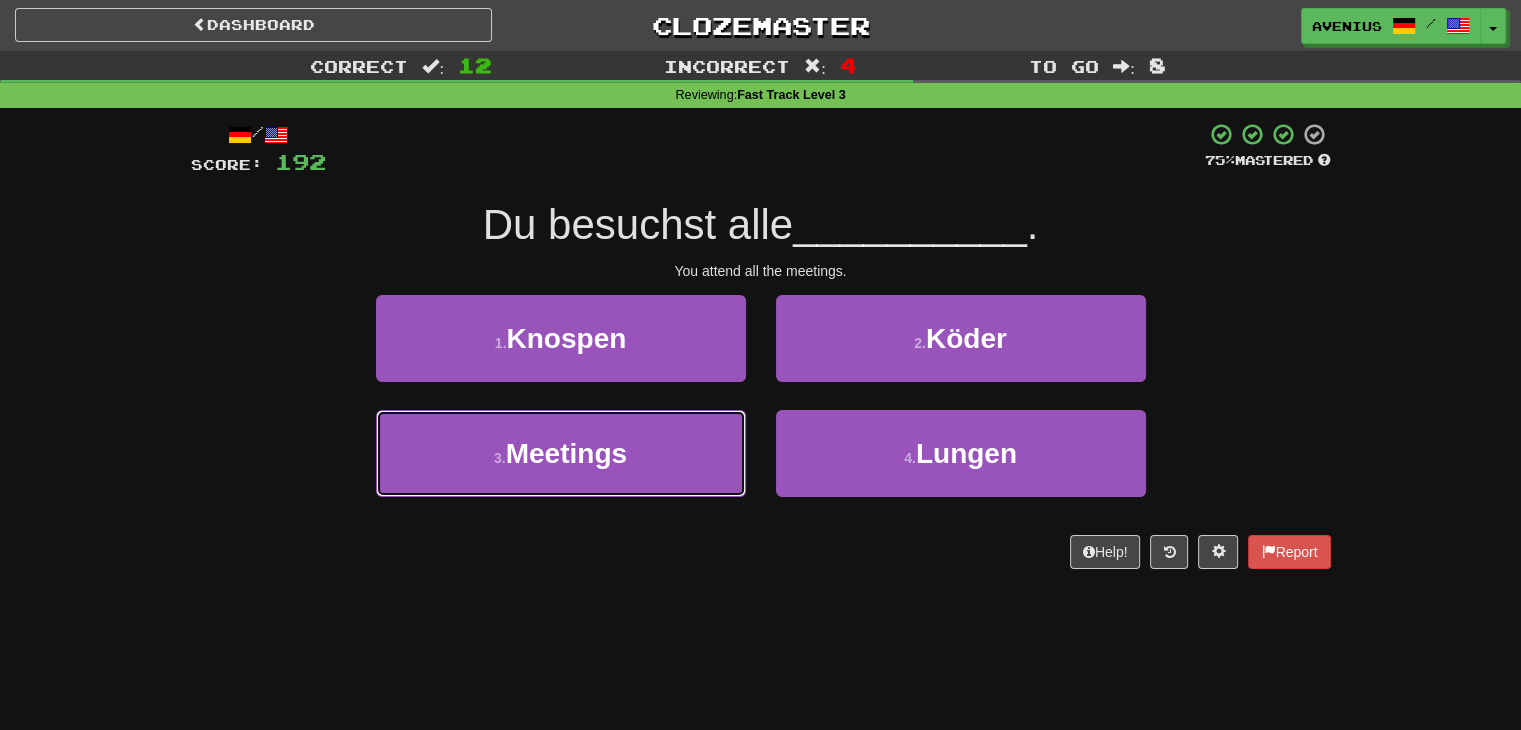 click on "3 .  Meetings" at bounding box center [561, 453] 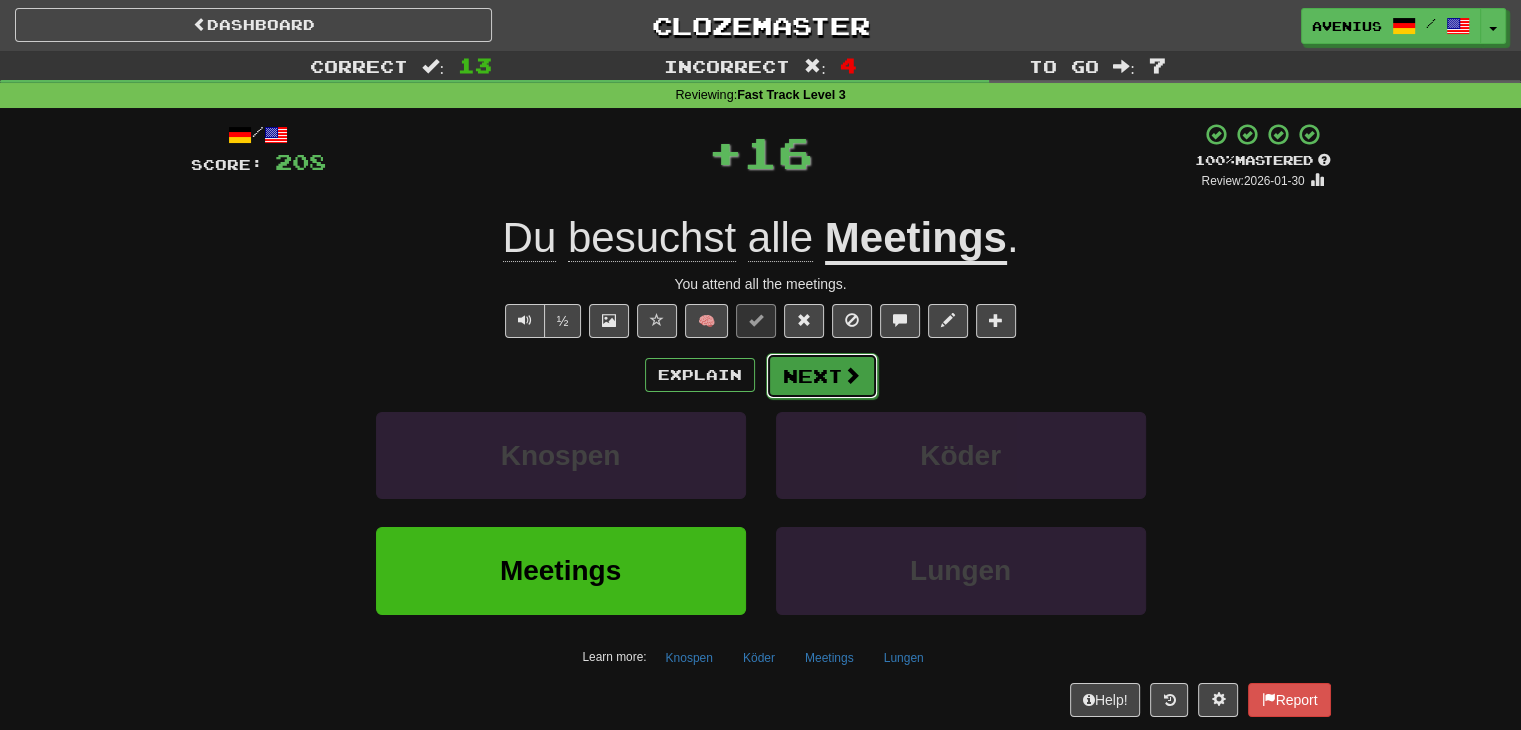 click on "Next" at bounding box center (822, 376) 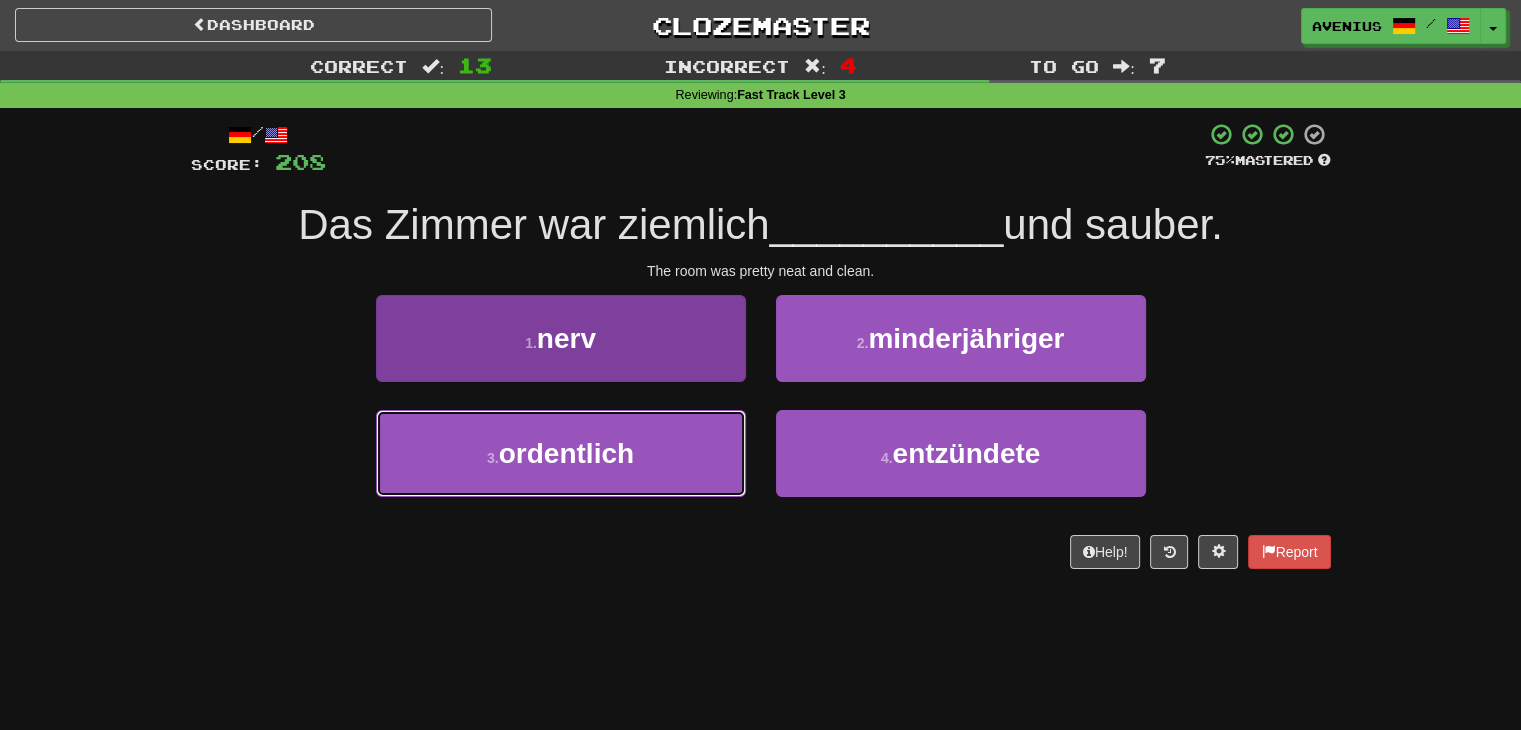 click on "3 .  ordentlich" at bounding box center (561, 453) 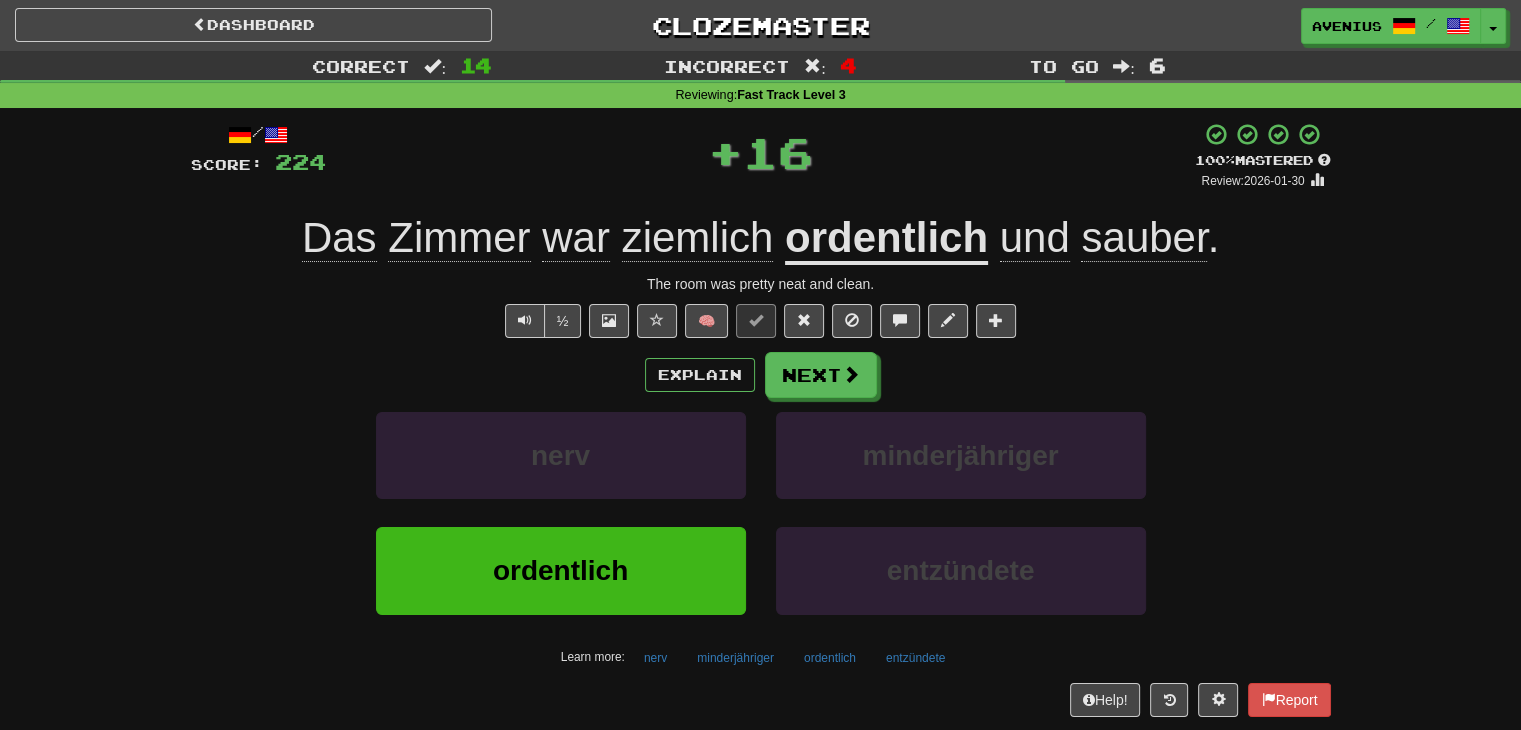 click on "Next" at bounding box center (821, 375) 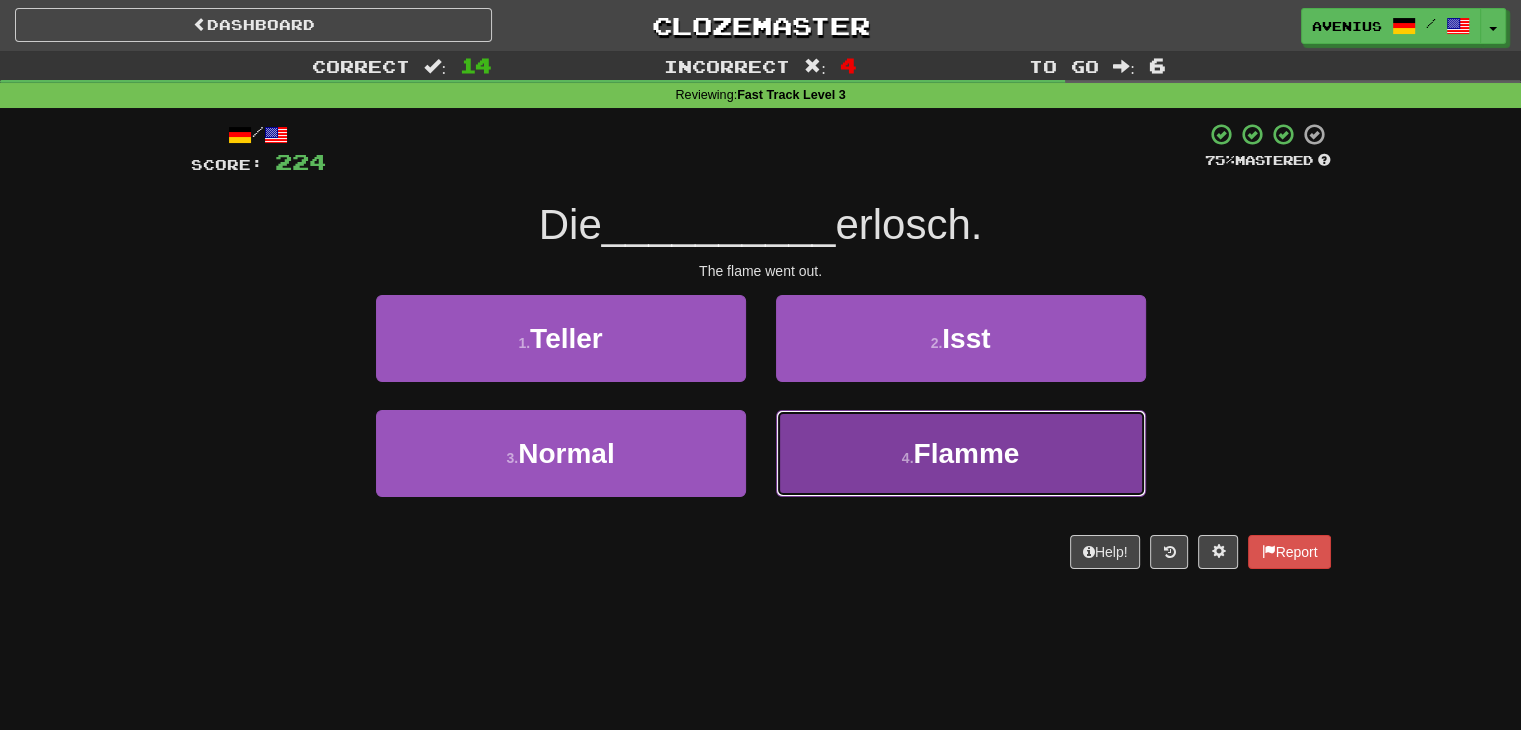 click on "4 .  Flamme" at bounding box center [961, 453] 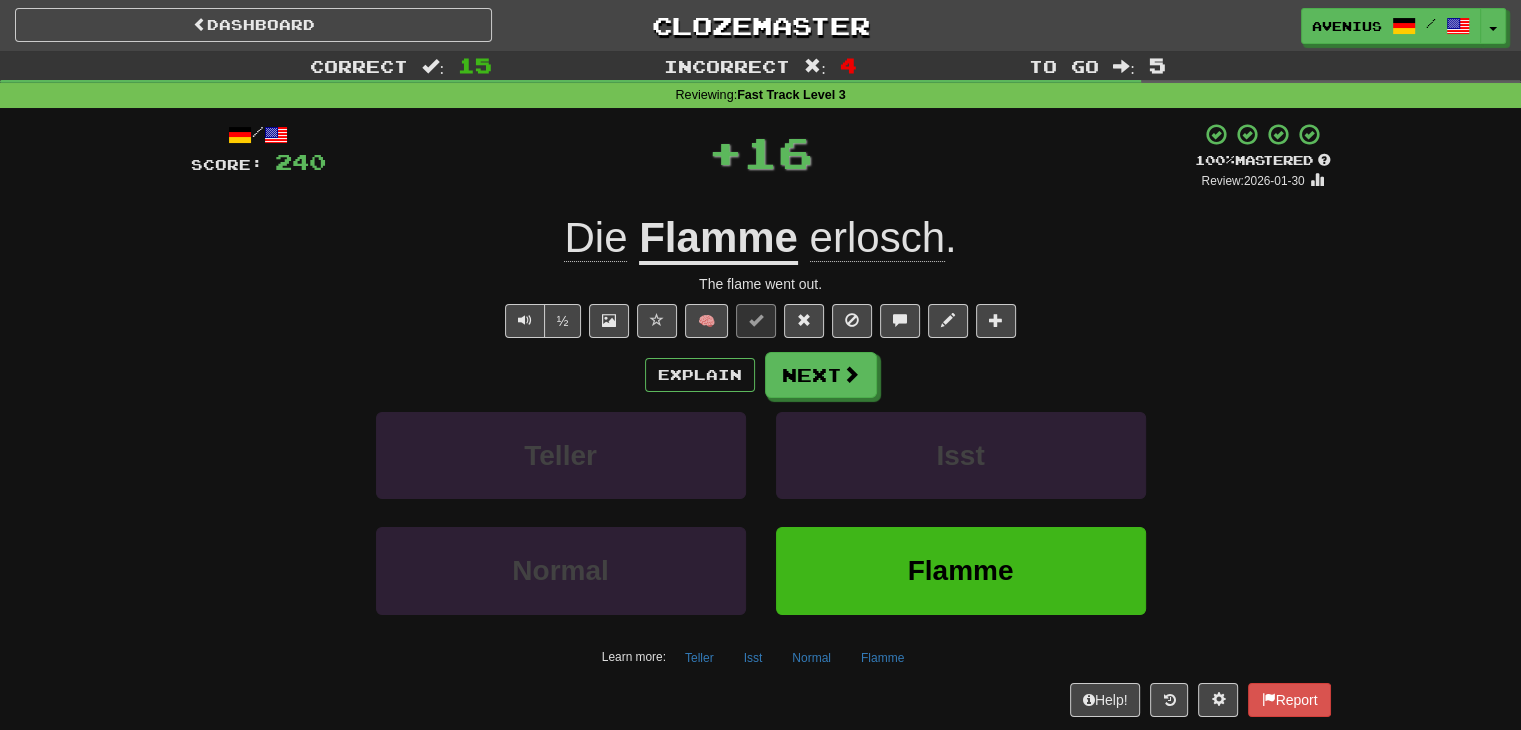 click on "Next" at bounding box center (821, 375) 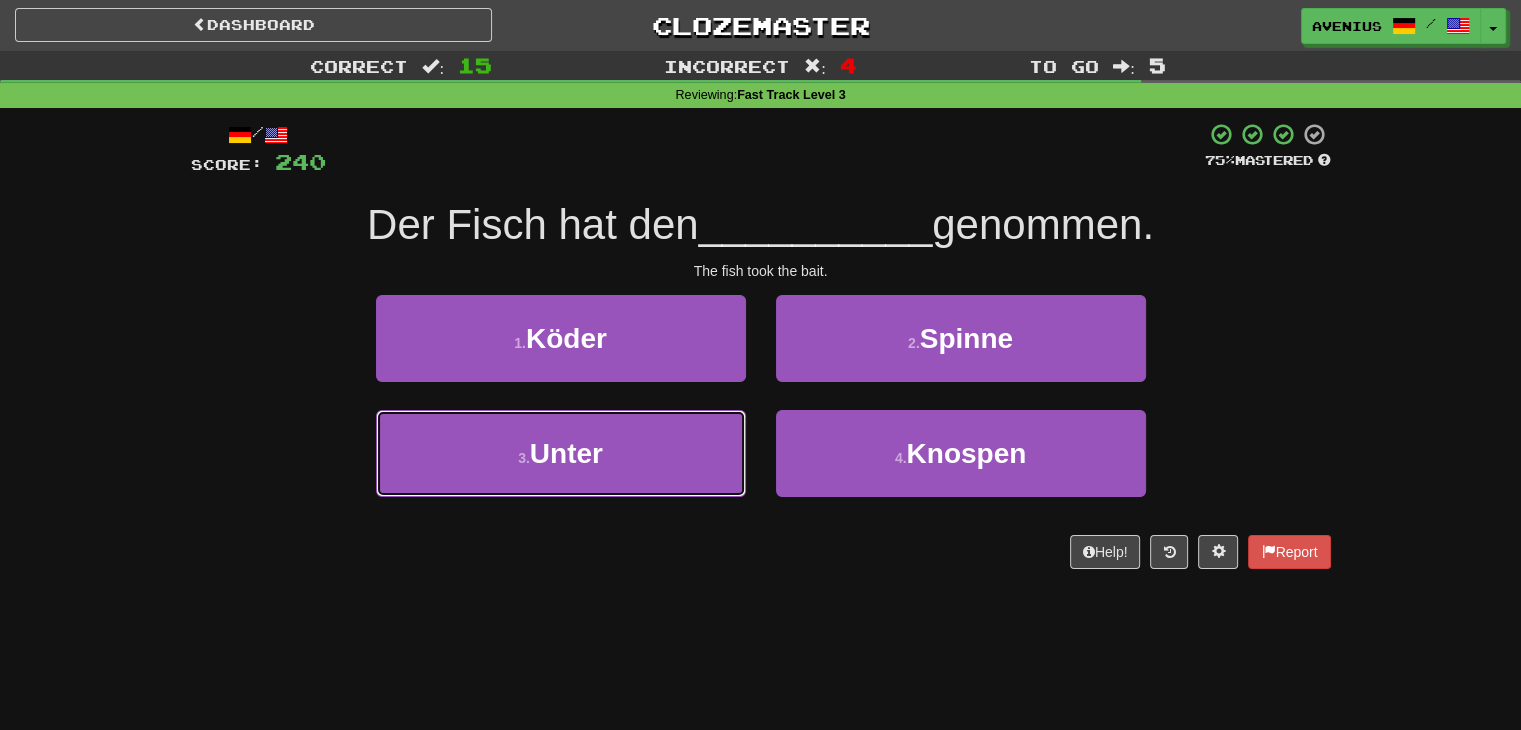 drag, startPoint x: 717, startPoint y: 447, endPoint x: 753, endPoint y: 399, distance: 60 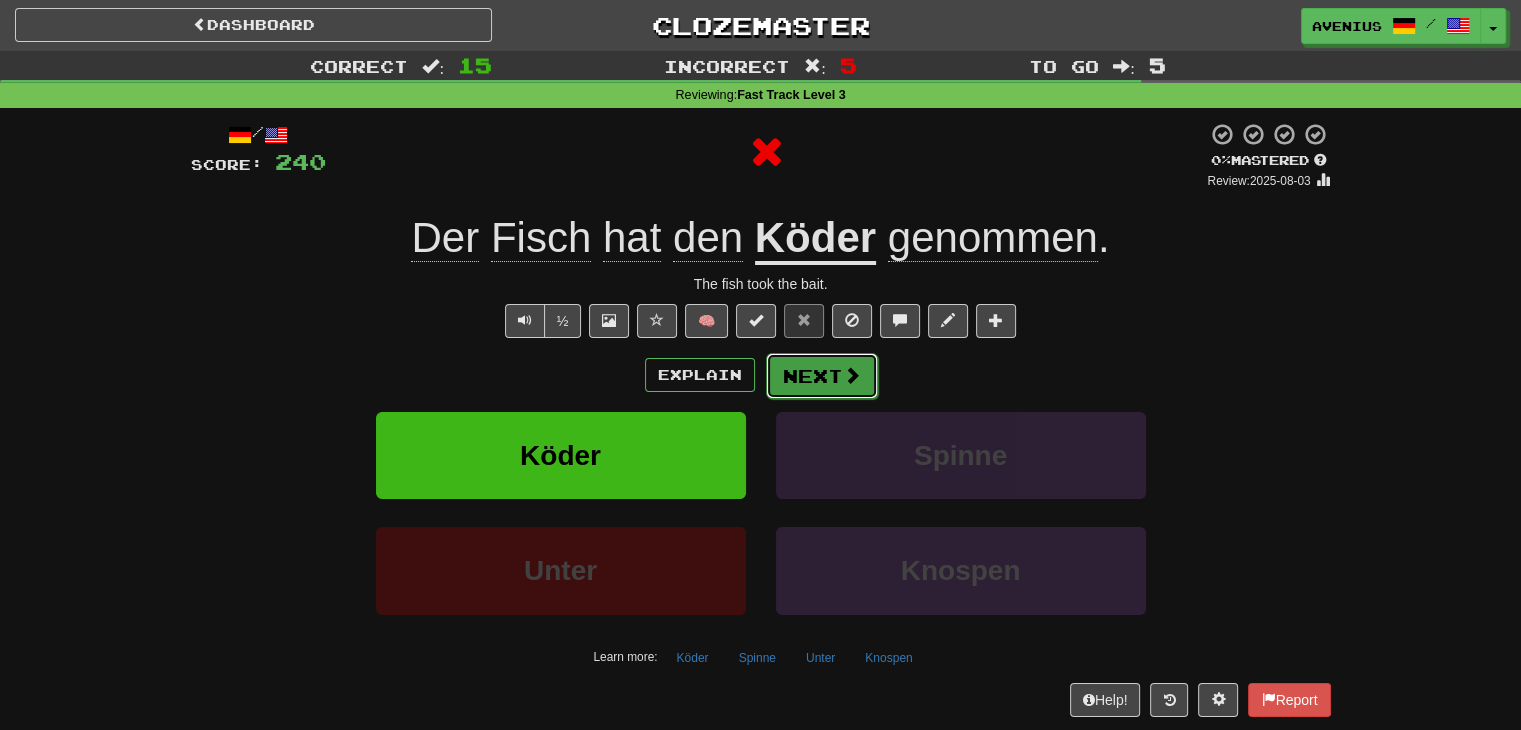 click on "Next" at bounding box center [822, 376] 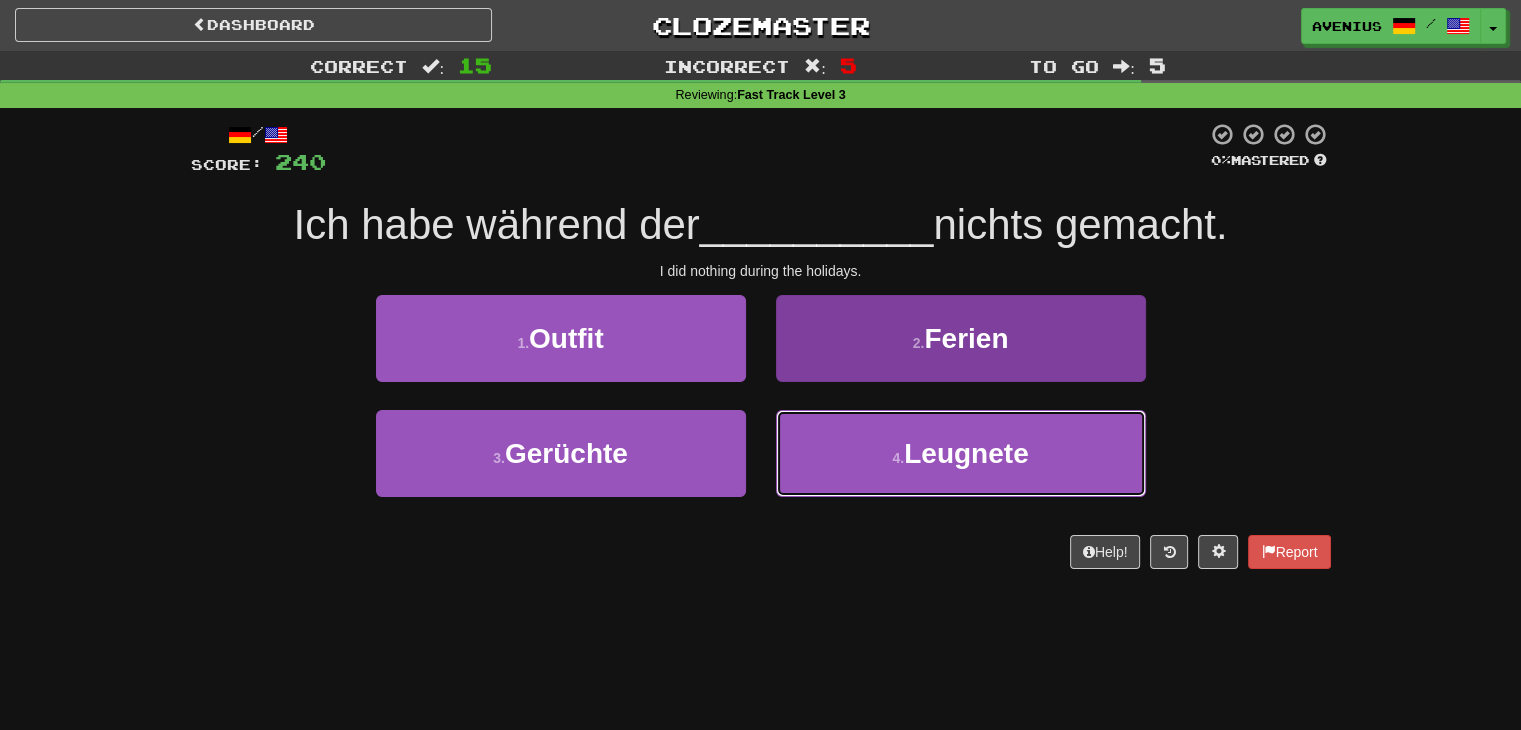 click on "4 .  Leugnete" at bounding box center (961, 453) 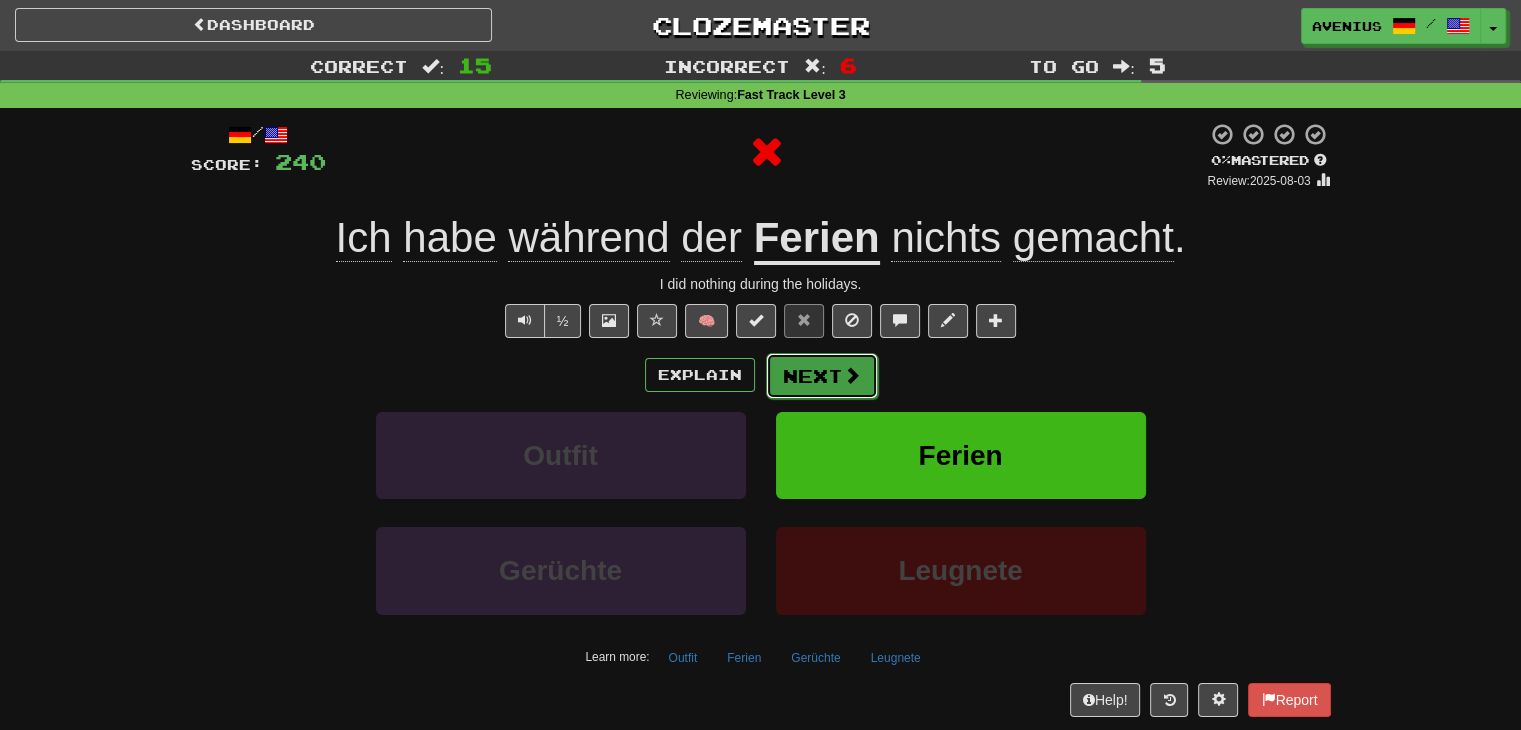 click on "Next" at bounding box center (822, 376) 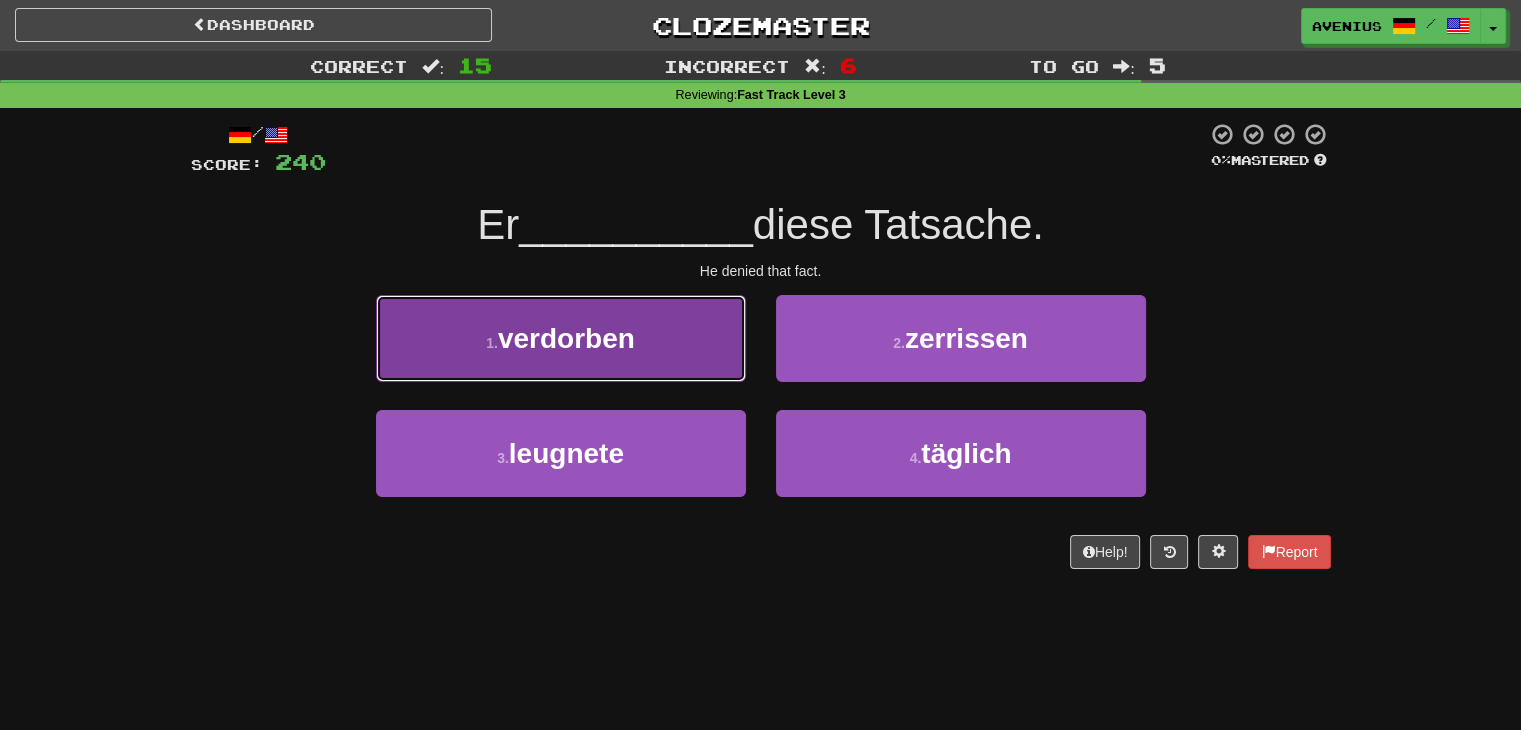 click on "1 .  verdorben" at bounding box center [561, 338] 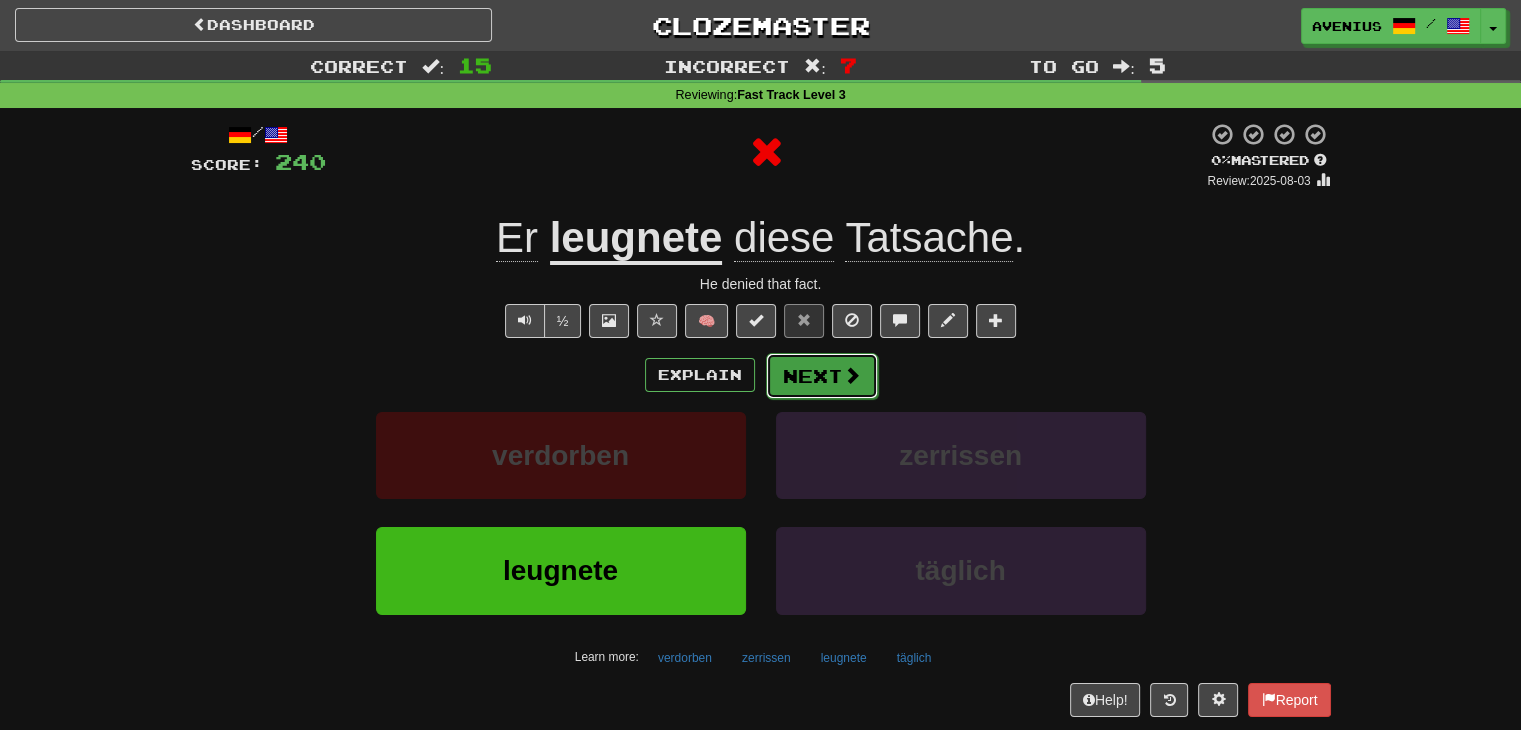 click on "Next" at bounding box center [822, 376] 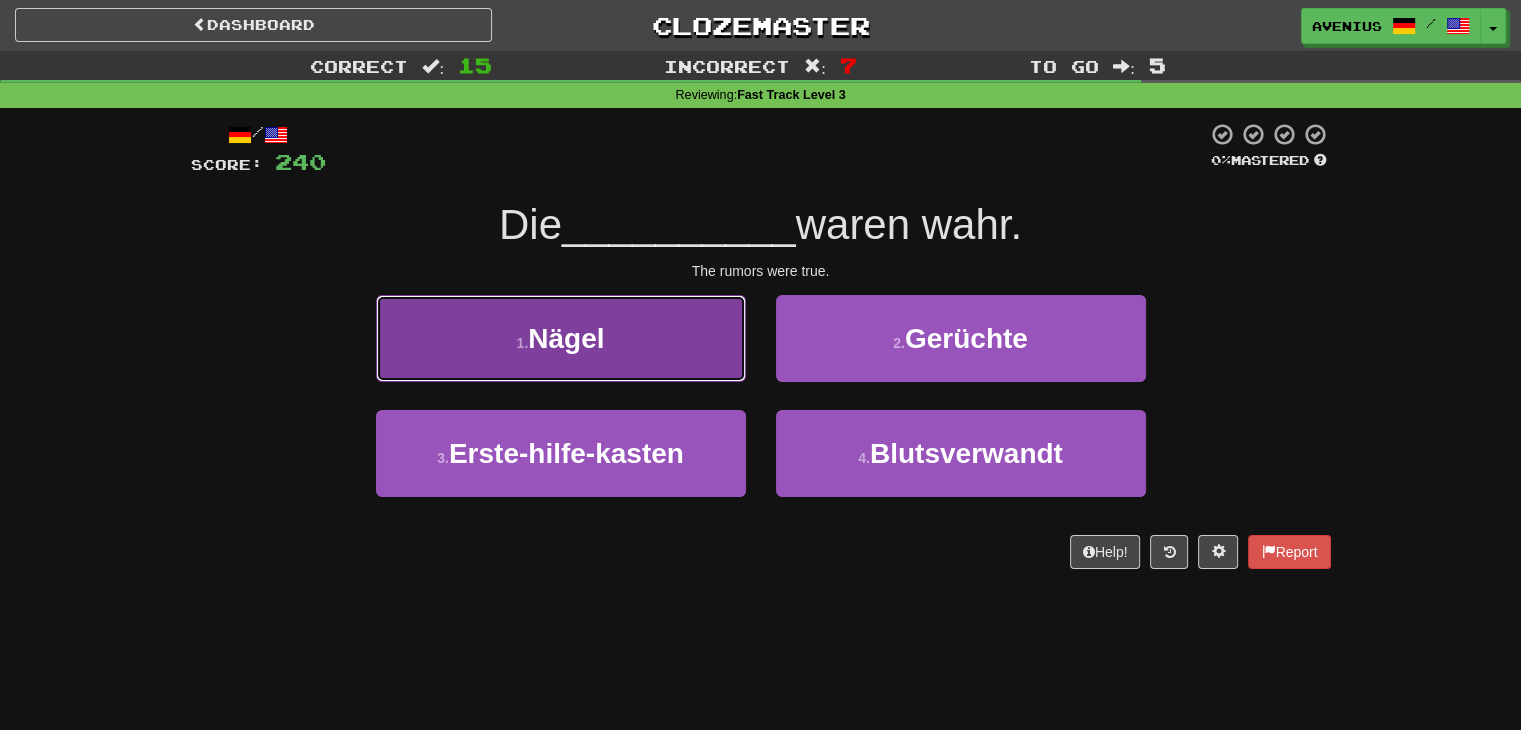 click on "1 .  Nägel" at bounding box center [561, 338] 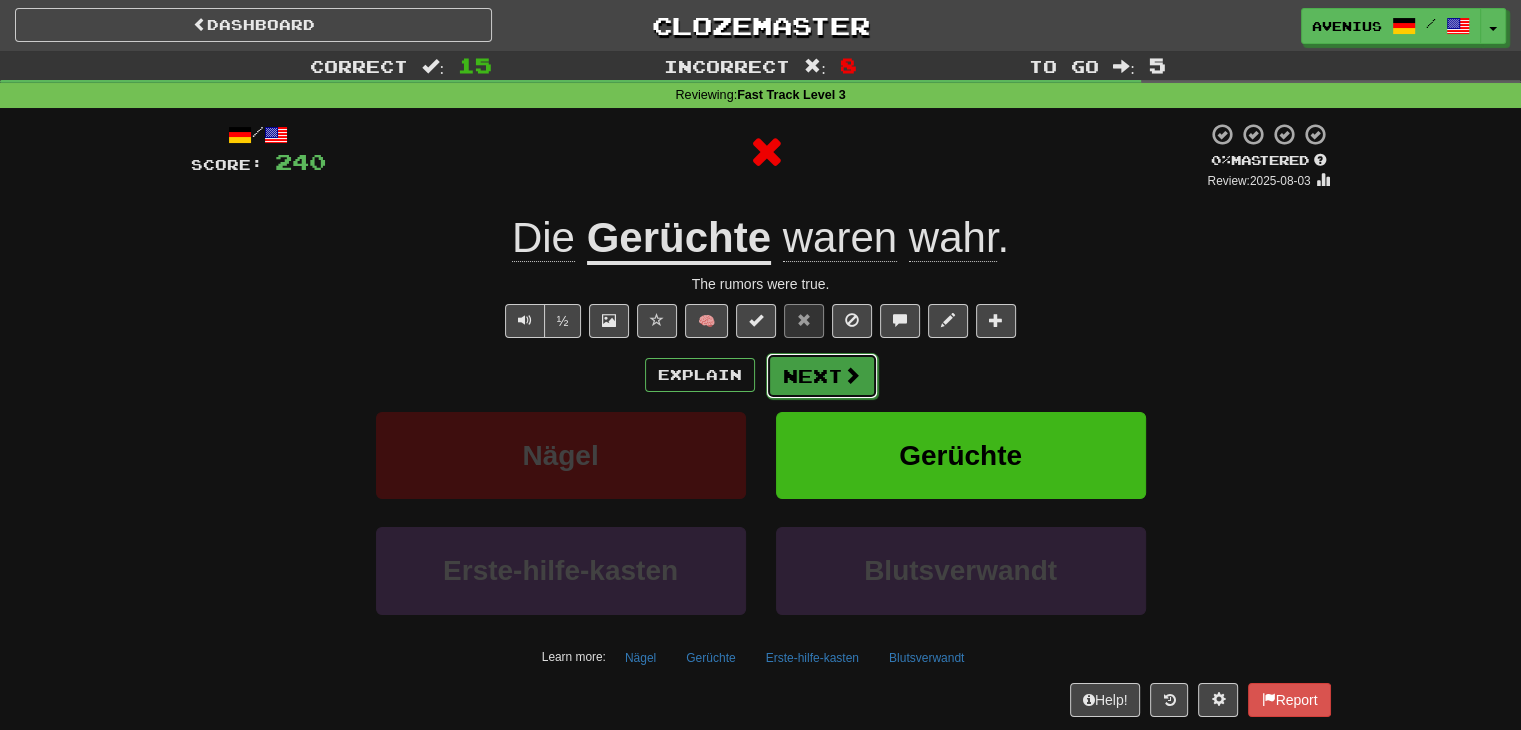 click on "Next" at bounding box center (822, 376) 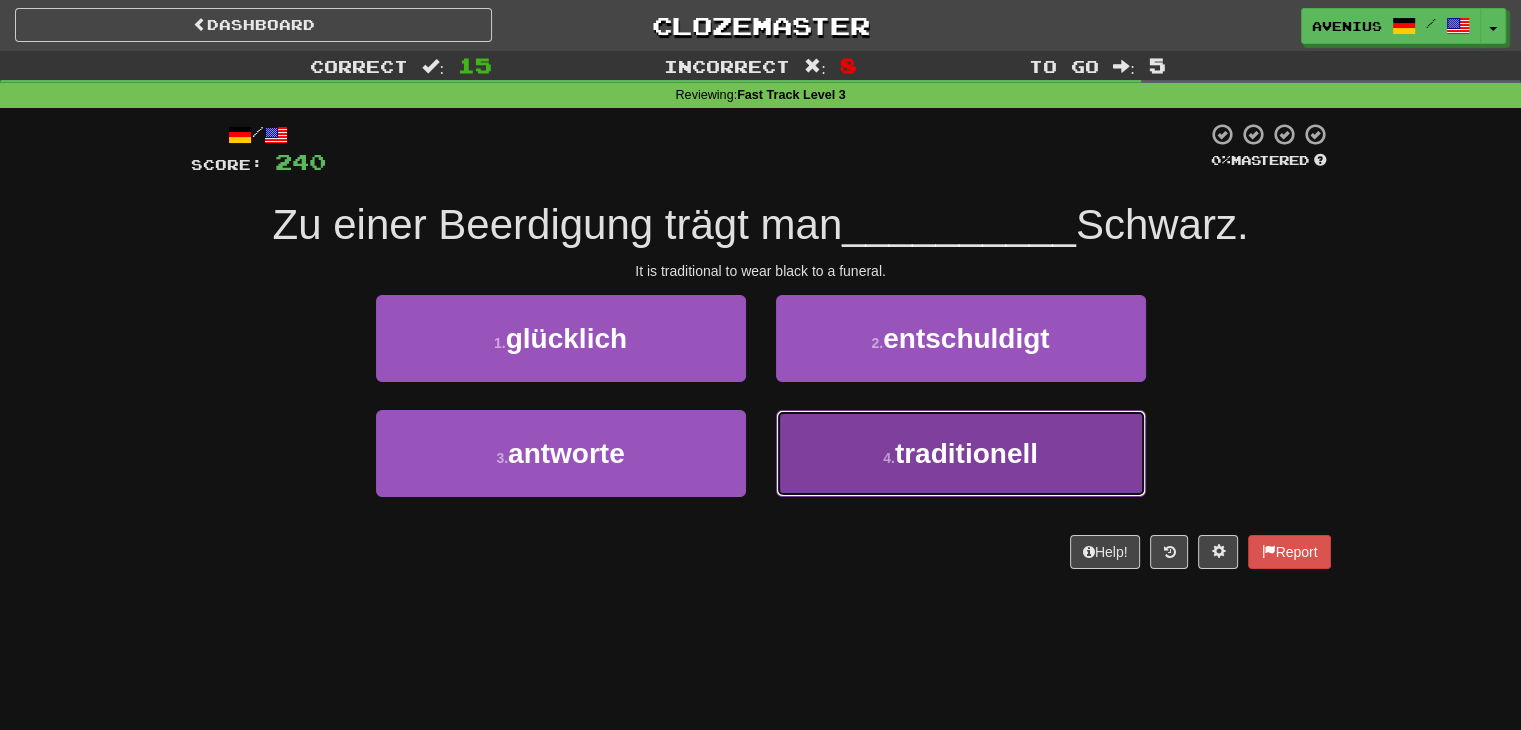 click on "4 .  traditionell" at bounding box center (961, 453) 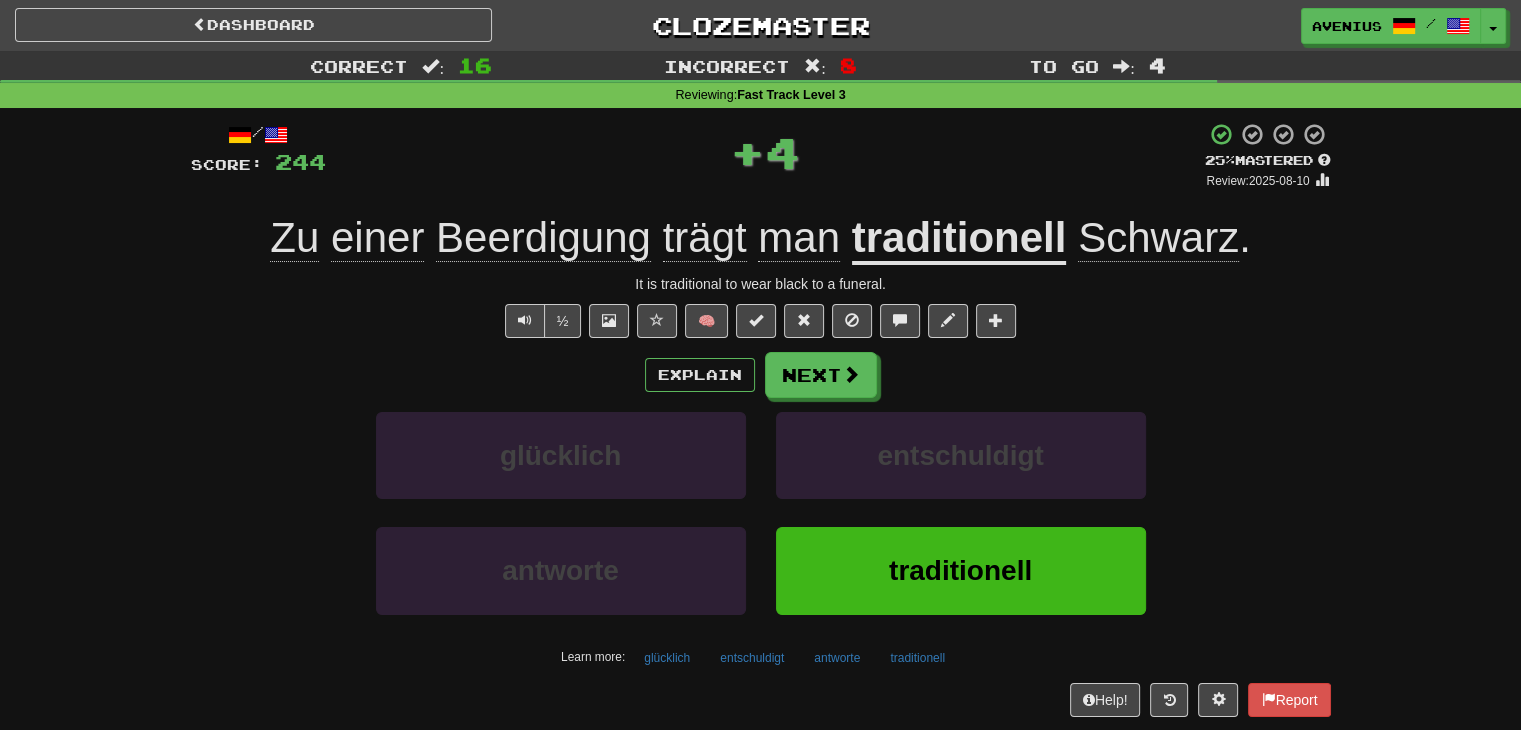 click on "Next" at bounding box center (821, 375) 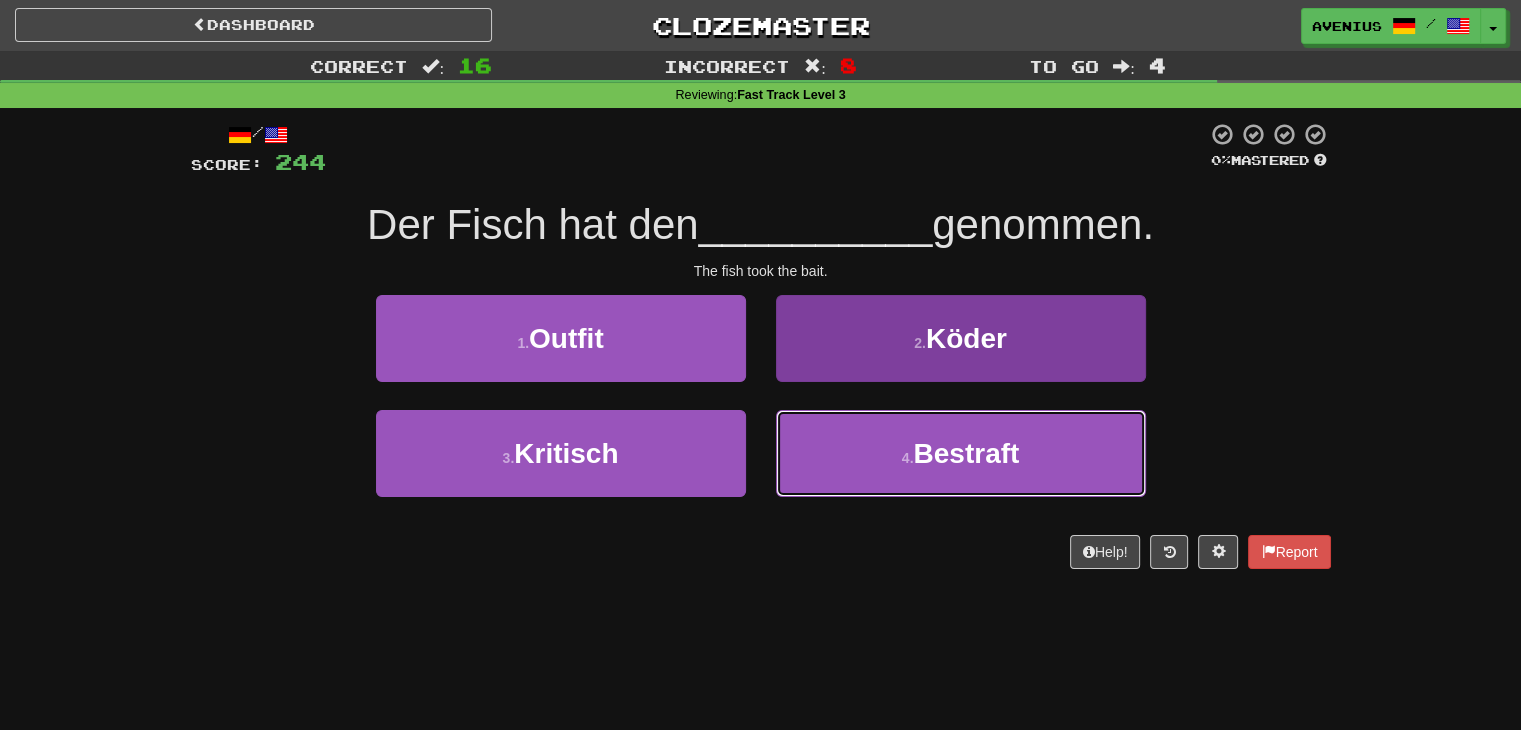click on "4 .  Bestraft" at bounding box center (961, 453) 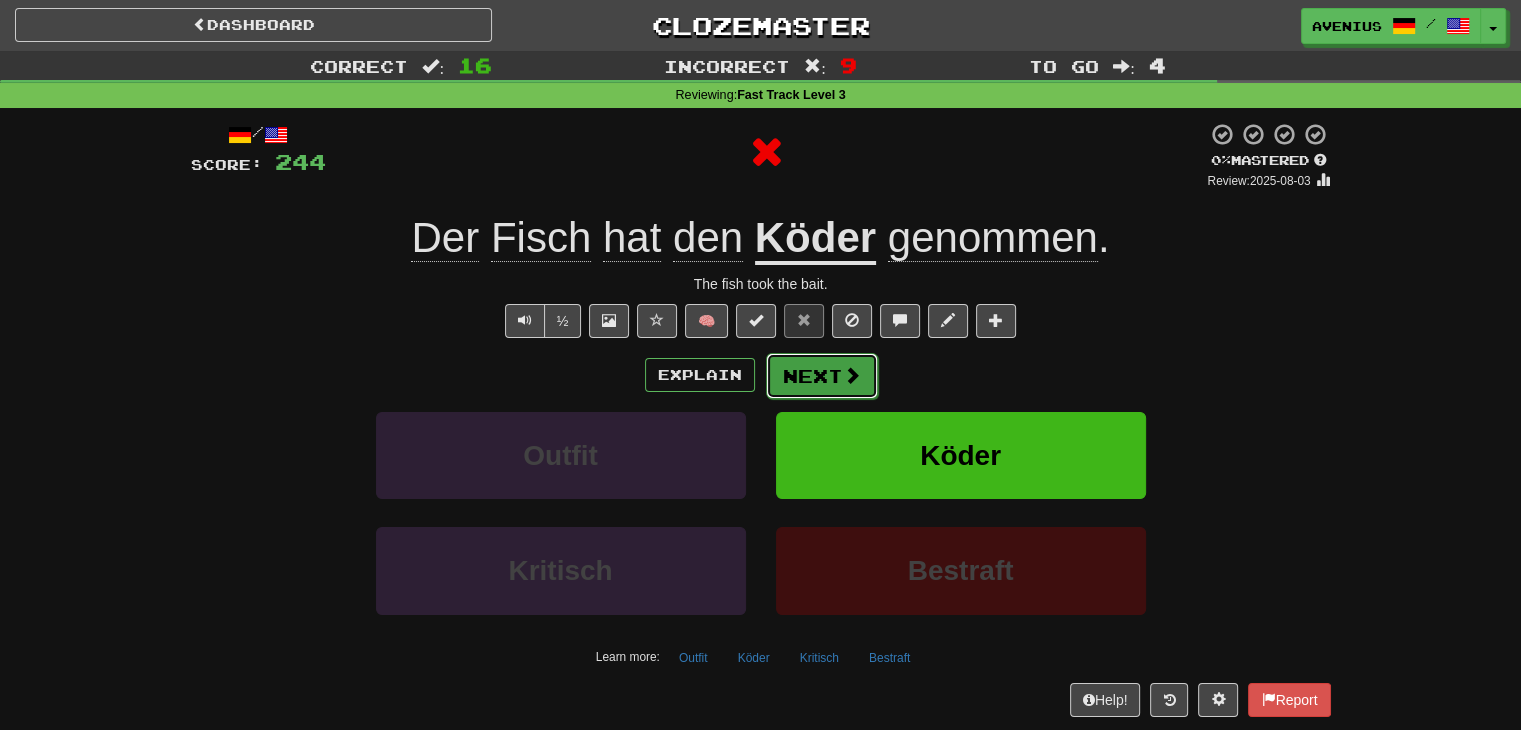 click on "Next" at bounding box center [822, 376] 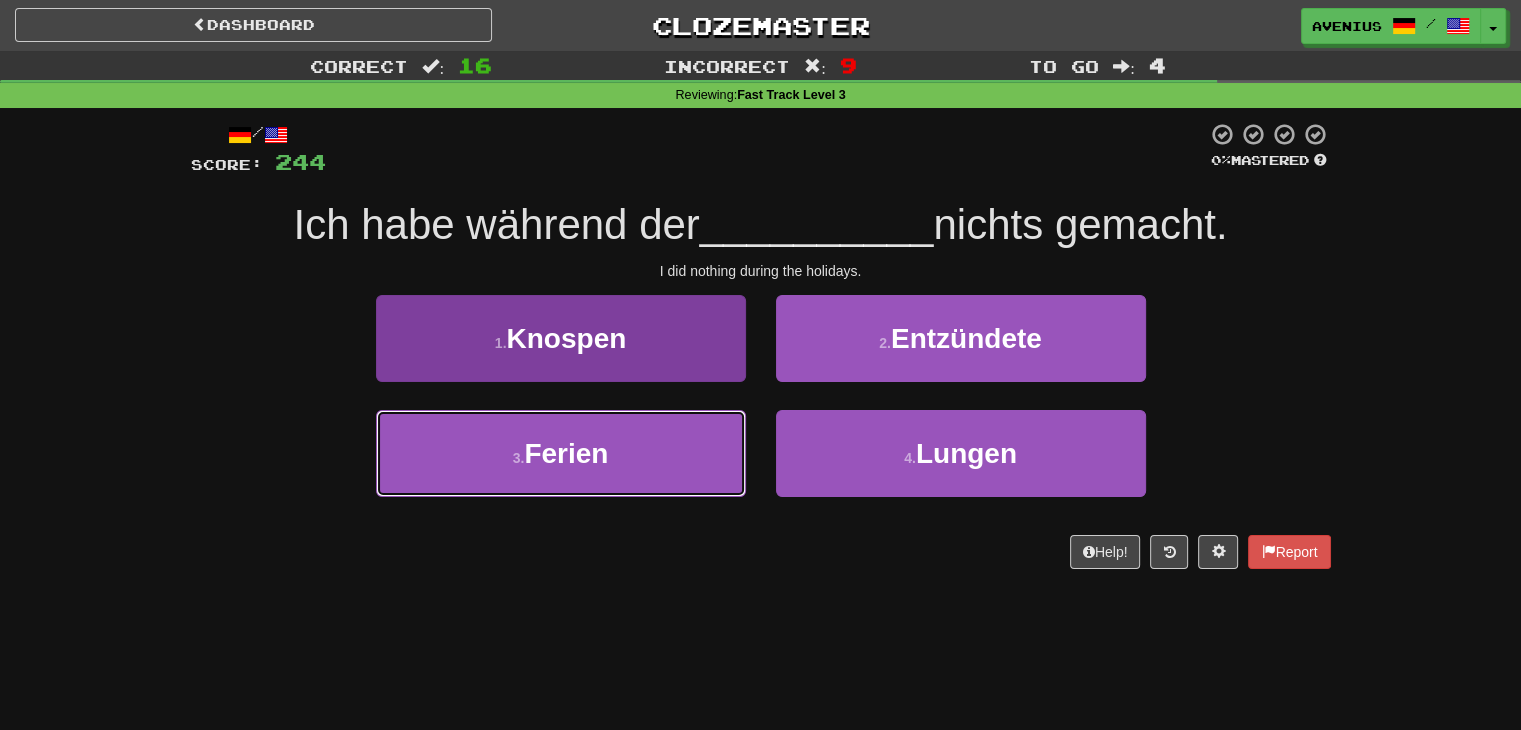 drag, startPoint x: 702, startPoint y: 453, endPoint x: 728, endPoint y: 430, distance: 34.713108 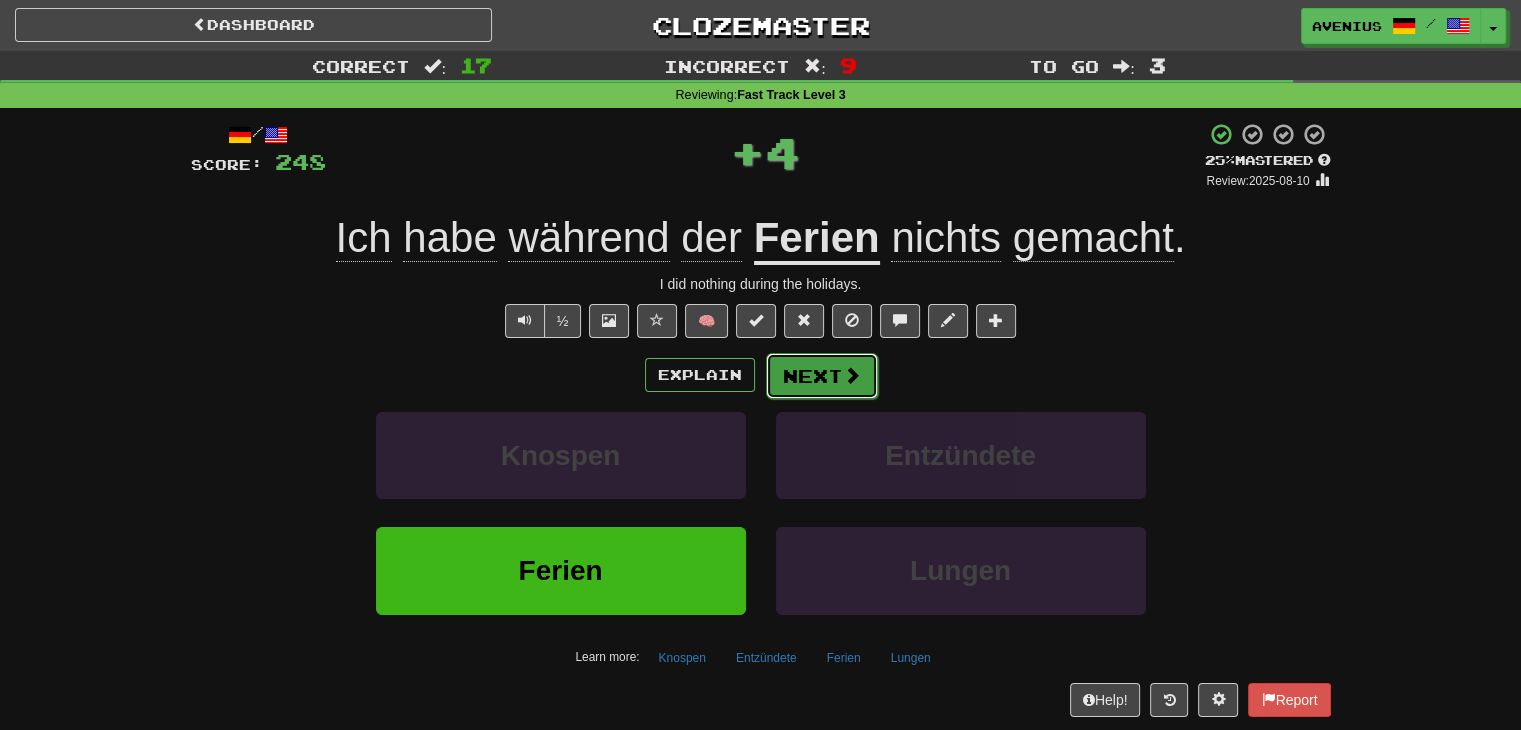 click on "Next" at bounding box center [822, 376] 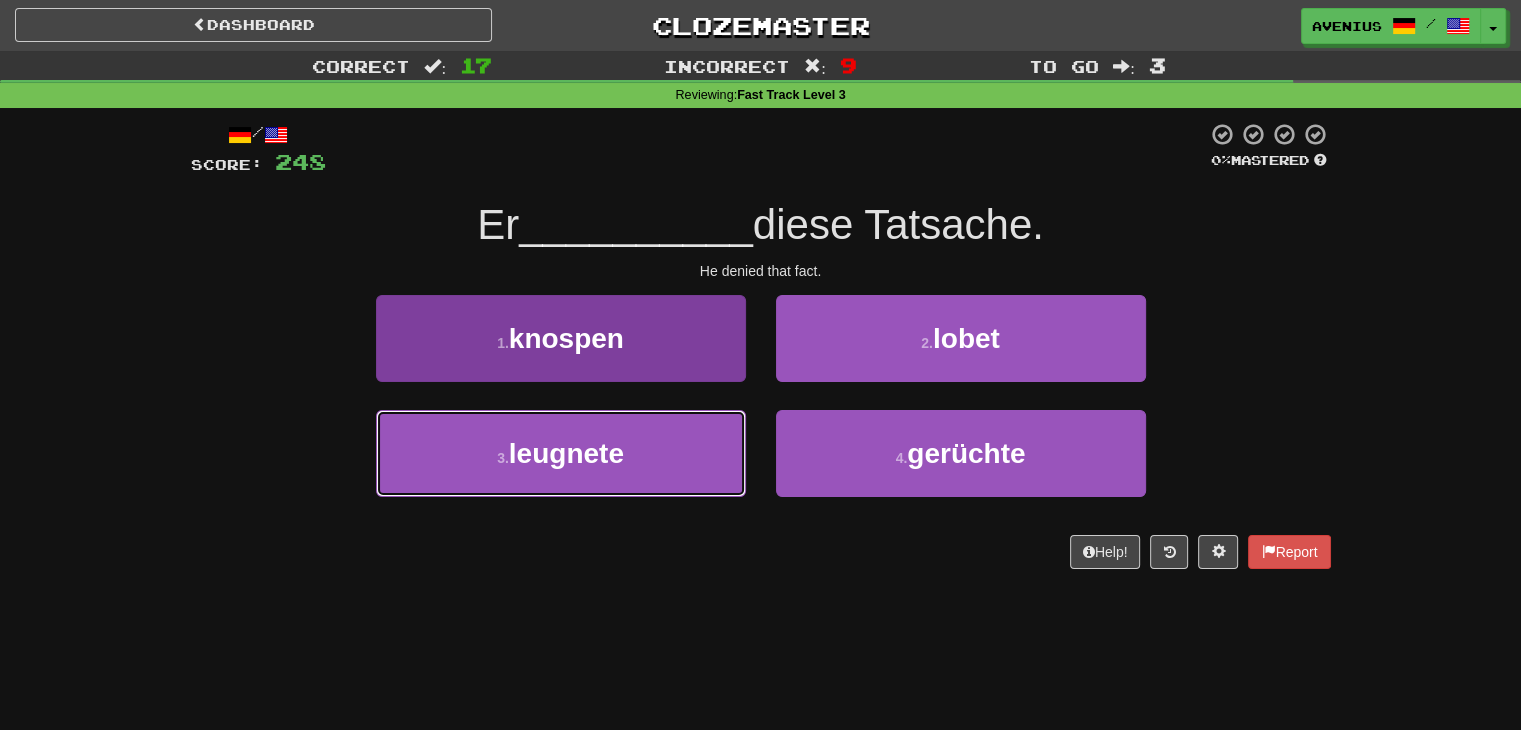 click on "3 .  leugnete" at bounding box center [561, 453] 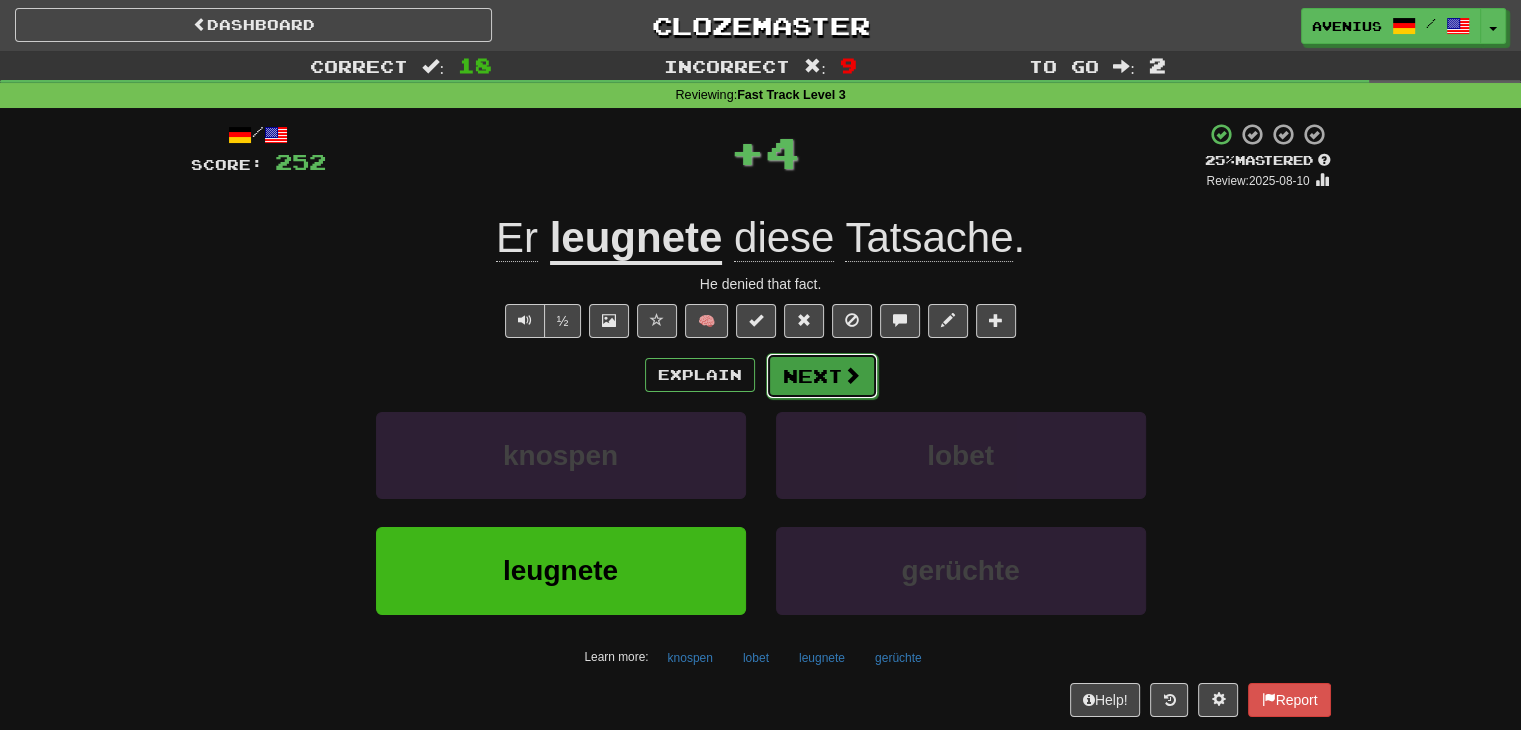 click on "Next" at bounding box center [822, 376] 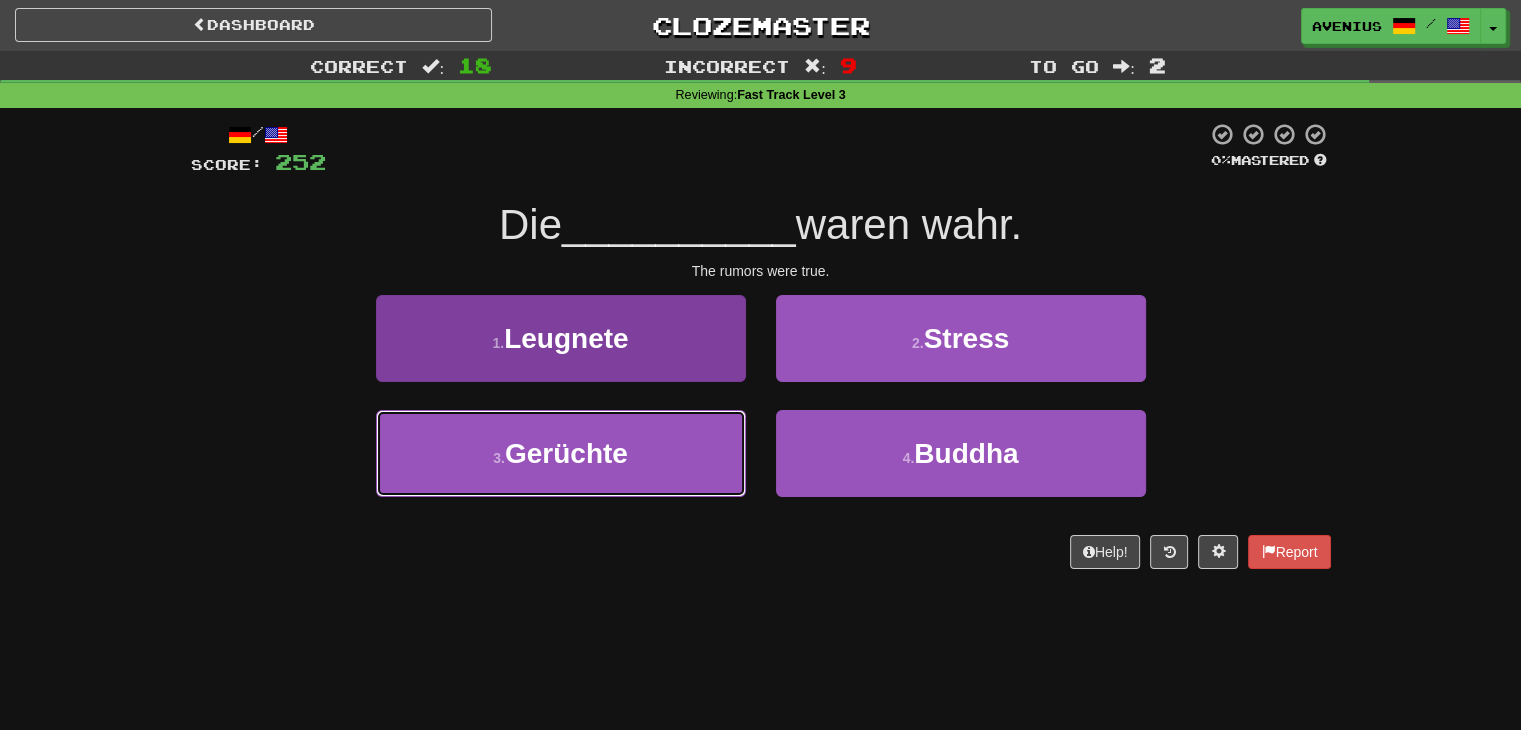click on "3 .  Gerüchte" at bounding box center (561, 453) 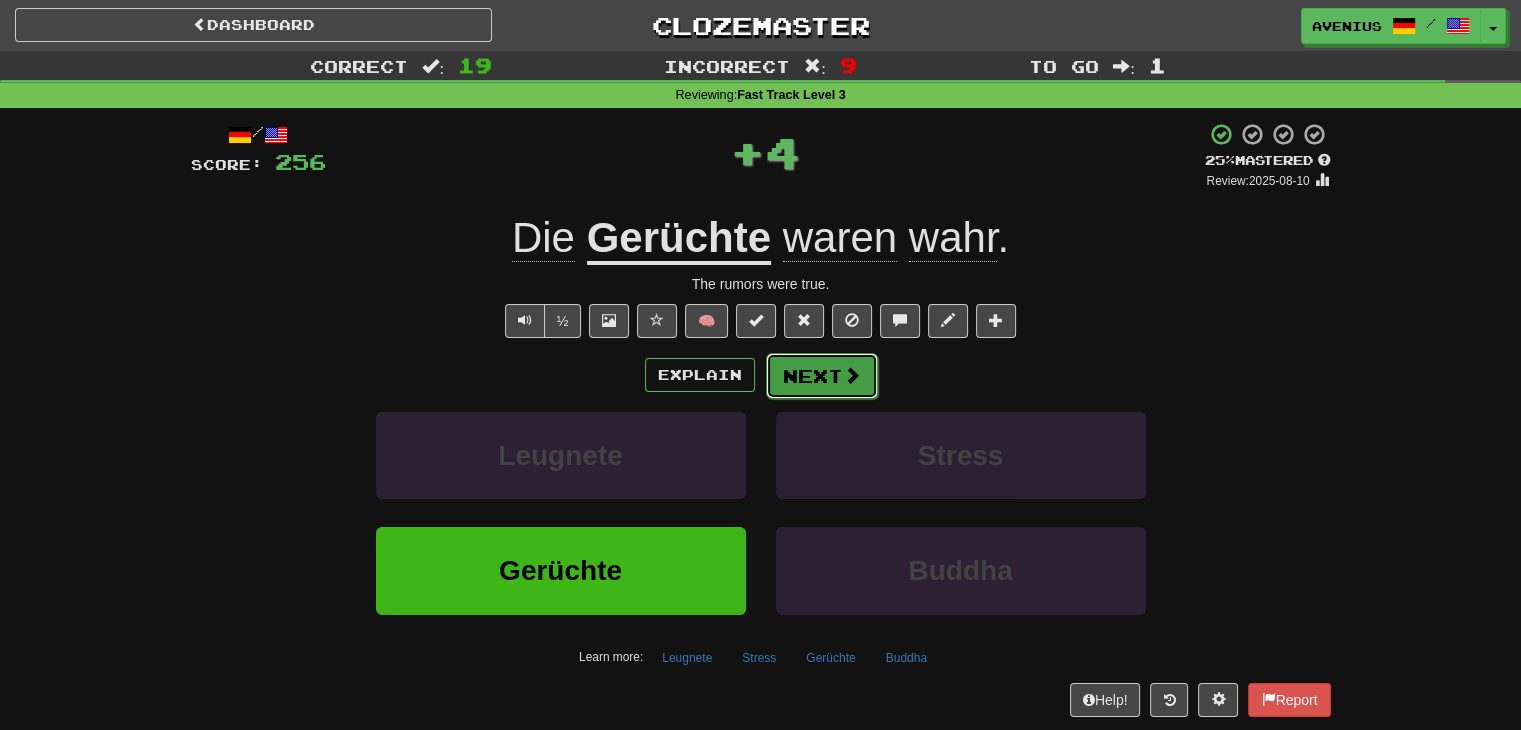 click on "Next" at bounding box center [822, 376] 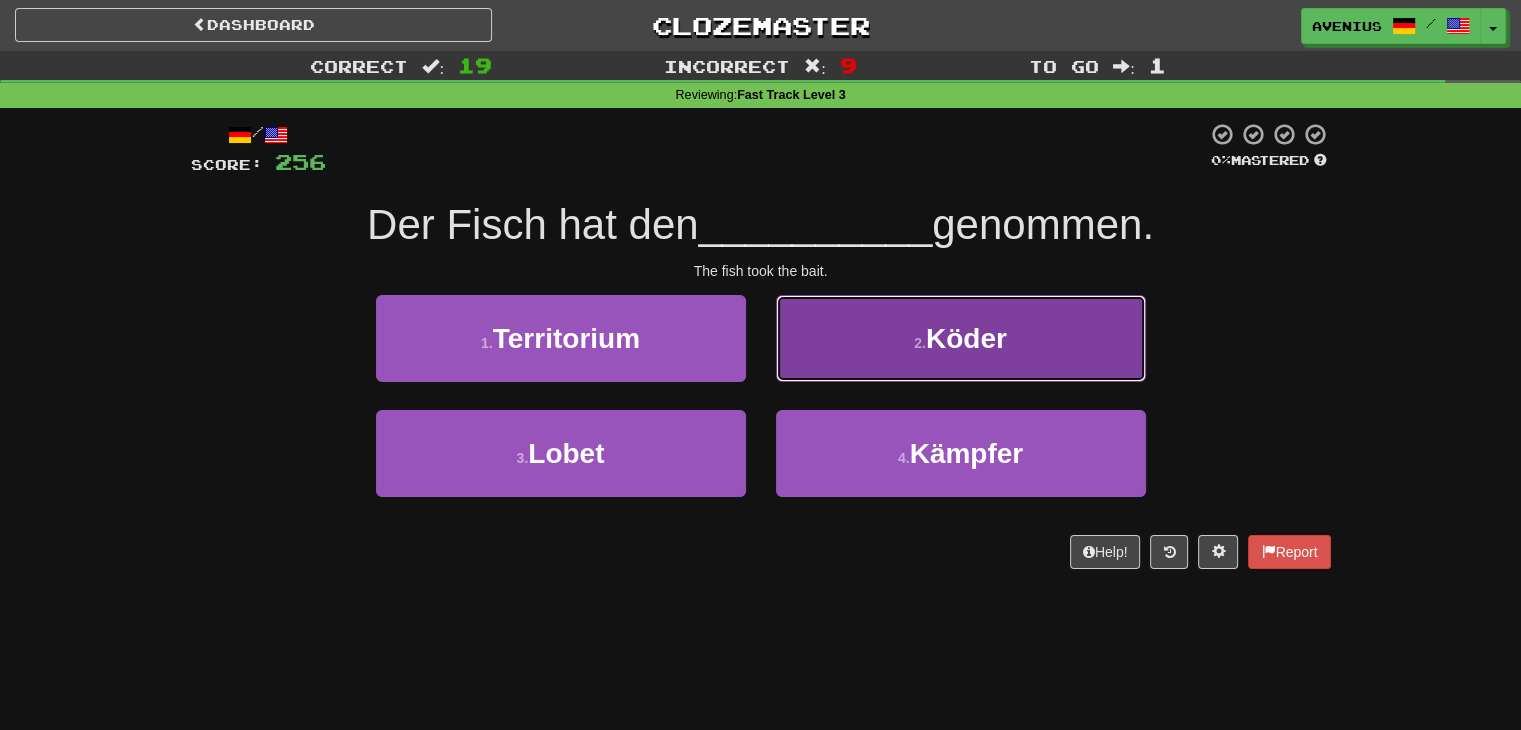 click on "2 .  Köder" at bounding box center [961, 338] 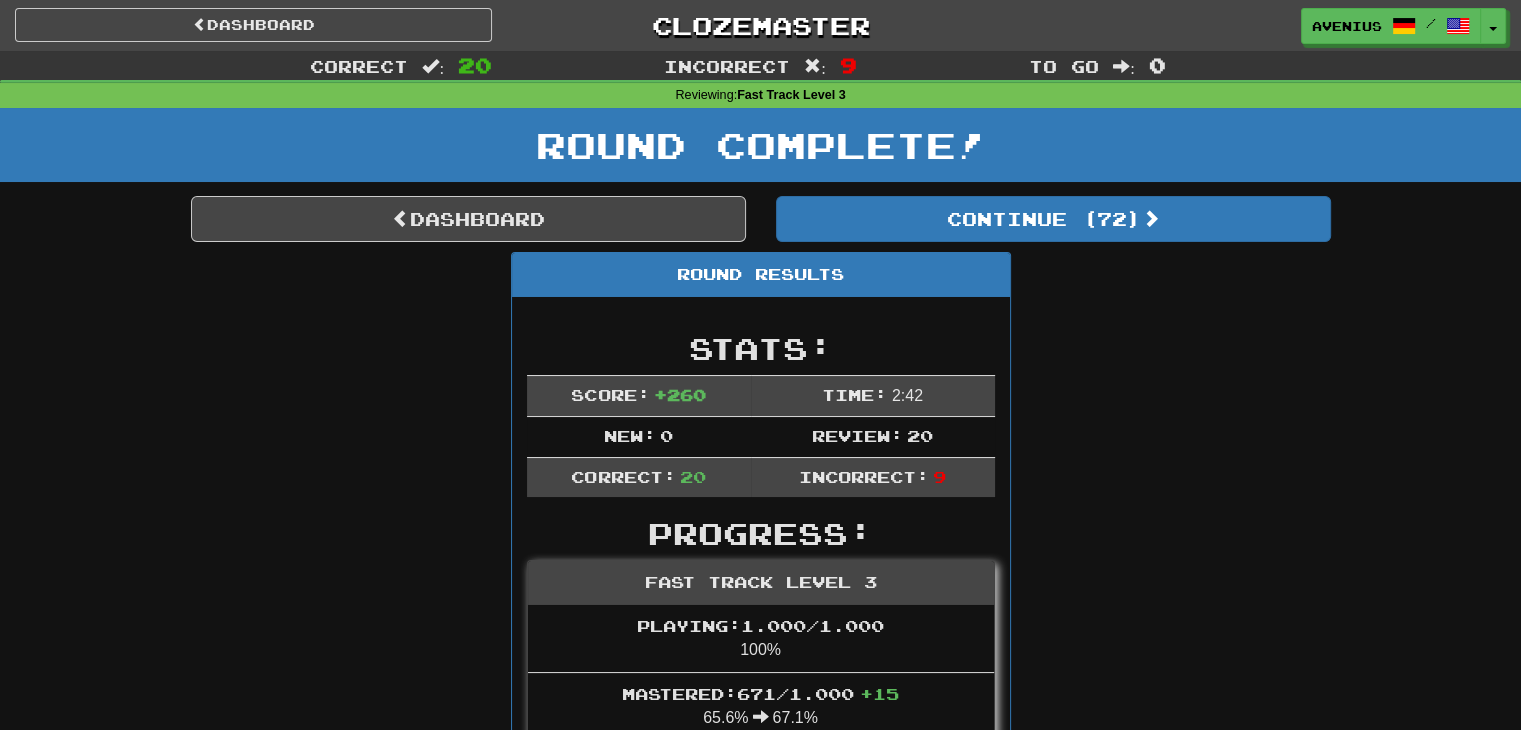 click on "Dashboard Continue ( 72 )  Round Results Stats: Score:   + 260 Time:   2 : 42 New:   0 Review:   20 Correct:   20 Incorrect:   9 Progress: Fast Track Level 3 Playing:  1.000  /  1.000 100% Mastered:  671  /  1.000 + 15 65.6% 67.1% Ready for Review:  72  /  Level:  149 2.037  points to level  150  - keep going! Ranked:  37 th  this week ( 84  points to  36 th ) Sentences:  Report Der  Kongress  verabschiedete das Gesetz. Congress passed the bill.  Report Ich möchte etwas Geld  einzahlen . I want to deposit some money.  Report Sie hat schon einmal in  europäischen  Ländern gelebt. She lived in European countries before.  Report Der  Text  ist zu lang. The text is too long.  Report Zwei  Erwachsene , bitte. Two adults, please.  Report Es gibt  Inseln  im Meer. There are islands in the sea.  Report Ich habe während der  Ferien  nichts gemacht. I did nothing during the holidays.  Report Er  vergisst  immer Dinge. He is always forgetting things.  Report Was sind deine  Pflichten ? What are your duties?  Report" at bounding box center [761, 1579] 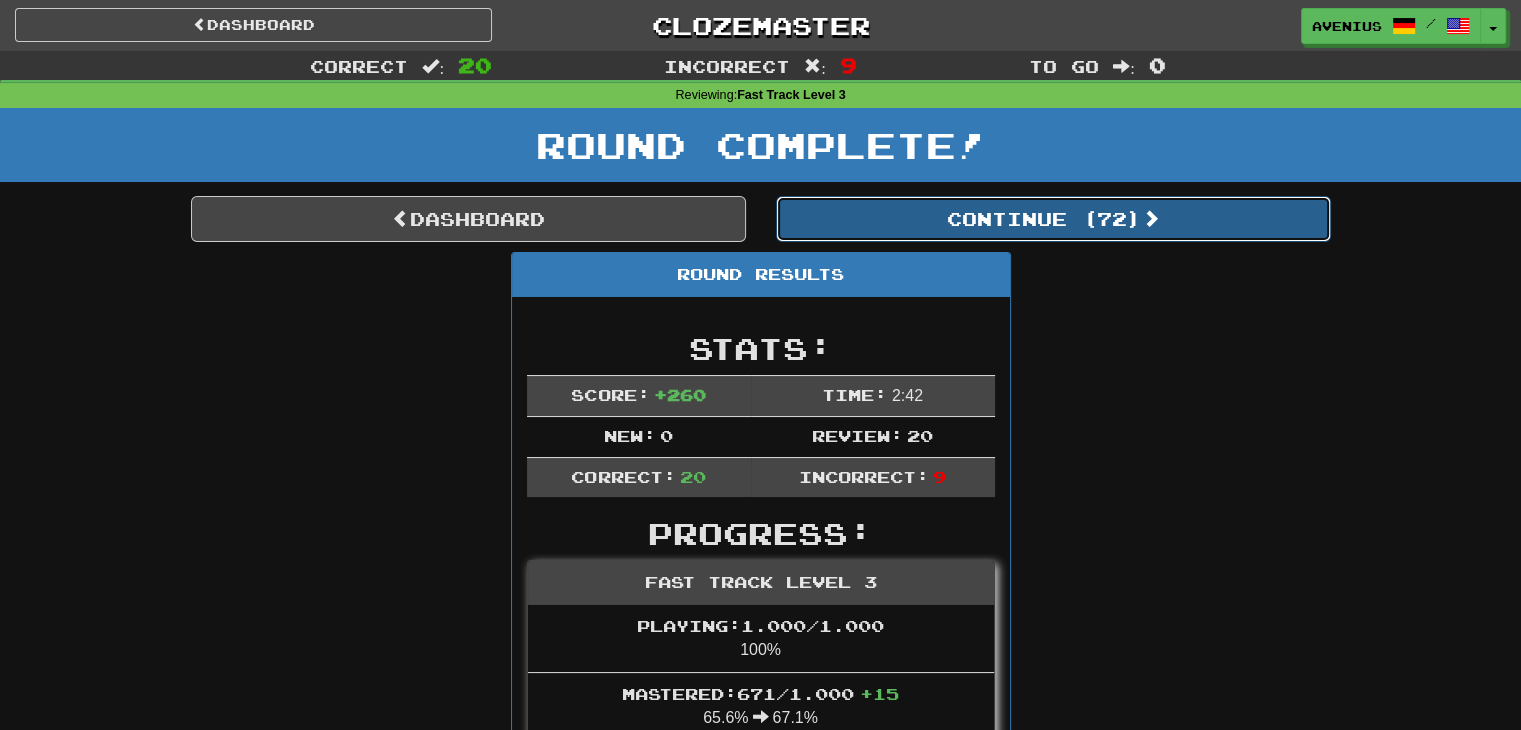 click on "Continue ( 72 )" at bounding box center (1053, 219) 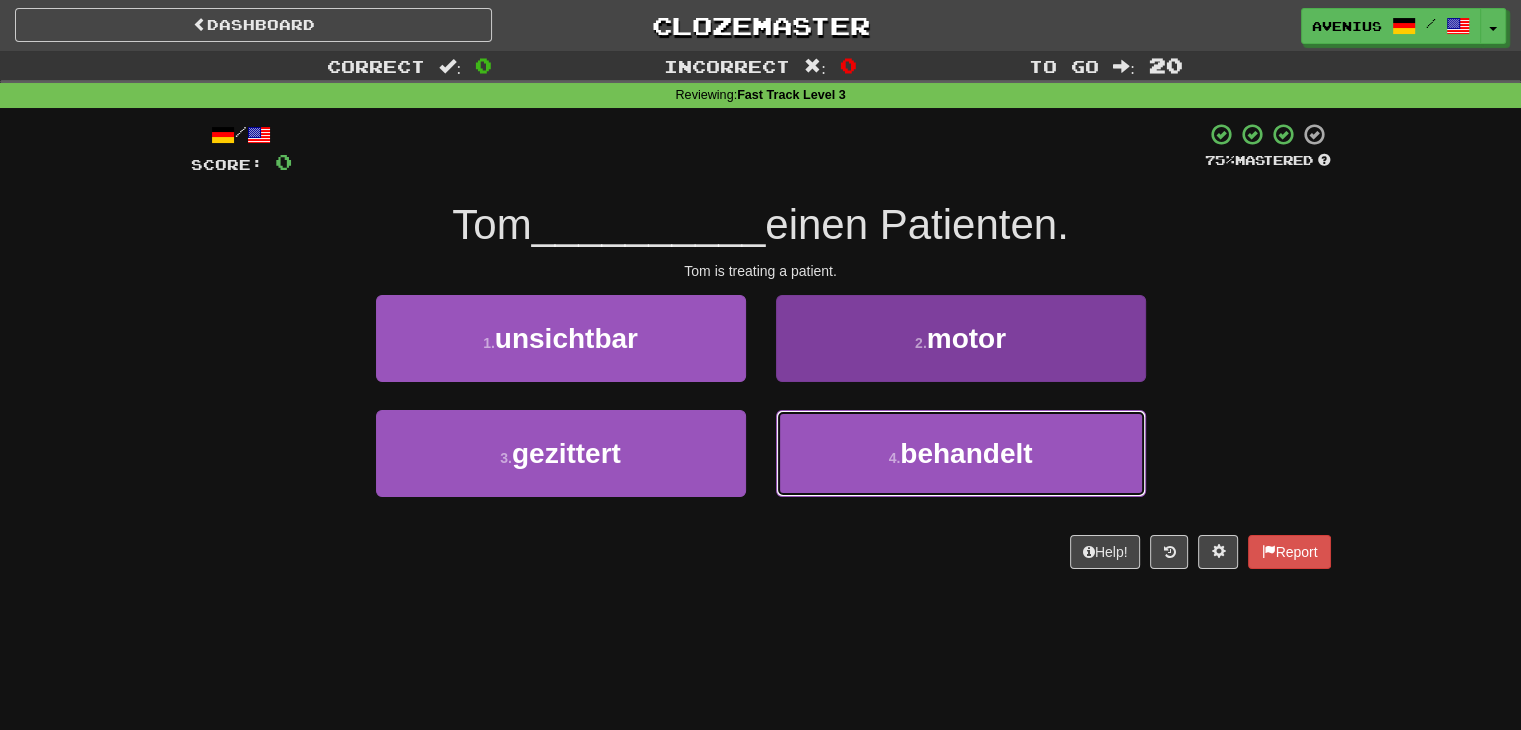 drag, startPoint x: 852, startPoint y: 432, endPoint x: 846, endPoint y: 411, distance: 21.84033 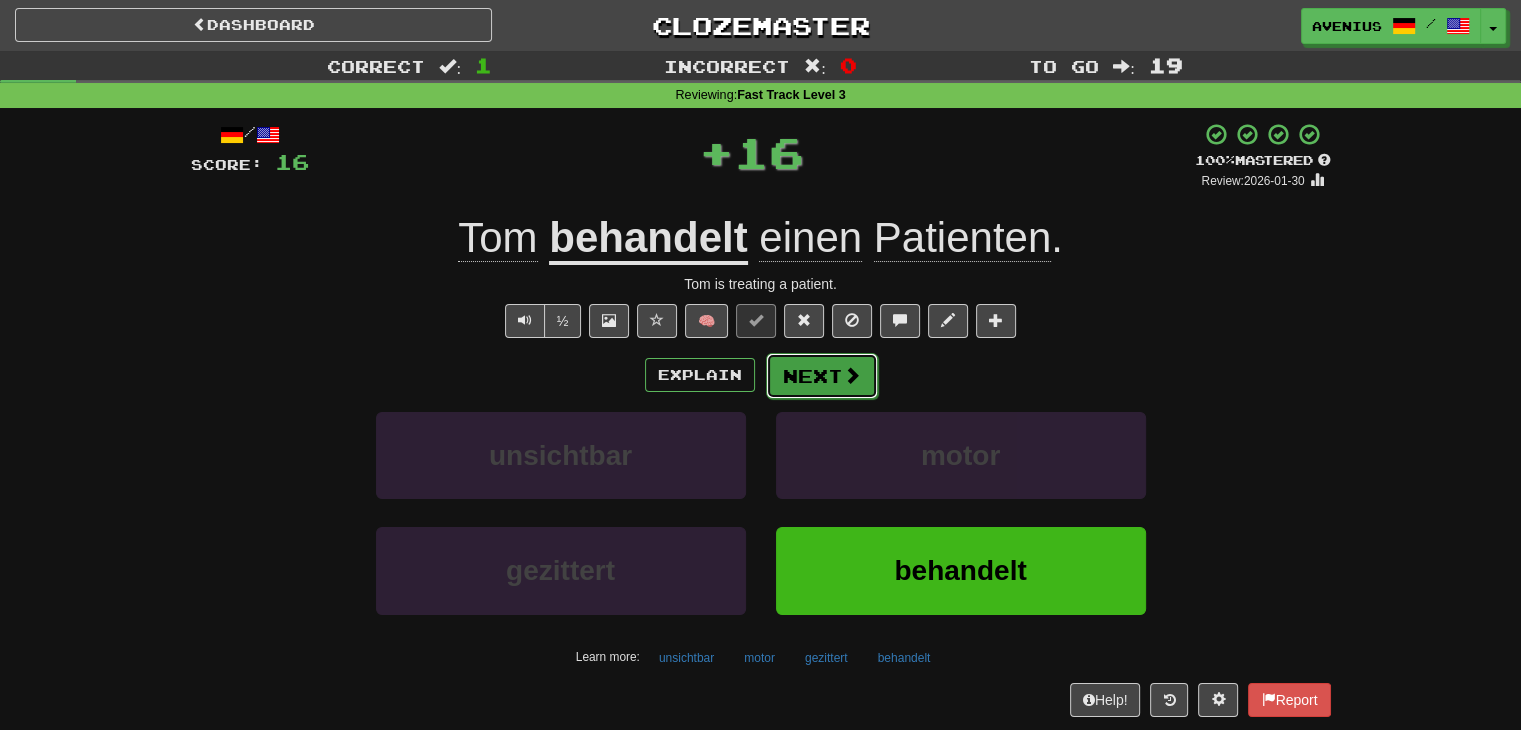 click on "Next" at bounding box center (822, 376) 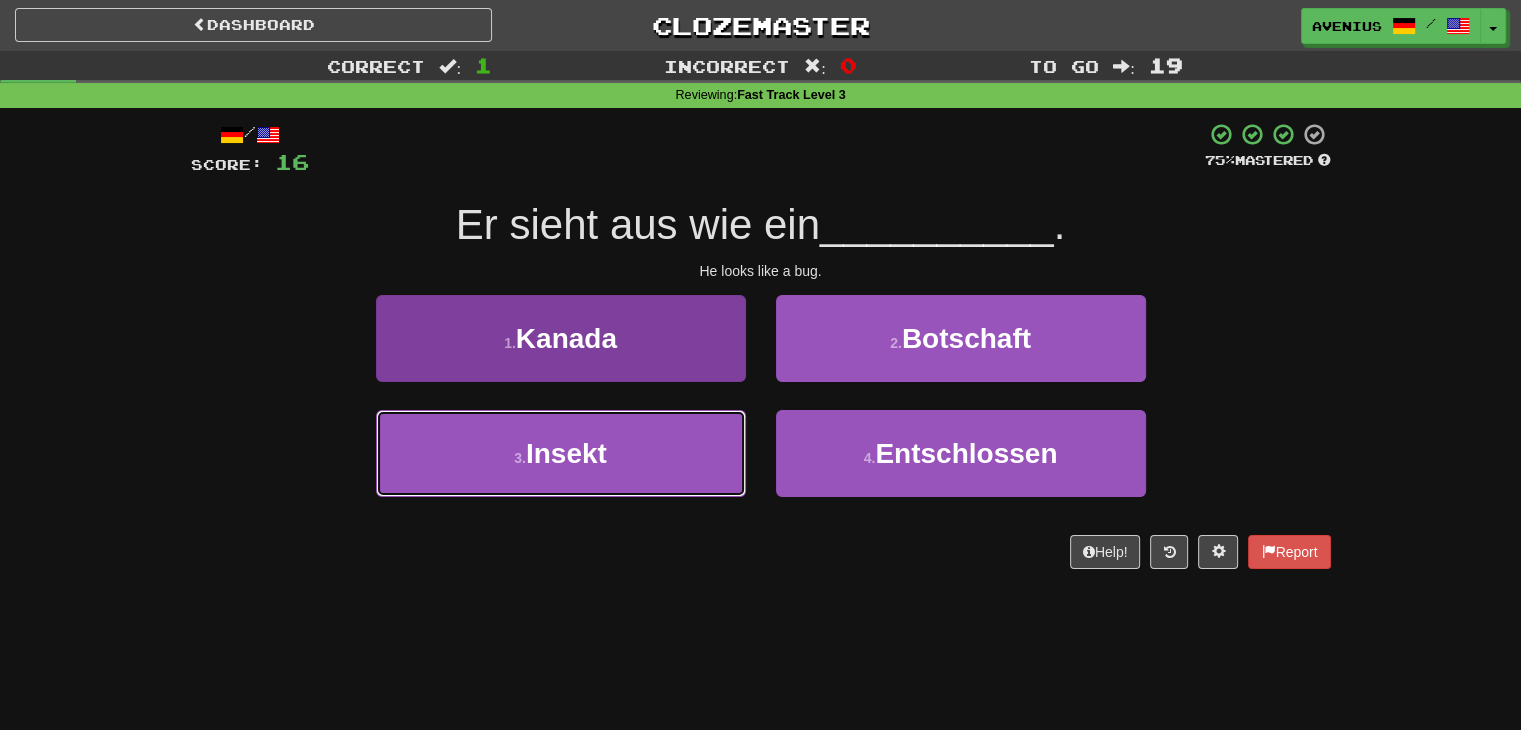 click on "3 .  Insekt" at bounding box center [561, 453] 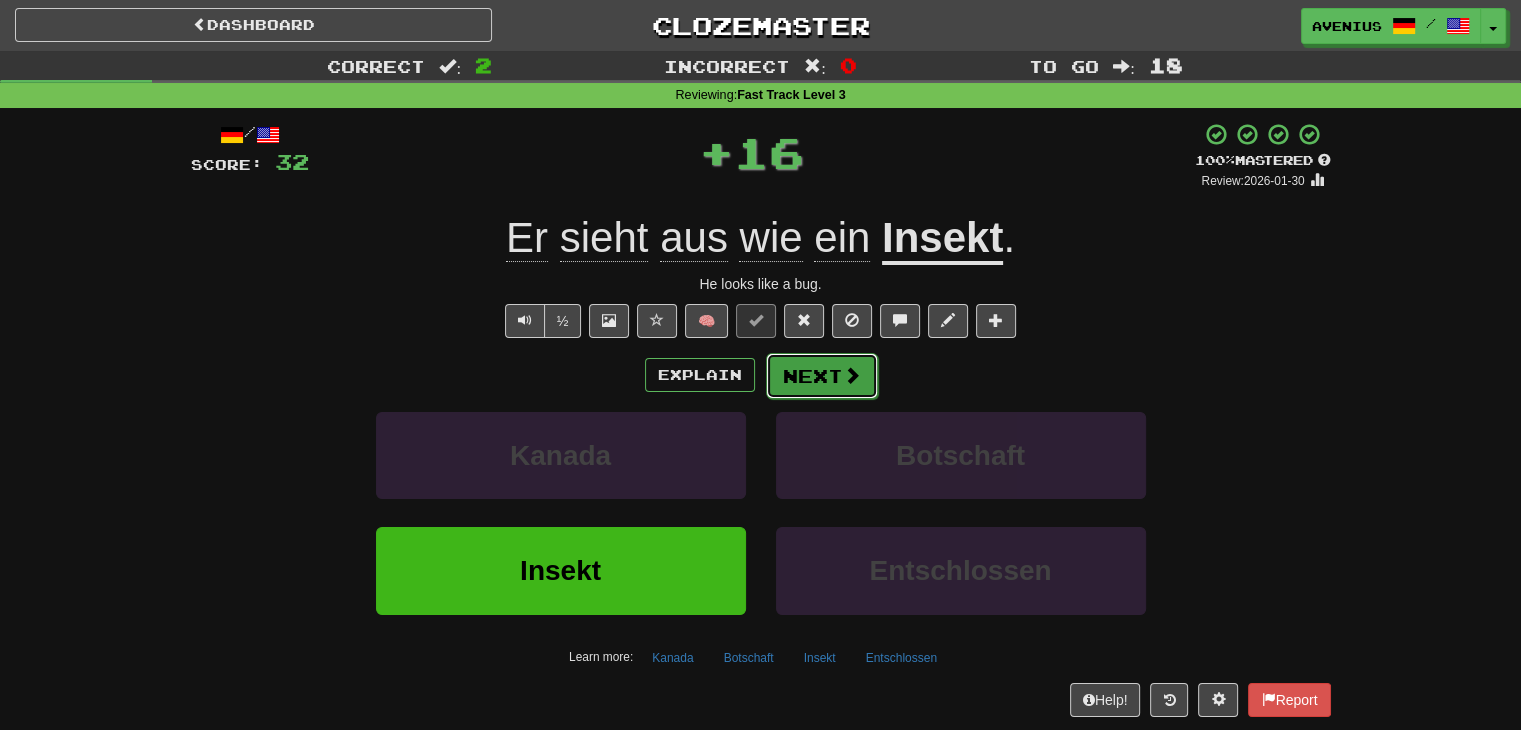 click on "Next" at bounding box center [822, 376] 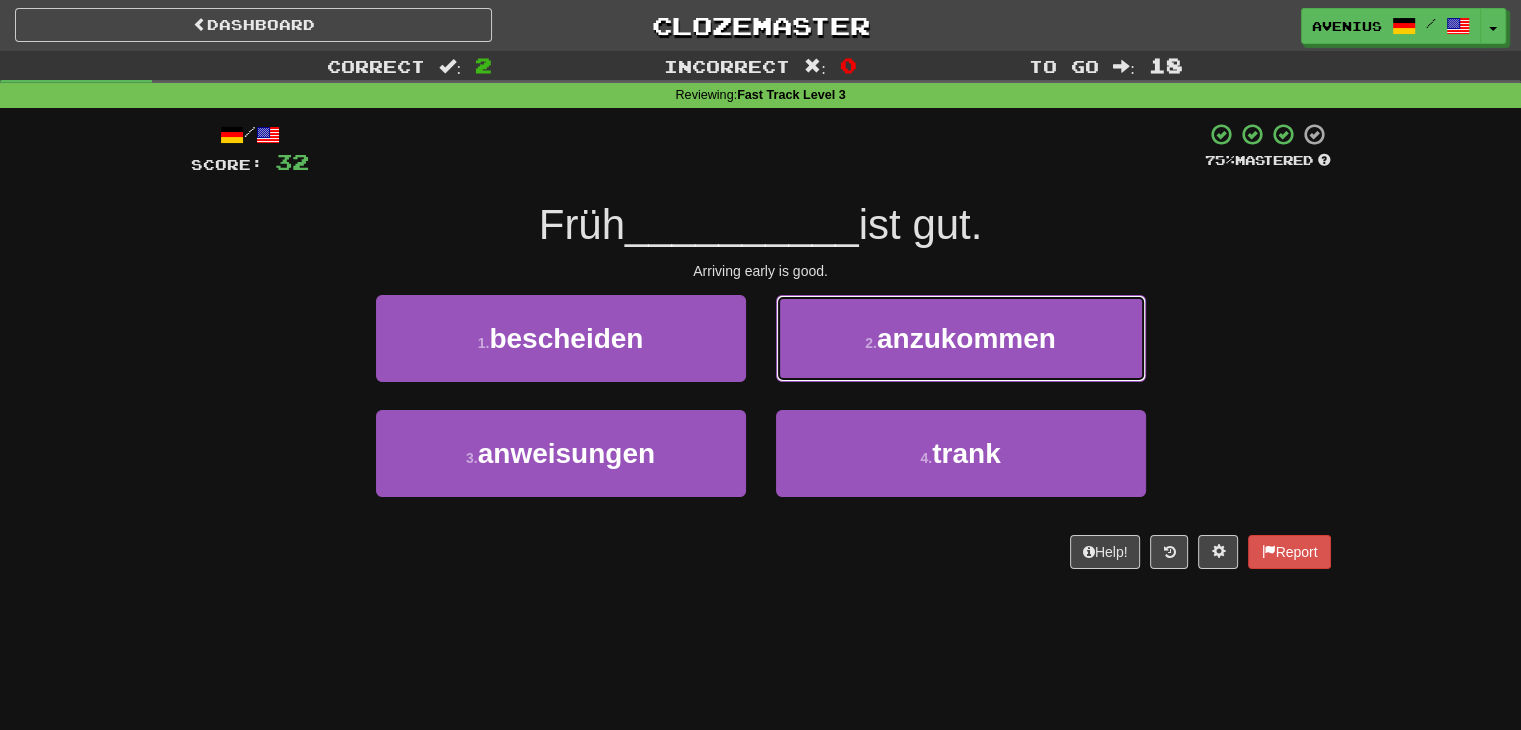 click on "anzukommen" at bounding box center (966, 338) 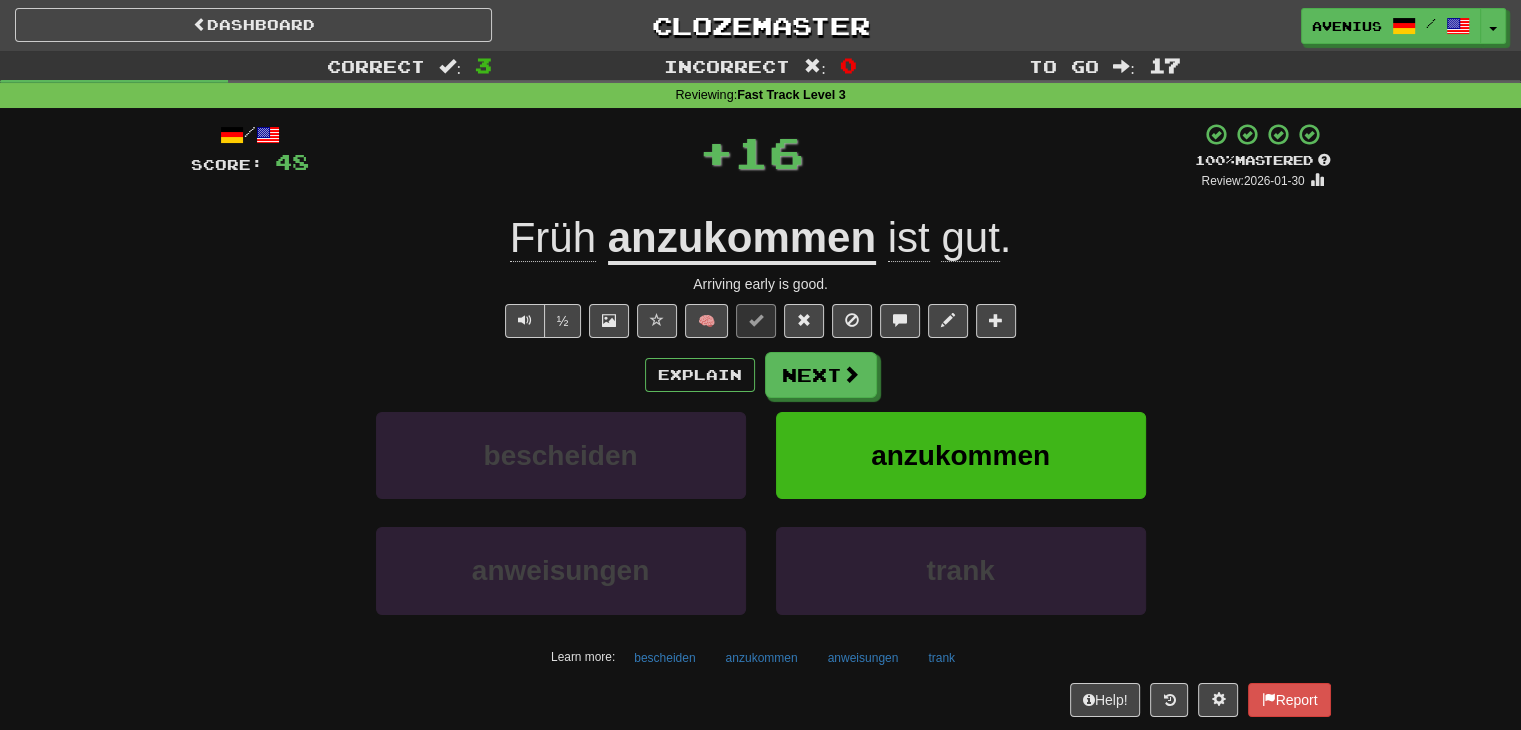 click on "Explain Next bescheiden anzukommen anweisungen trank Learn more: bescheiden anzukommen anweisungen trank" at bounding box center (761, 512) 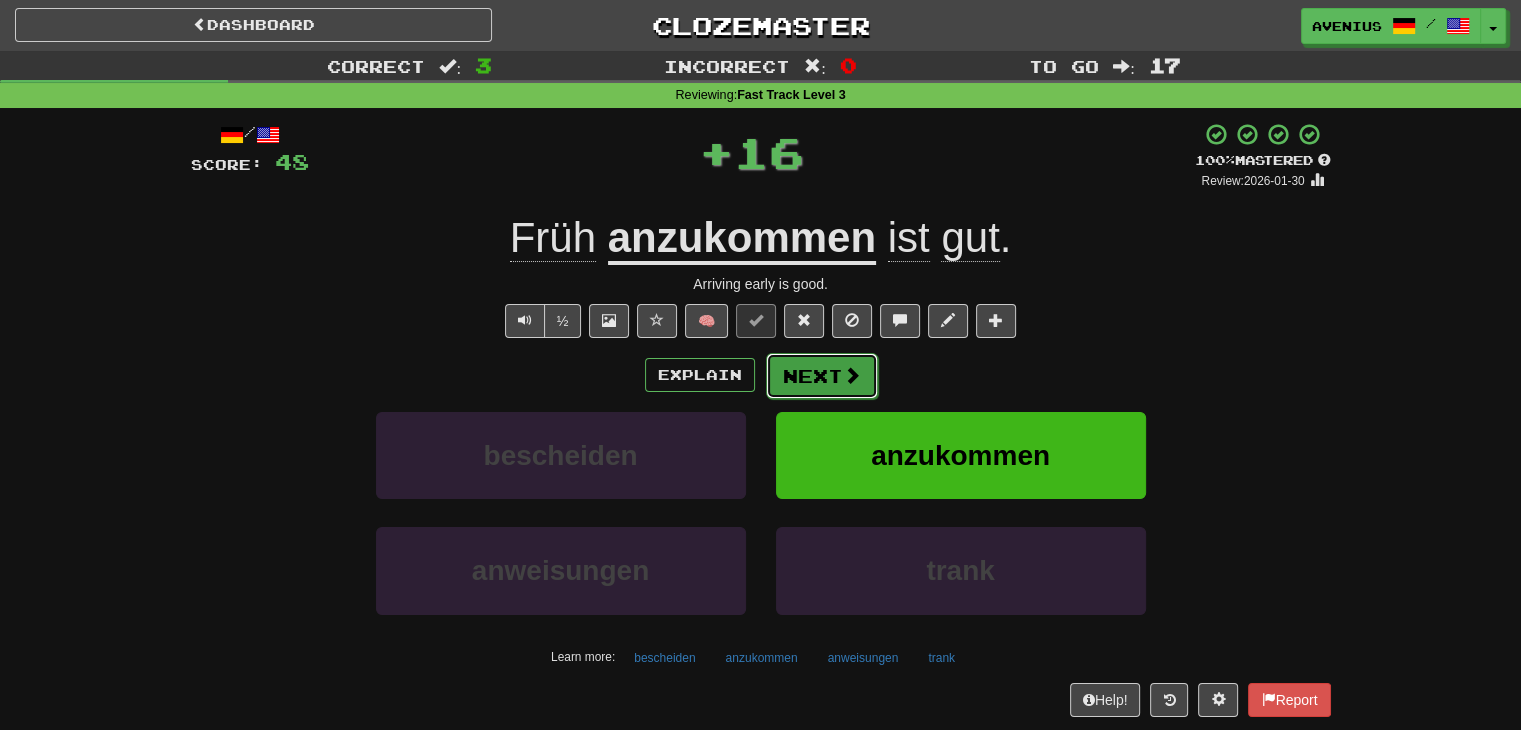 click on "Next" at bounding box center [822, 376] 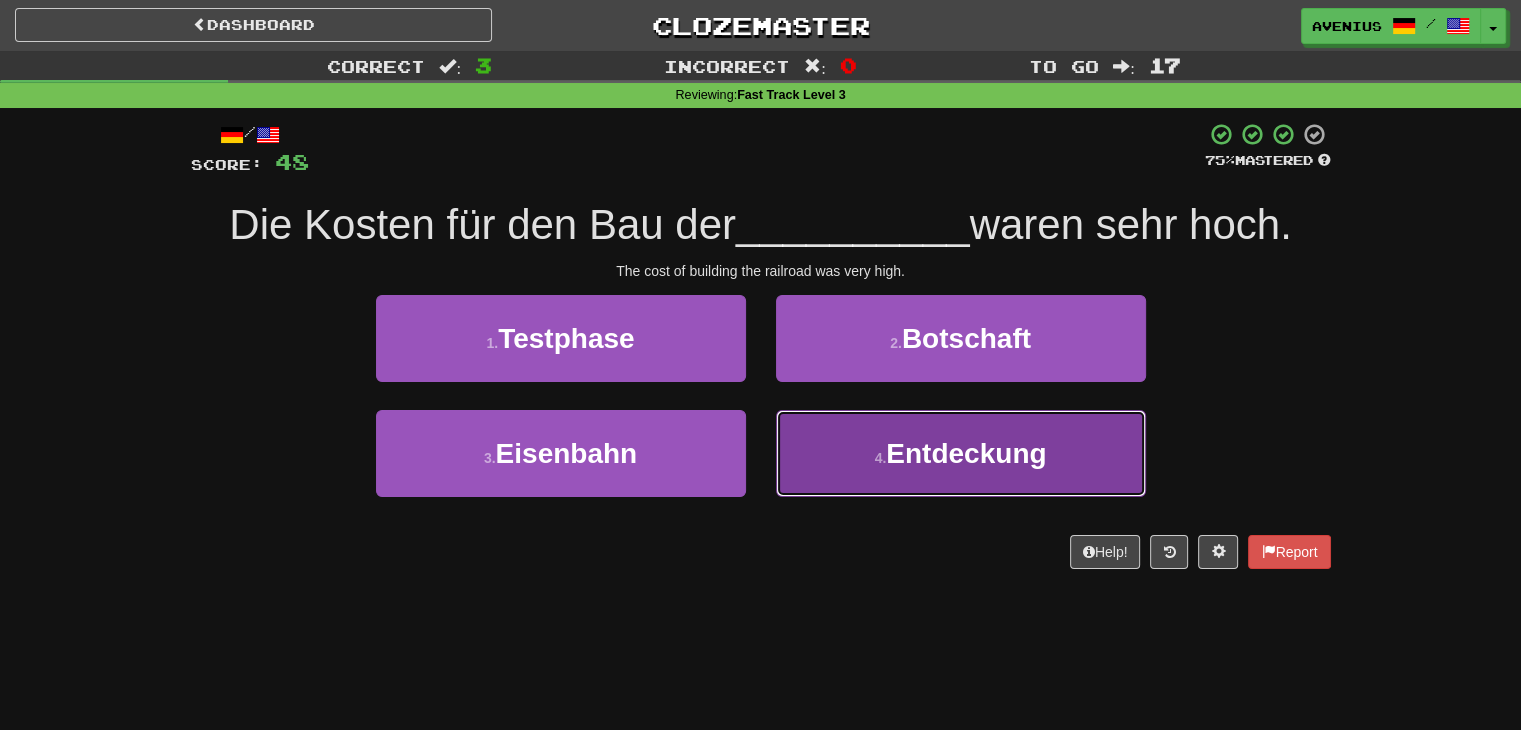 click on "4 .  Entdeckung" at bounding box center (961, 453) 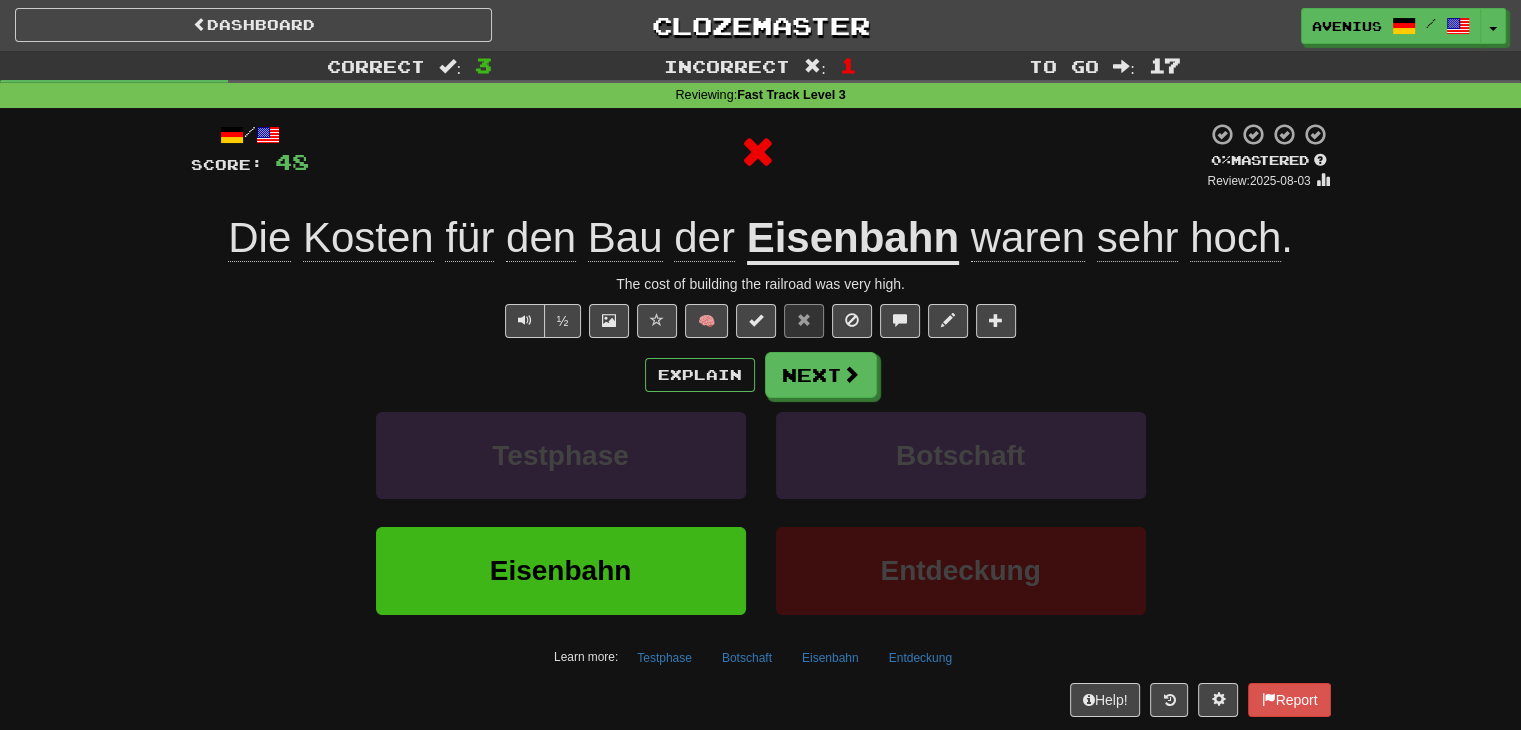 click on "Explain Next Testphase Botschaft Eisenbahn Entdeckung Learn more: Testphase Botschaft Eisenbahn Entdeckung" at bounding box center (761, 512) 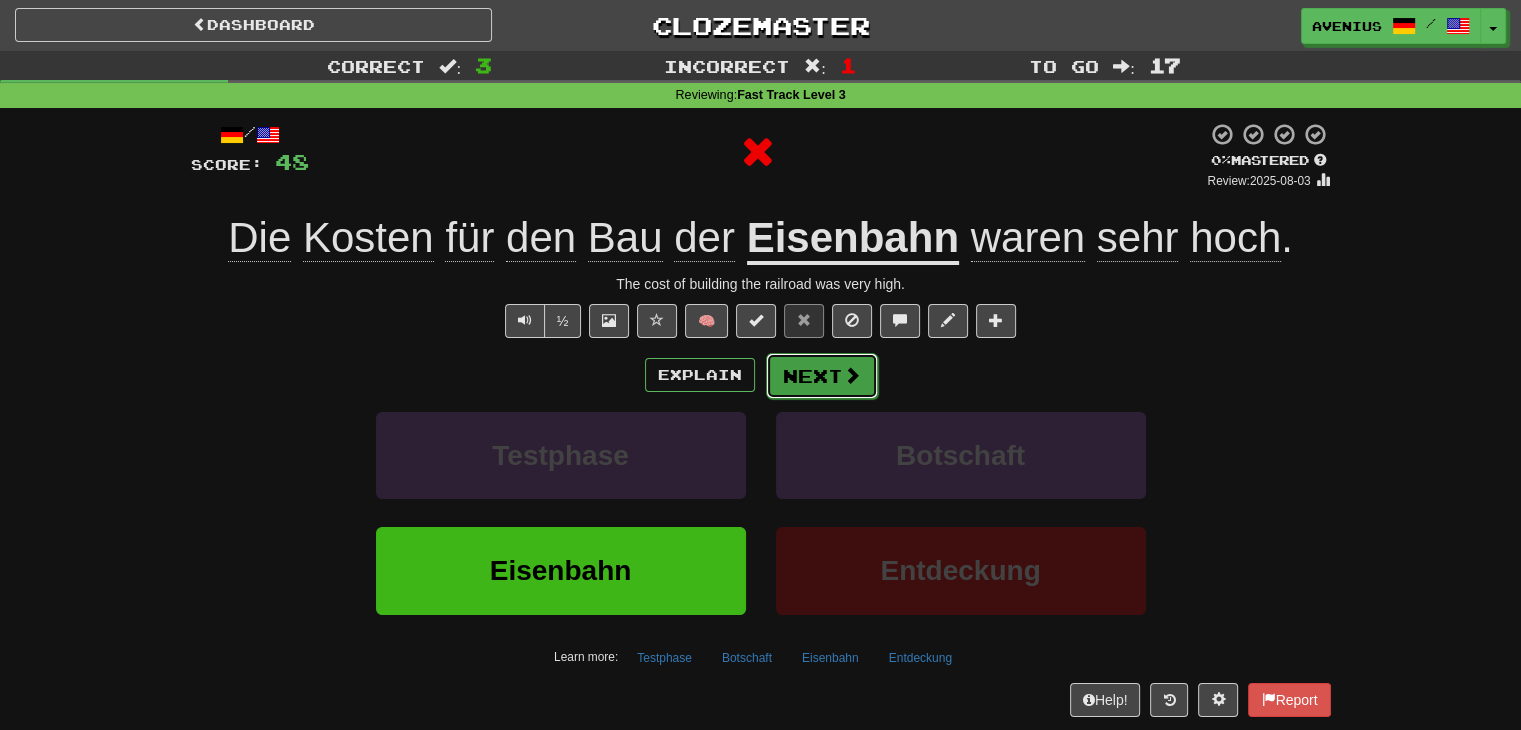 click on "Next" at bounding box center [822, 376] 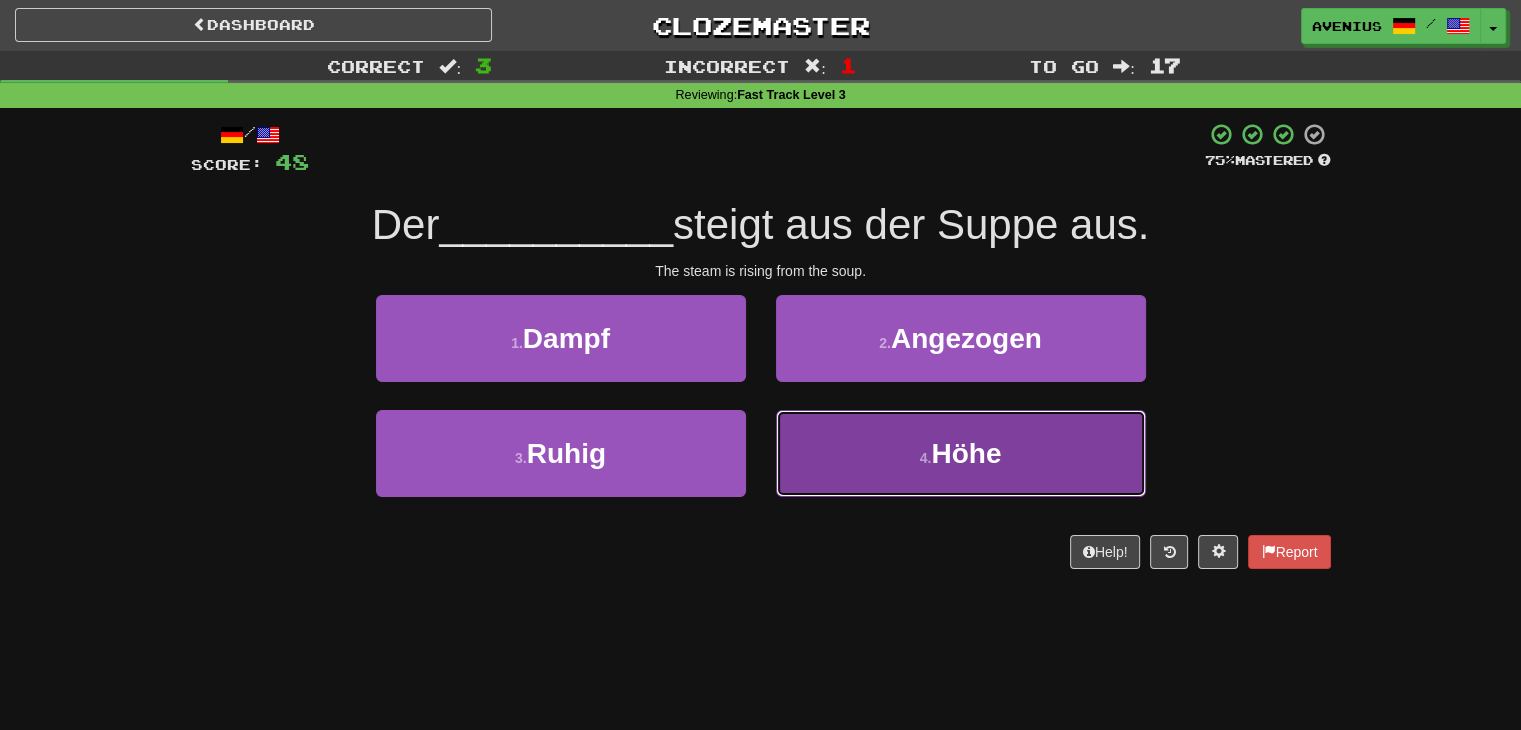 click on "4 .  Höhe" at bounding box center (961, 453) 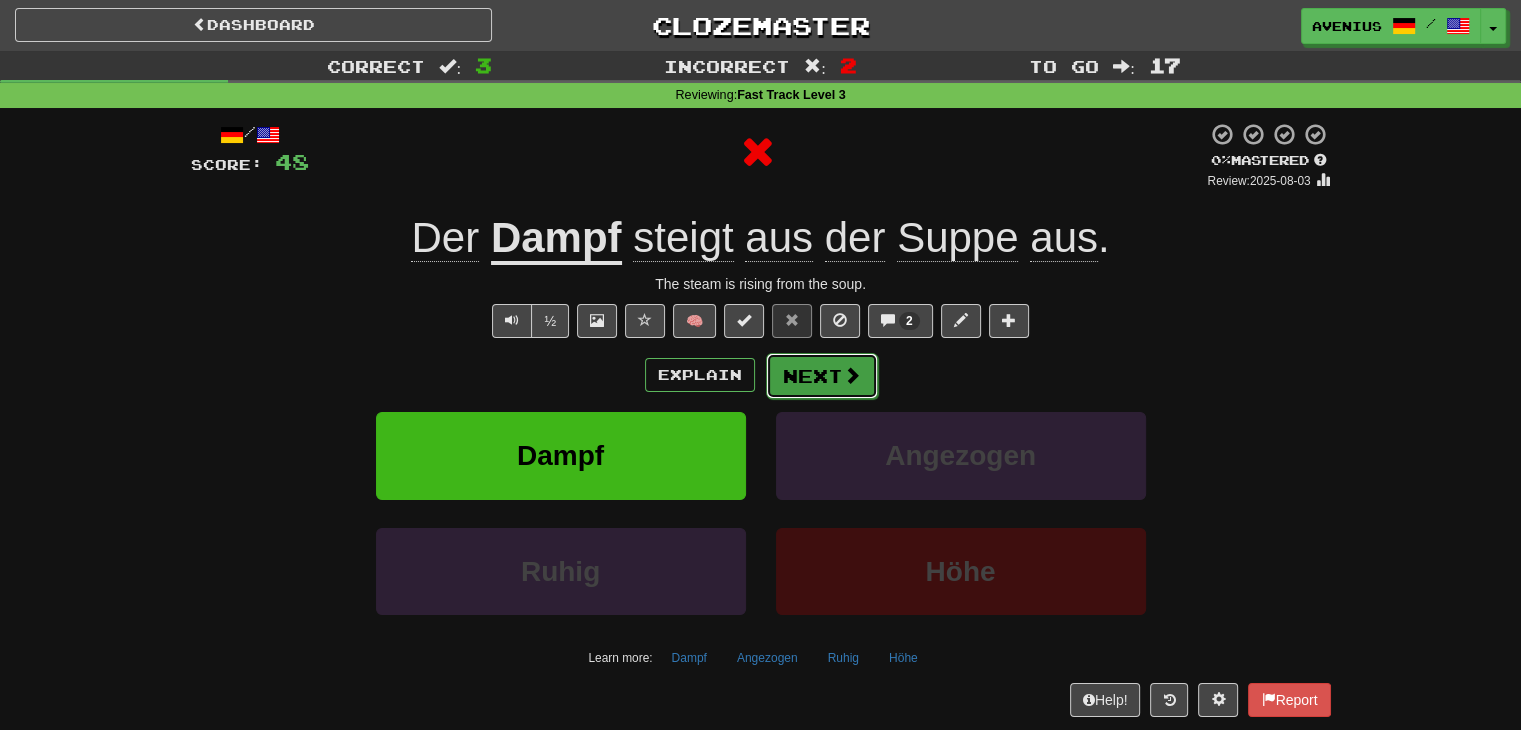 click on "Next" at bounding box center (822, 376) 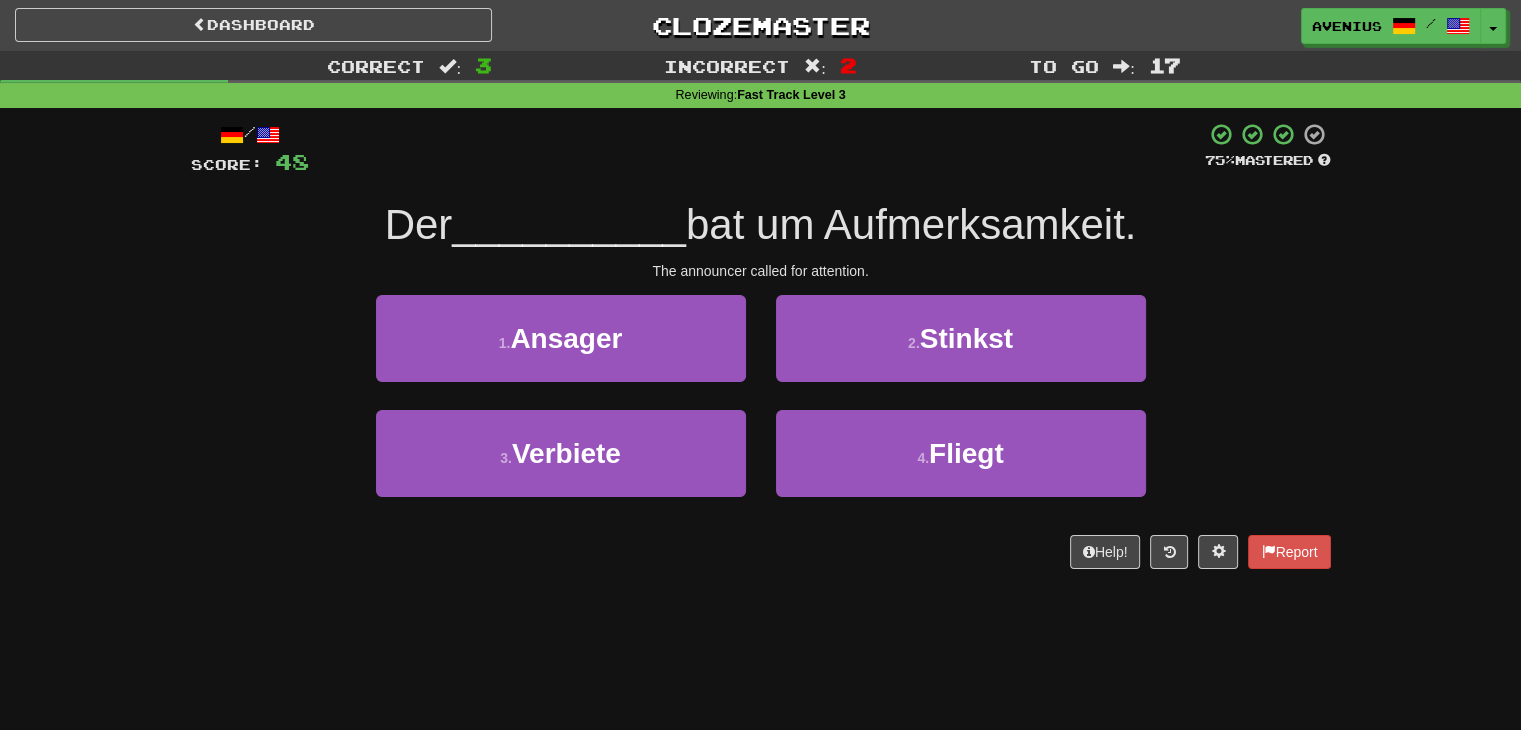 click on "3 .  Verbiete" at bounding box center (561, 467) 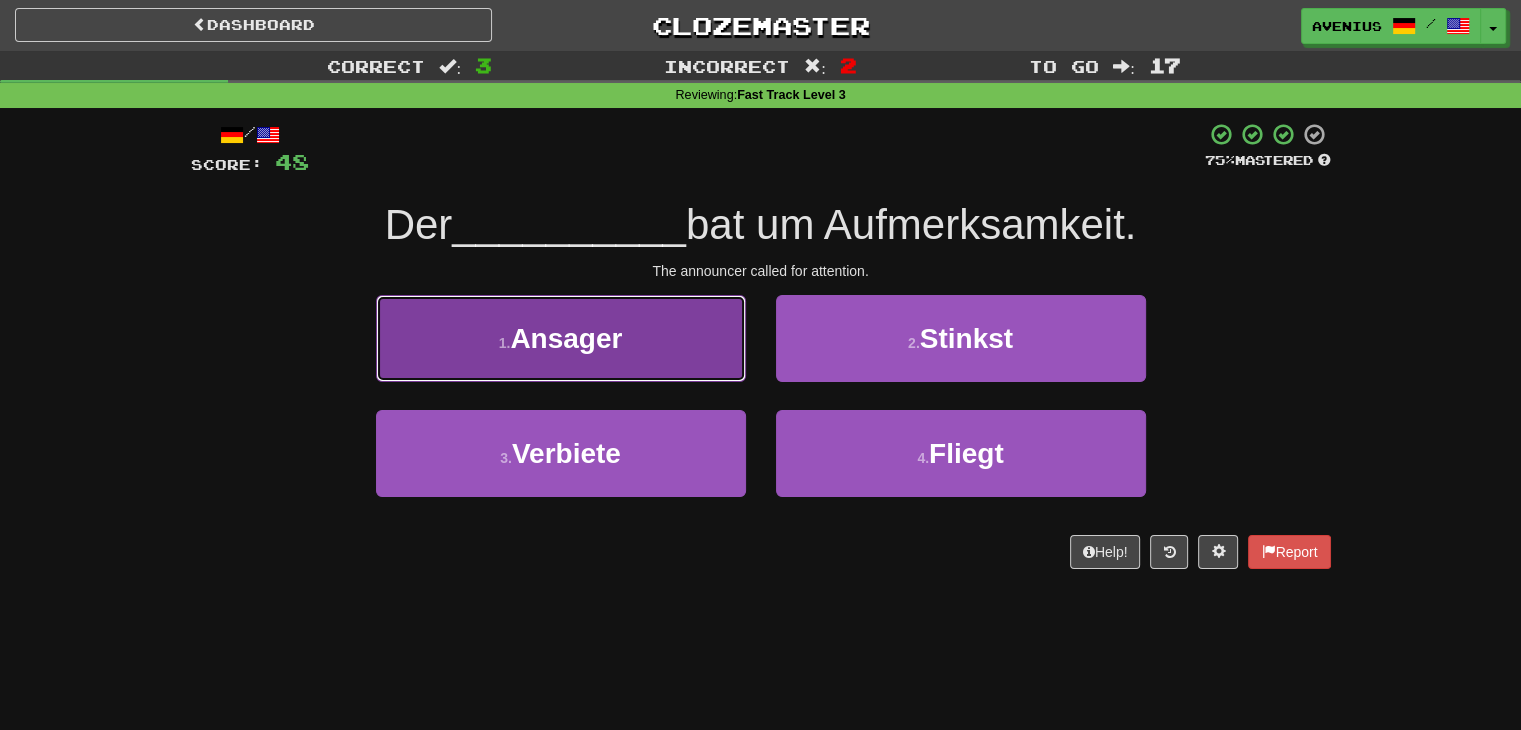 click on "1 .  Ansager" at bounding box center (561, 338) 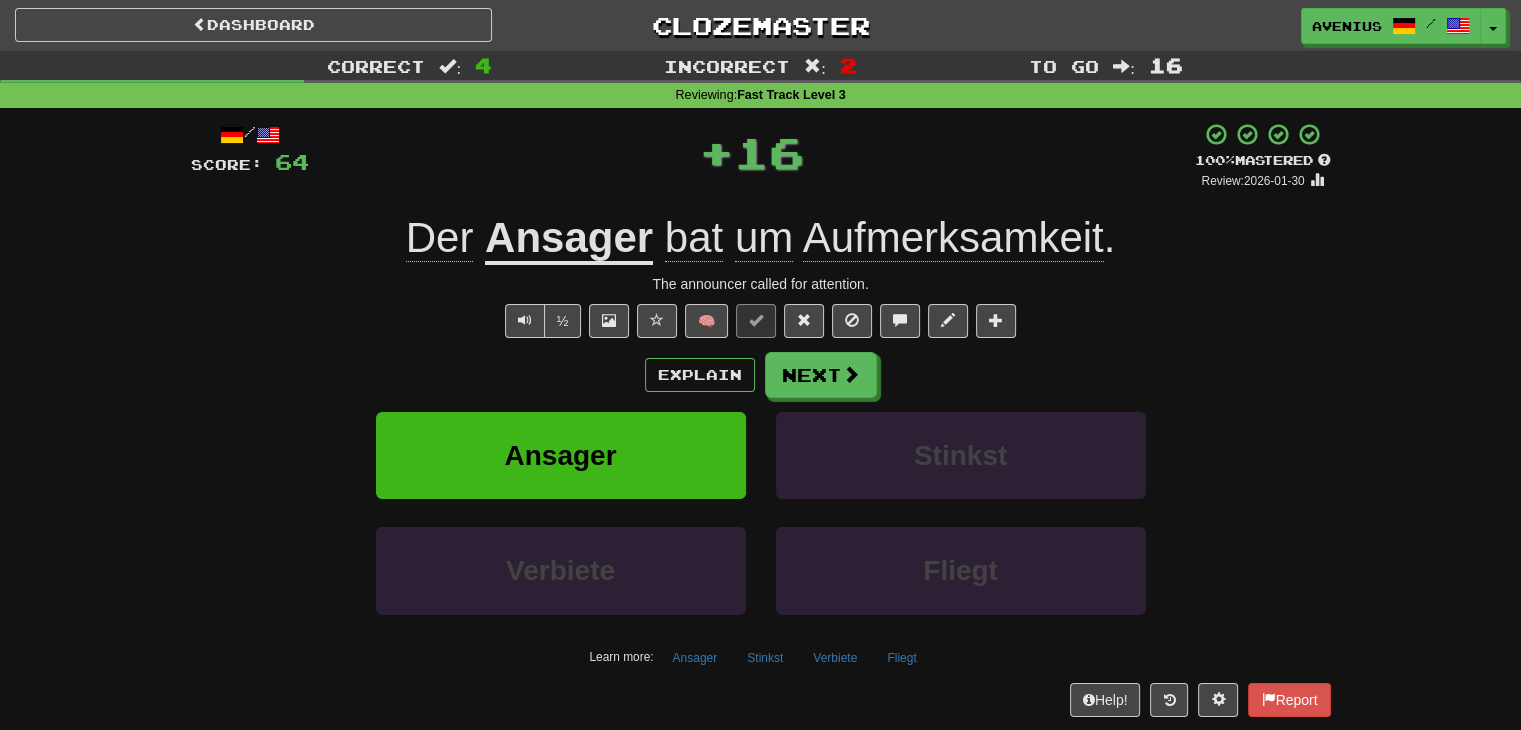 click on "Explain Next" at bounding box center (761, 375) 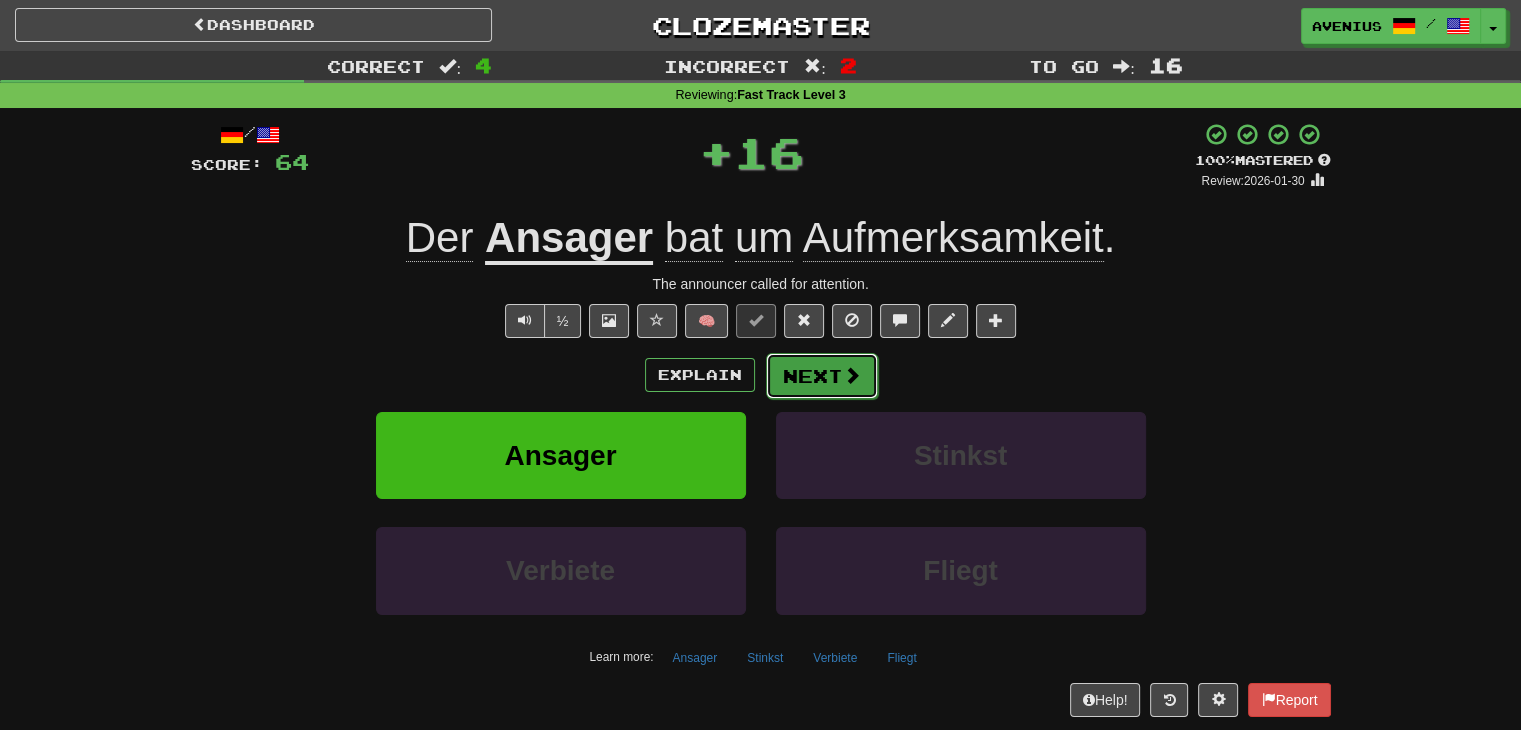 click on "Next" at bounding box center [822, 376] 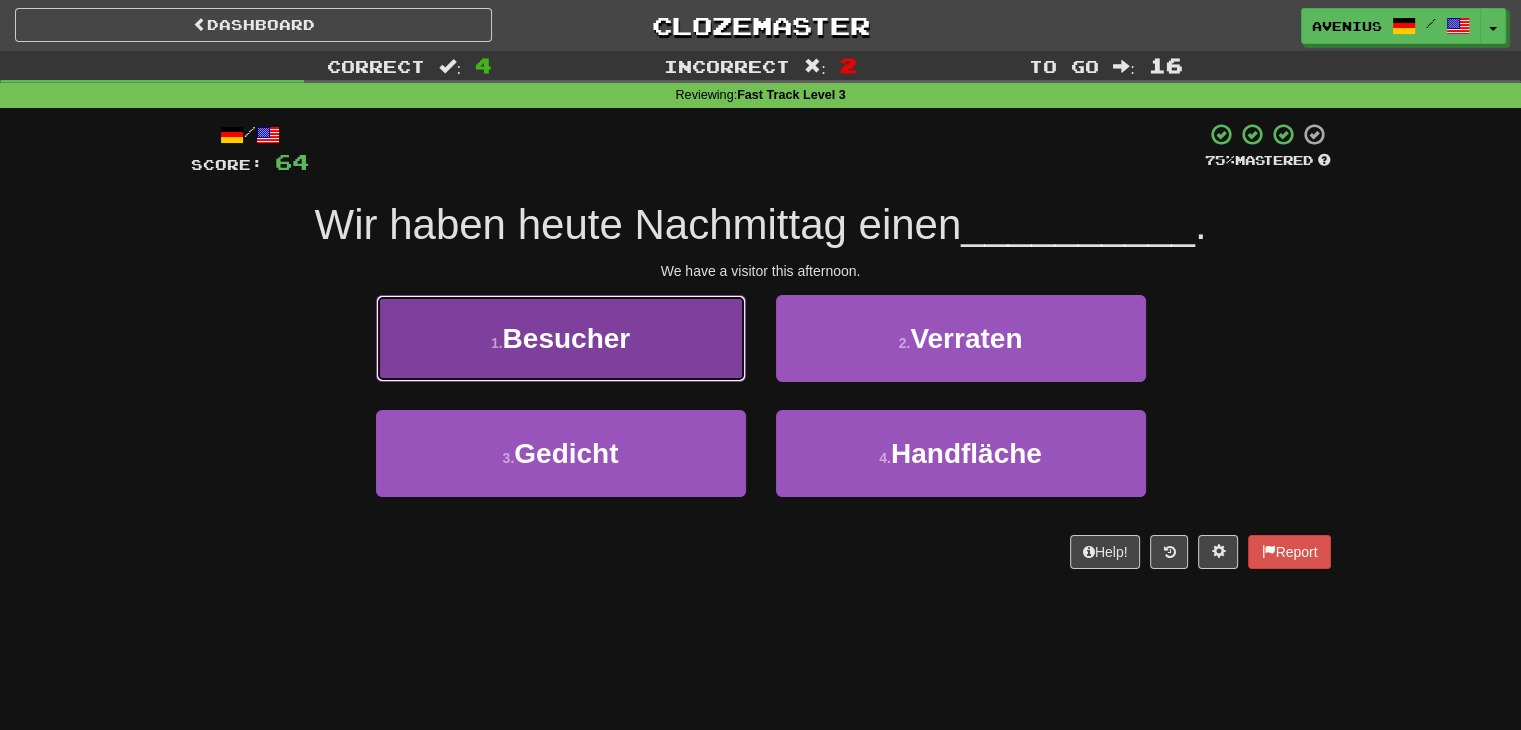 click on "1 .  Besucher" at bounding box center [561, 338] 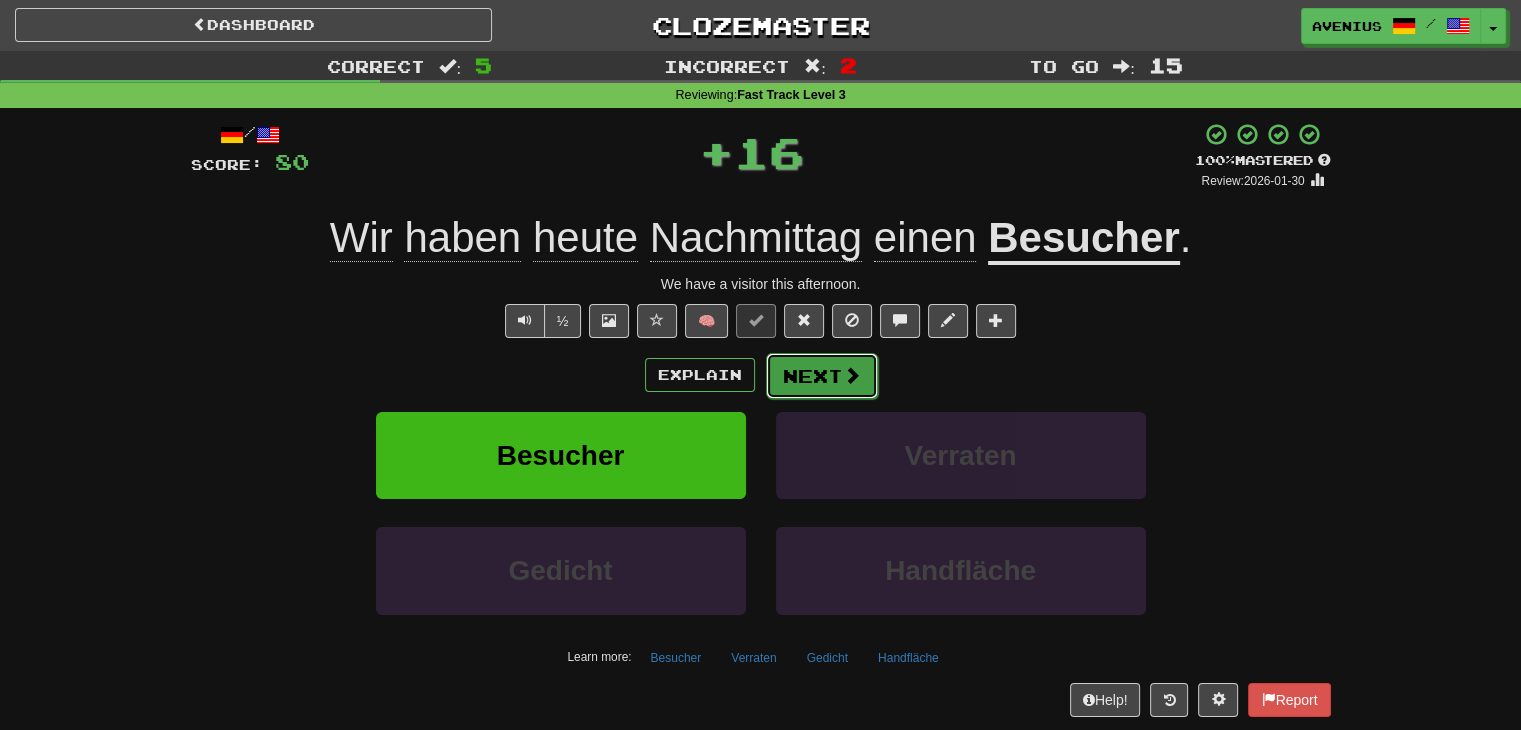 click on "Next" at bounding box center (822, 376) 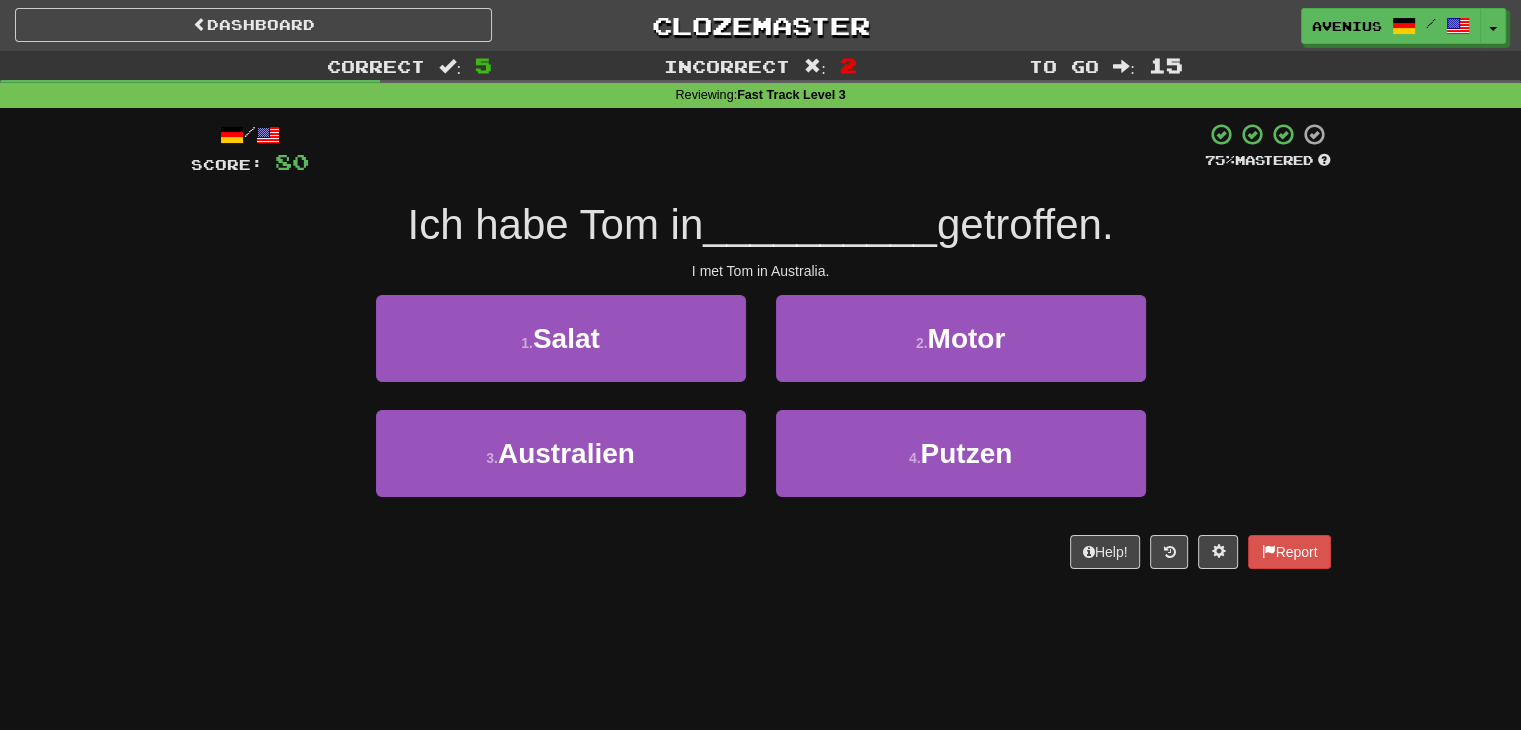 click on "4 .  Putzen" at bounding box center (961, 467) 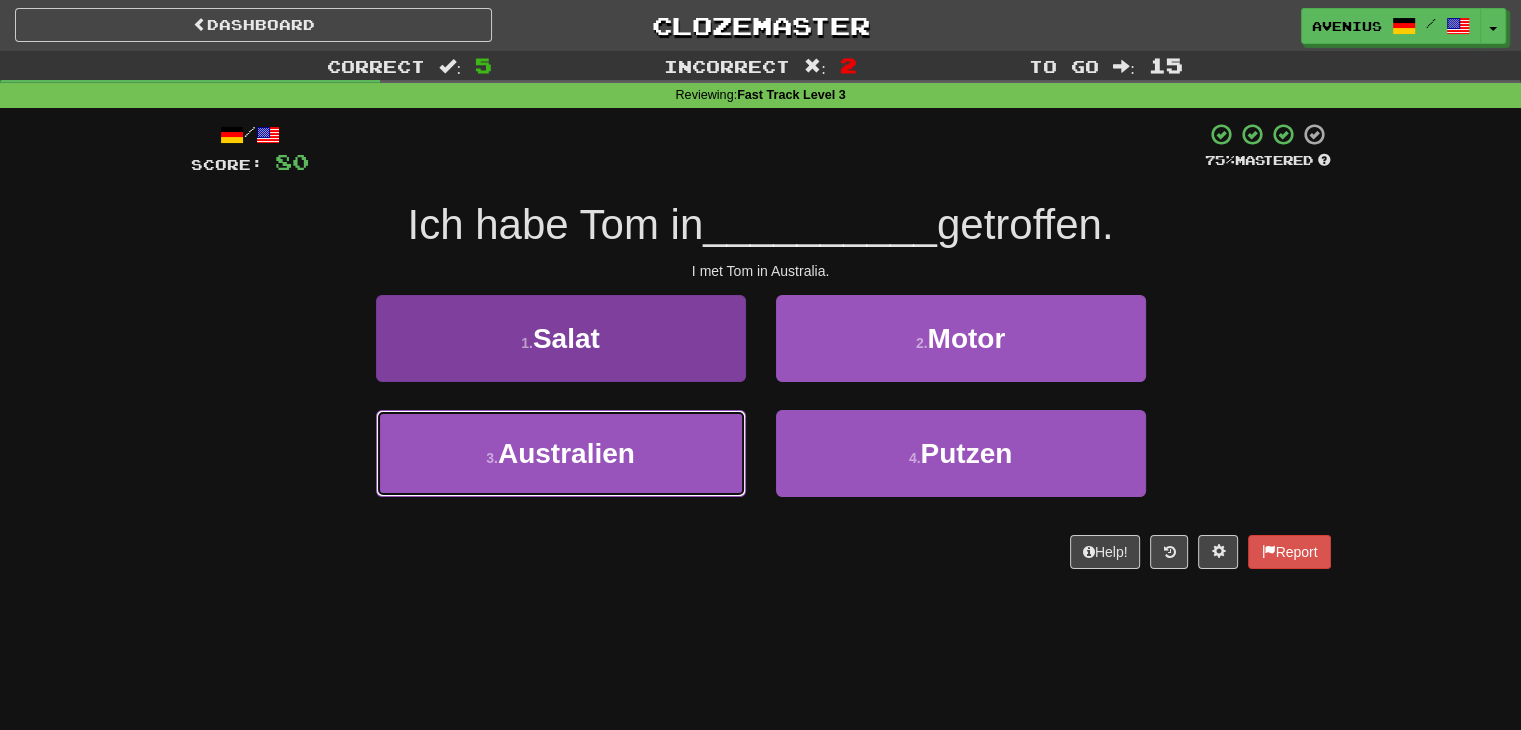click on "3 .  Australien" at bounding box center (561, 453) 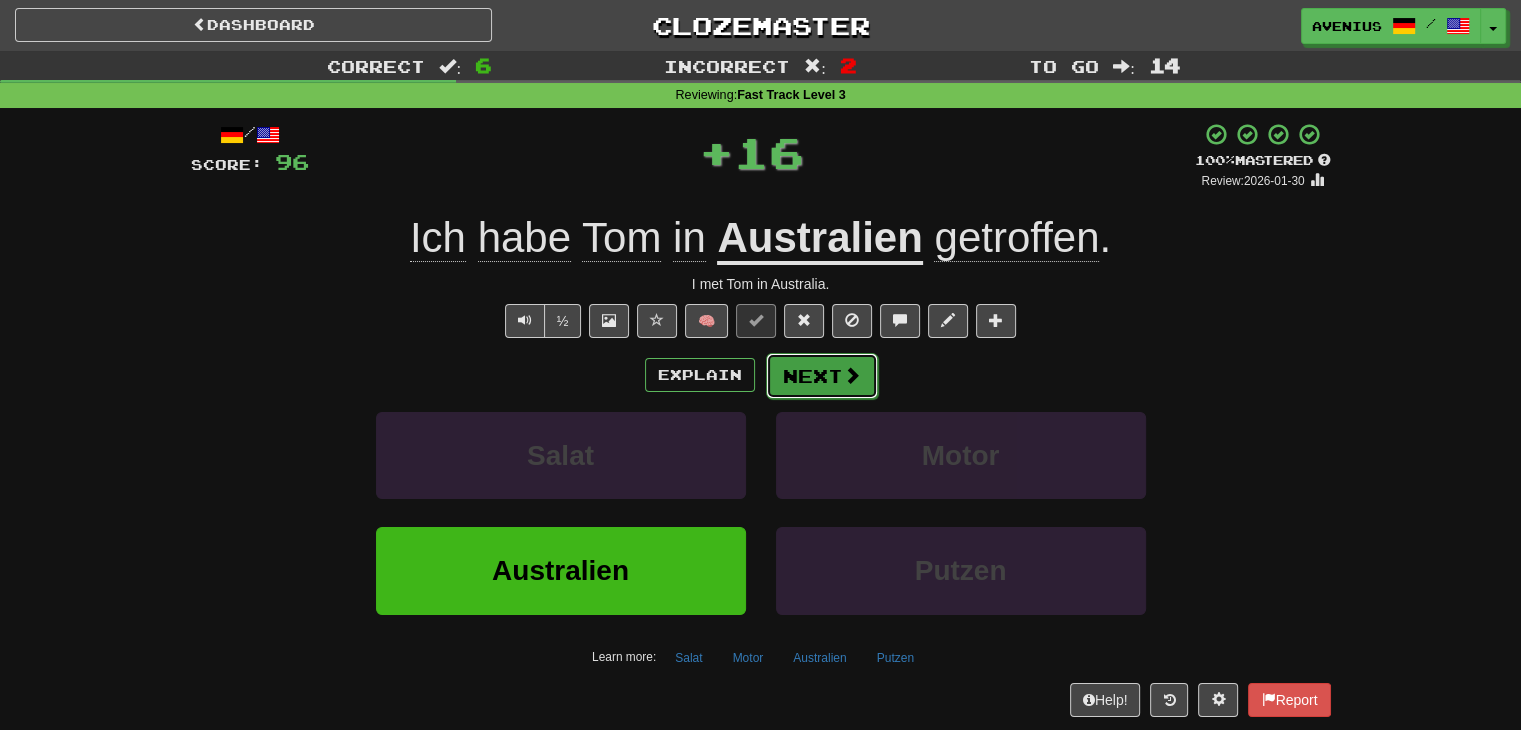 click on "Next" at bounding box center [822, 376] 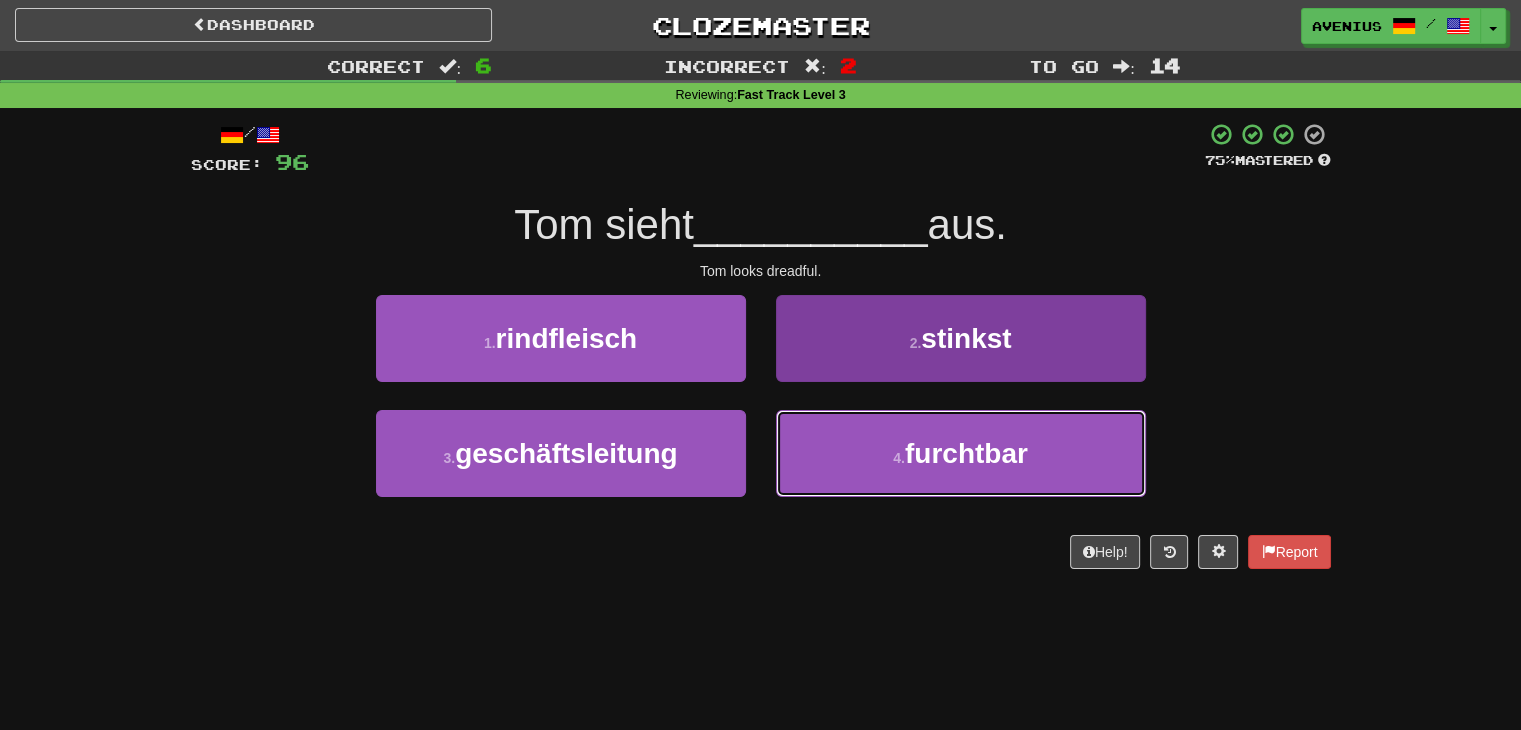 click on "4 .  furchtbar" at bounding box center [961, 453] 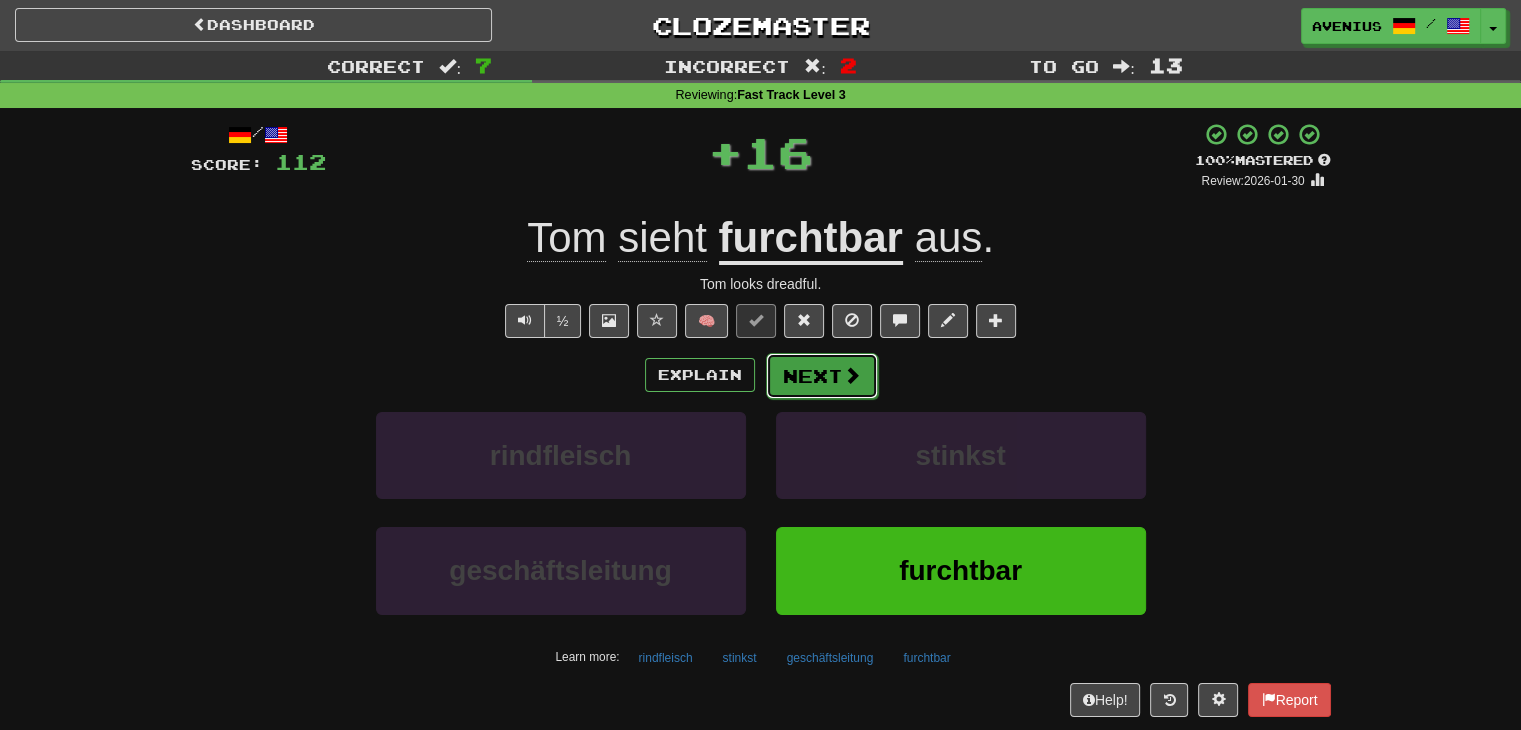 click on "Next" at bounding box center (822, 376) 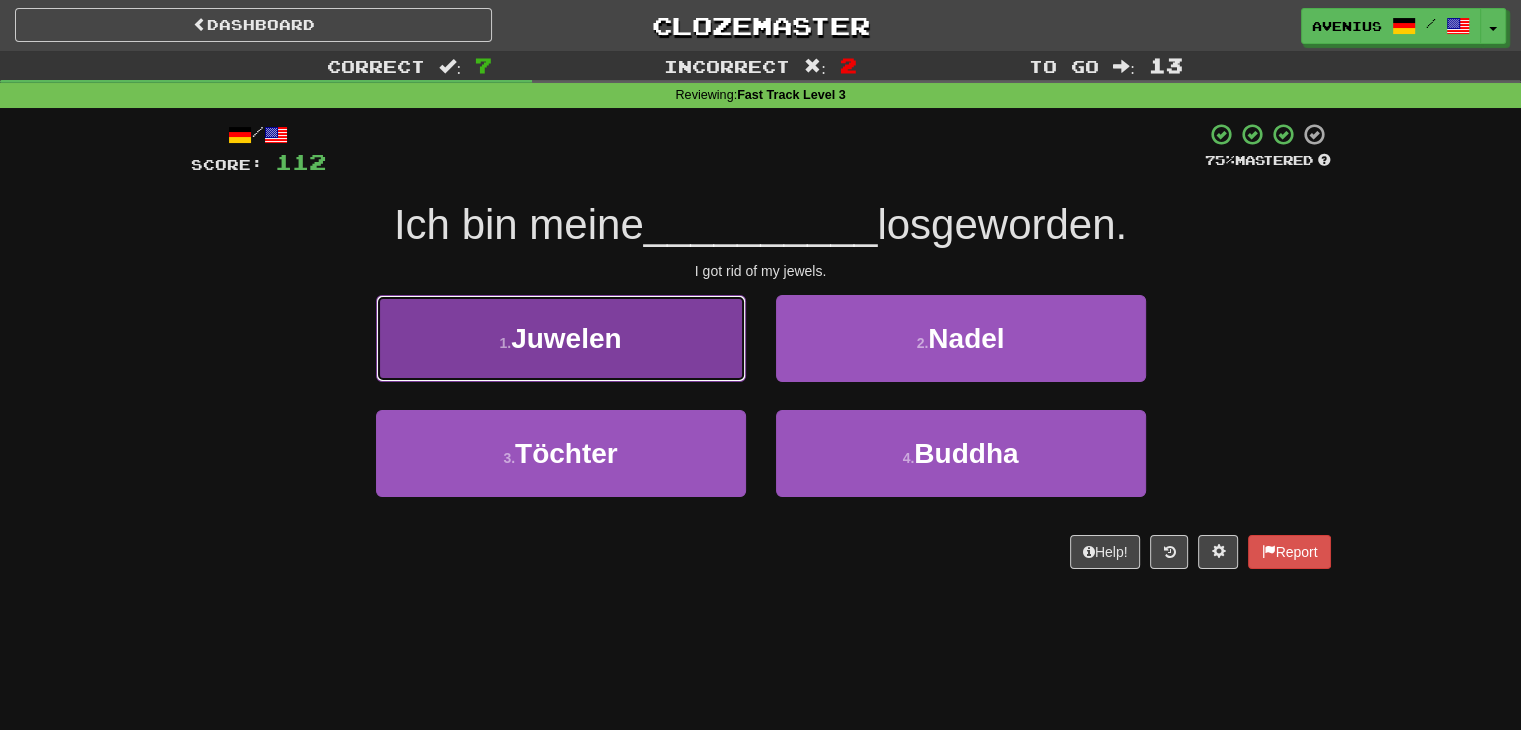 click on "1 .  Juwelen" at bounding box center (561, 338) 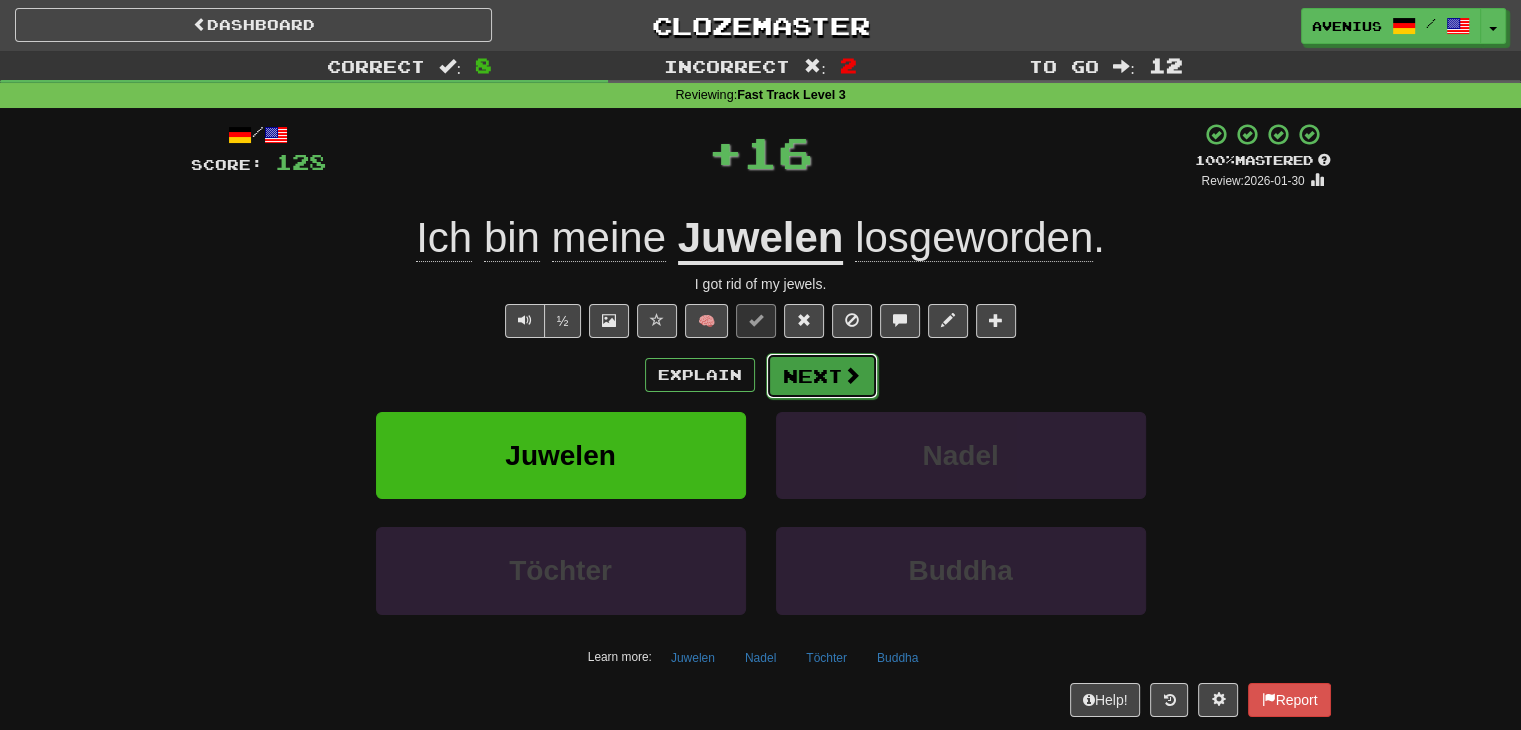 click on "Next" at bounding box center [822, 376] 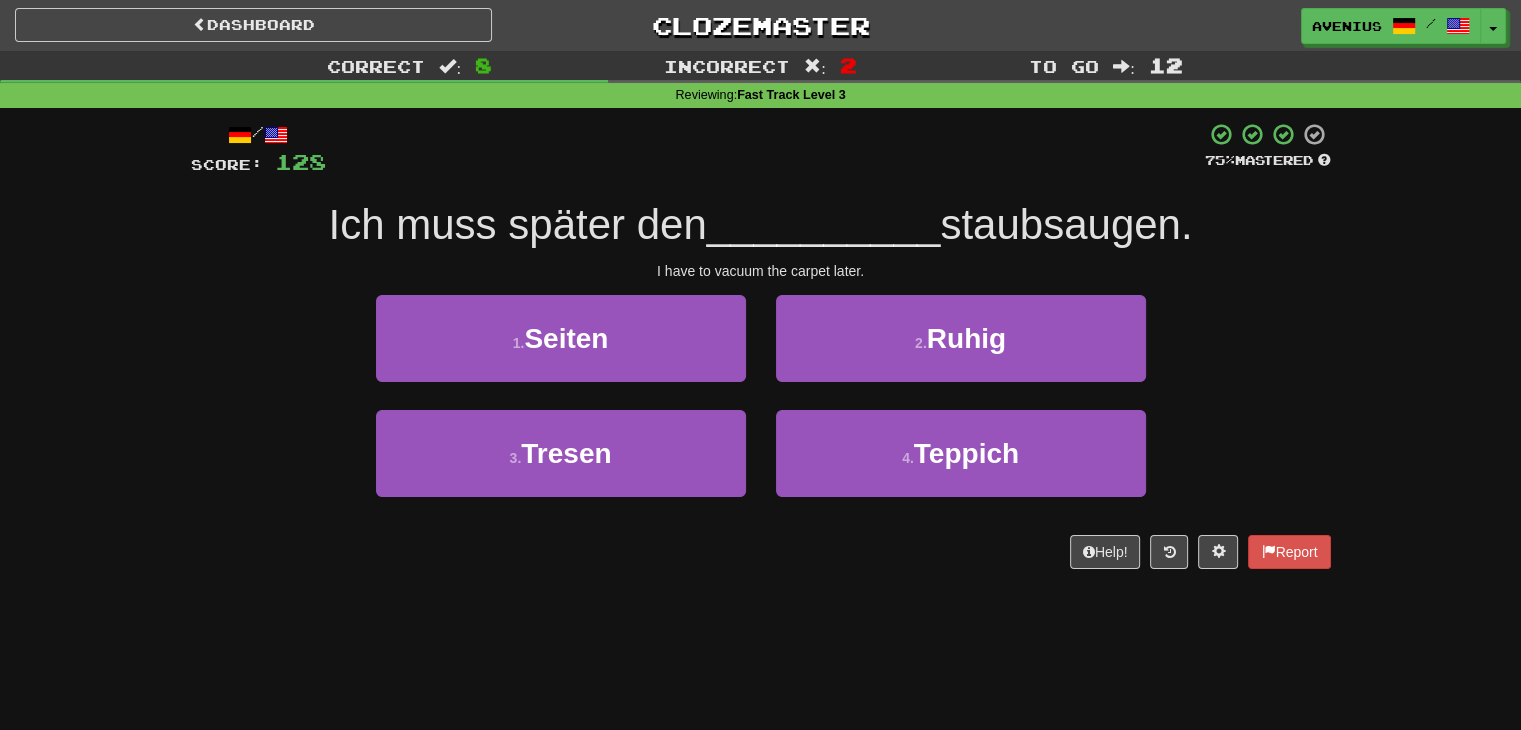 drag, startPoint x: 756, startPoint y: 392, endPoint x: 199, endPoint y: 337, distance: 559.70886 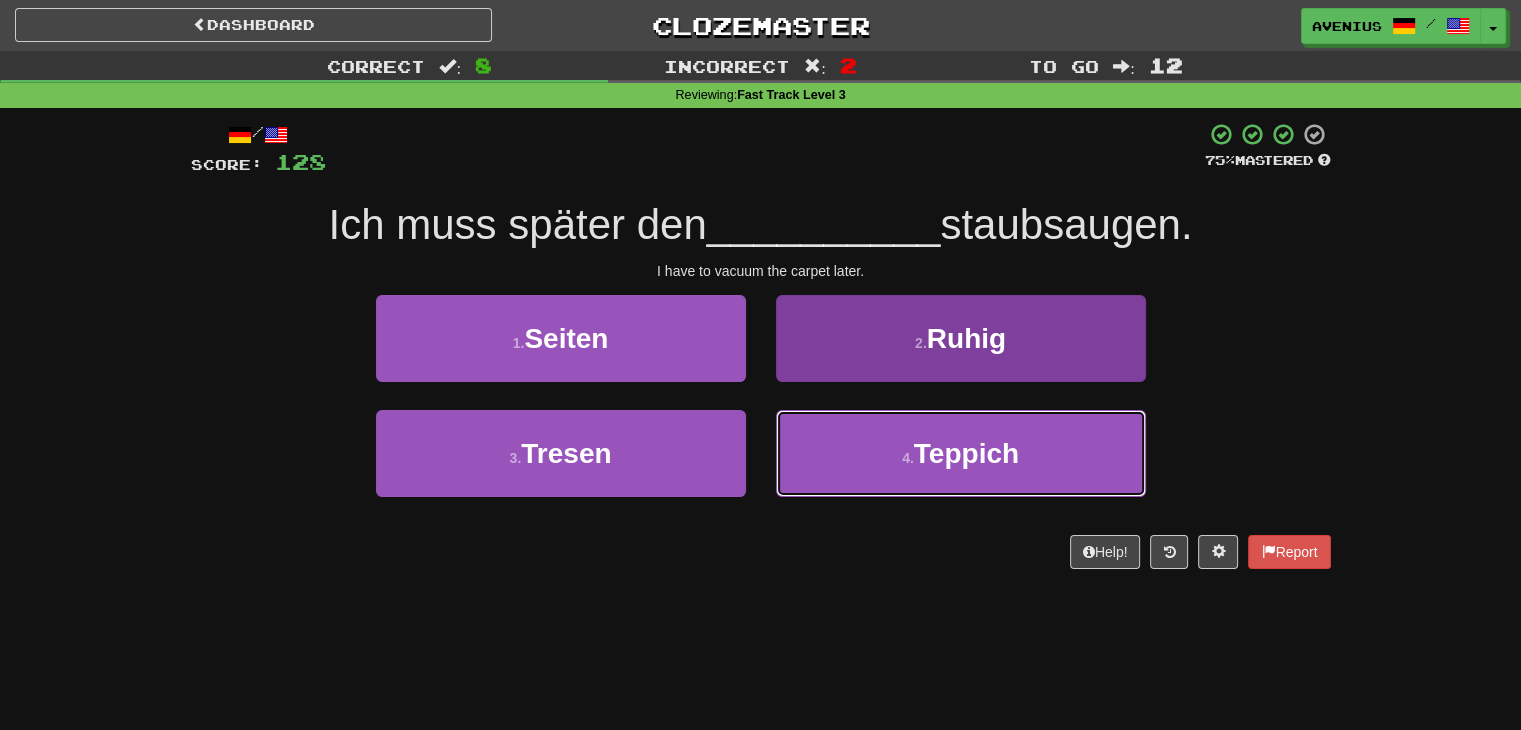 drag, startPoint x: 821, startPoint y: 447, endPoint x: 811, endPoint y: 418, distance: 30.675724 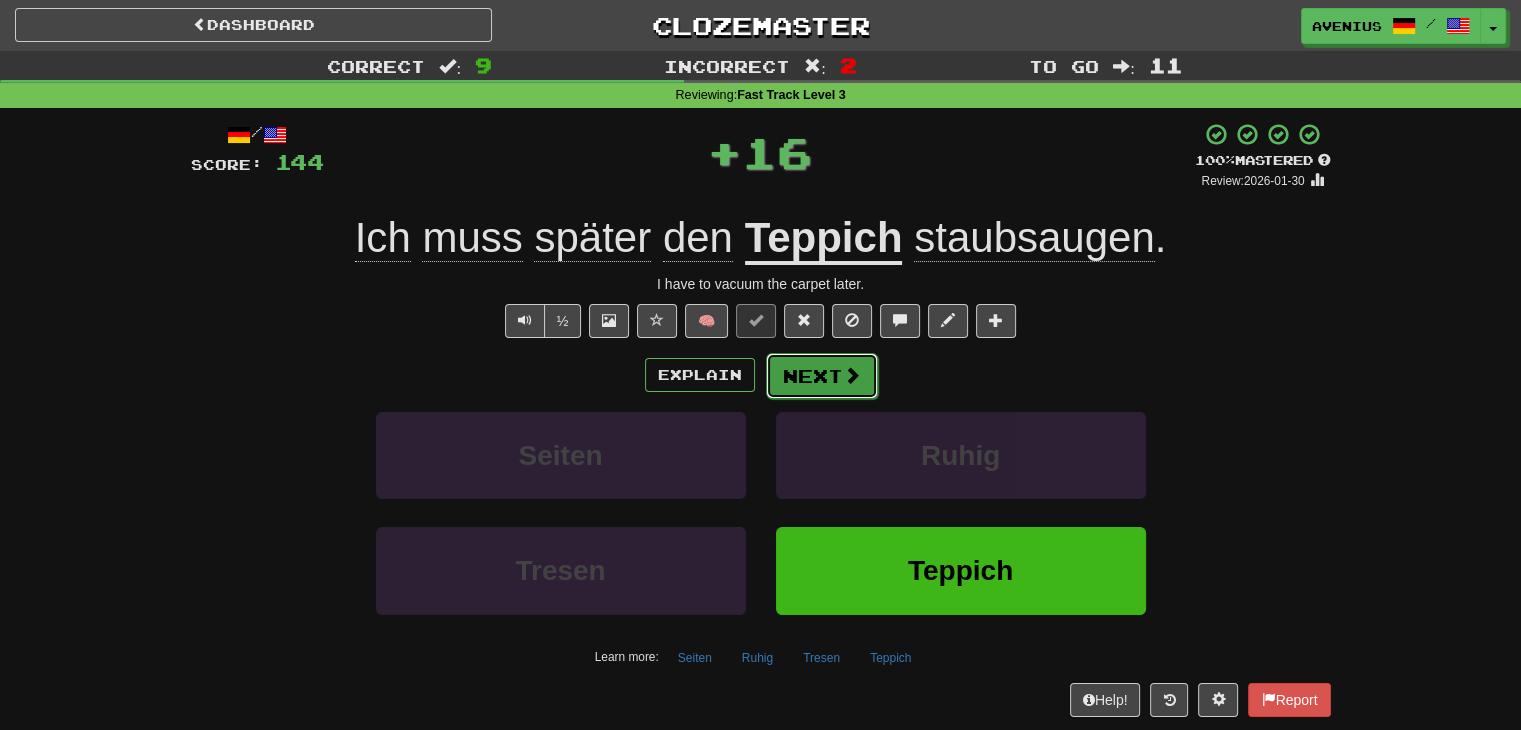 click on "Next" at bounding box center (822, 376) 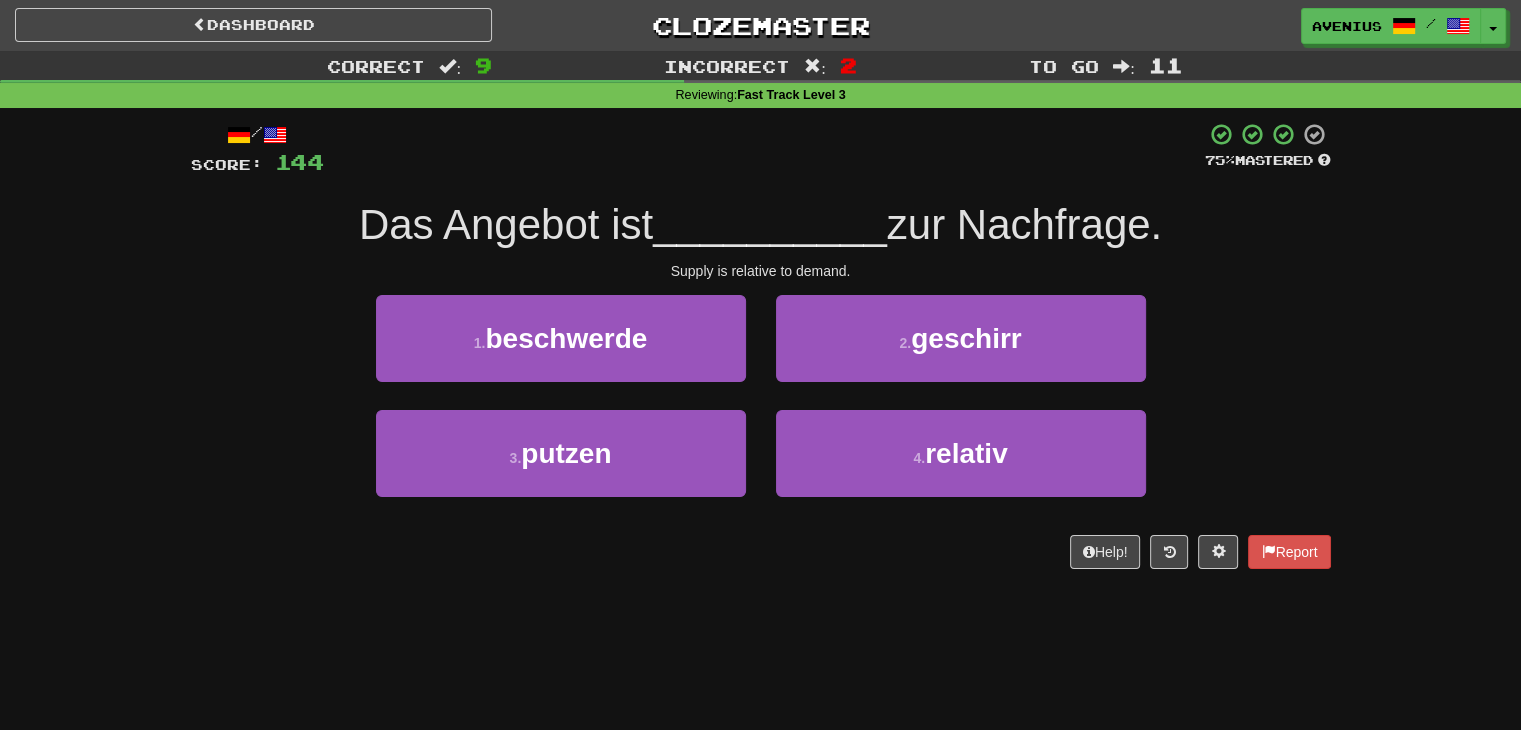 click on "1 .  beschwerde" at bounding box center [561, 352] 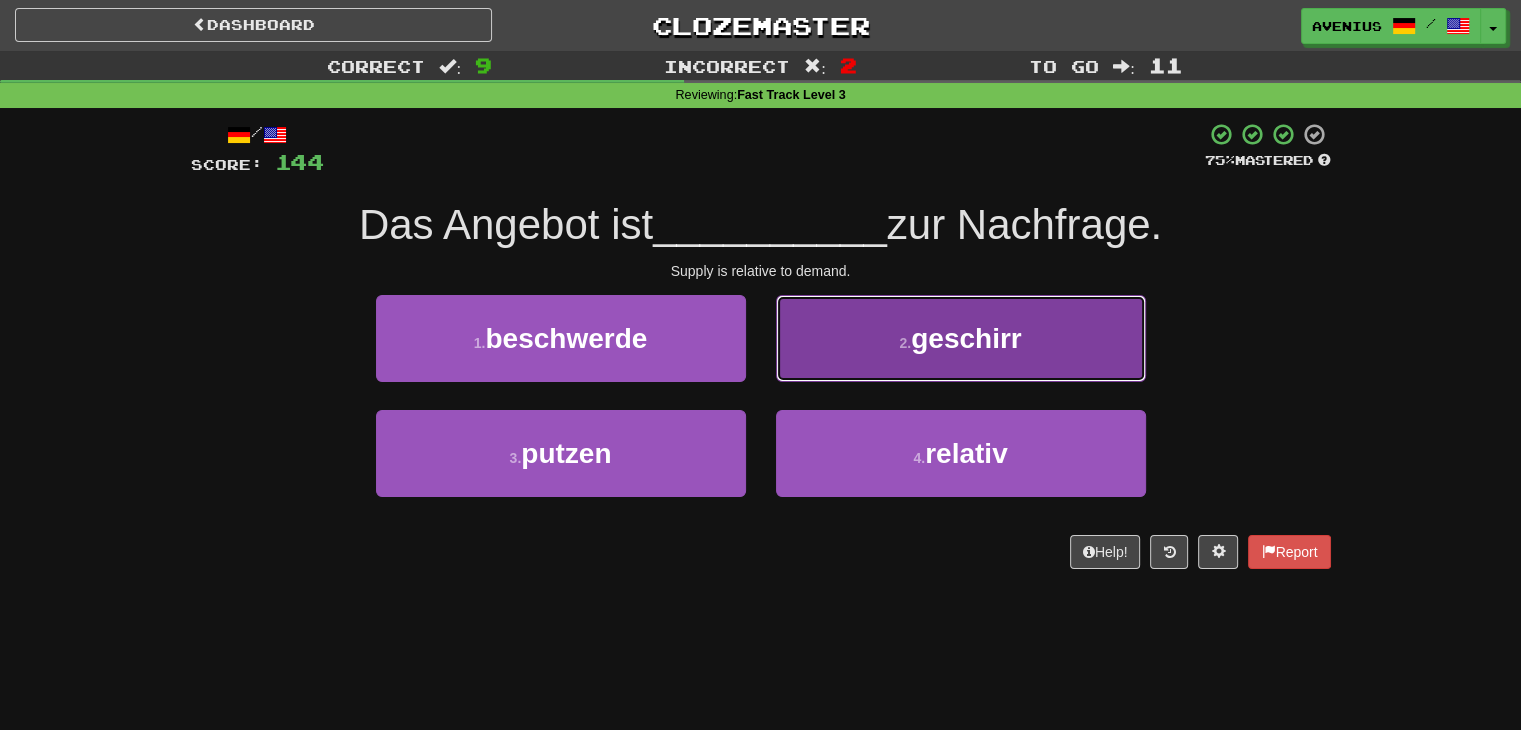 click on "2 .  geschirr" at bounding box center (961, 338) 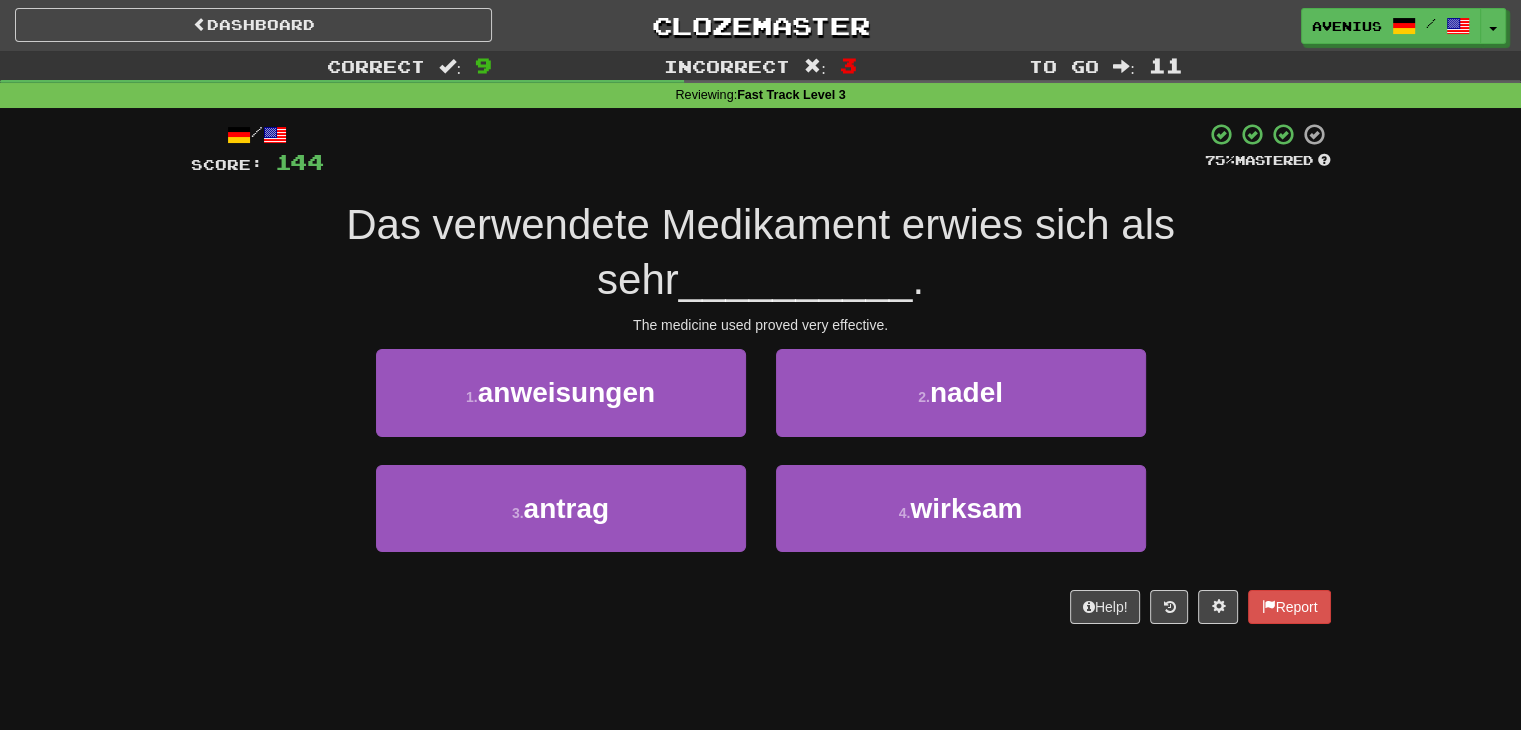 click on "1 .  anweisungen" at bounding box center (561, 406) 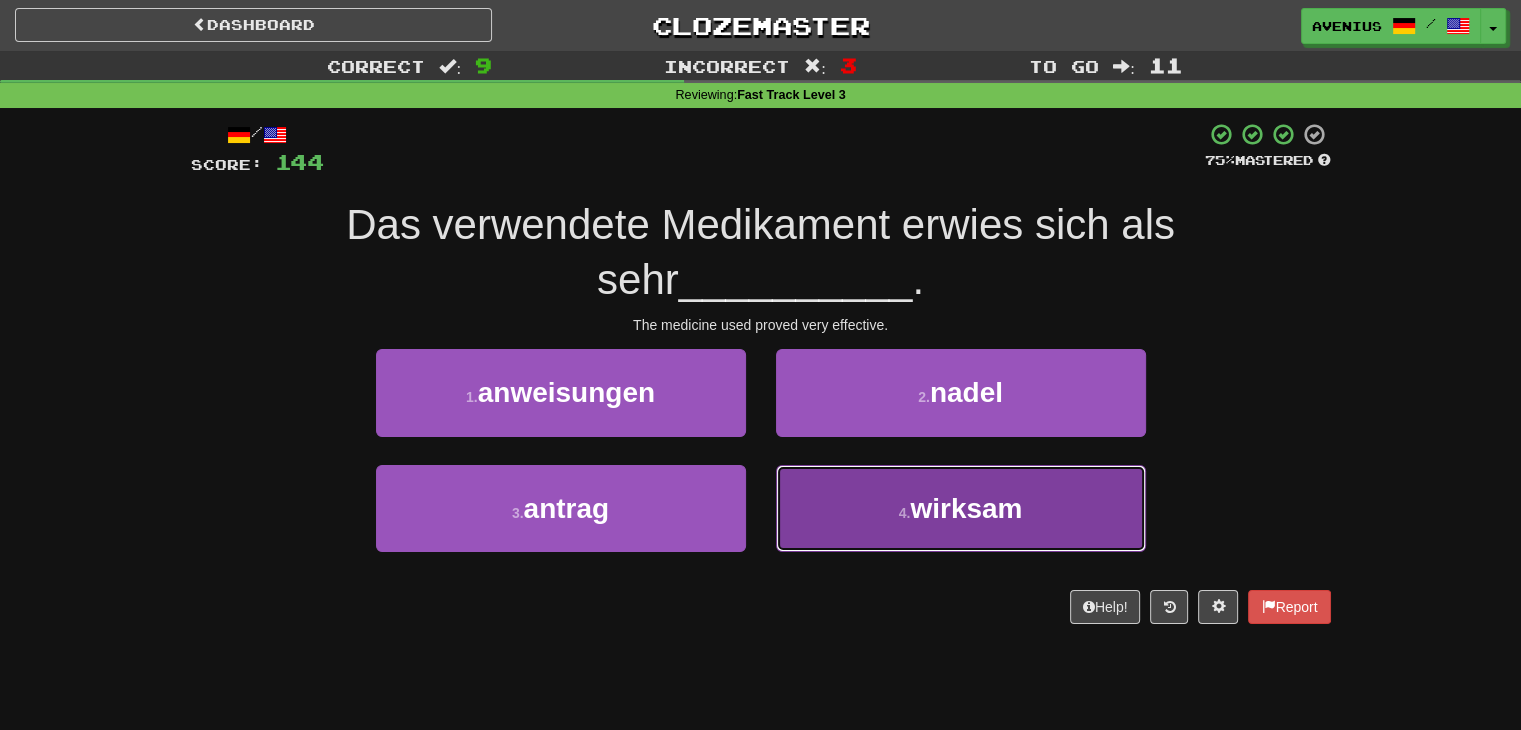 click on "4 .  wirksam" at bounding box center [961, 508] 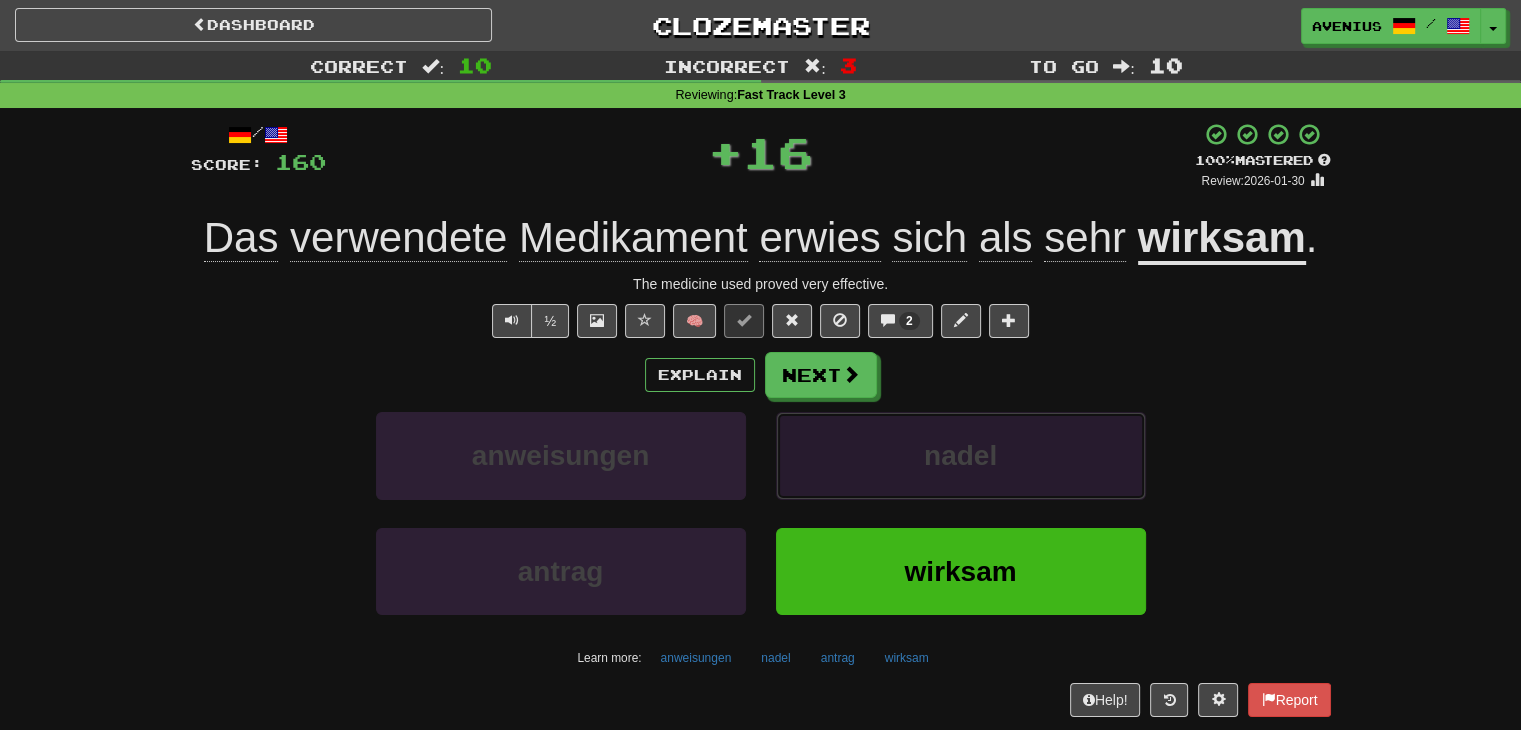 click on "nadel" at bounding box center [961, 455] 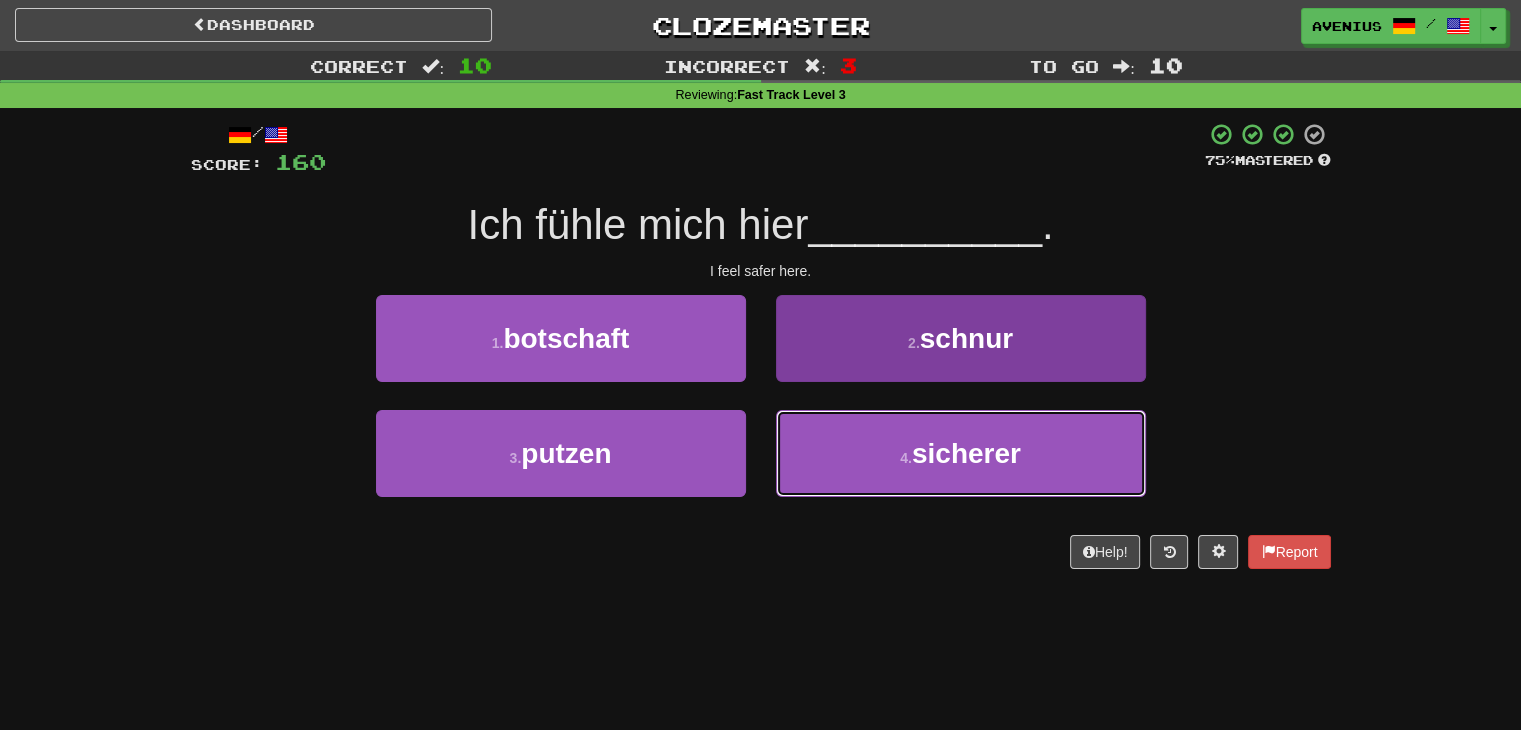 drag, startPoint x: 839, startPoint y: 451, endPoint x: 837, endPoint y: 427, distance: 24.083189 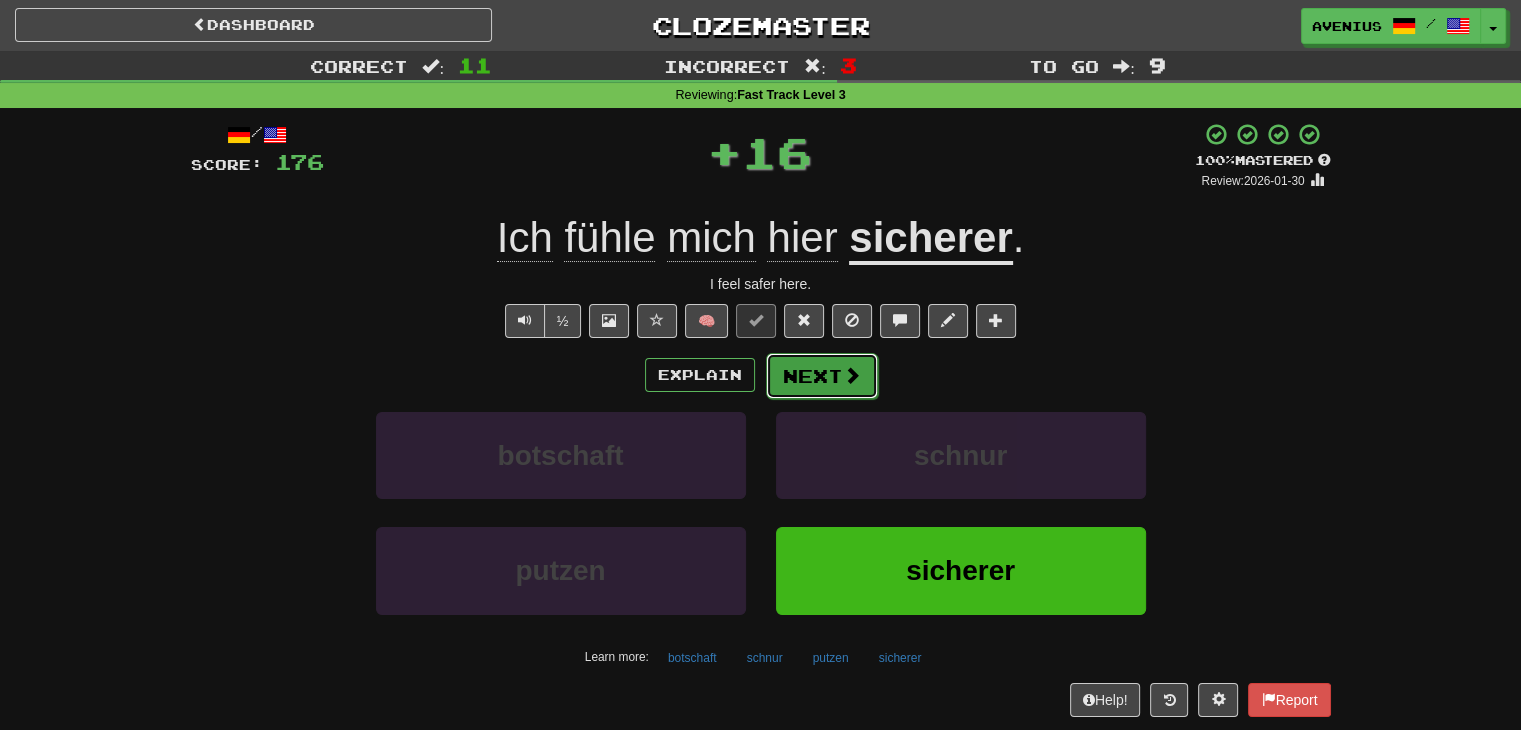 click on "Next" at bounding box center (822, 376) 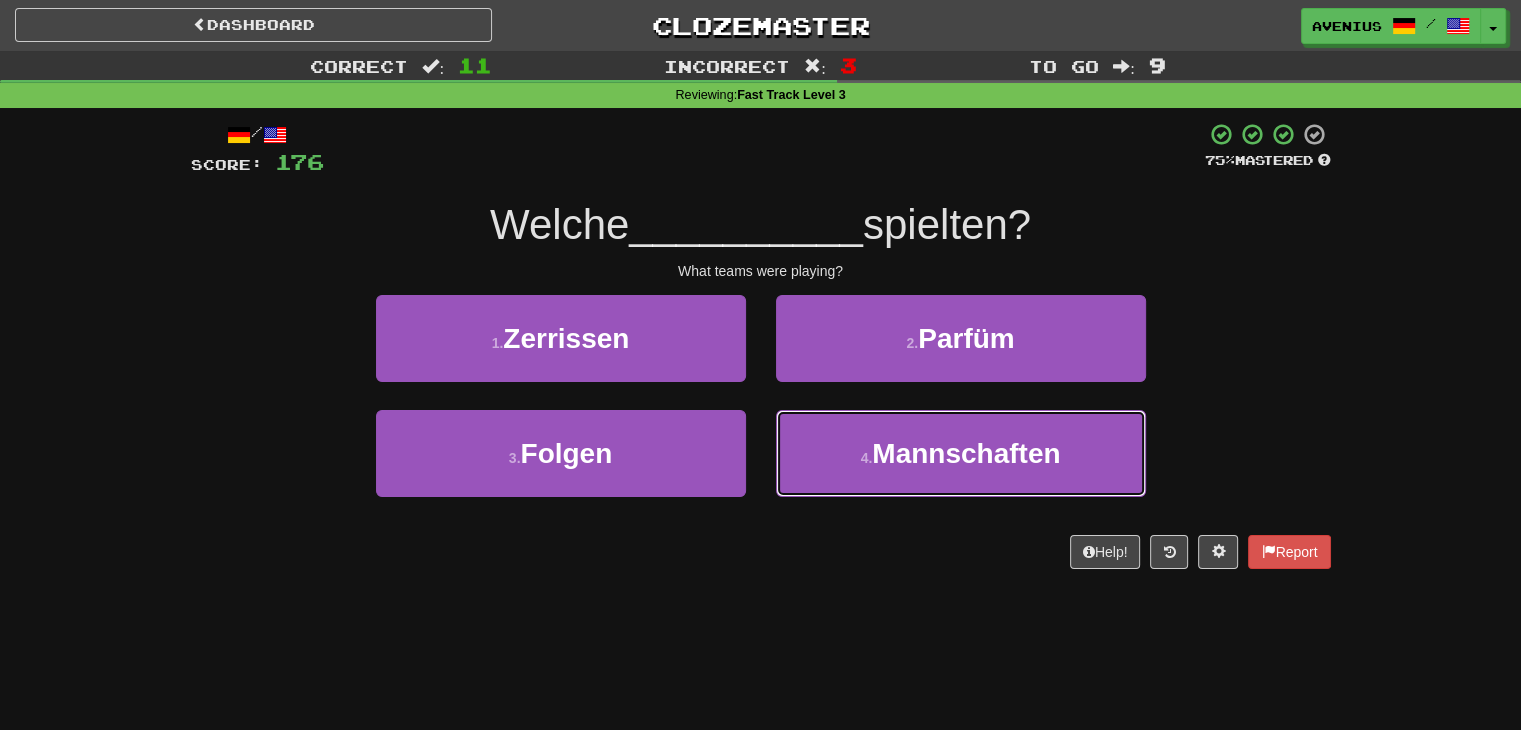drag, startPoint x: 789, startPoint y: 444, endPoint x: 796, endPoint y: 399, distance: 45.54119 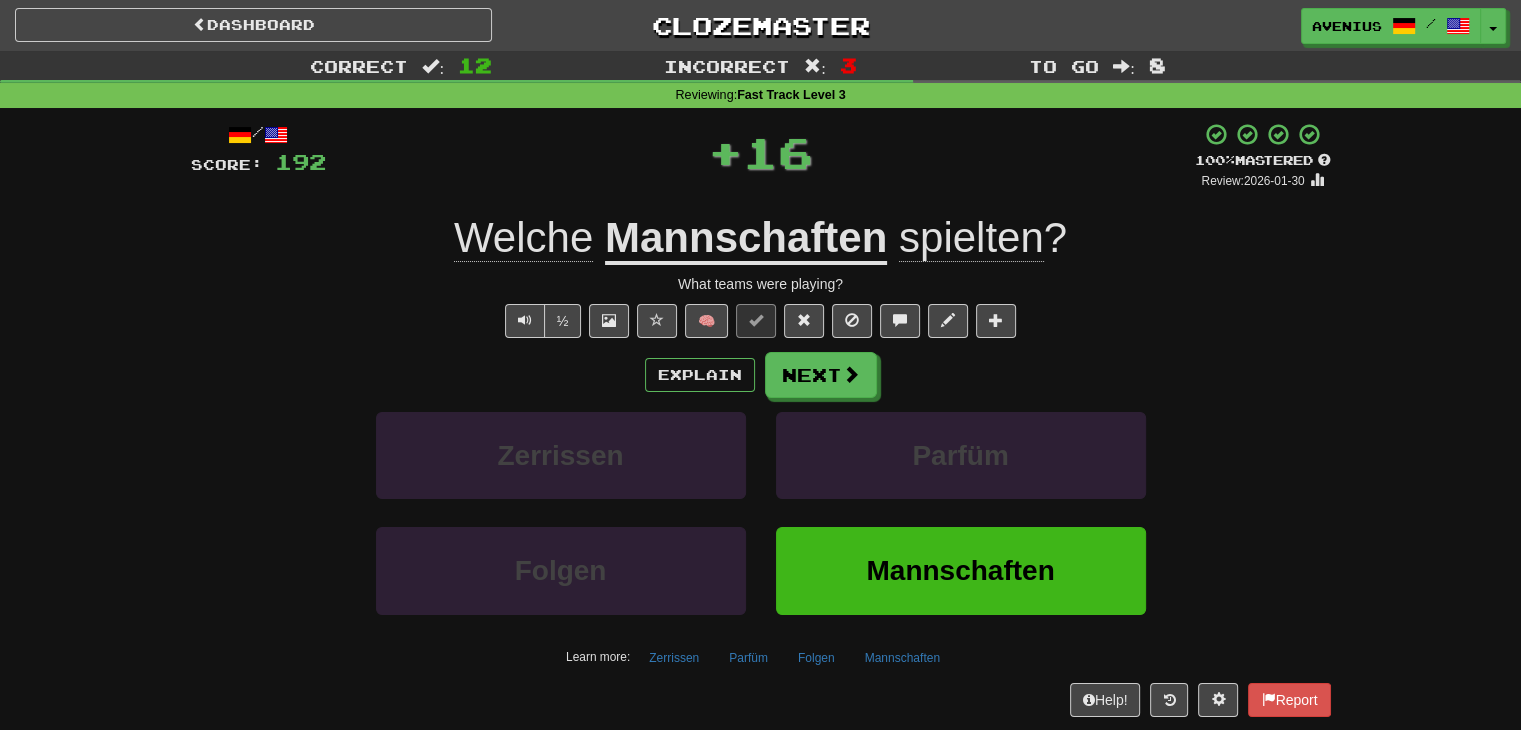 click on "Next" at bounding box center [821, 375] 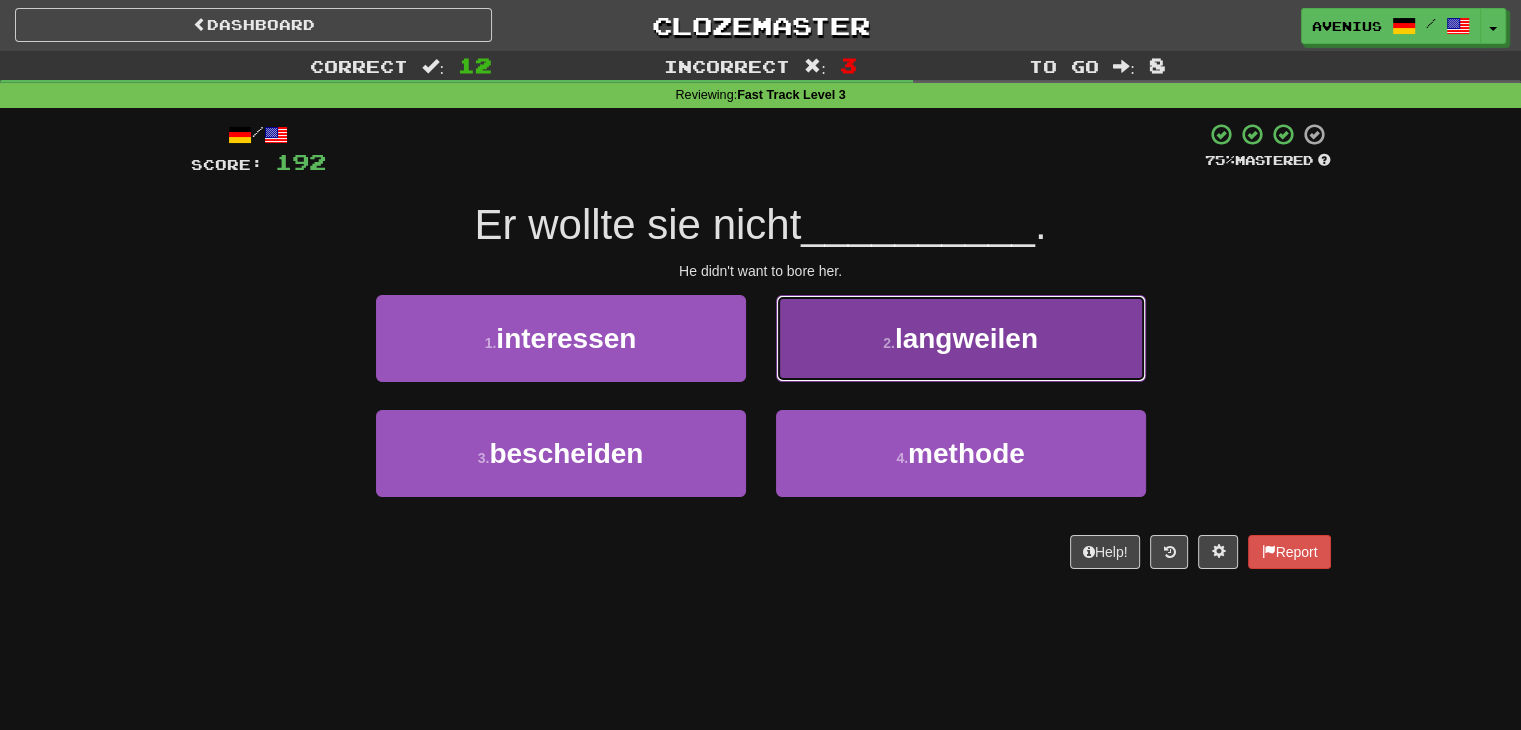 click on "2 .  langweilen" at bounding box center [961, 338] 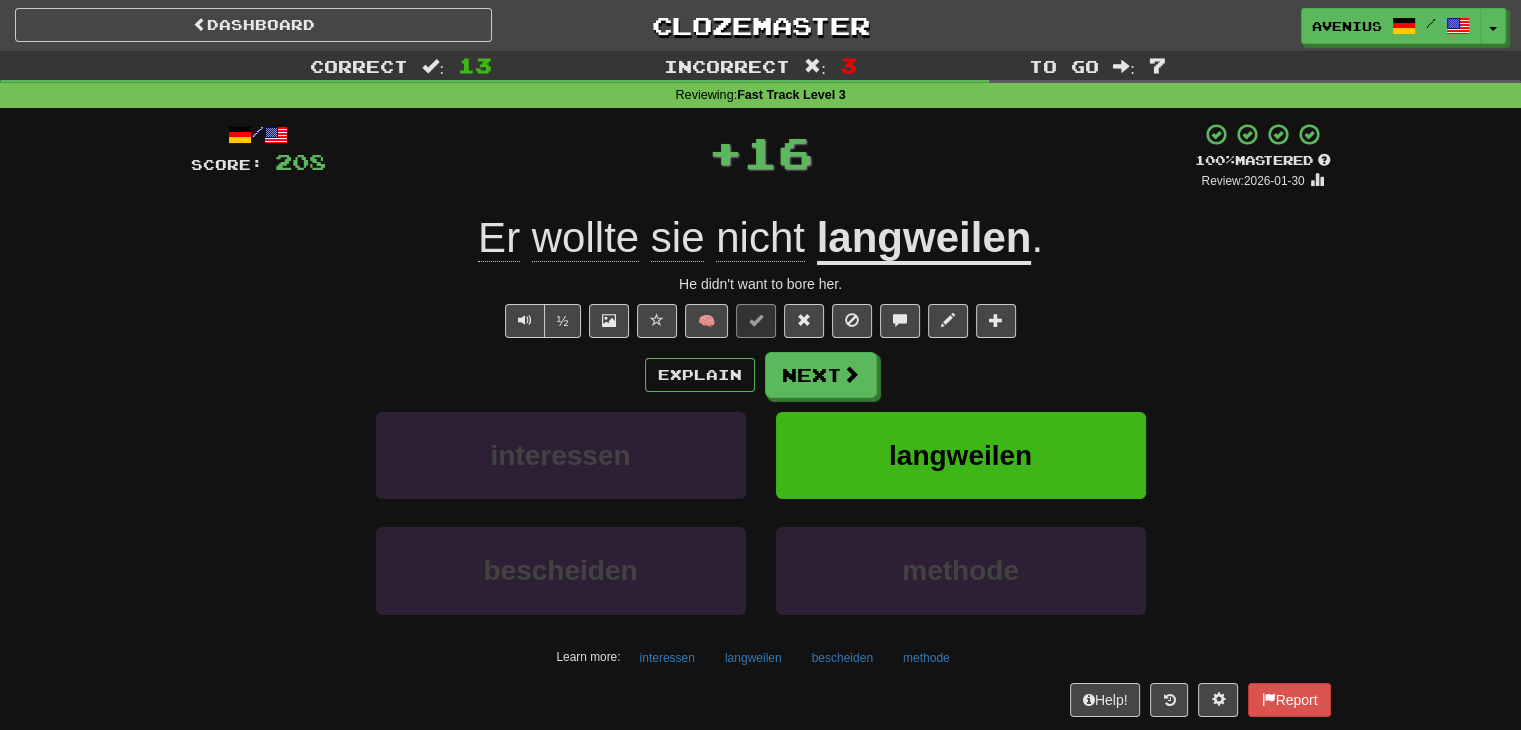 click on "Next" at bounding box center (821, 375) 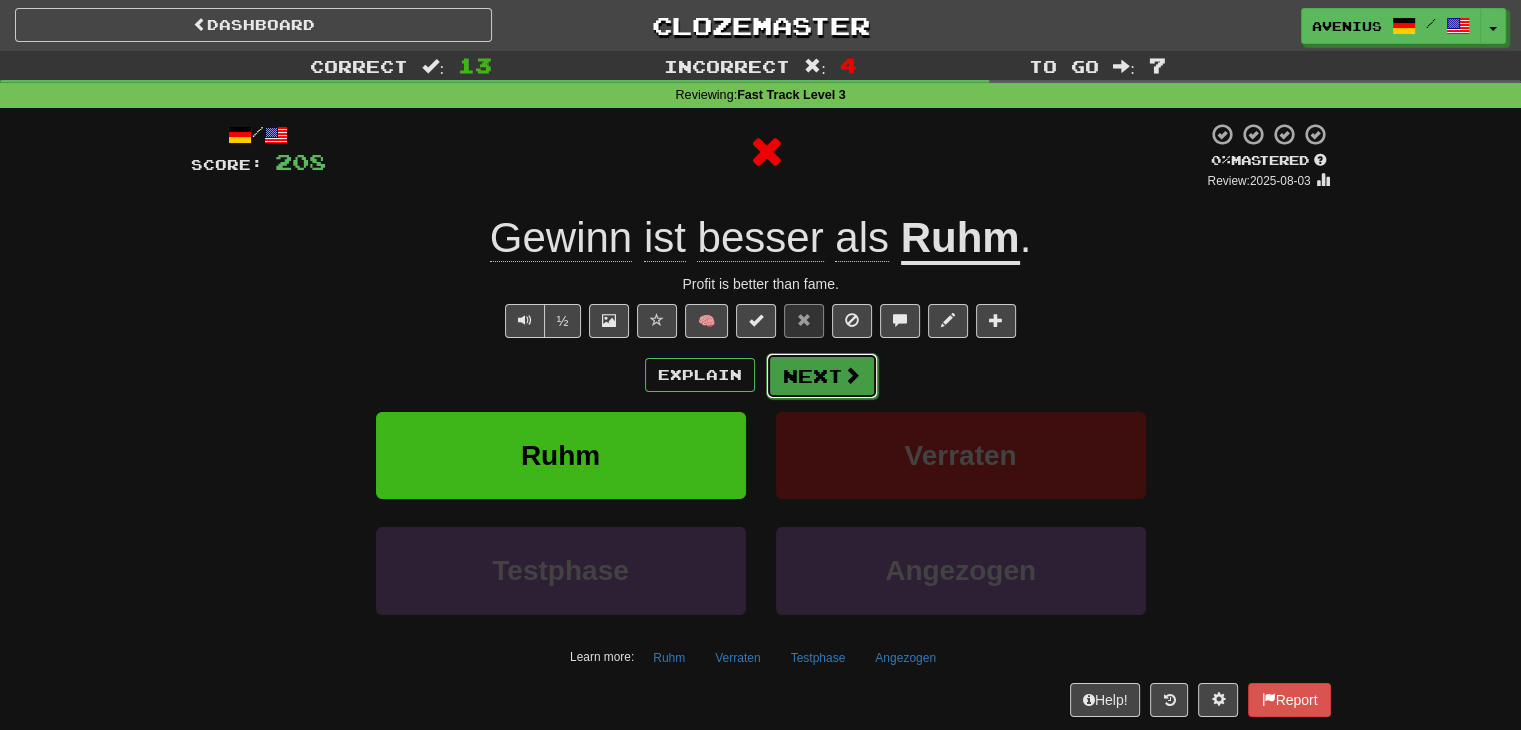 click on "Next" at bounding box center (822, 376) 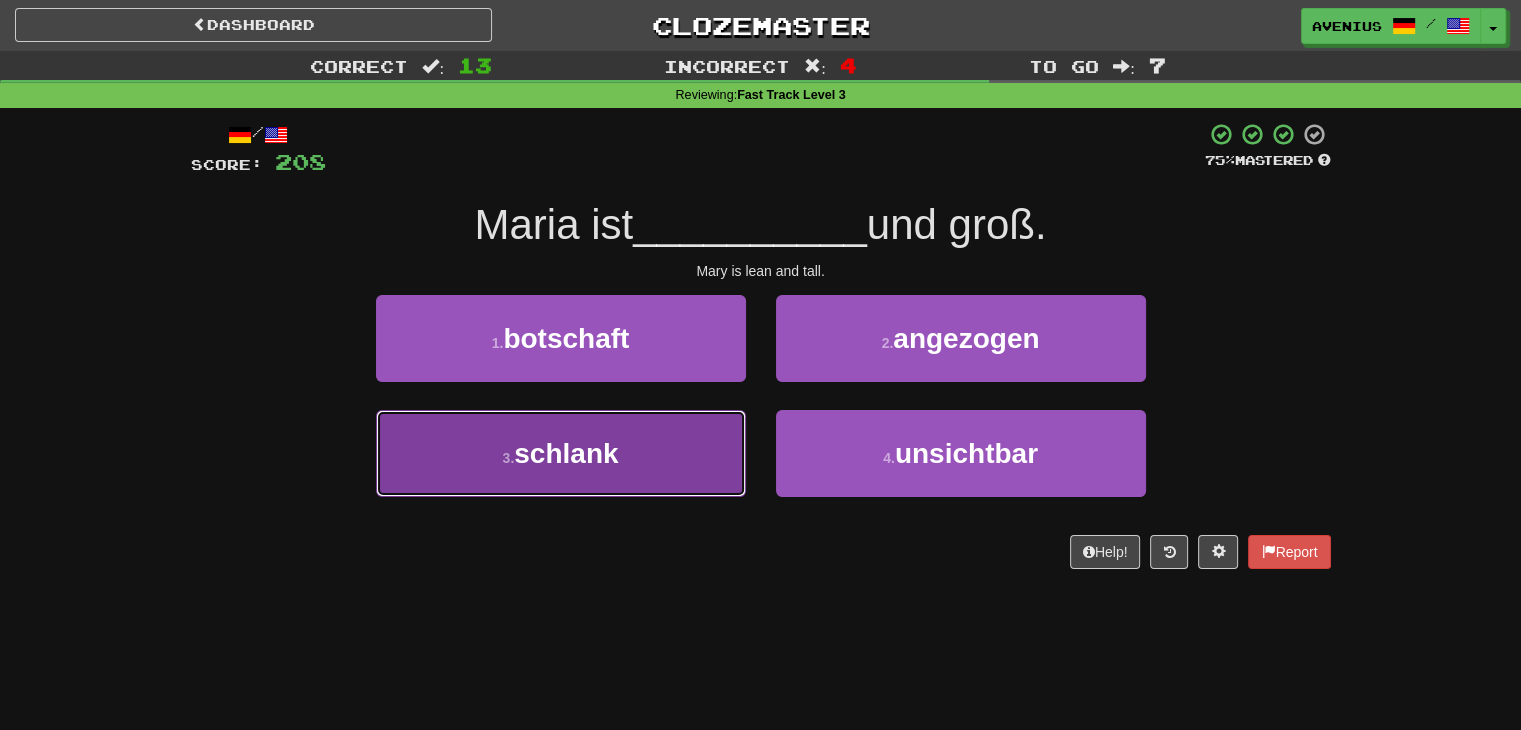 drag, startPoint x: 723, startPoint y: 442, endPoint x: 729, endPoint y: 431, distance: 12.529964 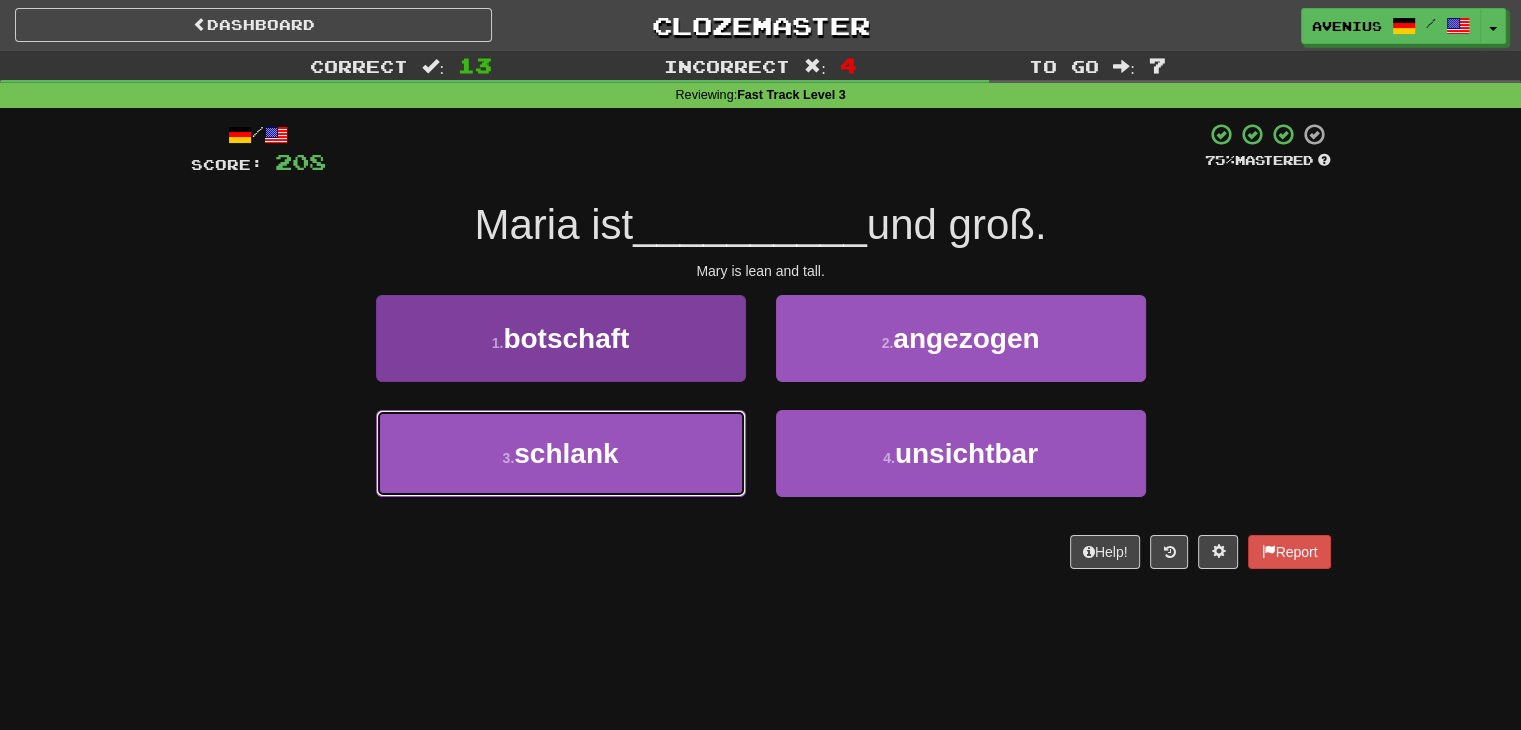 click on "3 .  schlank" at bounding box center [561, 453] 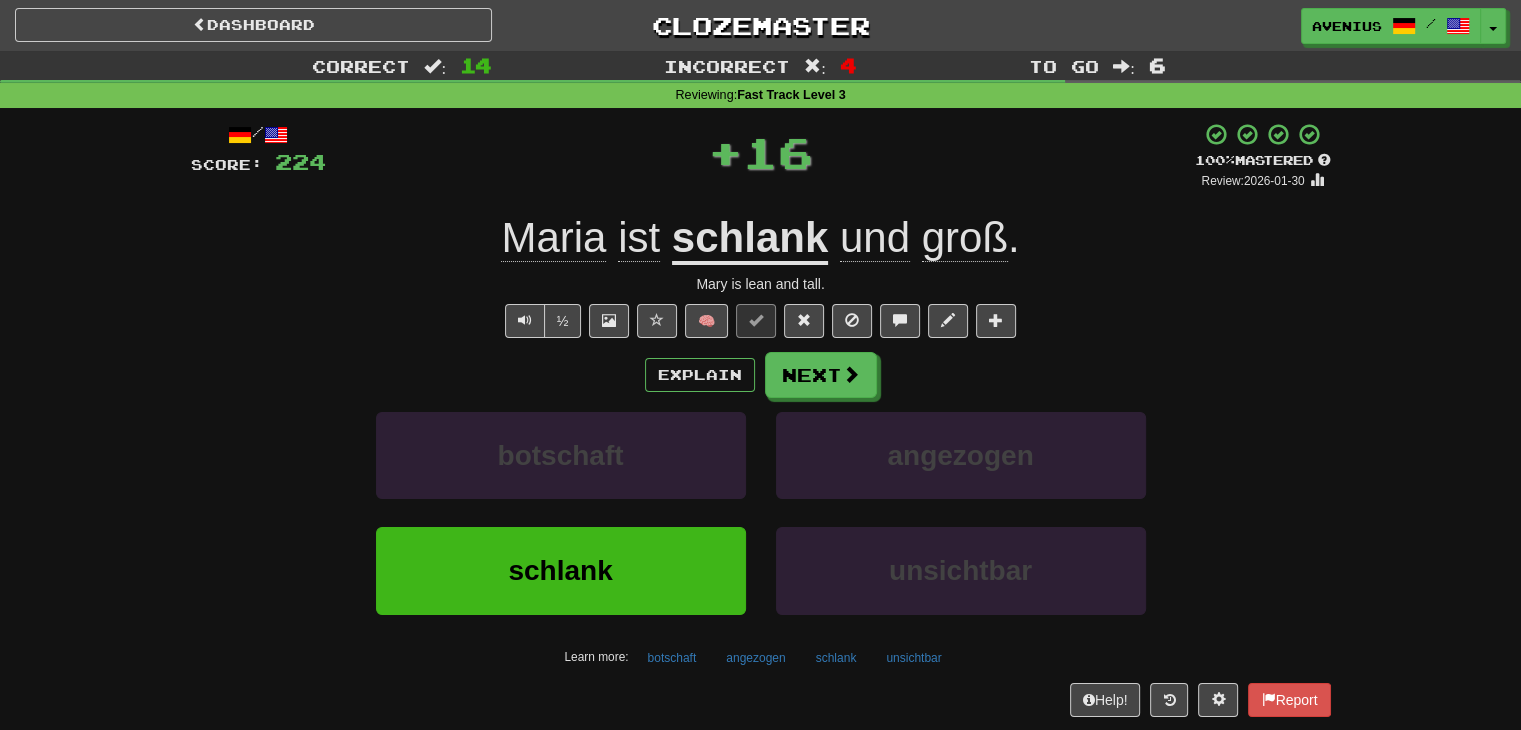 click on "Next" at bounding box center [821, 375] 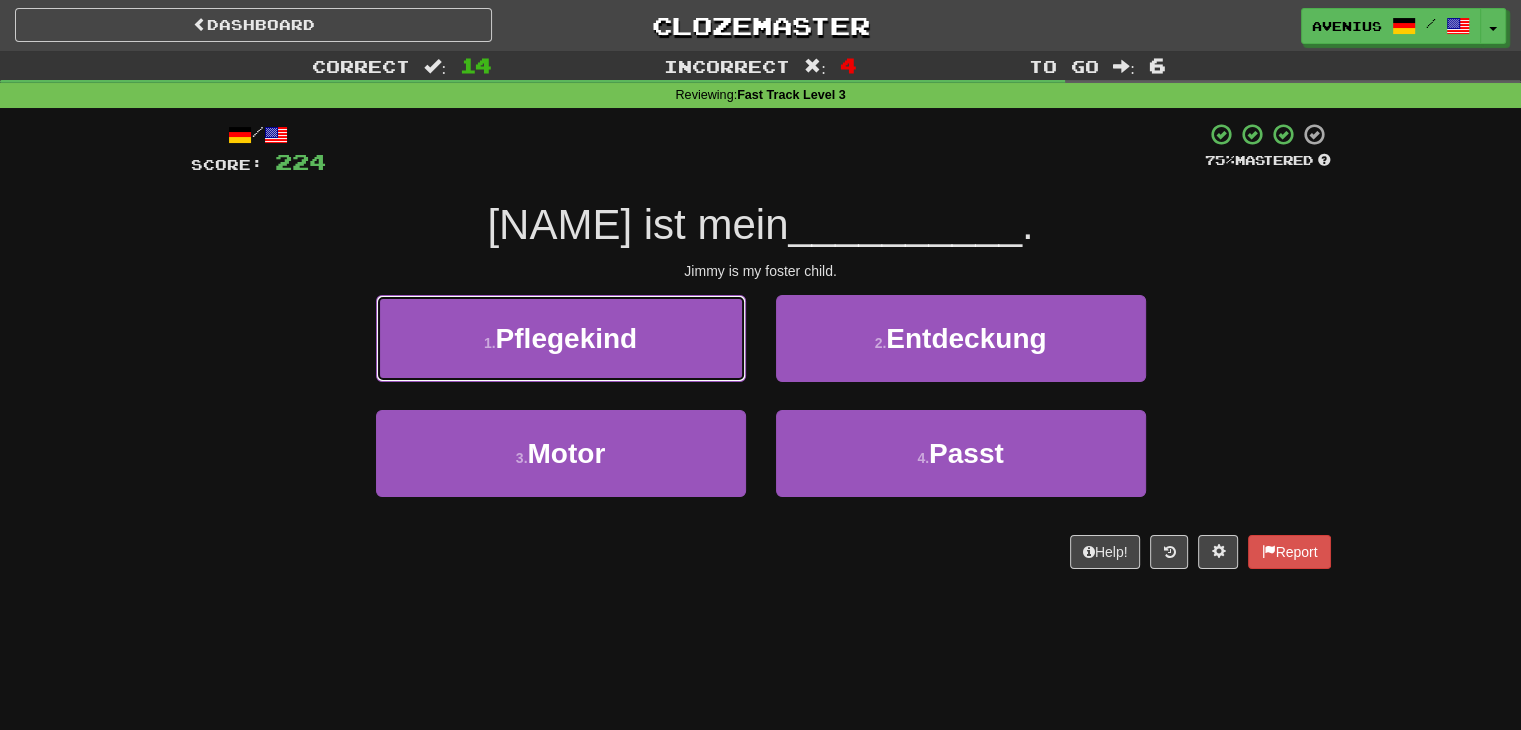 drag, startPoint x: 710, startPoint y: 349, endPoint x: 740, endPoint y: 350, distance: 30.016663 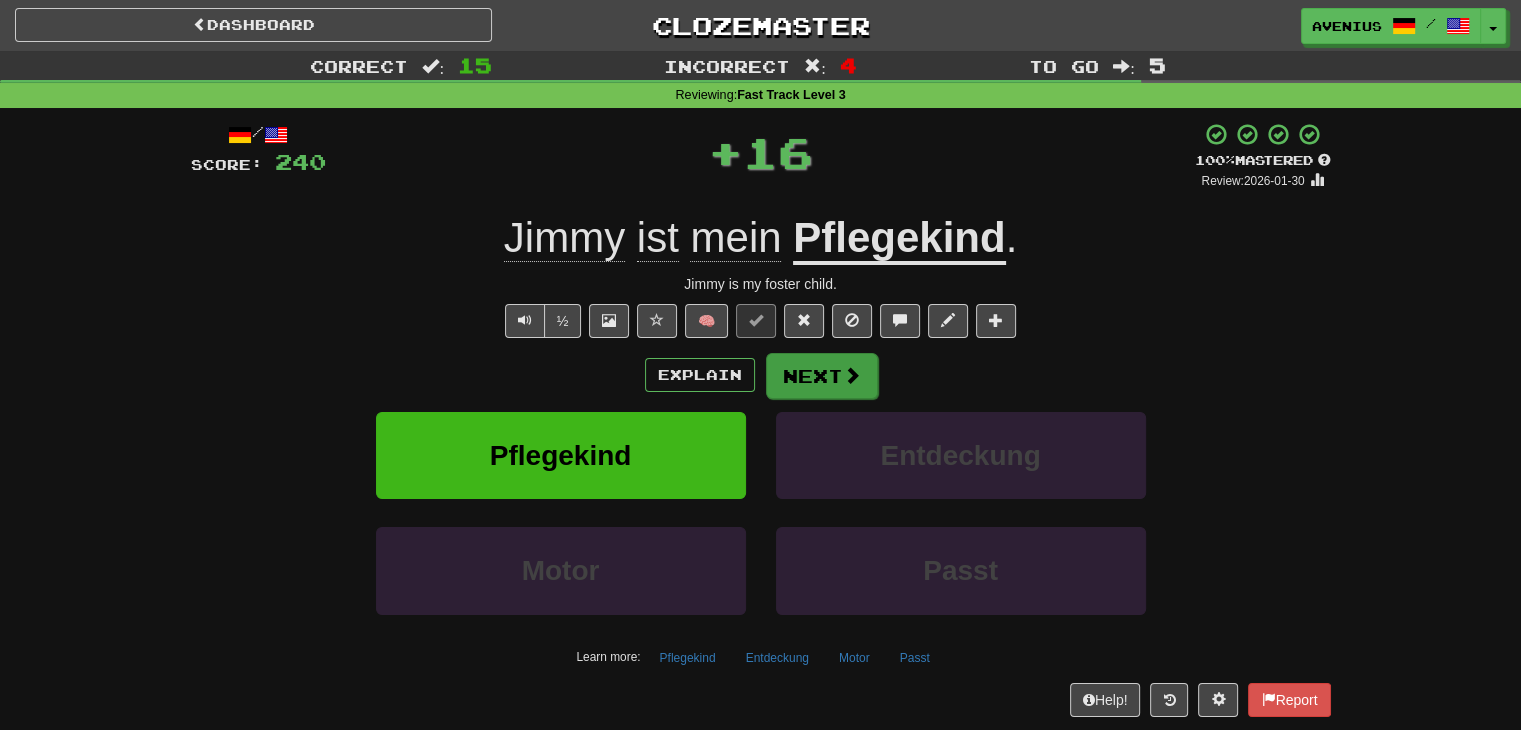 click on "Next" at bounding box center [822, 376] 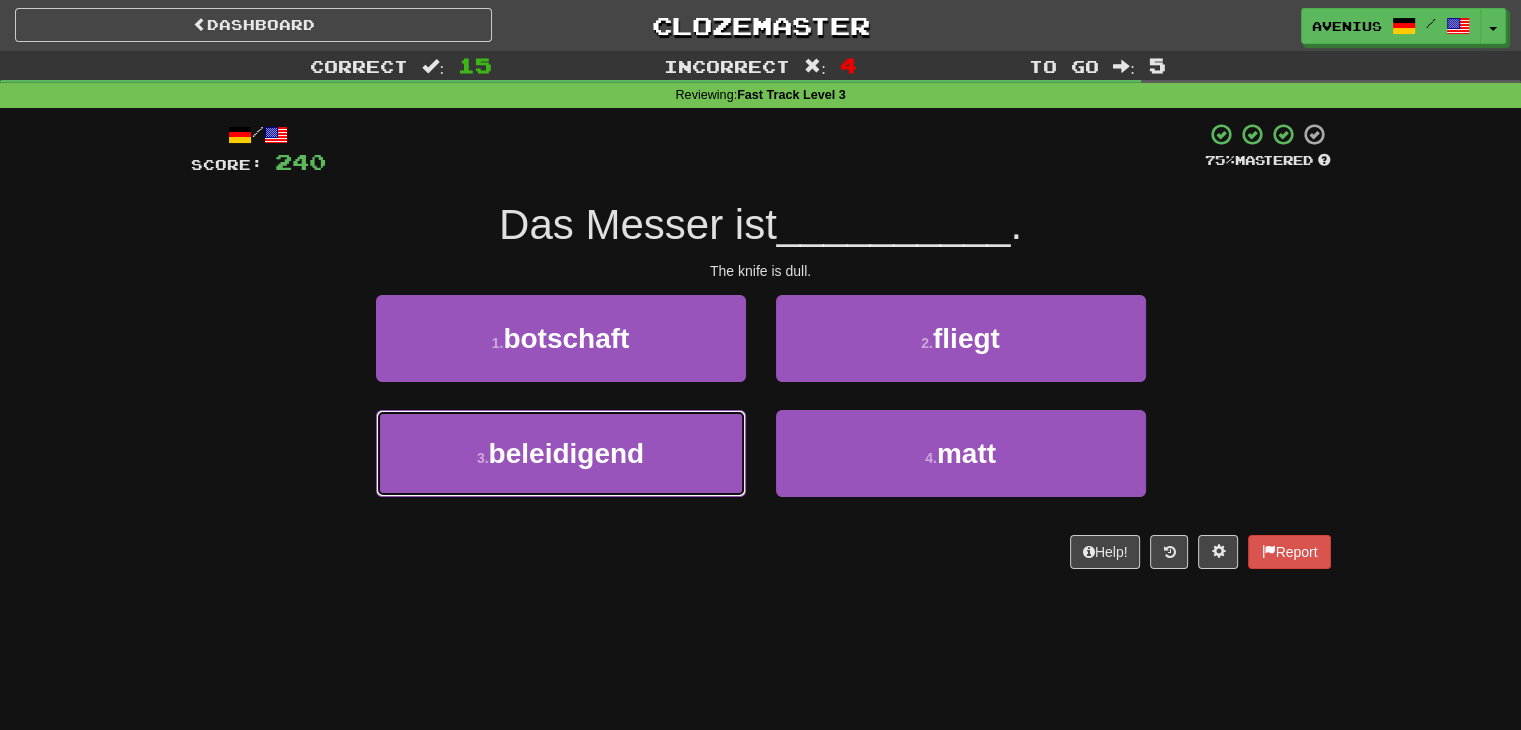 drag, startPoint x: 722, startPoint y: 442, endPoint x: 757, endPoint y: 393, distance: 60.216278 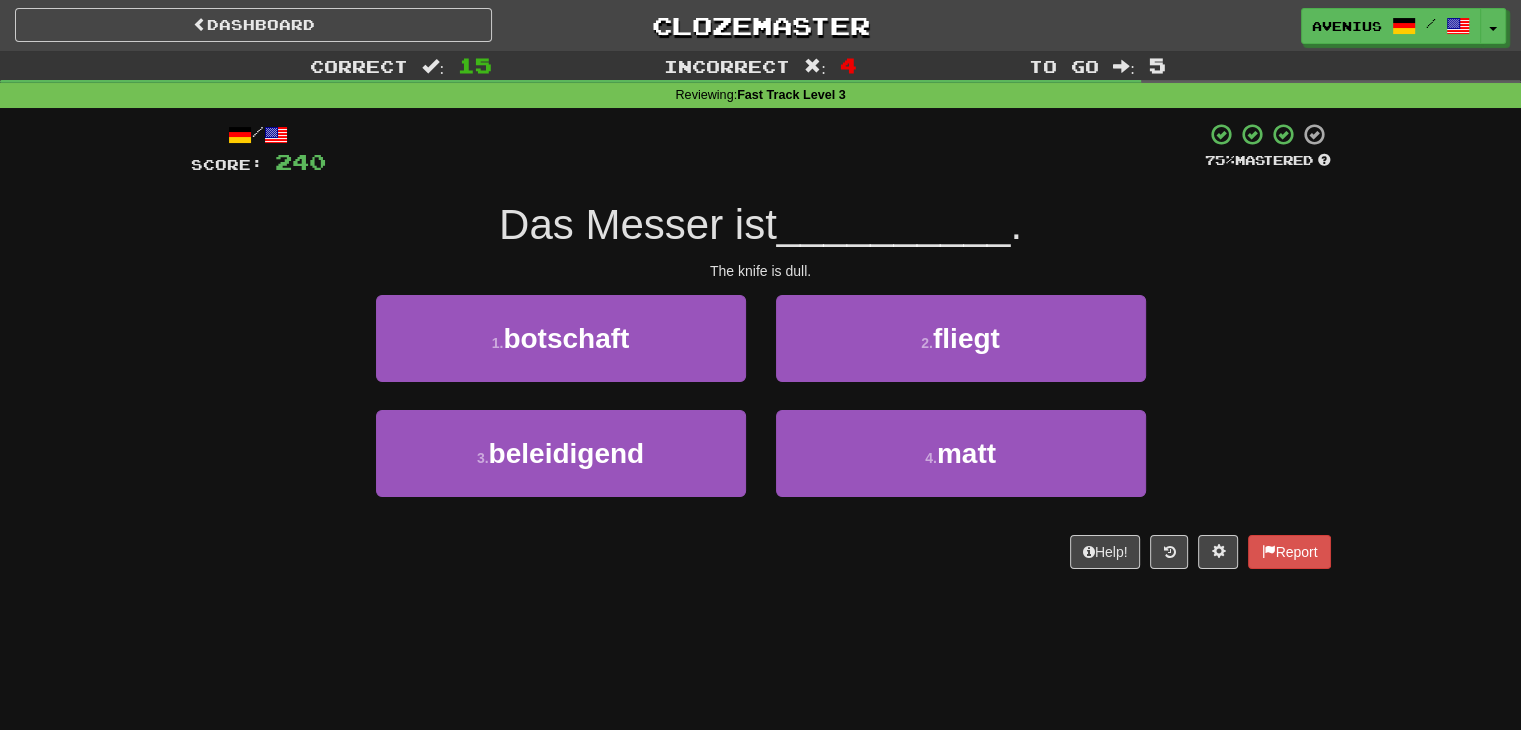 click on "2 .  fliegt" at bounding box center [961, 352] 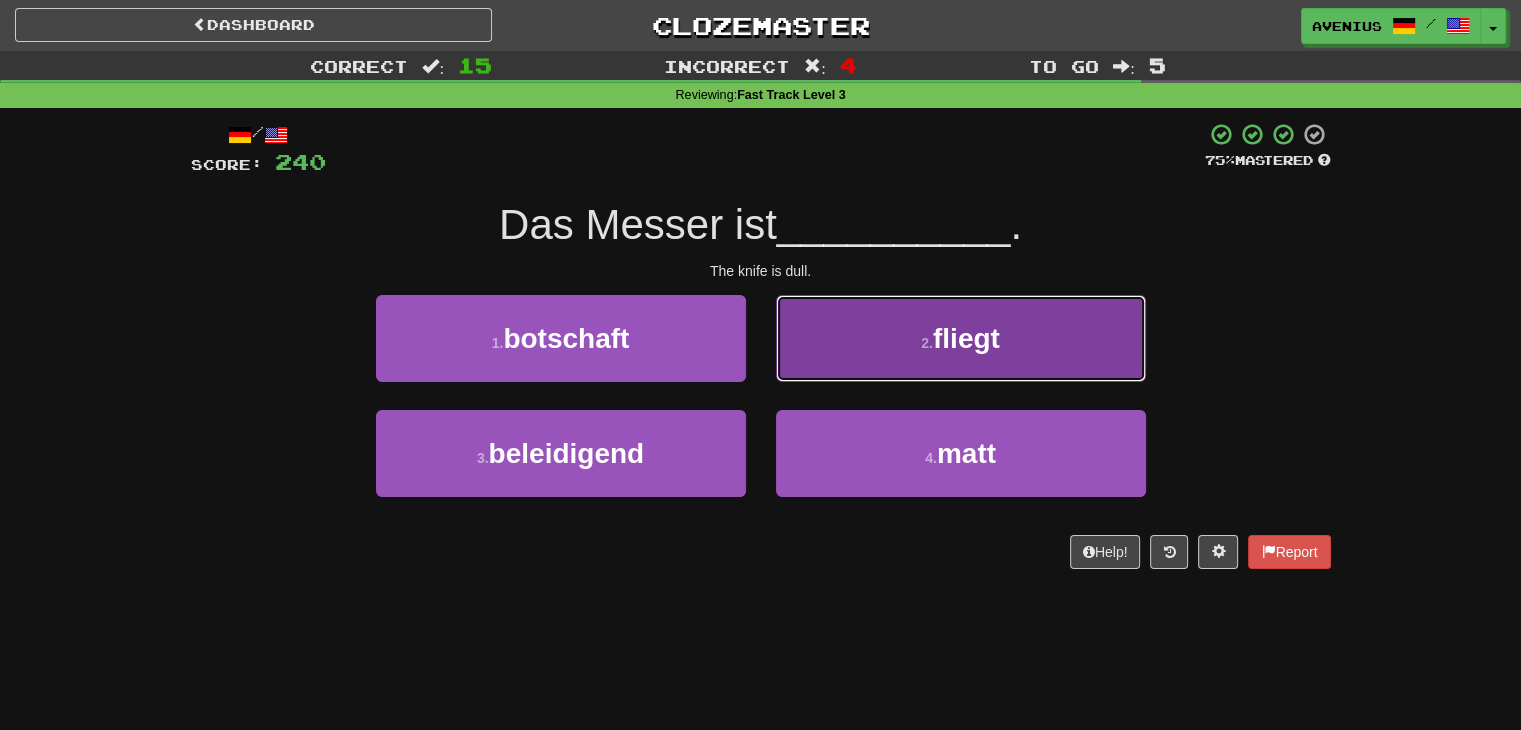 click on "2 .  fliegt" at bounding box center [961, 338] 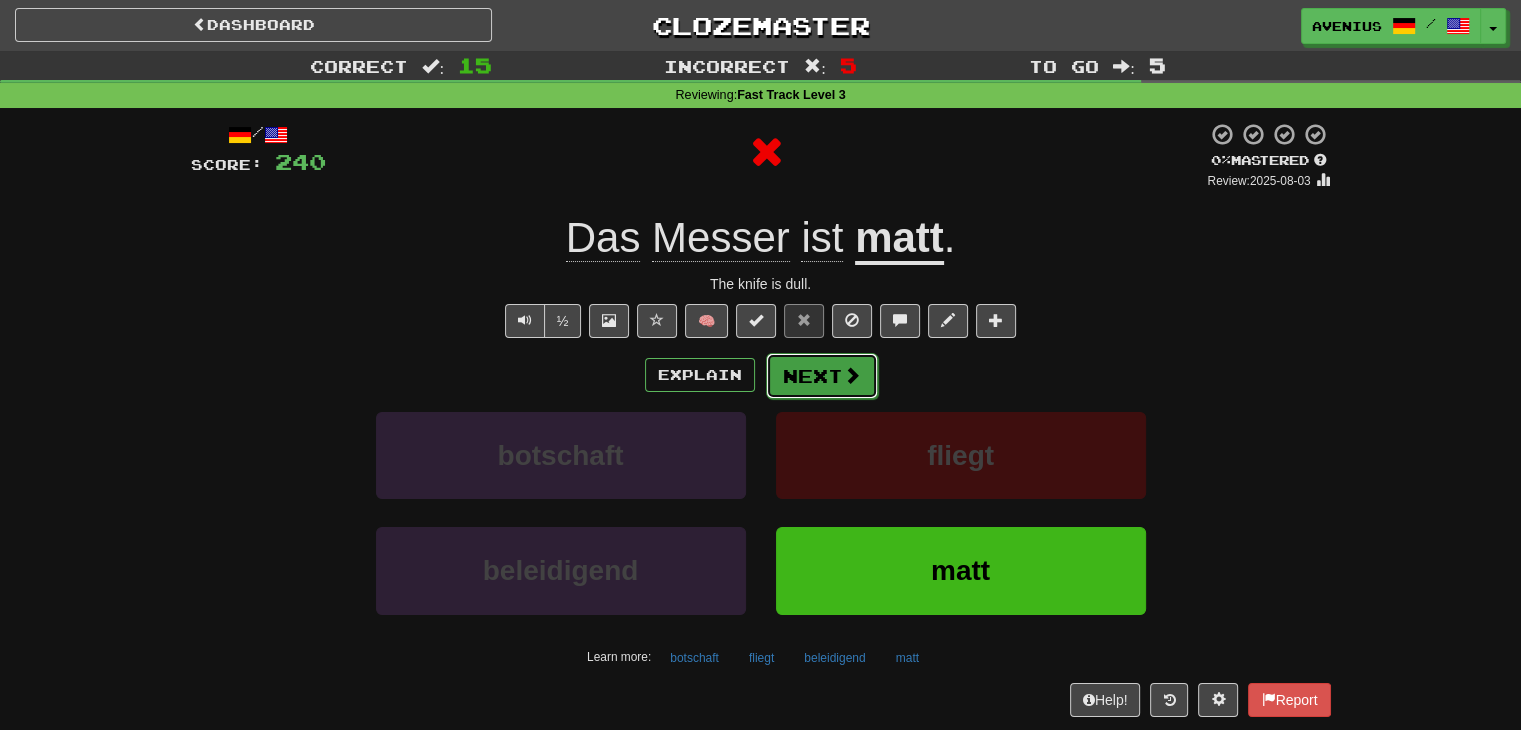 click on "Next" at bounding box center [822, 376] 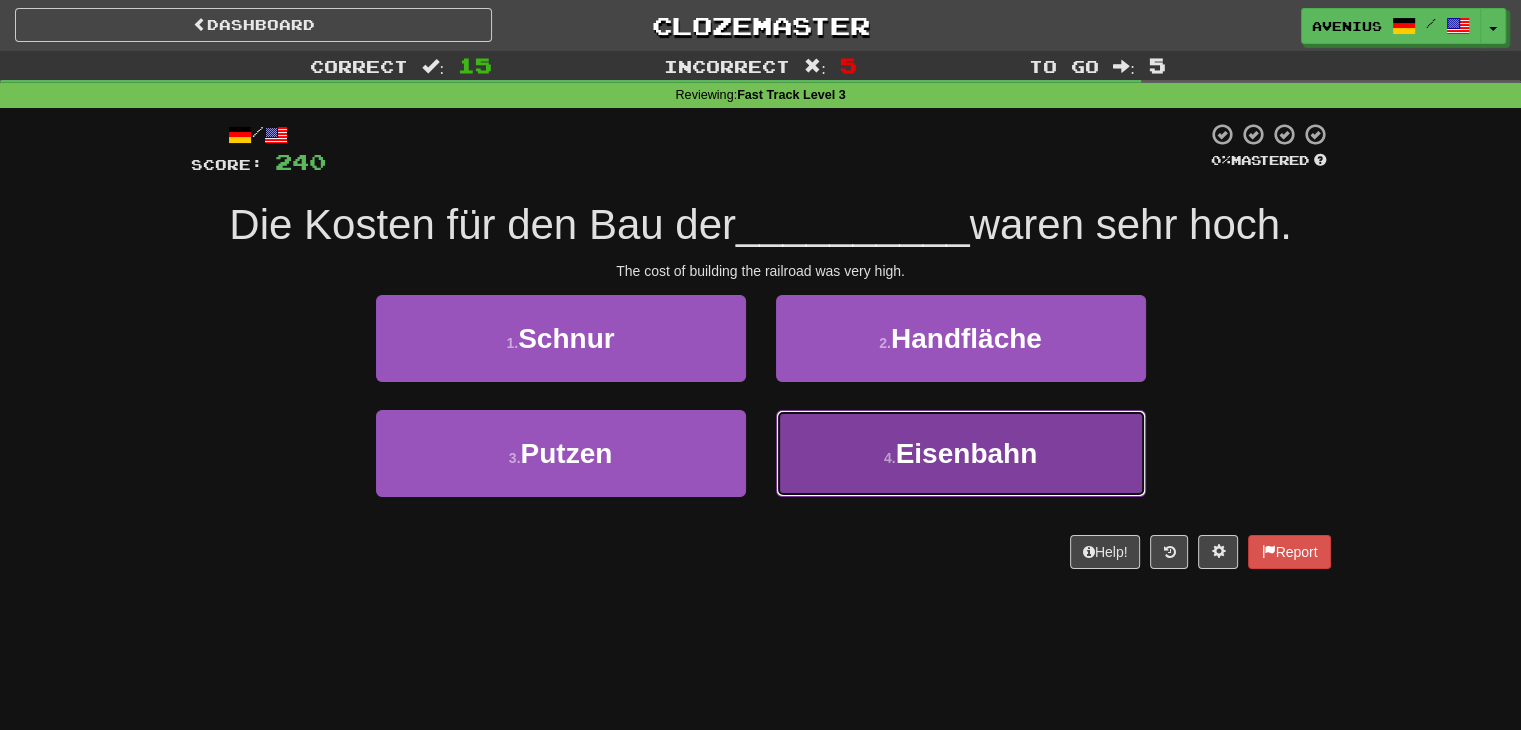 click on "4 .  Eisenbahn" at bounding box center (961, 453) 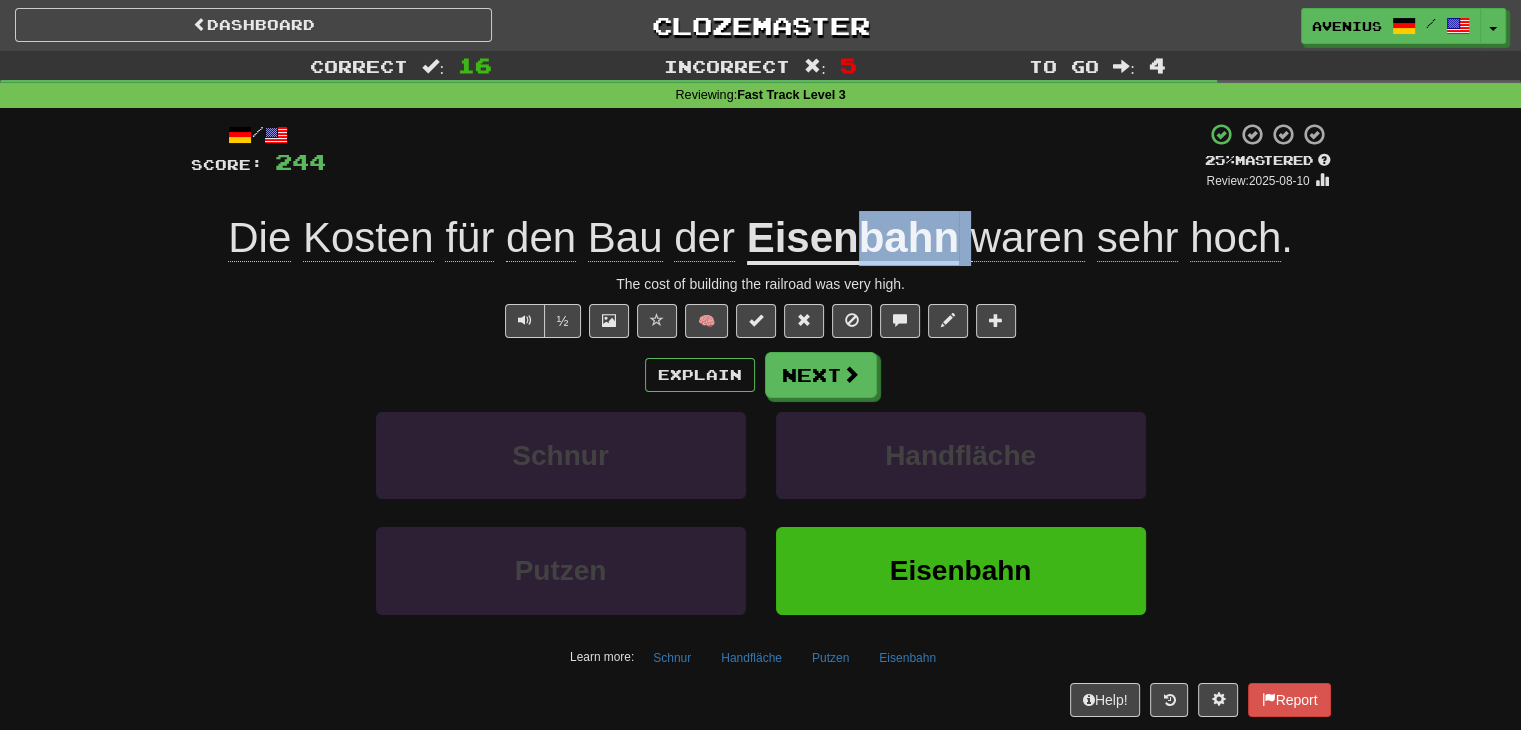 drag, startPoint x: 968, startPoint y: 237, endPoint x: 865, endPoint y: 241, distance: 103.077644 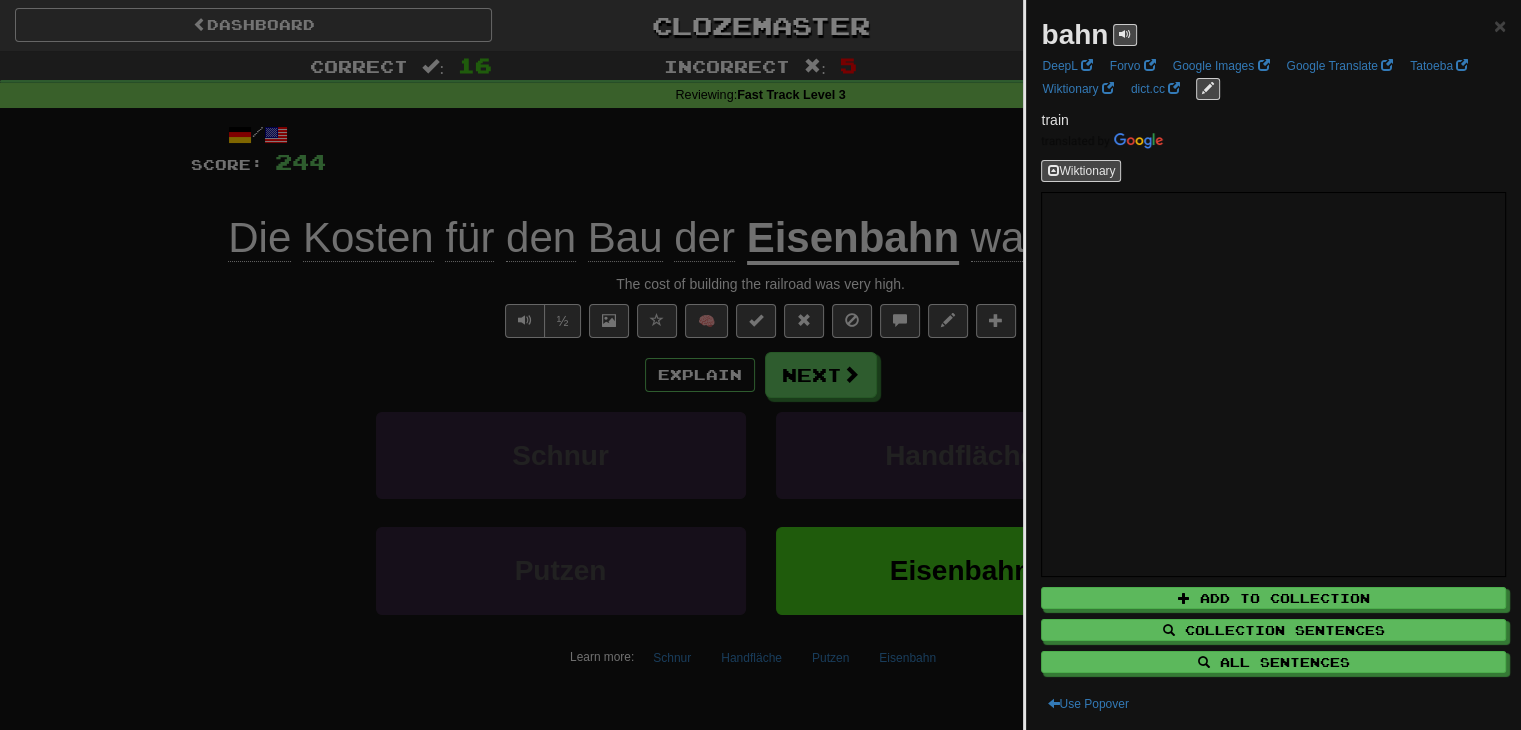 click at bounding box center (760, 365) 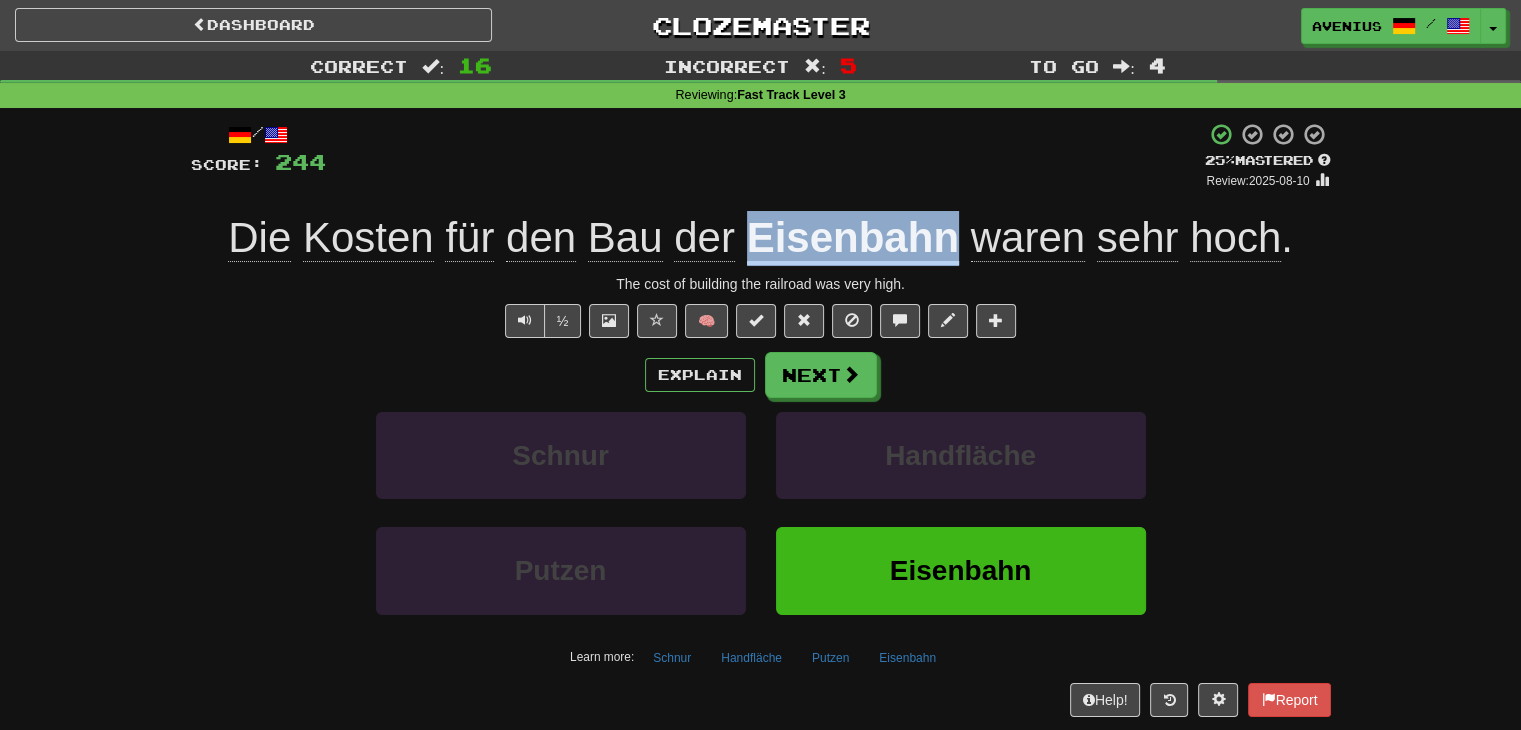 drag, startPoint x: 748, startPoint y: 224, endPoint x: 956, endPoint y: 229, distance: 208.06009 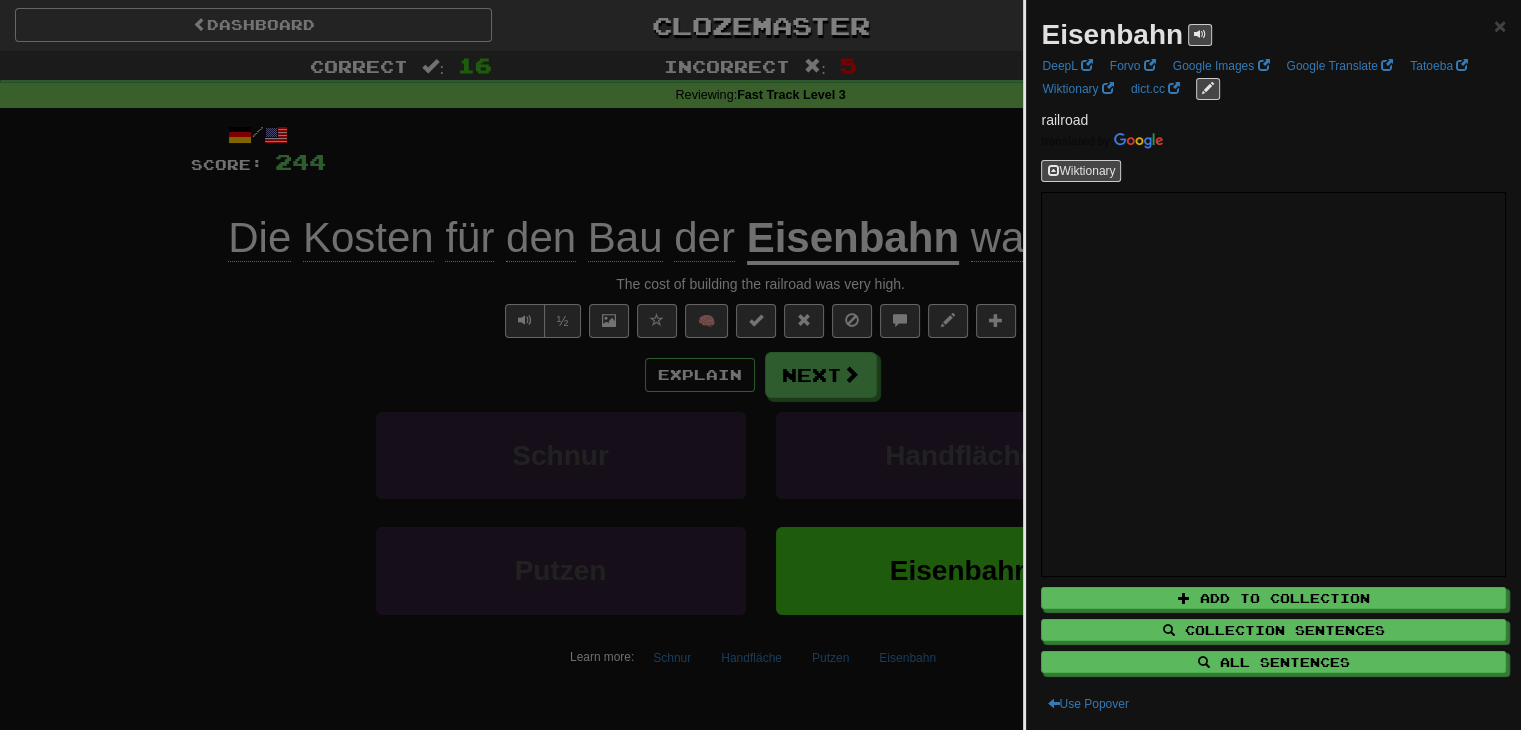 click at bounding box center [760, 365] 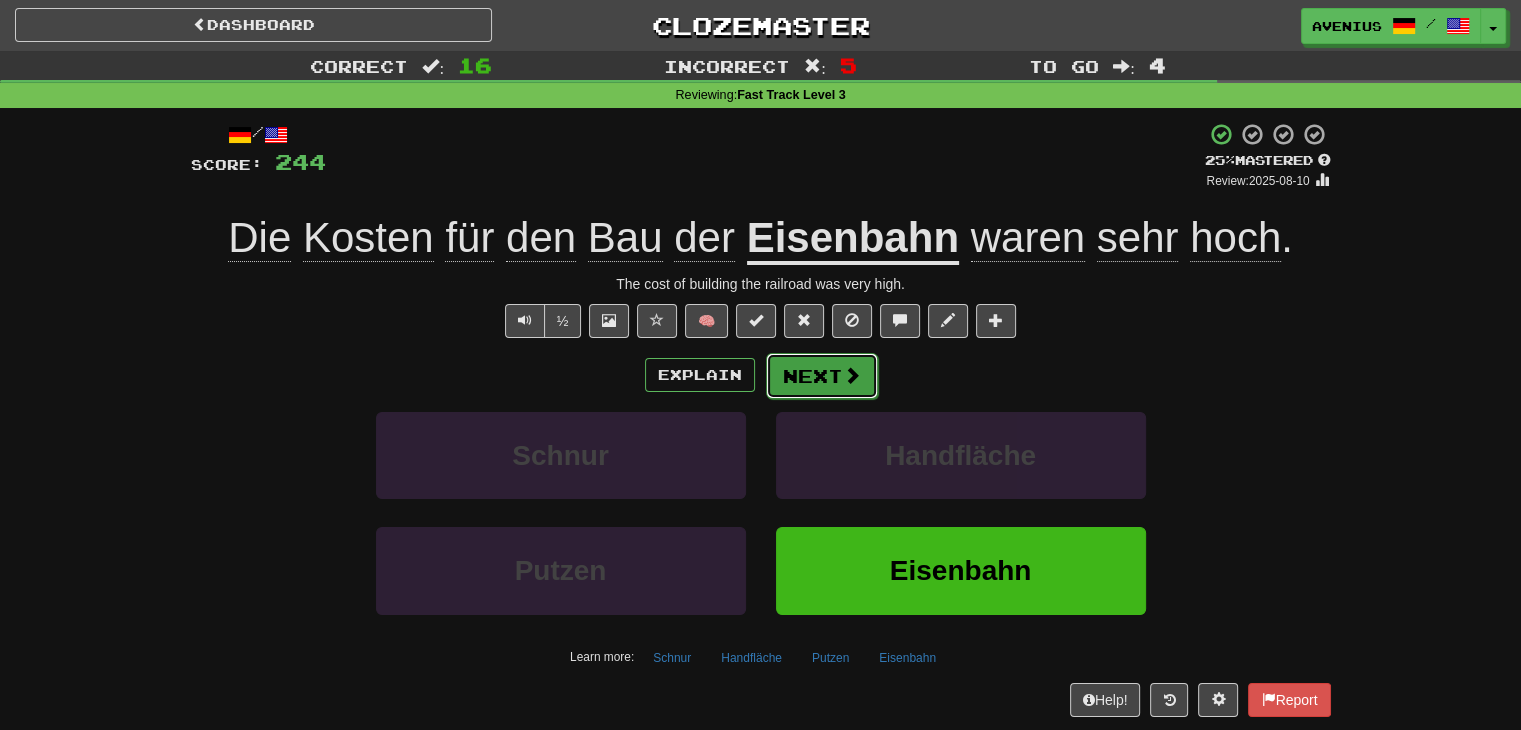 click on "Next" at bounding box center (822, 376) 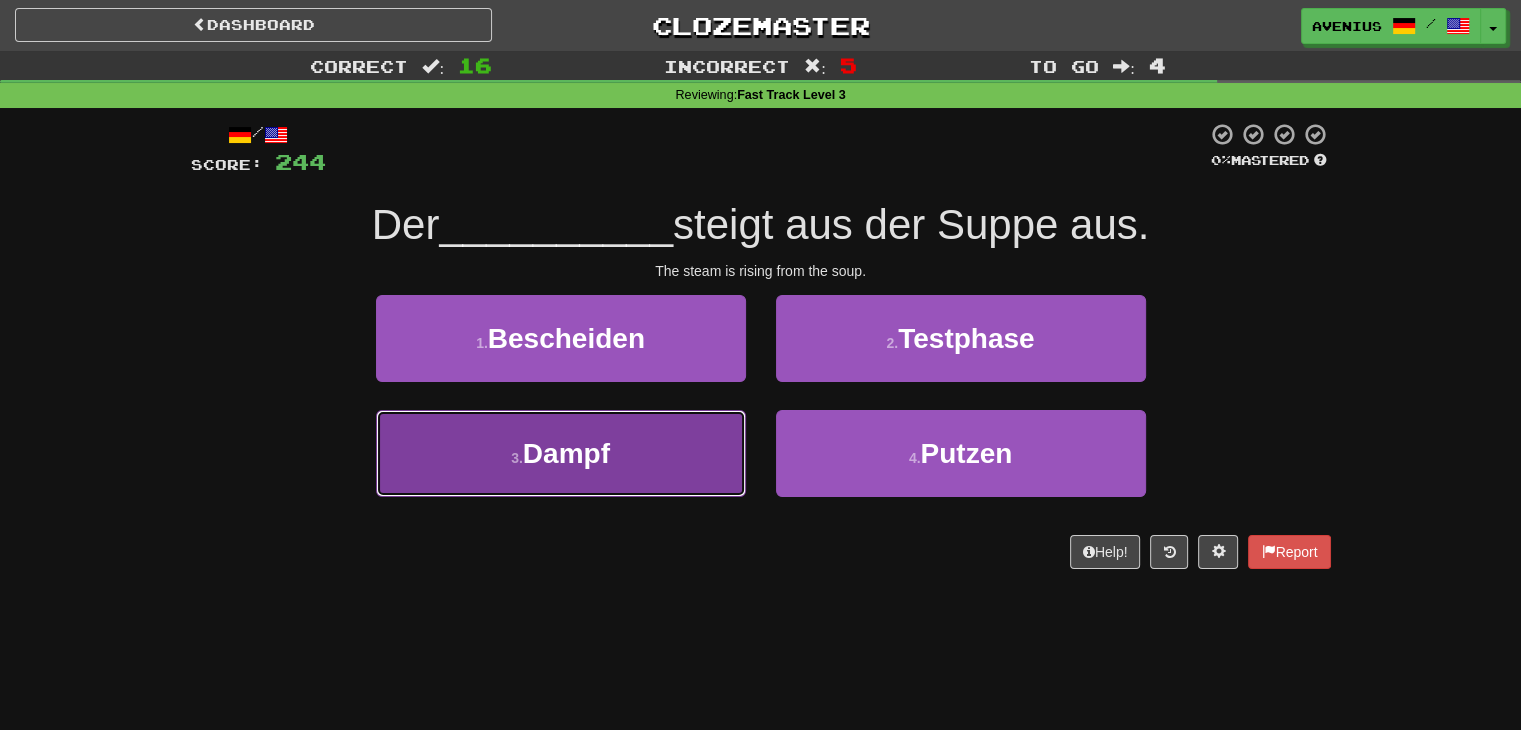 click on "3 .  Dampf" at bounding box center (561, 453) 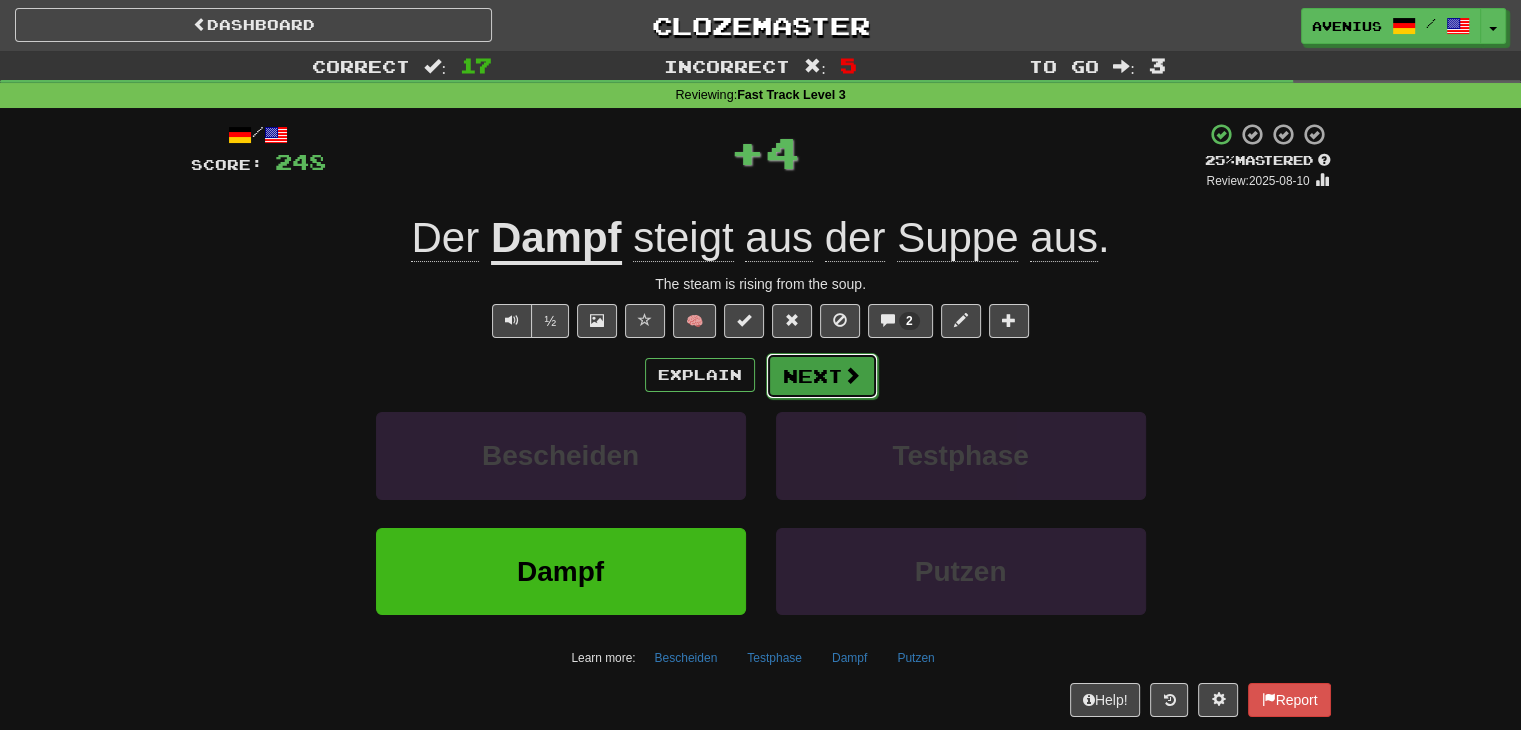 click on "Next" at bounding box center [822, 376] 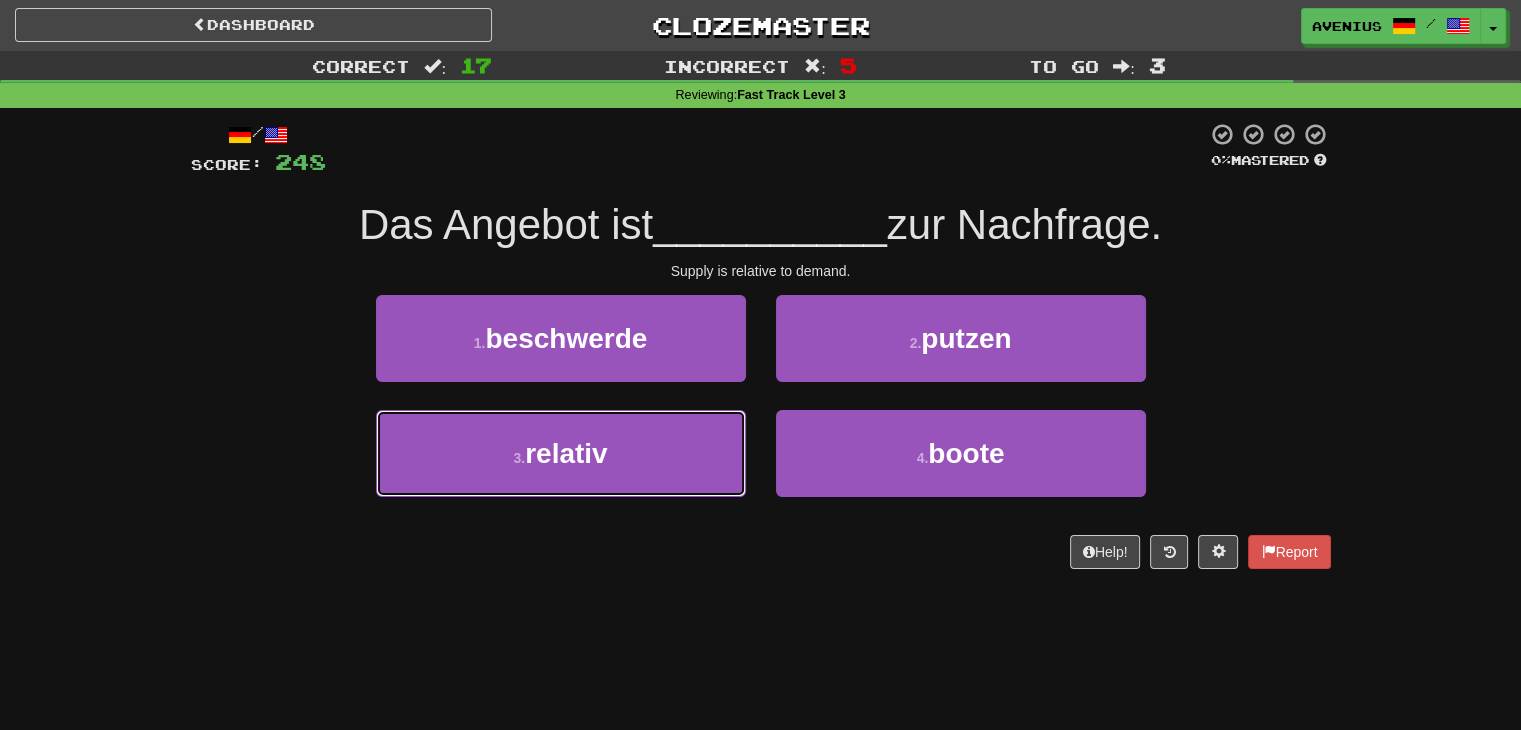 drag, startPoint x: 730, startPoint y: 452, endPoint x: 785, endPoint y: 399, distance: 76.38062 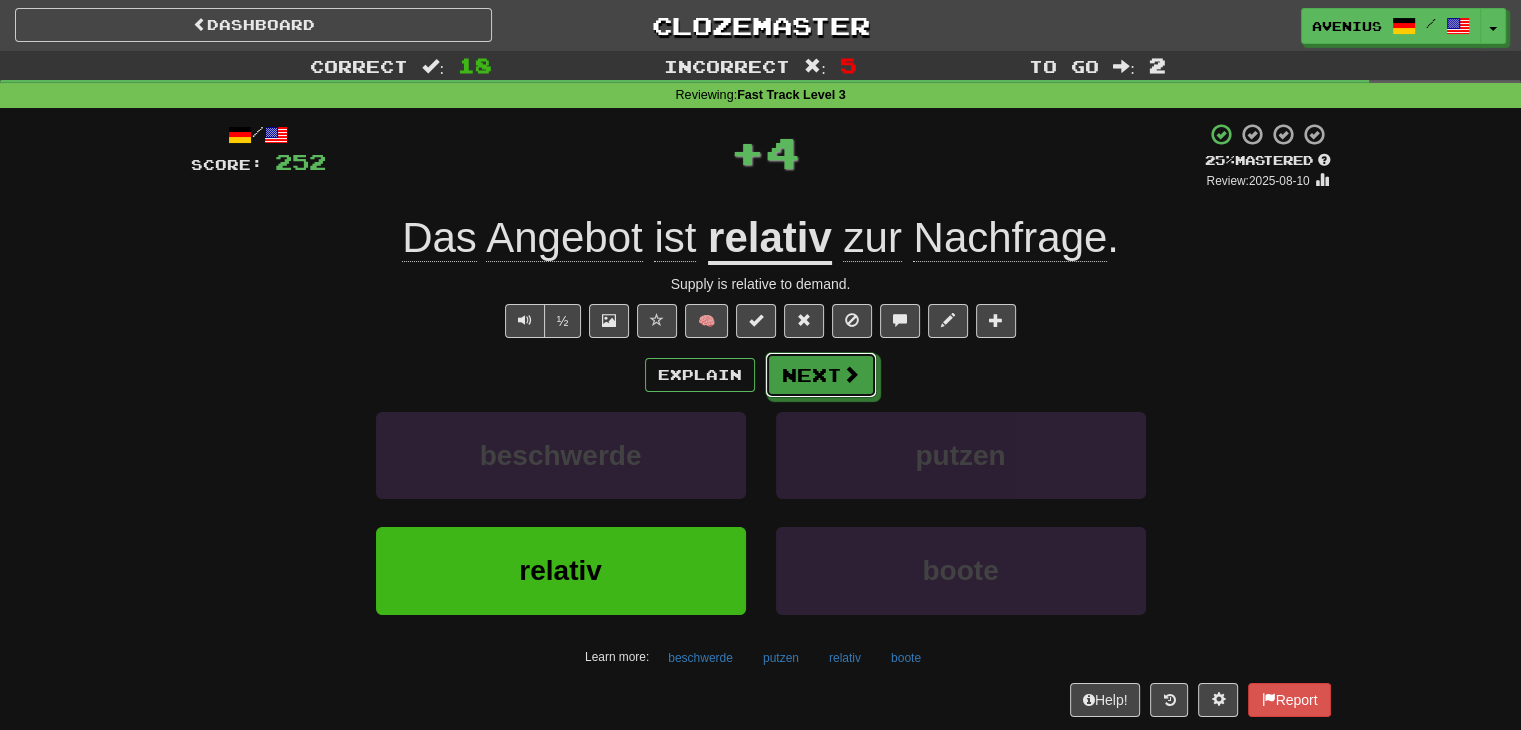 click on "Next" at bounding box center (821, 375) 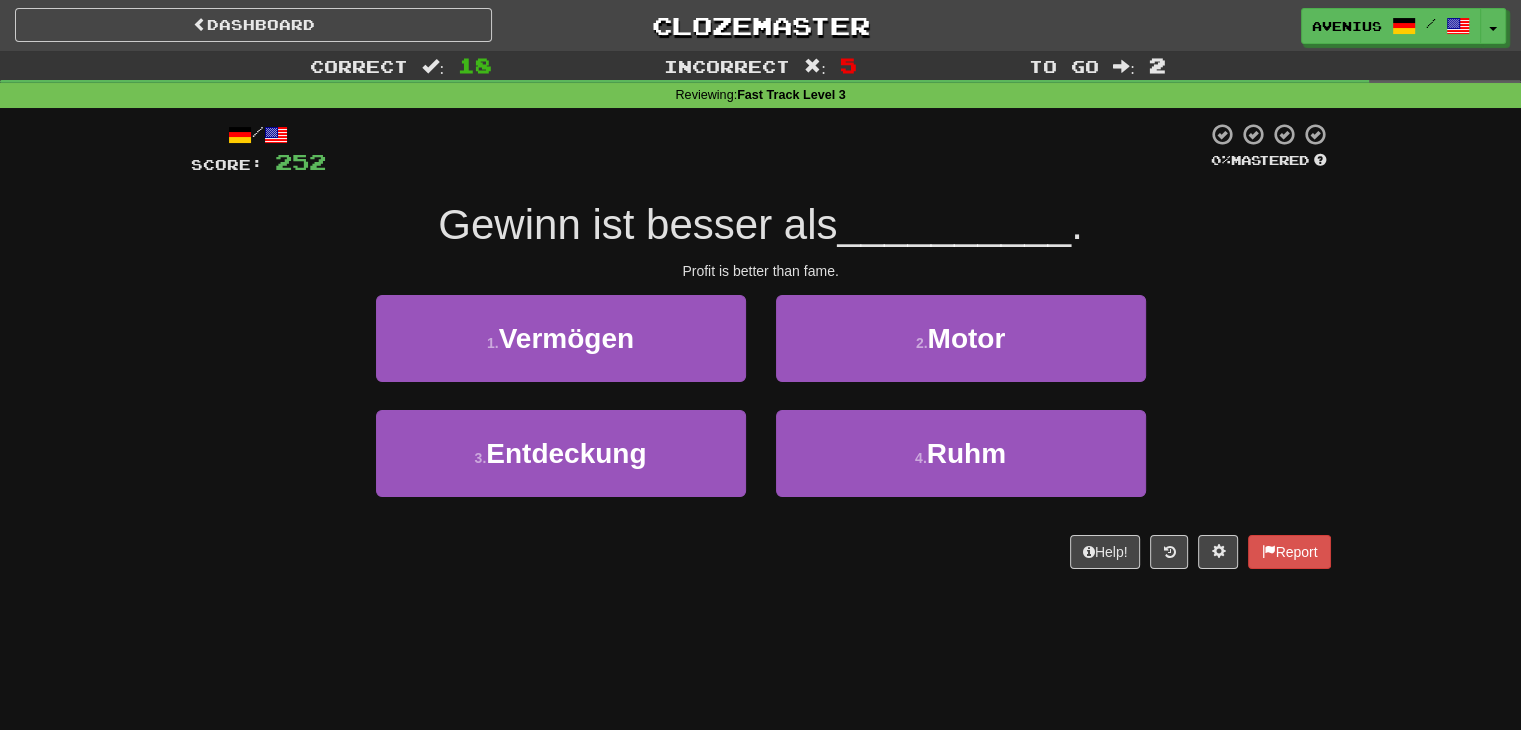 click on "4 .  Ruhm" at bounding box center (961, 467) 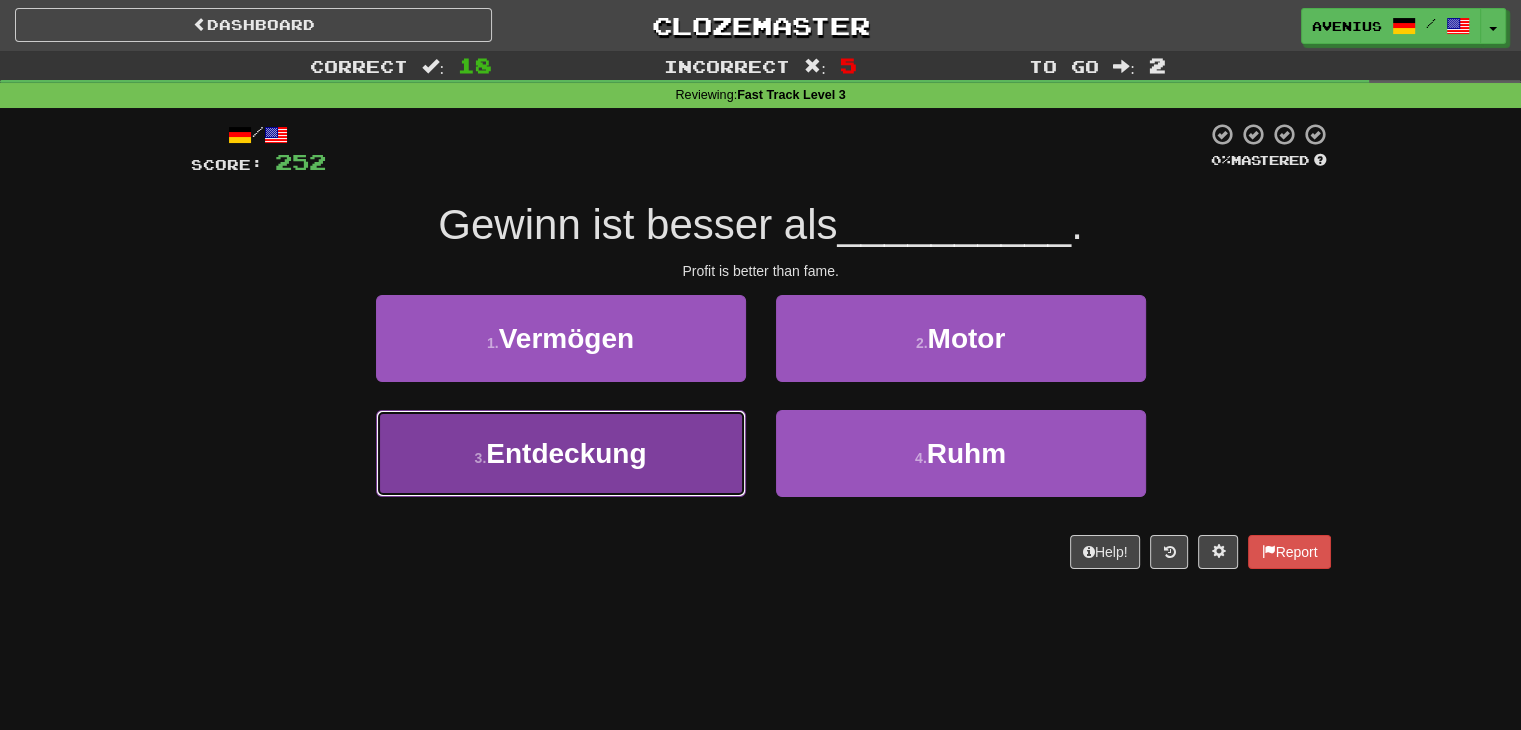 click on "3 .  Entdeckung" at bounding box center [561, 453] 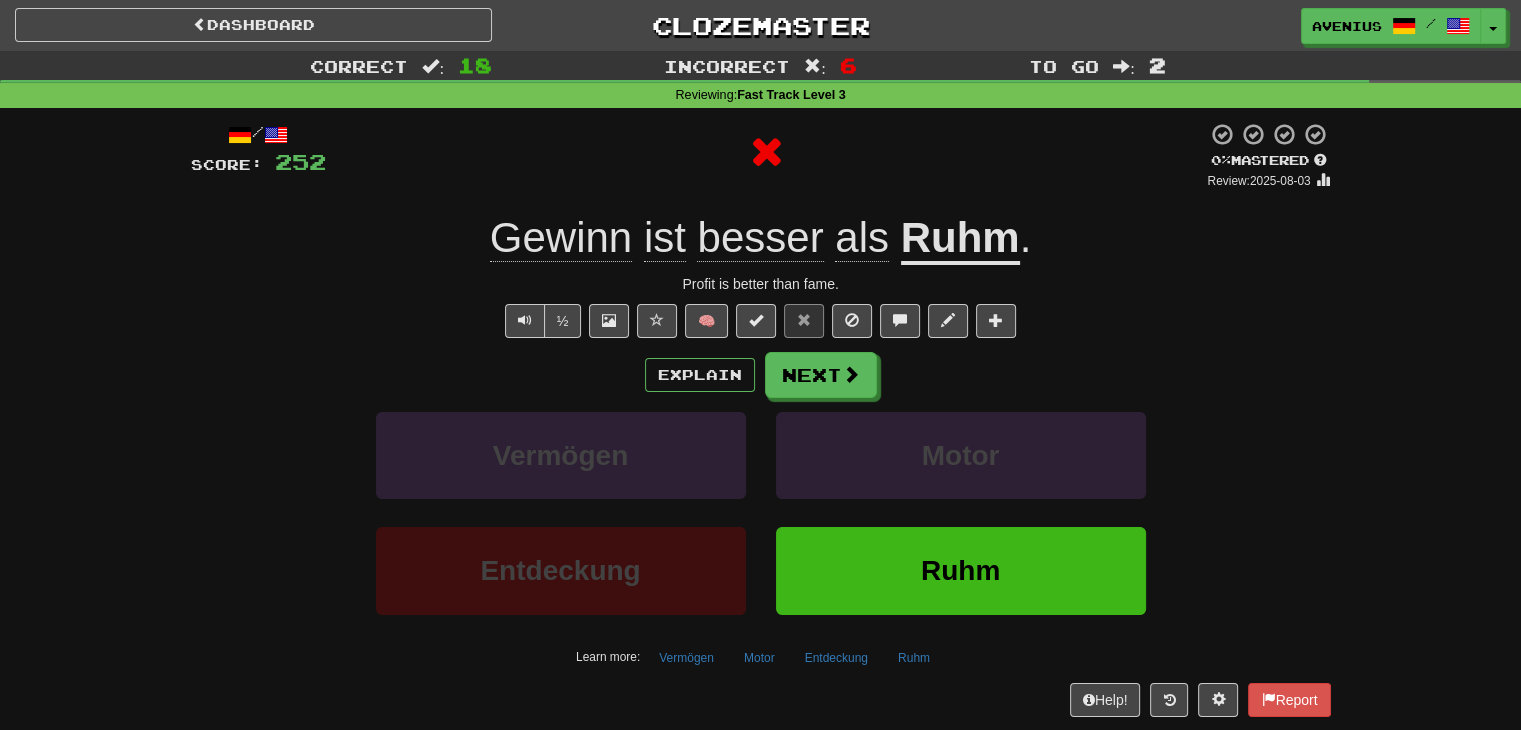 click on "Next" at bounding box center [821, 375] 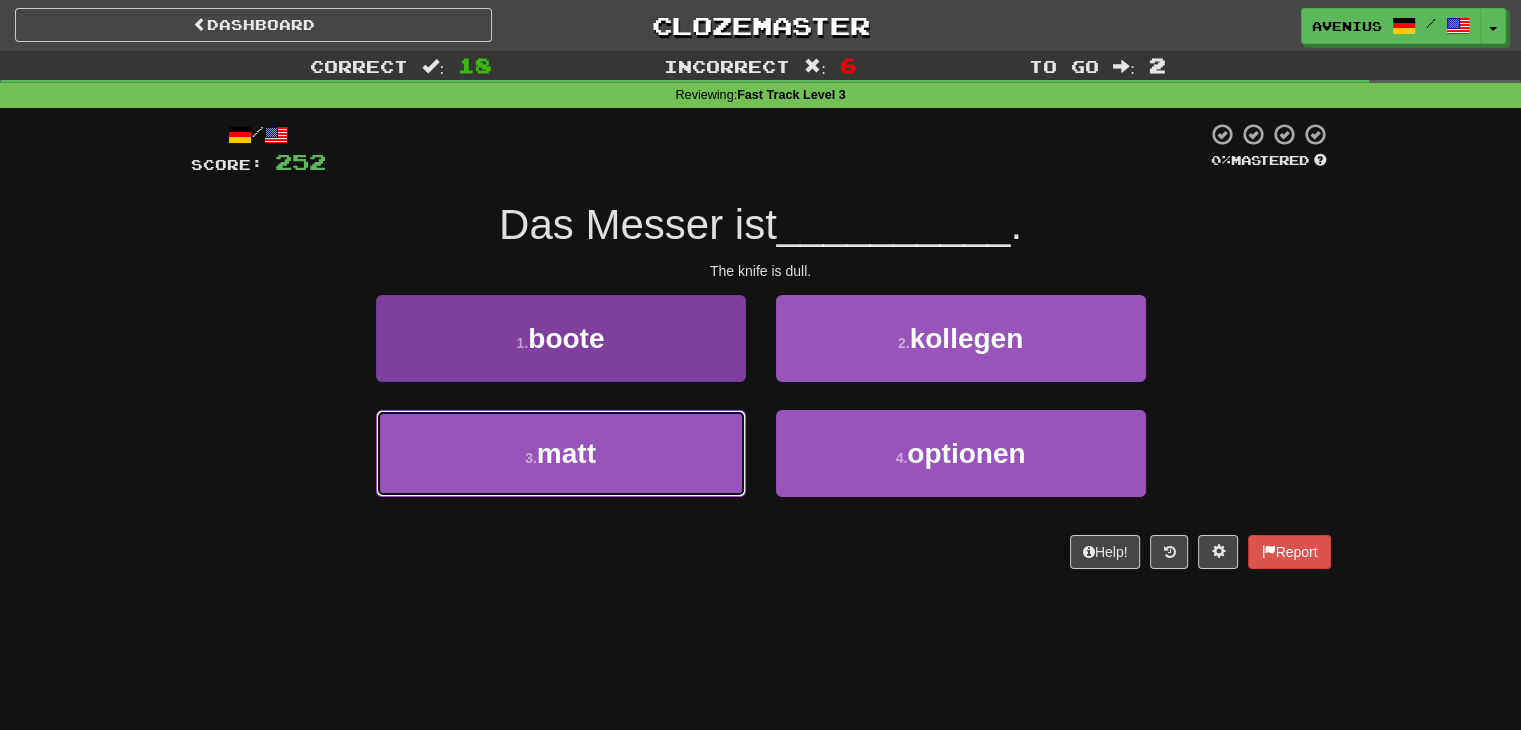 drag, startPoint x: 726, startPoint y: 437, endPoint x: 740, endPoint y: 422, distance: 20.518284 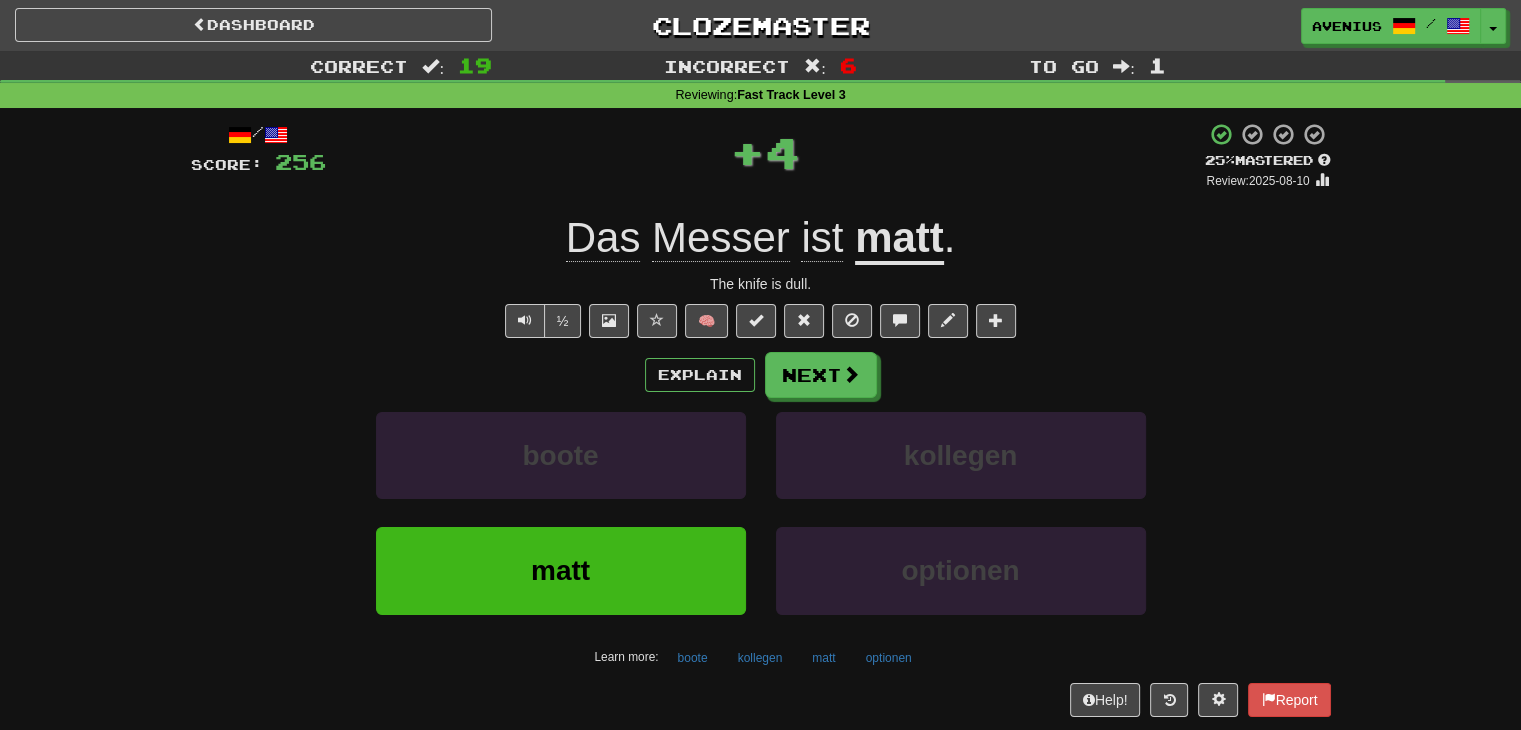 click on "Next" at bounding box center [821, 375] 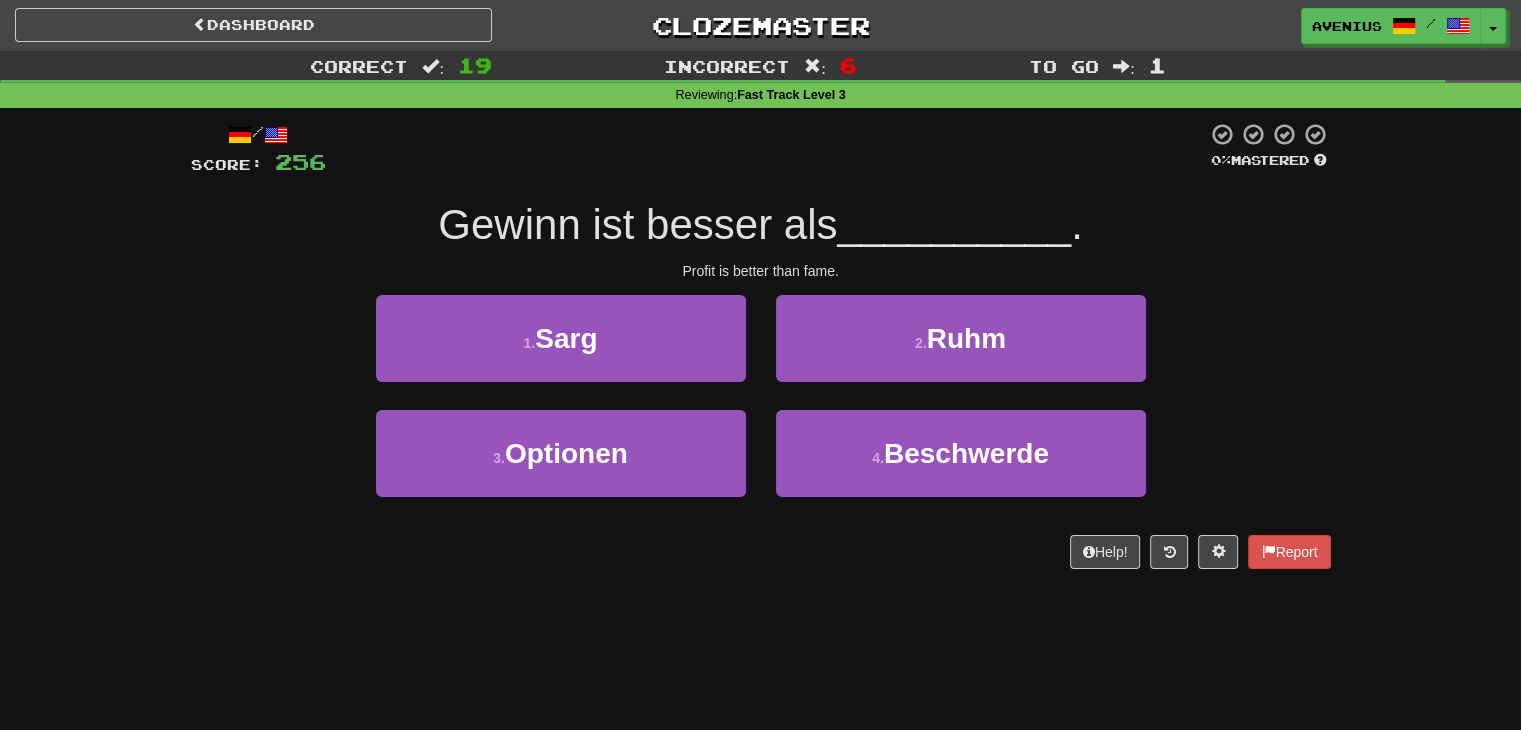 click on "3 .  Optionen" at bounding box center [561, 467] 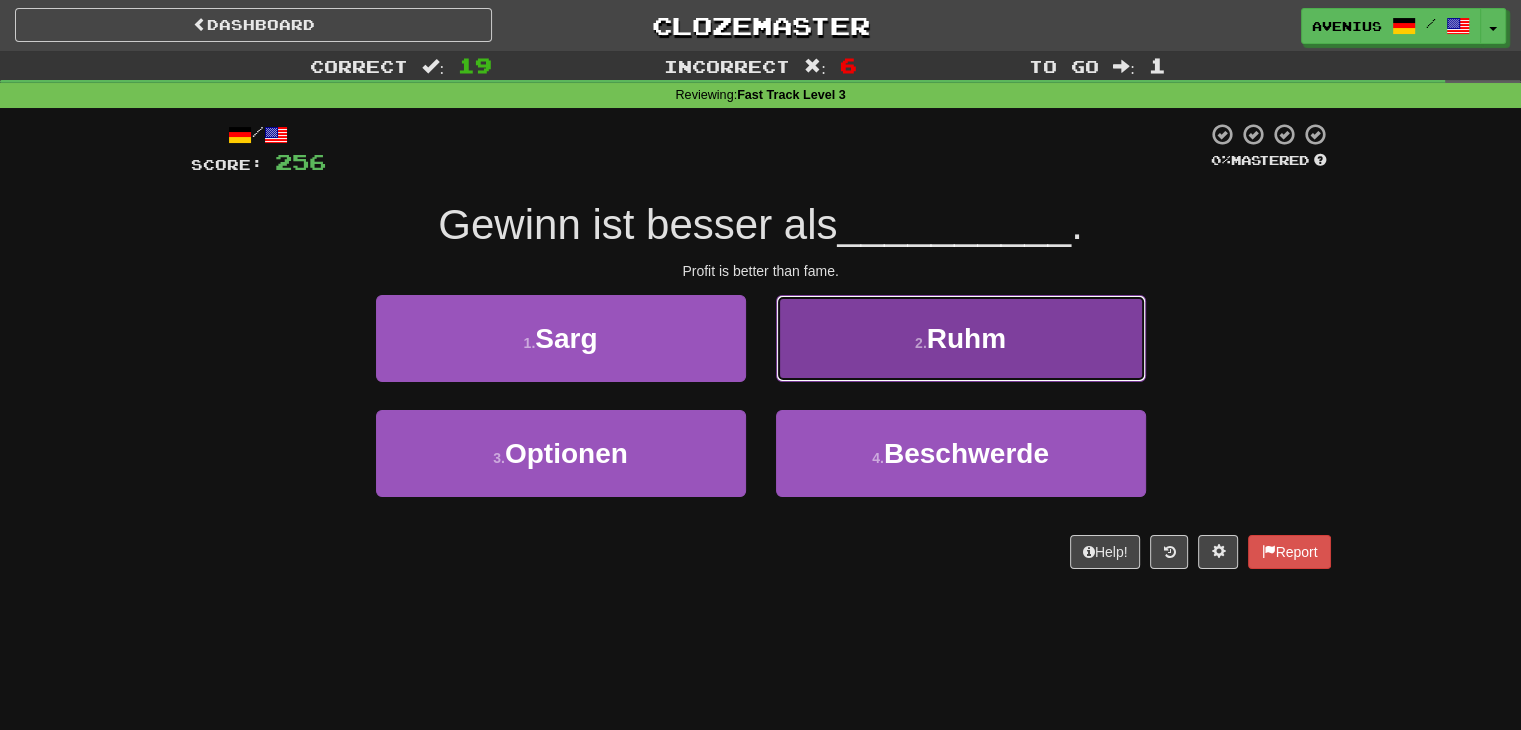 click on "2 .  Ruhm" at bounding box center [961, 338] 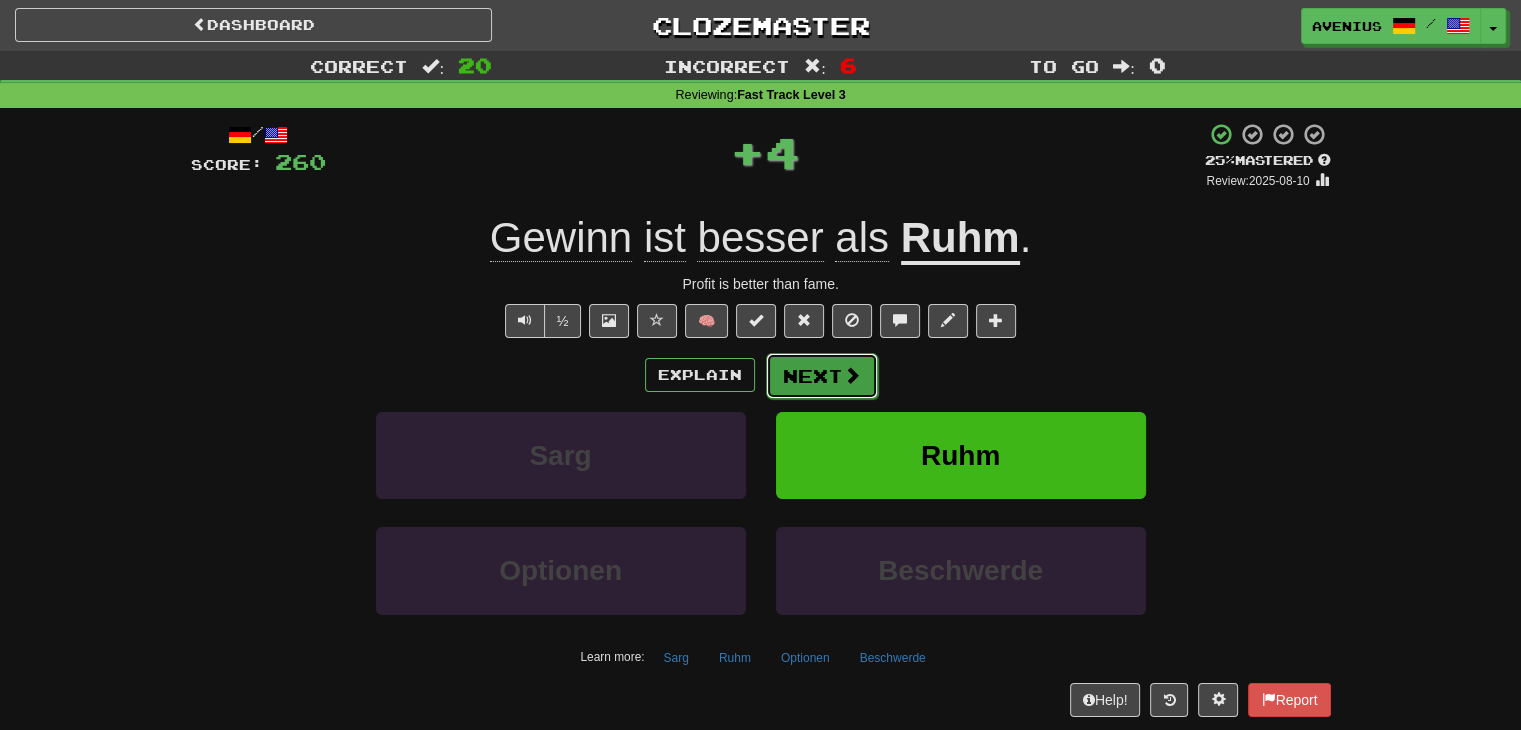 drag, startPoint x: 803, startPoint y: 381, endPoint x: 791, endPoint y: 396, distance: 19.209373 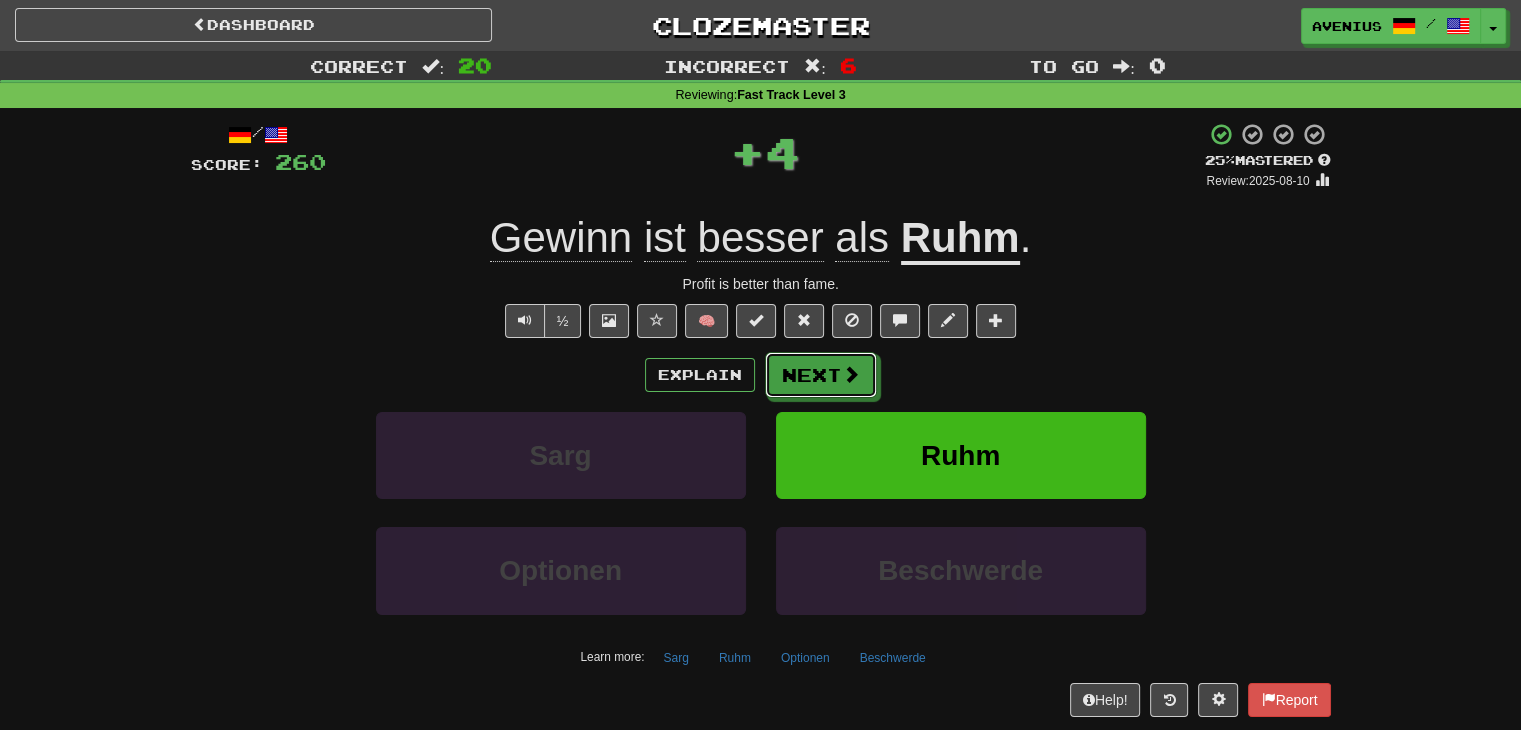 click on "Next" at bounding box center (821, 375) 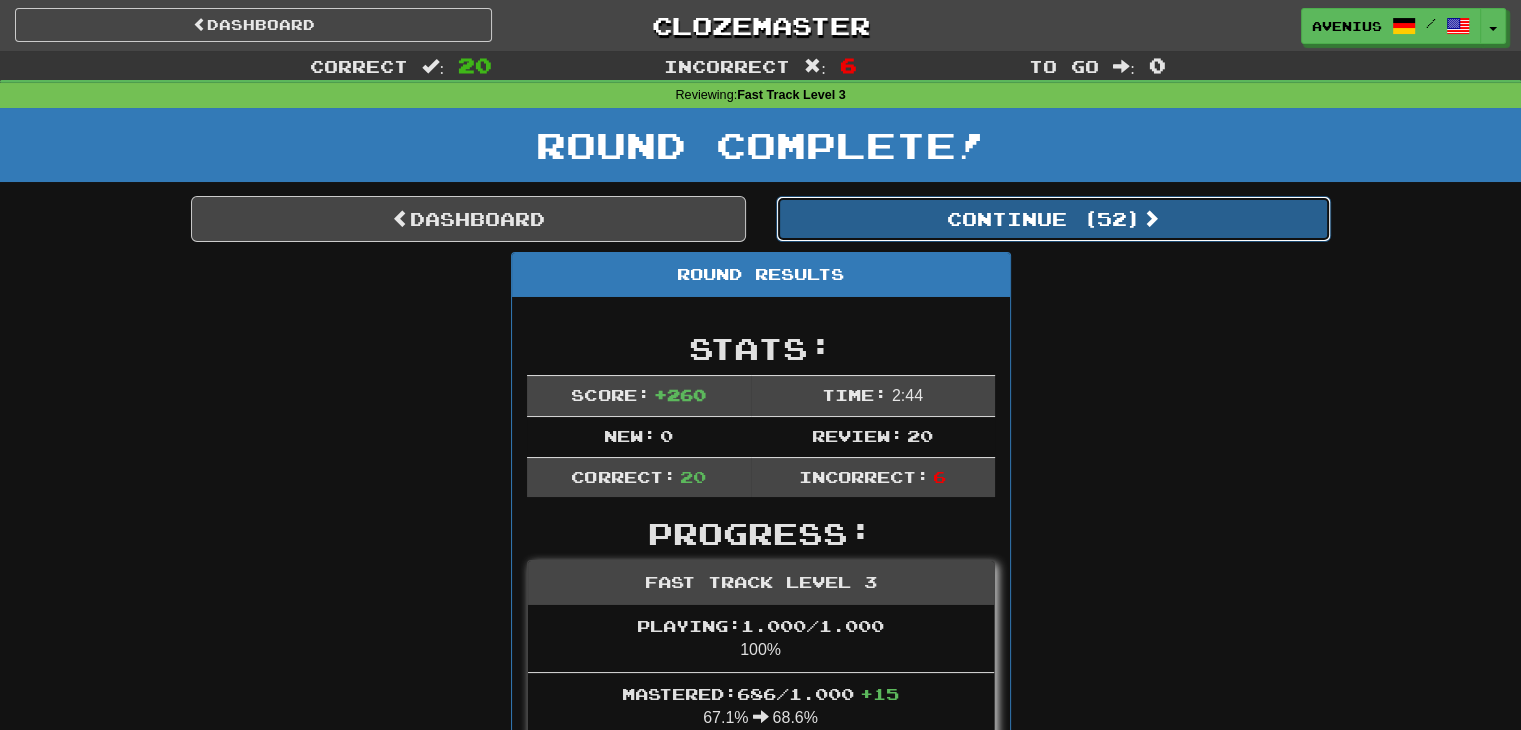 click on "Continue ( 52 )" at bounding box center [1053, 219] 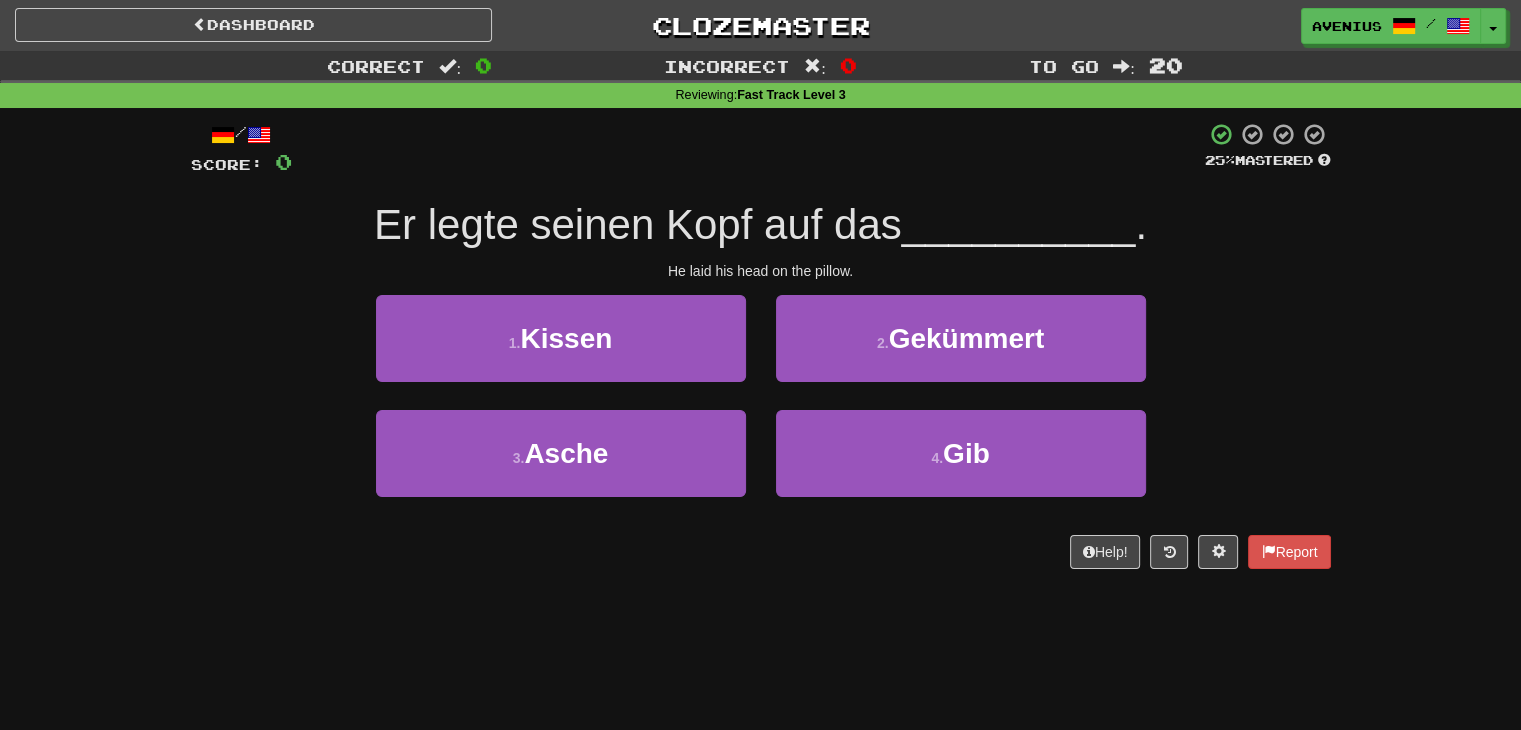 click on "3 .  Asche" at bounding box center (561, 467) 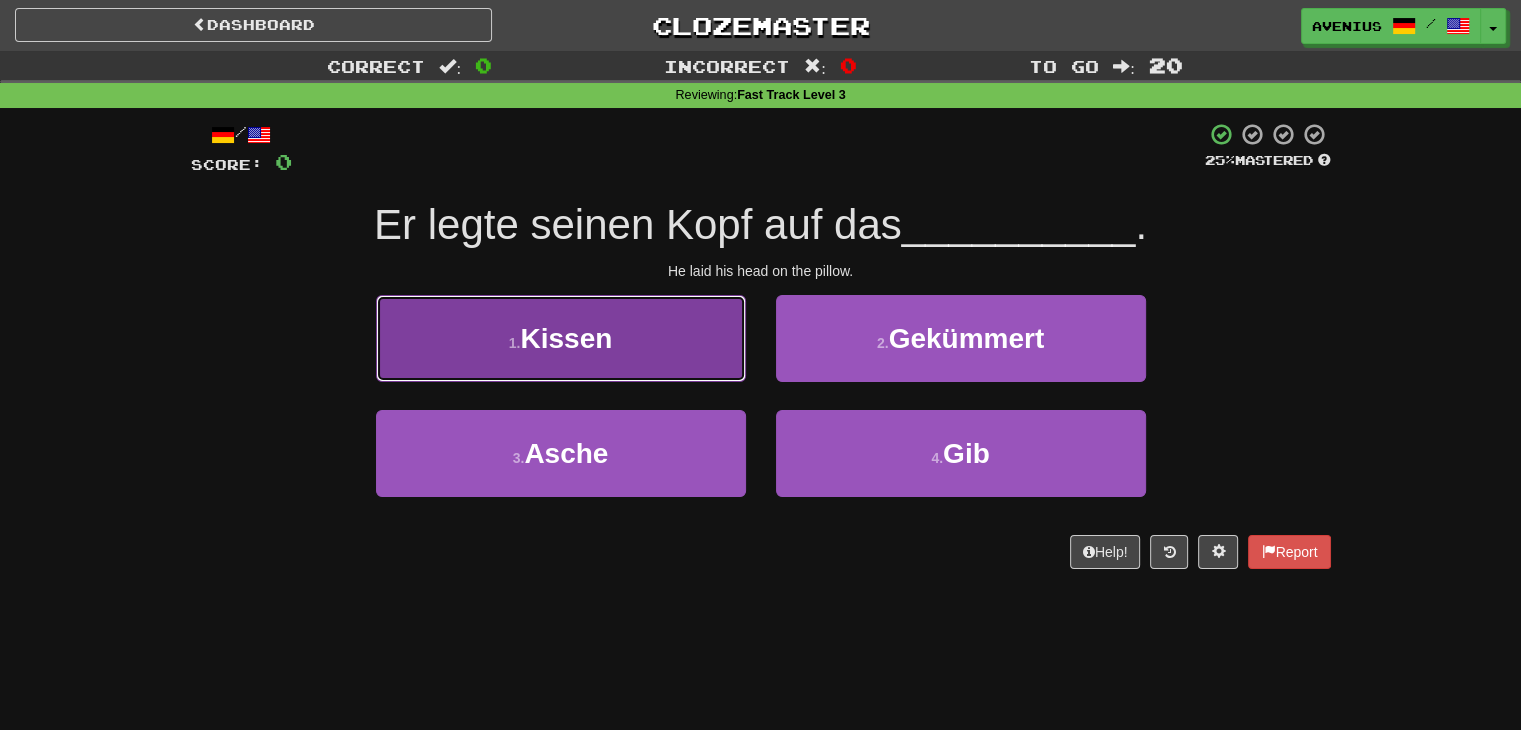 click on "1 .  Kissen" at bounding box center (561, 338) 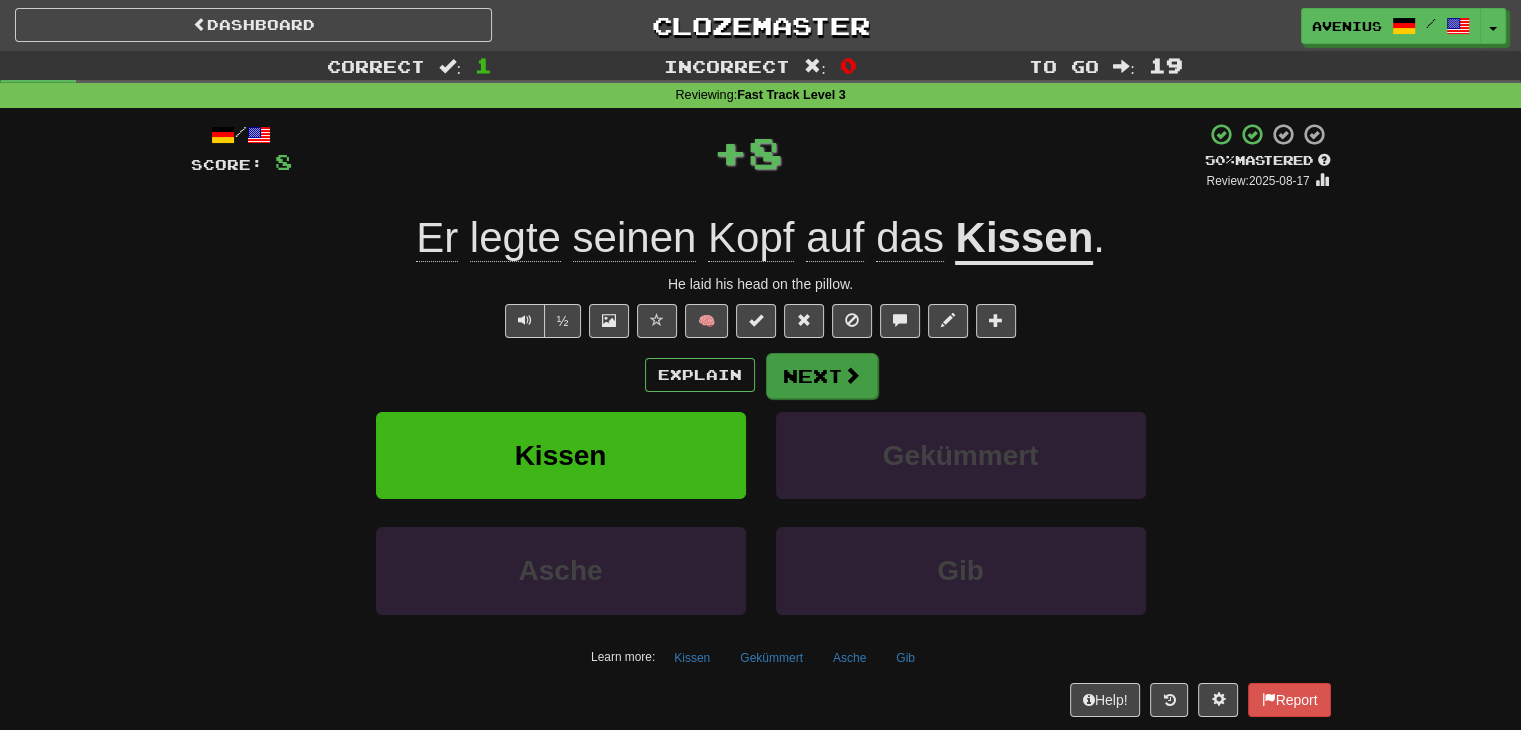 click on "Next" at bounding box center (822, 376) 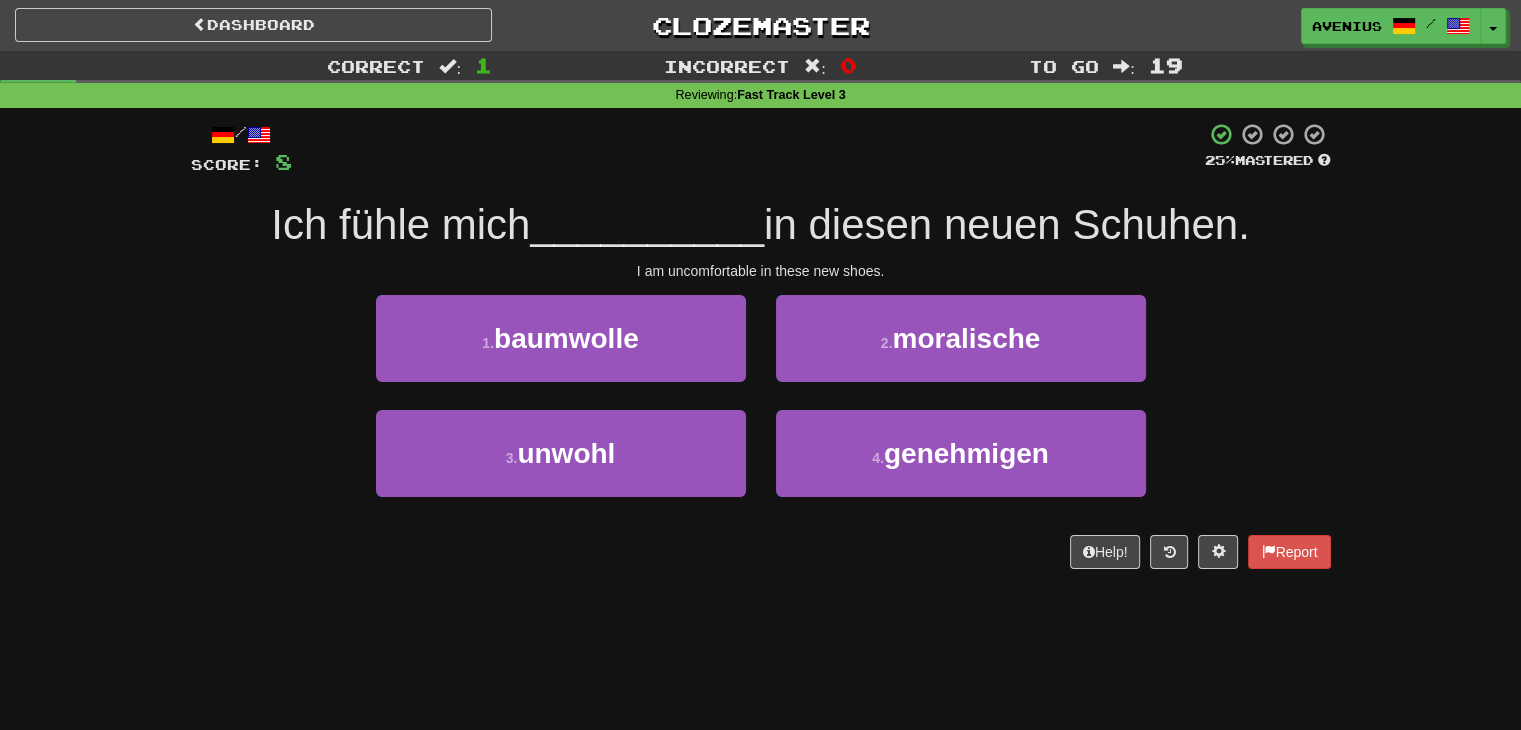 drag, startPoint x: 756, startPoint y: 415, endPoint x: 302, endPoint y: 347, distance: 459.06427 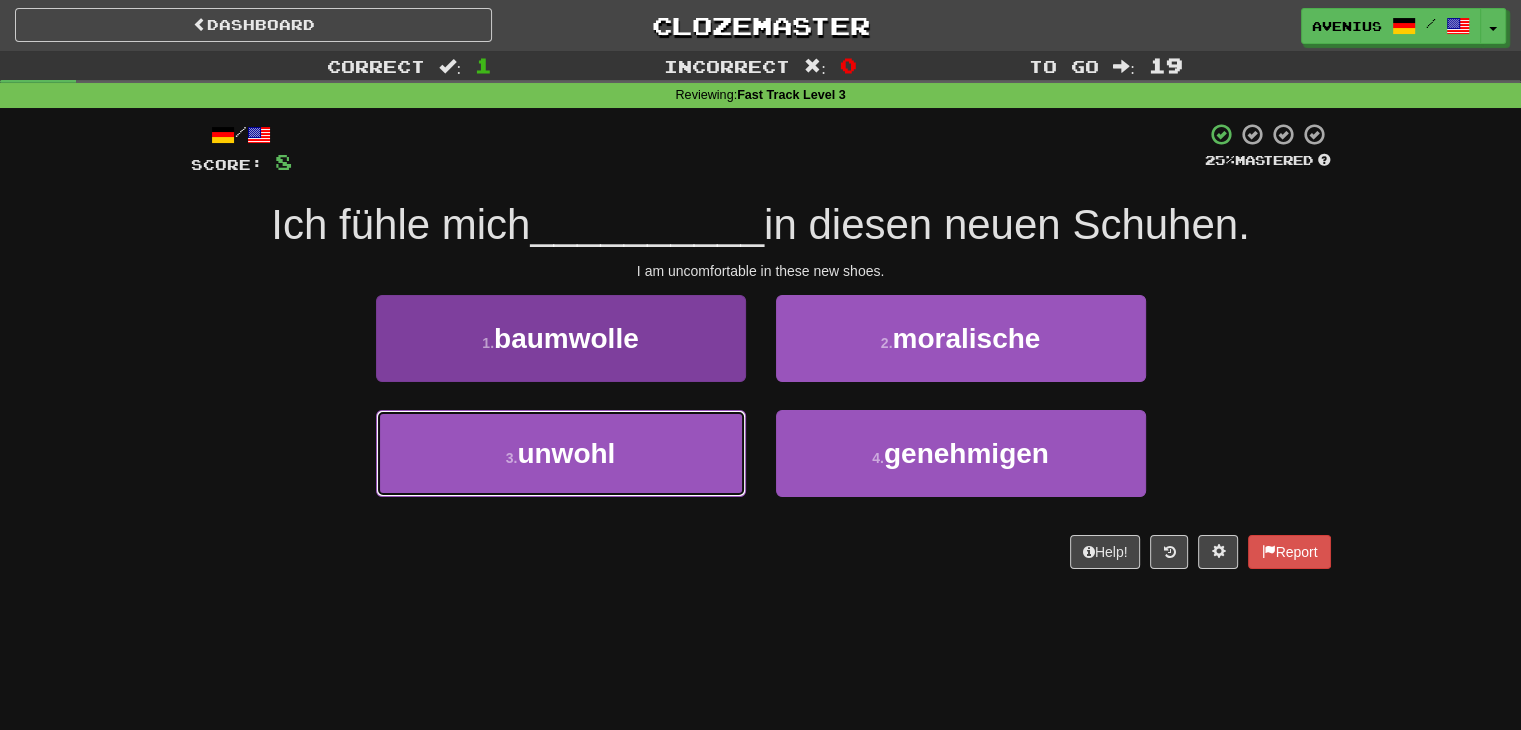 drag, startPoint x: 696, startPoint y: 459, endPoint x: 710, endPoint y: 451, distance: 16.124516 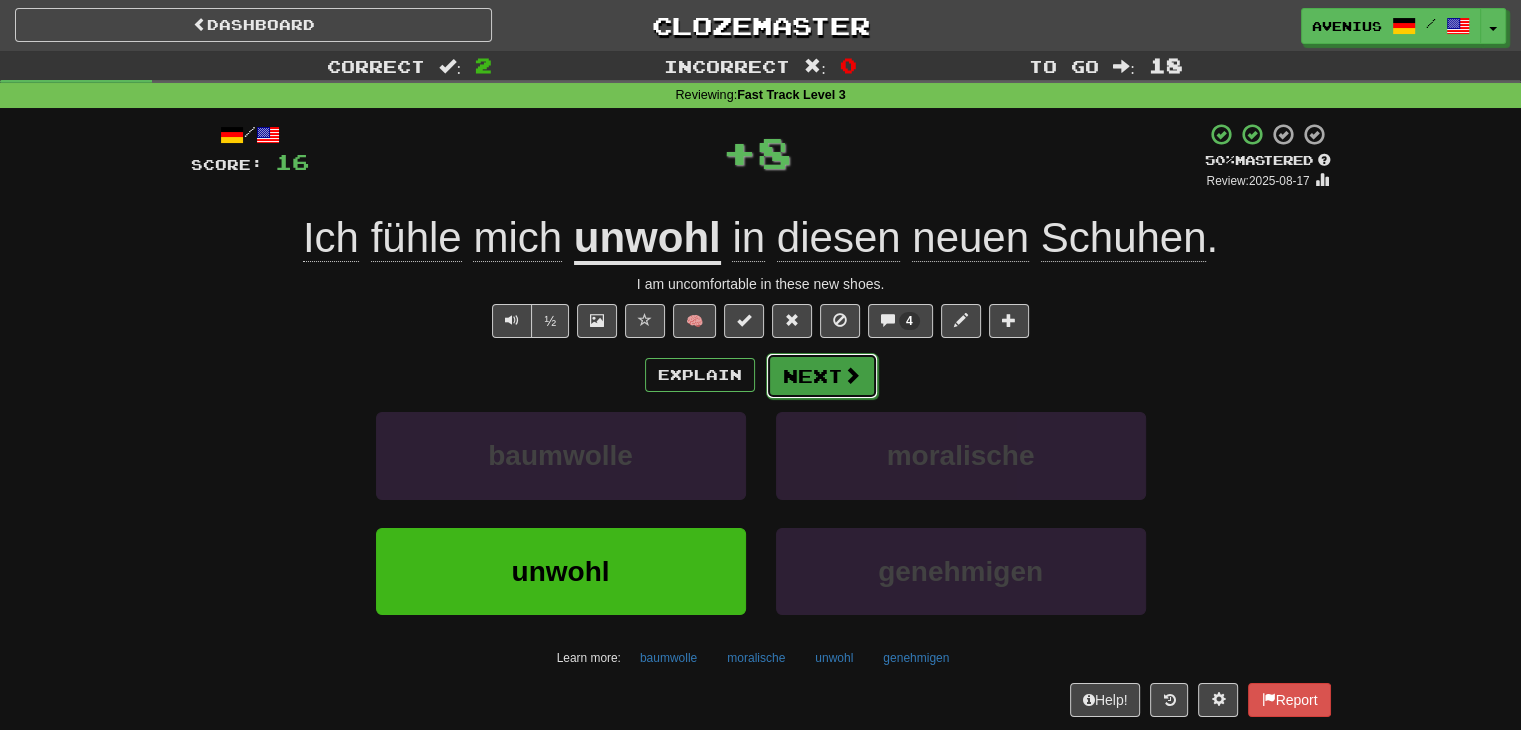 click on "Next" at bounding box center (822, 376) 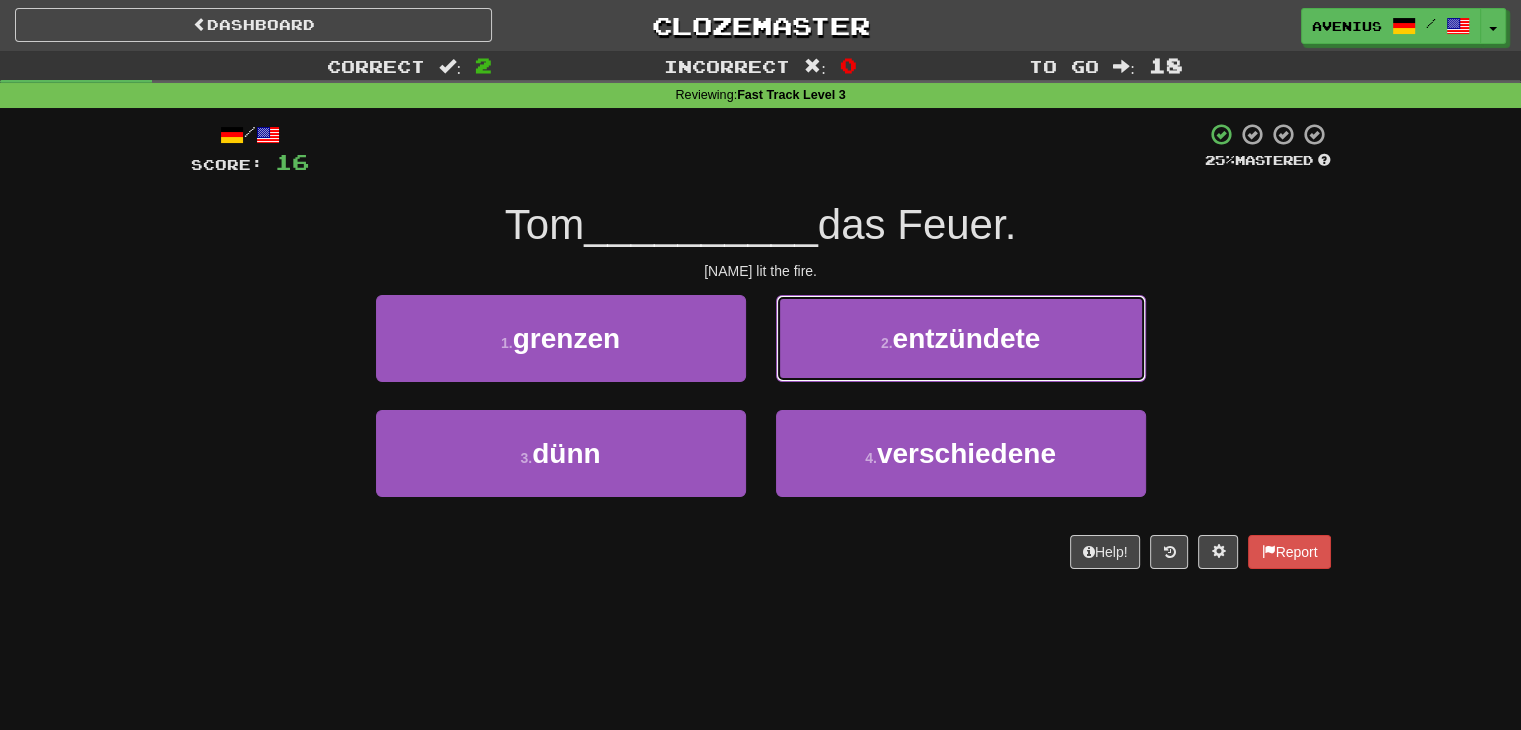 click on "2 .  entzündete" at bounding box center (961, 338) 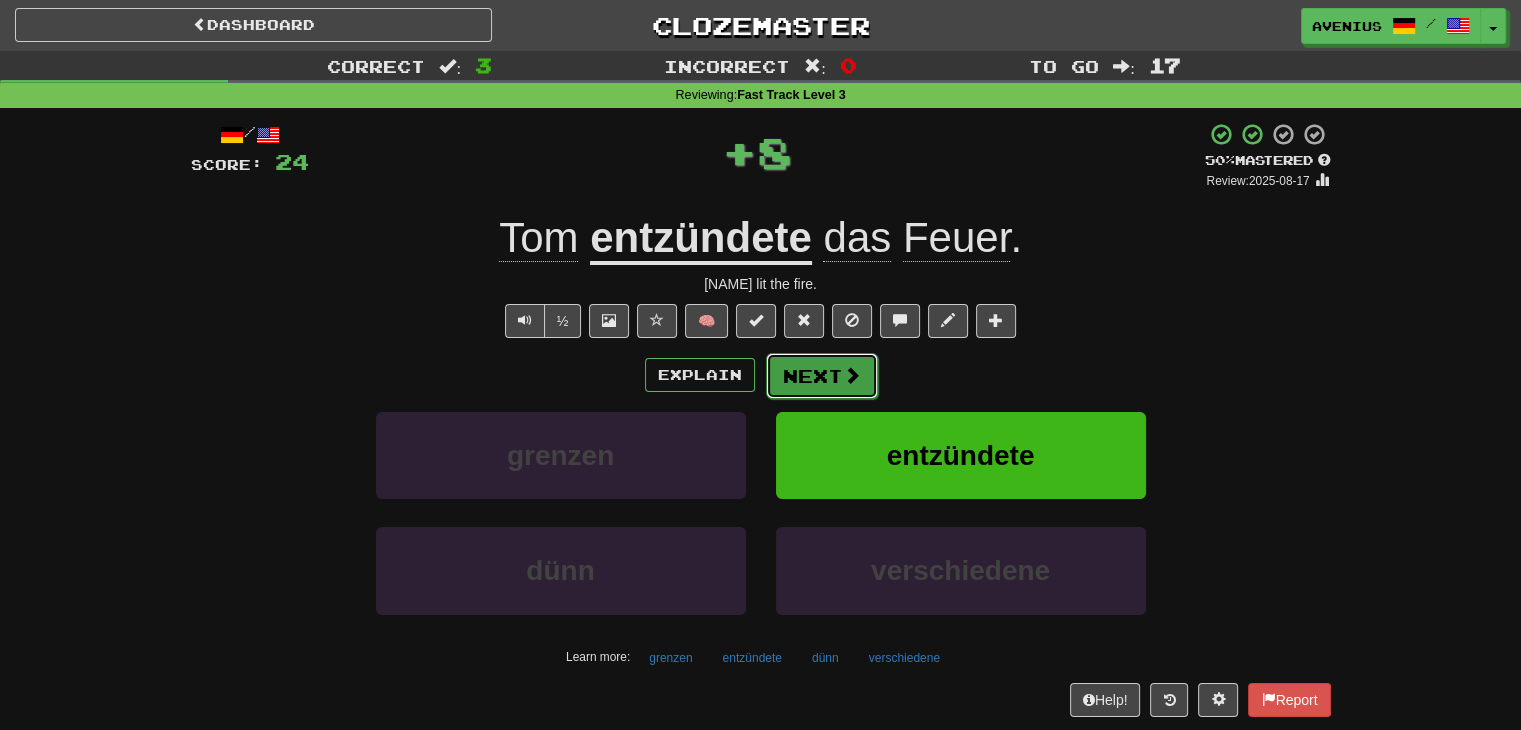 click on "Next" at bounding box center [822, 376] 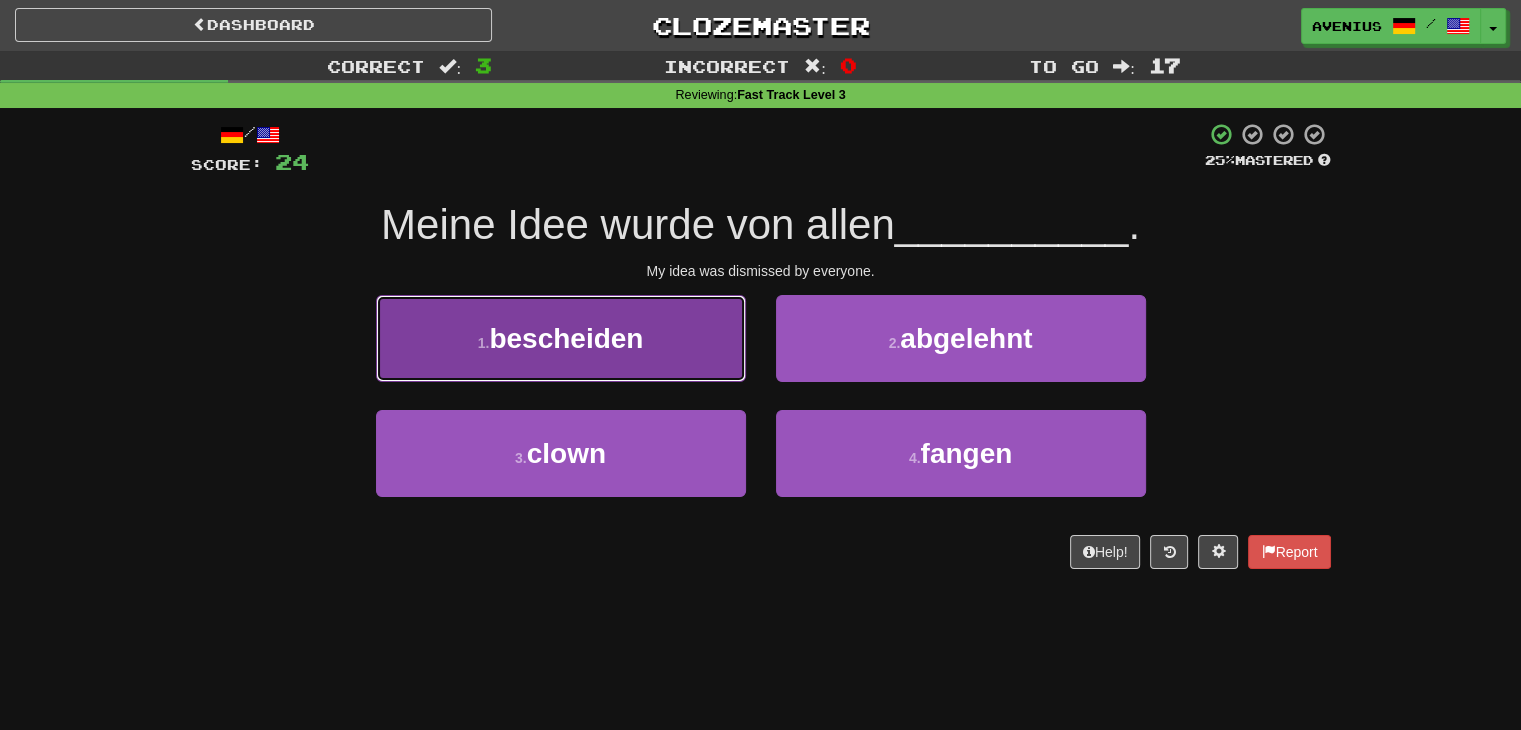 click on "1 .  bescheiden" at bounding box center (561, 338) 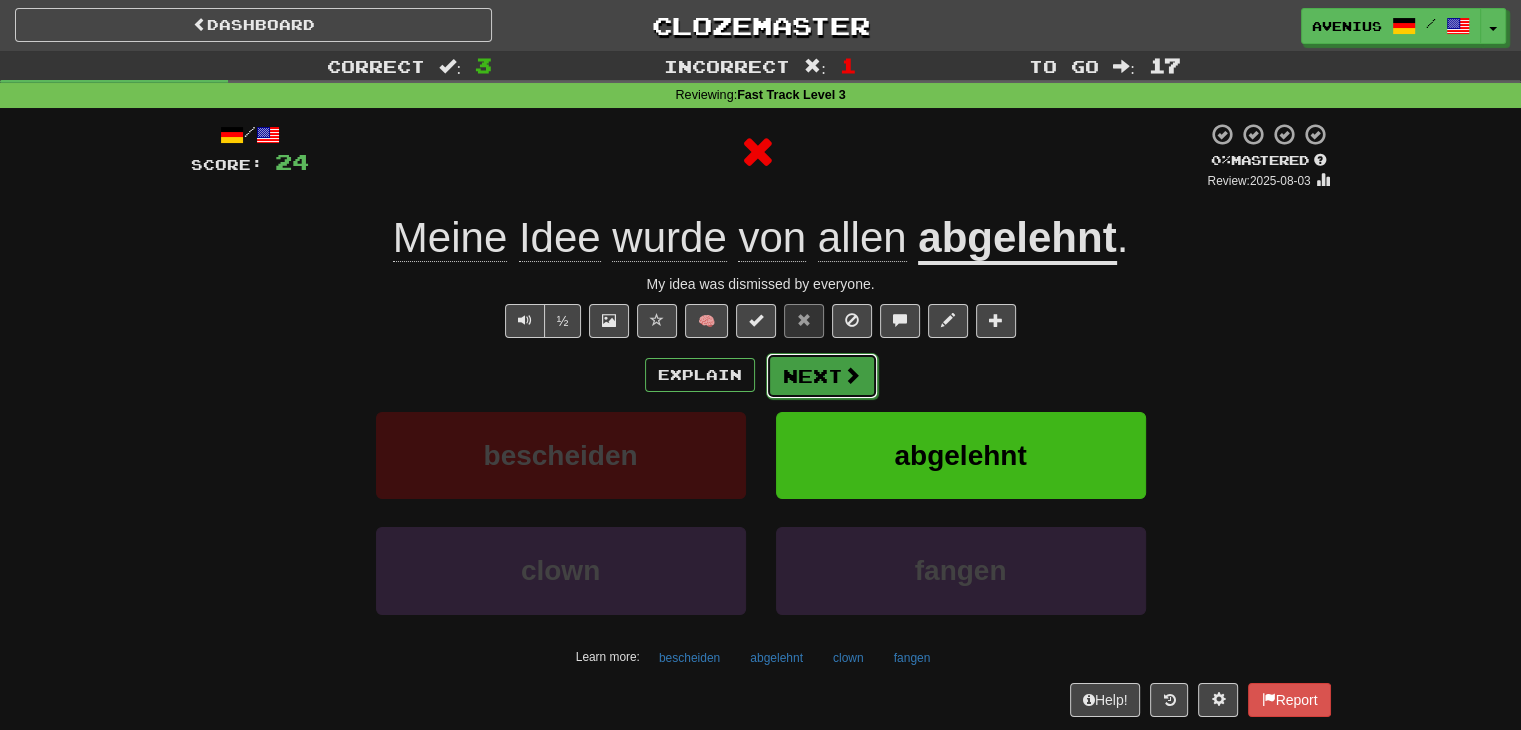 click on "Next" at bounding box center (822, 376) 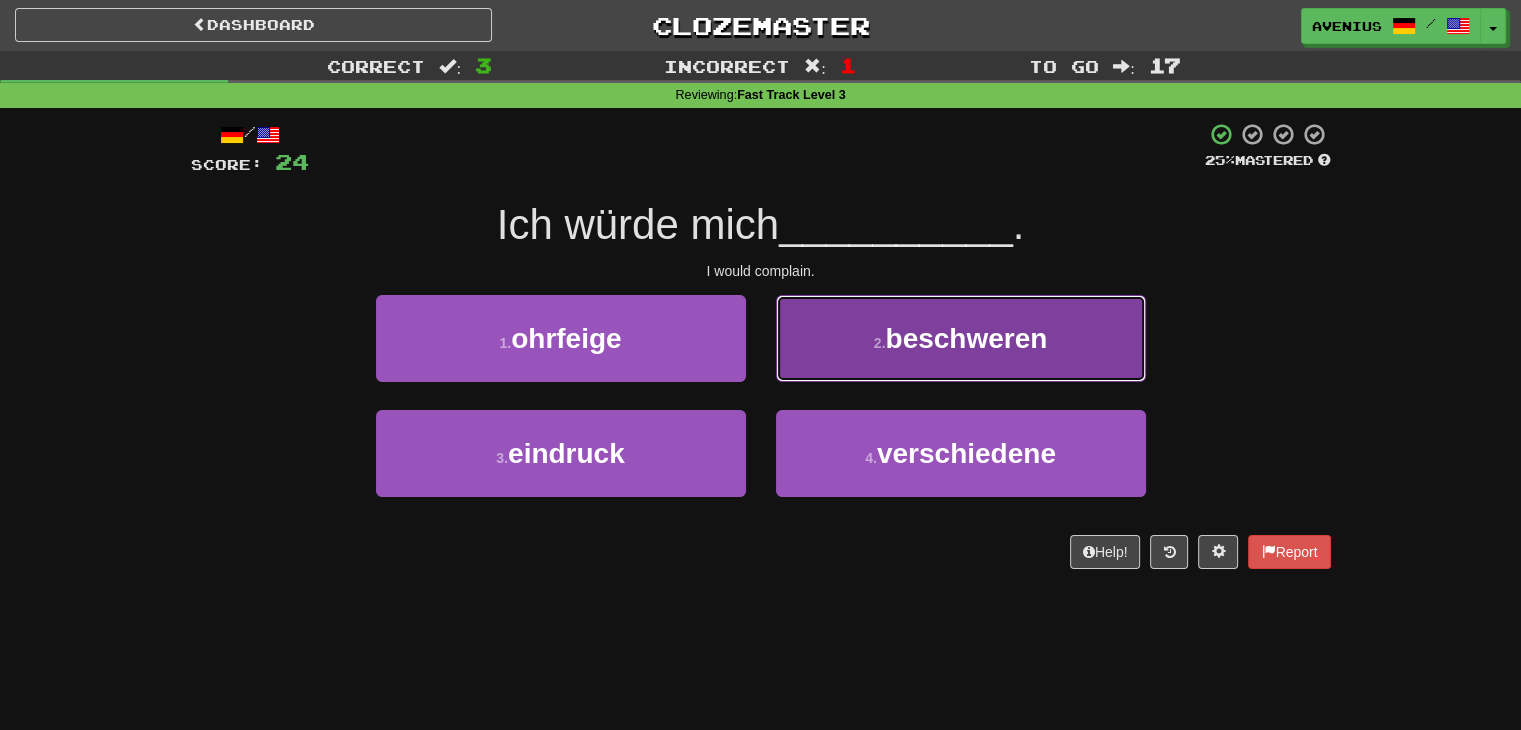 click on "2 .  beschweren" at bounding box center [961, 338] 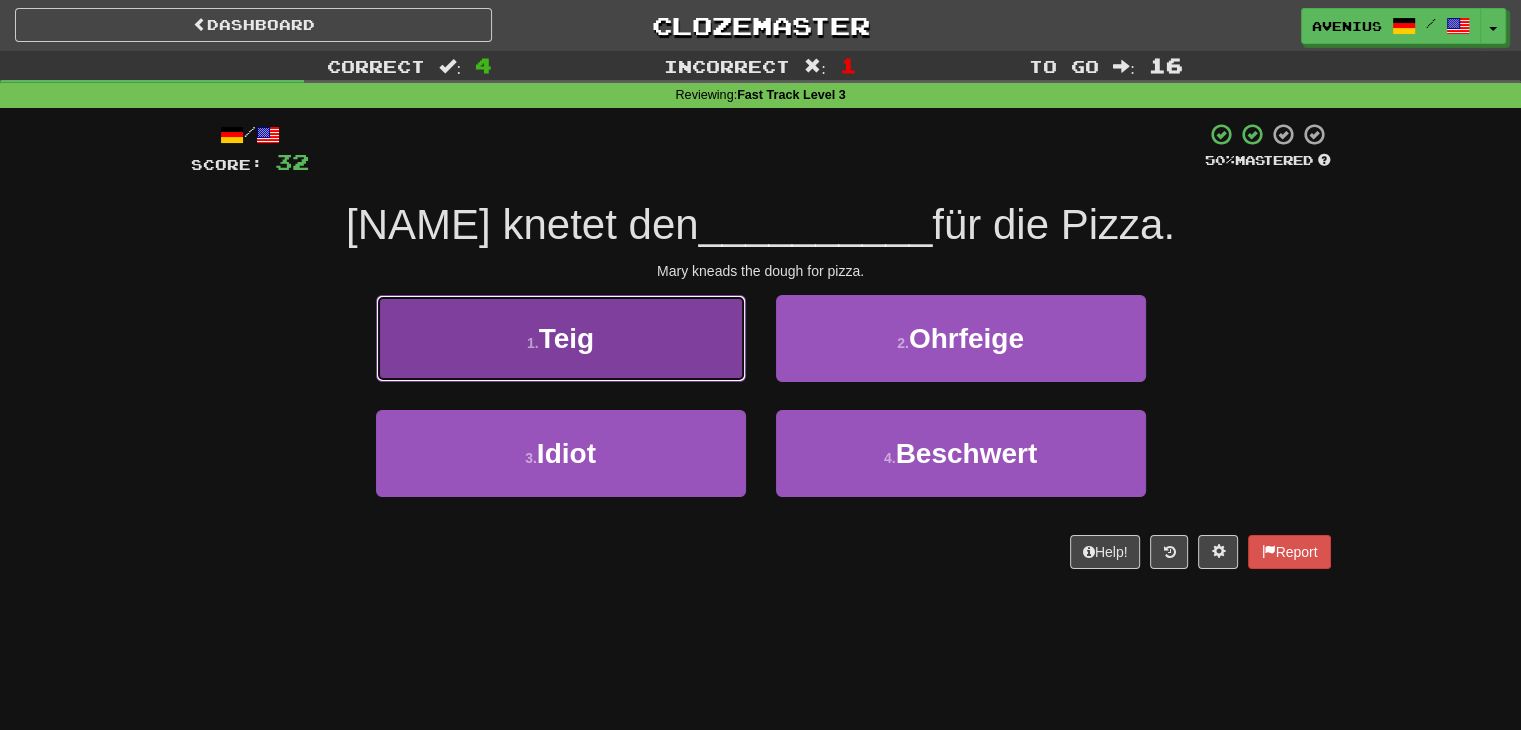click on "1 .  Teig" at bounding box center [561, 338] 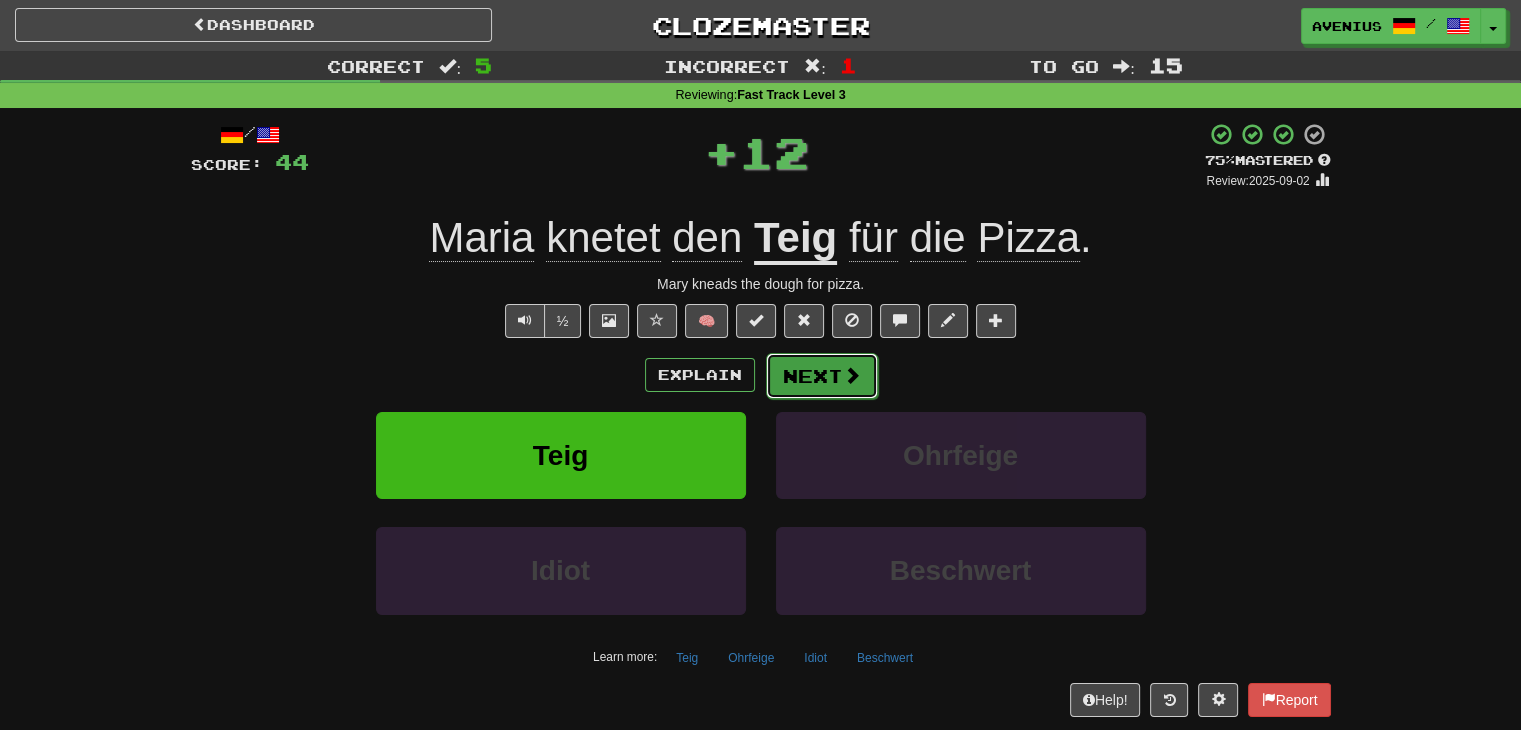 click on "Next" at bounding box center [822, 376] 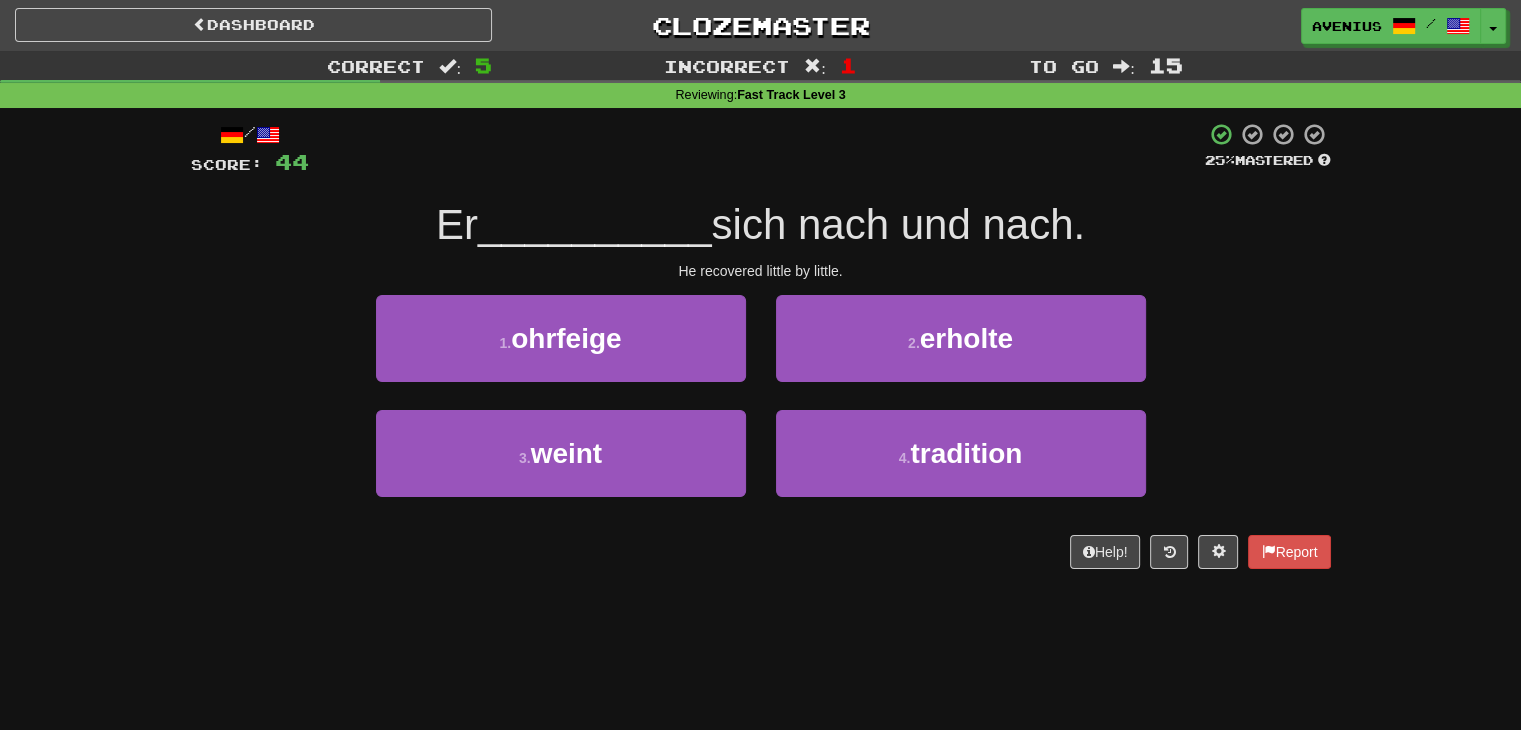 click on "3 .  weint" at bounding box center [561, 467] 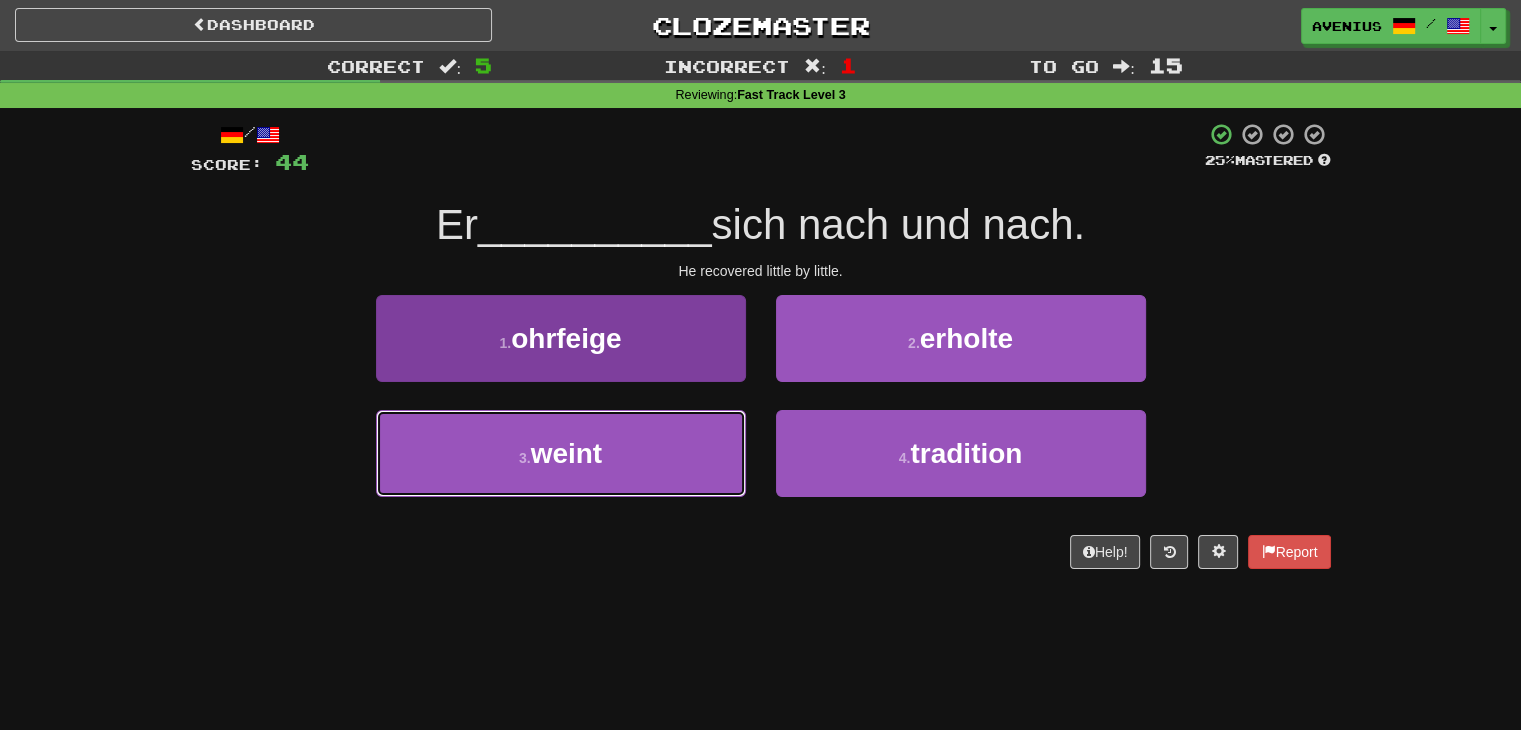 click on "3 .  weint" at bounding box center [561, 453] 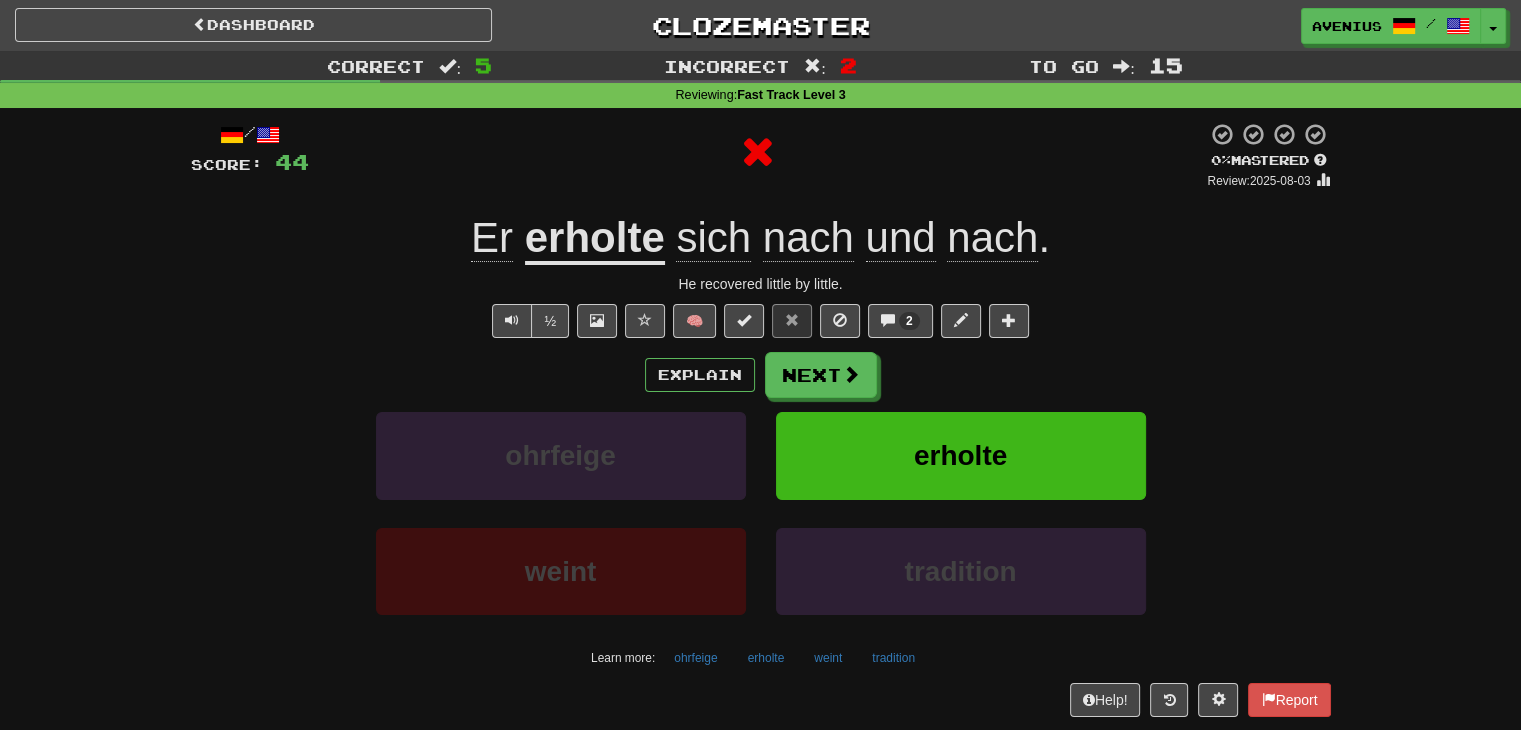click on "/  Score:   44 0 %  Mastered Review:  2025-08-03 Er   erholte   sich   nach   und   nach . He recovered little by little. ½ 🧠 2 Explain Next ohrfeige erholte weint tradition Learn more: ohrfeige erholte weint tradition  Help!  Report" at bounding box center [761, 419] 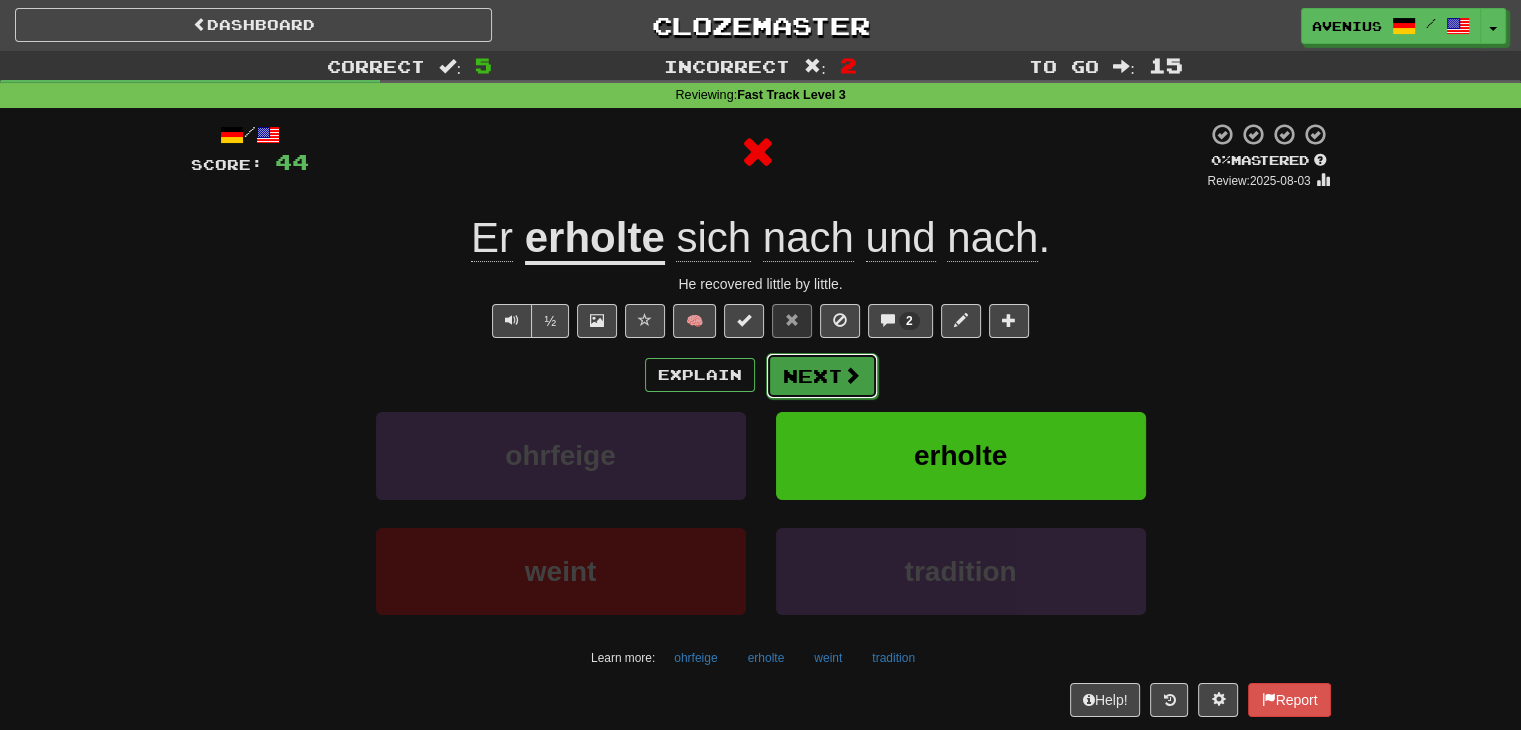 click on "Next" at bounding box center [822, 376] 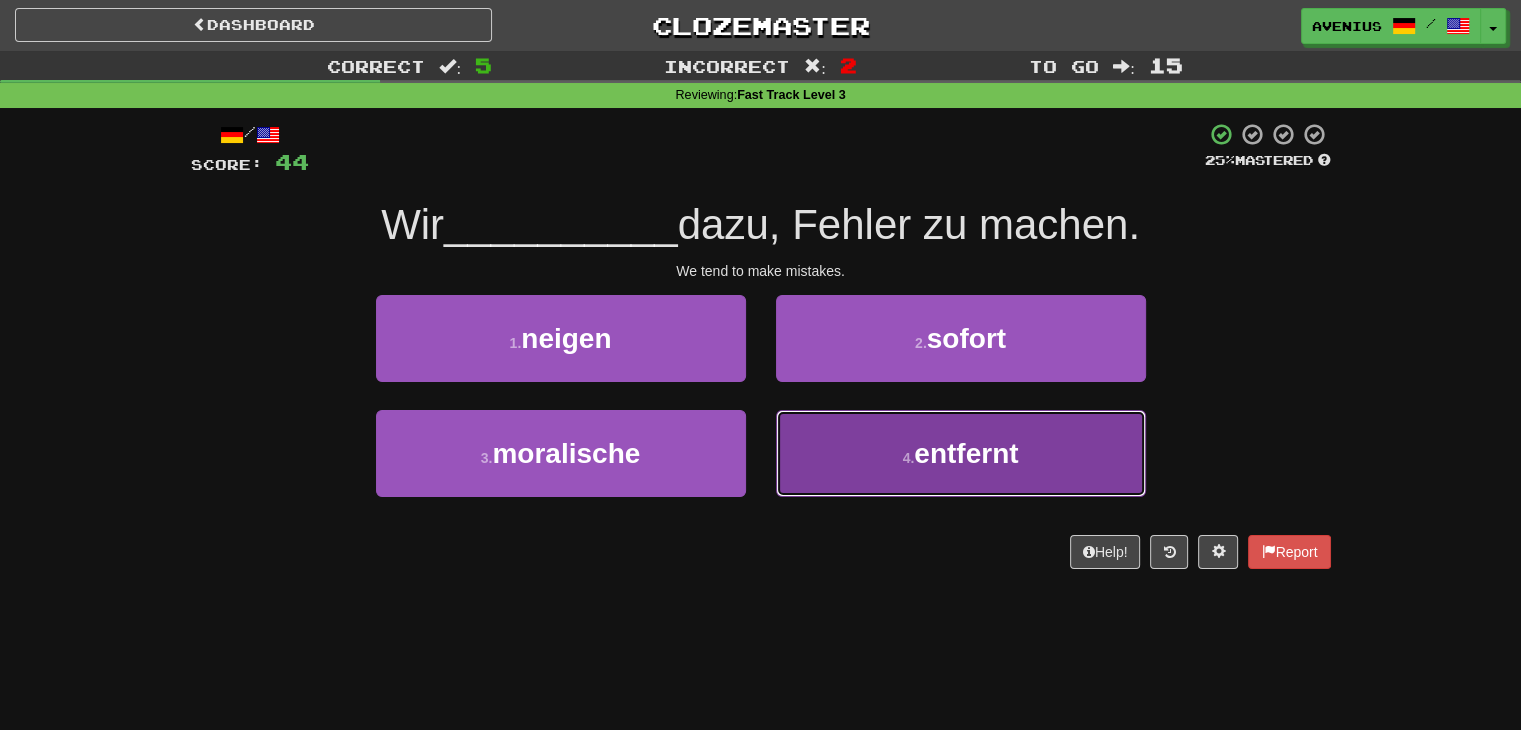 click on "4 .  entfernt" at bounding box center (961, 453) 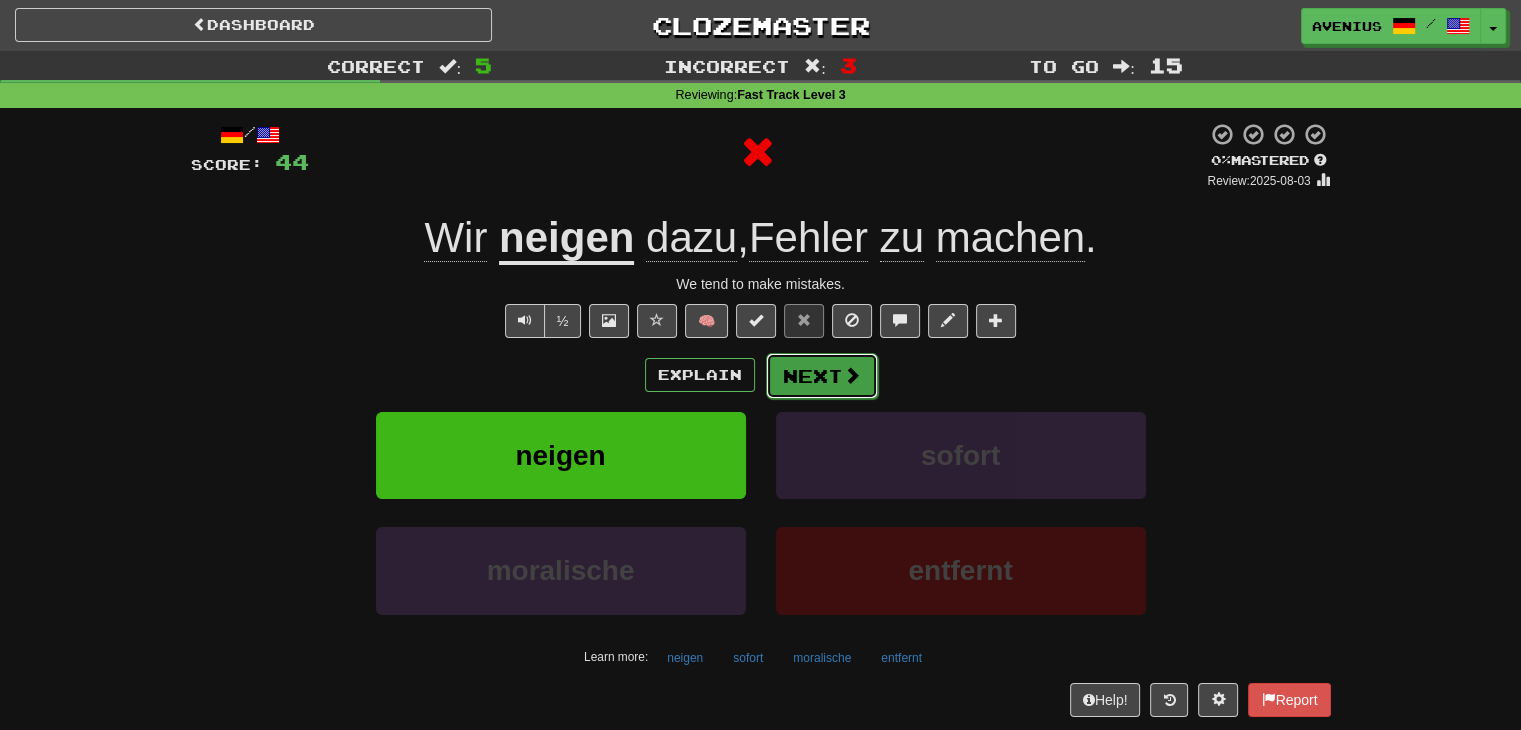 click on "Next" at bounding box center (822, 376) 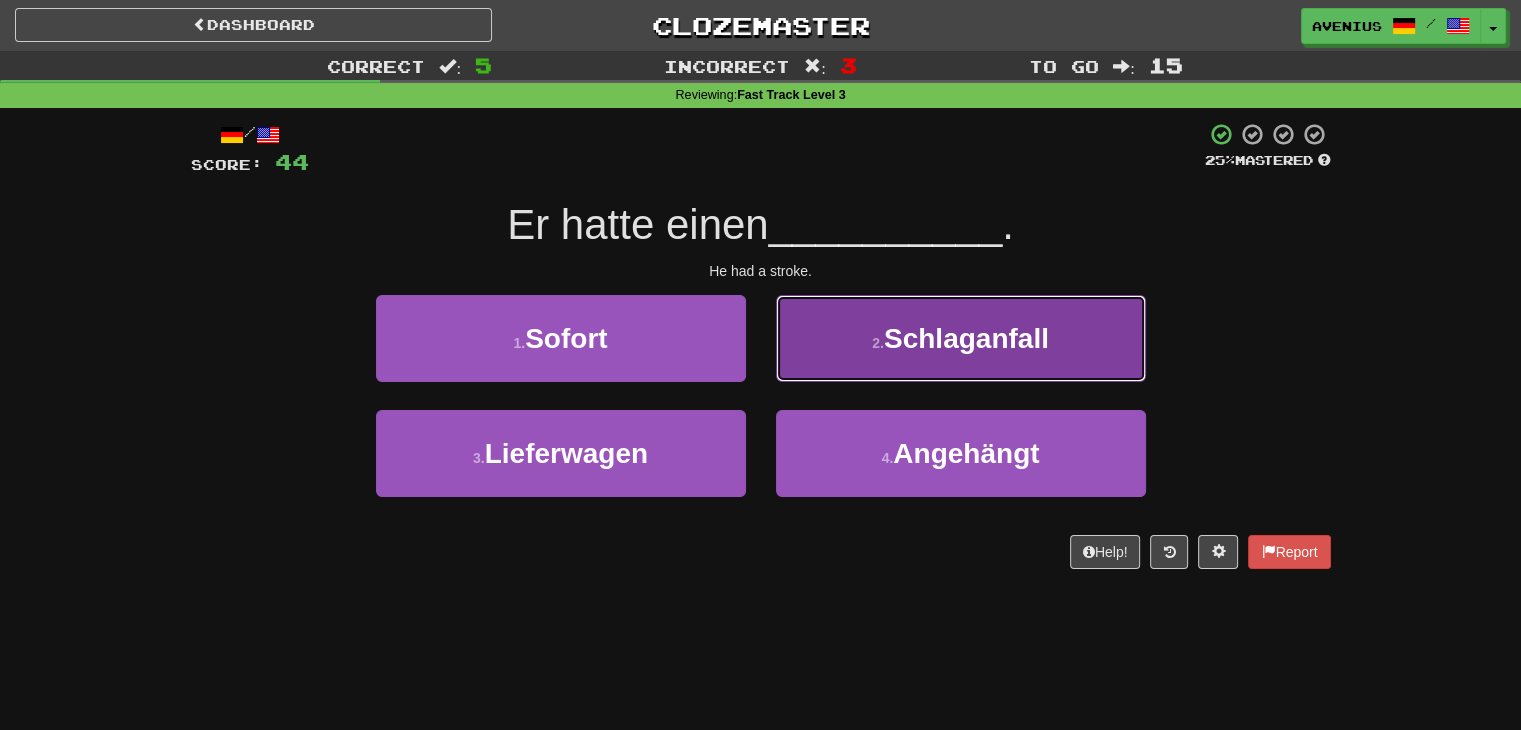 click on "2 .  Schlaganfall" at bounding box center [961, 338] 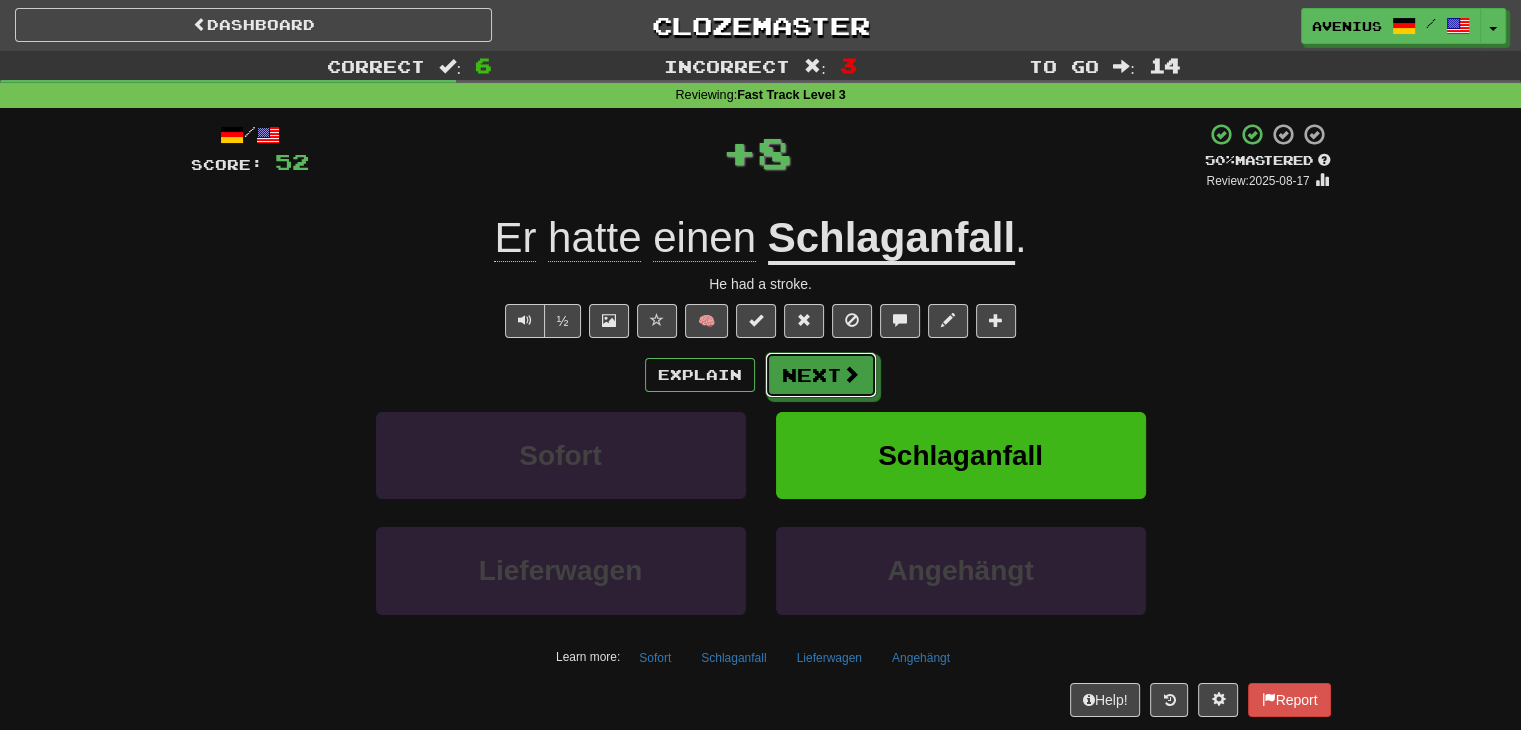 click on "Next" at bounding box center (821, 375) 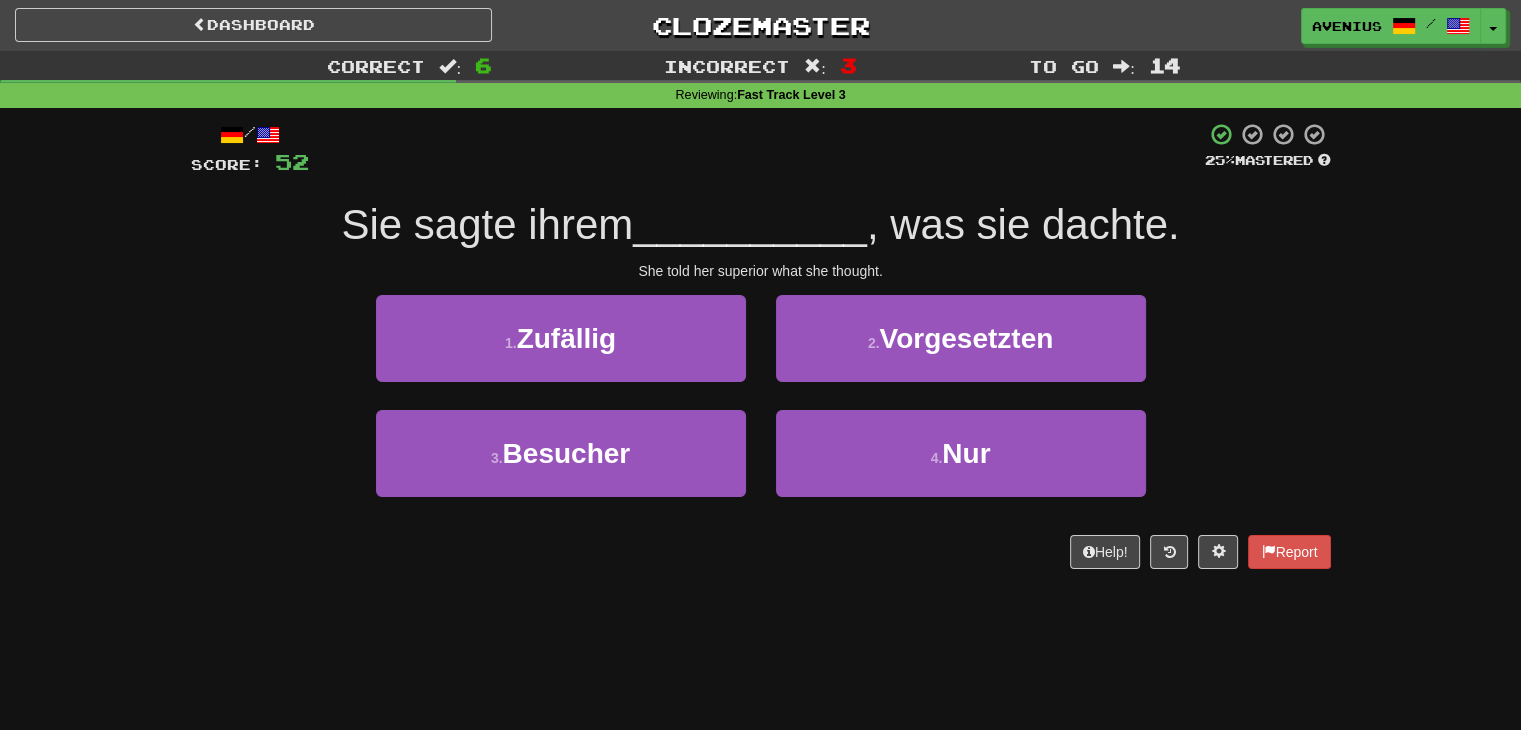 drag, startPoint x: 775, startPoint y: 401, endPoint x: 1327, endPoint y: 304, distance: 560.4578 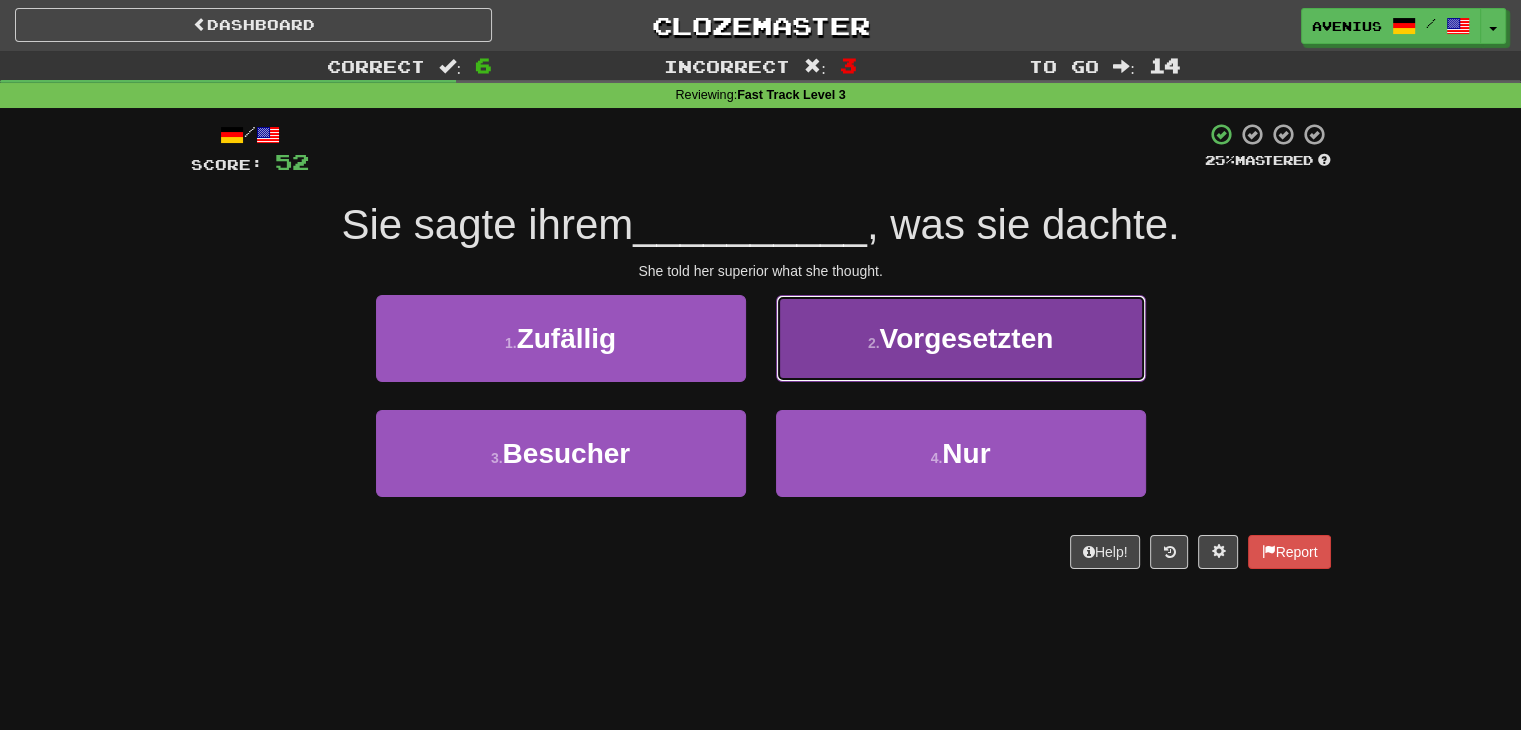click on "Vorgesetzten" at bounding box center (966, 338) 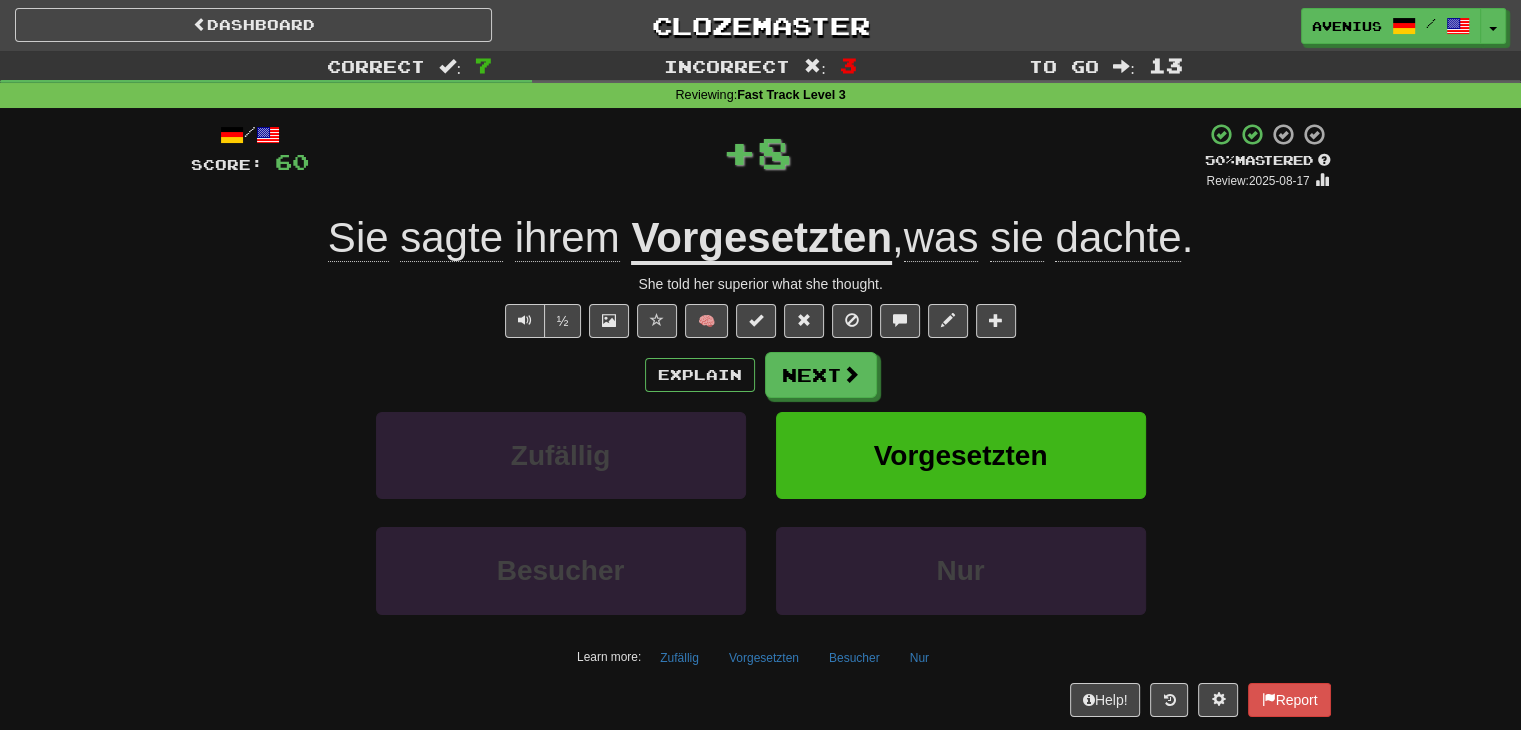 drag, startPoint x: 779, startPoint y: 405, endPoint x: 474, endPoint y: 348, distance: 310.28052 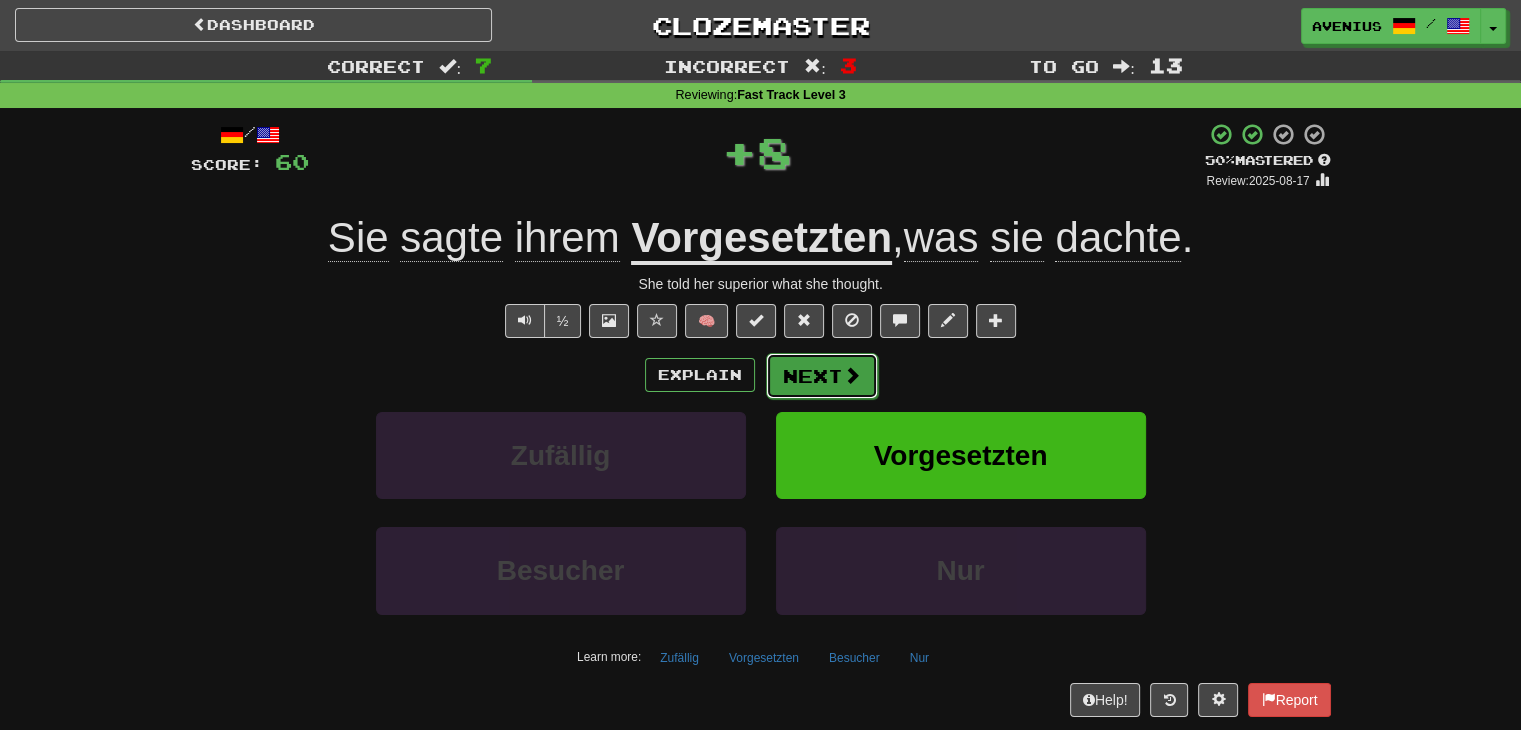 click on "Next" at bounding box center [822, 376] 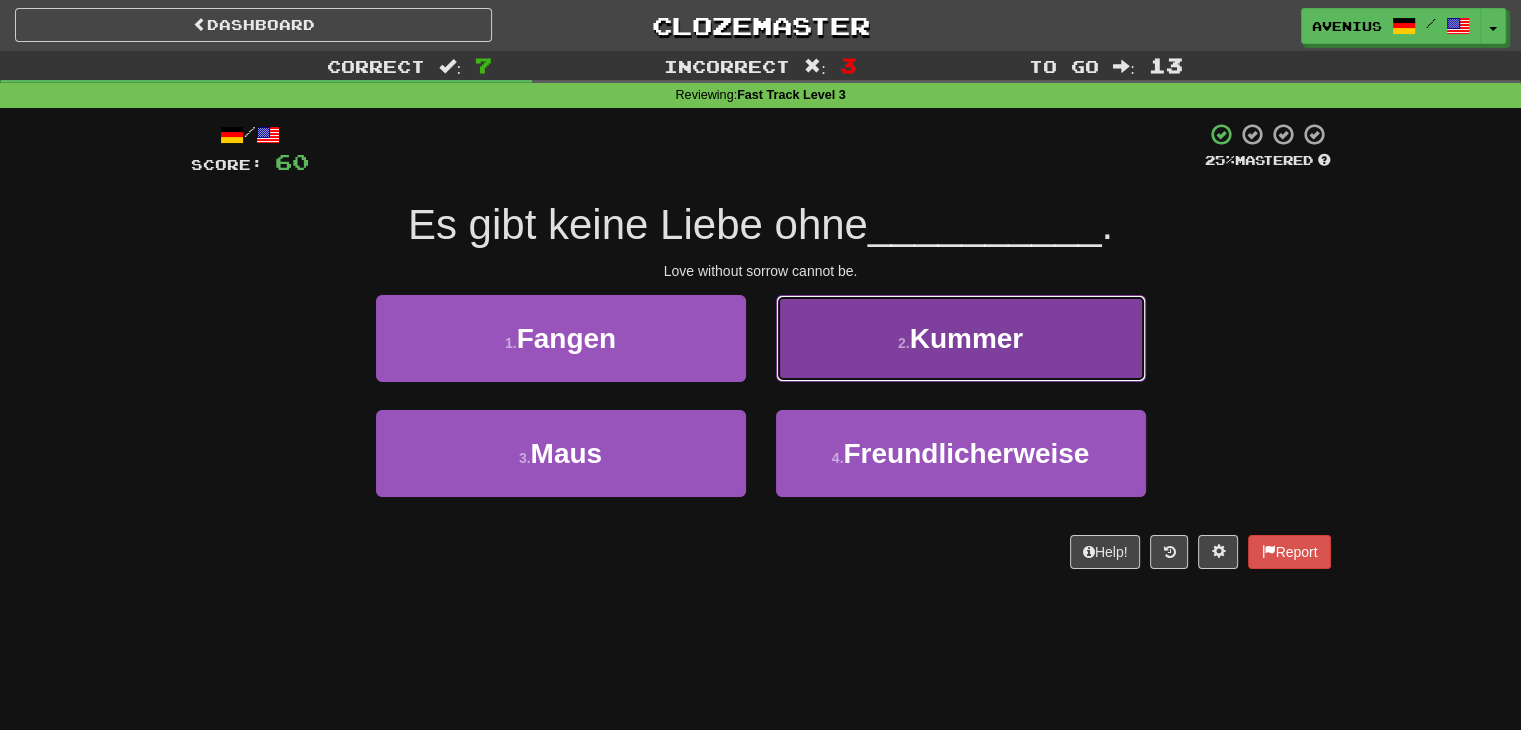 click on "2 .  Kummer" at bounding box center (961, 338) 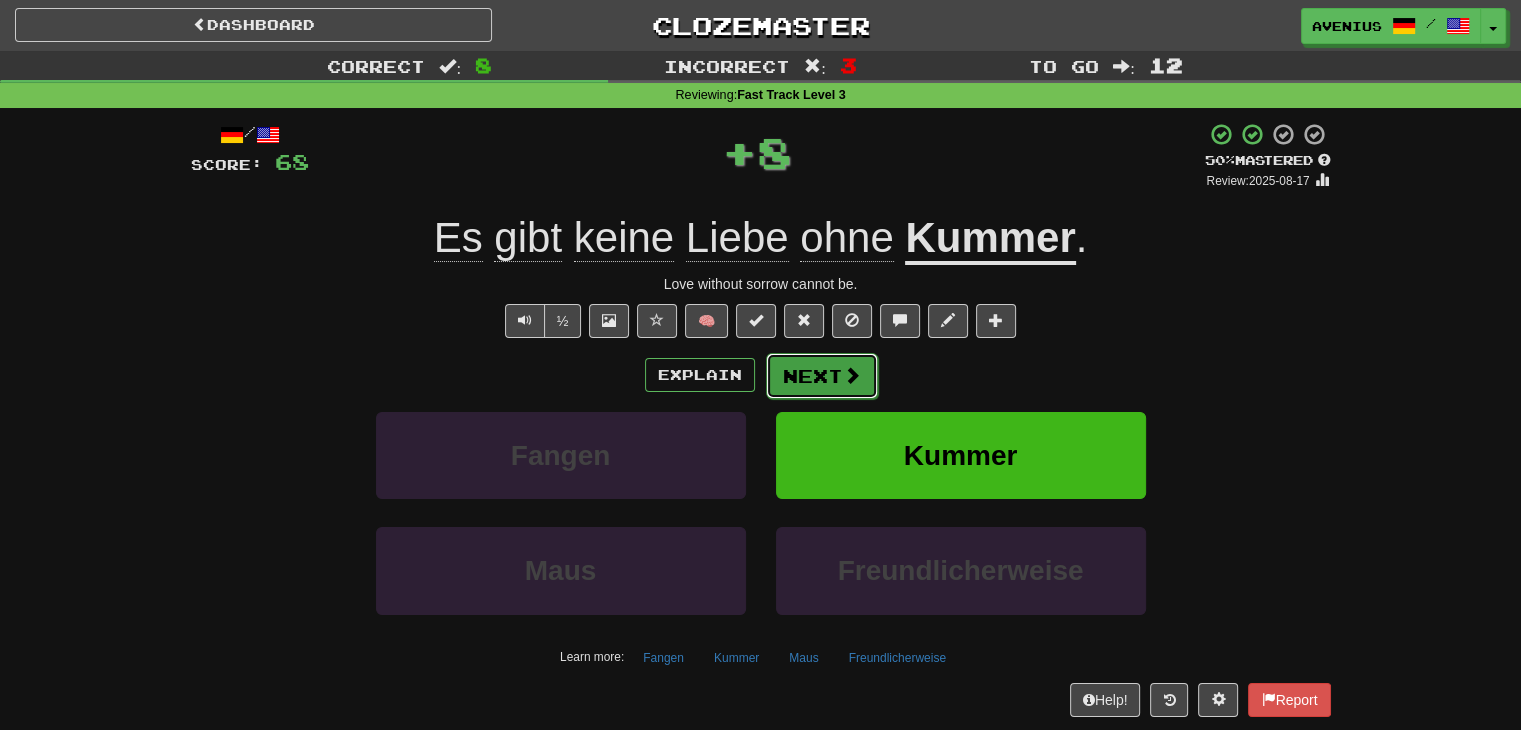 click on "Next" at bounding box center (822, 376) 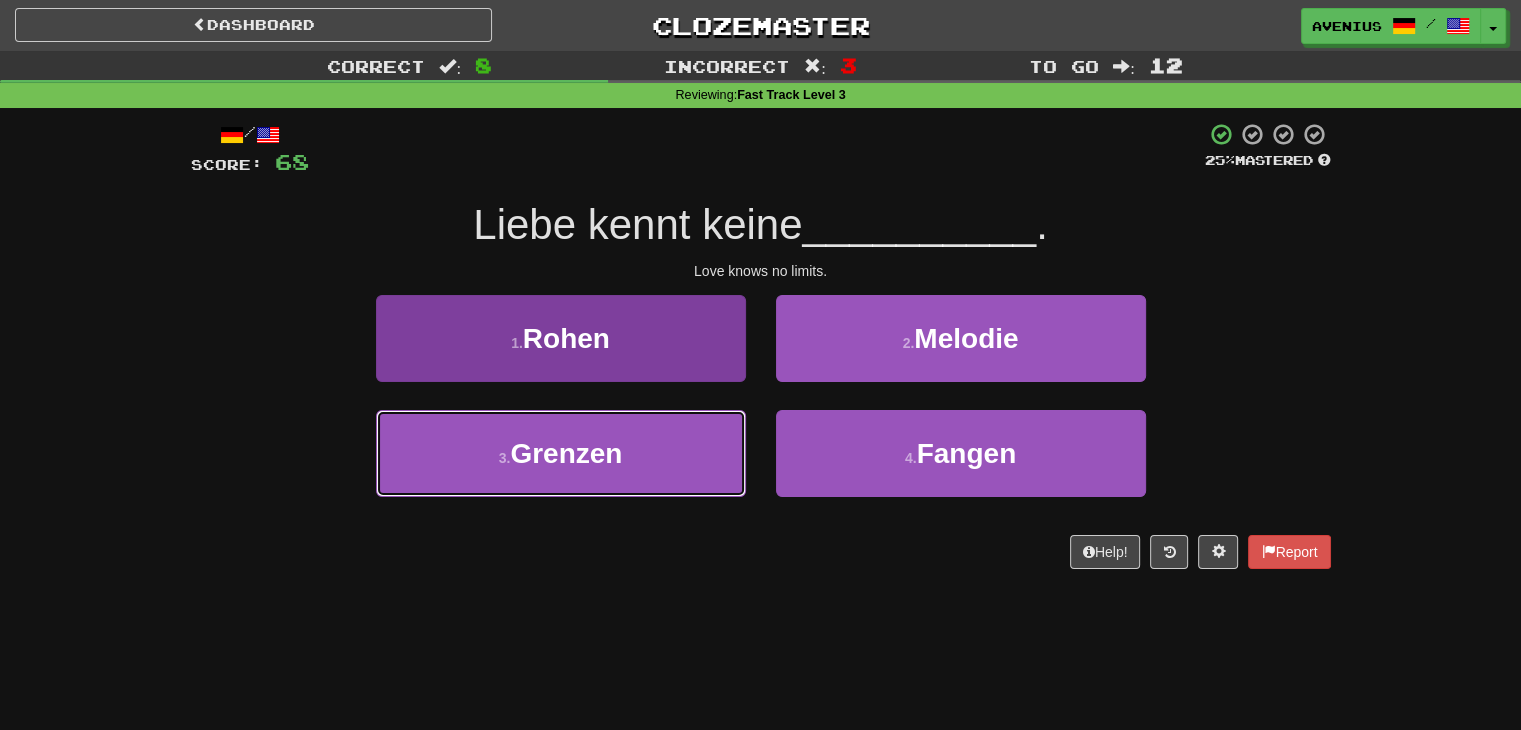 drag, startPoint x: 648, startPoint y: 458, endPoint x: 706, endPoint y: 424, distance: 67.23094 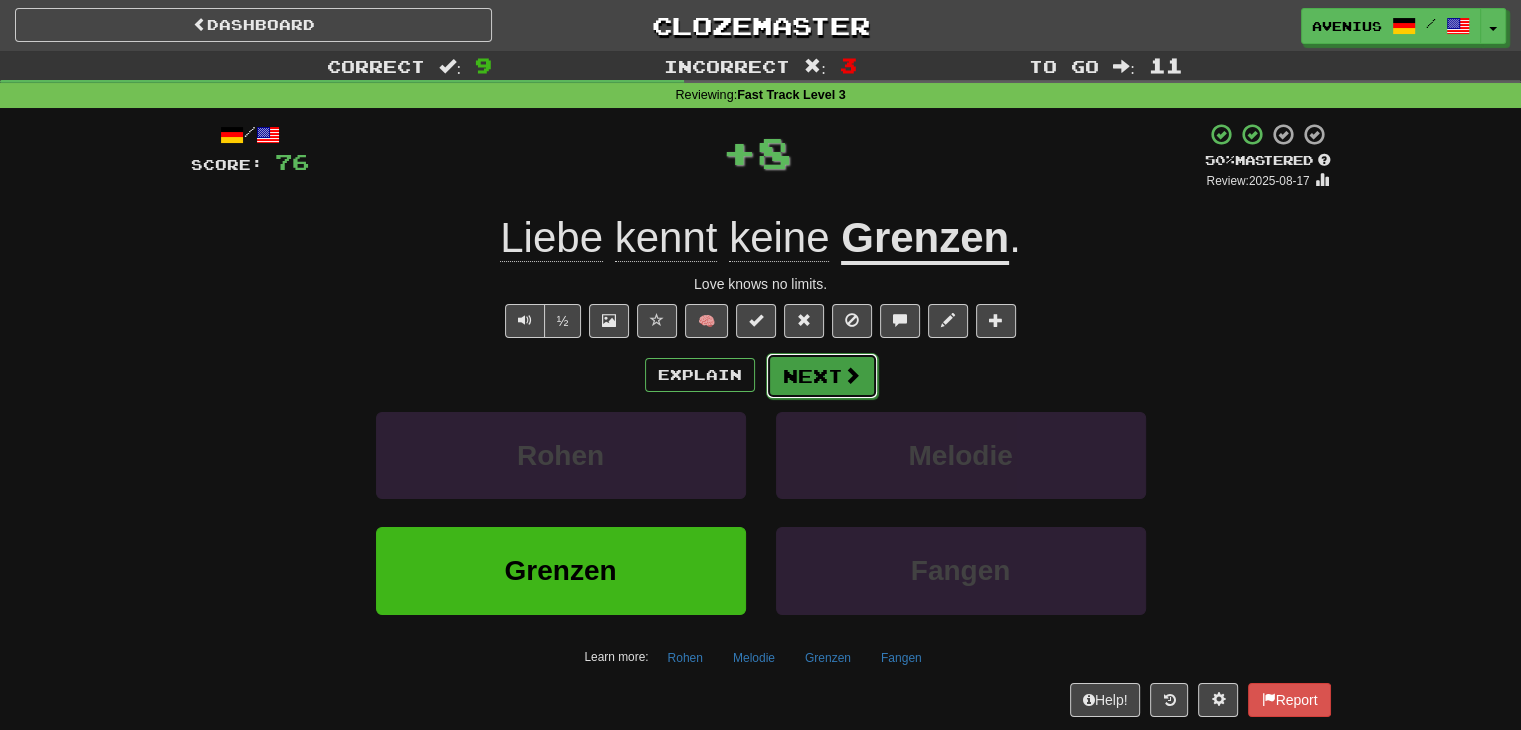 click on "Next" at bounding box center [822, 376] 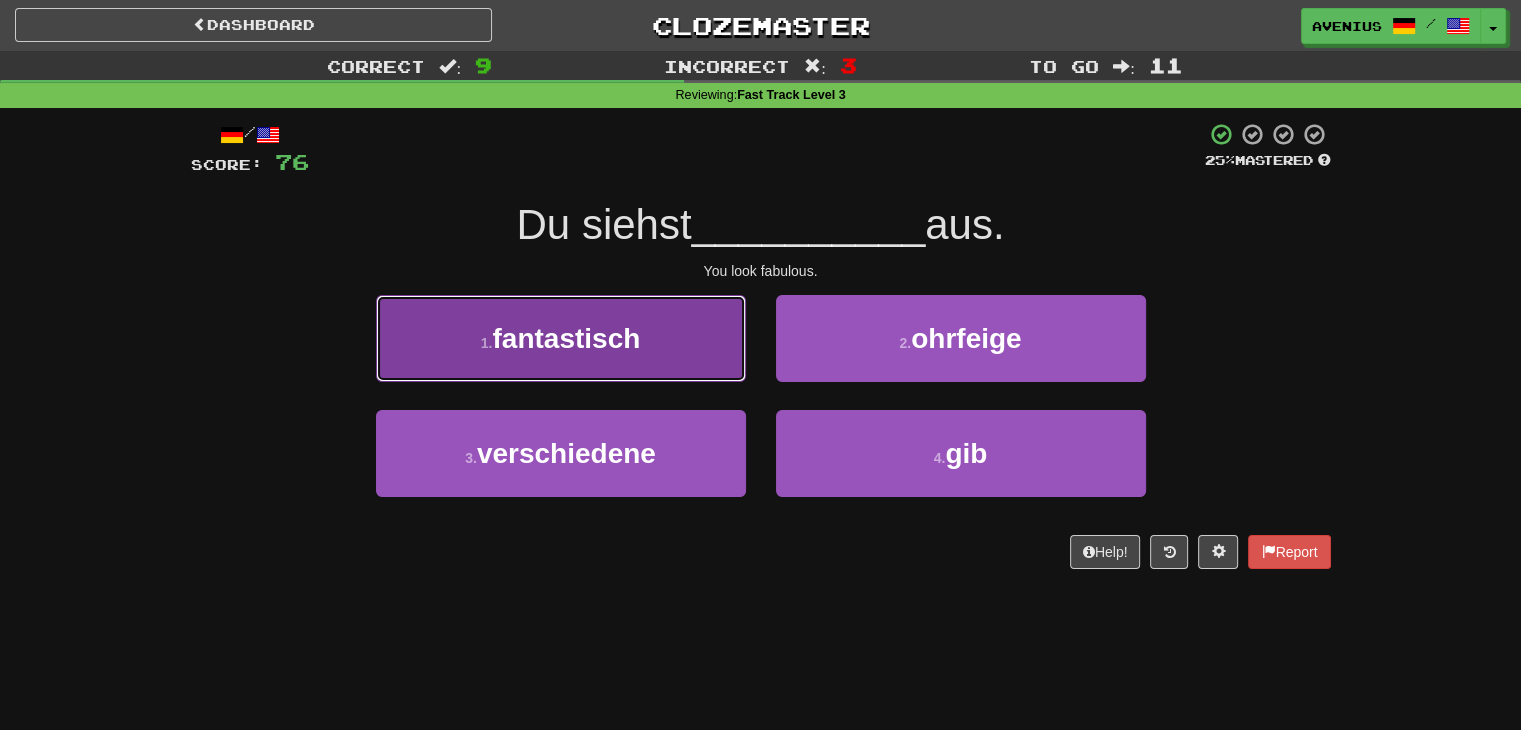click on "1 .  fantastisch" at bounding box center (561, 338) 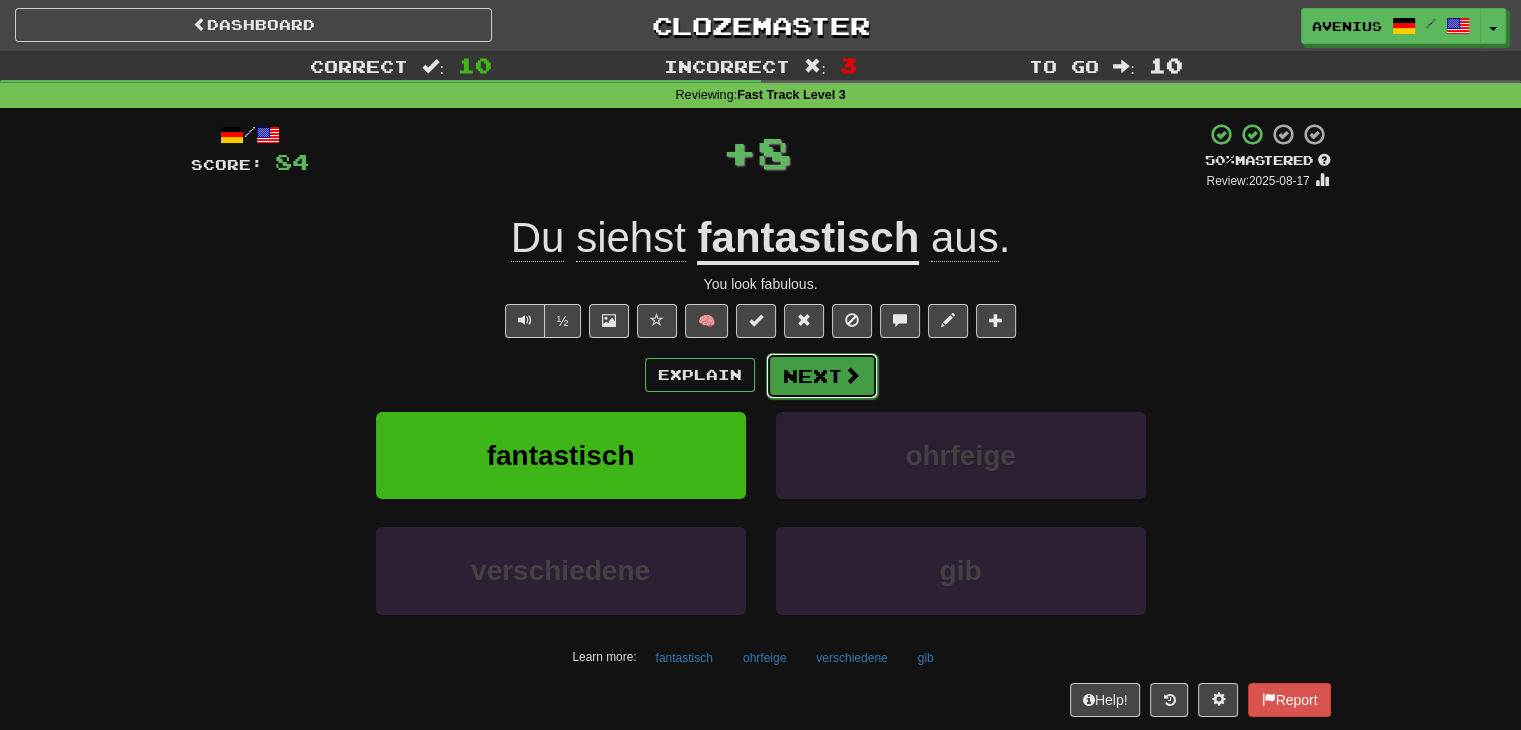 click on "Next" at bounding box center (822, 376) 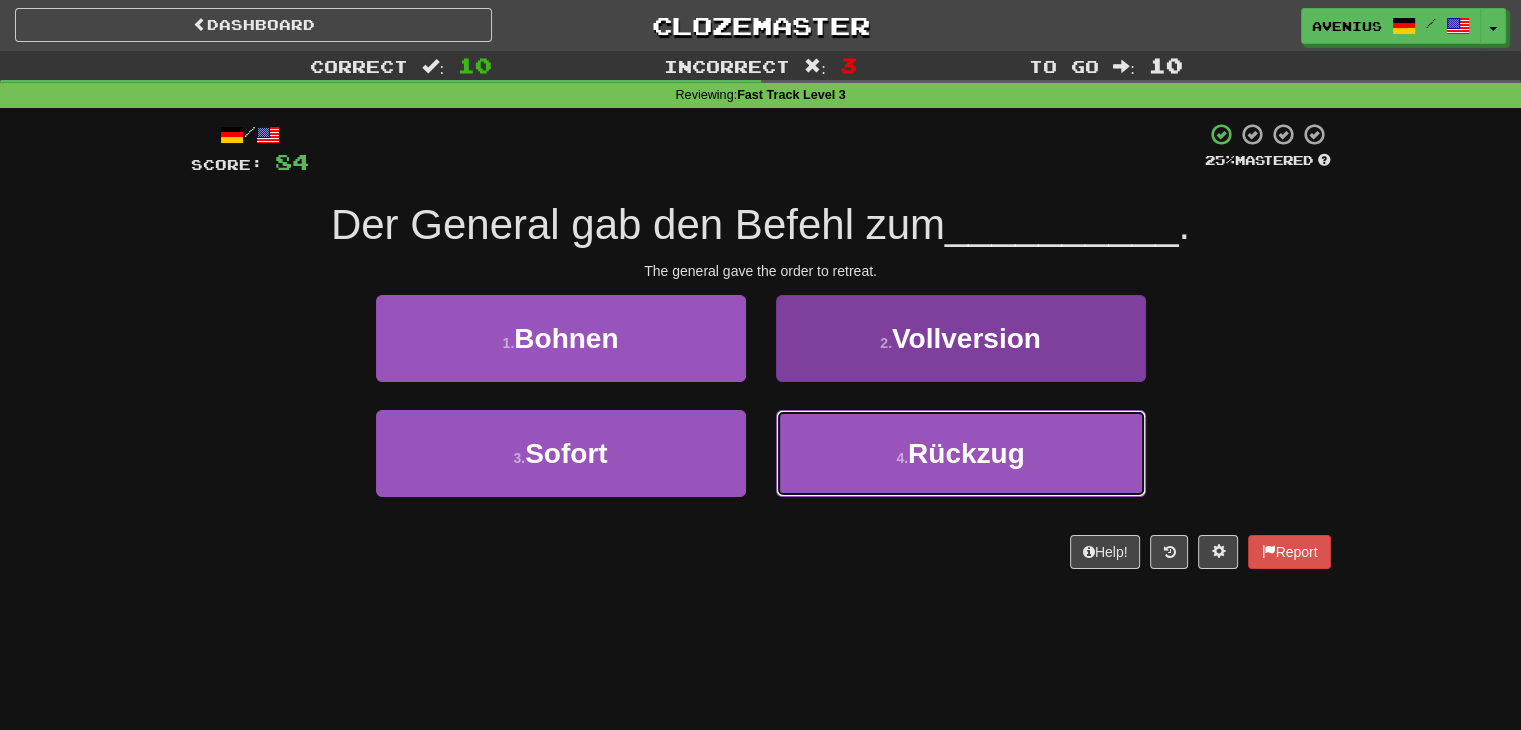 drag, startPoint x: 848, startPoint y: 455, endPoint x: 832, endPoint y: 439, distance: 22.627417 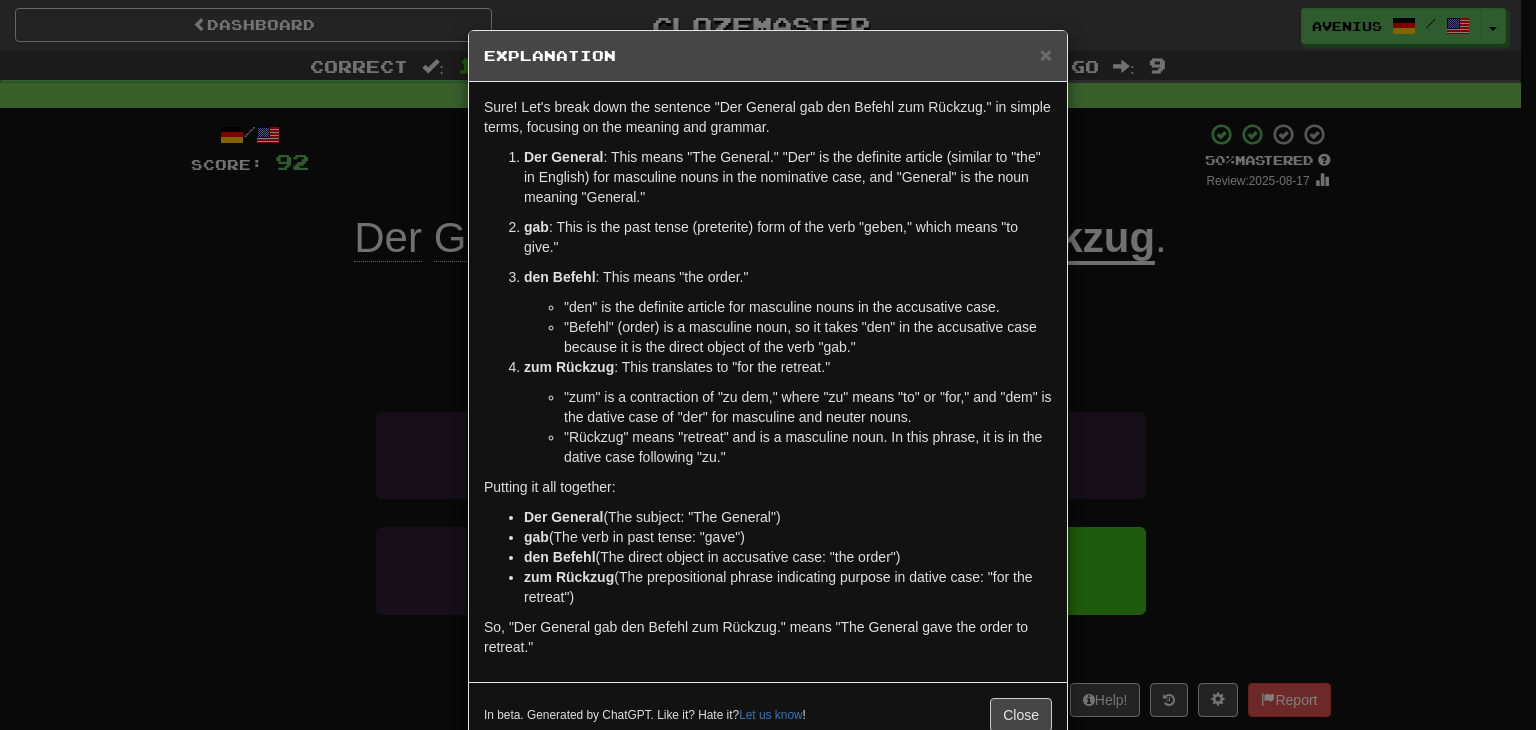 click on "× Explanation Sure! Let's break down the sentence "Der General gab den Befehl zum Rückzug." in simple terms, focusing on the meaning and grammar.
Der General : This means "The General." "Der" is the definite article (similar to "the" in English) for masculine nouns in the nominative case, and "General" is the noun meaning "General."
gab : This is the past tense (preterite) form of the verb "geben," which means "to give."
den Befehl : This means "the order."
"den" is the definite article for masculine nouns in the accusative case.
"Befehl" (order) is a masculine noun, so it takes "den" in the accusative case because it is the direct object of the verb "gab."
zum Rückzug : This translates to "for the retreat."
"zum" is a contraction of "zu dem," where "zu" means "to" or "for," and "dem" is the dative case of "der" for masculine and neuter nouns.
"Rückzug" means "retreat" and is a masculine noun. In this phrase, it is in the dative case following "zu."
gab" at bounding box center (768, 365) 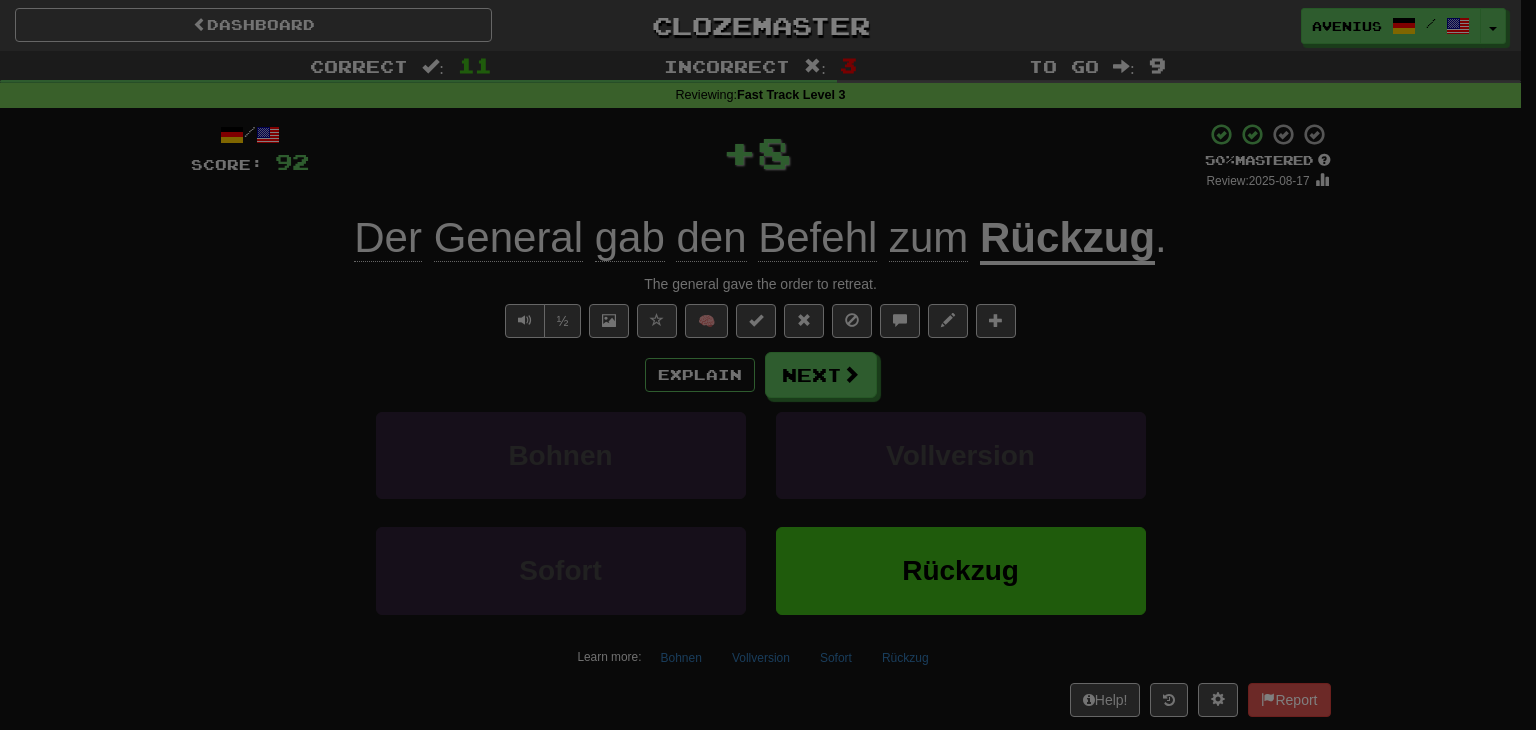 click at bounding box center (768, 365) 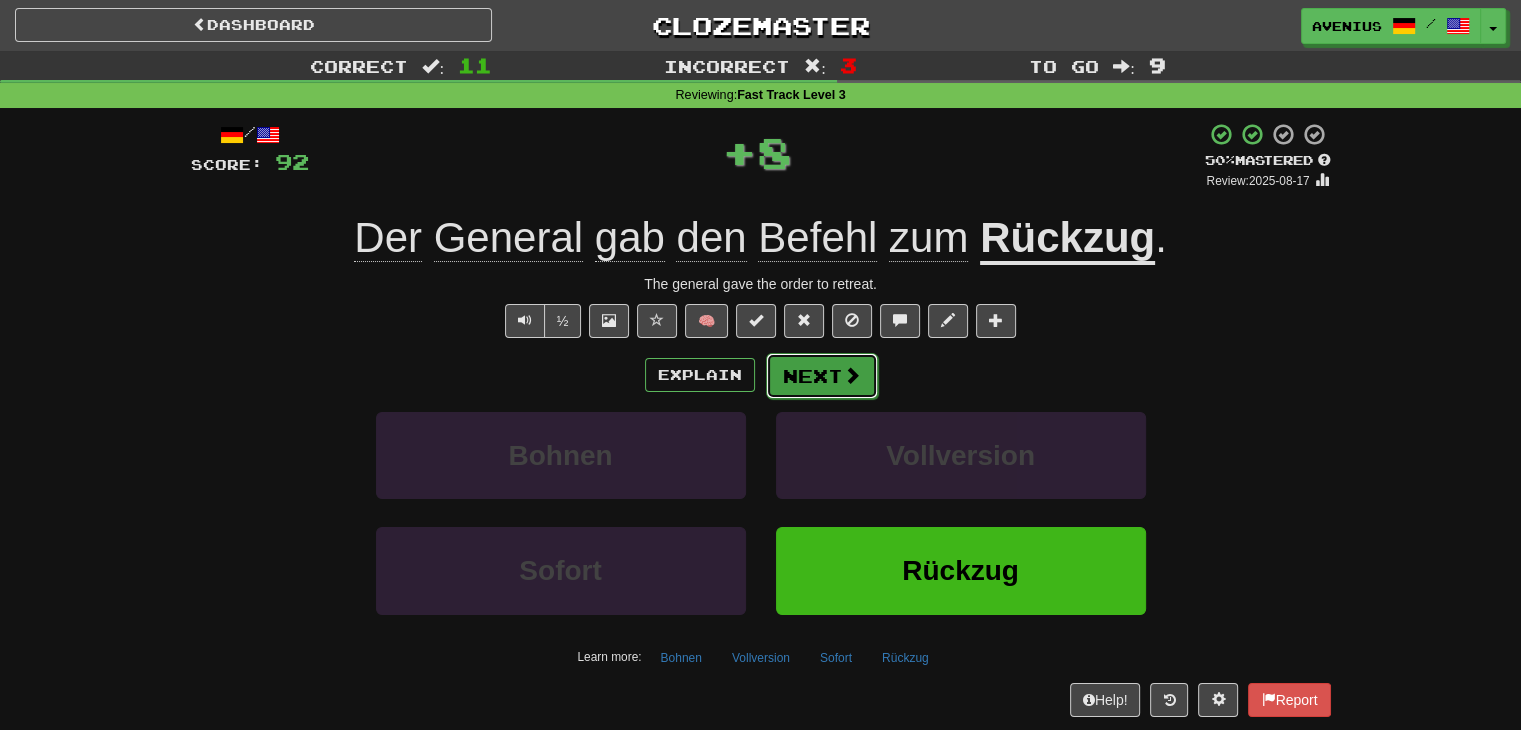 click at bounding box center [852, 375] 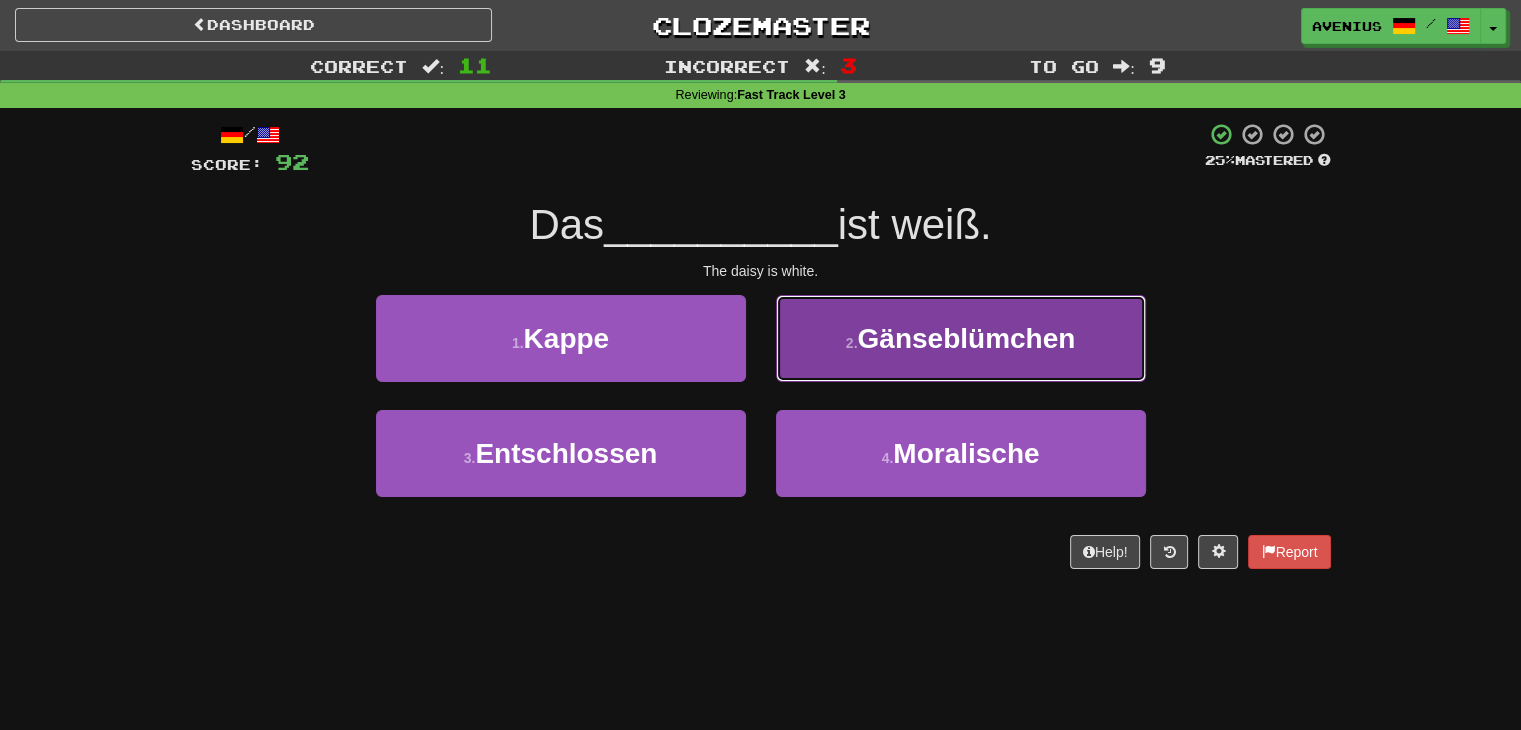 click on "2 .  Gänseblümchen" at bounding box center (961, 338) 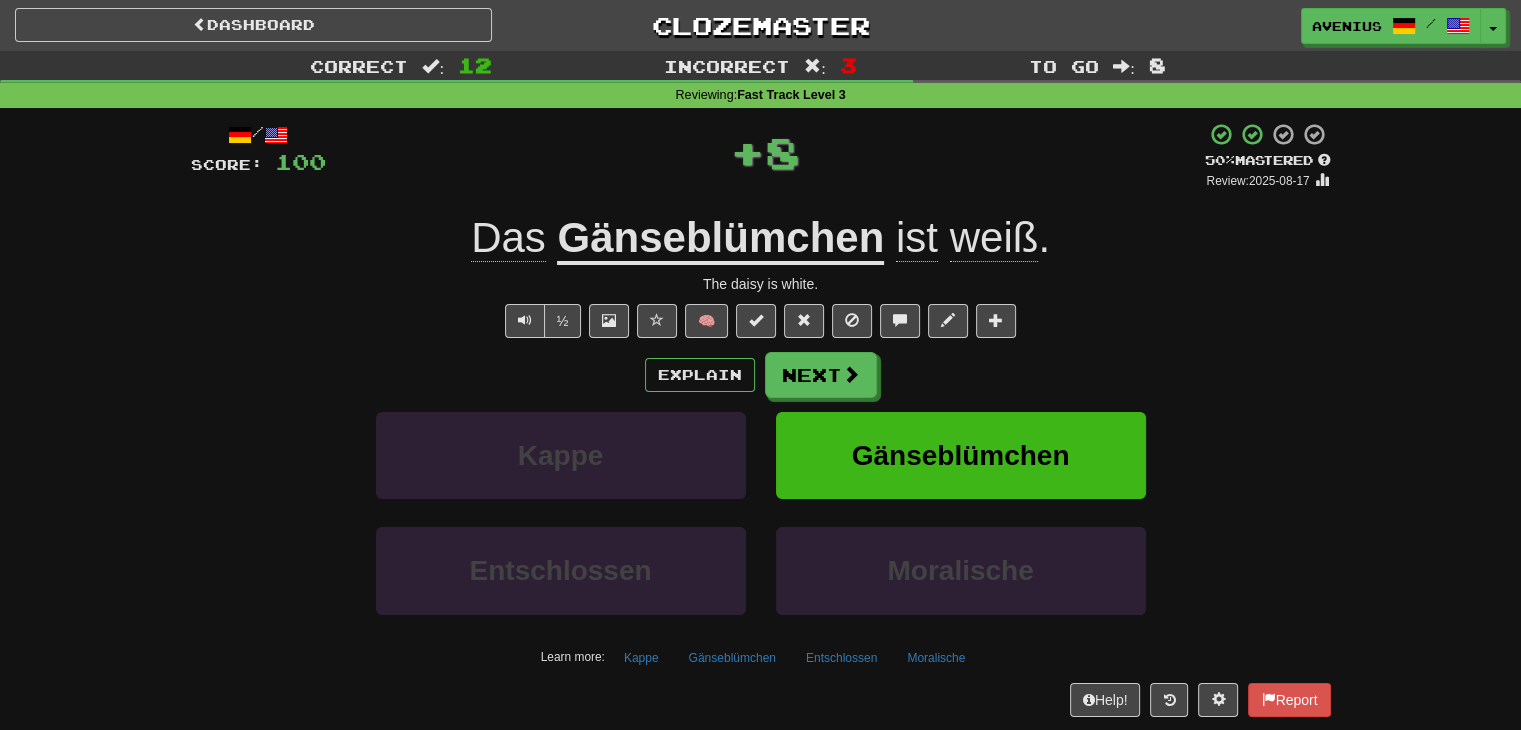 click on "Next" at bounding box center (821, 375) 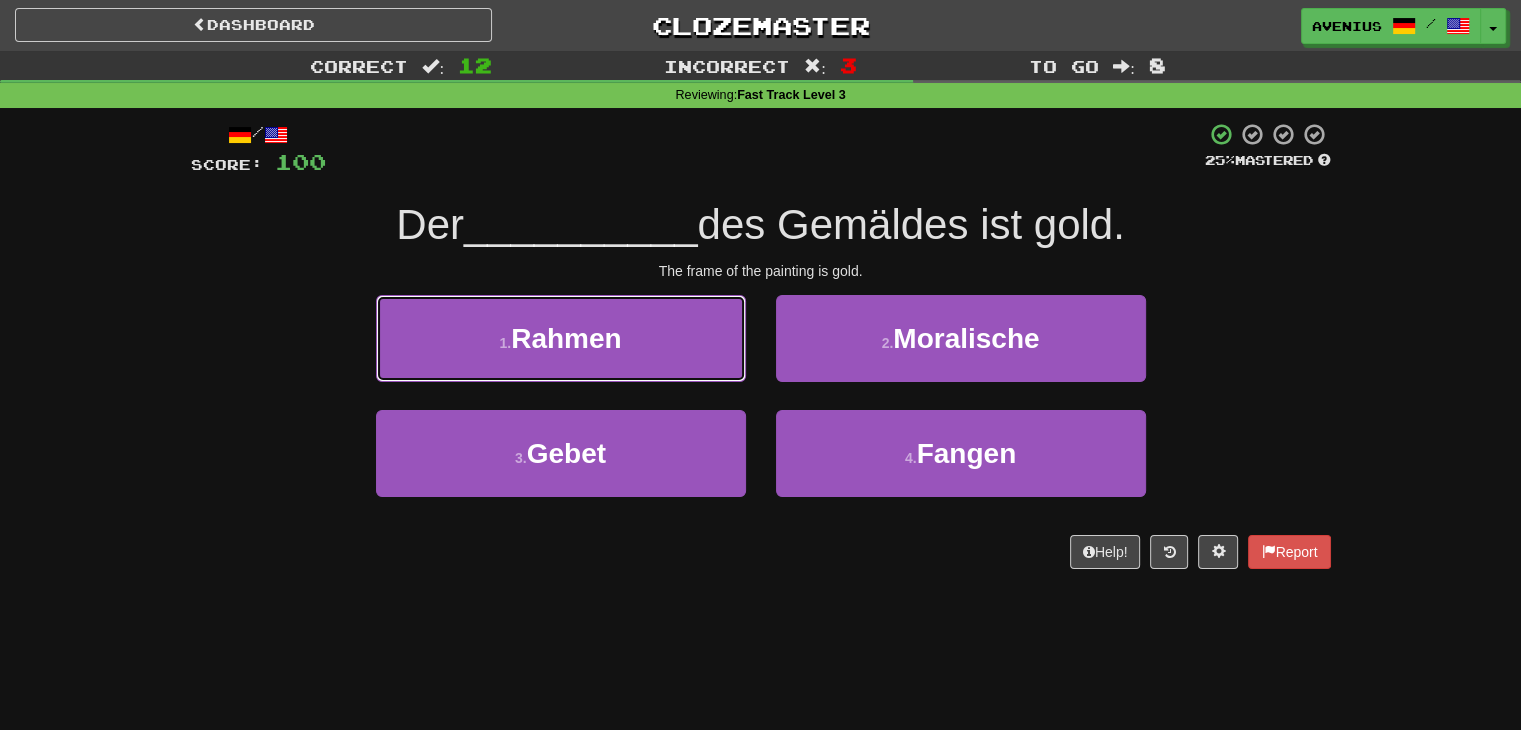 click on "1 .  Rahmen" at bounding box center (561, 338) 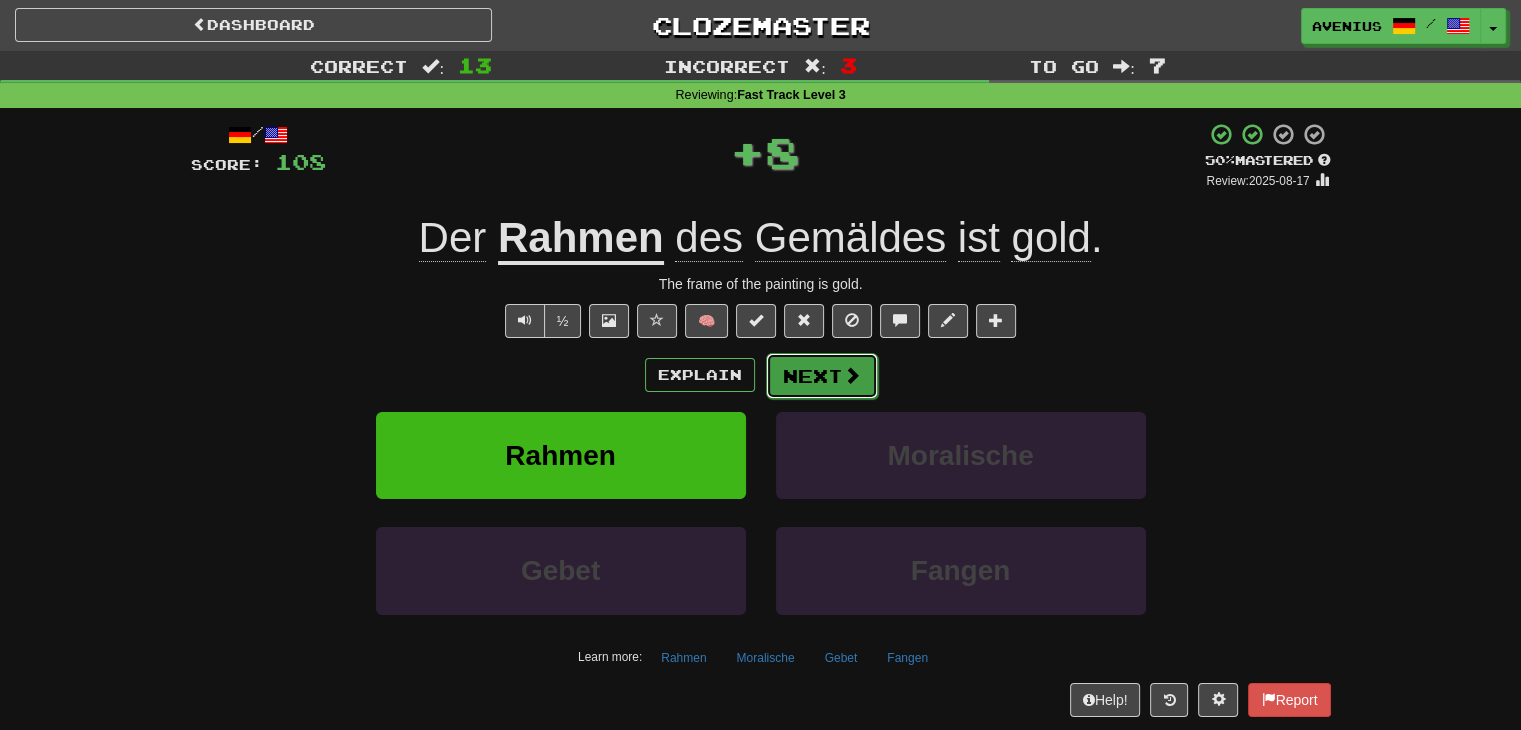 click on "Next" at bounding box center [822, 376] 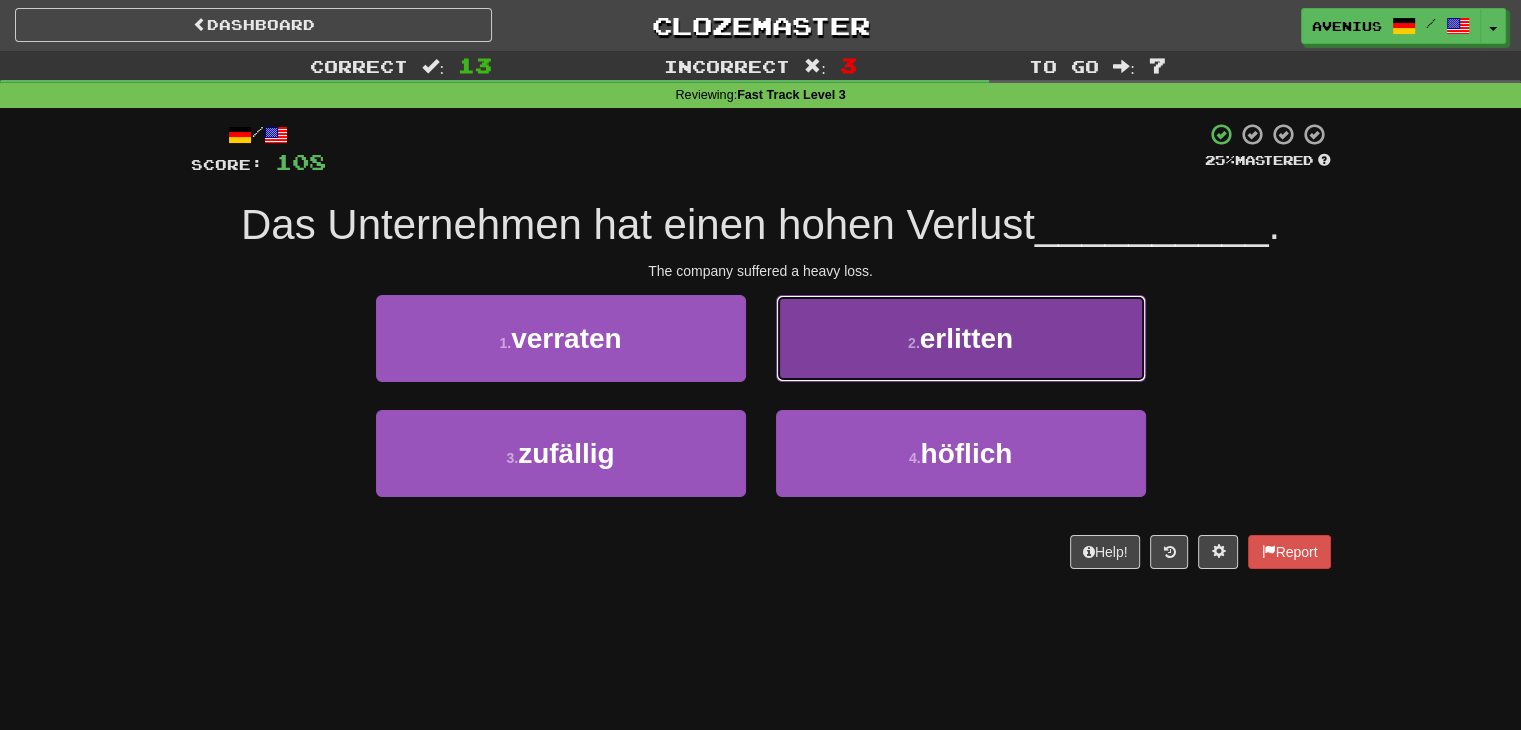 click on "2 .  erlitten" at bounding box center (961, 338) 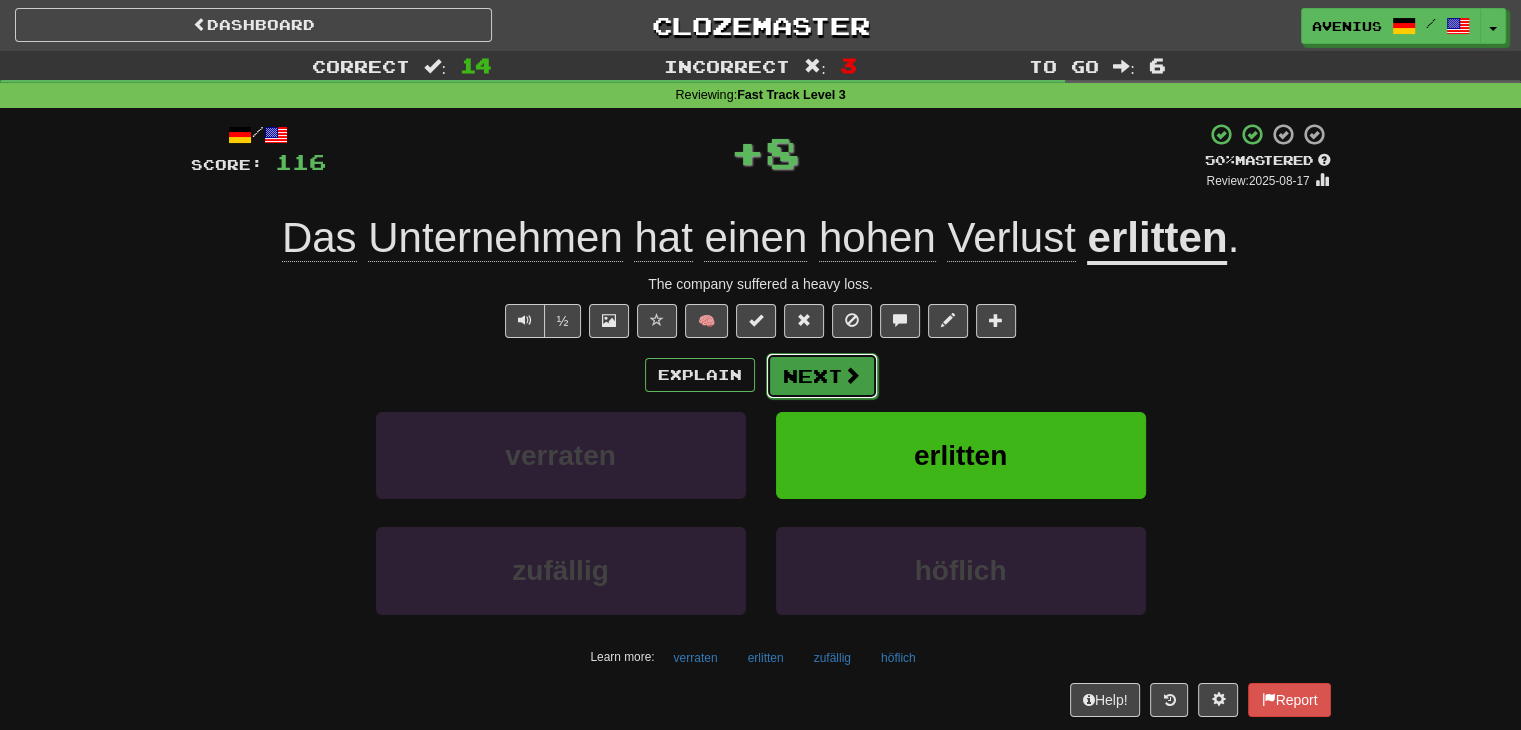click on "Next" at bounding box center [822, 376] 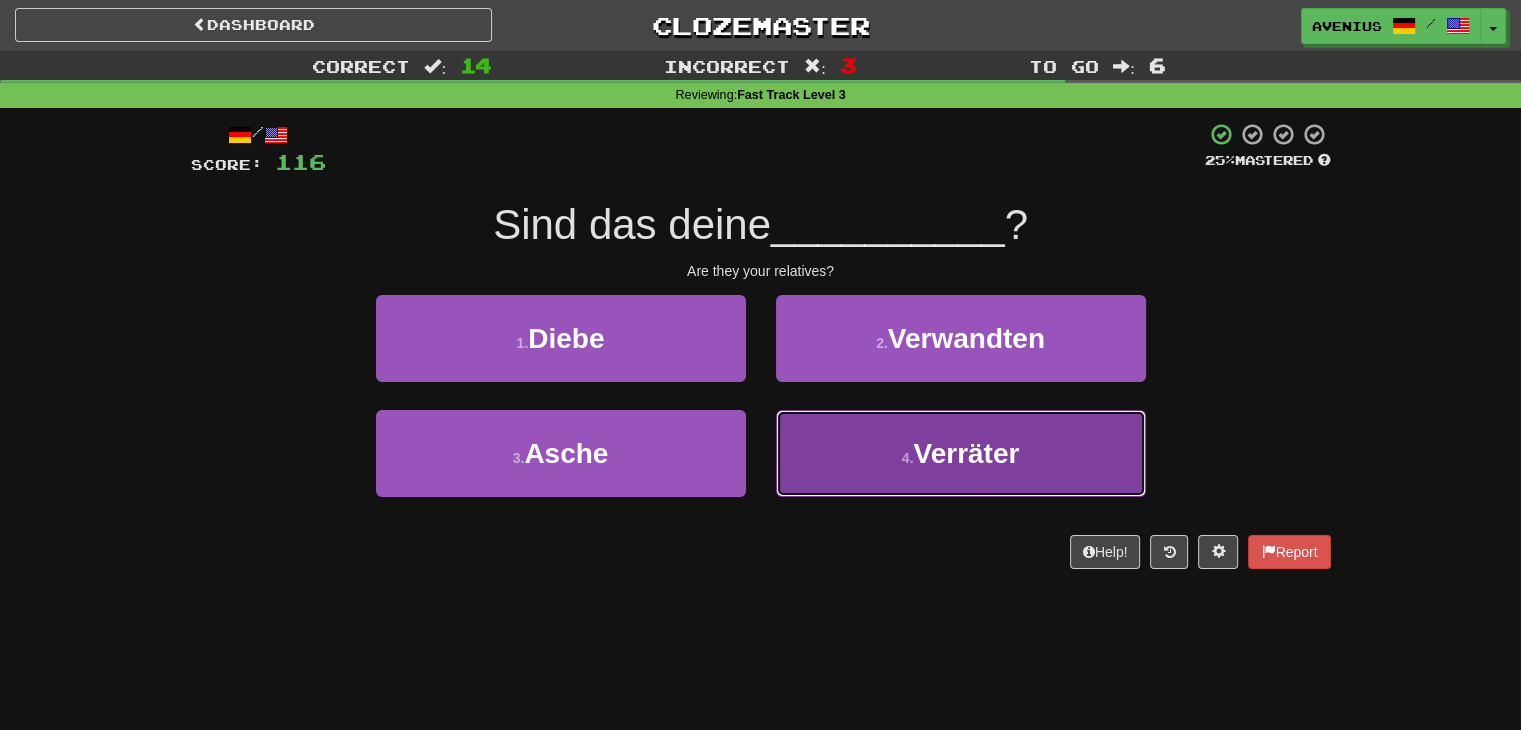 click on "Verräter" at bounding box center [966, 453] 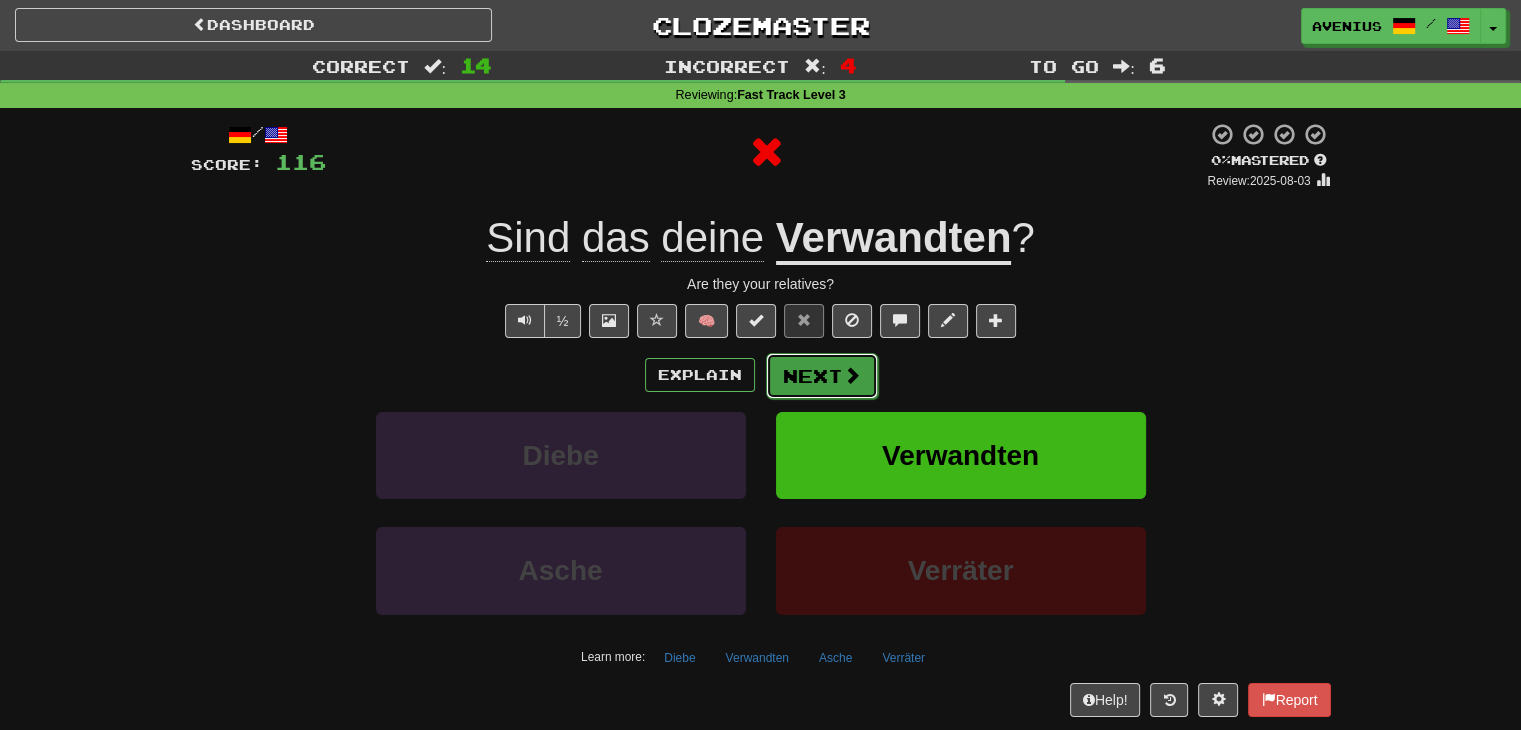 click on "Next" at bounding box center (822, 376) 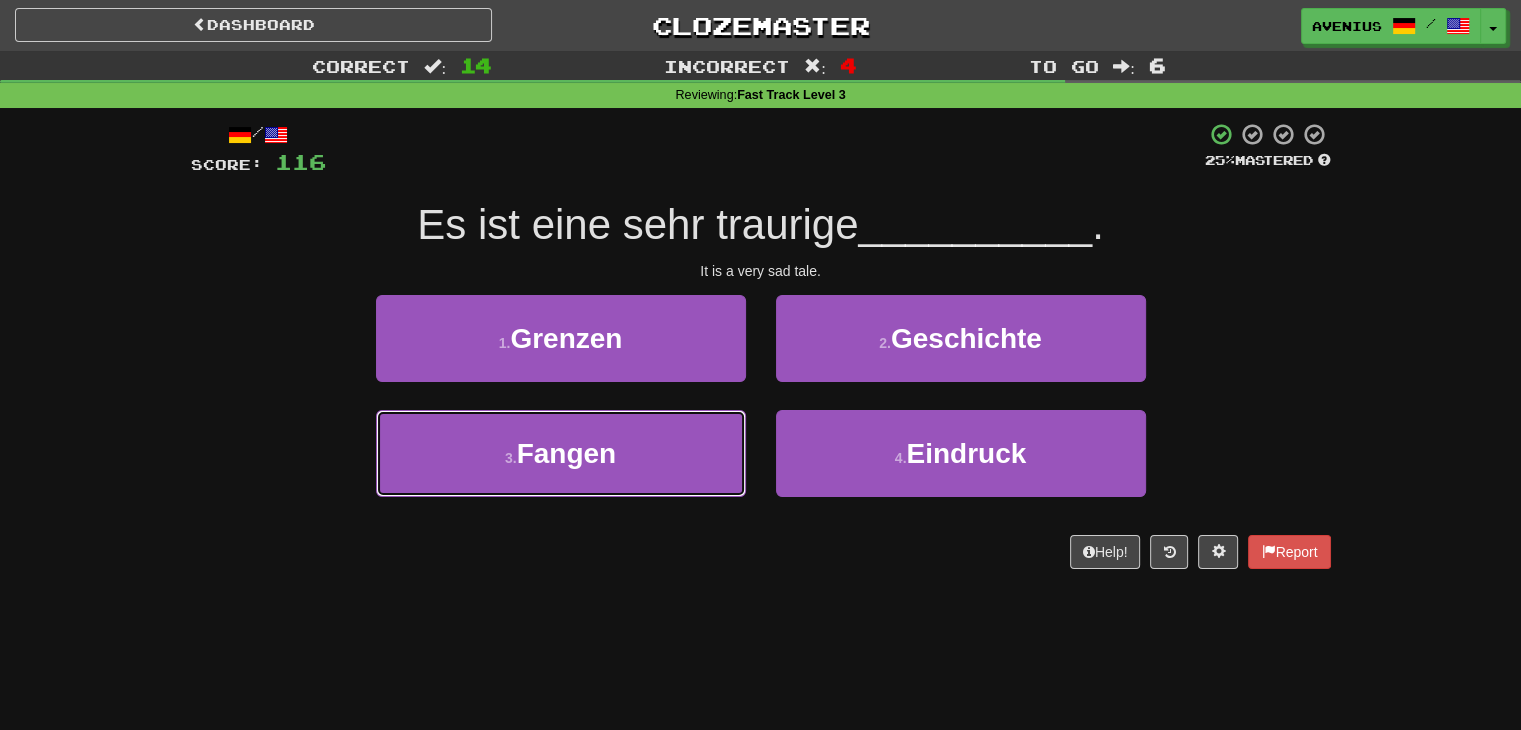 drag, startPoint x: 702, startPoint y: 463, endPoint x: 808, endPoint y: 399, distance: 123.82246 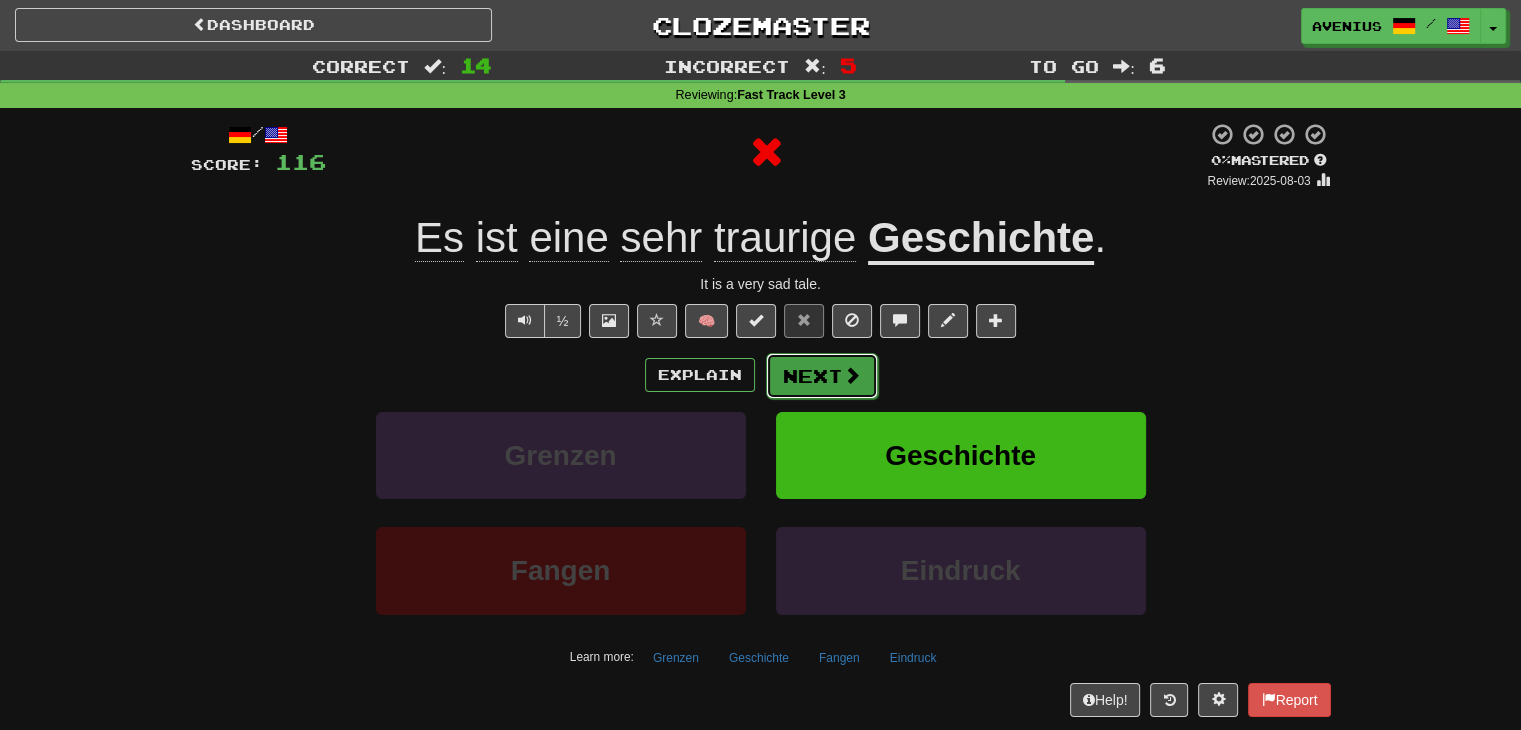 click at bounding box center (852, 375) 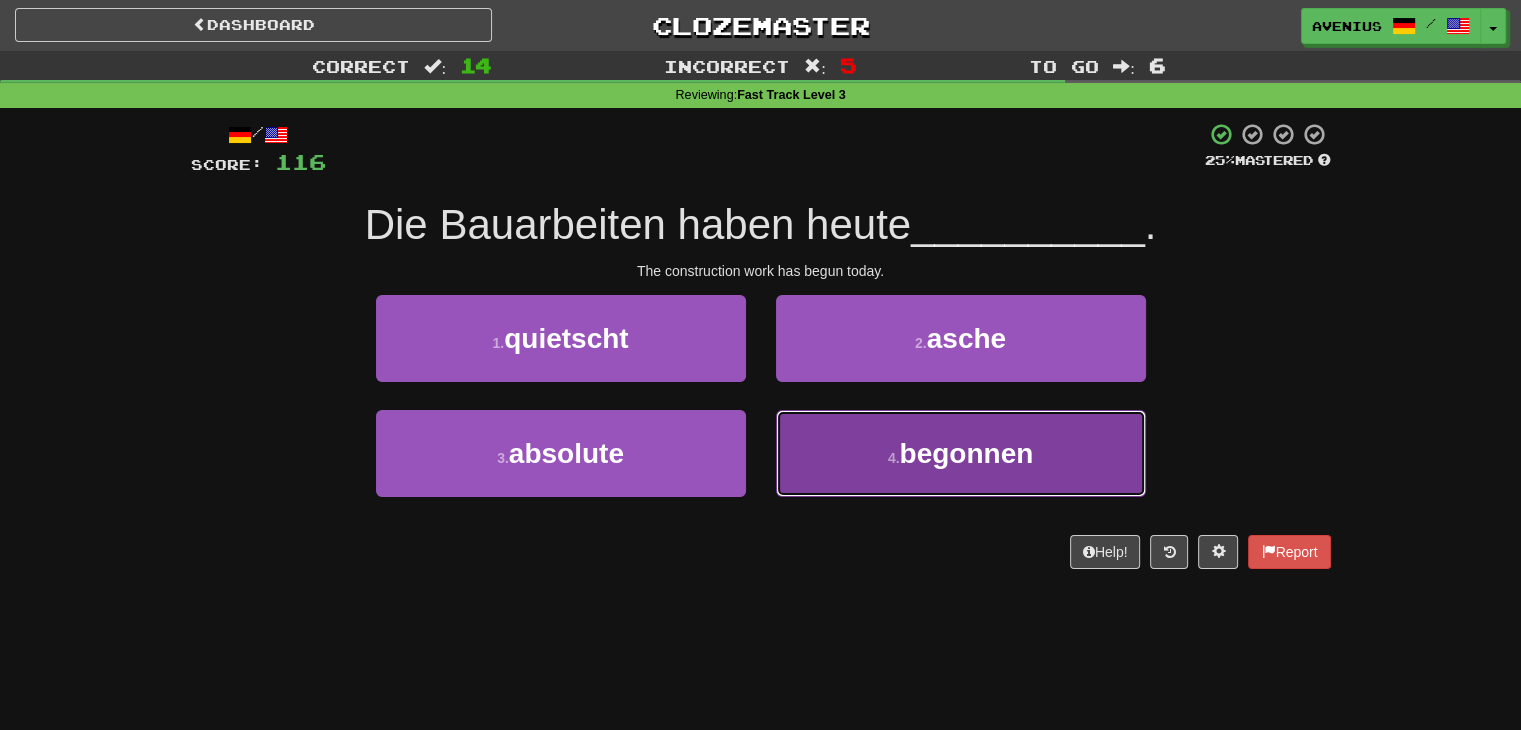 click on "4 .  begonnen" at bounding box center [961, 453] 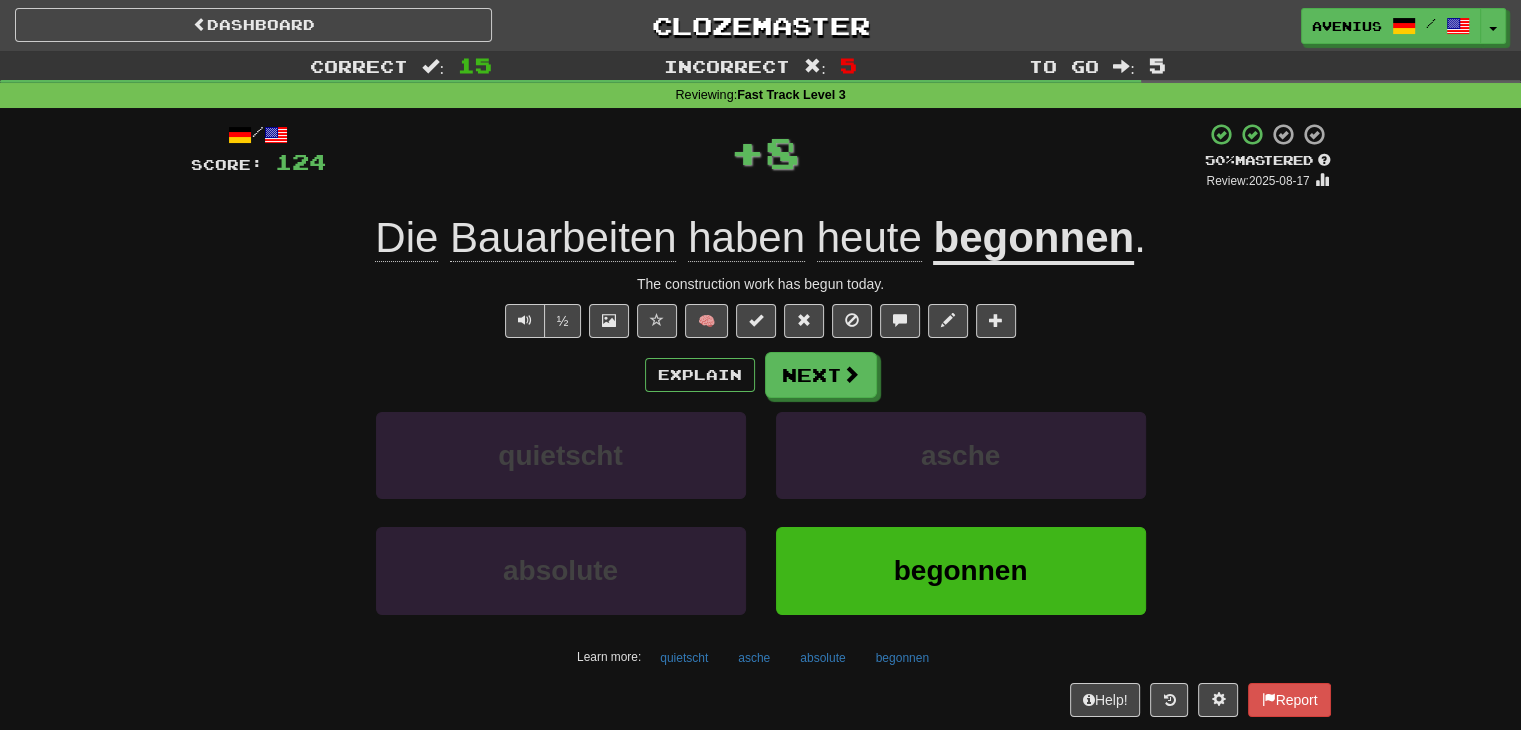 click on "Next" at bounding box center (821, 375) 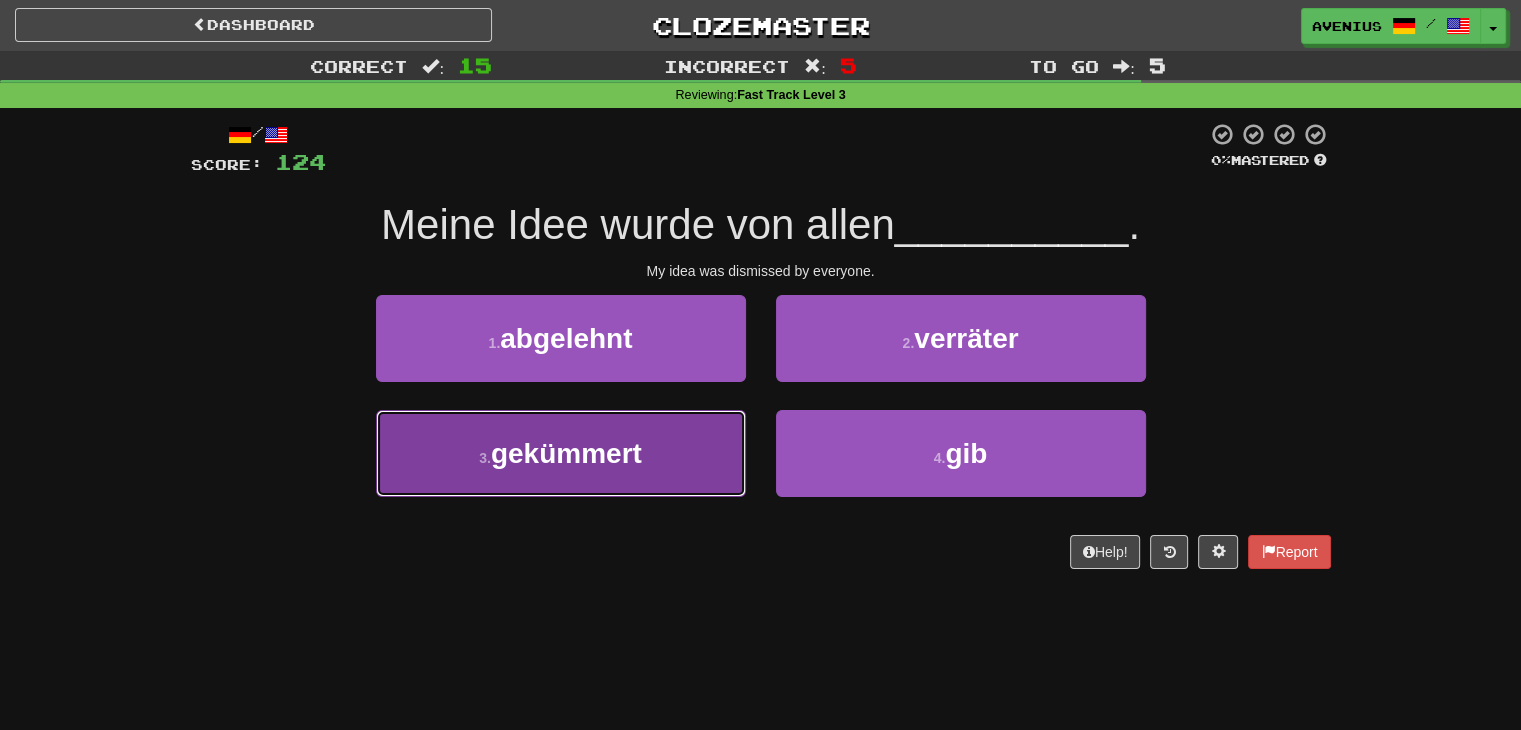 click on "3 .  gekümmert" at bounding box center (561, 453) 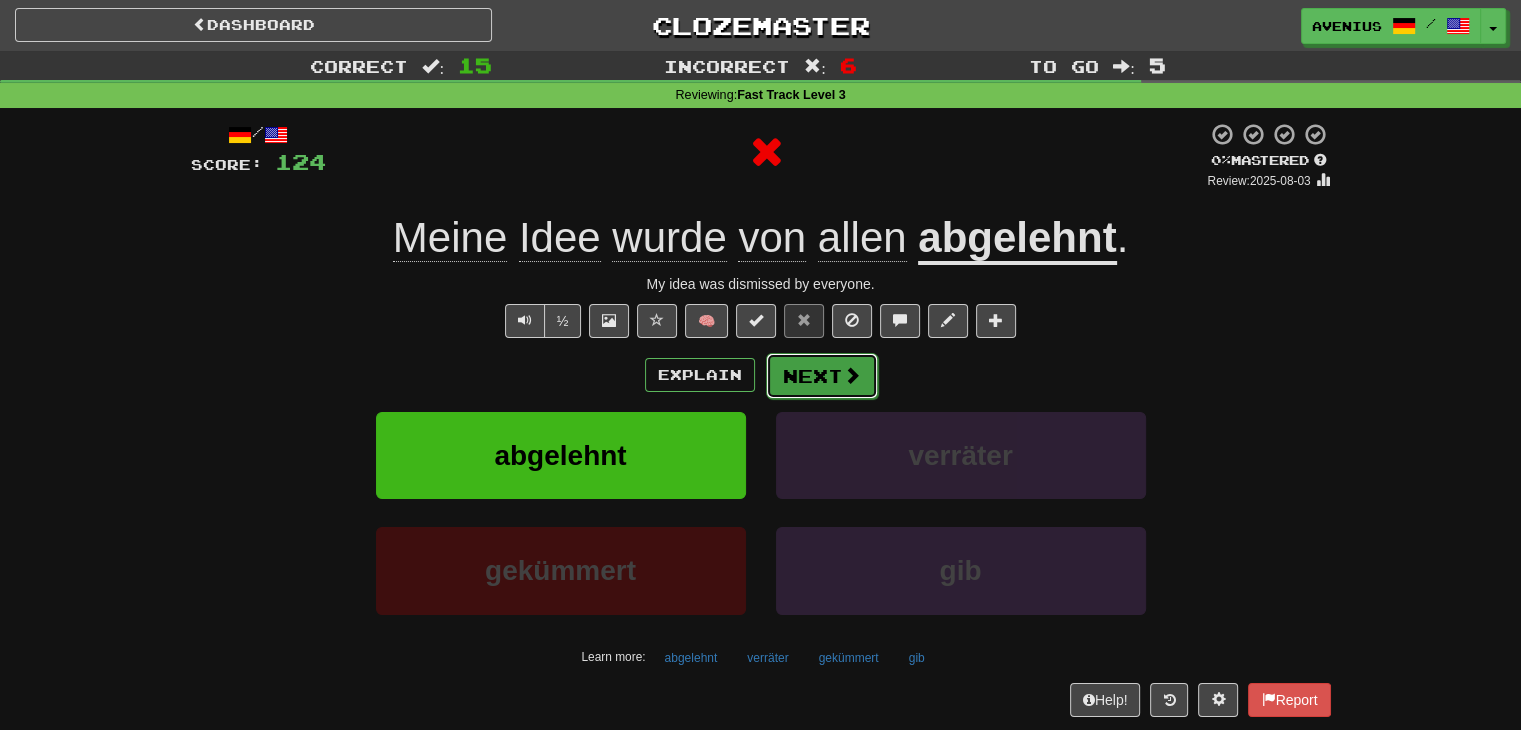 click on "Next" at bounding box center [822, 376] 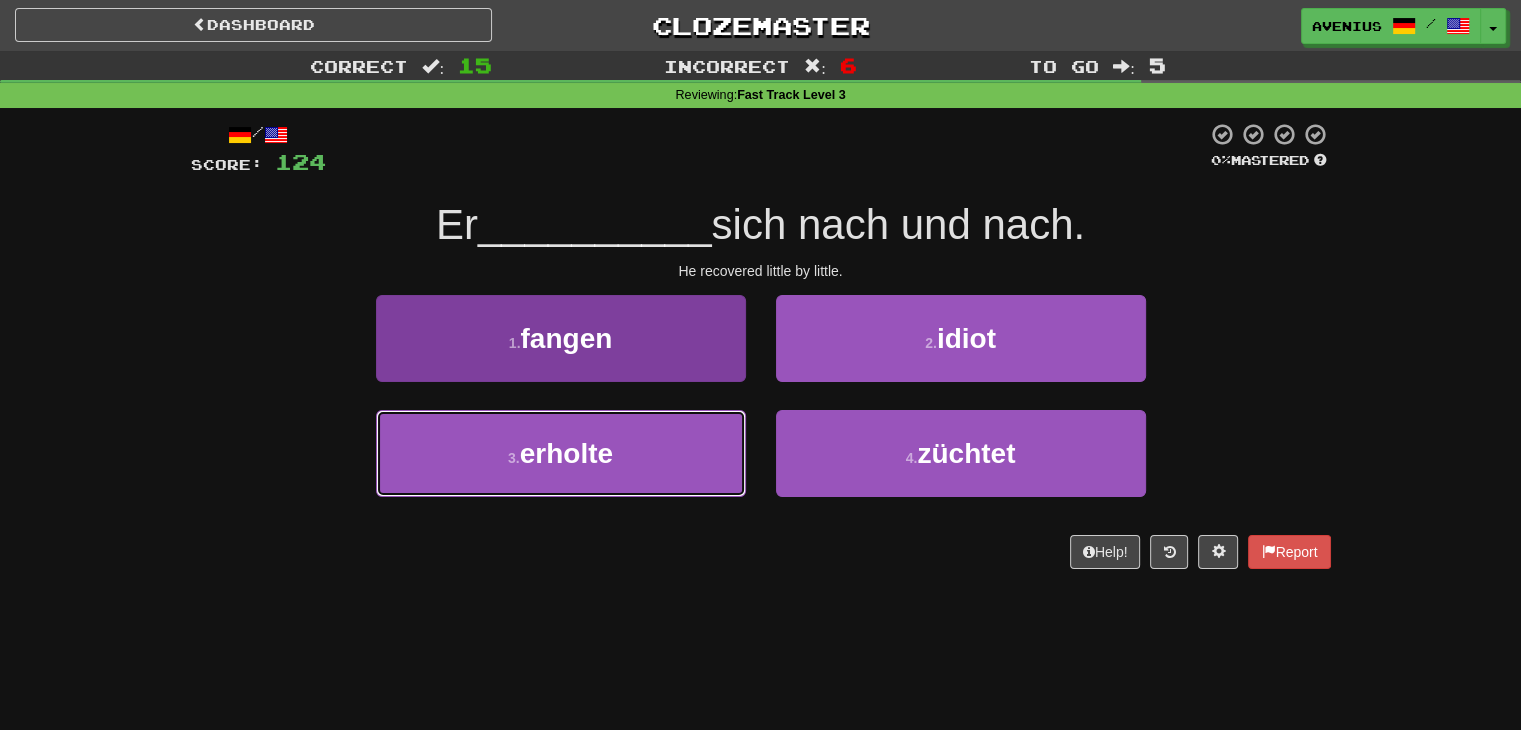 drag, startPoint x: 675, startPoint y: 457, endPoint x: 725, endPoint y: 426, distance: 58.830265 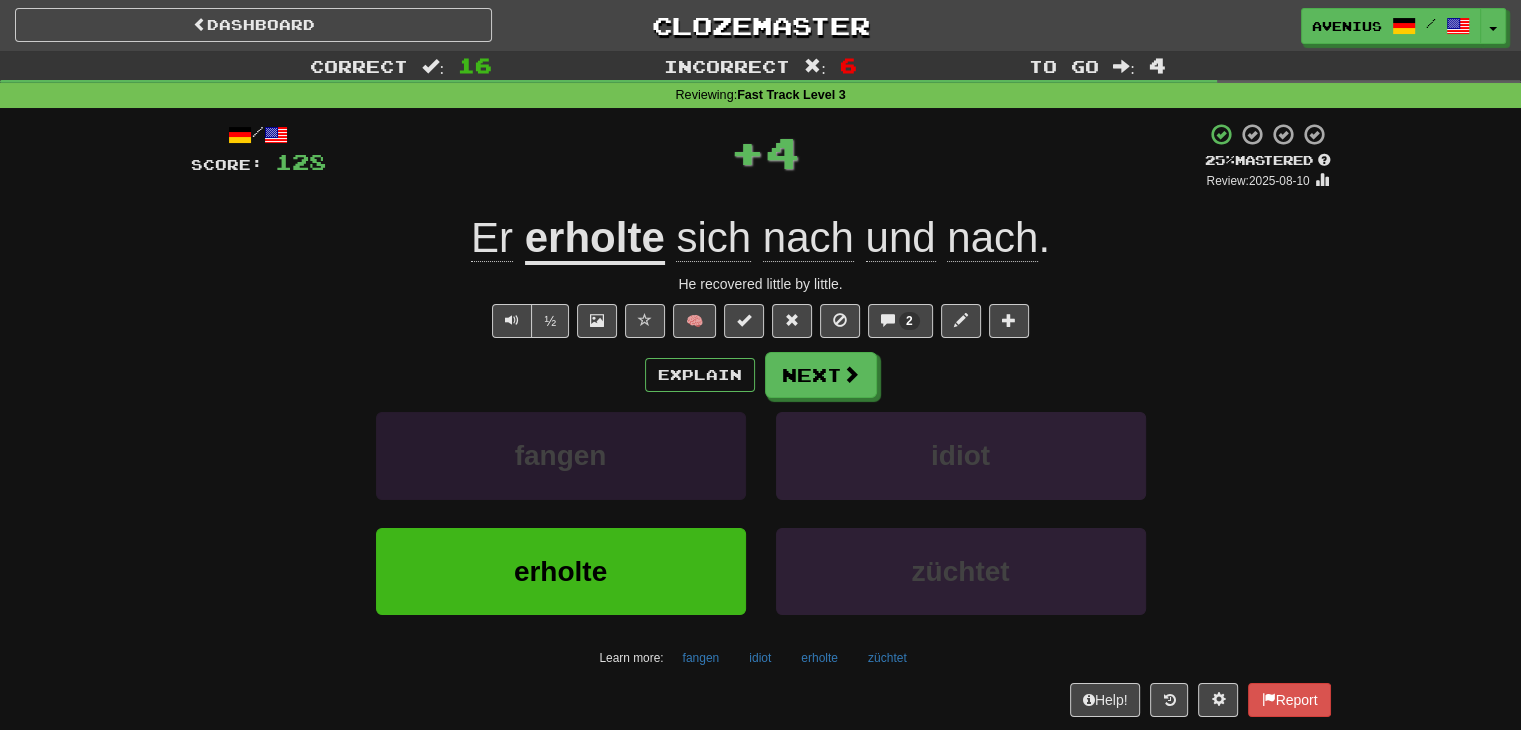 click on "Next" at bounding box center [821, 375] 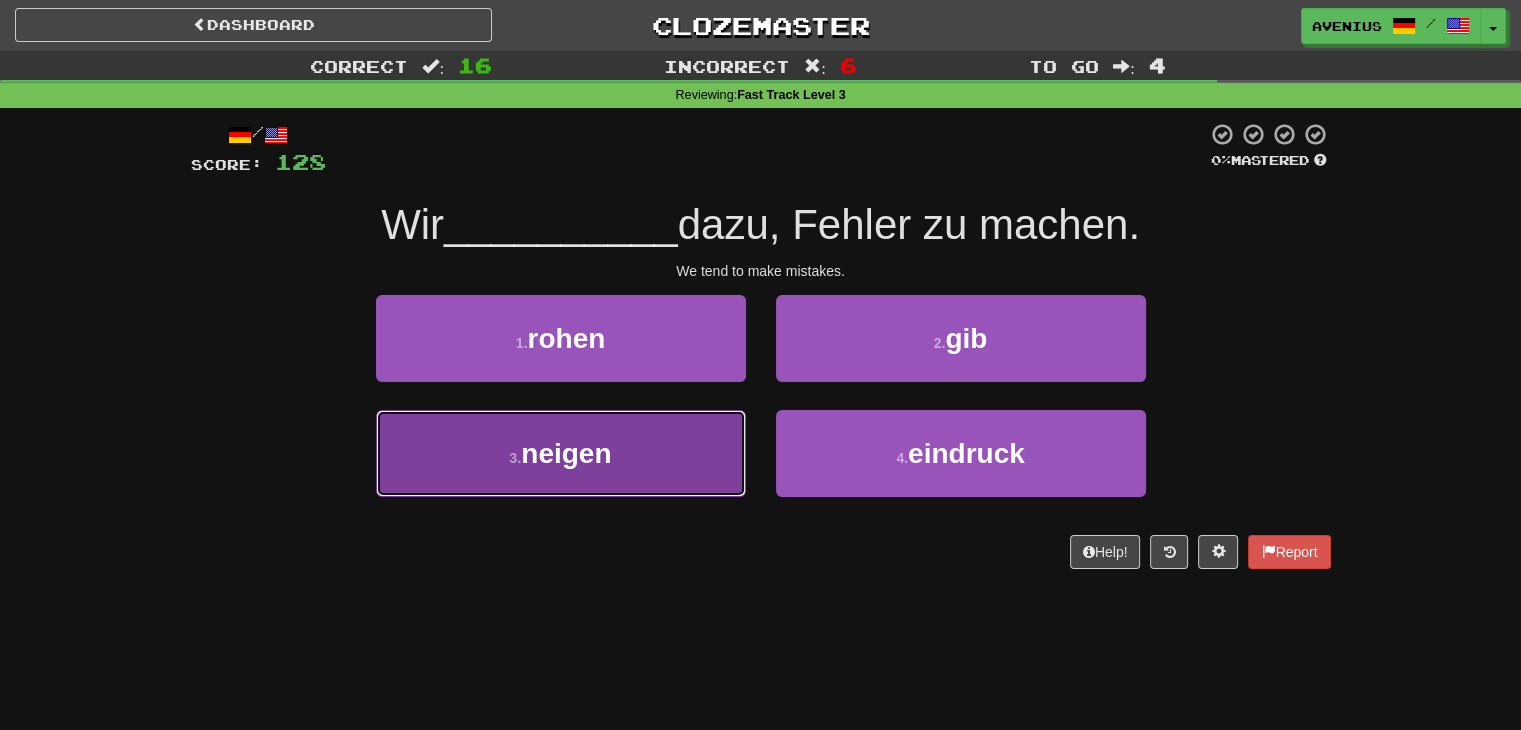 click on "3 .  neigen" at bounding box center (561, 453) 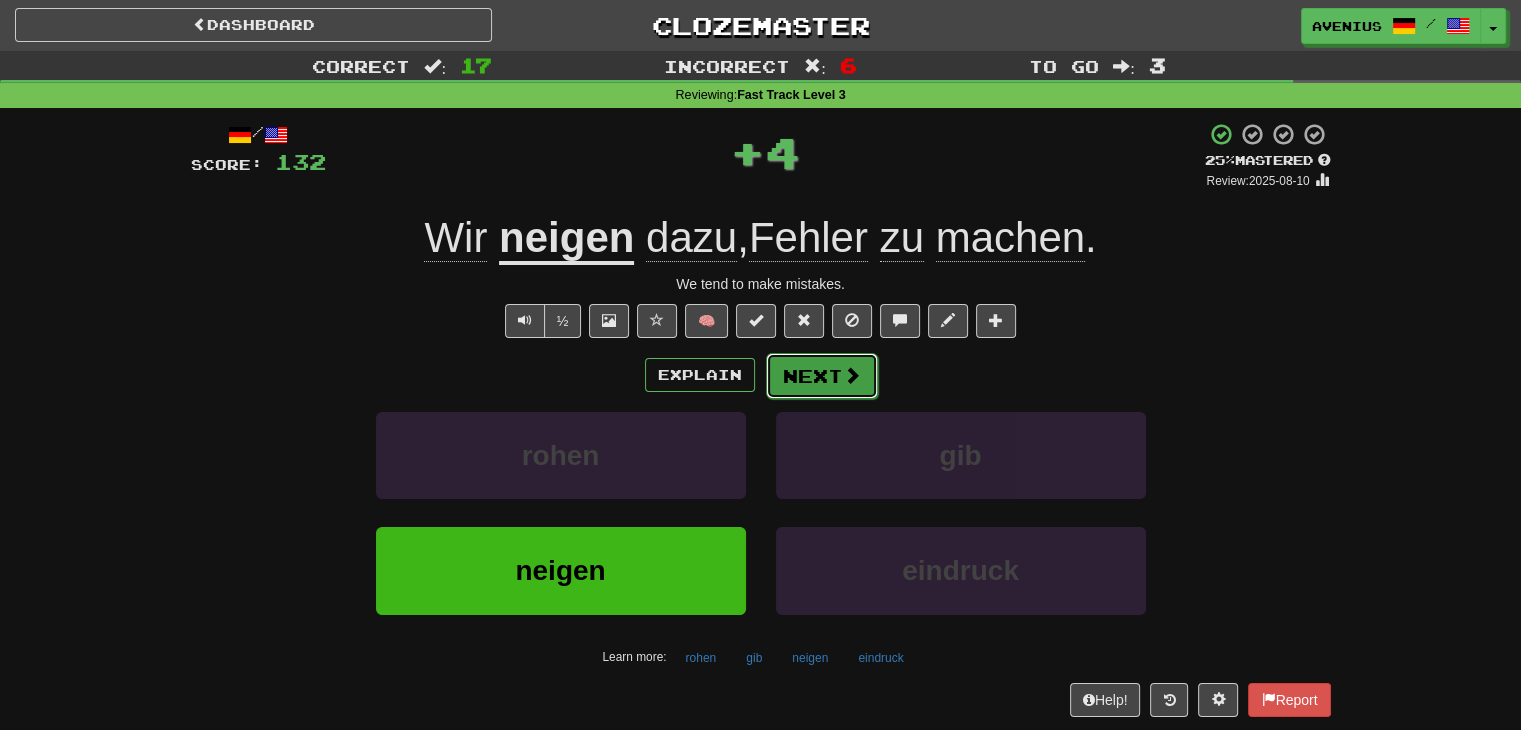 click on "Next" at bounding box center [822, 376] 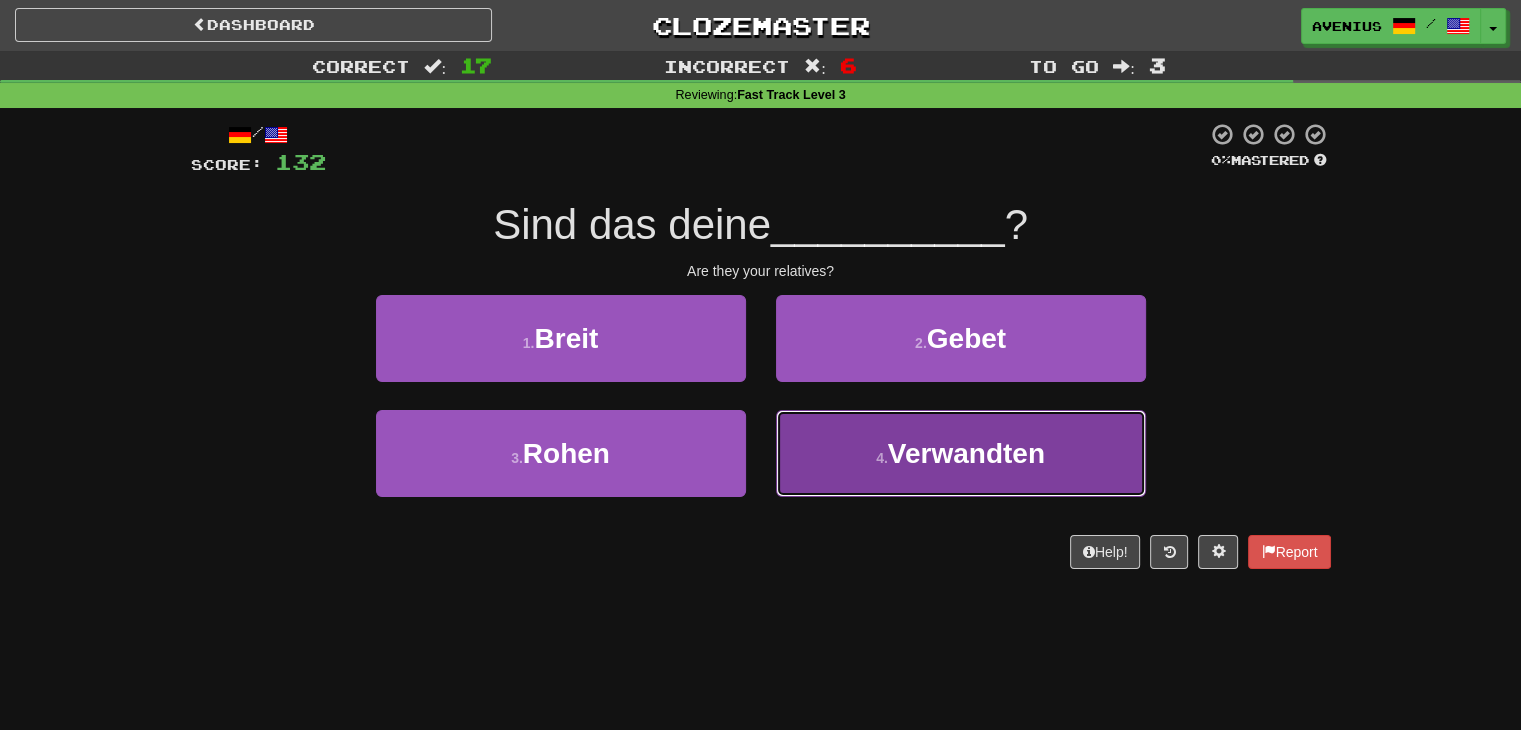 click on "4 .  Verwandten" at bounding box center (961, 453) 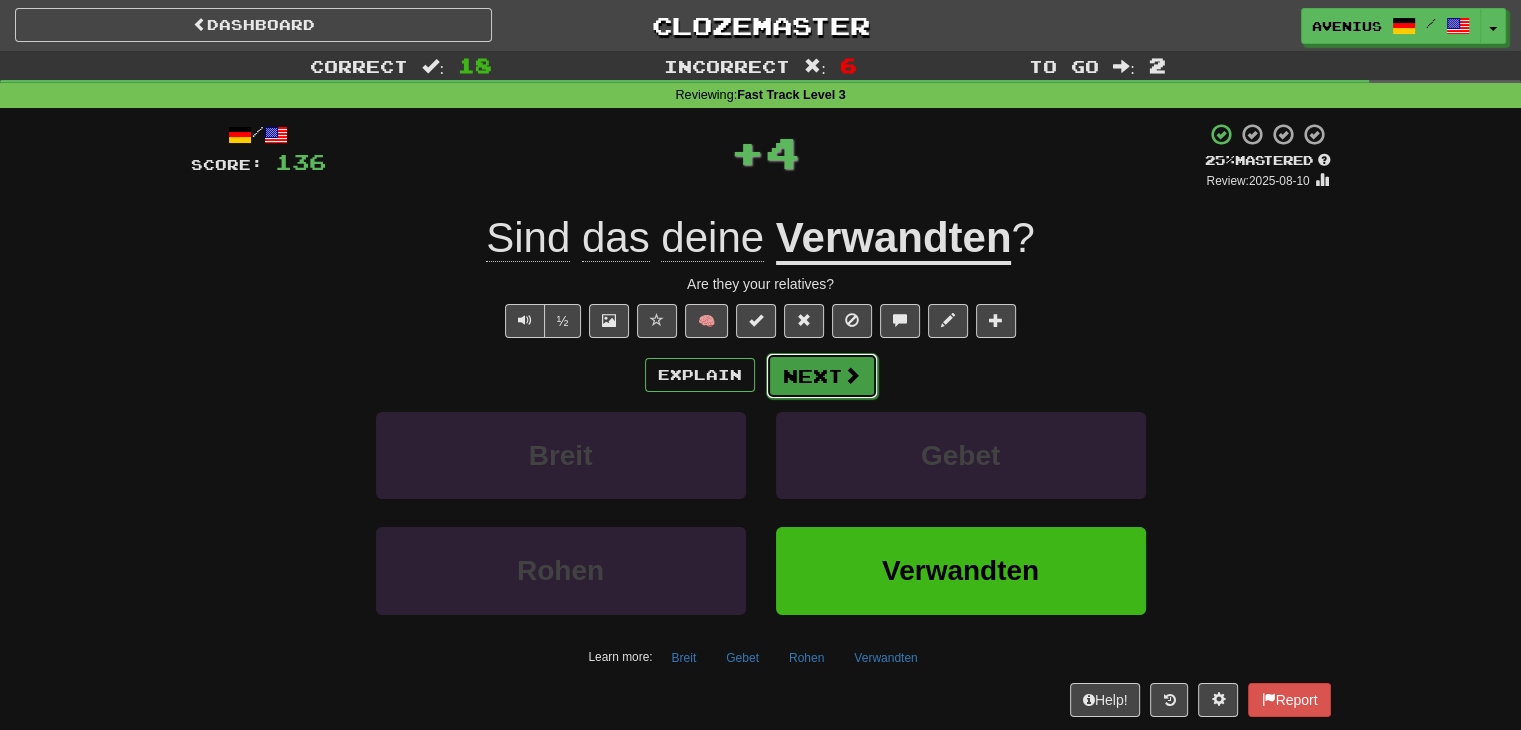 click on "Next" at bounding box center (822, 376) 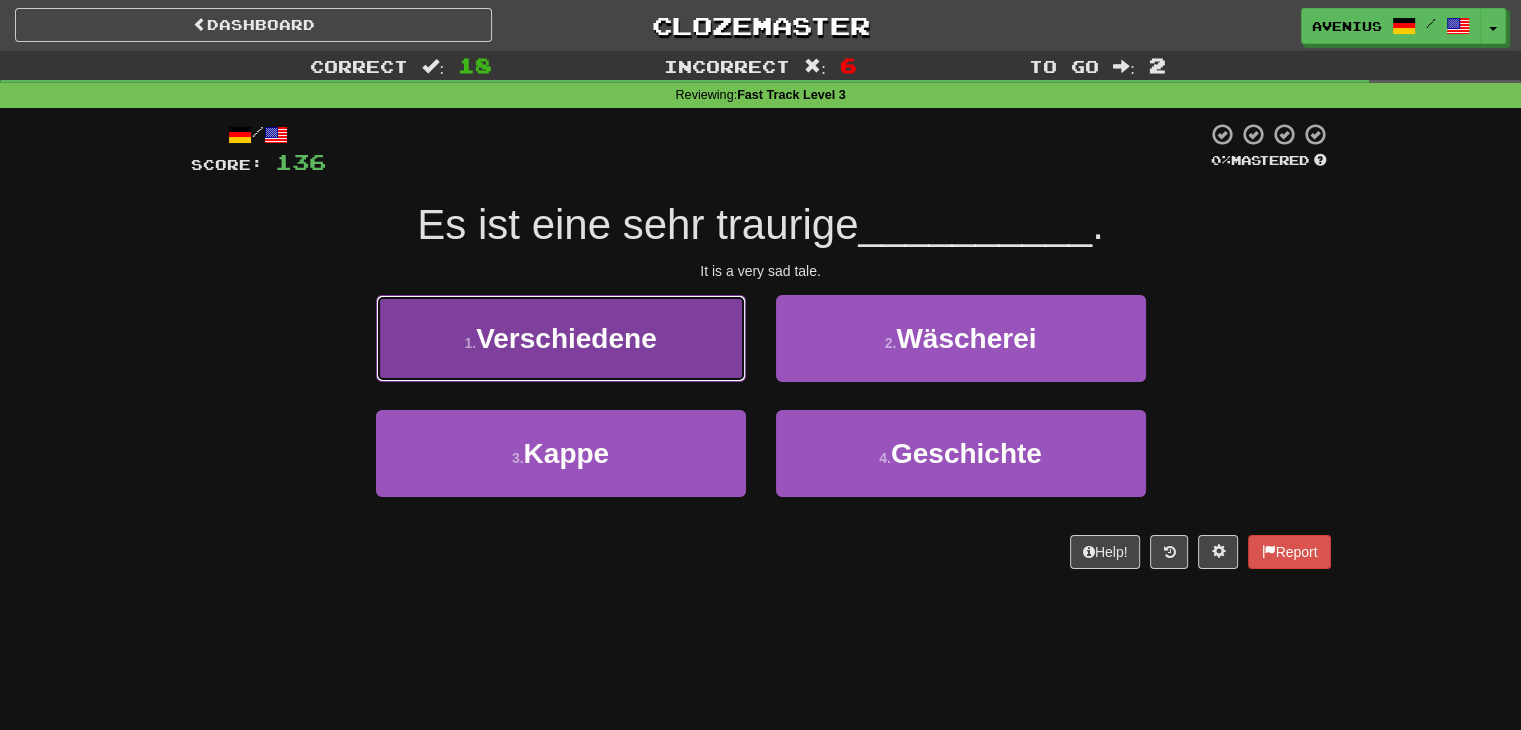 click on "1 .  Verschiedene" at bounding box center (561, 338) 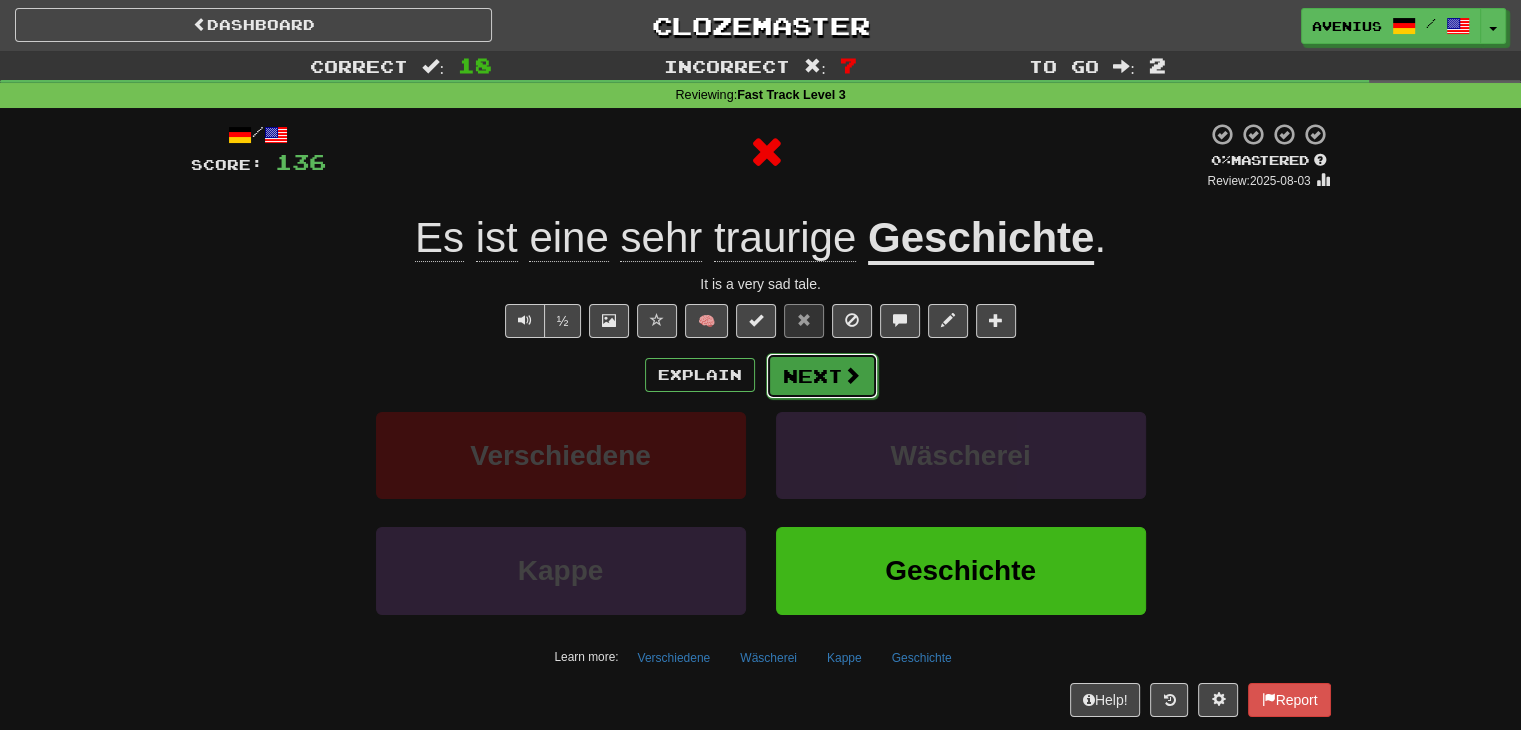 click on "Next" at bounding box center [822, 376] 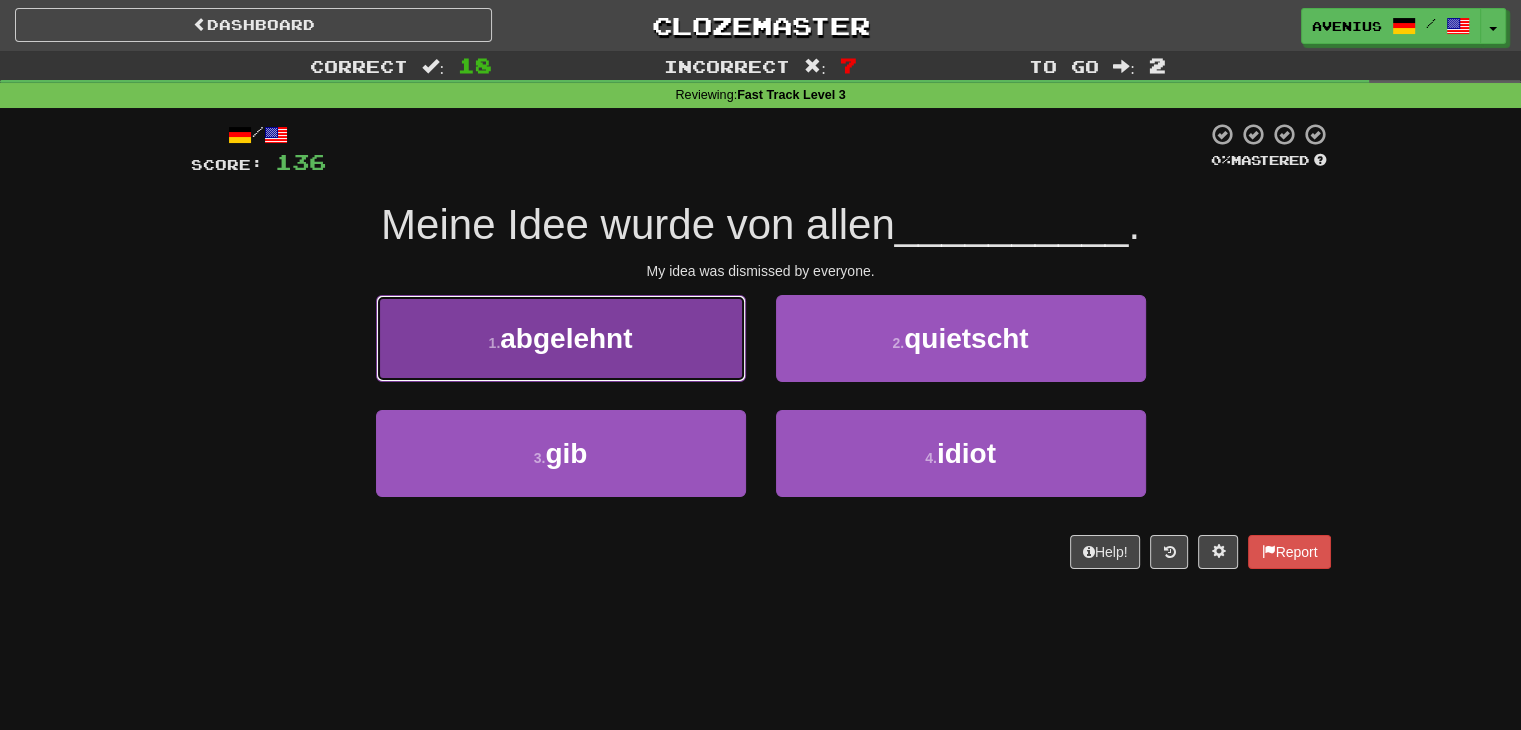 click on "1 .  abgelehnt" at bounding box center [561, 338] 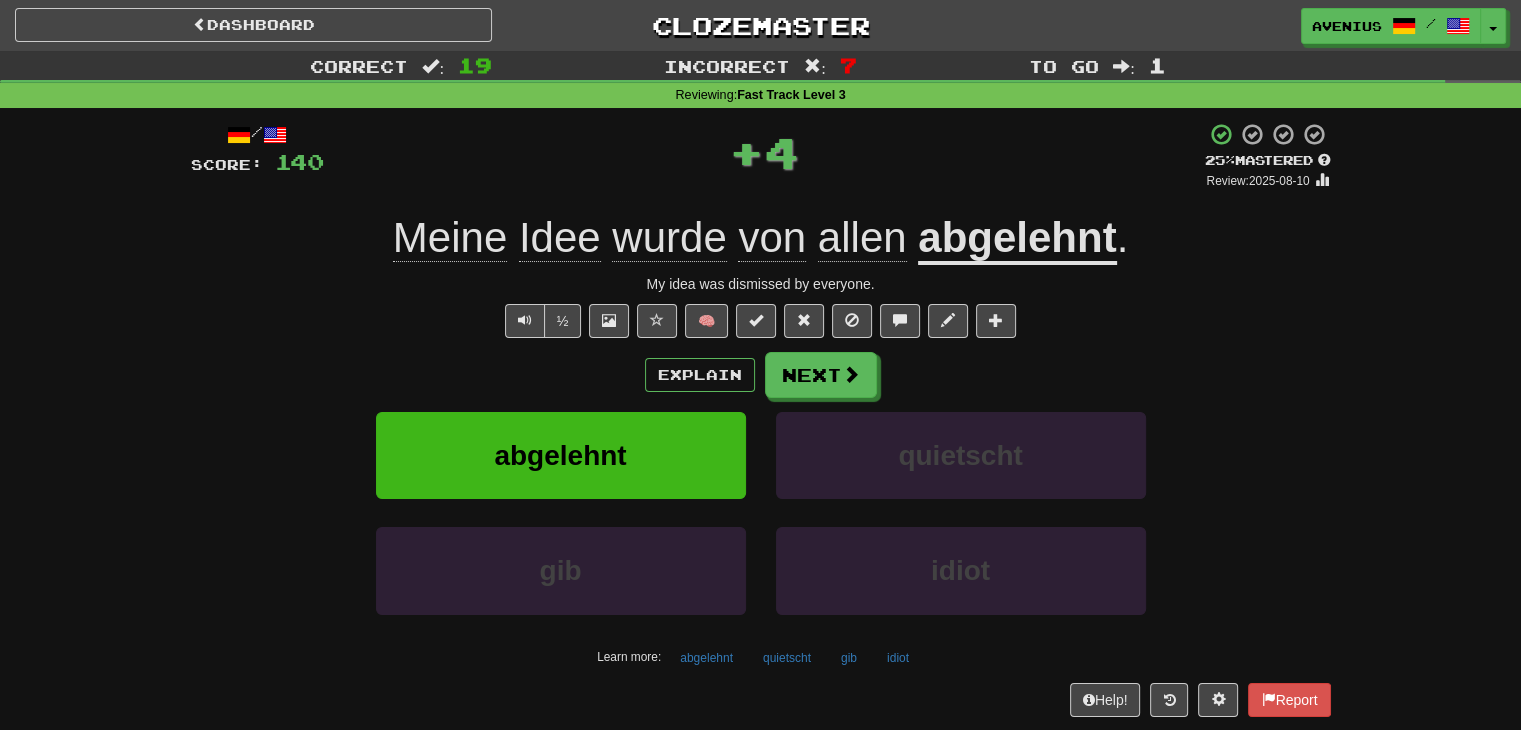 click on "Next" at bounding box center [821, 375] 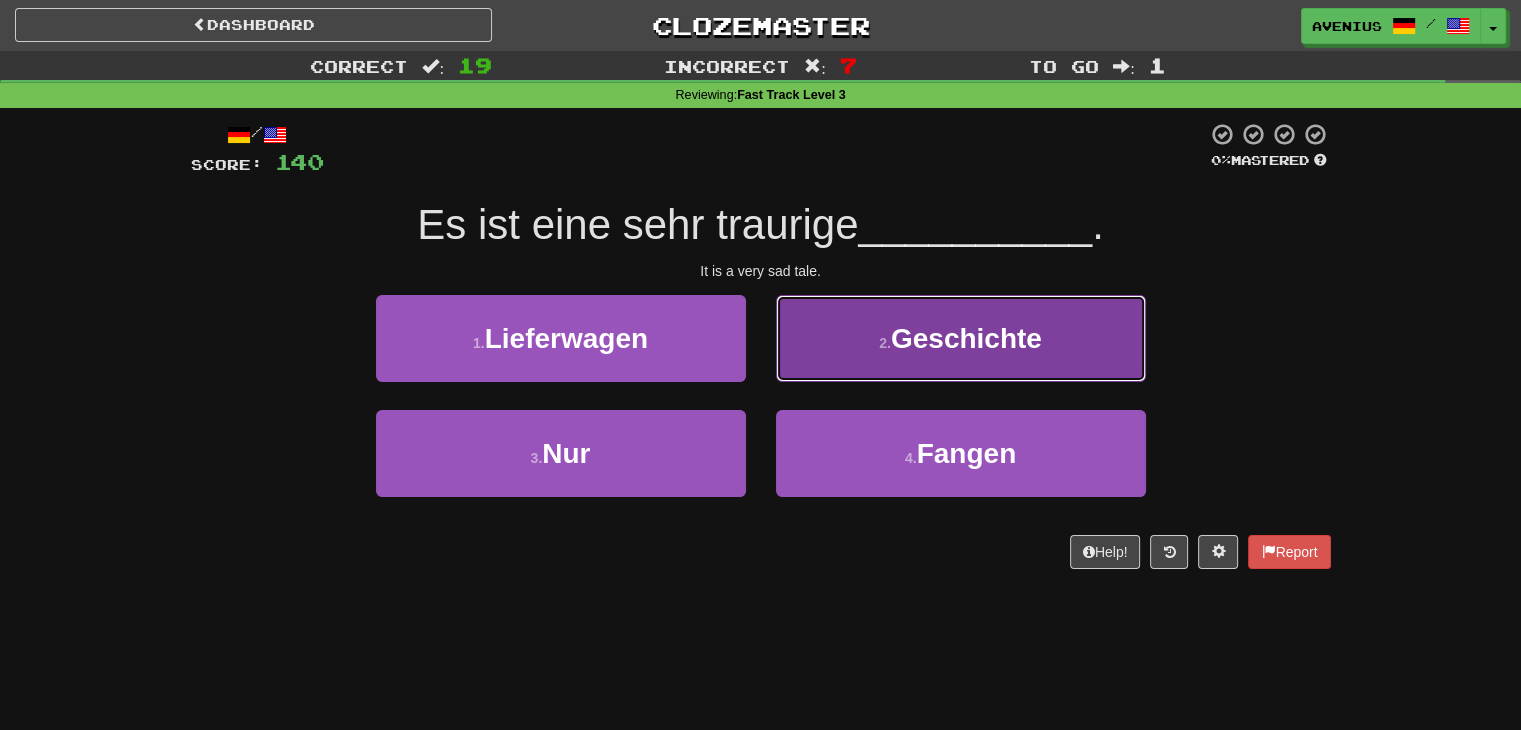 drag, startPoint x: 867, startPoint y: 365, endPoint x: 849, endPoint y: 369, distance: 18.439089 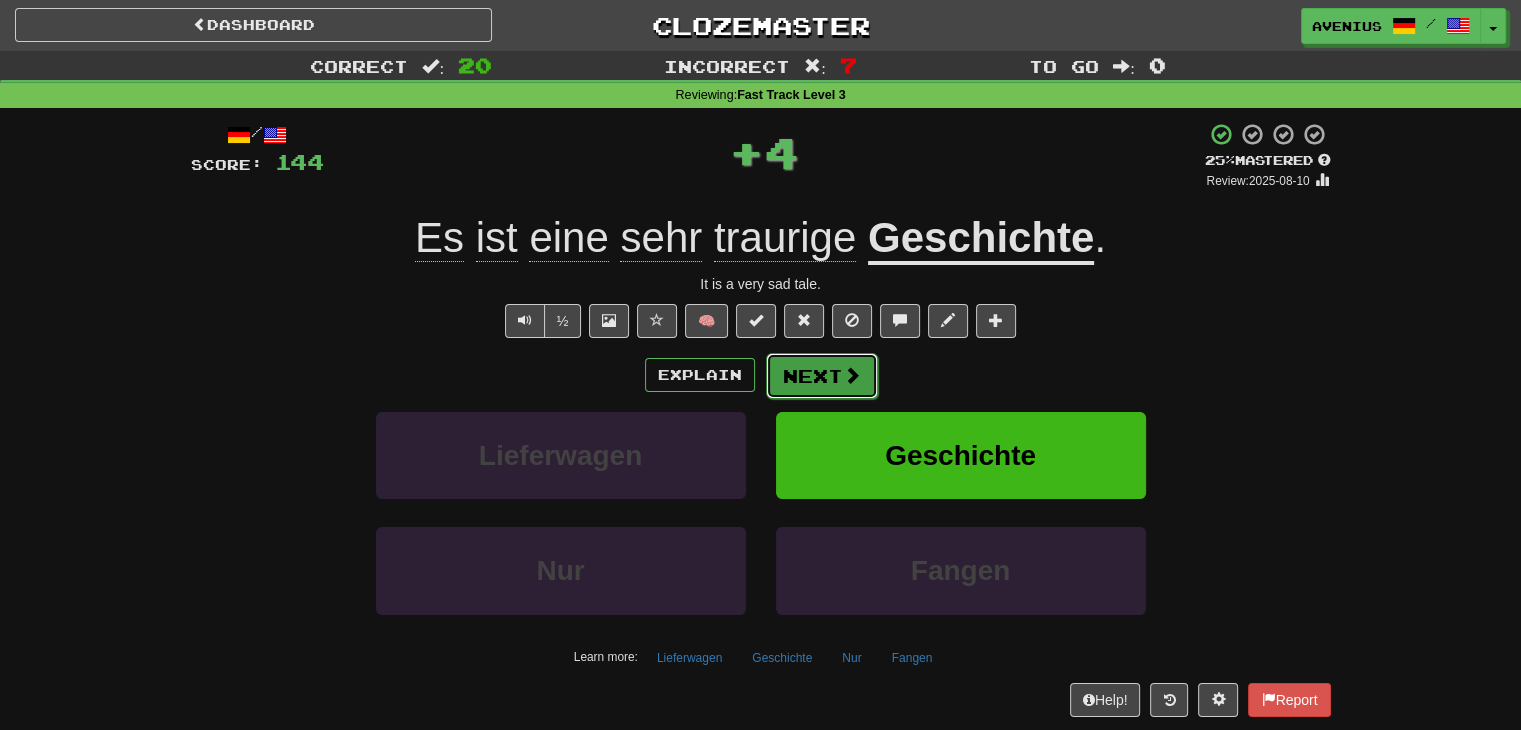 click on "Next" at bounding box center (822, 376) 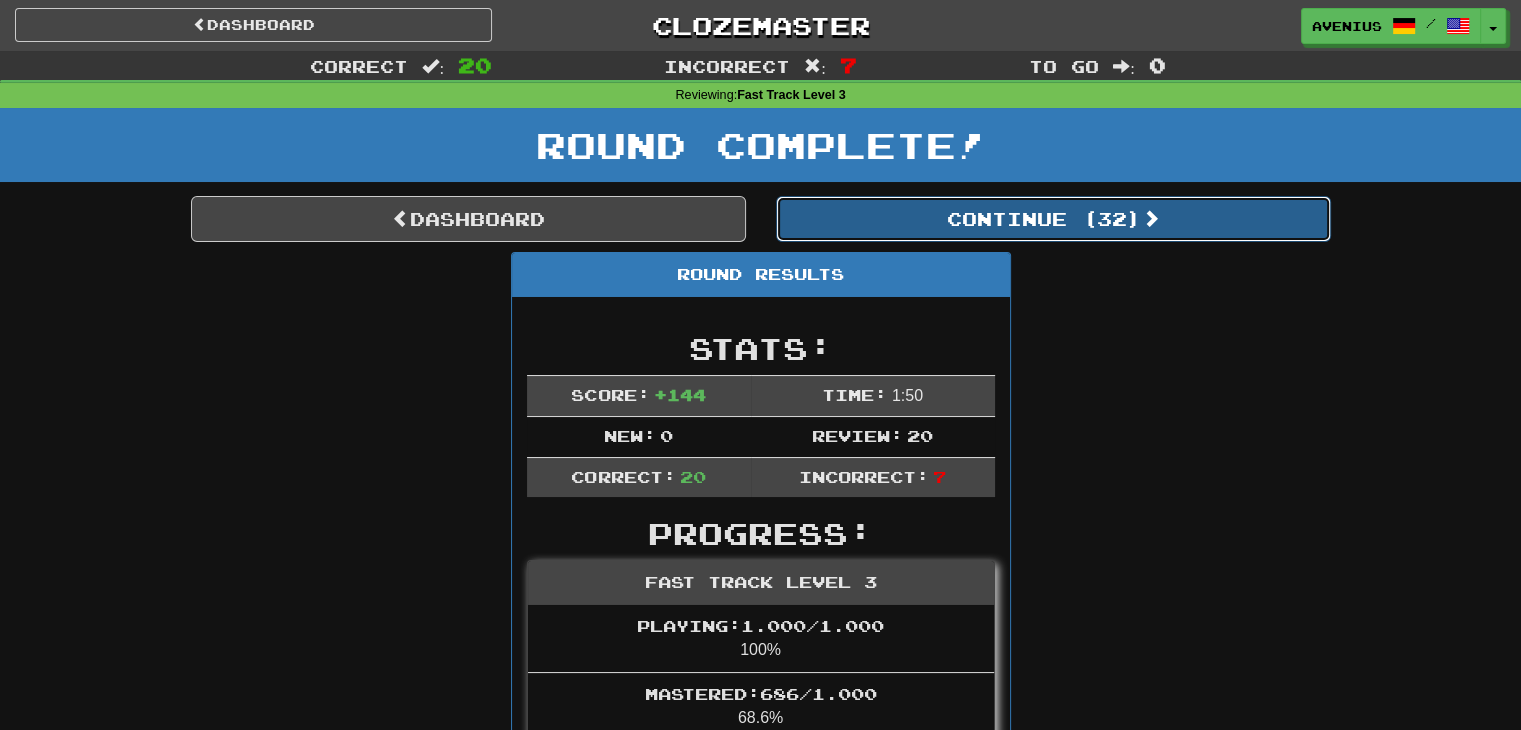 click on "Continue ( 32 )" at bounding box center [1053, 219] 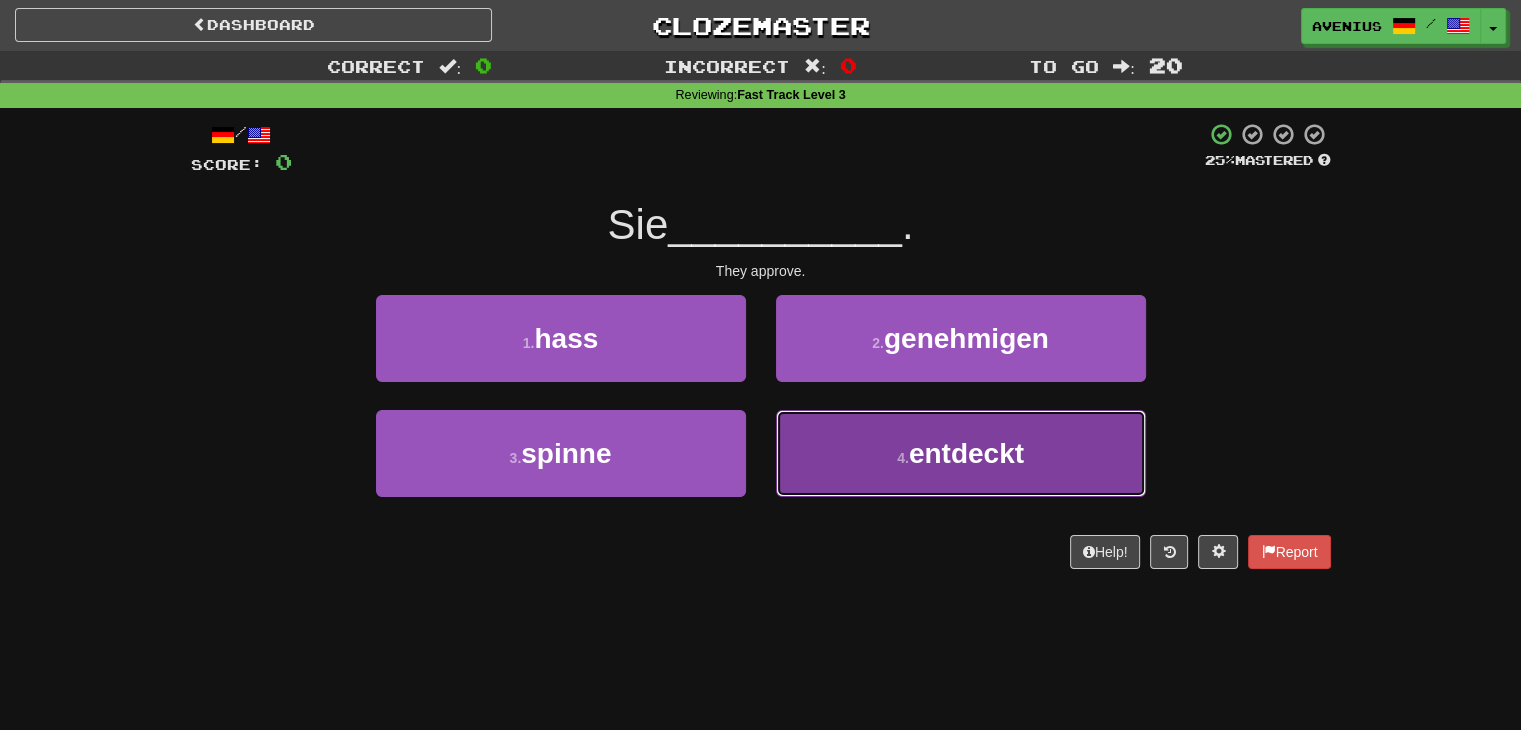 drag, startPoint x: 908, startPoint y: 465, endPoint x: 857, endPoint y: 426, distance: 64.202805 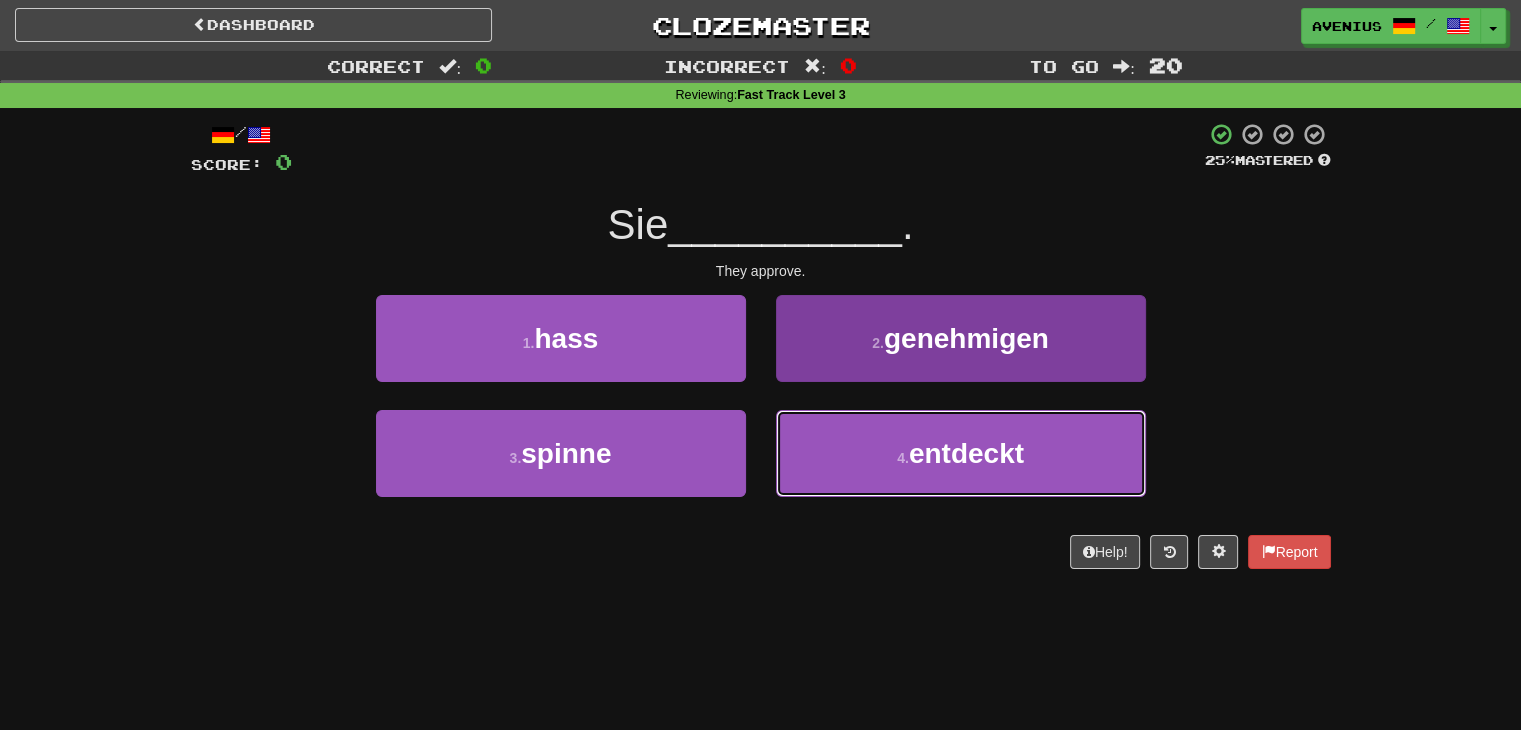 click on "4 .  entdeckt" at bounding box center [961, 453] 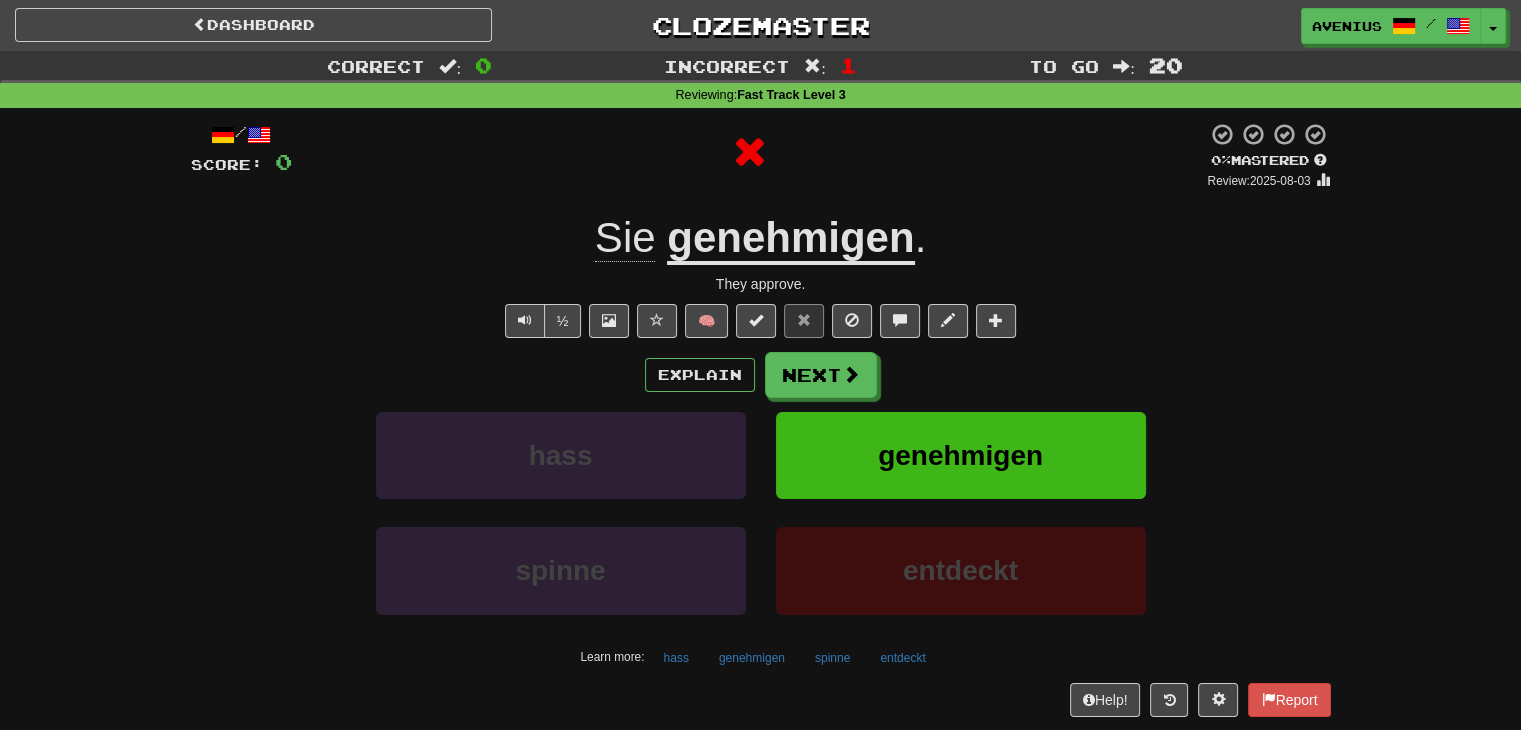 click on "/  Score:   0 0 %  Mastered Review:  2025-08-03 Sie   genehmigen . They approve. ½ 🧠 Explain Next hass genehmigen spinne entdeckt Learn more: hass genehmigen spinne entdeckt  Help!  Report" at bounding box center (761, 419) 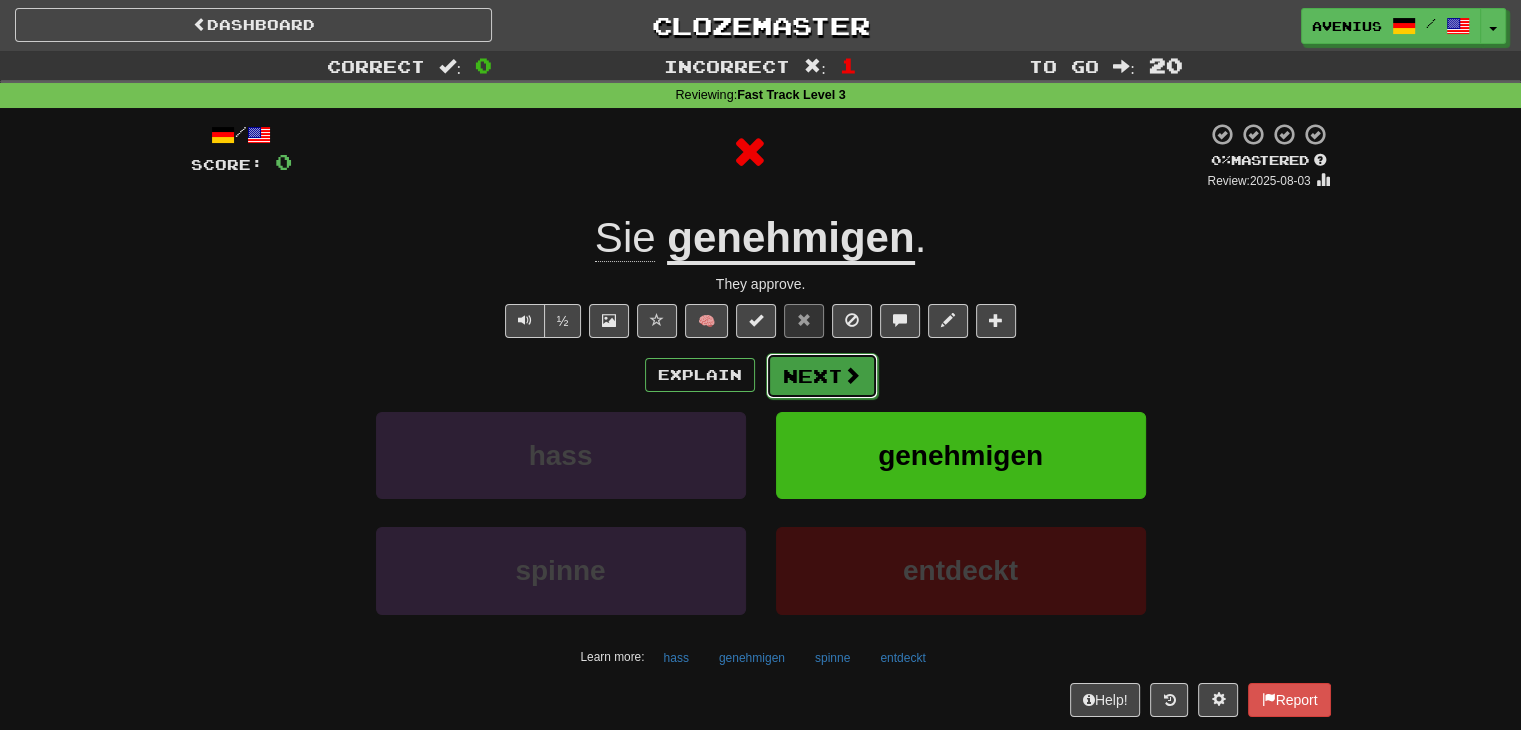 click on "Next" at bounding box center (822, 376) 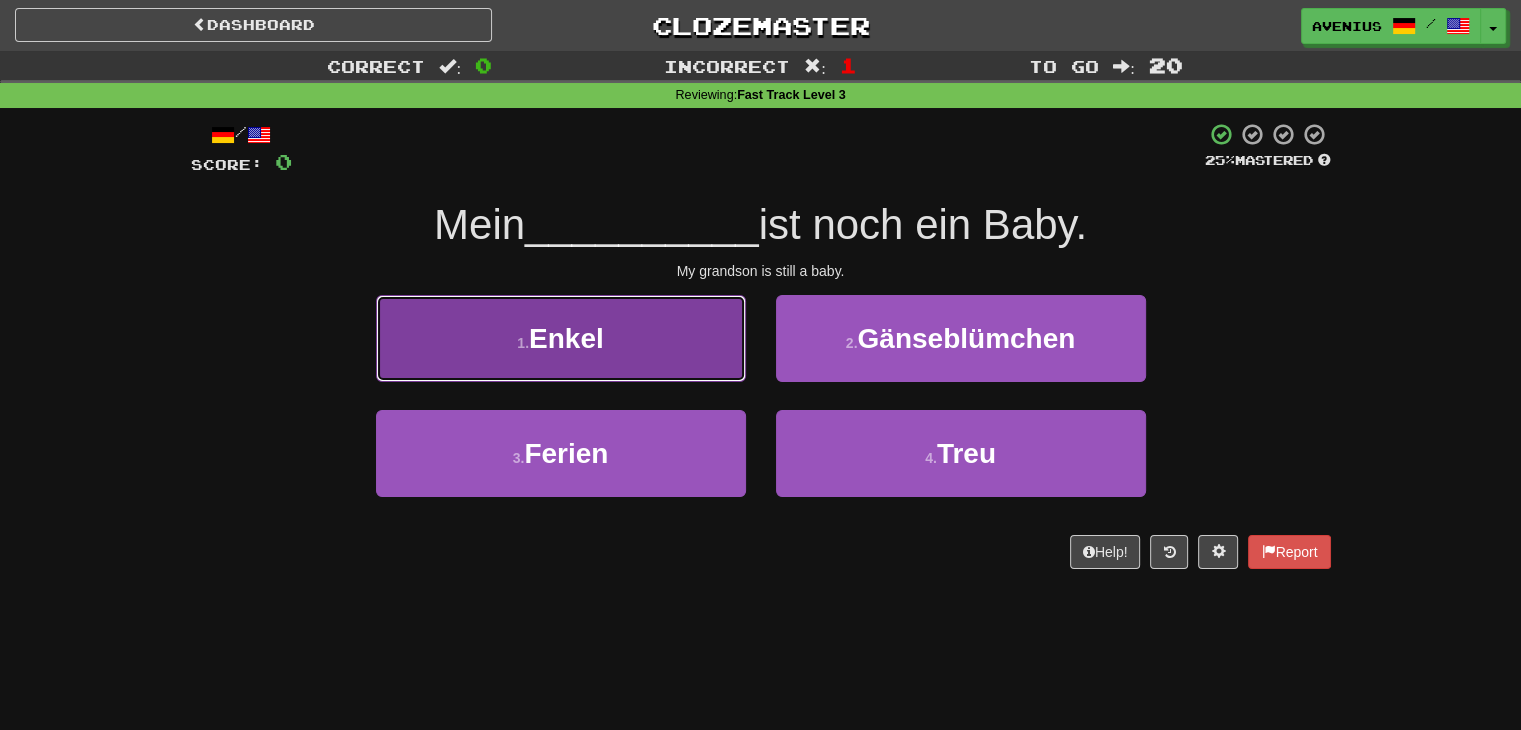 click on "1 .  Enkel" at bounding box center (561, 338) 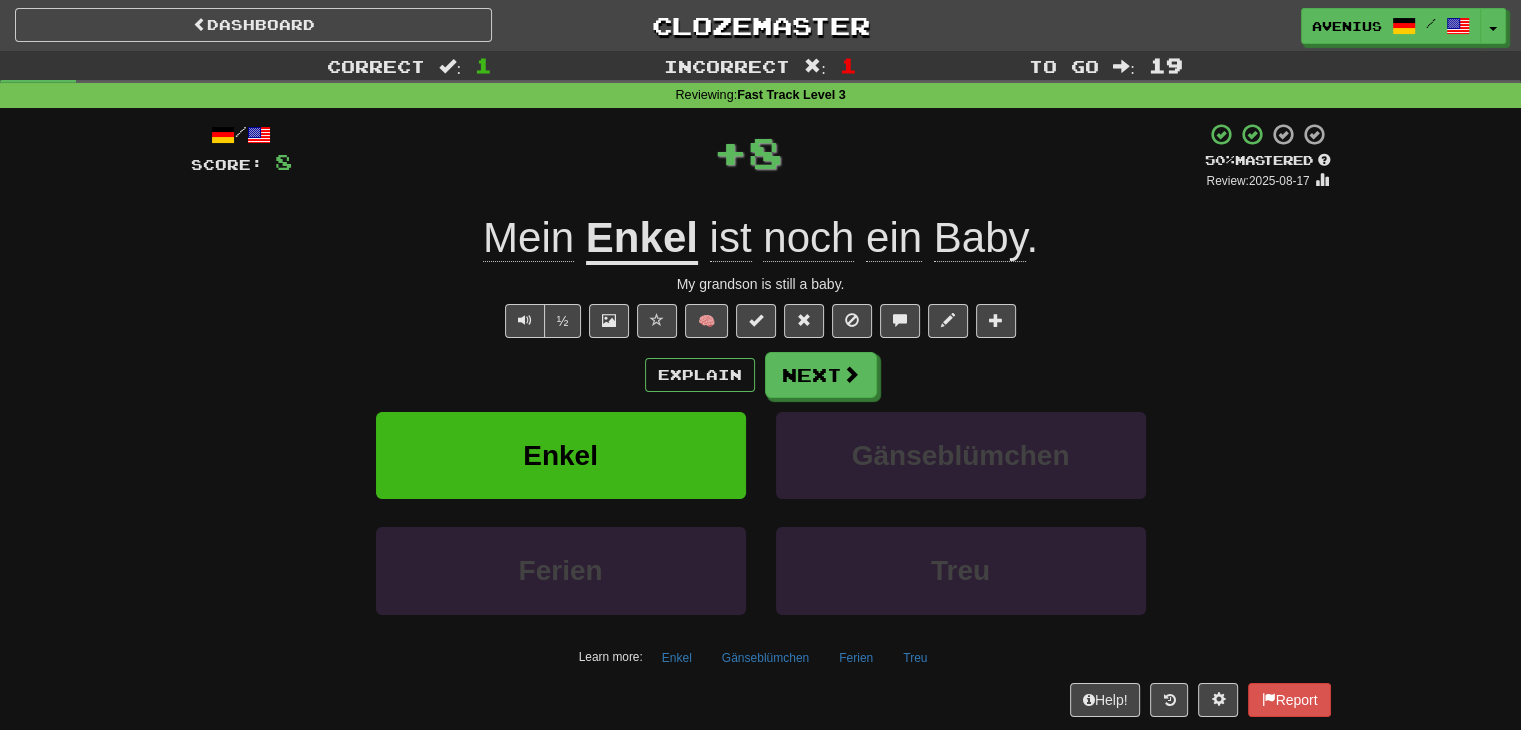 click on "Next" at bounding box center (821, 375) 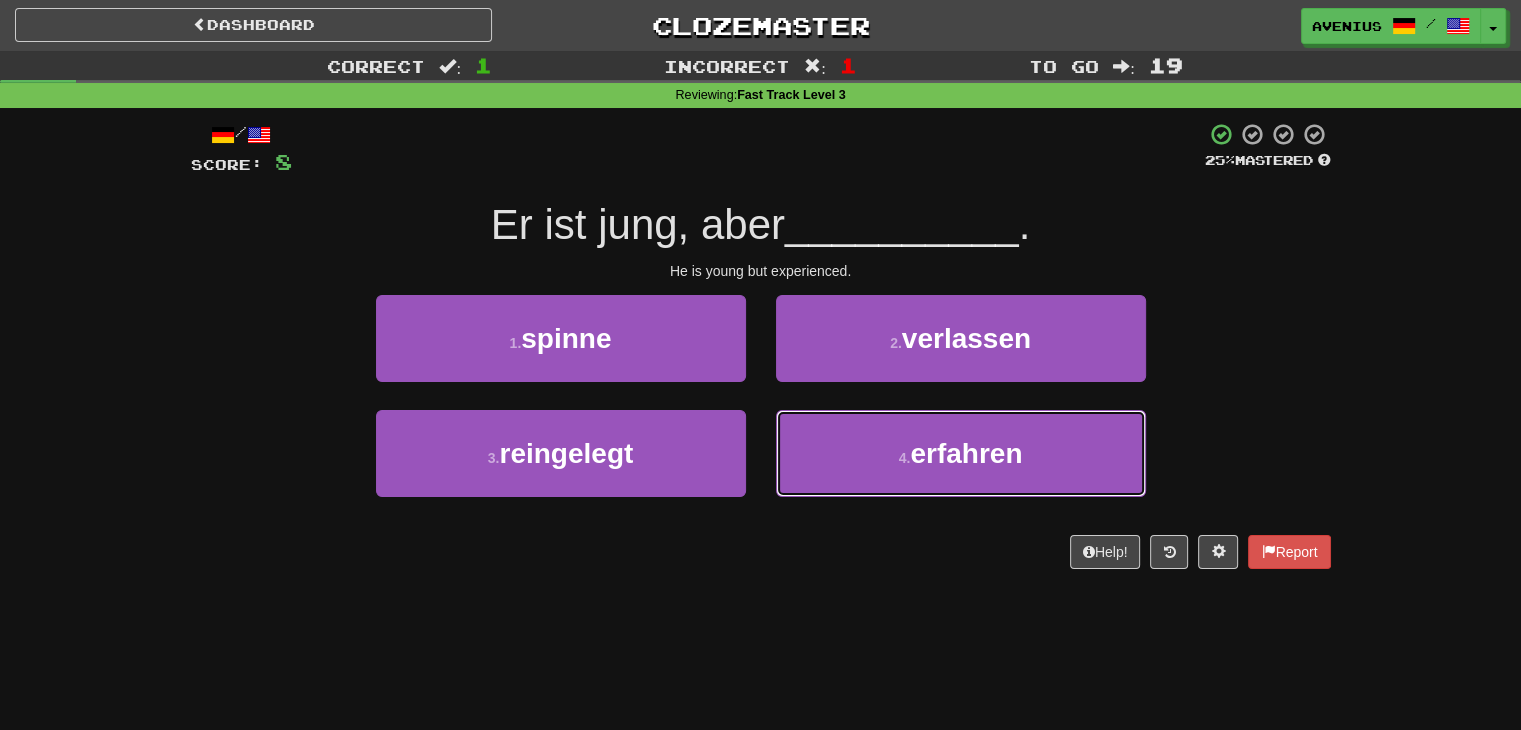 drag, startPoint x: 900, startPoint y: 464, endPoint x: 883, endPoint y: 407, distance: 59.48109 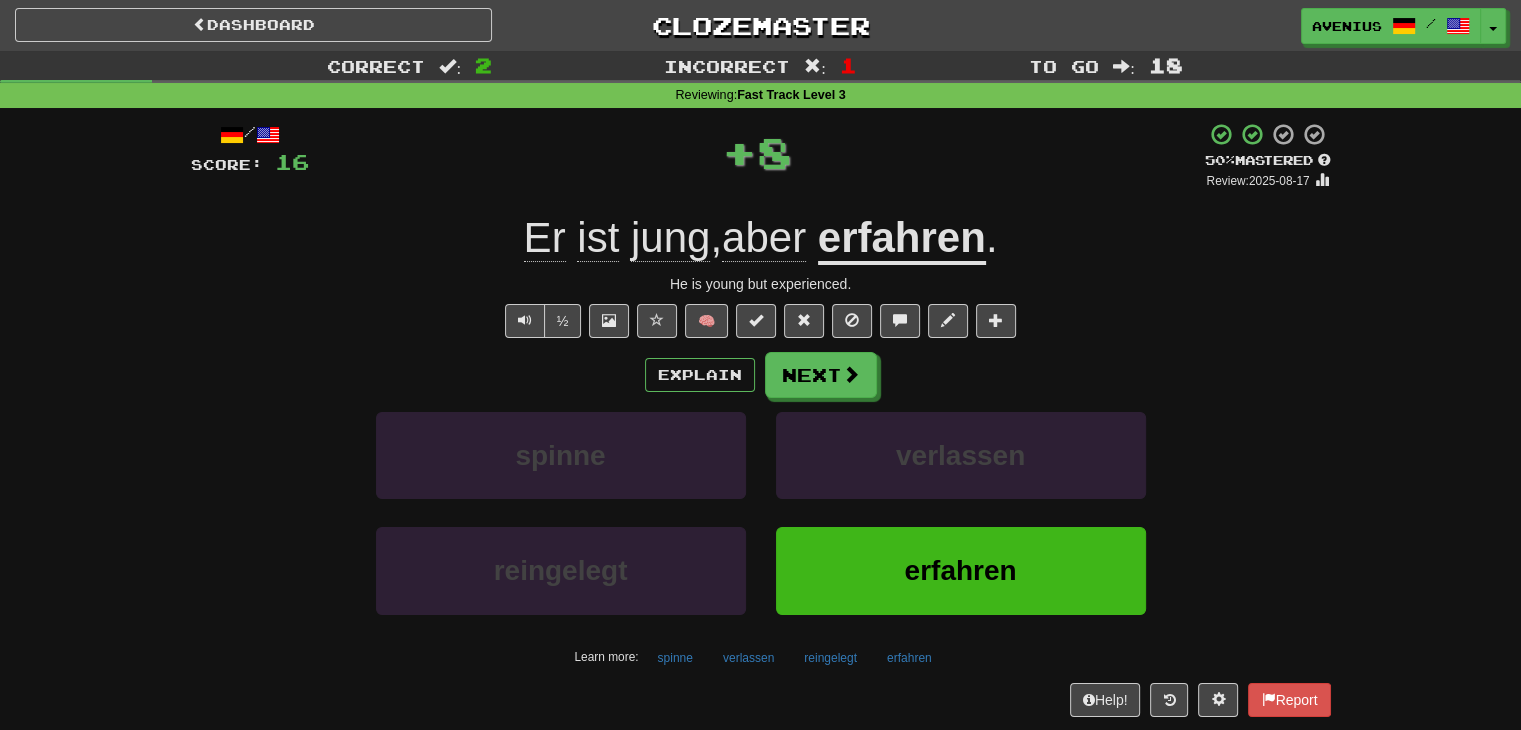 click on "Explain Next" at bounding box center (761, 375) 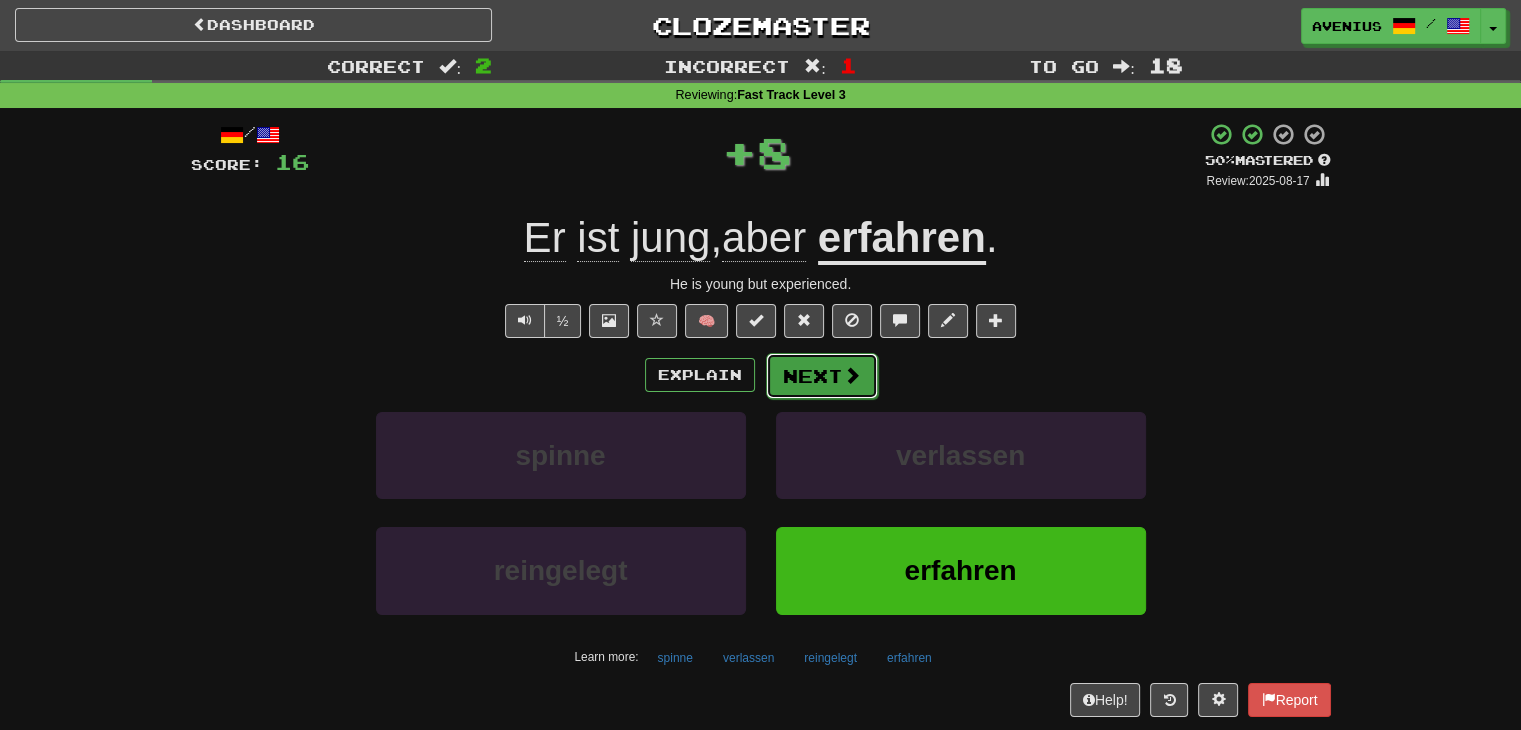 click on "Next" at bounding box center [822, 376] 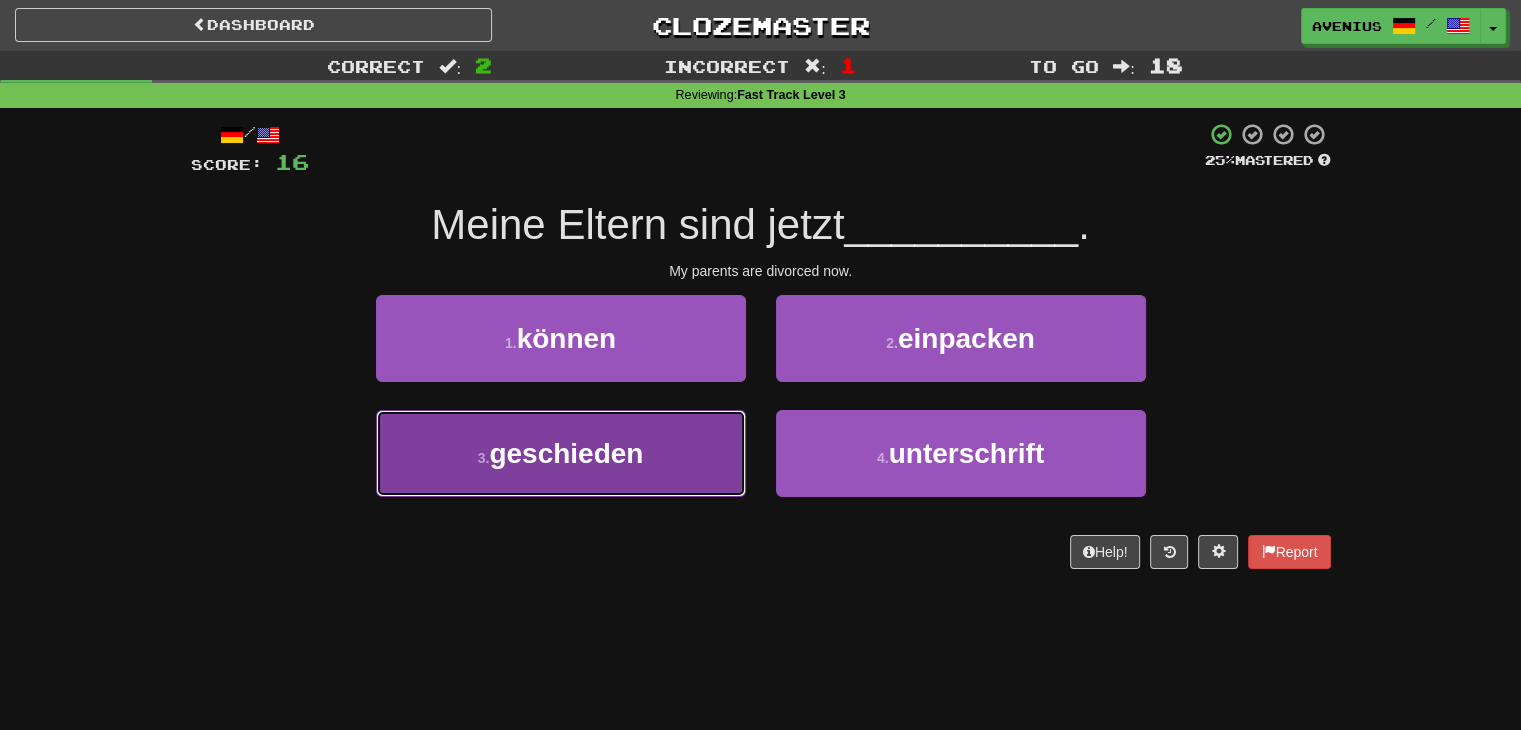 click on "3 .  geschieden" at bounding box center [561, 453] 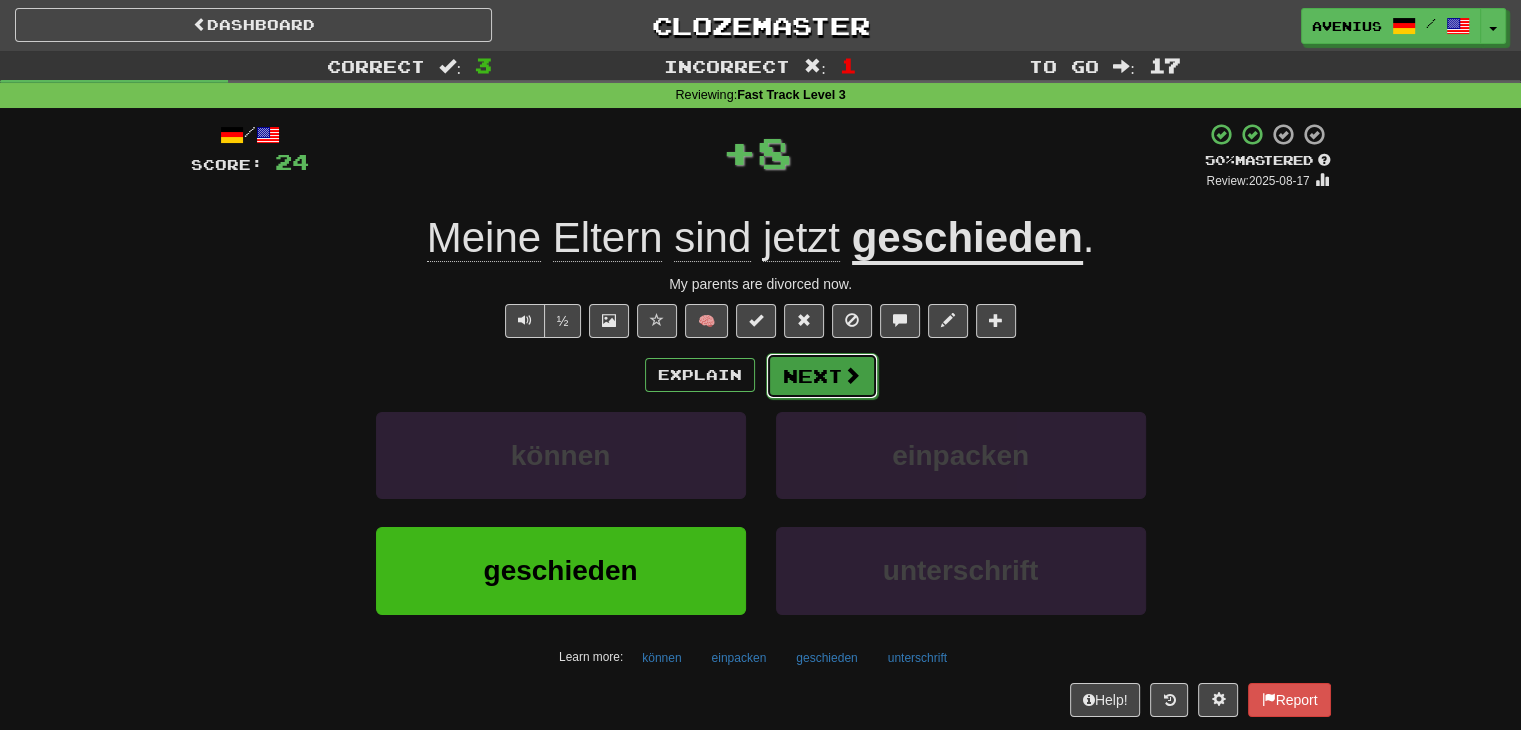 click on "Next" at bounding box center (822, 376) 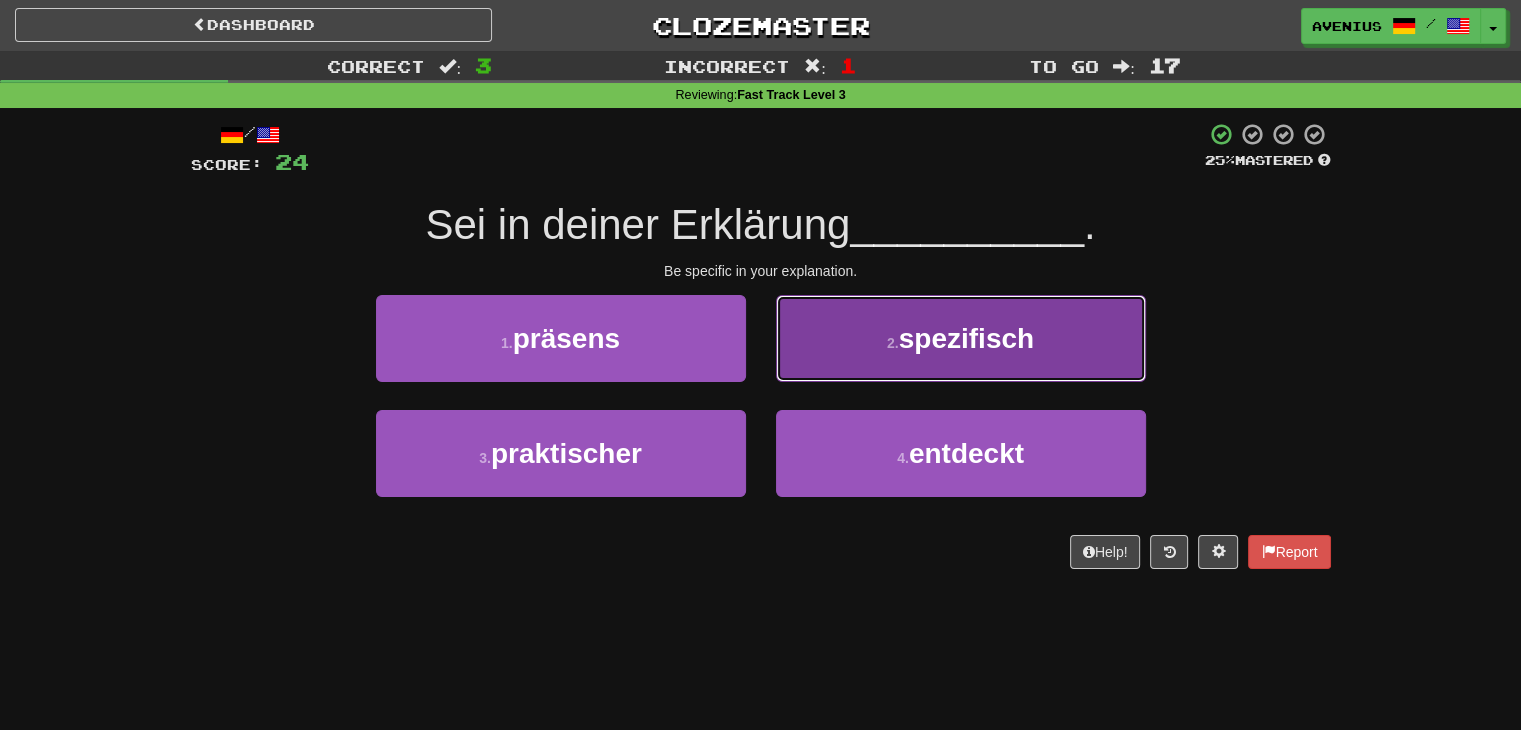 click on "2 ." at bounding box center (893, 343) 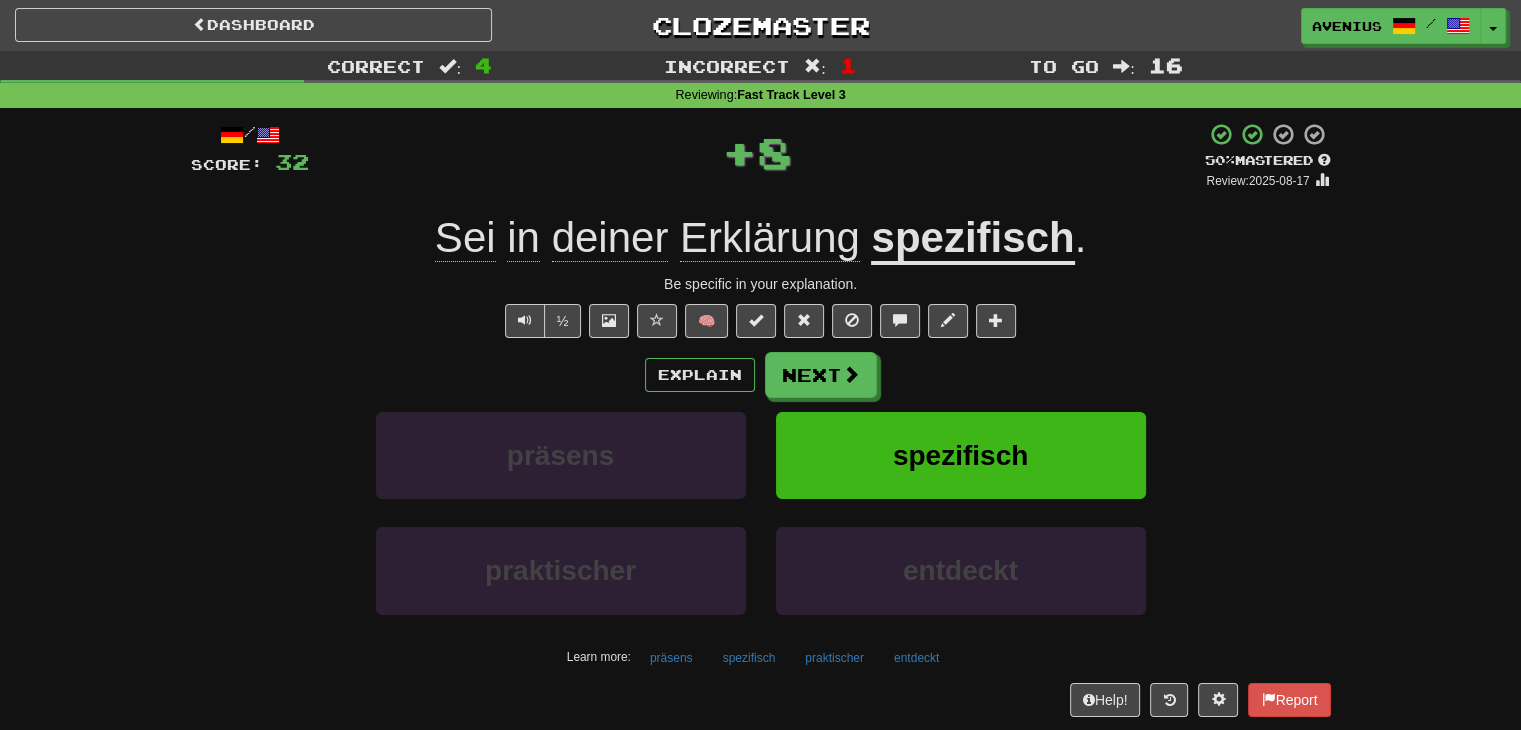 click on "Next" at bounding box center [821, 375] 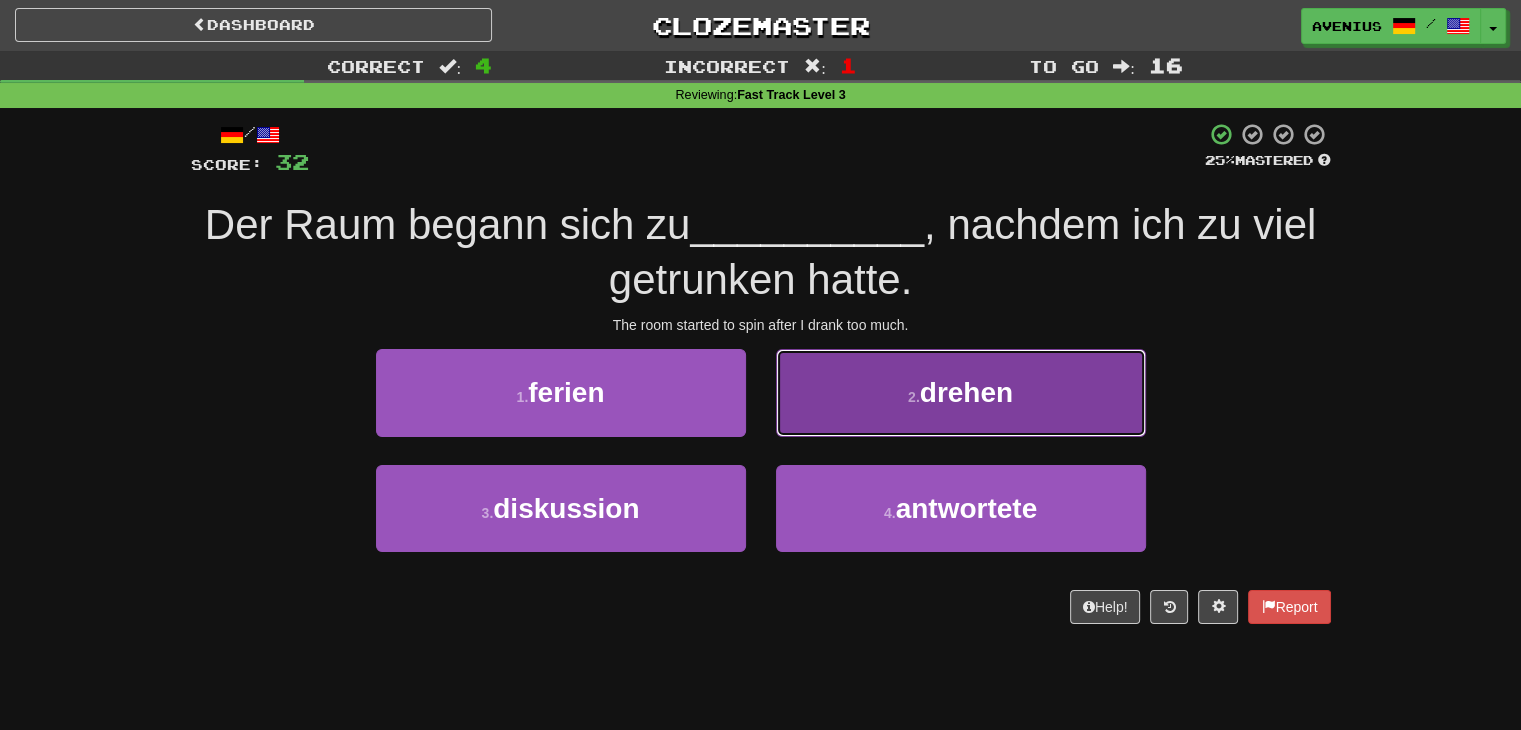 click on "2 .  drehen" at bounding box center (961, 392) 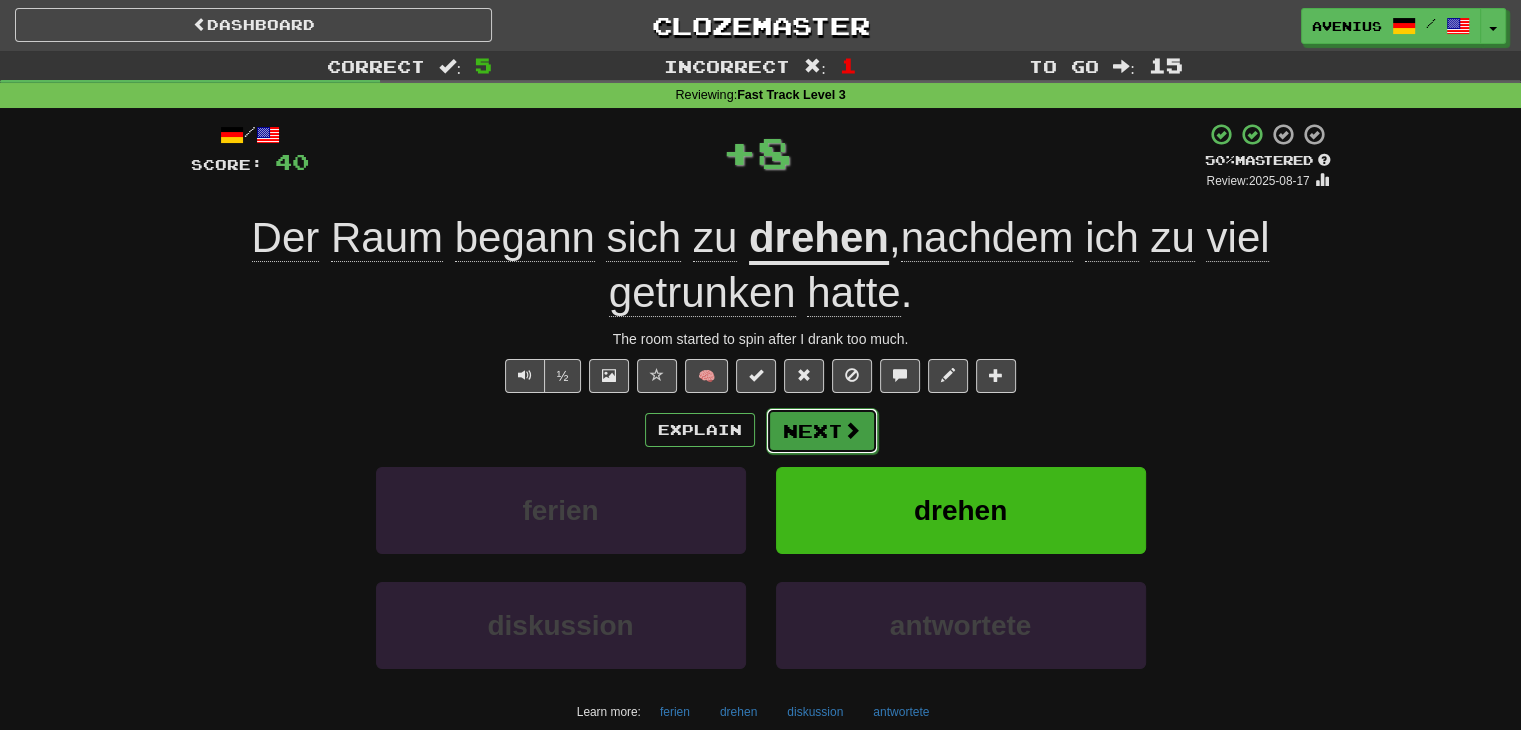 click on "Next" at bounding box center [822, 431] 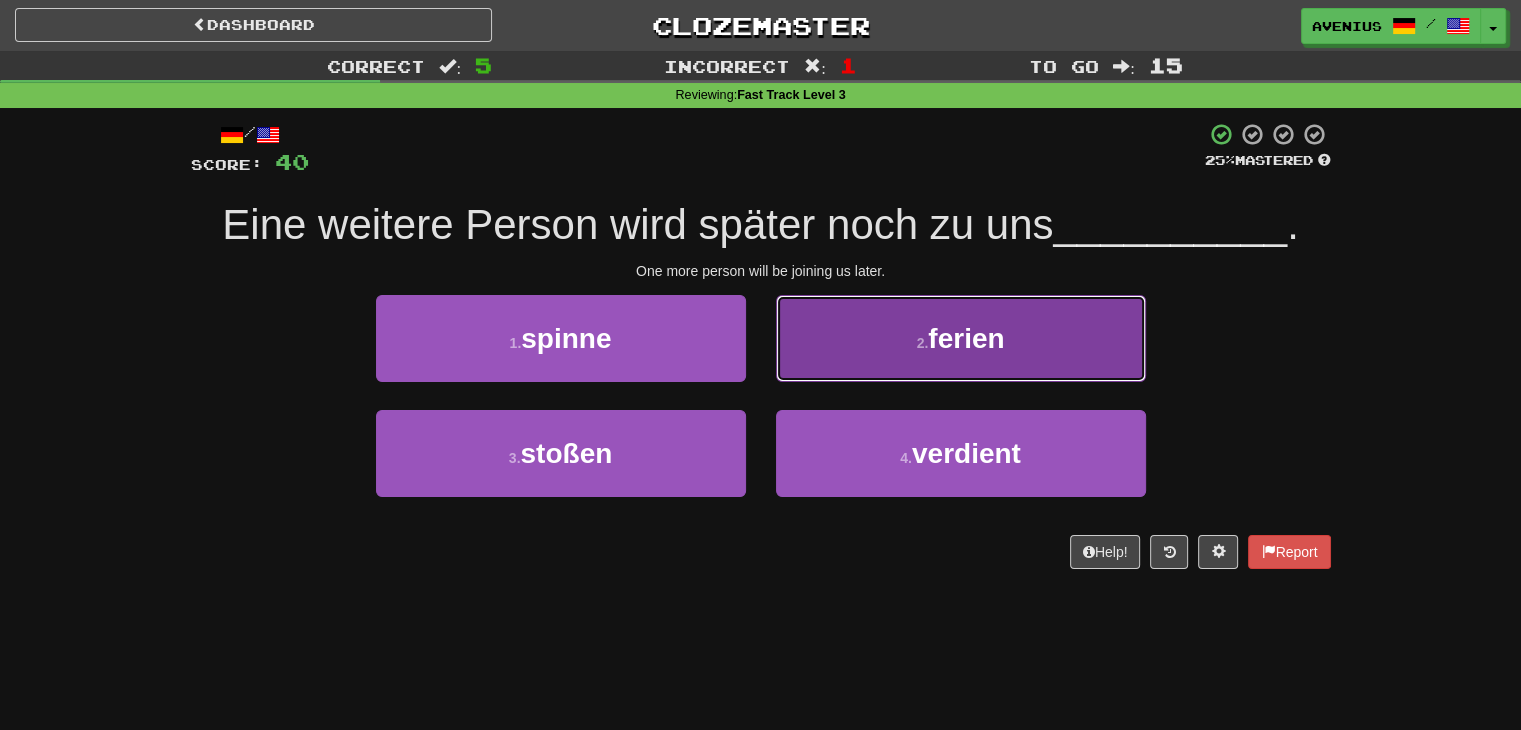 click on "2 .  ferien" at bounding box center (961, 338) 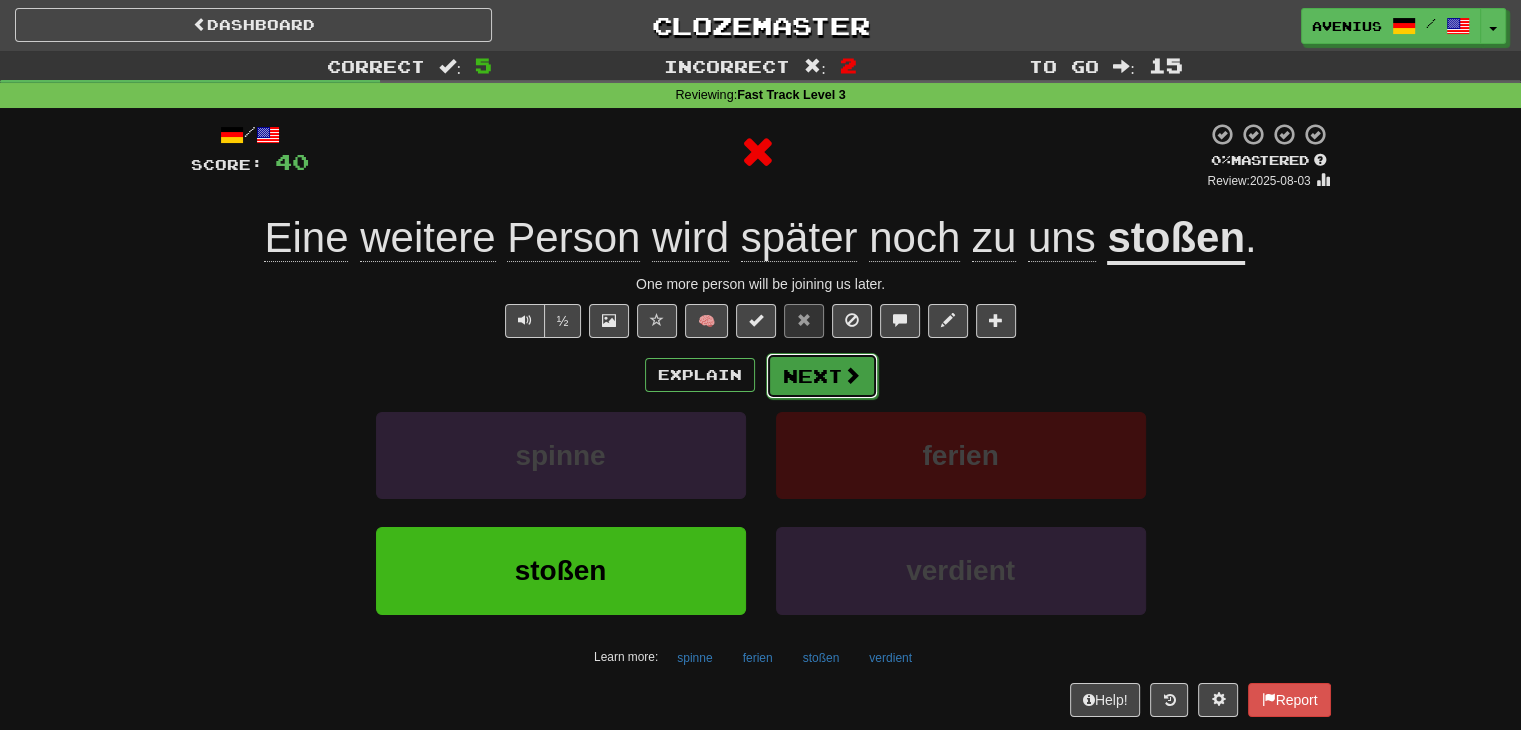drag, startPoint x: 832, startPoint y: 354, endPoint x: 819, endPoint y: 371, distance: 21.400934 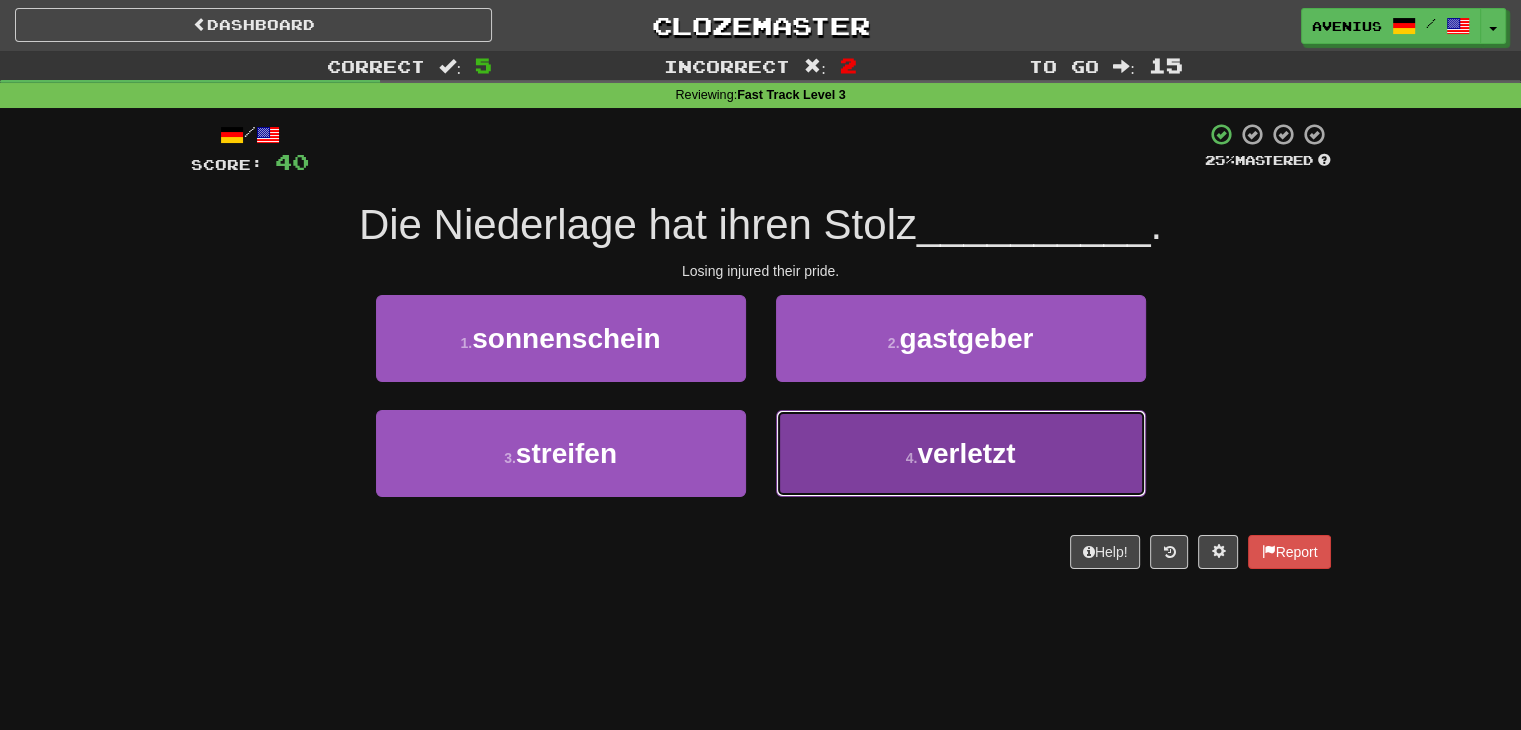 click on "4 ." at bounding box center (912, 458) 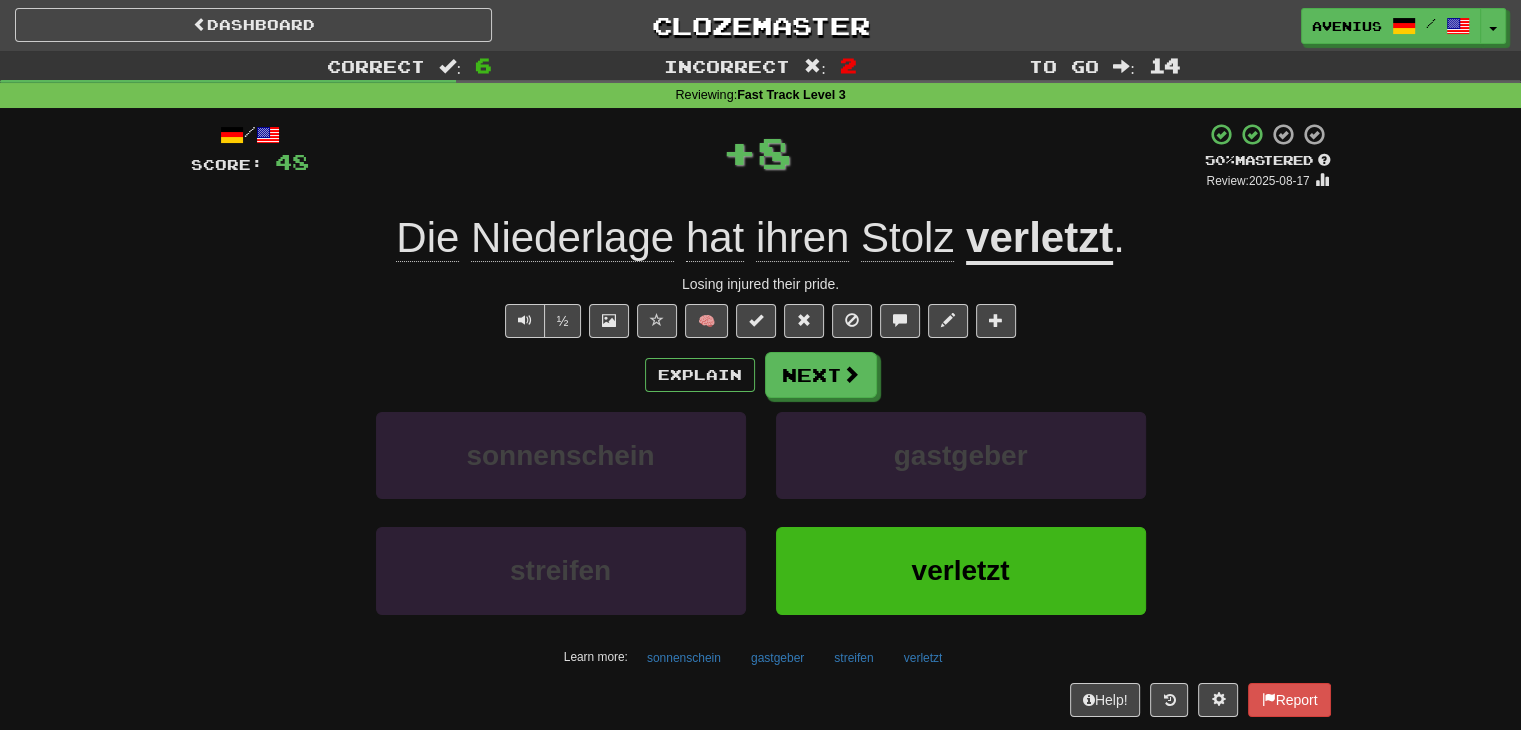 click on "Niederlage" 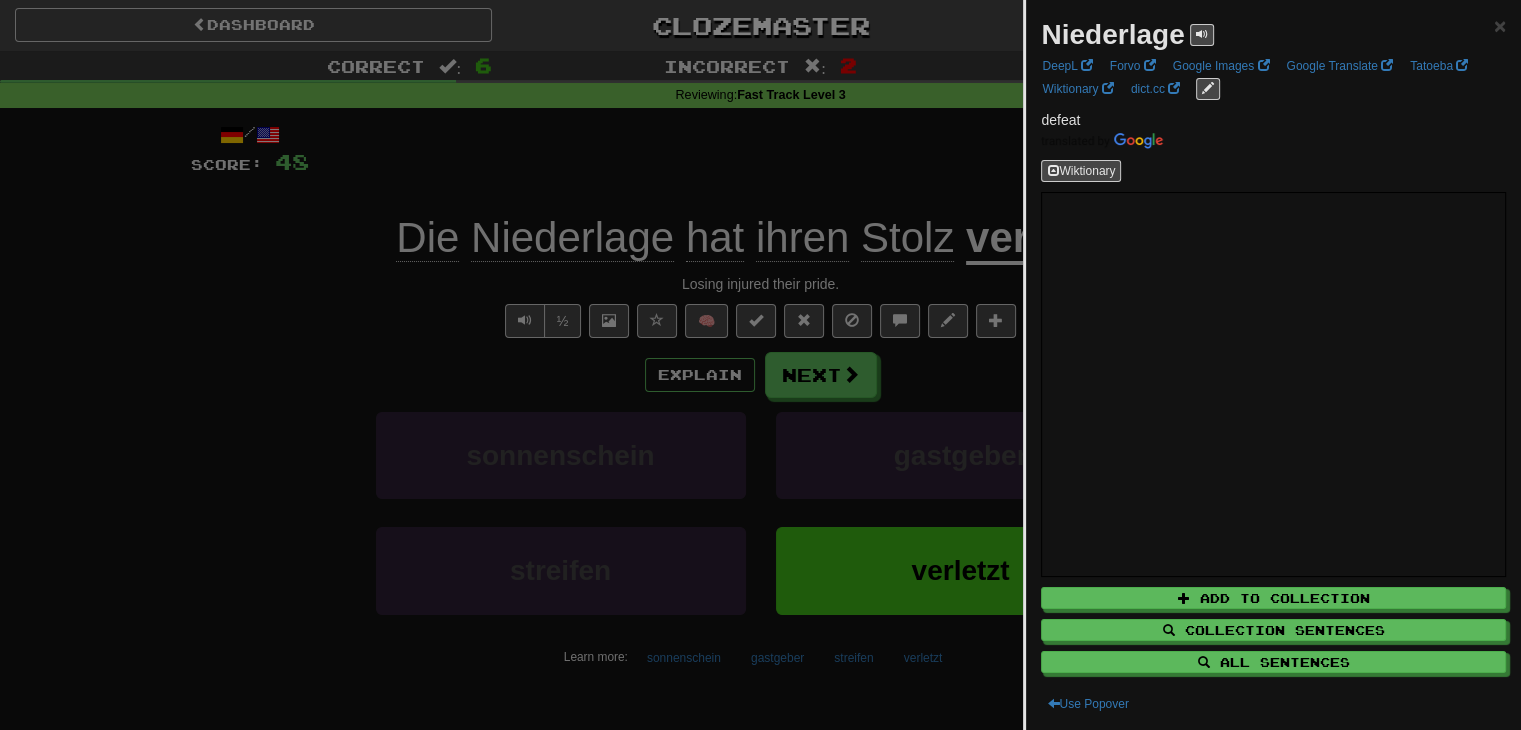 click at bounding box center [760, 365] 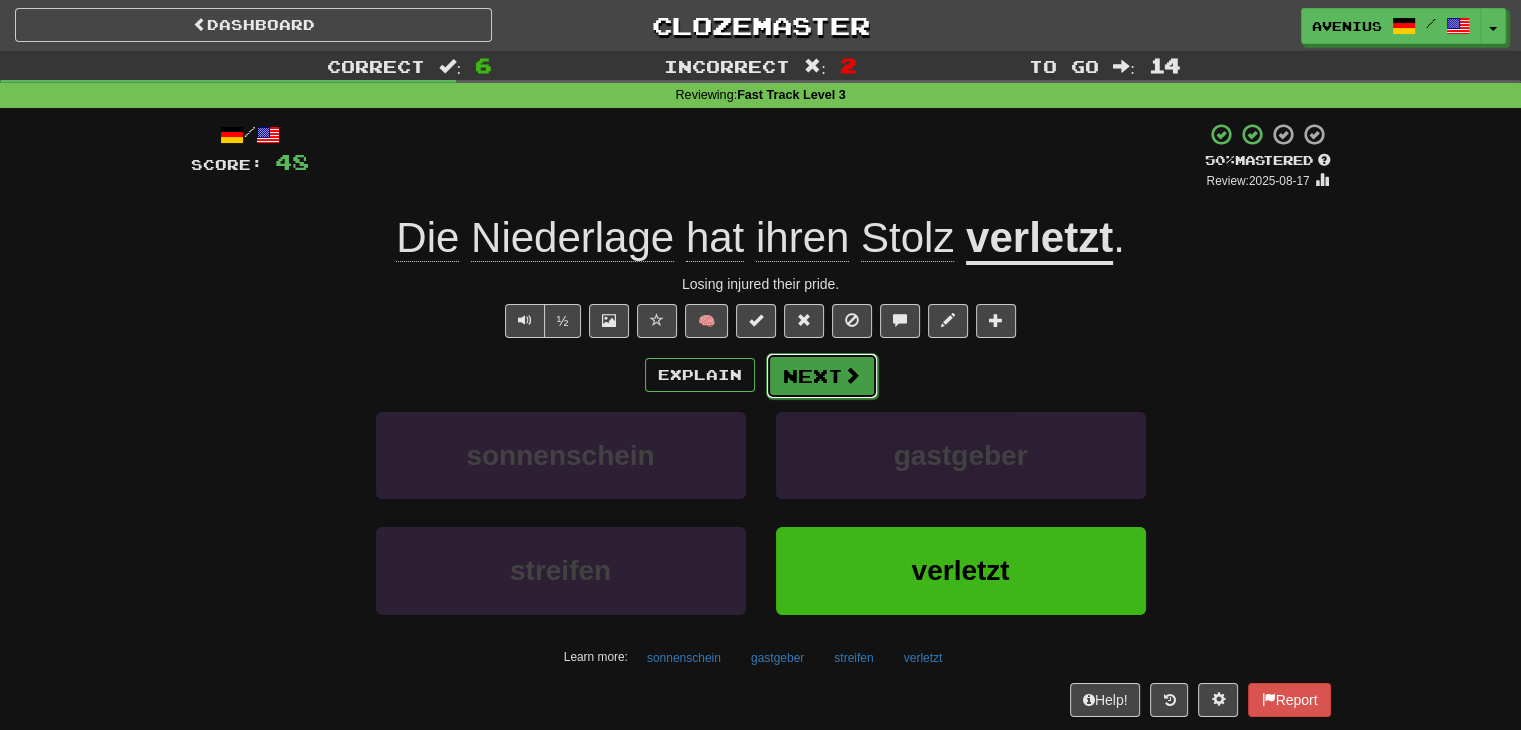 click on "Next" at bounding box center (822, 376) 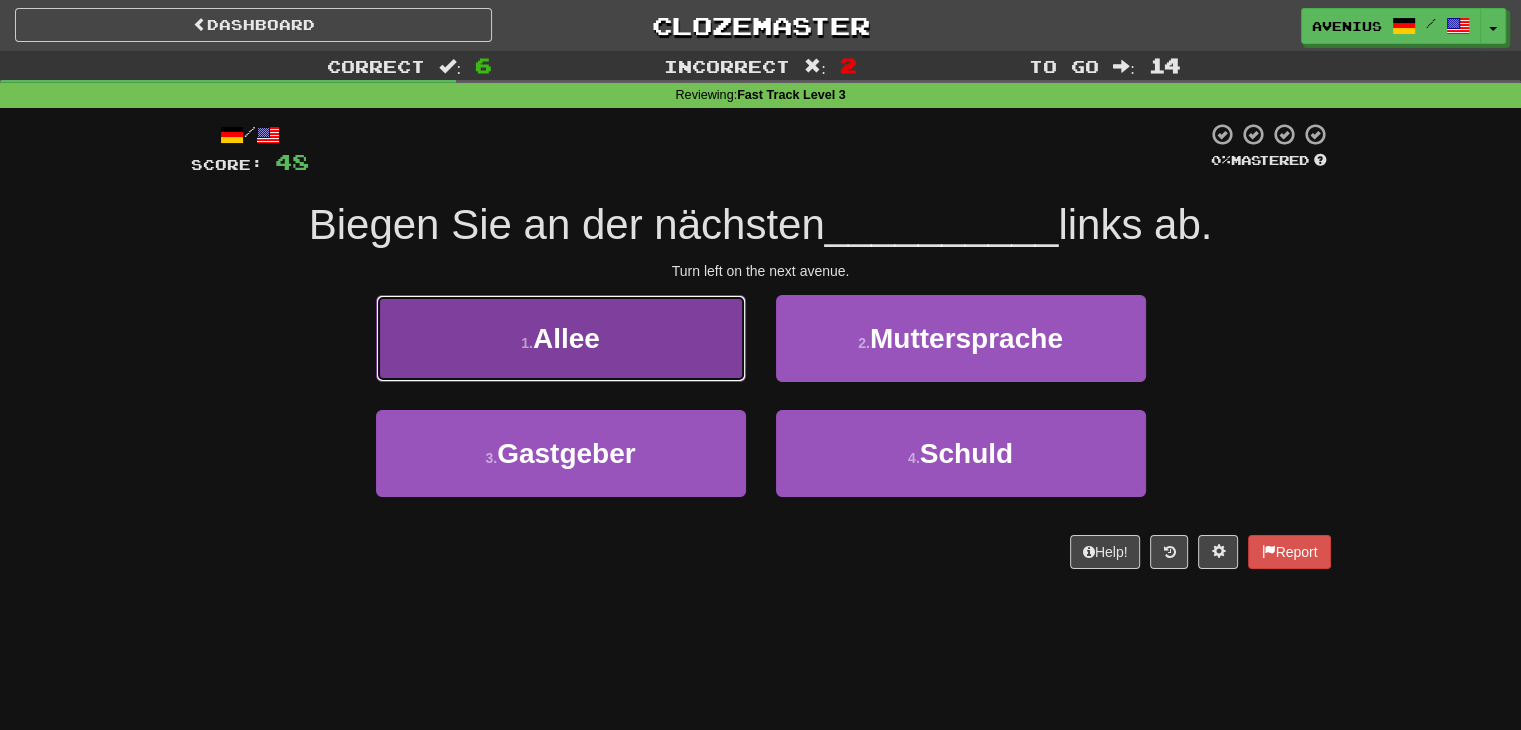 click on "1 .  Allee" at bounding box center [561, 338] 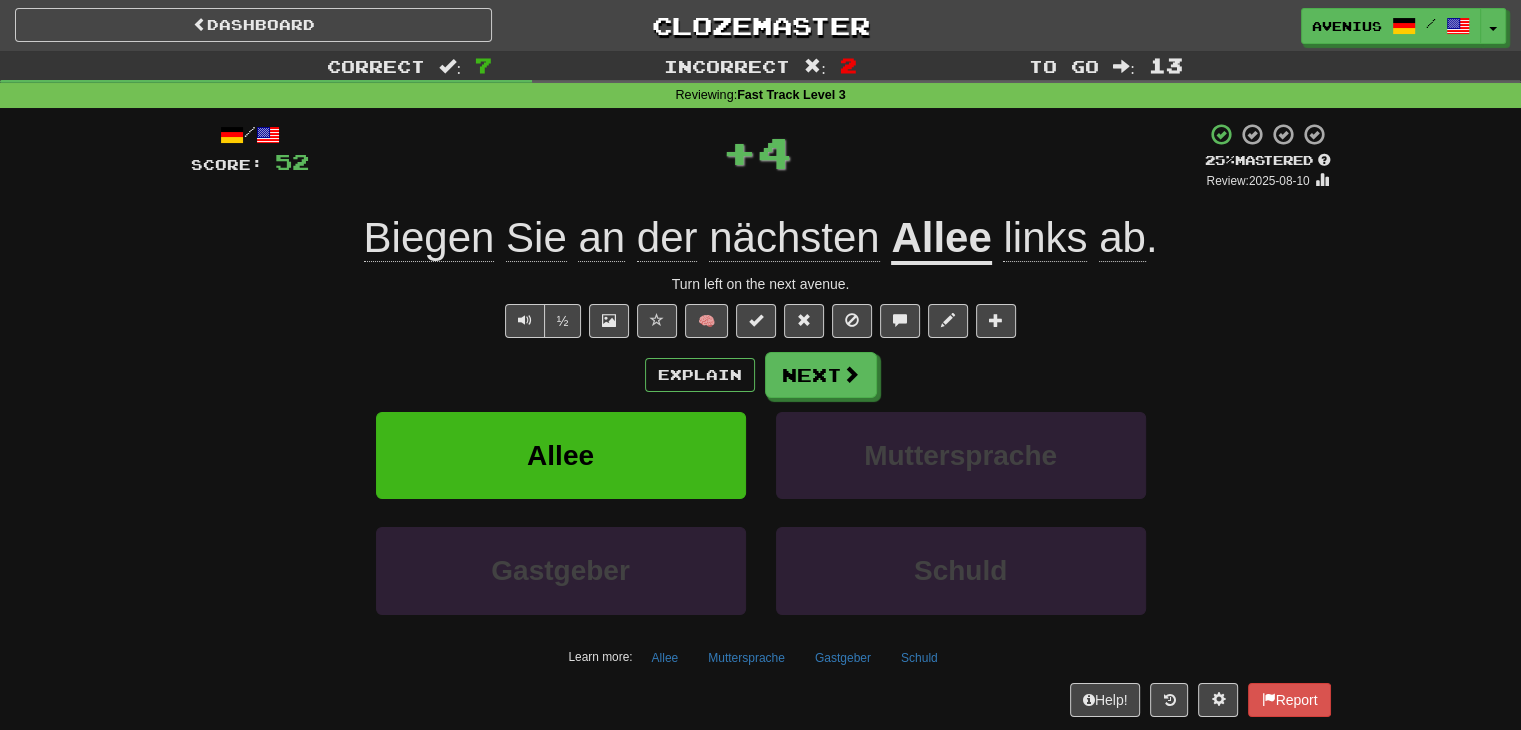 click on "Next" at bounding box center [821, 375] 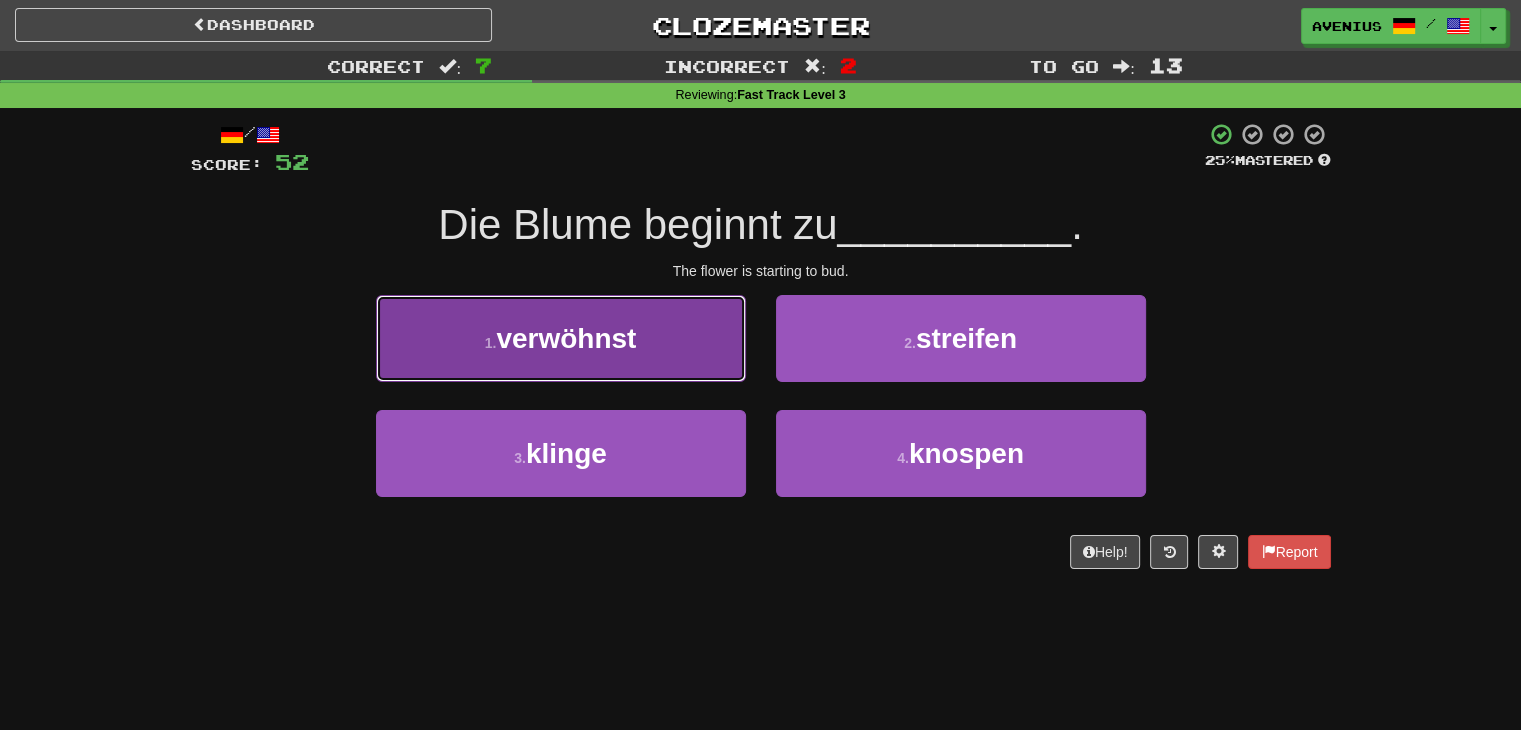click on "1 .  verwöhnst" at bounding box center (561, 338) 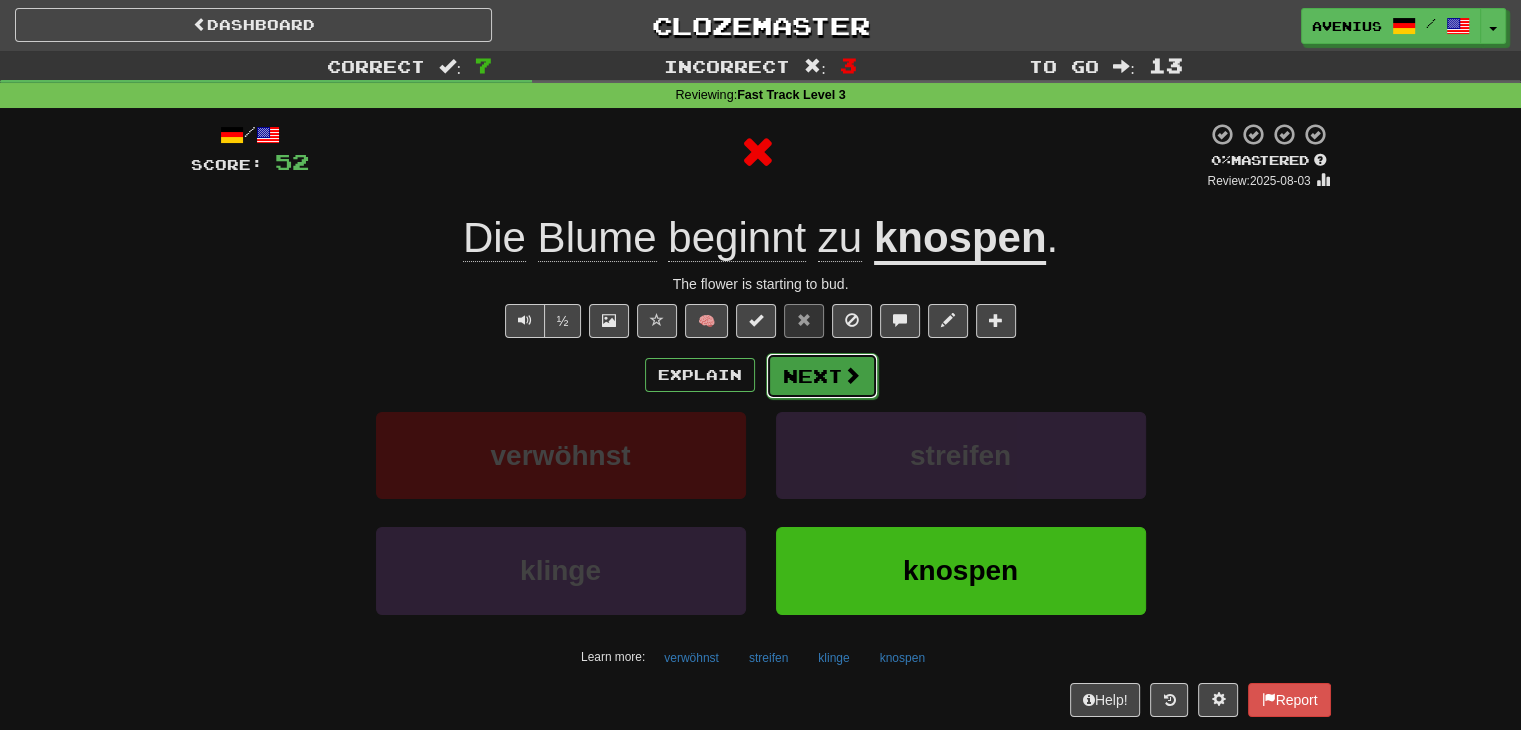 click on "Next" at bounding box center (822, 376) 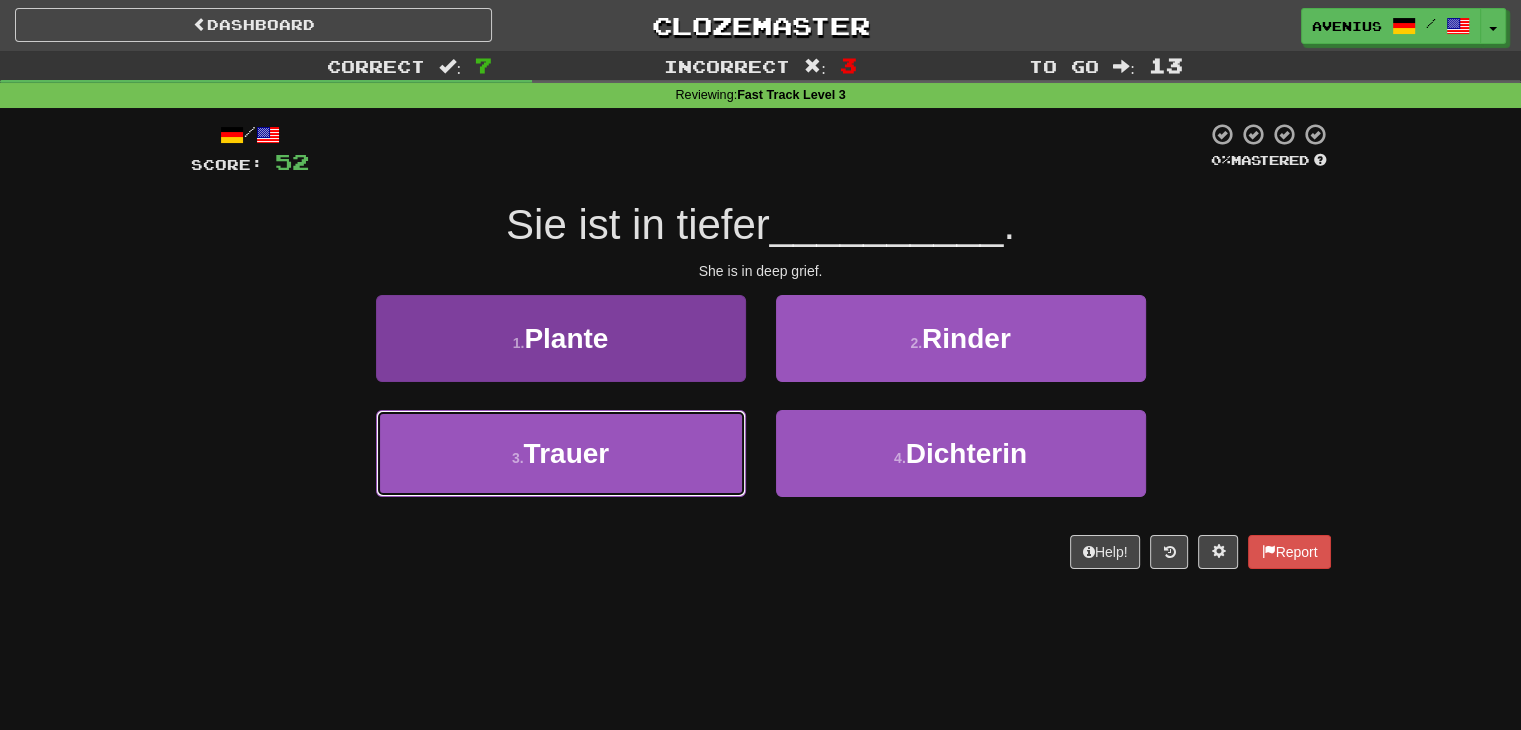 drag, startPoint x: 701, startPoint y: 439, endPoint x: 724, endPoint y: 426, distance: 26.41969 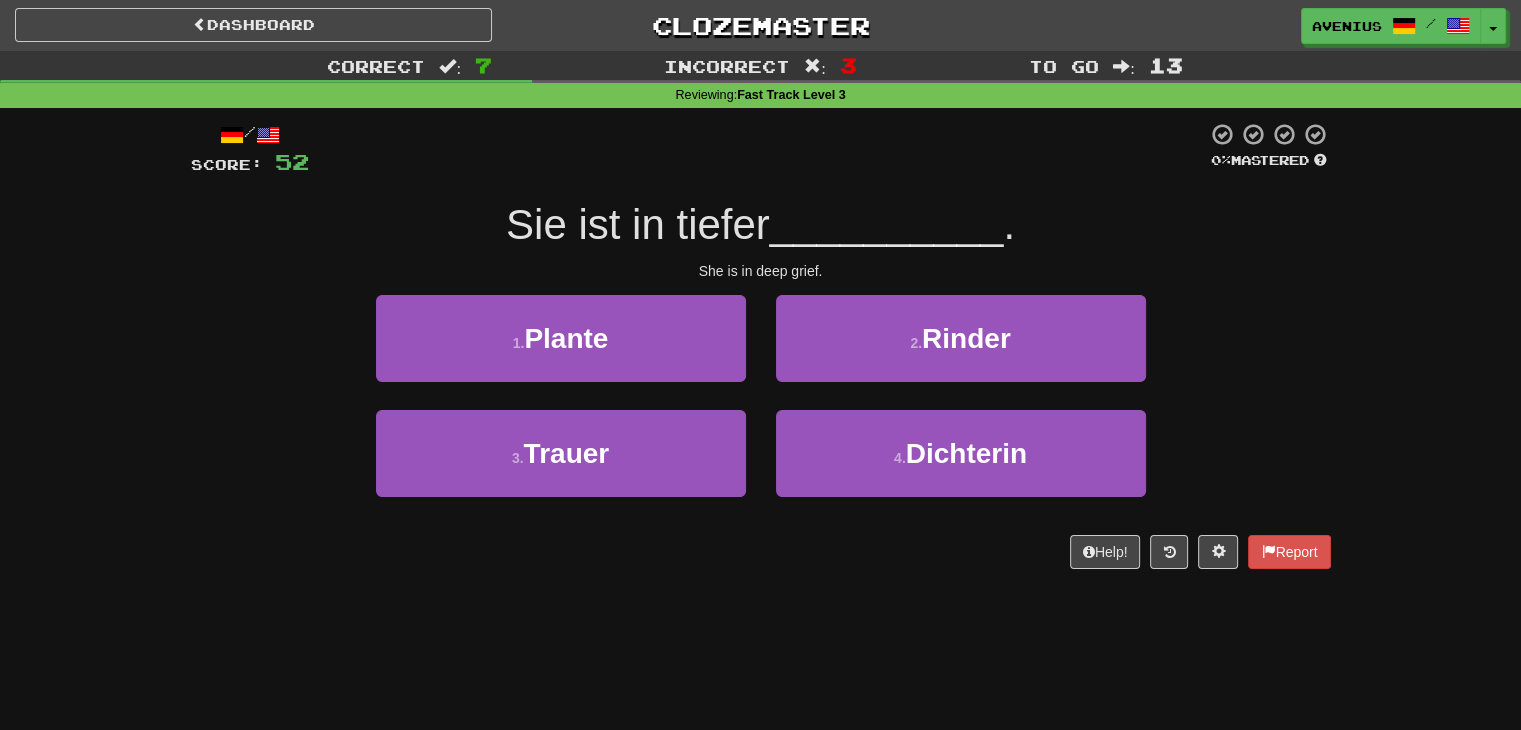 click on "1 .  Plante 2 .  Rinder 3 .  Trauer 4 .  Dichterin" at bounding box center [761, 410] 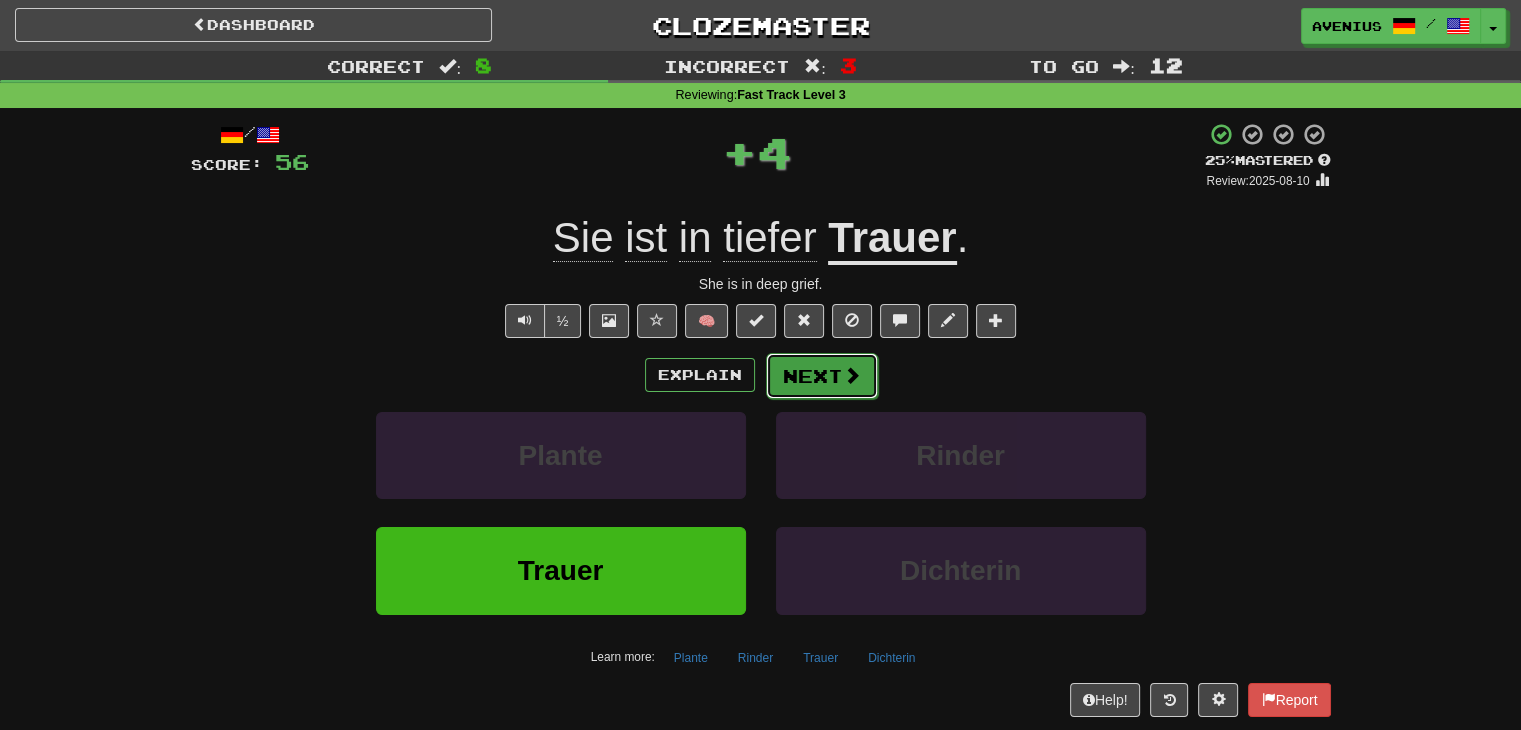 click on "Next" at bounding box center (822, 376) 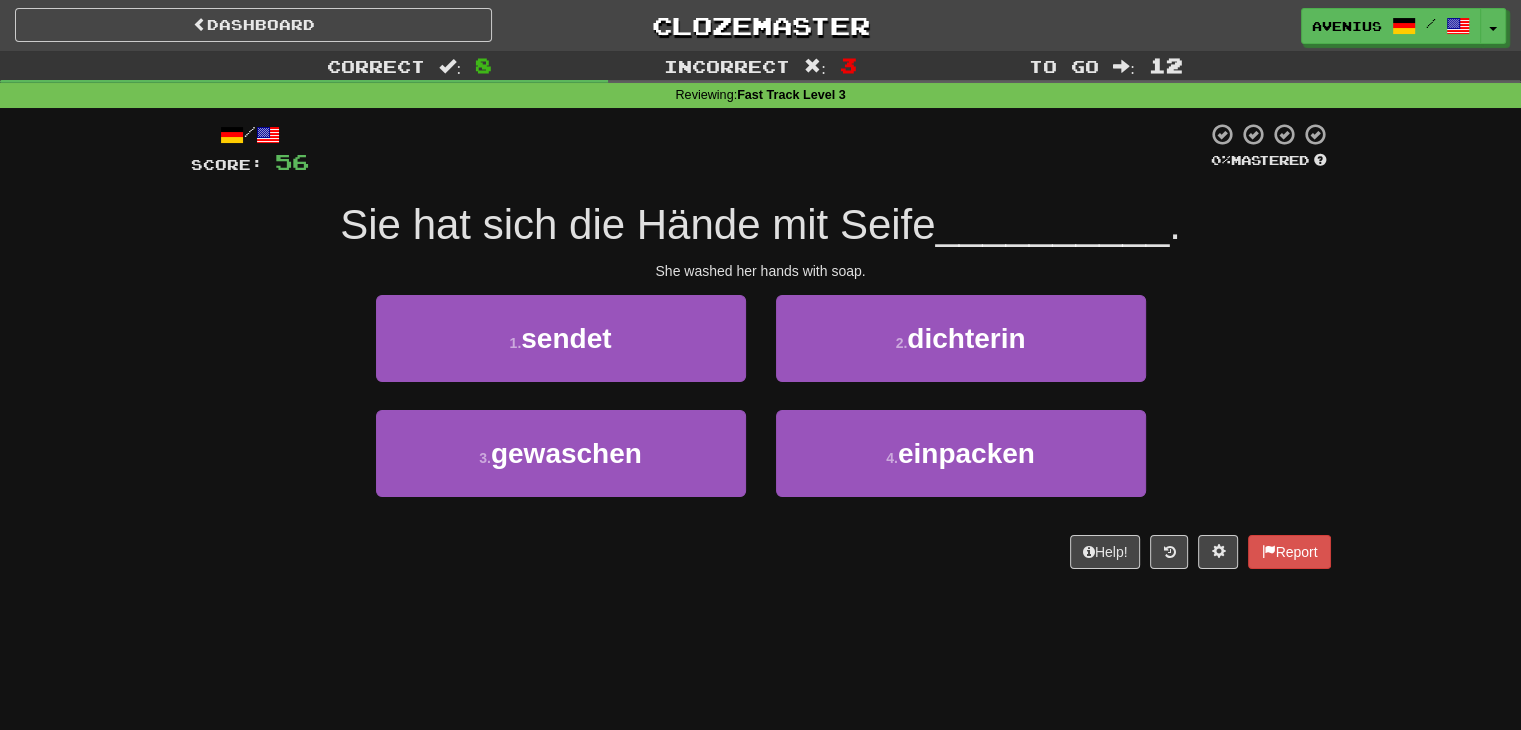 drag, startPoint x: 769, startPoint y: 411, endPoint x: 177, endPoint y: 369, distance: 593.488 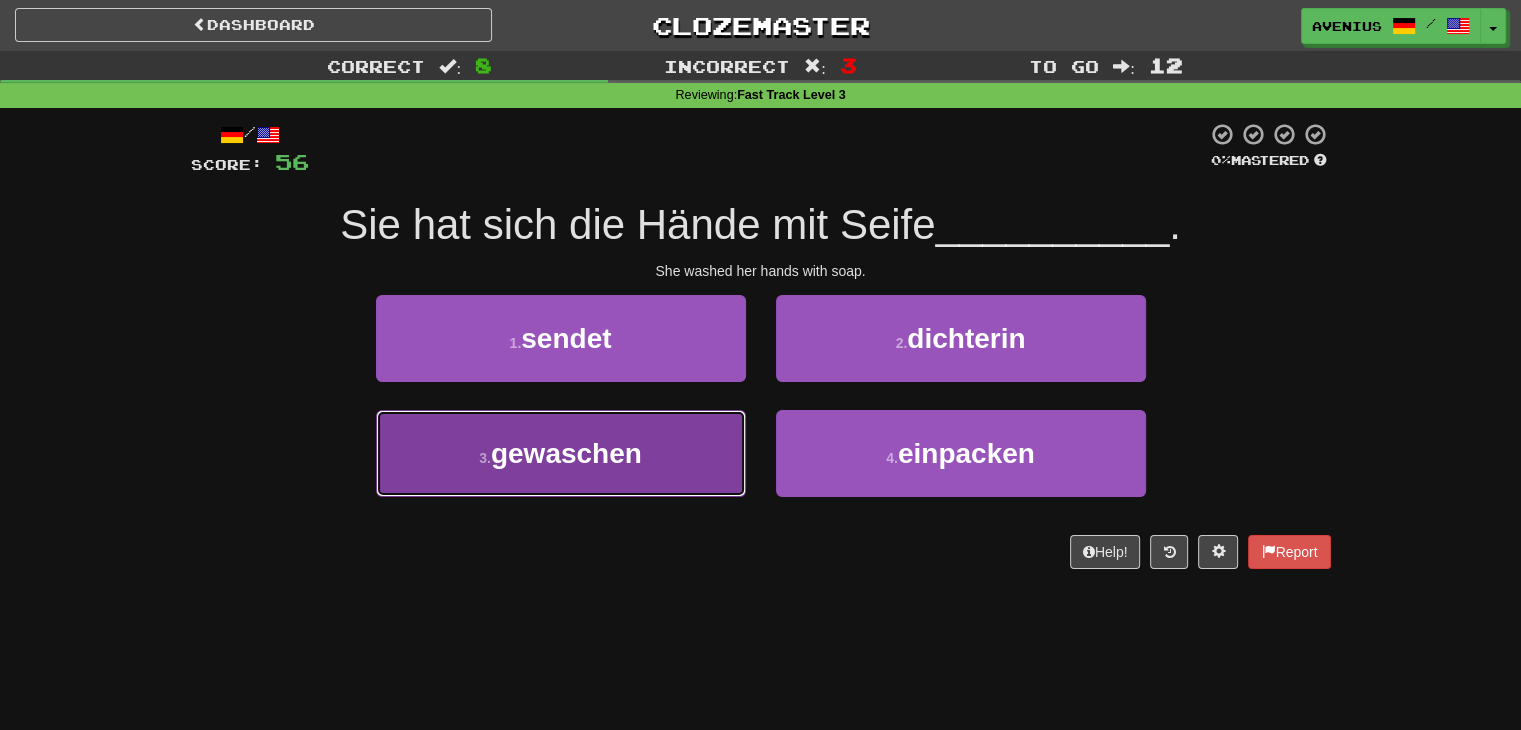 click on "3 .  gewaschen" at bounding box center [561, 453] 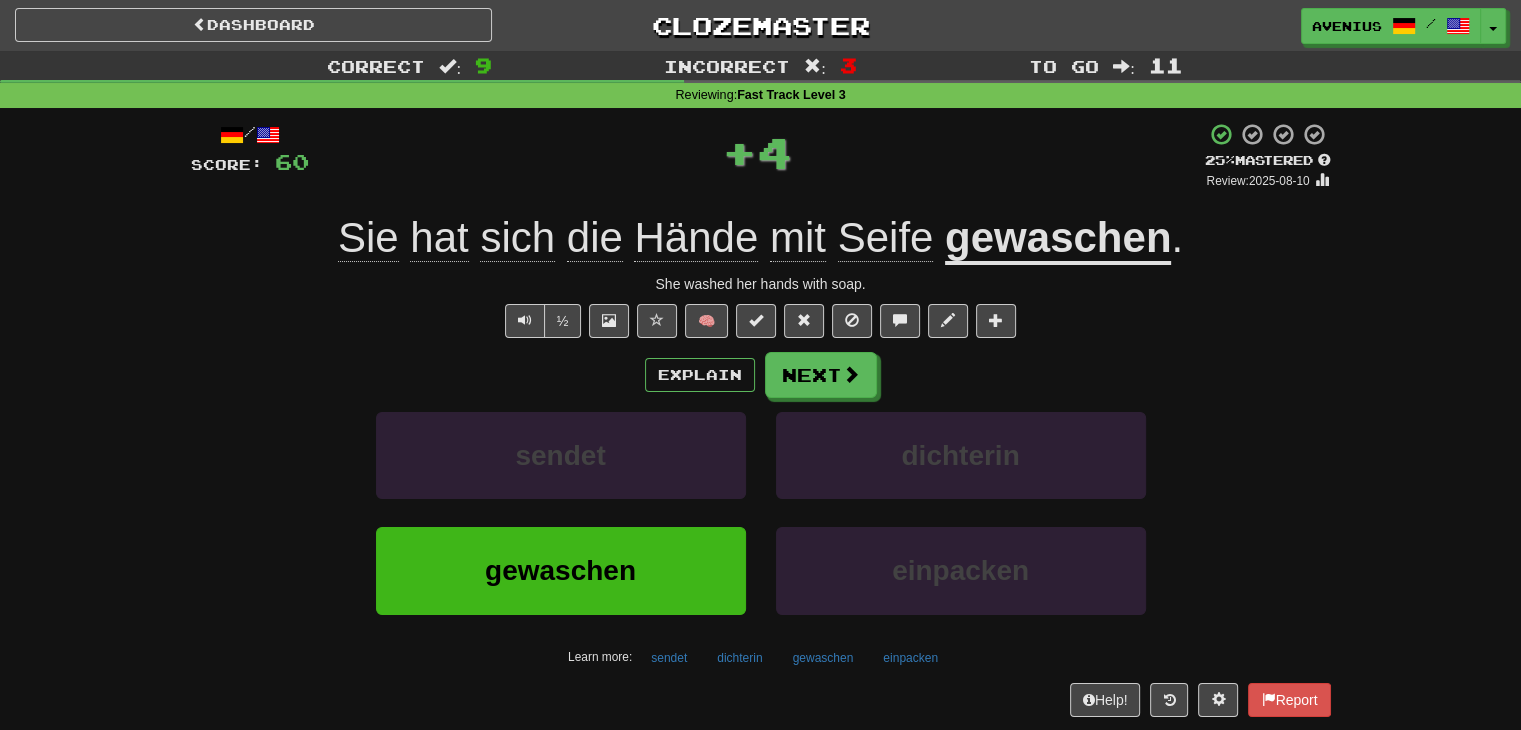 click on "Next" at bounding box center [821, 375] 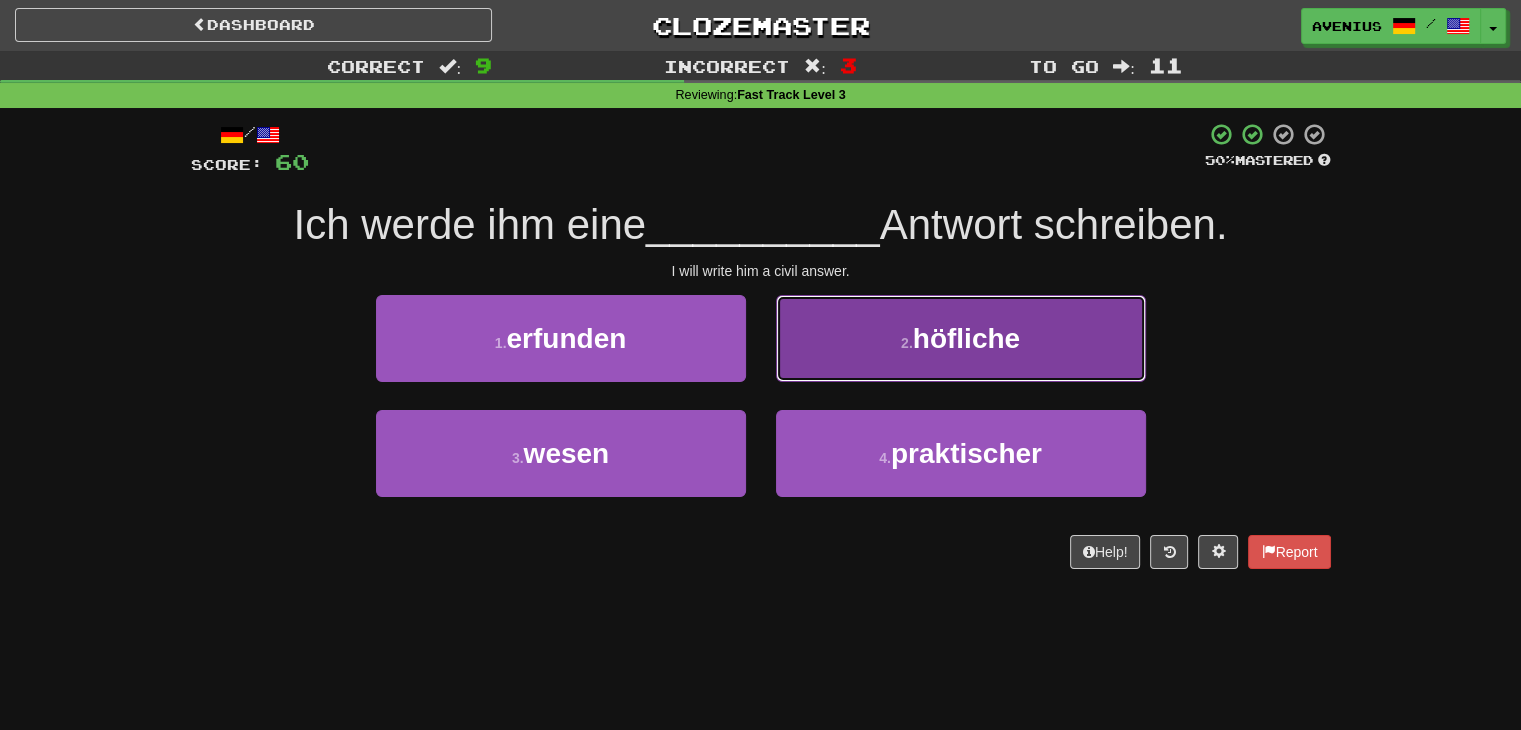 click on "2 .  höfliche" at bounding box center [961, 338] 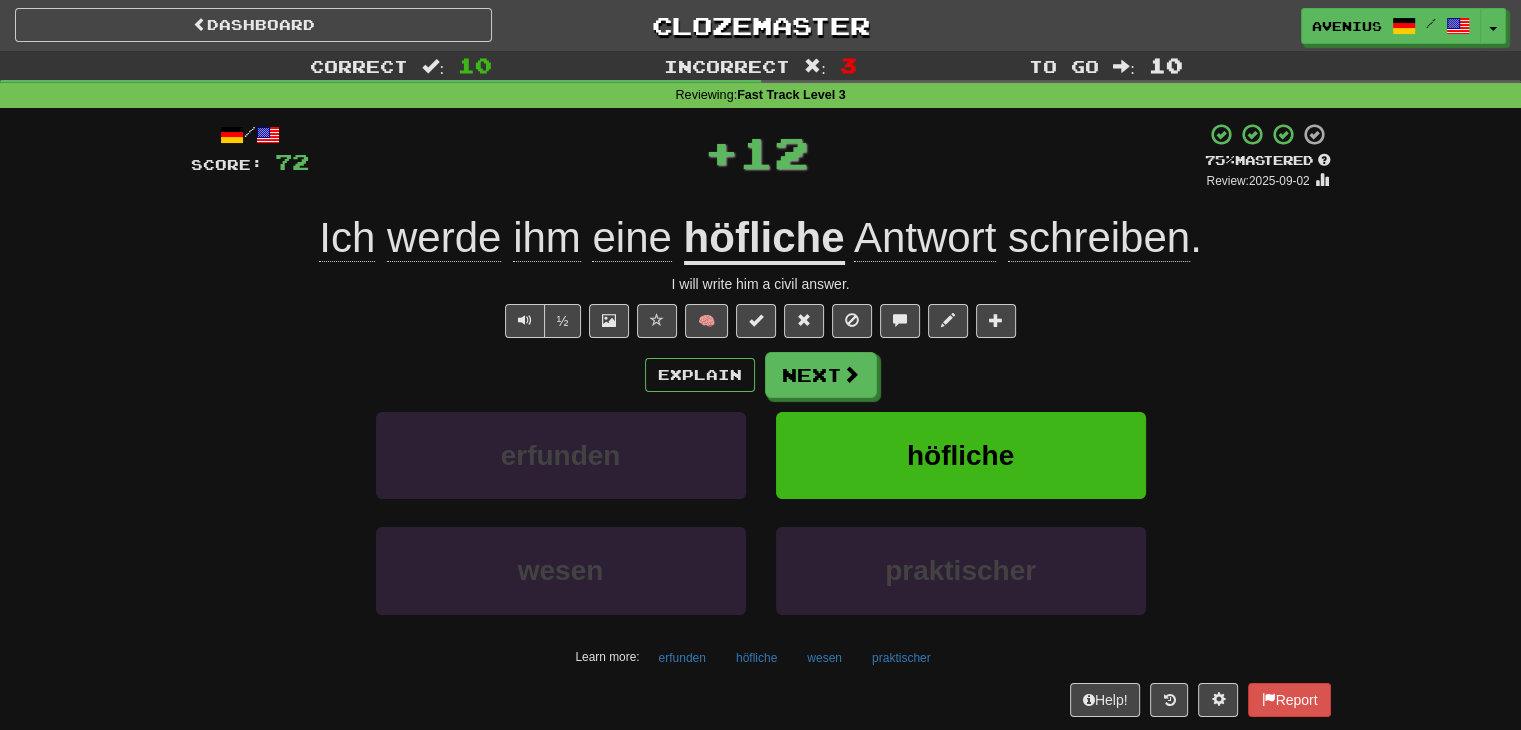 click on "Next" at bounding box center (821, 375) 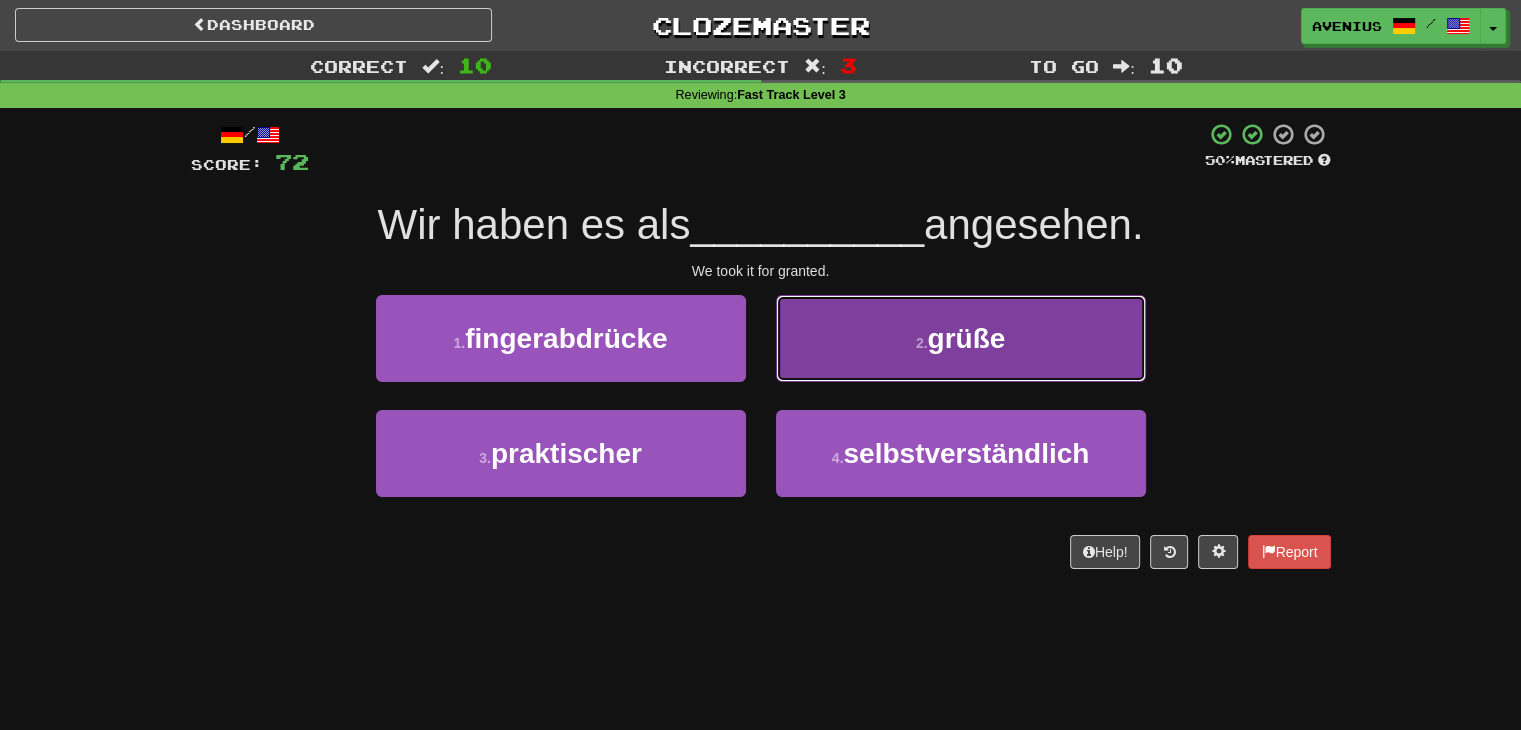 click on "2 .  grüße" at bounding box center [961, 338] 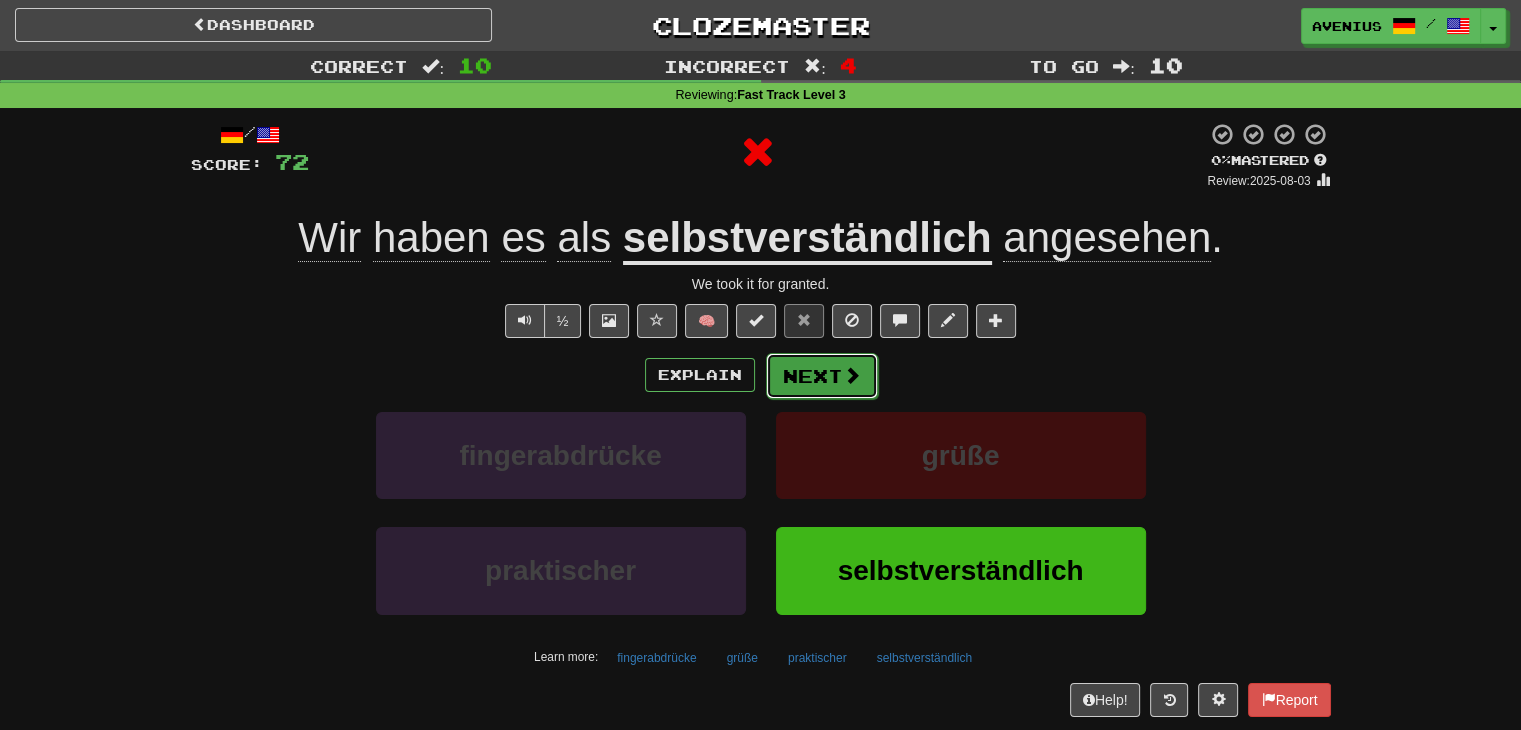 click on "Next" at bounding box center (822, 376) 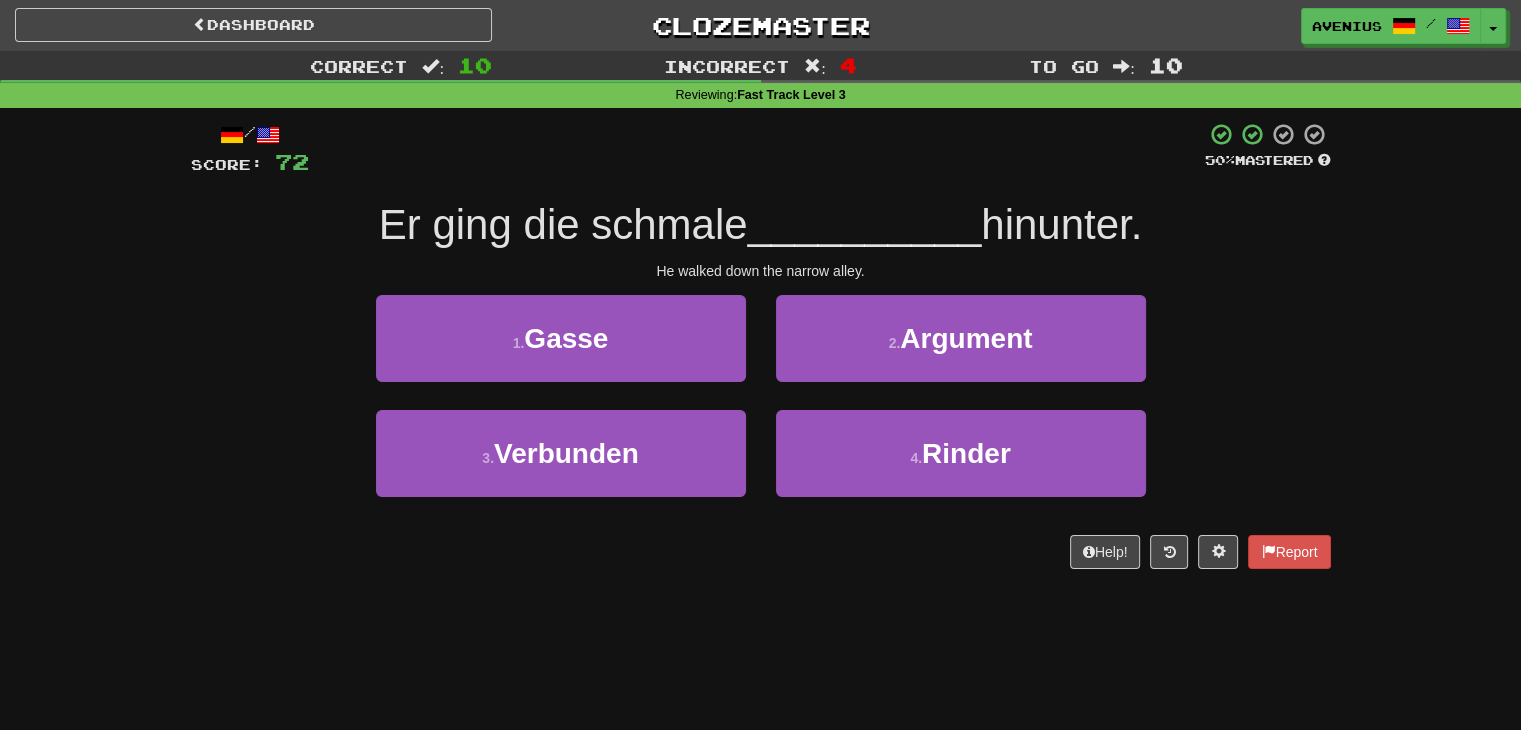click on "2 .  Argument" at bounding box center (961, 352) 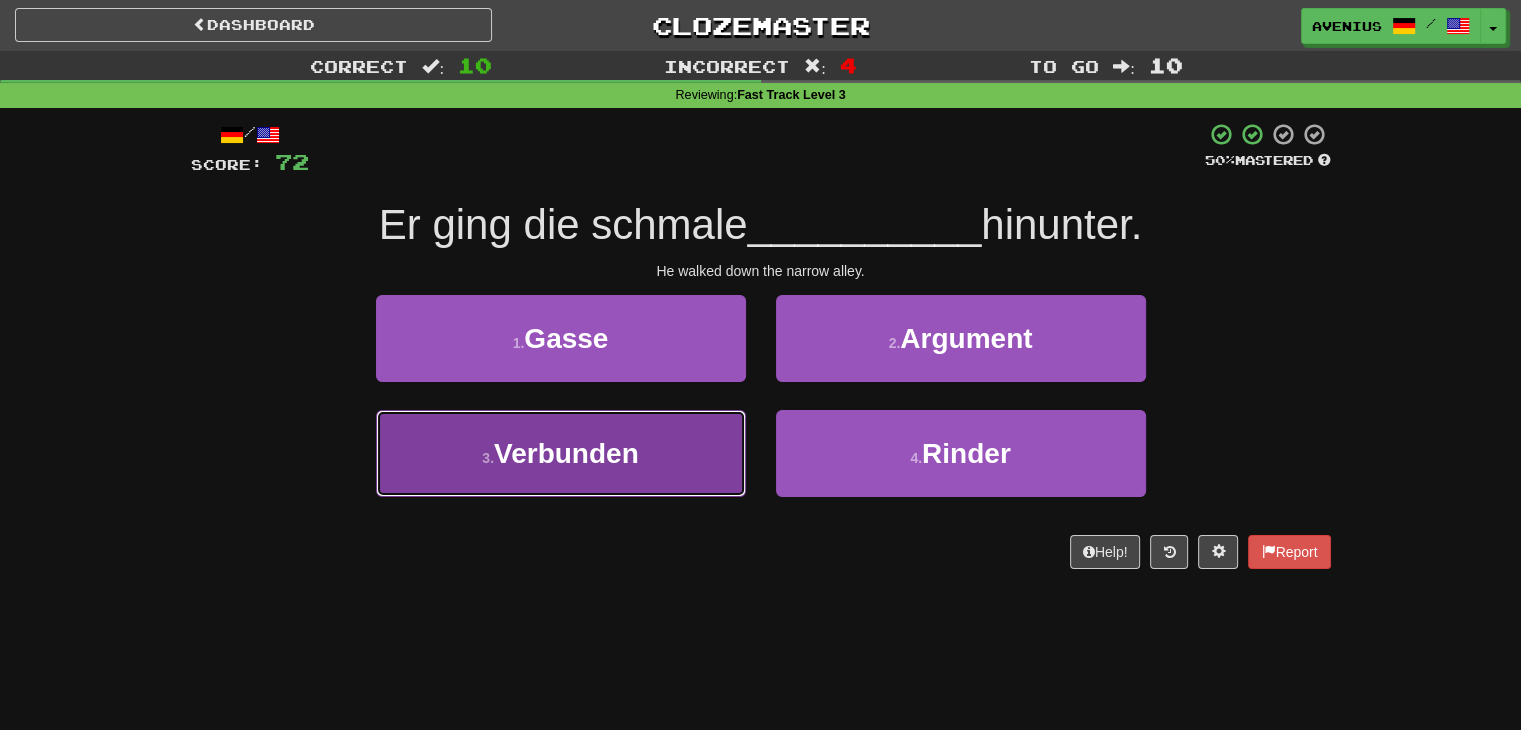 click on "3 .  Verbunden" at bounding box center (561, 453) 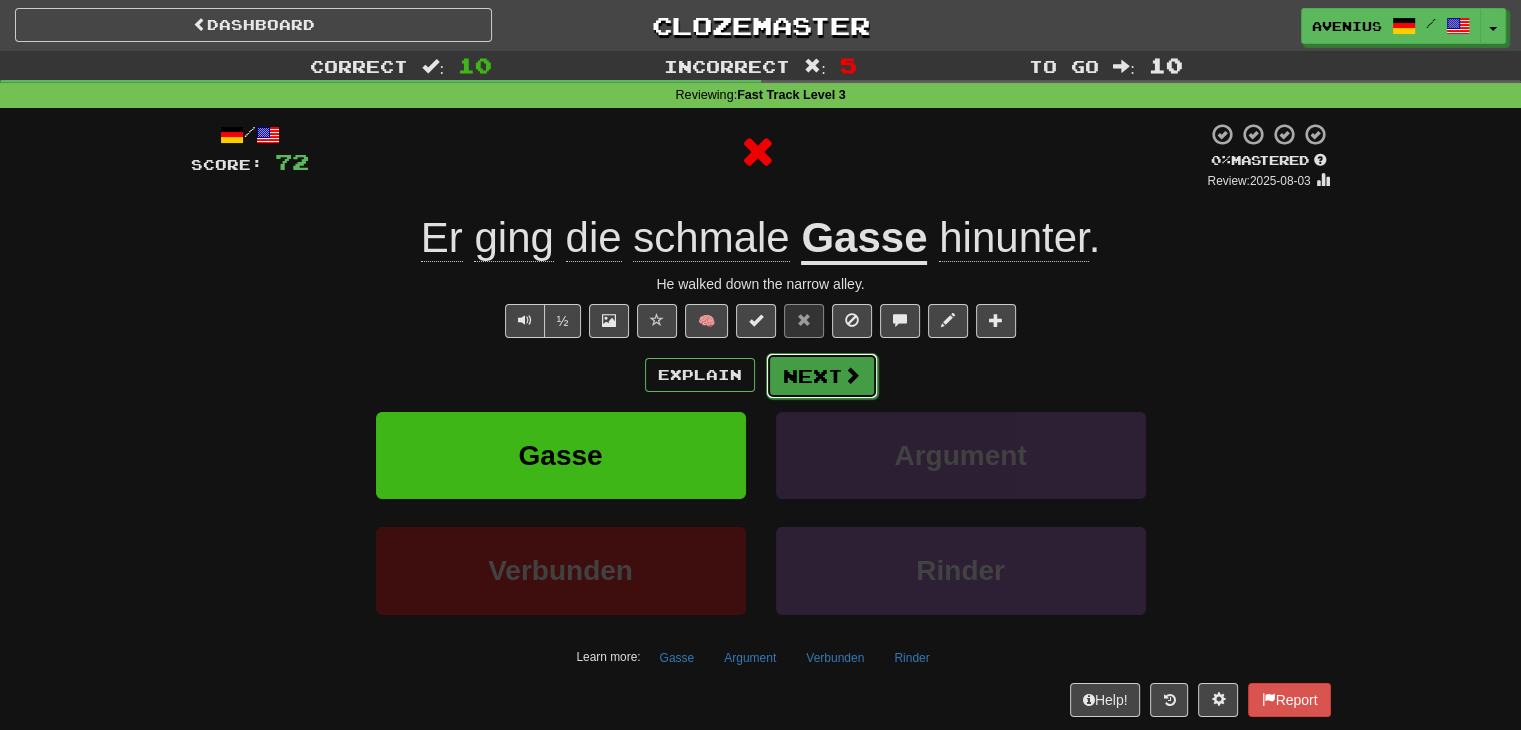 click on "Next" at bounding box center (822, 376) 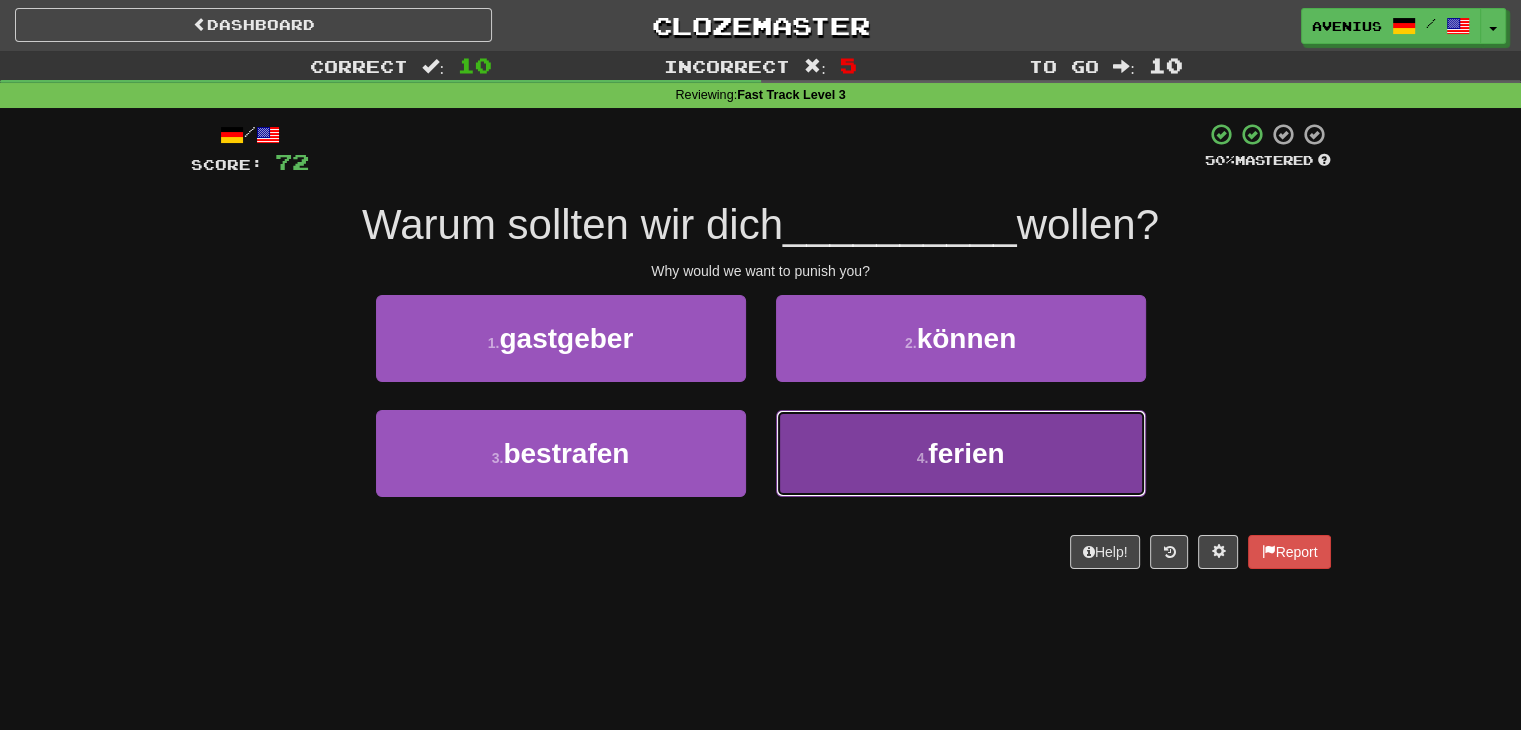 click on "4 .  ferien" at bounding box center [961, 453] 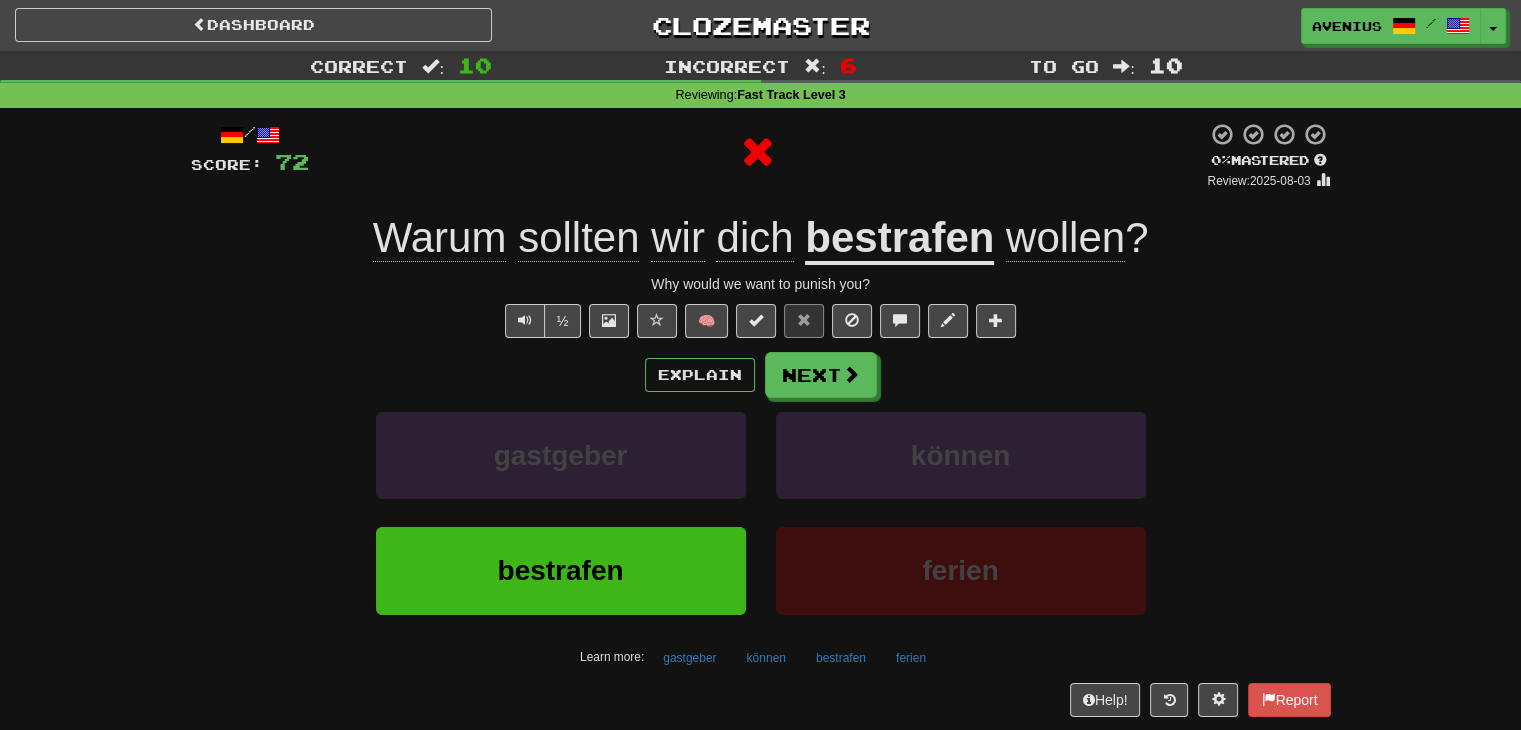 click on "Next" at bounding box center [821, 375] 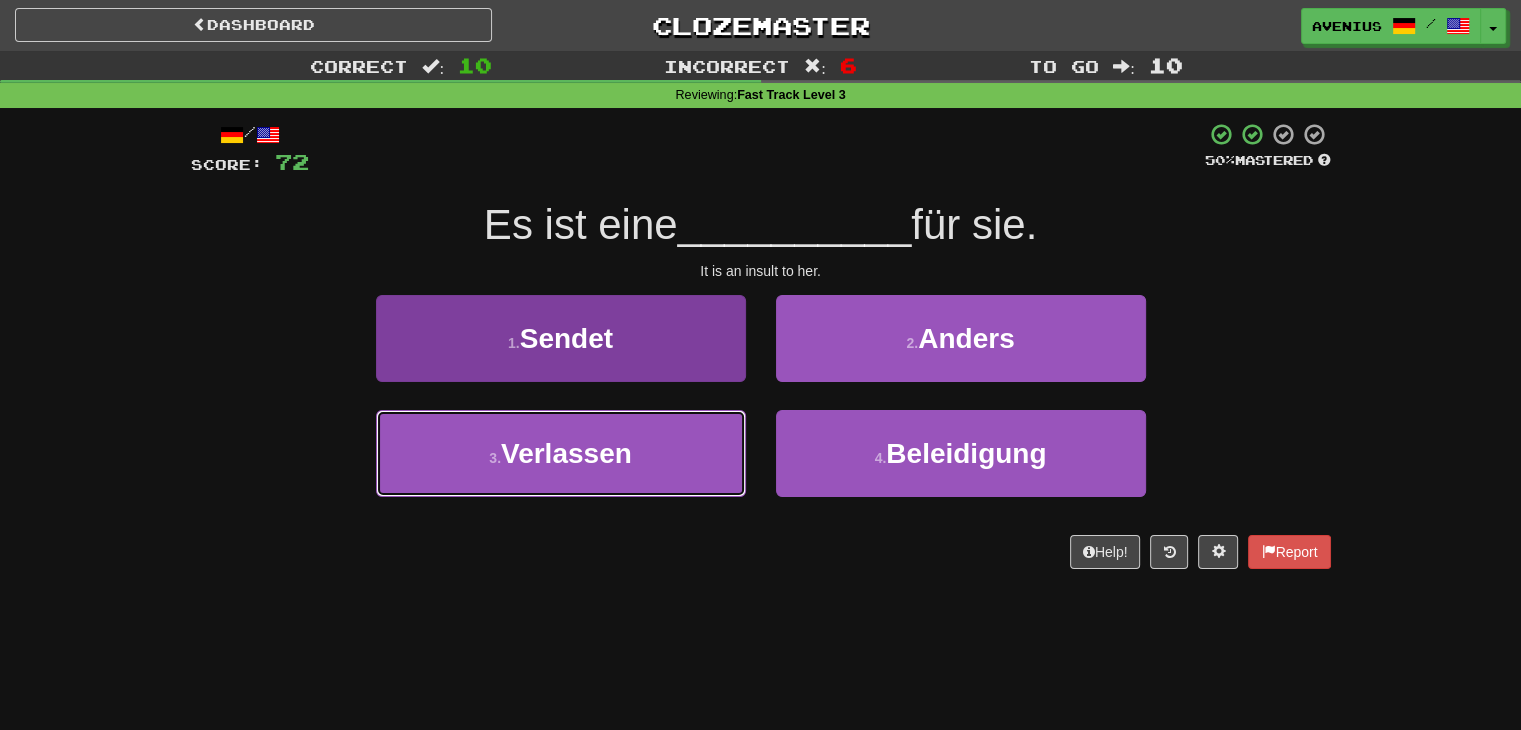 click on "3 .  Verlassen" at bounding box center [561, 453] 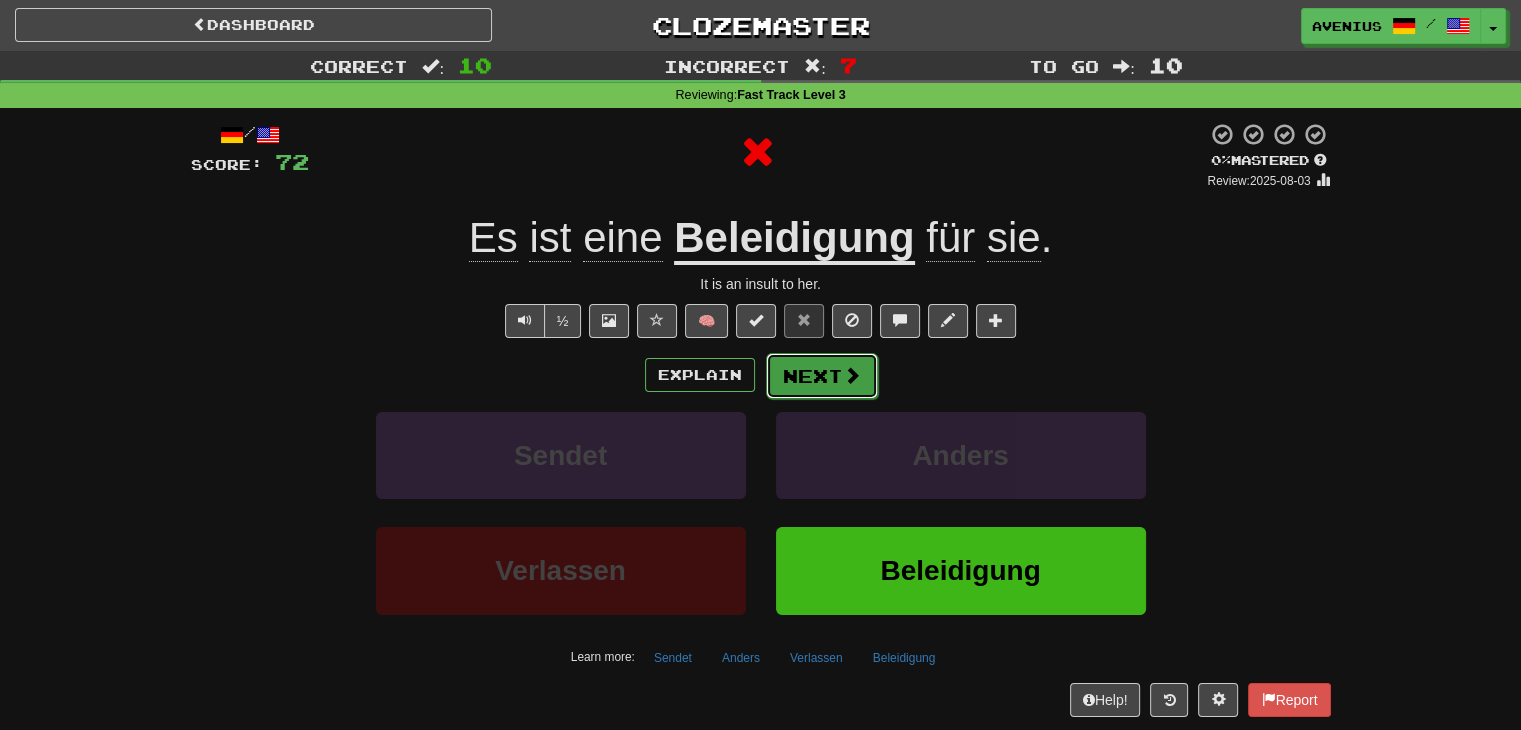 click on "Next" at bounding box center [822, 376] 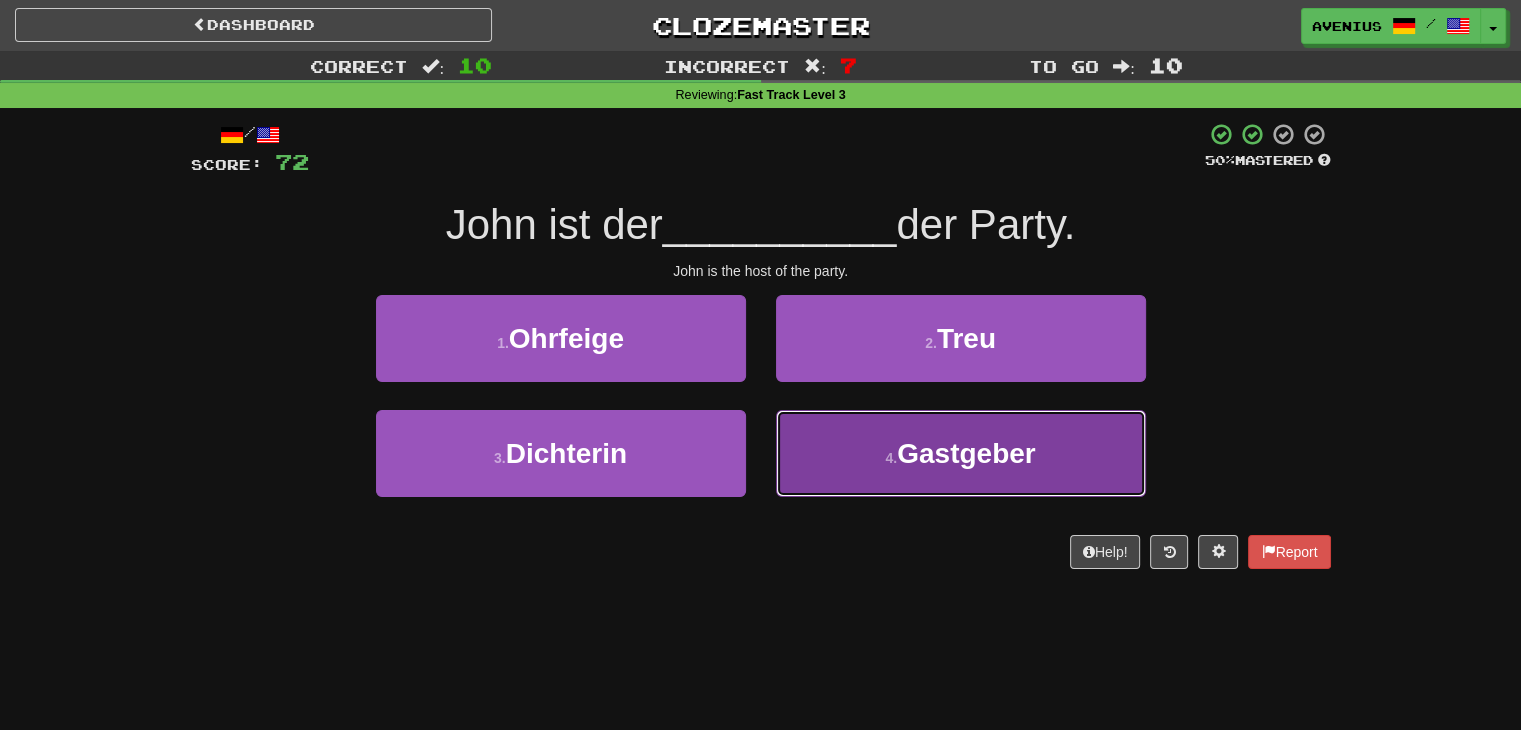 click on "4 .  Gastgeber" at bounding box center [961, 453] 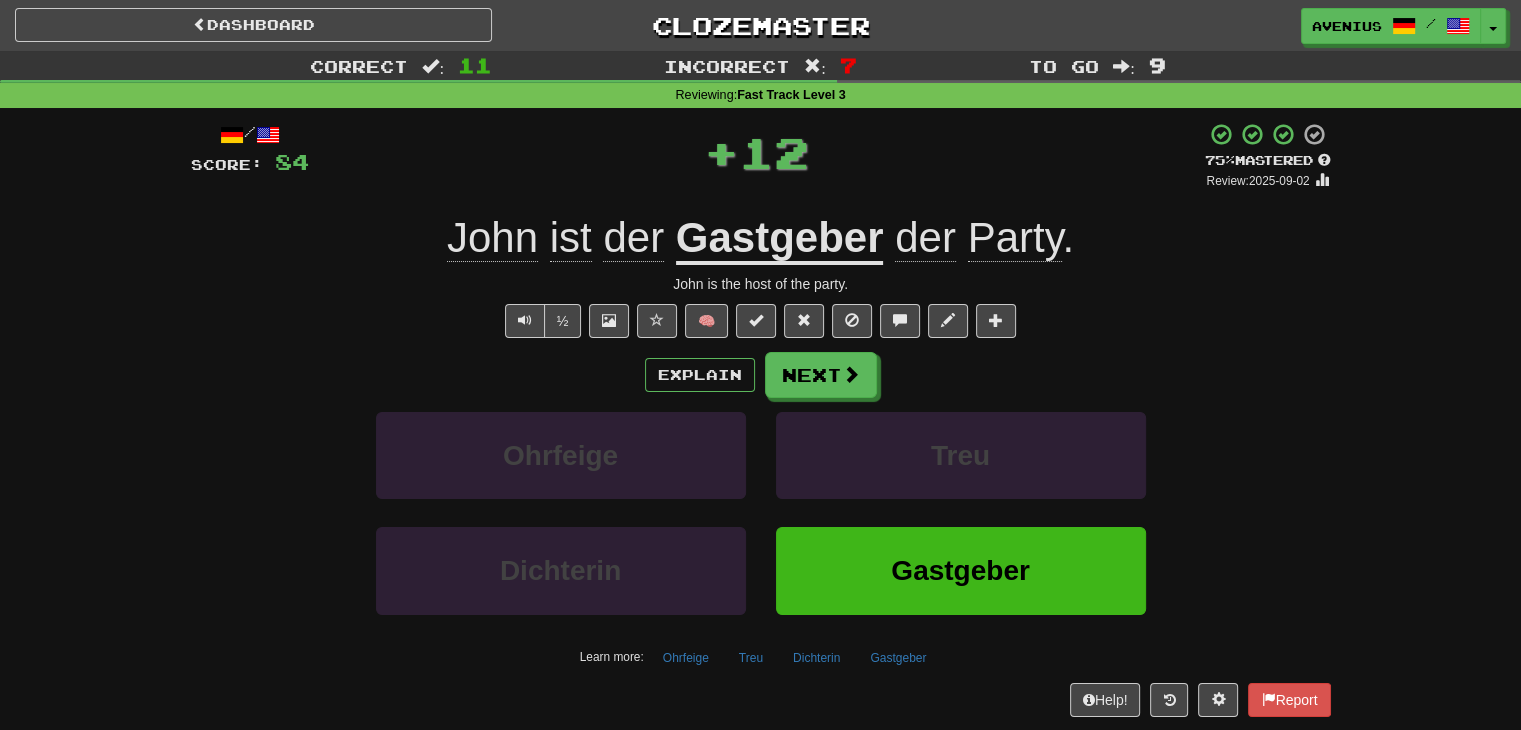 click on "Next" at bounding box center (821, 375) 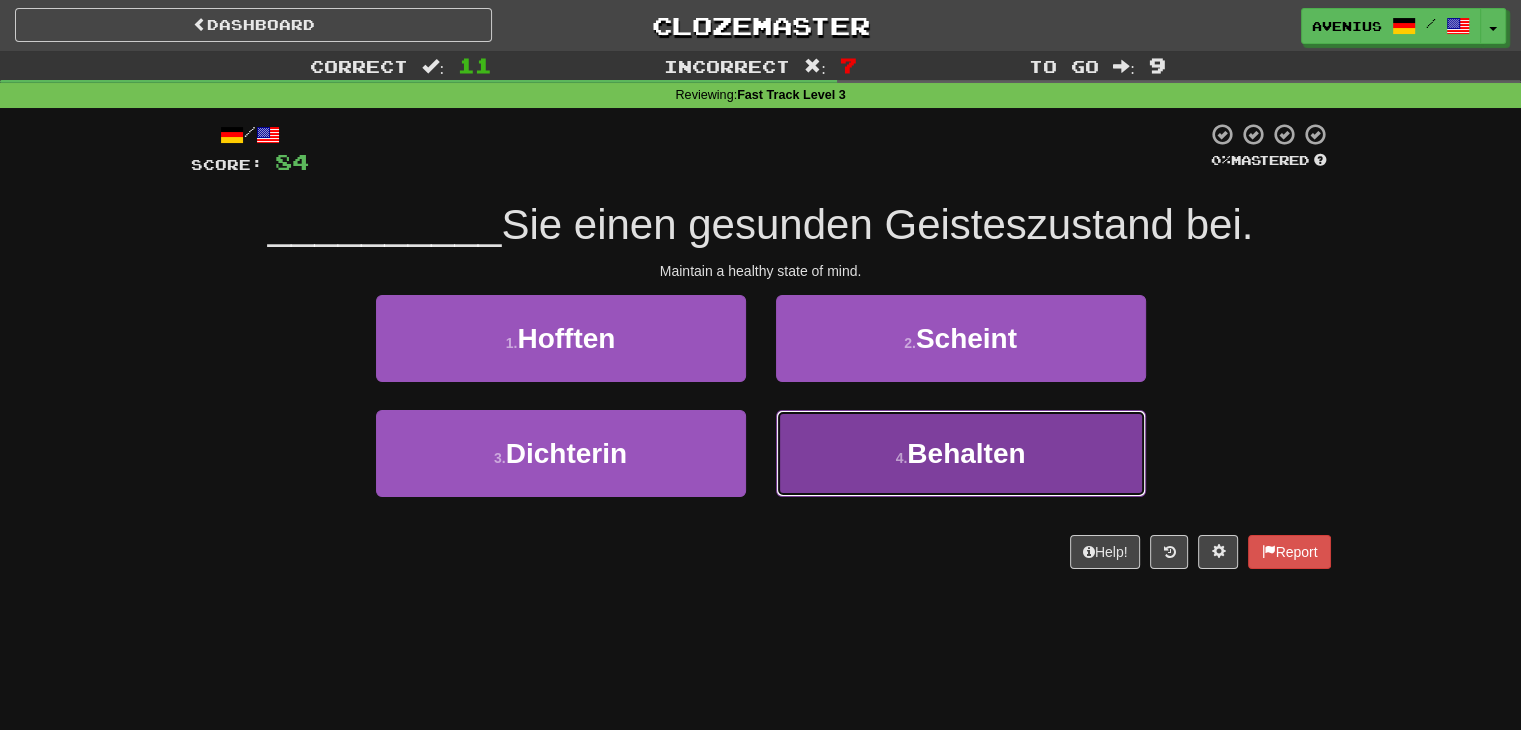 click on "4 .  Behalten" at bounding box center (961, 453) 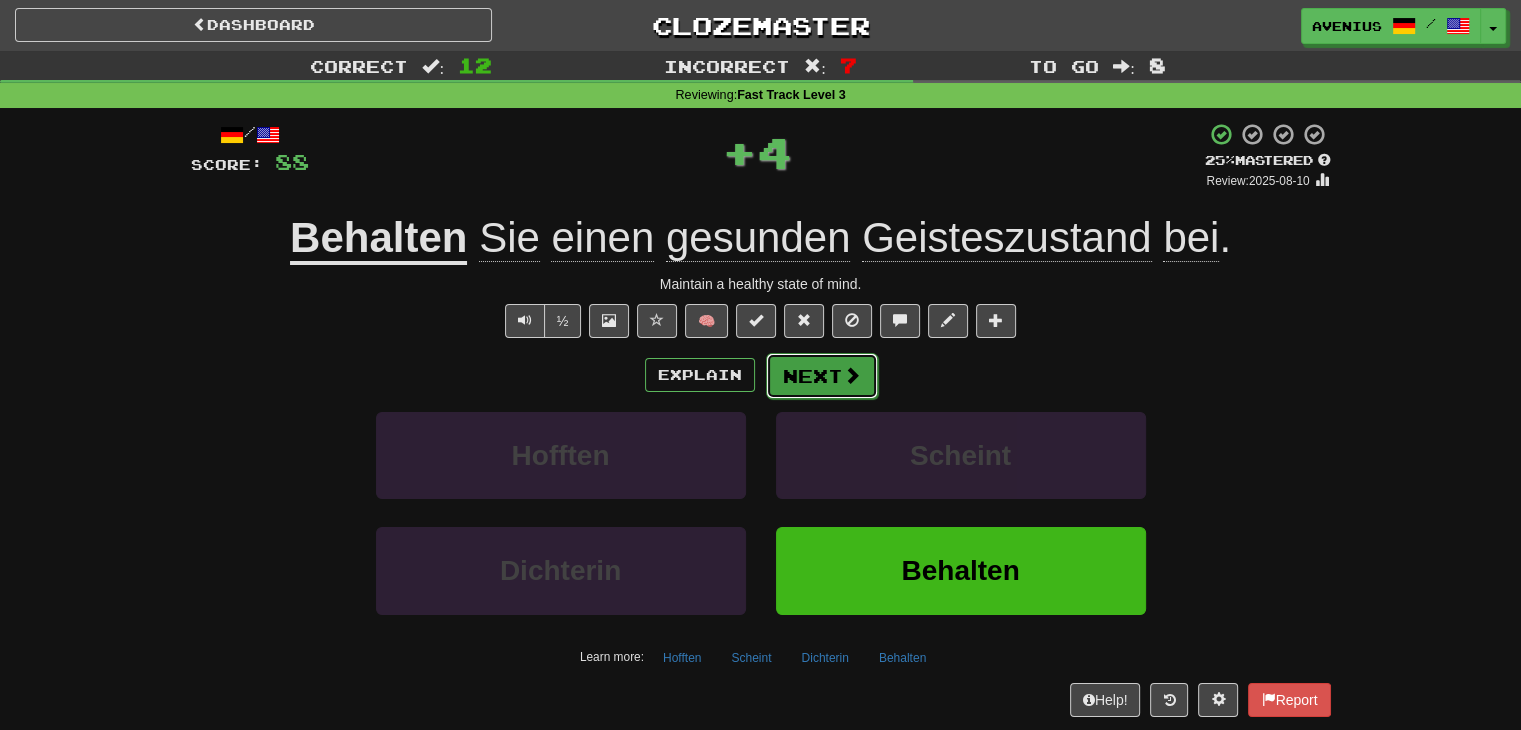 click on "Next" at bounding box center (822, 376) 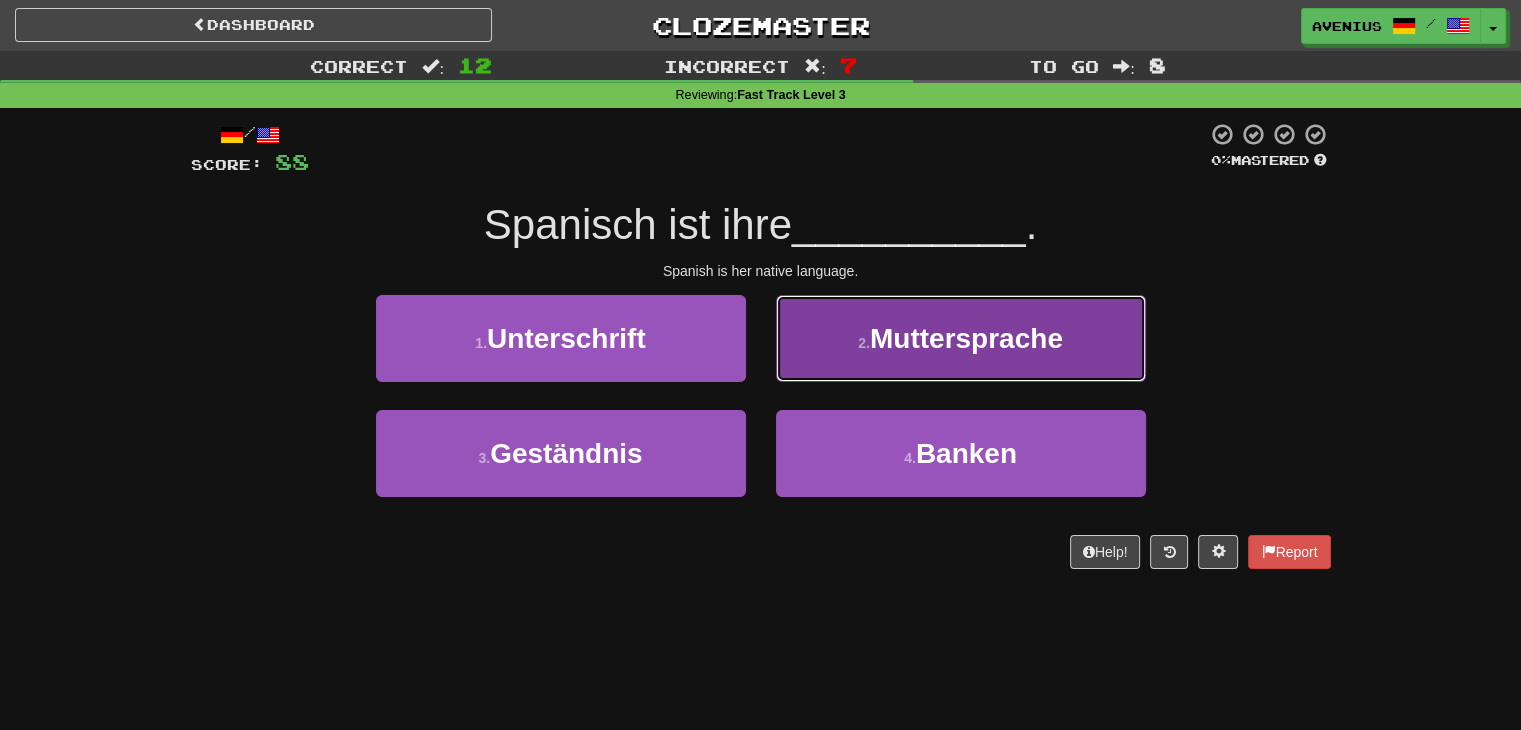 click on "2 .  Muttersprache" at bounding box center (961, 338) 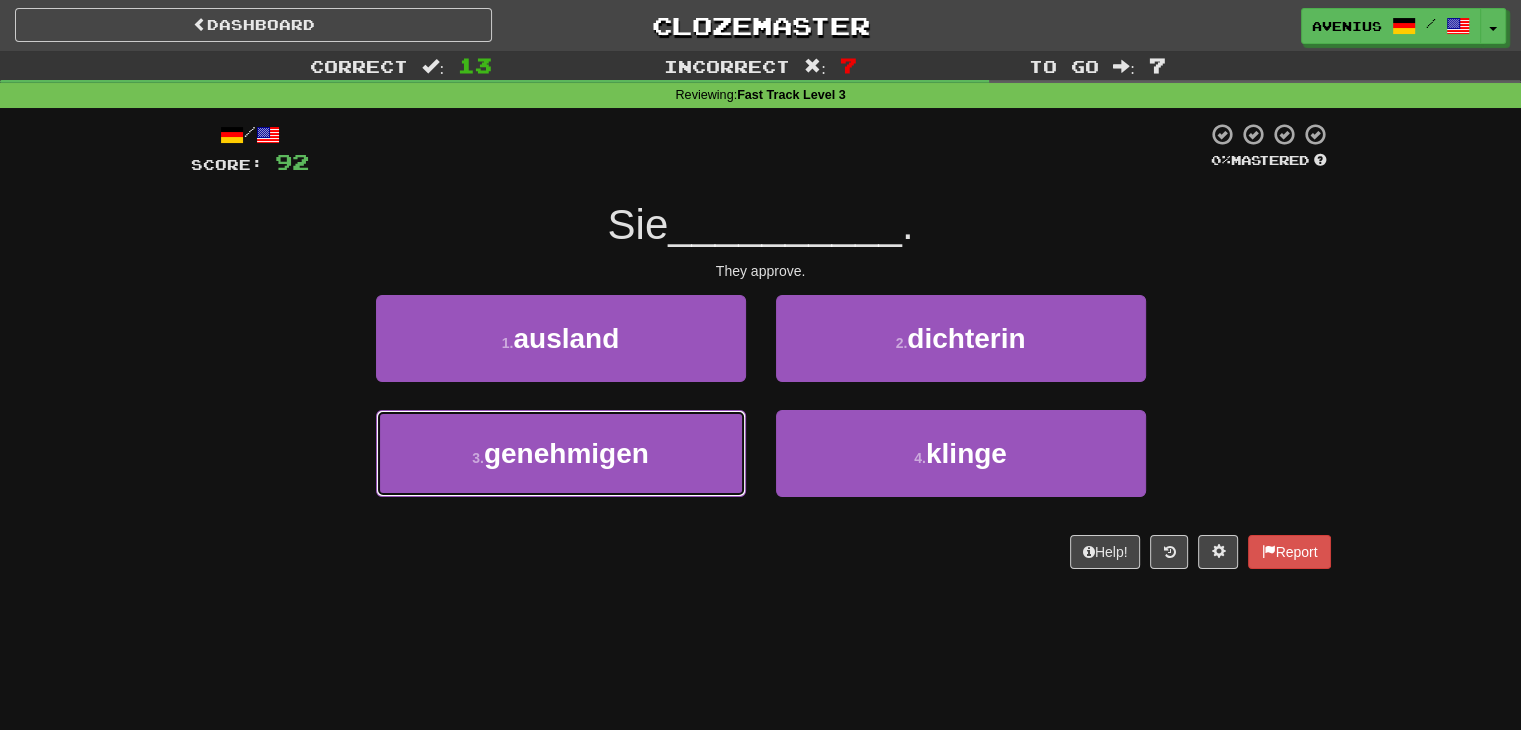 drag, startPoint x: 709, startPoint y: 453, endPoint x: 760, endPoint y: 401, distance: 72.835434 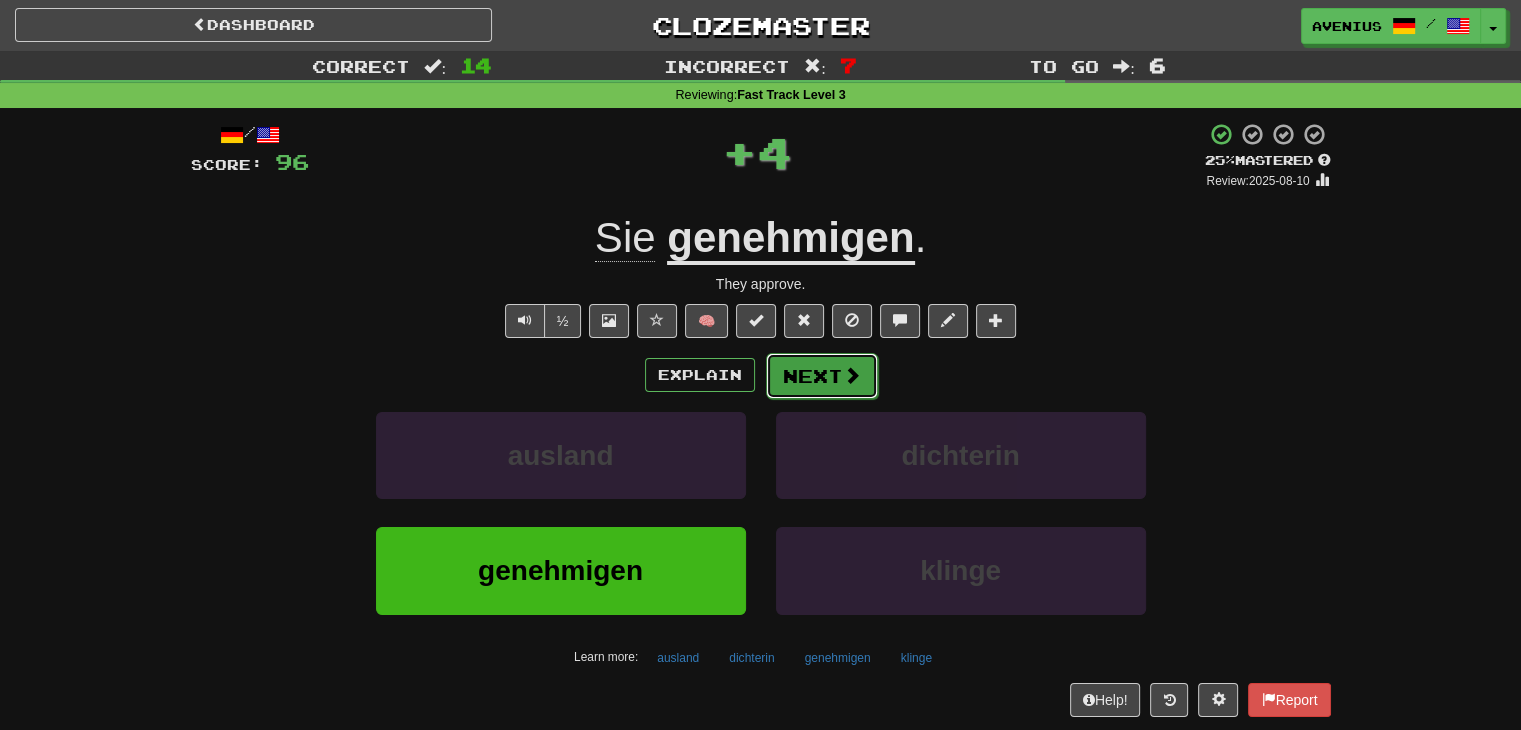 click on "Next" at bounding box center [822, 376] 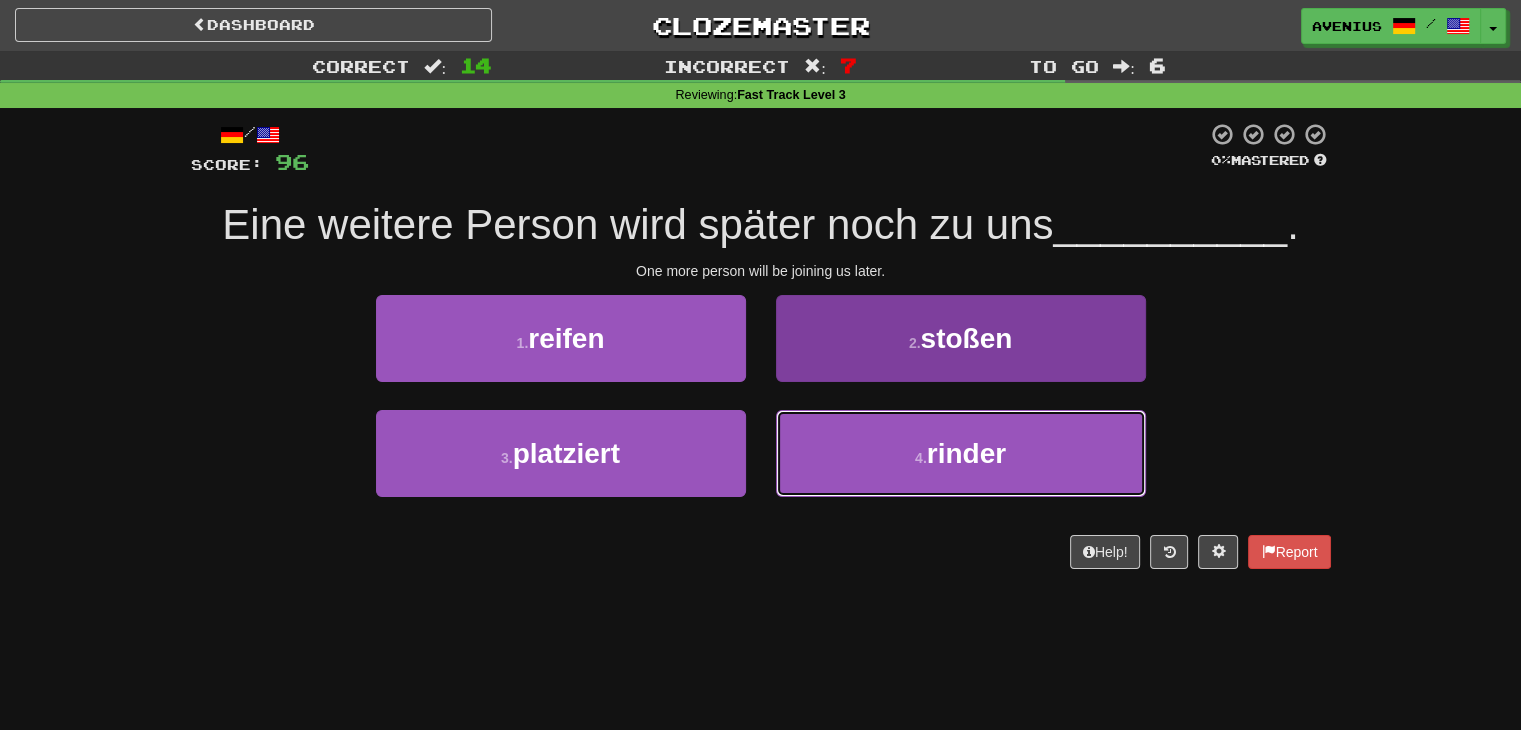 click on "4 .  rinder" at bounding box center (961, 453) 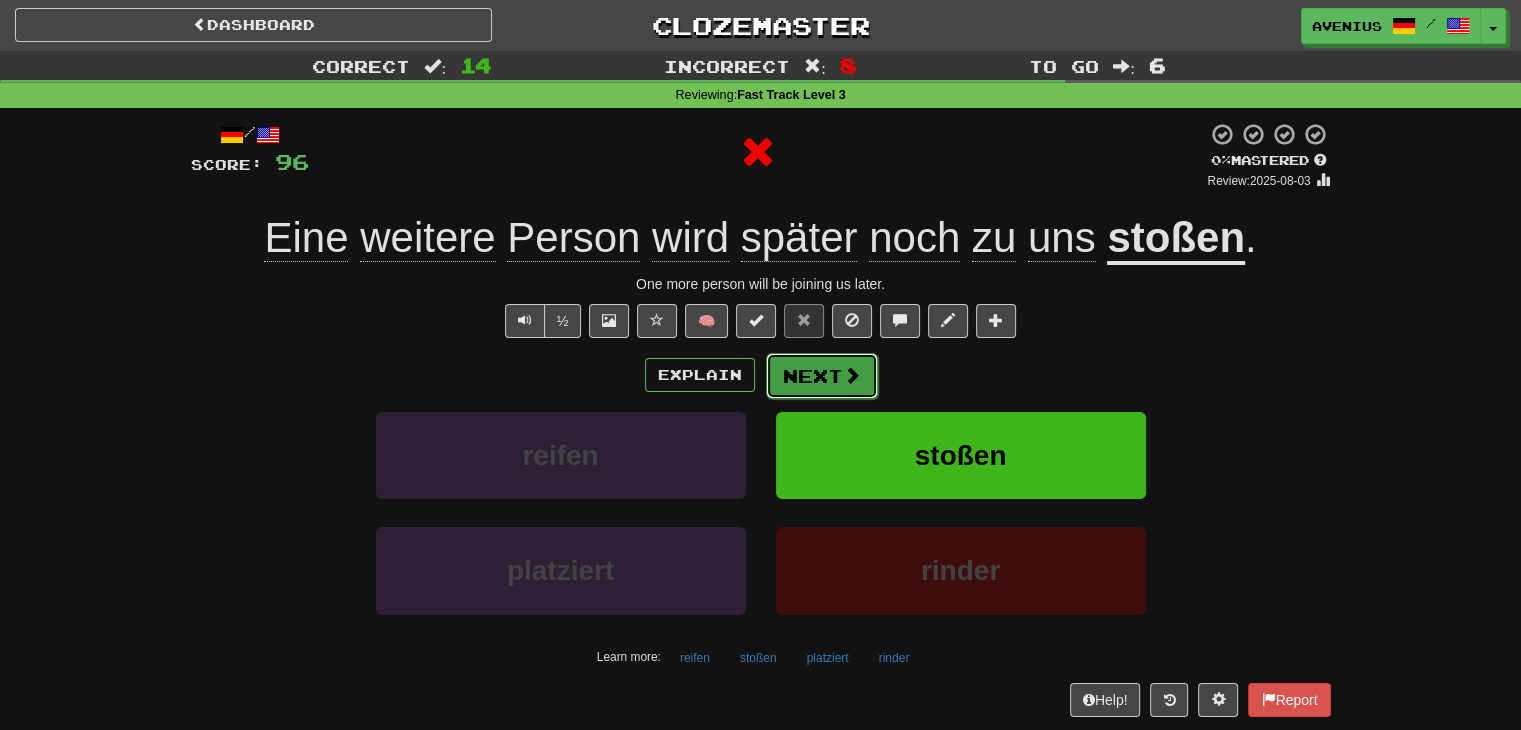 click on "Next" at bounding box center (822, 376) 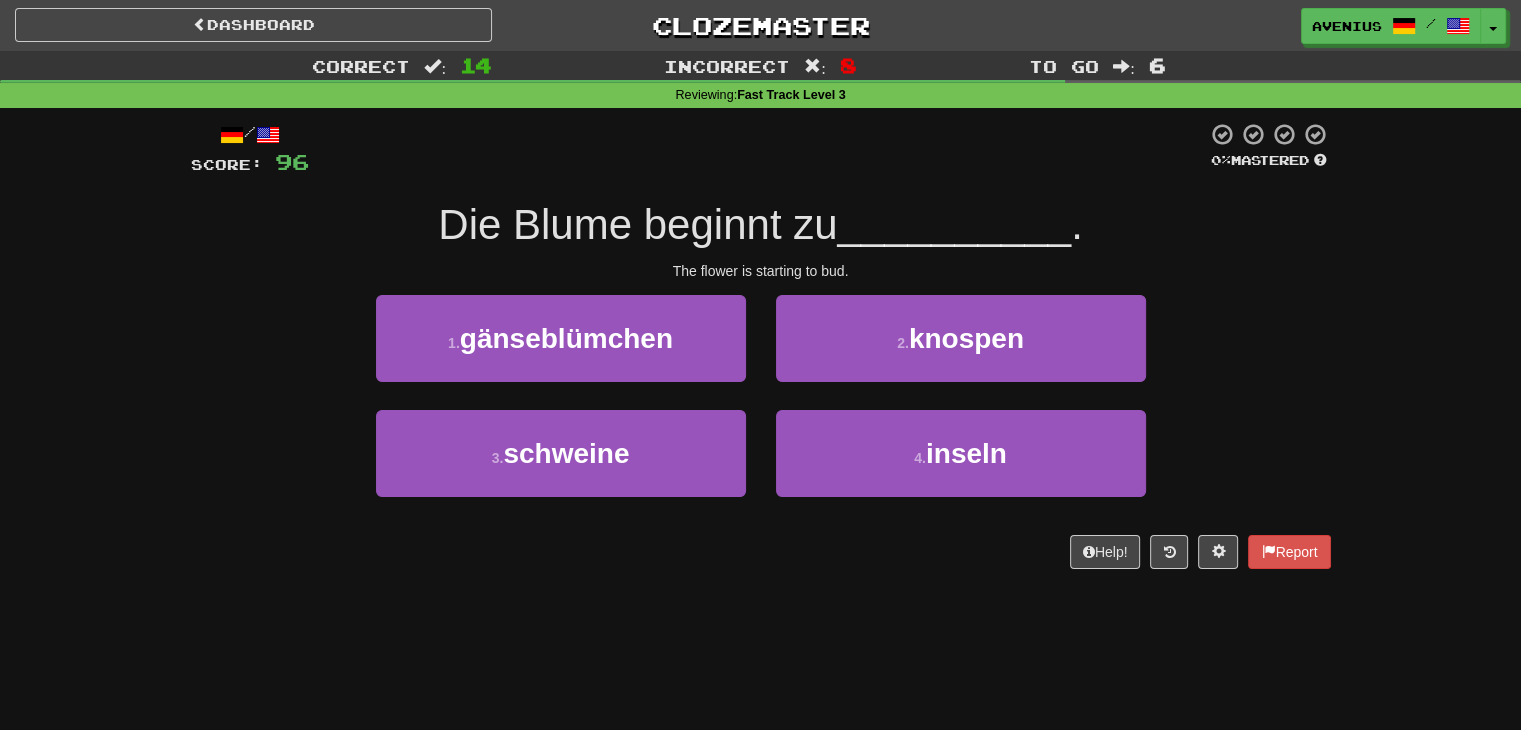 click on "2 .  knospen" at bounding box center (961, 352) 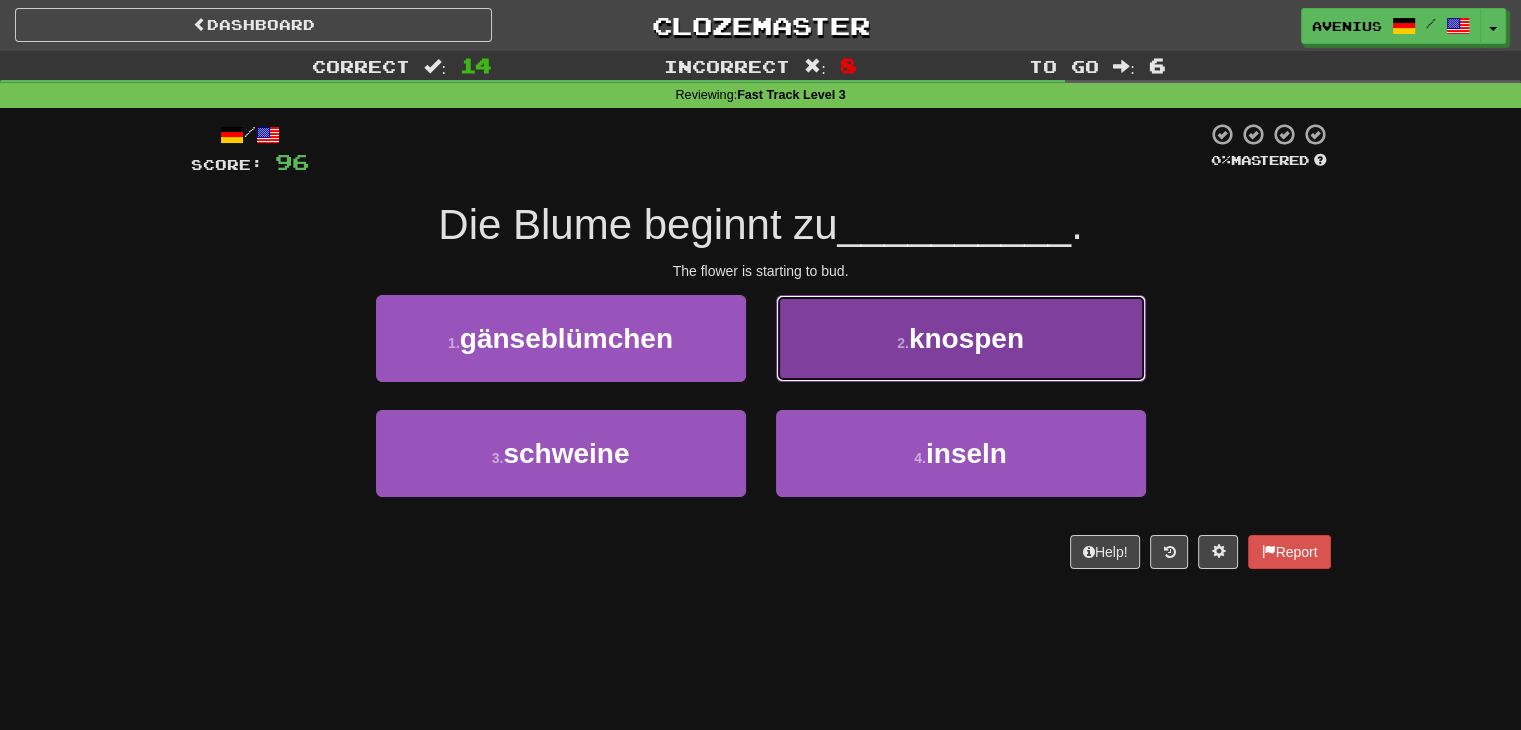 click on "2 .  knospen" at bounding box center [961, 338] 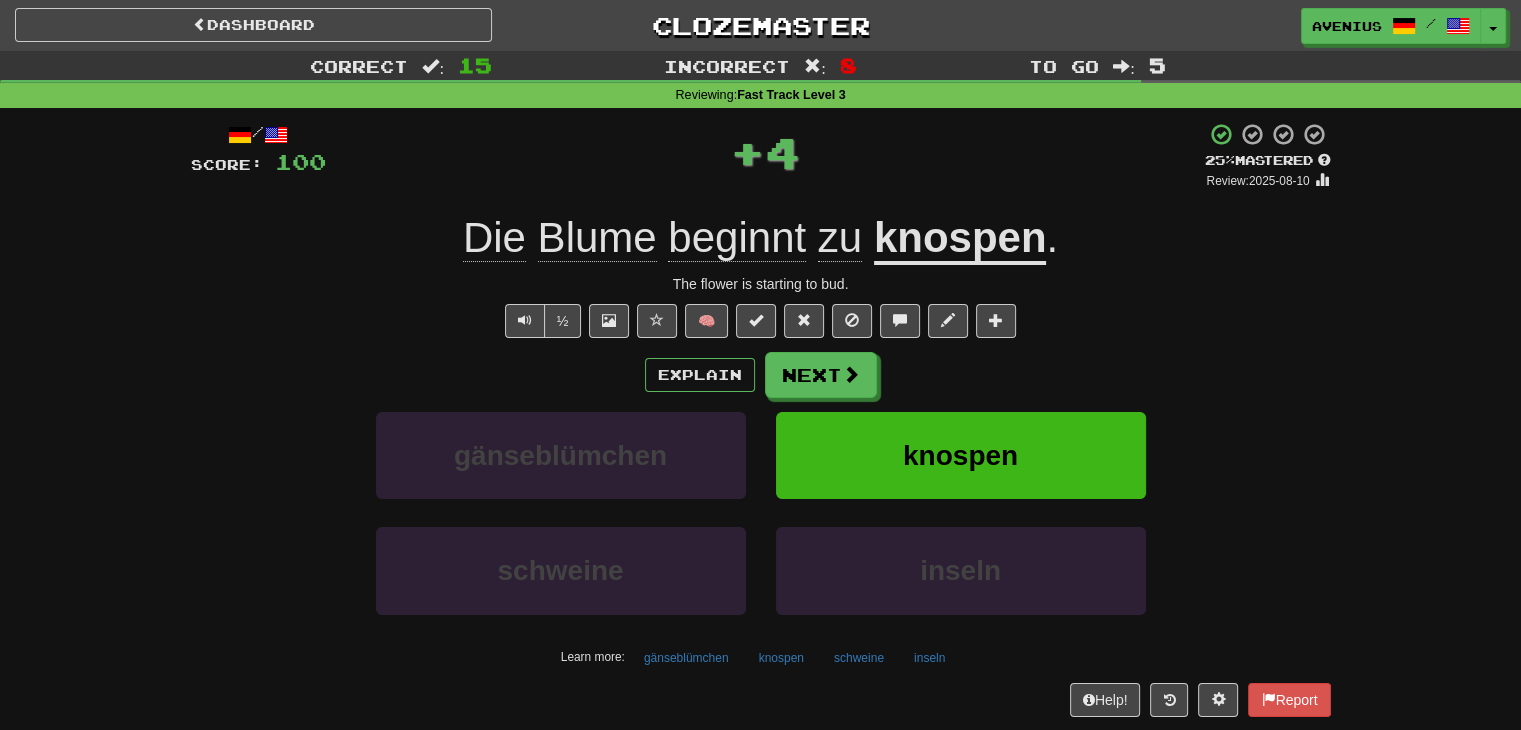 click on "Next" at bounding box center (821, 375) 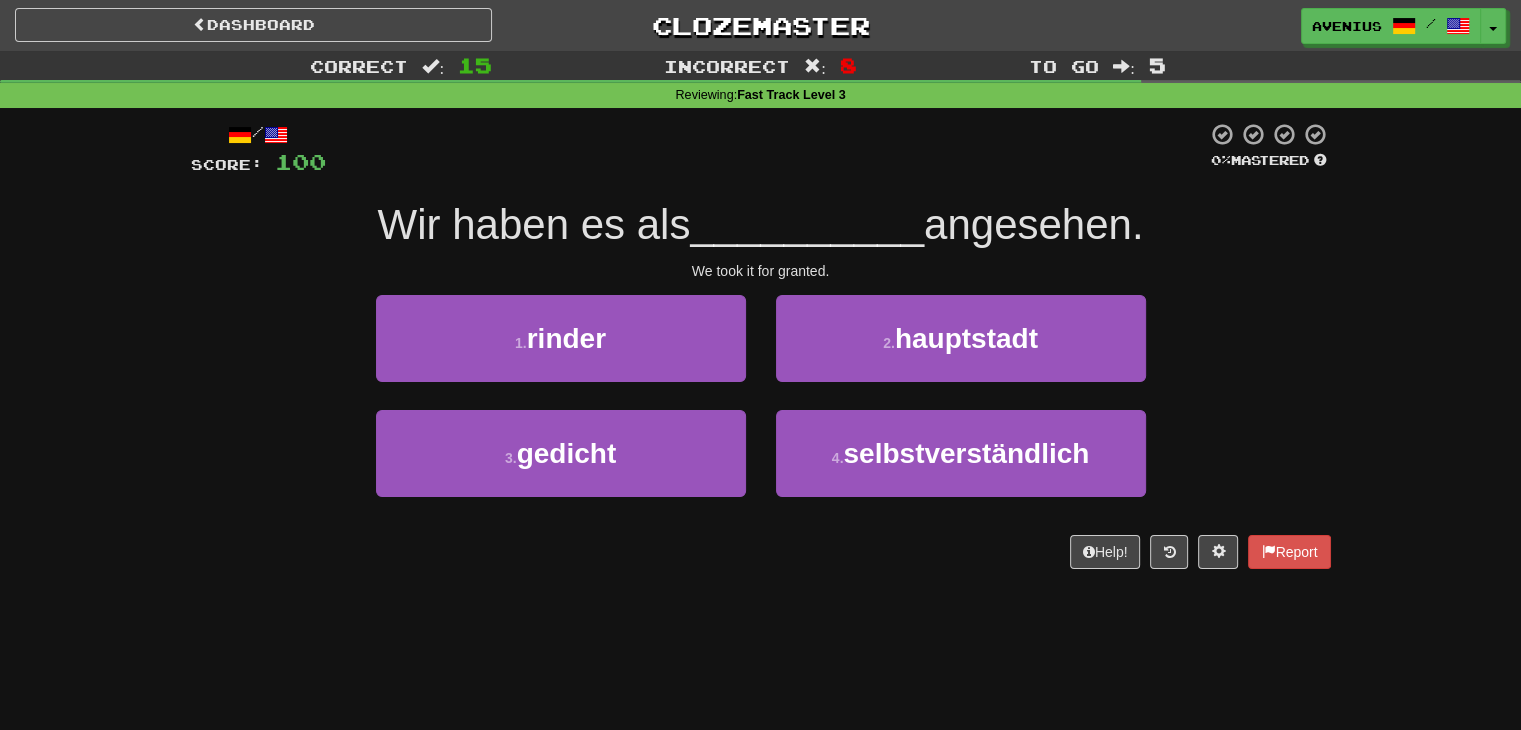 drag, startPoint x: 772, startPoint y: 420, endPoint x: 227, endPoint y: 390, distance: 545.8251 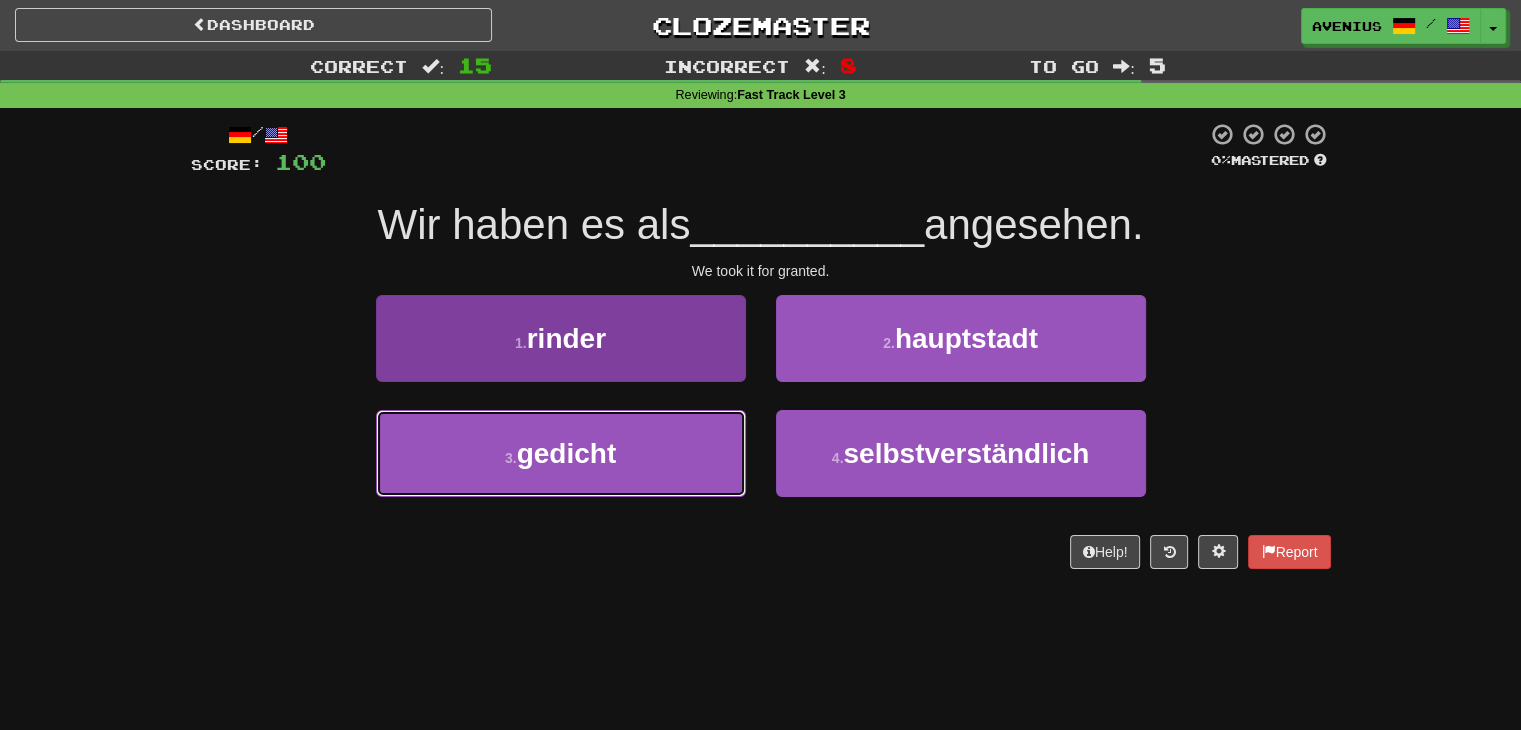 drag, startPoint x: 678, startPoint y: 447, endPoint x: 720, endPoint y: 422, distance: 48.8774 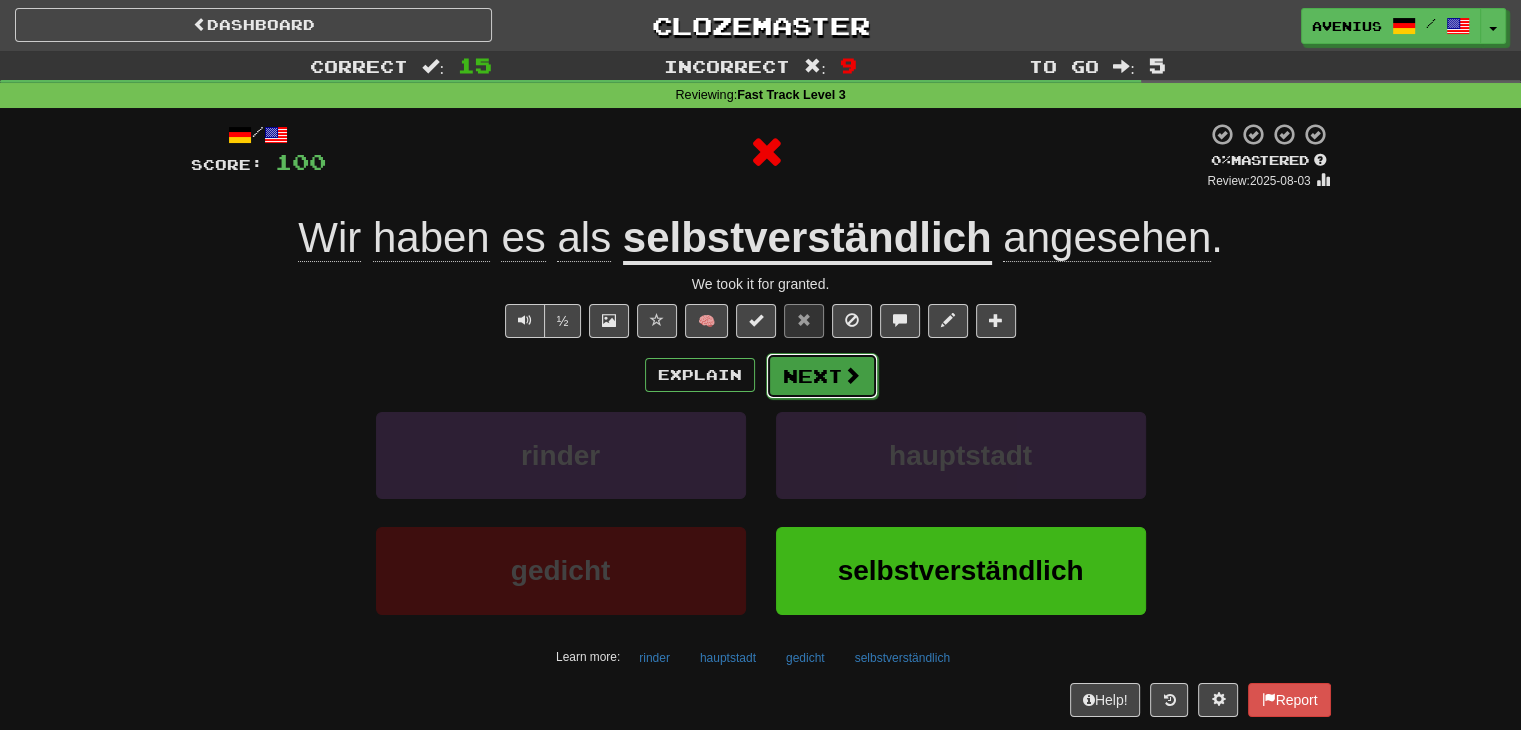 click on "Next" at bounding box center [822, 376] 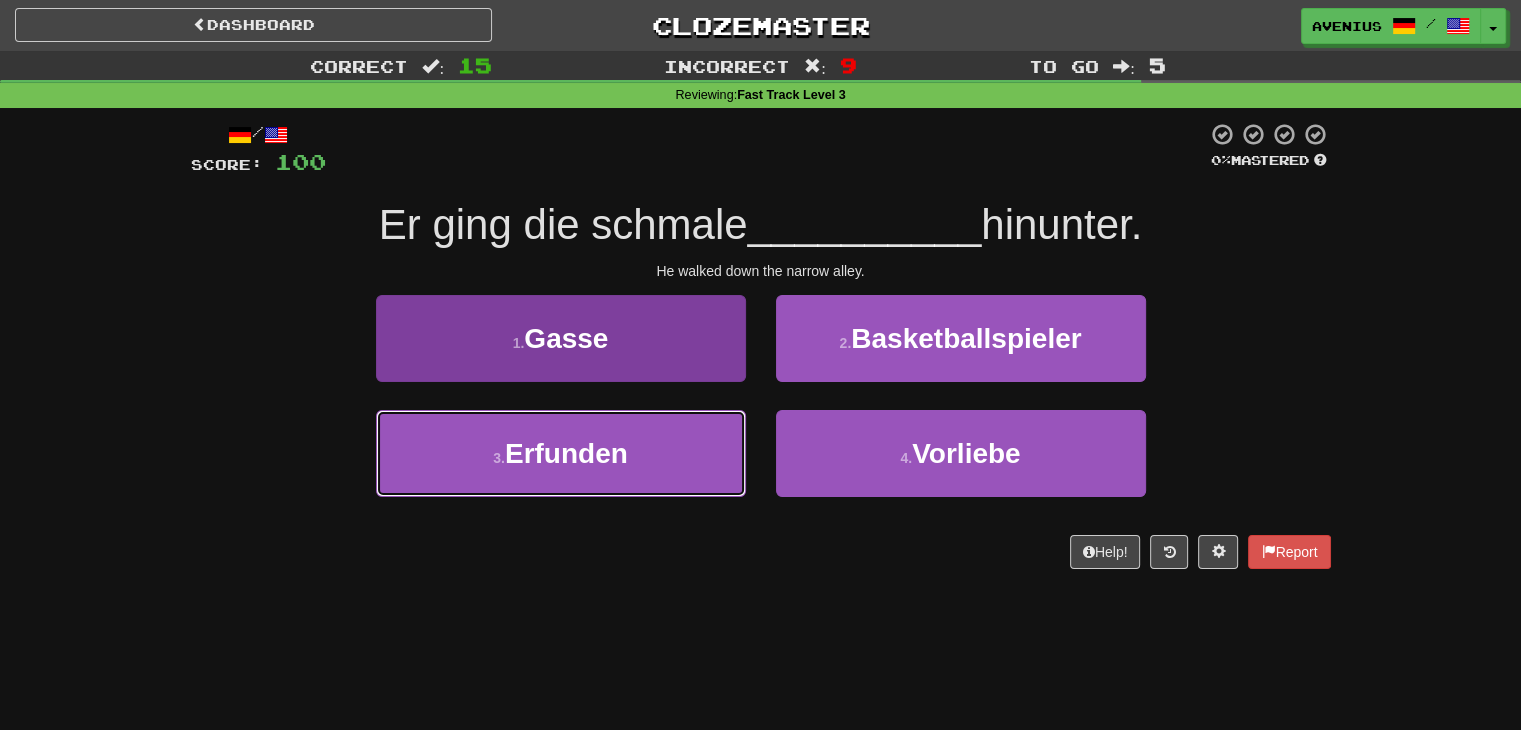 drag, startPoint x: 716, startPoint y: 421, endPoint x: 722, endPoint y: 370, distance: 51.351727 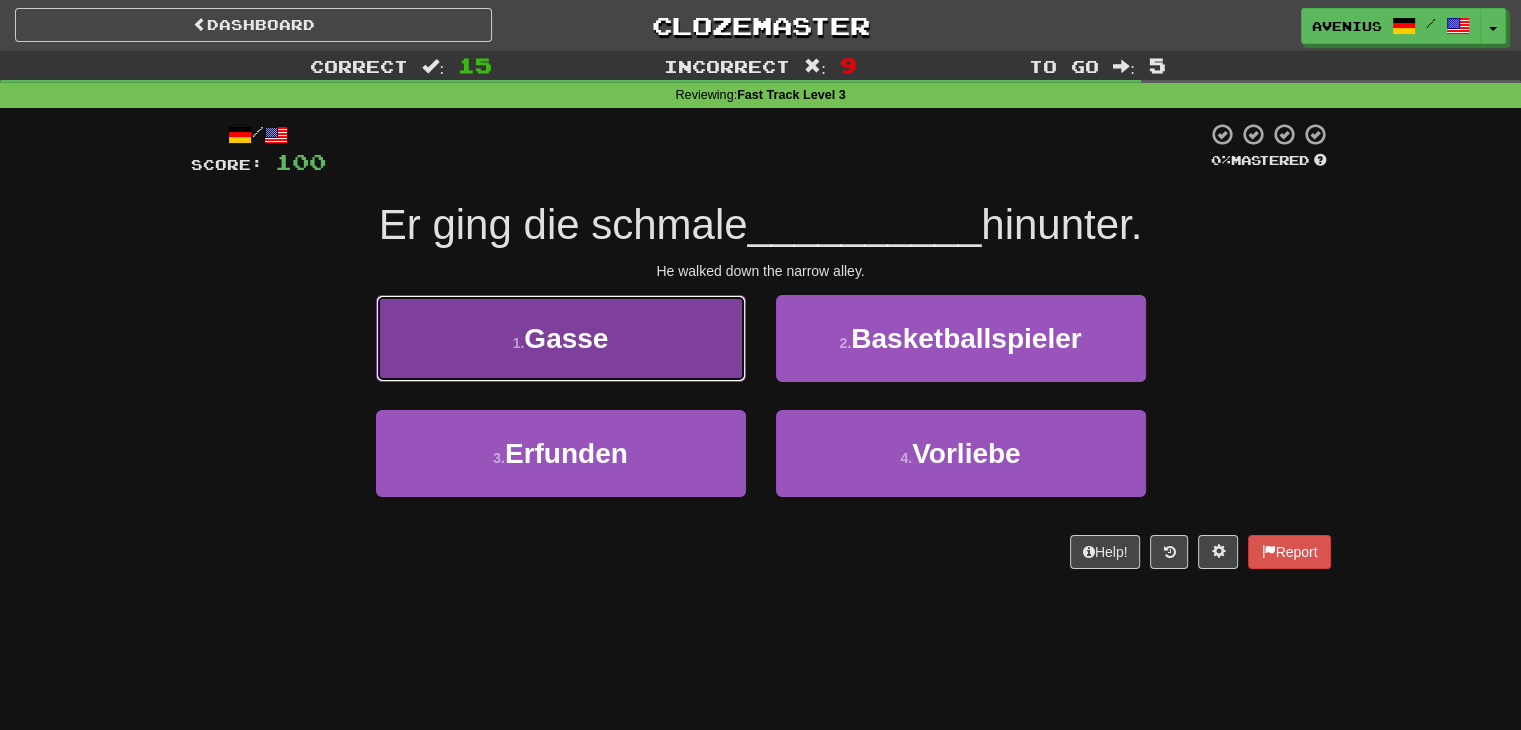 click on "1 .  Gasse" at bounding box center (561, 338) 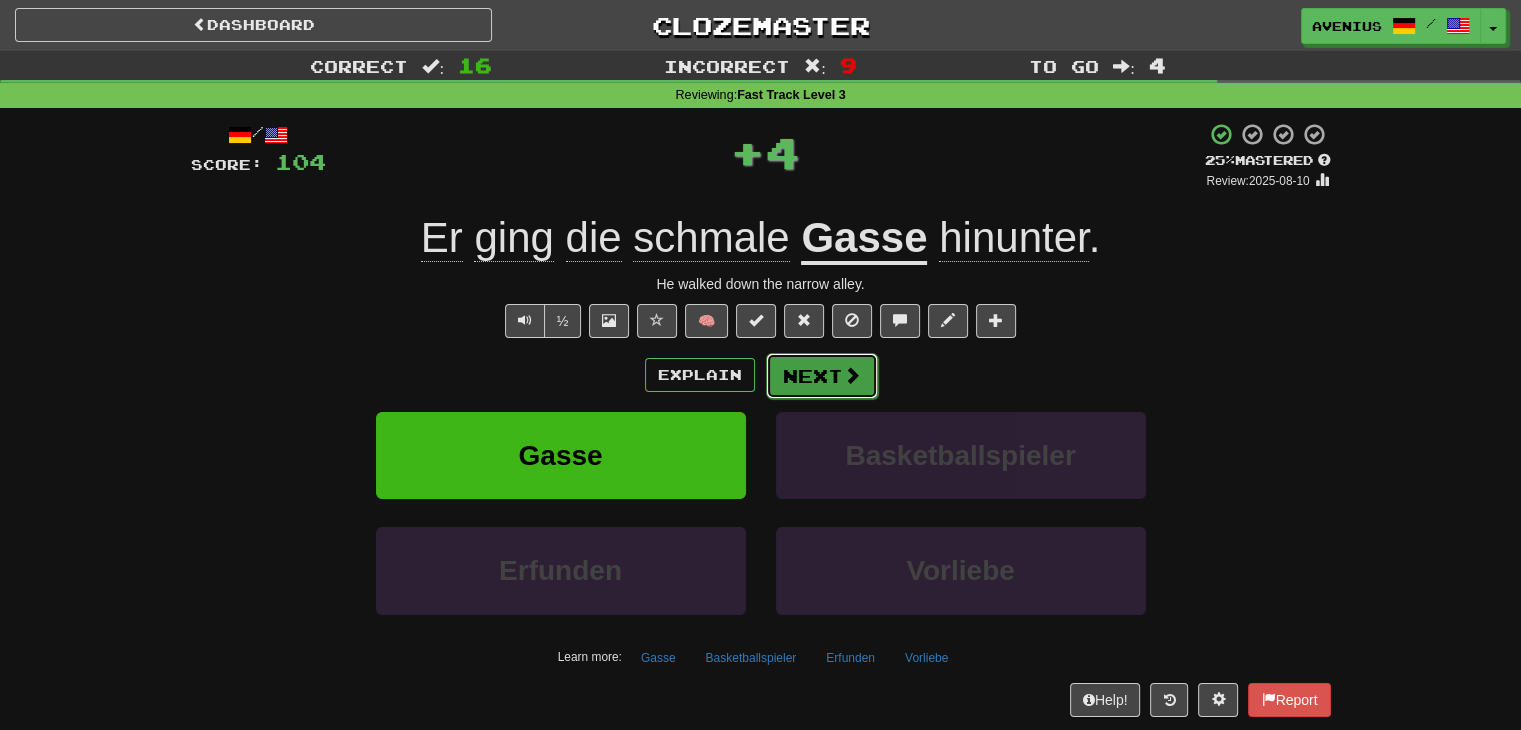 click on "Next" at bounding box center (822, 376) 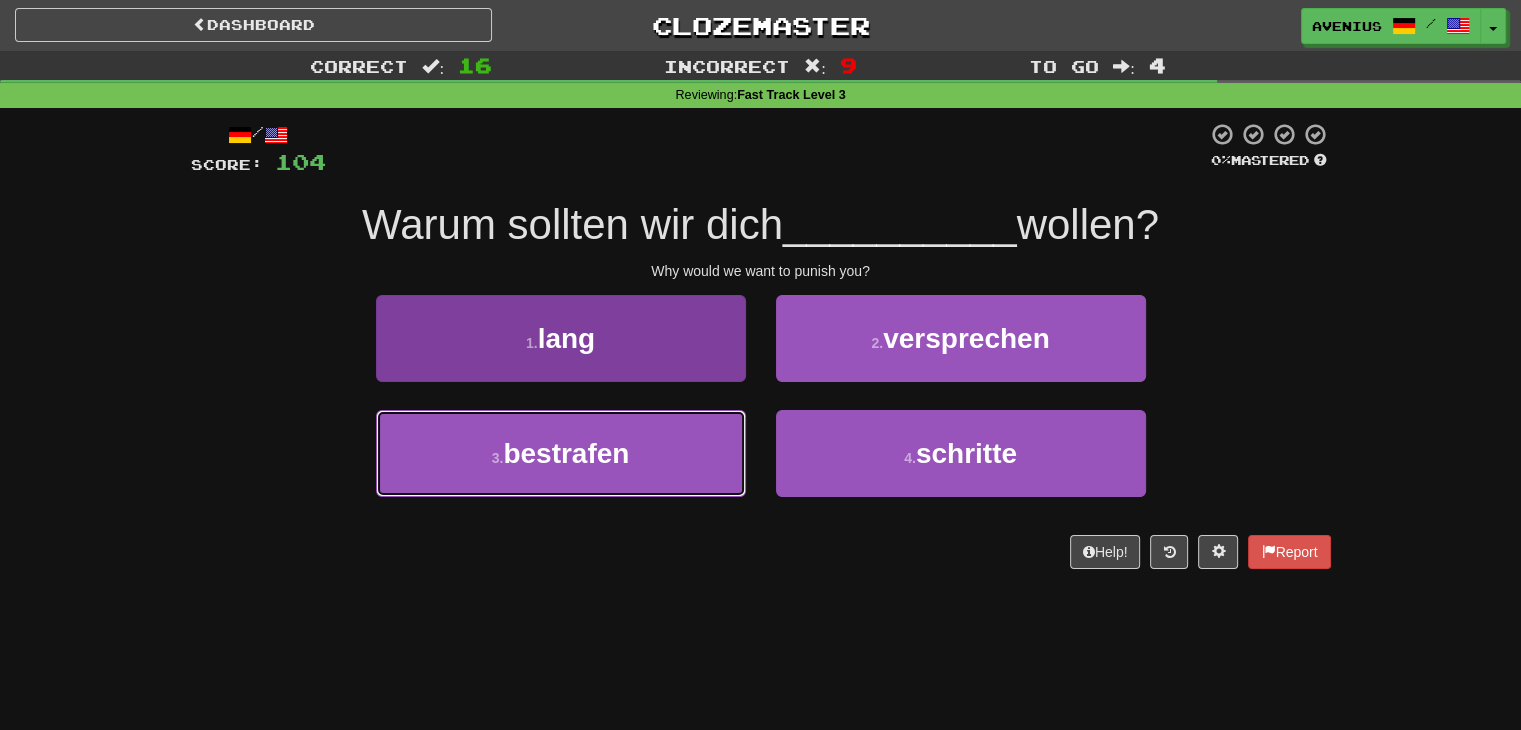 click on "3 .  bestrafen" at bounding box center [561, 453] 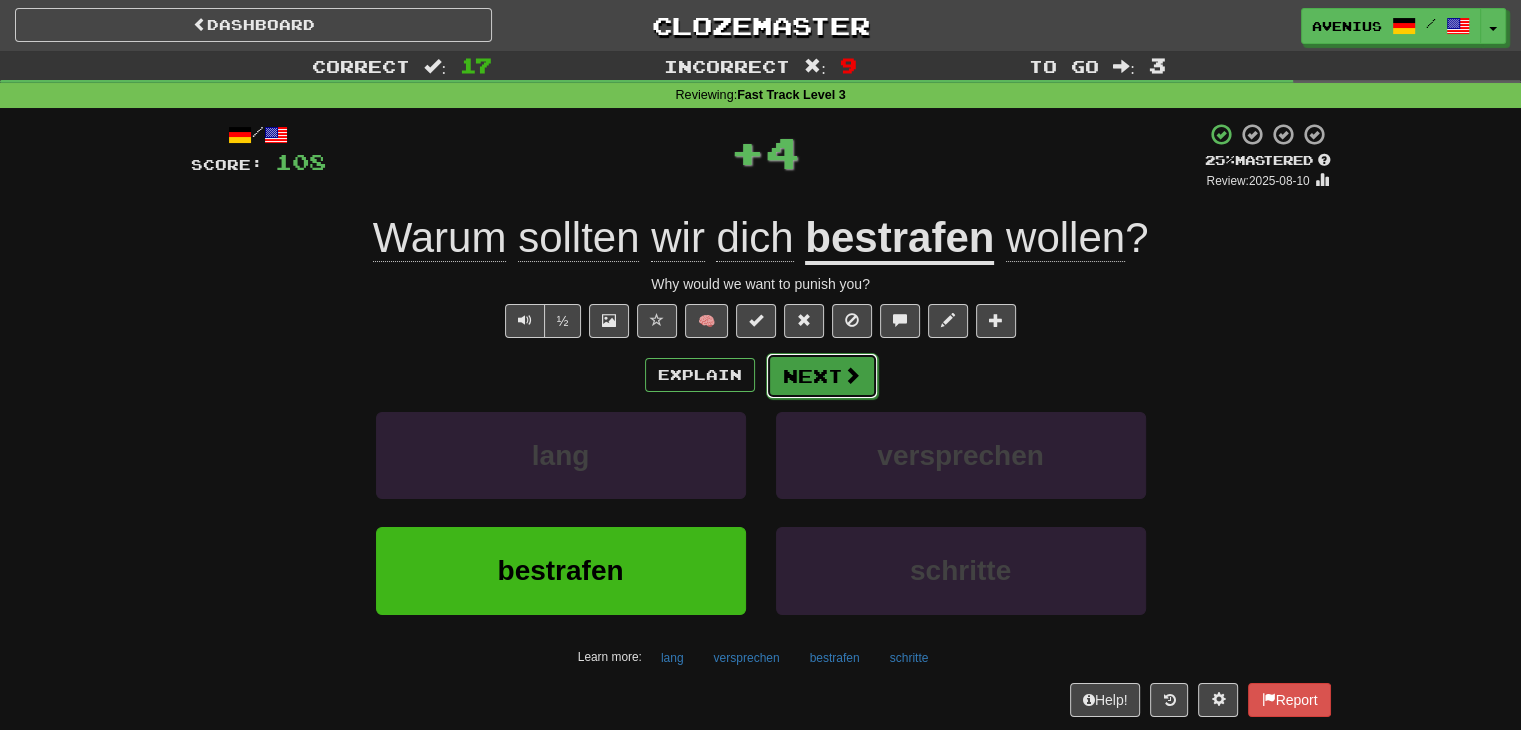 click on "Next" at bounding box center [822, 376] 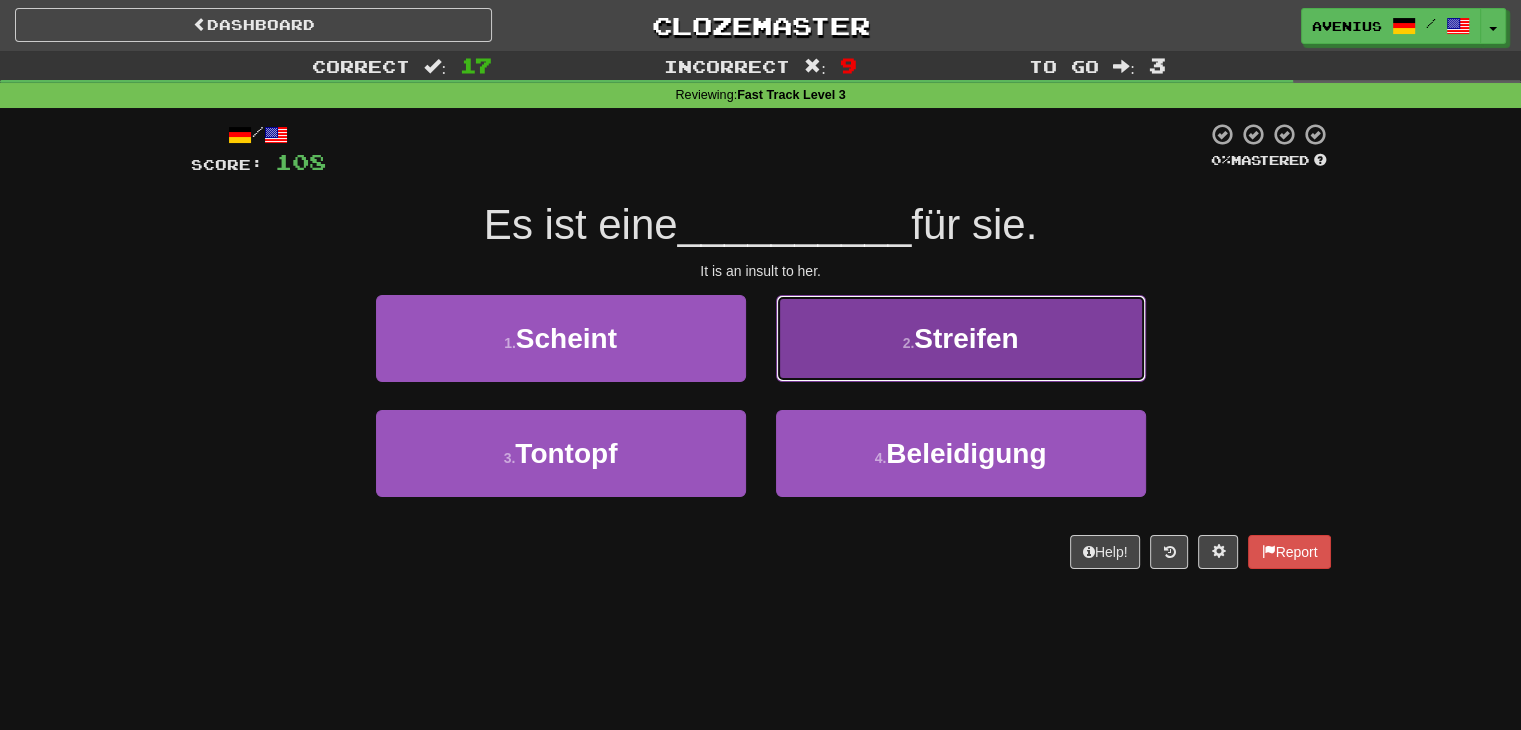 click on "2 .  Streifen" at bounding box center (961, 338) 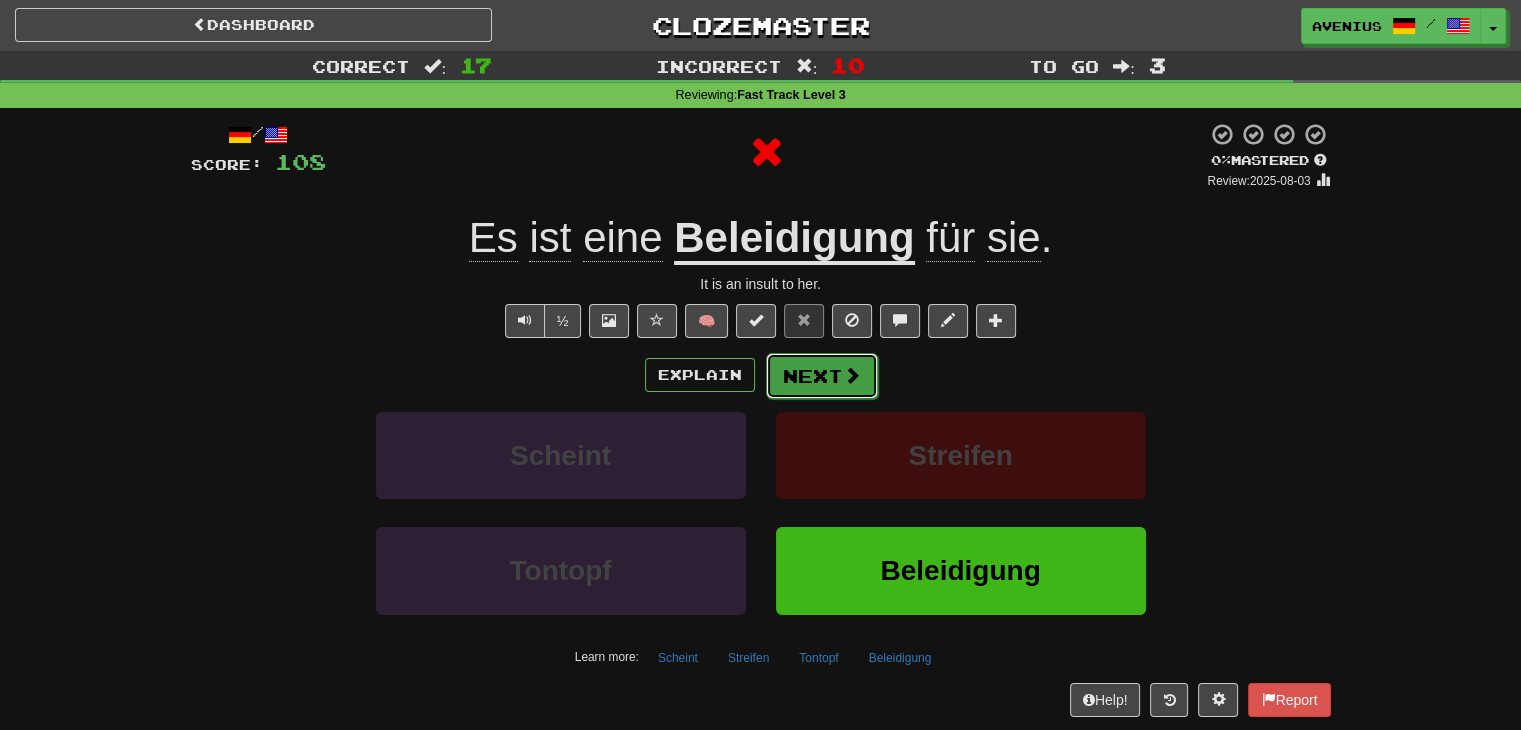click at bounding box center (852, 375) 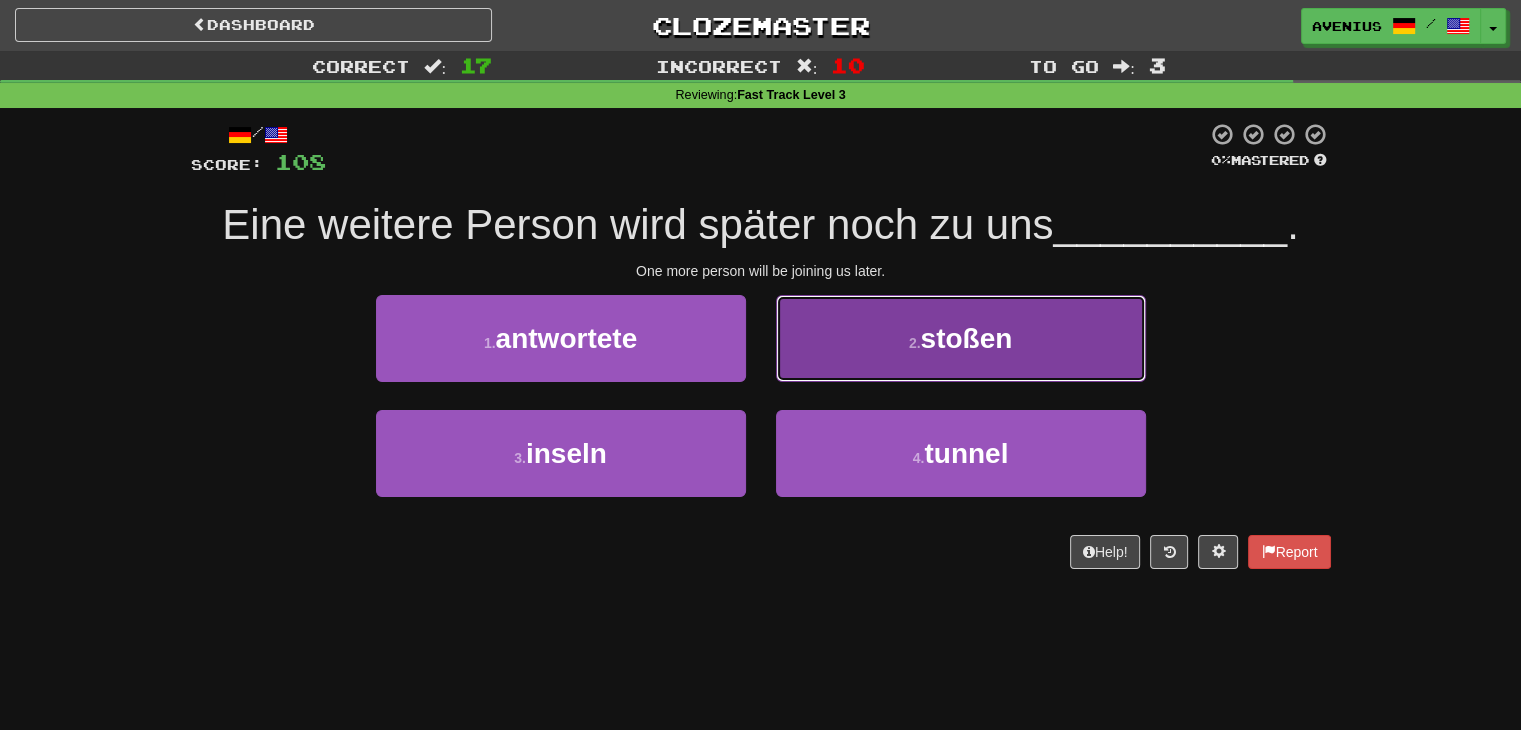 click on "2 .  stoßen" at bounding box center (961, 338) 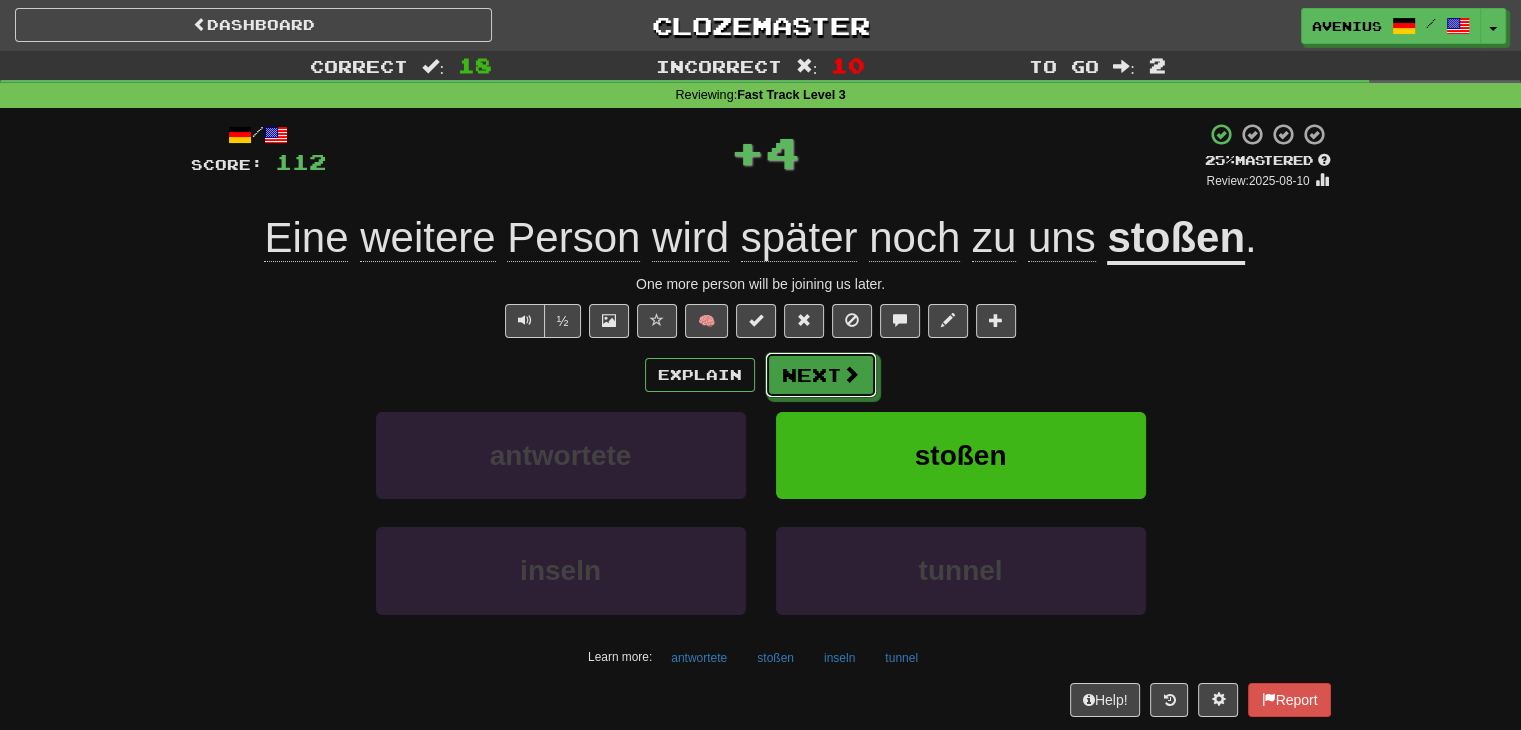 click on "Next" at bounding box center (821, 375) 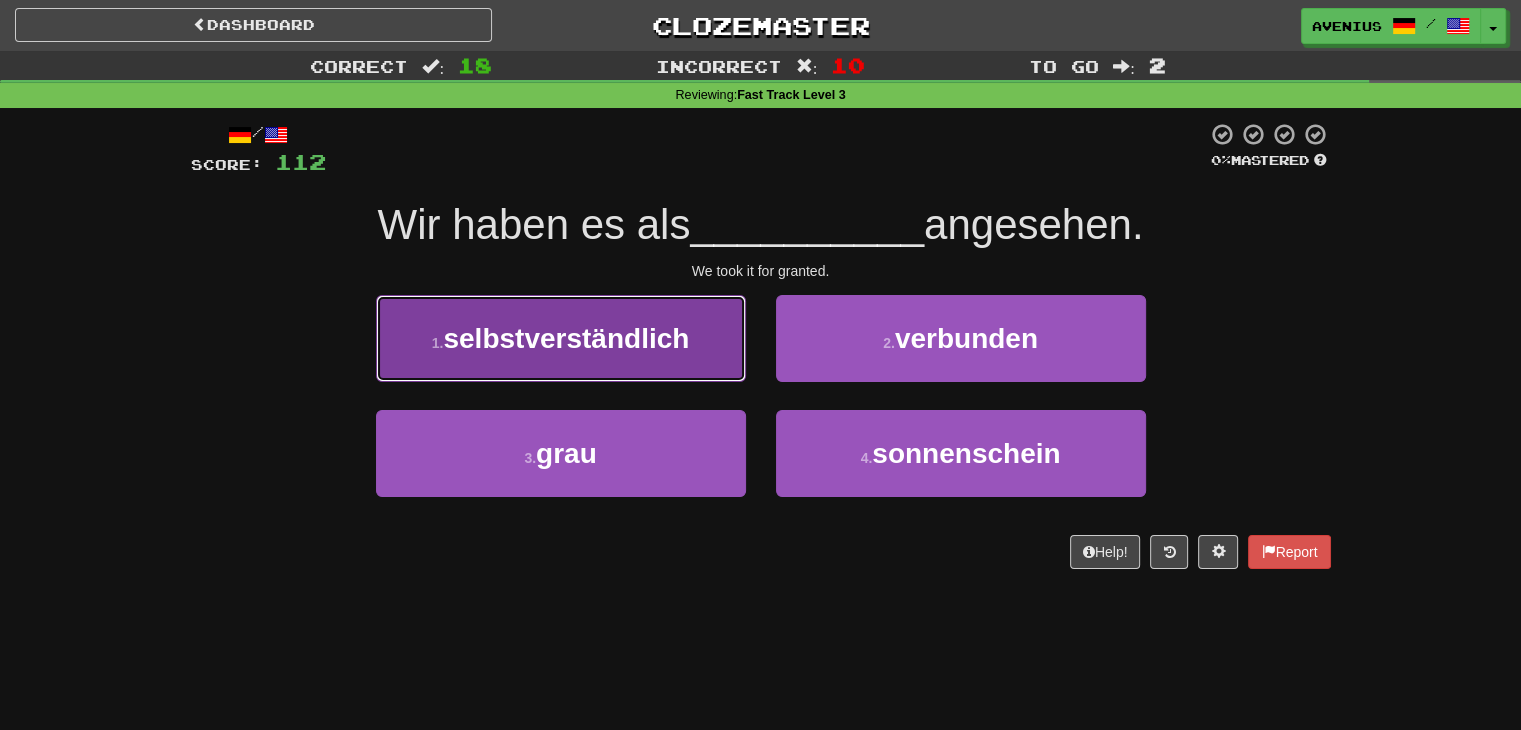 click on "1 .  selbstverständlich" at bounding box center (561, 338) 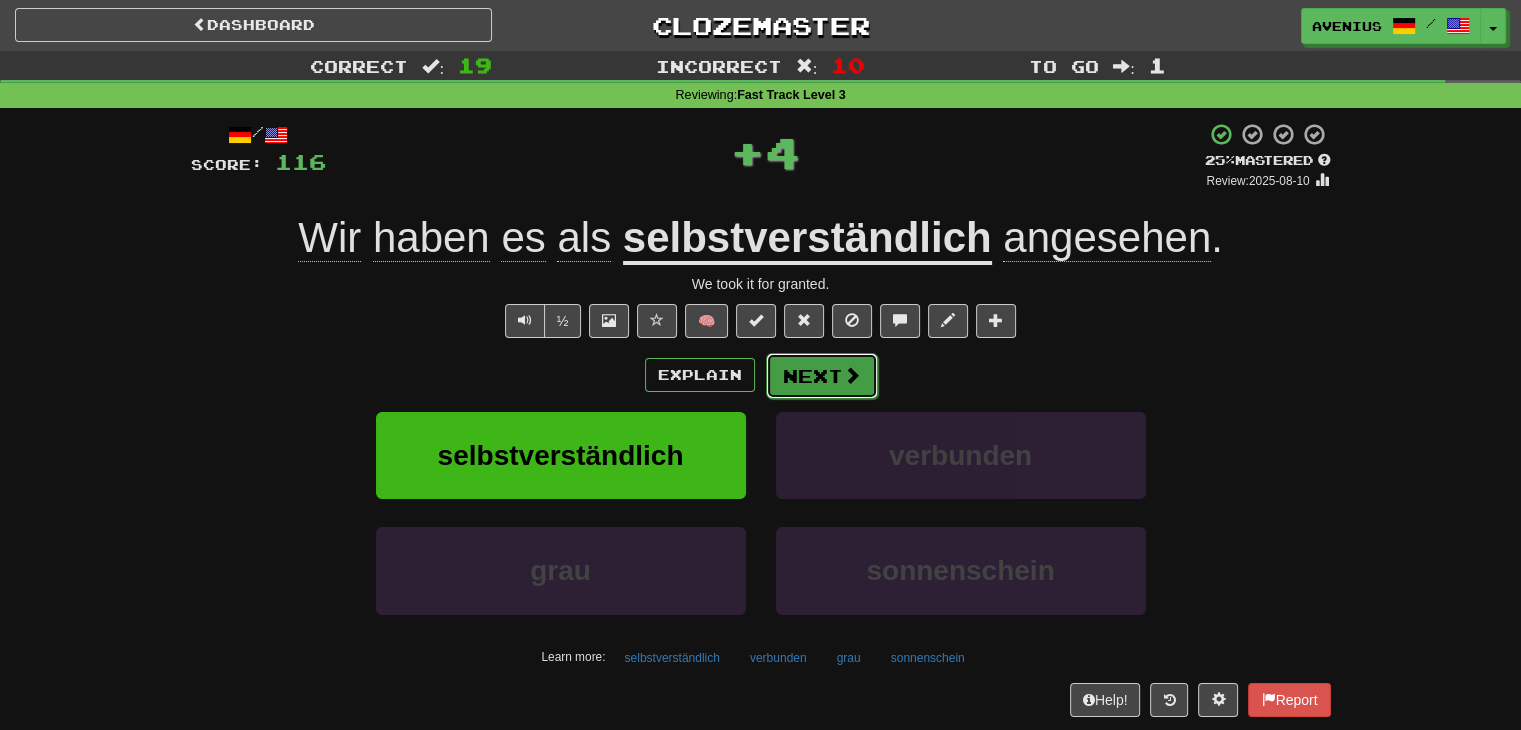 click on "Next" at bounding box center (822, 376) 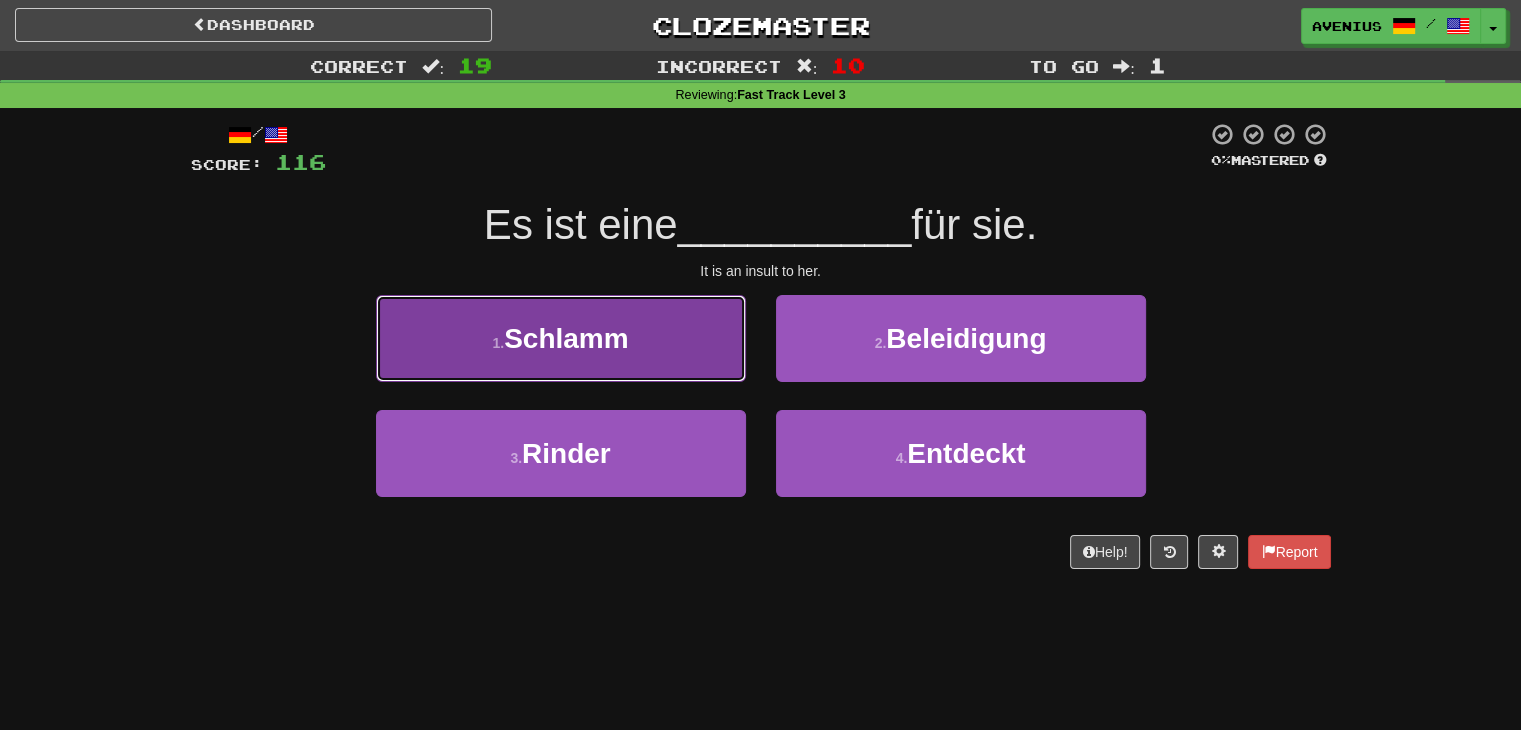 click on "1 .  Schlamm" at bounding box center [561, 338] 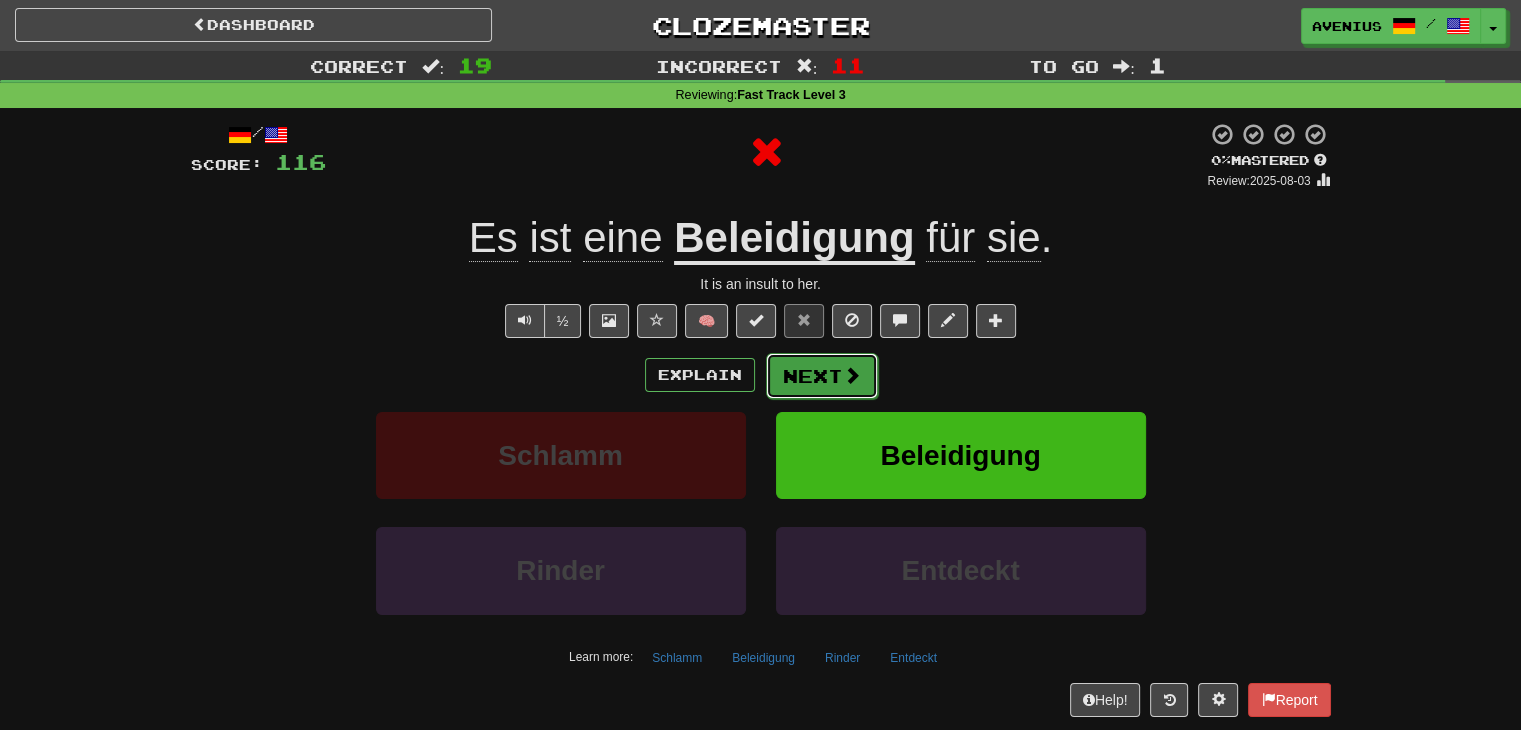 click on "Next" at bounding box center (822, 376) 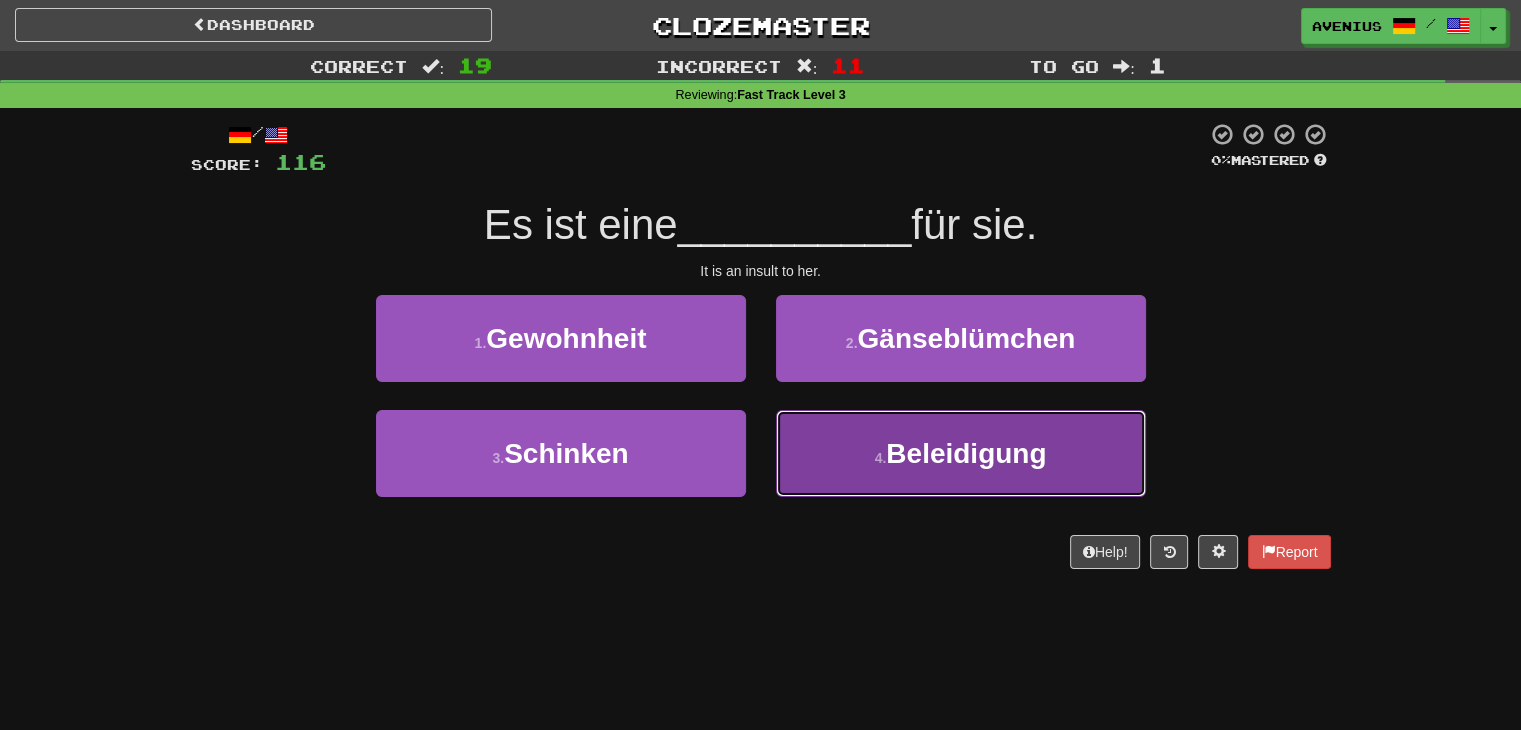 click on "4 .  Beleidigung" at bounding box center [961, 453] 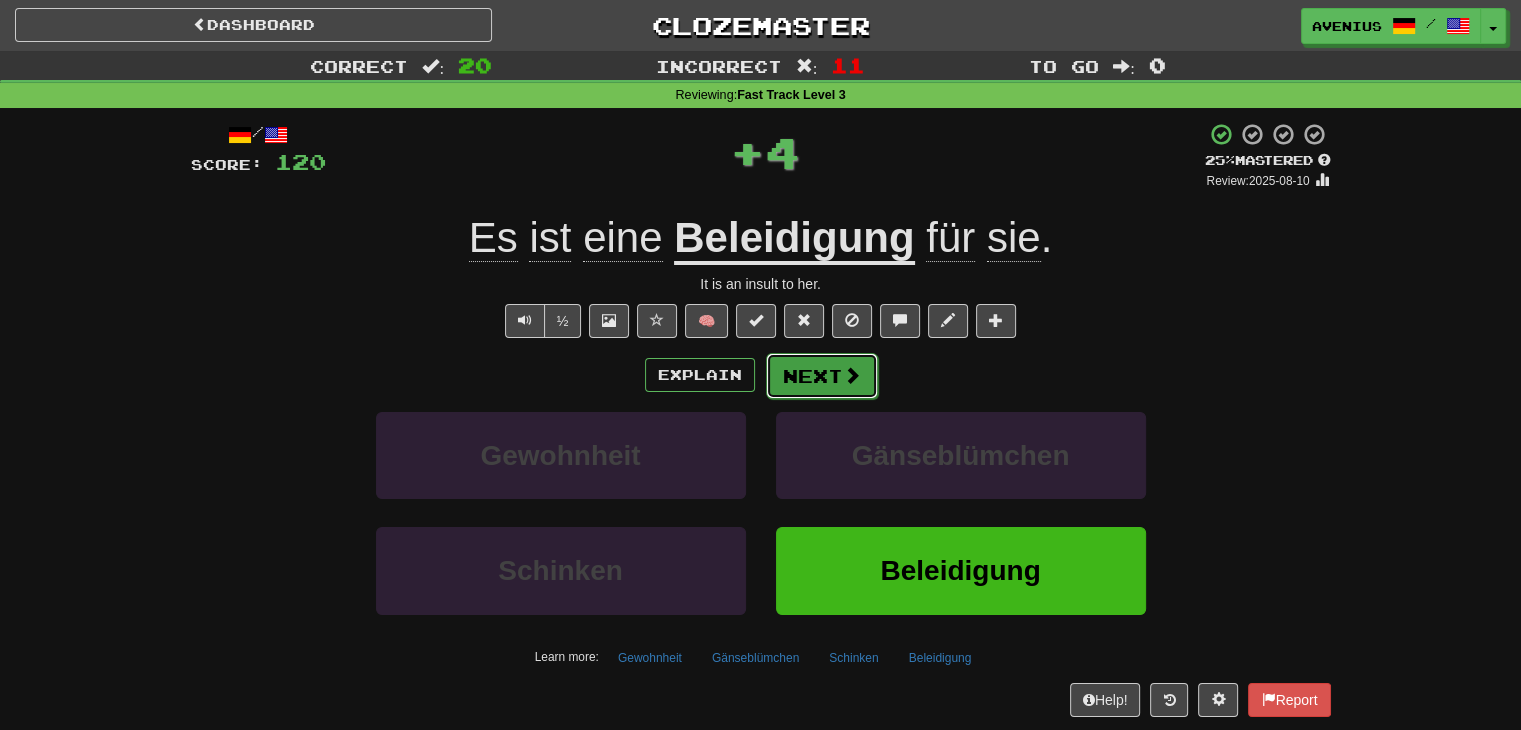 click on "Next" at bounding box center [822, 376] 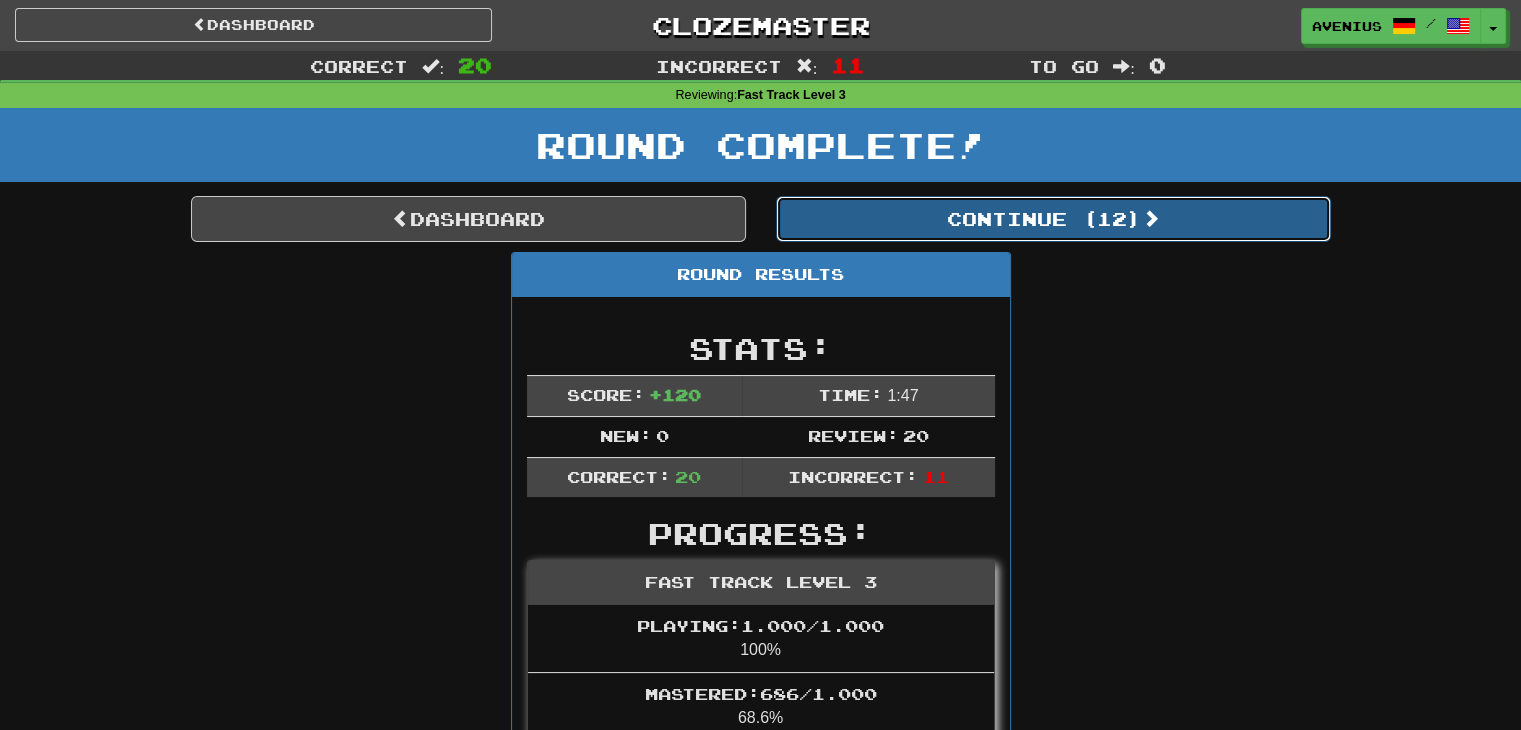 click on "Continue ( 12 )" at bounding box center [1053, 219] 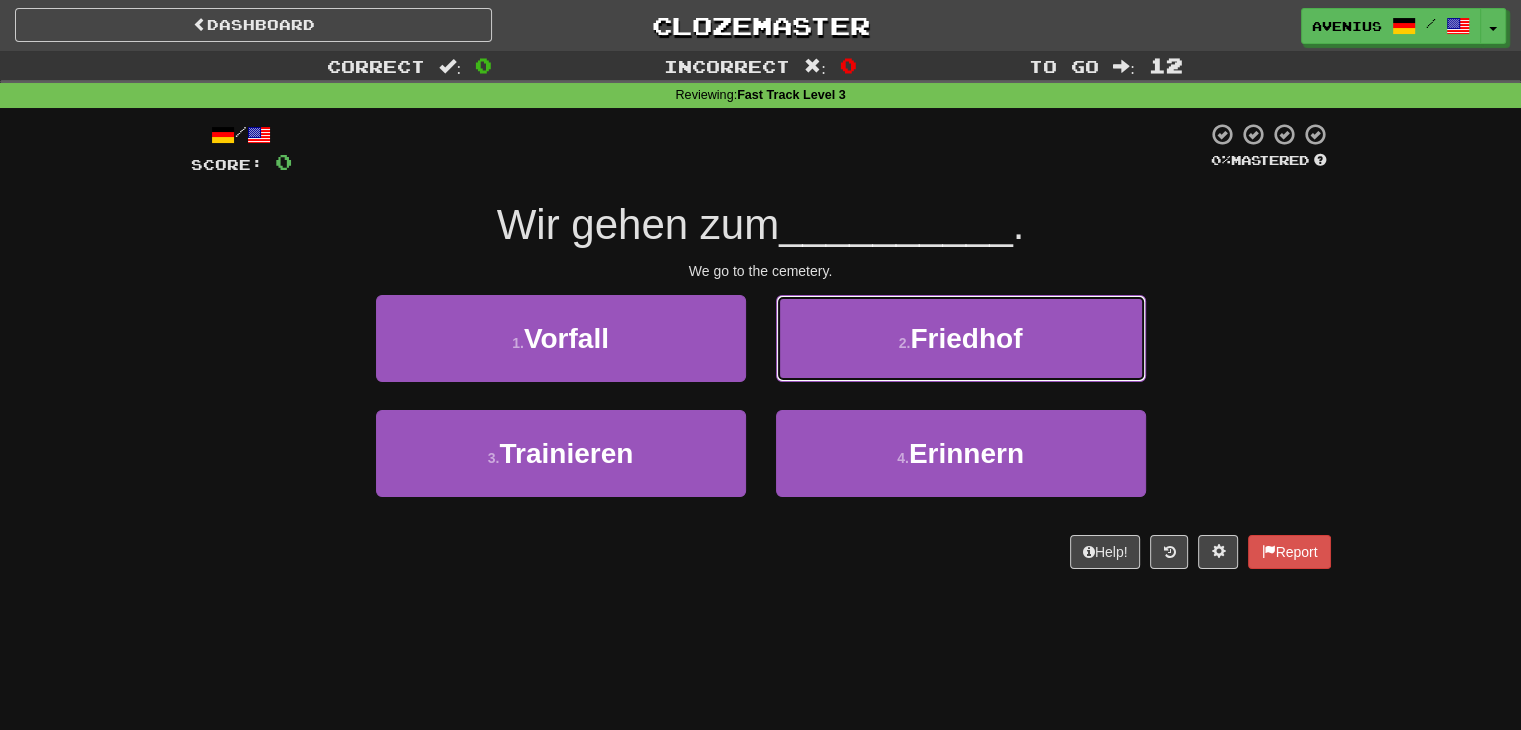 click on "2 .  Friedhof" at bounding box center [961, 338] 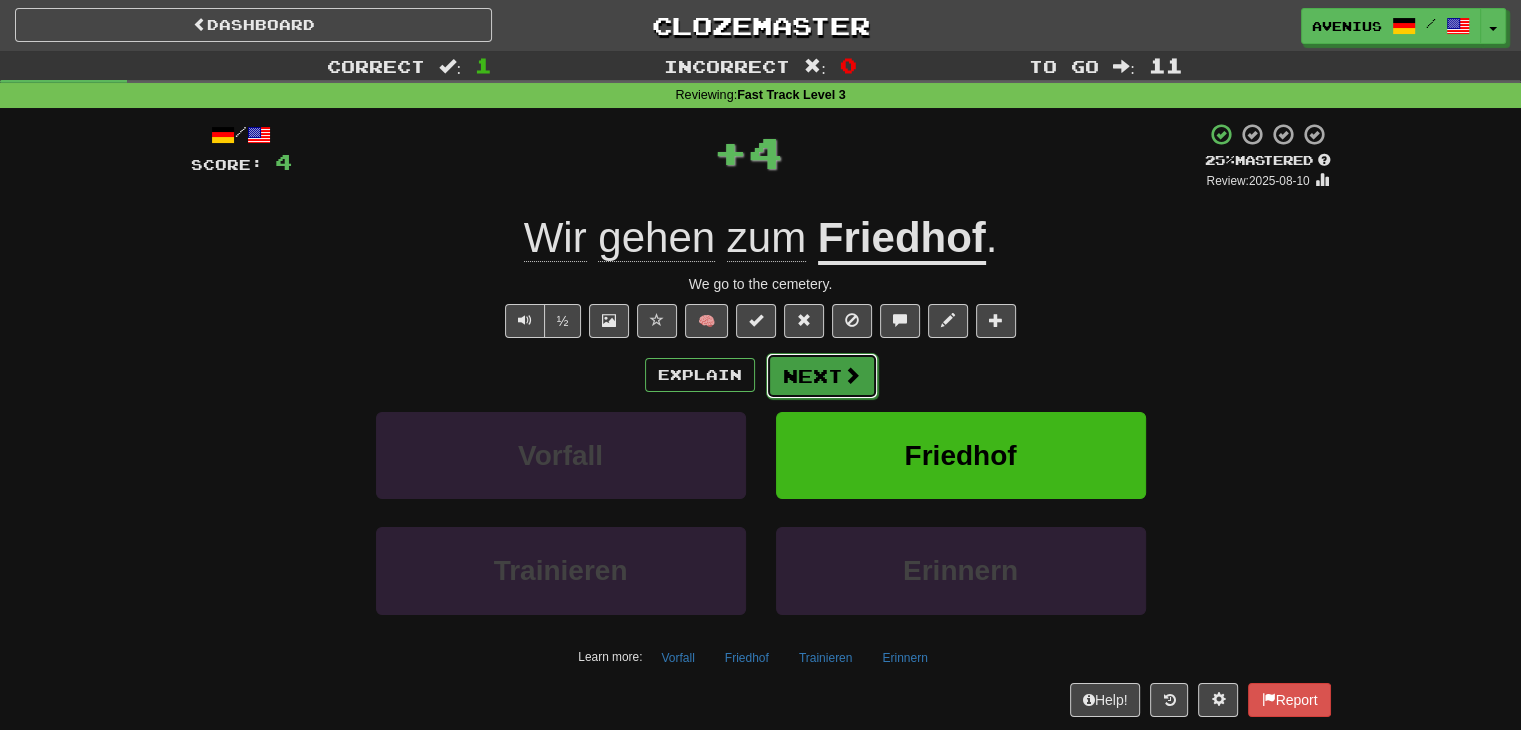 click on "Next" at bounding box center [822, 376] 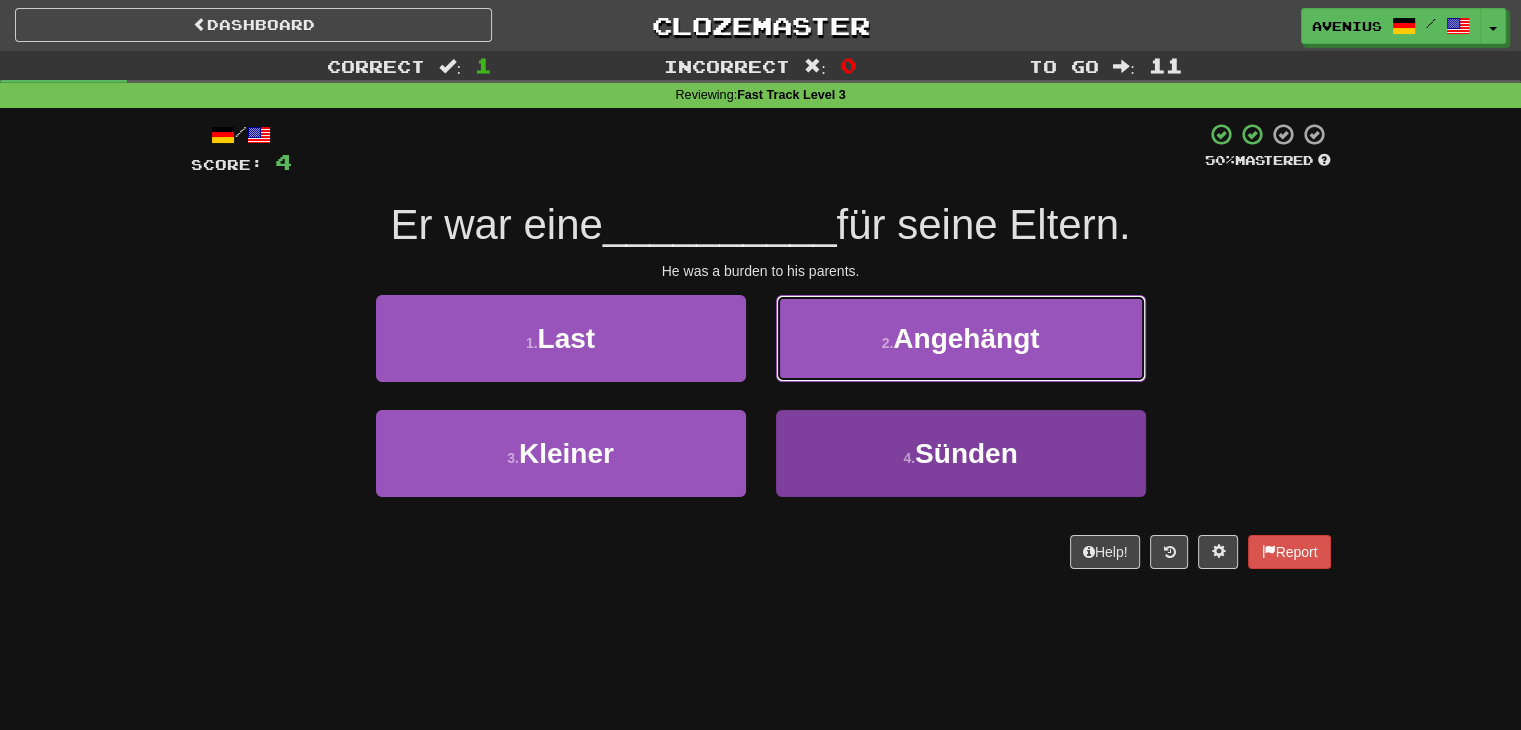 drag, startPoint x: 815, startPoint y: 365, endPoint x: 821, endPoint y: 427, distance: 62.289646 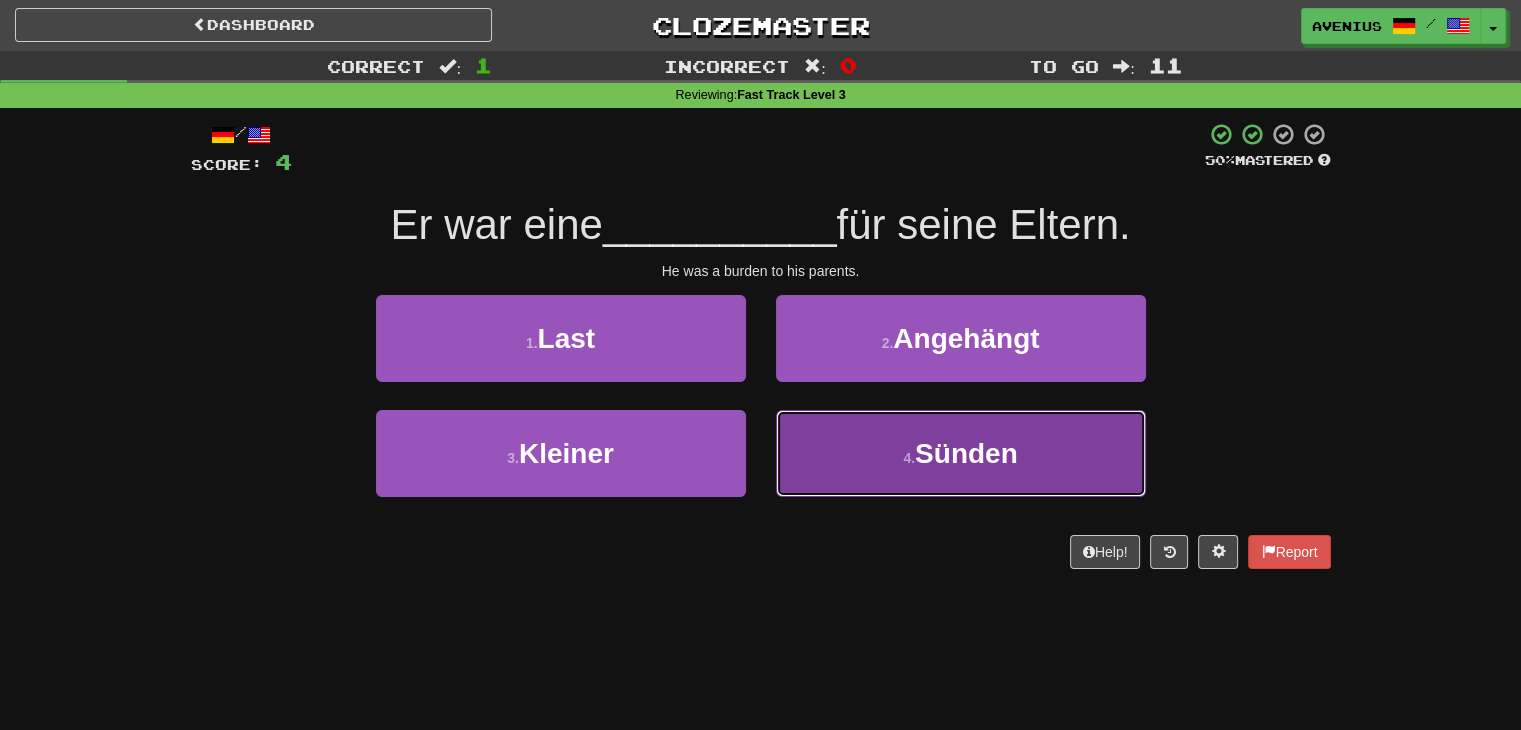 click on "4 .  Sünden" at bounding box center [961, 453] 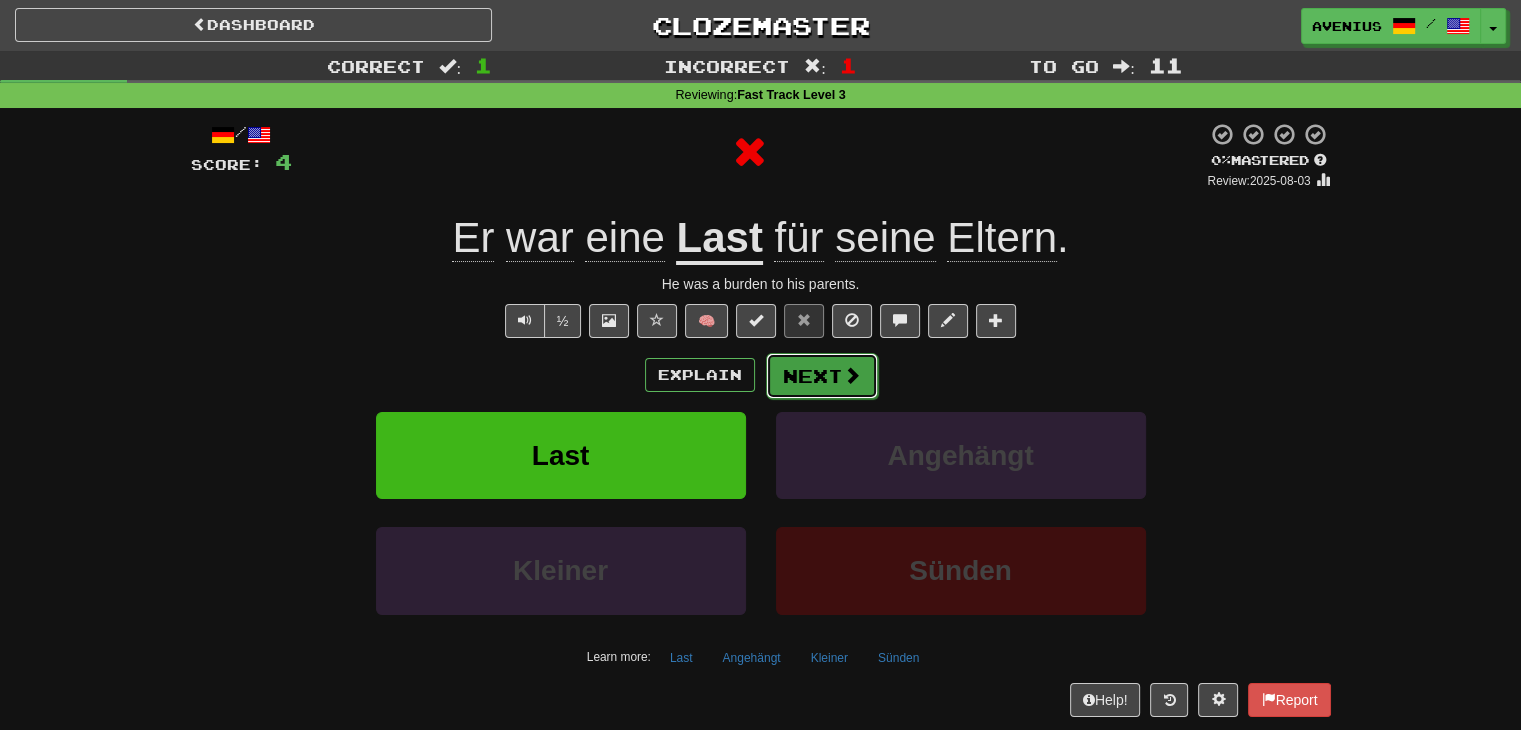 click on "Next" at bounding box center (822, 376) 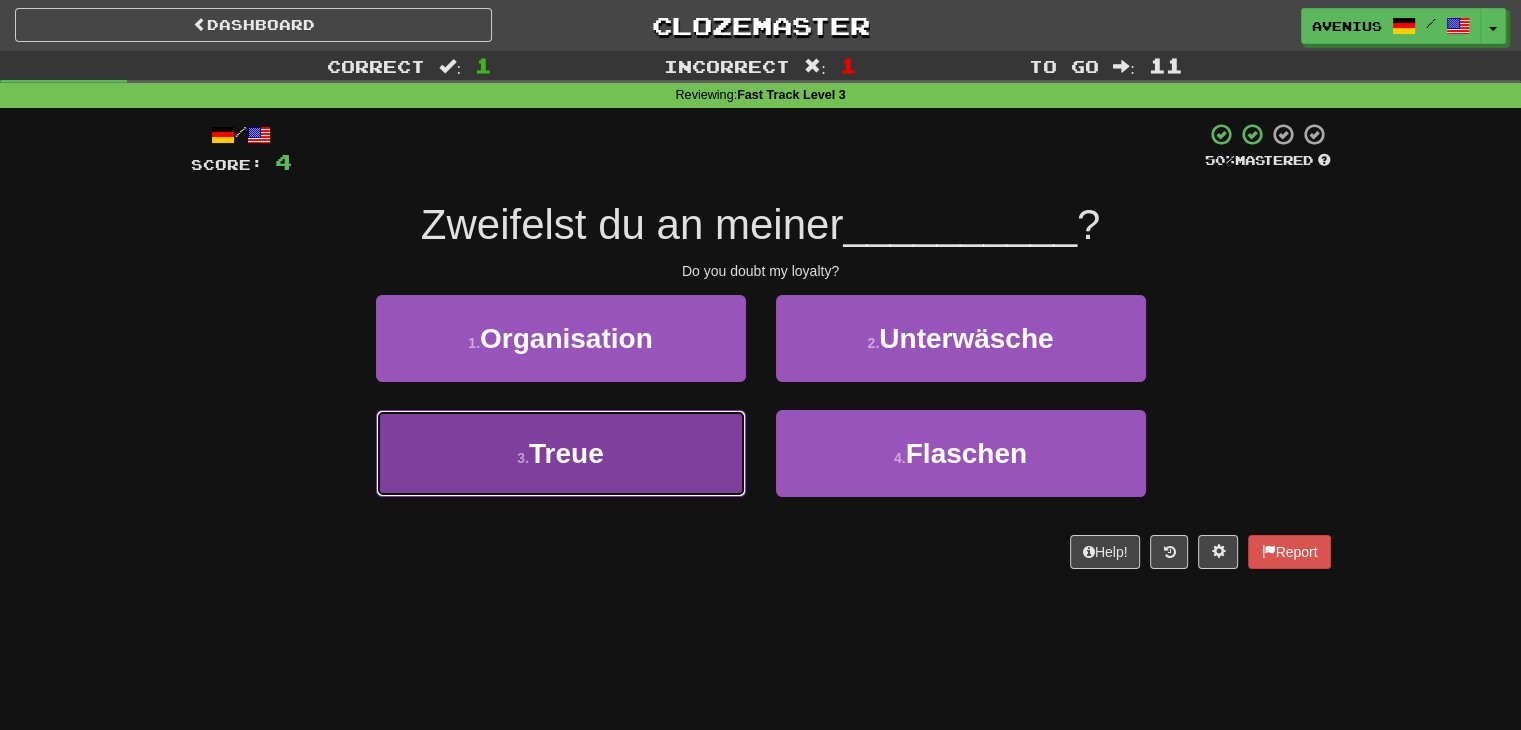 click on "3 .  Treue" at bounding box center (561, 453) 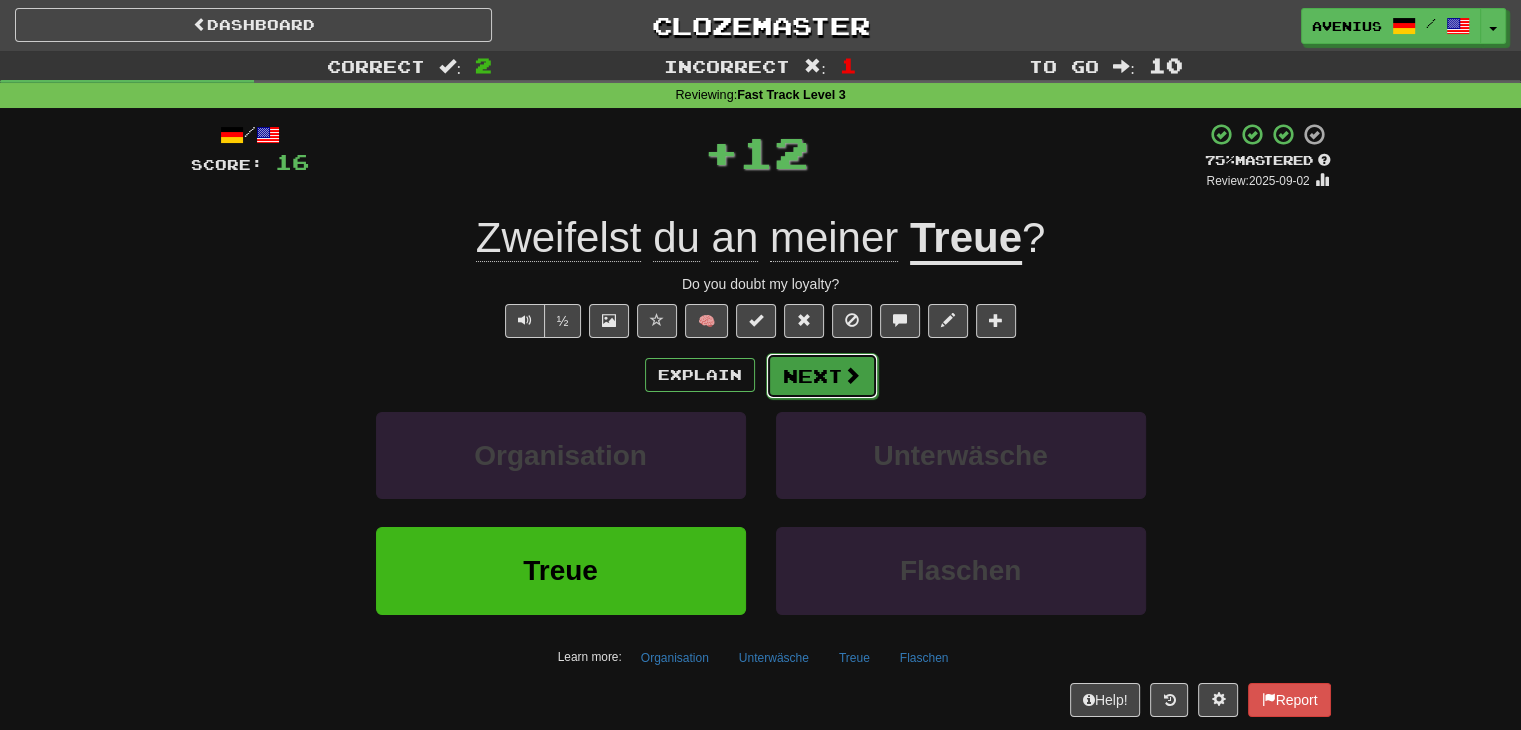 click on "Next" at bounding box center [822, 376] 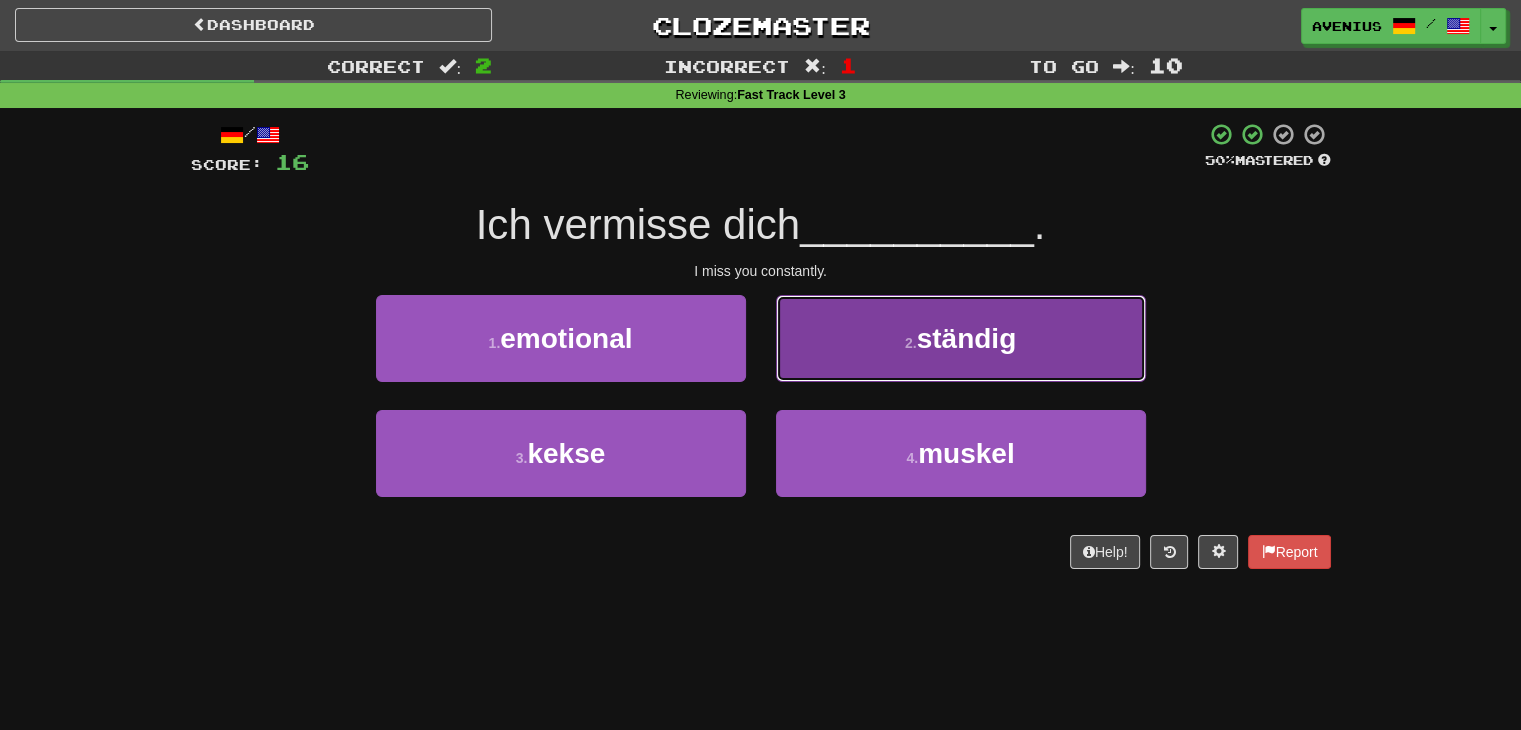 click on "2 .  ständig" at bounding box center (961, 338) 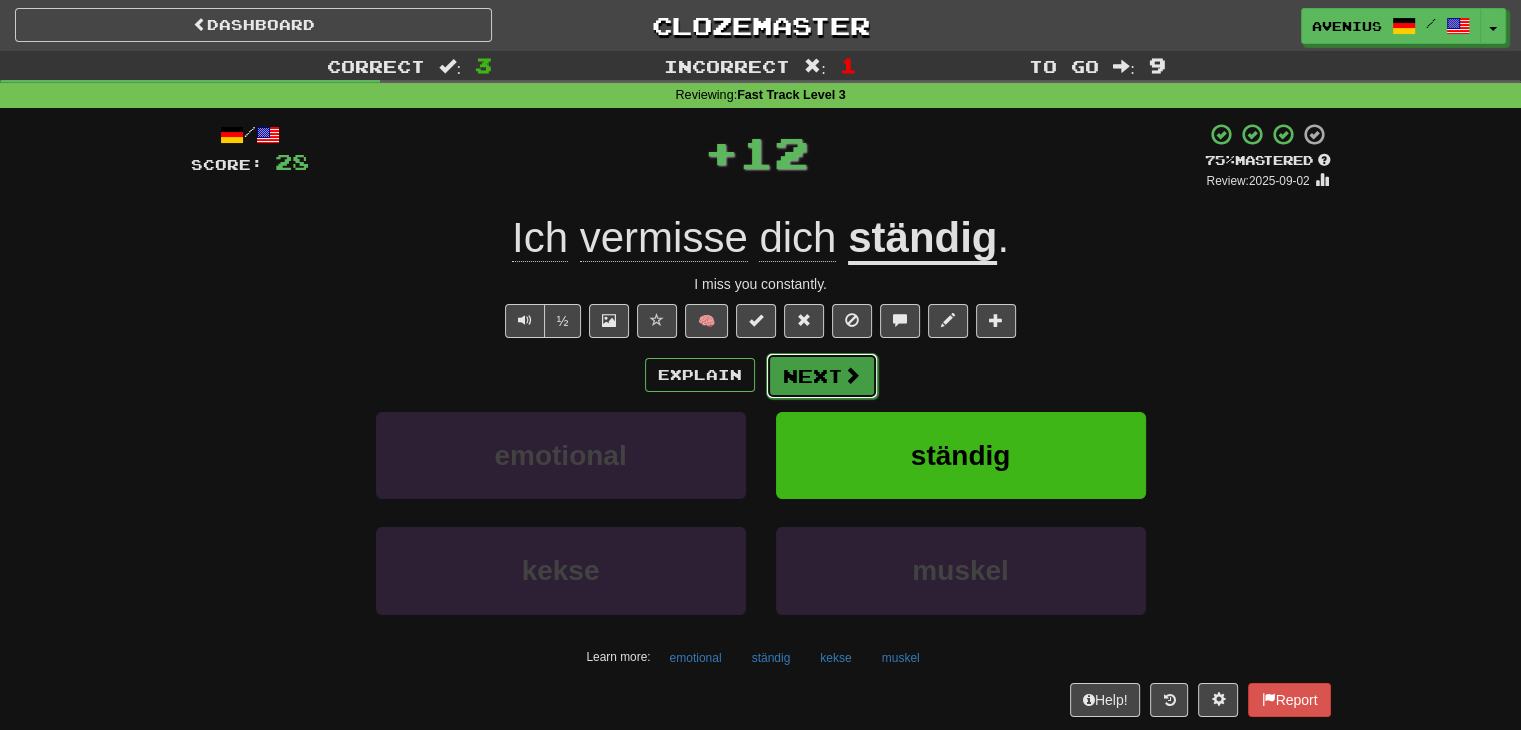 click on "Next" at bounding box center [822, 376] 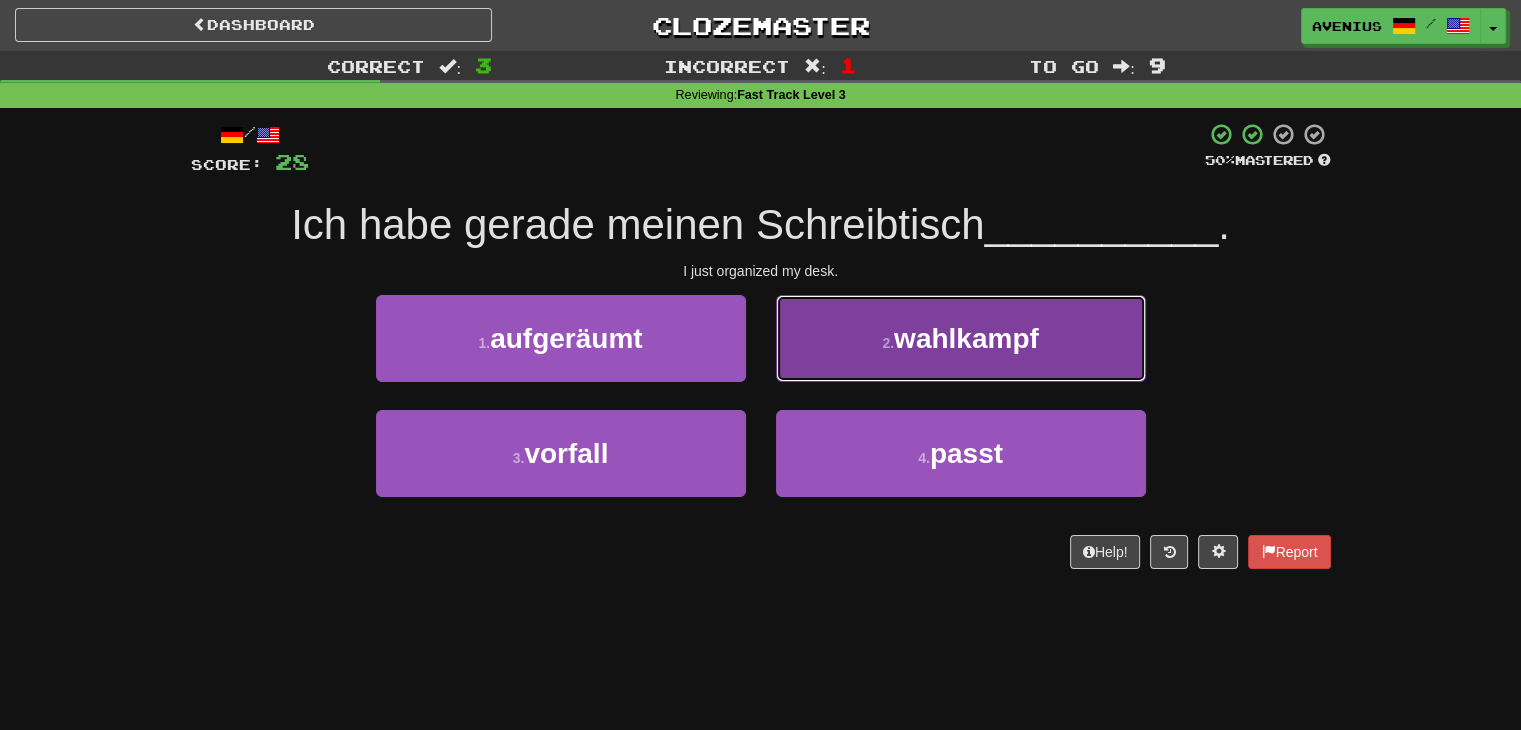 click on "2 .  wahlkampf" at bounding box center [961, 338] 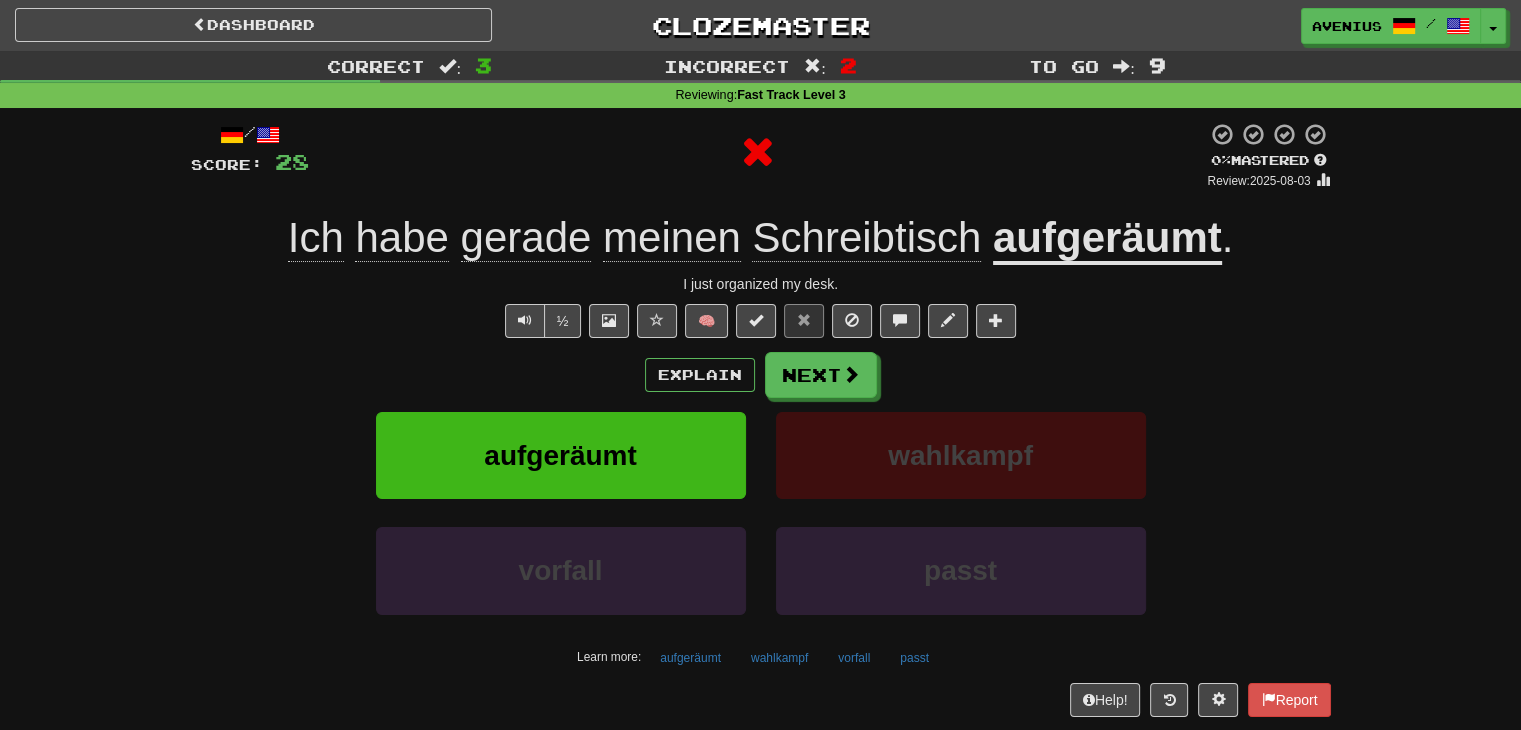 click on "Next" at bounding box center [821, 375] 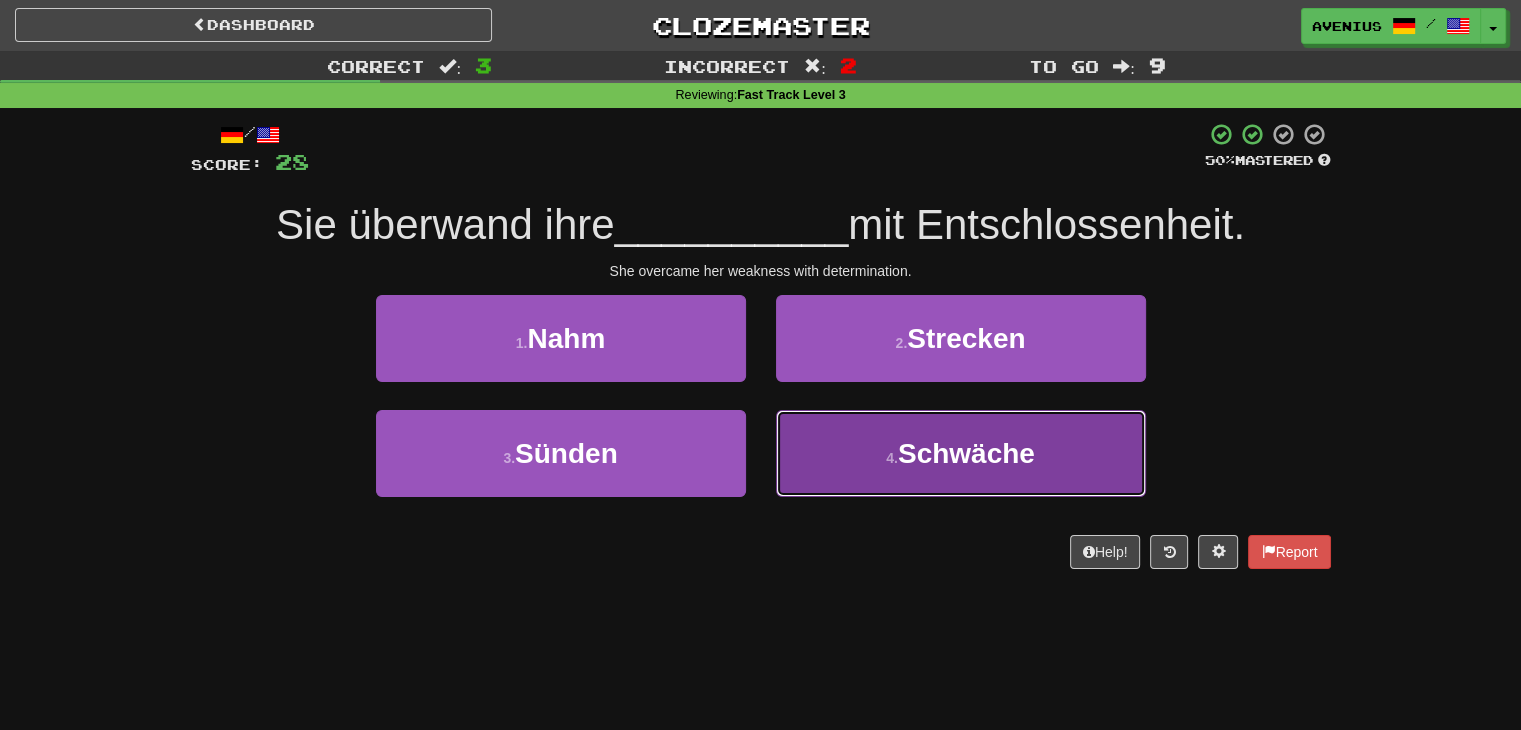 click on "4 .  Schwäche" at bounding box center [961, 453] 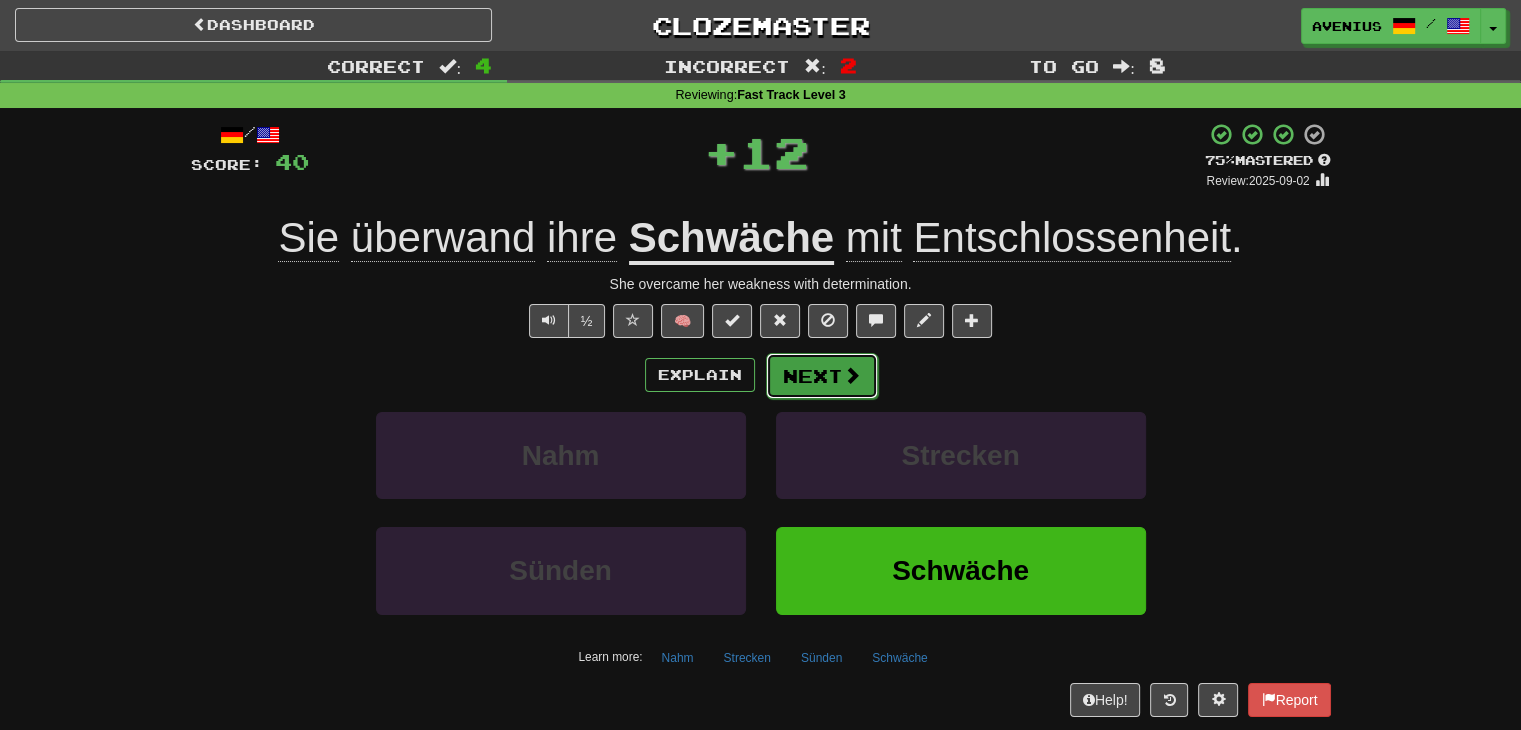 click on "Next" at bounding box center [822, 376] 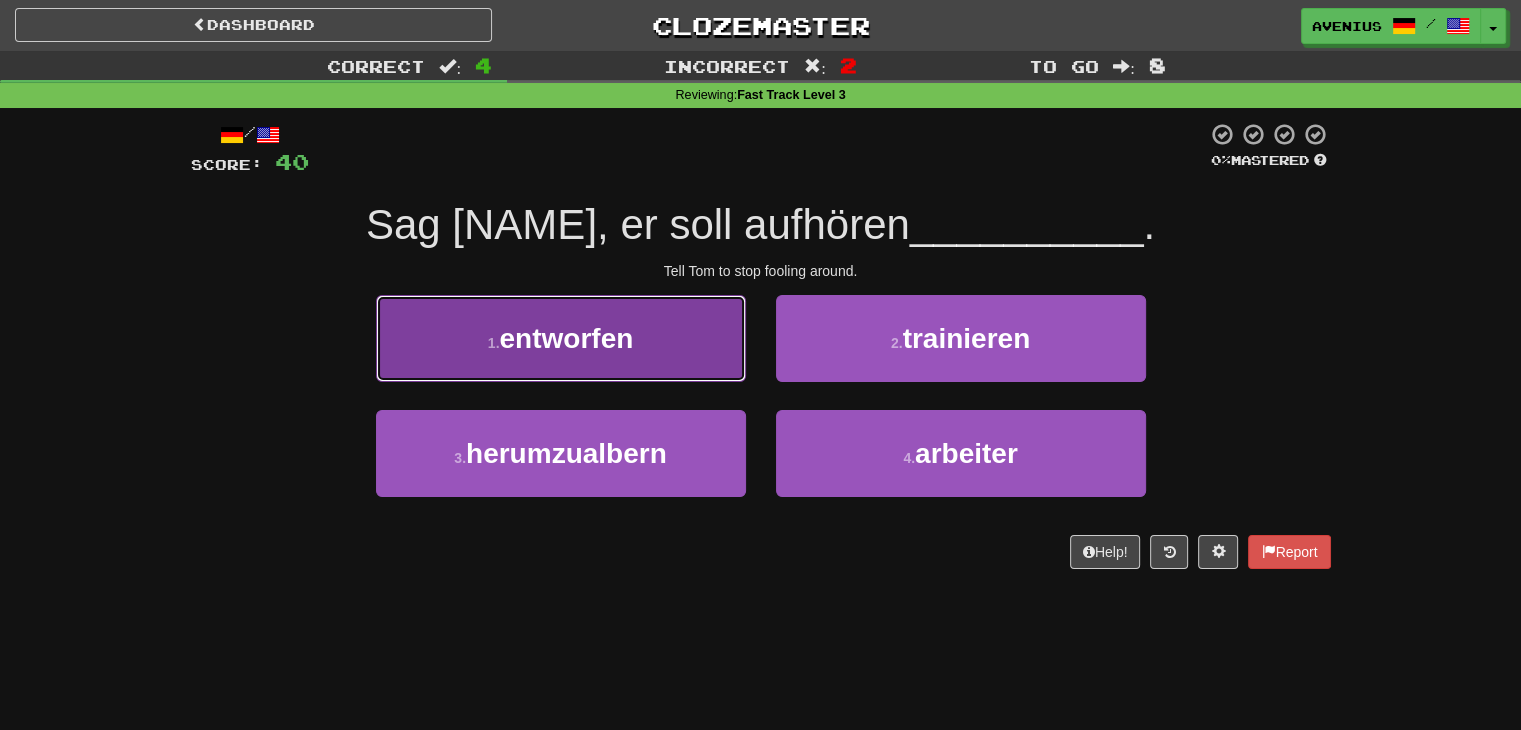 click on "1 .  entworfen" at bounding box center [561, 338] 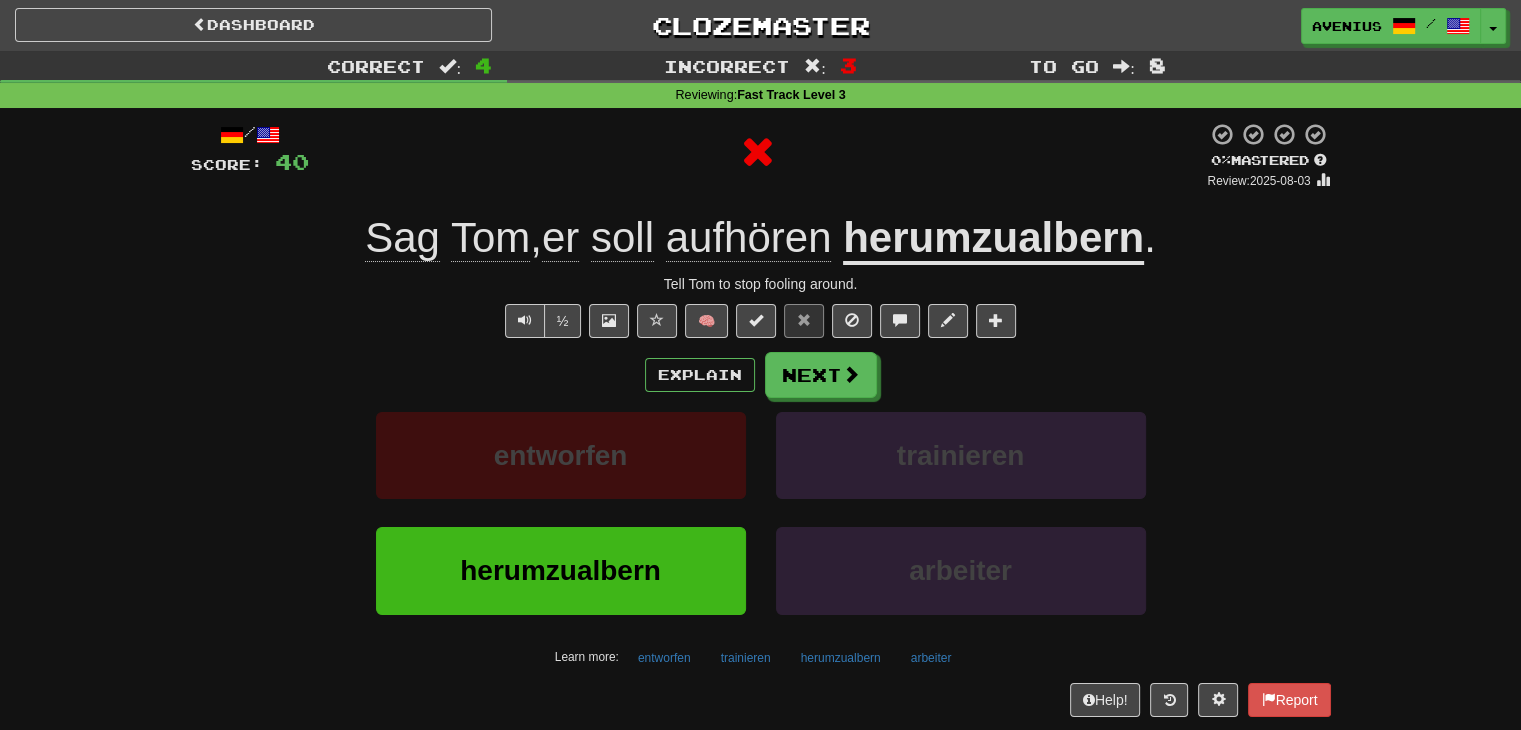 click on "Explain Next entworfen trainieren herumzualbern arbeiter Learn more: entworfen trainieren herumzualbern arbeiter" at bounding box center (761, 512) 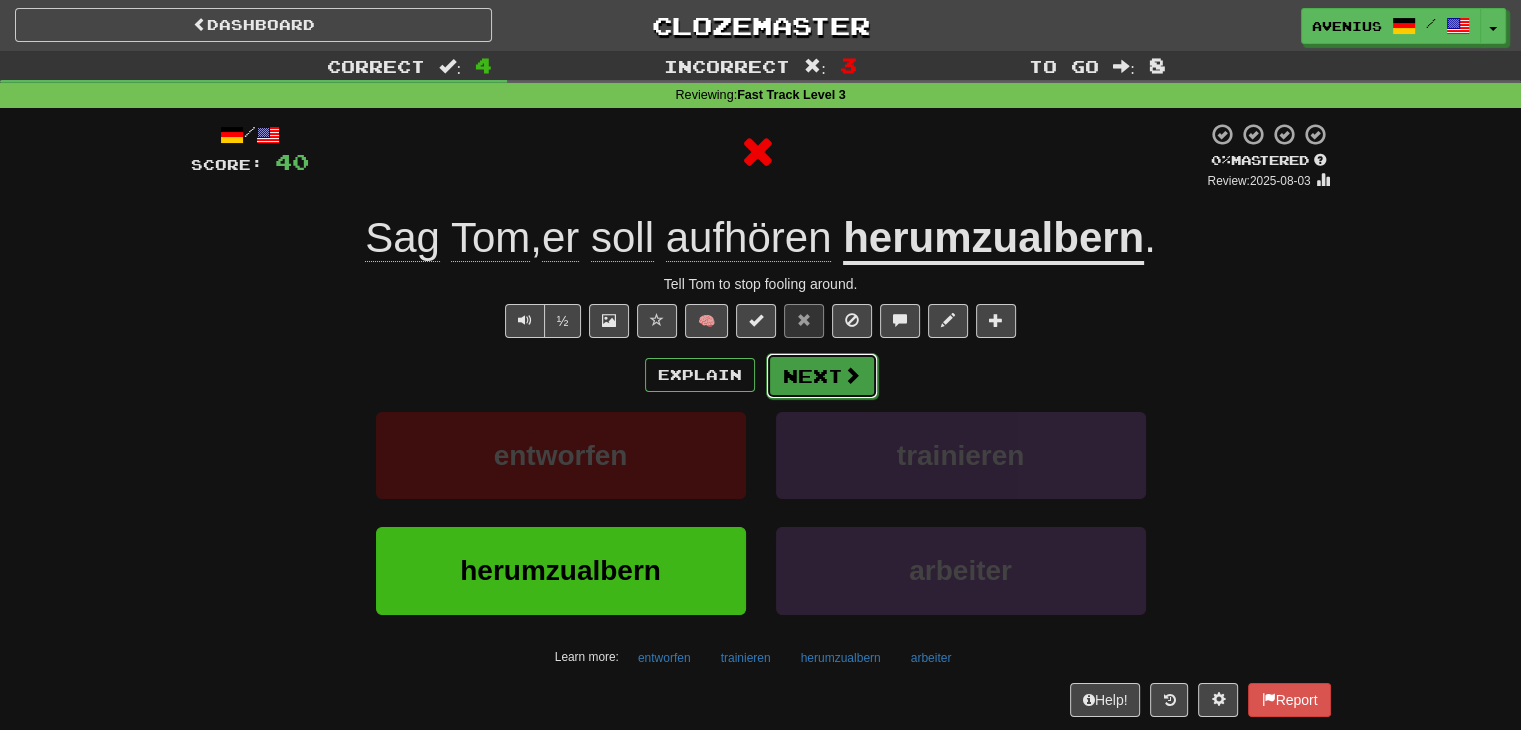 click on "Next" at bounding box center [822, 376] 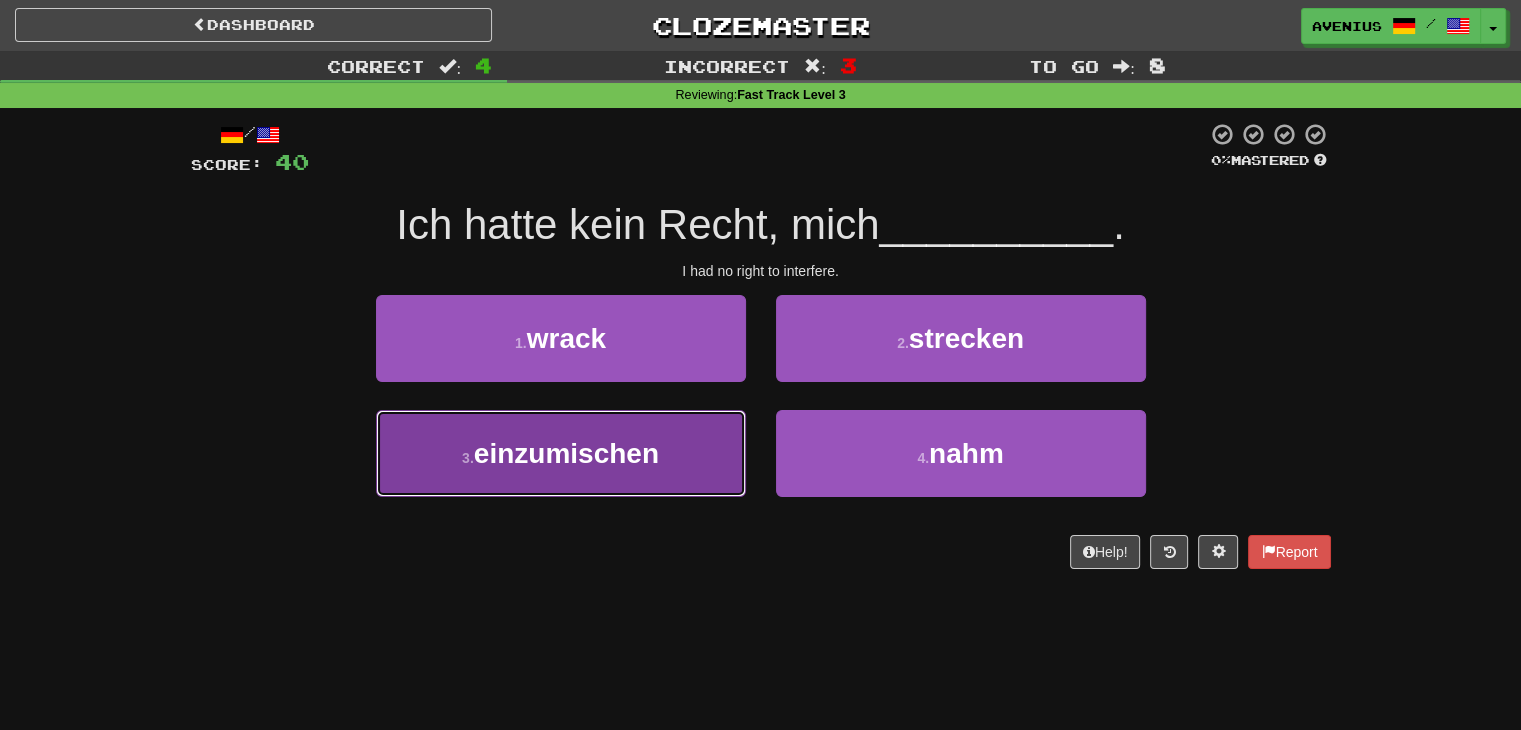click on "3 .  einzumischen" at bounding box center (561, 453) 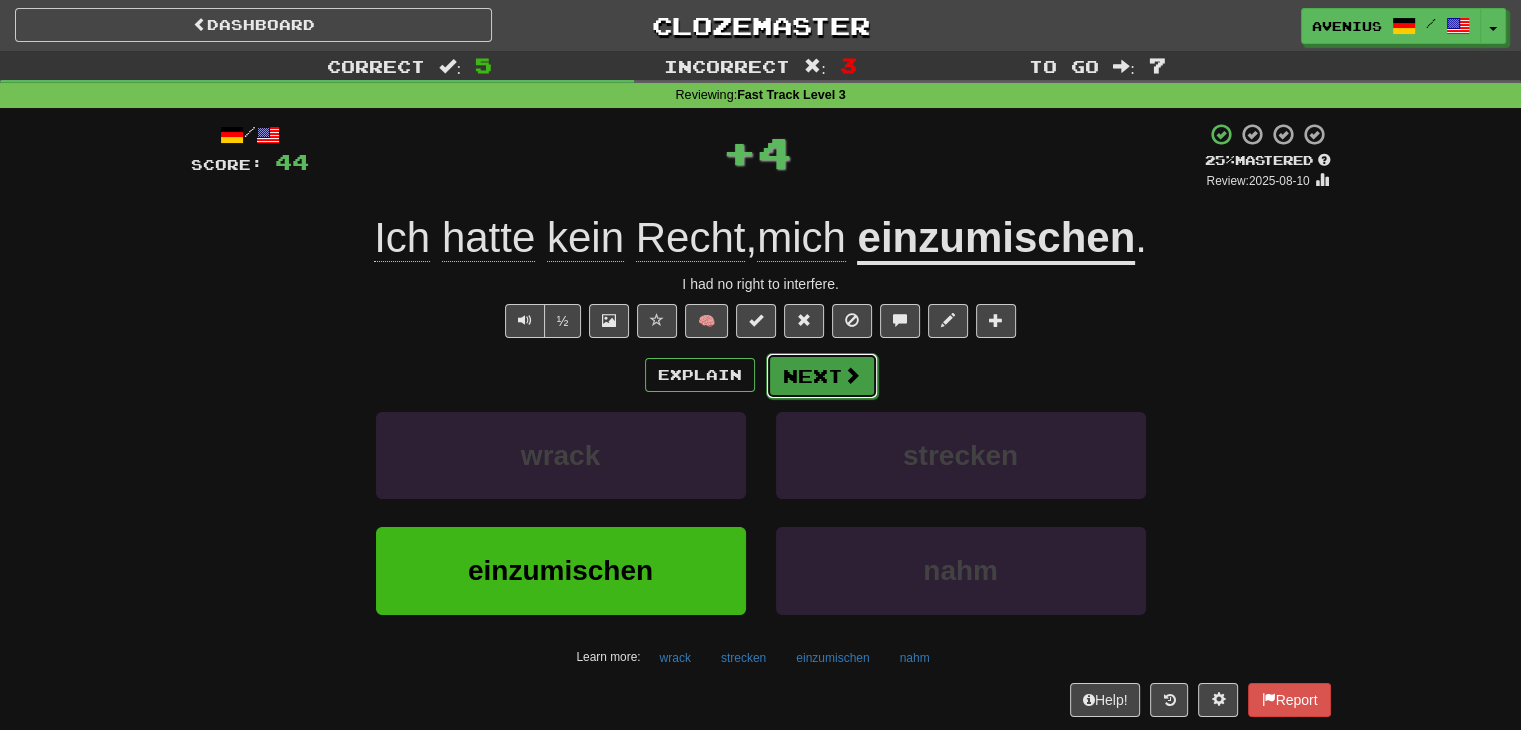 click on "Next" at bounding box center (822, 376) 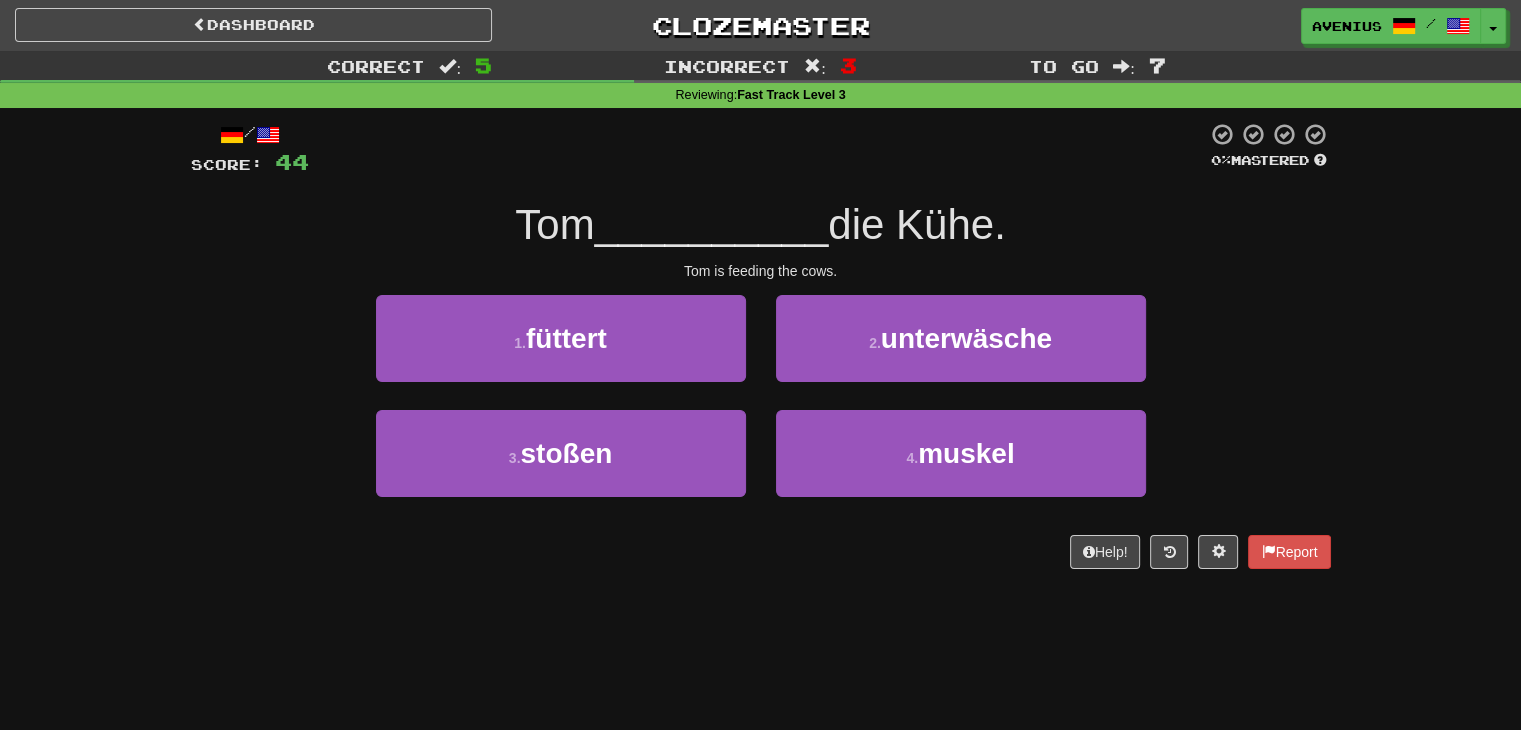 drag, startPoint x: 728, startPoint y: 383, endPoint x: 746, endPoint y: 384, distance: 18.027756 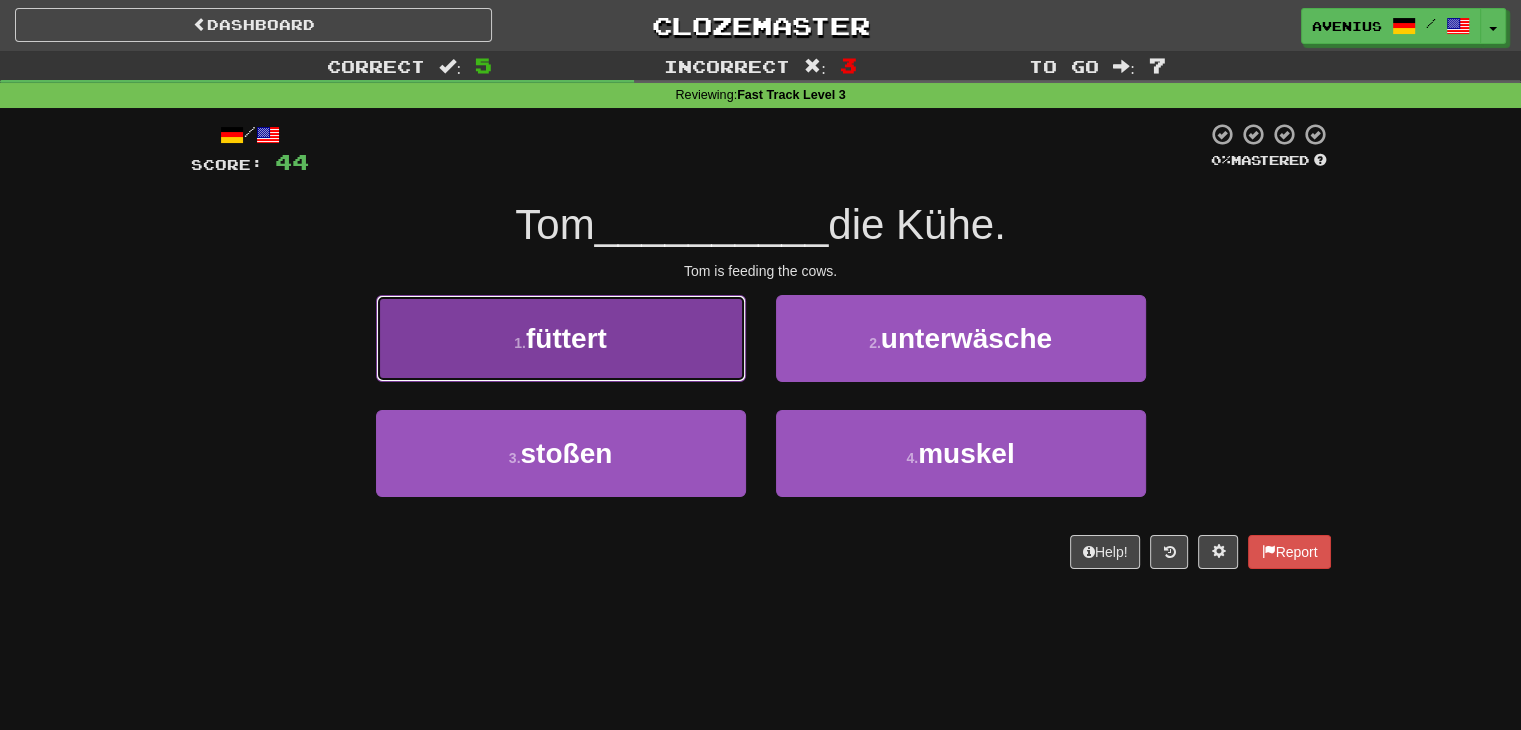 click on "1 .  füttert" at bounding box center (561, 338) 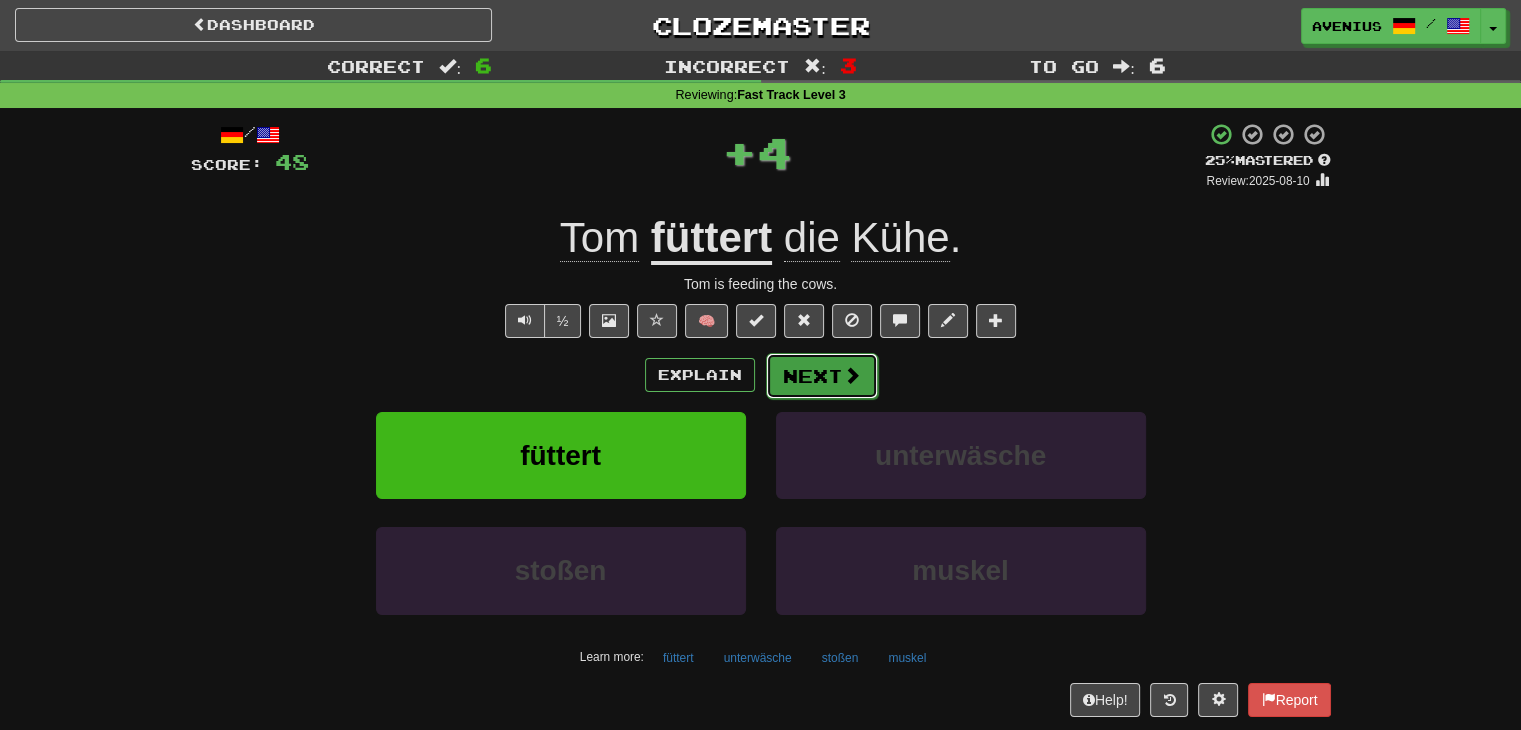 click on "Next" at bounding box center [822, 376] 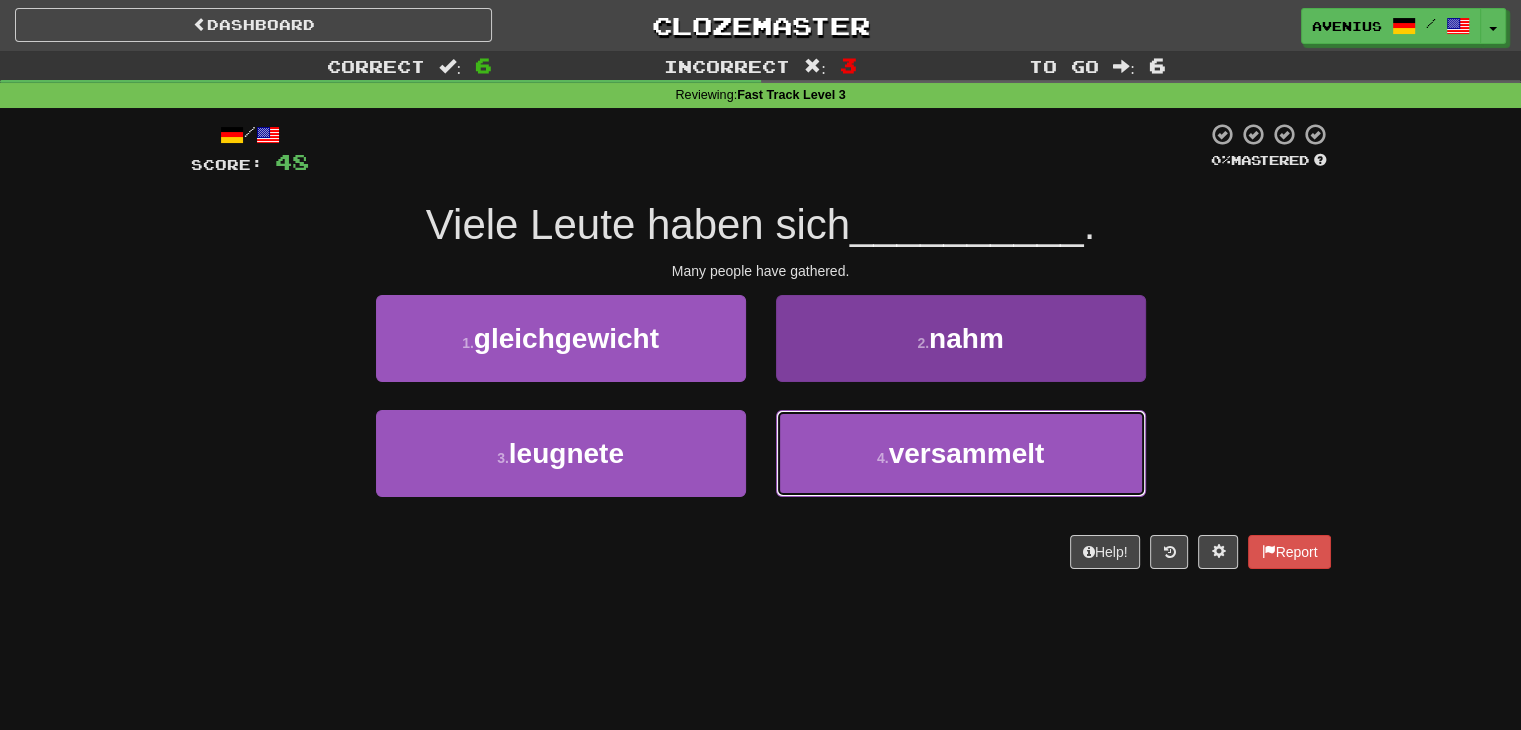 click on "4 .  versammelt" at bounding box center (961, 453) 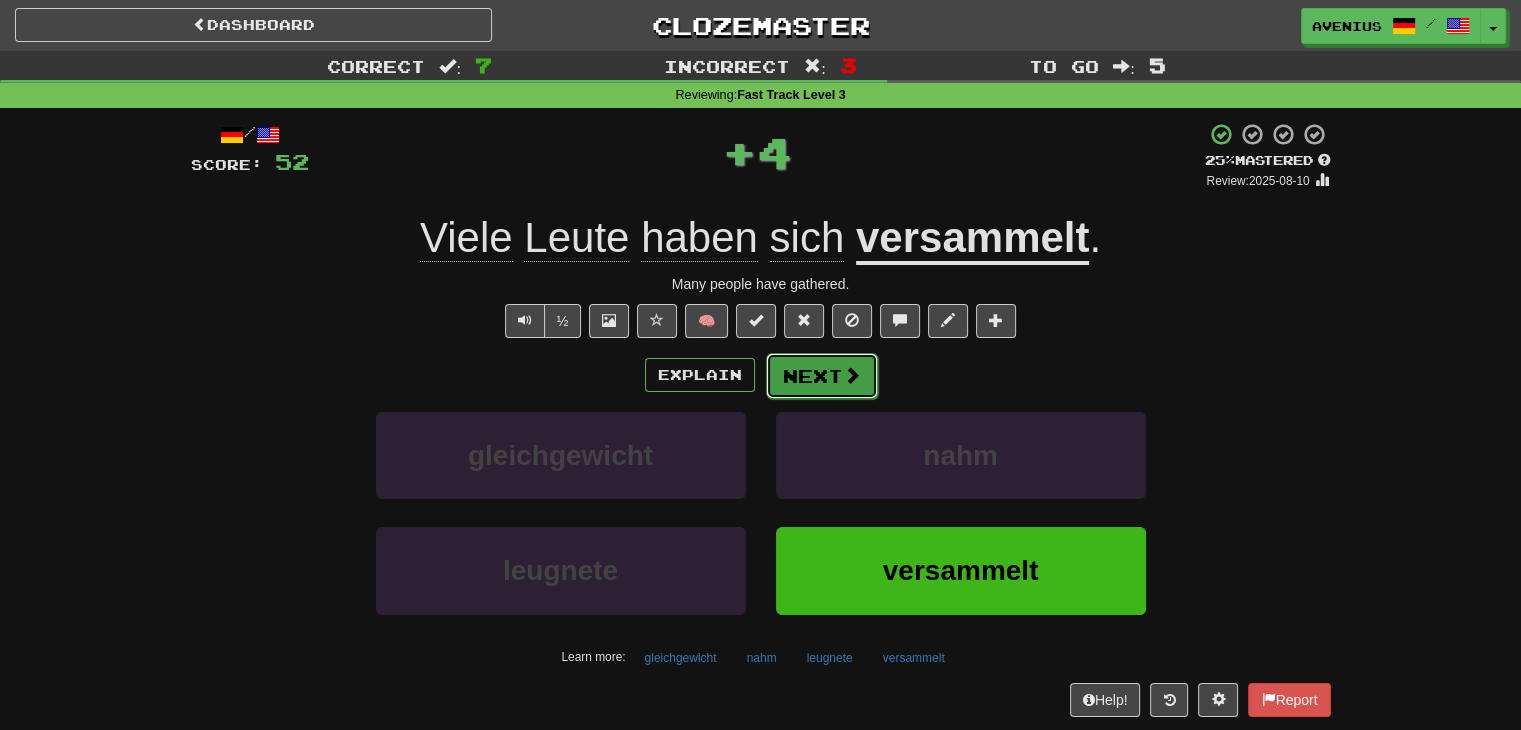 click on "Next" at bounding box center [822, 376] 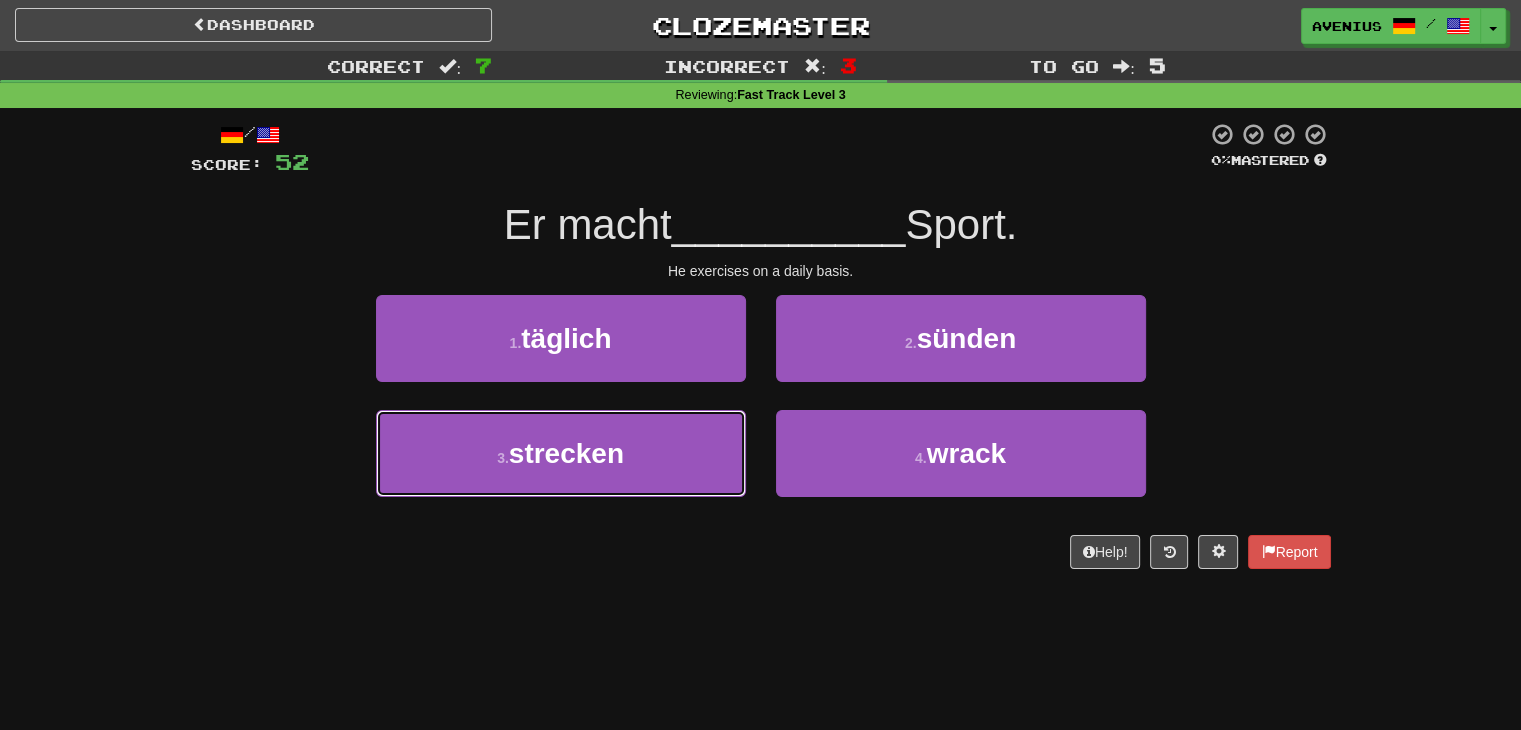 drag, startPoint x: 710, startPoint y: 433, endPoint x: 756, endPoint y: 391, distance: 62.289646 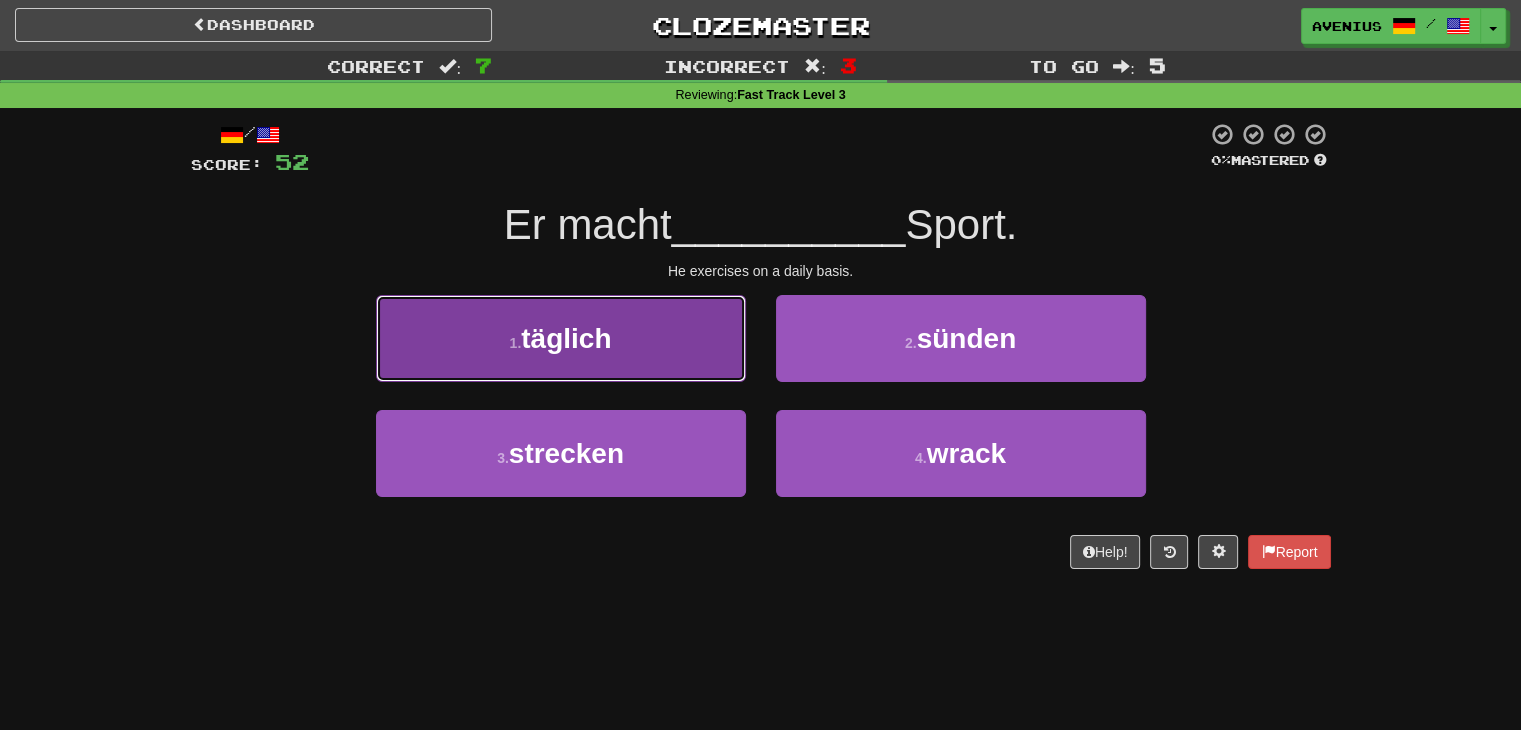 drag, startPoint x: 701, startPoint y: 366, endPoint x: 720, endPoint y: 367, distance: 19.026299 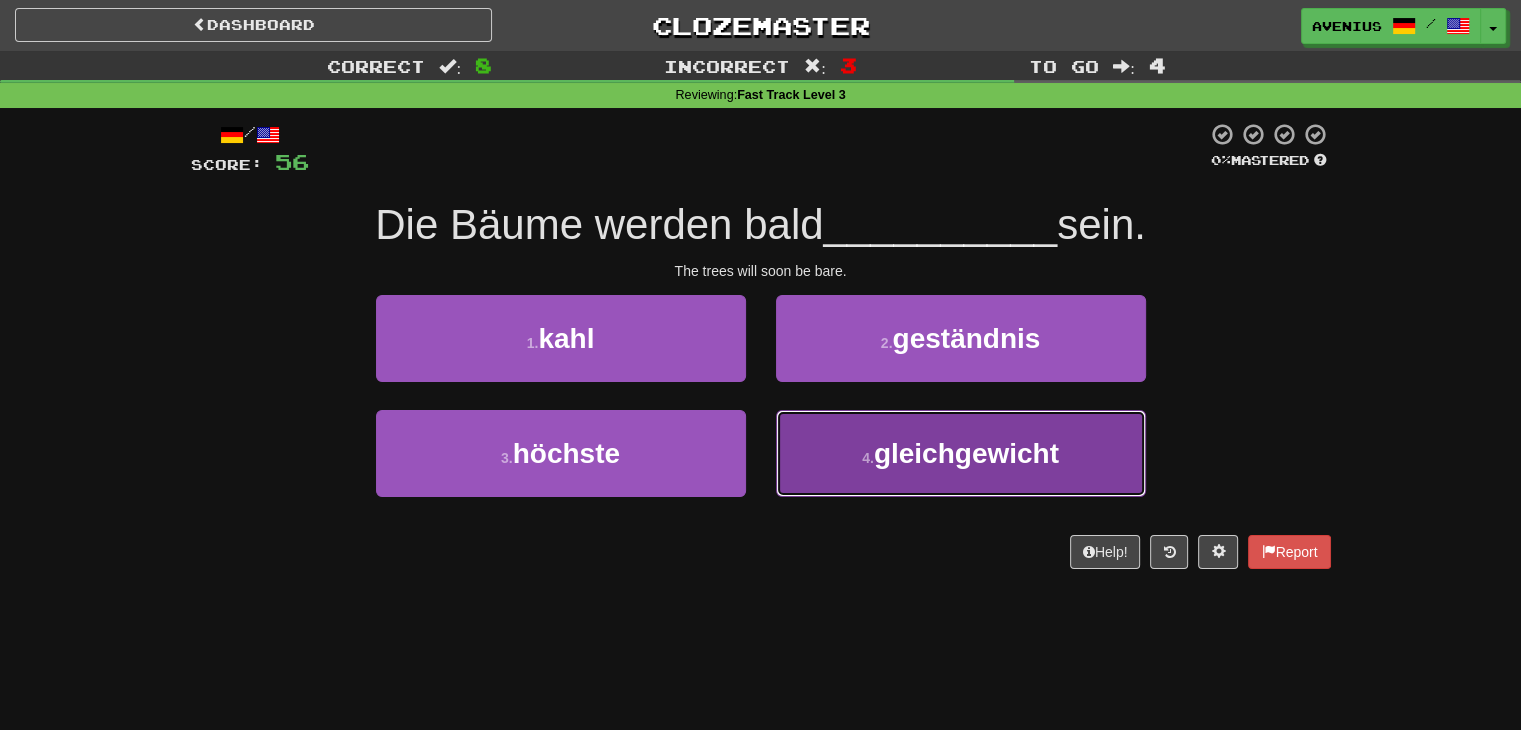 click on "4 .  gleichgewicht" at bounding box center (961, 453) 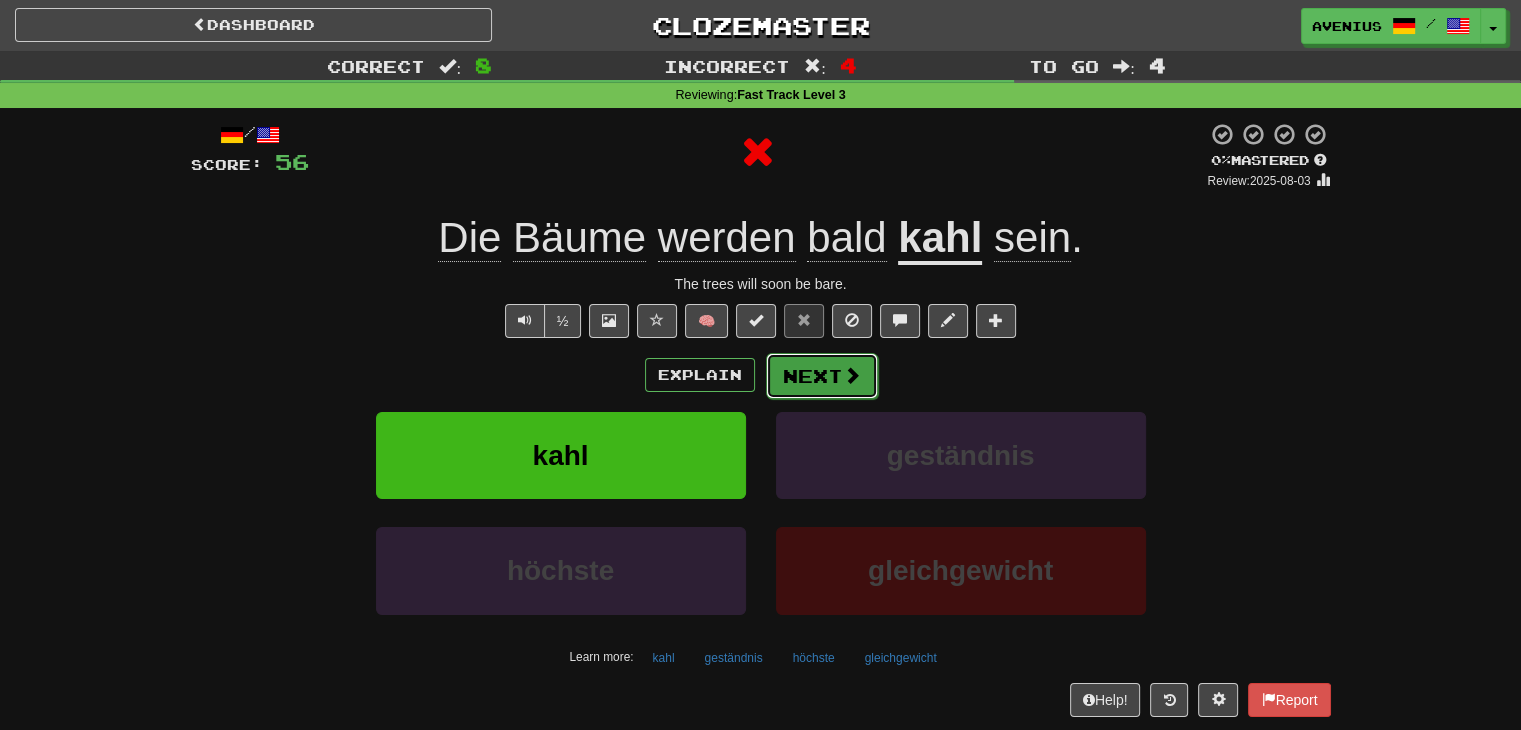 click on "Next" at bounding box center (822, 376) 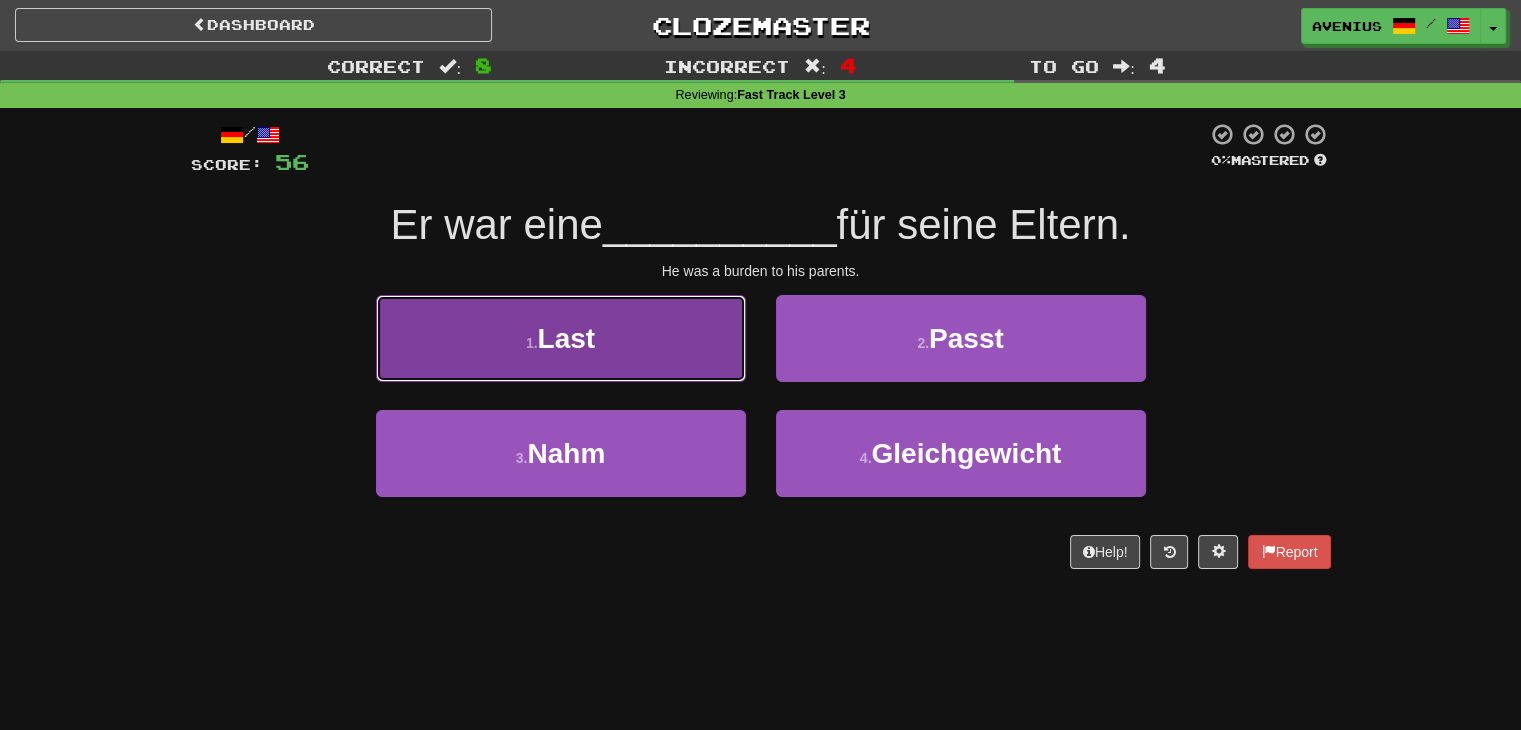 click on "1 .  Last" at bounding box center (561, 338) 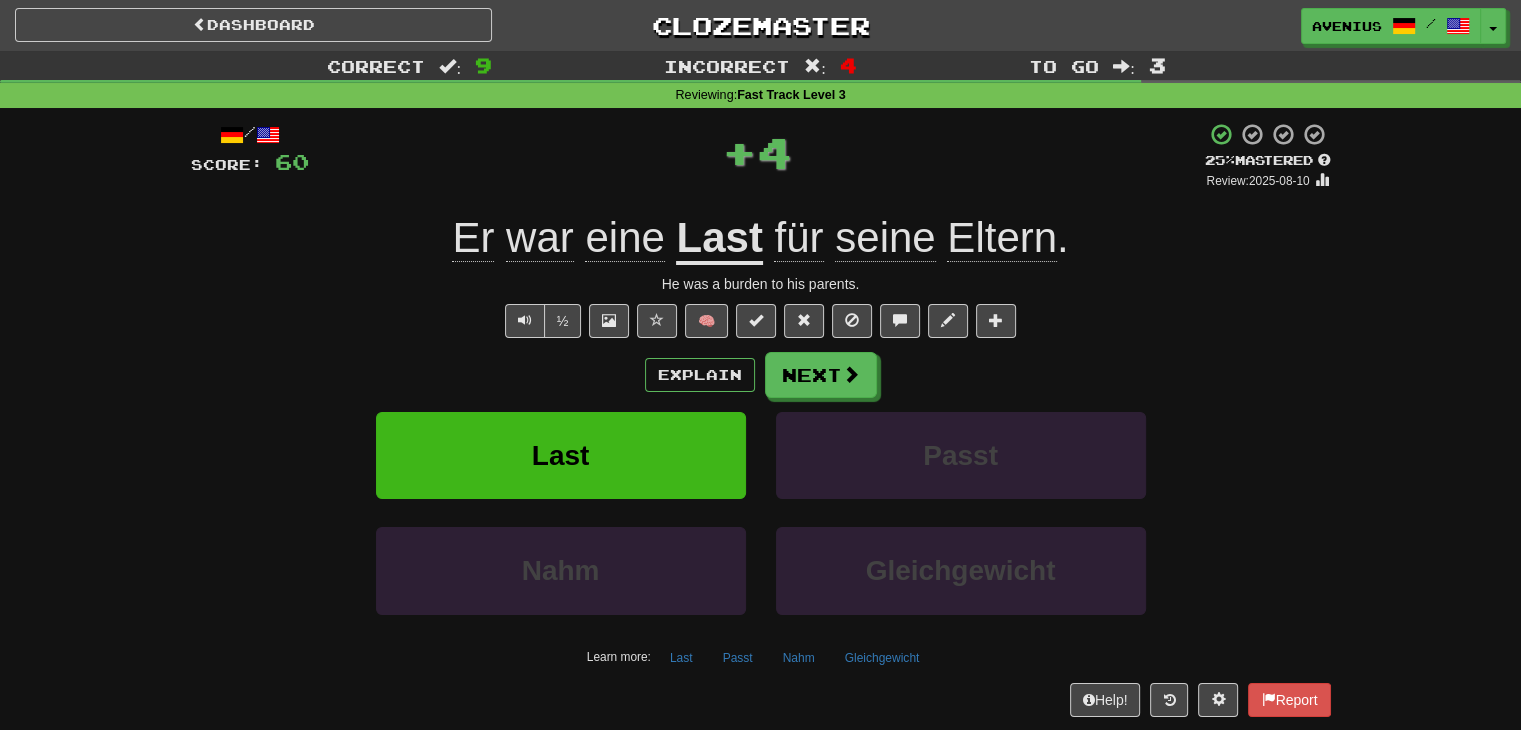 click on "Next" at bounding box center [821, 375] 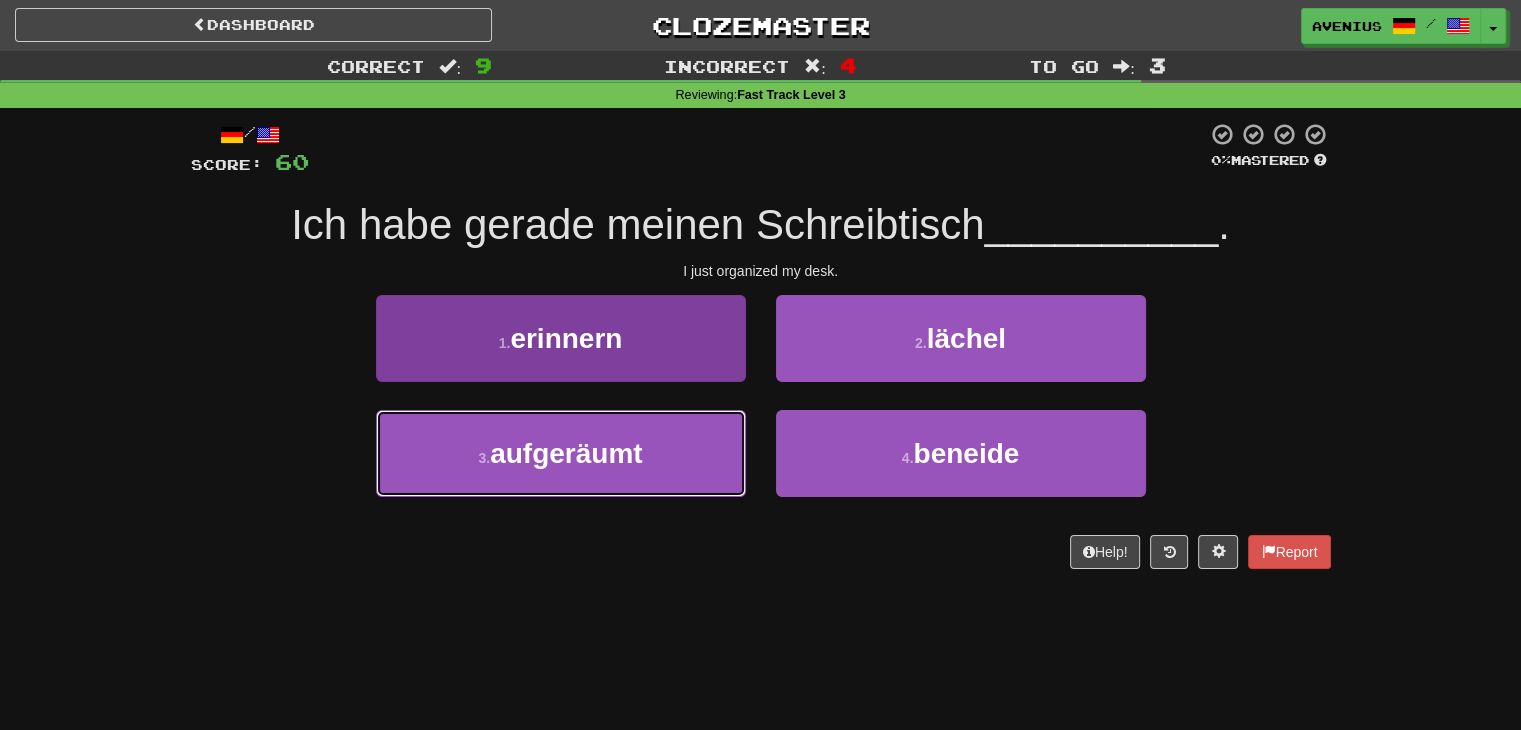 click on "3 .  aufgeräumt" at bounding box center (561, 453) 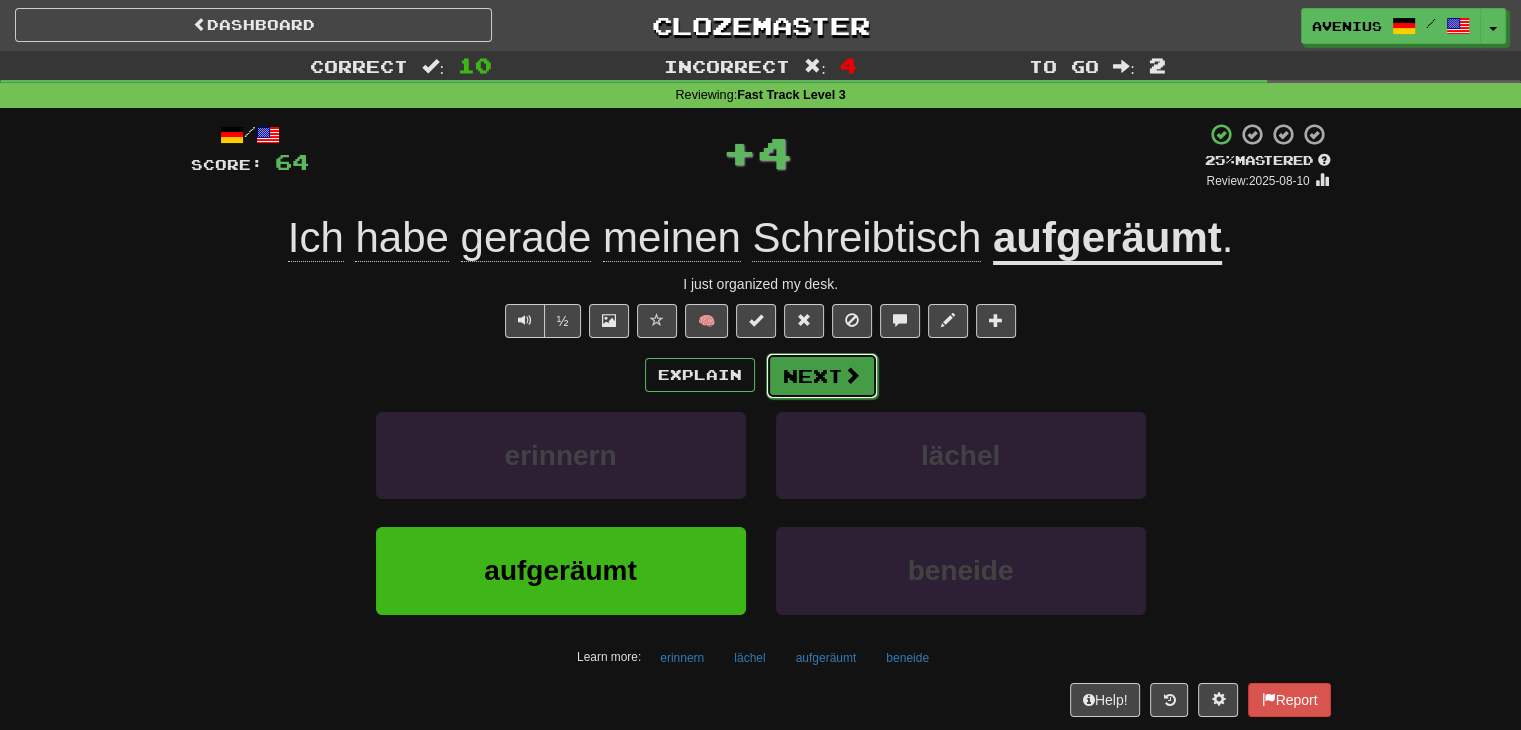 click on "Next" at bounding box center (822, 376) 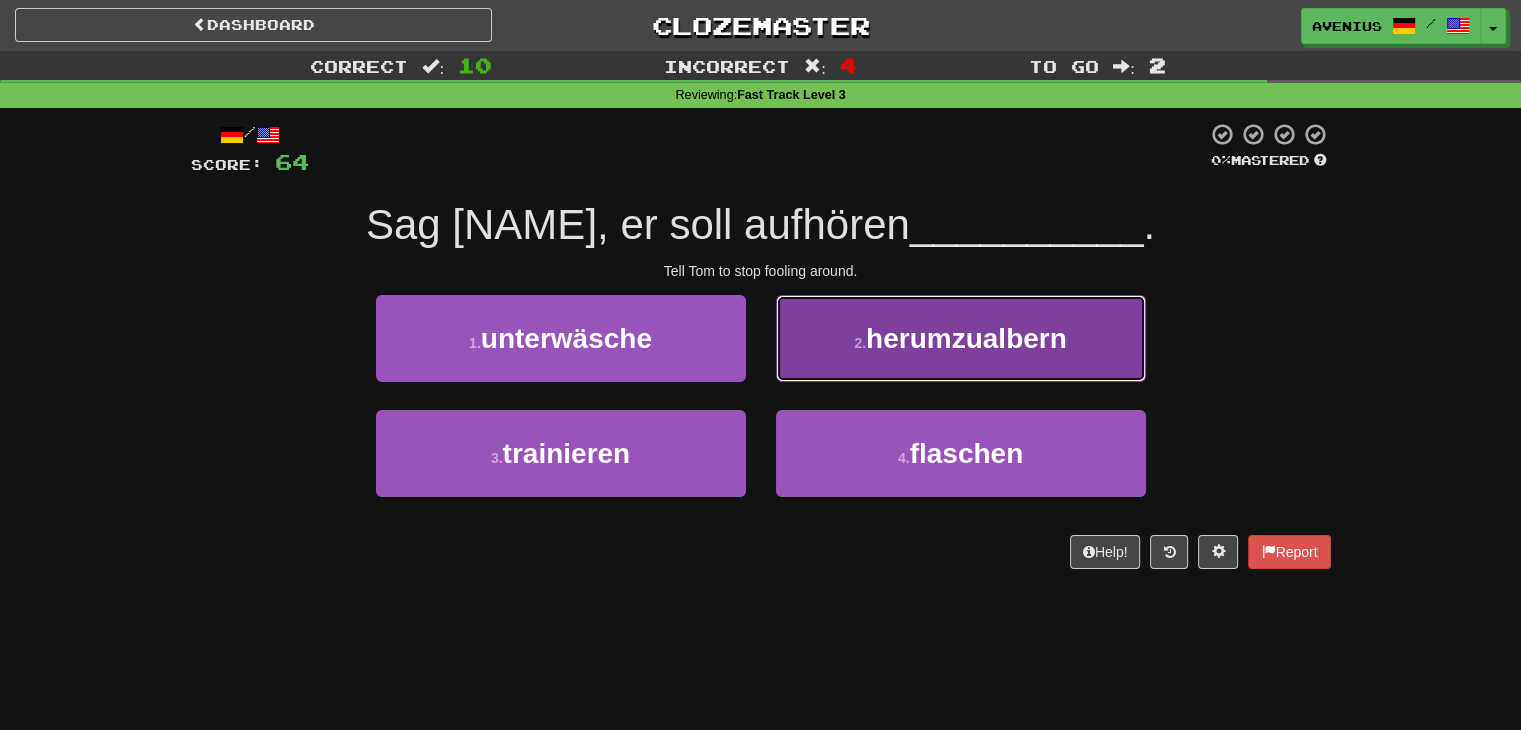 click on "2 .  herumzualbern" at bounding box center (961, 338) 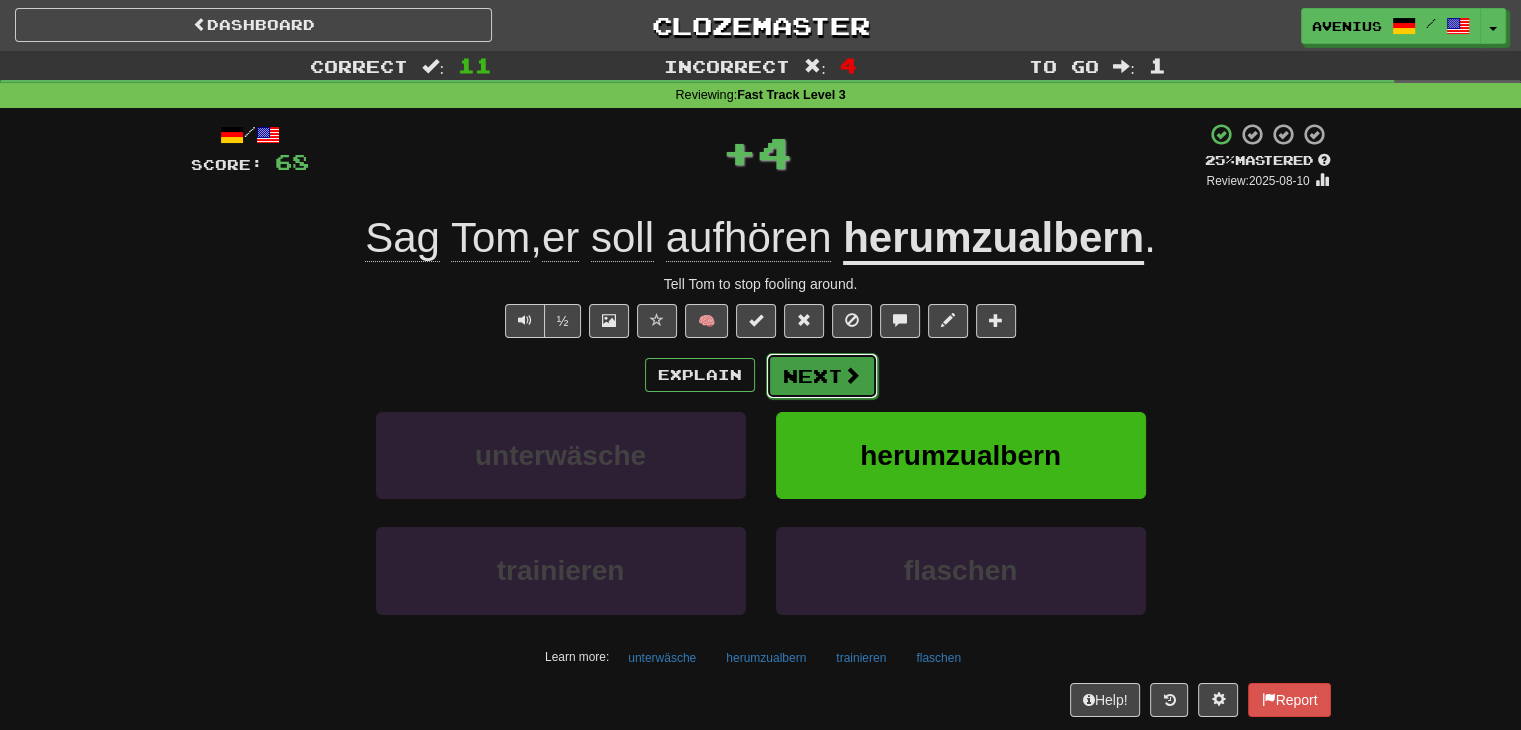 click on "Next" at bounding box center [822, 376] 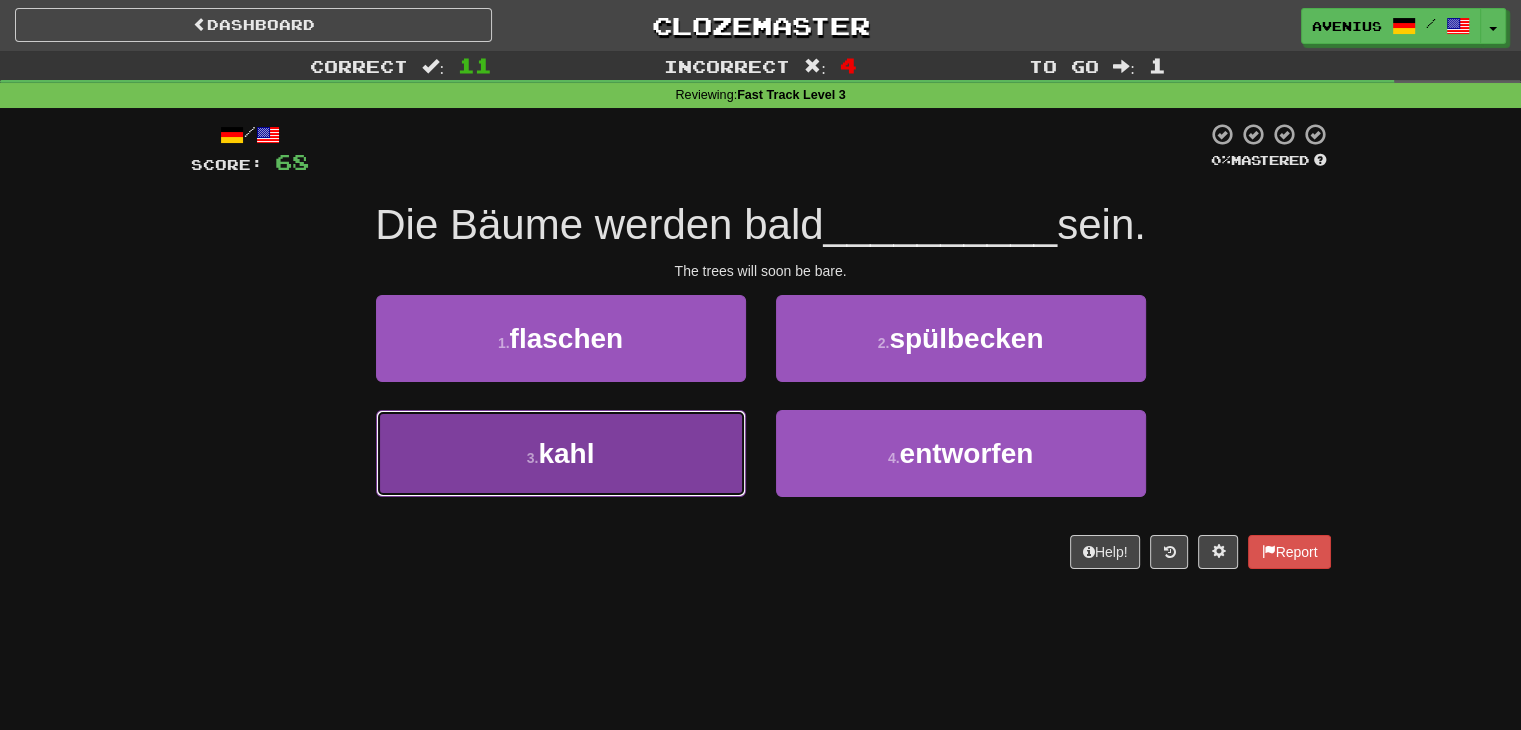 click on "3 .  kahl" at bounding box center (561, 453) 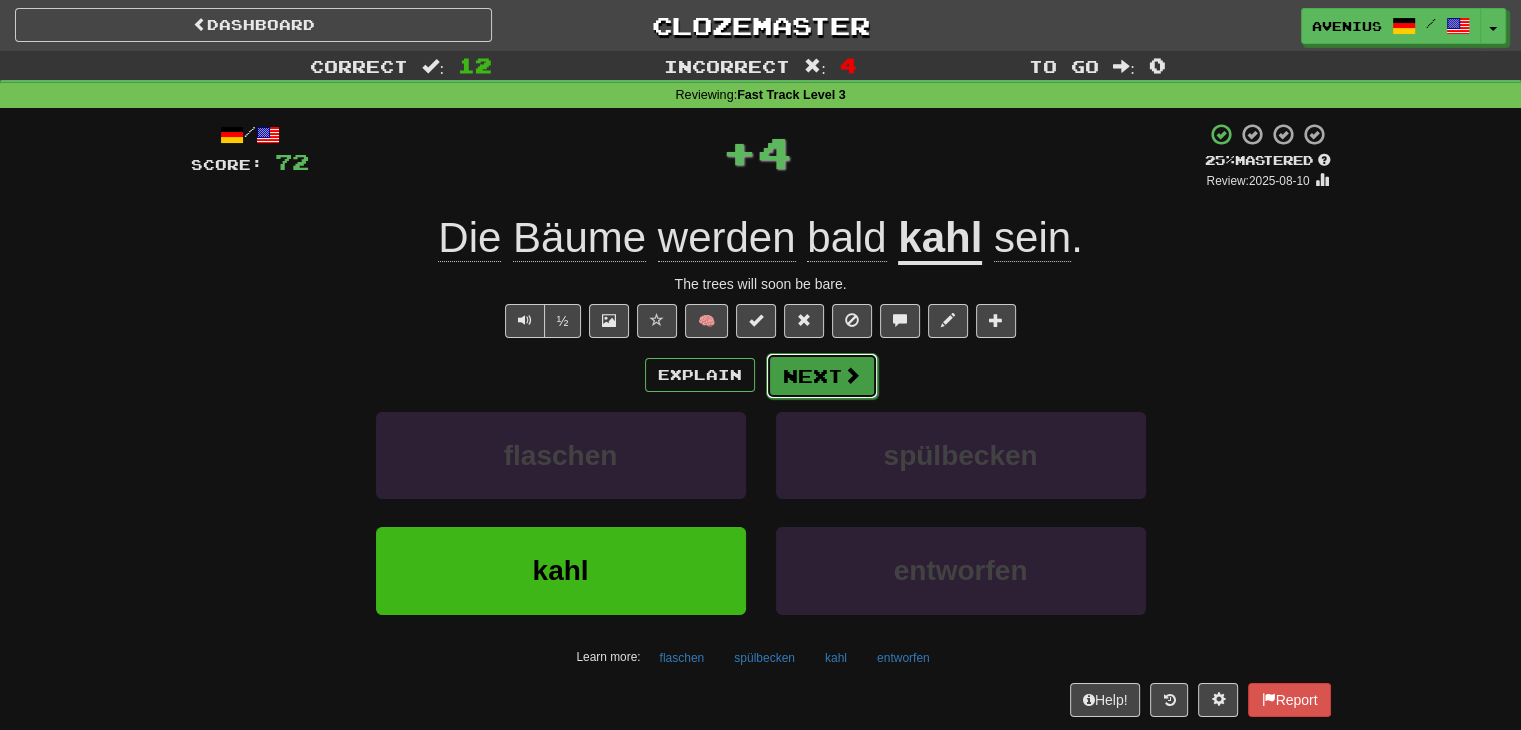 drag, startPoint x: 831, startPoint y: 382, endPoint x: 820, endPoint y: 387, distance: 12.083046 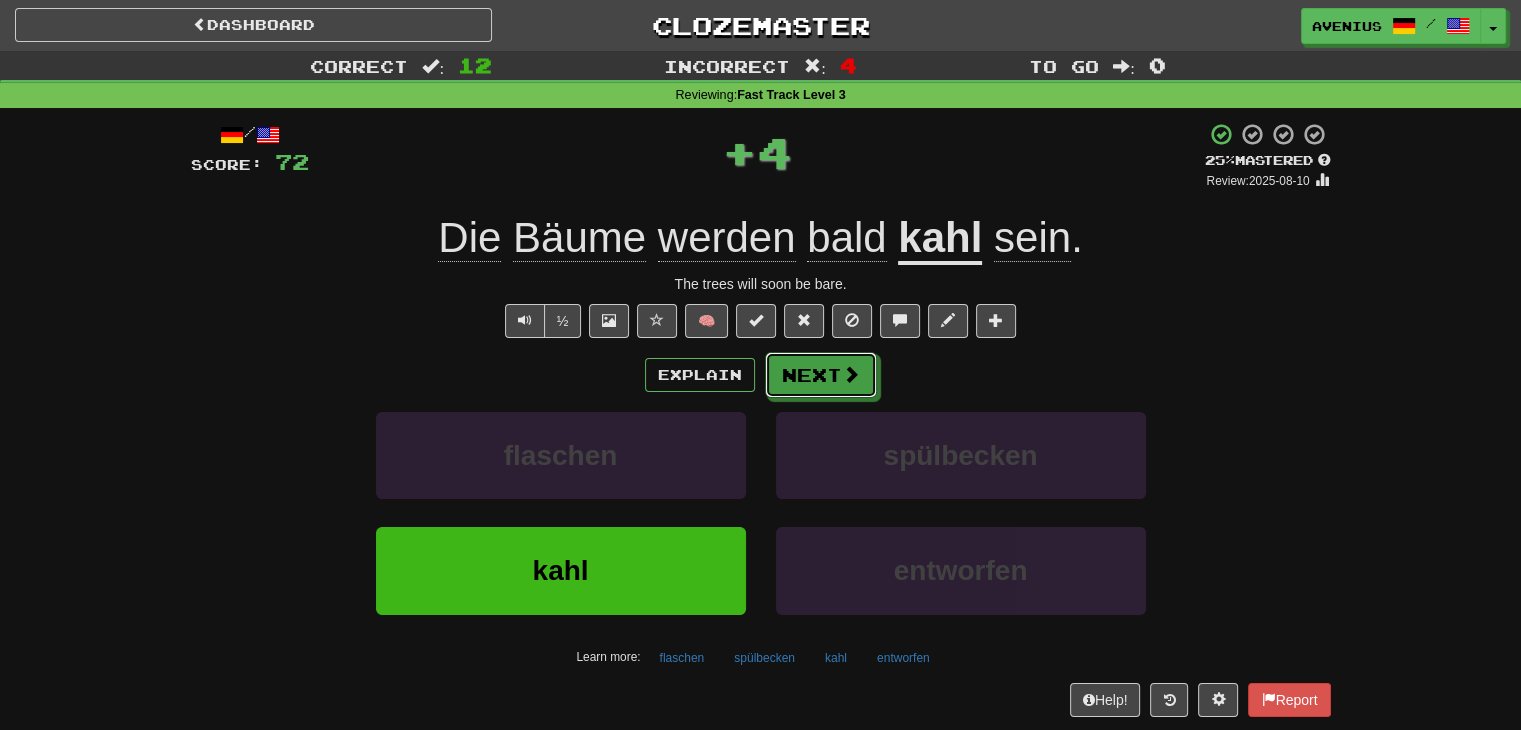 click on "Next" at bounding box center (821, 375) 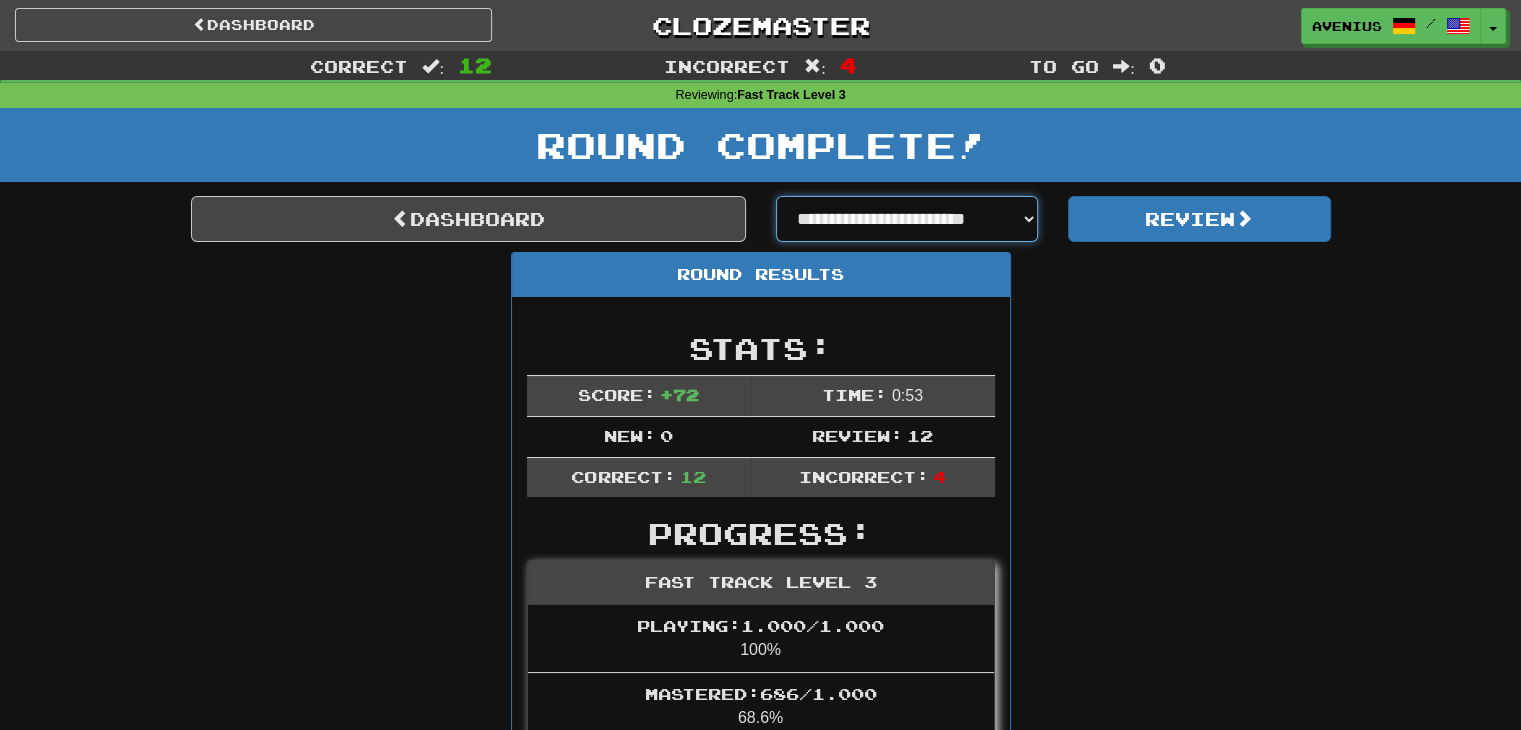 click on "**********" at bounding box center (907, 219) 